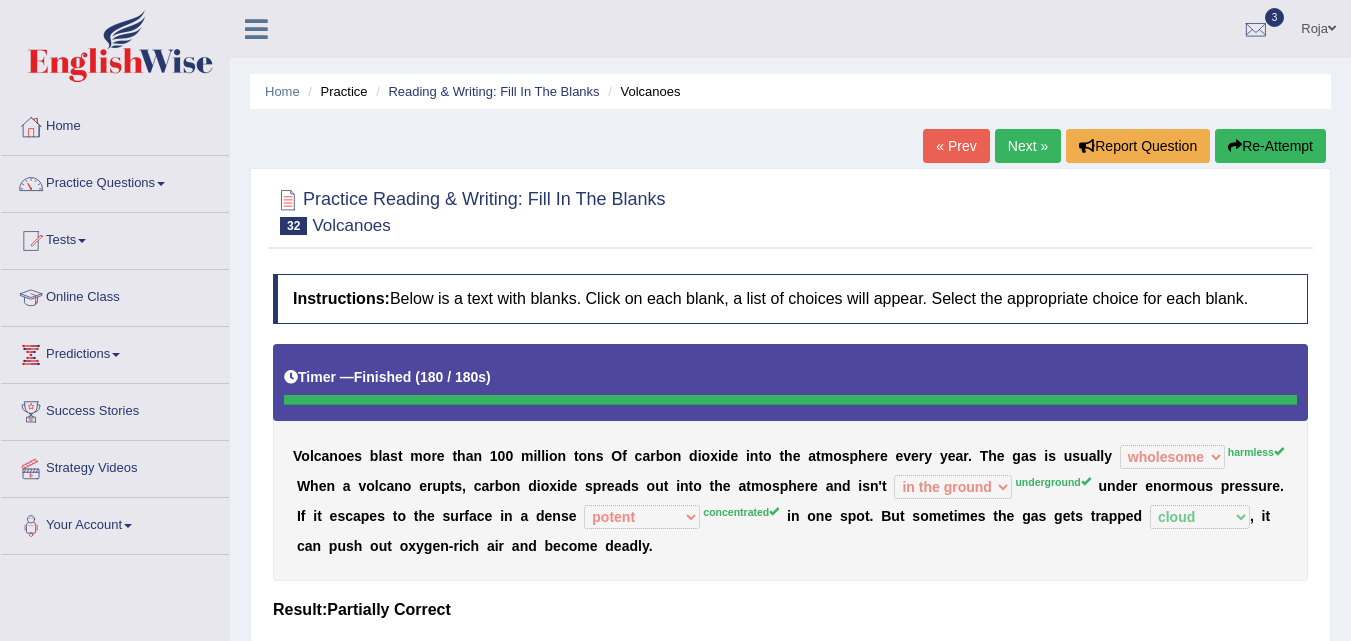 select on "wholesome" 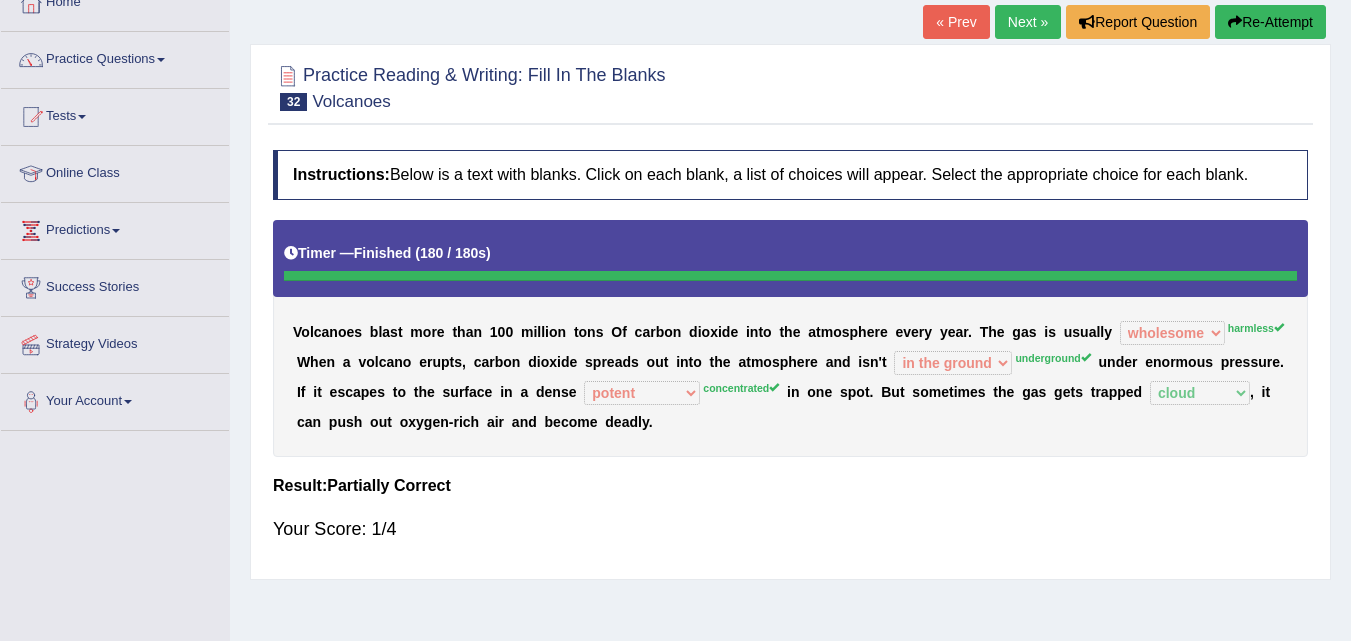 scroll, scrollTop: 0, scrollLeft: 0, axis: both 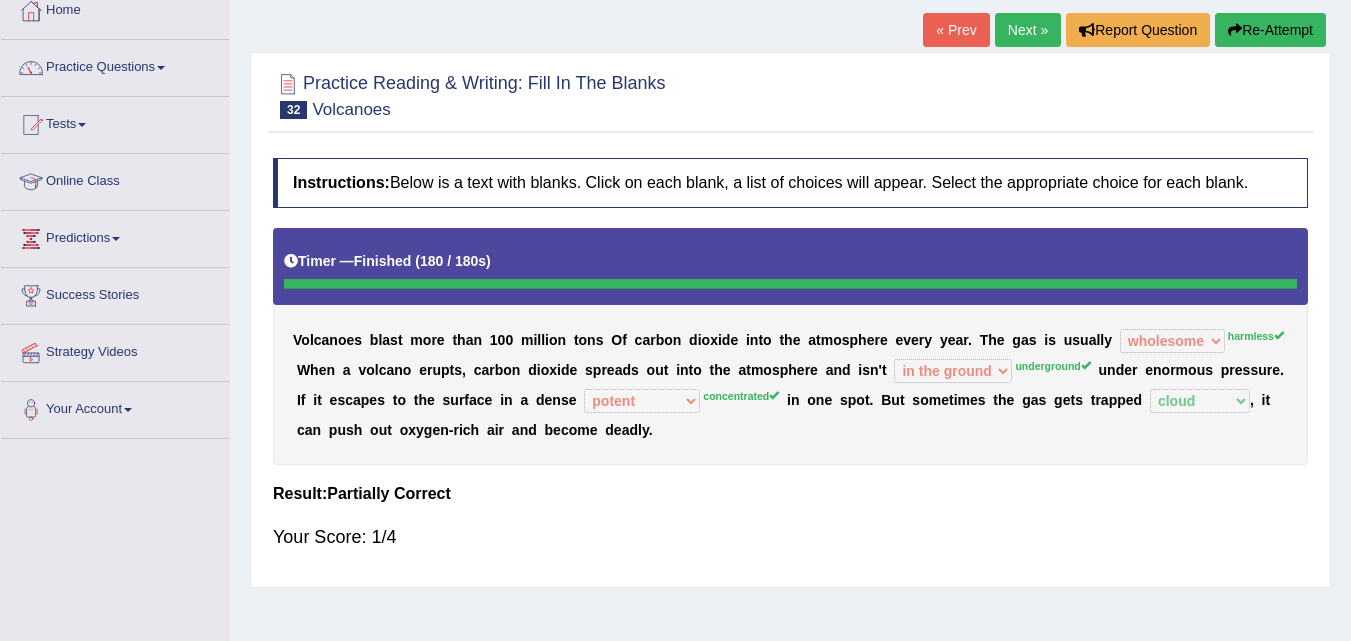 click on "Next »" at bounding box center (1028, 30) 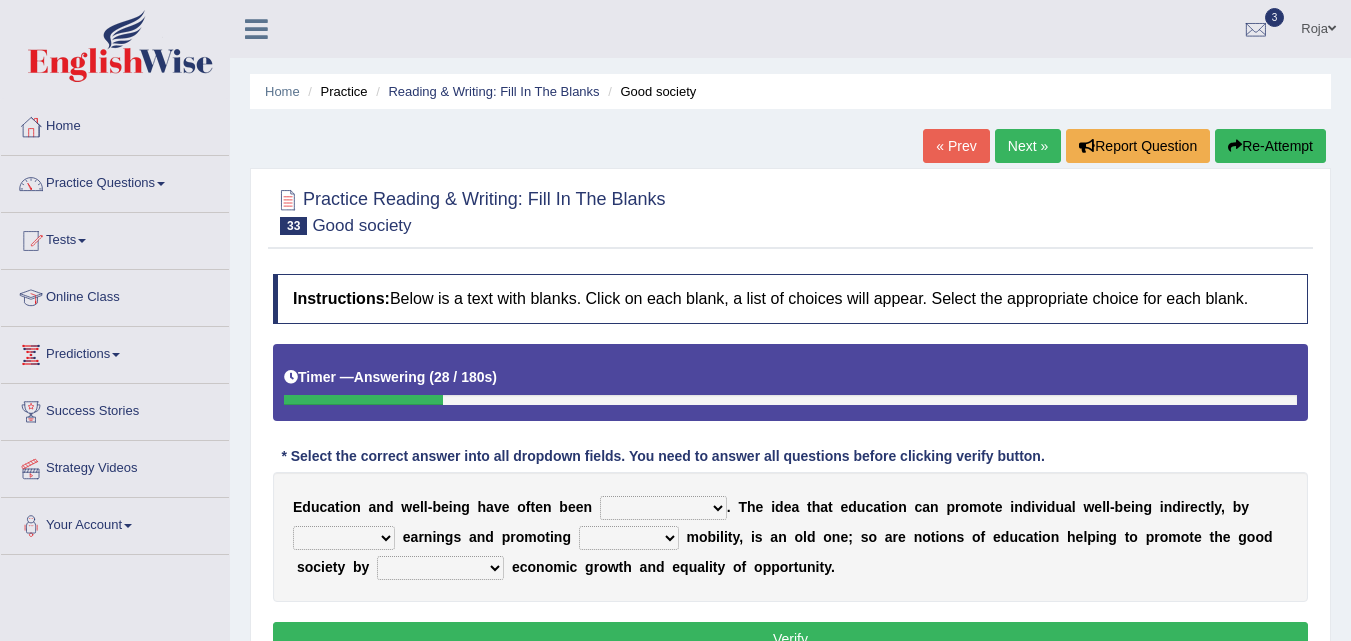 scroll, scrollTop: 0, scrollLeft: 0, axis: both 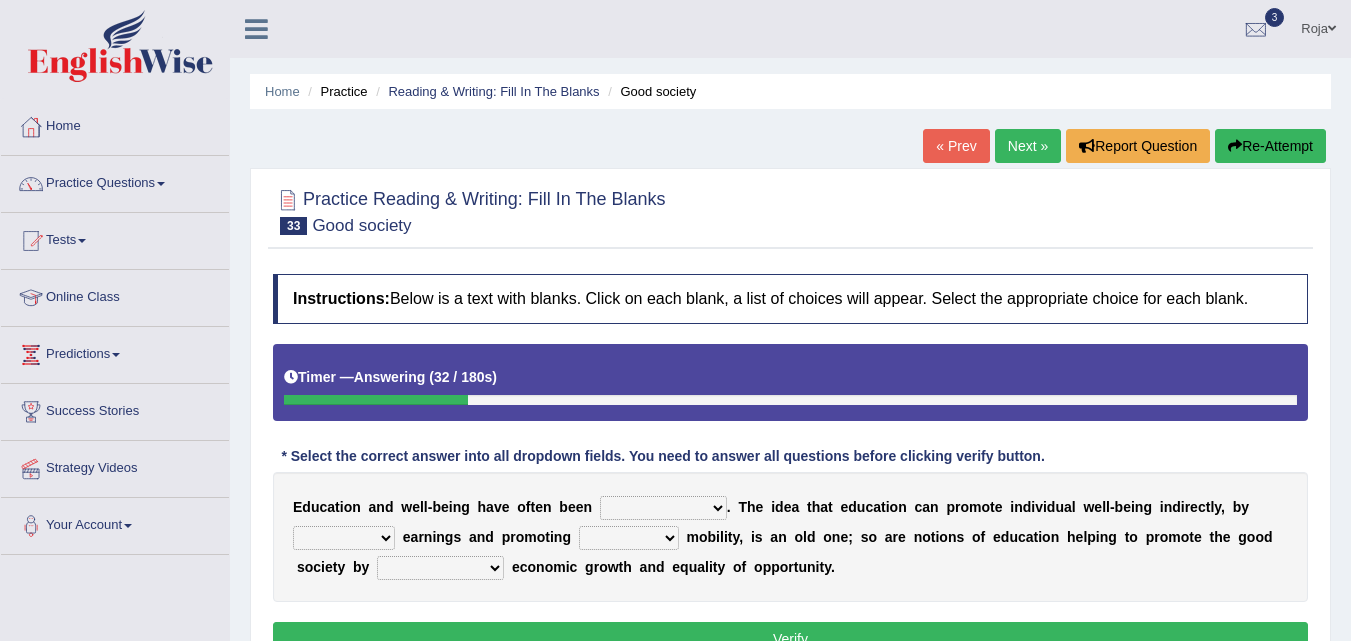 click on "associated allocated distributed communicated" at bounding box center (663, 508) 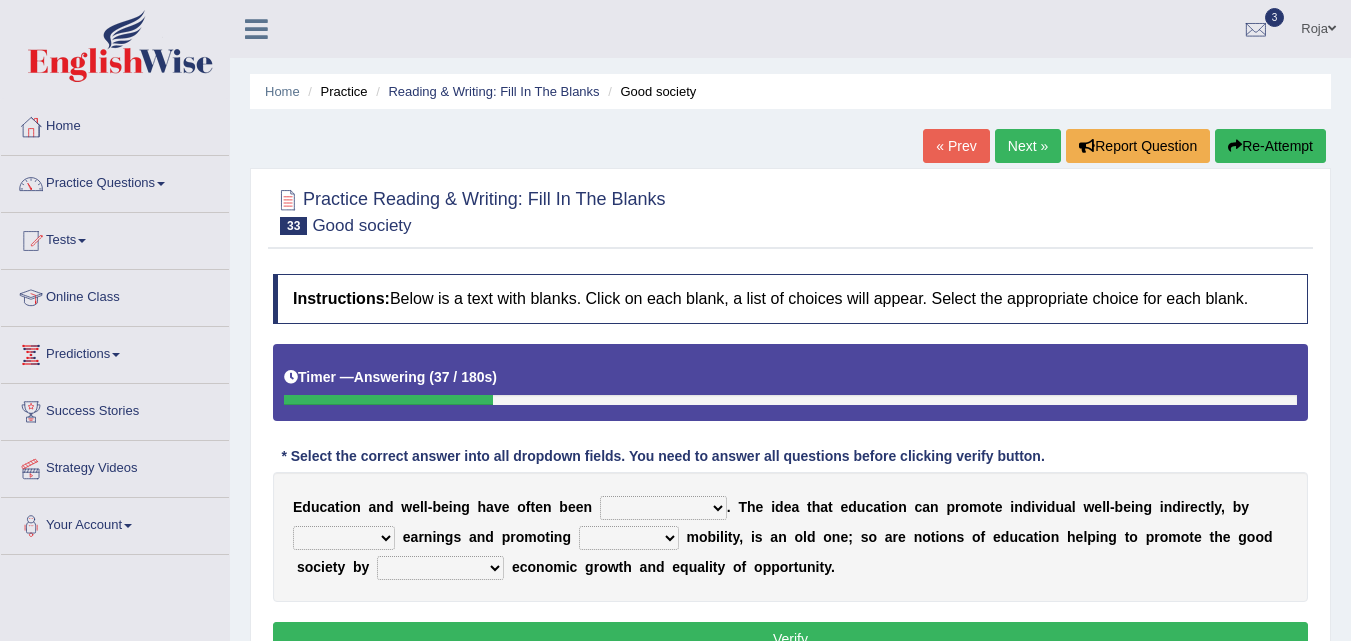 select on "associated" 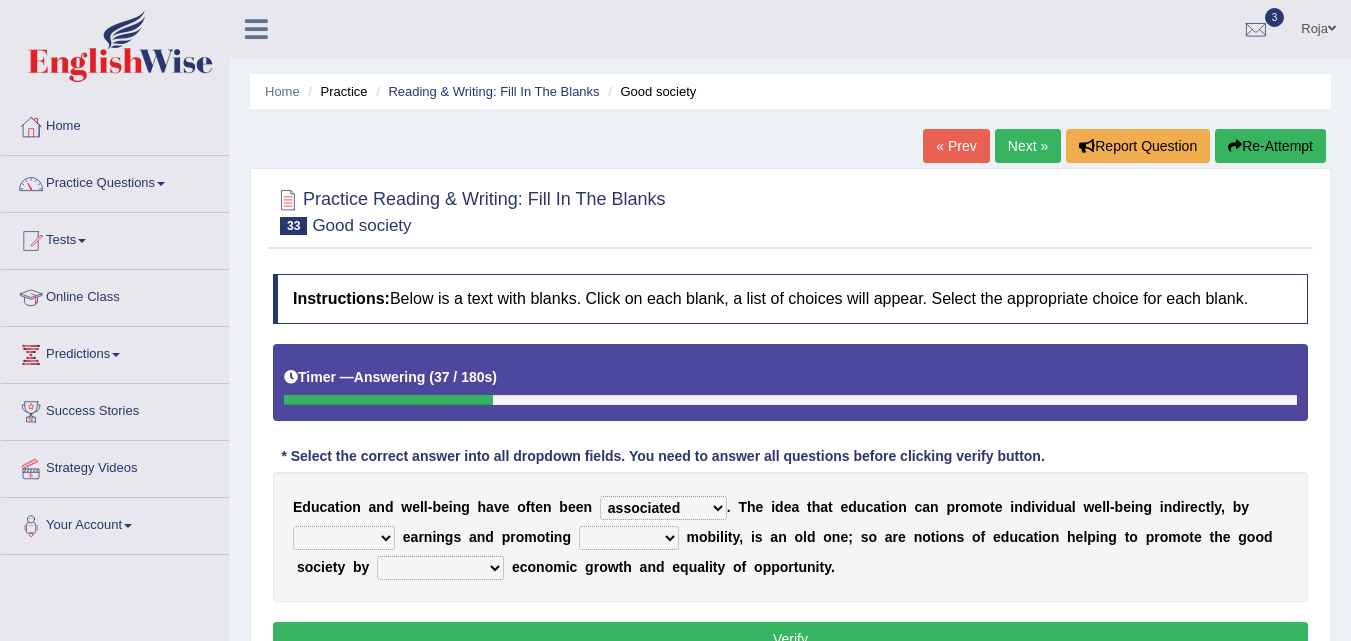 click on "associated allocated distributed communicated" at bounding box center (663, 508) 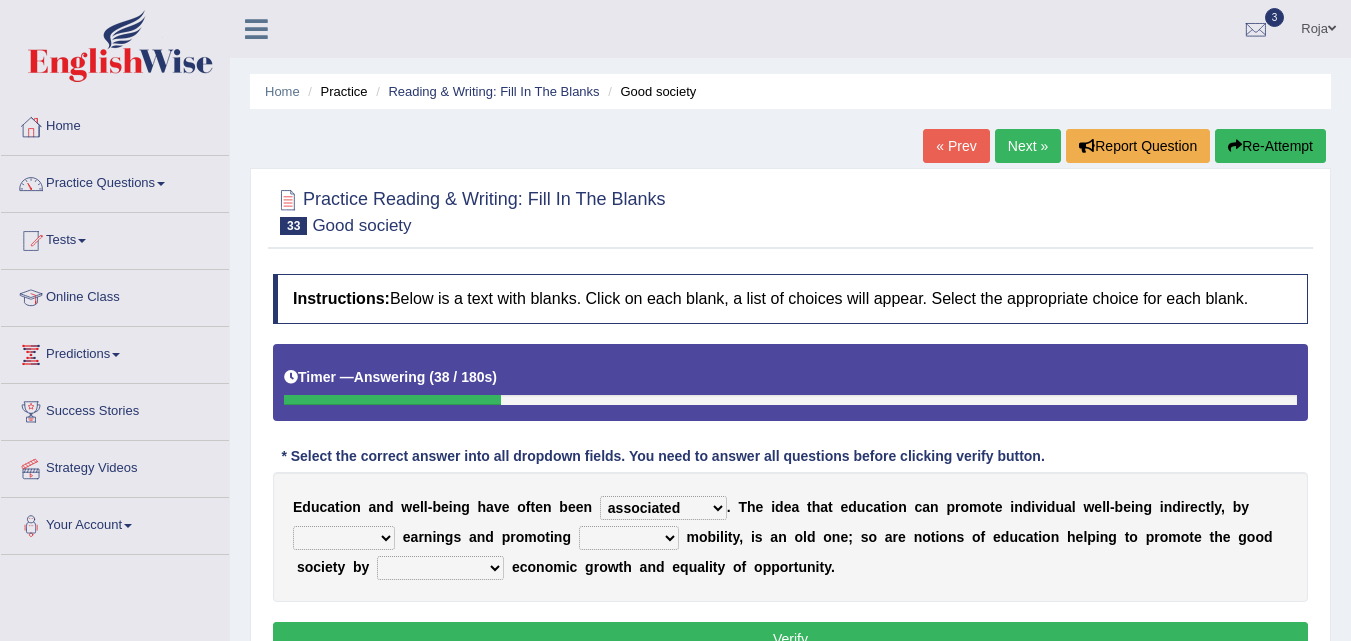 click on "associated allocated distributed communicated" at bounding box center (663, 508) 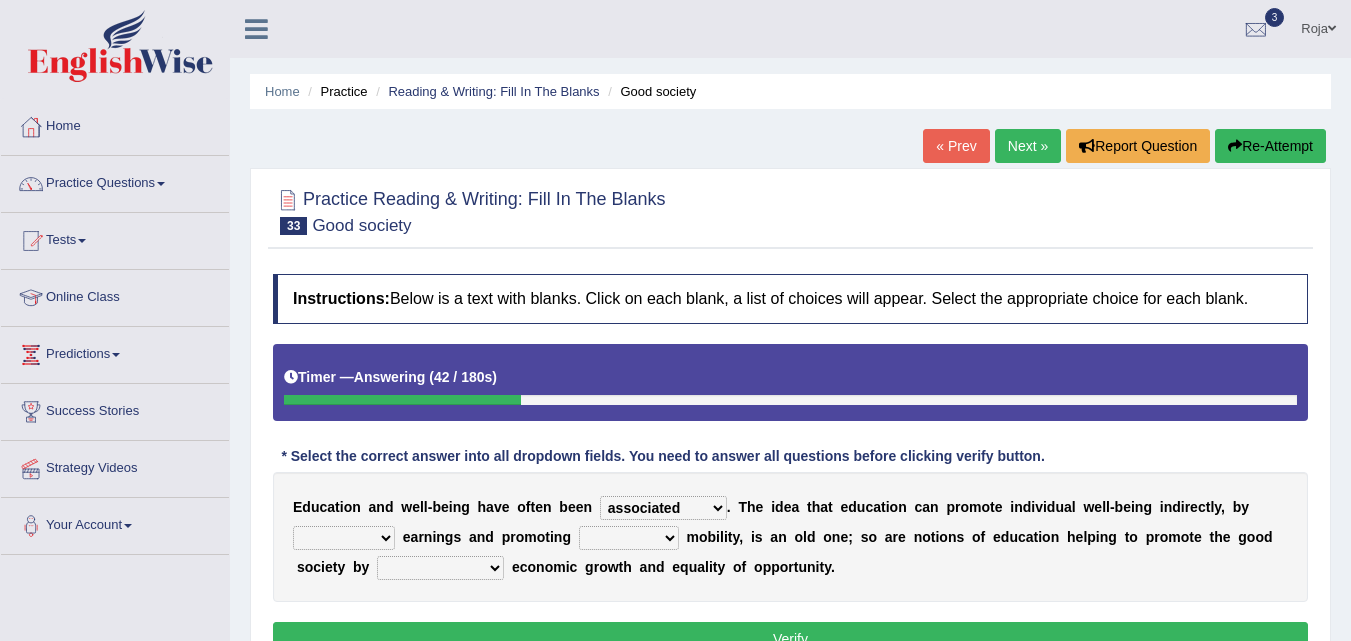 click on "e" at bounding box center [788, 507] 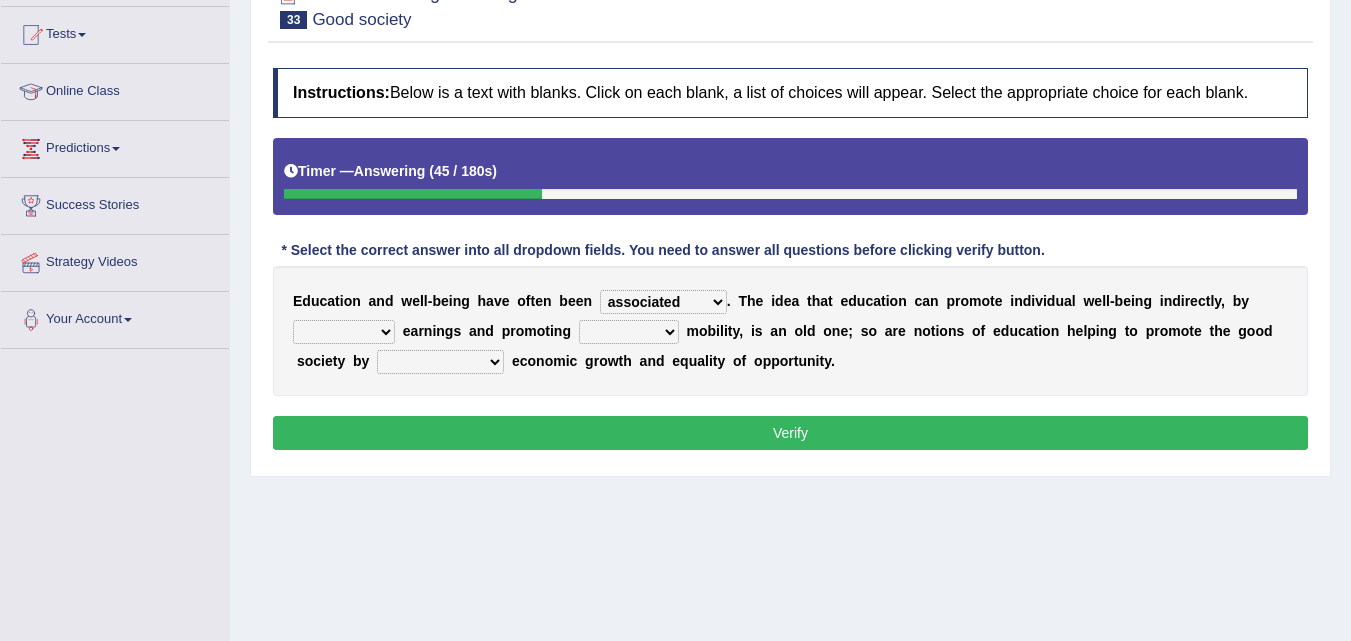 scroll, scrollTop: 215, scrollLeft: 0, axis: vertical 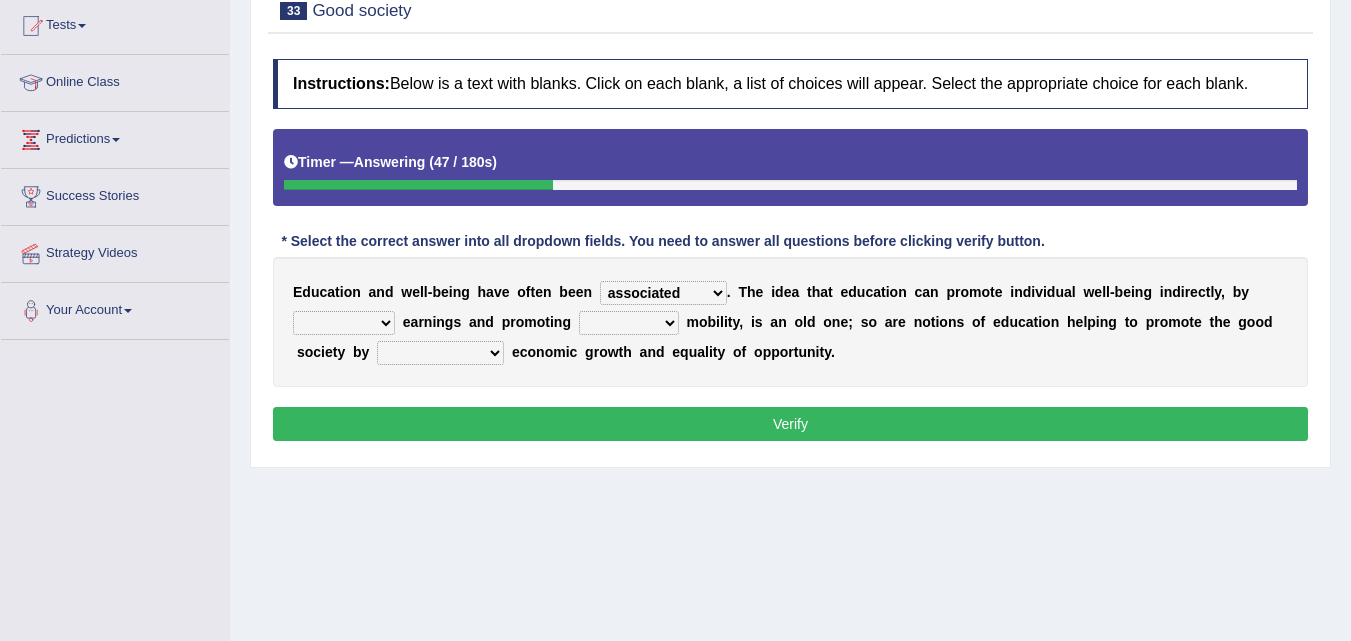 click on "applying discussion accepting improving" at bounding box center [344, 323] 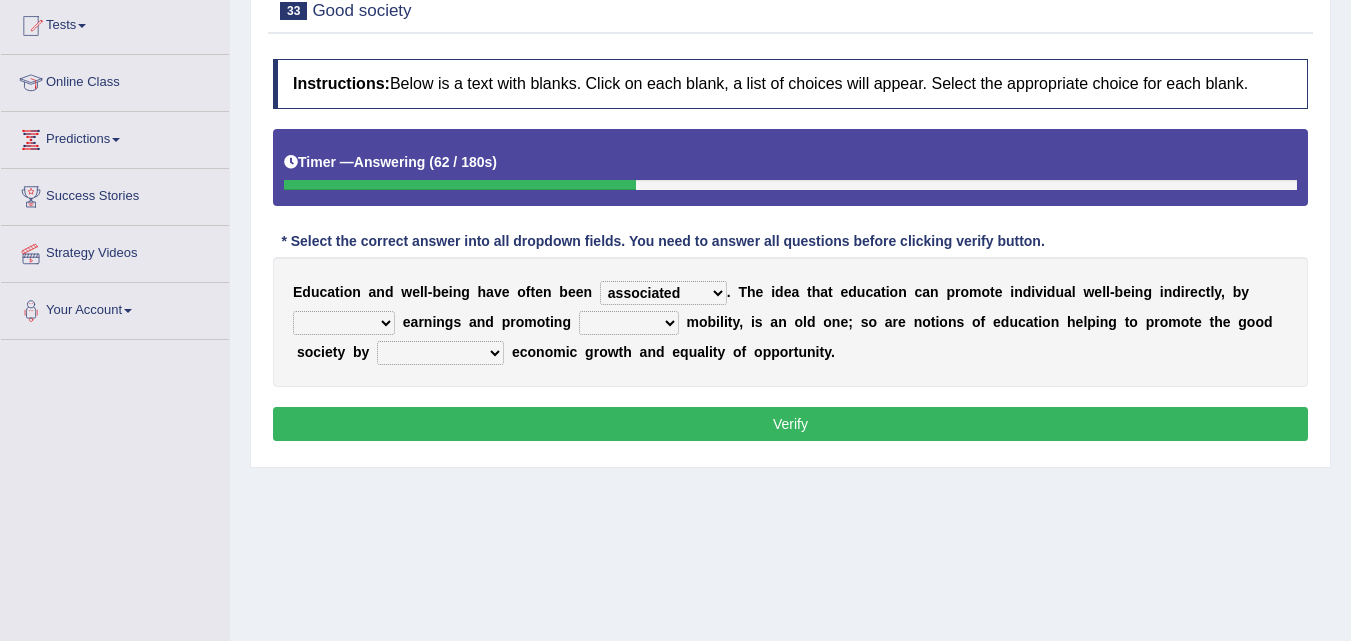 select on "improving" 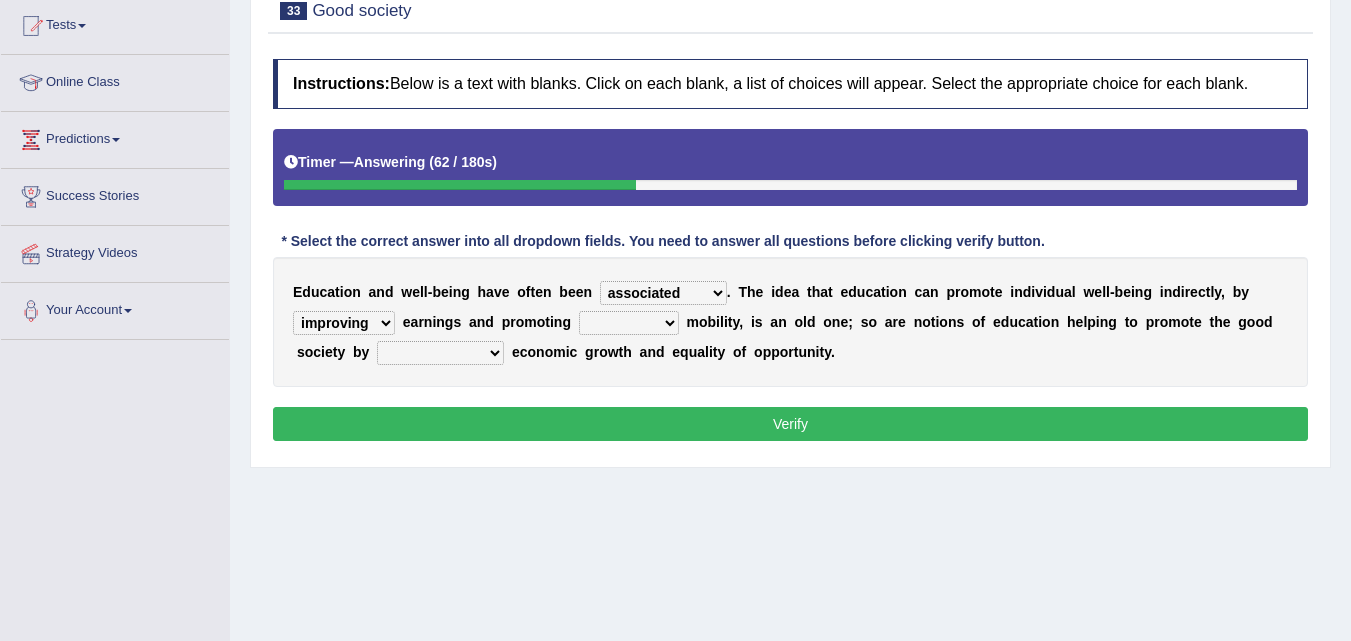 click on "applying discussion accepting improving" at bounding box center [344, 323] 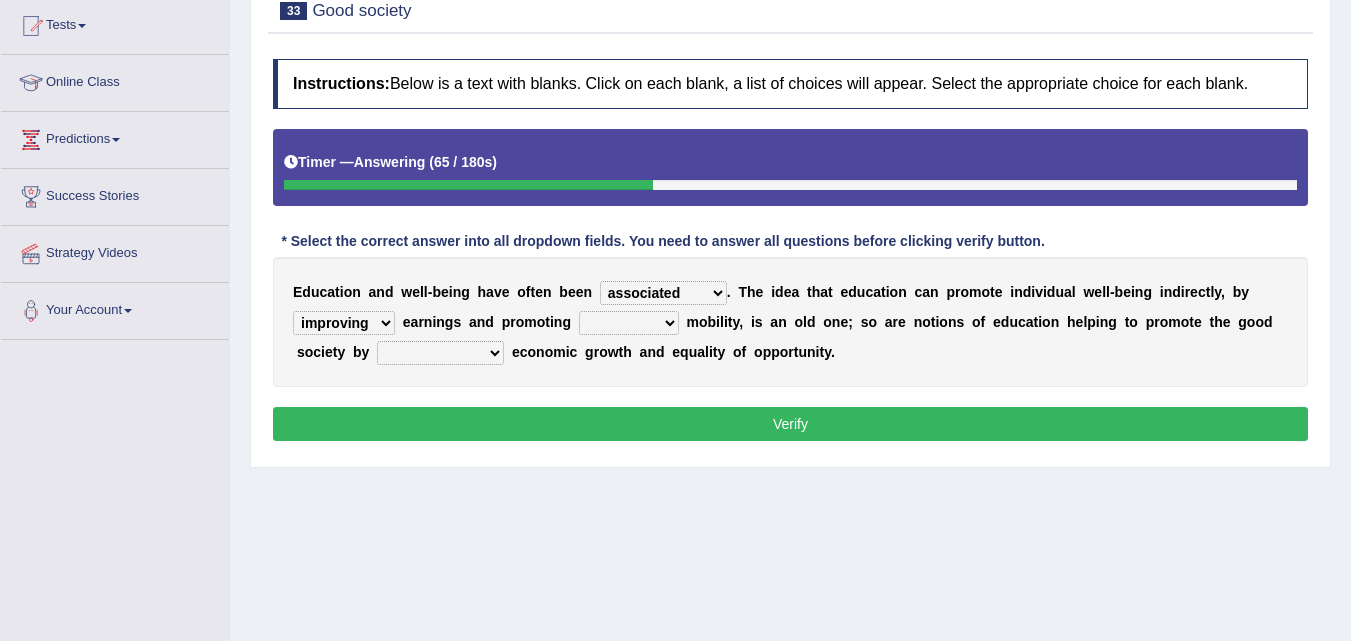 click on "social bung distrait postil" at bounding box center [629, 323] 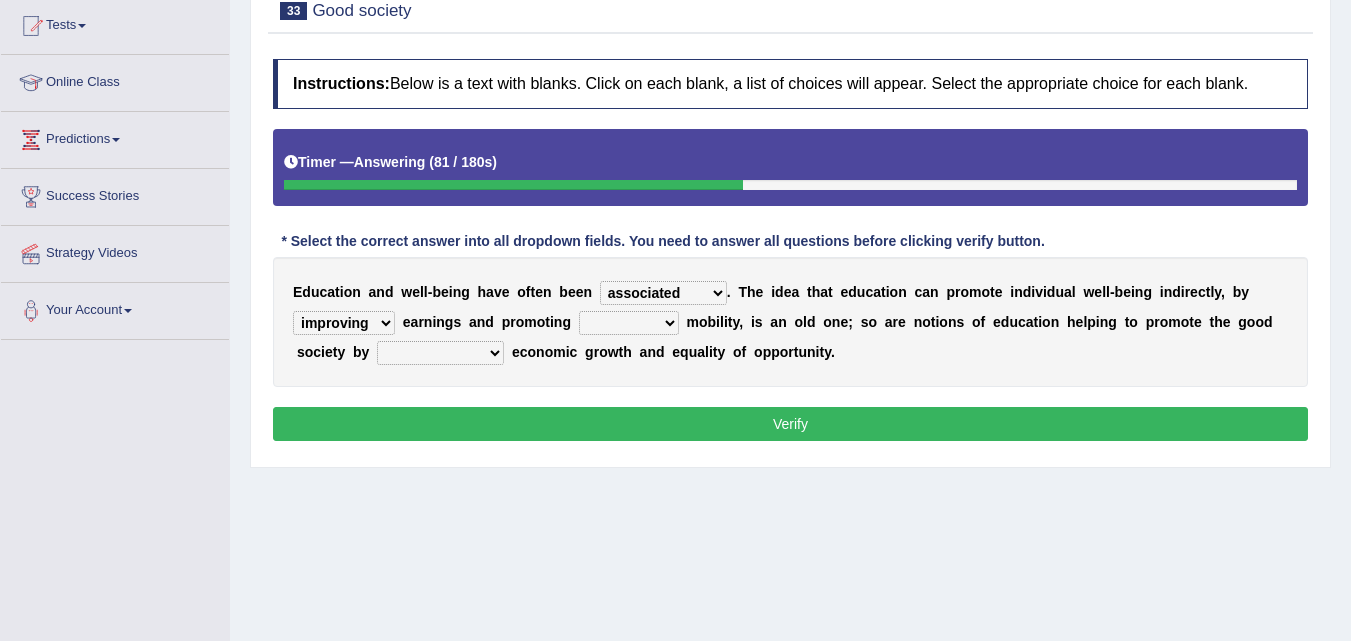 click on "contributing to put up come up with hand out" at bounding box center [440, 353] 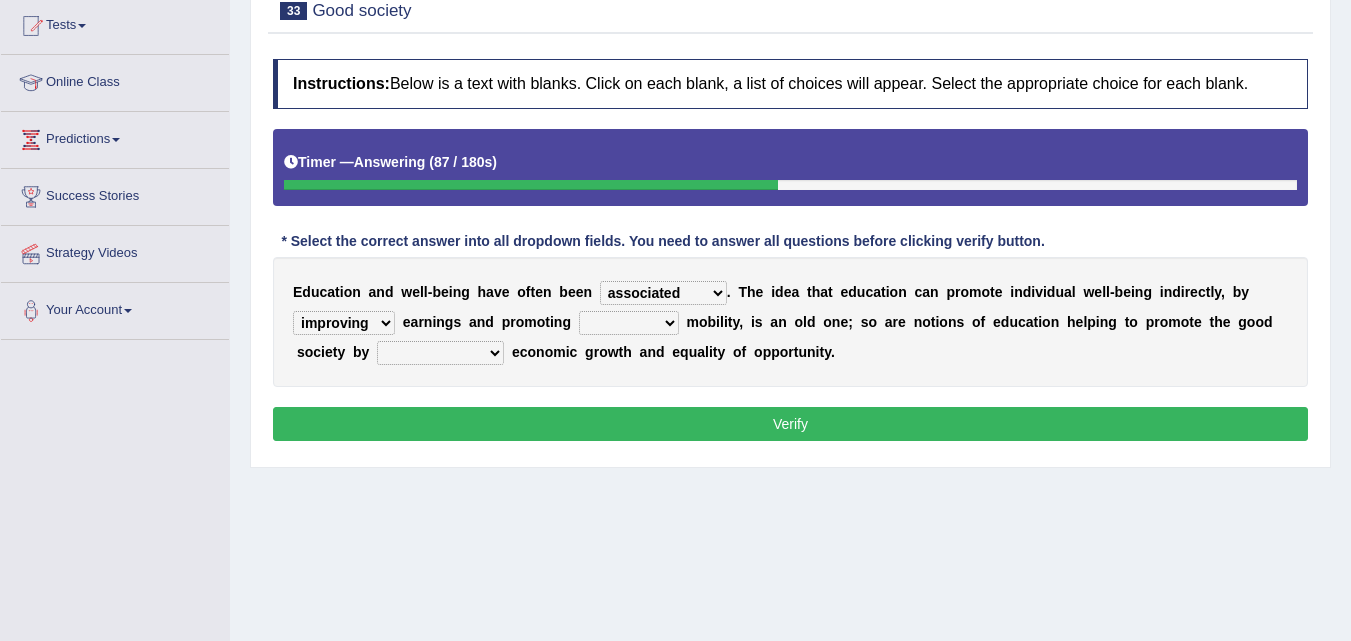 select on "contributing to" 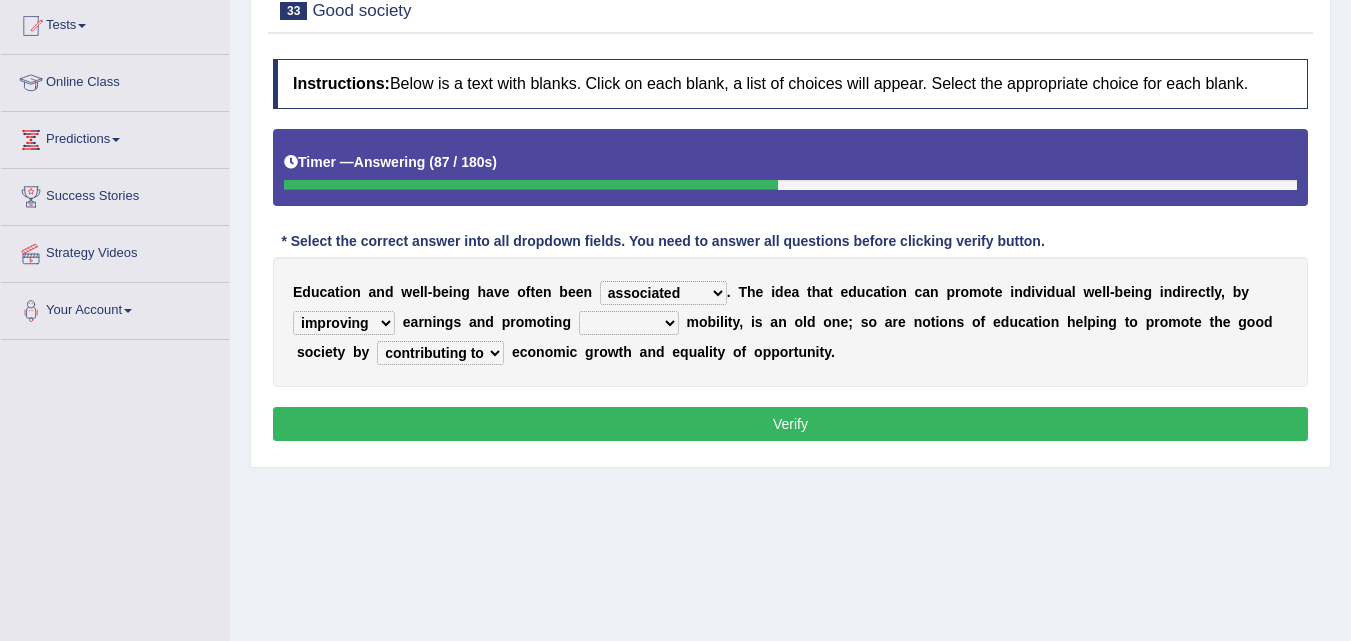 click on "contributing to put up come up with hand out" at bounding box center (440, 353) 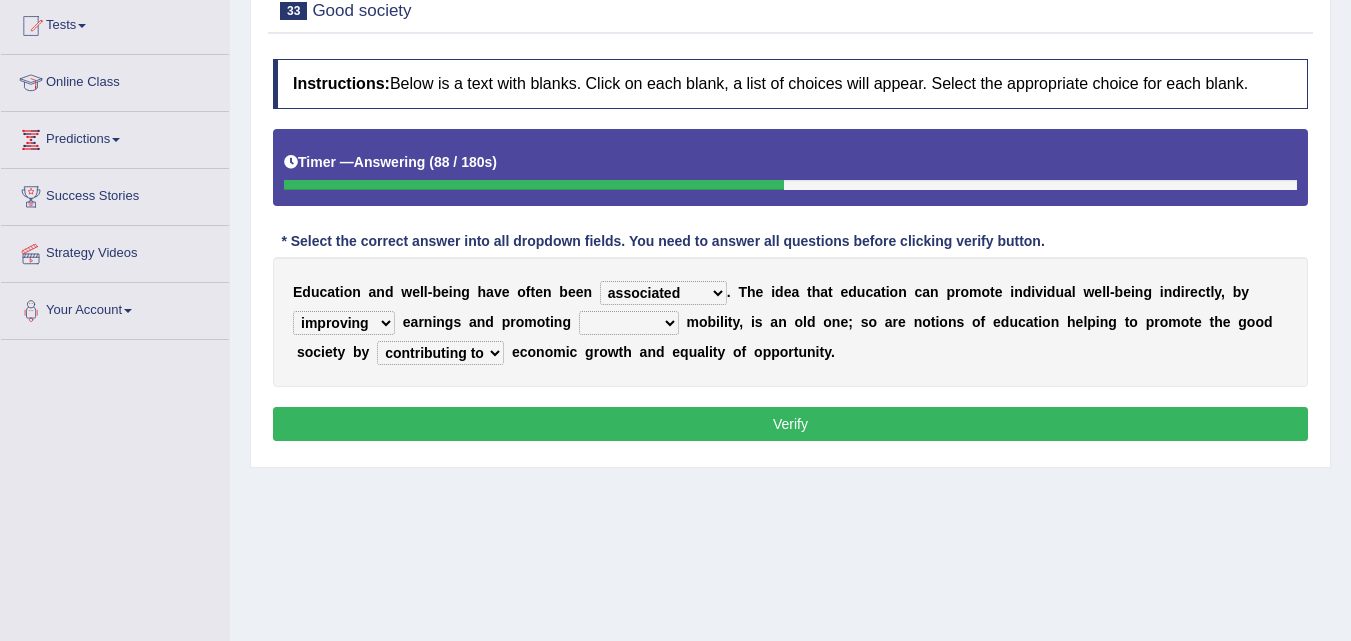 click on "contributing to put up come up with hand out" at bounding box center [440, 353] 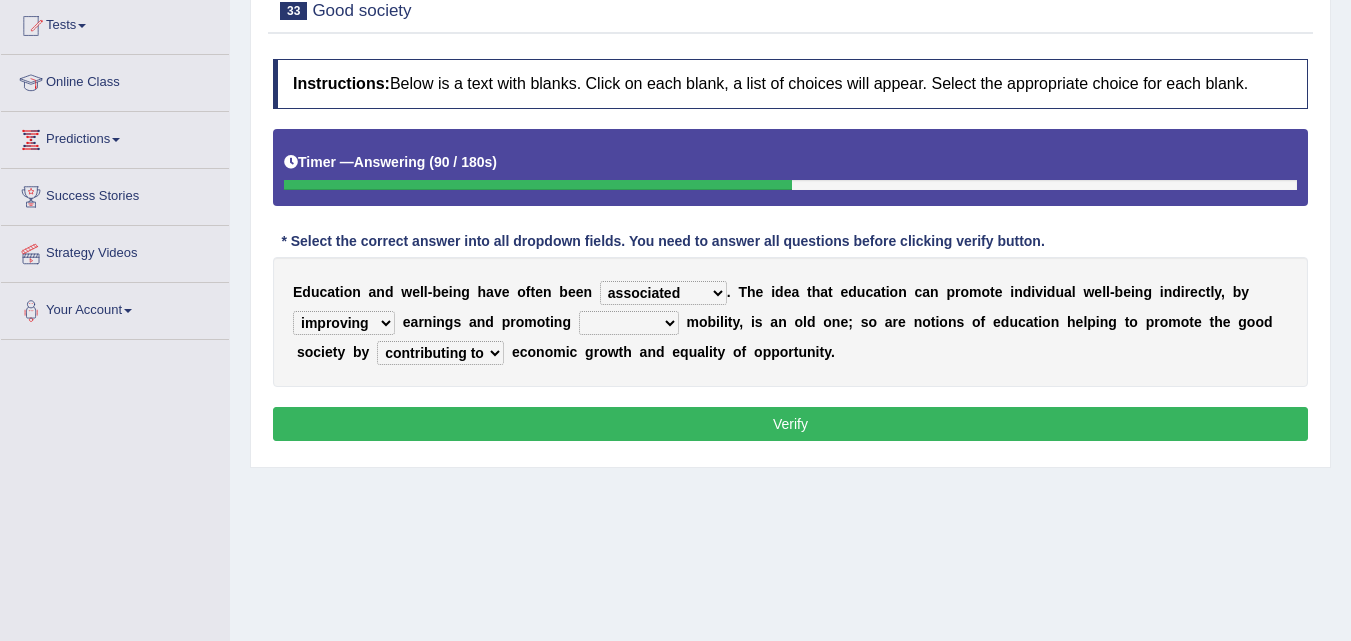 click on "social bung distrait postil" at bounding box center (629, 323) 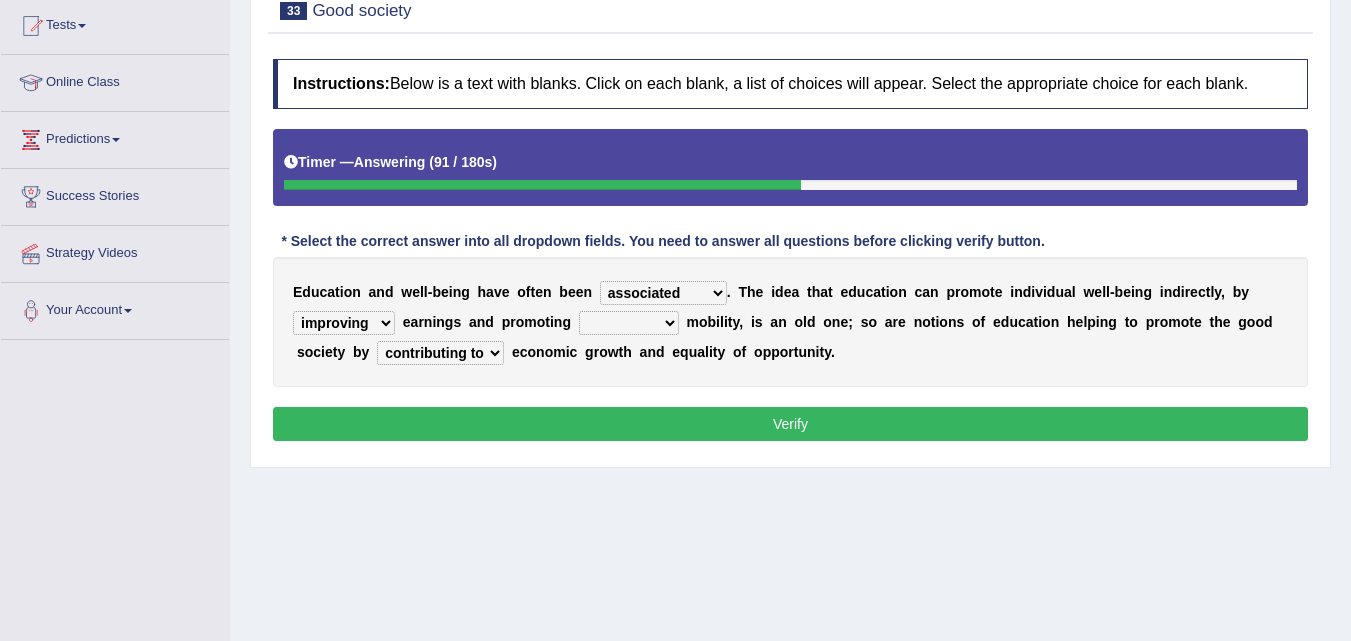 select on "social" 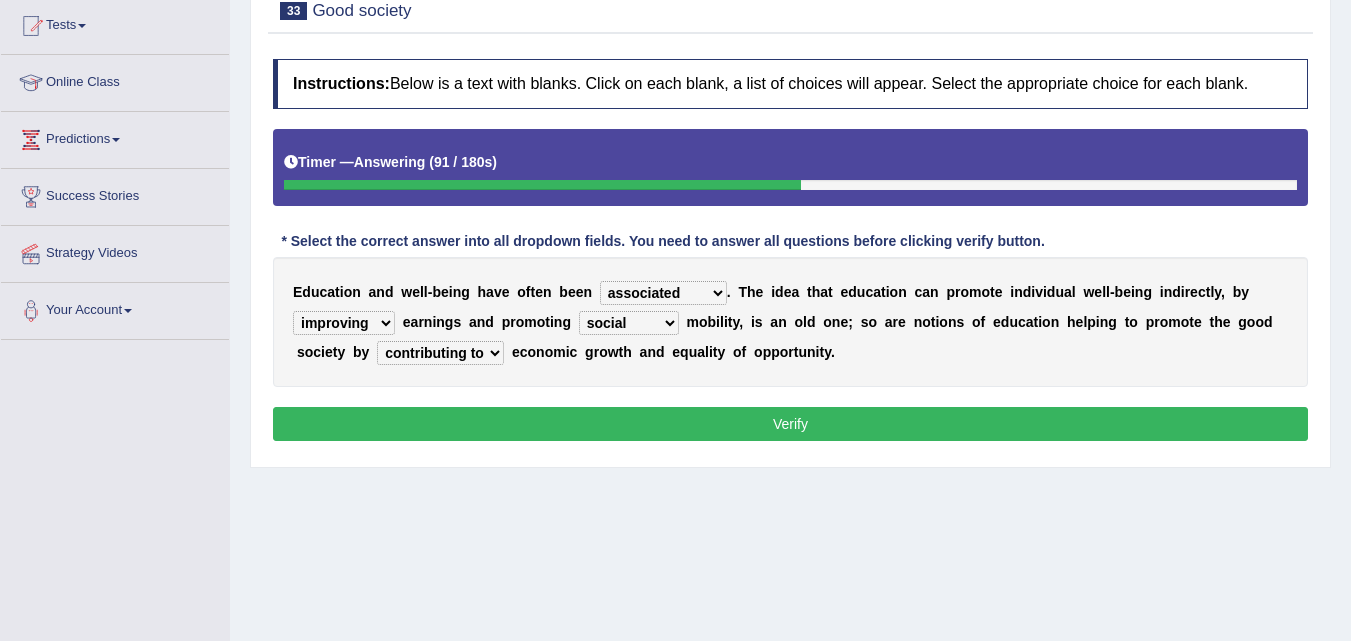 click on "social bung distrait postil" at bounding box center (629, 323) 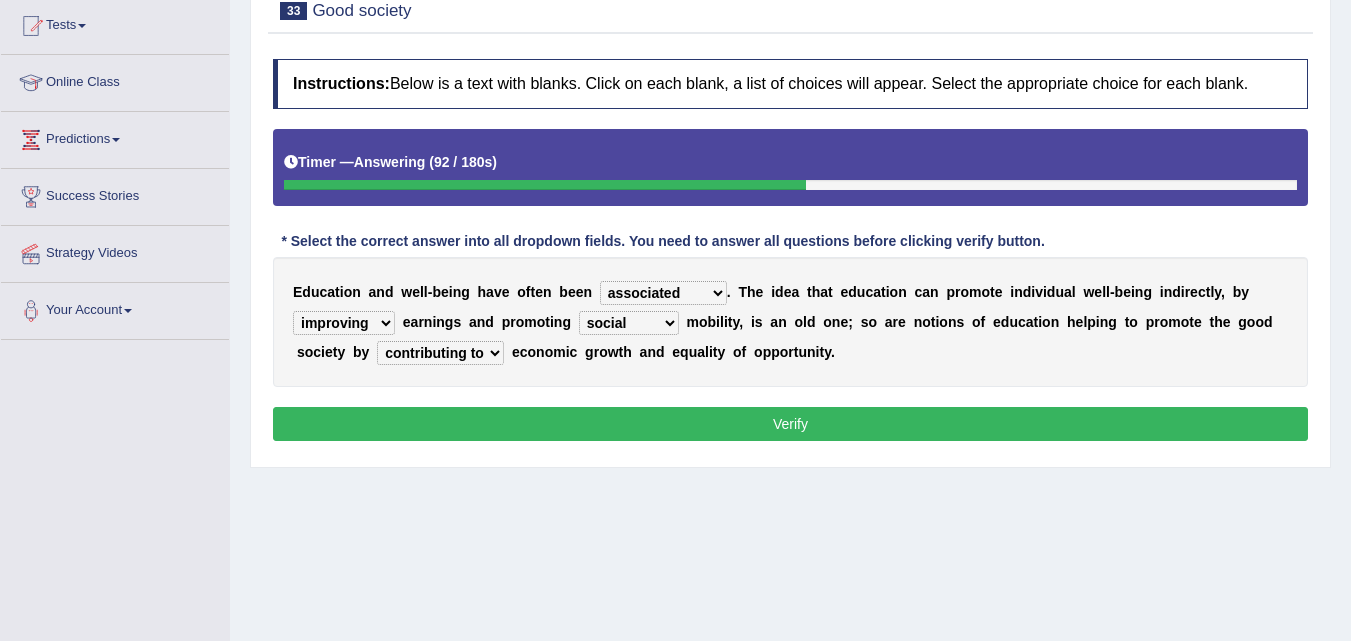 click on "Verify" at bounding box center (790, 424) 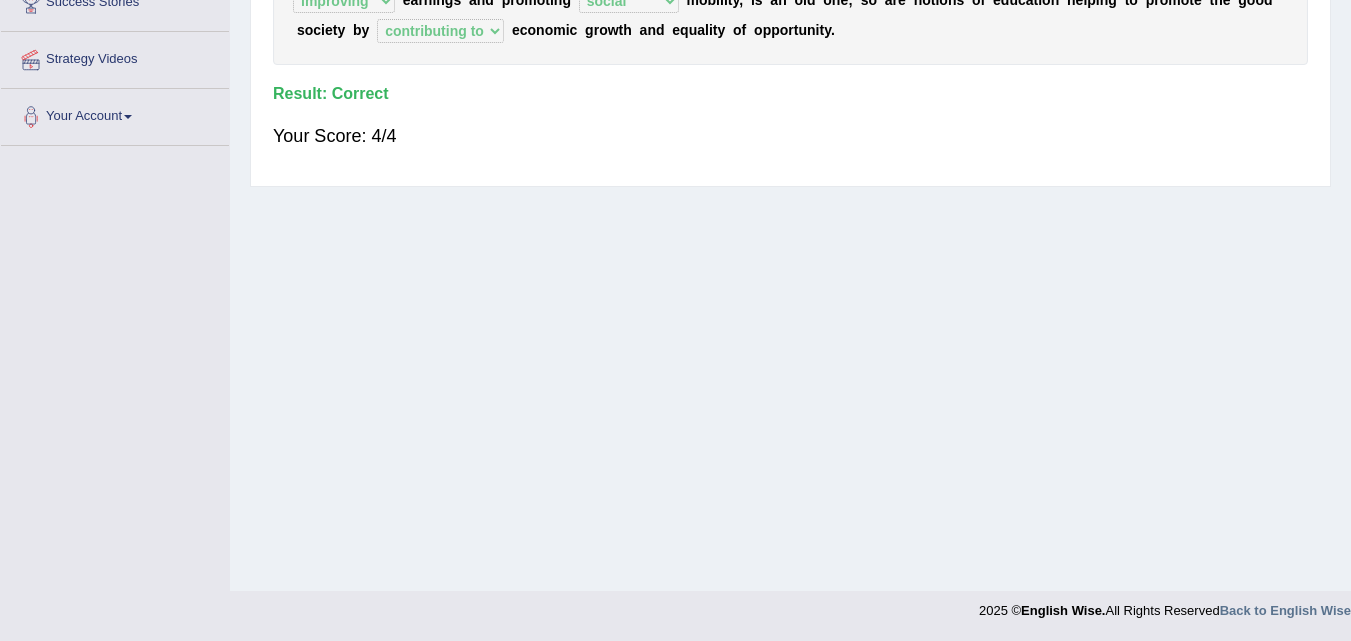 scroll, scrollTop: 0, scrollLeft: 0, axis: both 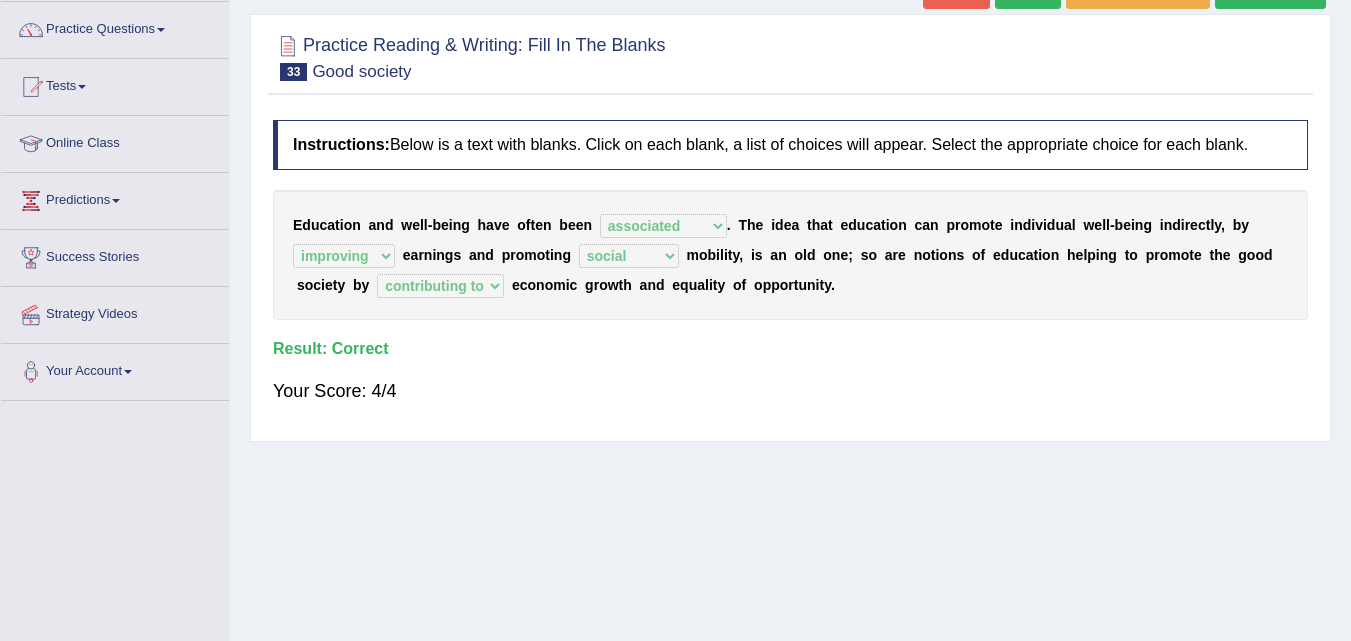 click on "Next »" at bounding box center [1028, -8] 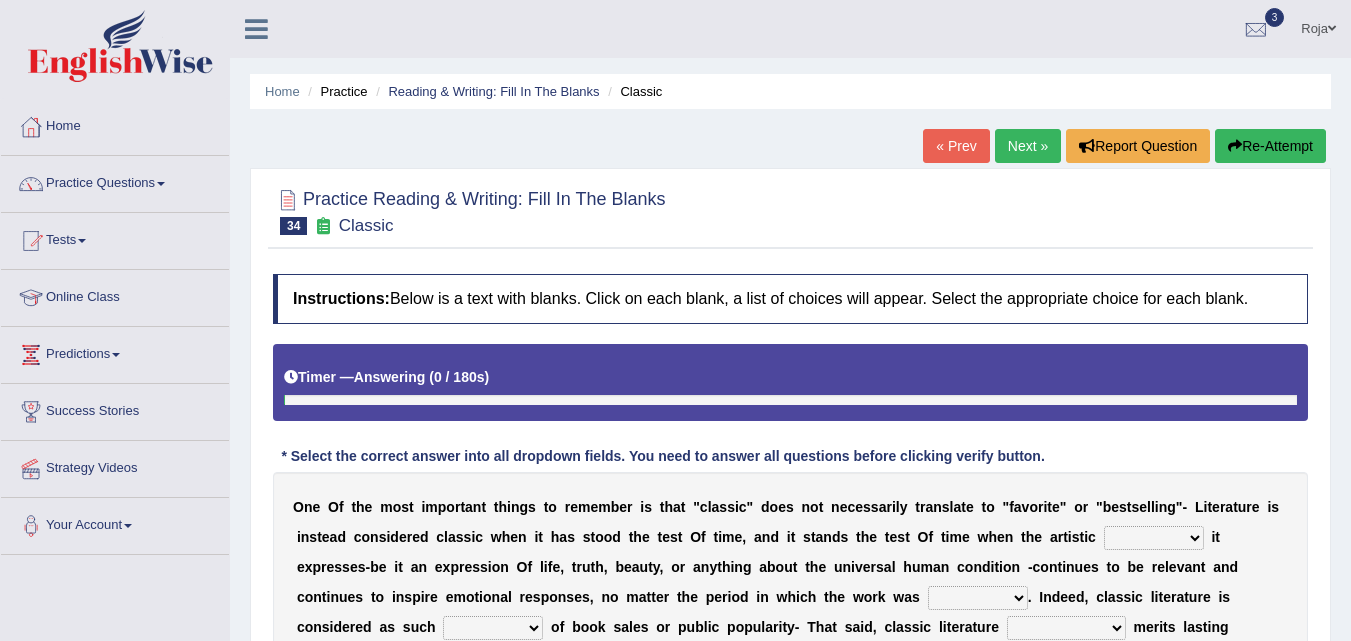 scroll, scrollTop: 262, scrollLeft: 0, axis: vertical 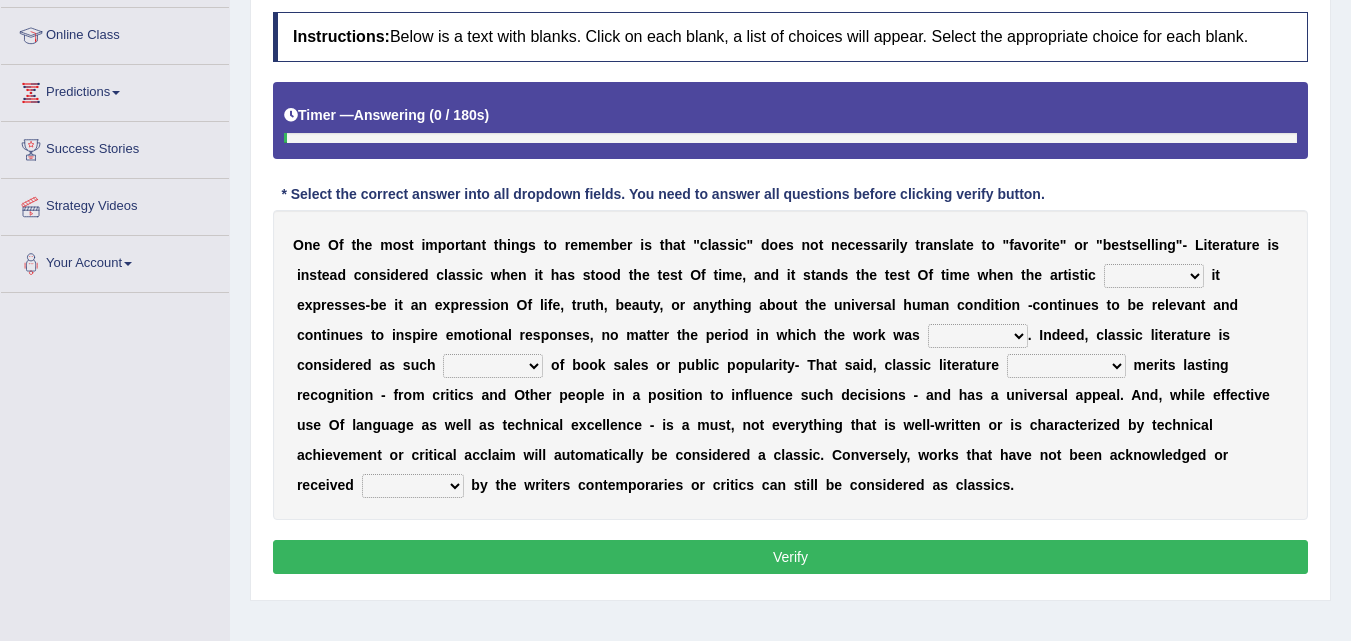 click on "Toggle navigation
Home
Practice Questions   Speaking Practice Read Aloud
Repeat Sentence
Describe Image
Re-tell Lecture
Answer Short Question
Summarize Group Discussion
Respond To A Situation
Writing Practice  Summarize Written Text
Write Essay
Reading Practice  Reading & Writing: Fill In The Blanks
Choose Multiple Answers
Re-order Paragraphs
Fill In The Blanks
Choose Single Answer
Listening Practice  Summarize Spoken Text
Highlight Incorrect Words
Highlight Correct Summary
Select Missing Word
Choose Single Answer
Choose Multiple Answers
Fill In The Blanks
Write From Dictation
Pronunciation
Tests
Take Mock Test" at bounding box center [675, 58] 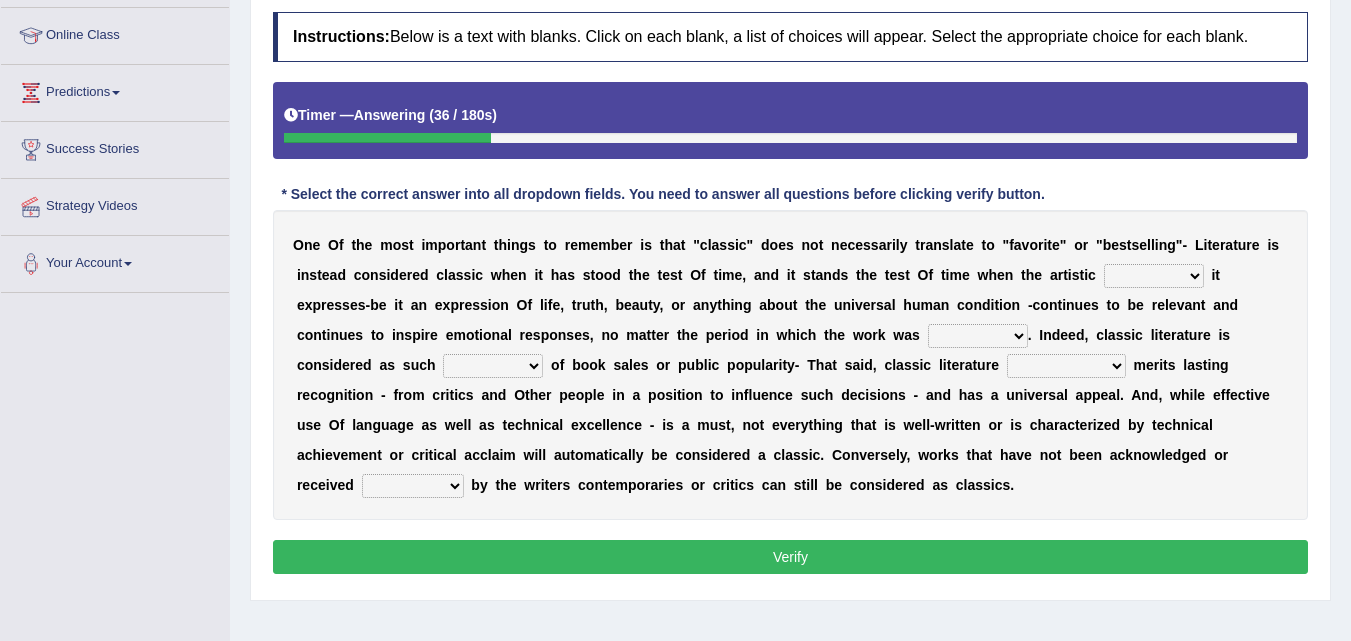 click on "quality facade bid clime" at bounding box center [1154, 276] 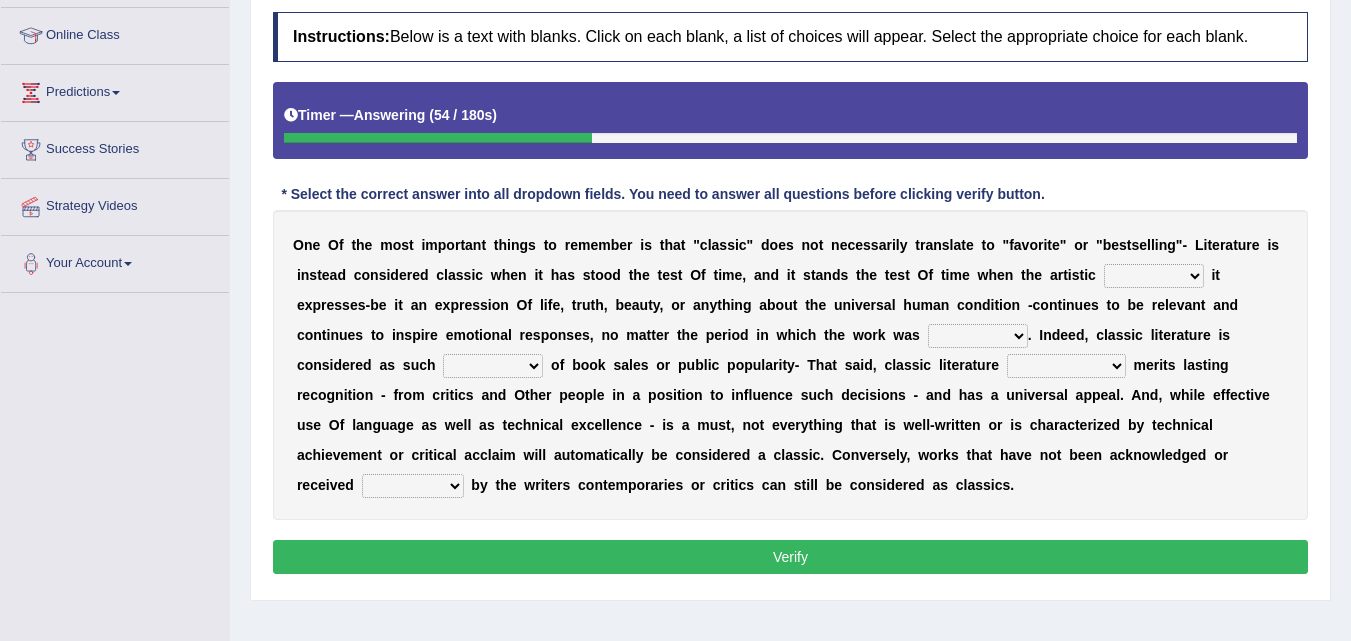 click on "n" at bounding box center [738, 305] 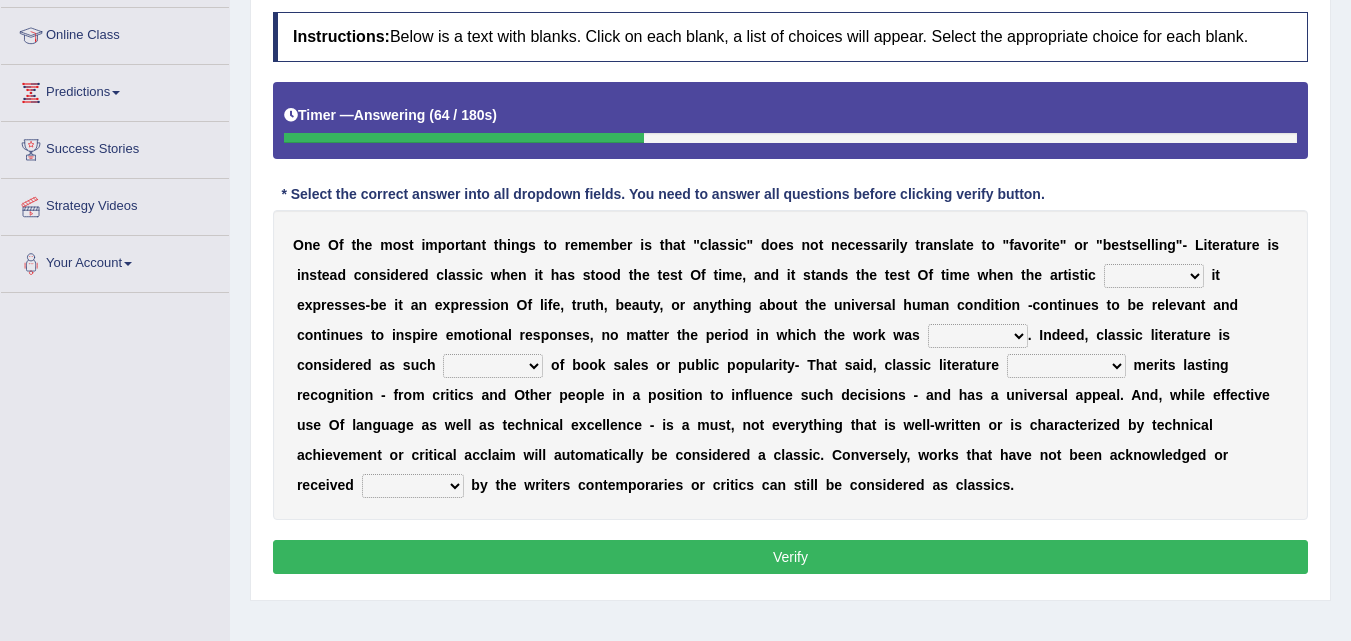 click on "written writing write to write" at bounding box center [978, 336] 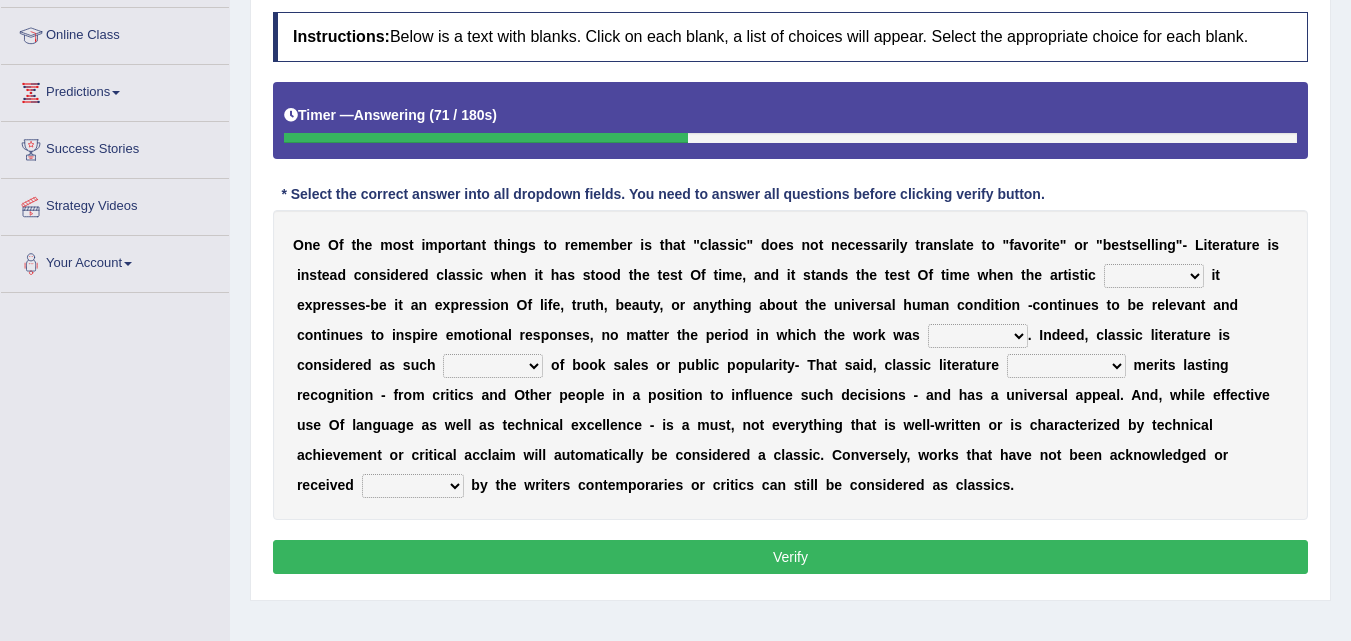 select on "written" 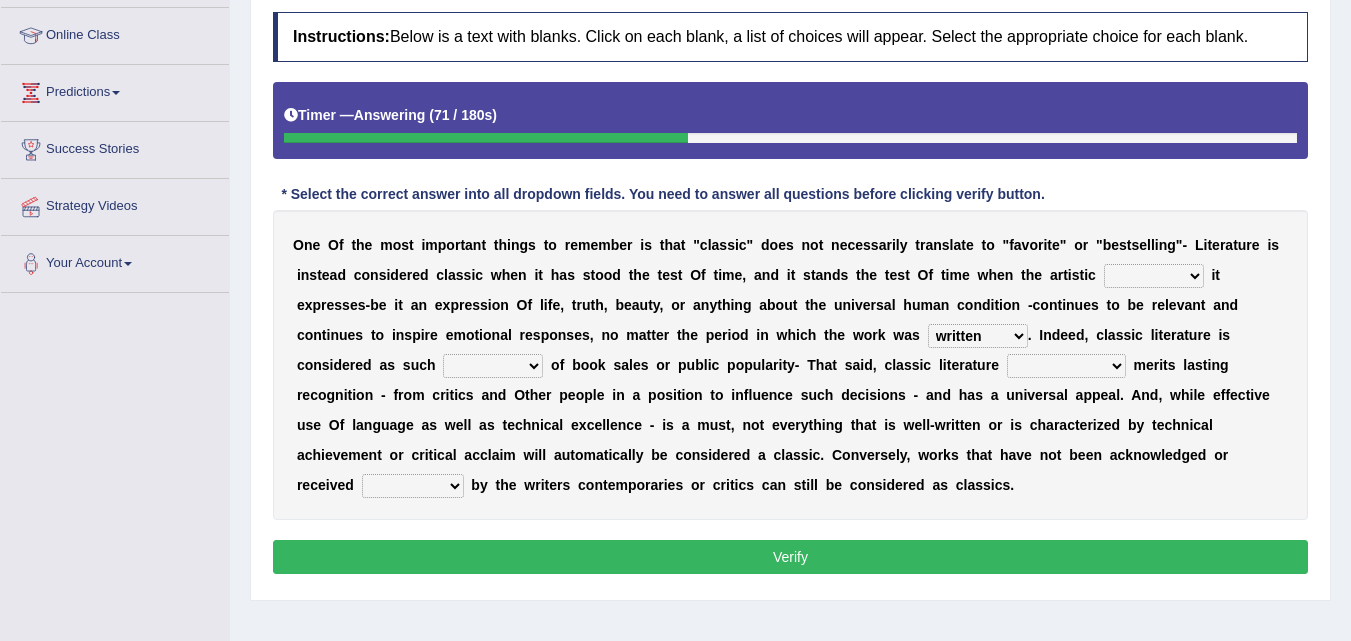 click on "written writing write to write" at bounding box center [978, 336] 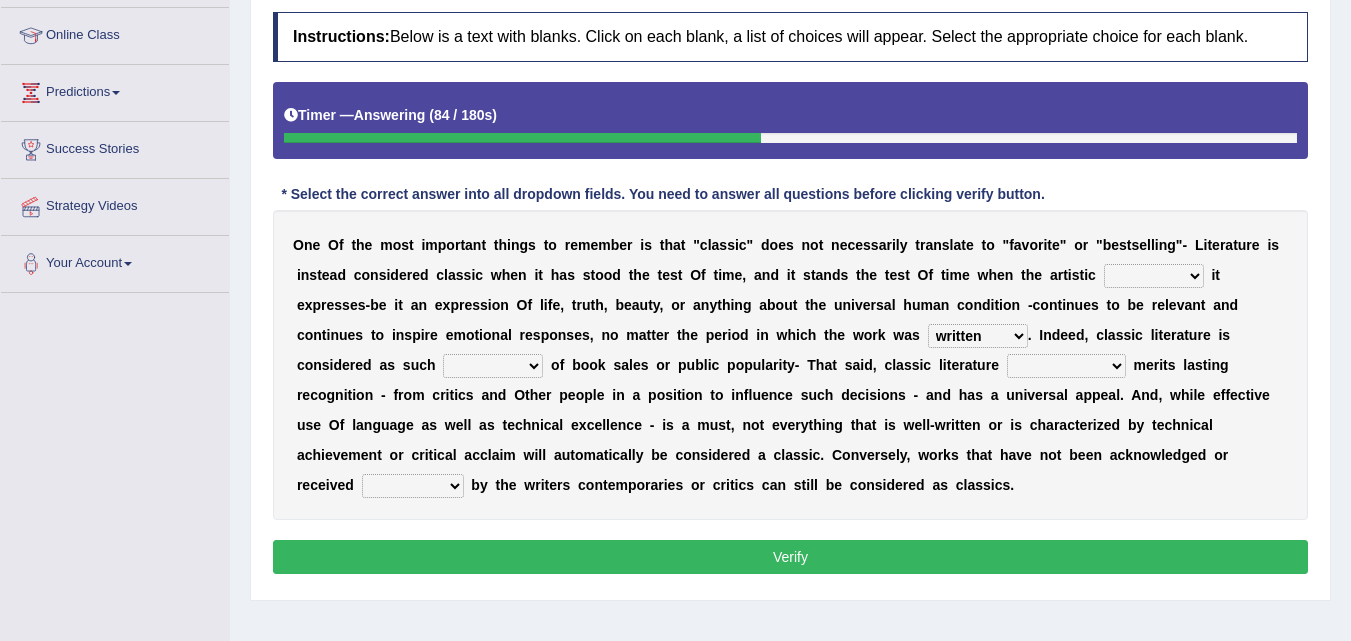click on "careless devoid lacking regardless" at bounding box center (493, 366) 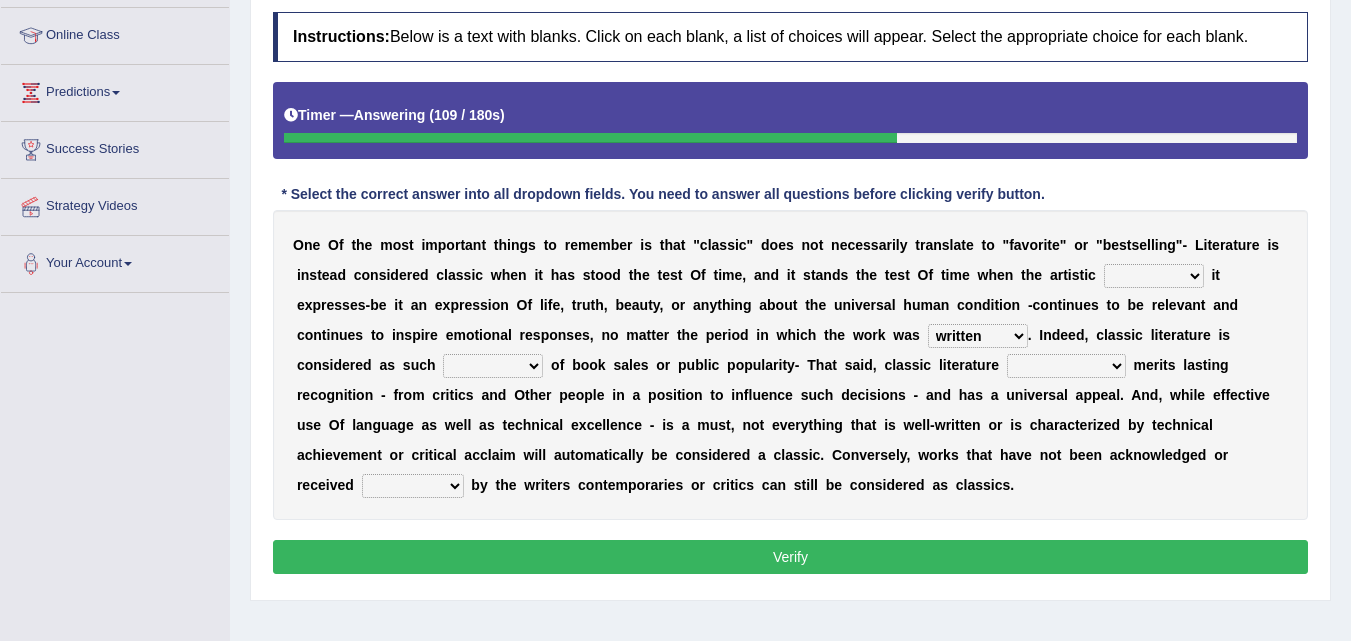 select on "regardless" 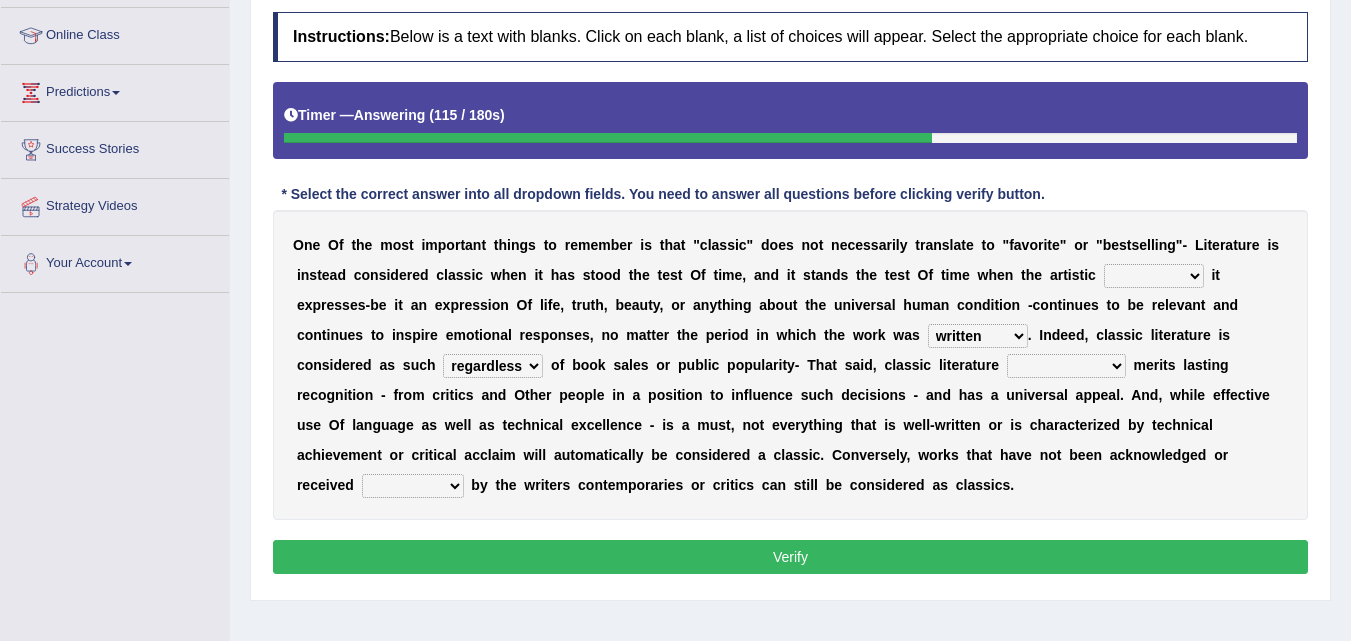 click on "O n e    O f    t h e    m o s t    i m p o r t a n t    t h i n g s    t o    r e m e m b e r    i s    t h a t    " c l a s s i c "    d o e s    n o t    n e c e s s a r i l y    t r a n s l a t e    t o    " f a v o r i t e "    o r    " b e s t s e l l i n g " -    L i t e r a t u r e    i s    i n s t e a d    c o n s i d e r e d    c l a s s i c    w h e n    i t    h a s    s t o o d    t h e    t e s t    O f    t i m e ,    a n d    i t    s t a n d s    t h e    t e s t    O f    t i m e    w h e n    t h e    a r t i s t i c    quality facade bid clime    i t    e x p r e s s e s - b e    i t    a n    e x p r e s s i o n    O f    l i f e ,    t r u t h ,    b e a u t y ,    o r    a n y t h i n g    a b o u t    t h e    u n i v e r s a l    h u m a n    c o n d i t i o n    - c o n t i n u e s    t o    b e    r e l e v a n t    a n d    c o n t i n u e s    t o    i n s p i r e    e m o t i o n a l    r e s p o n s e s ,    n" at bounding box center [790, 365] 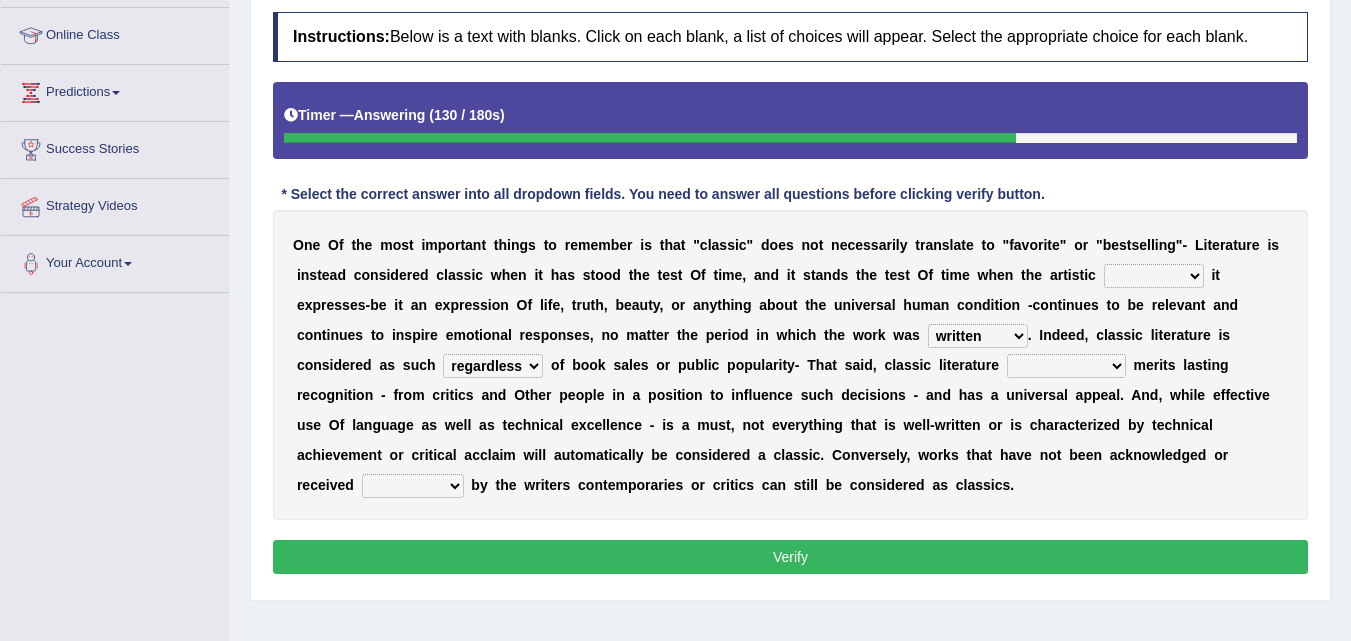 click on "exclusively usually merely consequently" at bounding box center [1066, 366] 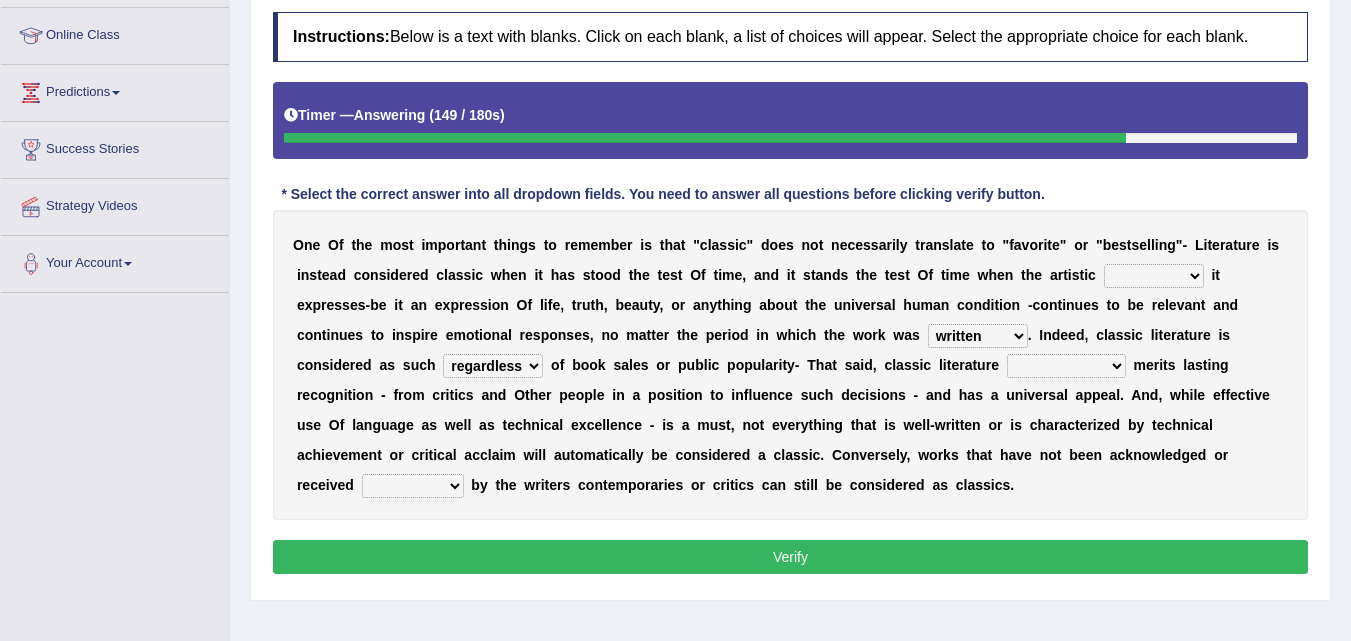 select on "exclusively" 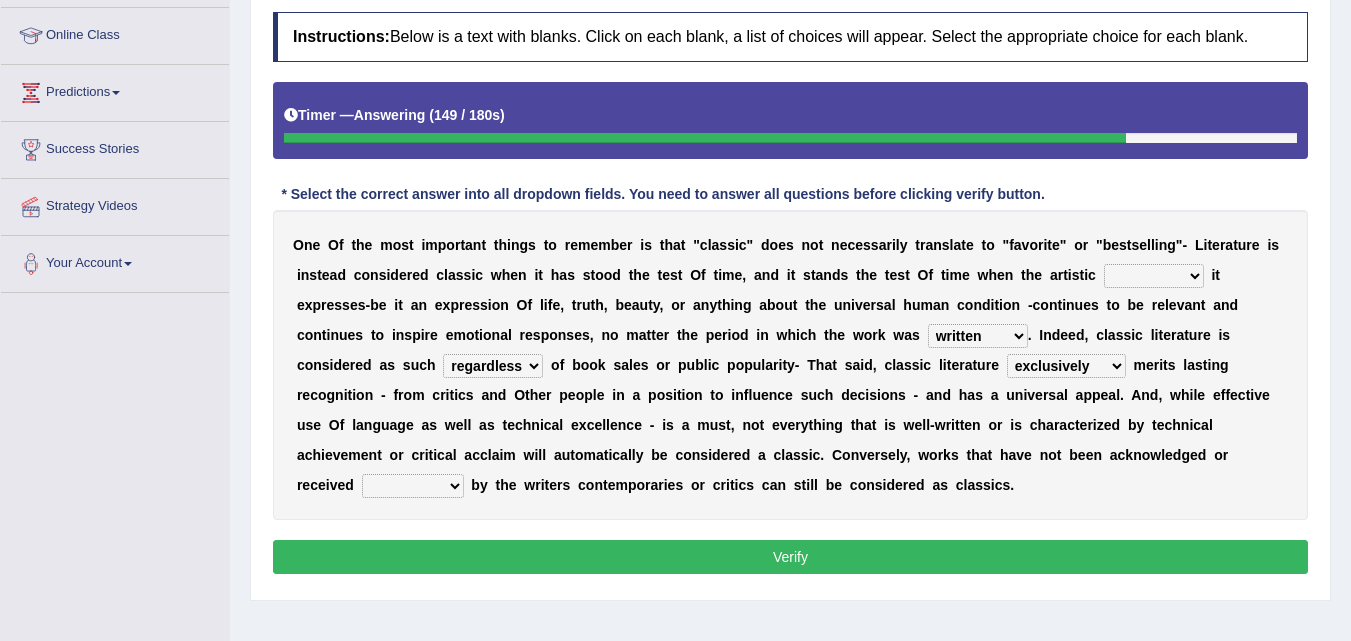 click on "exclusively usually merely consequently" at bounding box center [1066, 366] 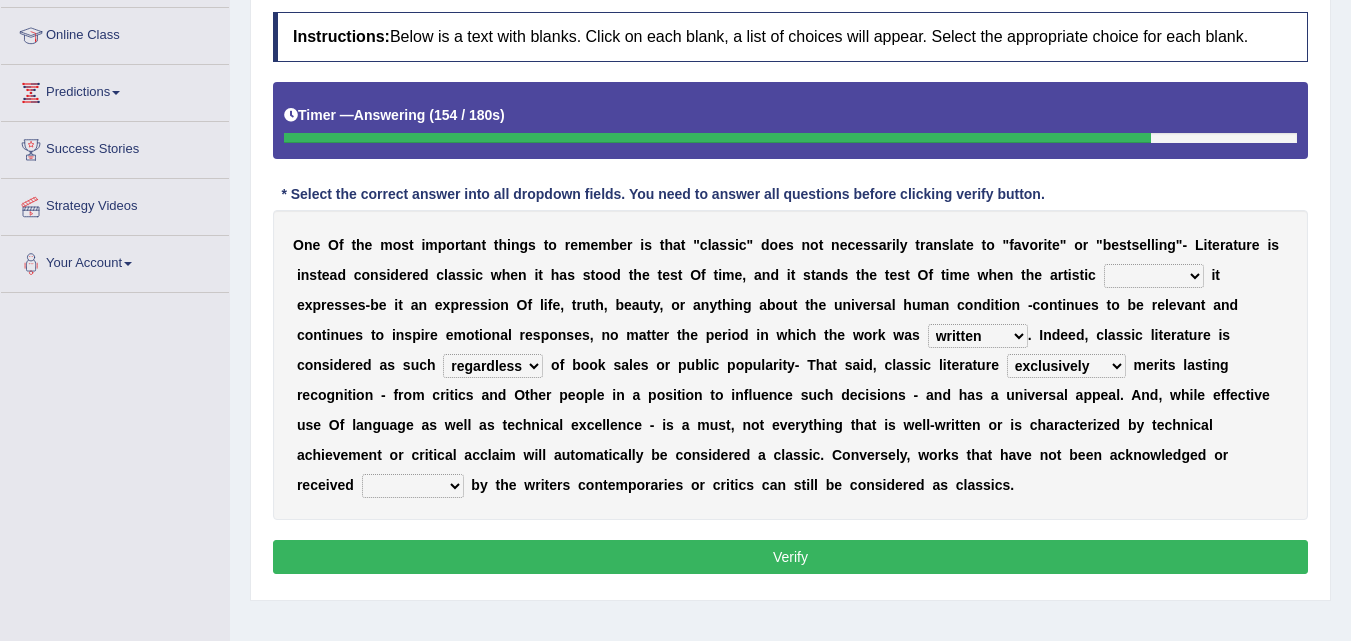 click on "quality facade bid clime" at bounding box center [1154, 276] 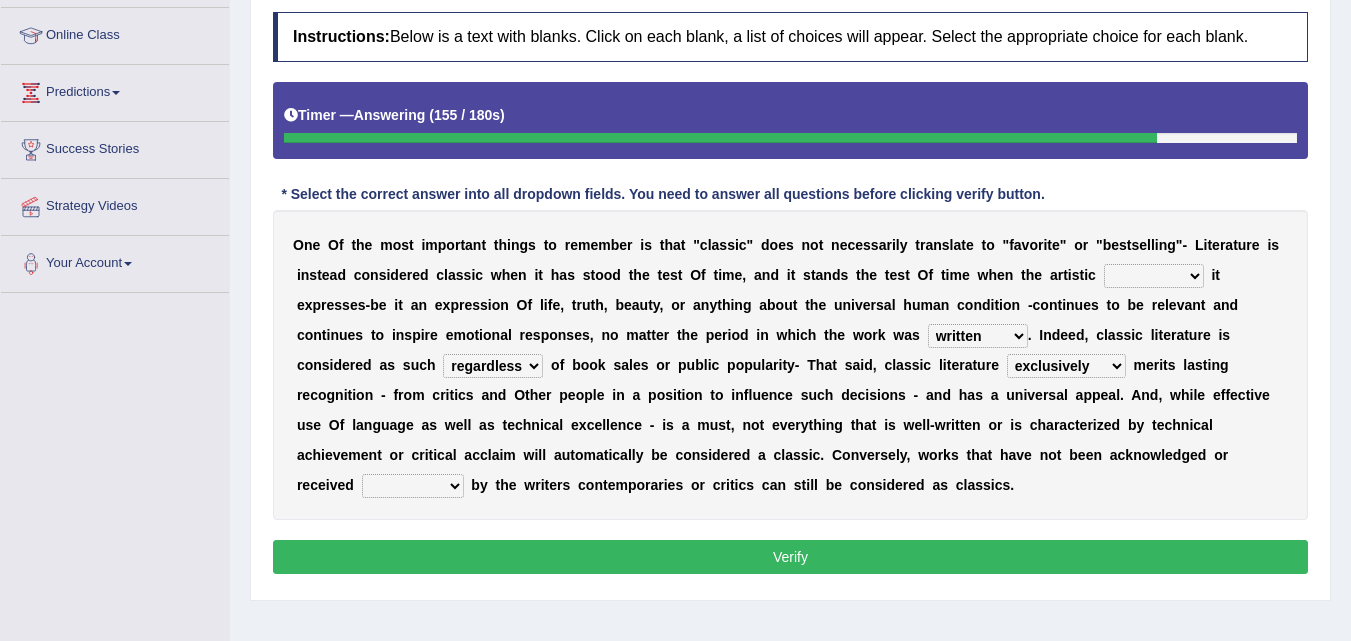 select on "bid" 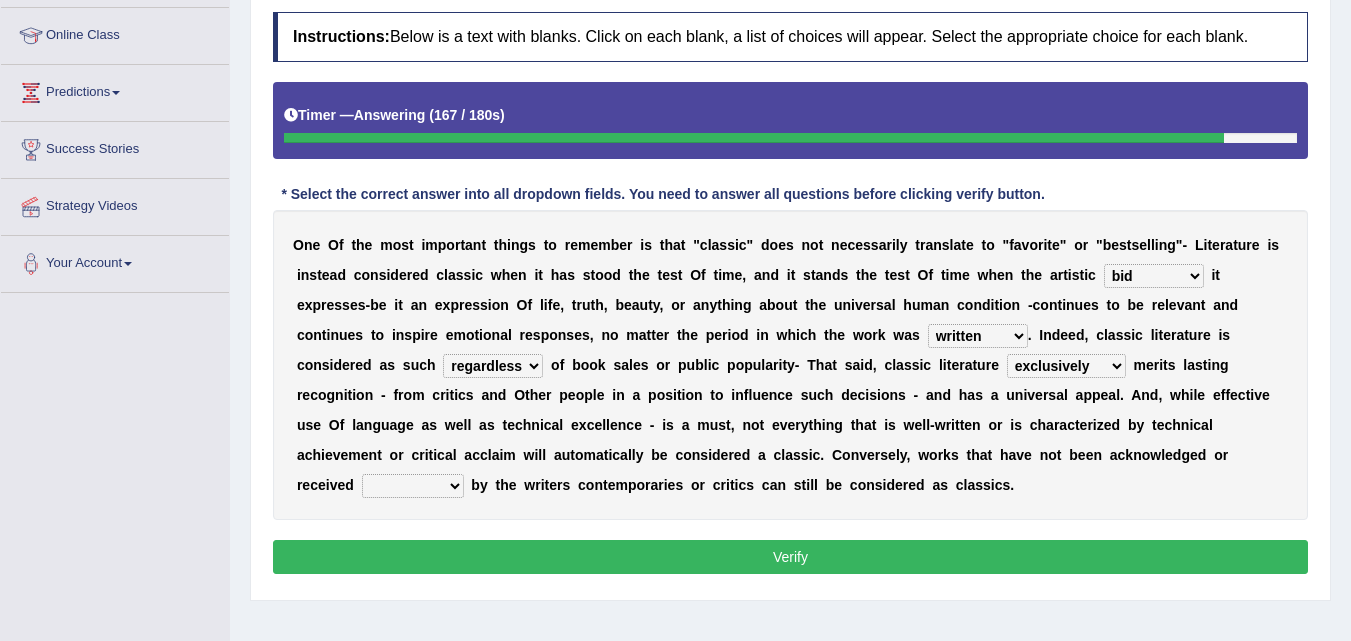 click on "imposingly positively efficiently arguably" at bounding box center [413, 486] 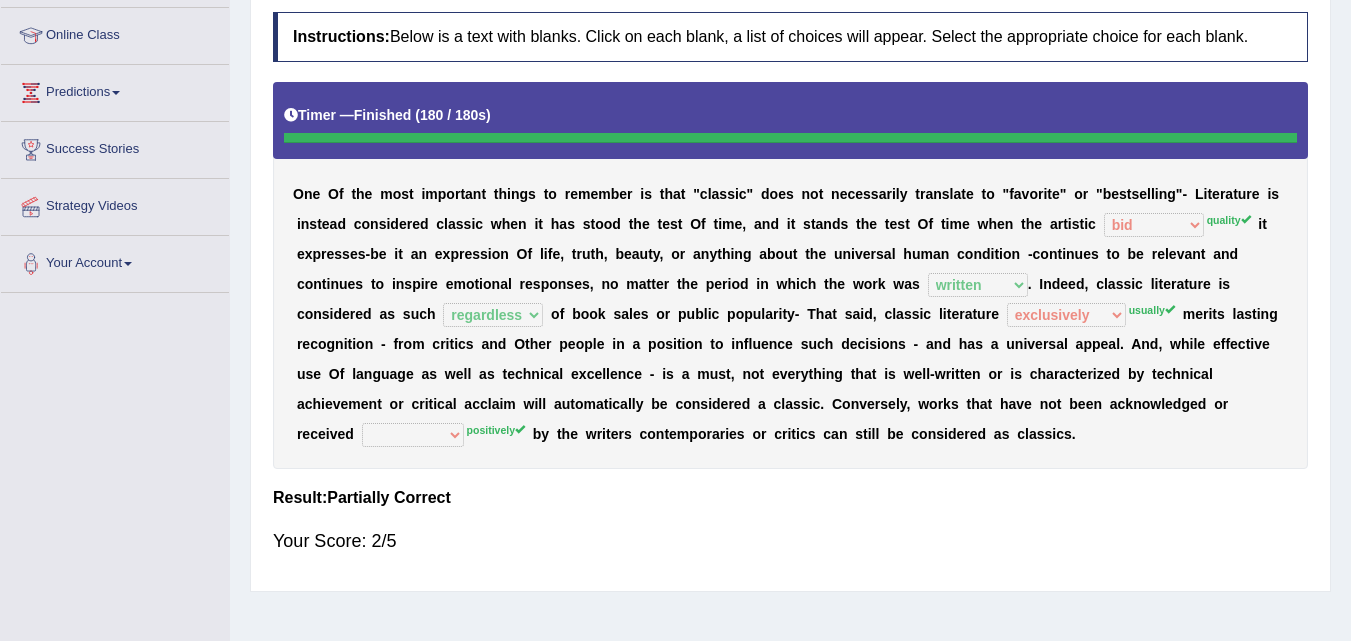 click on "O n e    O f    t h e    m o s t    i m p o r t a n t    t h i n g s    t o    r e m e m b e r    i s    t h a t    " c l a s s i c "    d o e s    n o t    n e c e s s a r i l y    t r a n s l a t e    t o    " f a v o r i t e "    o r    " b e s t s e l l i n g " -    L i t e r a t u r e    i s    i n s t e a d    c o n s i d e r e d    c l a s s i c    w h e n    i t    h a s    s t o o d    t h e    t e s t    O f    t i m e ,    a n d    i t    s t a n d s    t h e    t e s t    O f    t i m e    w h e n    t h e    a r t i s t i c    quality facade bid clime quality    i t    e x p r e s s e s - b e    i t    a n    e x p r e s s i o n    O f    l i f e ,    t r u t h ,    b e a u t y ,    o r    a n y t h i n g    a b o u t    t h e    u n i v e r s a l    h u m a n    c o n d i t i o n    - c o n t i n u e s    t o    b e    r e l e v a n t    a n d    c o n t i n u e s    t o    i n s p i r e    e m o t i o n a l    r e s p o n s e s" at bounding box center (790, 275) 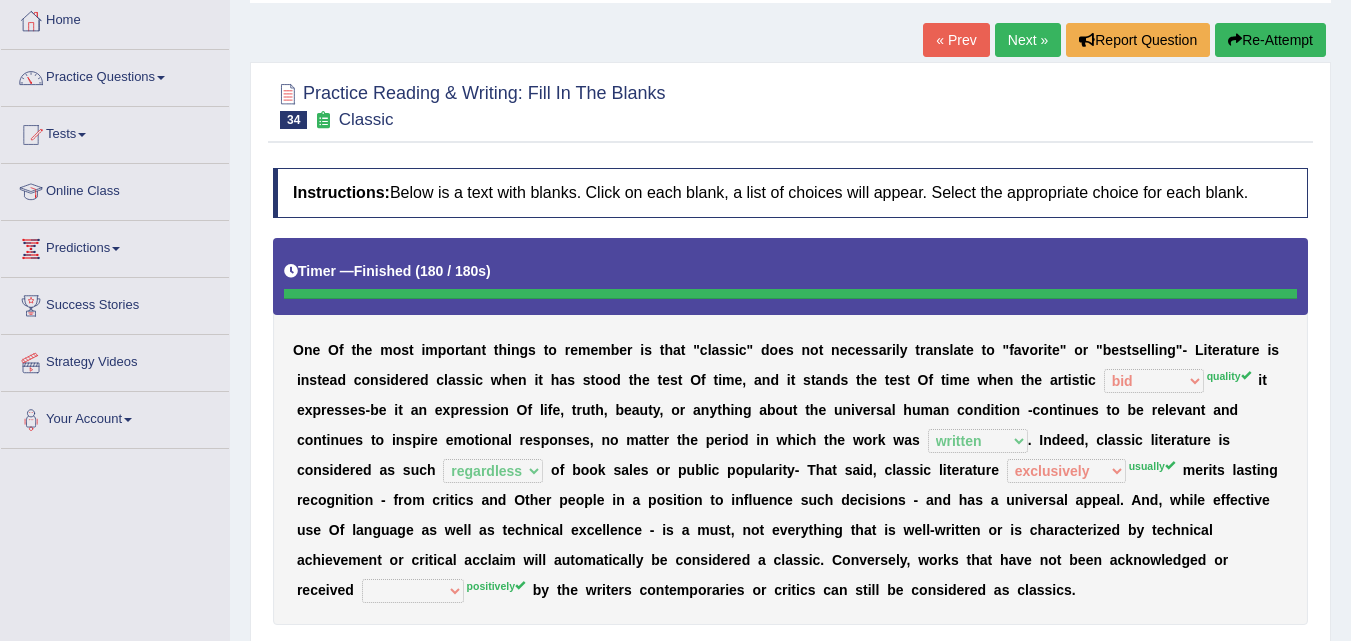 scroll, scrollTop: 104, scrollLeft: 0, axis: vertical 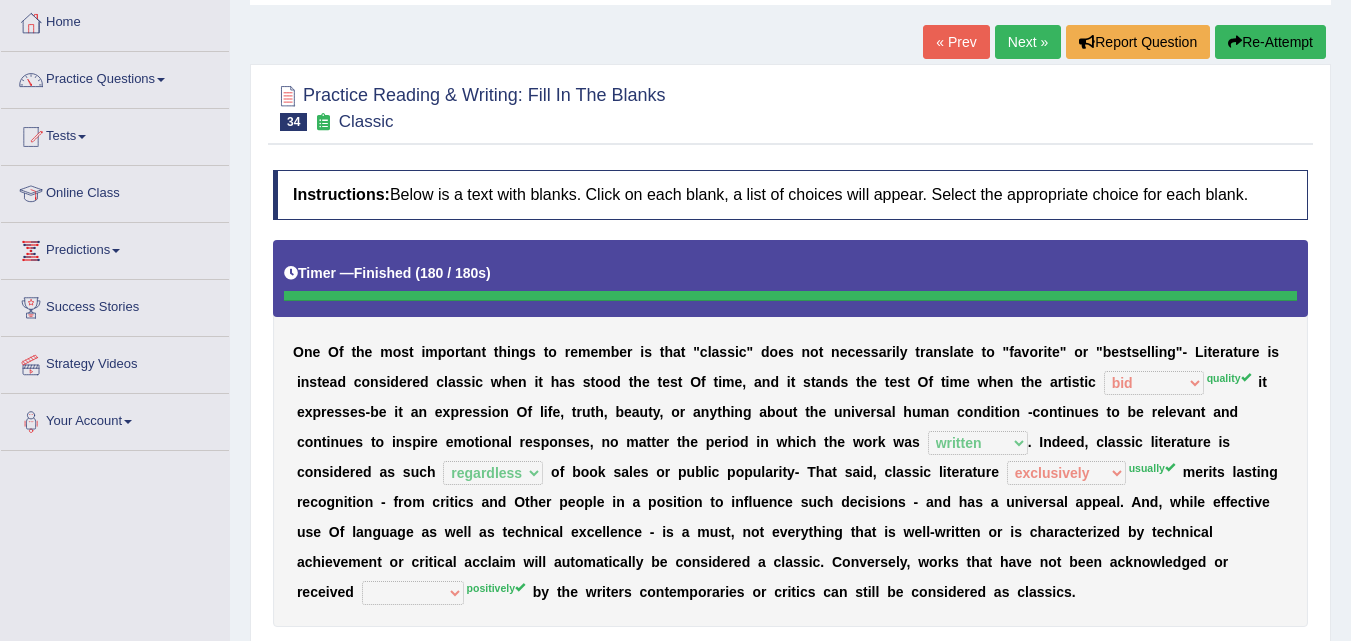 click on "Re-Attempt" at bounding box center [1270, 42] 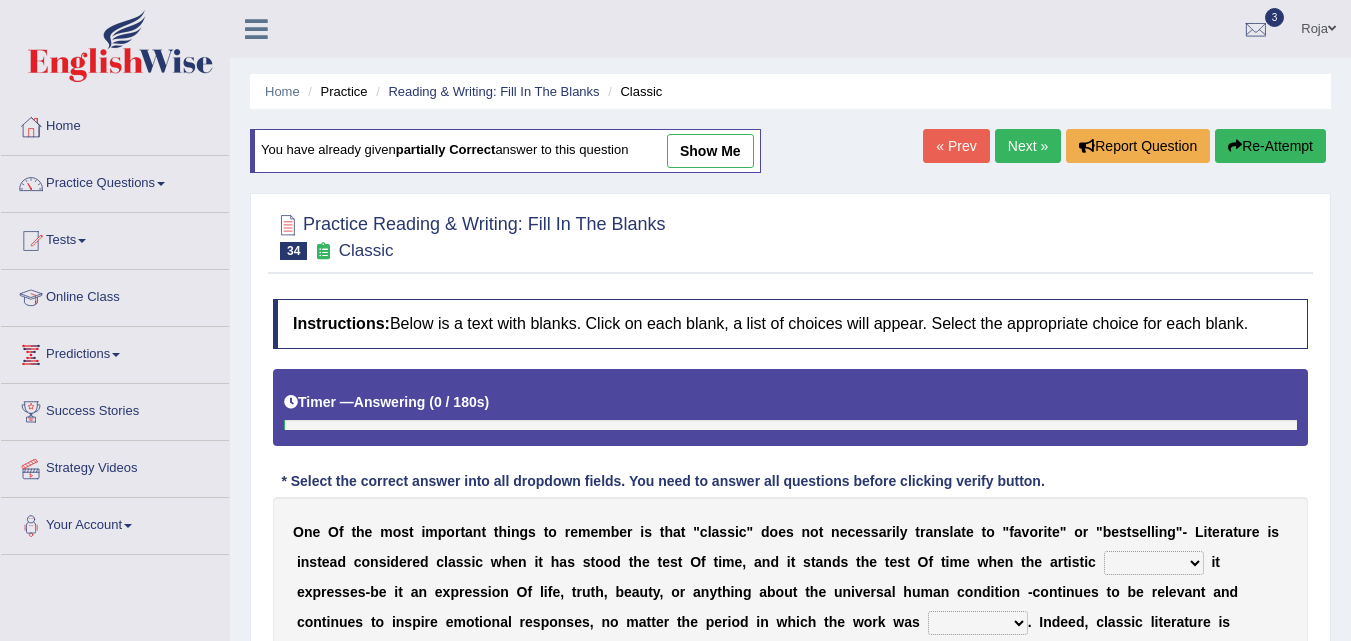 scroll, scrollTop: 189, scrollLeft: 0, axis: vertical 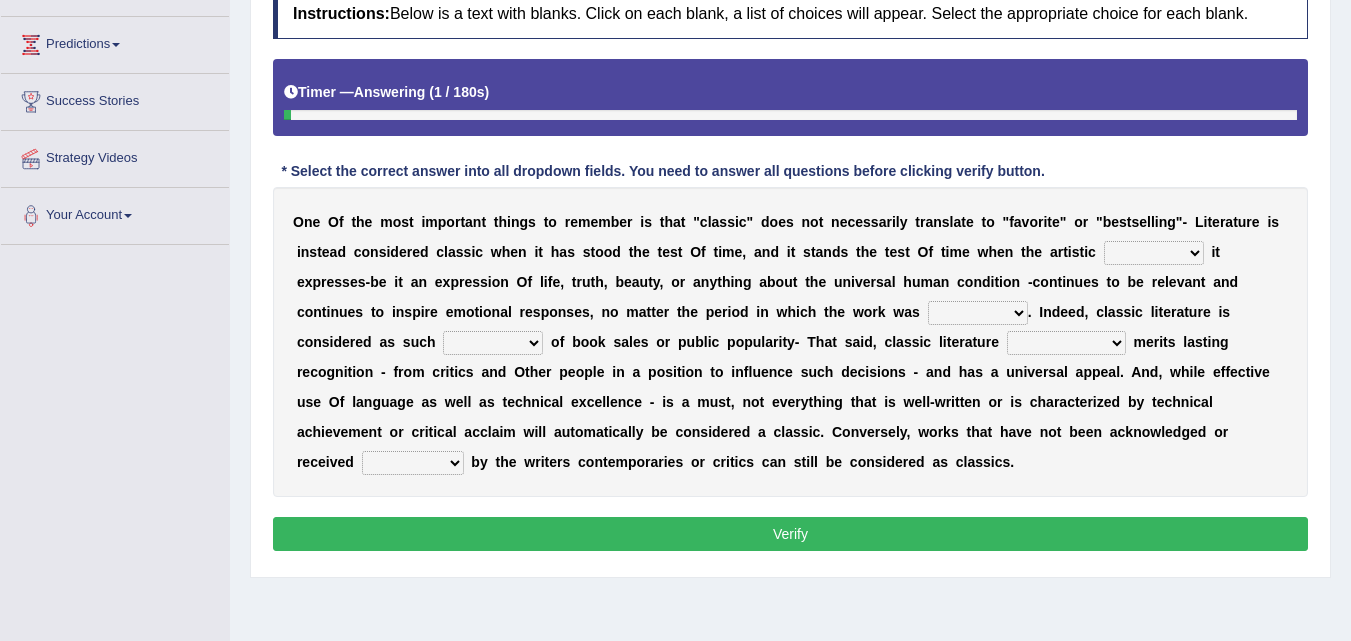 click on "O n e    O f    t h e    m o s t    i m p o r t a n t    t h i n g s    t o    r e m e m b e r    i s    t h a t    " c l a s s i c "    d o e s    n o t    n e c e s s a r i l y    t r a n s l a t e    t o    " f a v o r i t e "    o r    " b e s t s e l l i n g " -    L i t e r a t u r e    i s    i n s t e a d    c o n s i d e r e d    c l a s s i c    w h e n    i t    h a s    s t o o d    t h e    t e s t    O f    t i m e ,    a n d    i t    s t a n d s    t h e    t e s t    O f    t i m e    w h e n    t h e    a r t i s t i c    [QUALITY] [FACADE] [BID] [CLIME]    i t    e x p r e s s e s - b e    i t    a n    e x p r e s s i o n    O f    l i f e ,    t r u t h ,    b e a u t y ,    o r    a n y t h i n g    a b o u t    t h e    u n i v e r s a l    h u m a n    c o n d i t i o n    - c o n t i n u e s    t o    b e    r e l e v a n t    a n d    c o n t i n u e s    t o    i n s p i r e    e m o t i o n a l    r e s p o n s e s ,    n" at bounding box center (790, 342) 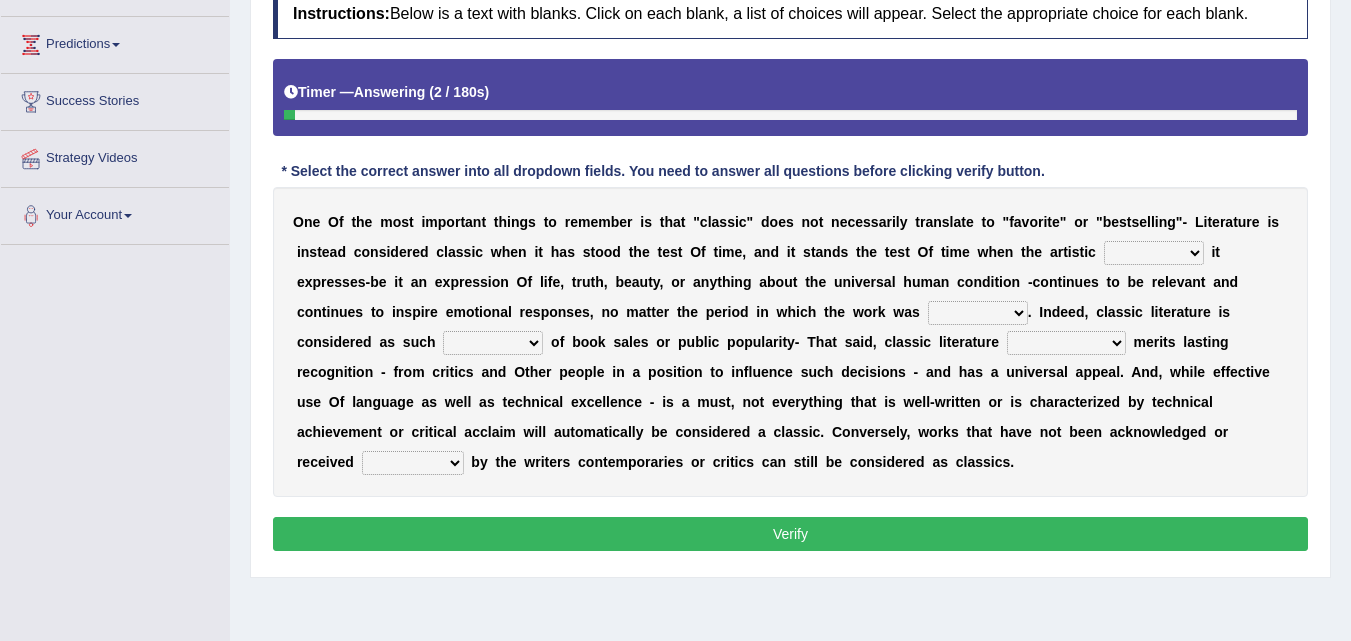 click on "quality facade bid clime" at bounding box center [1154, 253] 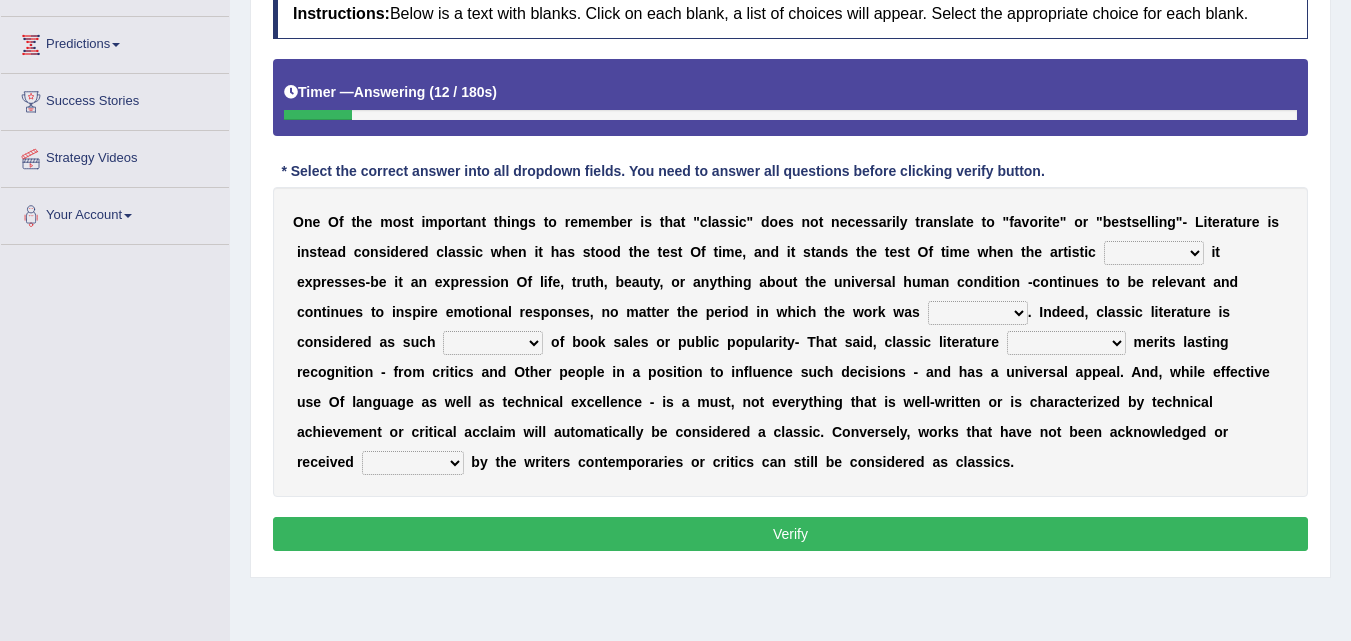 click on "quality facade bid clime" at bounding box center [1154, 253] 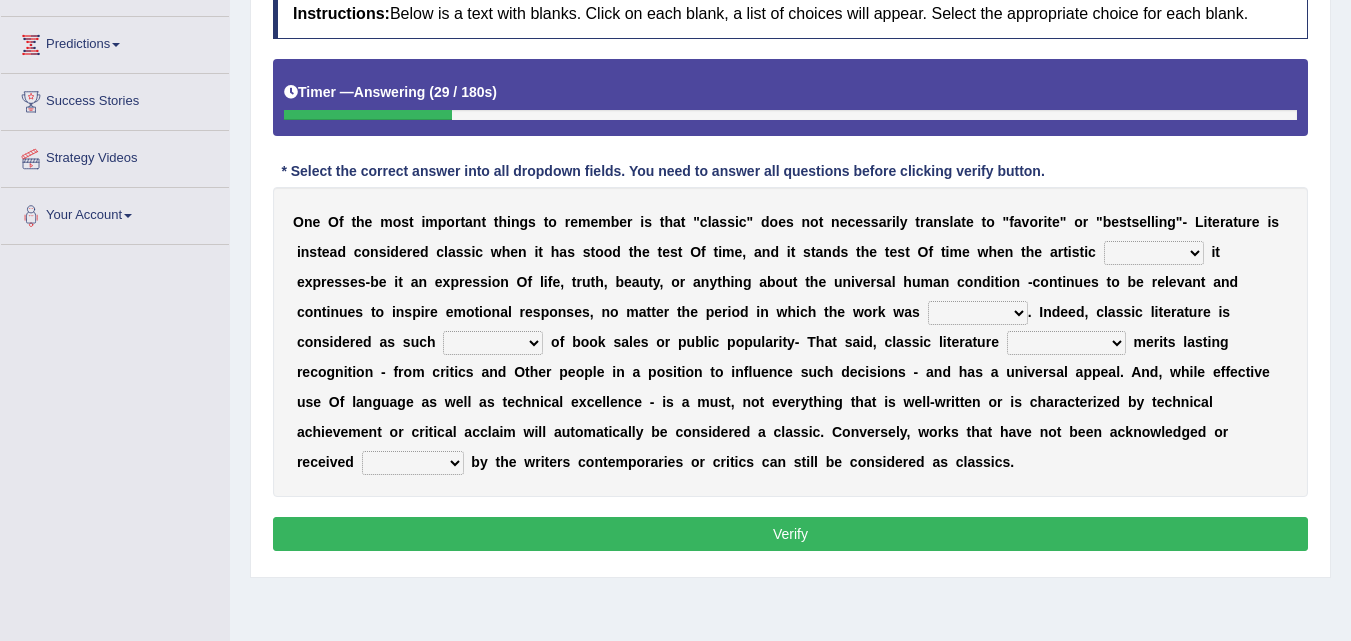 click on "quality facade bid clime" at bounding box center [1154, 253] 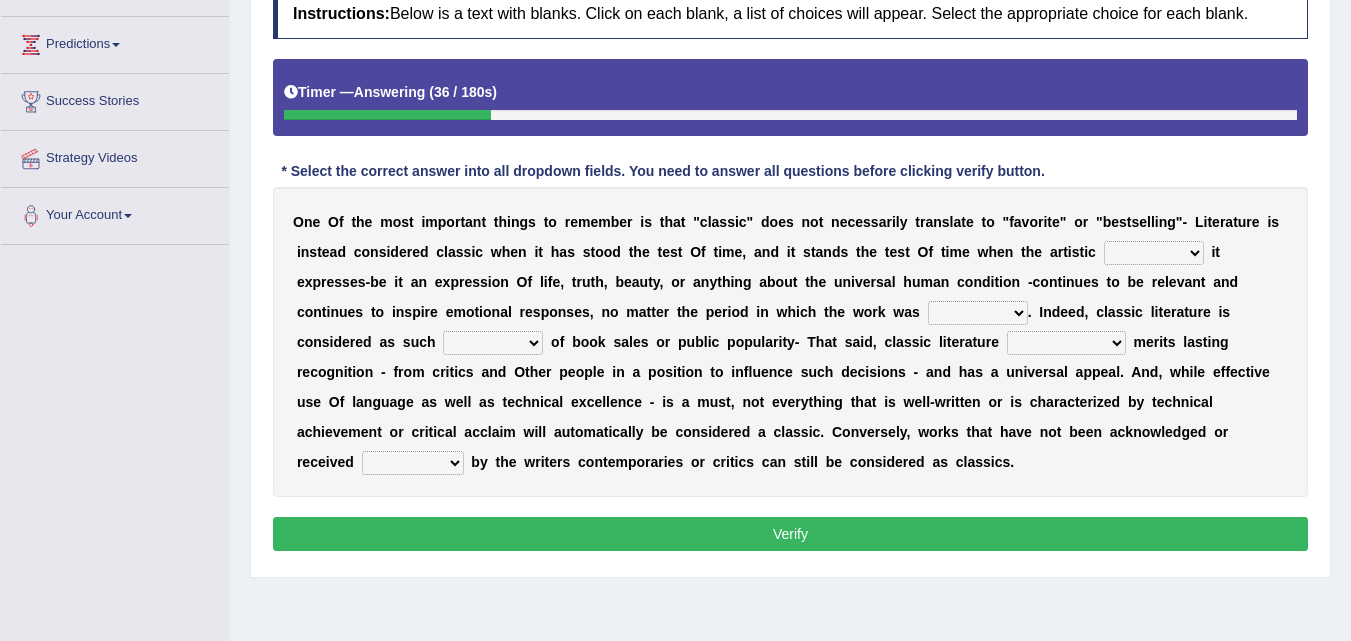 select on "quality" 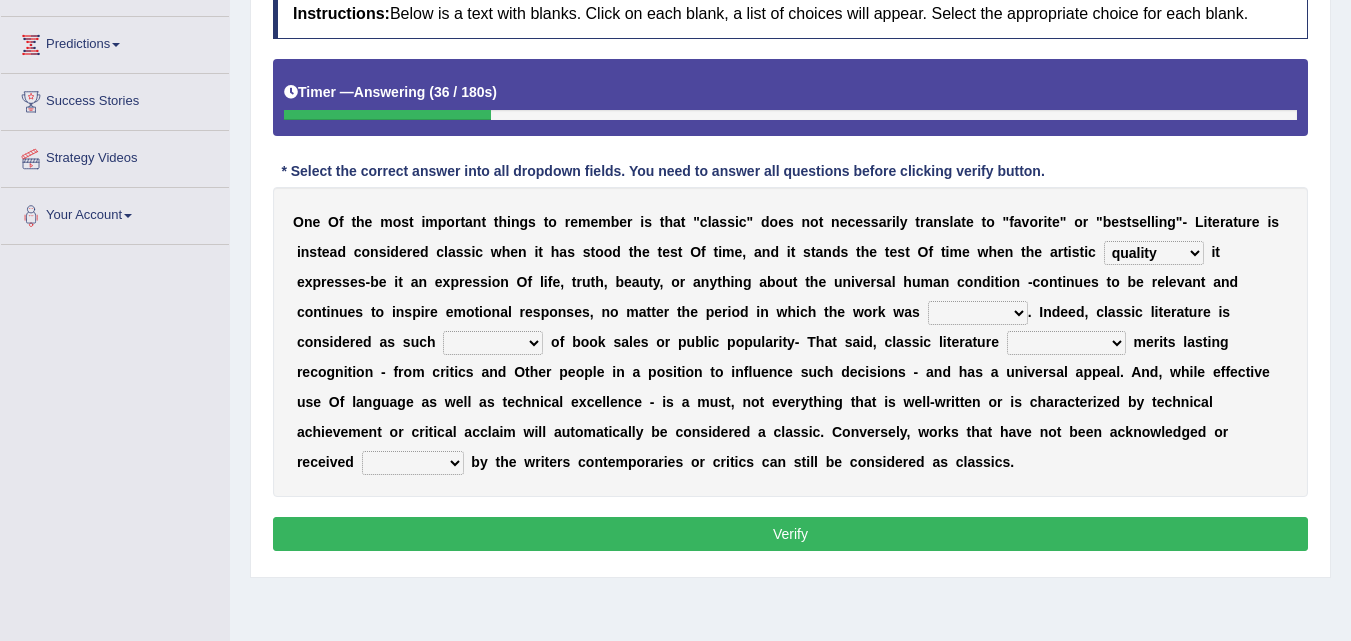click on "quality facade bid clime" at bounding box center [1154, 253] 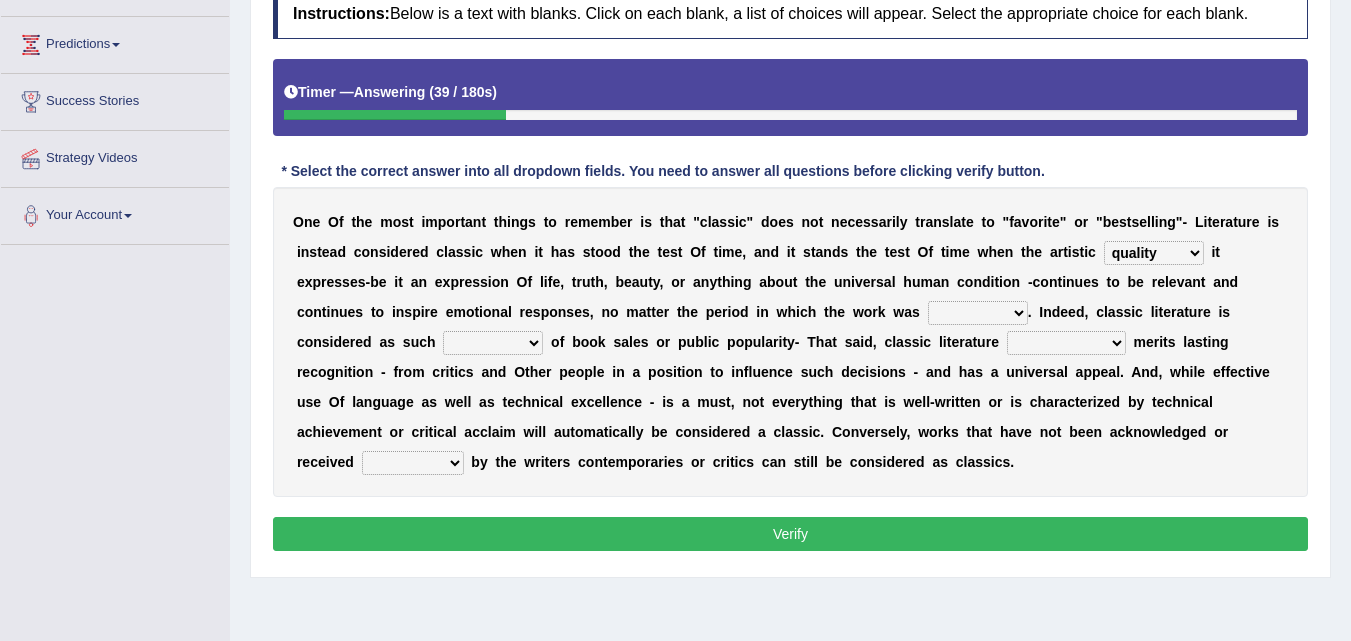 click on "O n e    O f    t h e    m o s t    i m p o r t a n t    t h i n g s    t o    r e m e m b e r    i s    t h a t    " c l a s s i c "    d o e s    n o t    n e c e s s a r i l y    t r a n s l a t e    t o    " f a v o r i t e "    o r    " b e s t s e l l i n g " -    L i t e r a t u r e    i s    i n s t e a d    c o n s i d e r e d    c l a s s i c    w h e n    i t    h a s    s t o o d    t h e    t e s t    O f    t i m e ,    a n d    i t    s t a n d s    t h e    t e s t    O f    t i m e    w h e n    t h e    a r t i s t i c    quality facade bid clime    i t    e x p r e s s e s - b e    i t    a n    e x p r e s s i o n    O f    l i f e ,    t r u t h ,    b e a u t y ,    o r    a n y t h i n g    a b o u t    t h e    u n i v e r s a l    h u m a n    c o n d i t i o n    - c o n t i n u e s    t o    b e    r e l e v a n t    a n d    c o n t i n u e s    t o    i n s p i r e    e m o t i o n a l    r e s p o n s e s ,    n" at bounding box center [790, 342] 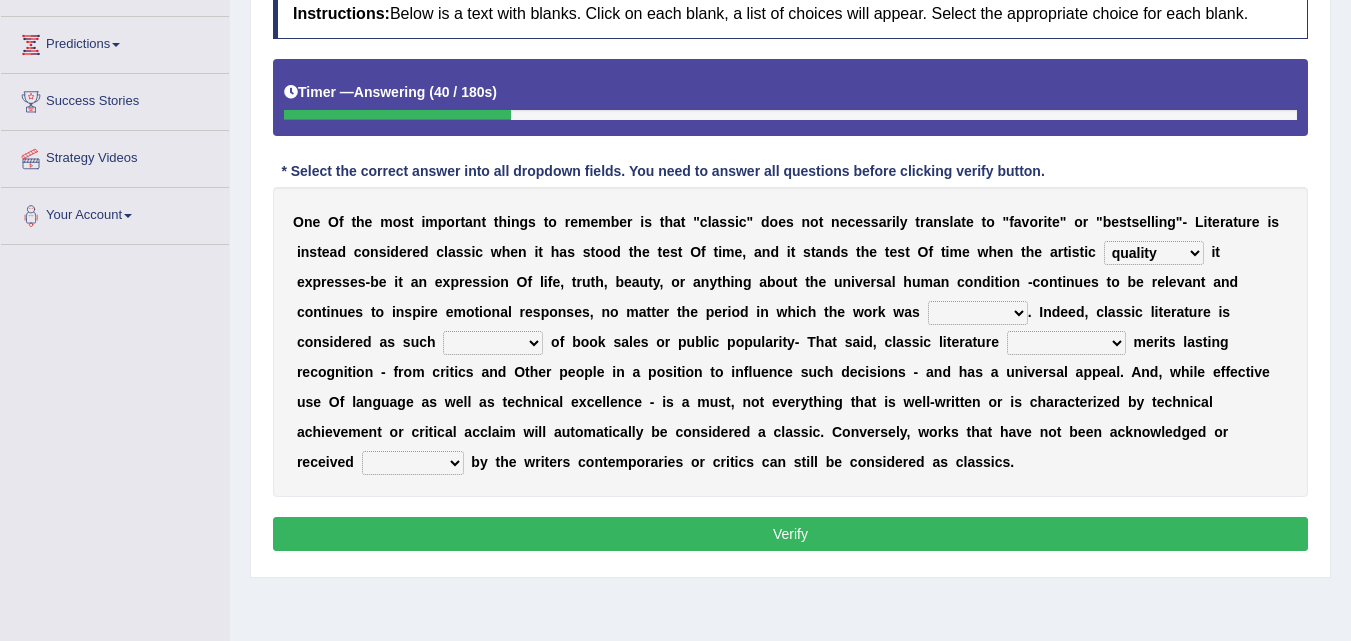 click on "quality facade bid clime" at bounding box center [1154, 253] 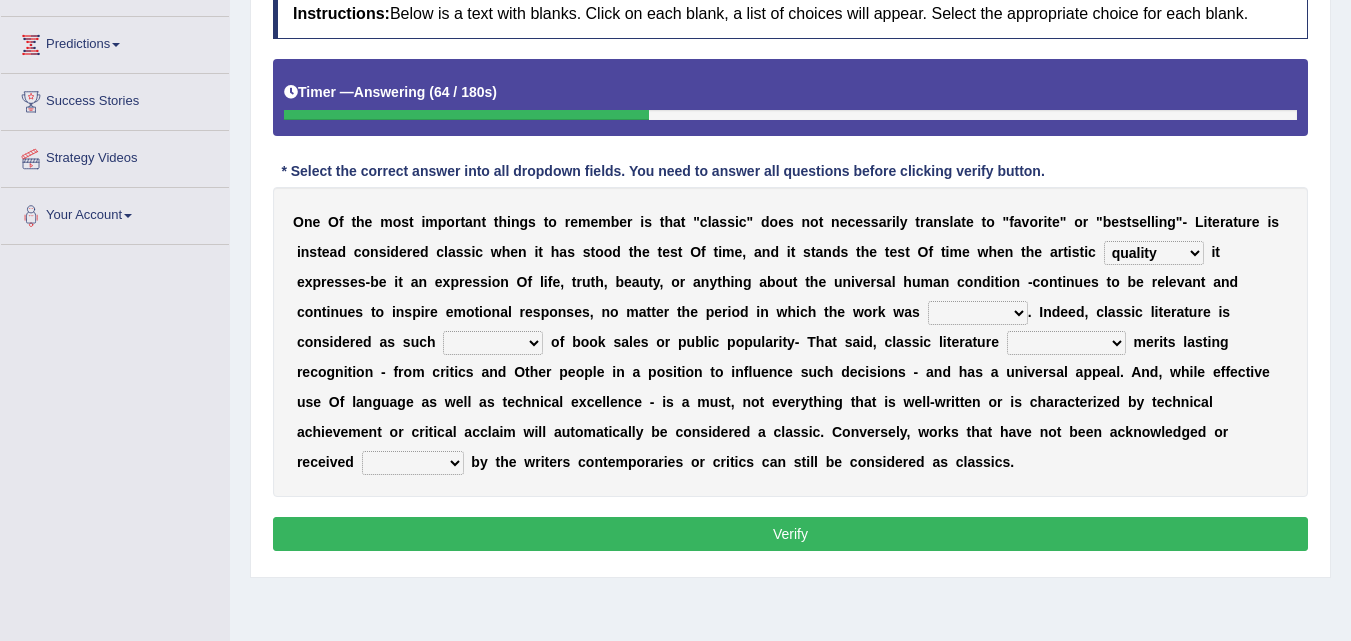 click on "quality facade bid clime" at bounding box center (1154, 253) 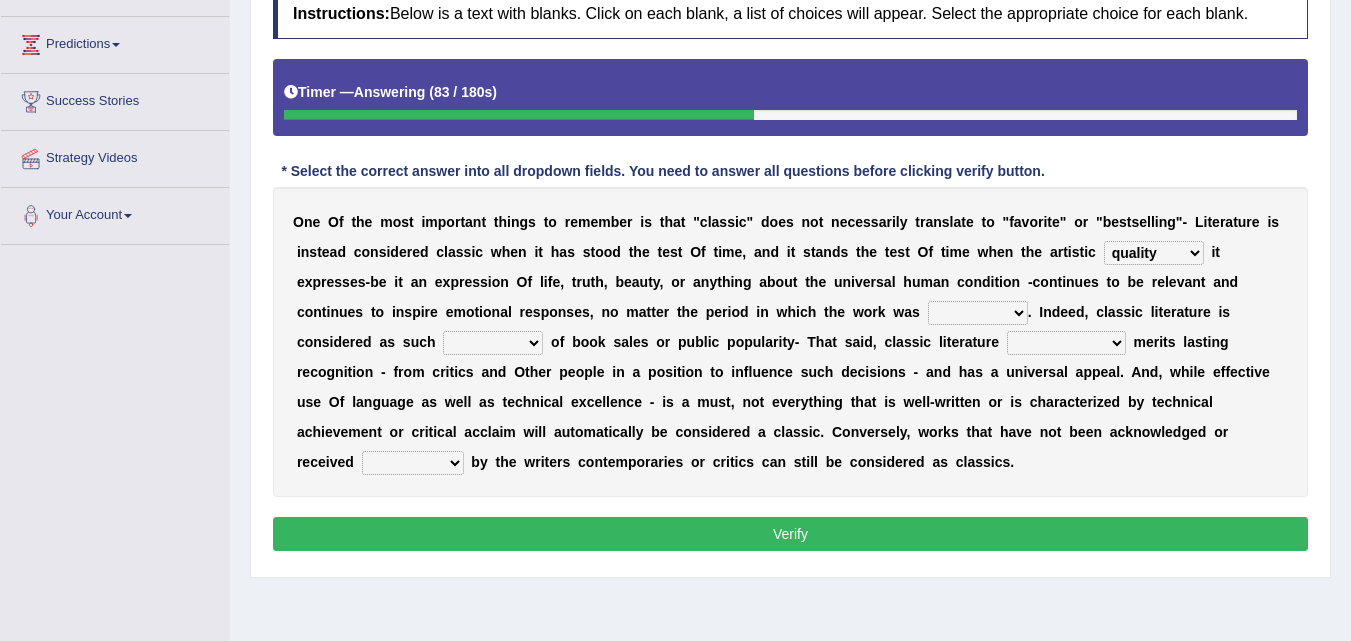 click on "quality facade bid clime" at bounding box center (1154, 253) 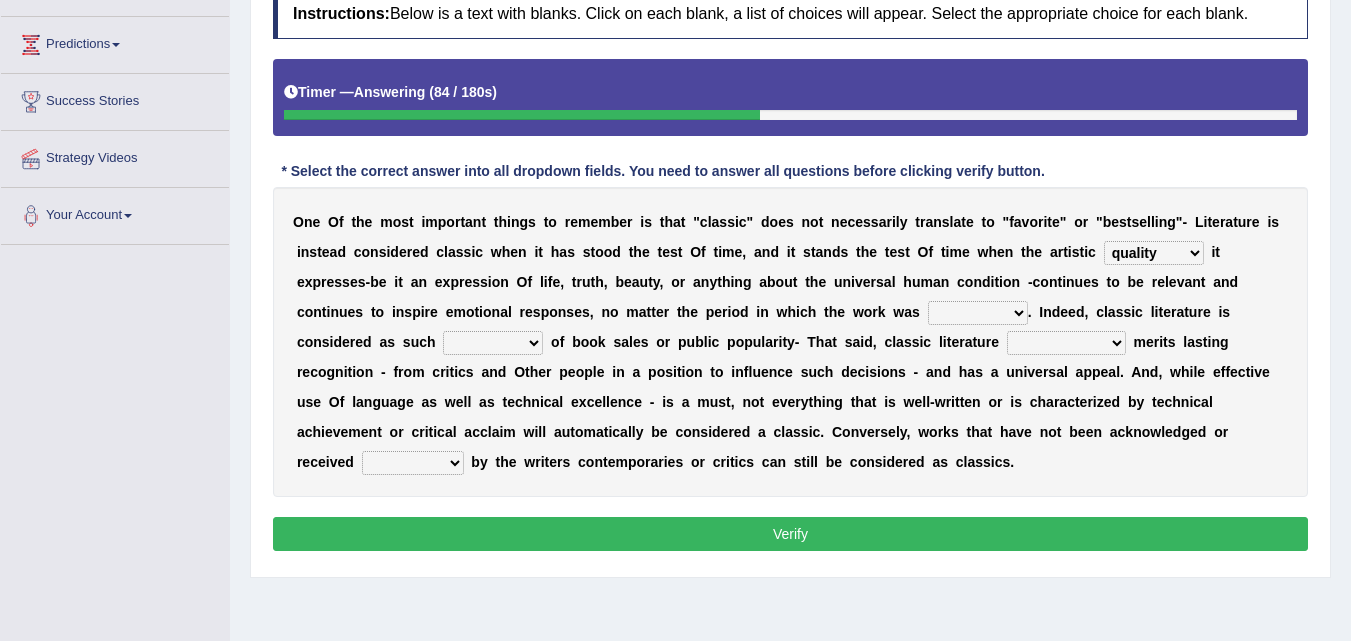 click on "quality facade bid clime" at bounding box center [1154, 253] 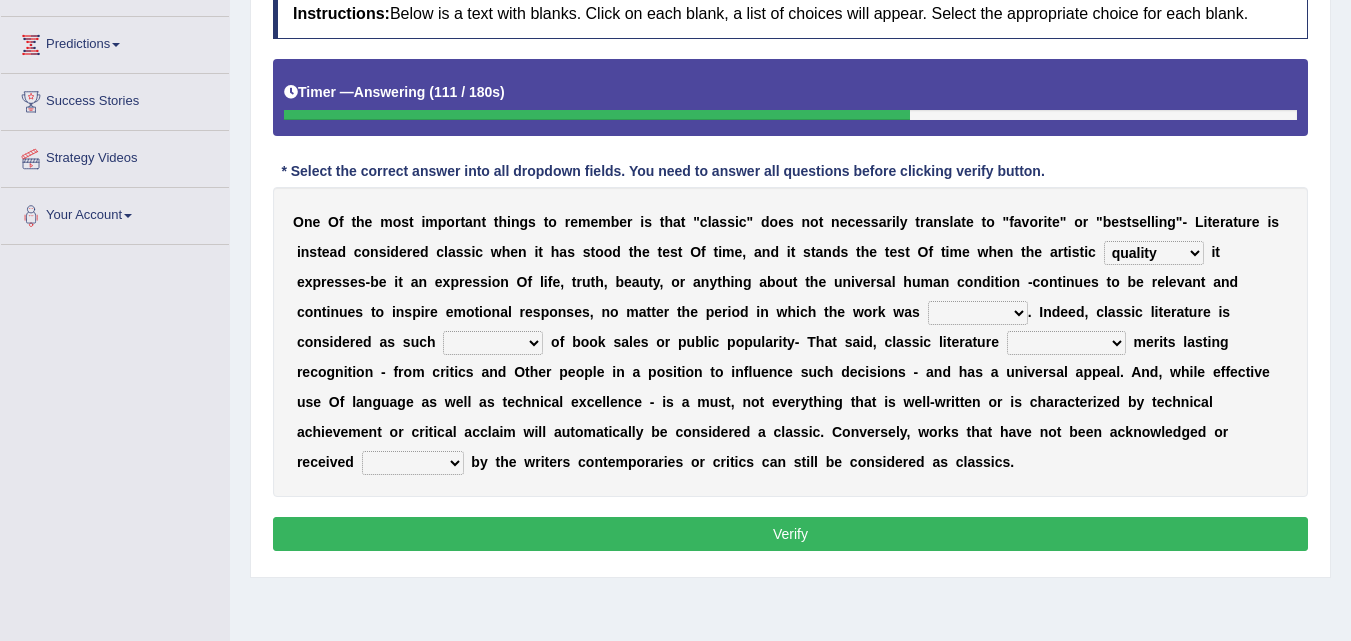 click on "written writing write to write" at bounding box center (978, 313) 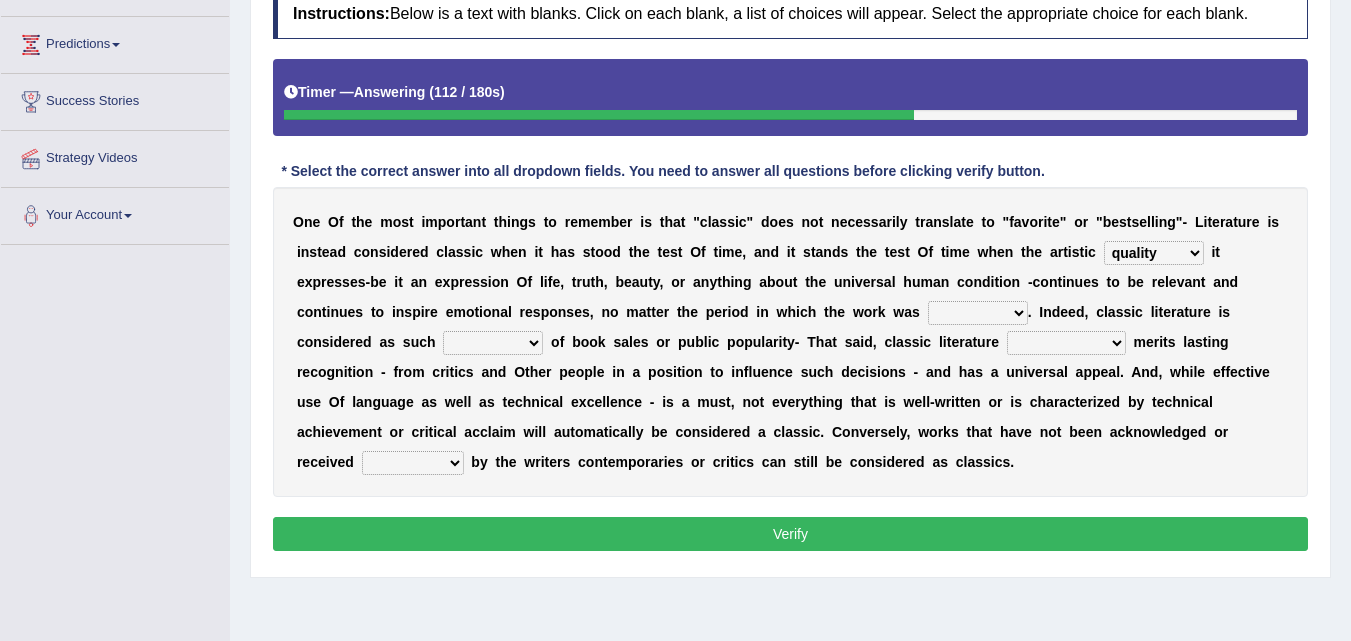 select on "written" 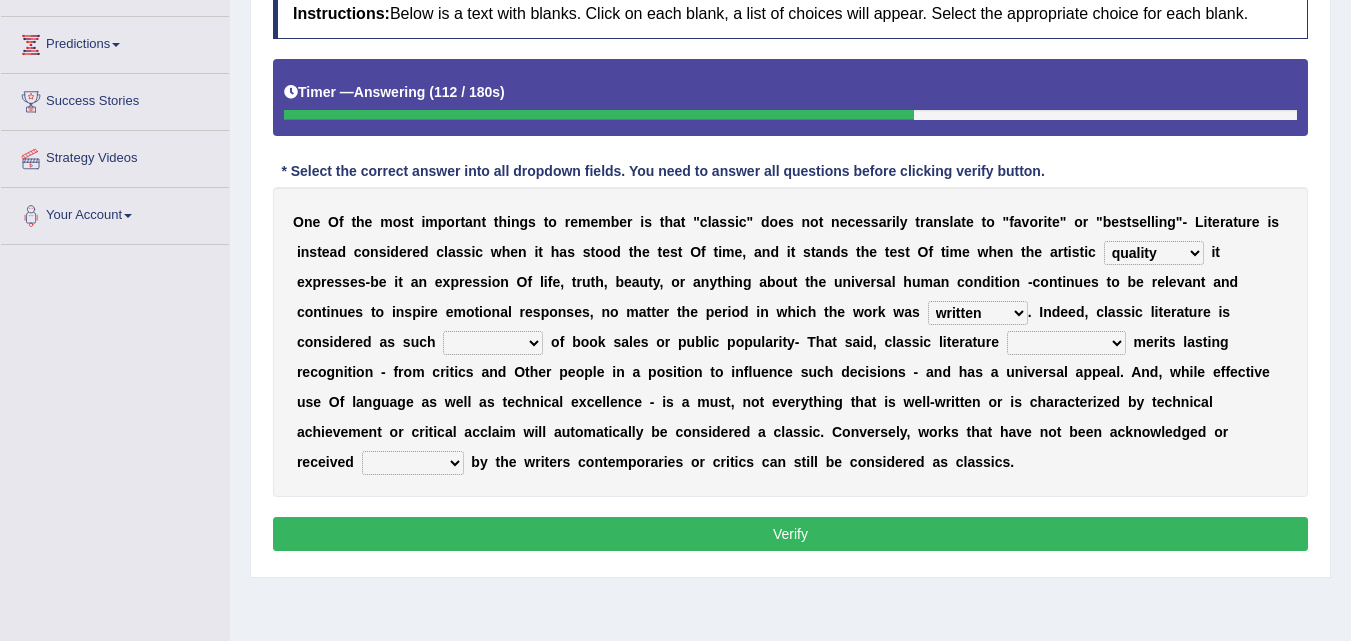 click on "written writing write to write" at bounding box center (978, 313) 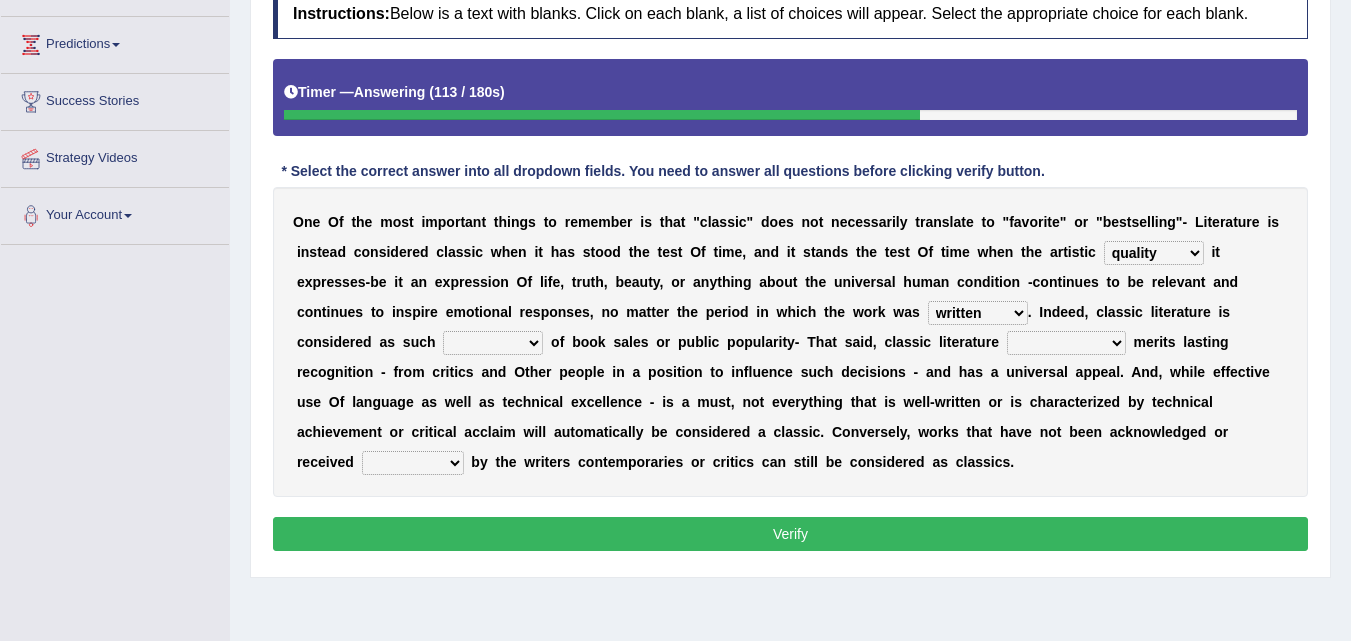 click on "careless devoid lacking regardless" at bounding box center [493, 343] 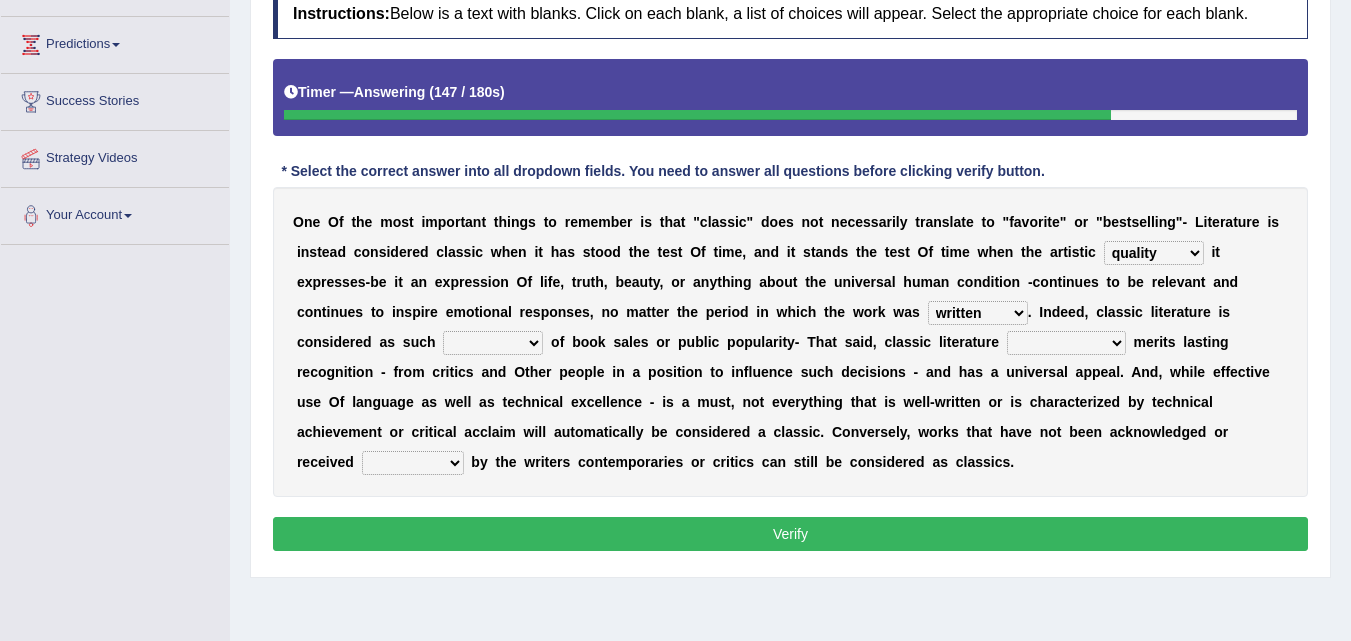click on "exclusively usually merely consequently" at bounding box center (1066, 343) 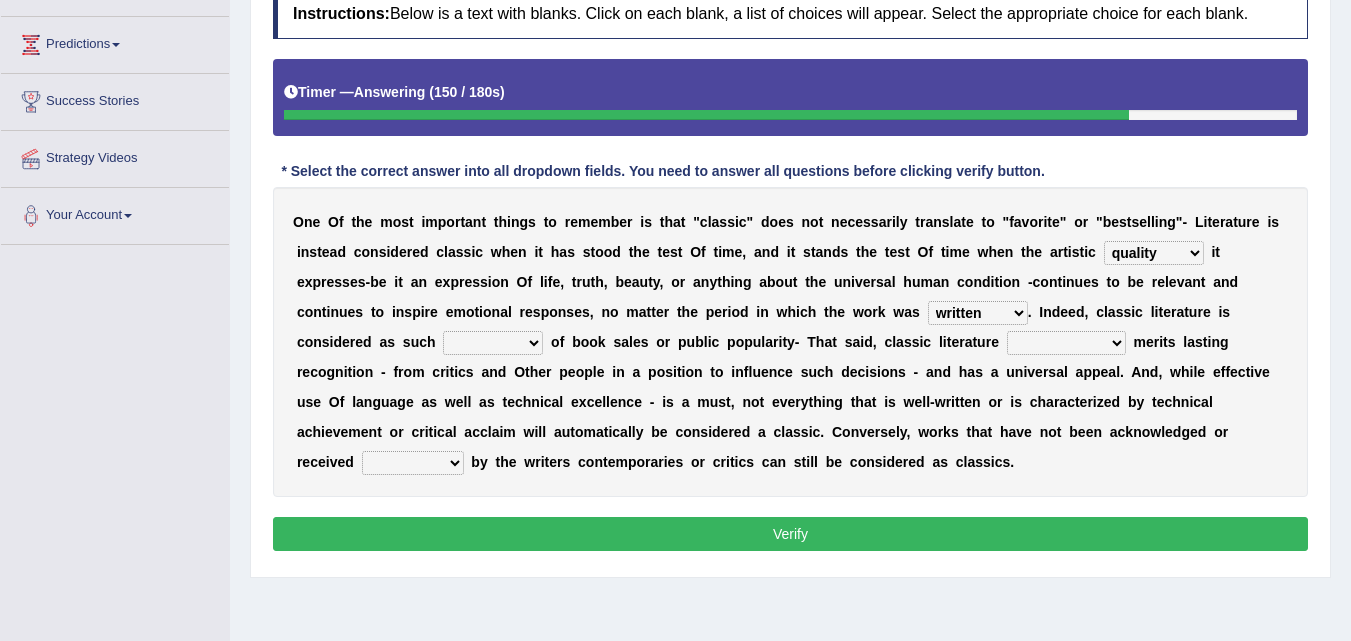 click on "careless devoid lacking regardless" at bounding box center (493, 343) 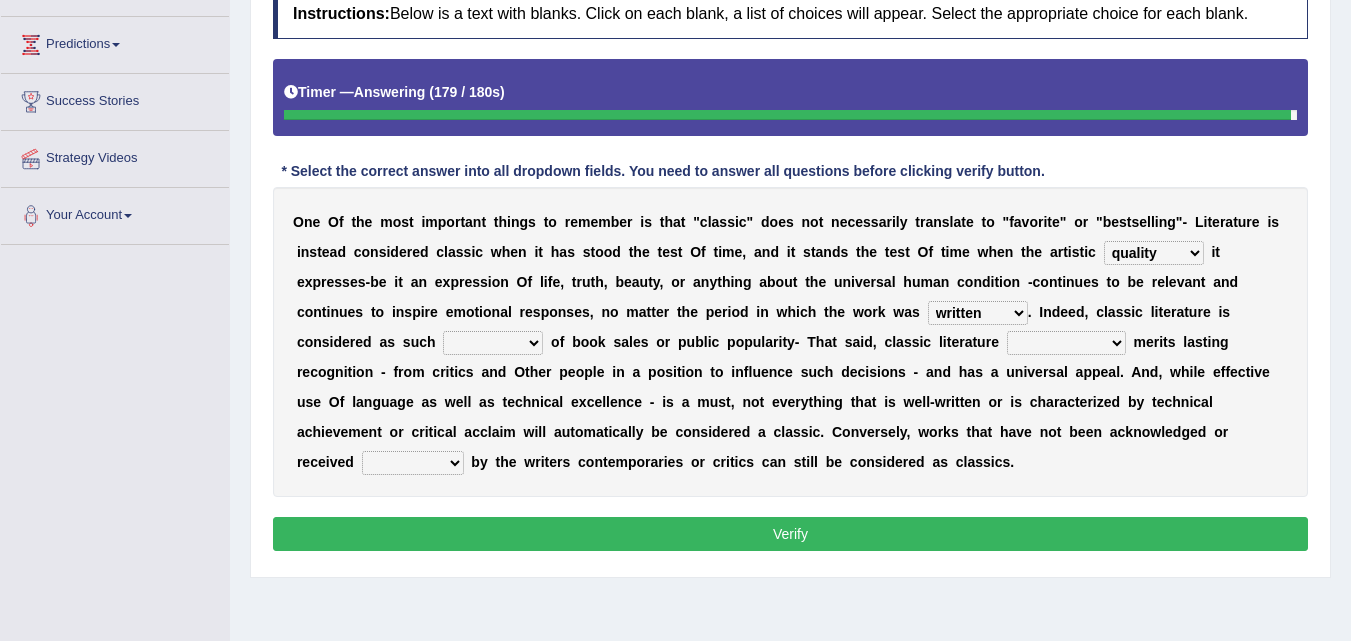 click on "exclusively usually merely consequently" at bounding box center [1066, 343] 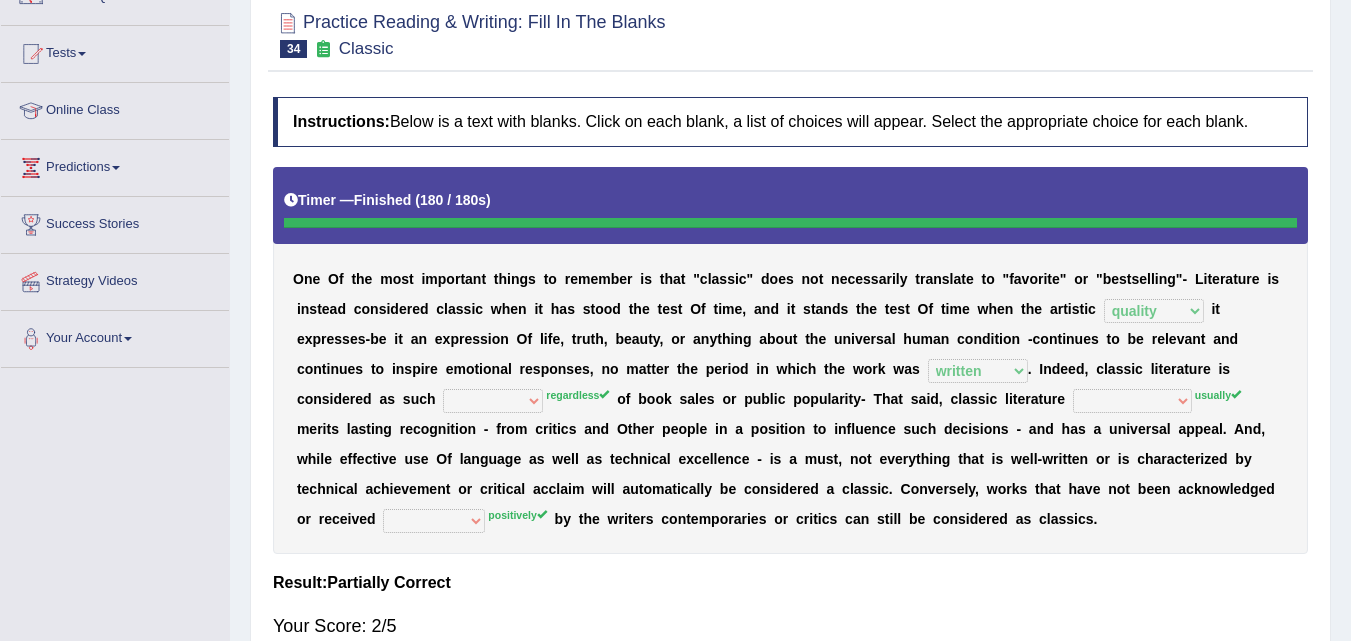 scroll, scrollTop: 0, scrollLeft: 0, axis: both 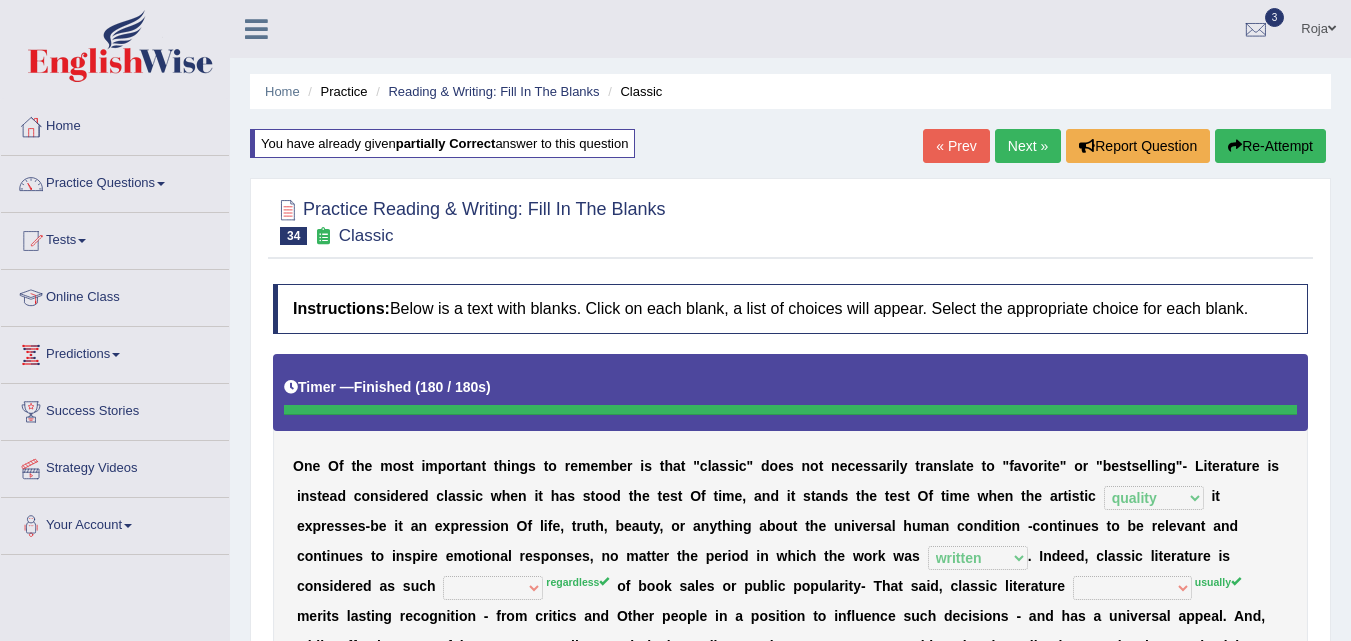 click on "Next »" at bounding box center (1028, 146) 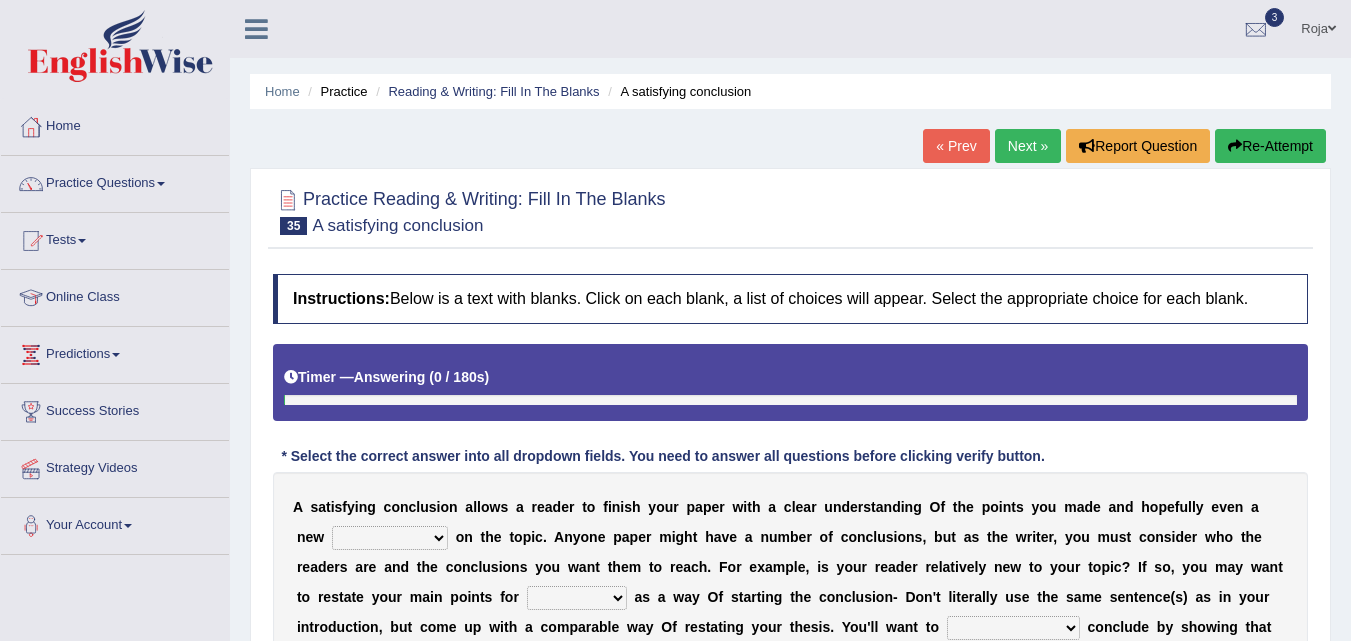 scroll, scrollTop: 0, scrollLeft: 0, axis: both 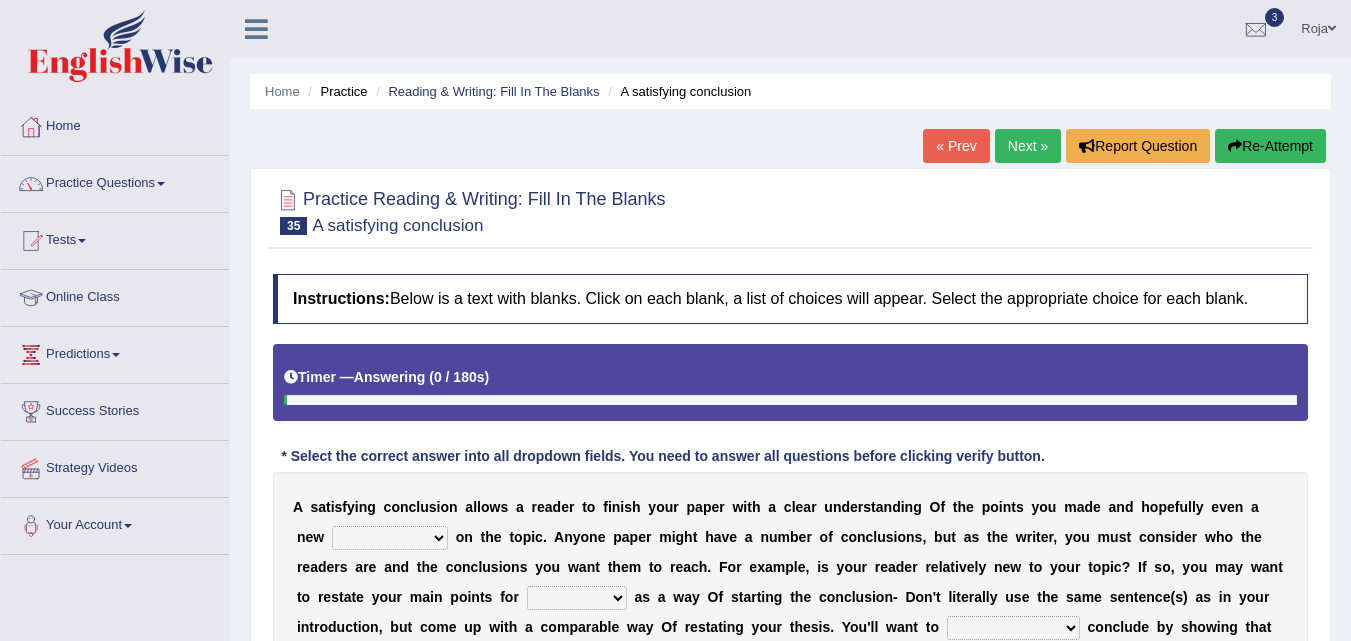click on "« Prev" at bounding box center (956, 146) 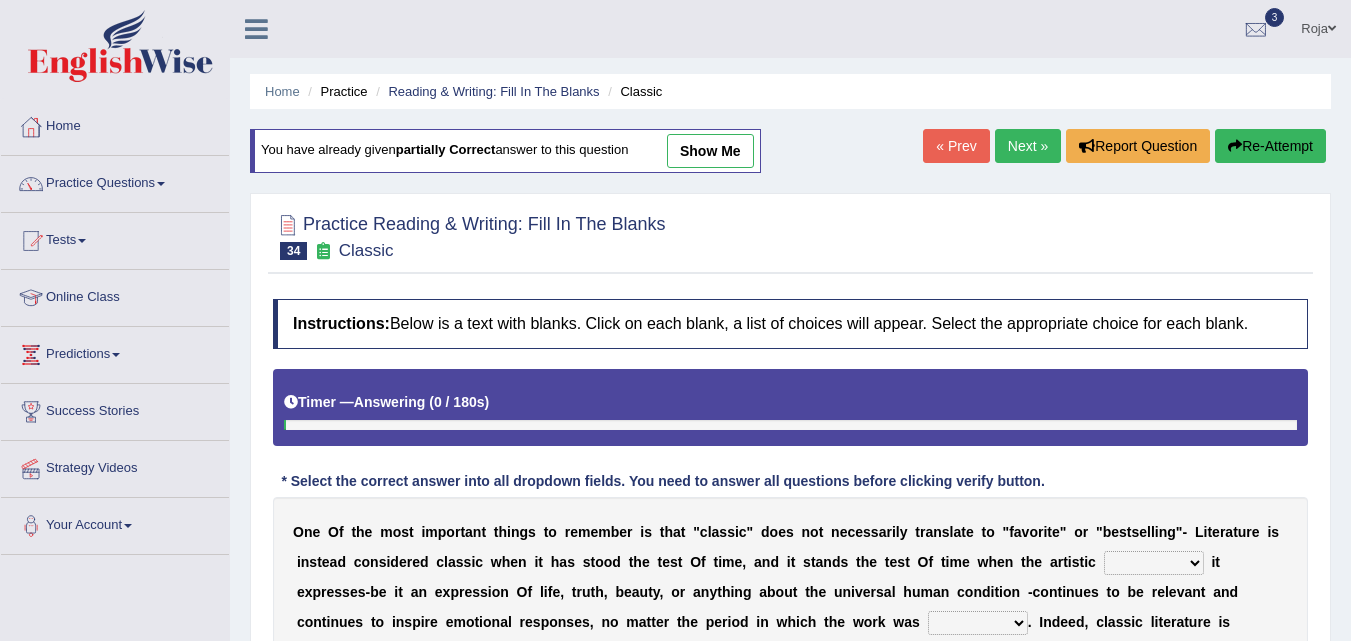 scroll, scrollTop: 0, scrollLeft: 0, axis: both 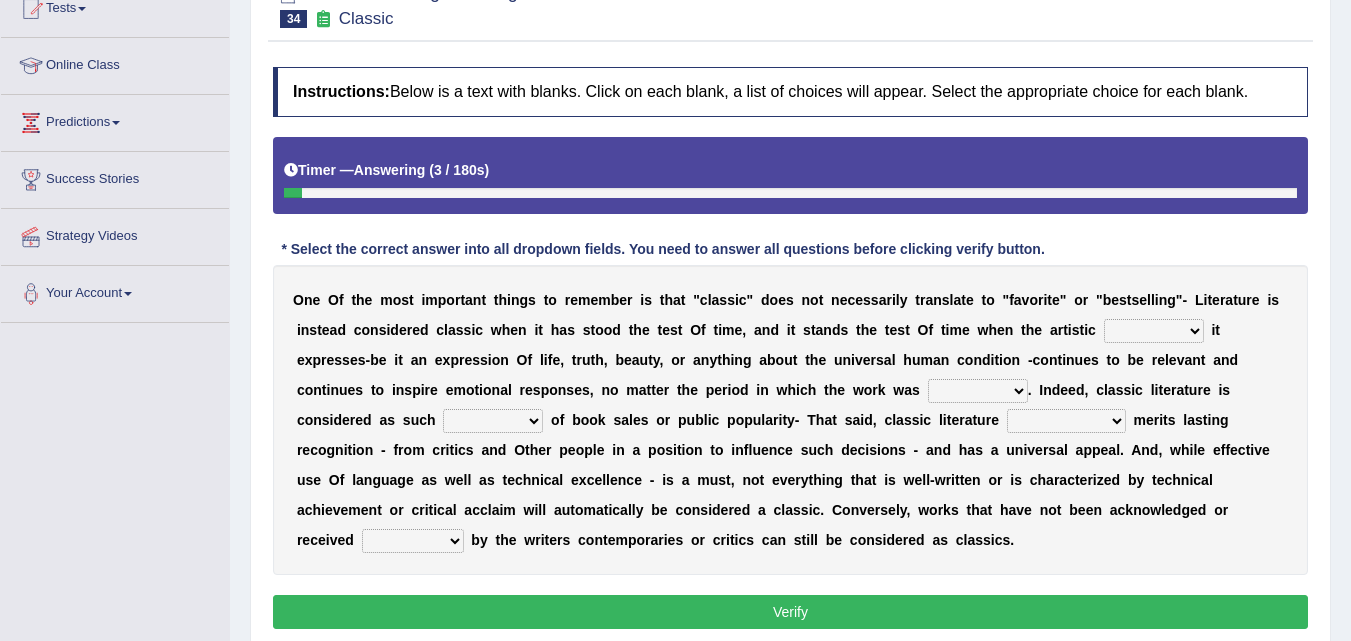 click on "quality facade bid clime" at bounding box center (1154, 331) 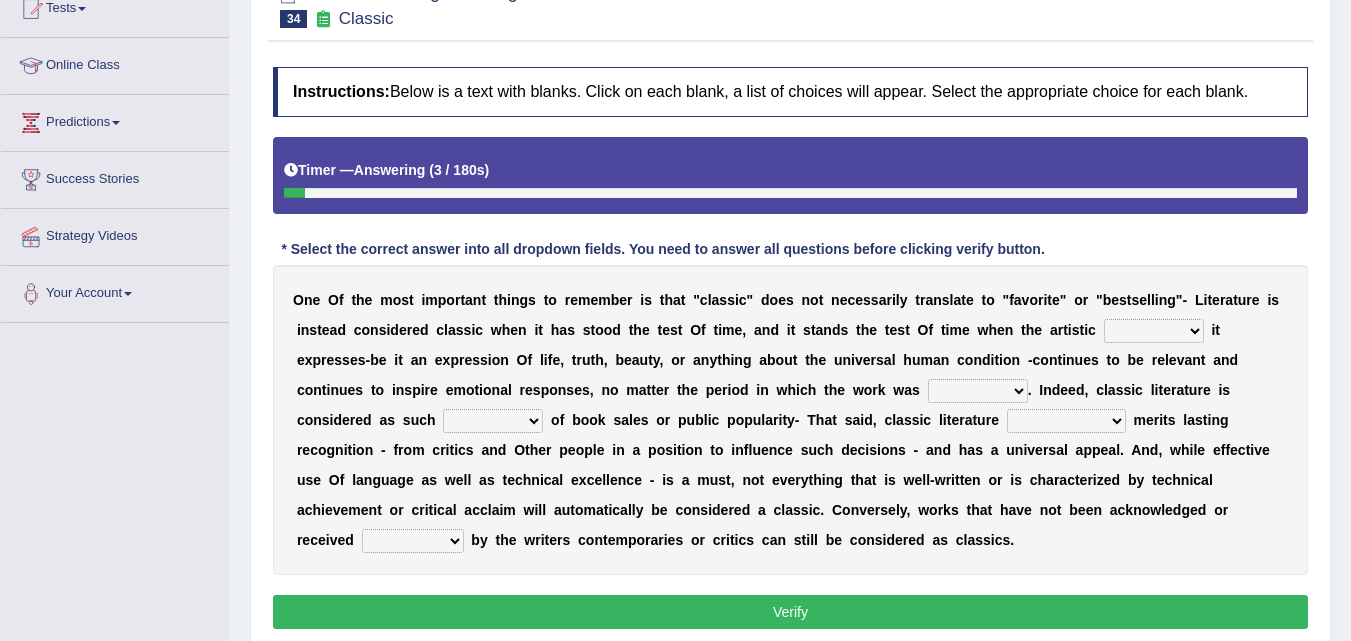 select on "quality" 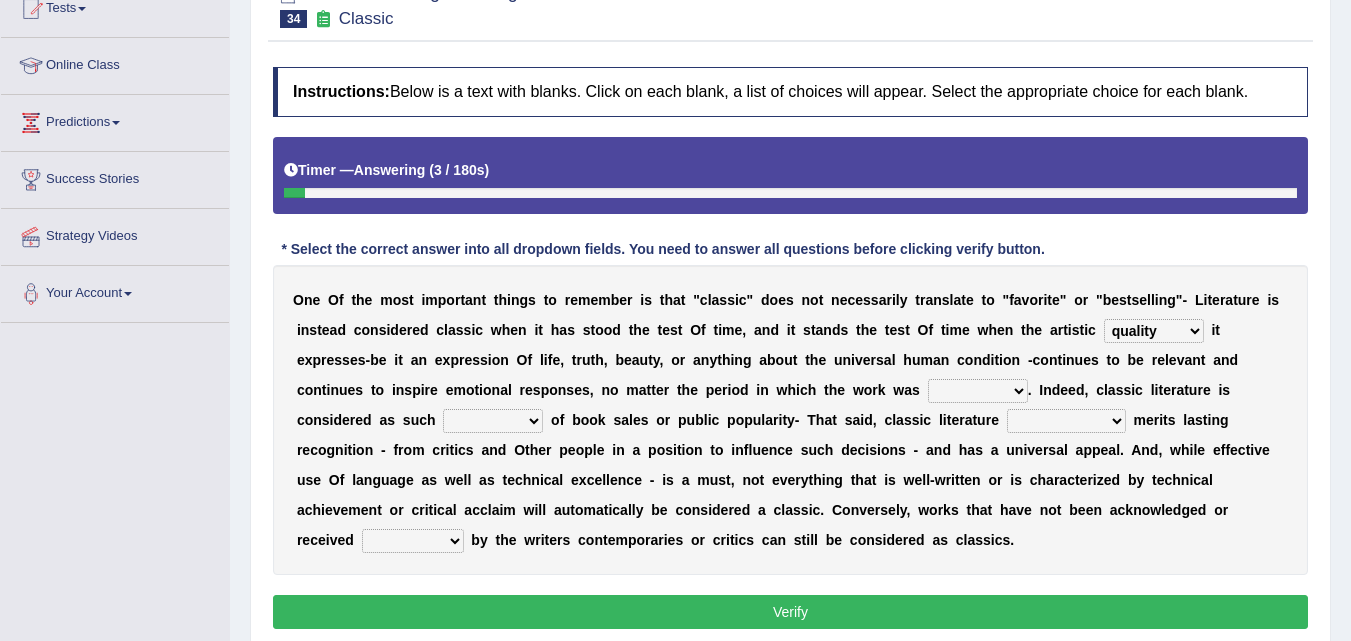 click on "quality facade bid clime" at bounding box center [1154, 331] 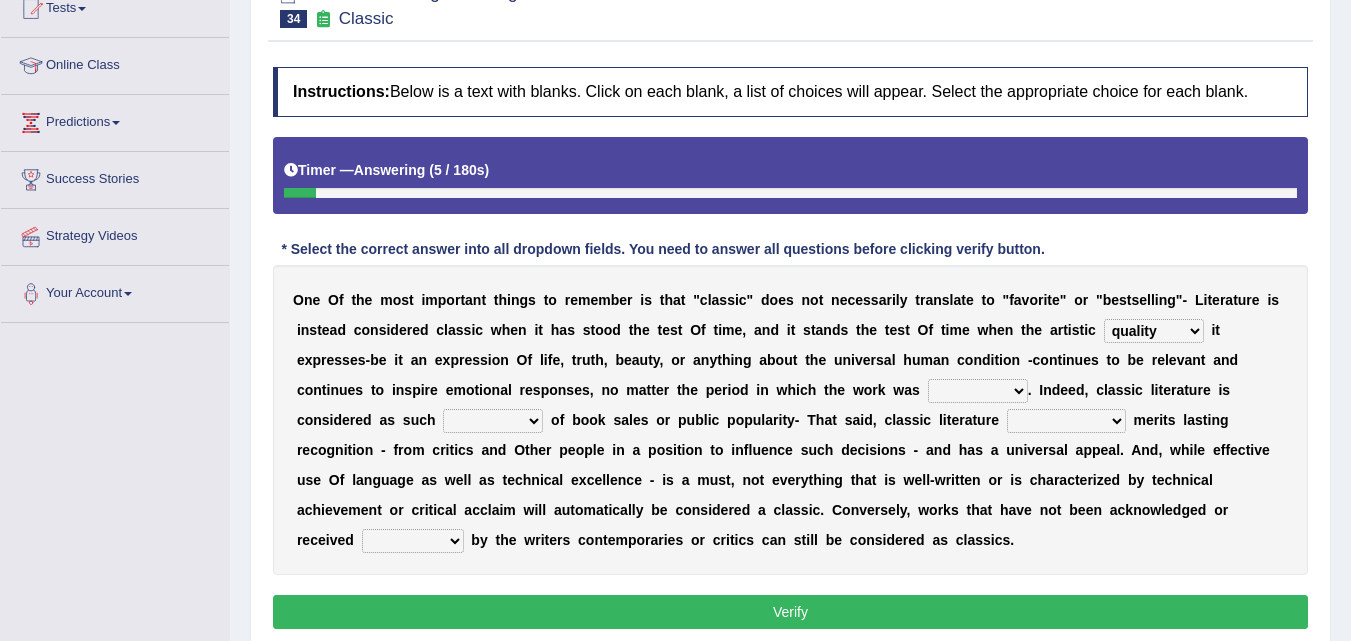 click on "careless devoid lacking regardless" at bounding box center (493, 421) 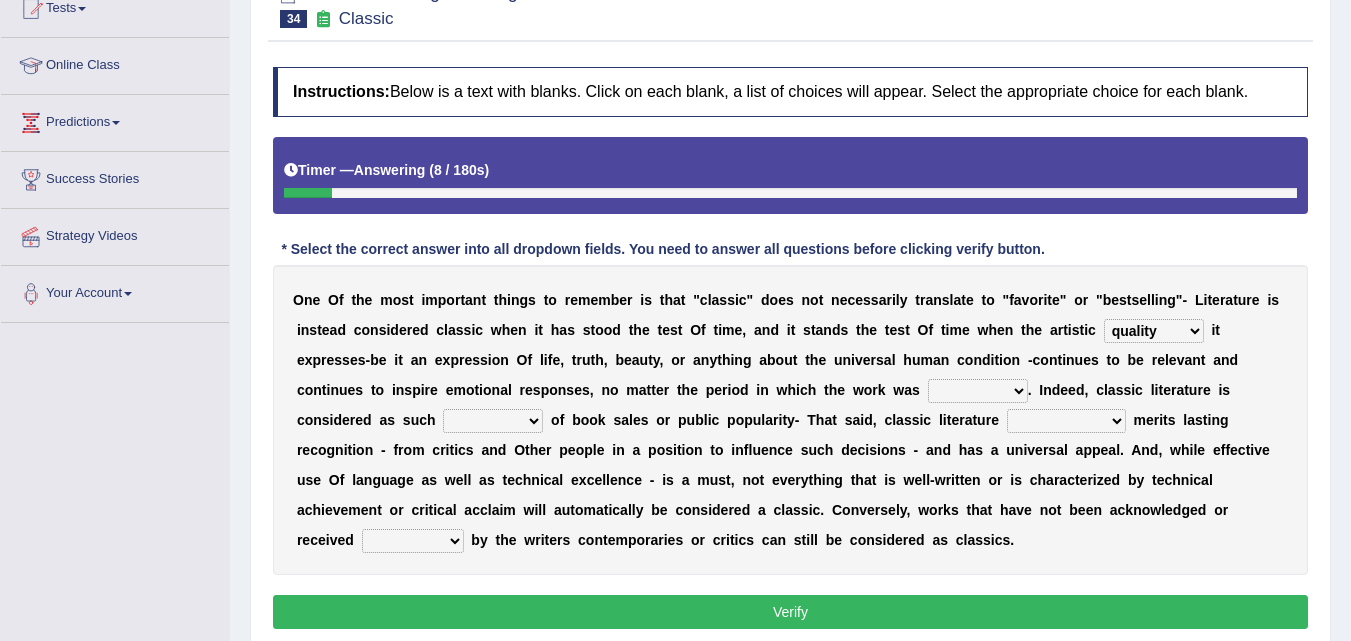 select on "regardless" 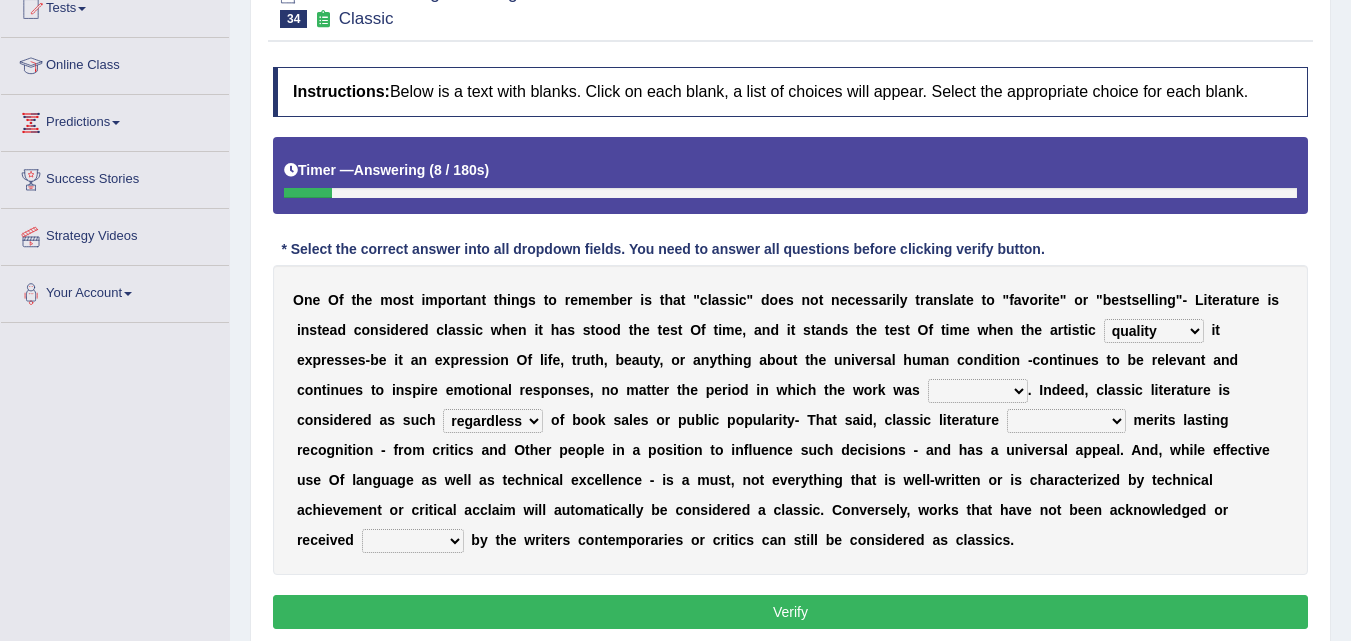 click on "careless devoid lacking regardless" at bounding box center (493, 421) 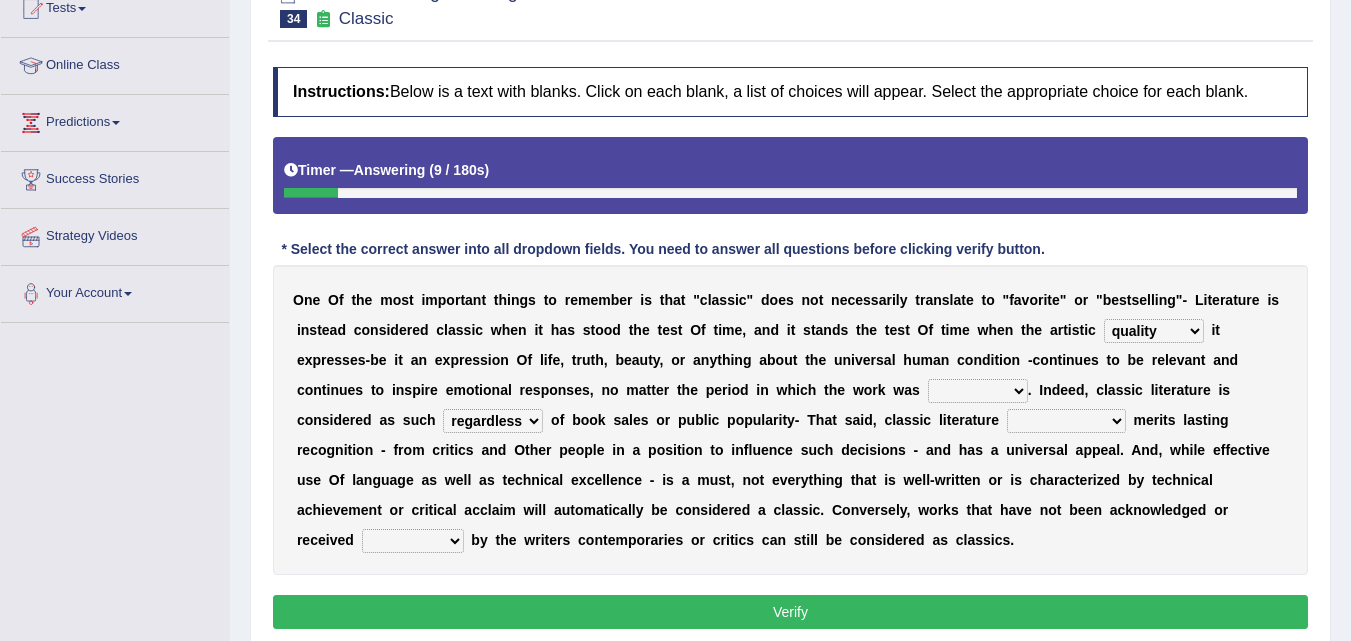 click on "written writing write to write" at bounding box center [978, 391] 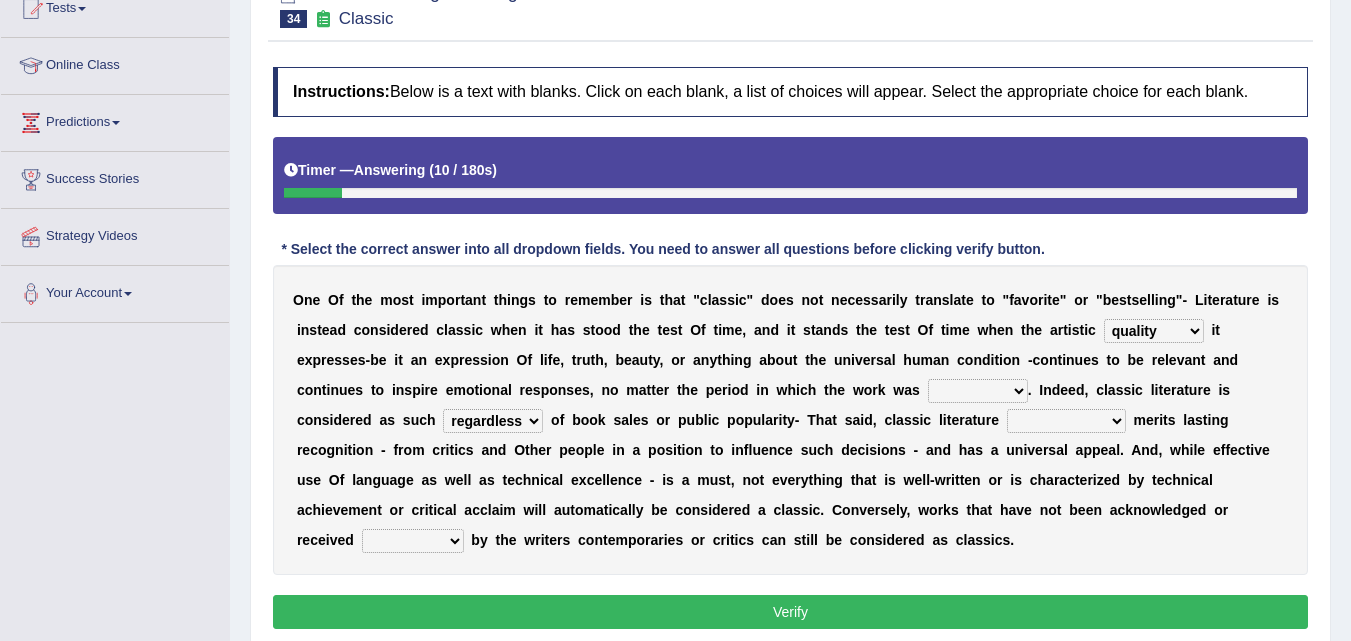 select on "written" 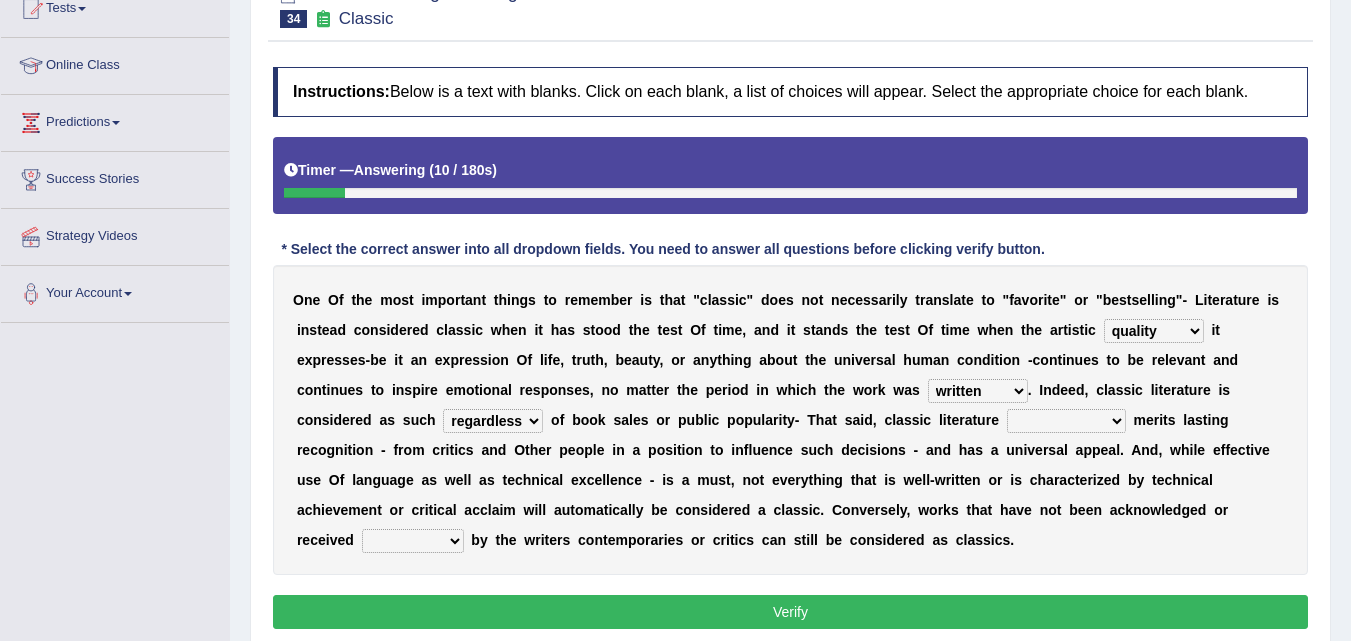 click on "exclusively usually merely consequently" at bounding box center [1066, 421] 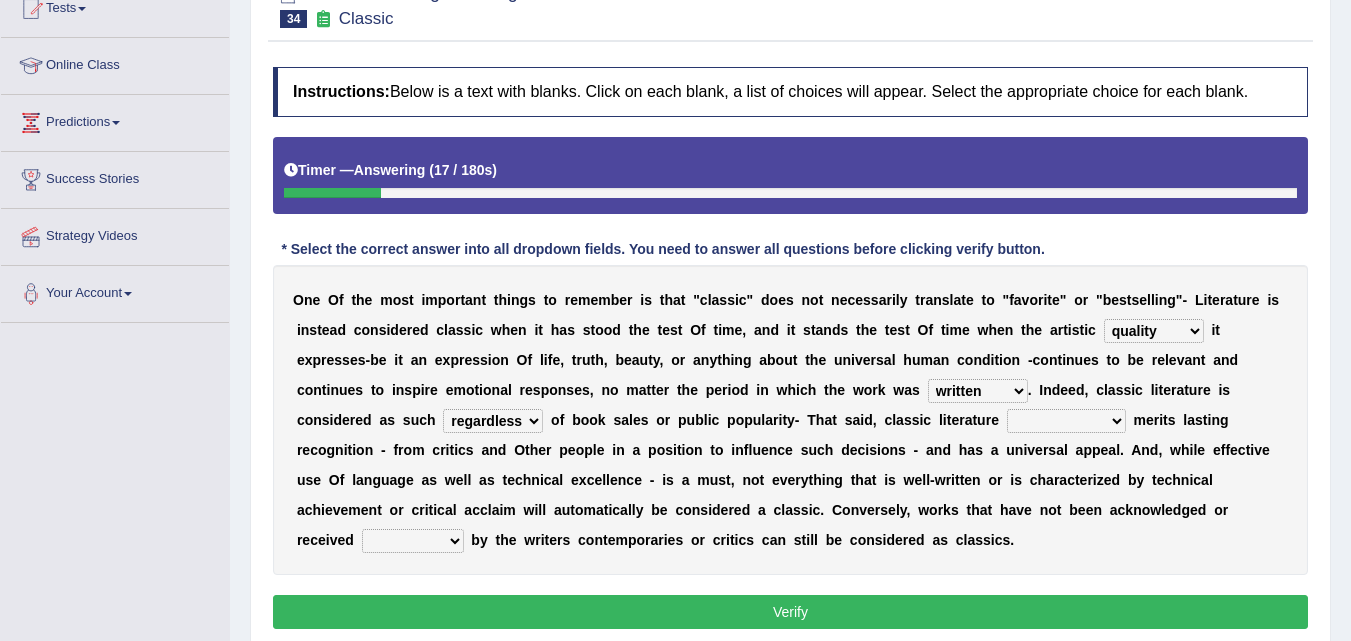 select on "usually" 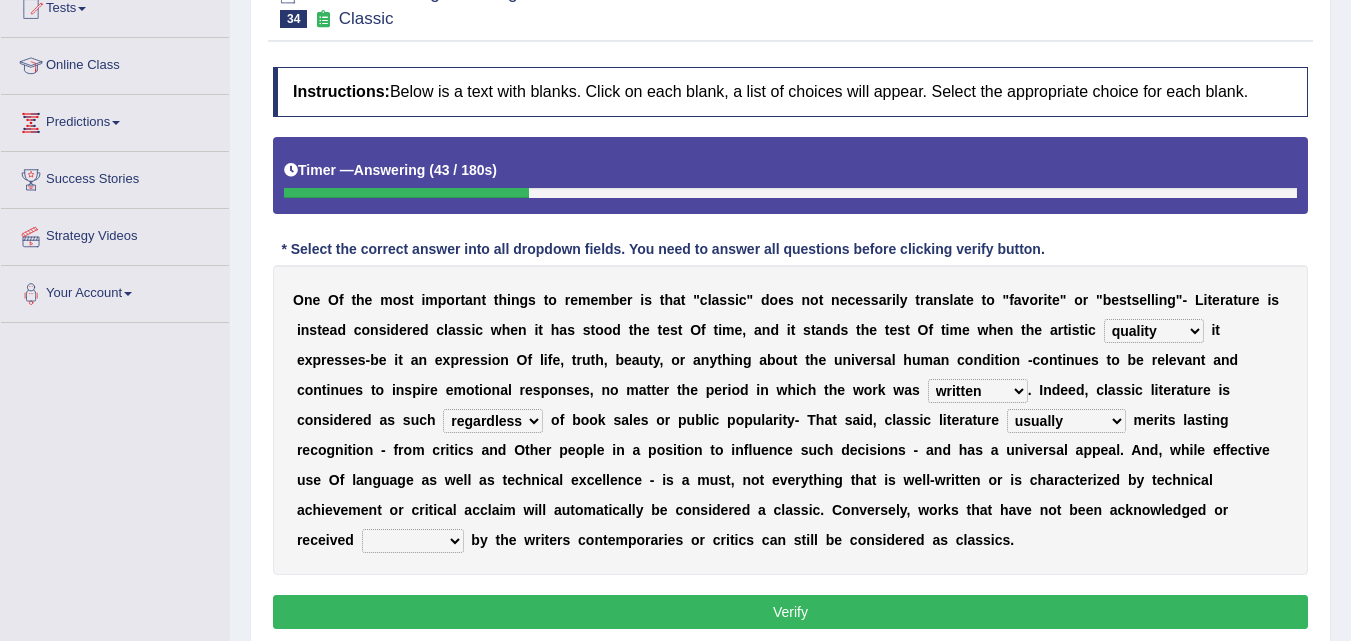 click on "imposingly positively efficiently arguably" at bounding box center (413, 541) 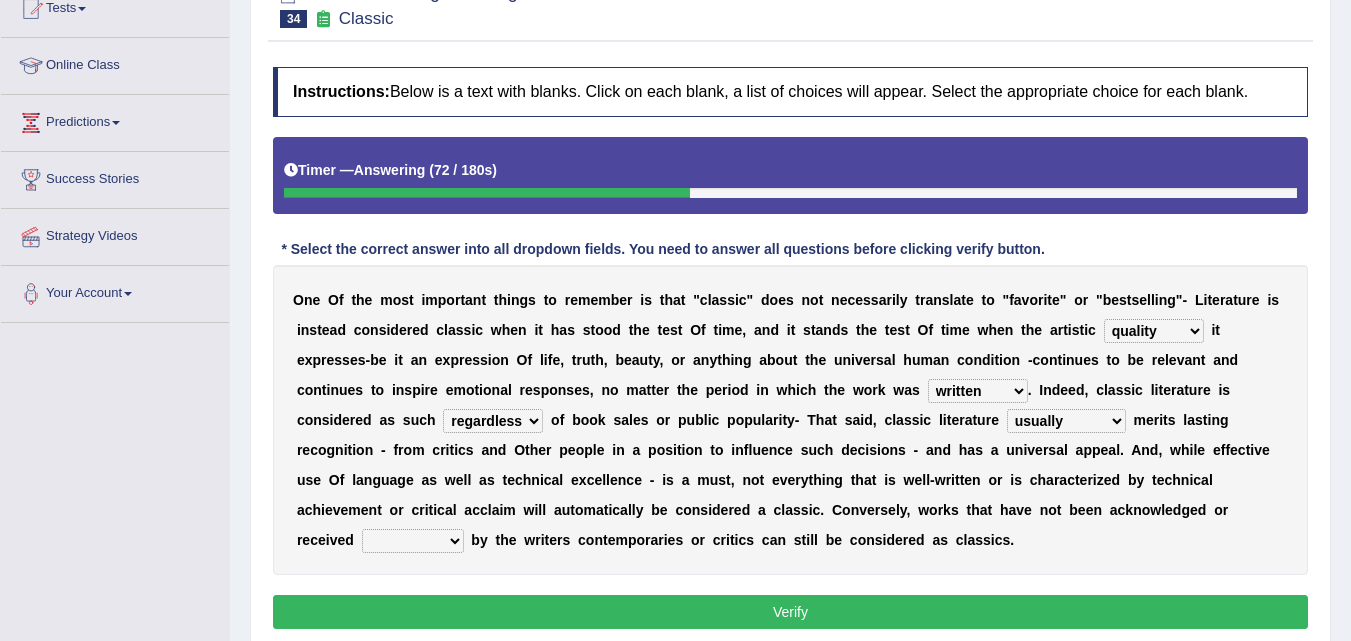 click on "imposingly positively efficiently arguably" at bounding box center [413, 541] 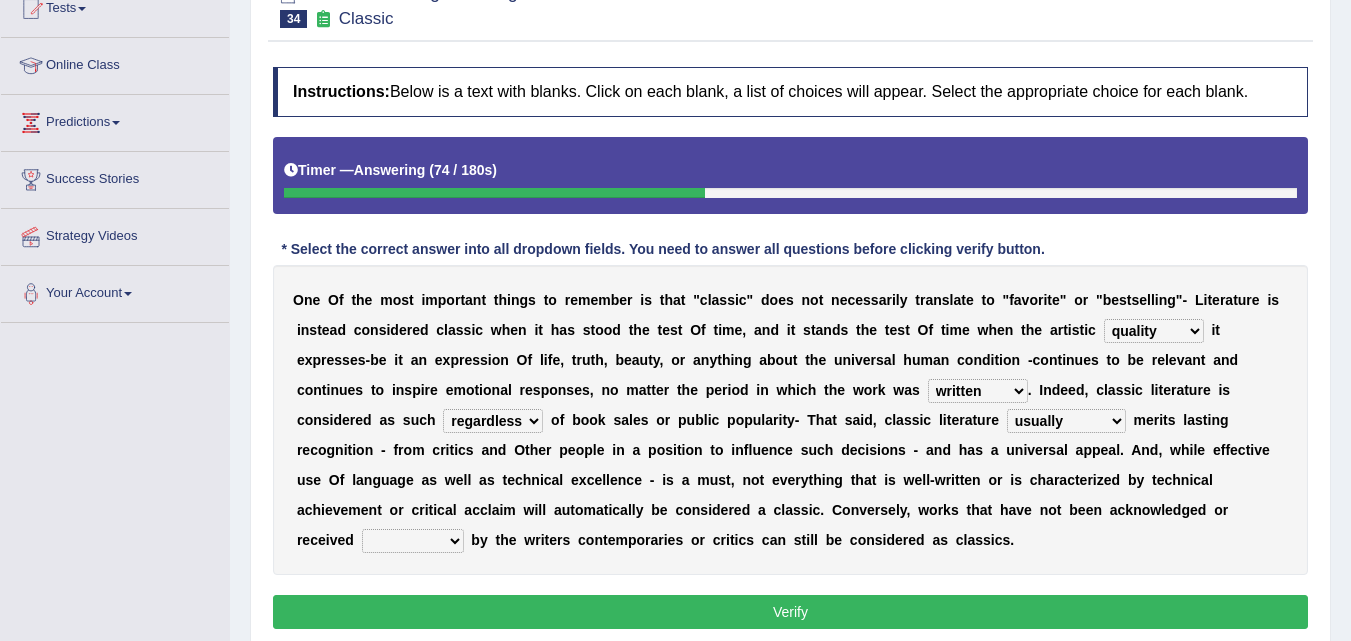 select on "positively" 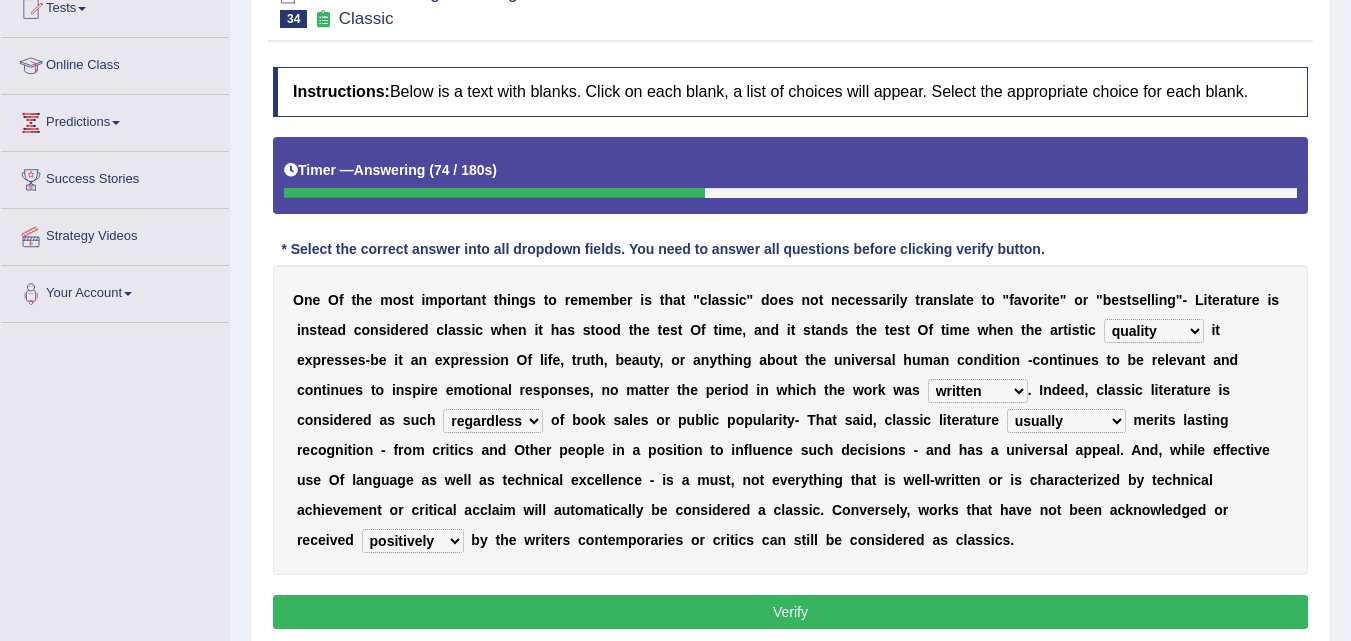 click on "imposingly positively efficiently arguably" at bounding box center [413, 541] 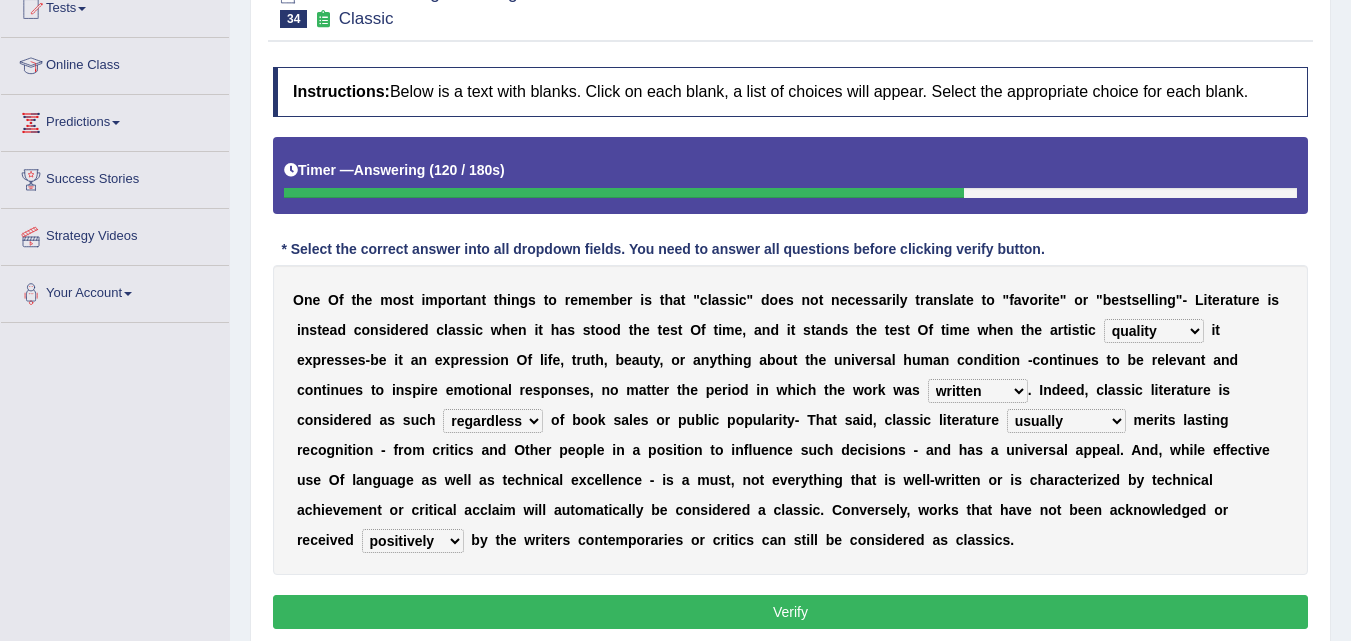 scroll, scrollTop: 409, scrollLeft: 0, axis: vertical 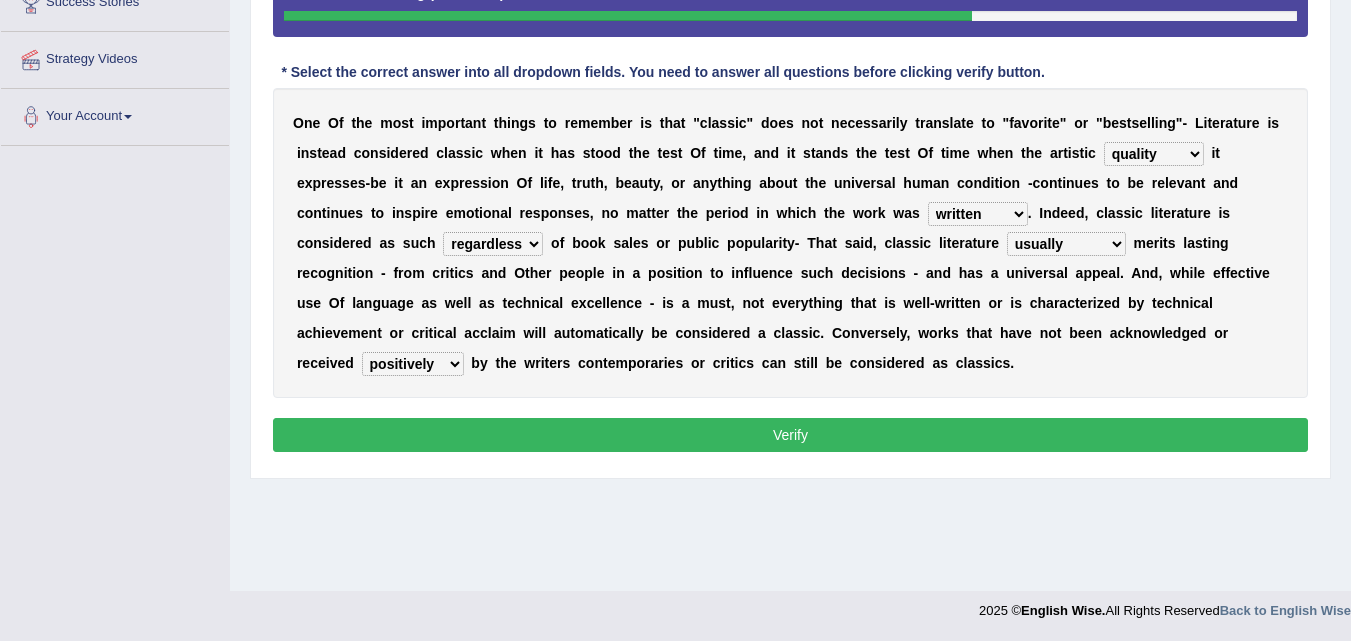 click on "Verify" at bounding box center [790, 435] 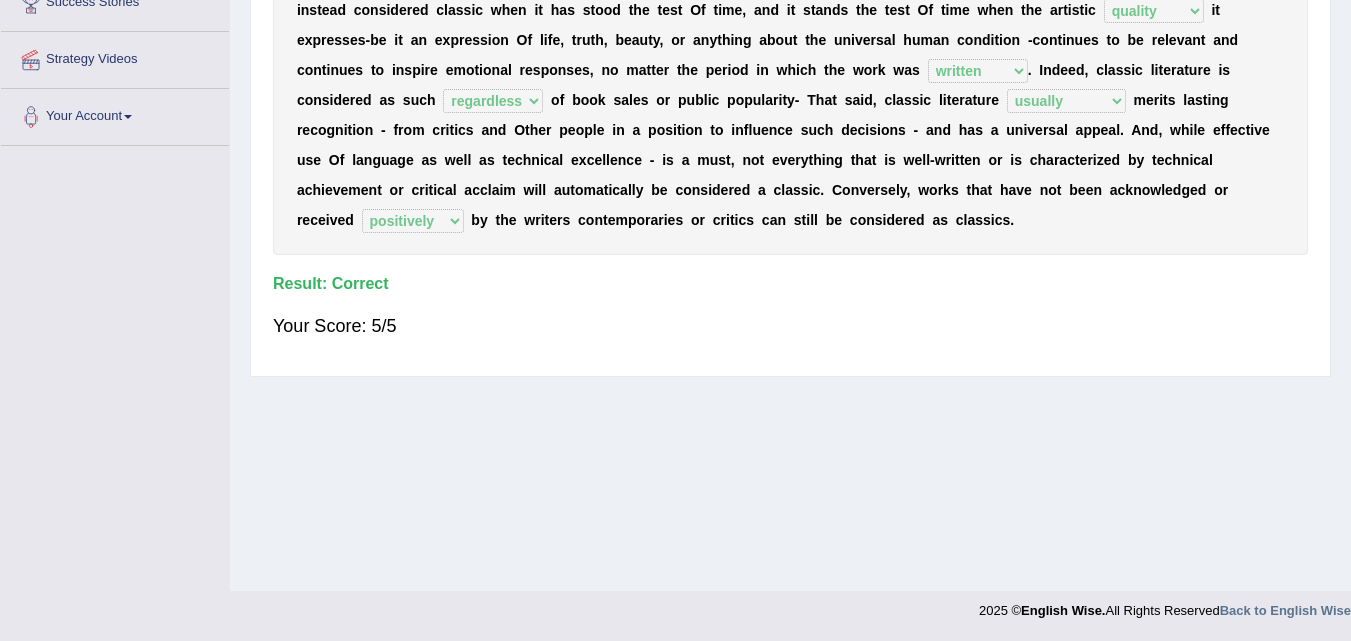 scroll, scrollTop: 0, scrollLeft: 0, axis: both 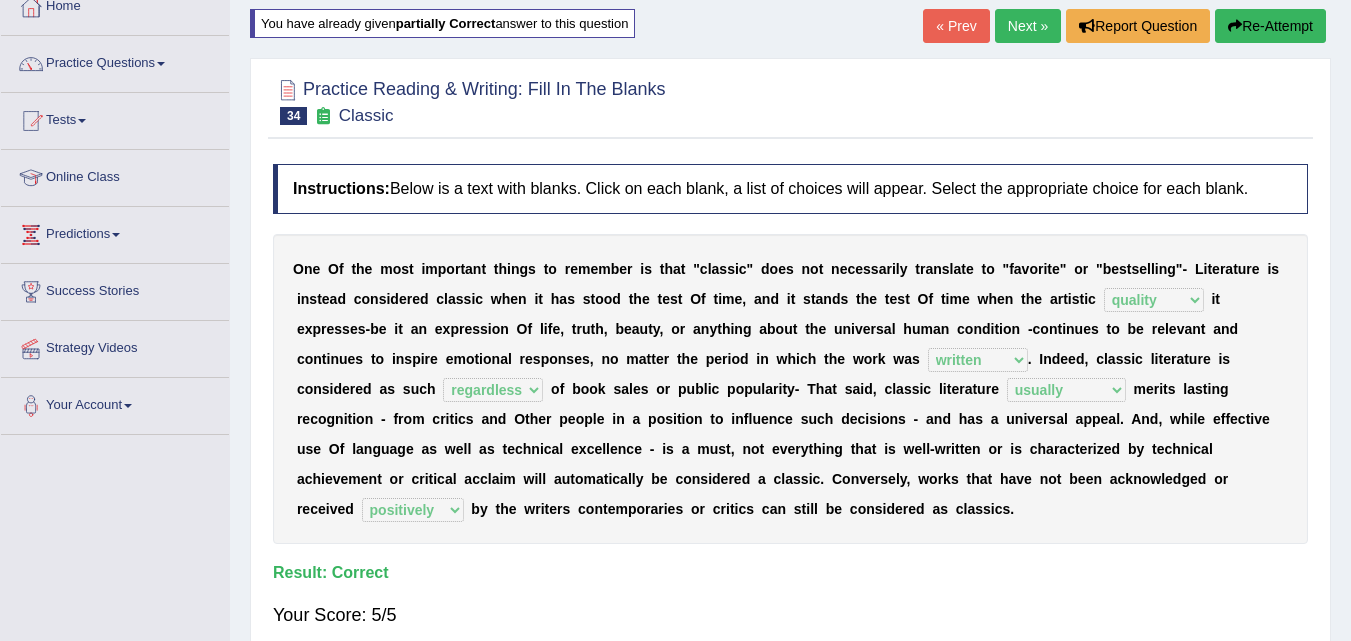 click on "Next »" at bounding box center (1028, 26) 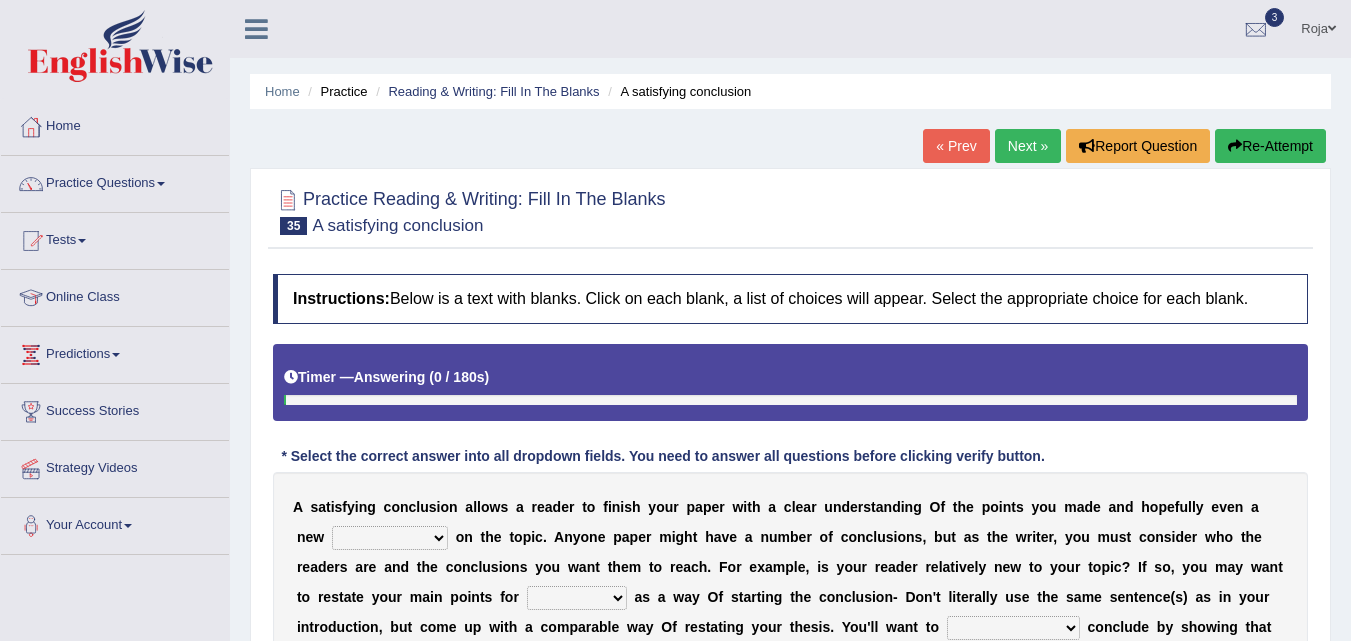 scroll, scrollTop: 0, scrollLeft: 0, axis: both 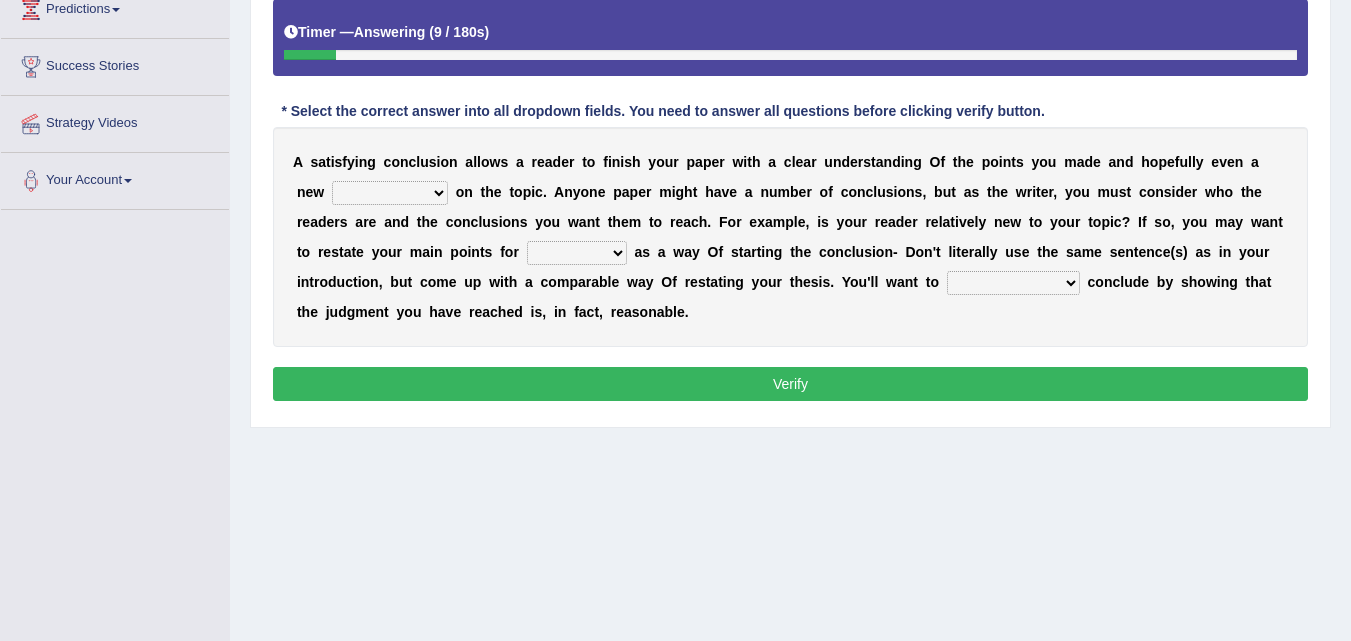 click on "retrospective respective alternative perspective" at bounding box center [390, 193] 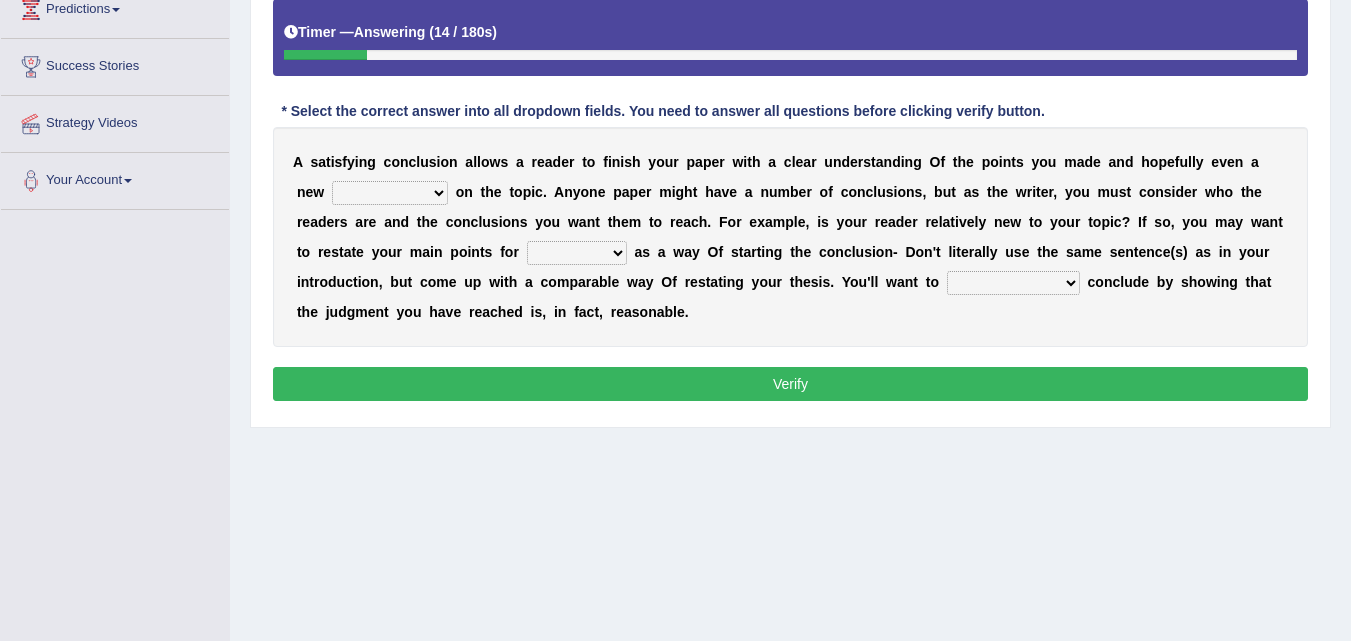 select on "perspective" 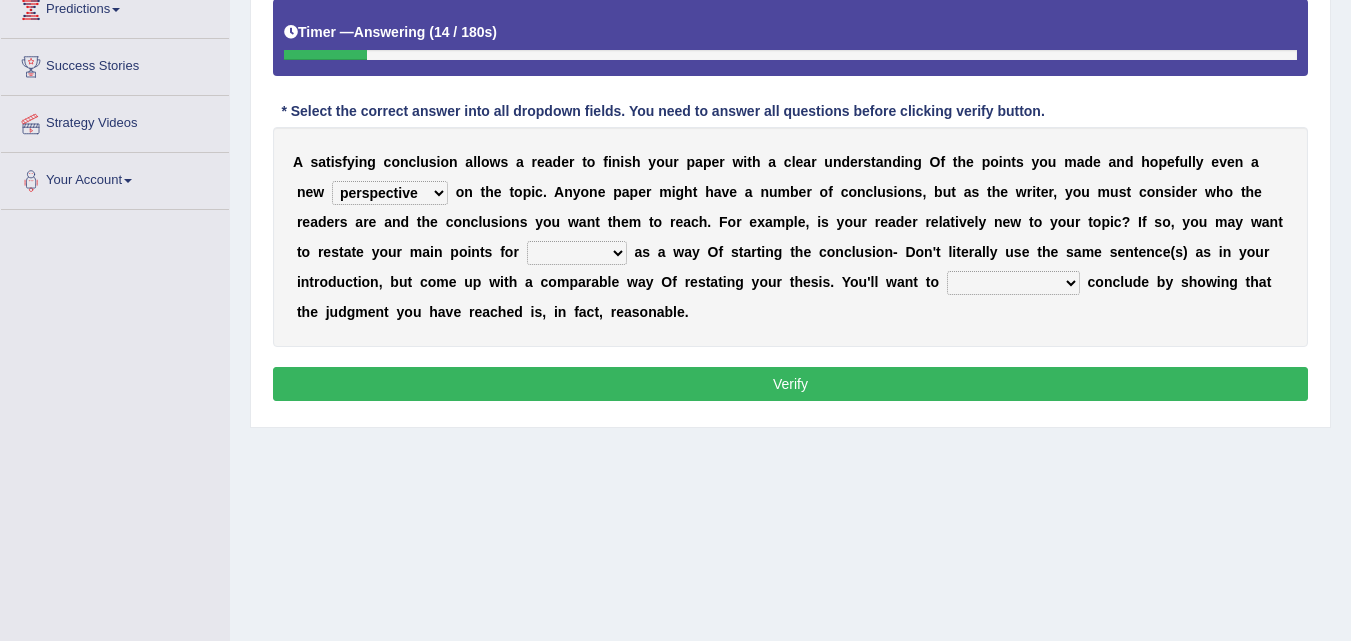 click on "retrospective respective alternative perspective" at bounding box center [390, 193] 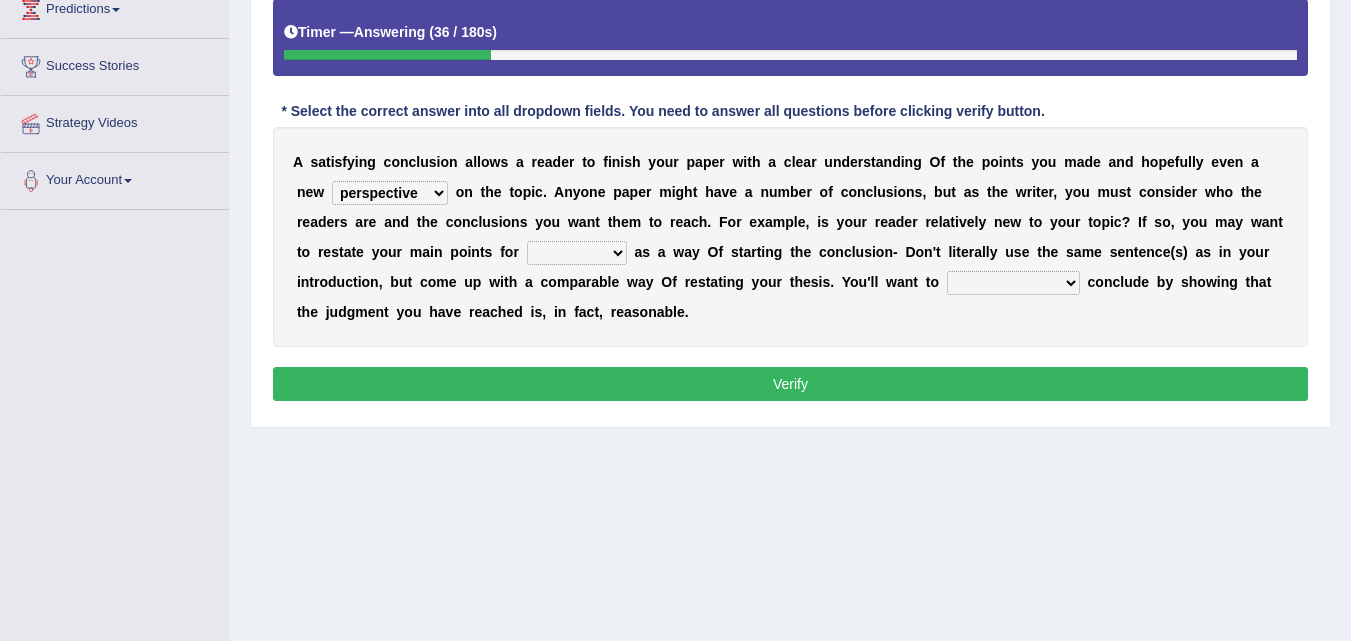 click on "instance emphasis sale servicey" at bounding box center [577, 253] 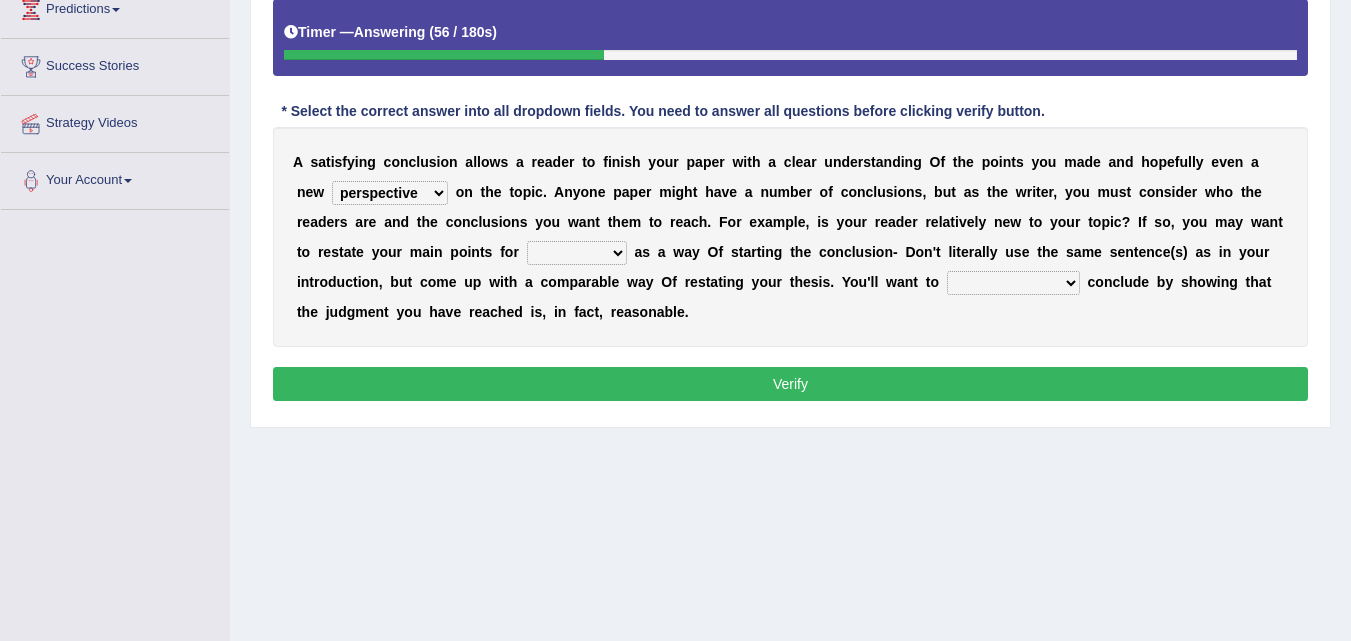 select on "emphasis" 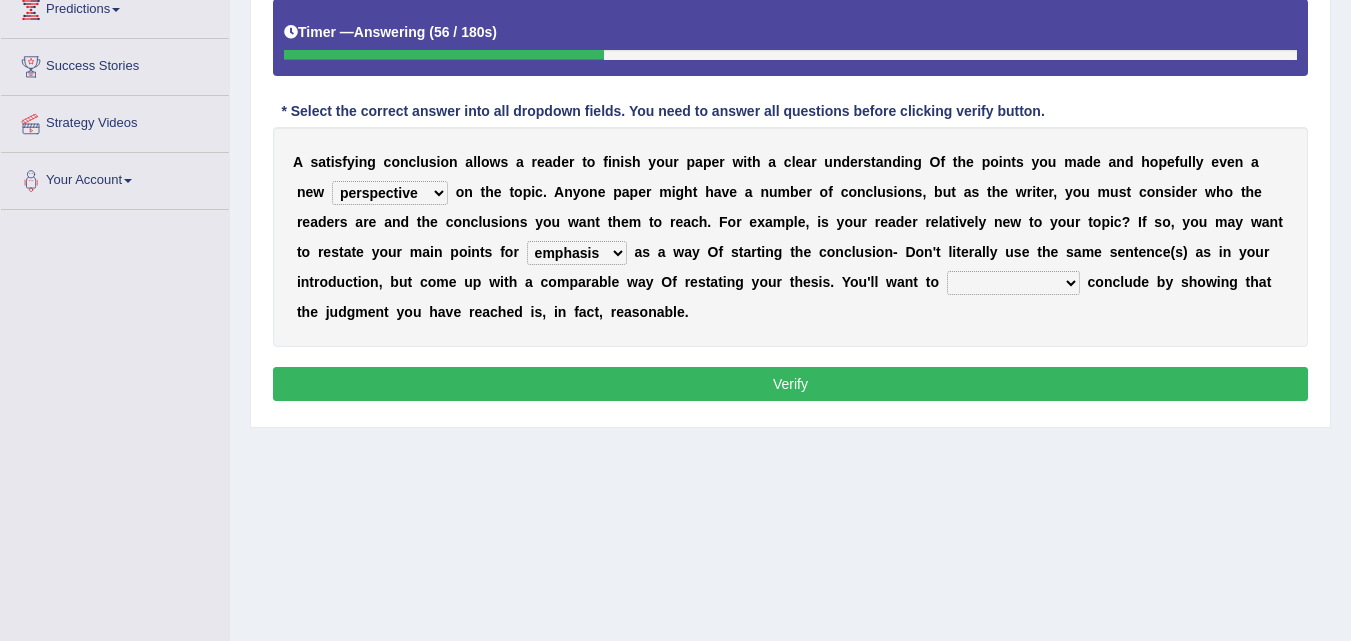 click on "instance emphasis sale servicey" at bounding box center [577, 253] 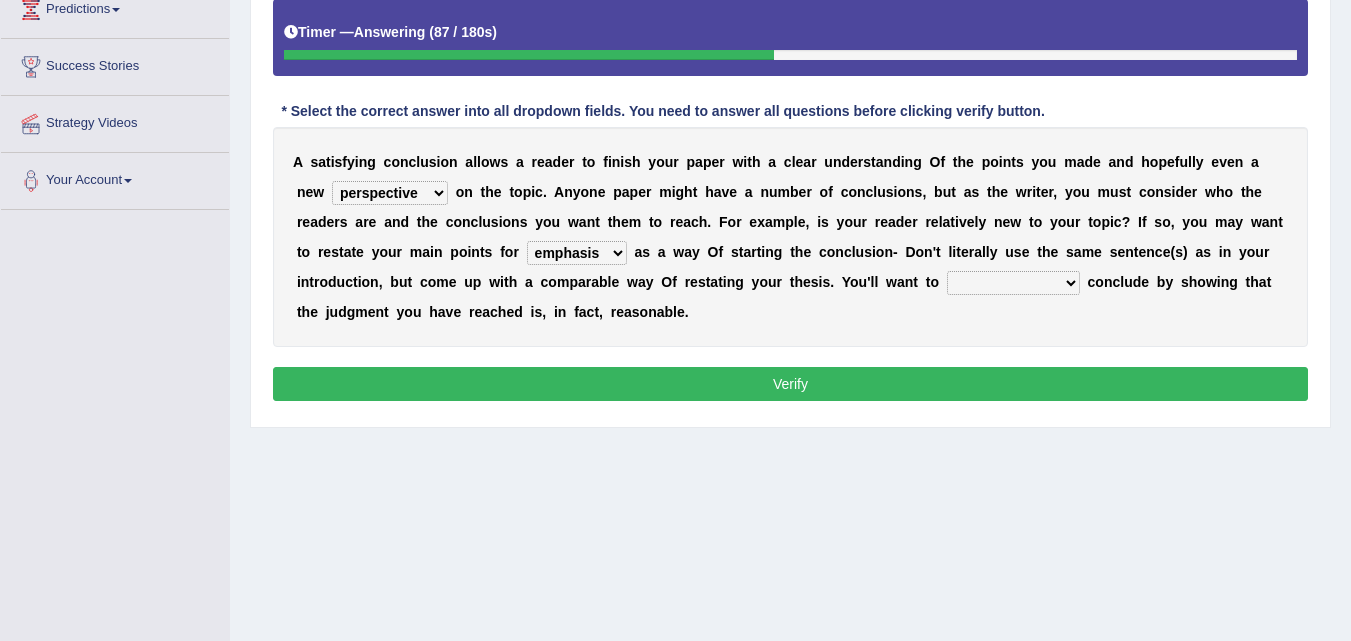 click on "grammatically smoothly energetically rambunctiously" at bounding box center (1013, 283) 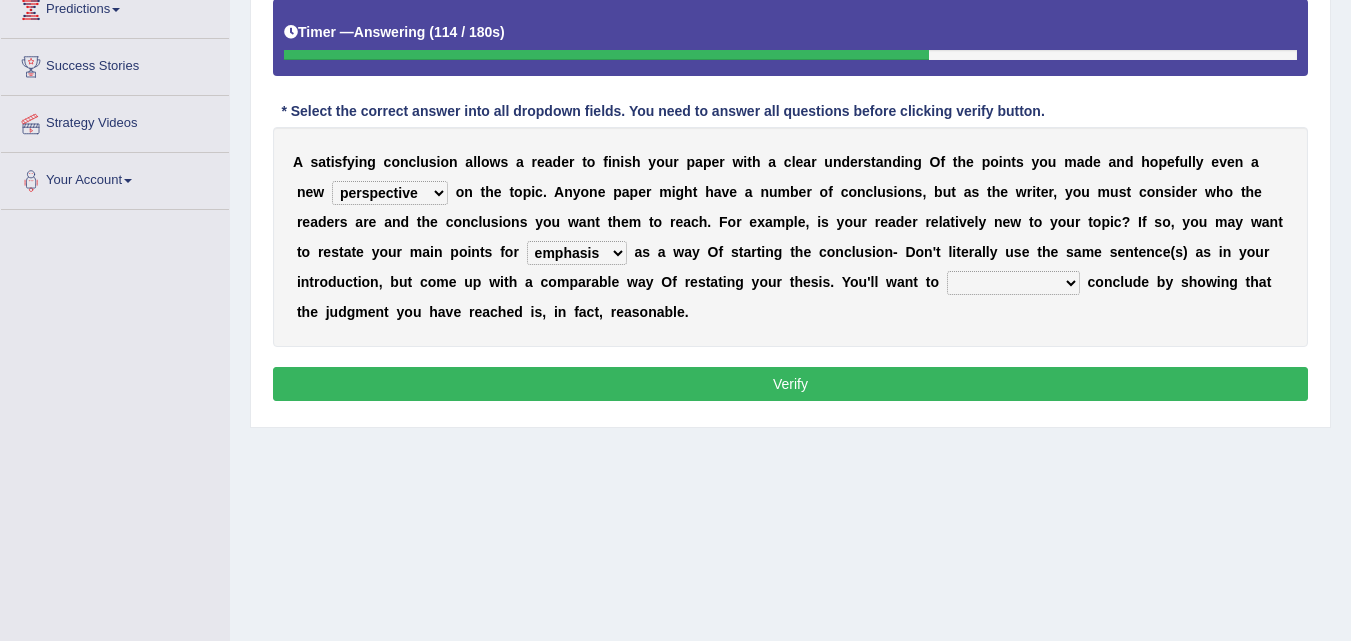 select on "smoothly" 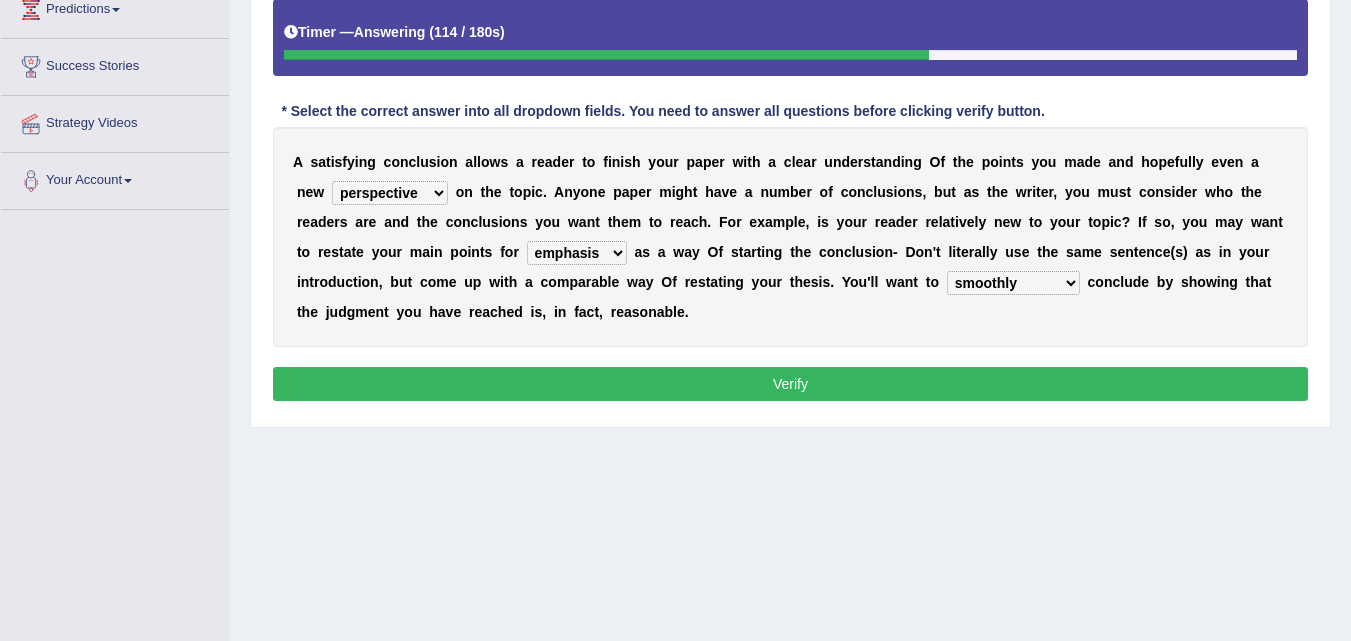 click on "grammatically smoothly energetically rambunctiously" at bounding box center [1013, 283] 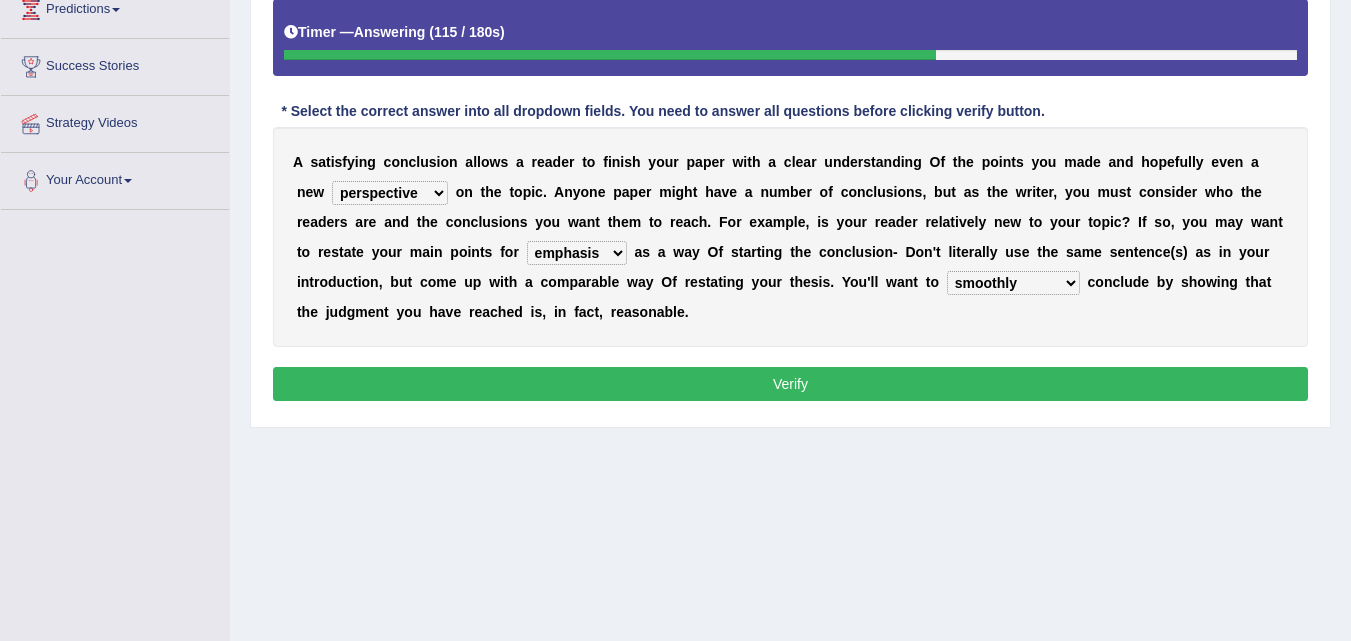 click on "Verify" at bounding box center (790, 384) 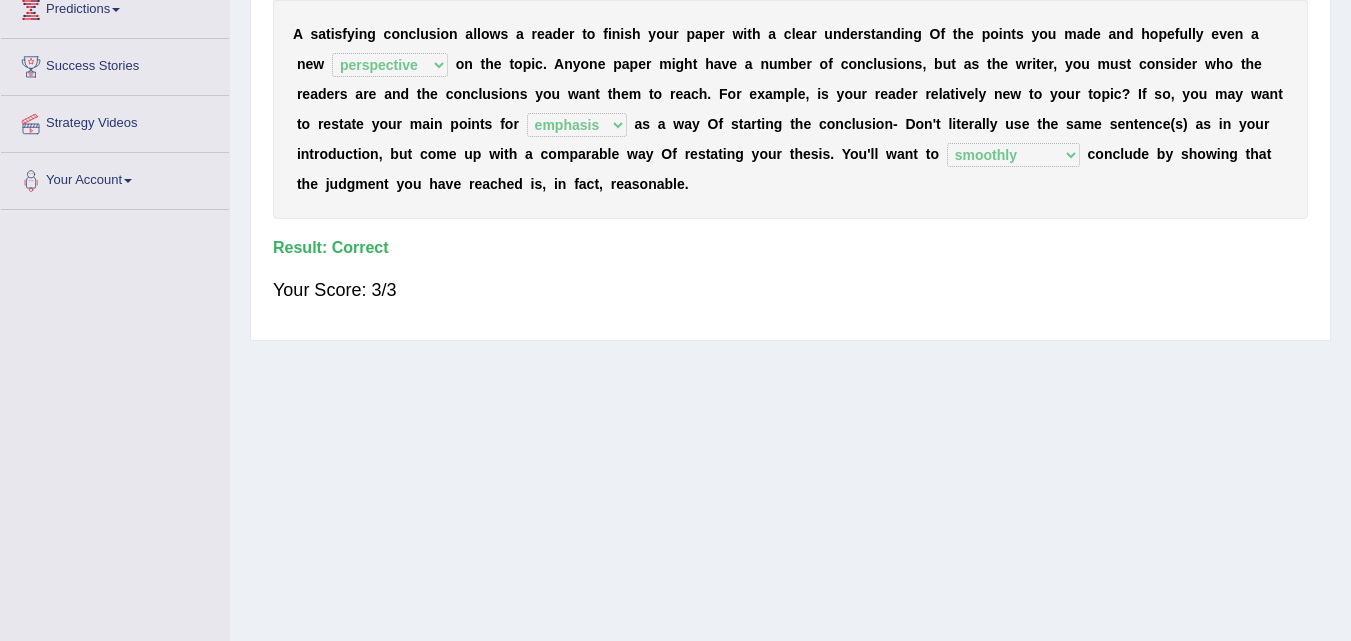 drag, startPoint x: 1339, startPoint y: 319, endPoint x: 1323, endPoint y: 253, distance: 67.911705 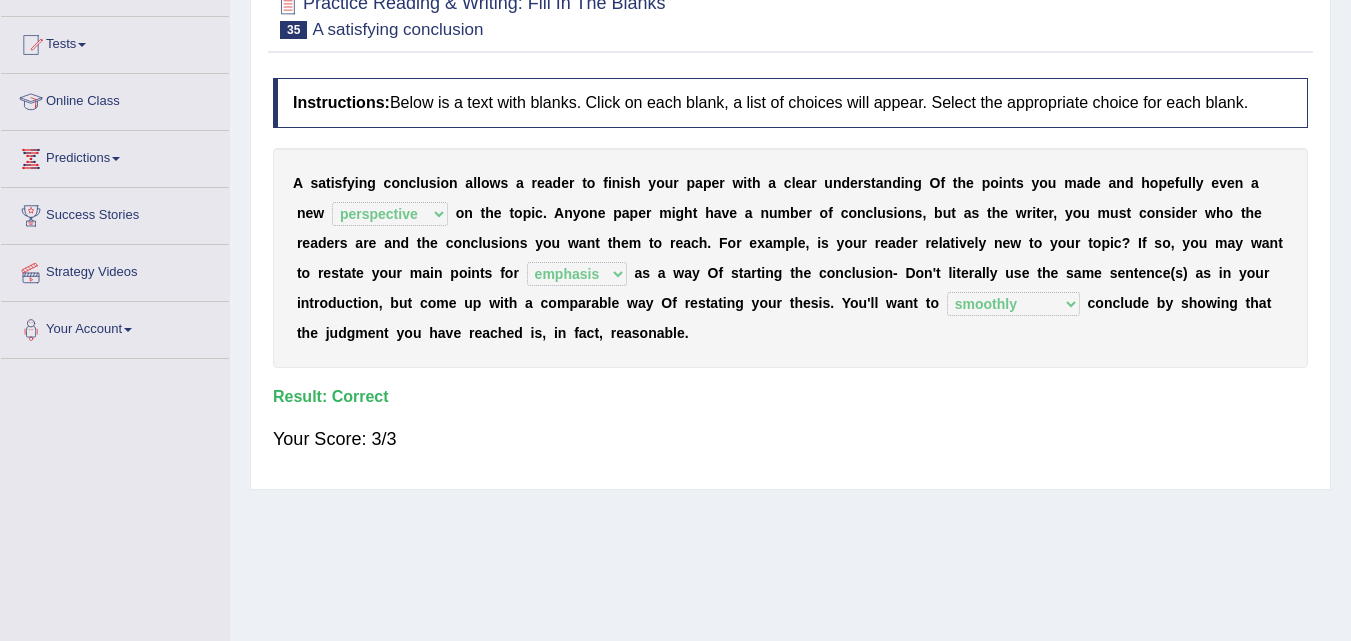 scroll, scrollTop: 191, scrollLeft: 0, axis: vertical 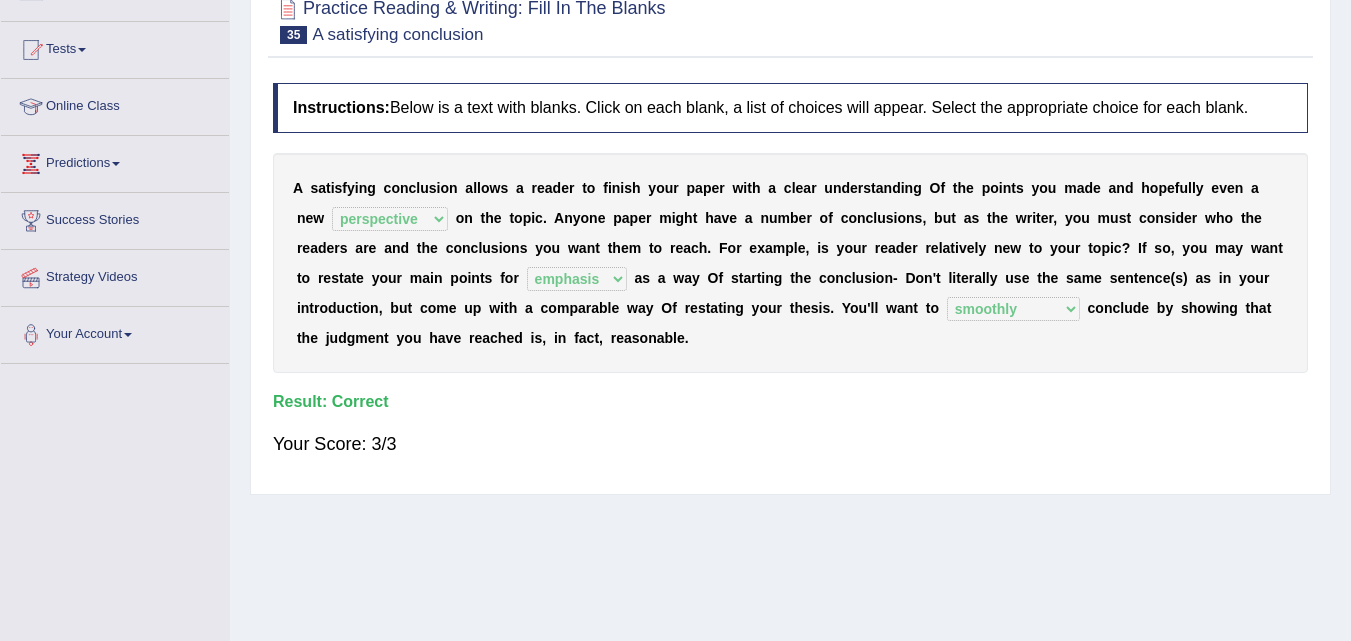click on "Home
Practice
Reading & Writing: Fill In The Blanks
A satisfying conclusion
« Prev Next »  Report Question  Re-Attempt
Practice Reading & Writing: Fill In The Blanks
35
A satisfying conclusion
Instructions:  Below is a text with blanks. Click on each blank, a list of choices will appear. Select the appropriate choice for each blank.
Timer —  Answering   ( 116 / 180s ) Skip * Select the correct answer into all dropdown fields. You need to answer all questions before clicking verify button. A    s a t i s f y i n g    c o n c l u s i o n    a l l o w s    a    r e a d e r    t o    f i n i s h    y o u r    p a p e r    w i t h    a    c l e a r    u n d e r s t a n d i n g    O f    t h e    p o i n t s    y o u    m a d e    a n d    h o p e f u l l y    e v e n    a    n e w    respective" at bounding box center [790, 309] 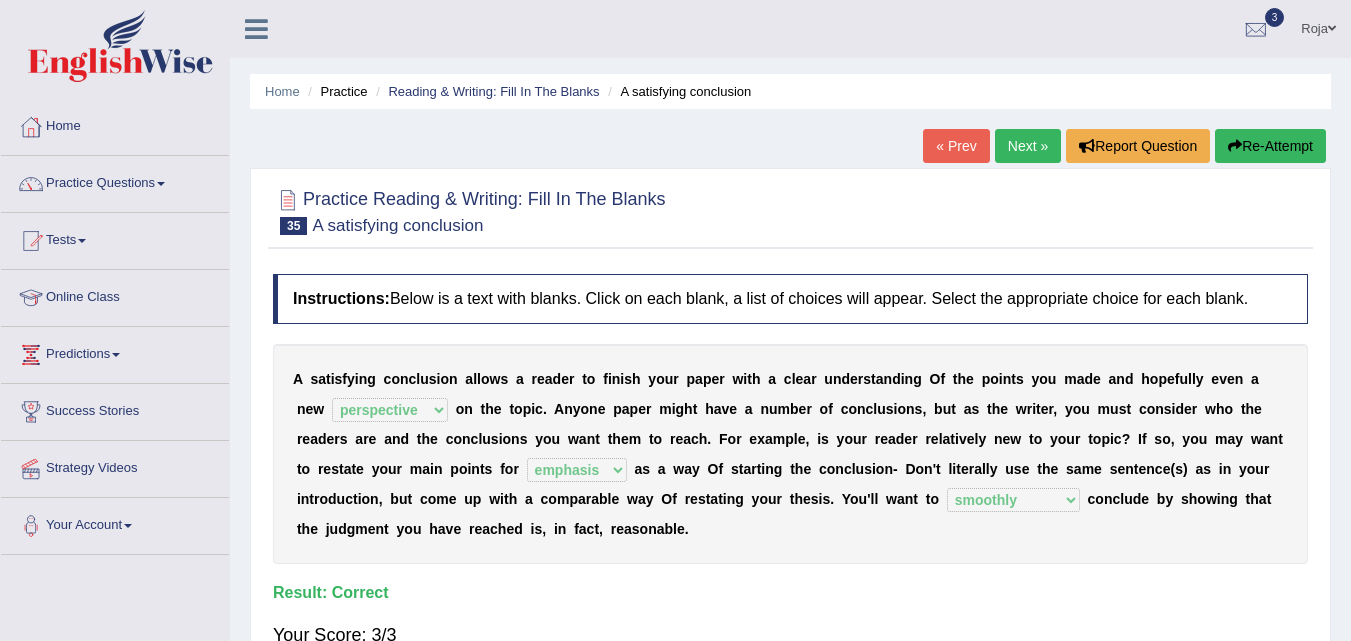 click on "Re-Attempt" at bounding box center (1270, 146) 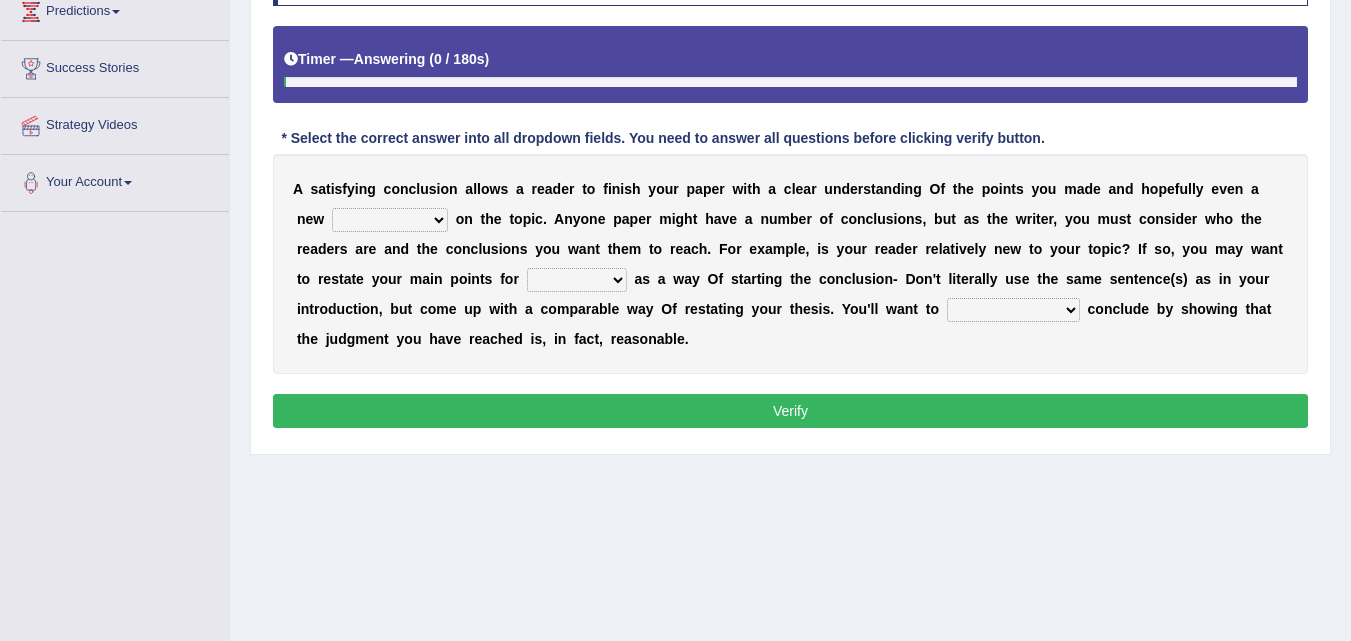 scroll, scrollTop: 0, scrollLeft: 0, axis: both 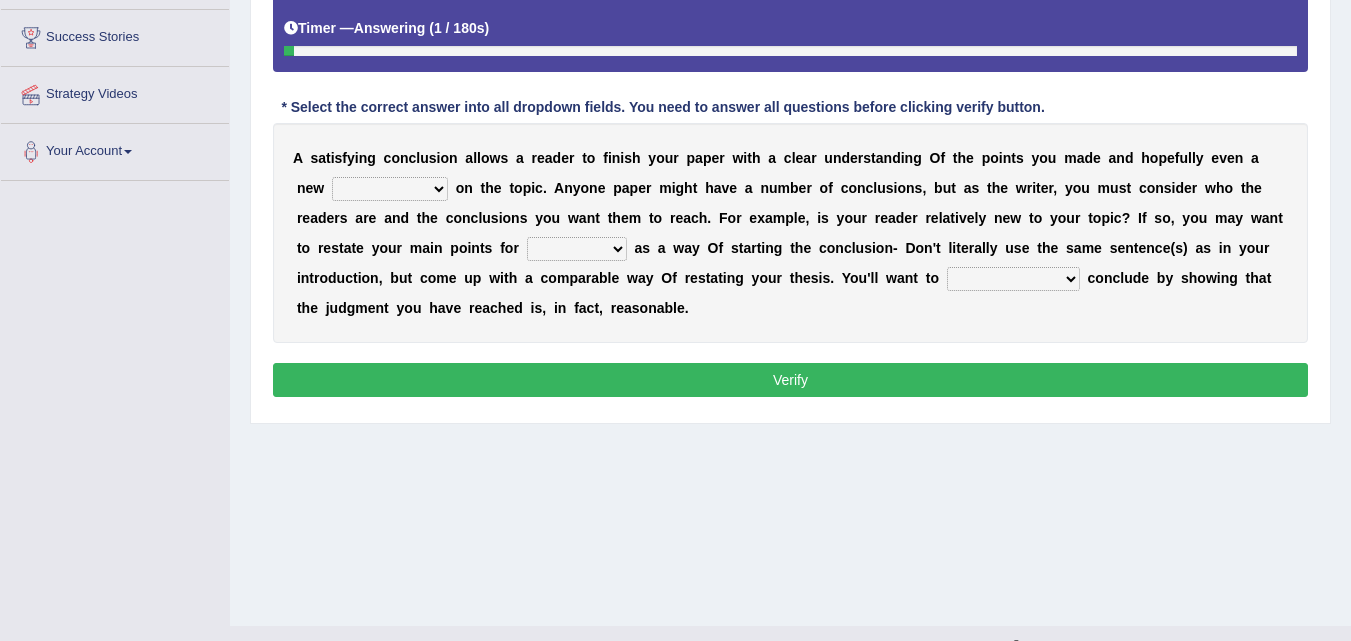 click on "retrospective respective alternative perspective" at bounding box center [390, 189] 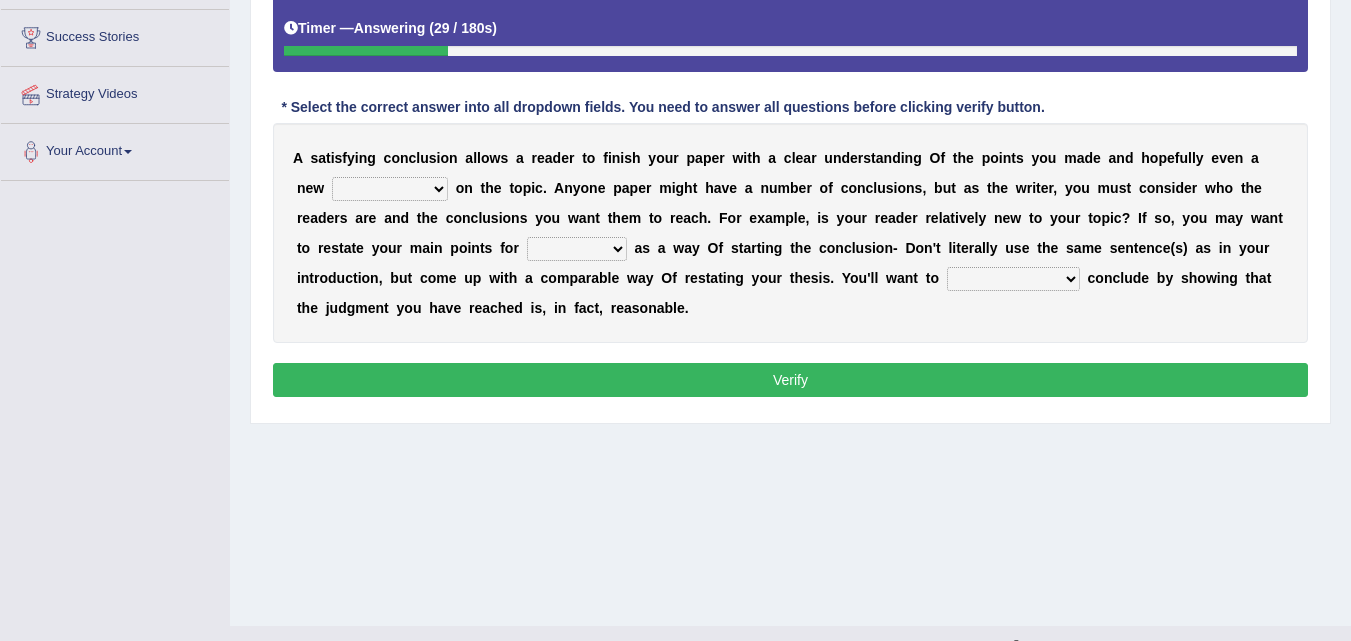 click on "retrospective respective alternative perspective" at bounding box center (390, 189) 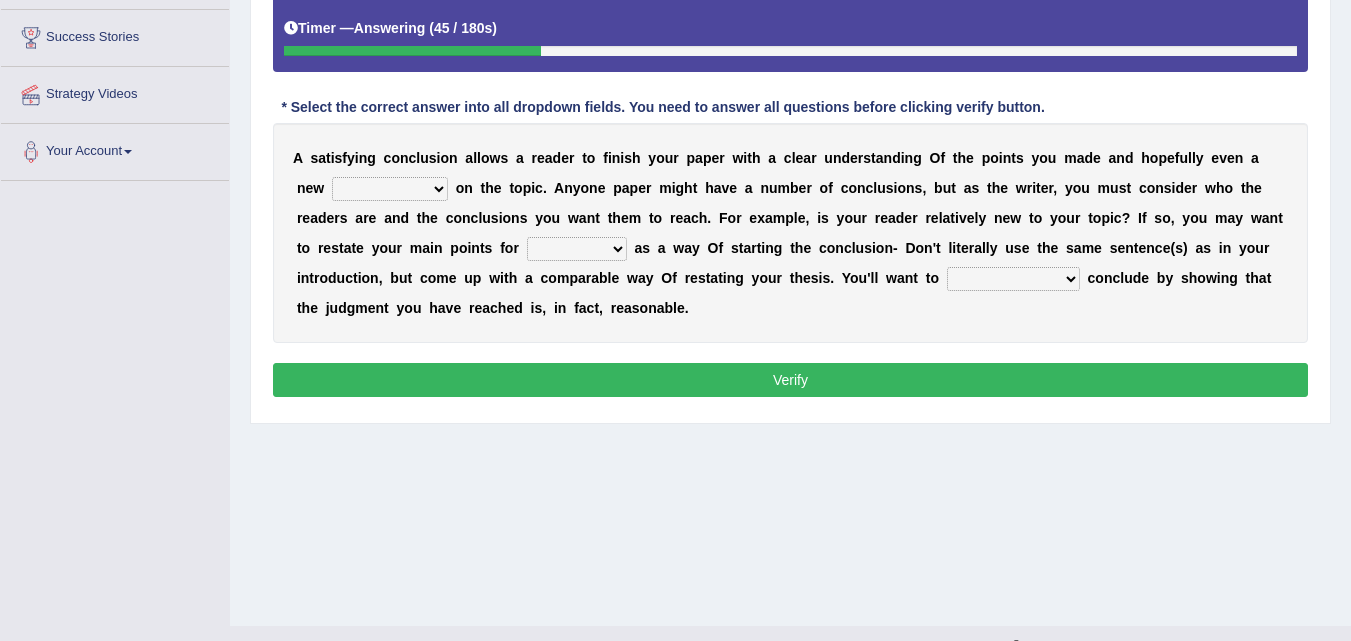 click on "retrospective respective alternative perspective" at bounding box center [390, 189] 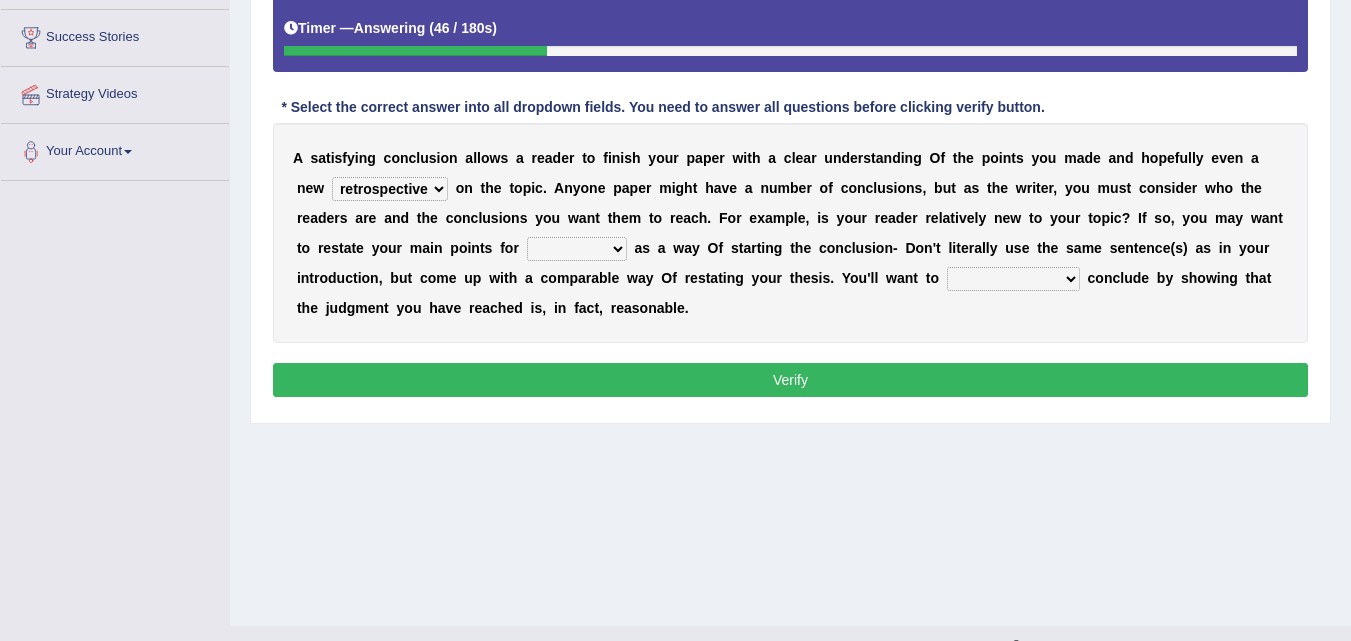 click on "retrospective respective alternative perspective" at bounding box center [390, 189] 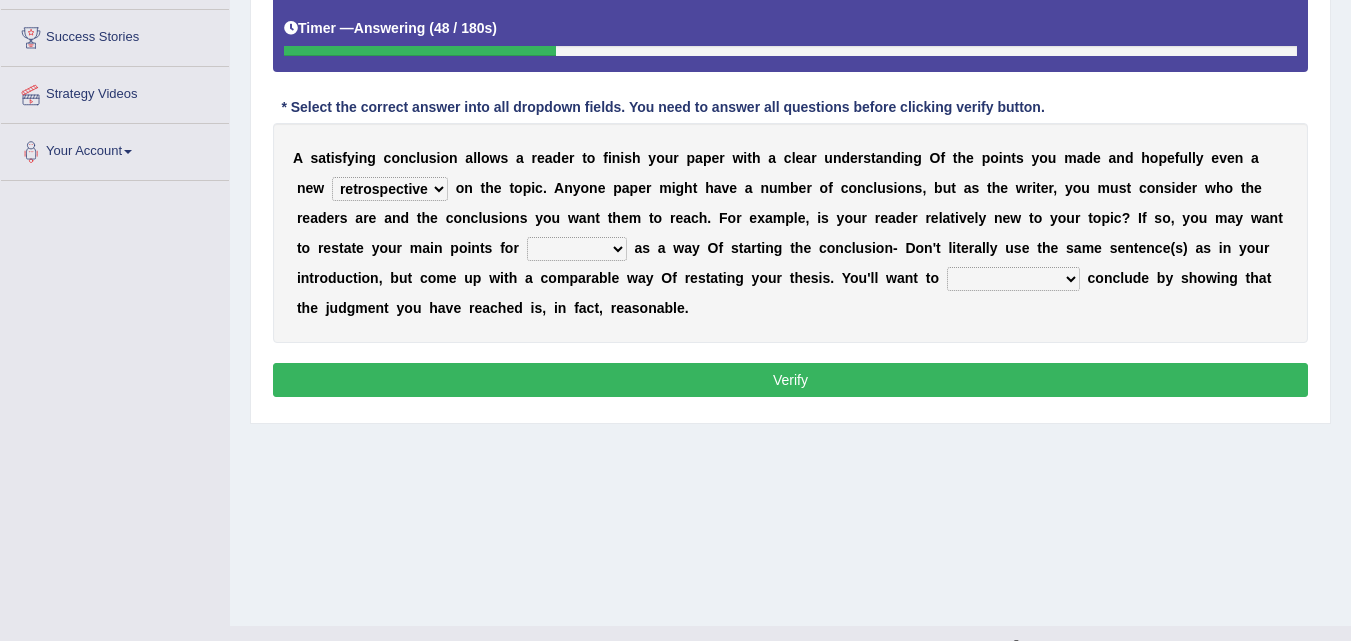 click on "retrospective respective alternative perspective" at bounding box center [390, 189] 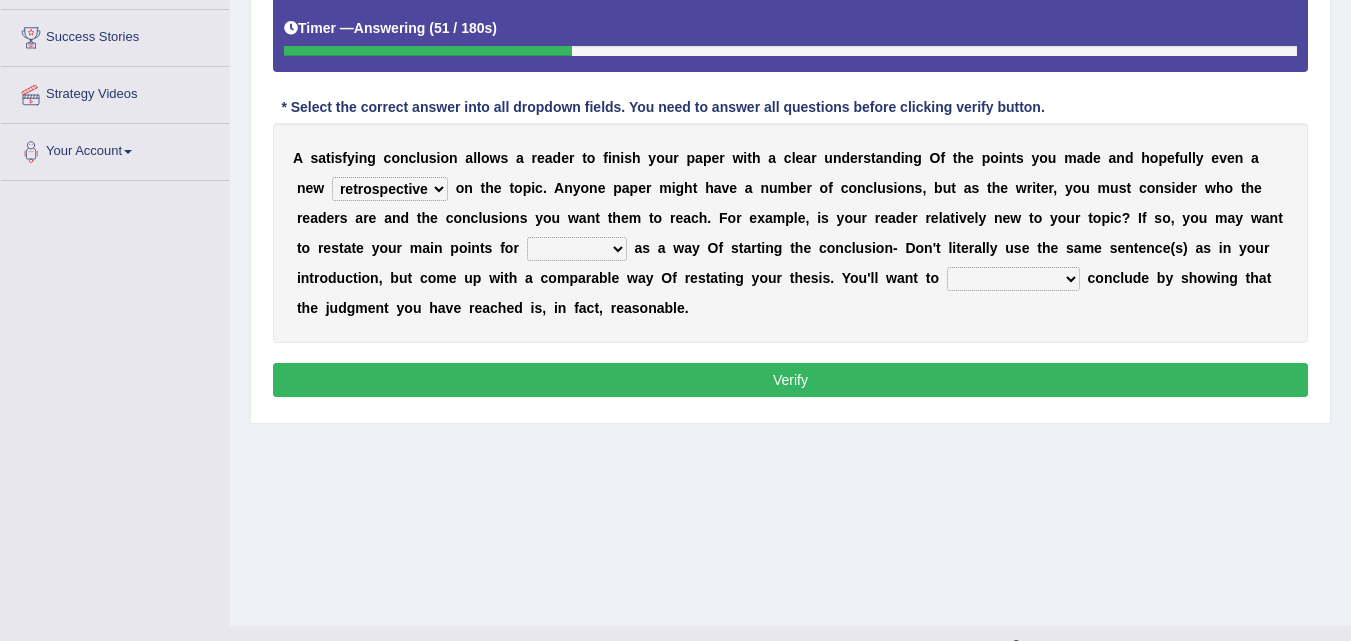 select on "perspective" 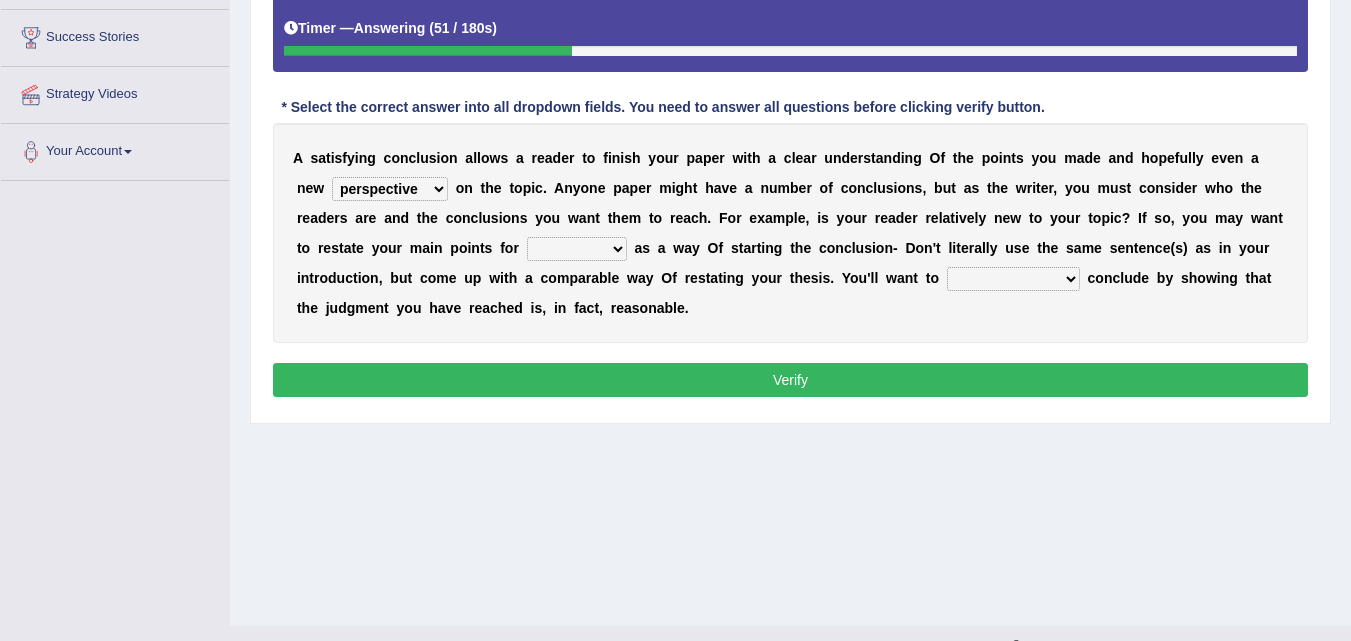 click on "retrospective respective alternative perspective" at bounding box center [390, 189] 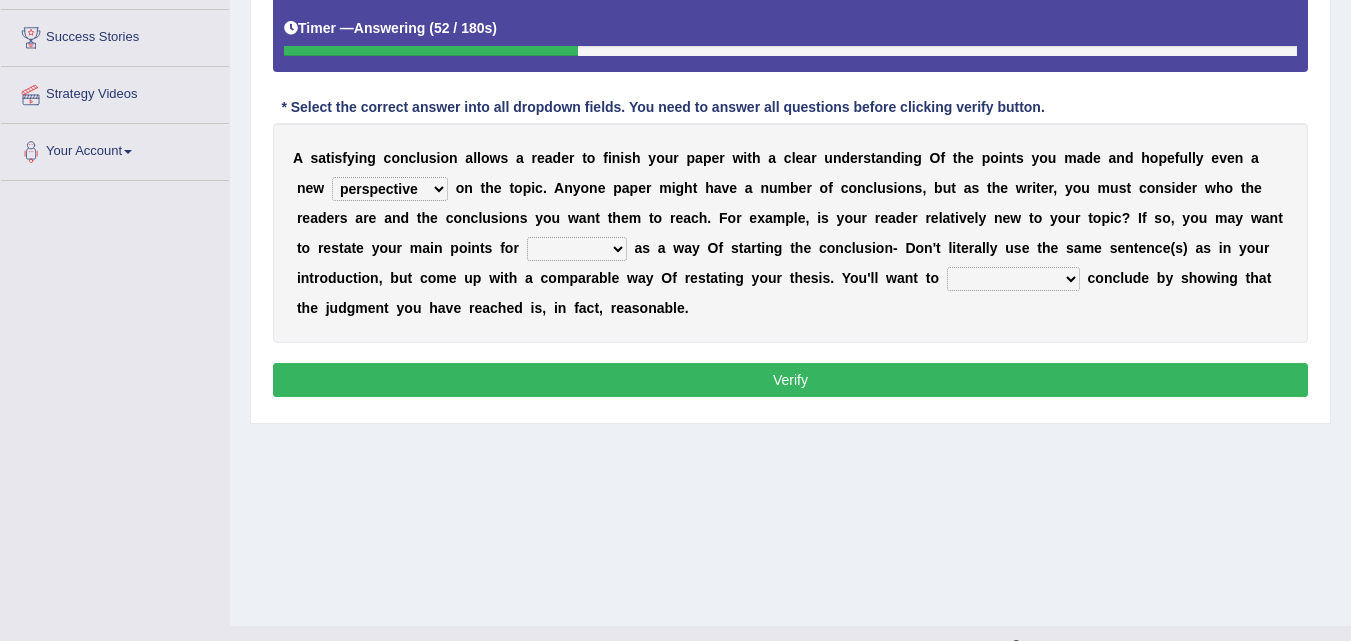 click on "instance emphasis sale servicey" at bounding box center [577, 249] 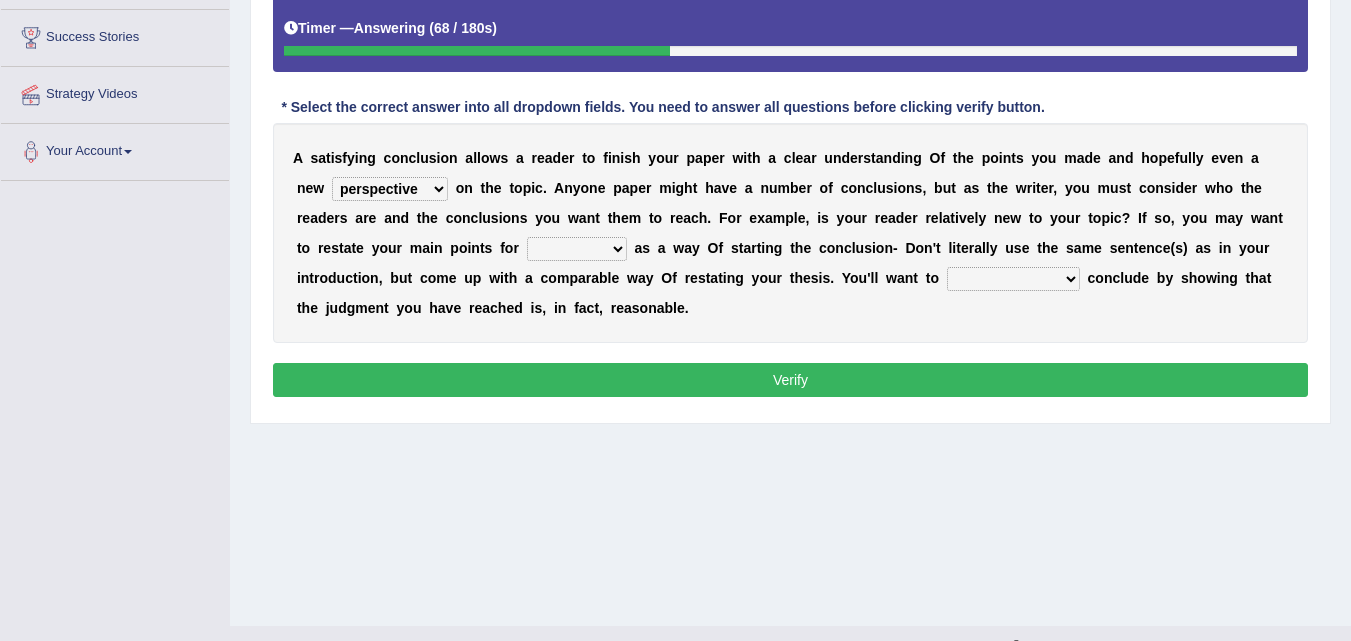 click on "instance emphasis sale servicey" at bounding box center [577, 249] 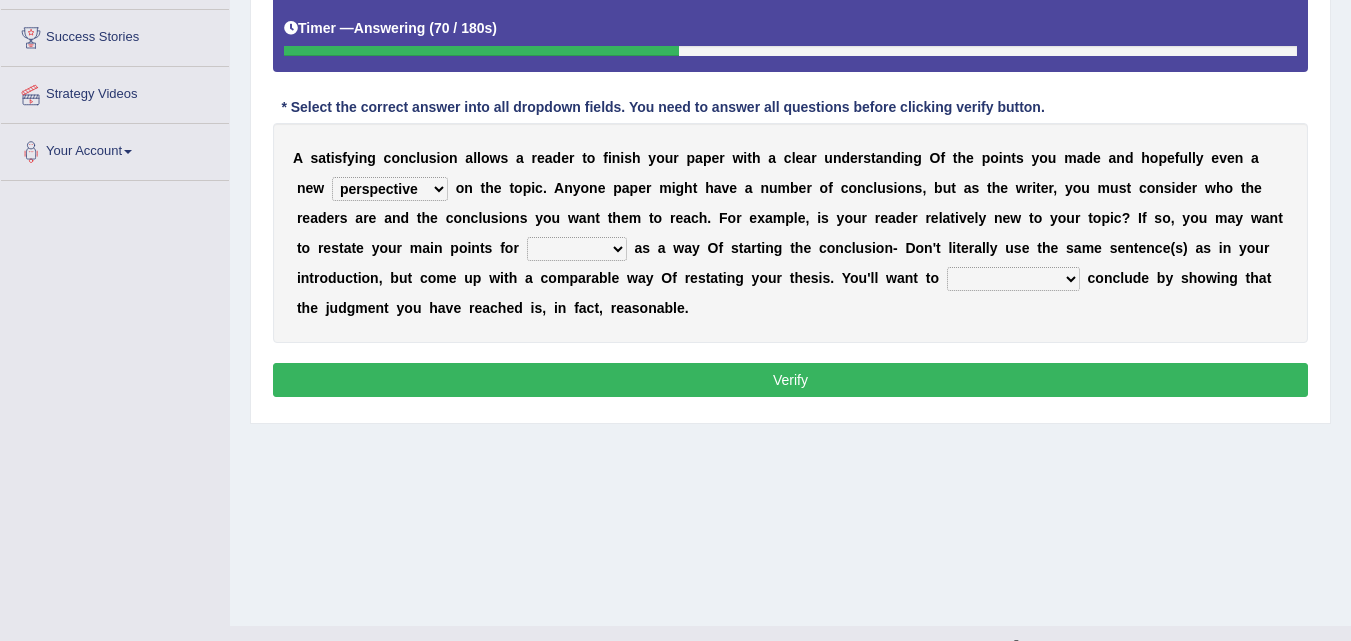select on "emphasis" 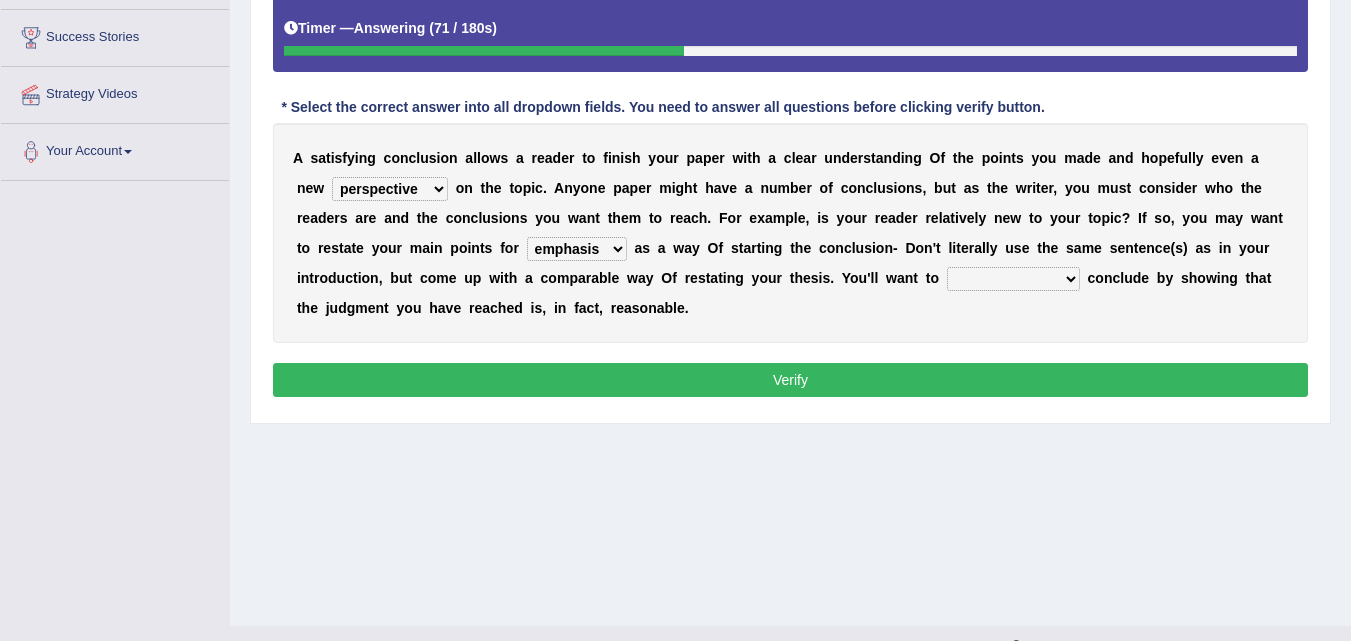 click on "grammatically smoothly energetically rambunctiously" at bounding box center [1013, 279] 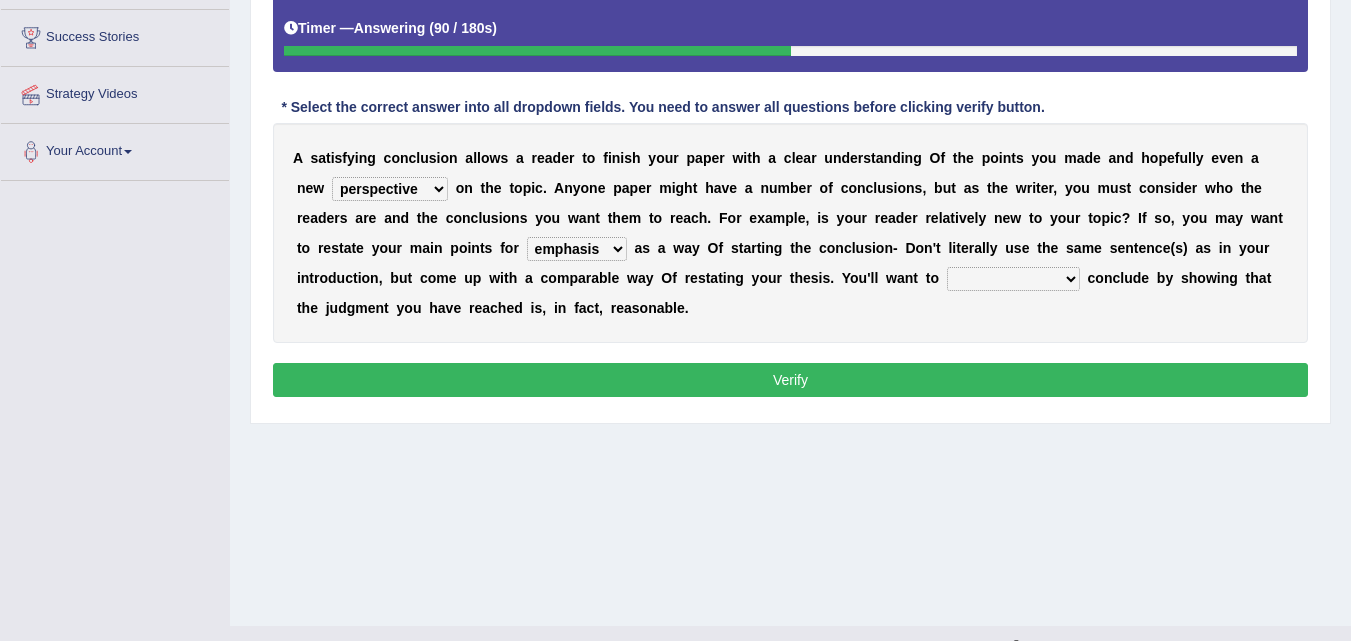 click on "grammatically smoothly energetically rambunctiously" at bounding box center [1013, 279] 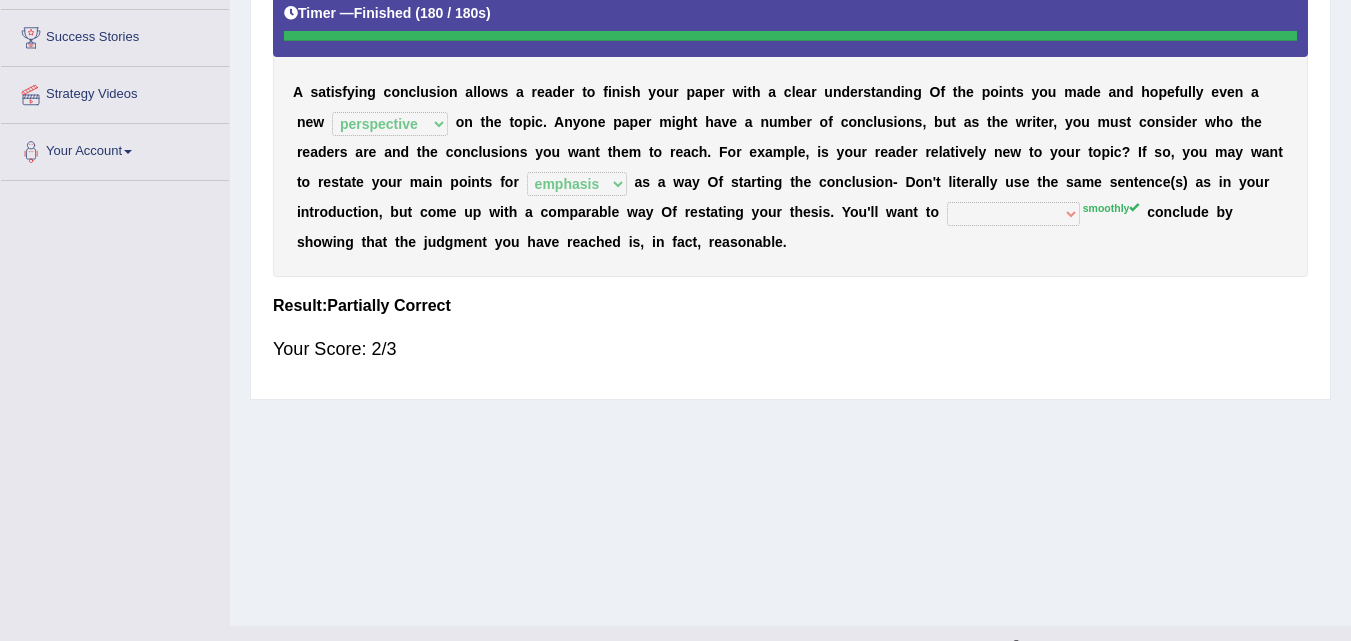 scroll, scrollTop: 0, scrollLeft: 0, axis: both 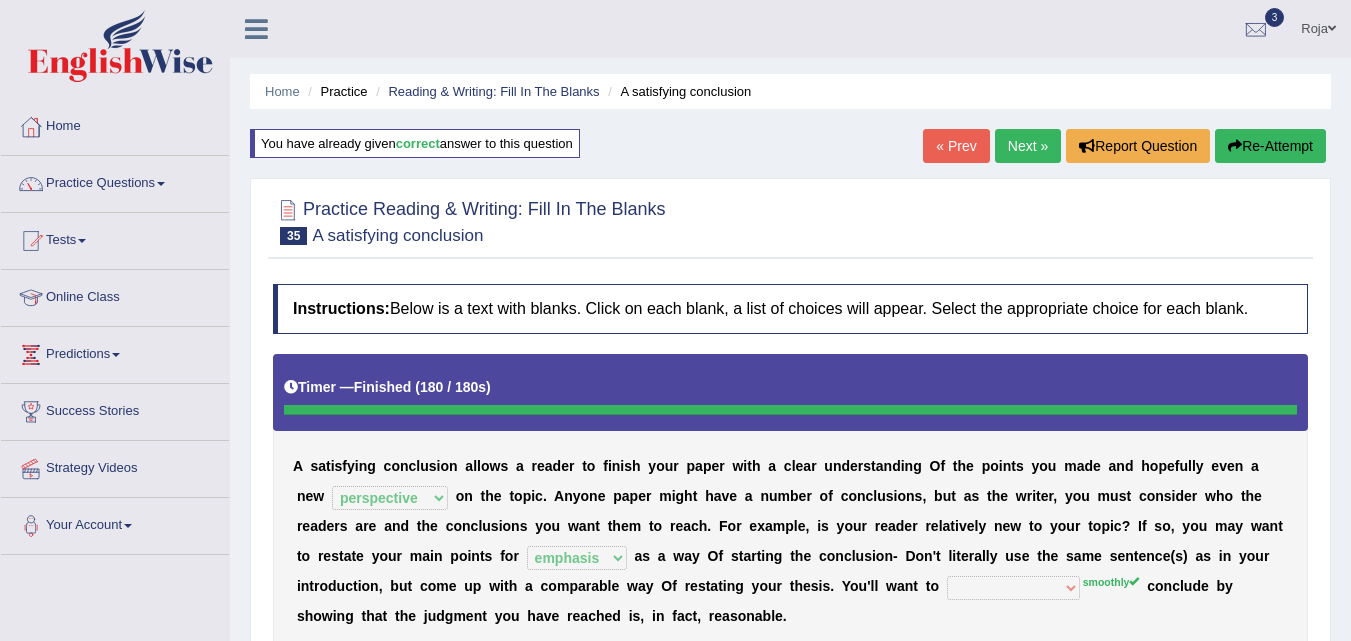 click on "Next »" at bounding box center [1028, 146] 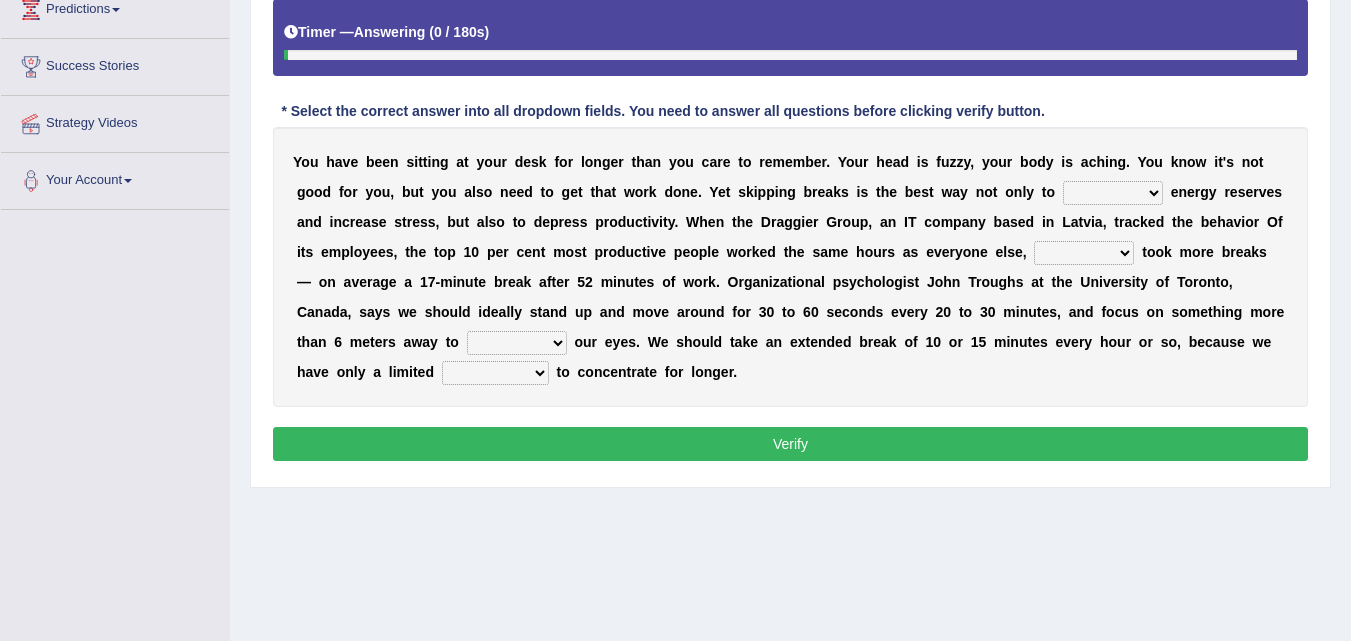 scroll, scrollTop: 345, scrollLeft: 0, axis: vertical 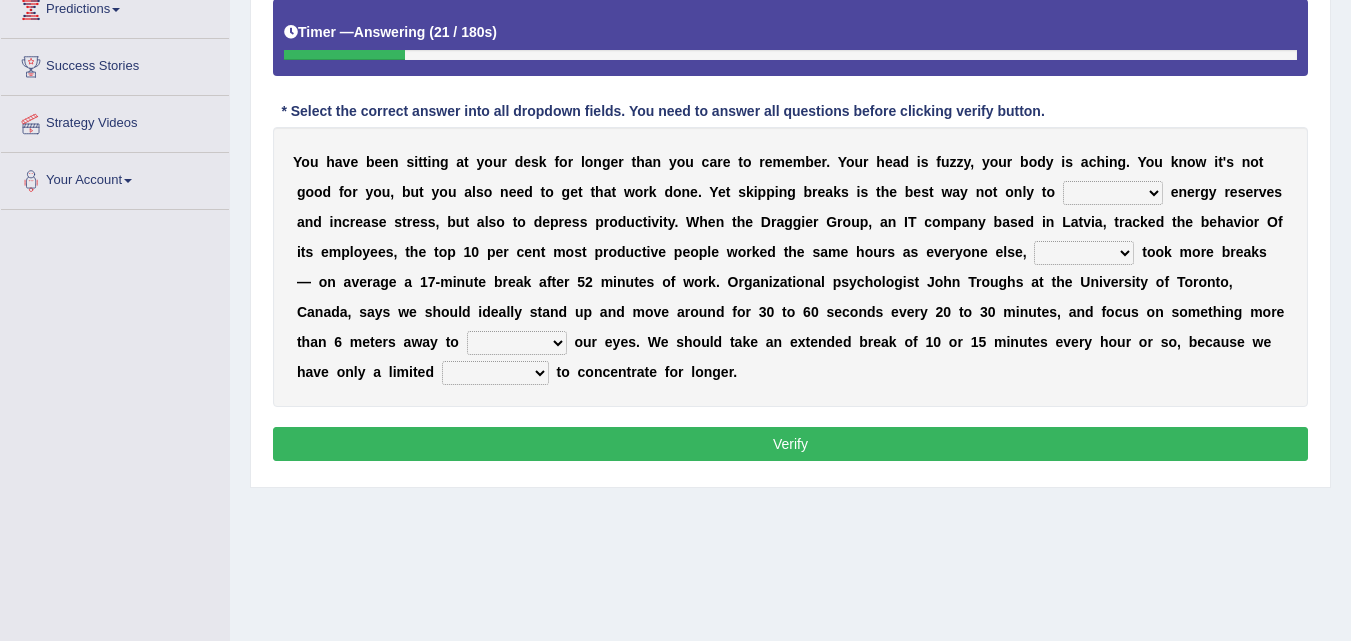 click on "complete obsolete deplete delete" at bounding box center (1113, 193) 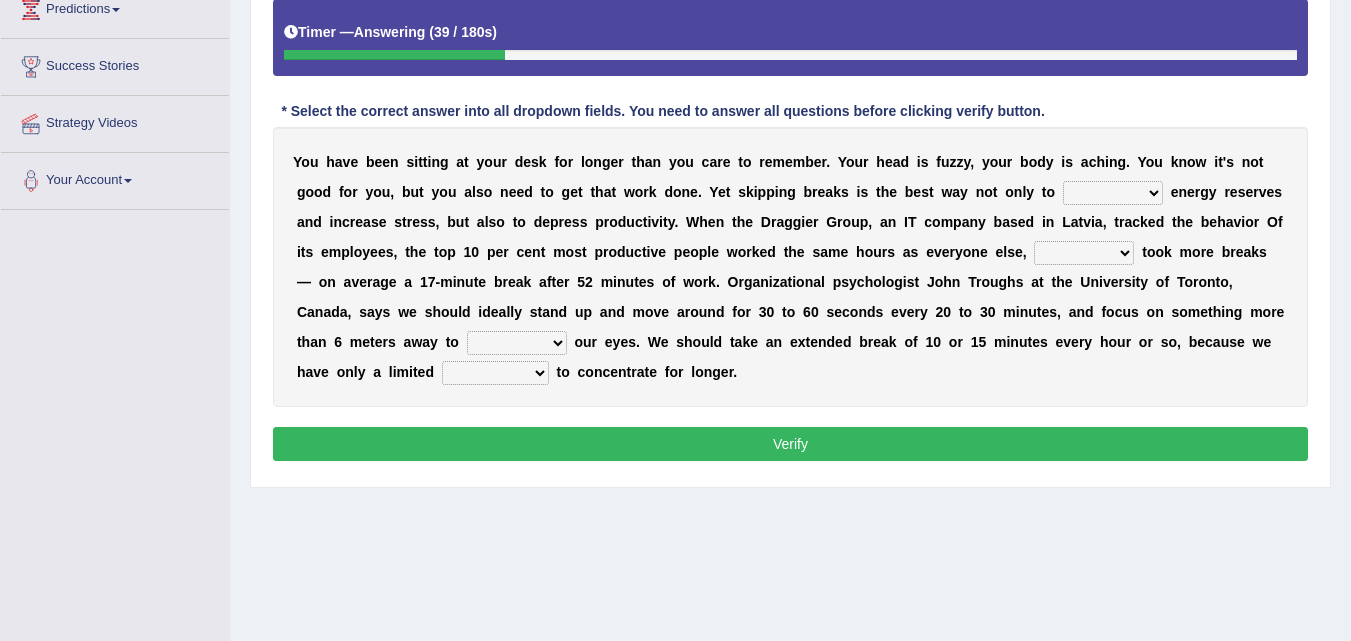 select on "complete" 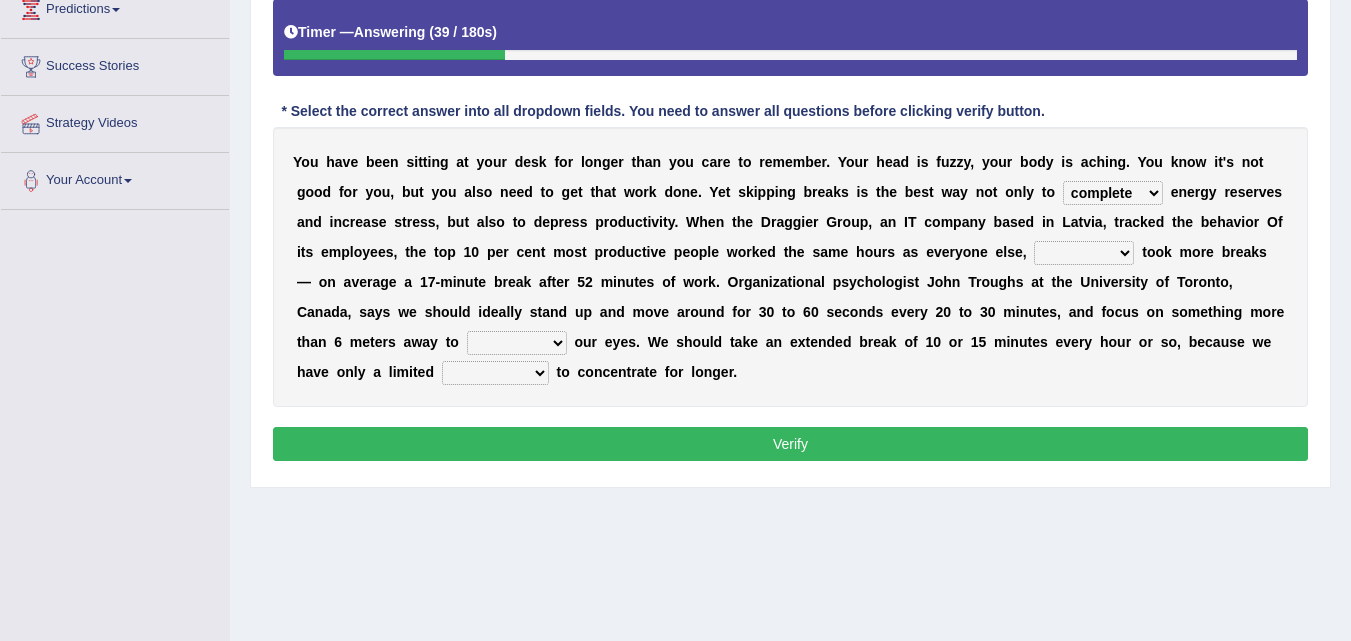 click on "complete obsolete deplete delete" at bounding box center [1113, 193] 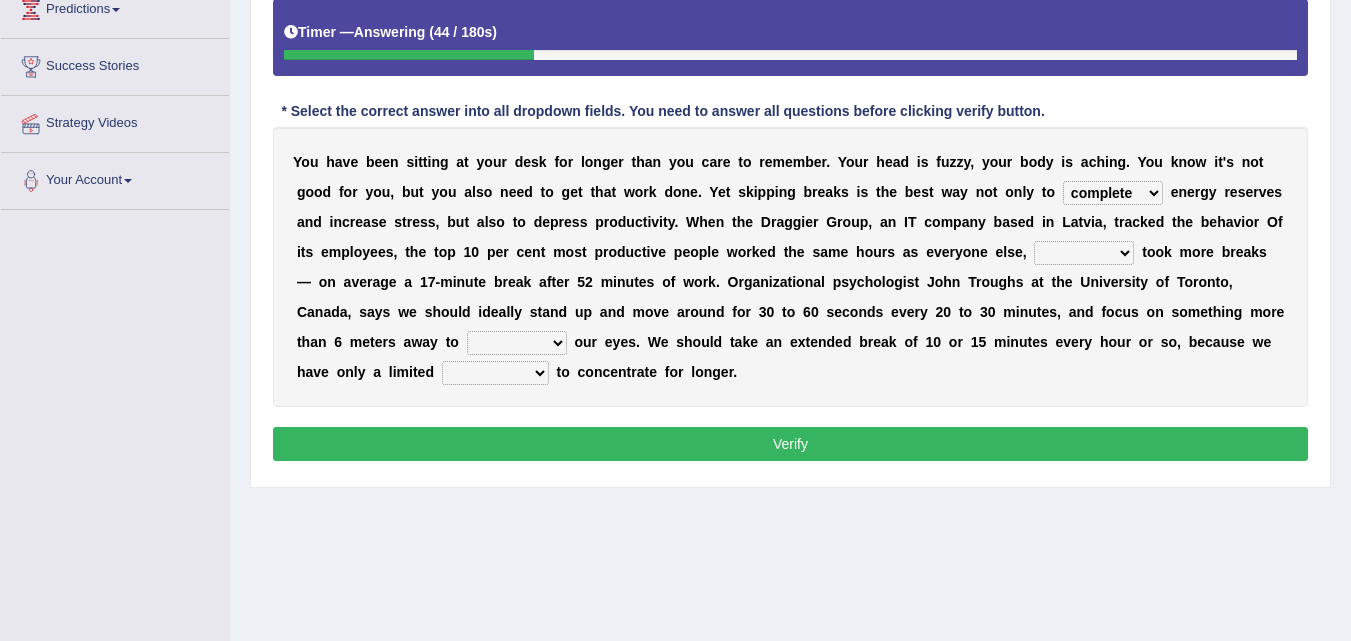 click on "complete obsolete deplete delete" at bounding box center (1113, 193) 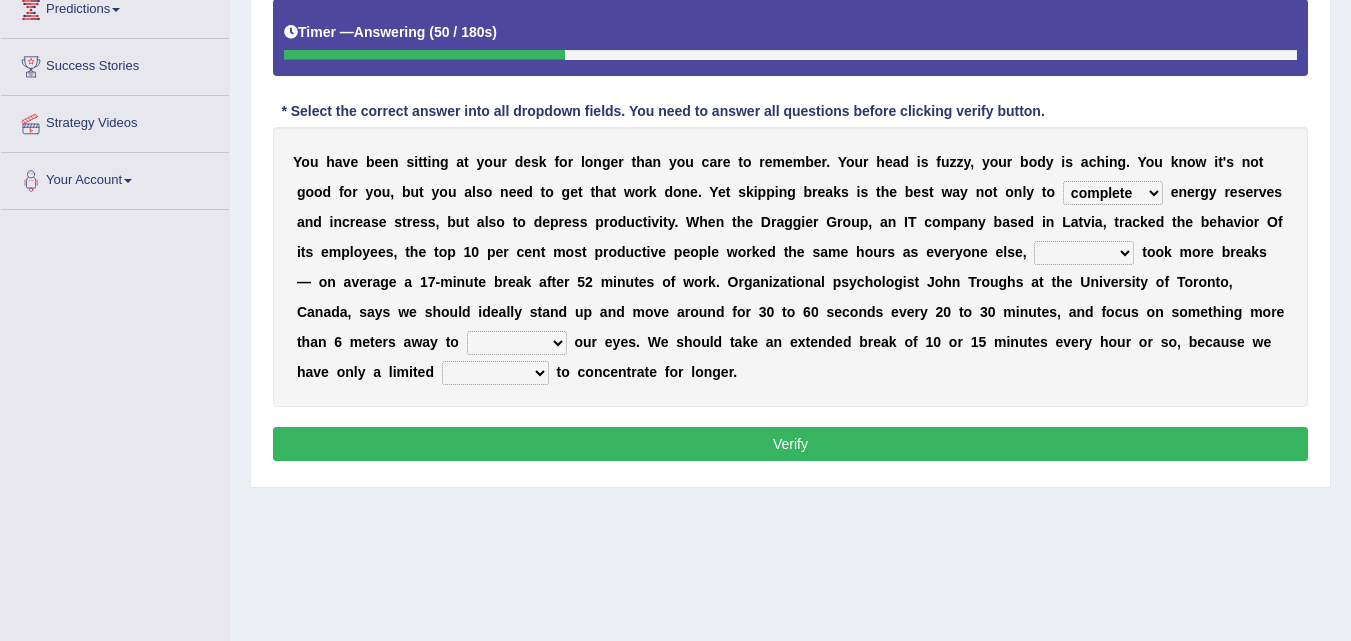 click on "a" at bounding box center (780, 222) 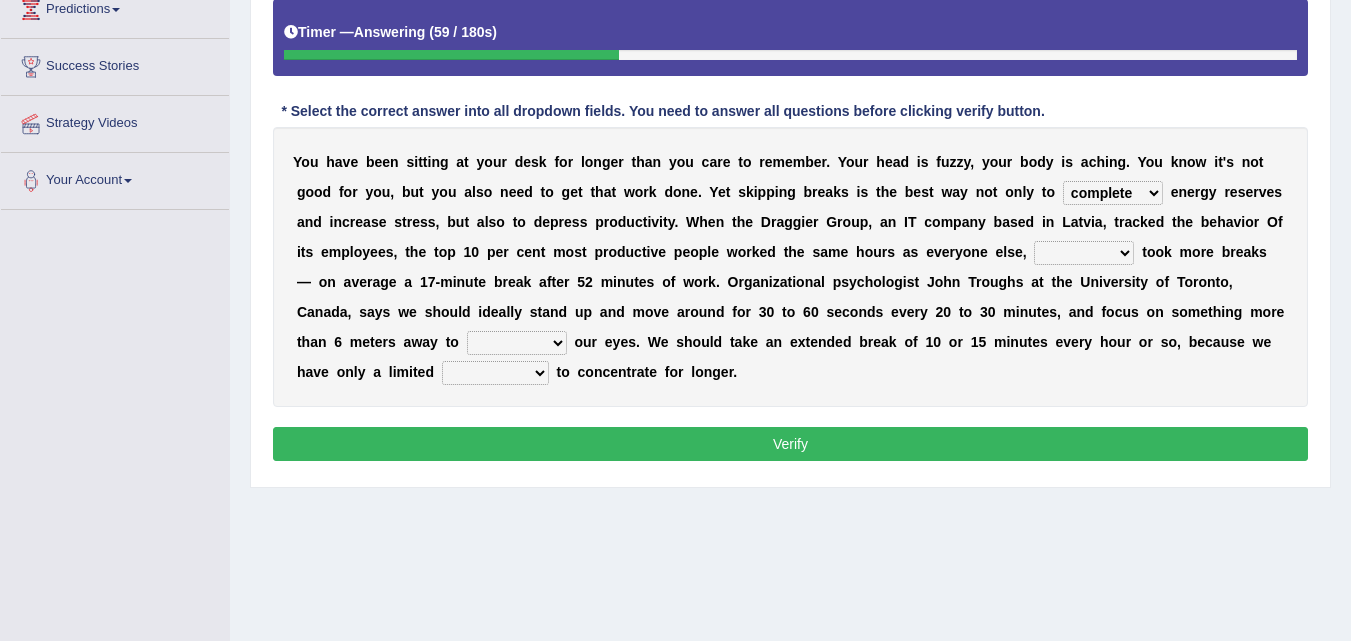 click on "complete obsolete deplete delete" at bounding box center [1113, 193] 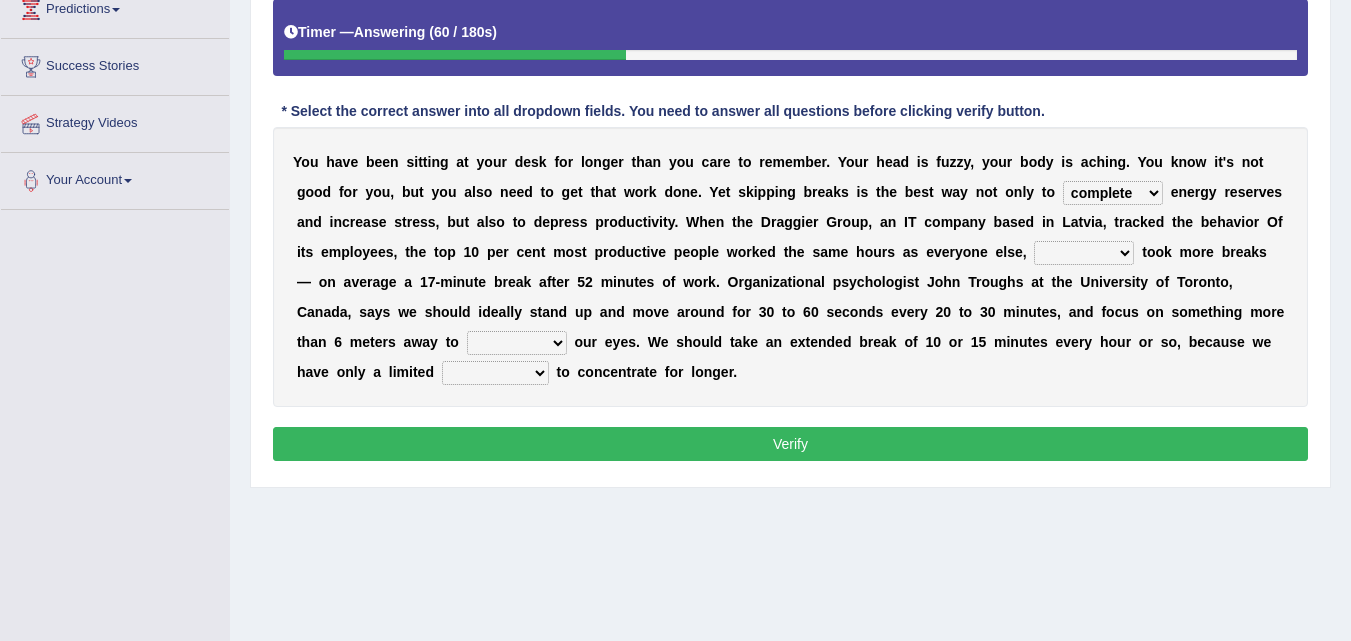 click on "complete obsolete deplete delete" at bounding box center [1113, 193] 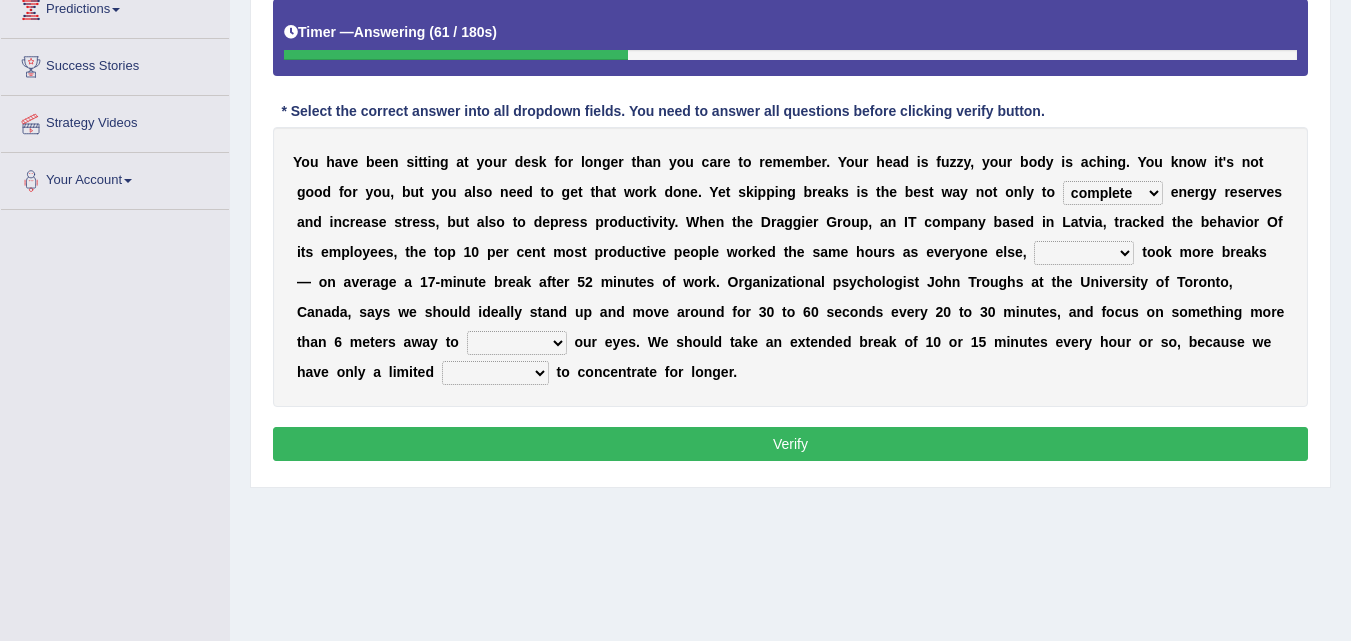click on "complete obsolete deplete delete" at bounding box center [1113, 193] 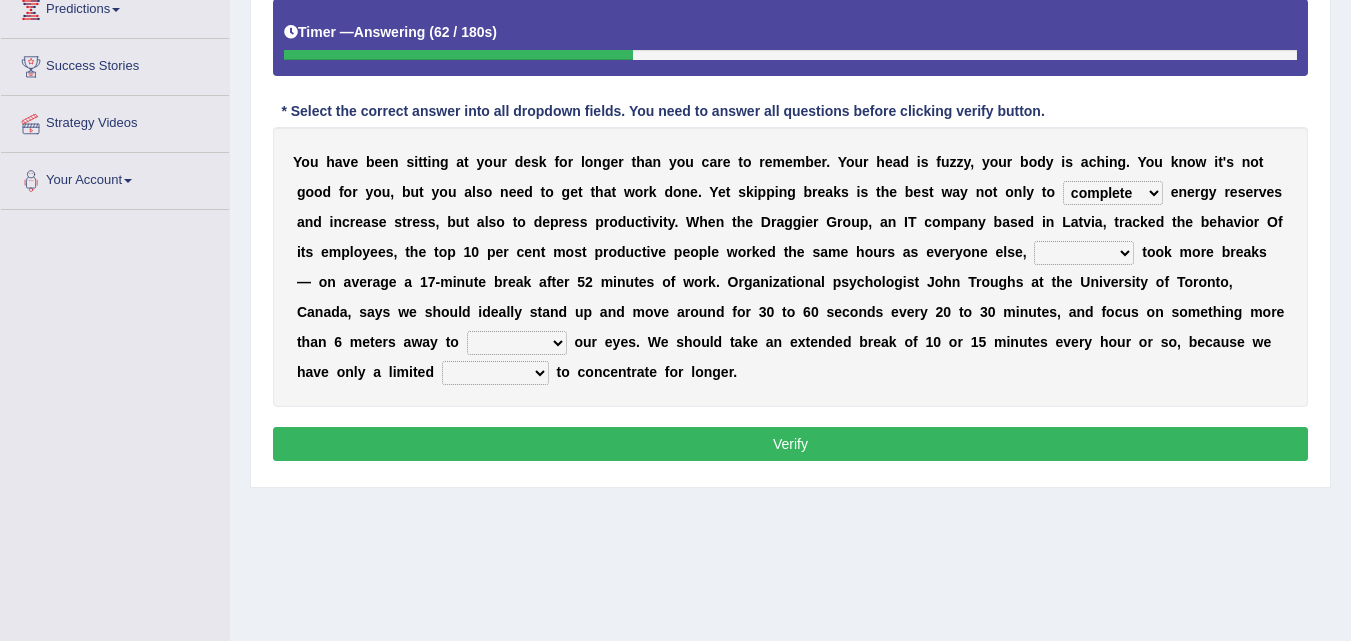 click on "complete obsolete deplete delete" at bounding box center [1113, 193] 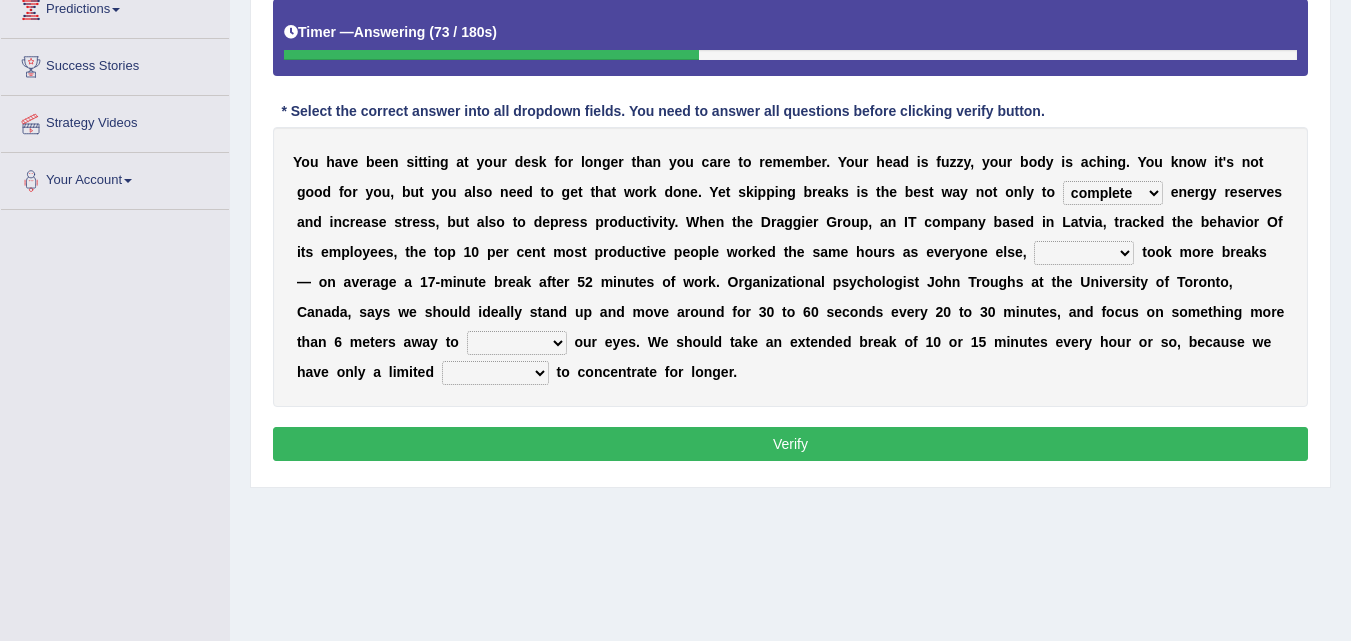 click on "but so therefore although" at bounding box center [1084, 253] 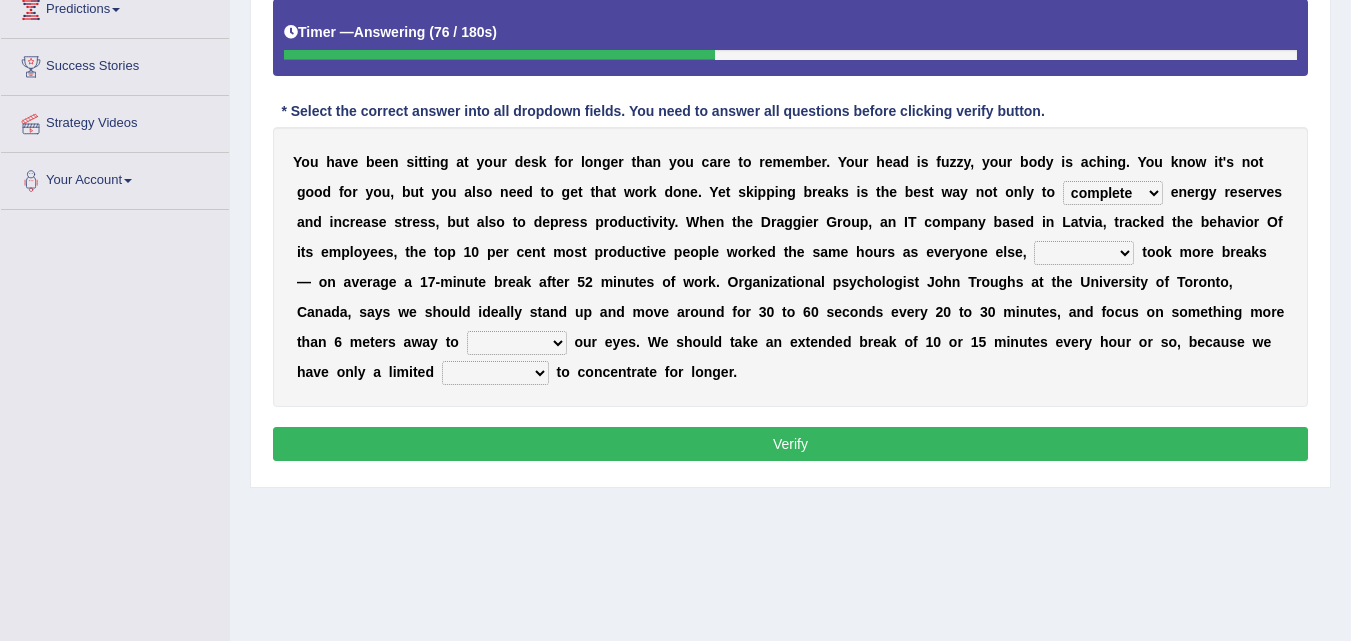 select on "but" 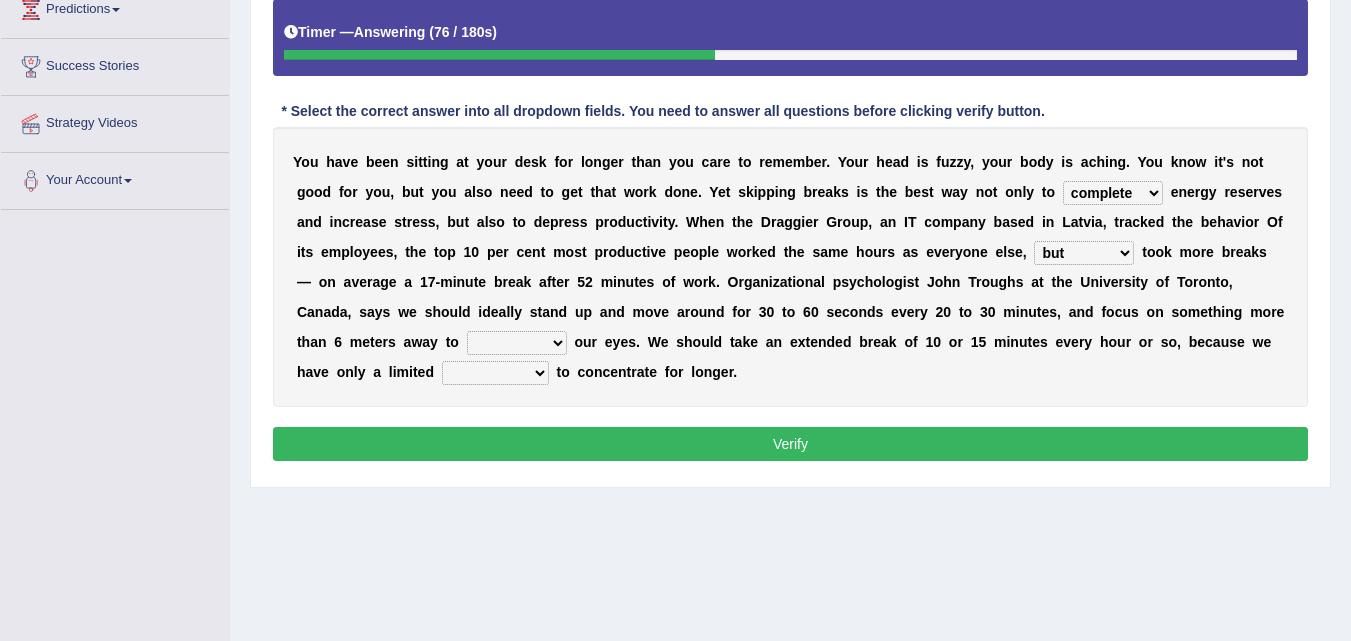 click on "but so therefore although" at bounding box center (1084, 253) 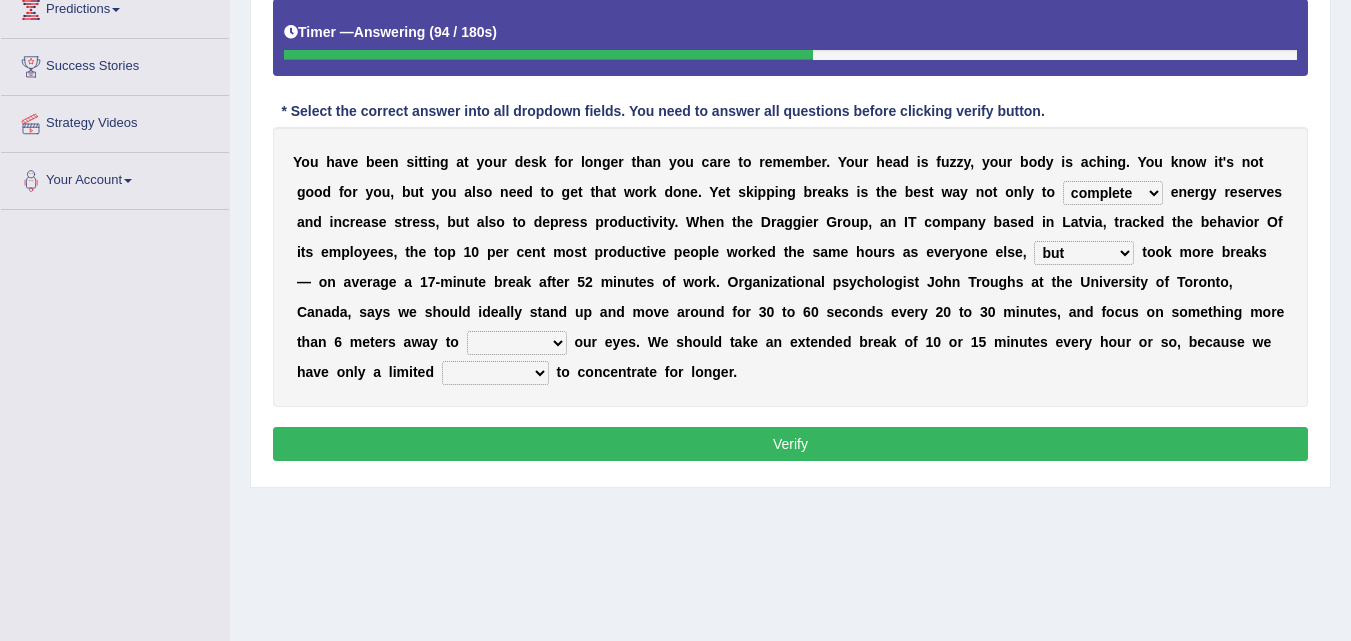 click on "rest function arrest operate" at bounding box center (517, 343) 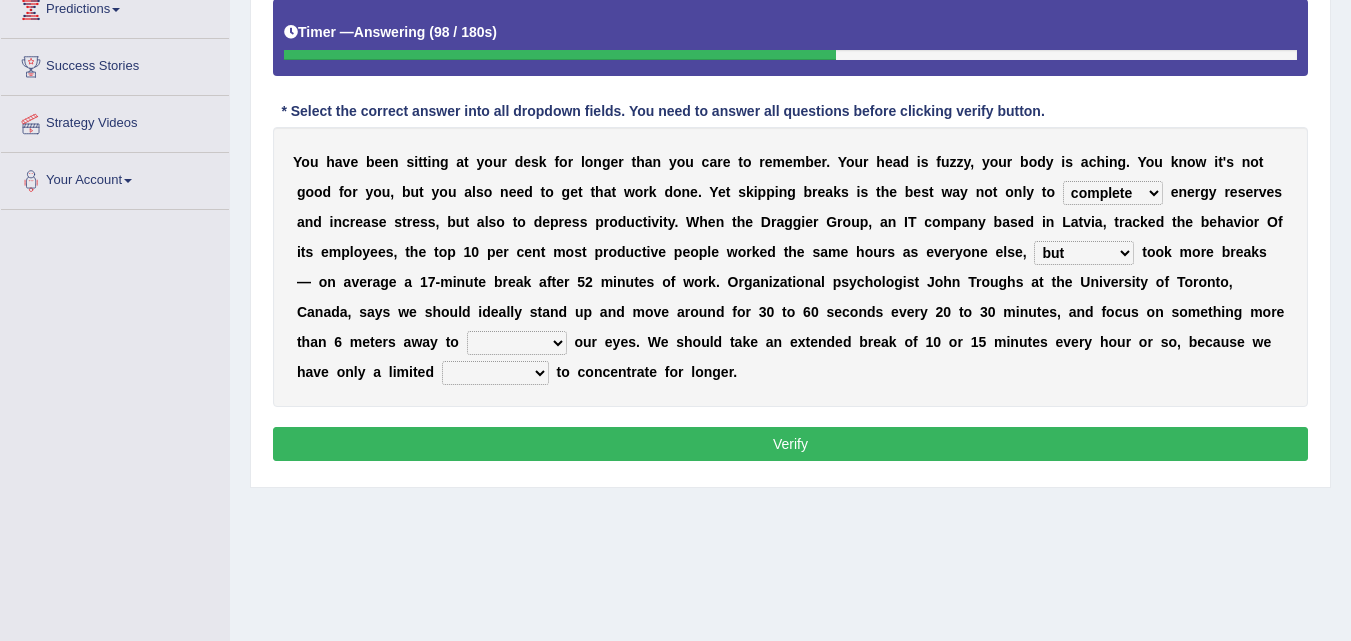 select on "rest" 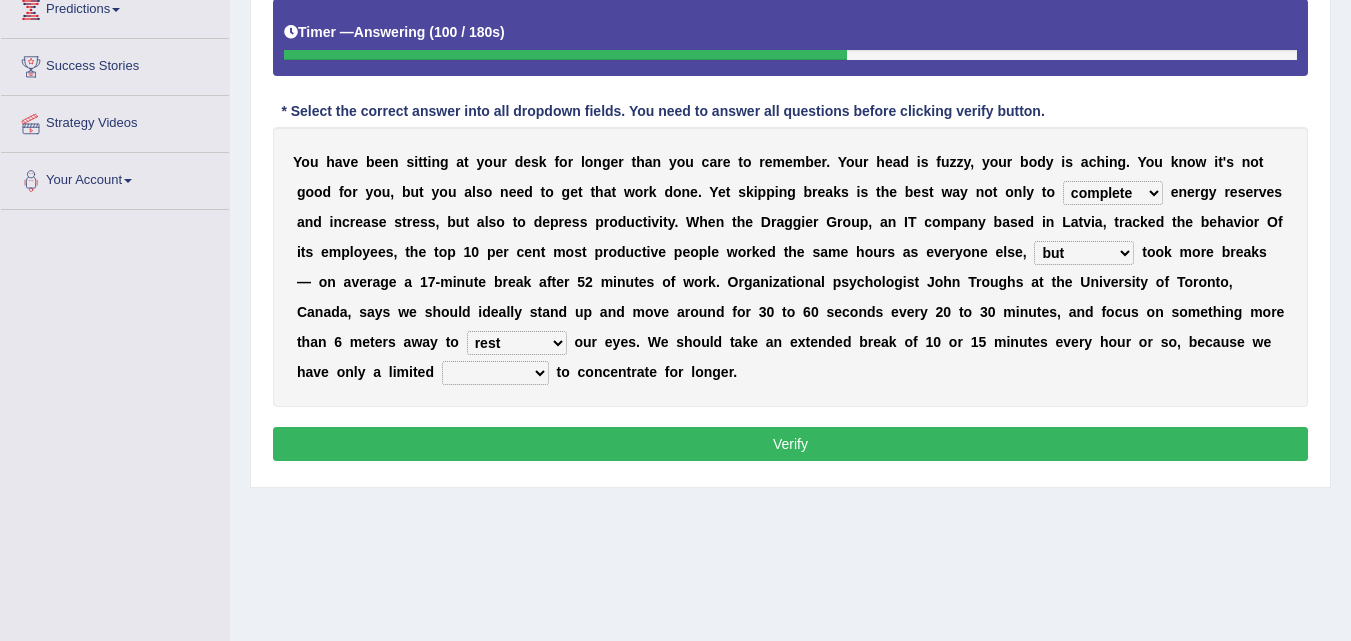 click on "rest function arrest operate" at bounding box center (517, 343) 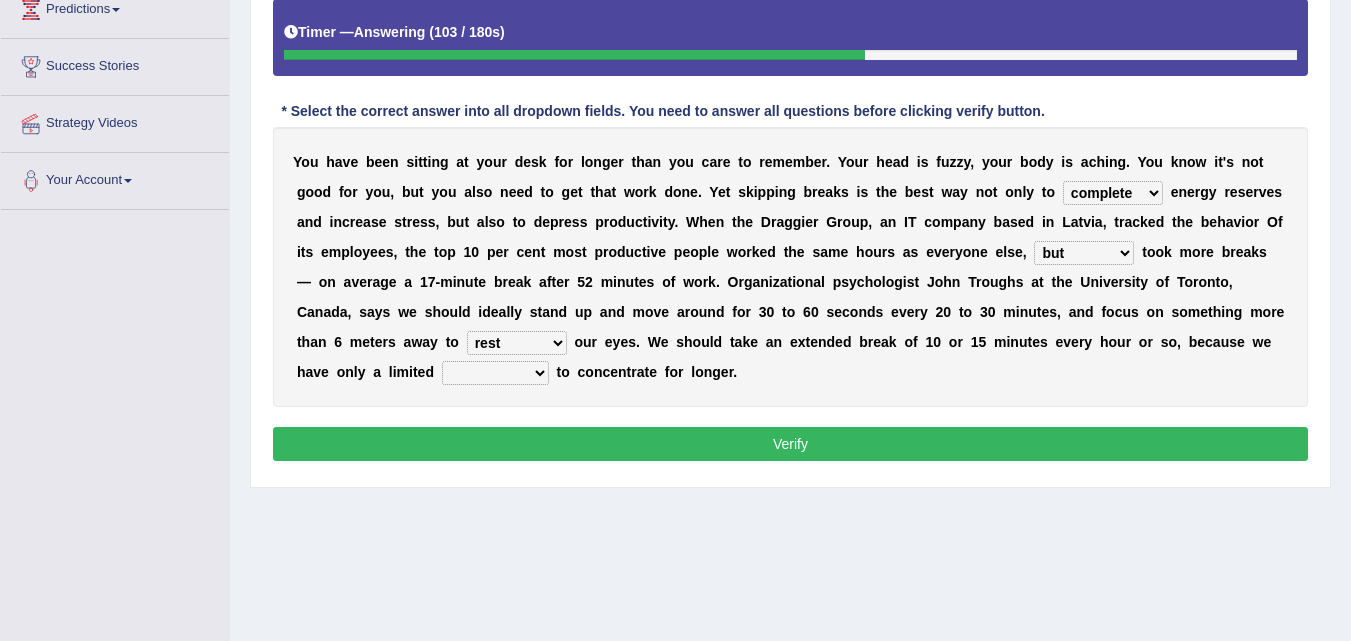 click on "Y o u    h a v e    b e e n    s i t t i n g    a t    y o u r    d e s k    f o r    l o n g e r    t h a n    y o u    c a r e    t o    r e m e m b e r .    Y o u r    h e a d    i s    f u z z y ,    y o u r    b o d y    i s    a c h i n g .    Y o u    k n o w    i t ' s    n o t    g o o d    f o r    y o u ,    b u t    y o u    a l s o    n e e d    t o    g e t    t h a t    w o r k    d o n e .    Y e t    s k i p p i n g    b r e a k s    i s    t h e    b e s t    w a y    n o t    o n l y    t o    complete obsolete deplete delete    e n e r g y    r e s e r v e s    a n d    i n c r e a s e    s t r e s s ,    b u t    a l s o    t o    d e p r e s s    p r o d u c t i v i t y .    W h e n    t h e    D r a g g i e r    G r o u p ,    a n    I T    c o m p a n y    b a s e d    i n    [COUNTRY] ,    t r a c k e d    t h e    b e h a v i o r    O f    i t s    e m p l o y e e s ,    t h e    t o p    1 0    p e r" at bounding box center [790, 267] 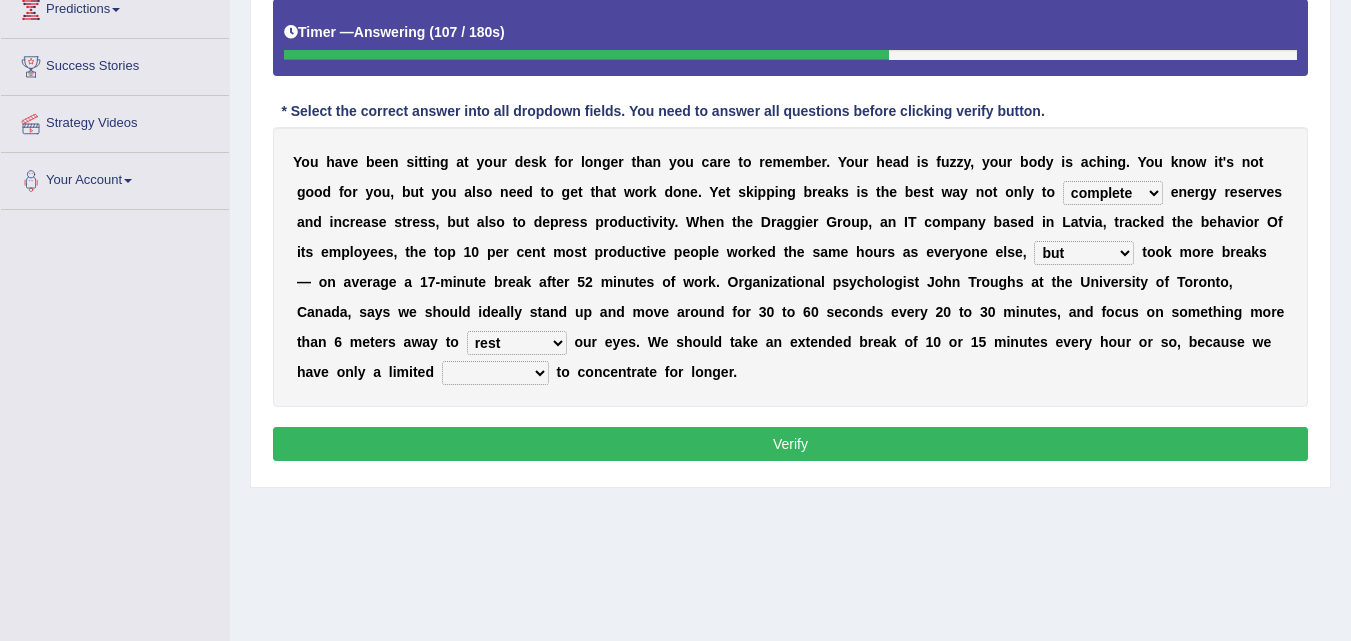 click on "Y o u    h a v e    b e e n    s i t t i n g    a t    y o u r    d e s k    f o r    l o n g e r    t h a n    y o u    c a r e    t o    r e m e m b e r .    Y o u r    h e a d    i s    f u z z y ,    y o u r    b o d y    i s    a c h i n g .    Y o u    k n o w    i t ' s    n o t    g o o d    f o r    y o u ,    b u t    y o u    a l s o    n e e d    t o    g e t    t h a t    w o r k    d o n e .    Y e t    s k i p p i n g    b r e a k s    i s    t h e    b e s t    w a y    n o t    o n l y    t o    complete obsolete deplete delete    e n e r g y    r e s e r v e s    a n d    i n c r e a s e    s t r e s s ,    b u t    a l s o    t o    d e p r e s s    p r o d u c t i v i t y .    W h e n    t h e    D r a g g i e r    G r o u p ,    a n    I T    c o m p a n y    b a s e d    i n    [COUNTRY] ,    t r a c k e d    t h e    b e h a v i o r    O f    i t s    e m p l o y e e s ,    t h e    t o p    1 0    p e r" at bounding box center (790, 267) 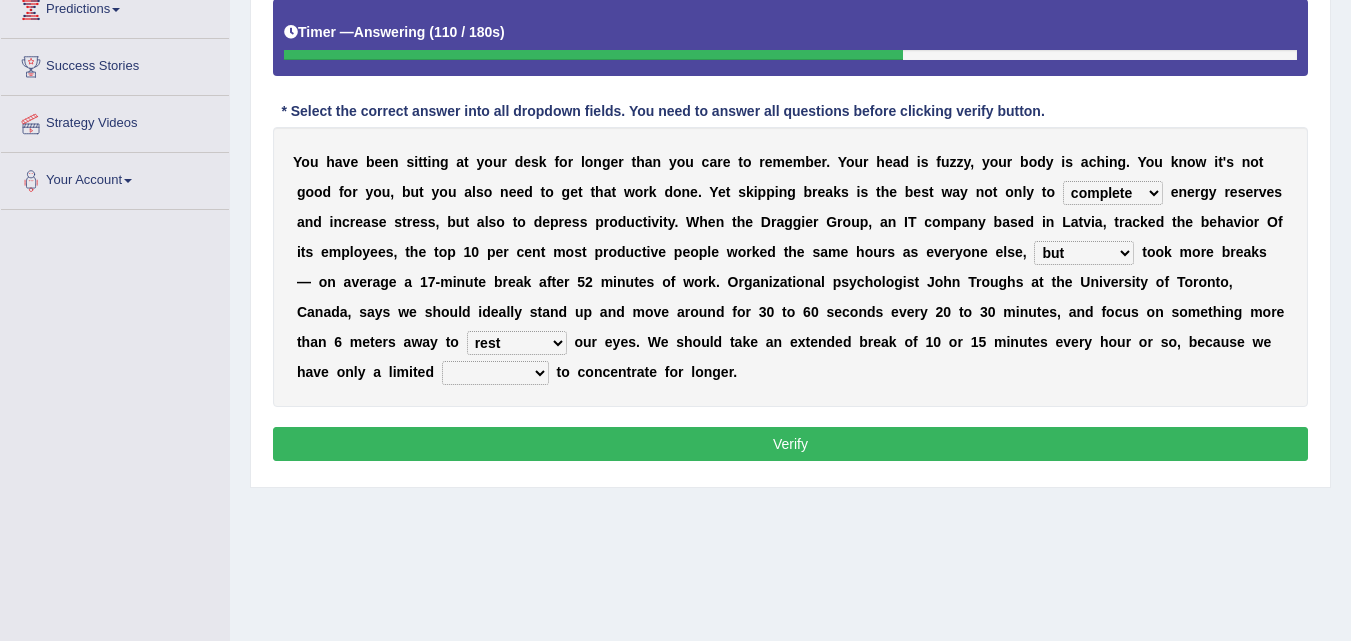 click on "audacity capacity domesticity authenticity" at bounding box center (495, 373) 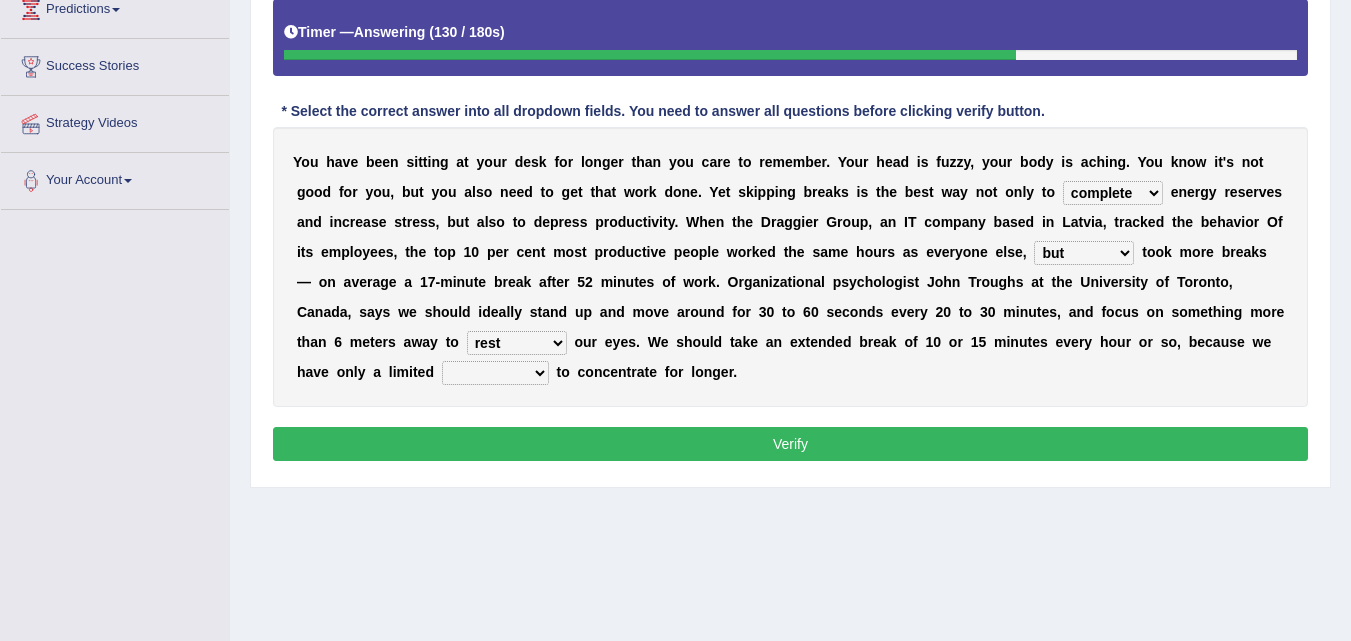 select on "capacity" 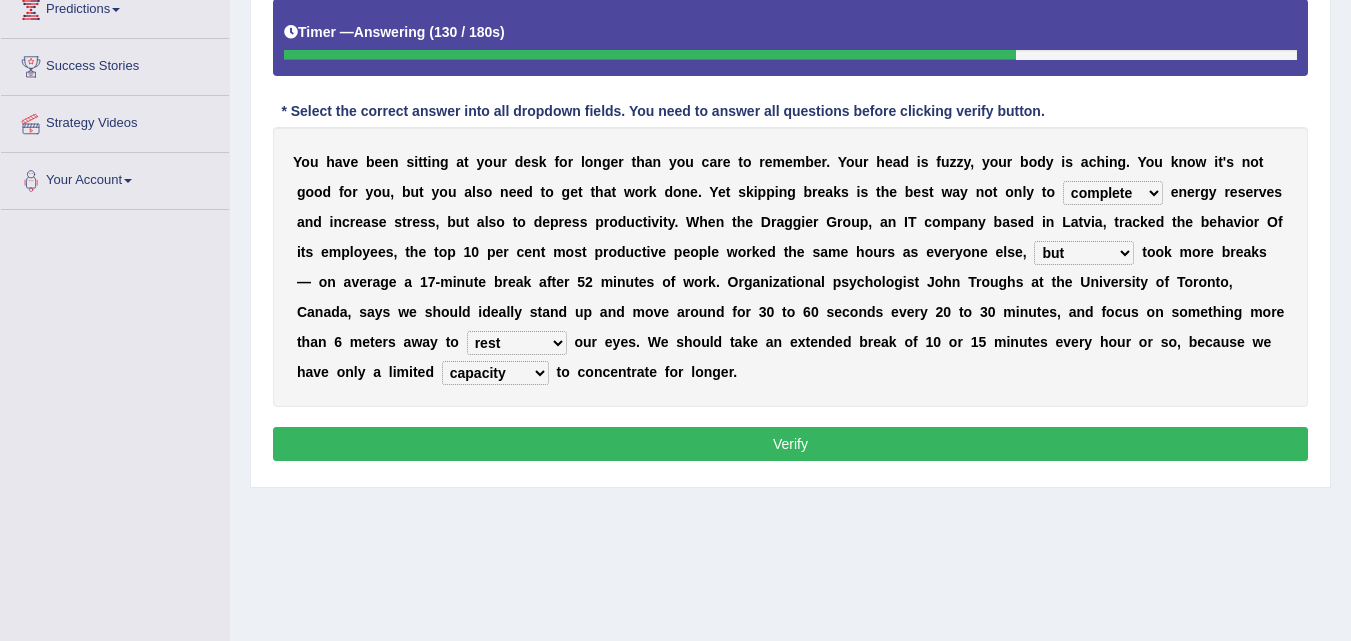 click on "audacity capacity domesticity authenticity" at bounding box center [495, 373] 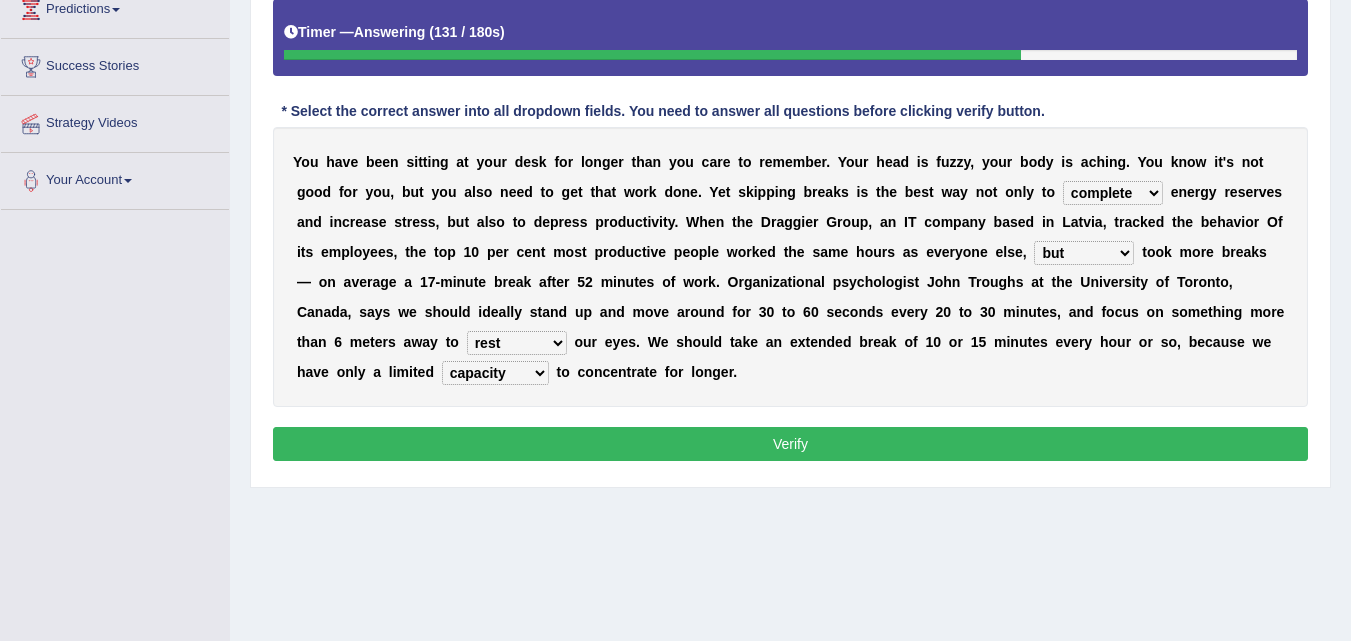 click on "audacity capacity domesticity authenticity" at bounding box center (495, 373) 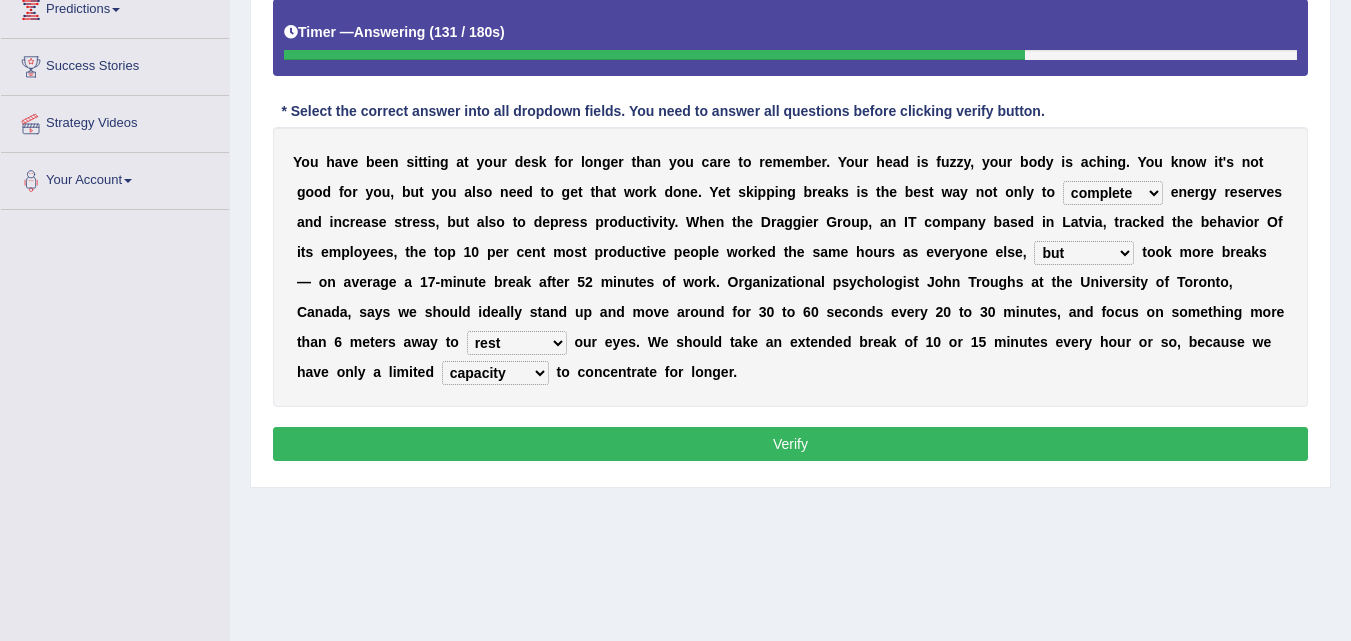 click on "audacity capacity domesticity authenticity" at bounding box center [495, 373] 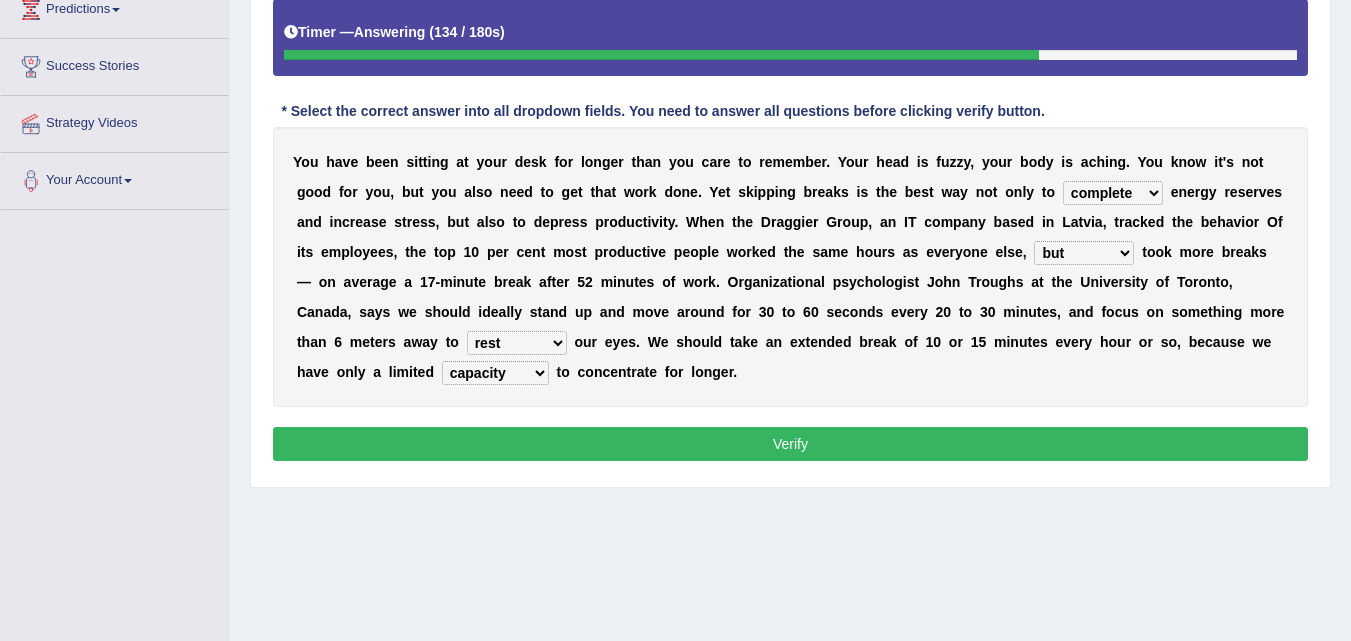 click on "Verify" at bounding box center [790, 444] 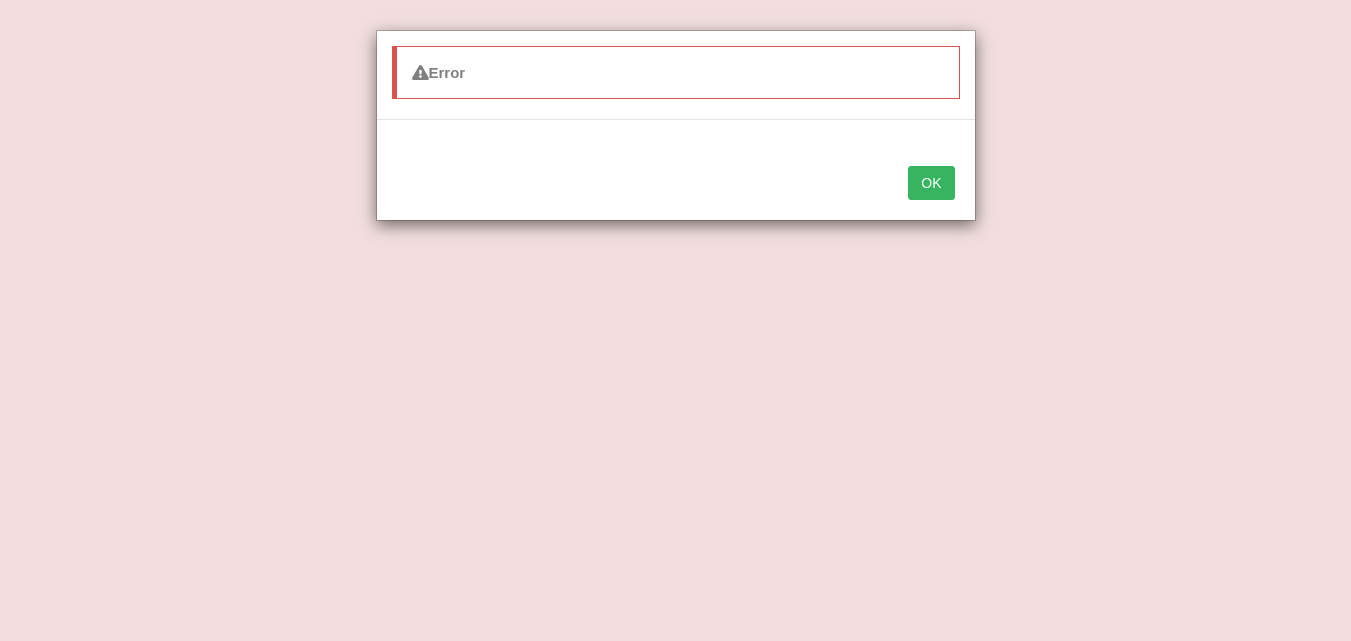 click on "OK" at bounding box center (931, 183) 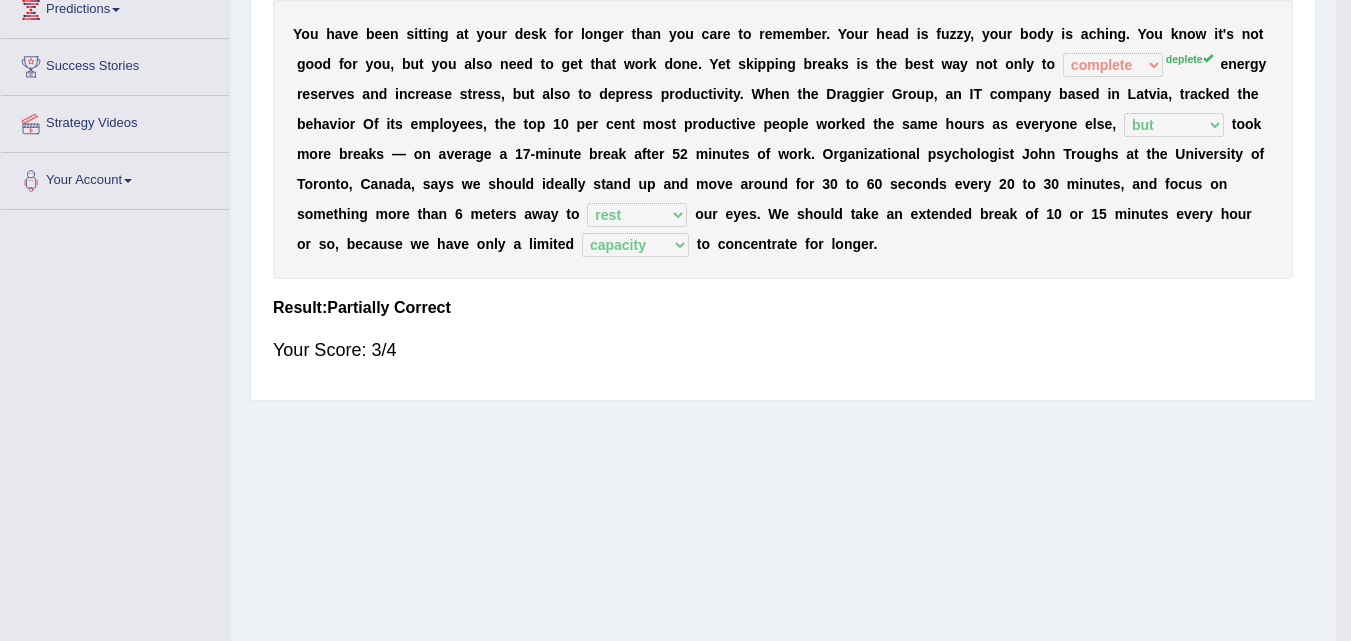 drag, startPoint x: 1350, startPoint y: 365, endPoint x: 1336, endPoint y: 205, distance: 160.61133 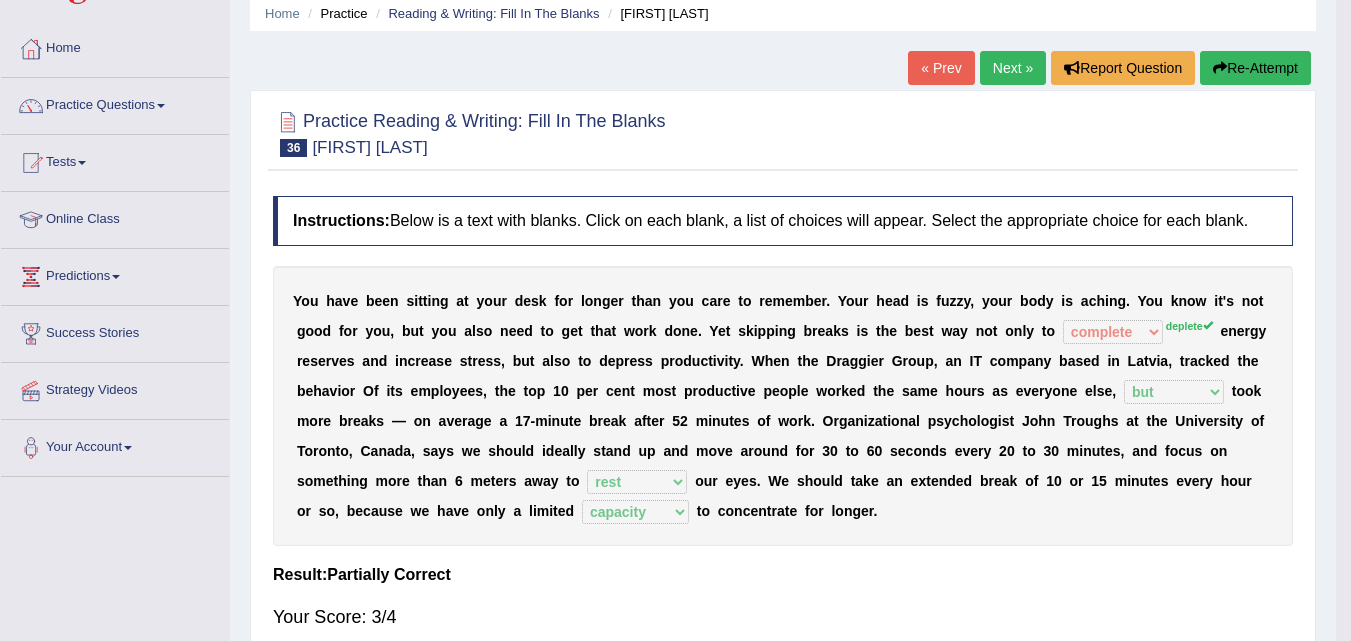 scroll, scrollTop: 64, scrollLeft: 0, axis: vertical 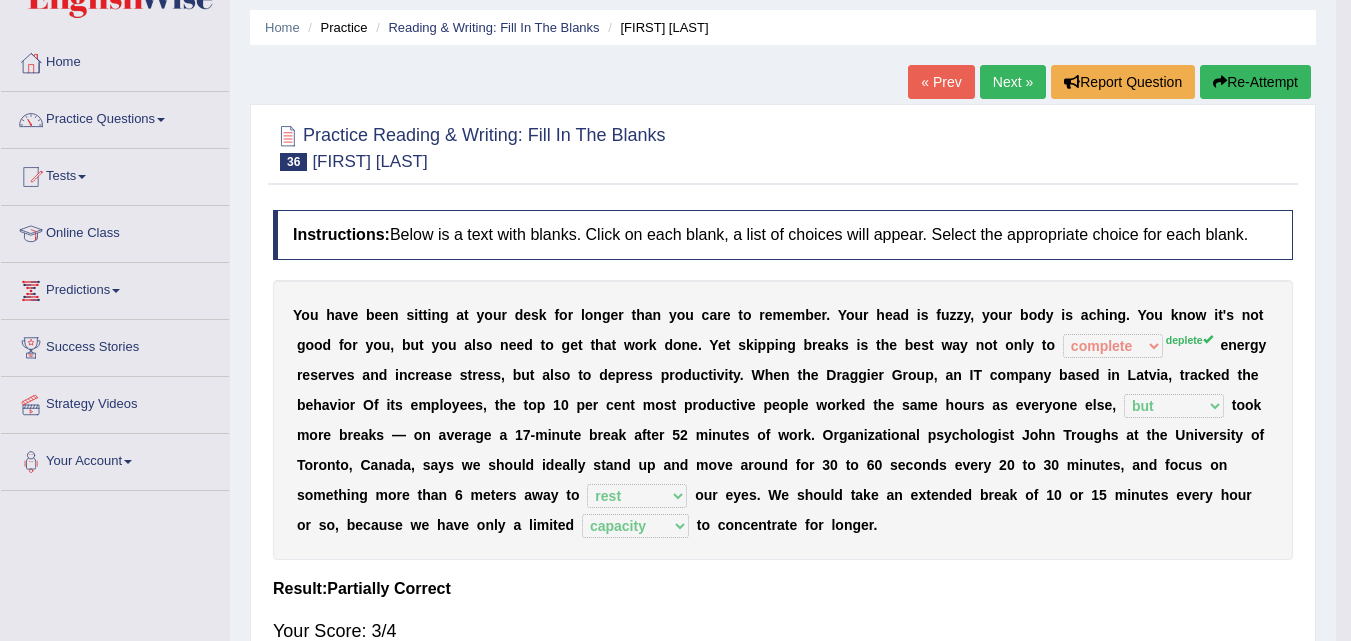 click on "Re-Attempt" at bounding box center (1255, 82) 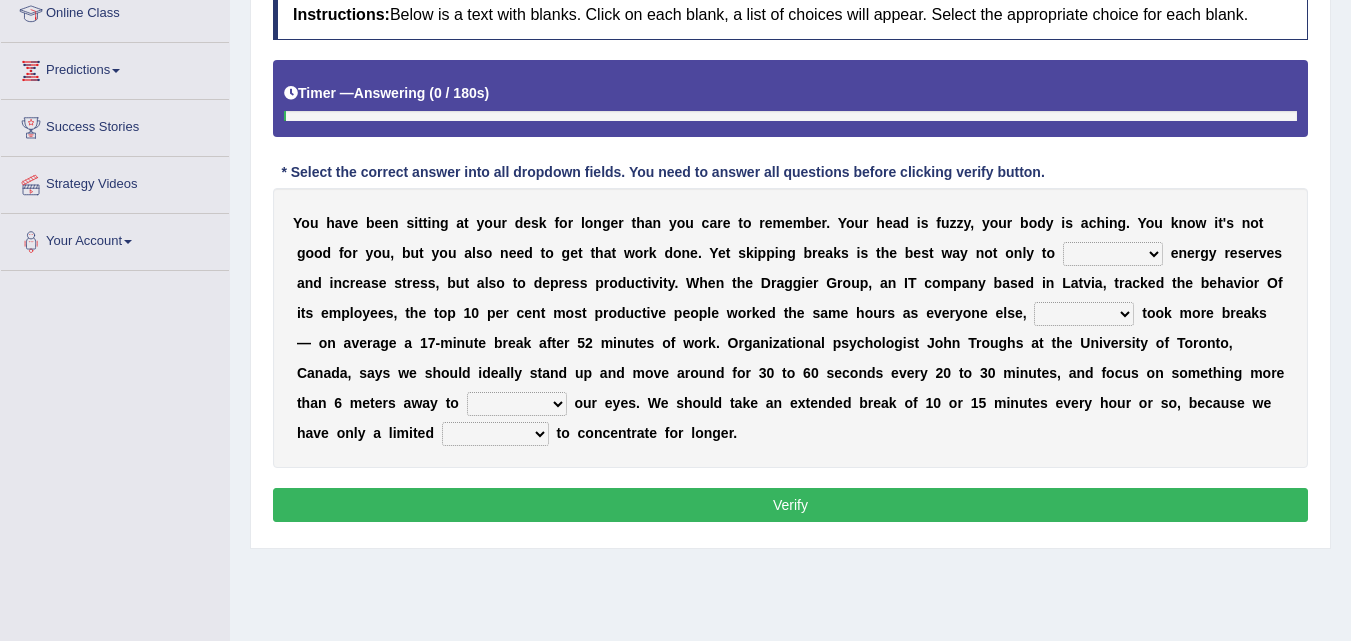 scroll, scrollTop: 288, scrollLeft: 0, axis: vertical 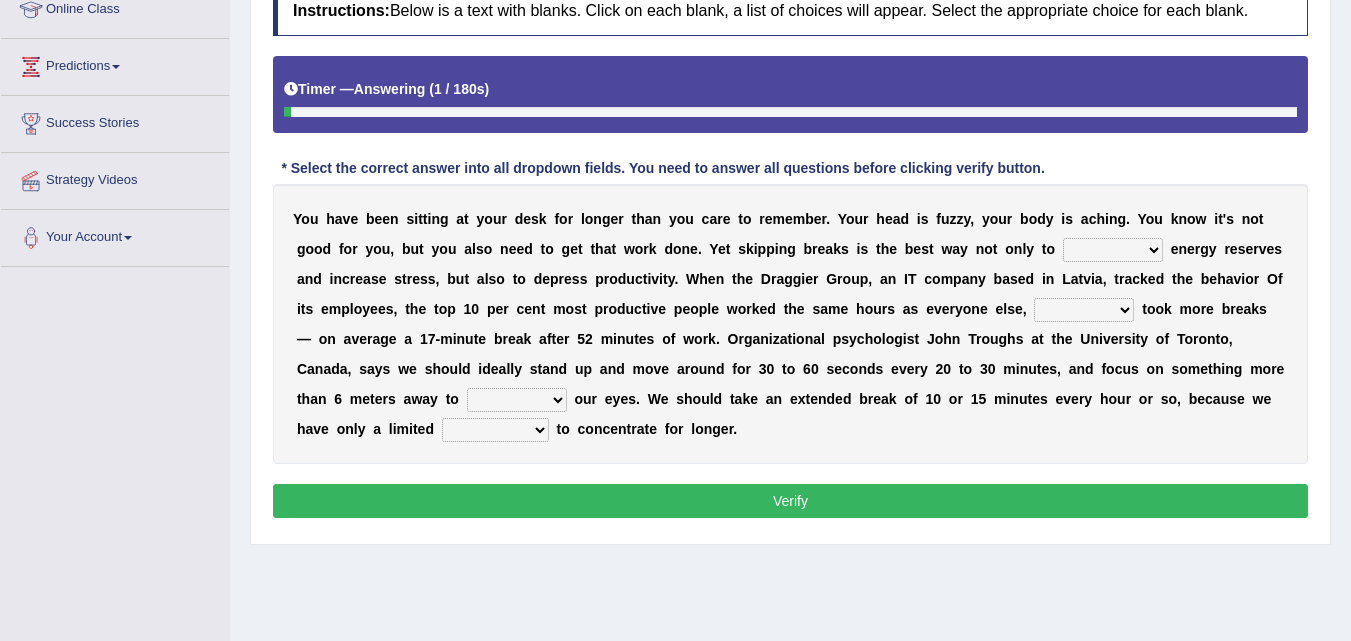drag, startPoint x: 1136, startPoint y: 225, endPoint x: 1112, endPoint y: 248, distance: 33.24154 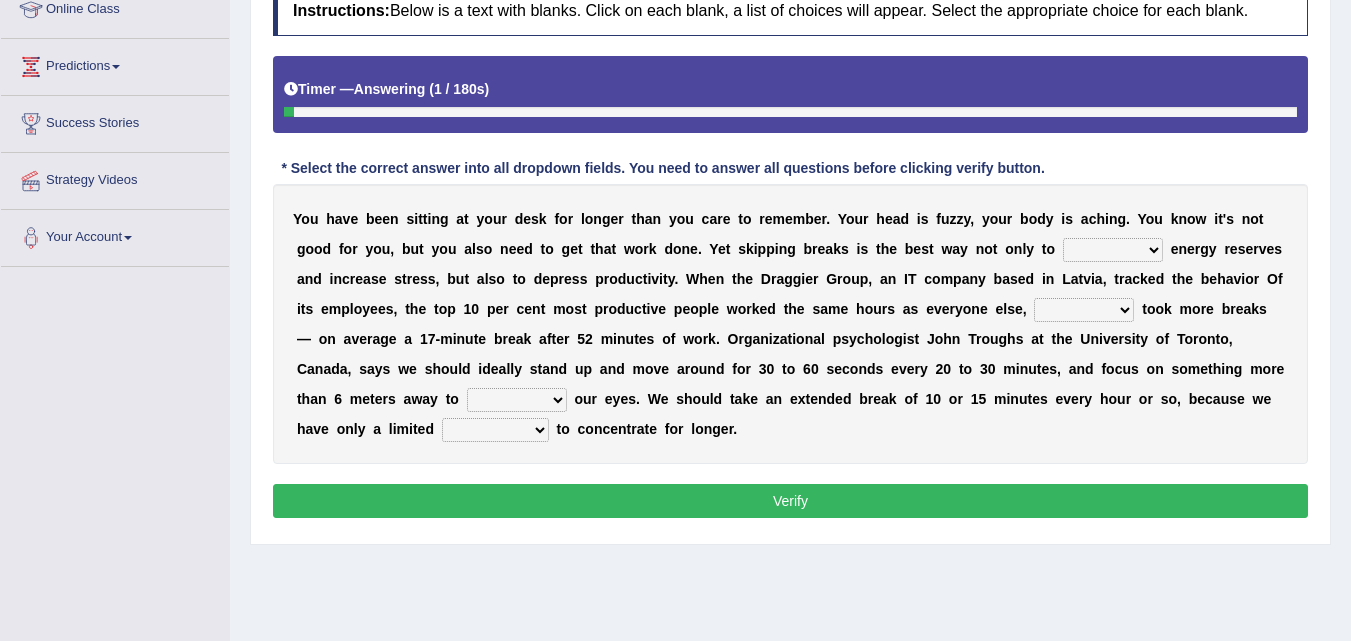click on "complete obsolete deplete delete" at bounding box center [1113, 250] 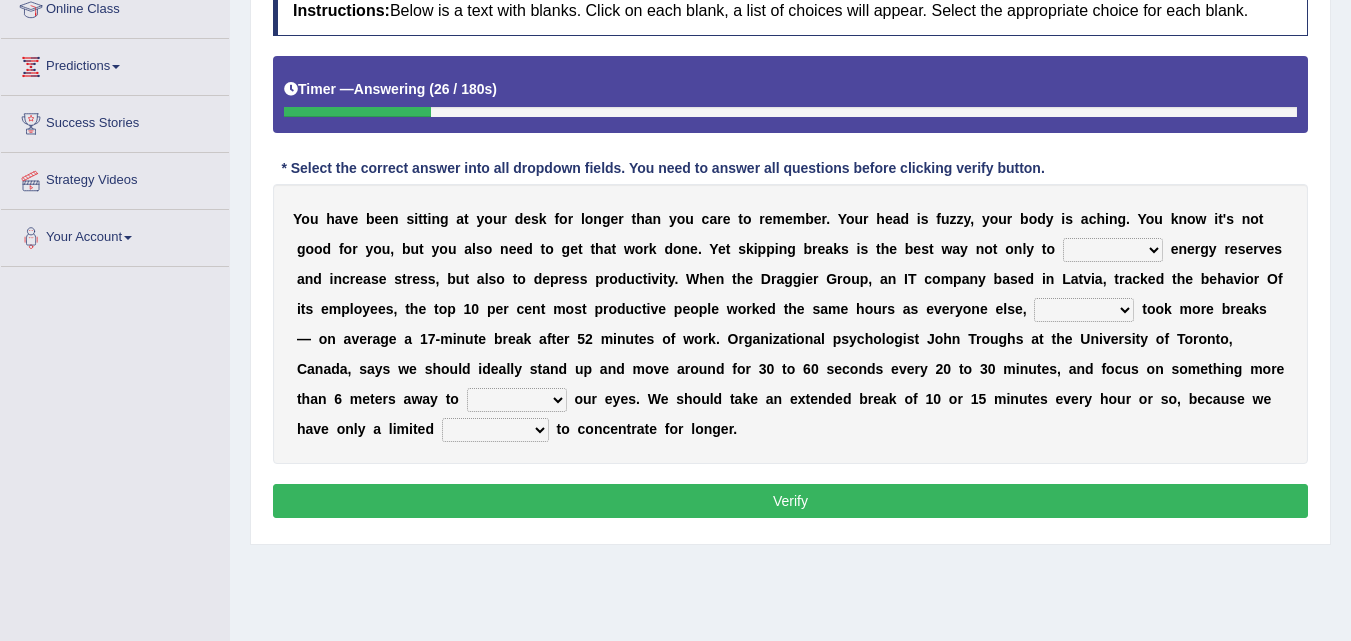 click on "complete obsolete deplete delete" at bounding box center [1113, 250] 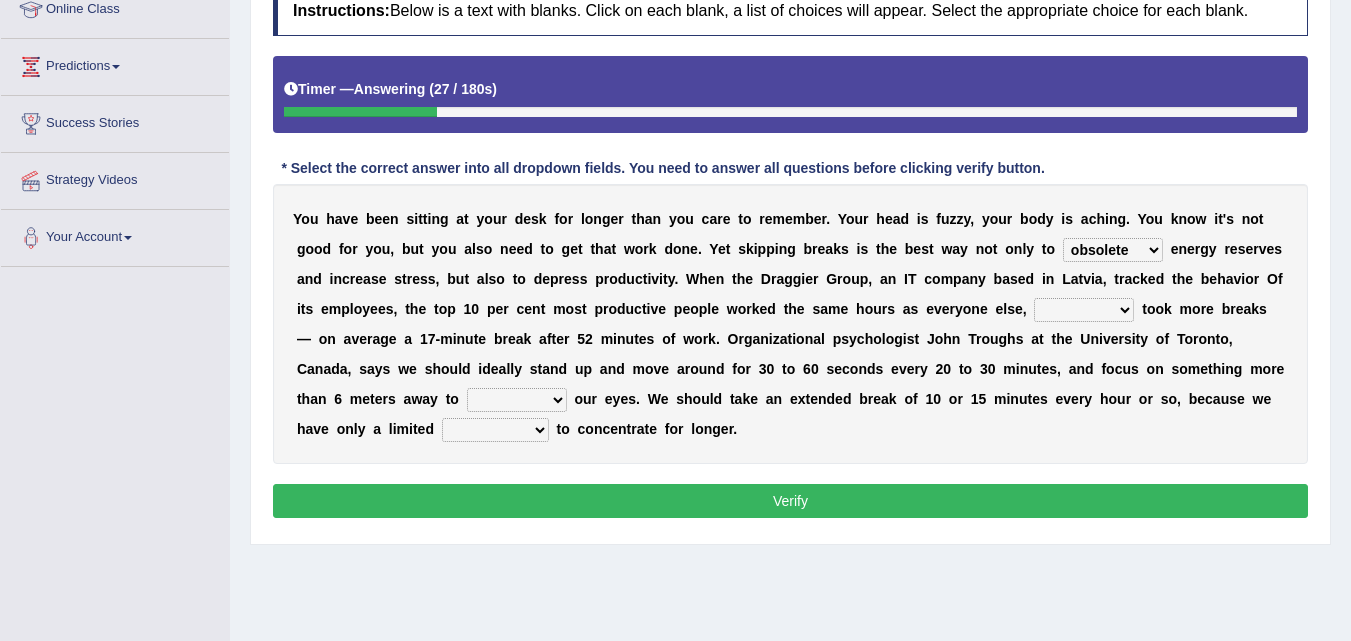 click on "complete obsolete deplete delete" at bounding box center (1113, 250) 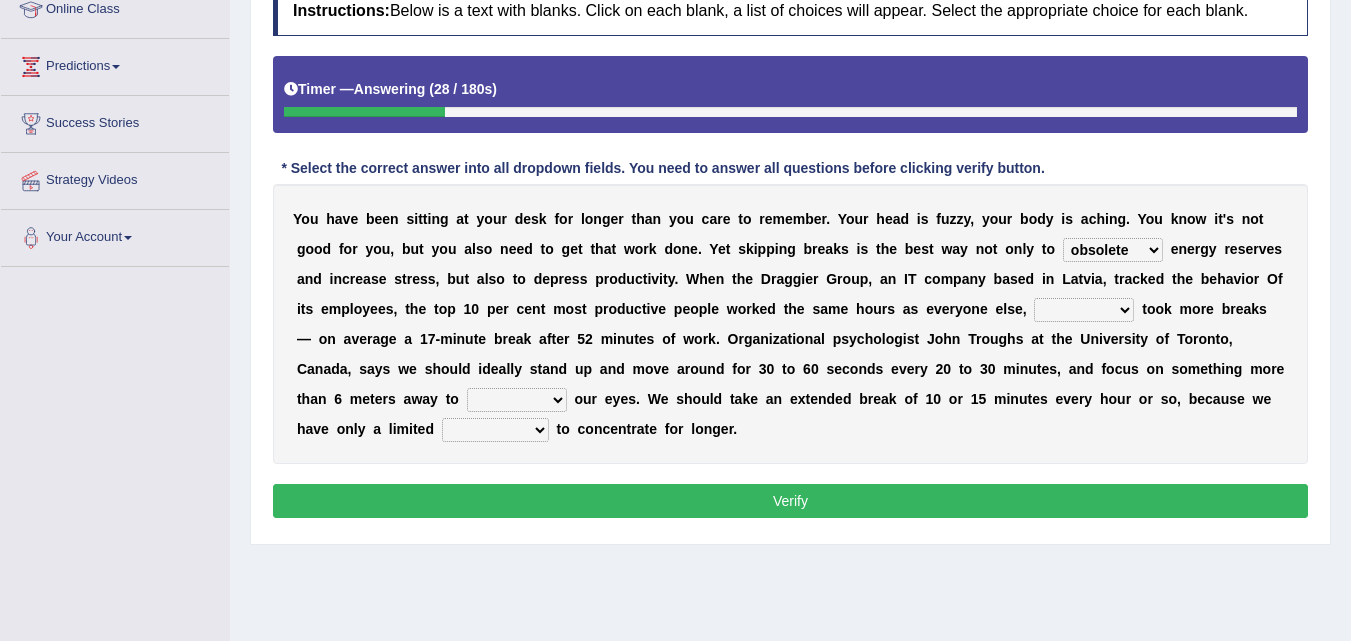 click on "but so therefore although" at bounding box center [1084, 310] 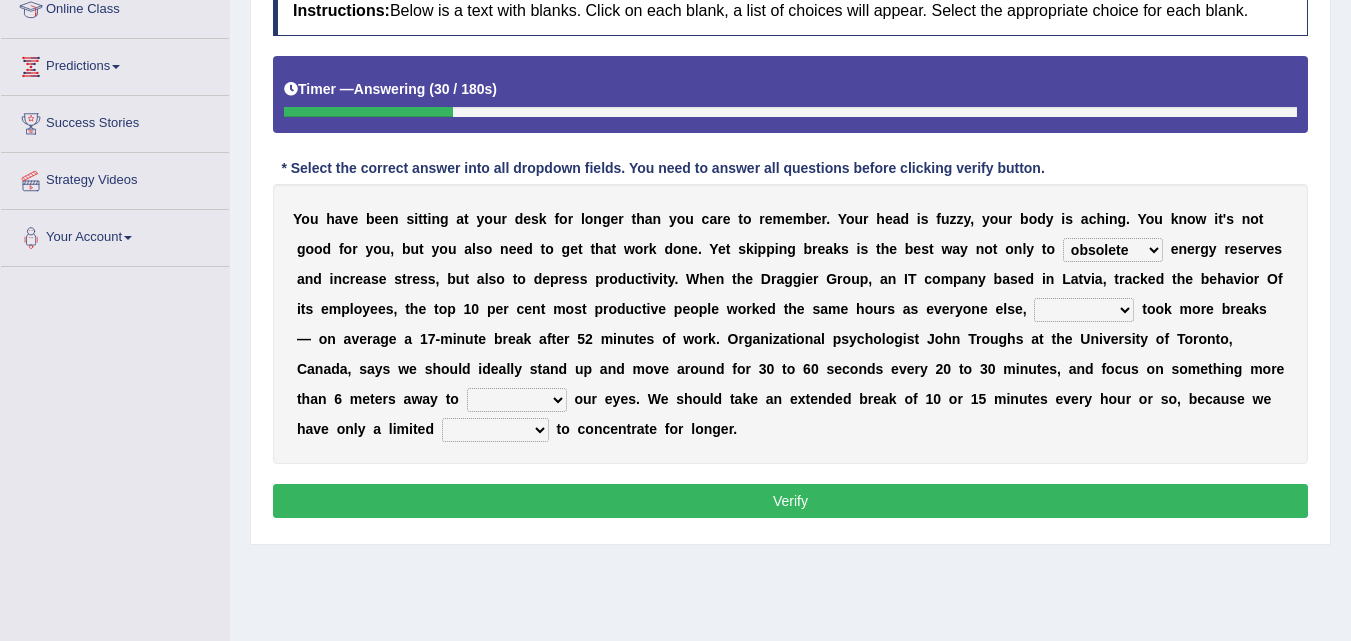 click on "complete obsolete deplete delete" at bounding box center (1113, 250) 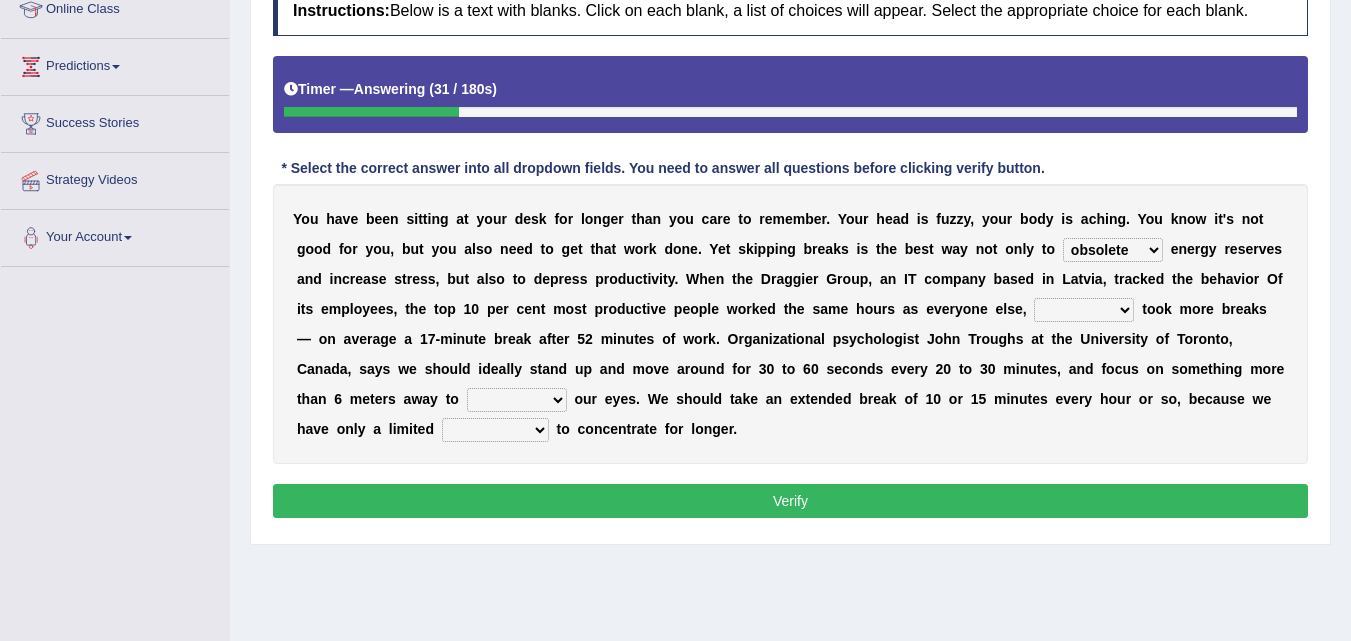 select on "deplete" 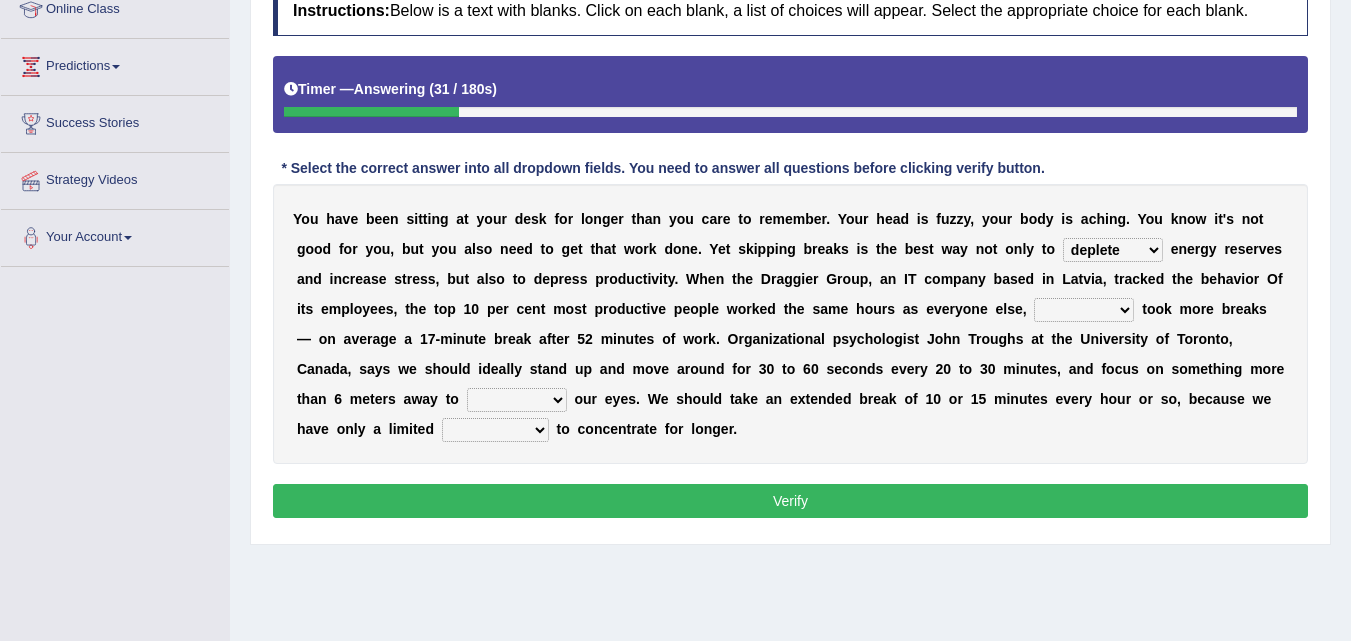 click on "complete obsolete deplete delete" at bounding box center [1113, 250] 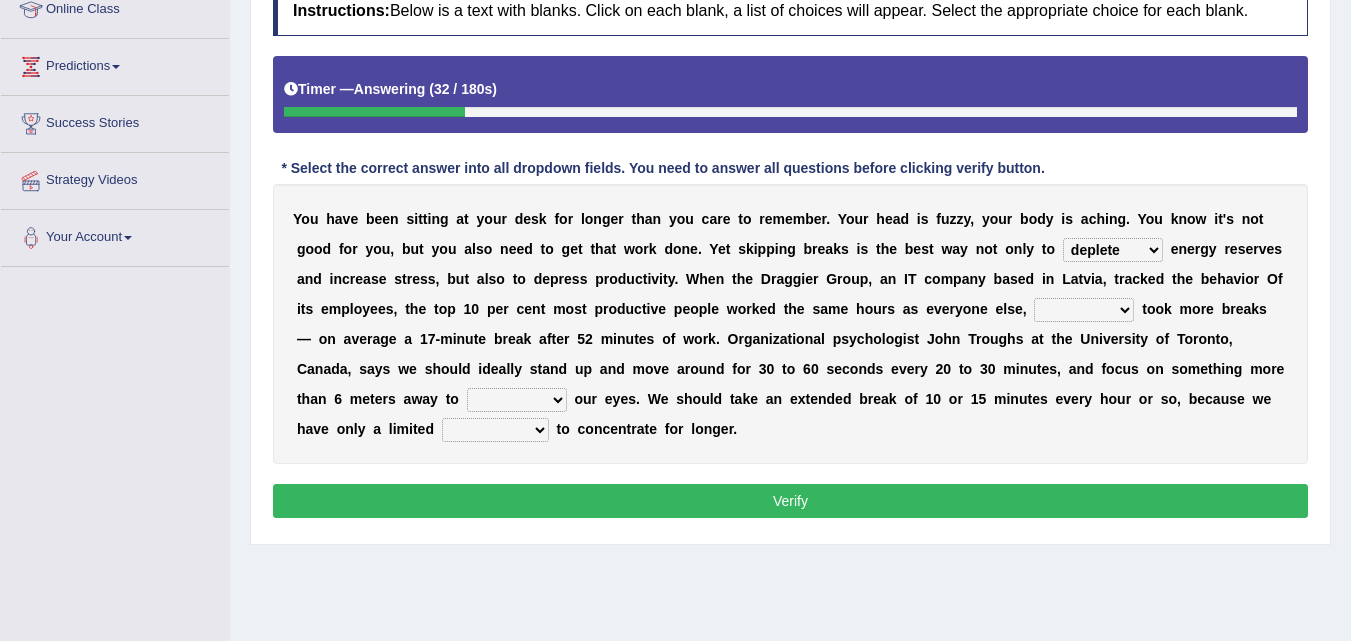 click on "but so therefore although" at bounding box center (1084, 310) 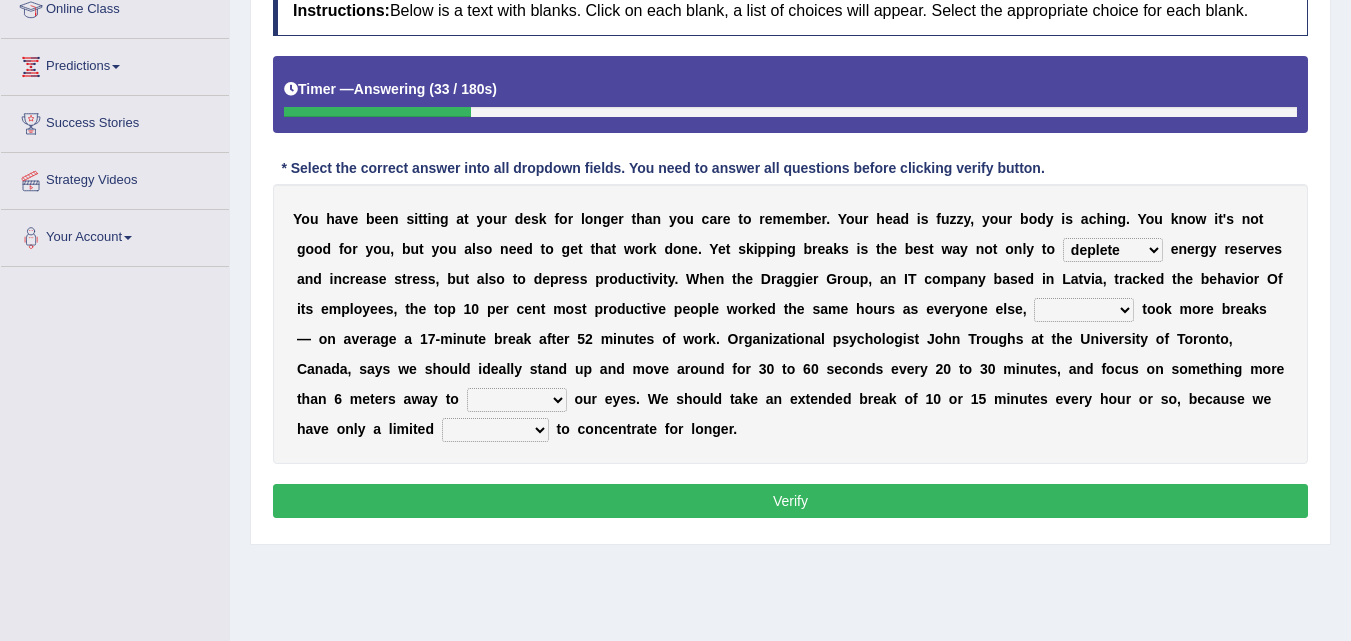 select on "but" 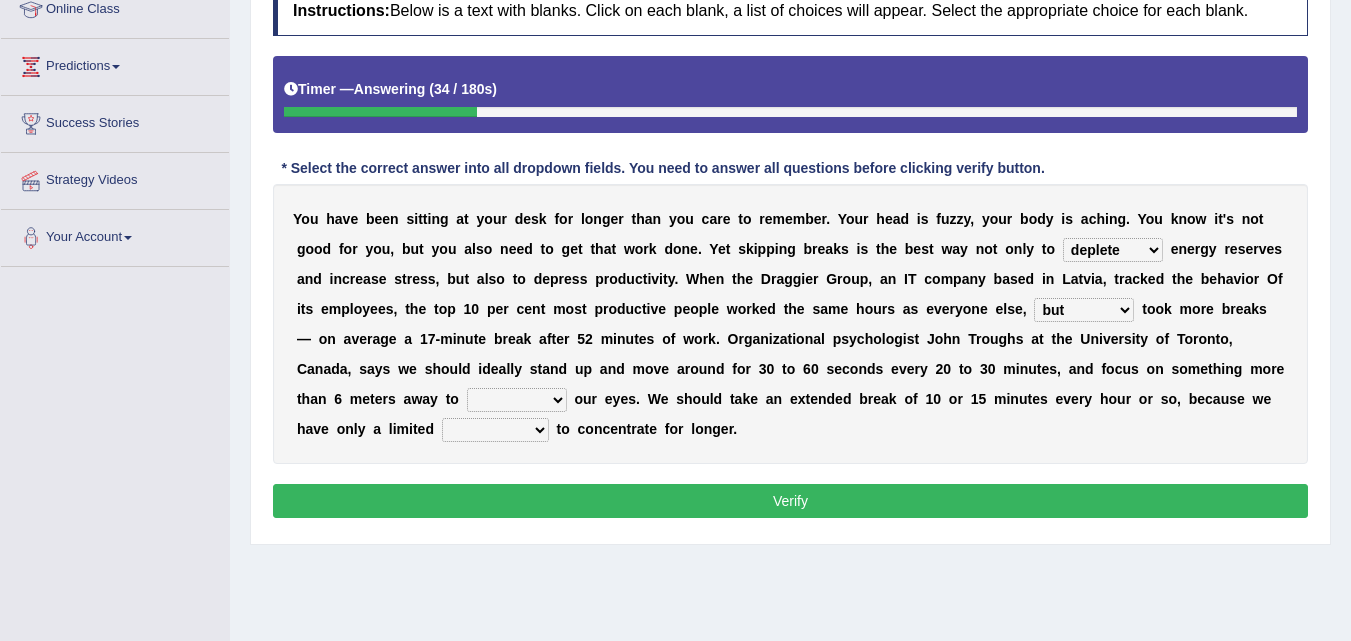 click on "rest function arrest operate" at bounding box center [517, 400] 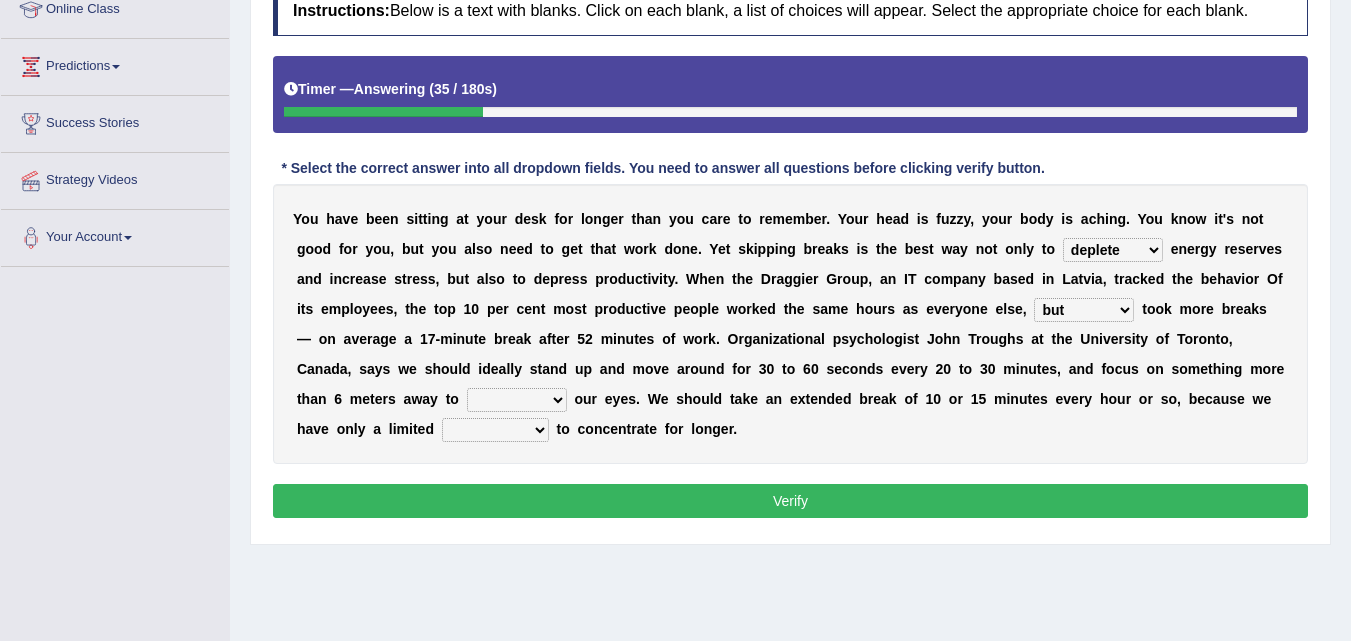 select on "rest" 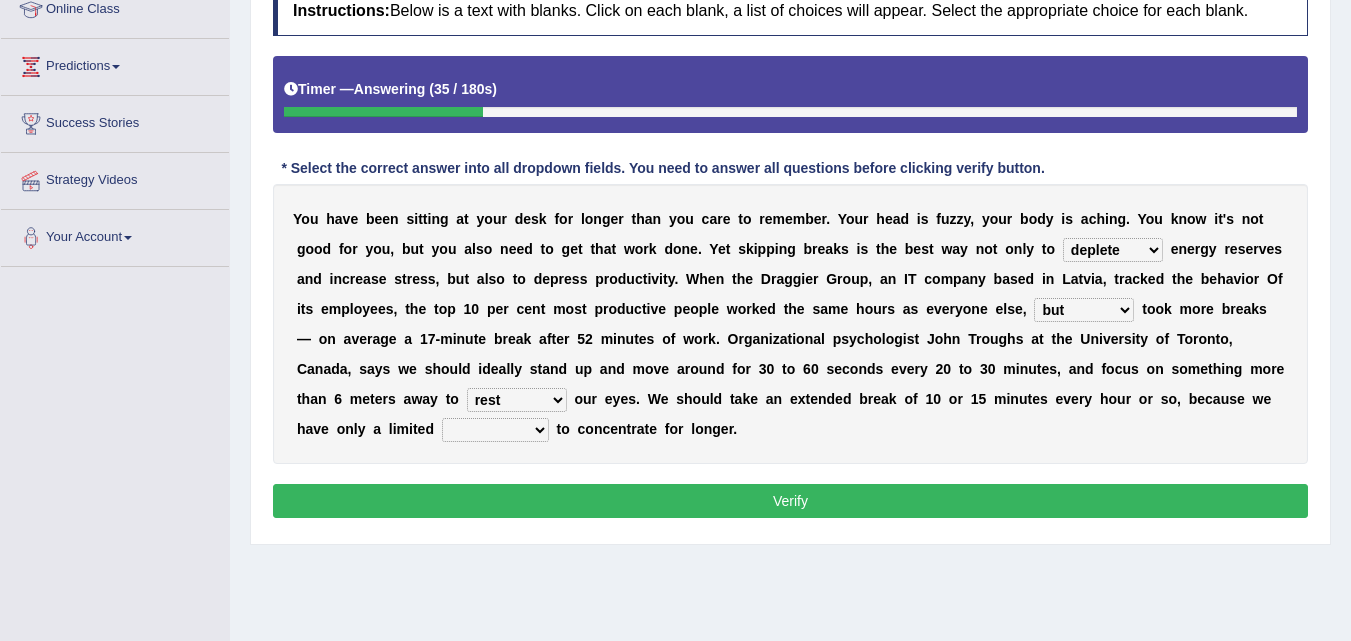 click on "rest function arrest operate" at bounding box center [517, 400] 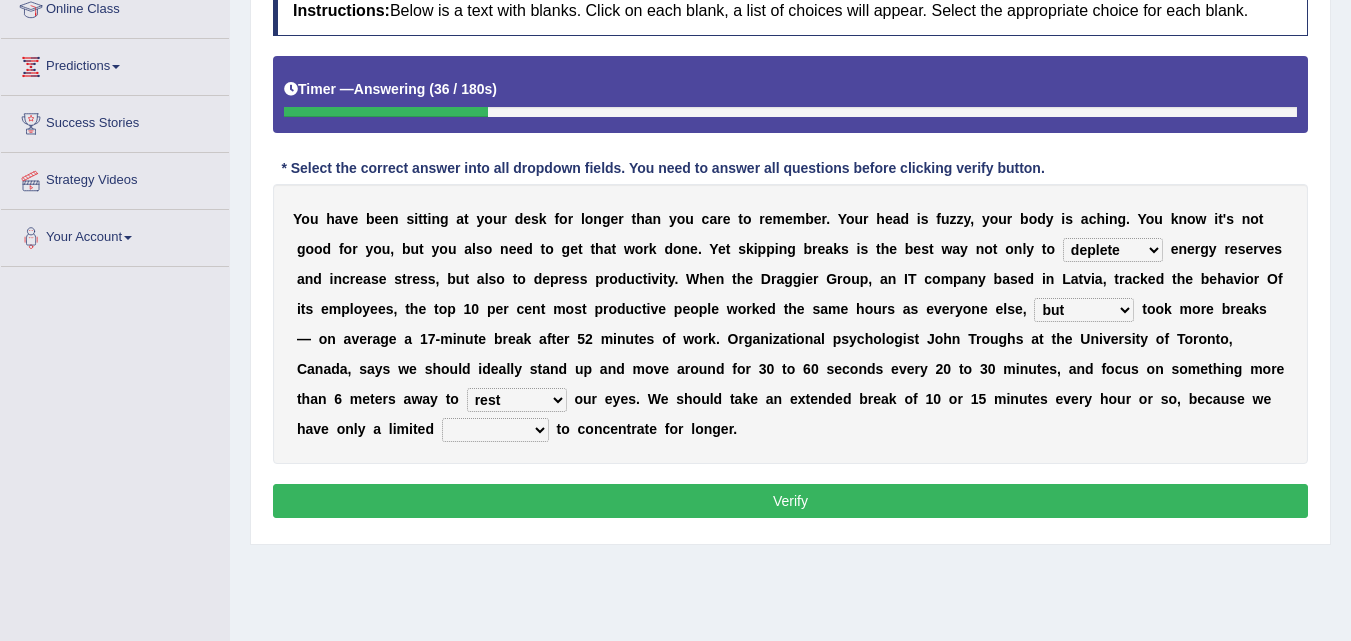 click on "audacity capacity domesticity authenticity" at bounding box center [495, 430] 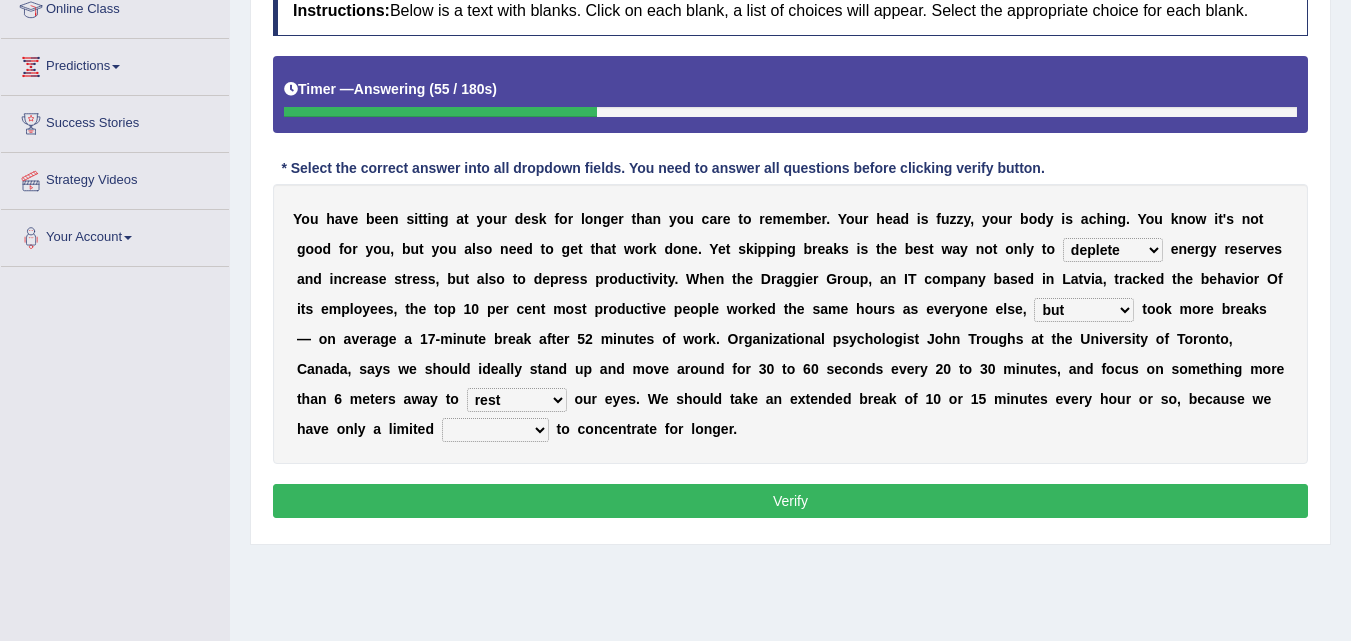 click on "Y o u    h a v e    b e e n    s i t t i n g    a t    y o u r    d e s k    f o r    l o n g e r    t h a n    y o u    c a r e    t o    r e m e m b e r .    Y o u r    h e a d    i s    f u z z y ,    y o u r    b o d y    i s    a c h i n g .    Y o u    k n o w    i t ' s    n o t    g o o d    f o r    y o u ,    b u t    y o u    a l s o    n e e d    t o    g e t    t h a t    w o r k    d o n e .    Y e t    s k i p p i n g    b r e a k s    i s    t h e    b e s t    w a y    n o t    o n l y    t o    complete obsolete deplete delete    e n e r g y    r e s e r v e s    a n d    i n c r e a s e    s t r e s s ,    b u t    a l s o    t o    d e p r e s s    p r o d u c t i v i t y .    W h e n    t h e    D r a g g i e r    G r o u p ,    a n    I T    c o m p a n y    b a s e d    i n    L a t v i a ,    t r a c k e d    t h e    b e h a v i o r    O f    i t s    e m p l o y e e s ,    t h e    t o p    1 0    p e r" at bounding box center [790, 324] 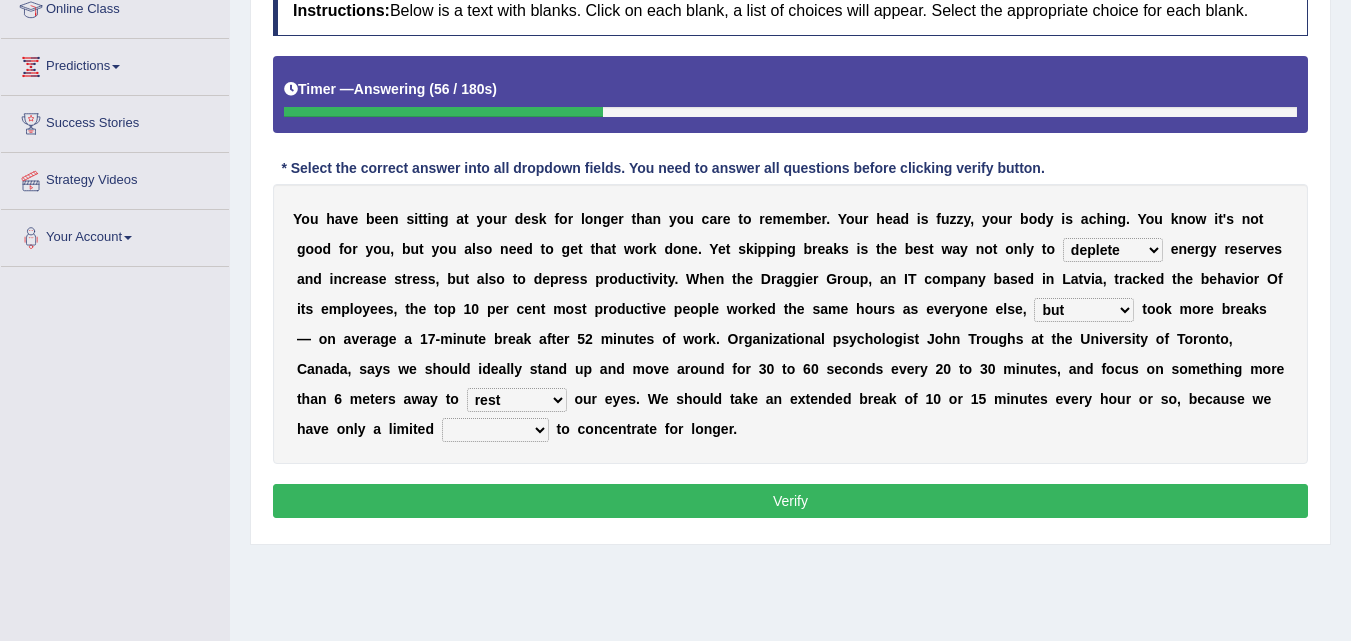 click on "audacity capacity domesticity authenticity" at bounding box center [495, 430] 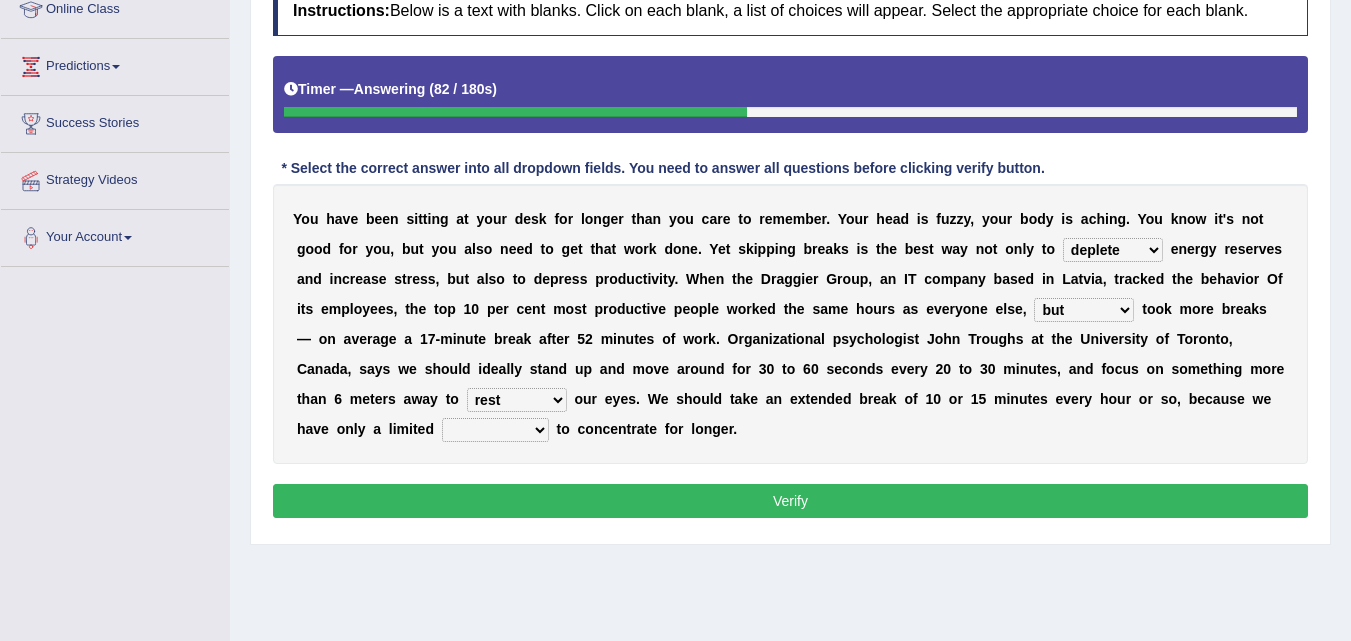 click on "audacity capacity domesticity authenticity" at bounding box center (495, 430) 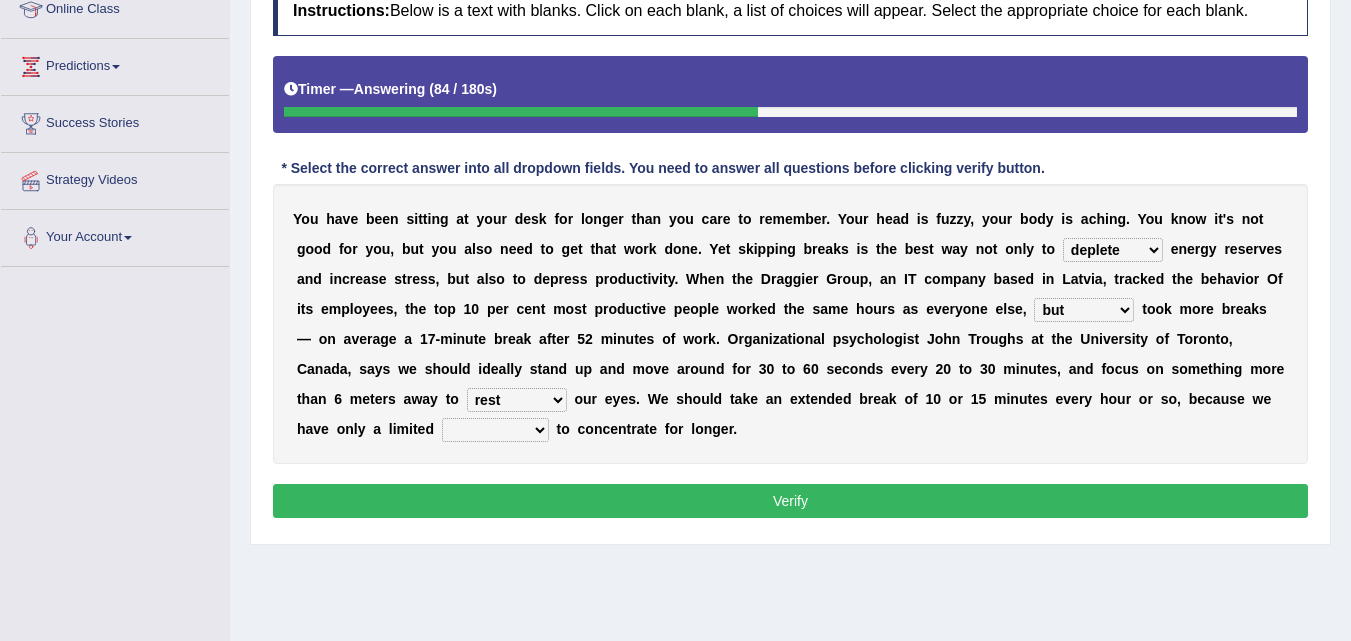 click on "audacity capacity domesticity authenticity" at bounding box center [495, 430] 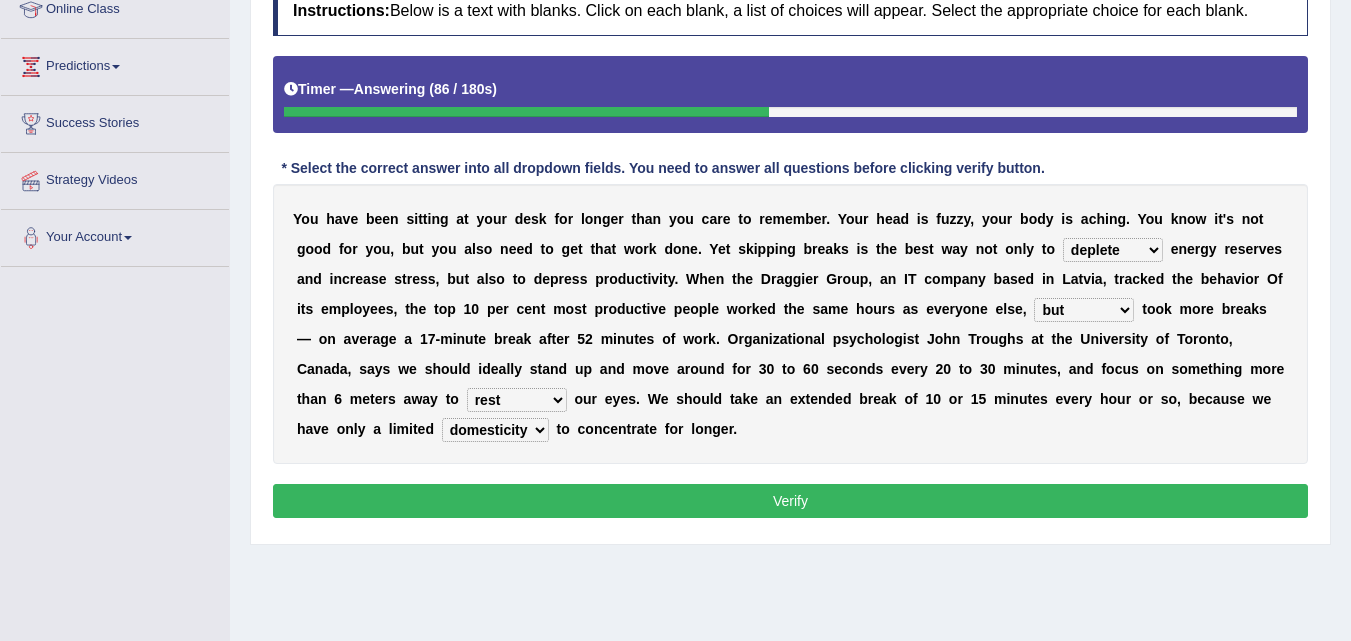 click on "audacity capacity domesticity authenticity" at bounding box center [495, 430] 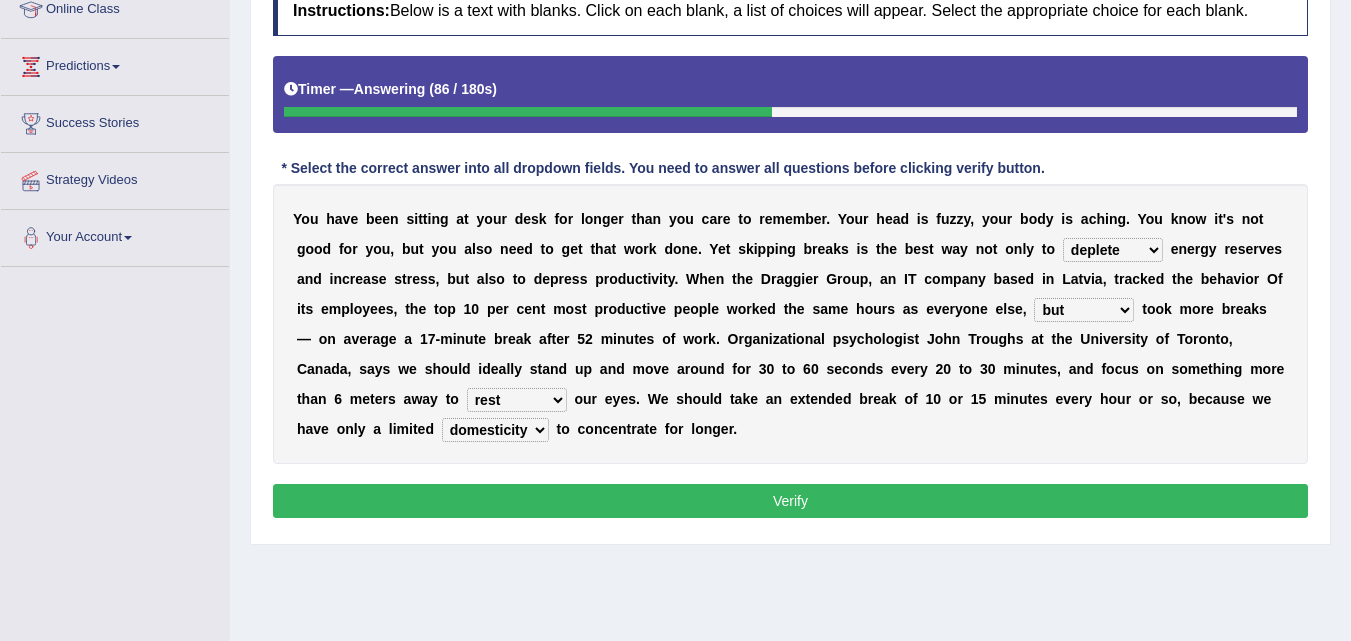 select on "capacity" 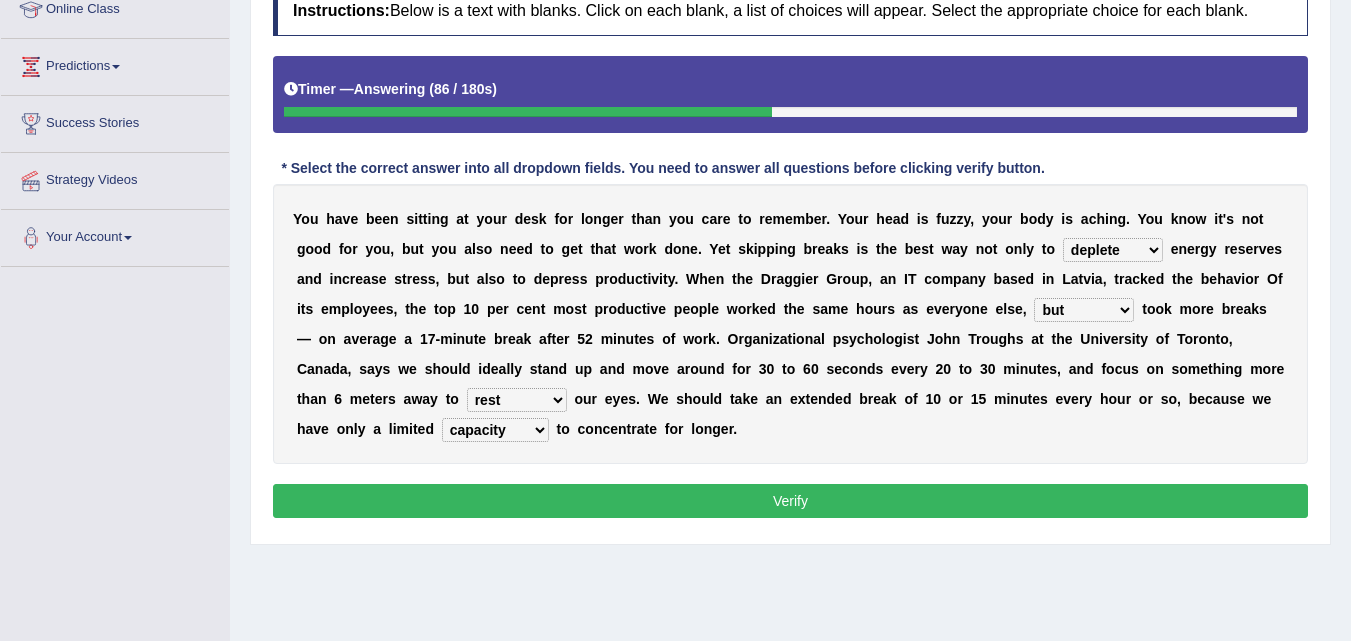 click on "audacity capacity domesticity authenticity" at bounding box center (495, 430) 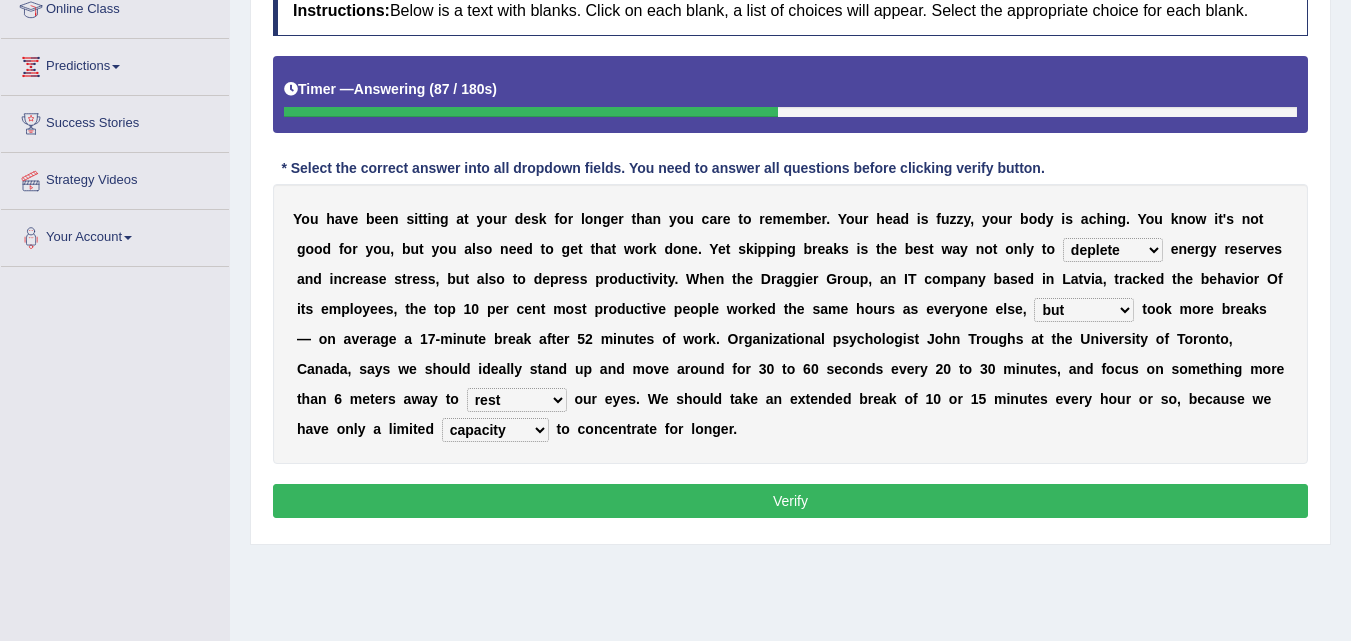 click on "Verify" at bounding box center (790, 501) 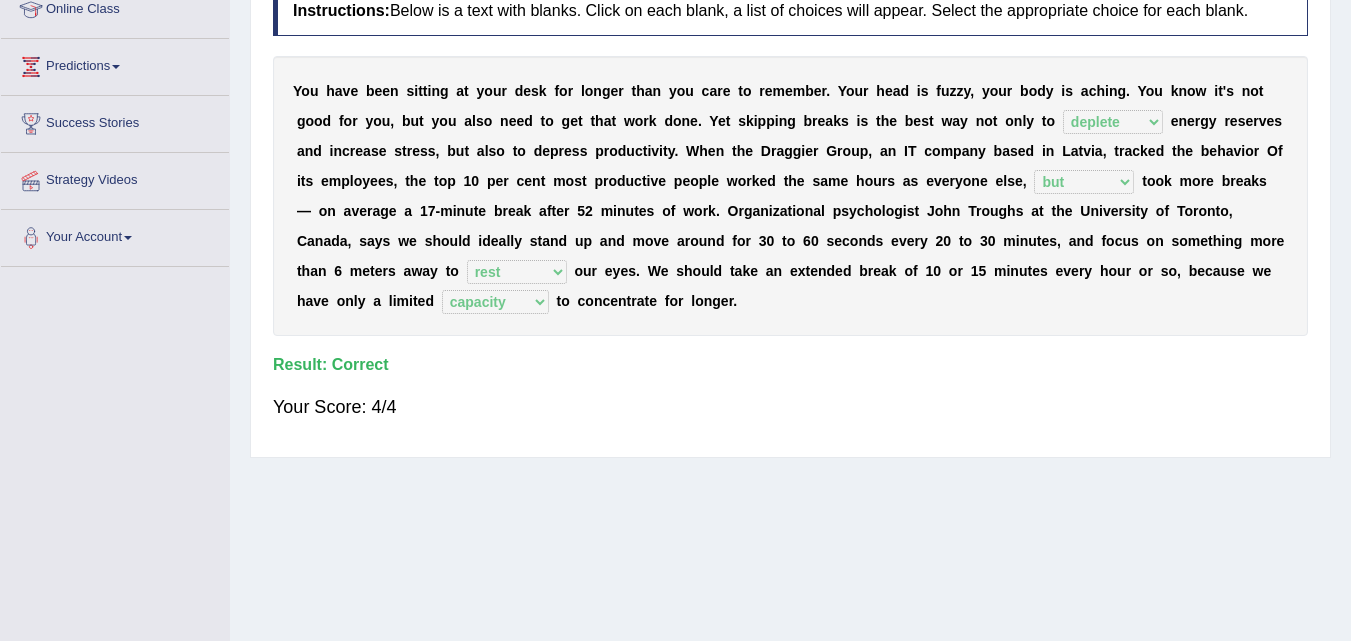 scroll, scrollTop: 0, scrollLeft: 0, axis: both 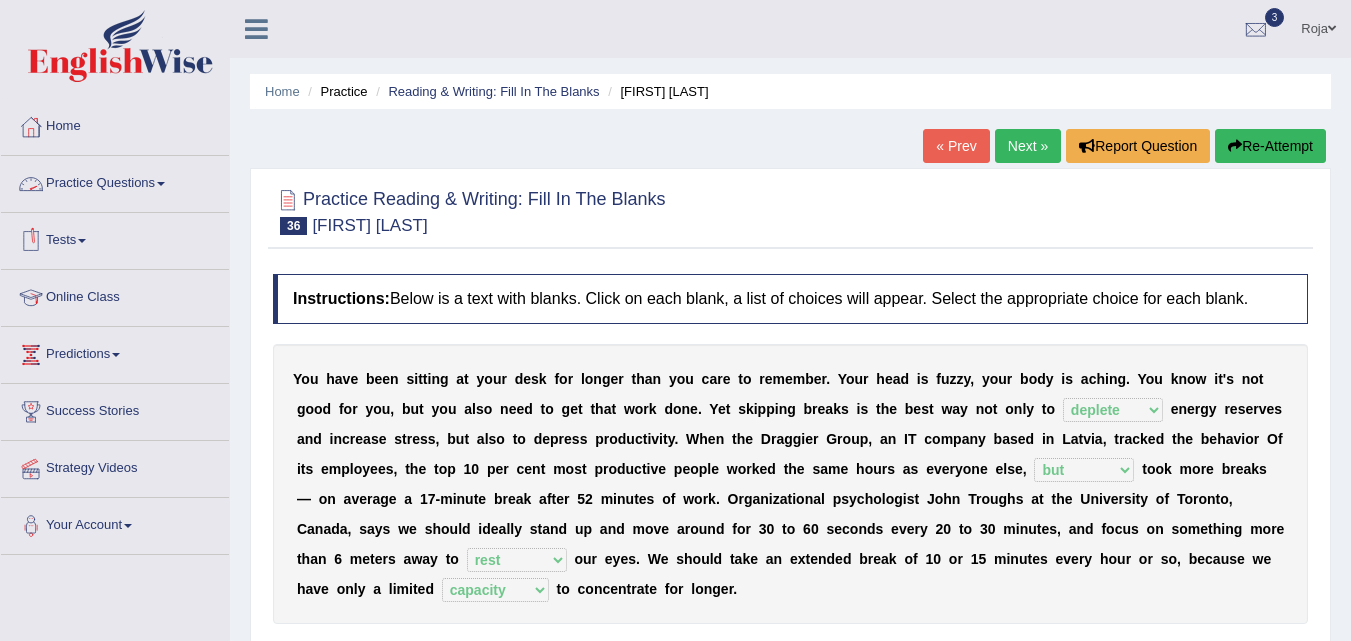 click on "Practice Questions" at bounding box center [115, 181] 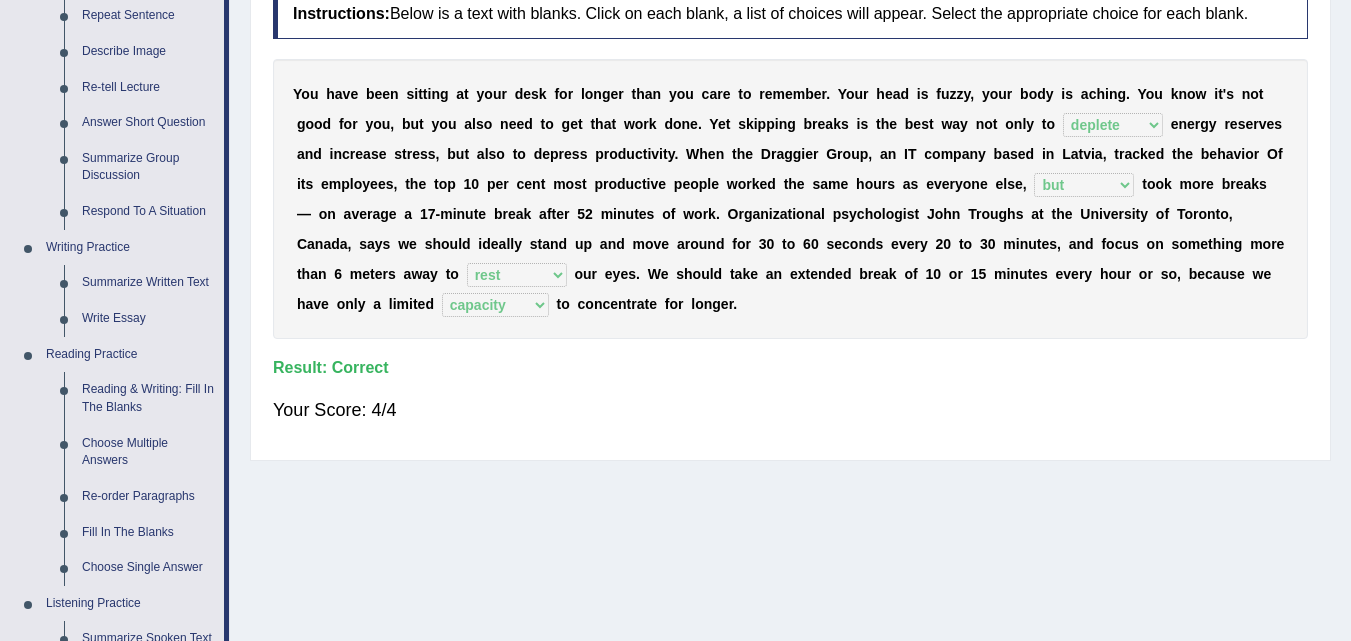 scroll, scrollTop: 430, scrollLeft: 0, axis: vertical 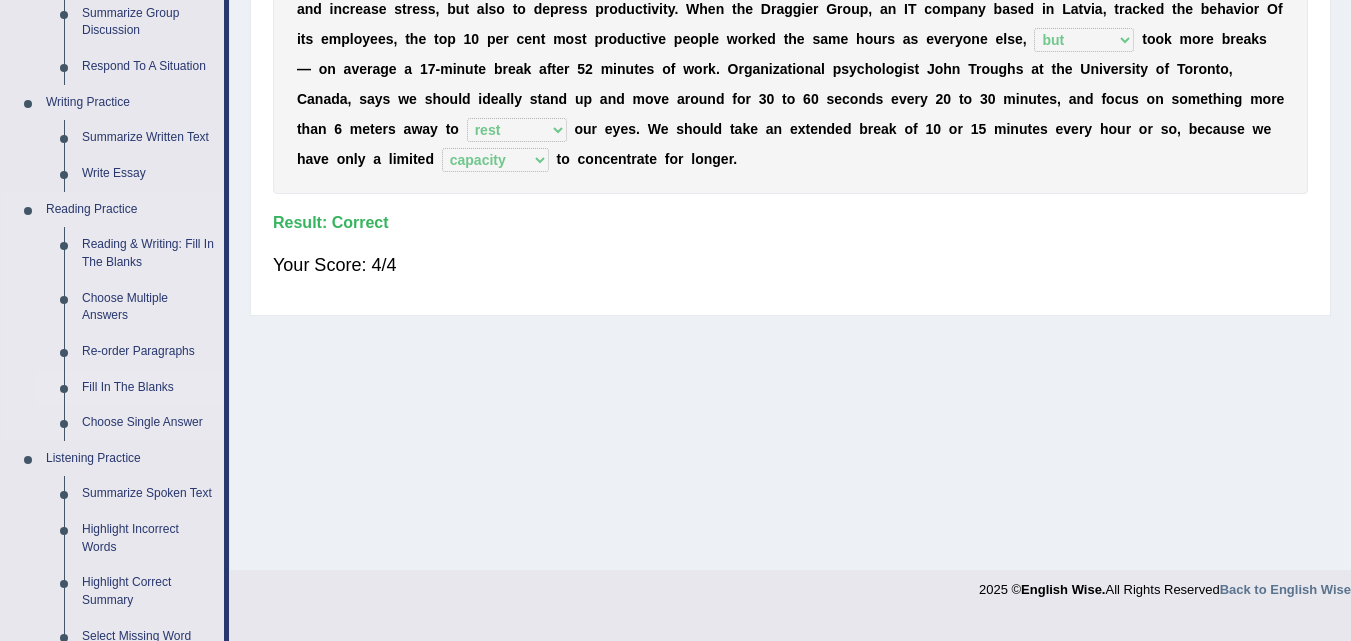 click on "Fill In The Blanks" at bounding box center (148, 388) 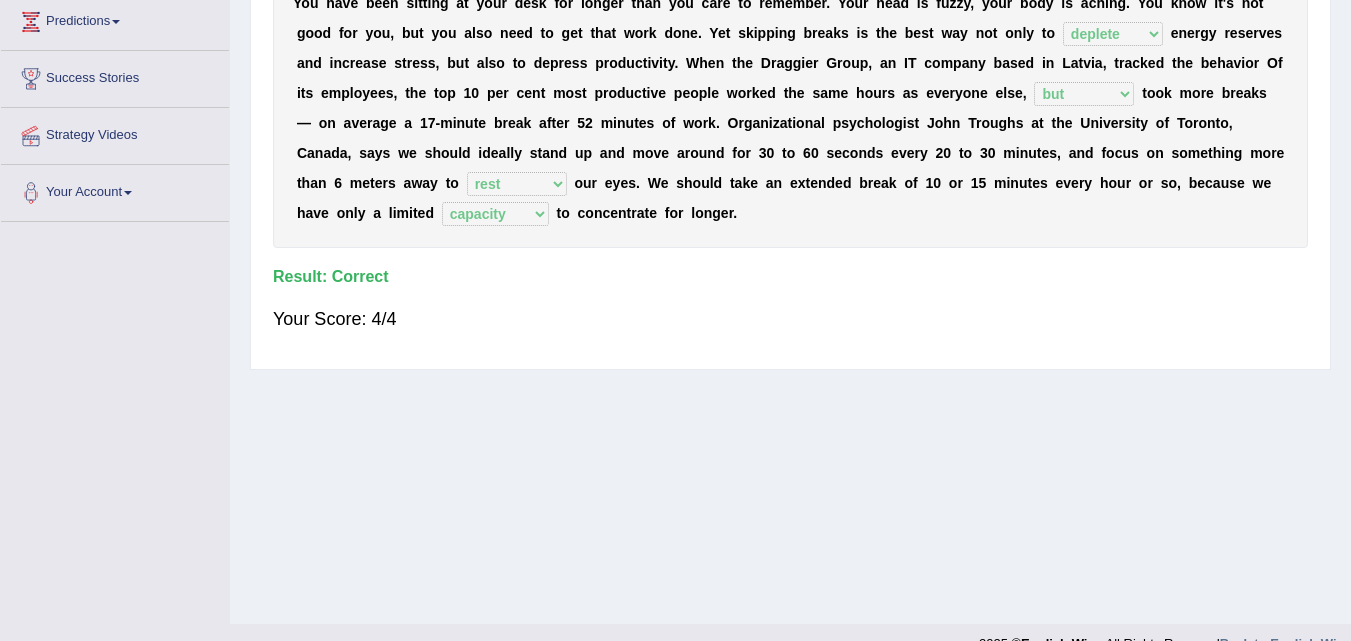 scroll, scrollTop: 404, scrollLeft: 0, axis: vertical 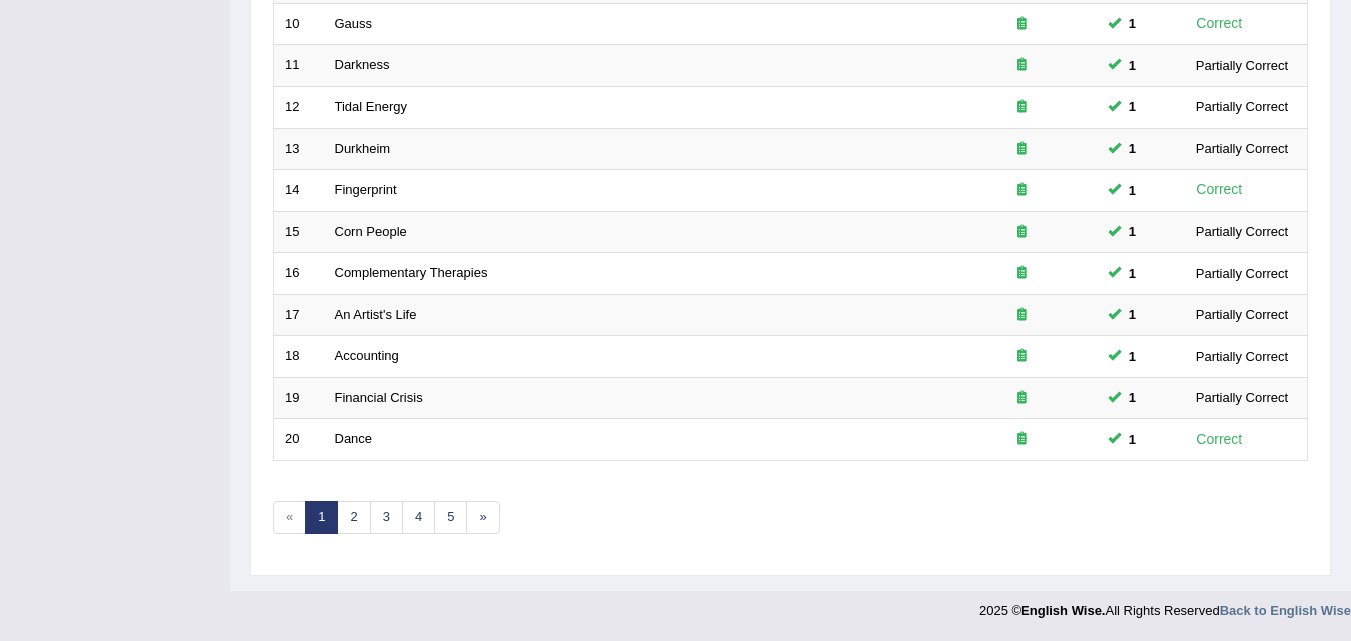 click on "Toggle navigation
Home
Practice Questions   Speaking Practice Read Aloud
Repeat Sentence
Describe Image
Re-tell Lecture
Answer Short Question
Summarize Group Discussion
Respond To A Situation
Writing Practice  Summarize Written Text
Write Essay
Reading Practice  Reading & Writing: Fill In The Blanks
Choose Multiple Answers
Re-order Paragraphs
Fill In The Blanks
Choose Single Answer
Listening Practice  Summarize Spoken Text
Highlight Incorrect Words
Highlight Correct Summary
Select Missing Word
Choose Single Answer
Choose Multiple Answers
Fill In The Blanks
Write From Dictation
Pronunciation
Tests
Take Mock Test" at bounding box center (675, -363) 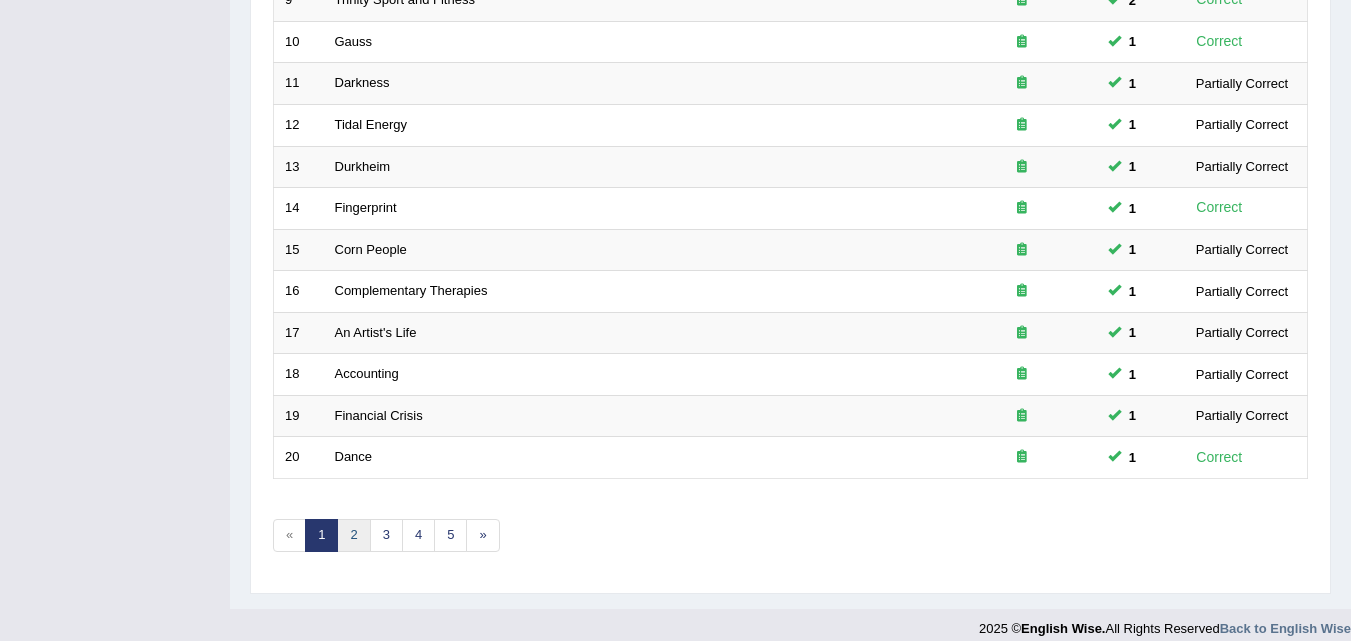 click on "2" at bounding box center (353, 535) 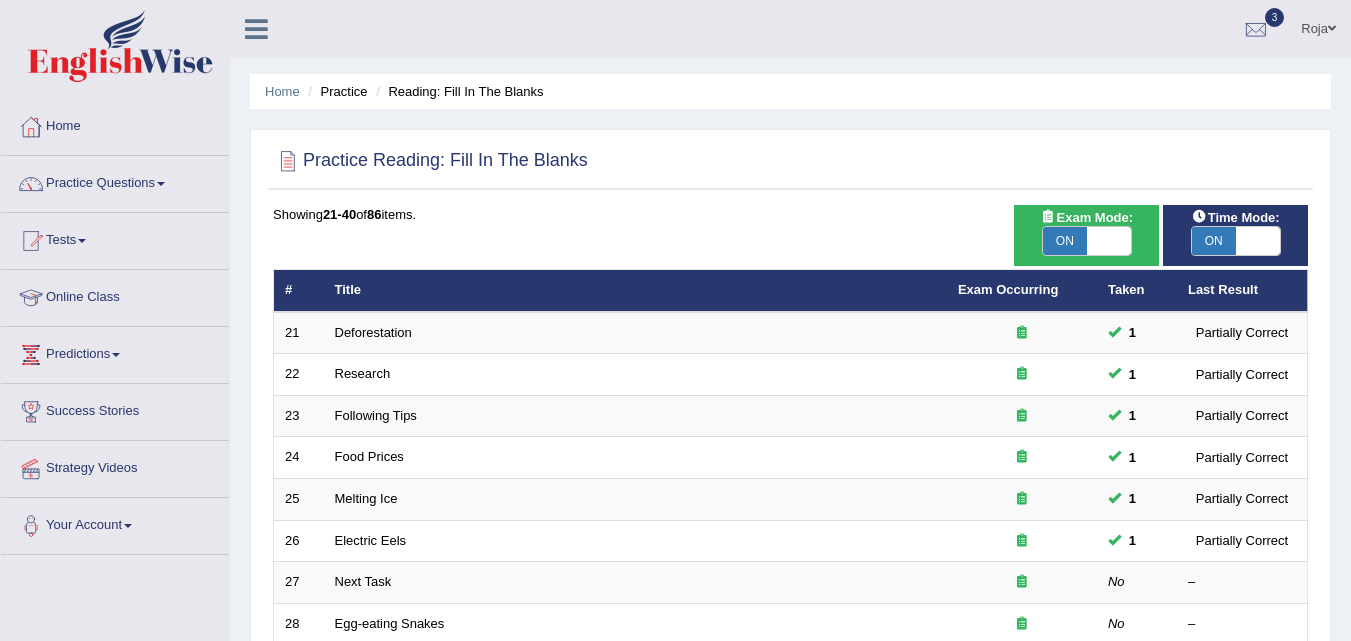 scroll, scrollTop: 0, scrollLeft: 0, axis: both 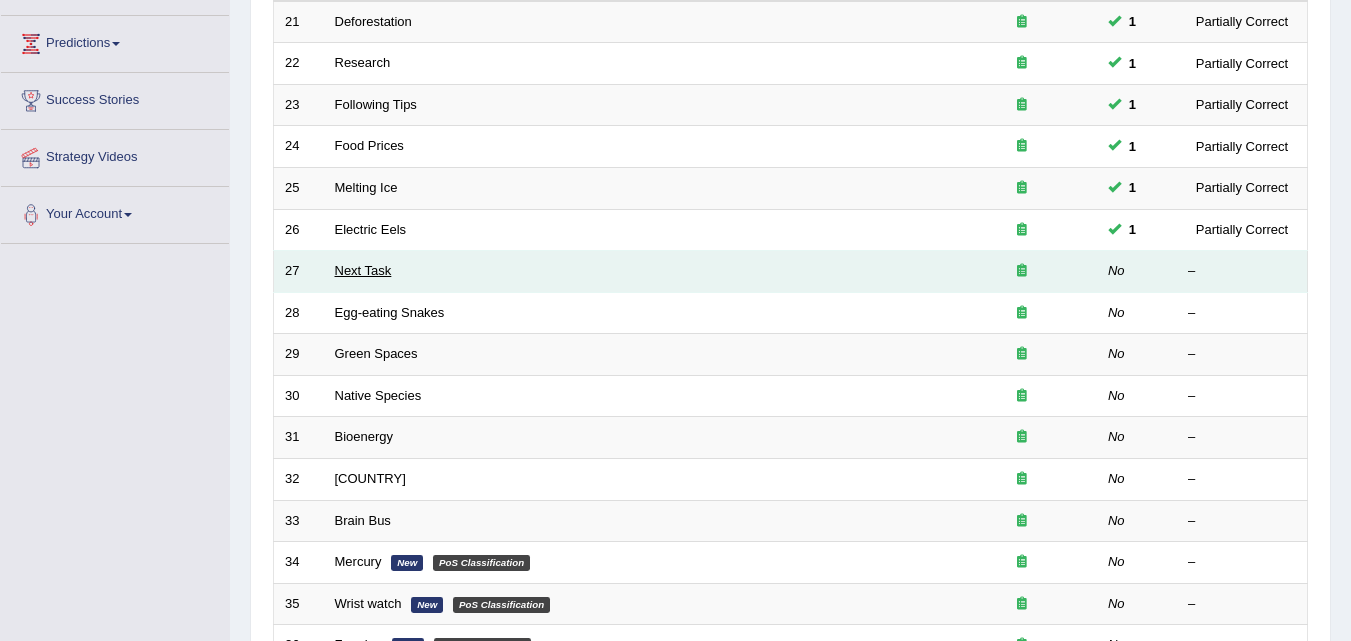 click on "Next Task" at bounding box center (363, 270) 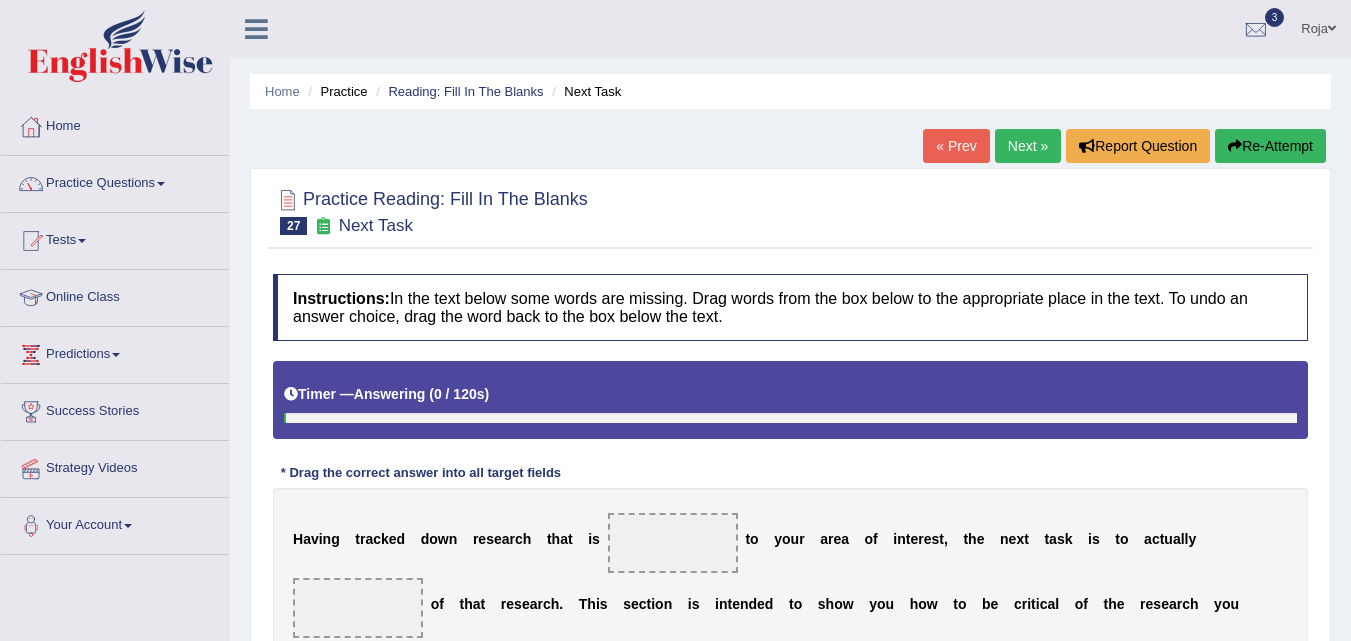 scroll, scrollTop: 0, scrollLeft: 0, axis: both 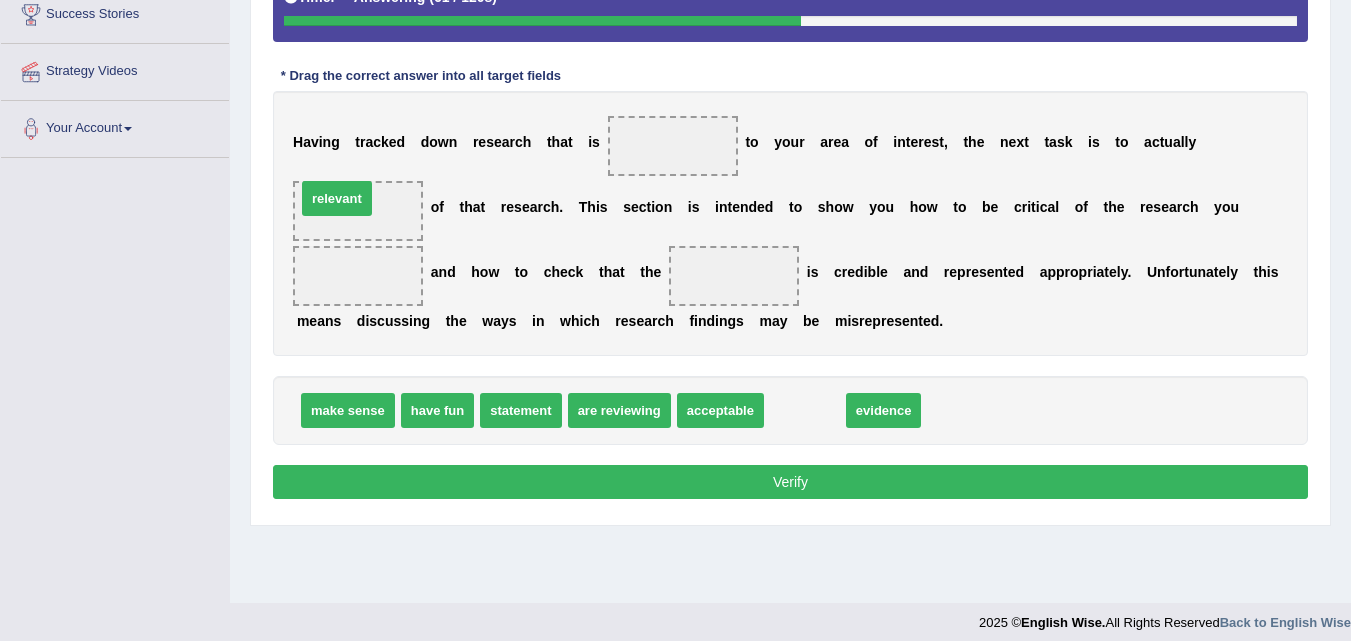 drag, startPoint x: 817, startPoint y: 413, endPoint x: 349, endPoint y: 200, distance: 514.1916 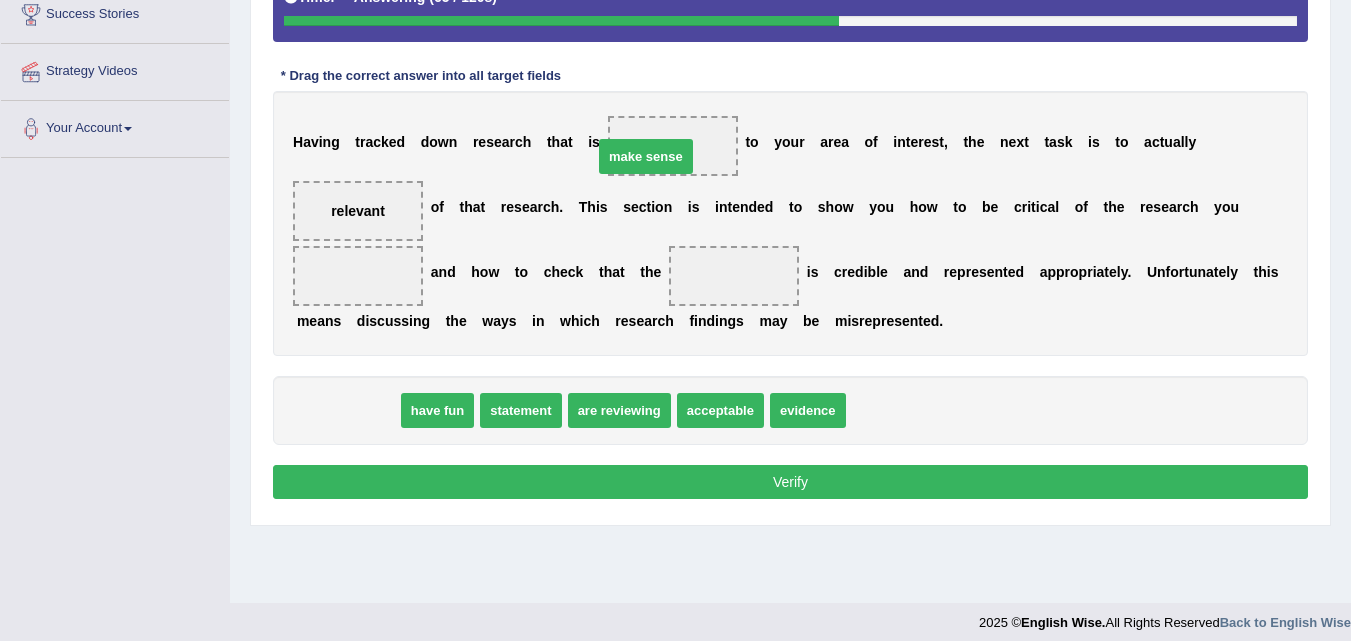 drag, startPoint x: 367, startPoint y: 411, endPoint x: 677, endPoint y: 148, distance: 406.5329 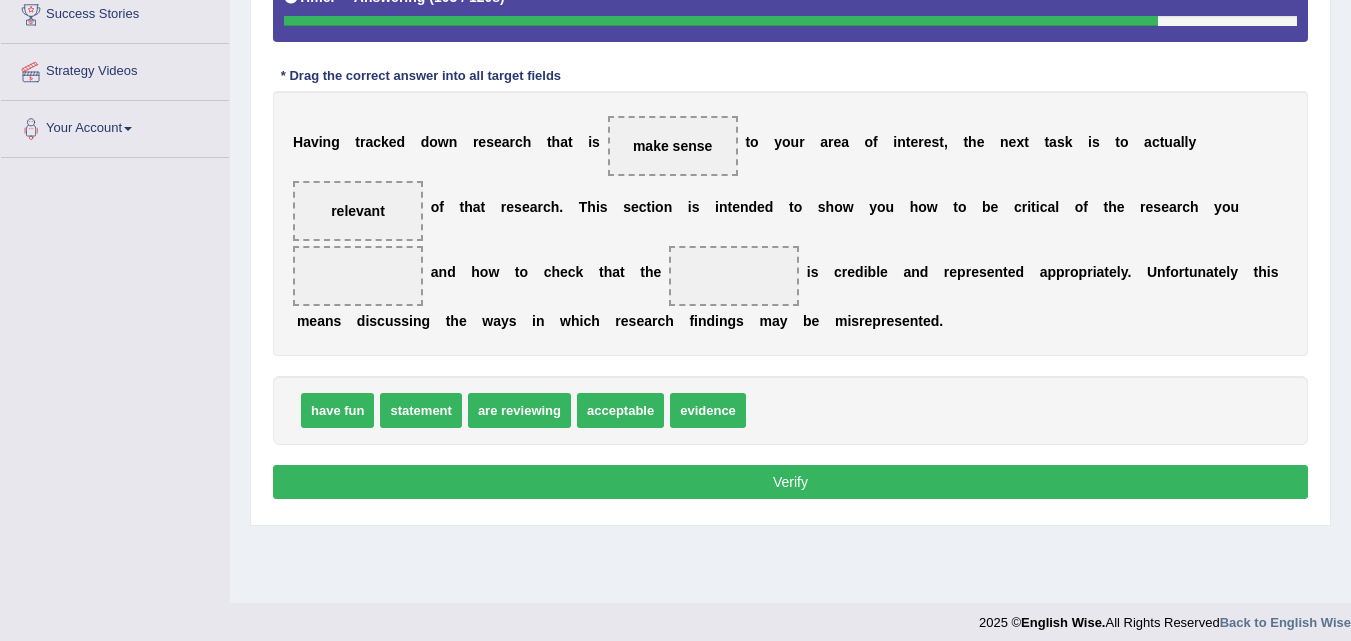 click on "are reviewing" at bounding box center [519, 410] 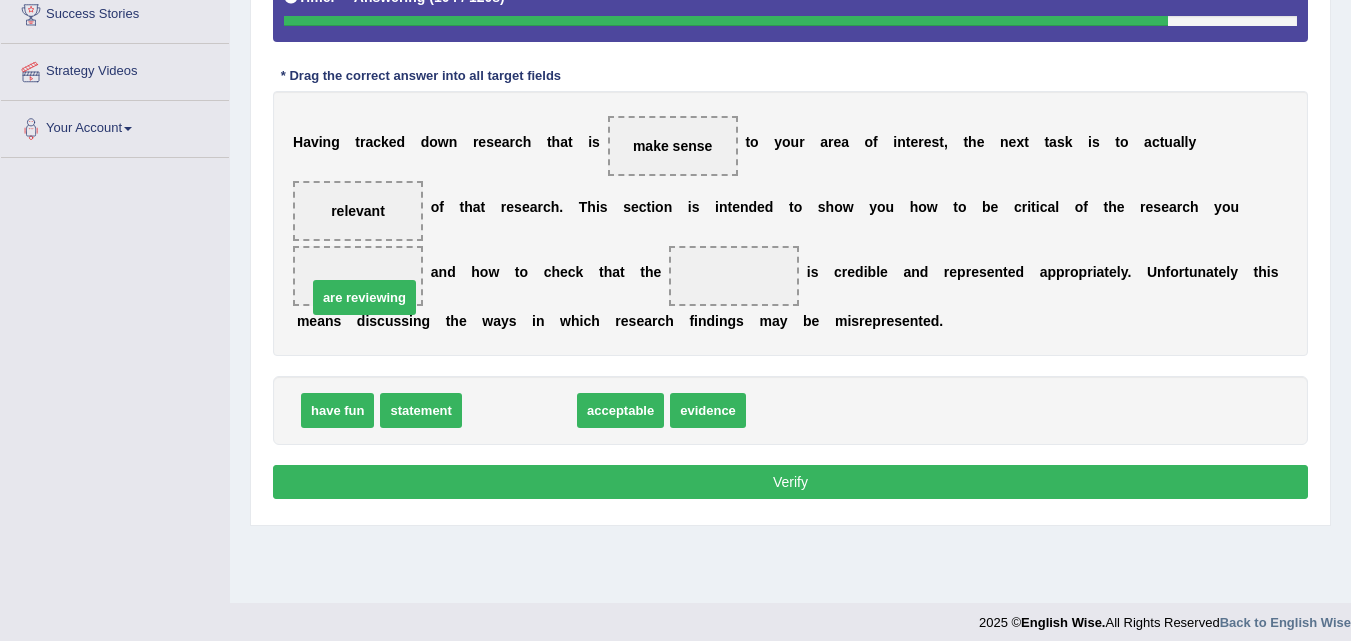drag, startPoint x: 501, startPoint y: 412, endPoint x: 308, endPoint y: 266, distance: 242.00206 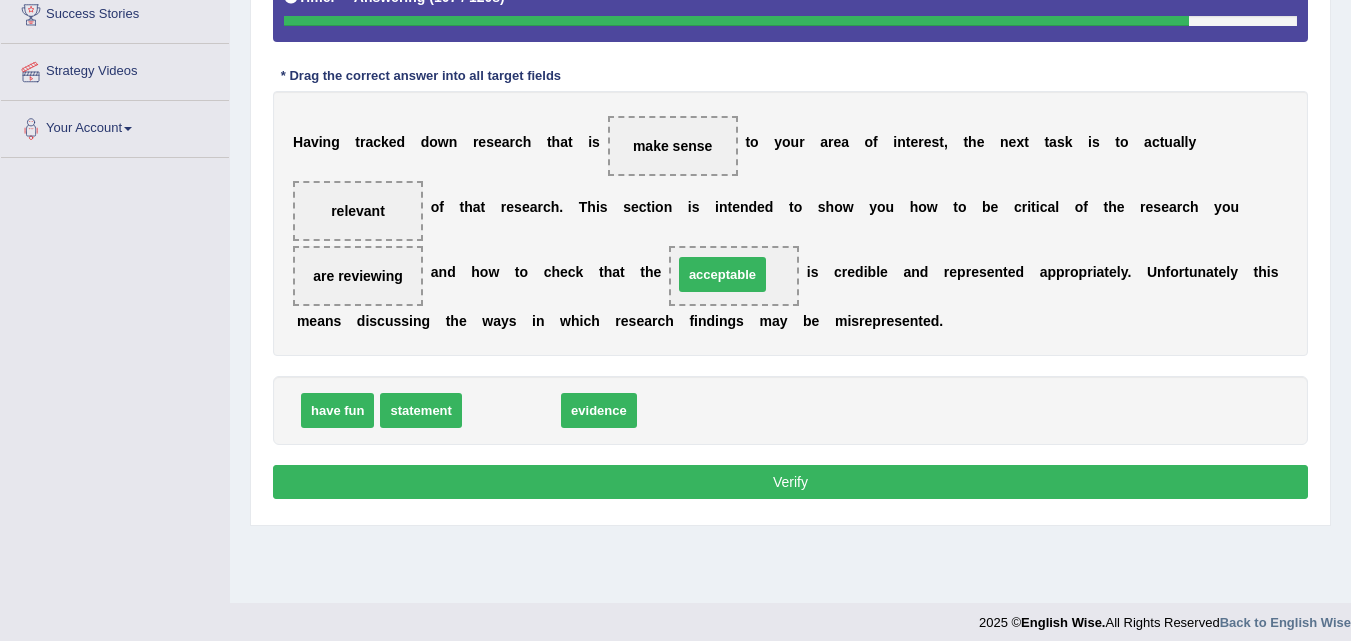 drag, startPoint x: 510, startPoint y: 413, endPoint x: 721, endPoint y: 277, distance: 251.03188 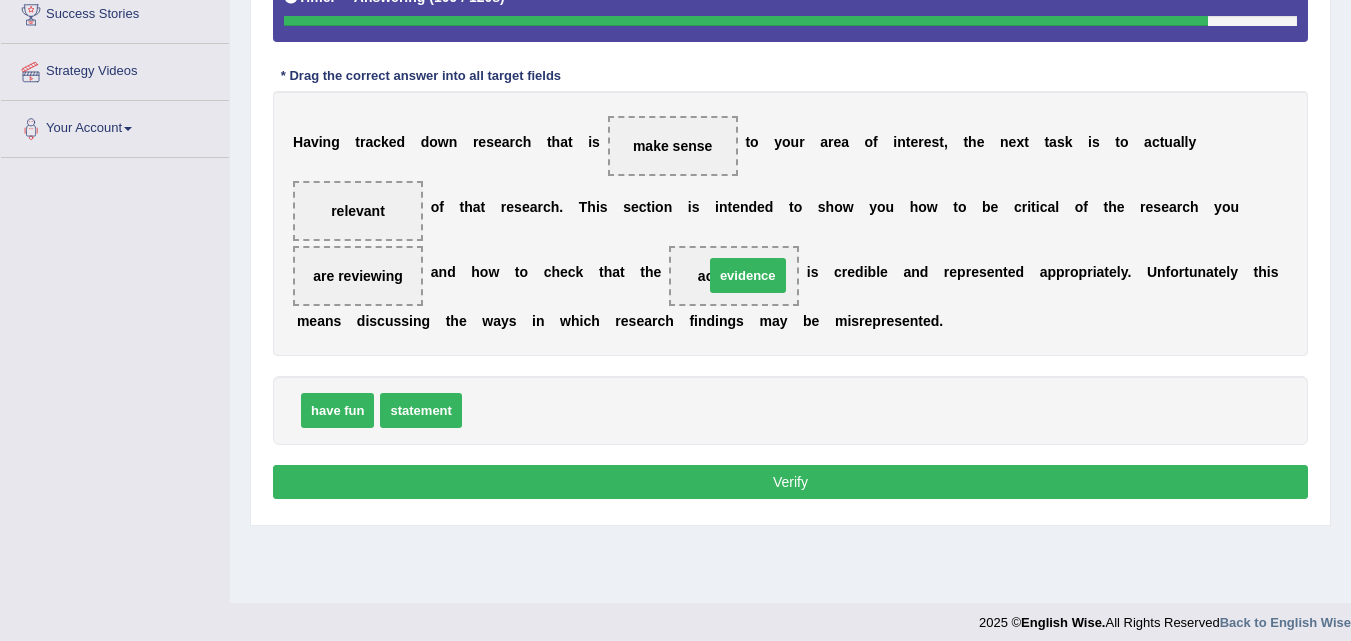 drag, startPoint x: 493, startPoint y: 411, endPoint x: 733, endPoint y: 278, distance: 274.3884 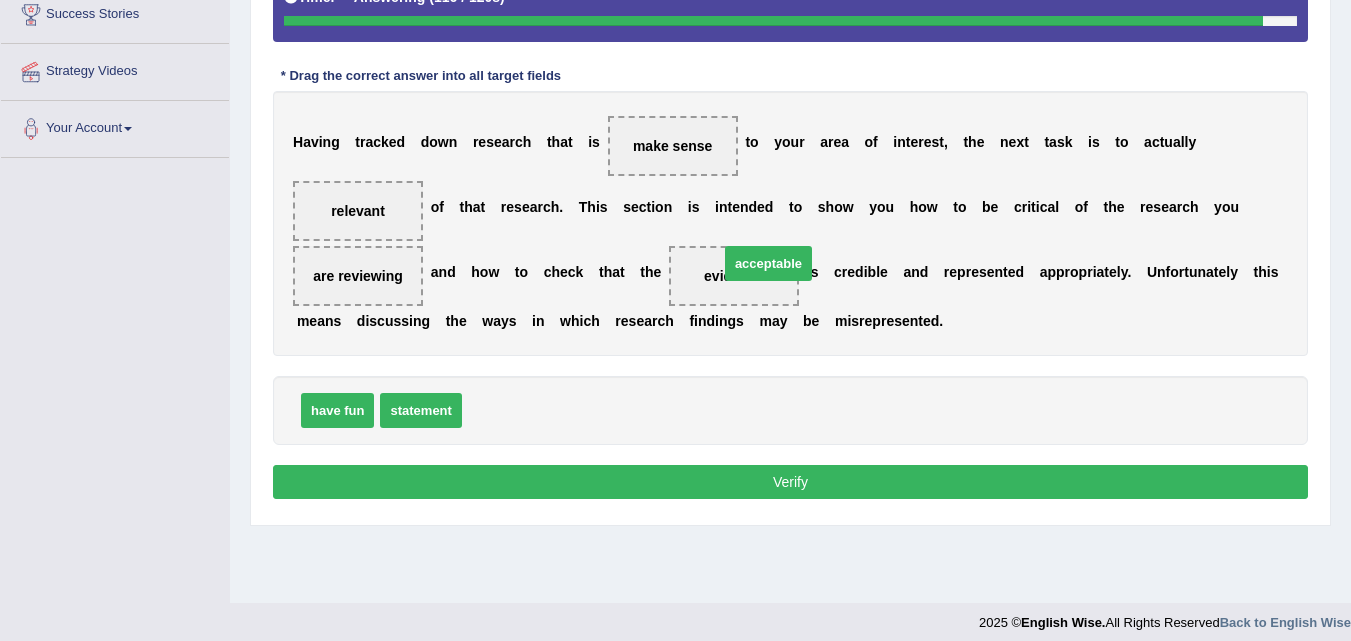 drag, startPoint x: 497, startPoint y: 412, endPoint x: 728, endPoint y: 278, distance: 267.05243 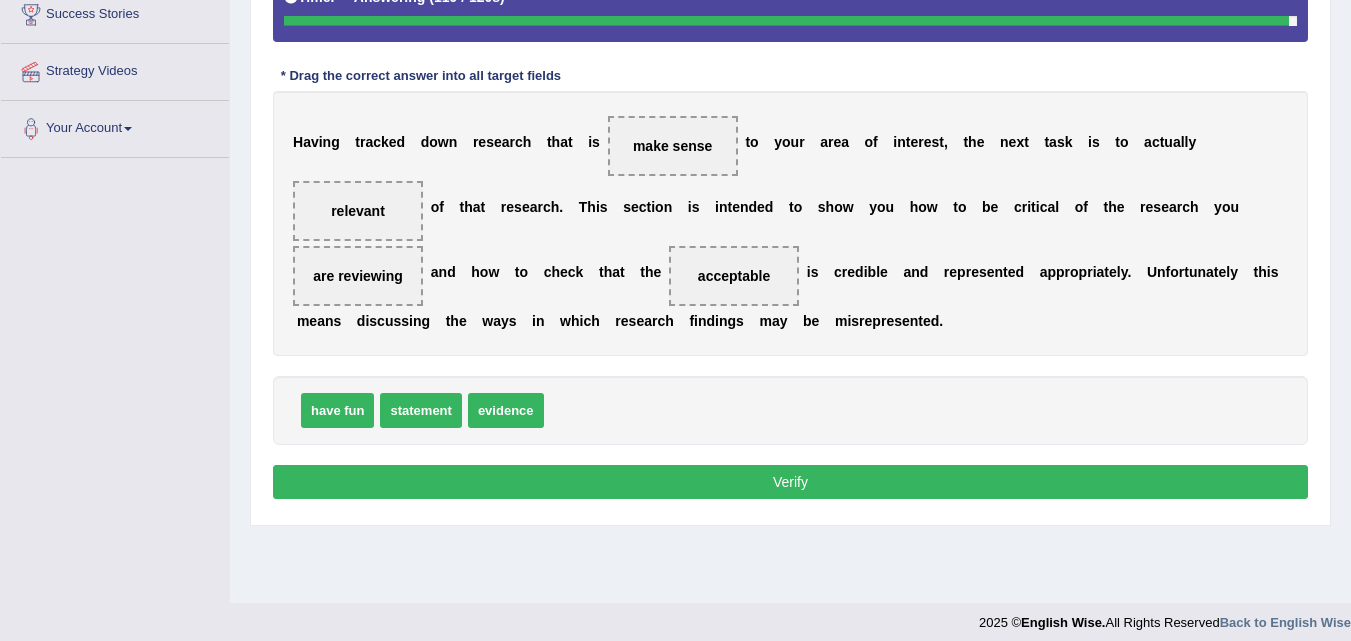 click on "evidence" at bounding box center [506, 410] 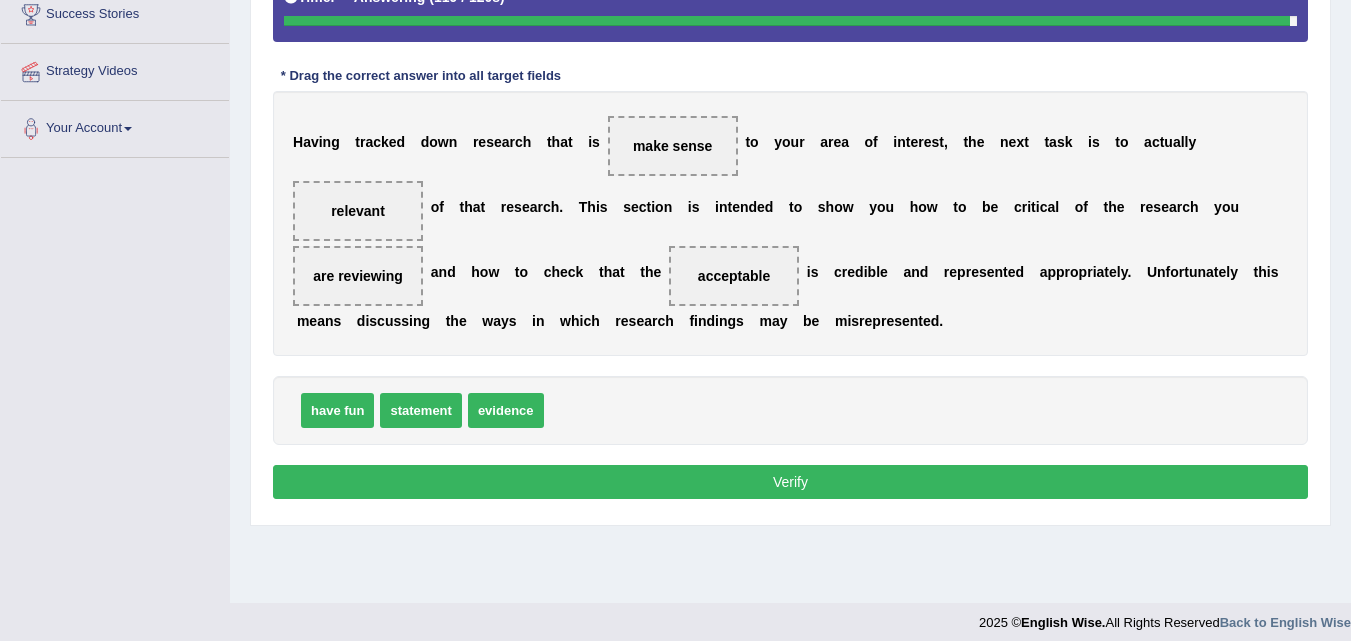 click on "evidence" at bounding box center [506, 410] 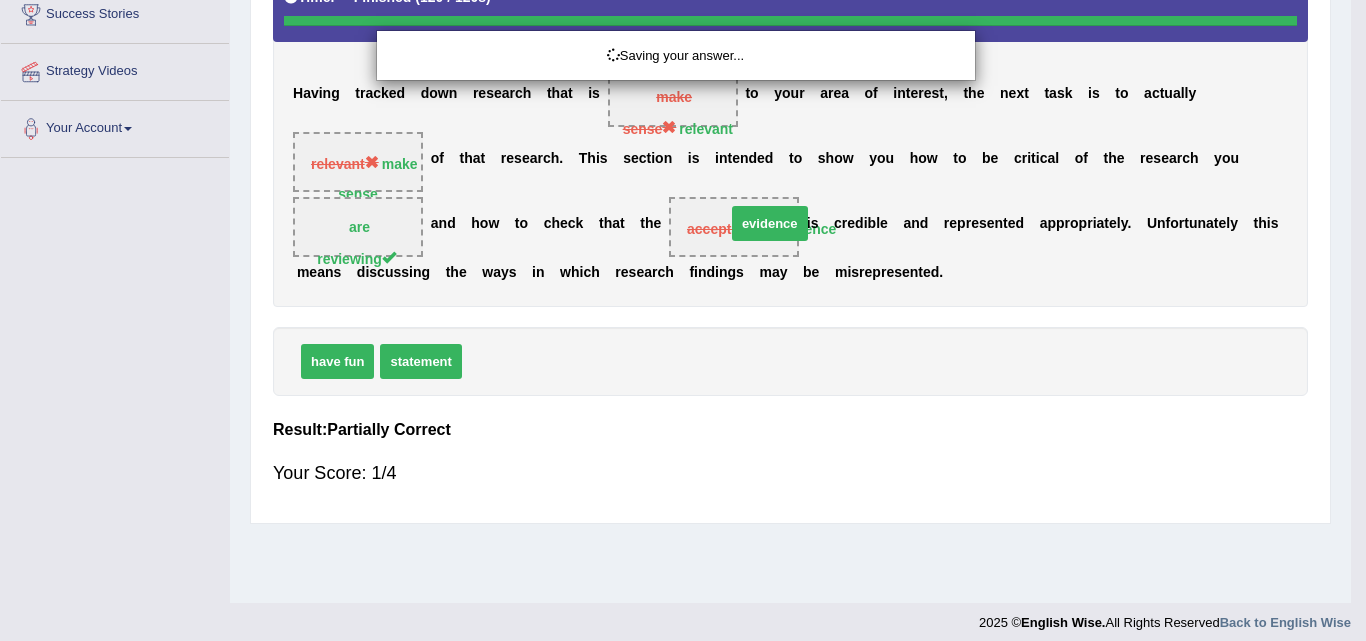 drag, startPoint x: 504, startPoint y: 409, endPoint x: 745, endPoint y: 266, distance: 280.23206 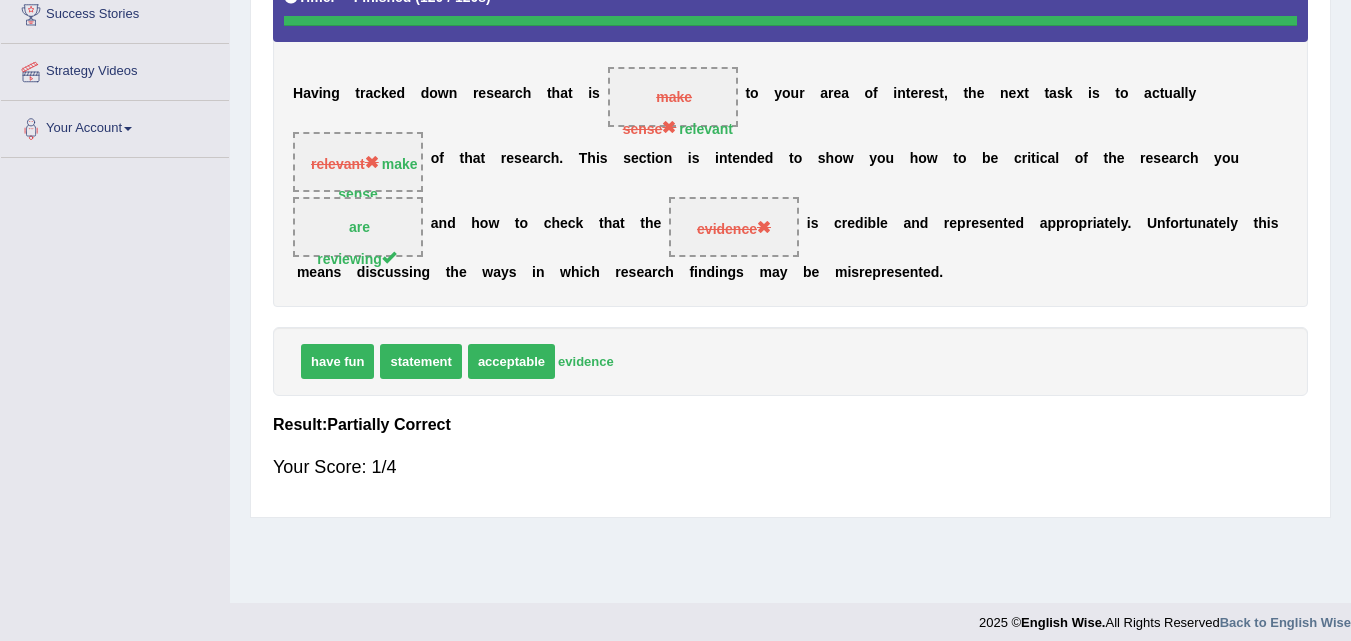 drag, startPoint x: 600, startPoint y: 366, endPoint x: 777, endPoint y: 230, distance: 223.21515 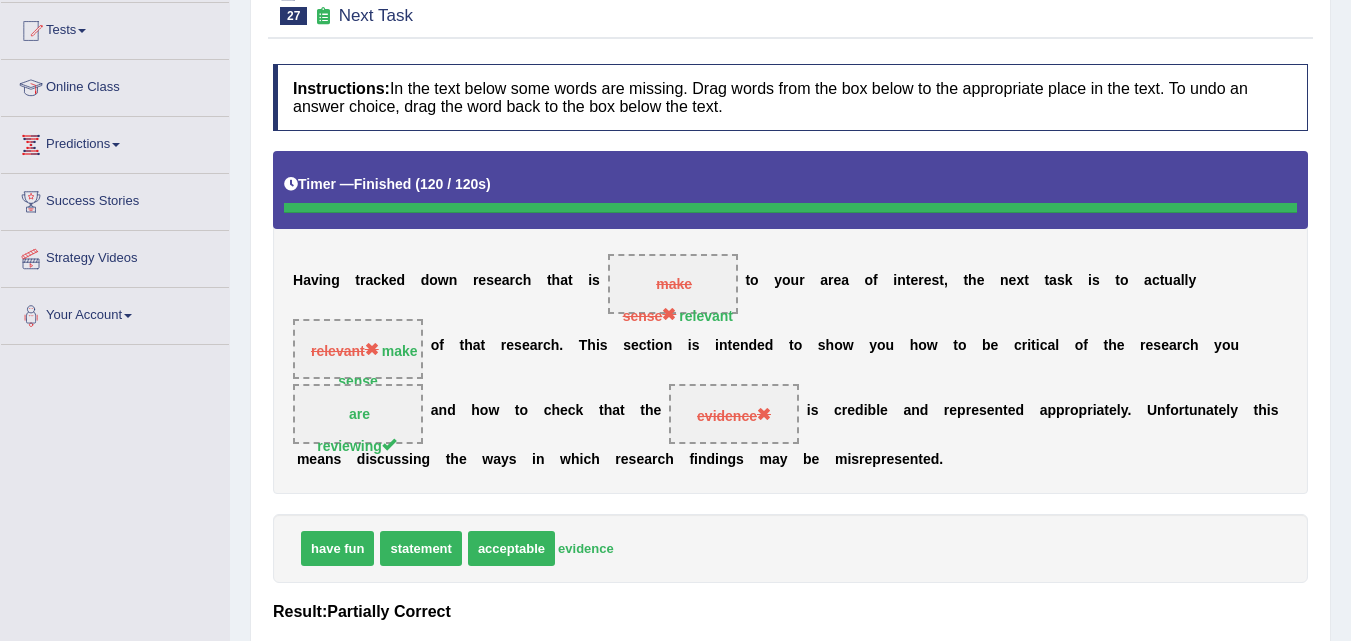 scroll, scrollTop: 206, scrollLeft: 0, axis: vertical 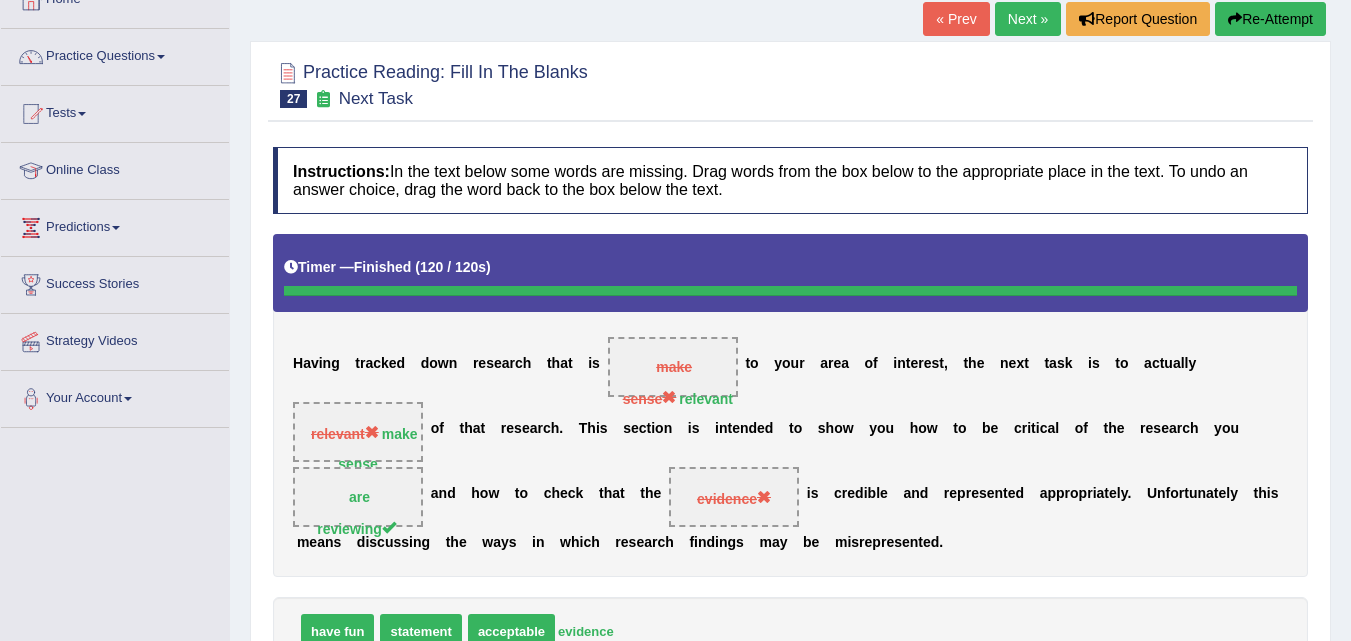 click on "Re-Attempt" at bounding box center [1270, 19] 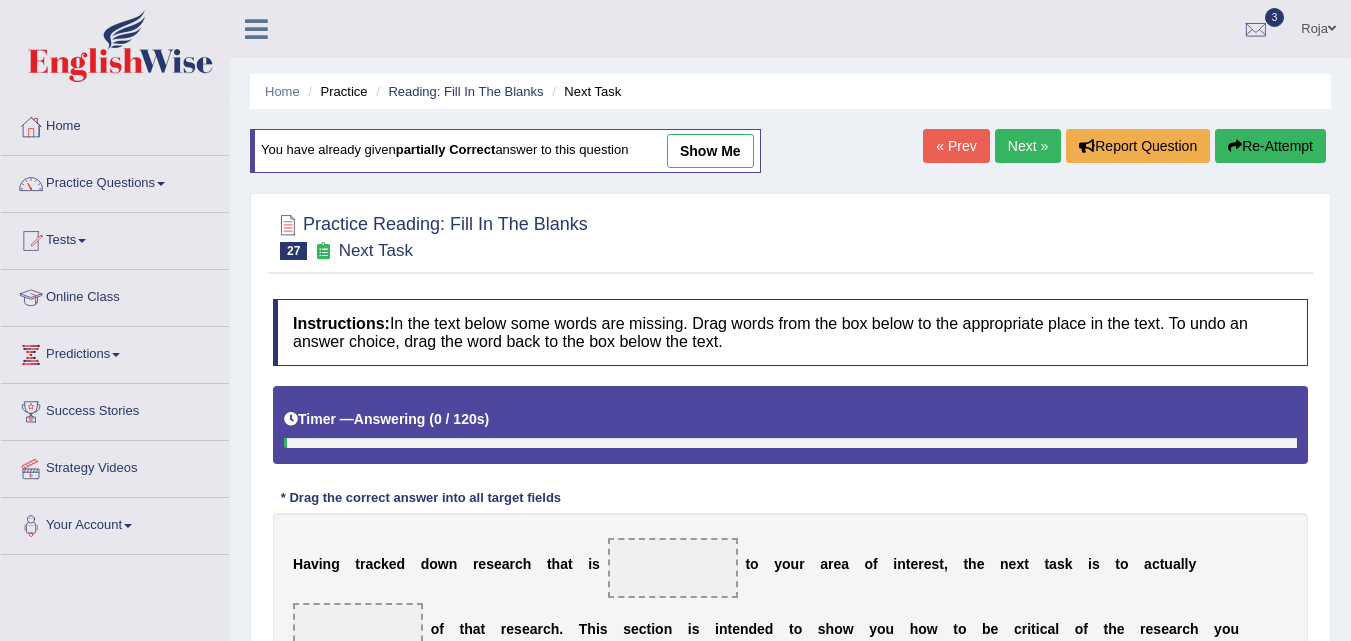 scroll, scrollTop: 127, scrollLeft: 0, axis: vertical 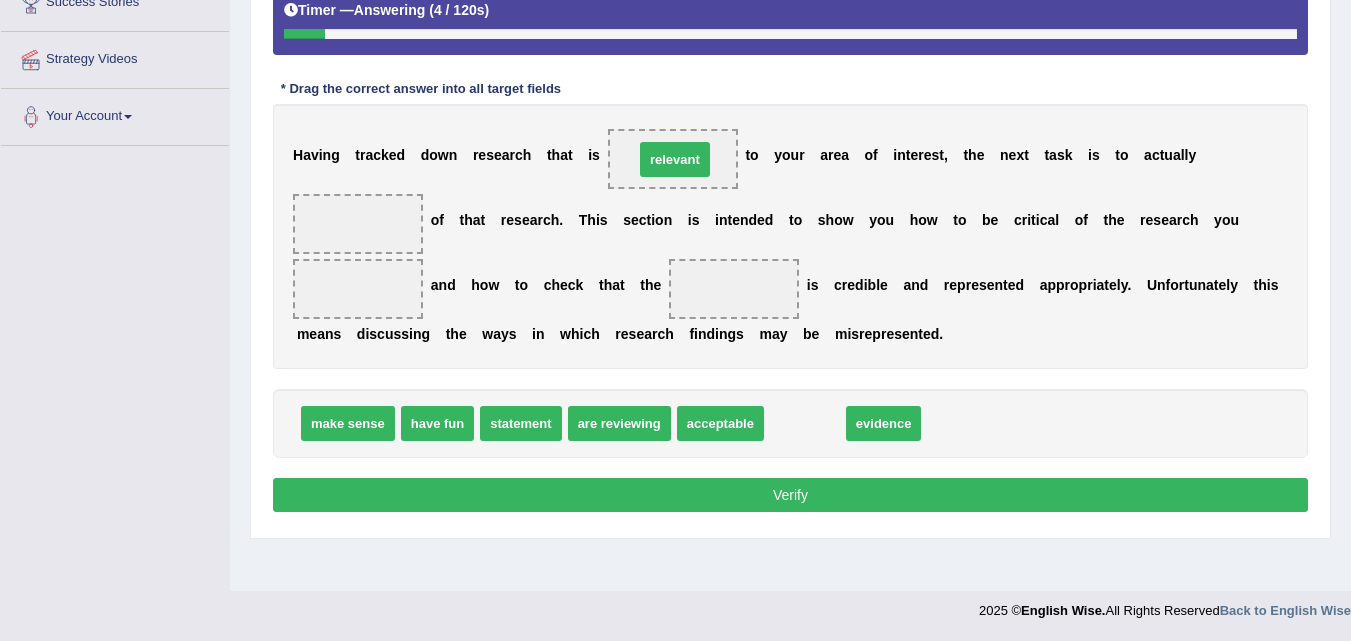 drag, startPoint x: 827, startPoint y: 422, endPoint x: 697, endPoint y: 158, distance: 294.27197 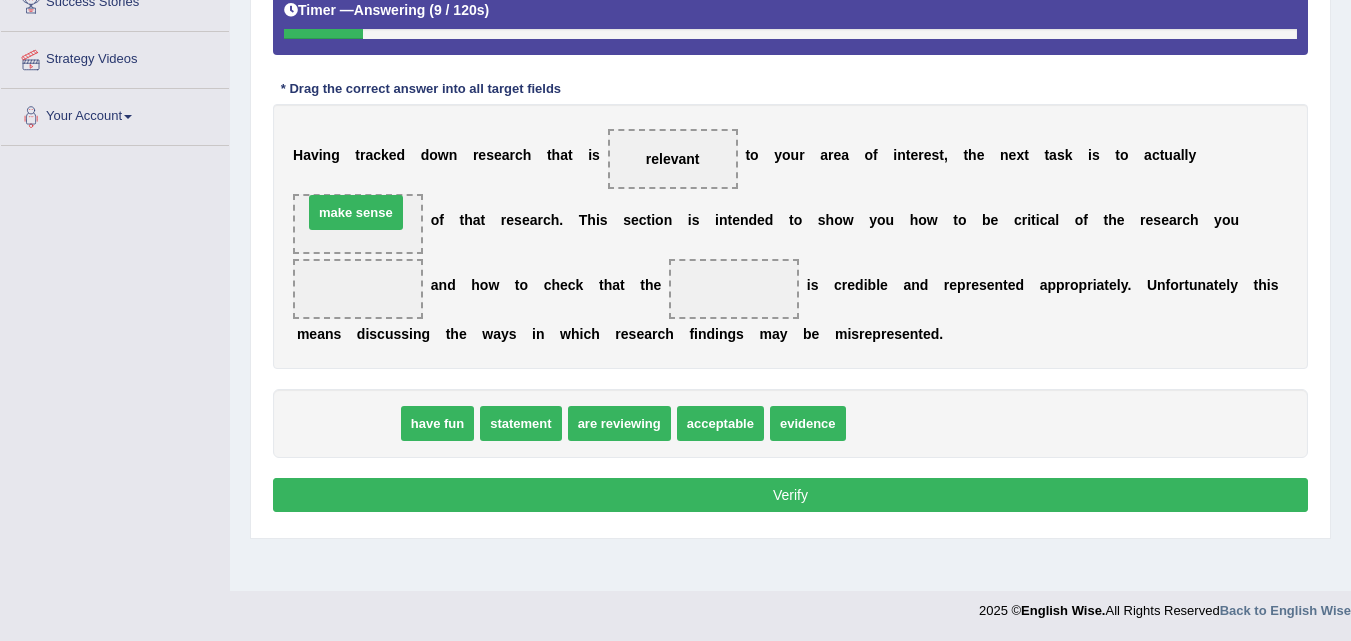 drag, startPoint x: 380, startPoint y: 427, endPoint x: 387, endPoint y: 216, distance: 211.11609 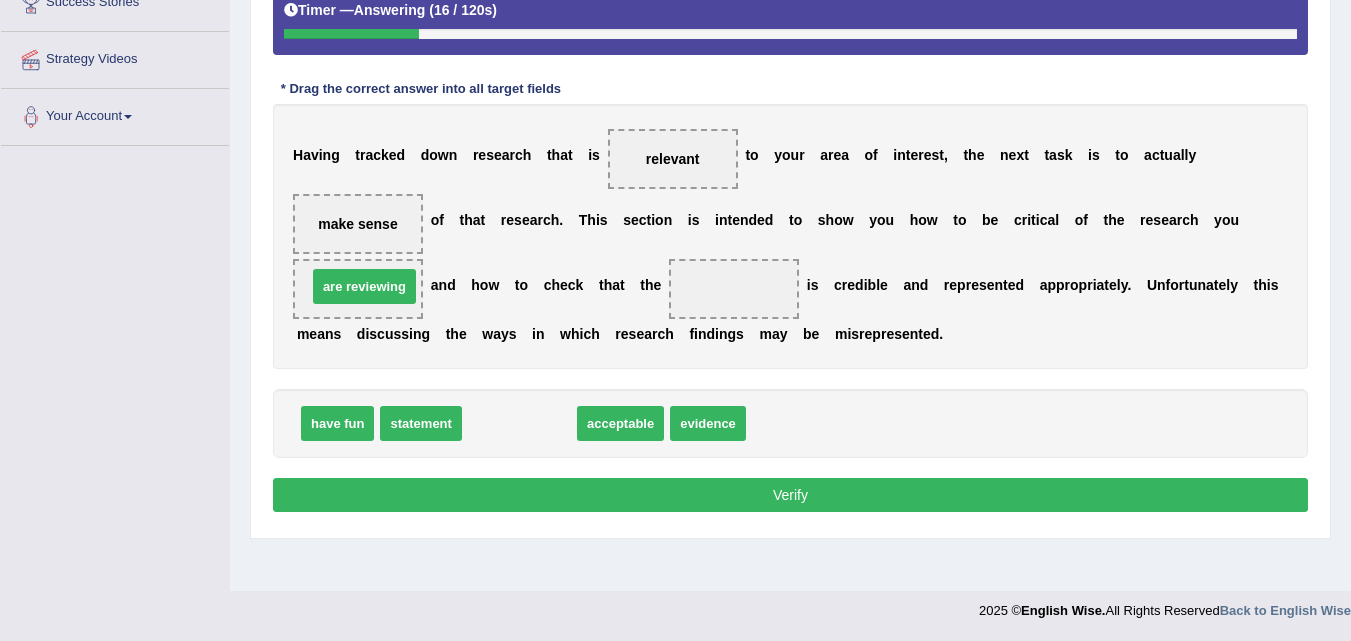drag, startPoint x: 544, startPoint y: 419, endPoint x: 388, endPoint y: 282, distance: 207.61743 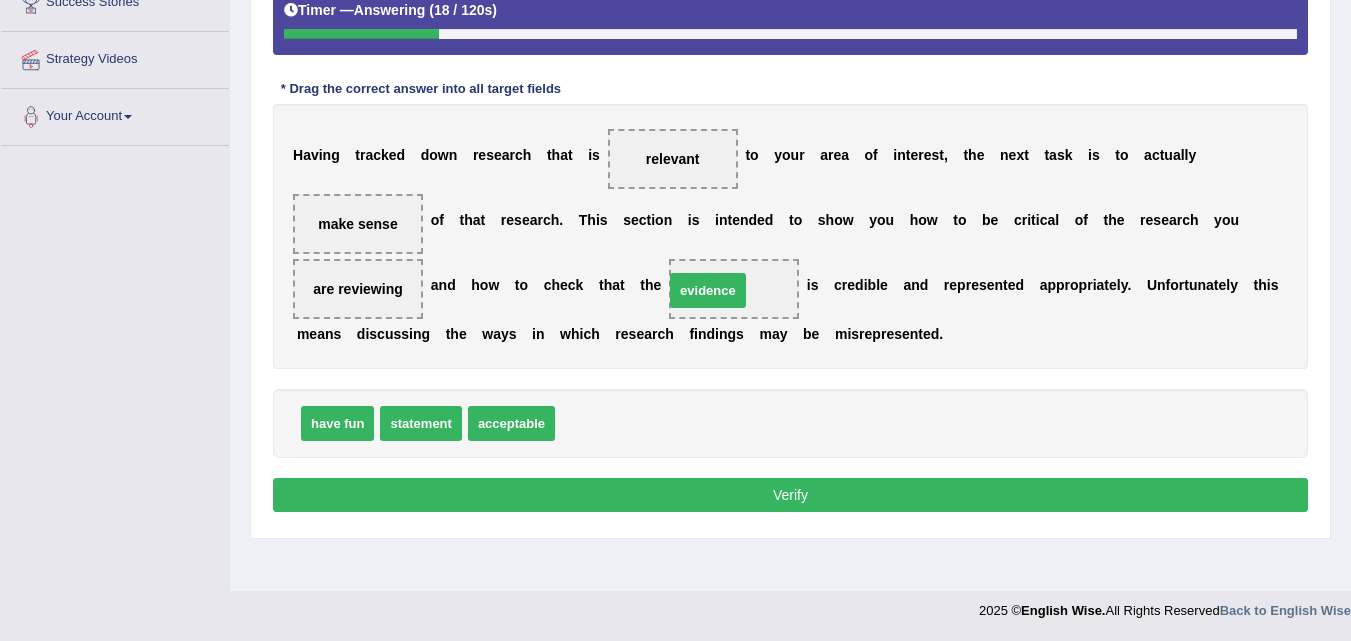 drag, startPoint x: 601, startPoint y: 428, endPoint x: 710, endPoint y: 295, distance: 171.9593 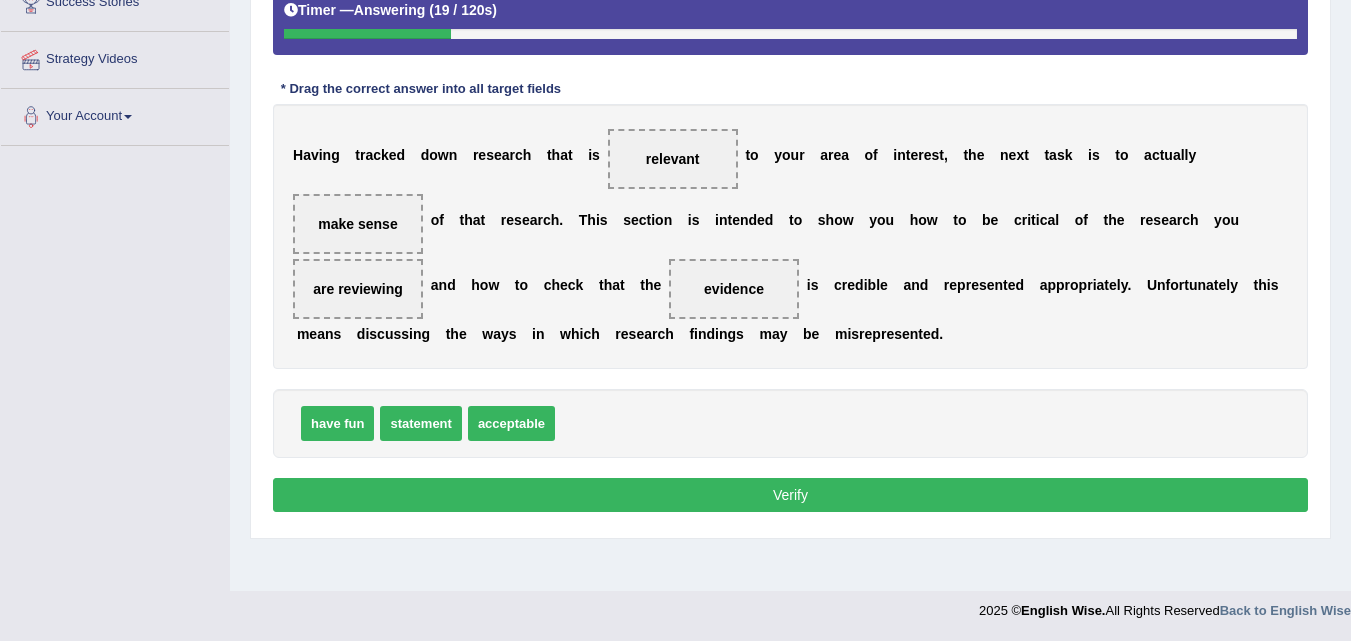 click on "Verify" at bounding box center [790, 495] 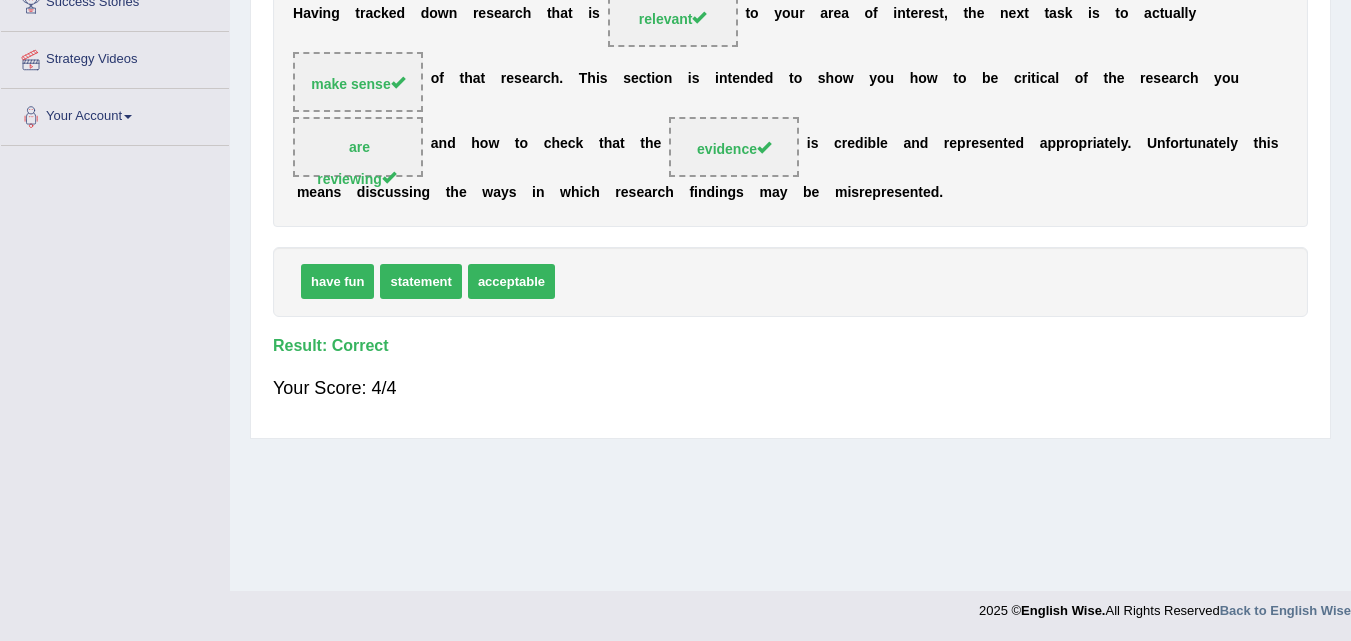 scroll, scrollTop: 35, scrollLeft: 0, axis: vertical 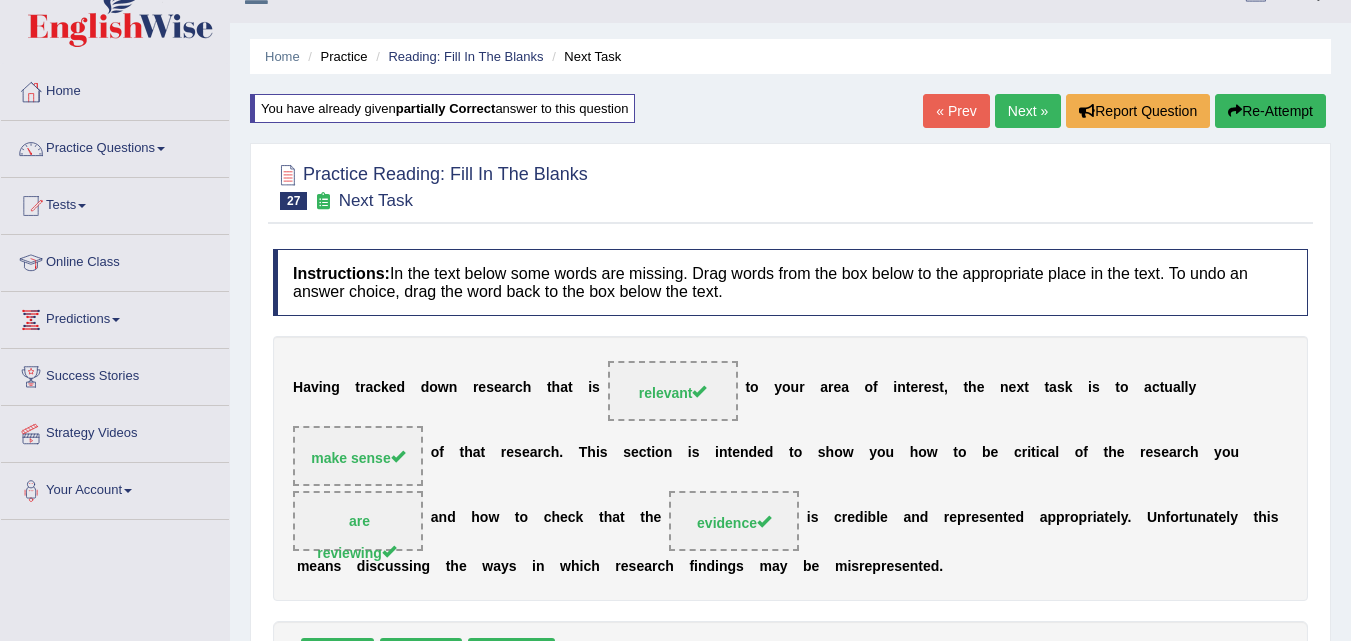 click on "Next »" at bounding box center [1028, 111] 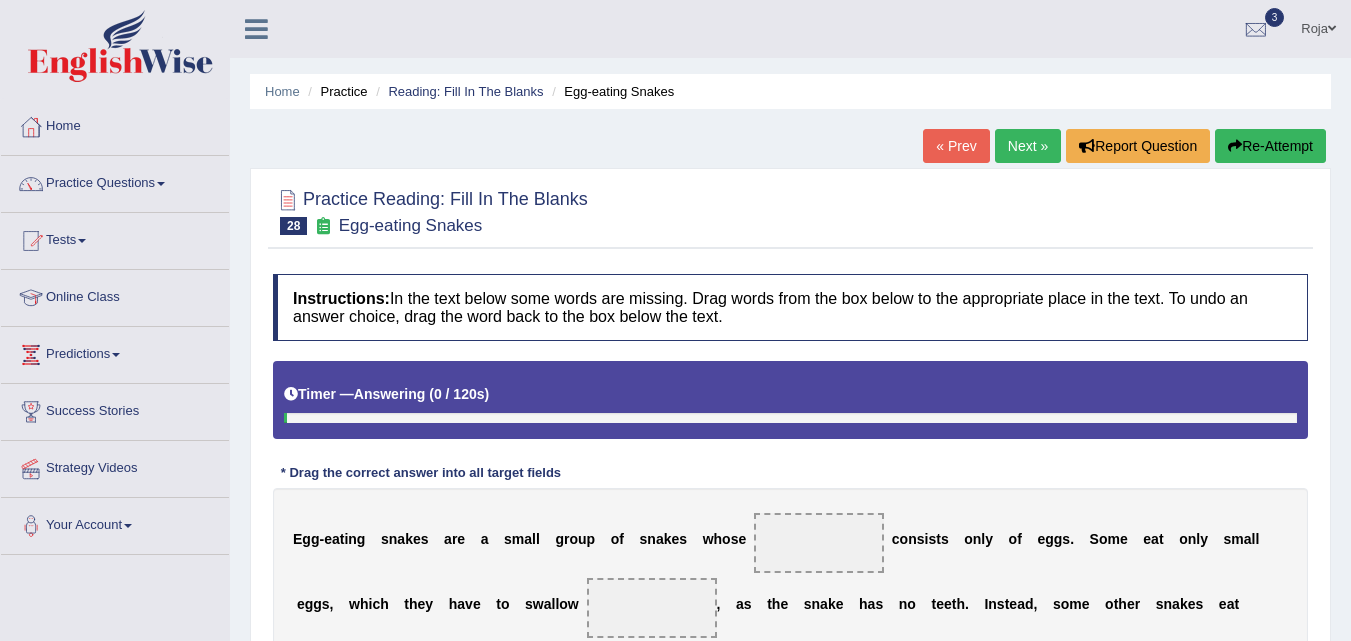 scroll, scrollTop: 0, scrollLeft: 0, axis: both 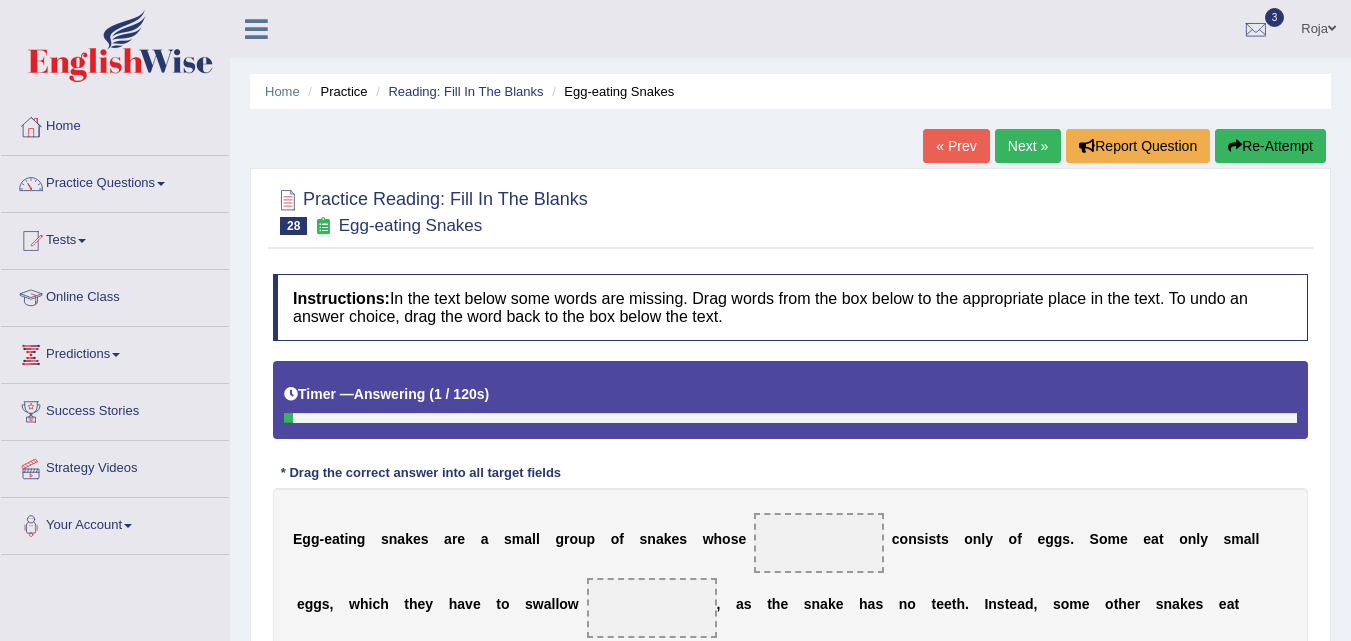 drag, startPoint x: 0, startPoint y: 0, endPoint x: 1360, endPoint y: 217, distance: 1377.2034 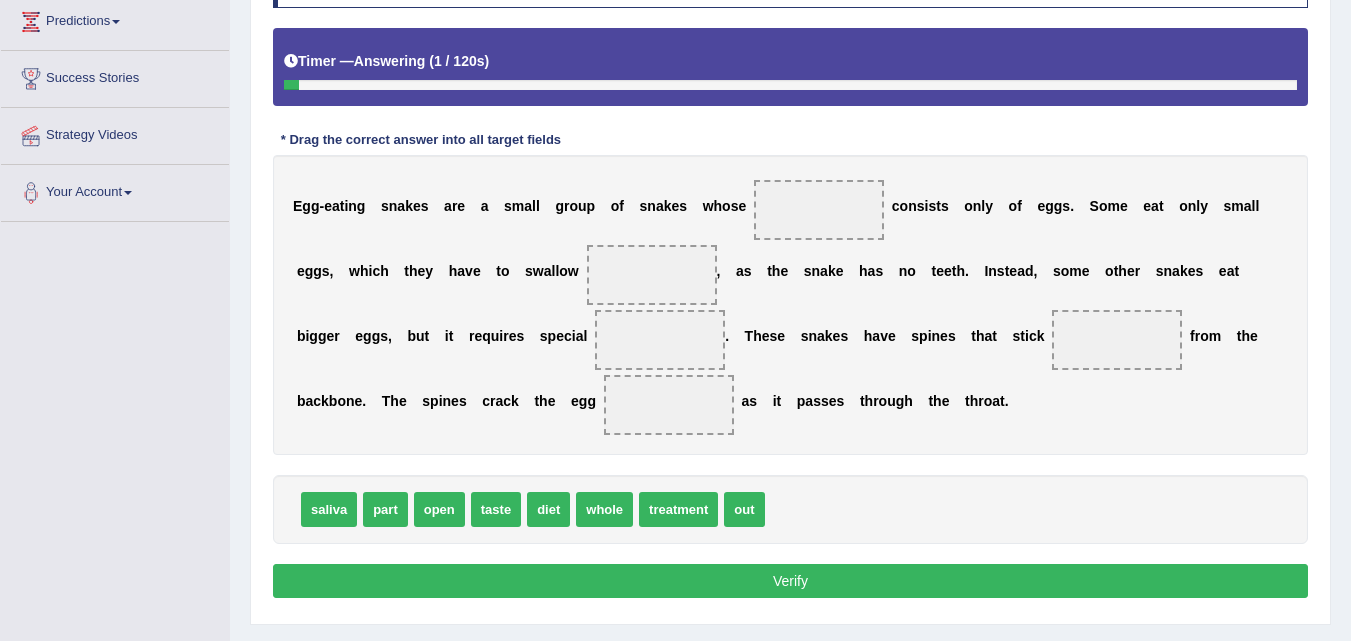 scroll, scrollTop: 329, scrollLeft: 0, axis: vertical 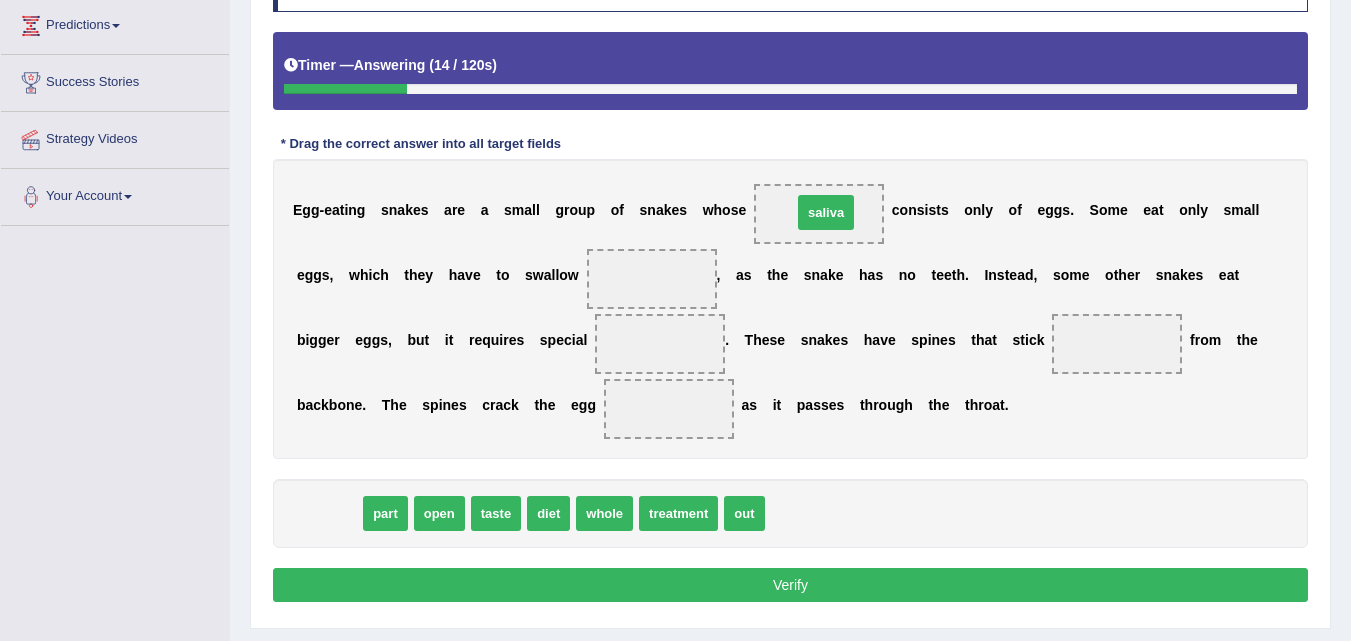 drag, startPoint x: 324, startPoint y: 522, endPoint x: 821, endPoint y: 221, distance: 581.0422 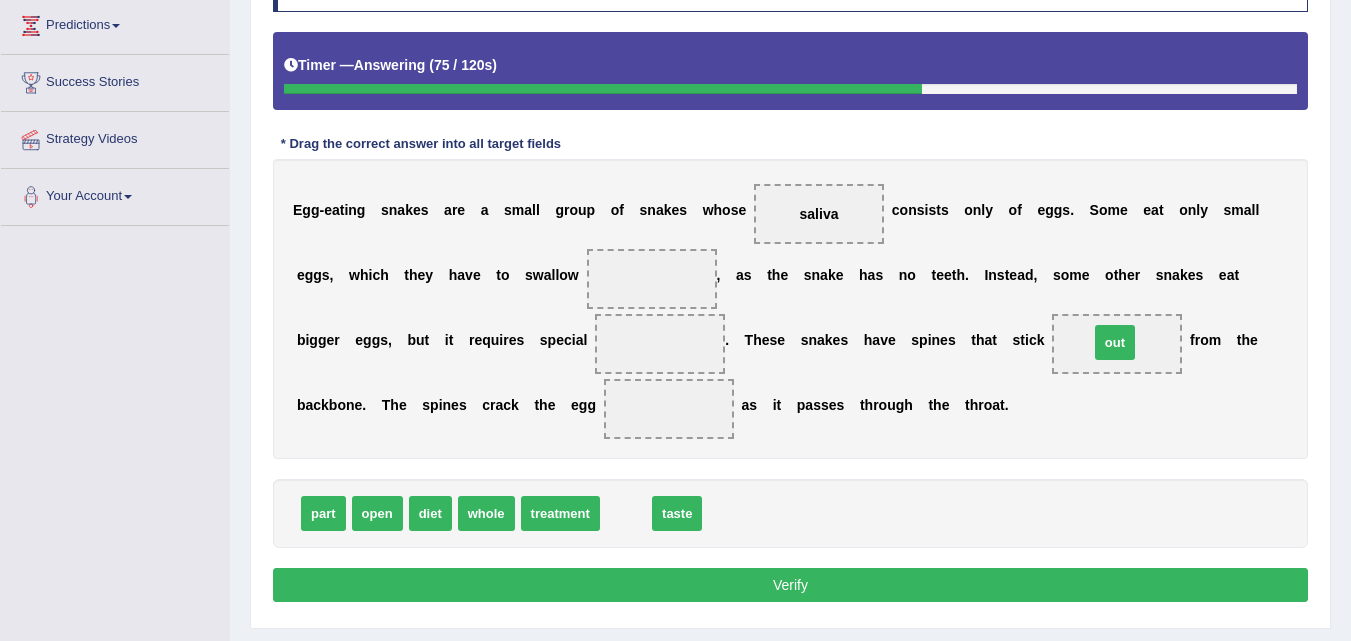 drag, startPoint x: 626, startPoint y: 508, endPoint x: 1112, endPoint y: 339, distance: 514.5454 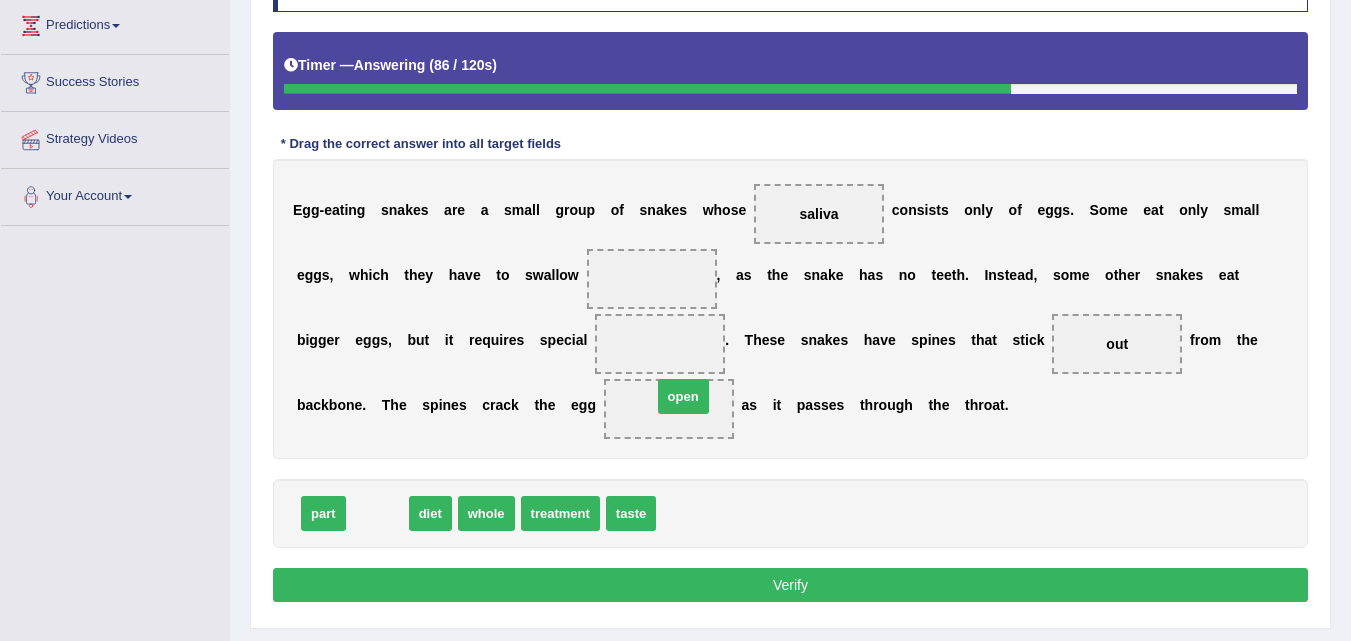 drag, startPoint x: 389, startPoint y: 524, endPoint x: 695, endPoint y: 407, distance: 327.60495 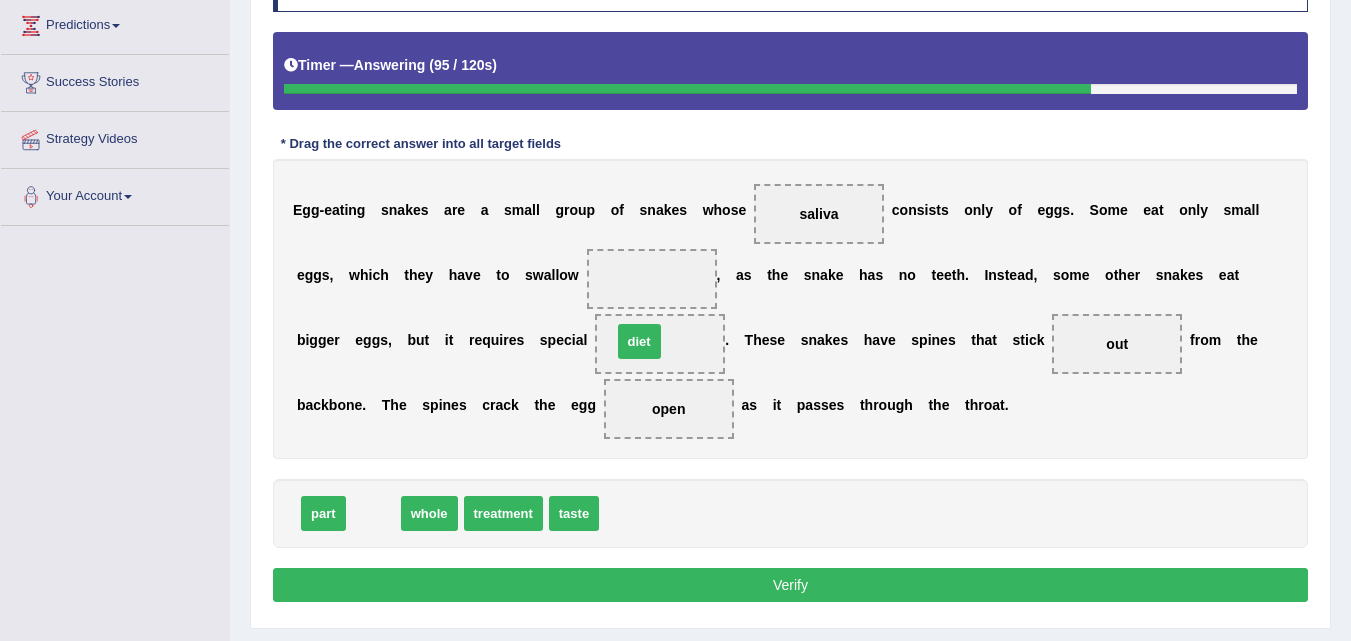 drag, startPoint x: 372, startPoint y: 519, endPoint x: 638, endPoint y: 349, distance: 315.68338 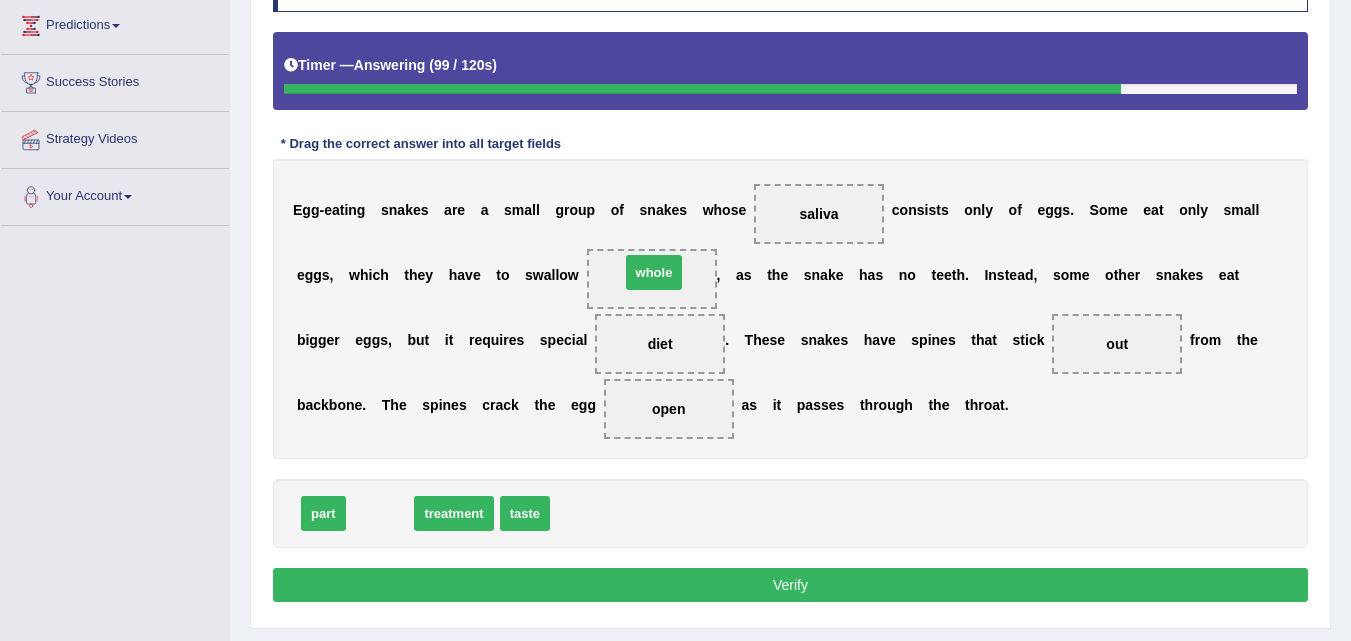 drag, startPoint x: 365, startPoint y: 528, endPoint x: 639, endPoint y: 287, distance: 364.90683 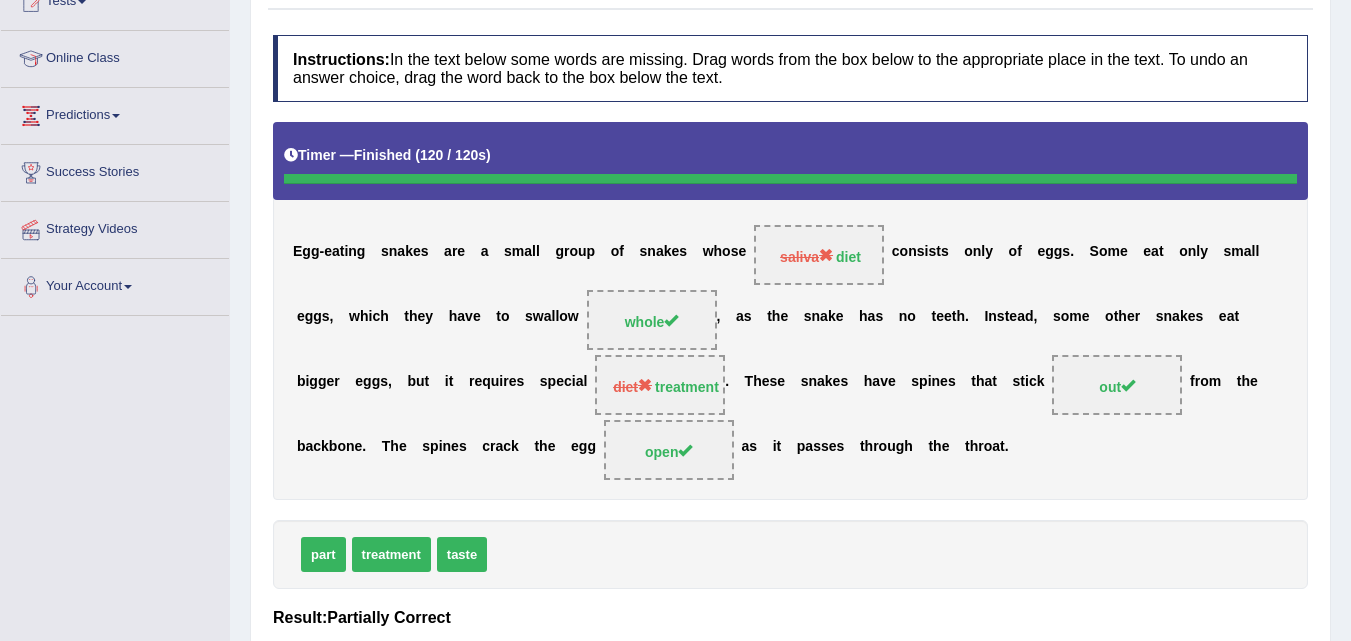 scroll, scrollTop: 205, scrollLeft: 0, axis: vertical 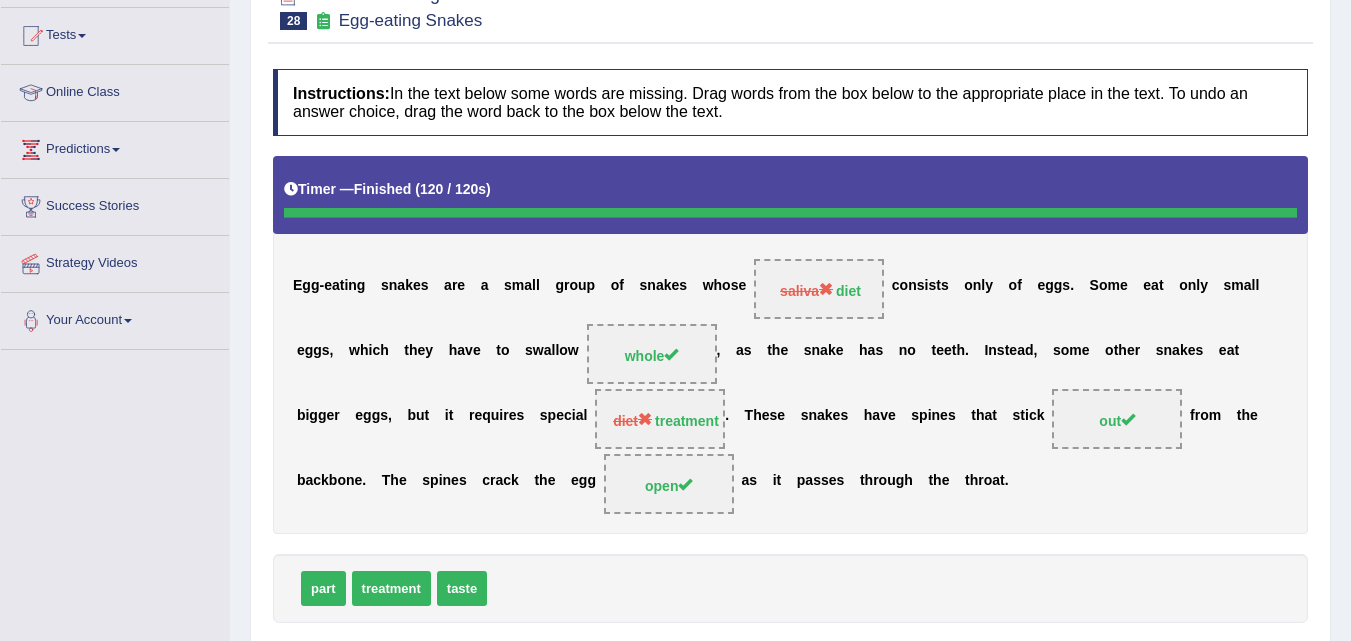 drag, startPoint x: 1350, startPoint y: 195, endPoint x: 1352, endPoint y: 359, distance: 164.01219 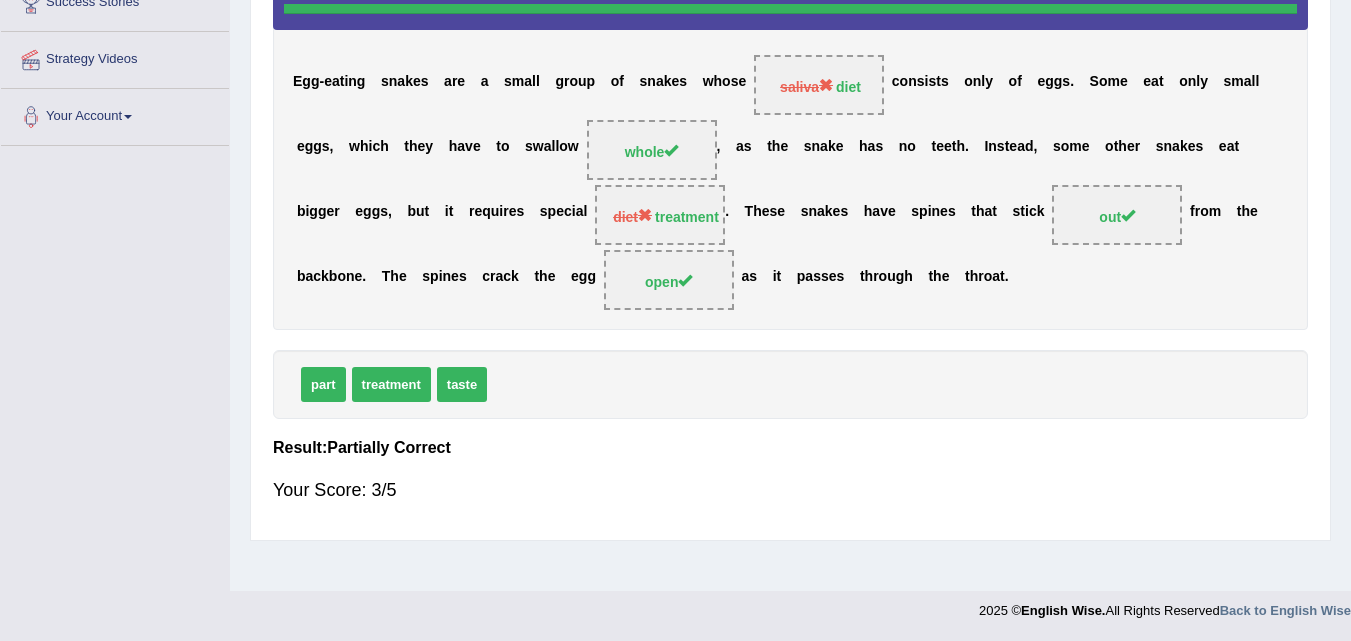 scroll, scrollTop: 43, scrollLeft: 0, axis: vertical 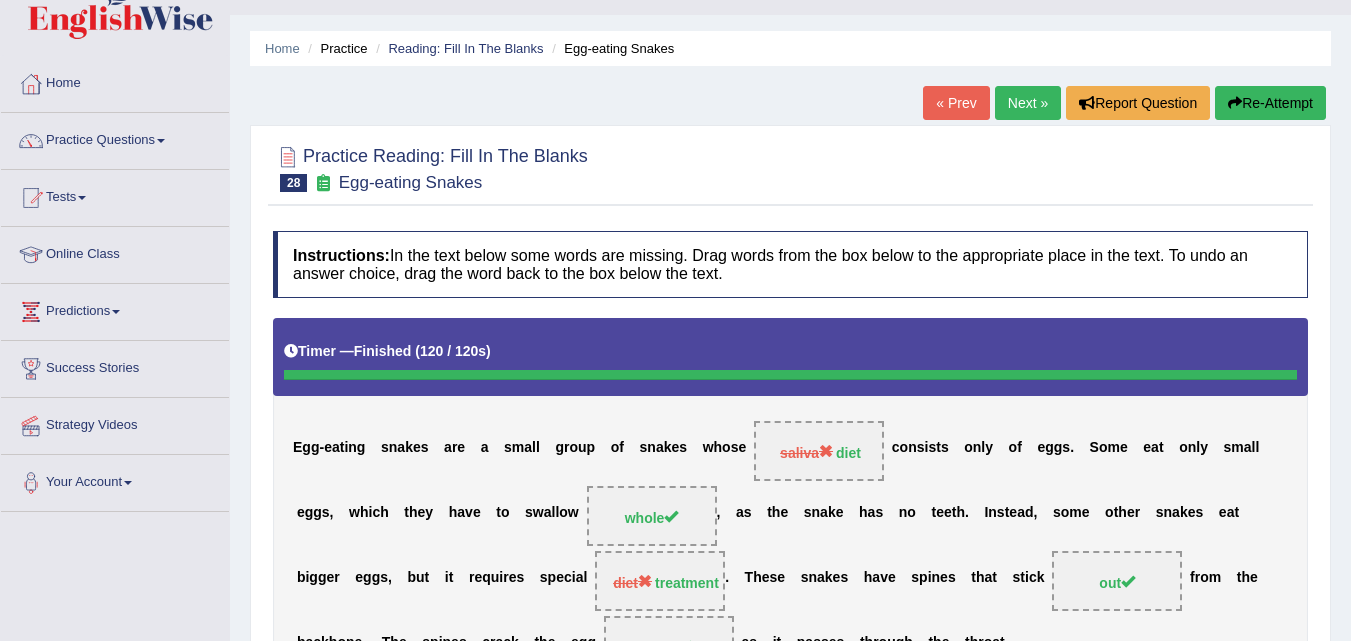 click on "Next »" at bounding box center [1028, 103] 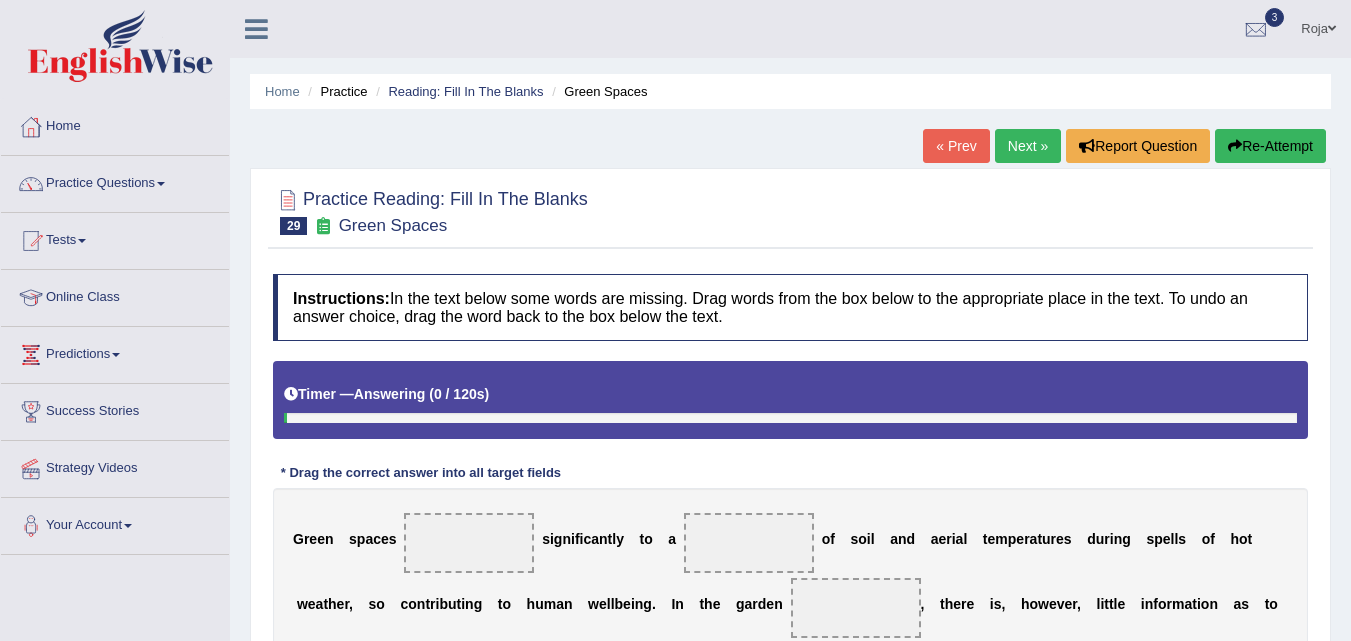 scroll, scrollTop: 0, scrollLeft: 0, axis: both 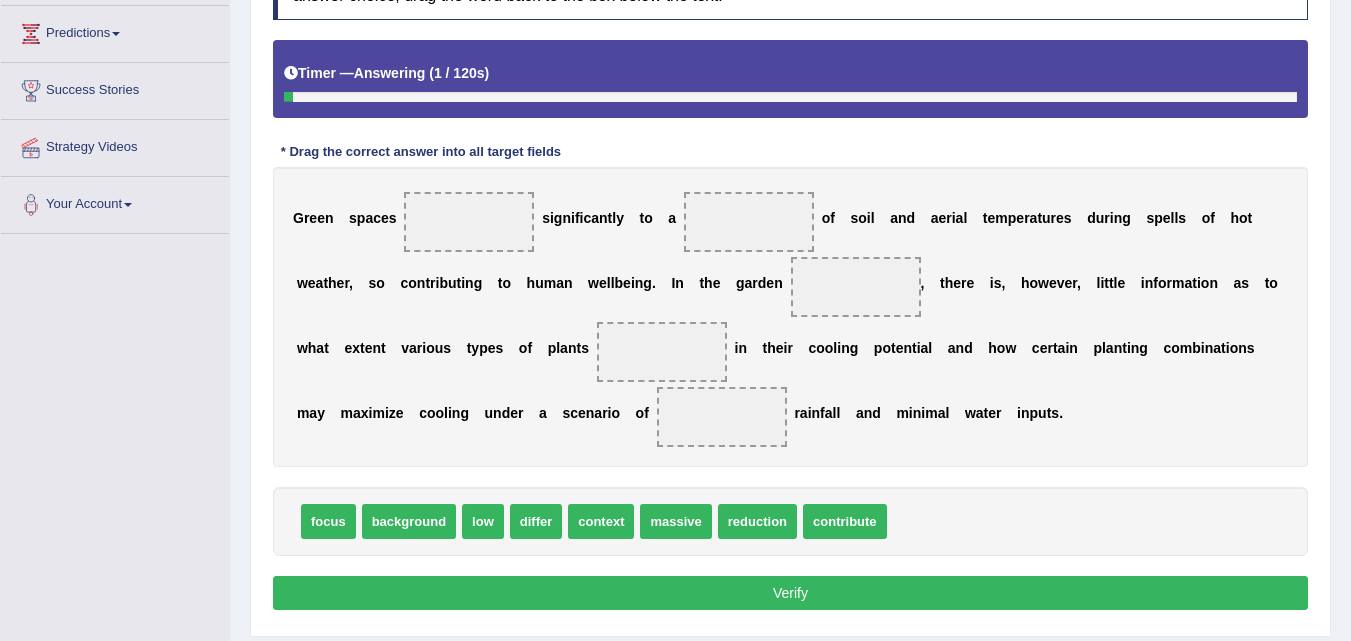 drag, startPoint x: 0, startPoint y: 0, endPoint x: 1351, endPoint y: 340, distance: 1393.1263 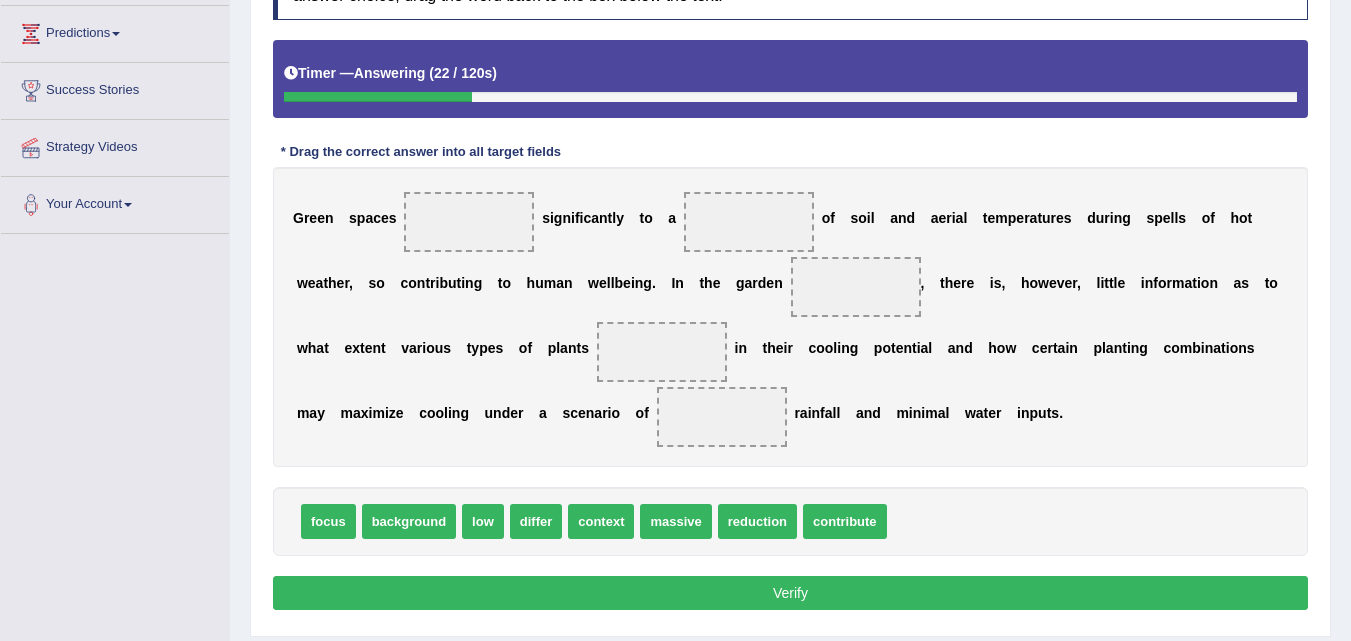 click on "contribute" at bounding box center [845, 521] 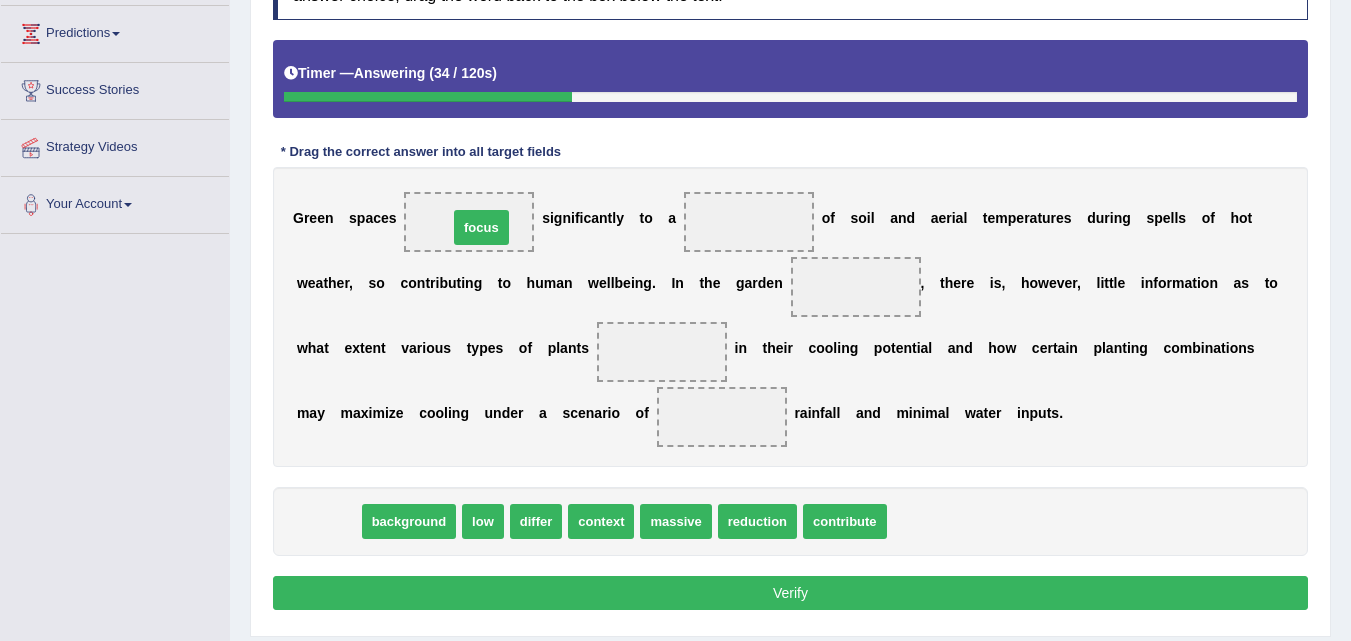 drag, startPoint x: 317, startPoint y: 529, endPoint x: 470, endPoint y: 235, distance: 331.4287 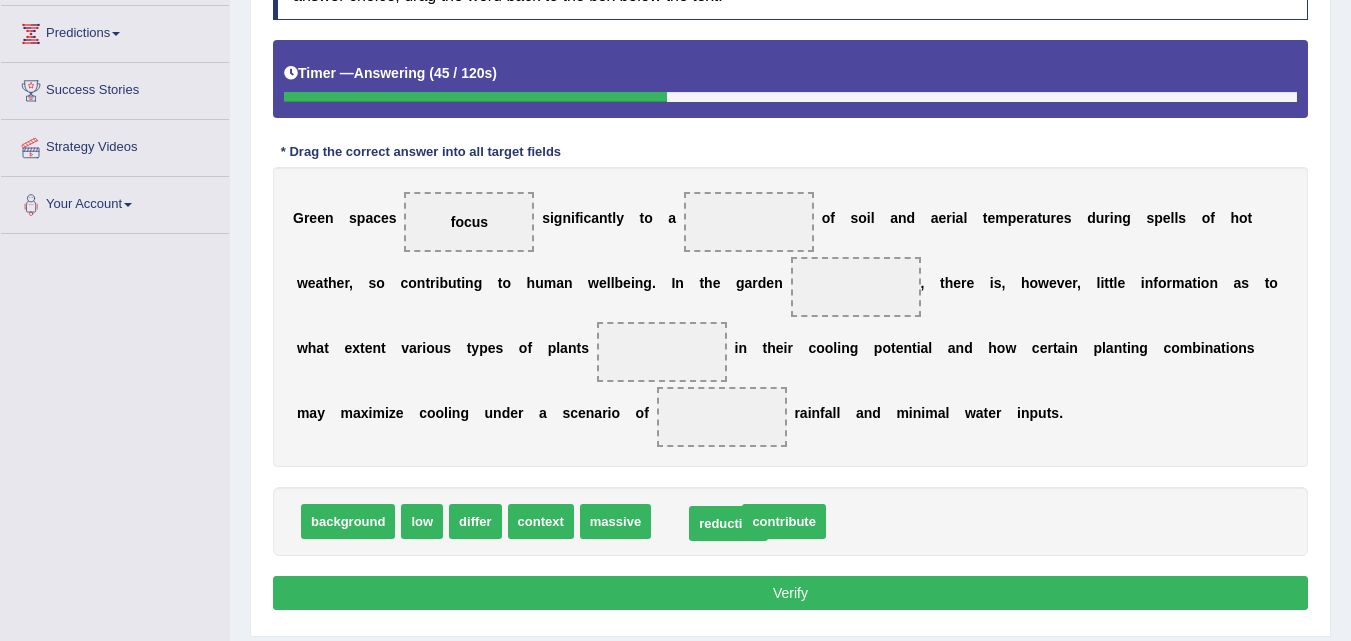 drag, startPoint x: 720, startPoint y: 520, endPoint x: 736, endPoint y: 536, distance: 22.627417 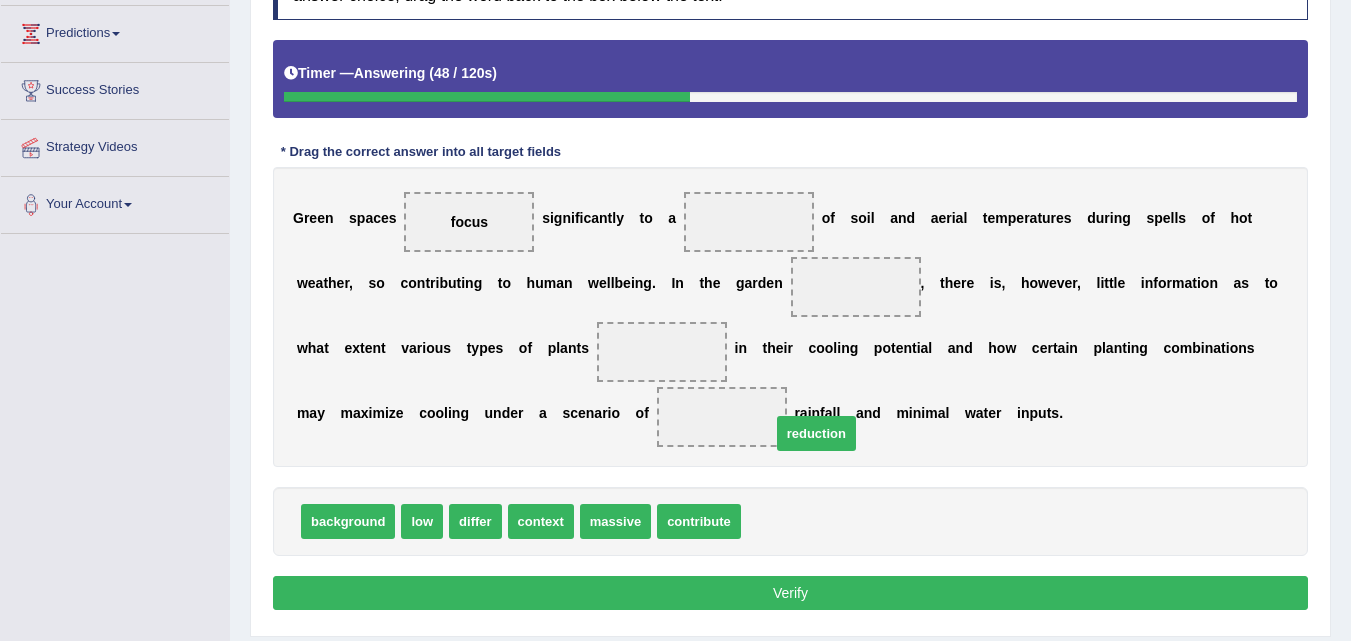 drag, startPoint x: 802, startPoint y: 532, endPoint x: 833, endPoint y: 497, distance: 46.75468 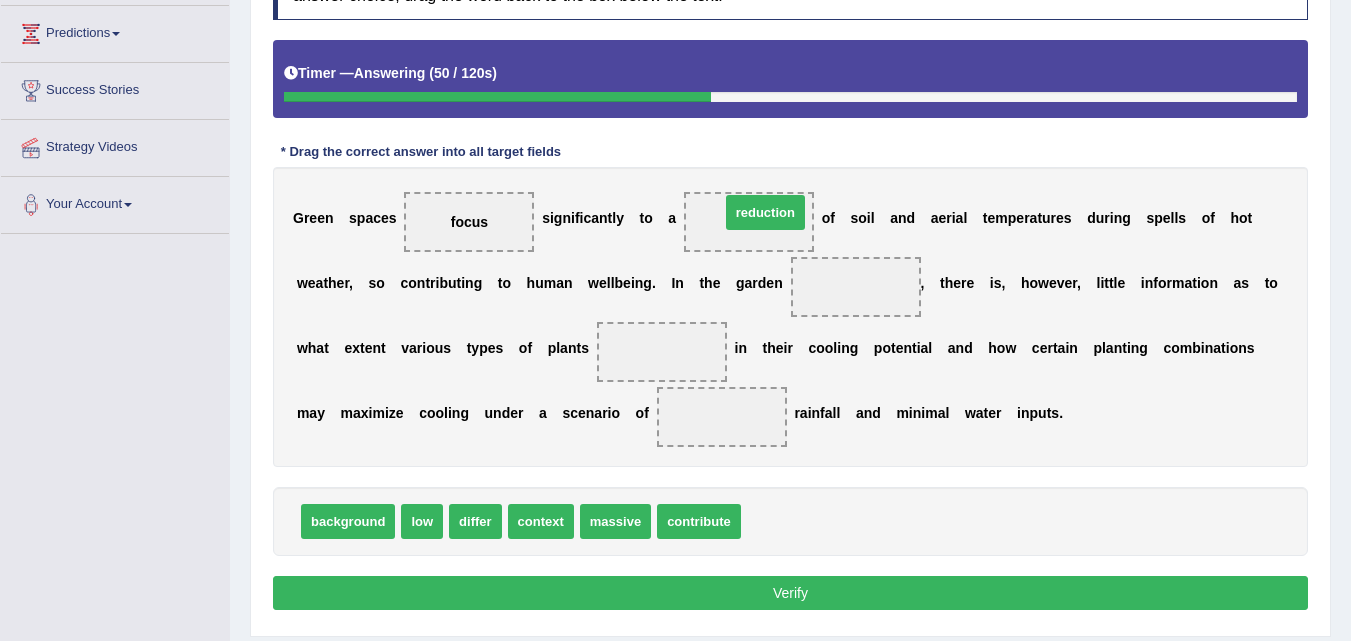 drag, startPoint x: 749, startPoint y: 515, endPoint x: 728, endPoint y: 206, distance: 309.71277 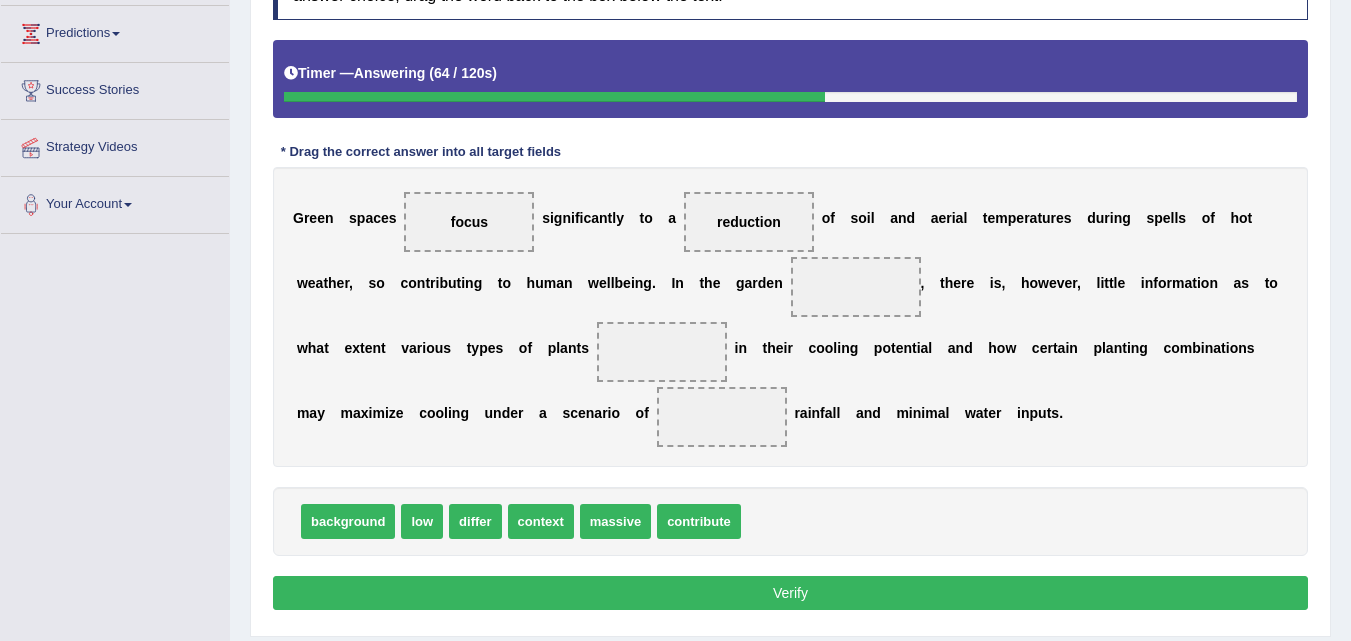 click on "contribute" at bounding box center (699, 521) 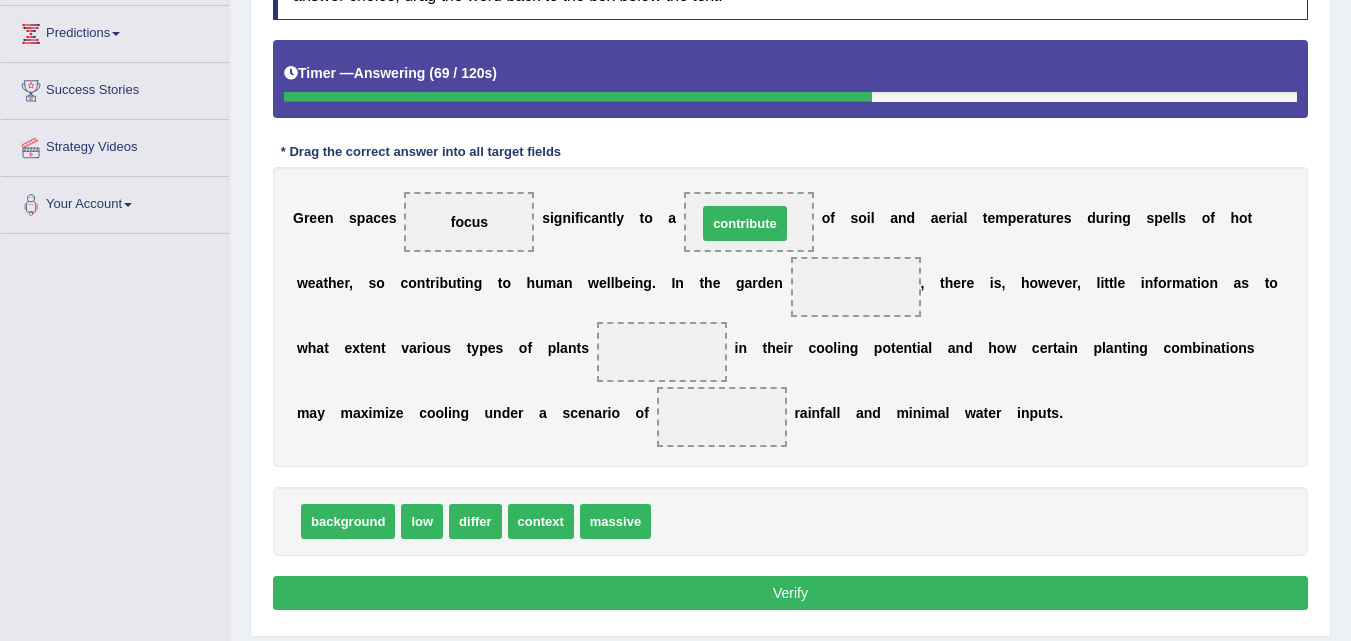 drag, startPoint x: 681, startPoint y: 519, endPoint x: 727, endPoint y: 221, distance: 301.52945 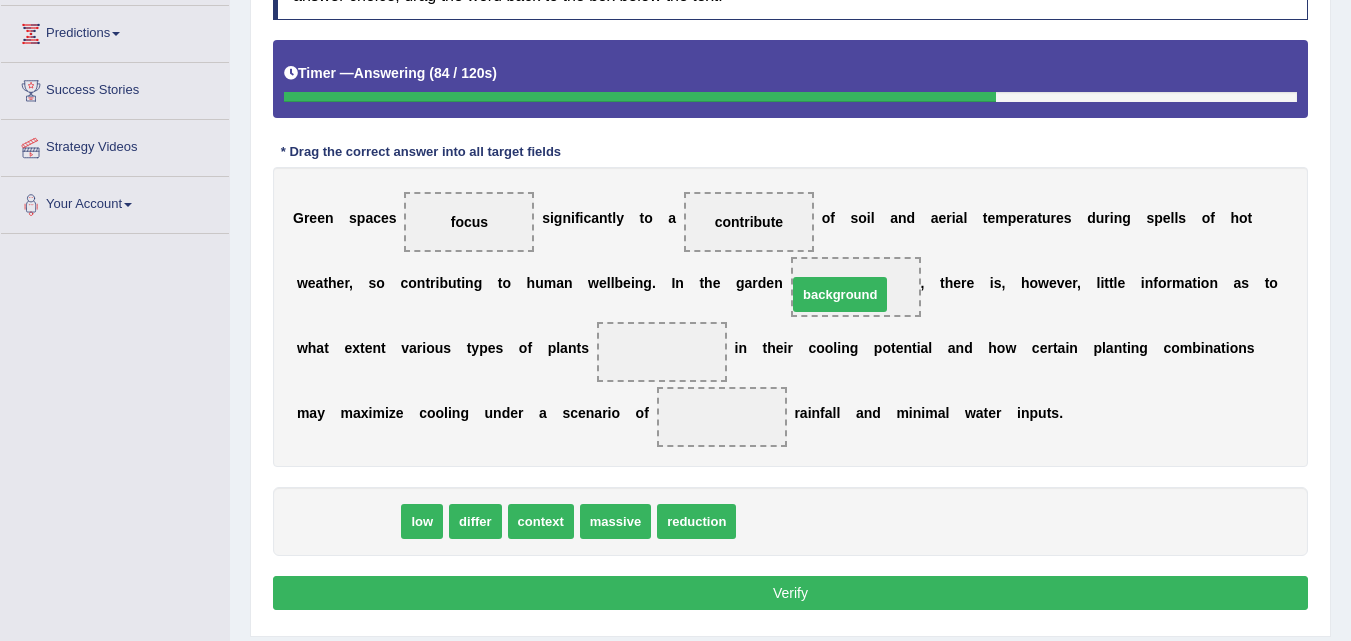 drag, startPoint x: 377, startPoint y: 526, endPoint x: 872, endPoint y: 297, distance: 545.4044 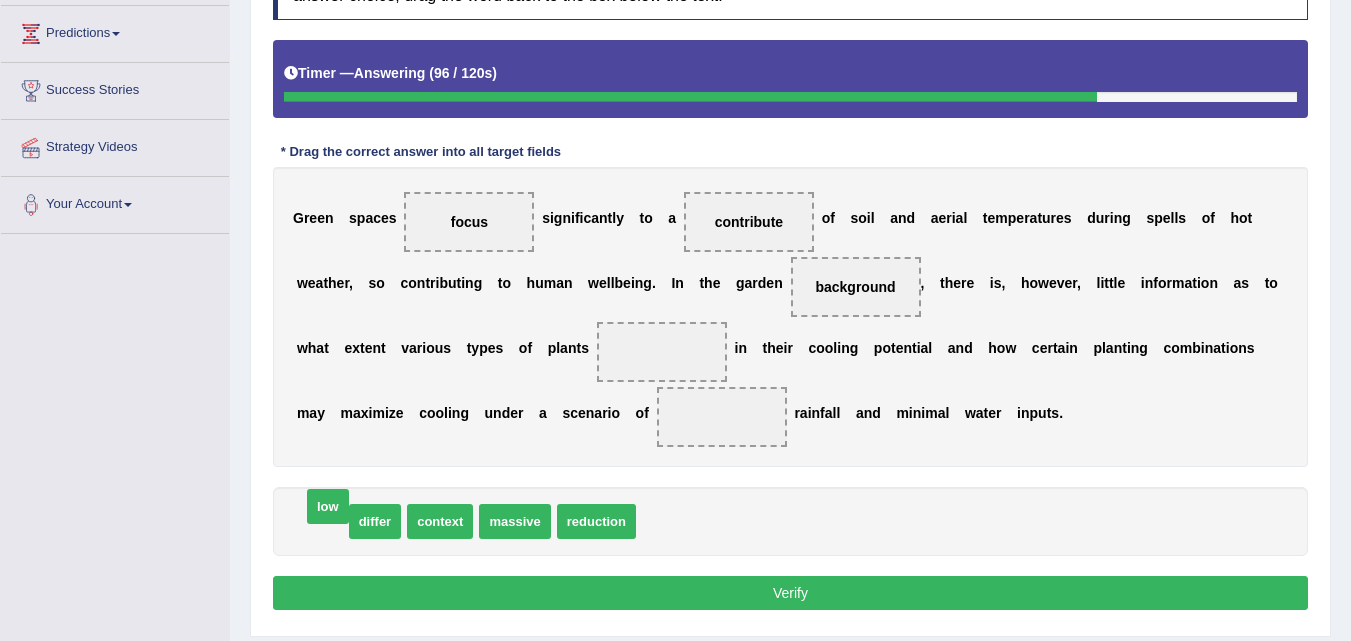 drag, startPoint x: 328, startPoint y: 524, endPoint x: 316, endPoint y: 516, distance: 14.422205 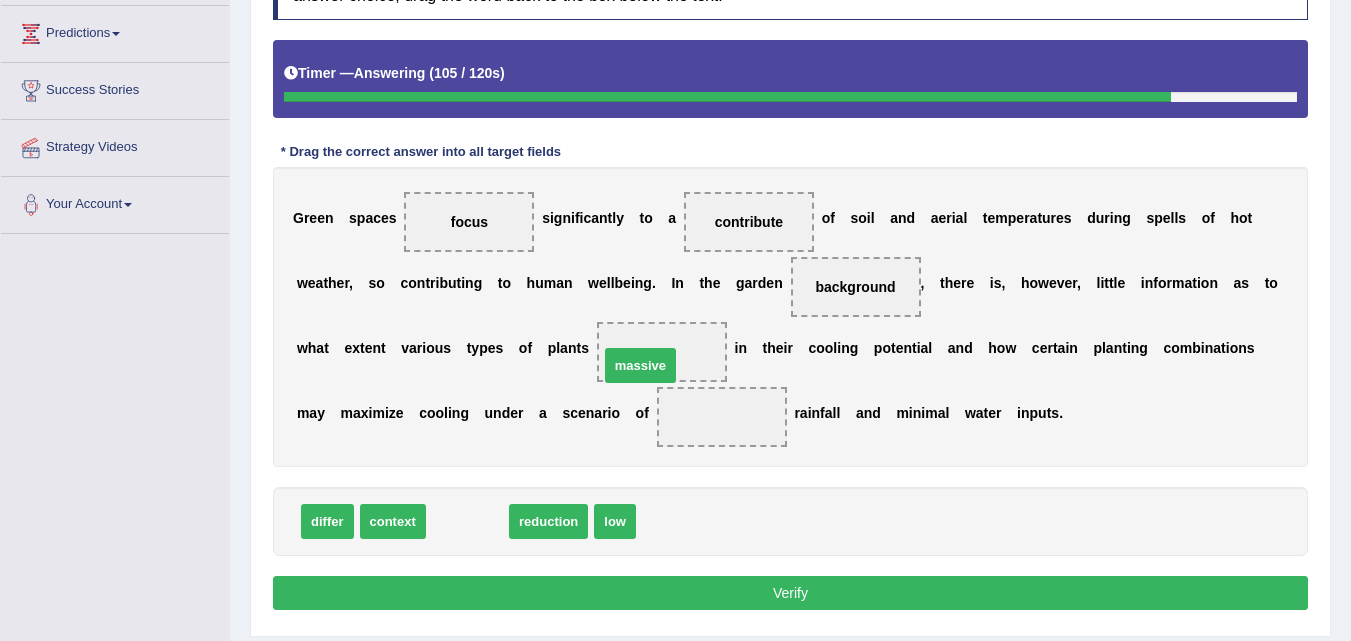 drag, startPoint x: 462, startPoint y: 520, endPoint x: 635, endPoint y: 357, distance: 237.69308 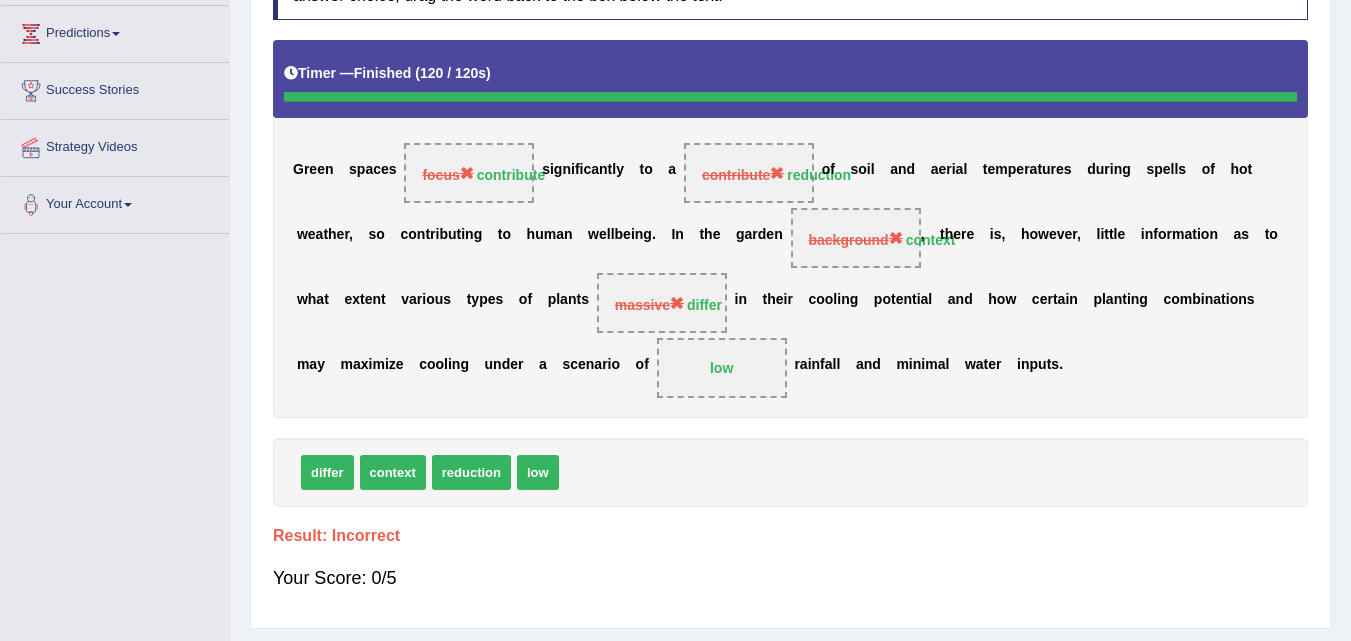 drag, startPoint x: 310, startPoint y: 166, endPoint x: 404, endPoint y: 174, distance: 94.33981 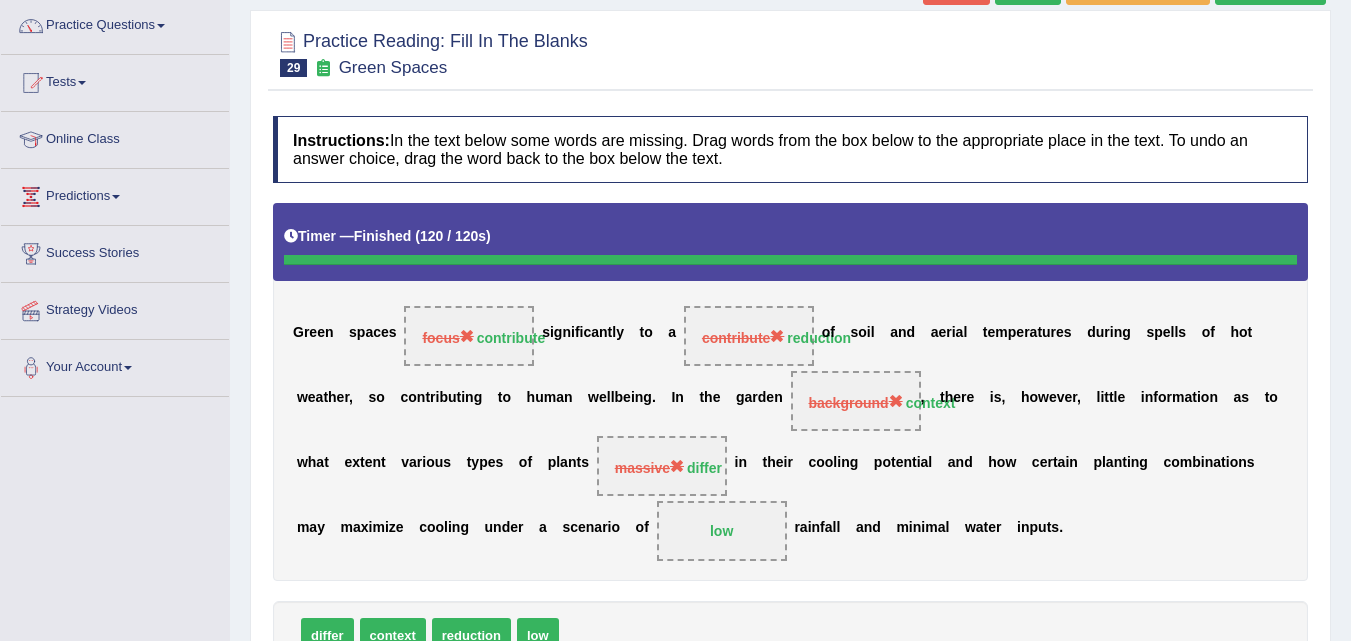 scroll, scrollTop: 154, scrollLeft: 0, axis: vertical 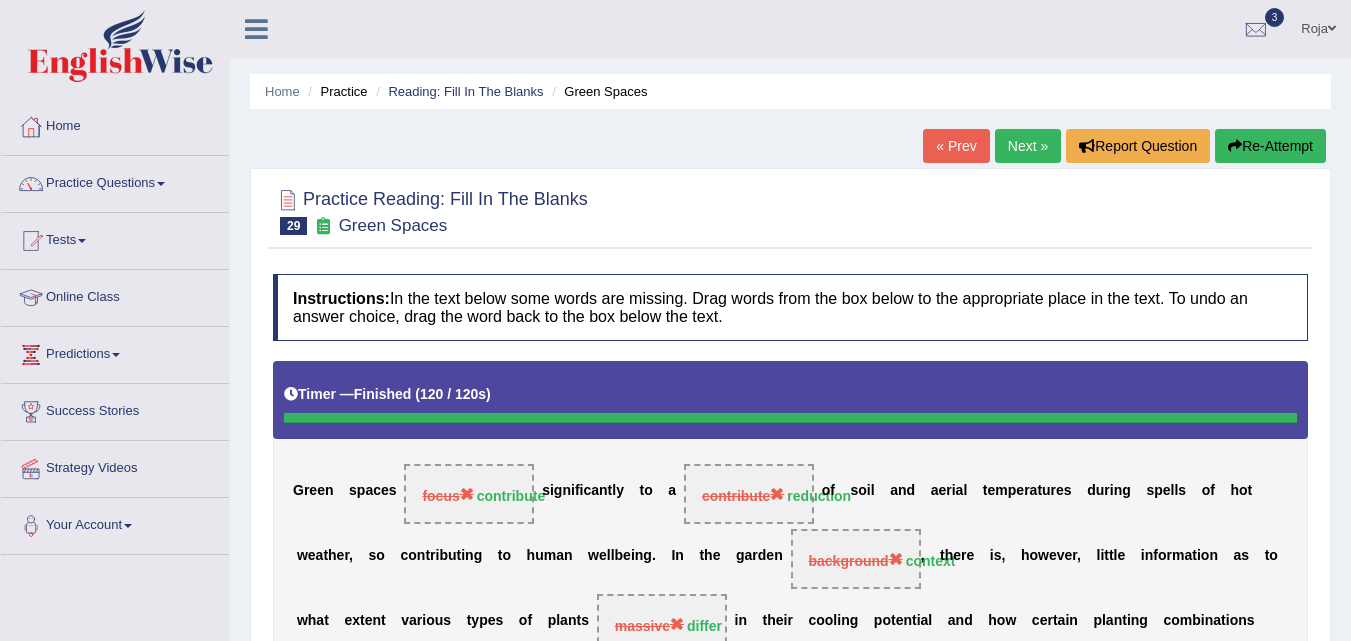 click on "Next »" at bounding box center (1028, 146) 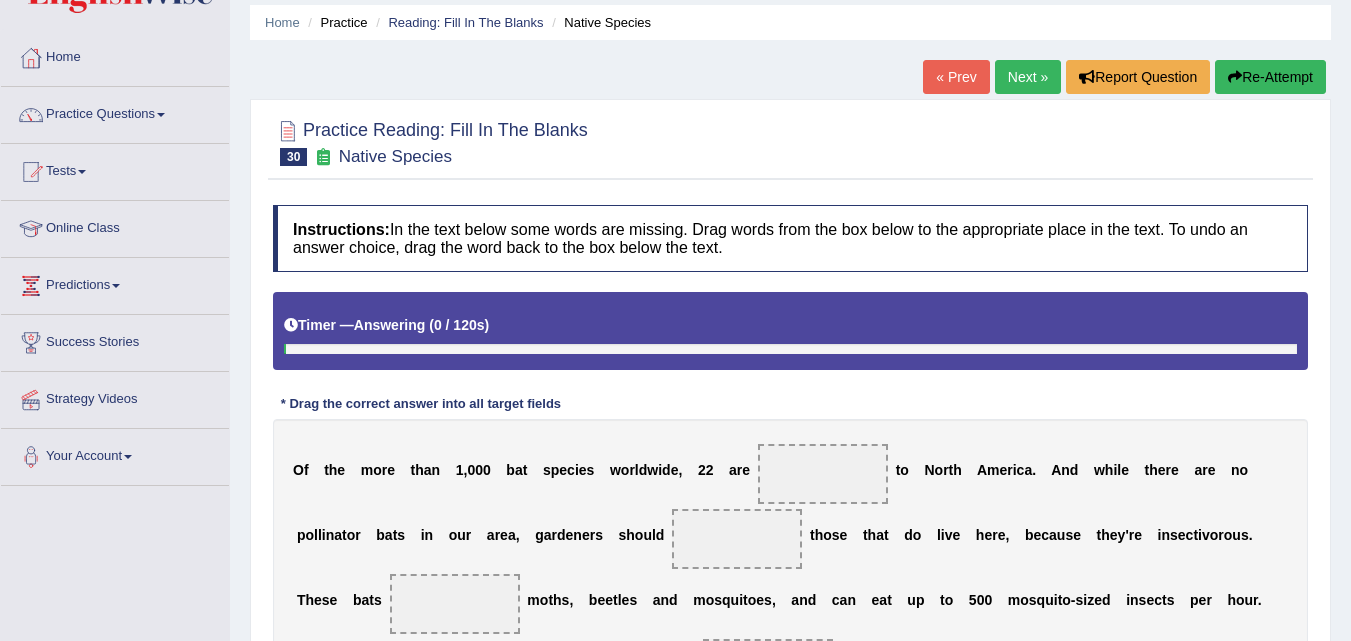 scroll, scrollTop: 0, scrollLeft: 0, axis: both 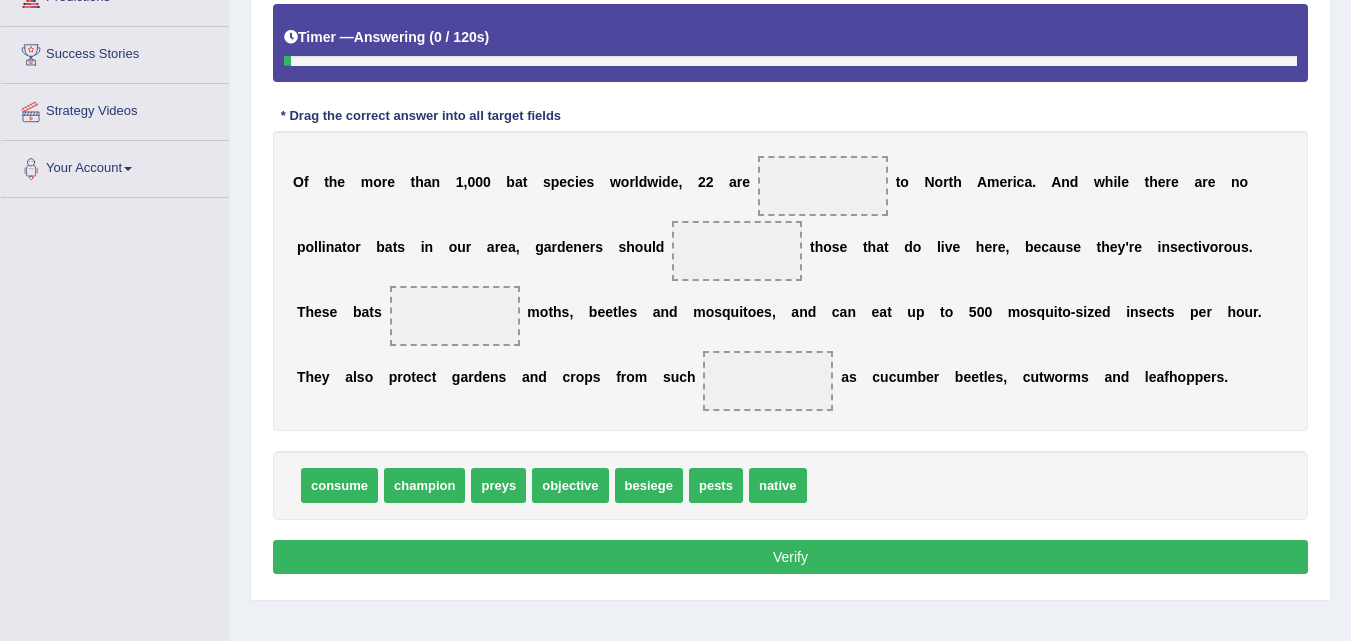 click on "Toggle navigation
Home
Practice Questions   Speaking Practice Read Aloud
Repeat Sentence
Describe Image
Re-tell Lecture
Answer Short Question
Summarize Group Discussion
Respond To A Situation
Writing Practice  Summarize Written Text
Write Essay
Reading Practice  Reading & Writing: Fill In The Blanks
Choose Multiple Answers
Re-order Paragraphs
Fill In The Blanks
Choose Single Answer
Listening Practice  Summarize Spoken Text
Highlight Incorrect Words
Highlight Correct Summary
Select Missing Word
Choose Single Answer
Choose Multiple Answers
Fill In The Blanks
Write From Dictation
Pronunciation
Tests
Take Mock Test" at bounding box center [675, -37] 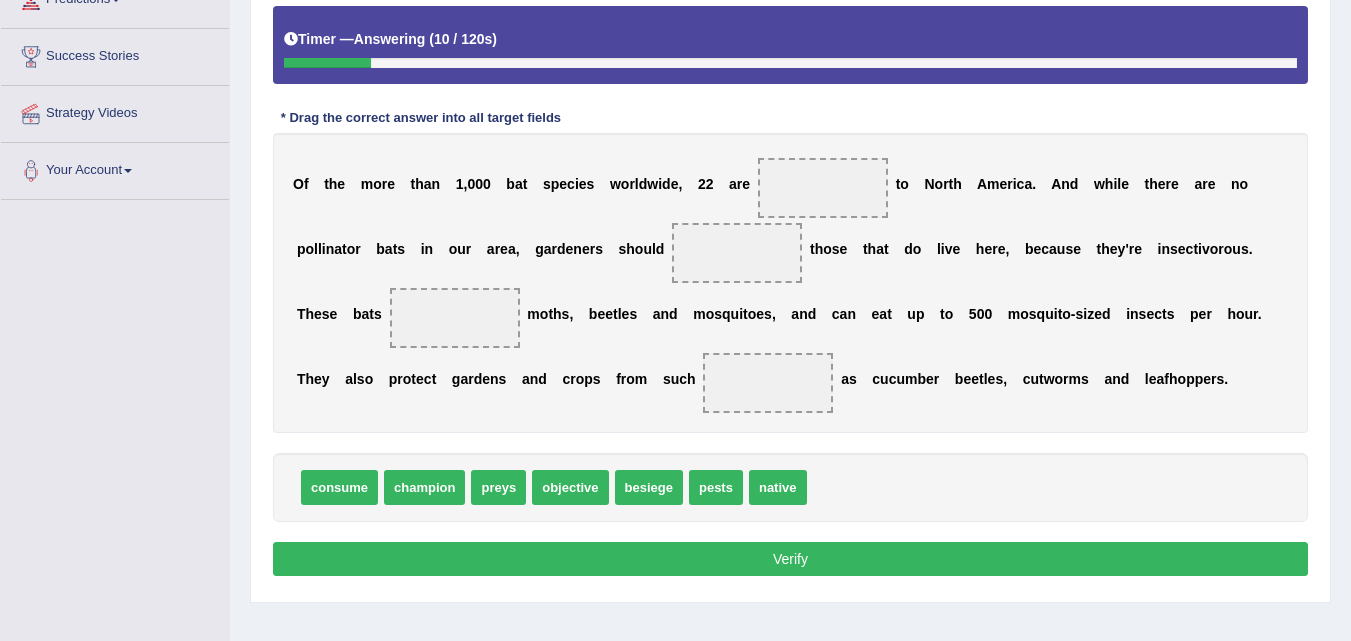 click on "native" at bounding box center [778, 487] 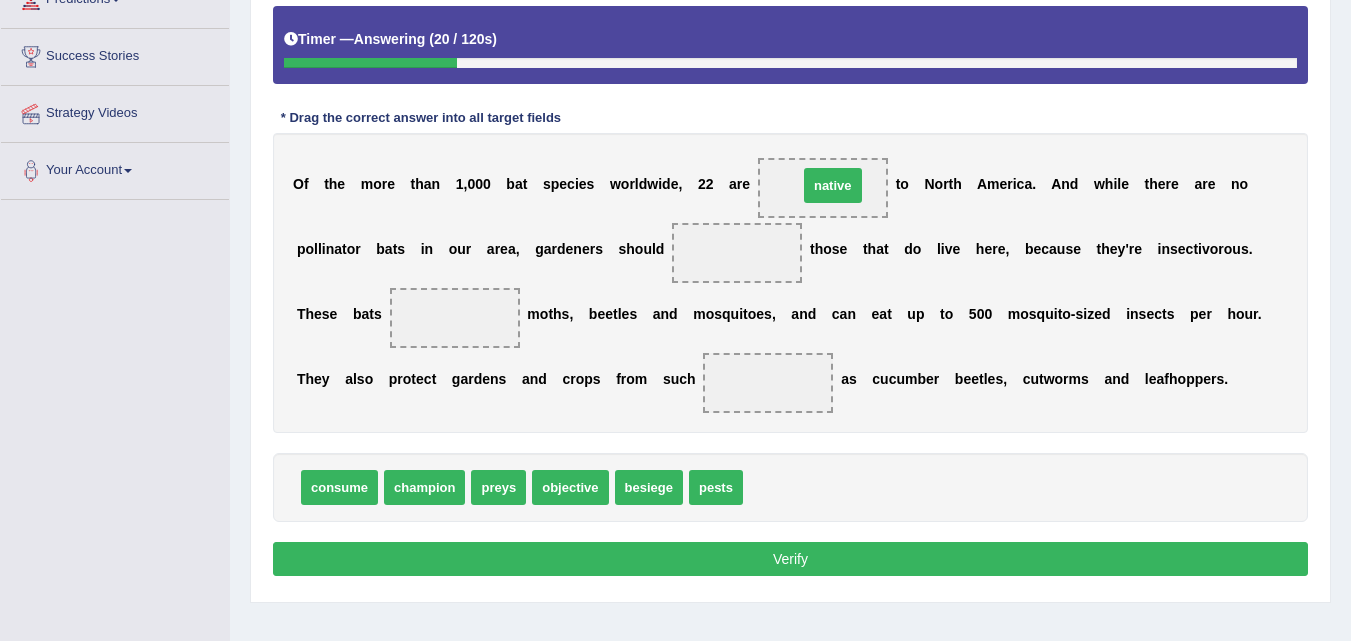 drag, startPoint x: 779, startPoint y: 491, endPoint x: 834, endPoint y: 189, distance: 306.96744 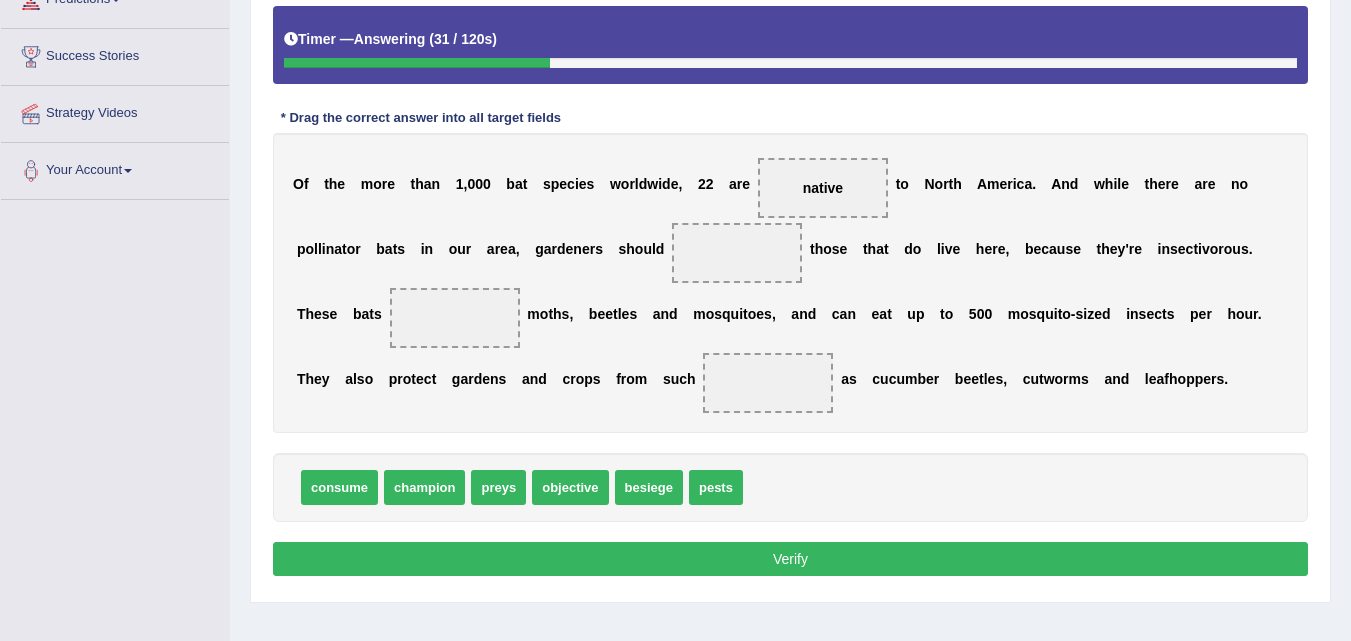 click on "pests" at bounding box center (716, 487) 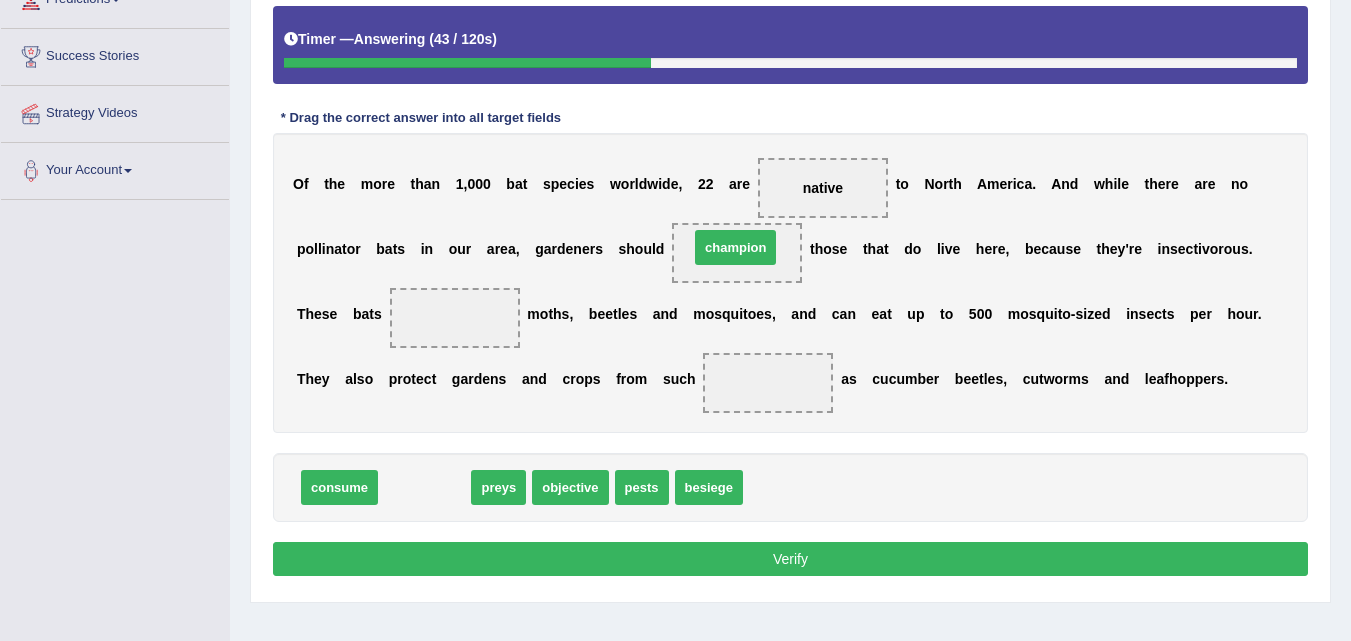 drag, startPoint x: 441, startPoint y: 485, endPoint x: 751, endPoint y: 244, distance: 392.65887 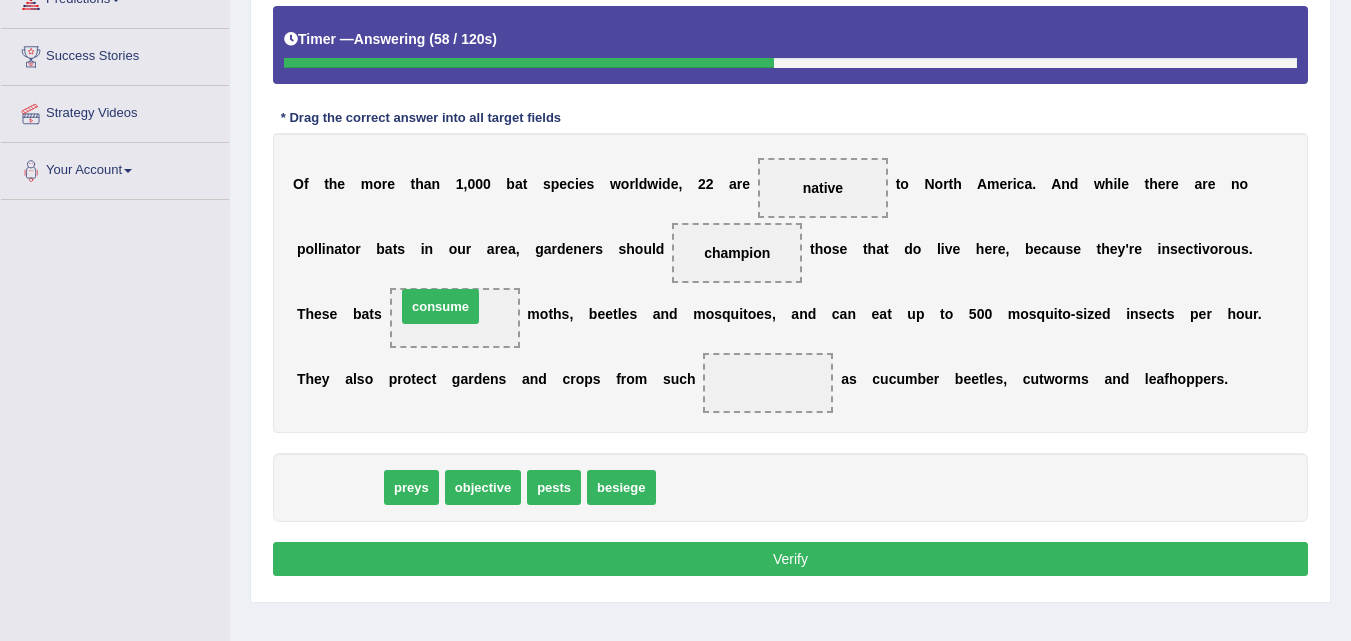 drag, startPoint x: 354, startPoint y: 490, endPoint x: 459, endPoint y: 303, distance: 214.46211 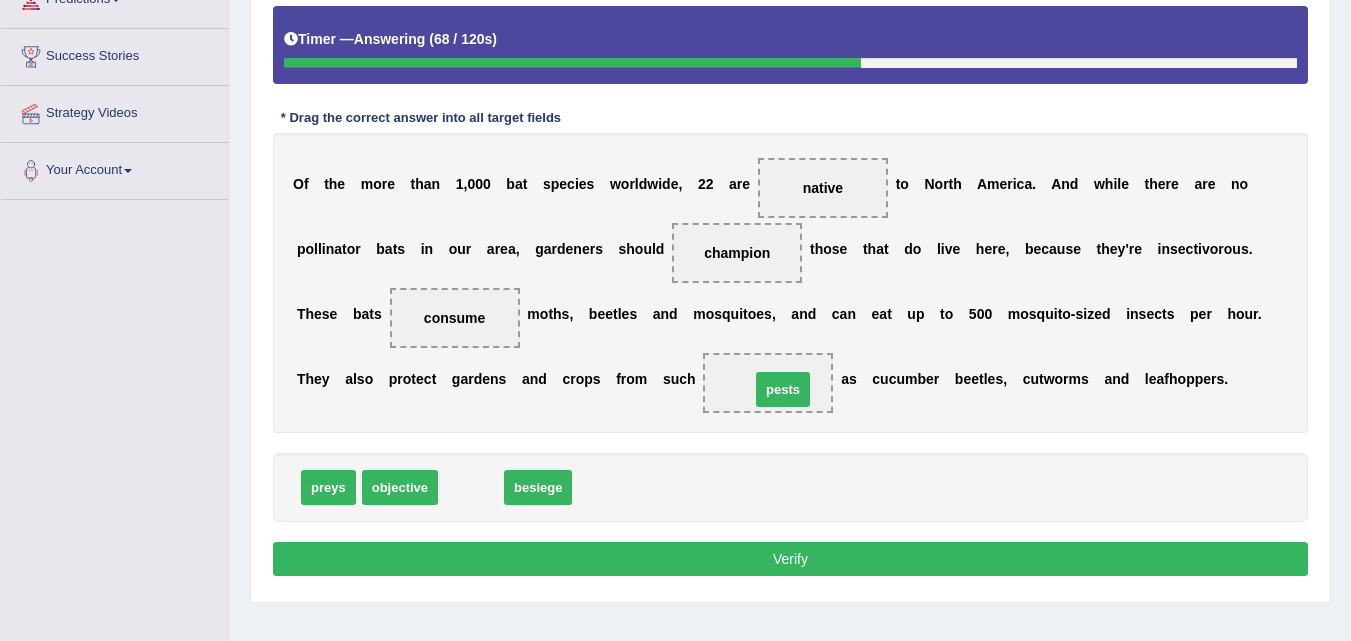 drag, startPoint x: 485, startPoint y: 499, endPoint x: 792, endPoint y: 401, distance: 322.26233 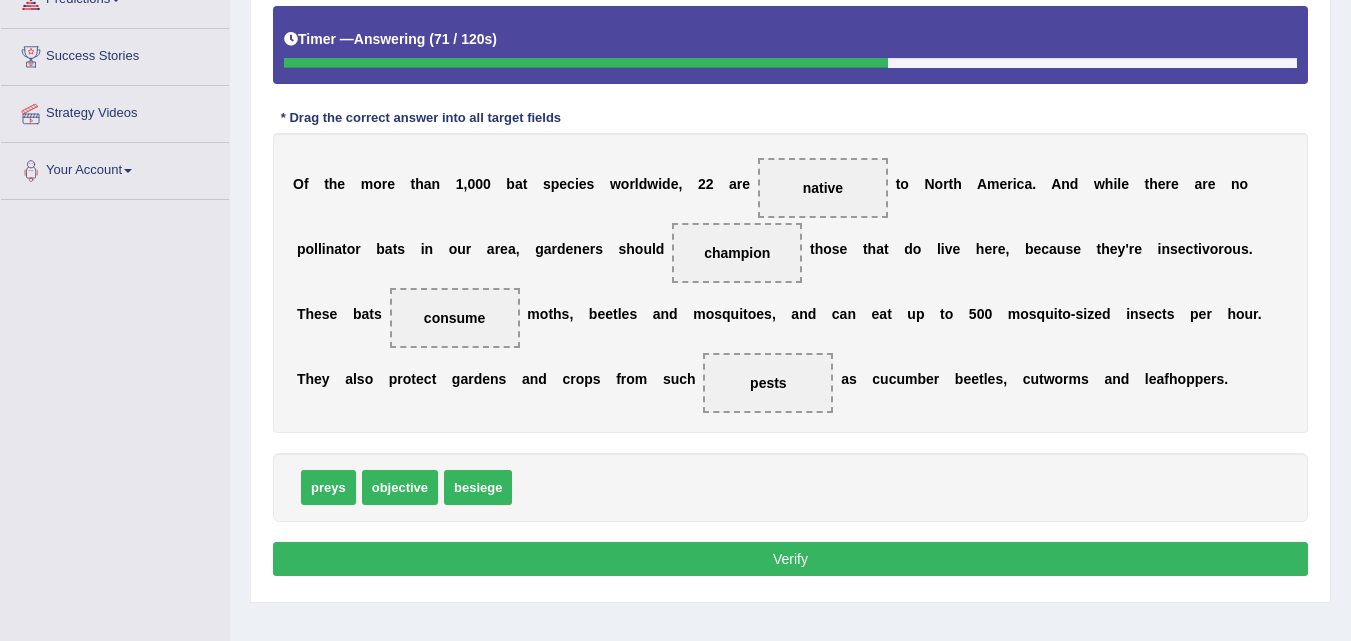 click on "Verify" at bounding box center (790, 559) 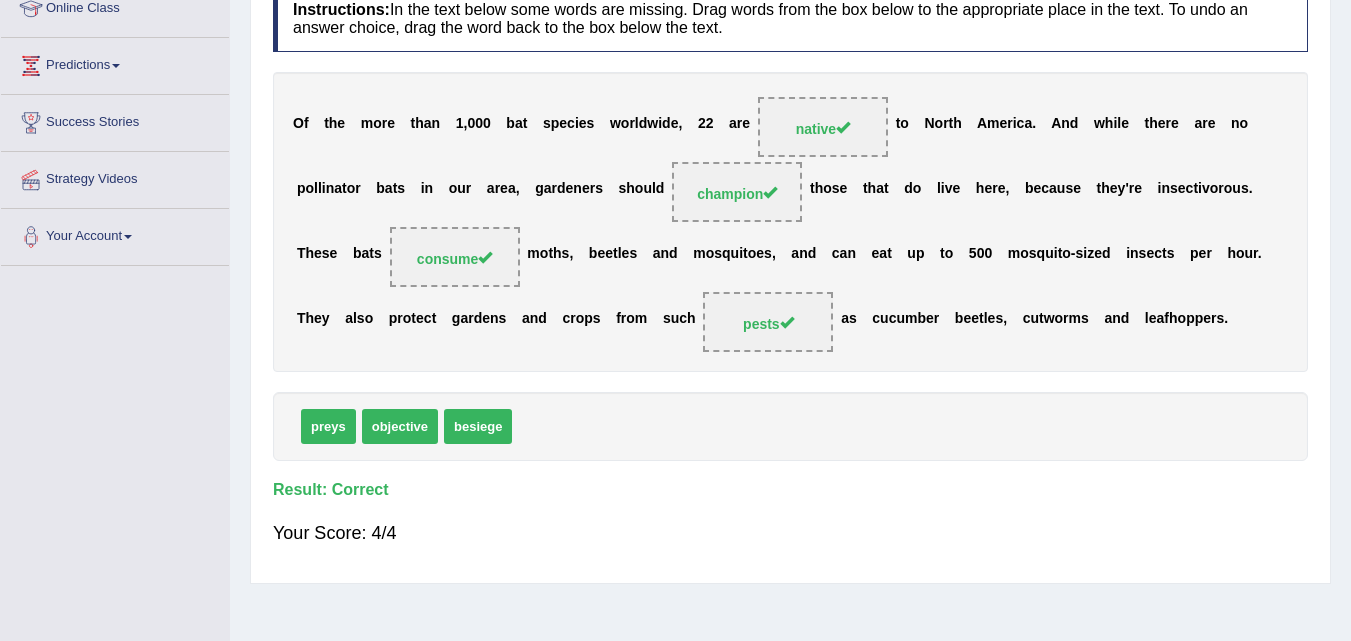 scroll, scrollTop: 133, scrollLeft: 0, axis: vertical 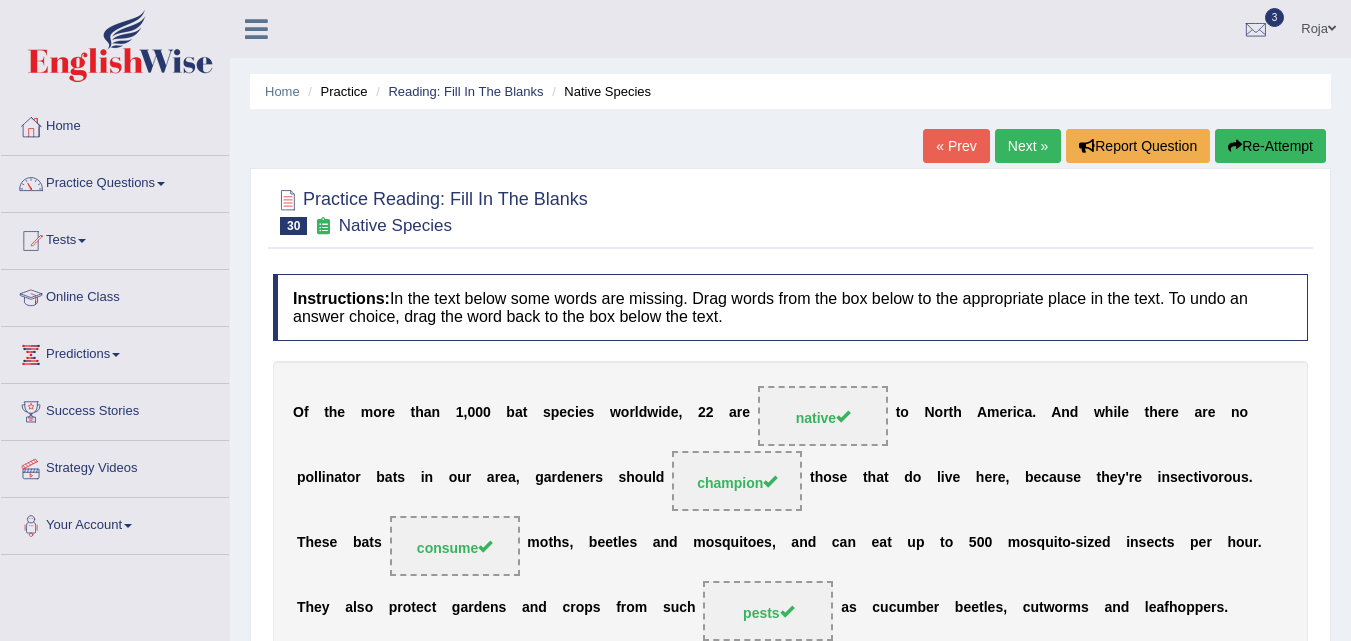 click on "Next »" at bounding box center (1028, 146) 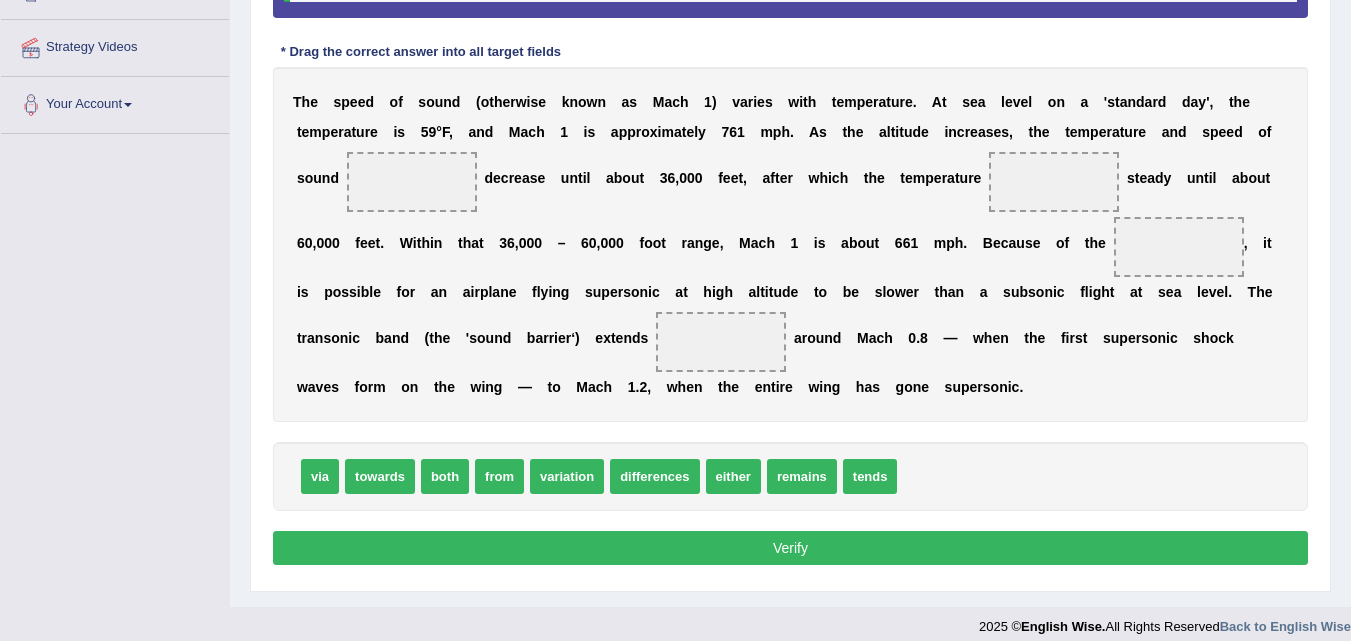scroll, scrollTop: 425, scrollLeft: 0, axis: vertical 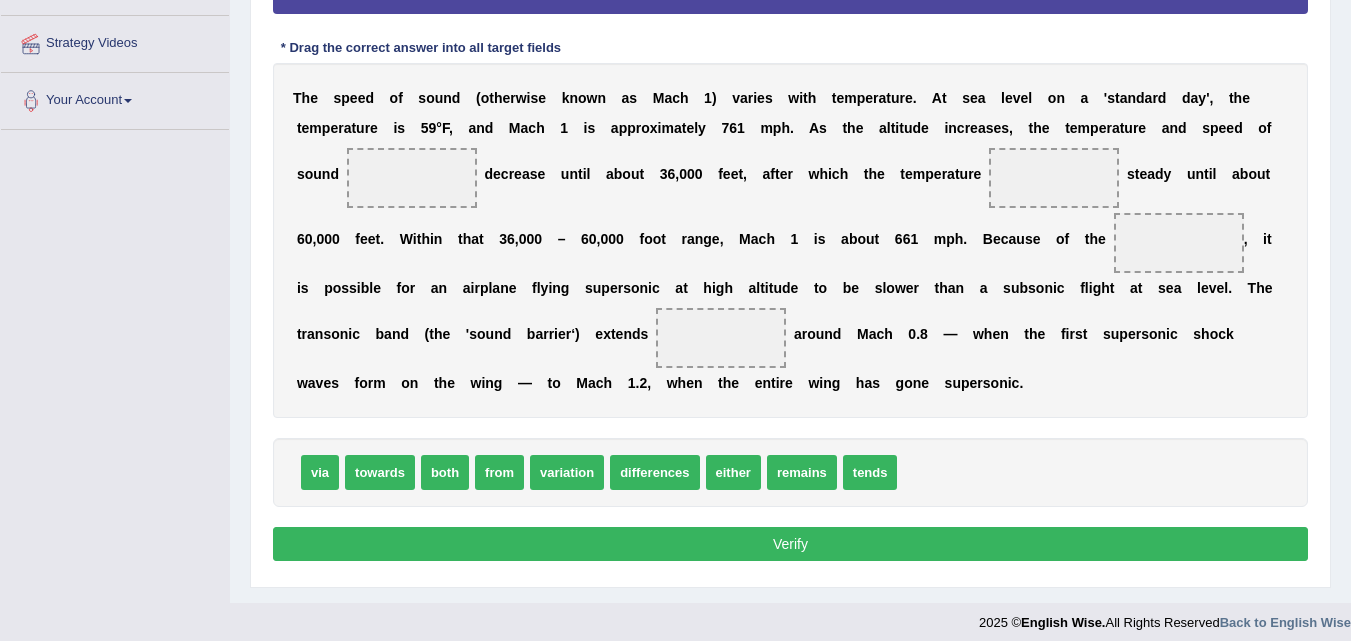 click on "Toggle navigation
Home
Practice Questions   Speaking Practice Read Aloud
Repeat Sentence
Describe Image
Re-tell Lecture
Answer Short Question
Summarize Group Discussion
Respond To A Situation
Writing Practice  Summarize Written Text
Write Essay
Reading Practice  Reading & Writing: Fill In The Blanks
Choose Multiple Answers
Re-order Paragraphs
Fill In The Blanks
Choose Single Answer
Listening Practice  Summarize Spoken Text
Highlight Incorrect Words
Highlight Correct Summary
Select Missing Word
Choose Single Answer
Choose Multiple Answers
Fill In The Blanks
Write From Dictation
Pronunciation
Tests
Take Mock Test" at bounding box center (675, -105) 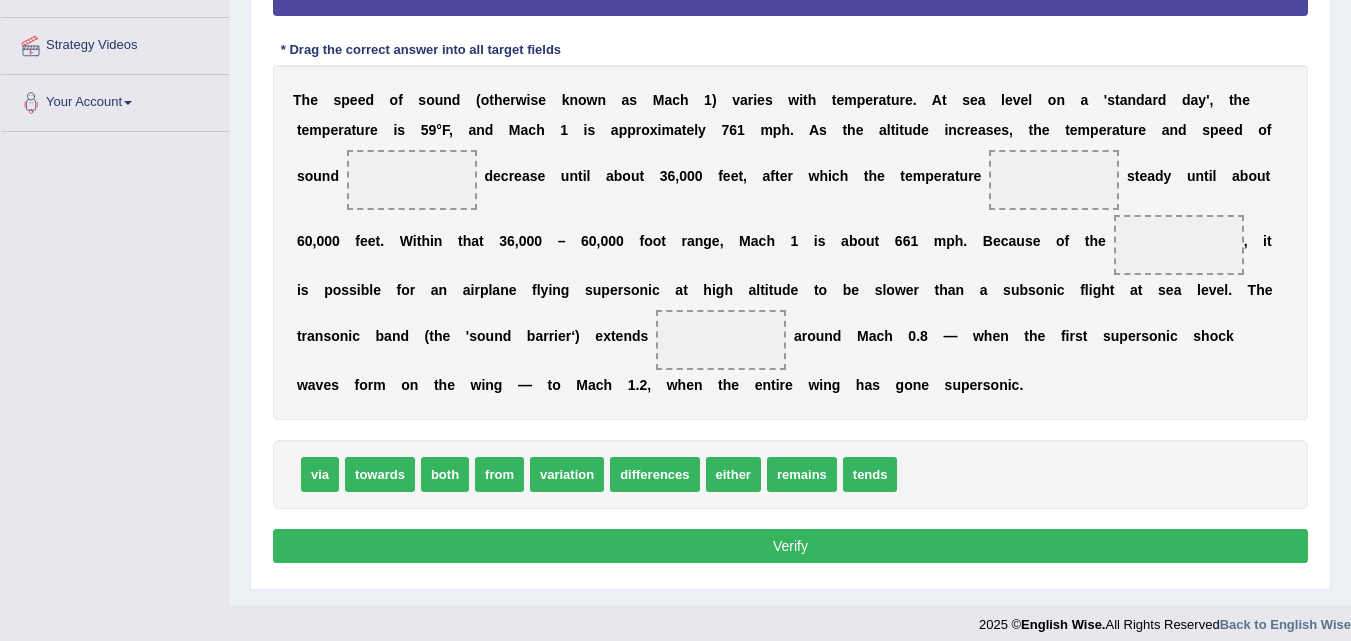 click on "both" at bounding box center [445, 474] 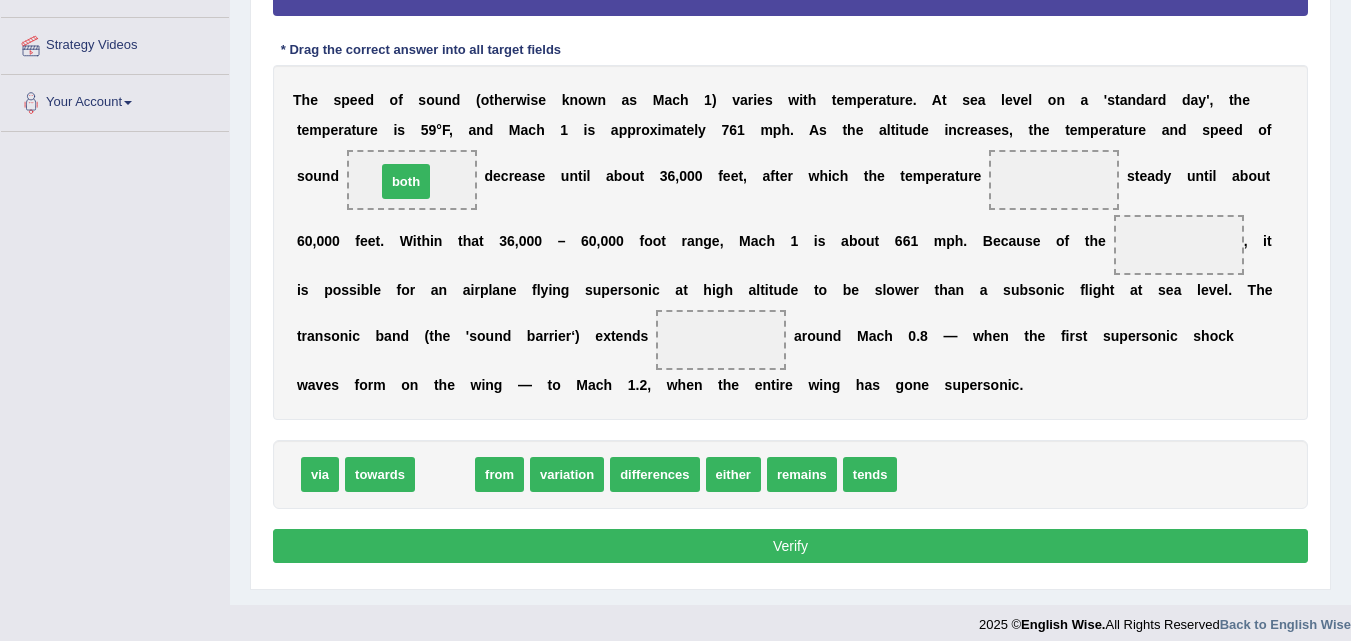 drag, startPoint x: 443, startPoint y: 480, endPoint x: 403, endPoint y: 189, distance: 293.73627 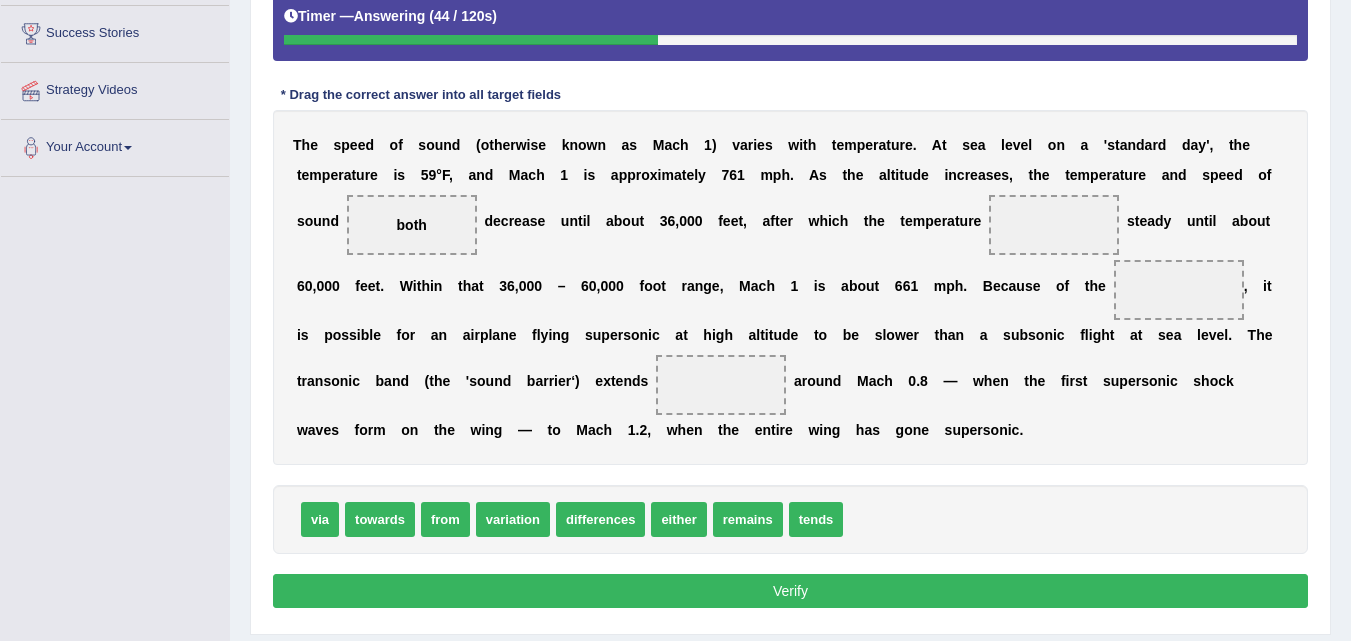 scroll, scrollTop: 375, scrollLeft: 0, axis: vertical 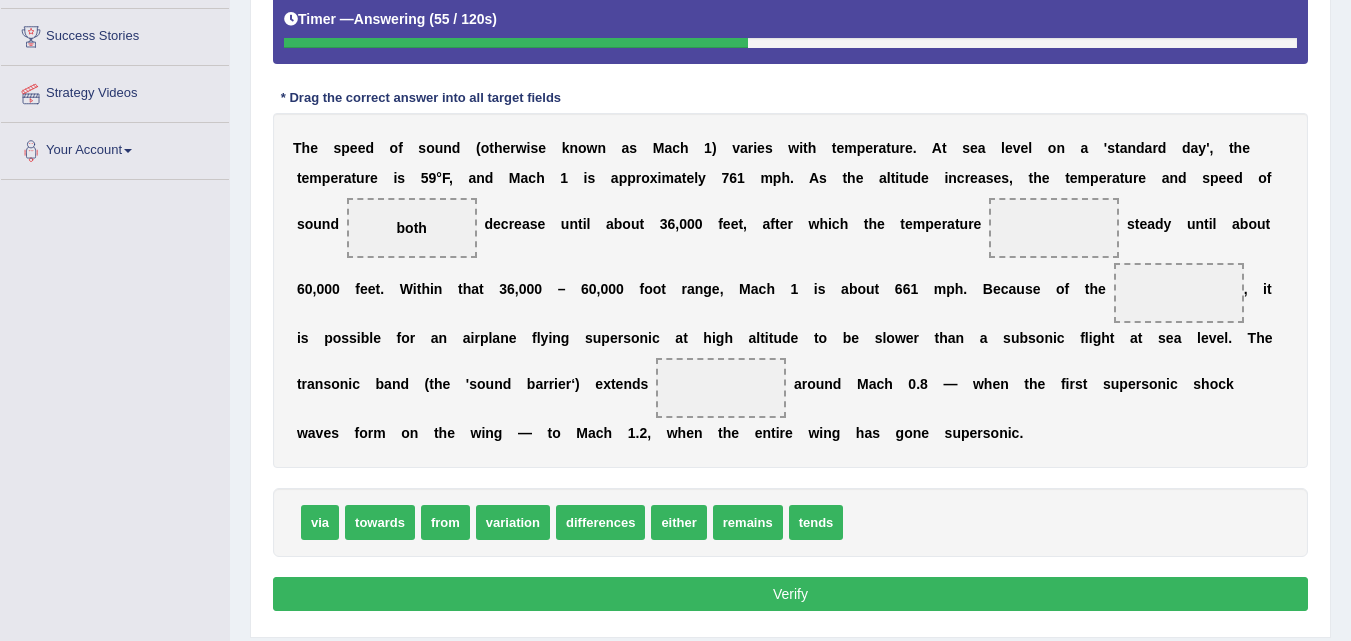 click on "T h e       s p e e d       o f       s o u n d       ( o t h e r w i s e       k n o w n       a s       M a c h       1 )       v a r i e s       w i t h       t e m p e r a t u r e .       A t       s e a       l e v e l       o n       a       ' s t a n d a r d       d a y ' ,       t h e       t e m p e r a t u r e       i s       5 9 ° F ,       a n d       M a c h       1       i s       a p p r o x i m a t e l y       7 6 1       m p h .       A s       t h e       a l t i t u d e       i n c r e a s e s ,       t h e       t e m p e r a t u r e       a n d       s p e e d       o f       s o u n d    both    d e c r e a s e       u n t i l       a b o u t       3 6 , 0 0 0       f e e t ,       a f t e r       w h i c h       t h e       t e m p e r a t u r e       s t e a d y       u n t i l       a b o u t       6 0 , 0 0 0       f e e t .       W i t h i n       t h a t       3 6 , 0 0" at bounding box center (790, 290) 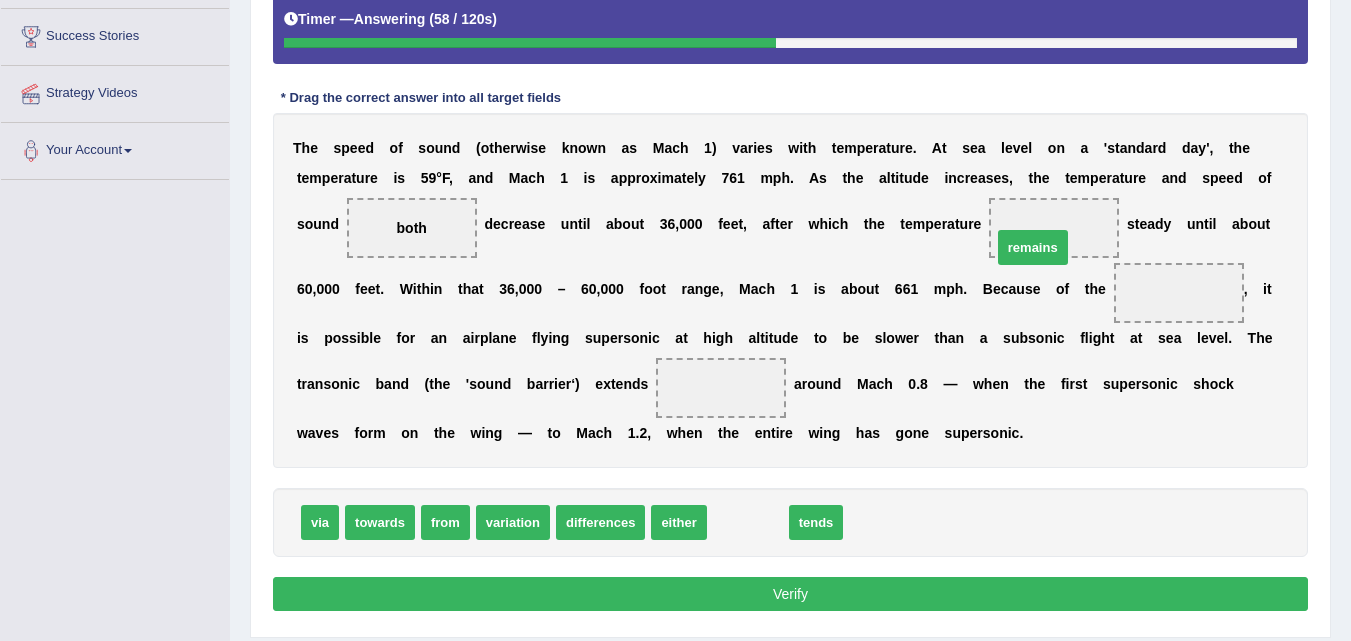 drag, startPoint x: 745, startPoint y: 519, endPoint x: 1030, endPoint y: 241, distance: 398.1319 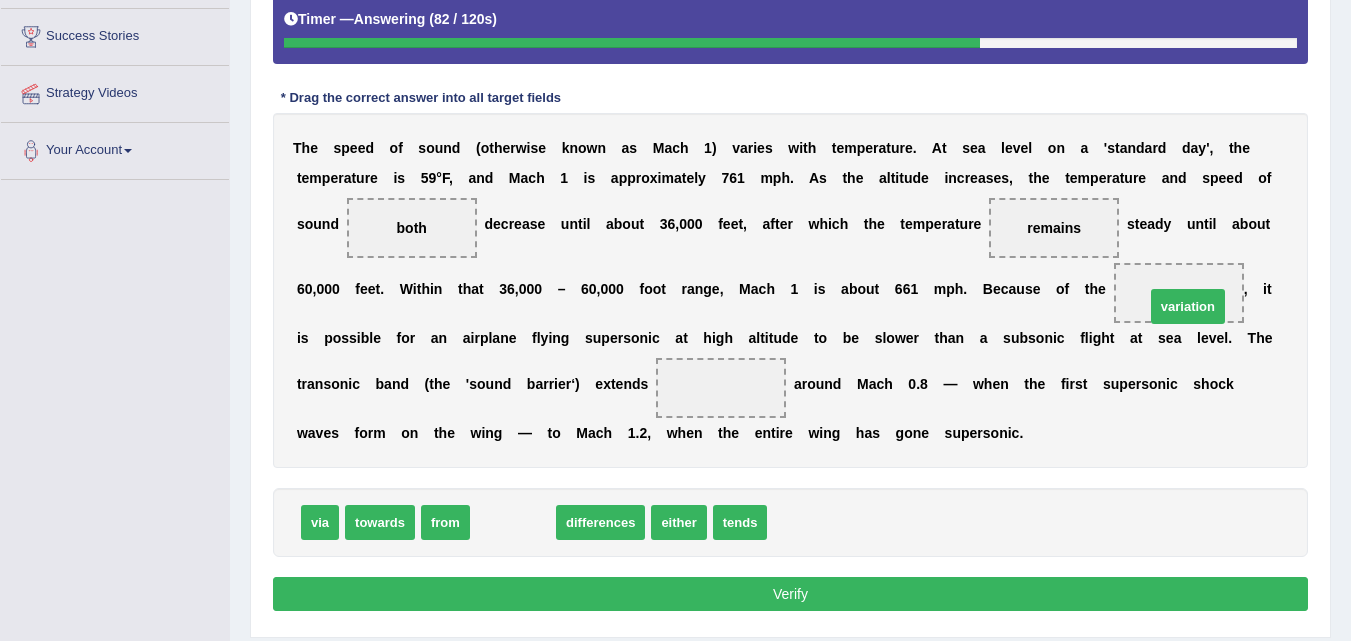 drag, startPoint x: 525, startPoint y: 519, endPoint x: 1200, endPoint y: 303, distance: 708.71783 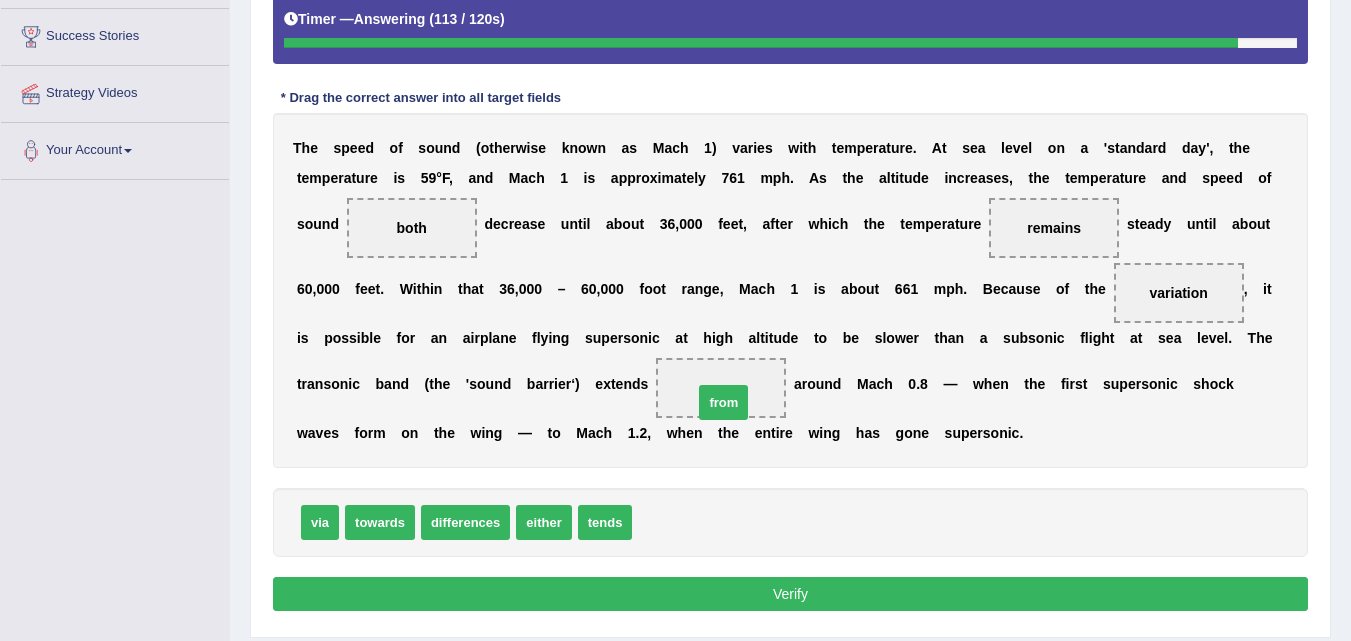 drag, startPoint x: 664, startPoint y: 512, endPoint x: 723, endPoint y: 385, distance: 140.0357 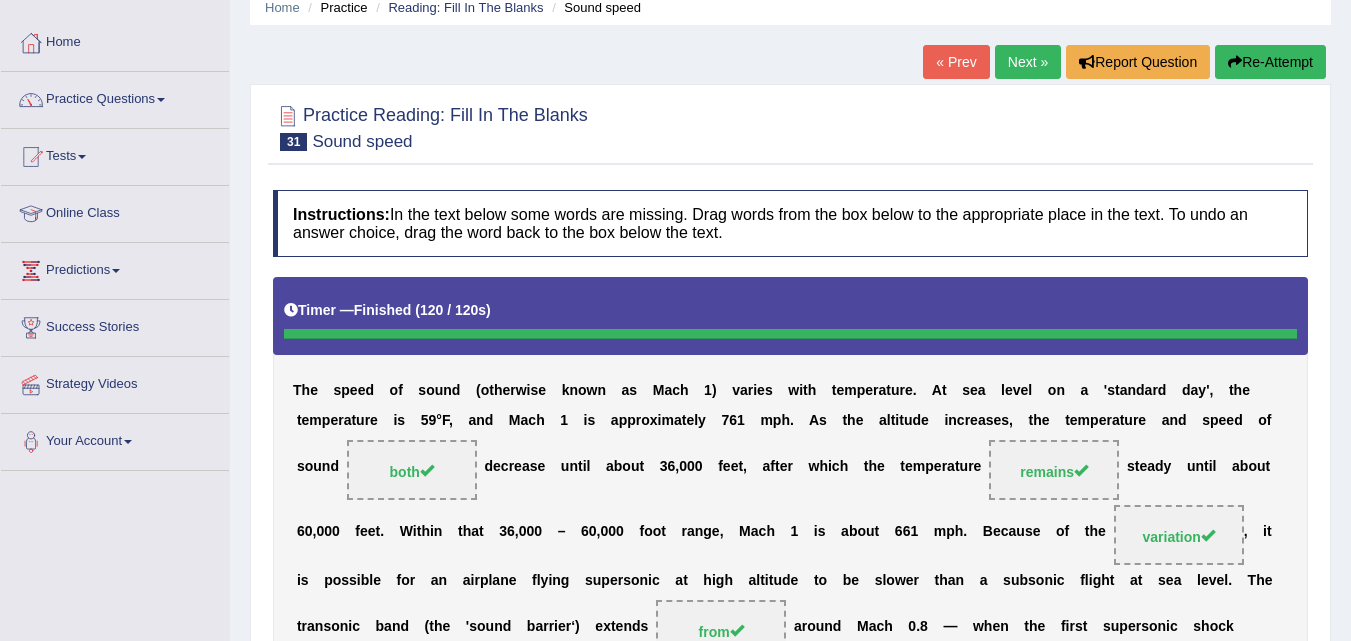 scroll, scrollTop: 12, scrollLeft: 0, axis: vertical 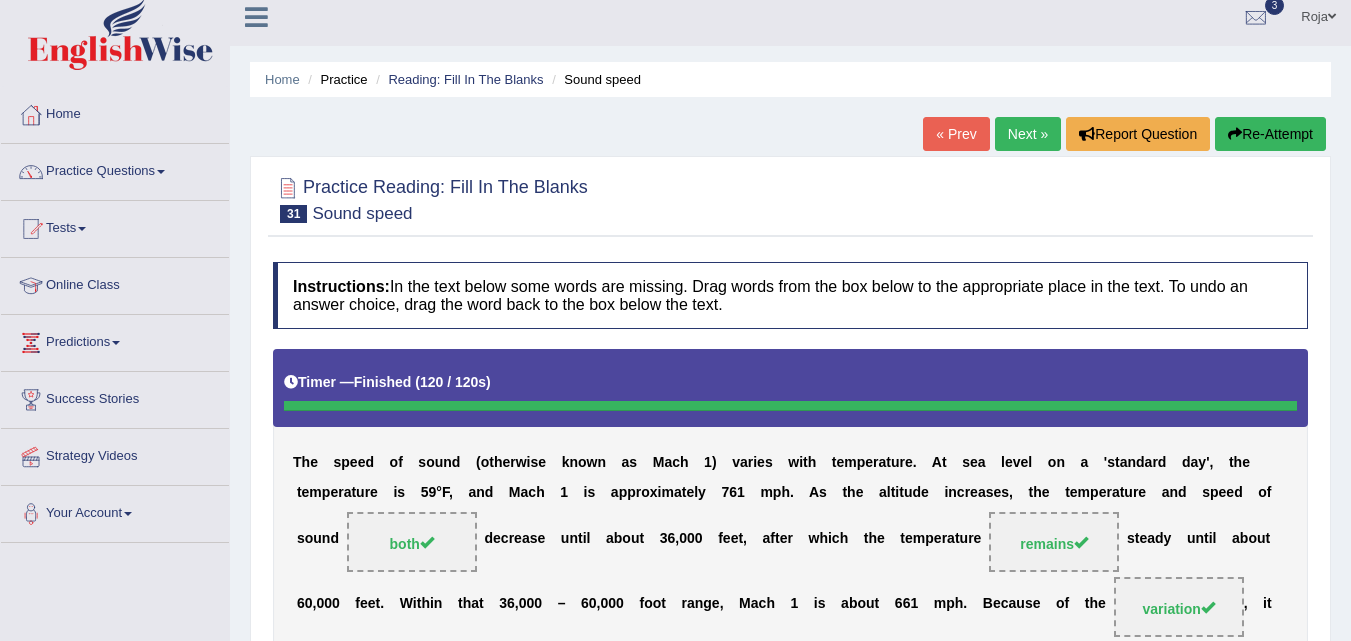 click on "Next »" at bounding box center (1028, 134) 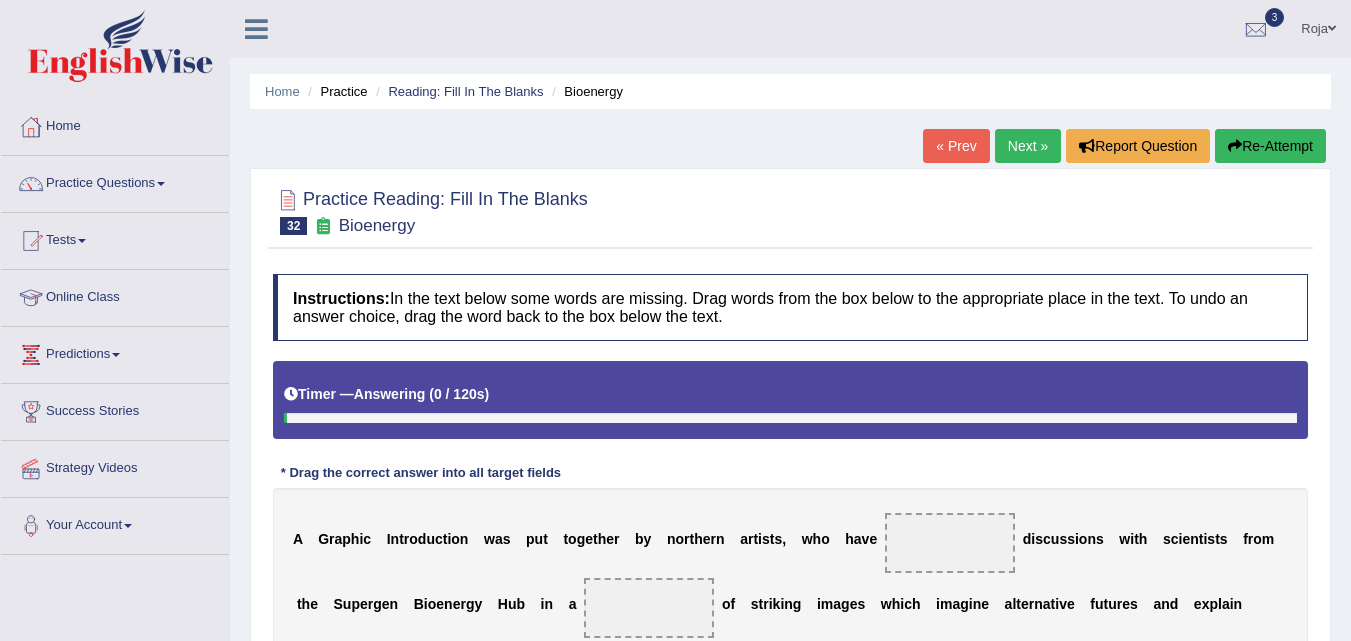 scroll, scrollTop: 0, scrollLeft: 0, axis: both 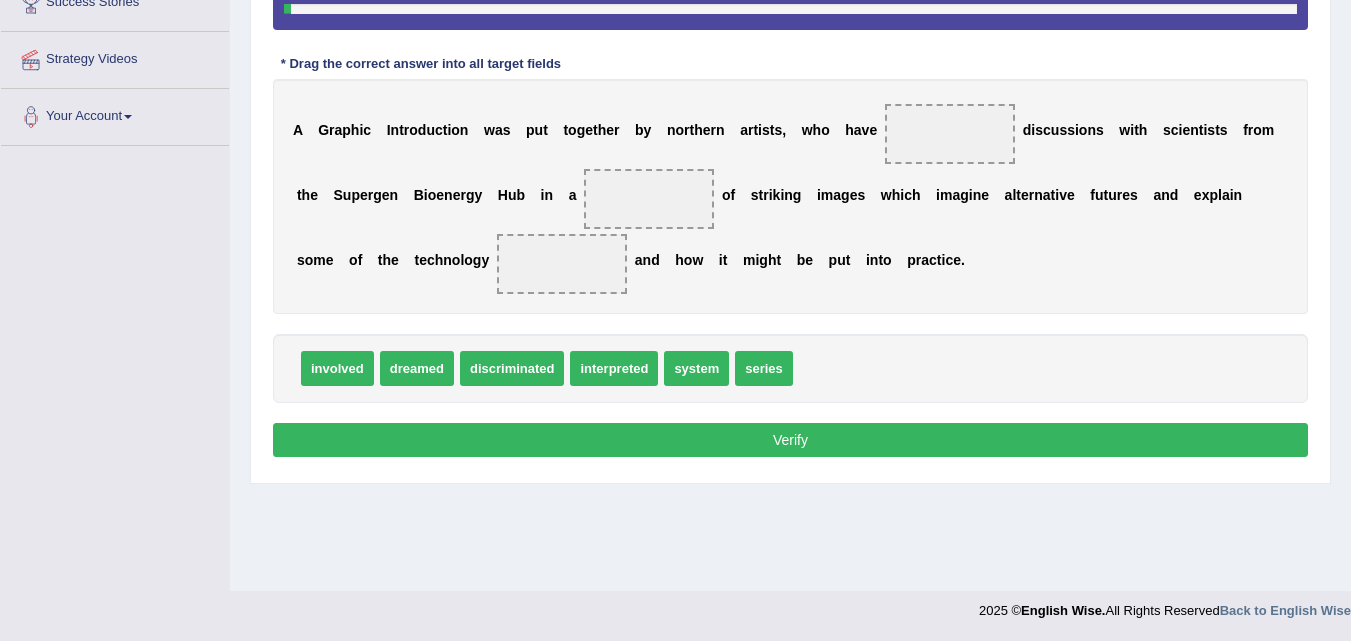 drag, startPoint x: 0, startPoint y: 0, endPoint x: 1365, endPoint y: 550, distance: 1471.6403 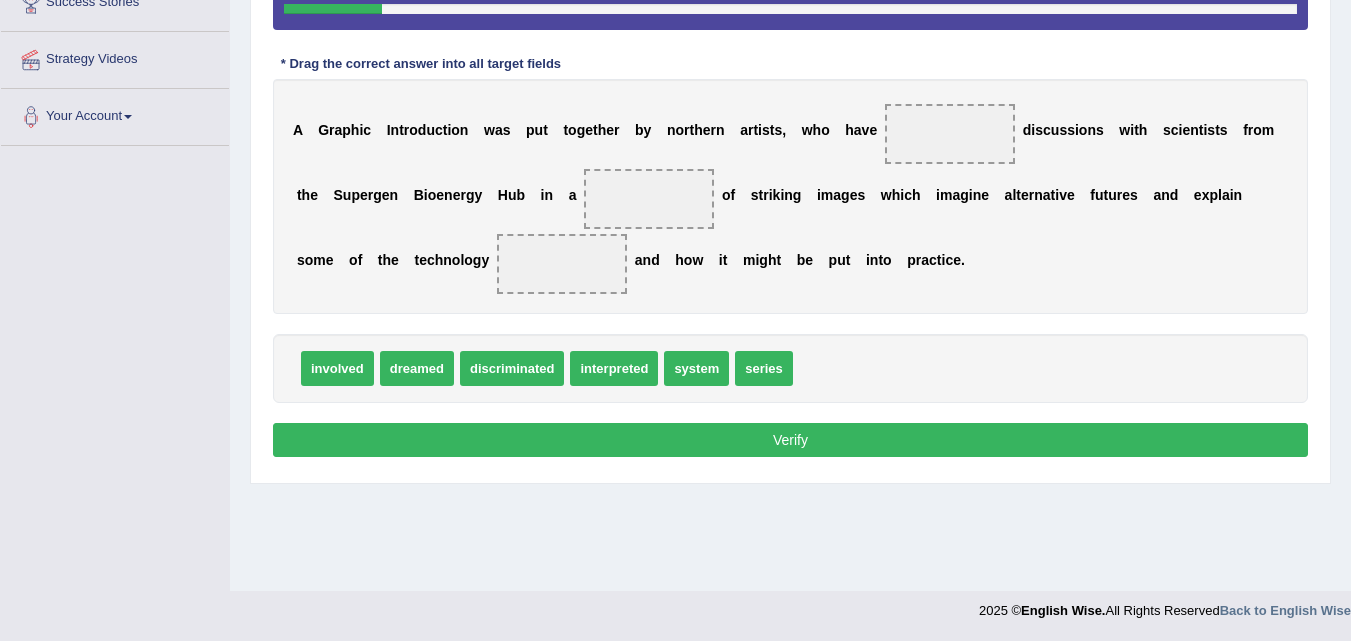 drag, startPoint x: 298, startPoint y: 357, endPoint x: 311, endPoint y: 365, distance: 15.264338 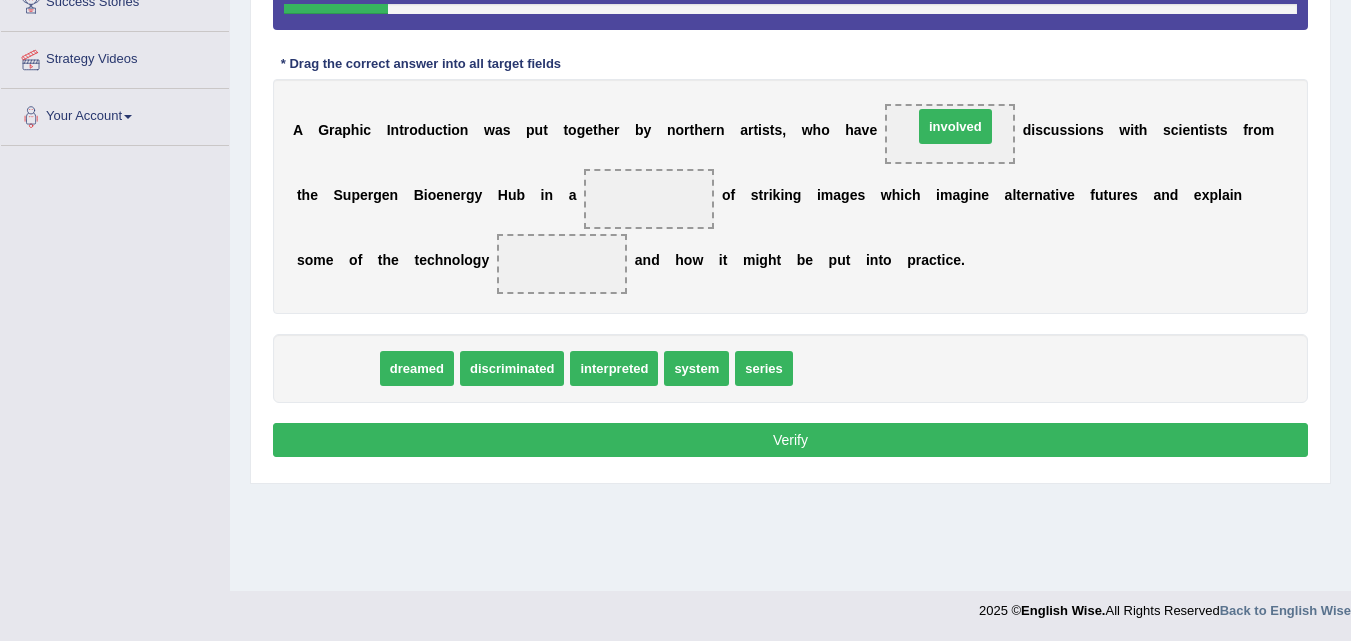 drag, startPoint x: 311, startPoint y: 365, endPoint x: 925, endPoint y: 123, distance: 659.9697 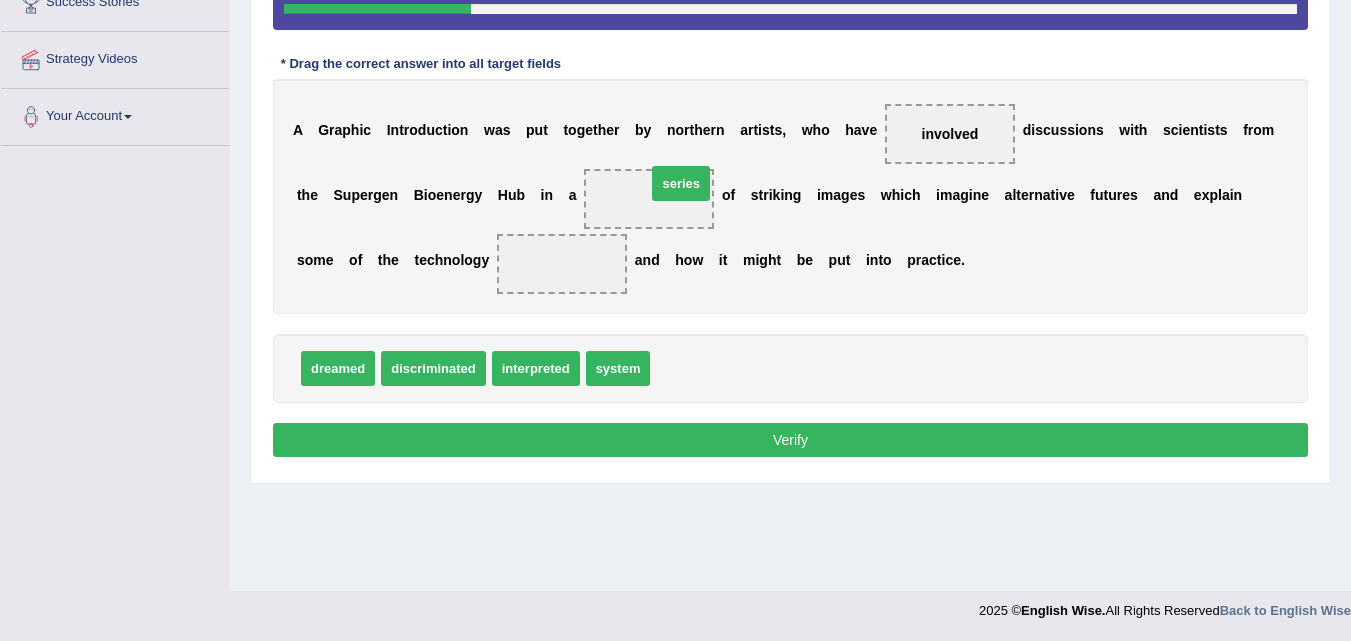 drag, startPoint x: 691, startPoint y: 369, endPoint x: 676, endPoint y: 189, distance: 180.62392 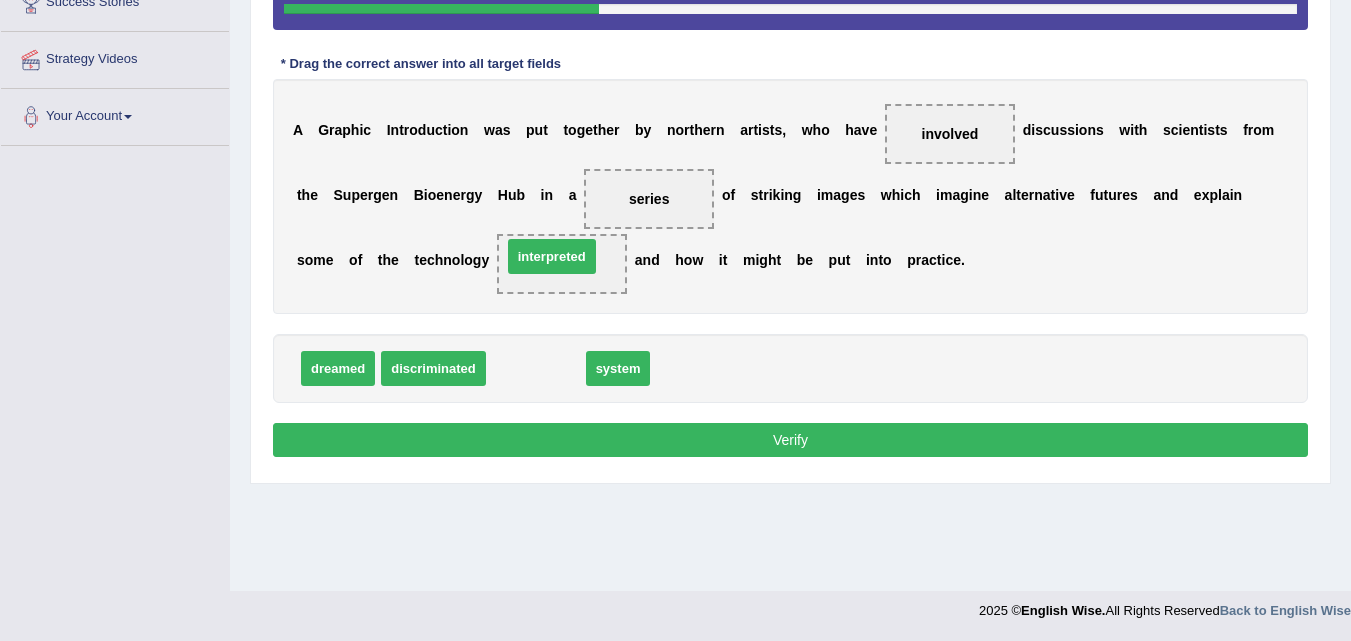 drag, startPoint x: 535, startPoint y: 366, endPoint x: 551, endPoint y: 254, distance: 113.137085 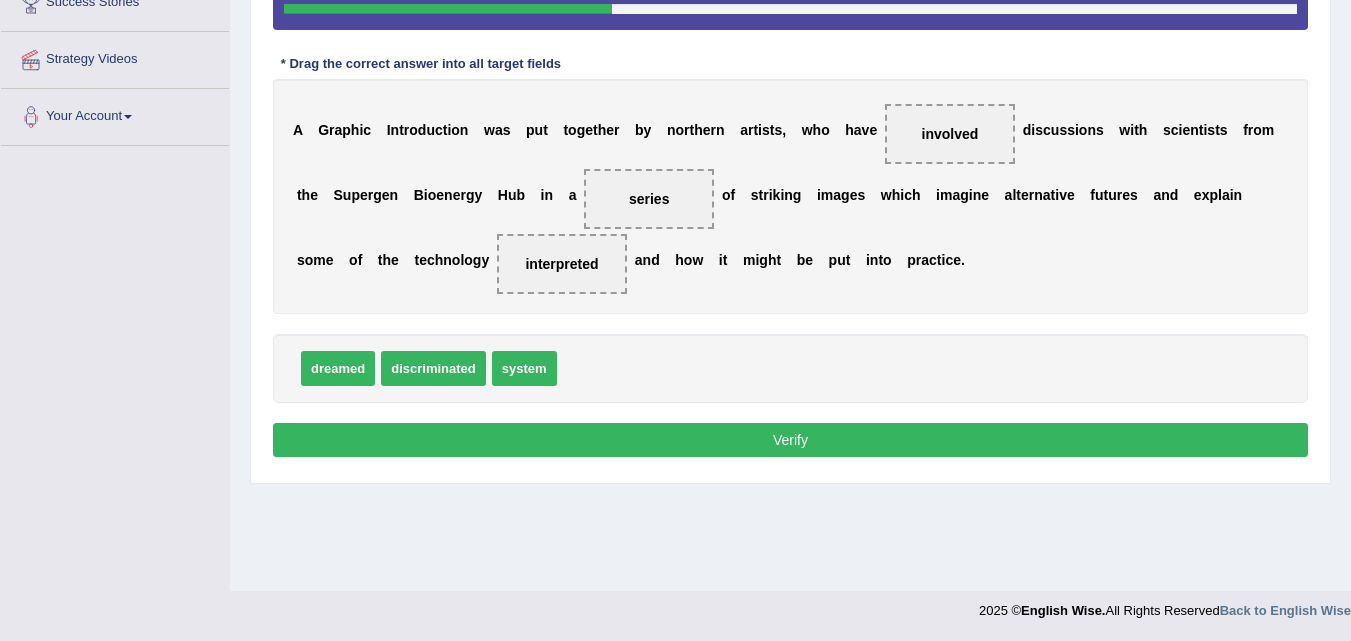 click on "Verify" at bounding box center (790, 440) 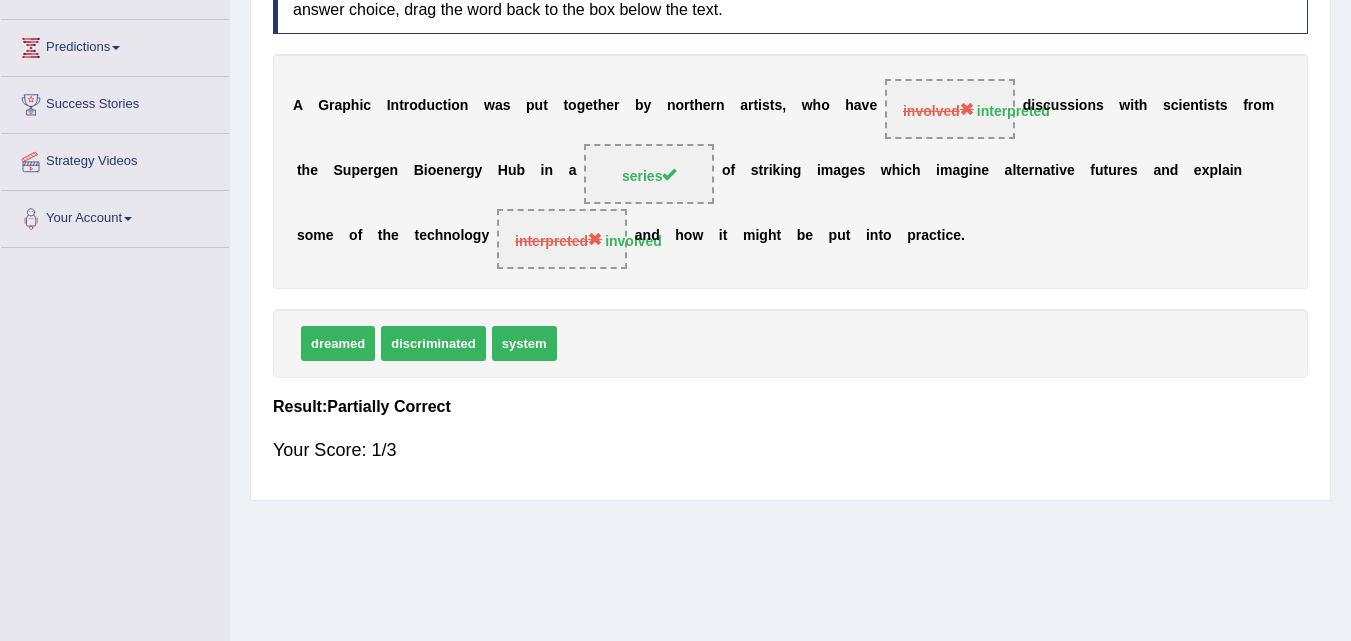scroll, scrollTop: 308, scrollLeft: 0, axis: vertical 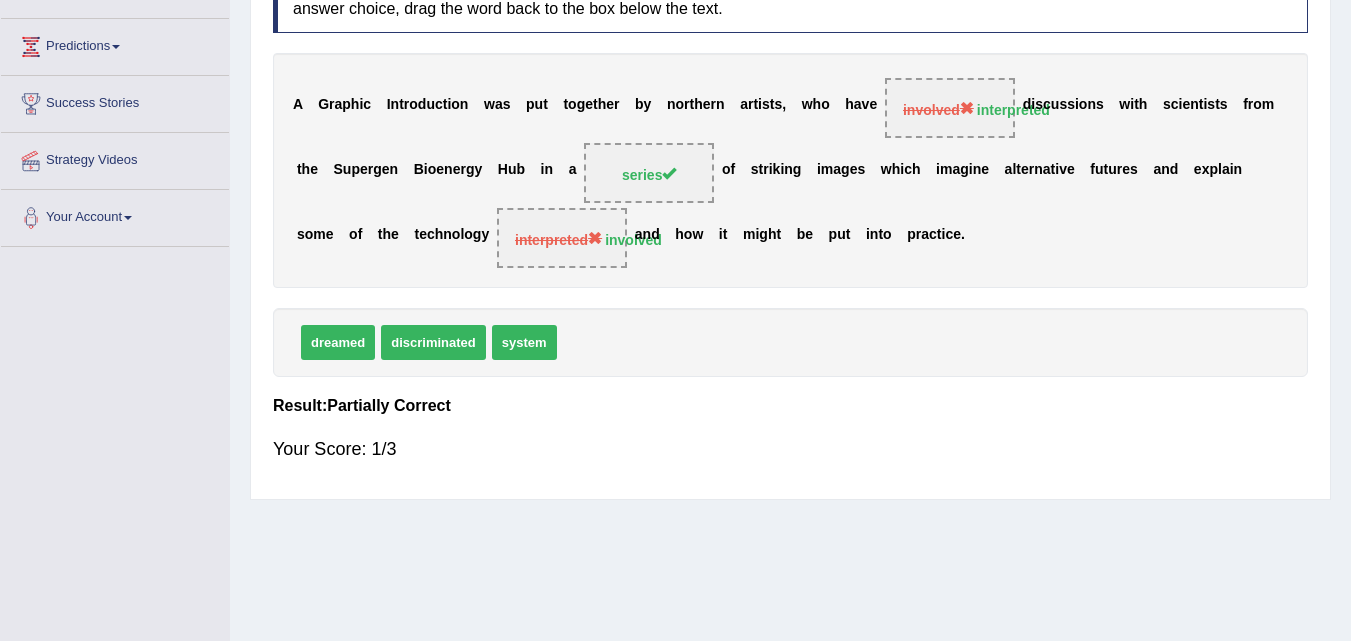 drag, startPoint x: 1343, startPoint y: 279, endPoint x: 1365, endPoint y: 291, distance: 25.059929 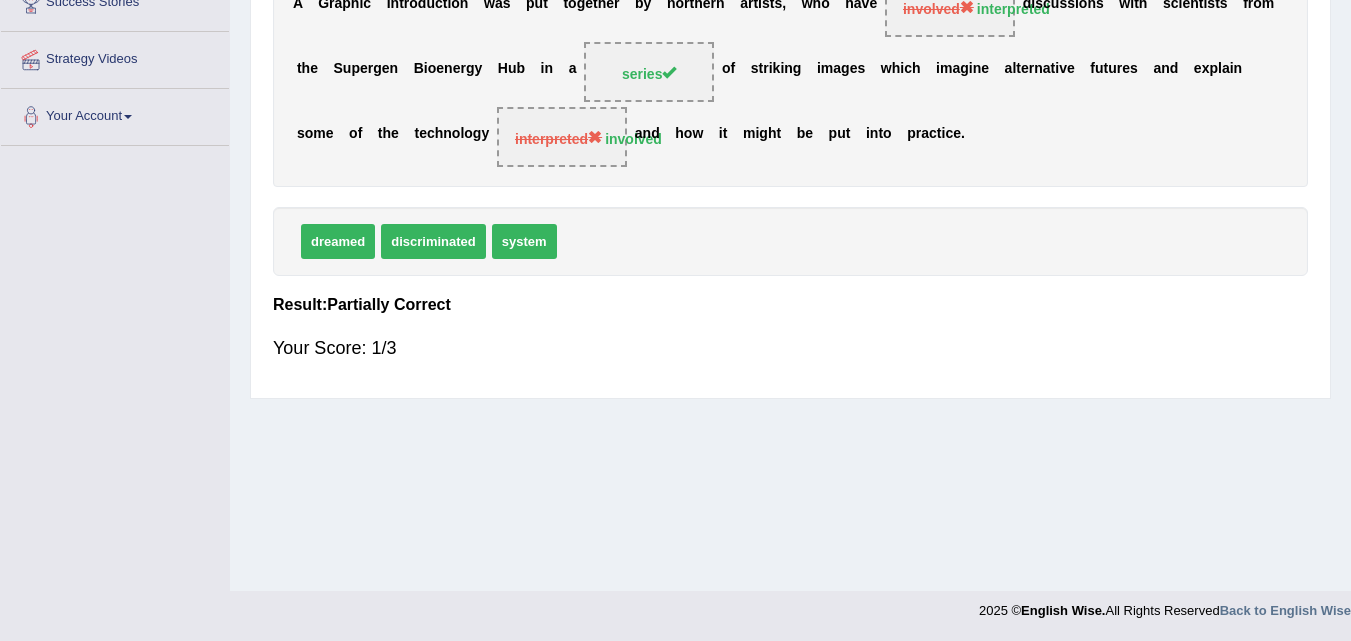 scroll, scrollTop: 0, scrollLeft: 0, axis: both 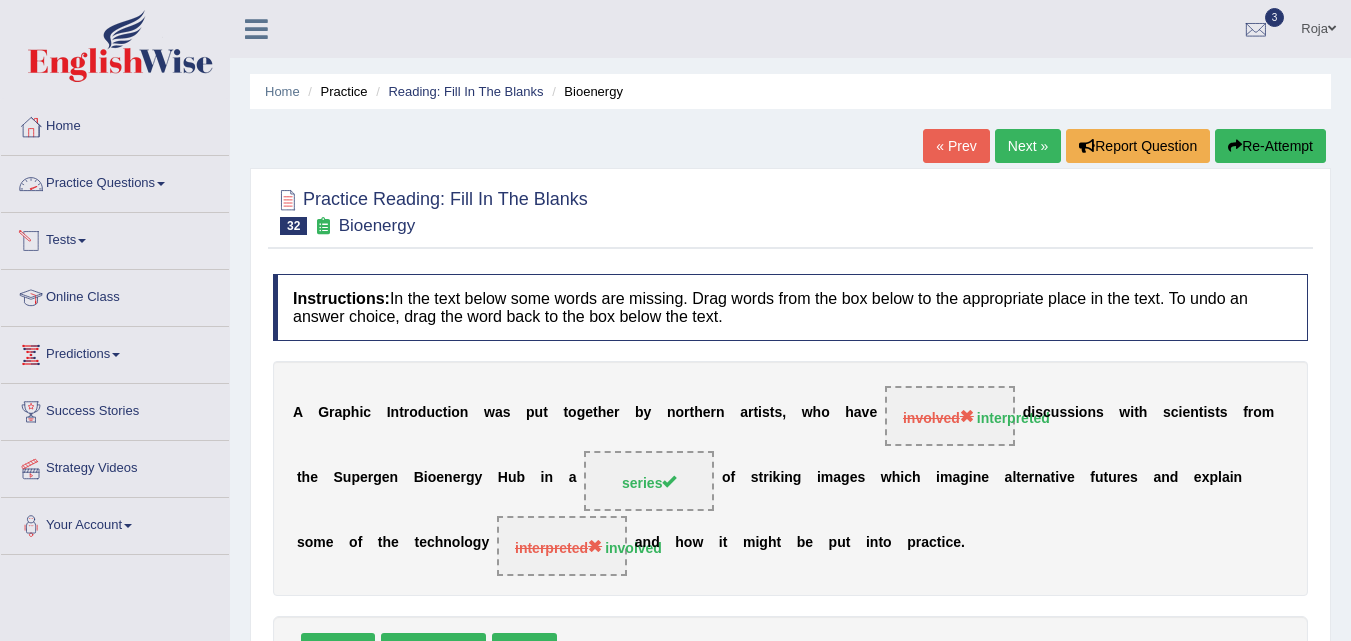 click on "Practice Questions" at bounding box center [115, 181] 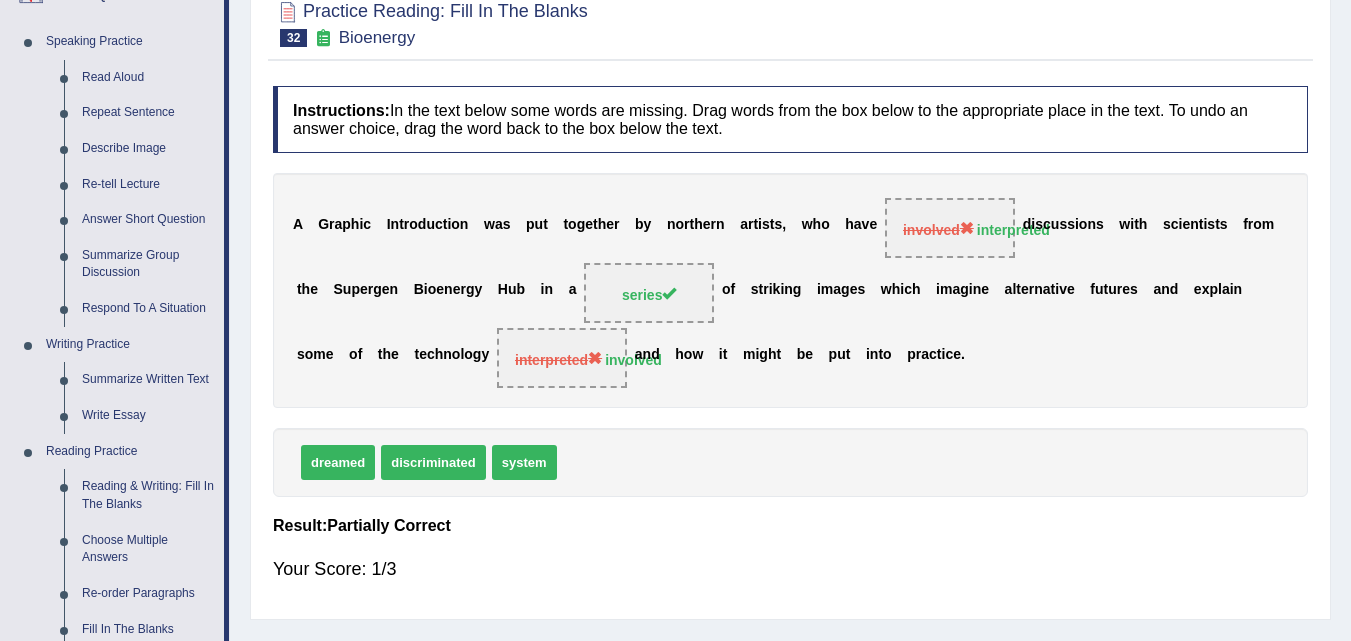 scroll, scrollTop: 172, scrollLeft: 0, axis: vertical 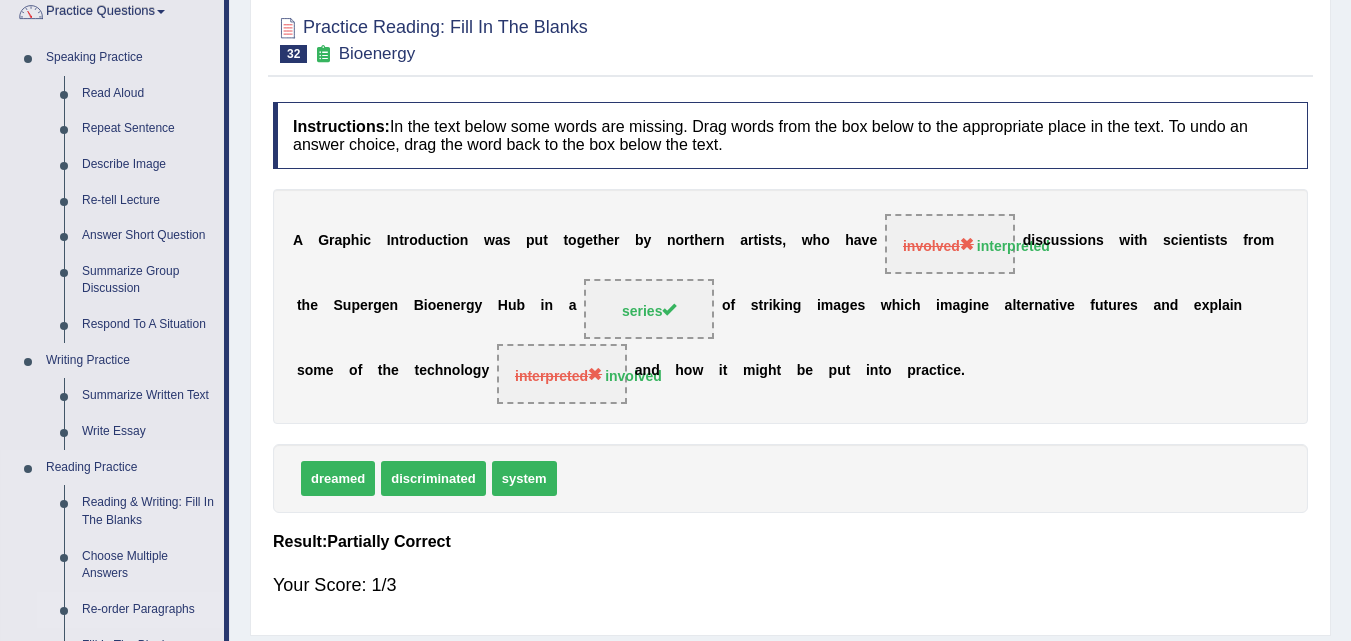 click on "Re-order Paragraphs" at bounding box center [148, 610] 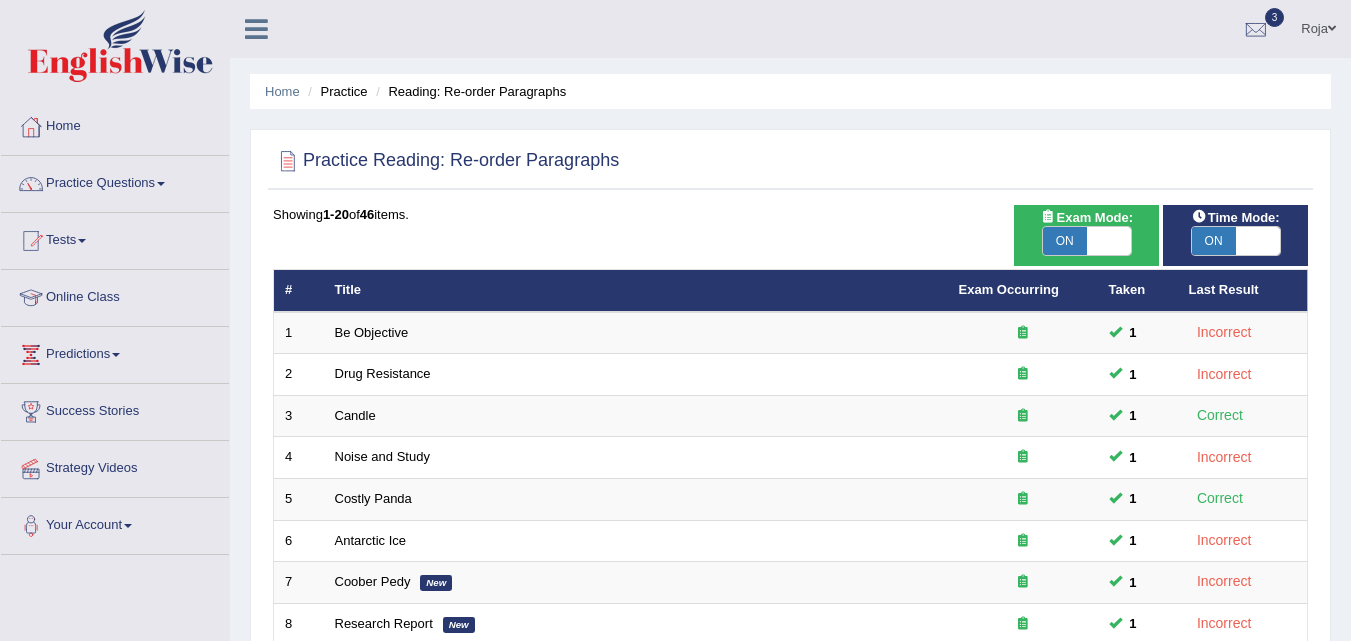scroll, scrollTop: 0, scrollLeft: 0, axis: both 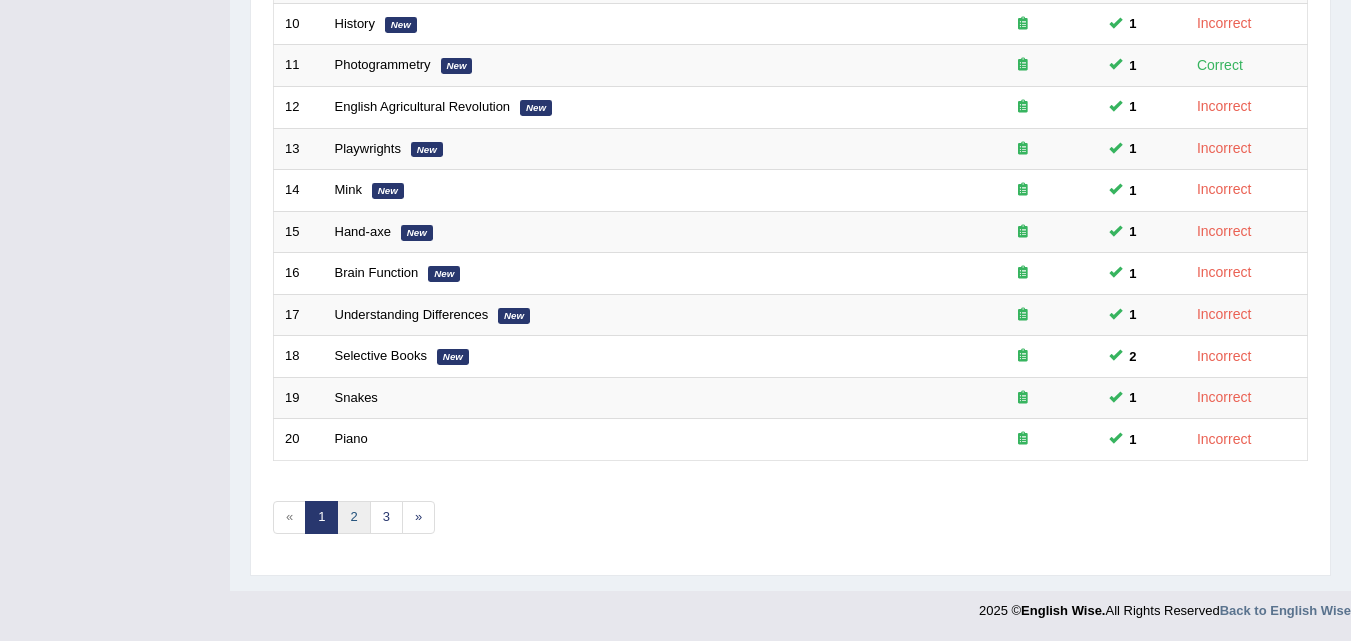 click on "2" at bounding box center [353, 517] 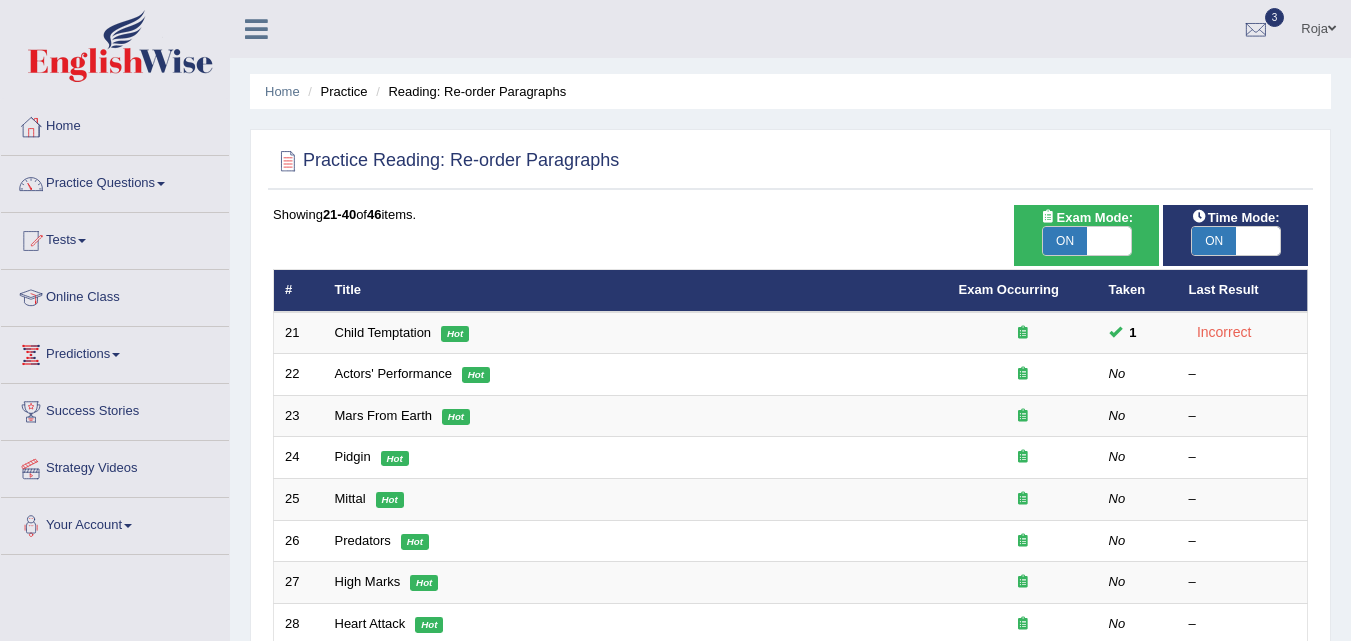 scroll, scrollTop: 0, scrollLeft: 0, axis: both 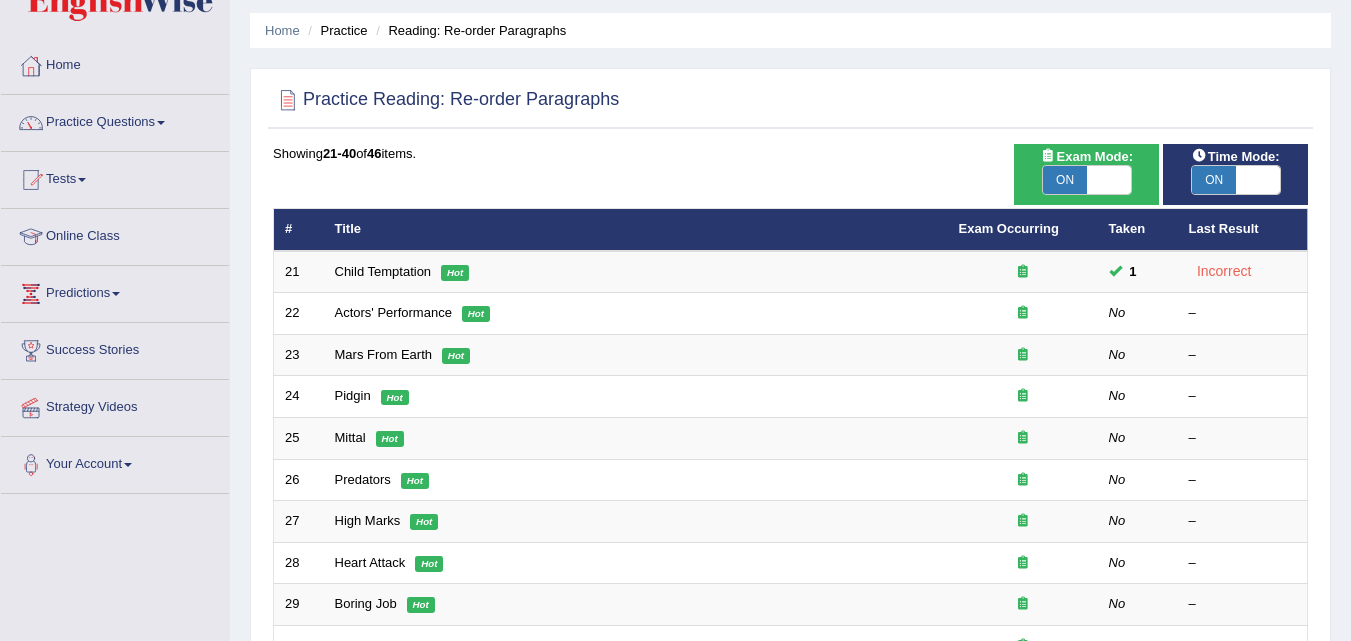 drag, startPoint x: 0, startPoint y: 0, endPoint x: 1365, endPoint y: 211, distance: 1381.2118 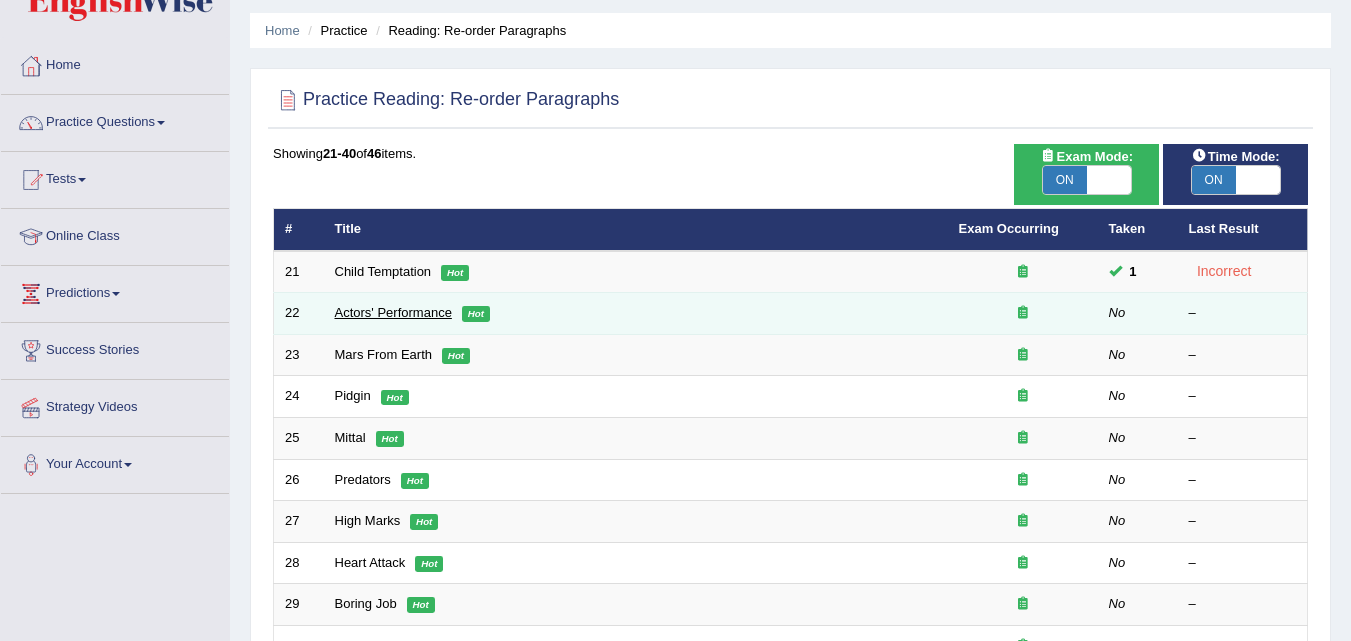 click on "Actors' Performance" at bounding box center [393, 312] 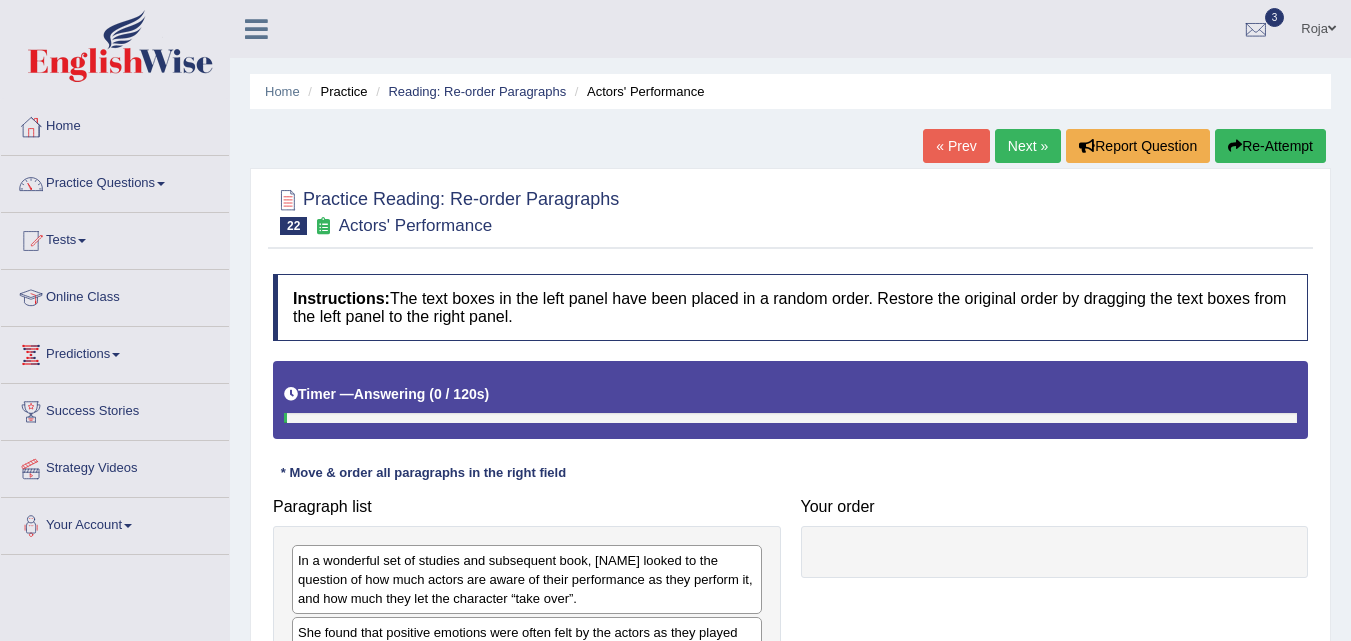 scroll, scrollTop: 0, scrollLeft: 0, axis: both 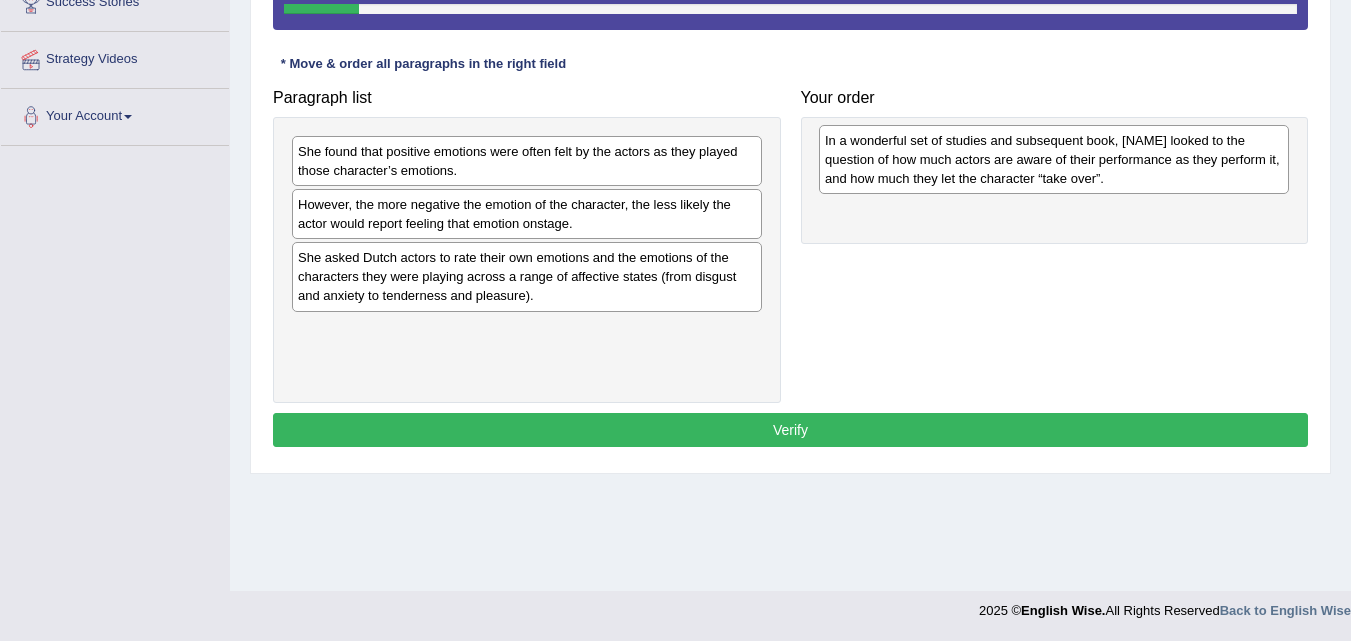 drag, startPoint x: 652, startPoint y: 171, endPoint x: 1164, endPoint y: 160, distance: 512.11816 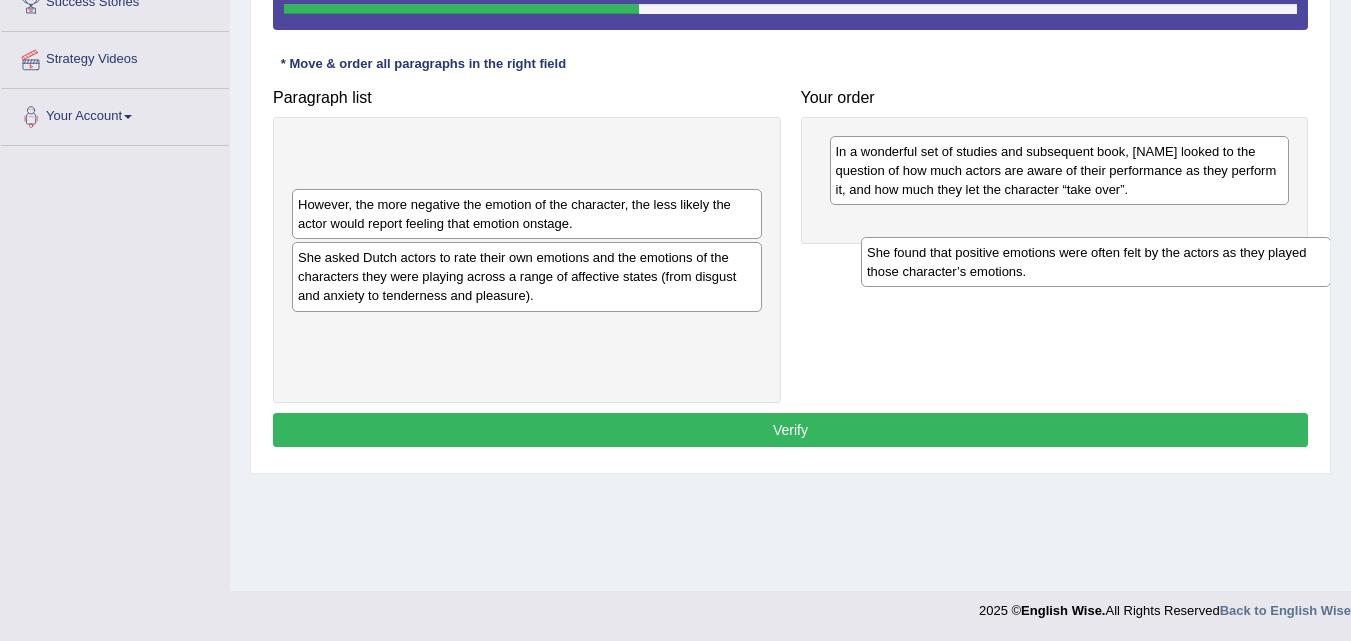 drag, startPoint x: 625, startPoint y: 165, endPoint x: 1216, endPoint y: 266, distance: 599.5682 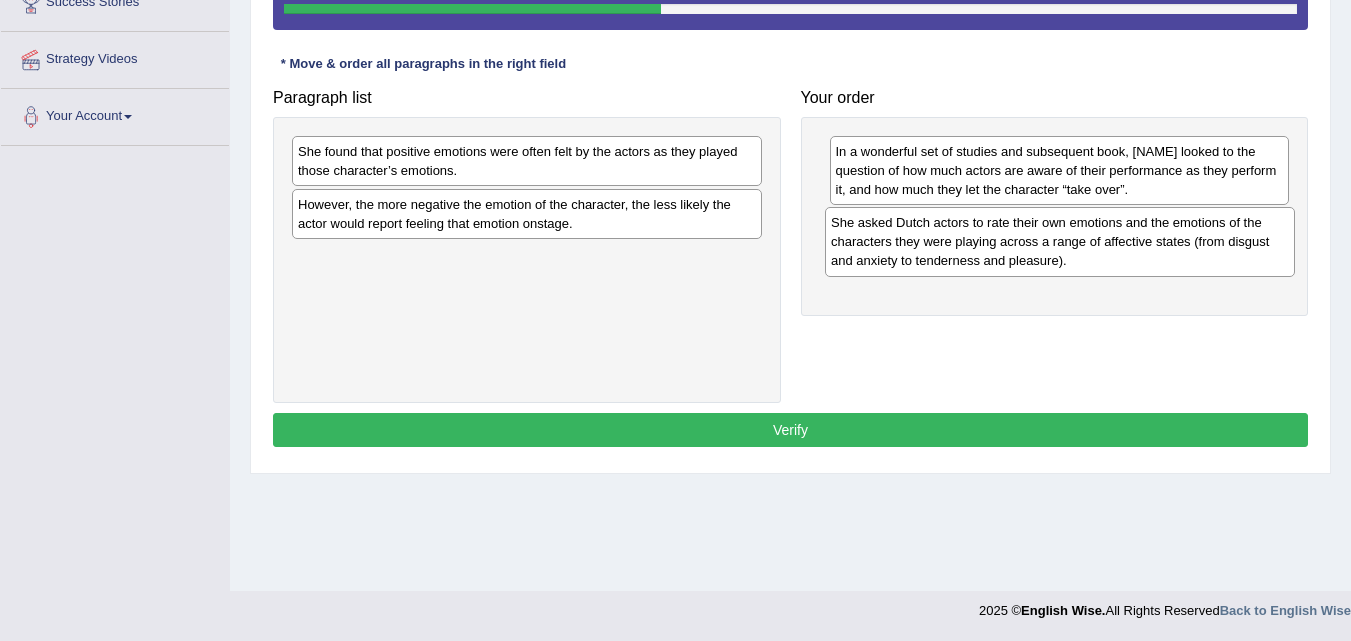 drag, startPoint x: 629, startPoint y: 275, endPoint x: 1147, endPoint y: 246, distance: 518.81116 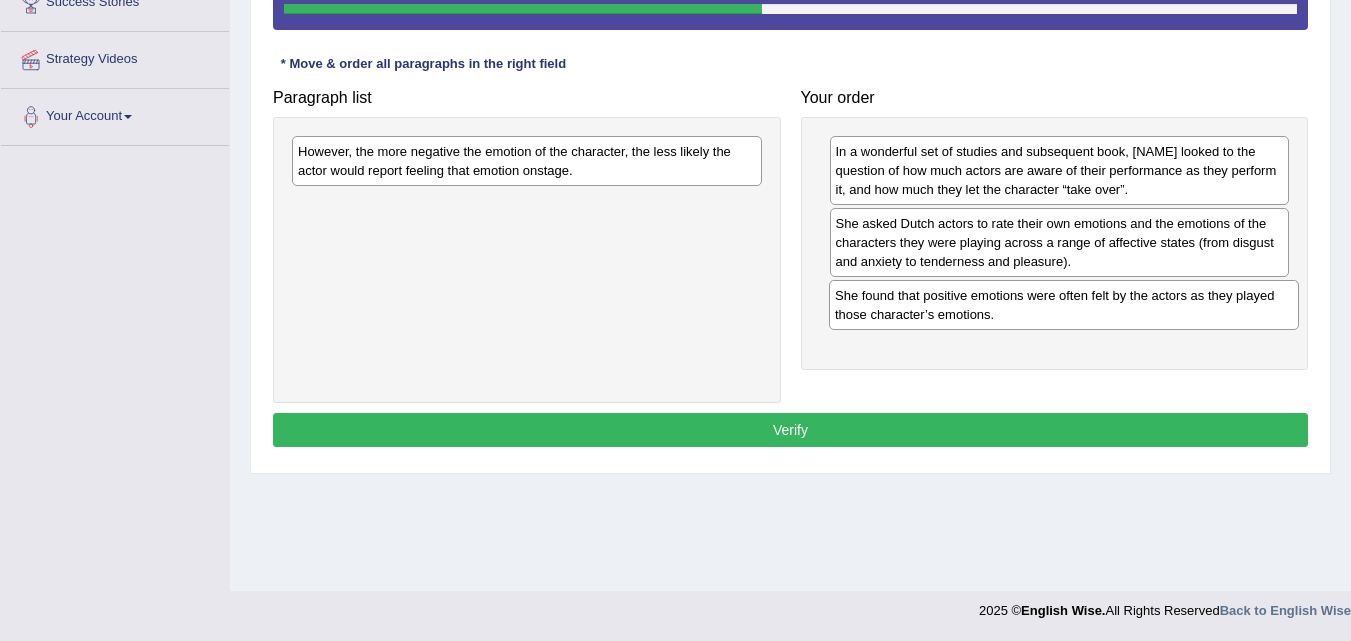 drag, startPoint x: 615, startPoint y: 165, endPoint x: 1151, endPoint y: 311, distance: 555.52856 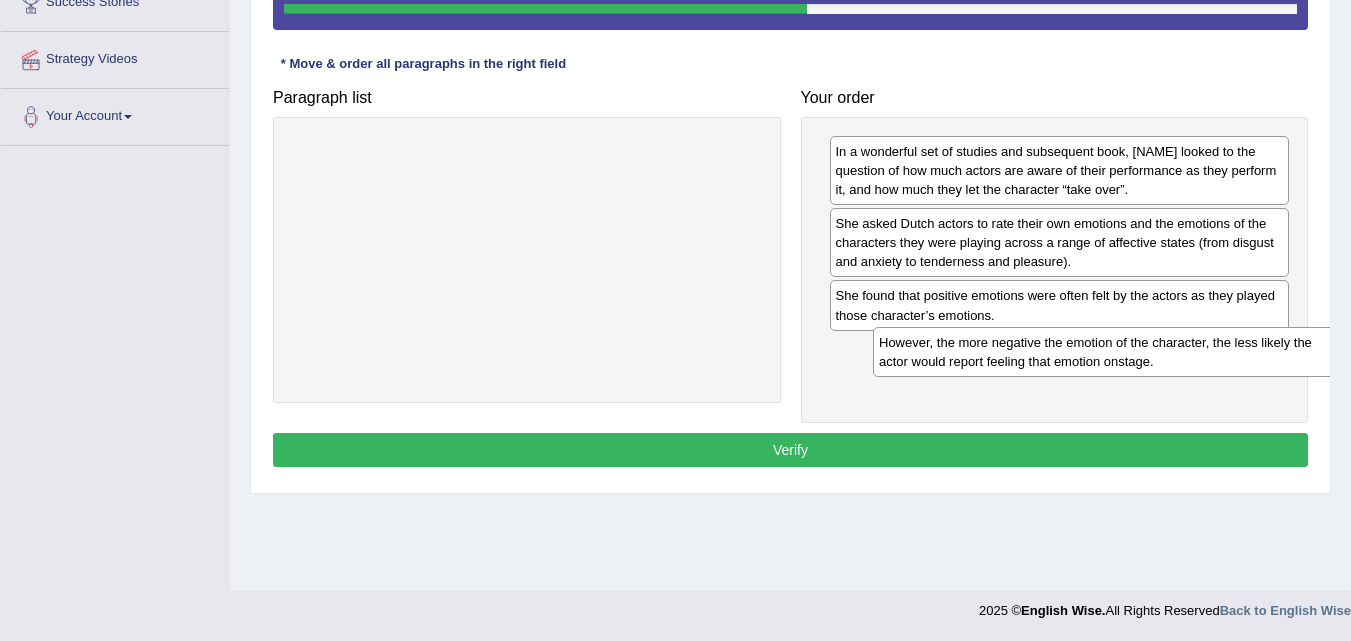drag, startPoint x: 535, startPoint y: 152, endPoint x: 1069, endPoint y: 351, distance: 569.8746 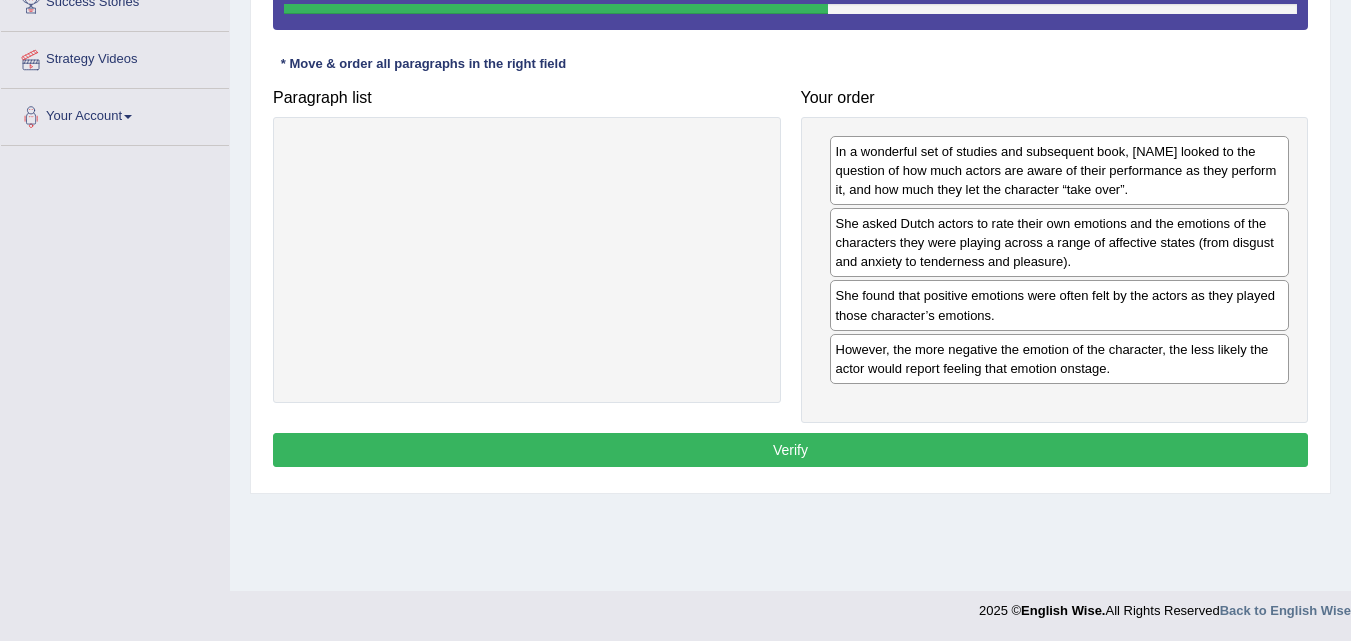 click on "Verify" at bounding box center (790, 450) 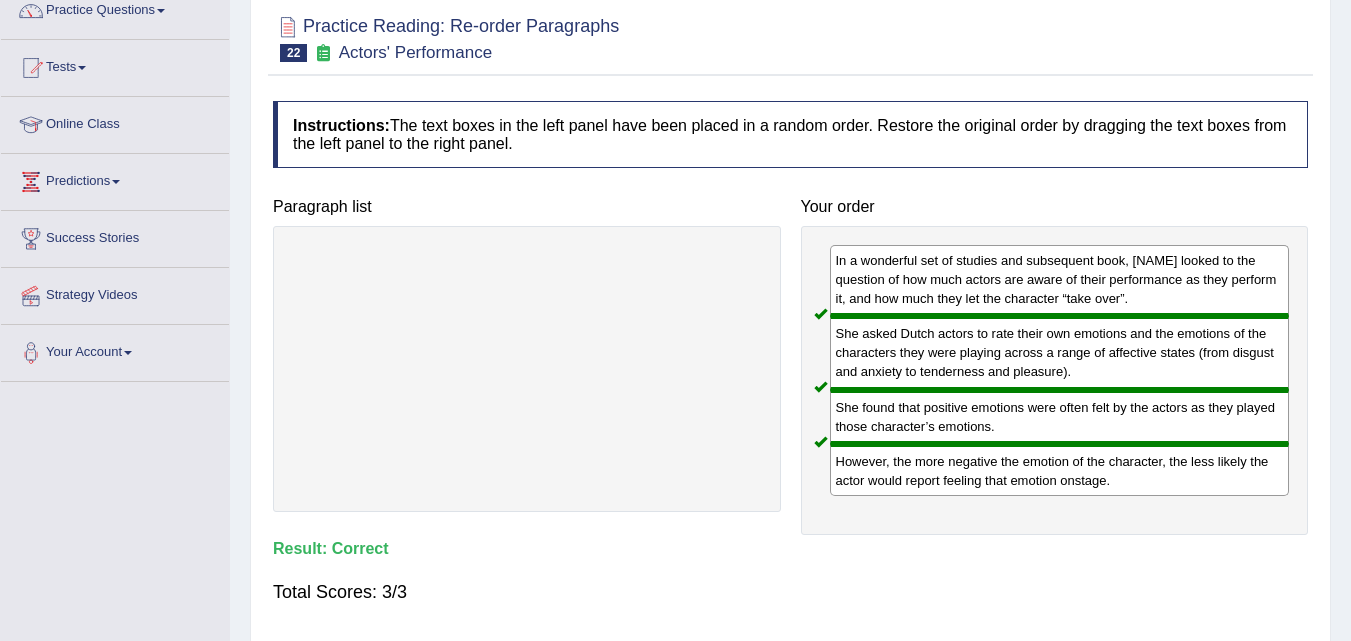 scroll, scrollTop: 172, scrollLeft: 0, axis: vertical 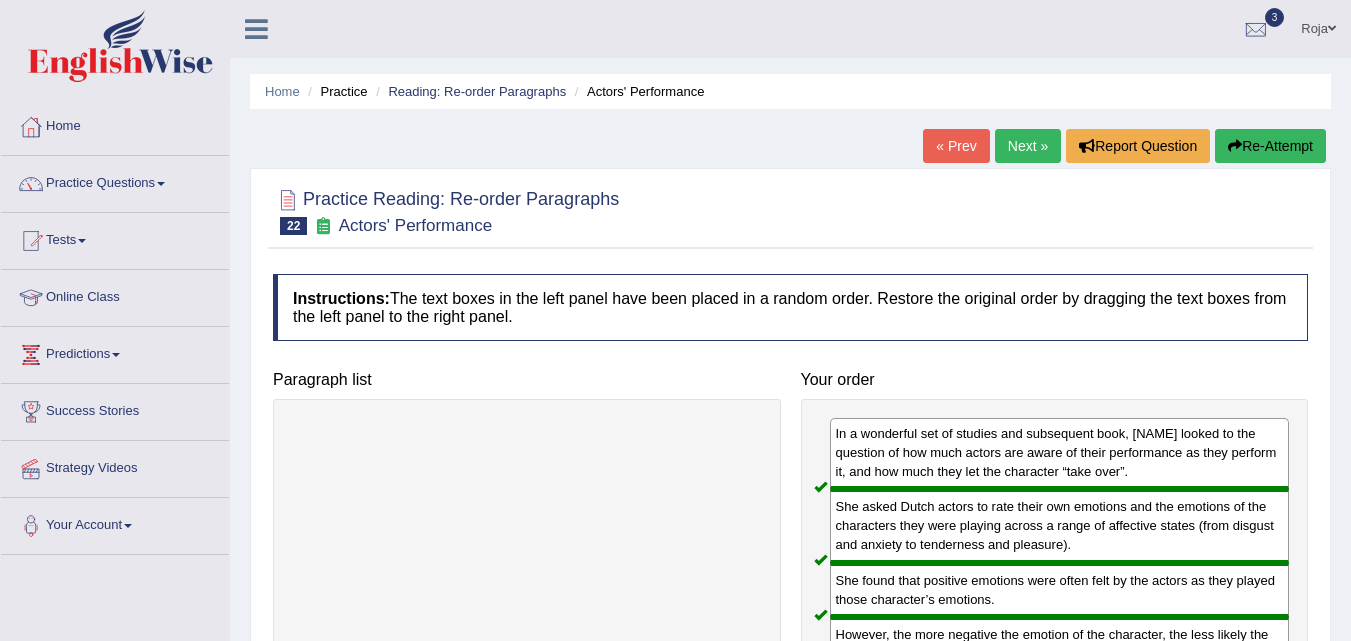 click on "Next »" at bounding box center [1028, 146] 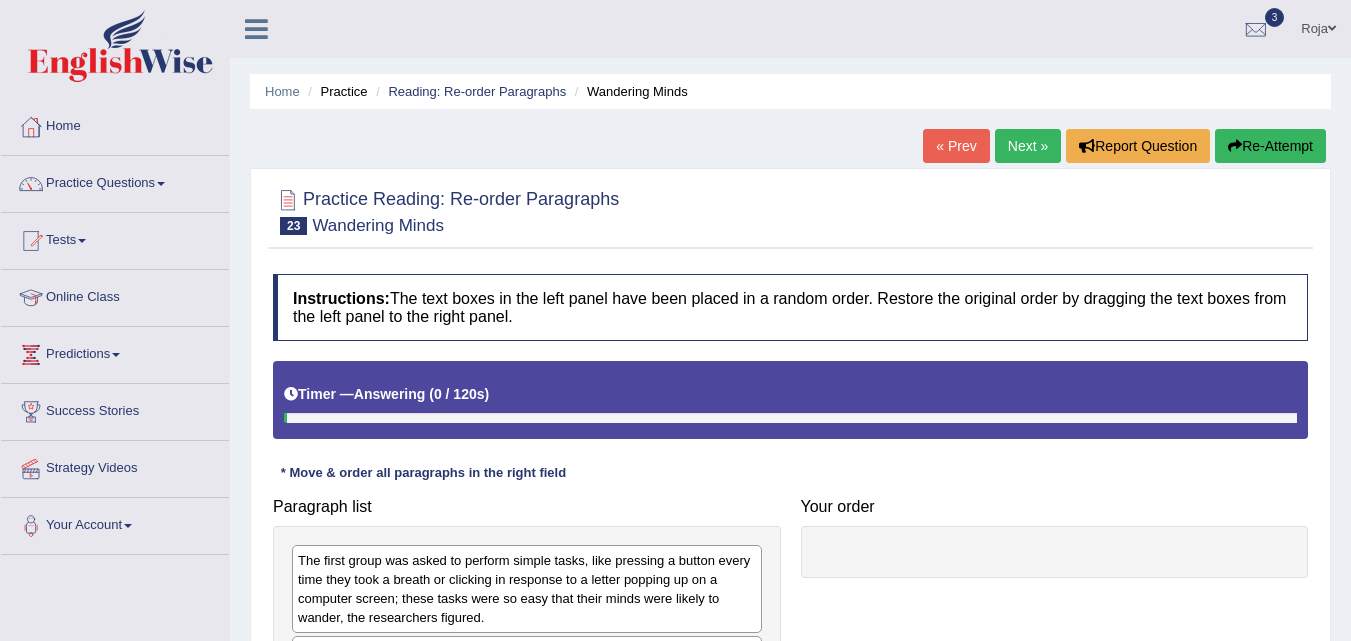 scroll, scrollTop: 409, scrollLeft: 0, axis: vertical 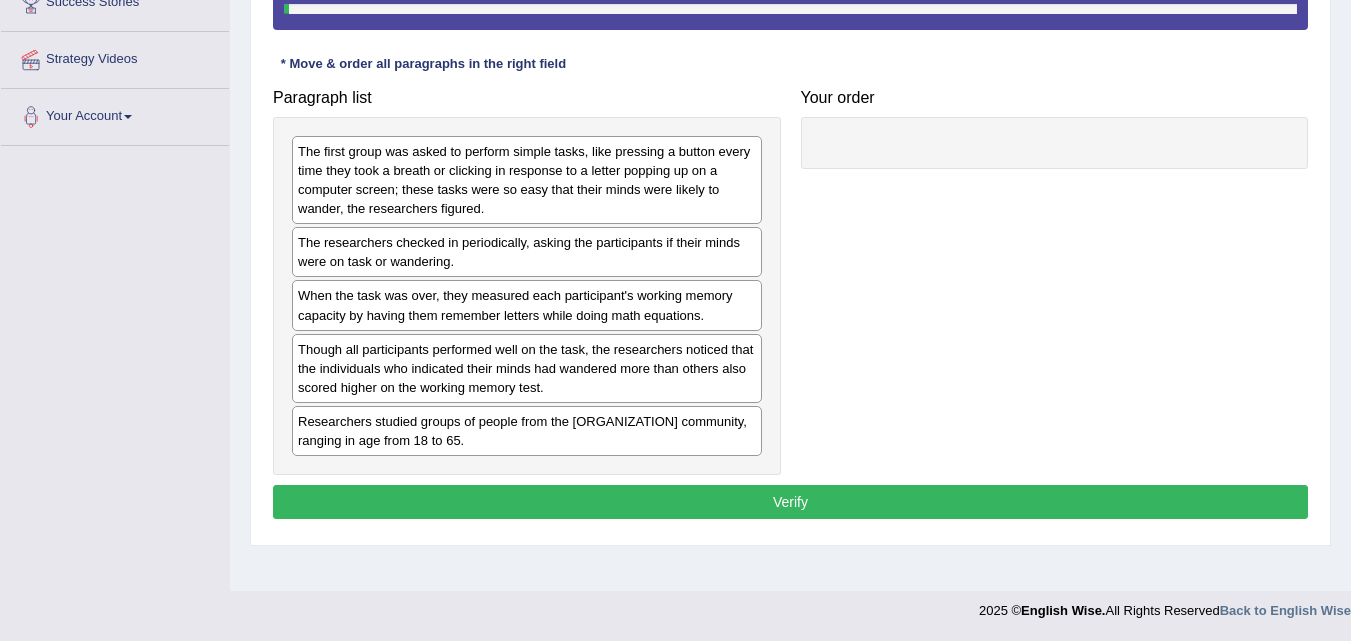 click on "Toggle navigation
Home
Practice Questions   Speaking Practice Read Aloud
Repeat Sentence
Describe Image
Re-tell Lecture
Answer Short Question
Summarize Group Discussion
Respond To A Situation
Writing Practice  Summarize Written Text
Write Essay
Reading Practice  Reading & Writing: Fill In The Blanks
Choose Multiple Answers
Re-order Paragraphs
Fill In The Blanks
Choose Single Answer
Listening Practice  Summarize Spoken Text
Highlight Incorrect Words
Highlight Correct Summary
Select Missing Word
Choose Single Answer
Choose Multiple Answers
Fill In The Blanks
Write From Dictation
Pronunciation
Tests
Take Mock Test" at bounding box center [675, -89] 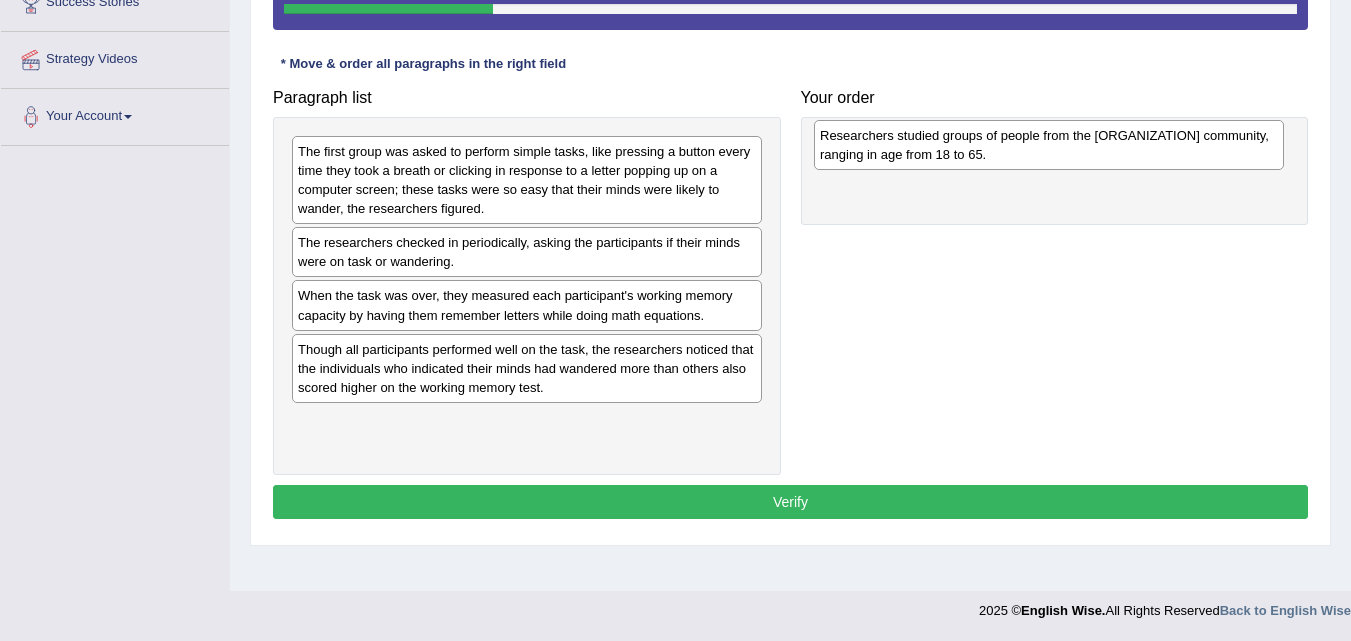 drag, startPoint x: 380, startPoint y: 442, endPoint x: 902, endPoint y: 162, distance: 592.3546 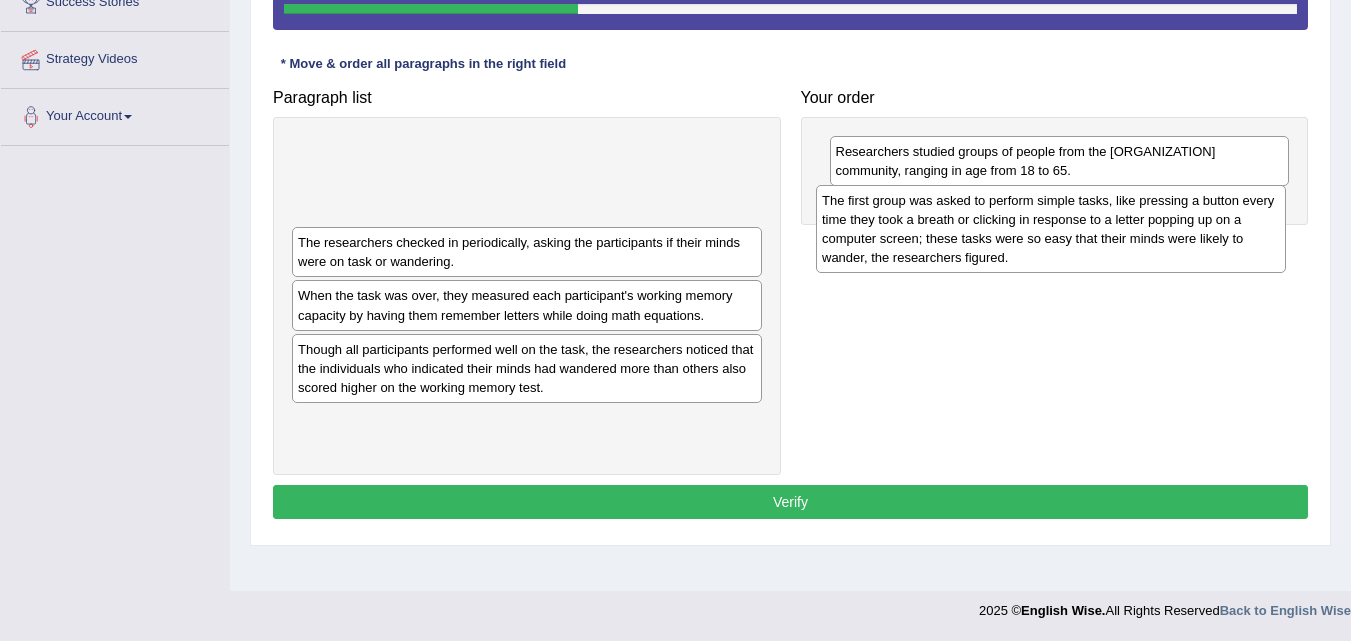 drag, startPoint x: 598, startPoint y: 193, endPoint x: 1123, endPoint y: 242, distance: 527.28174 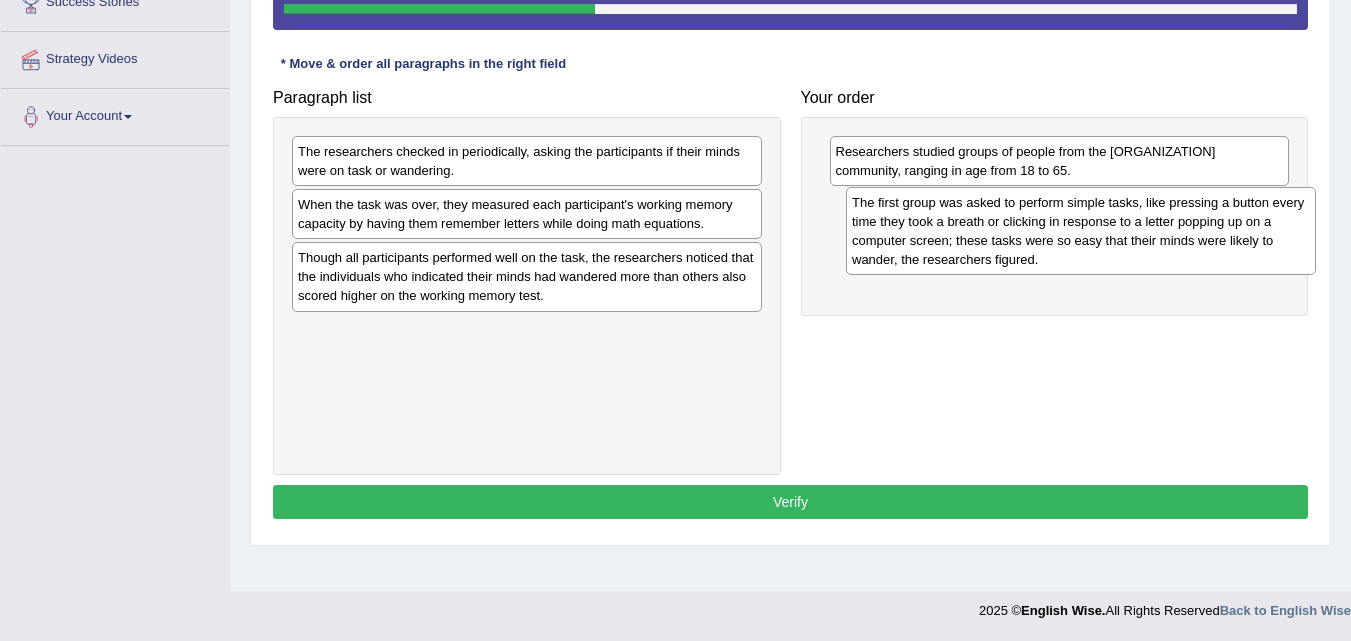 drag, startPoint x: 637, startPoint y: 162, endPoint x: 1190, endPoint y: 214, distance: 555.43945 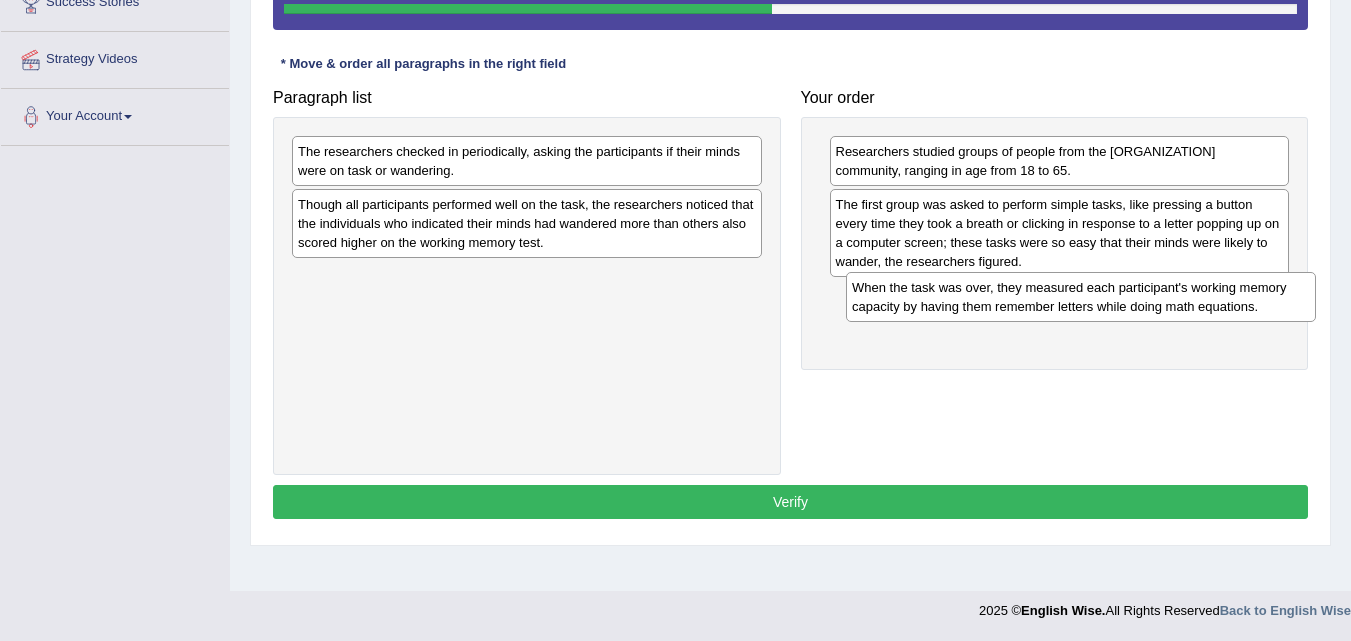 drag, startPoint x: 511, startPoint y: 218, endPoint x: 1065, endPoint y: 301, distance: 560.183 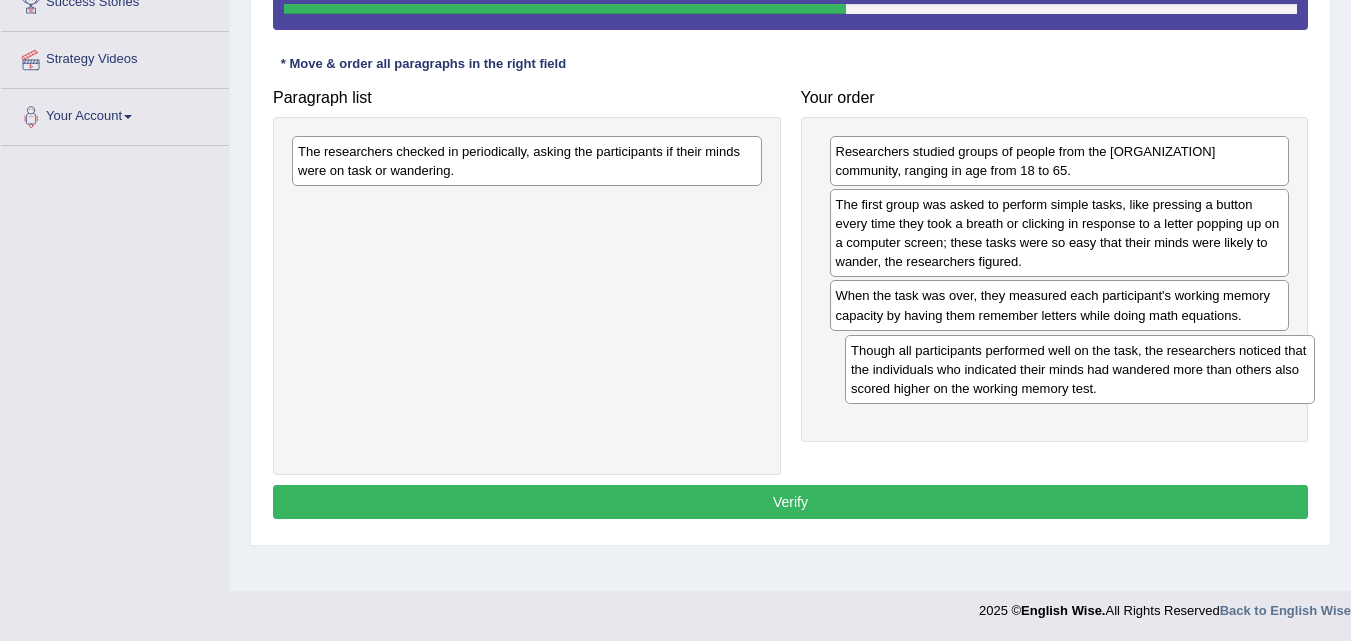 drag, startPoint x: 588, startPoint y: 211, endPoint x: 1097, endPoint y: 357, distance: 529.52527 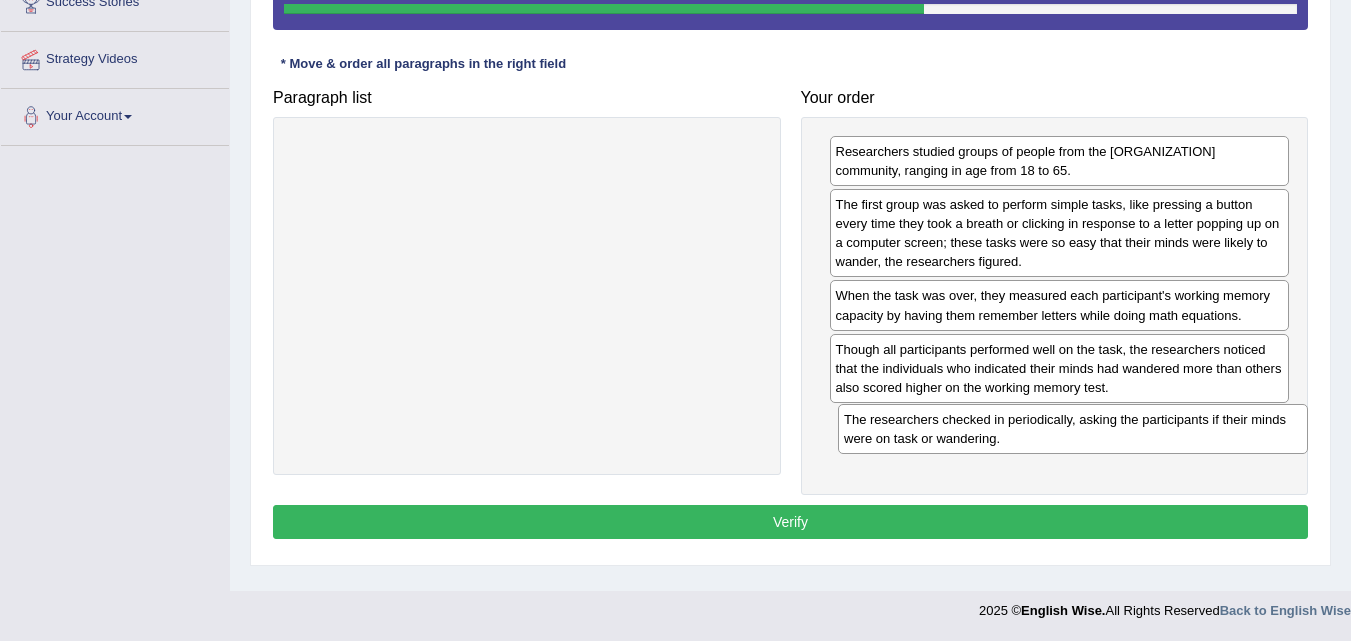 drag, startPoint x: 607, startPoint y: 161, endPoint x: 1153, endPoint y: 429, distance: 608.2269 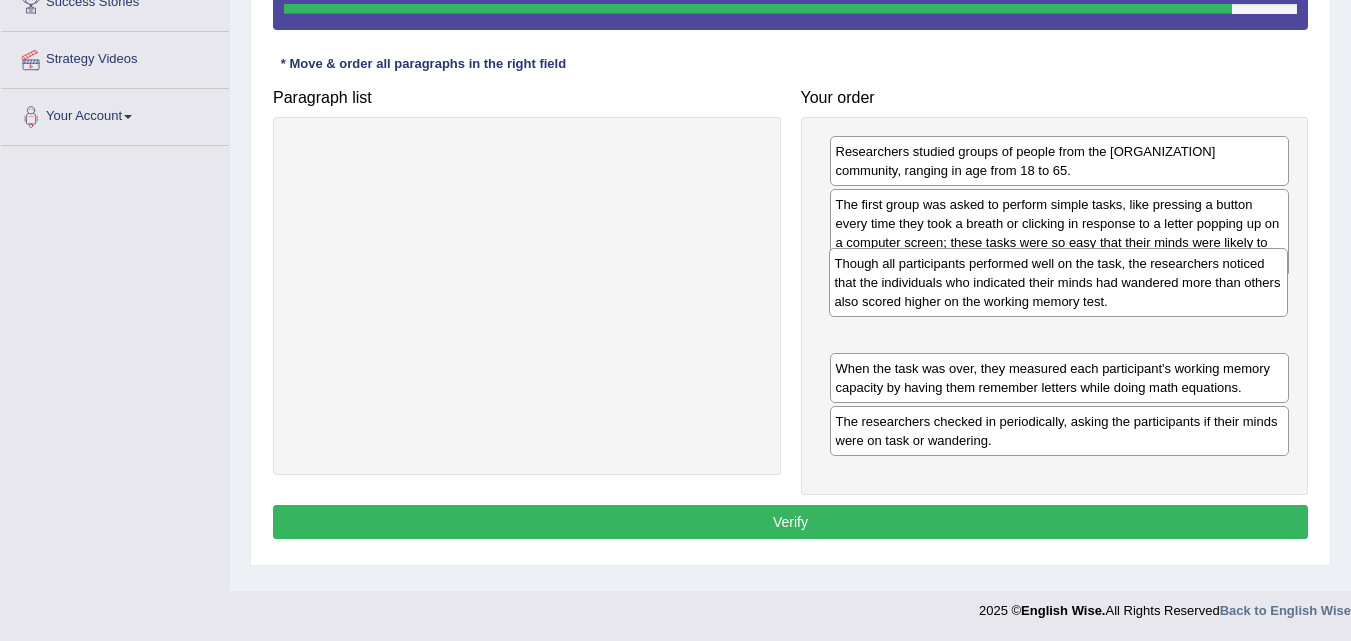 drag, startPoint x: 1063, startPoint y: 378, endPoint x: 1055, endPoint y: 295, distance: 83.38465 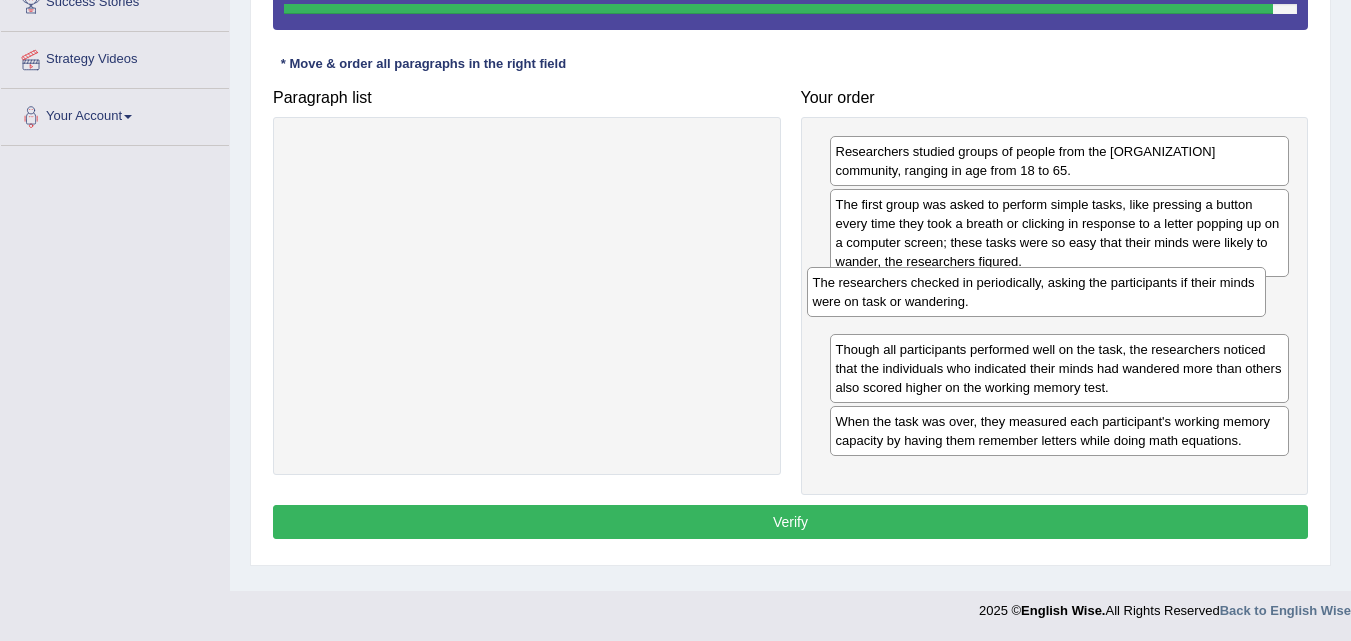 drag, startPoint x: 1026, startPoint y: 442, endPoint x: 1003, endPoint y: 299, distance: 144.83784 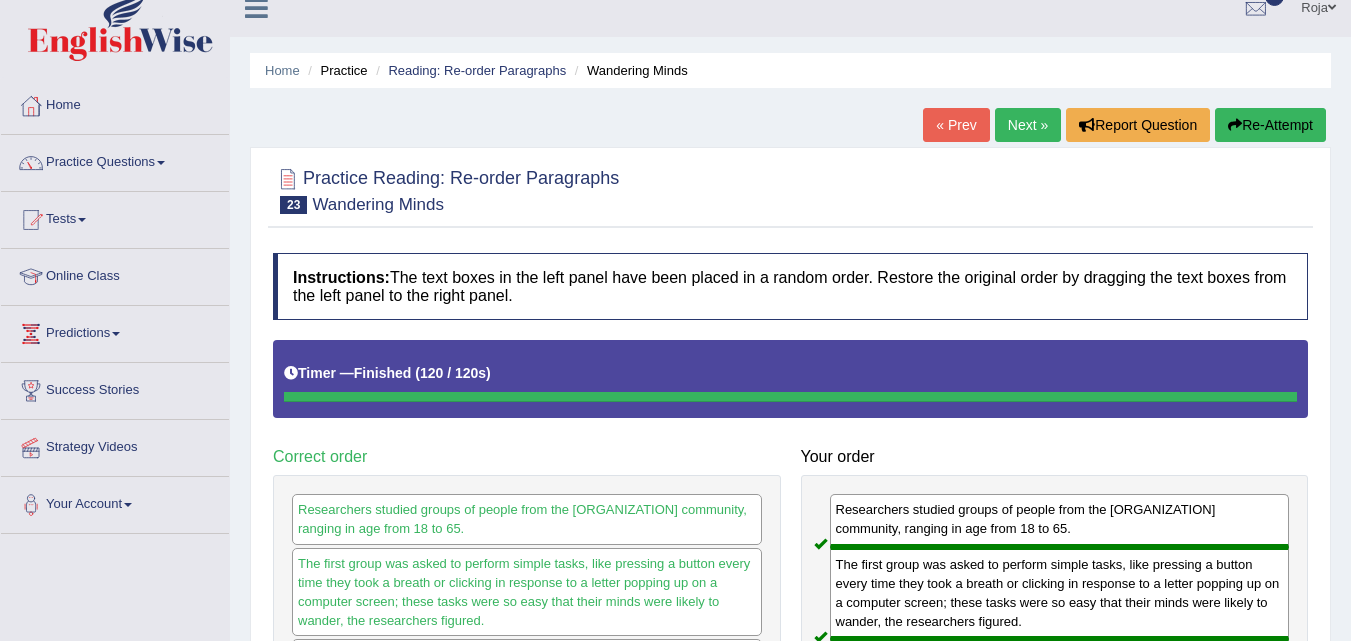 scroll, scrollTop: 14, scrollLeft: 0, axis: vertical 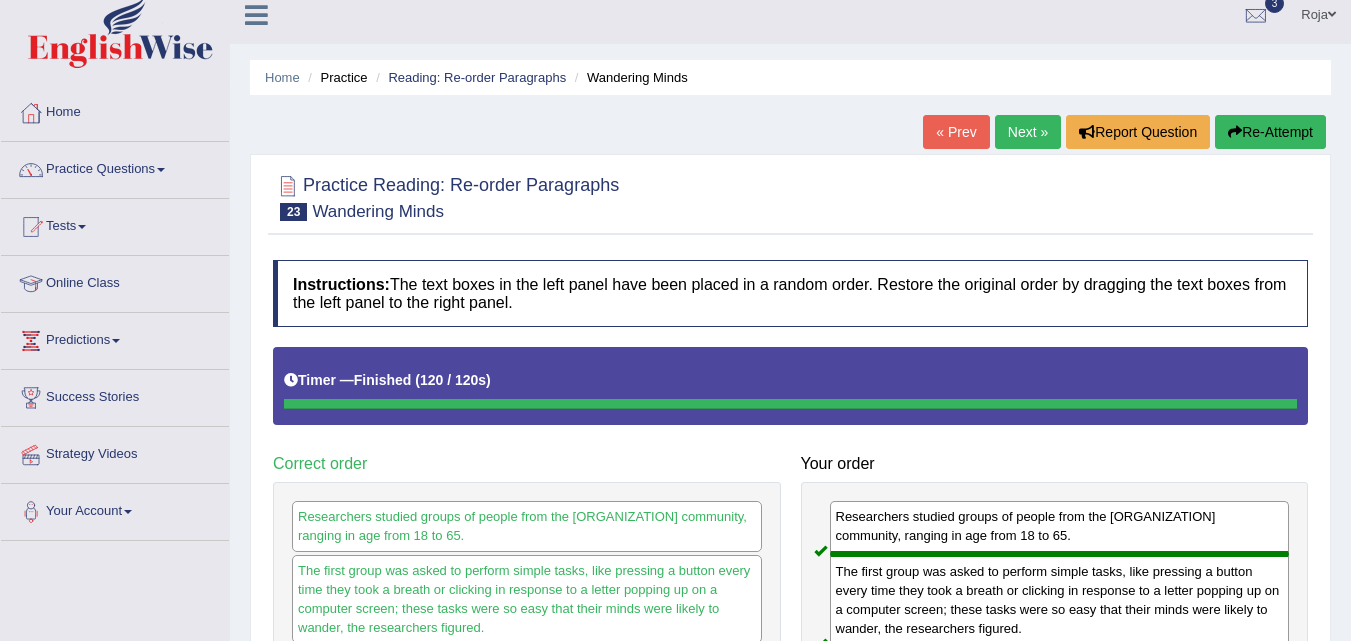 click on "Next »" at bounding box center [1028, 132] 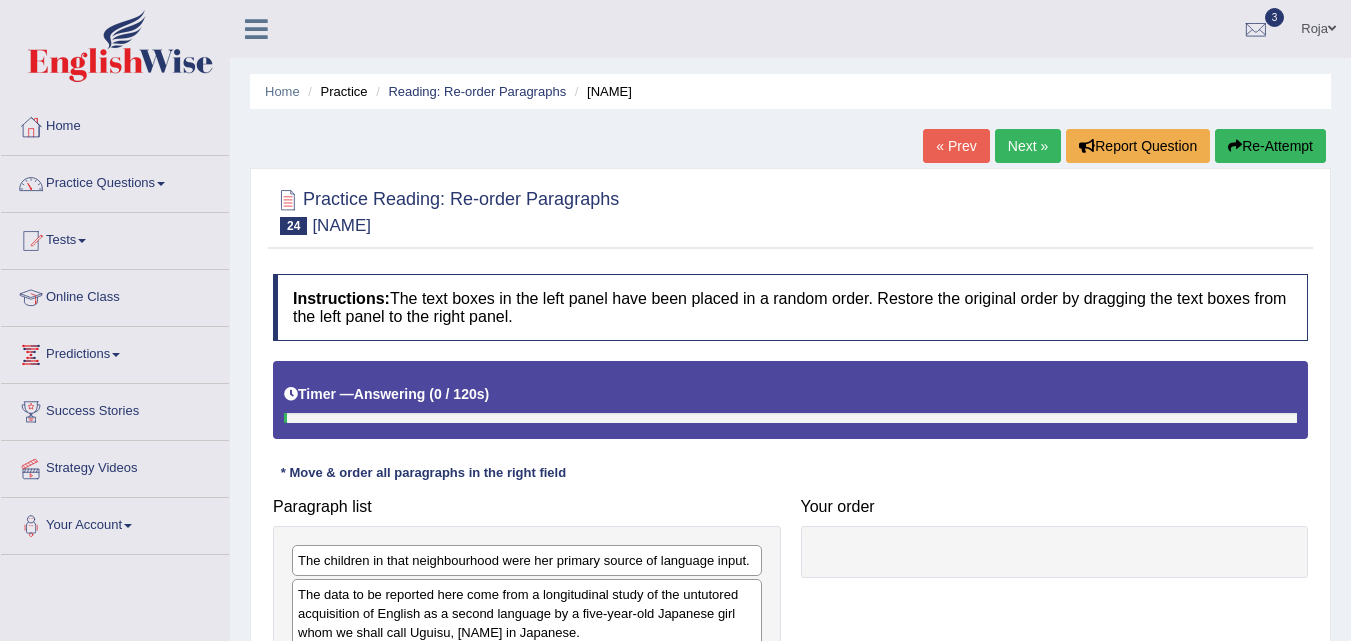scroll, scrollTop: 0, scrollLeft: 0, axis: both 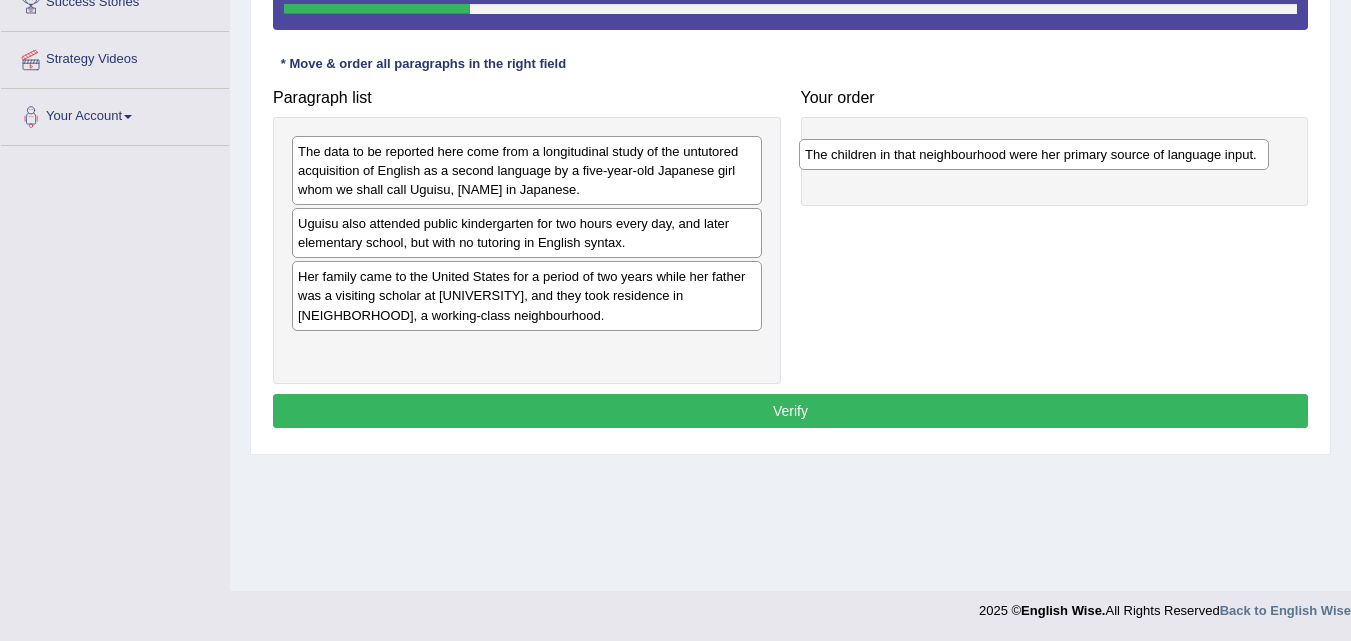 drag, startPoint x: 500, startPoint y: 151, endPoint x: 1013, endPoint y: 154, distance: 513.0088 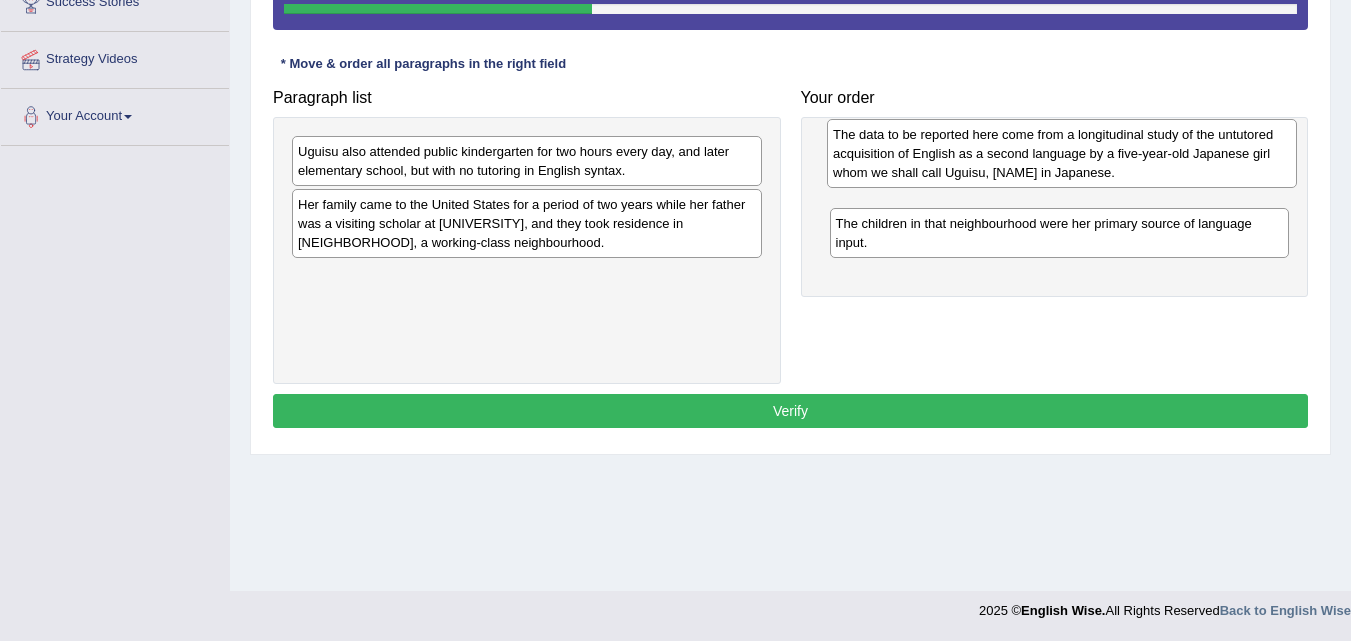 drag, startPoint x: 582, startPoint y: 198, endPoint x: 1117, endPoint y: 181, distance: 535.27 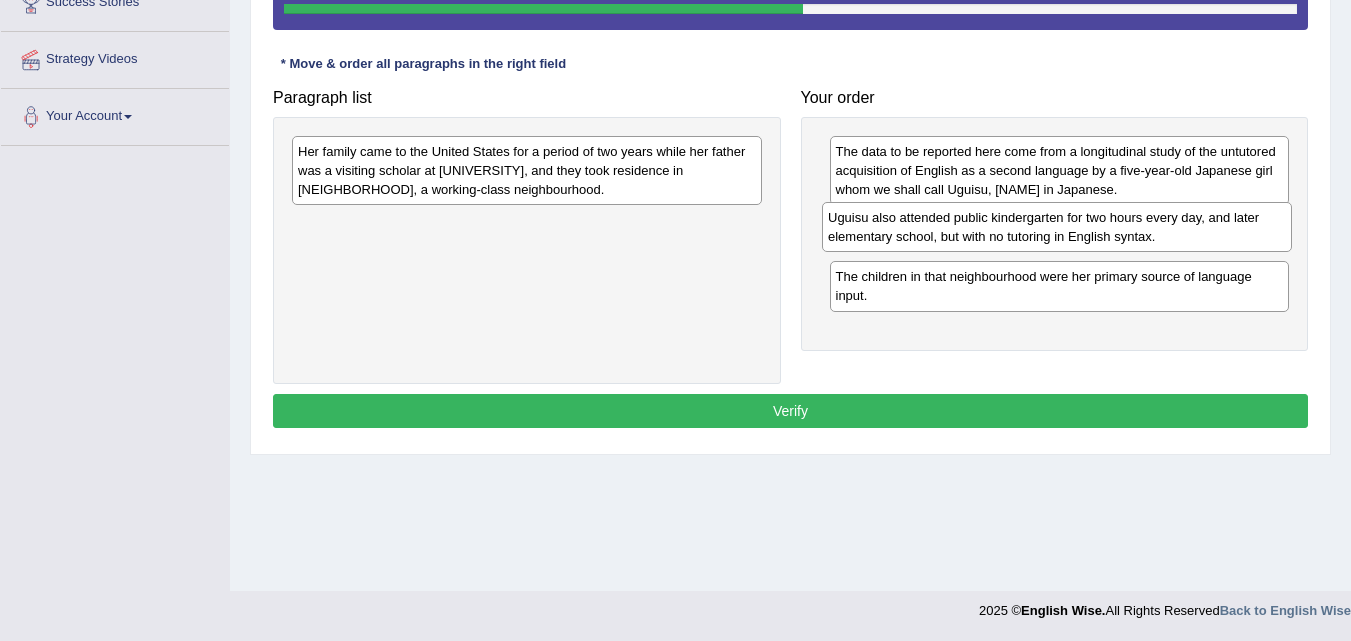 drag, startPoint x: 666, startPoint y: 173, endPoint x: 1198, endPoint y: 242, distance: 536.45593 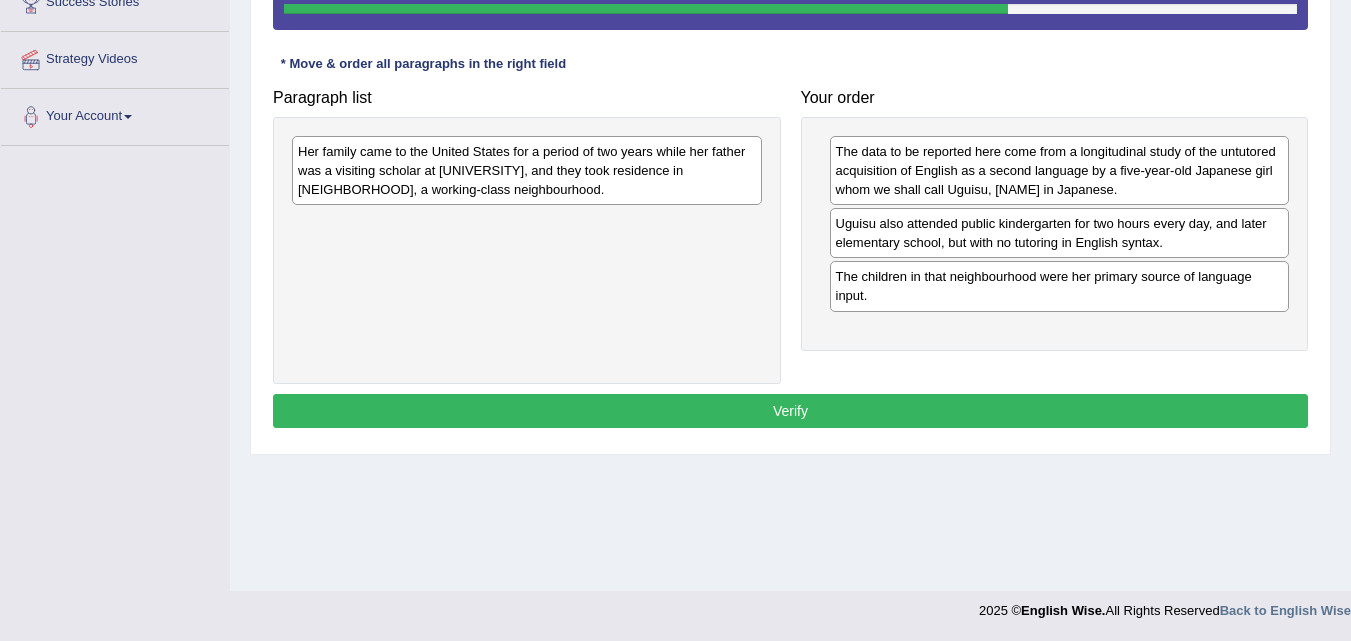 click on "The children in that neighbourhood were her primary source of language input." at bounding box center (1060, 286) 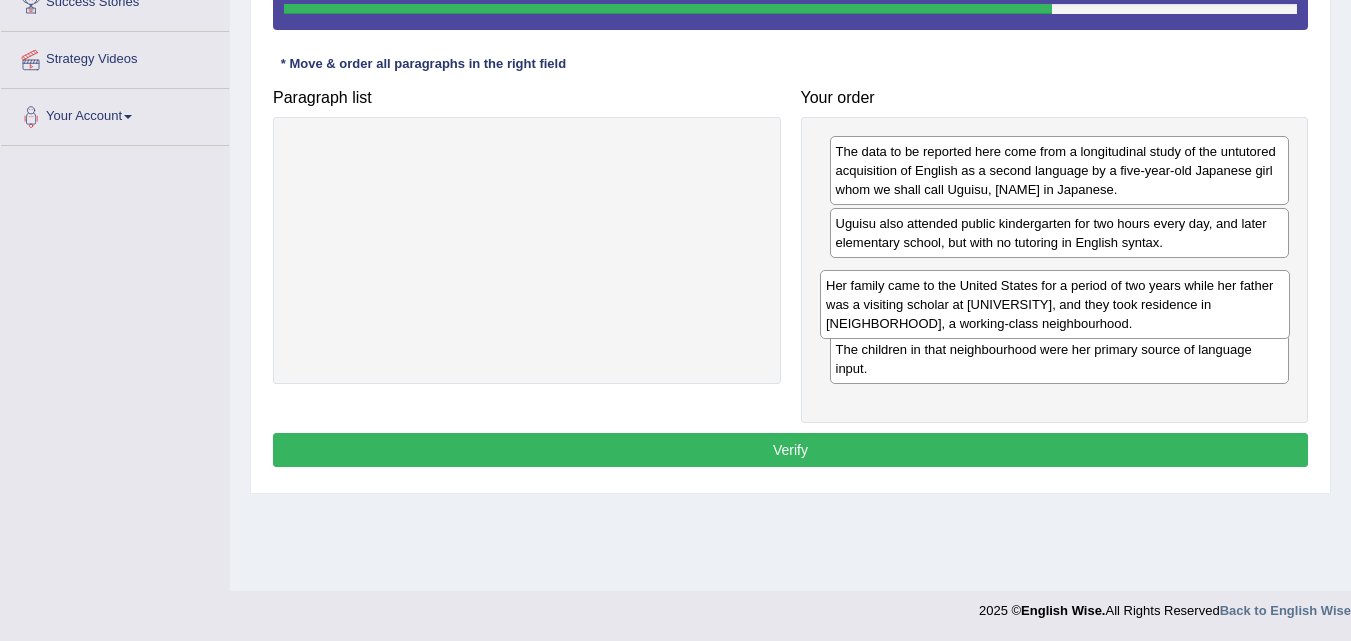 drag, startPoint x: 689, startPoint y: 169, endPoint x: 1217, endPoint y: 300, distance: 544.0083 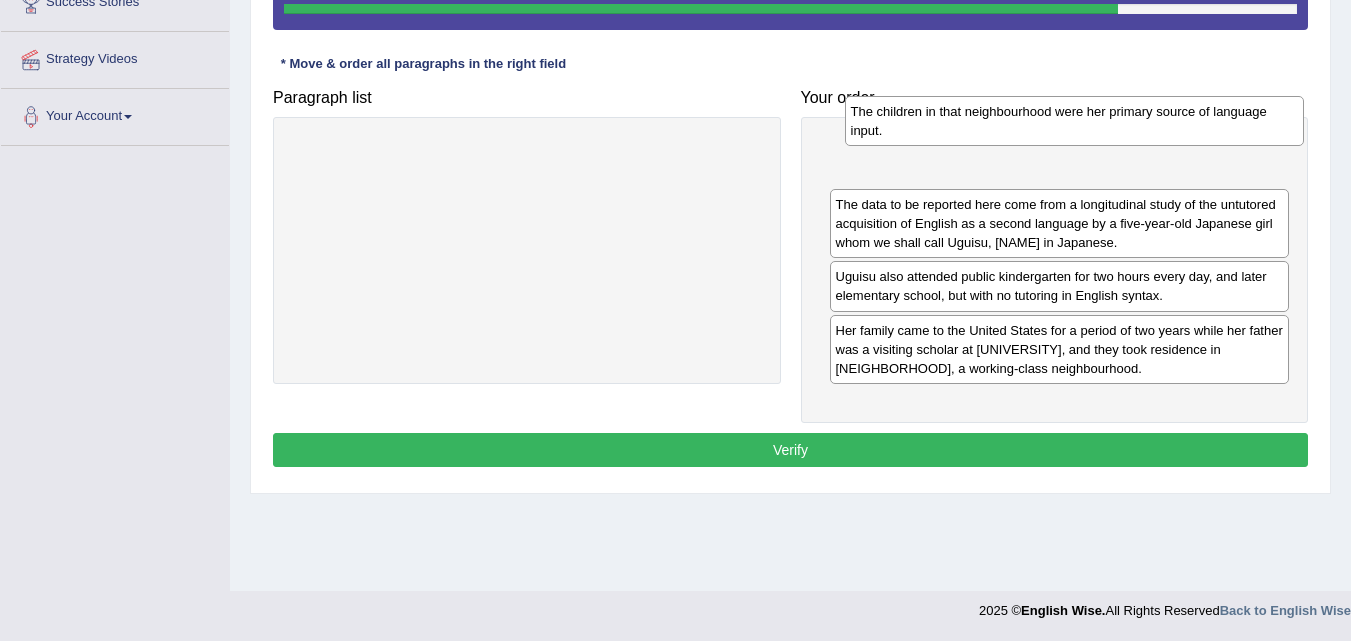 drag, startPoint x: 1042, startPoint y: 373, endPoint x: 1049, endPoint y: 149, distance: 224.10934 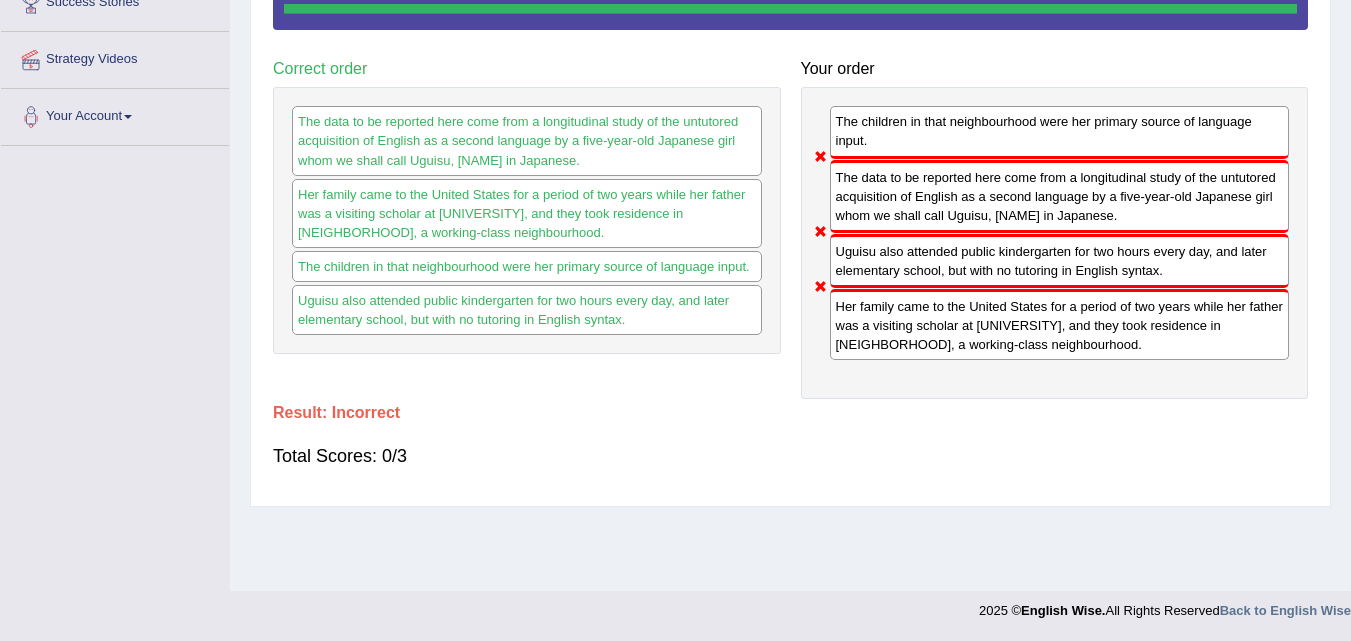 click on "The data to be reported here come from a longitudinal study of the untutored acquisition of English as a second language by a five-year-old Japanese girl whom we shall call Uguisu, [NAME] in Japanese." at bounding box center [1060, 196] 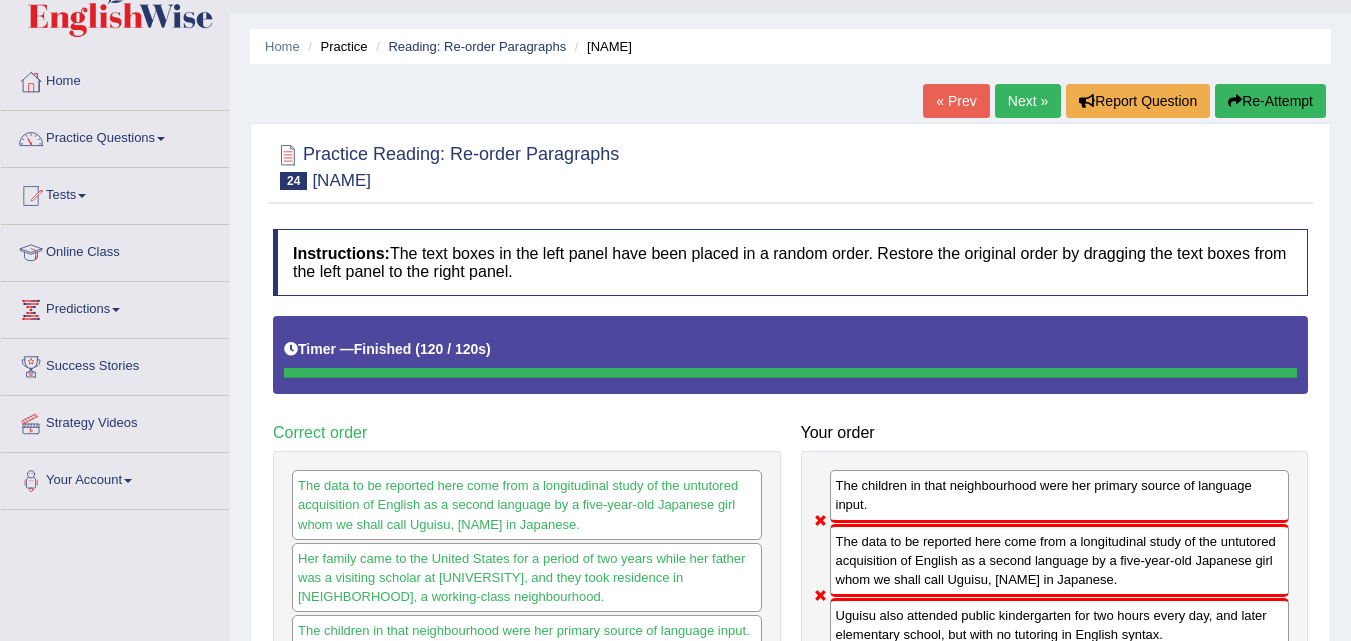 scroll, scrollTop: 38, scrollLeft: 0, axis: vertical 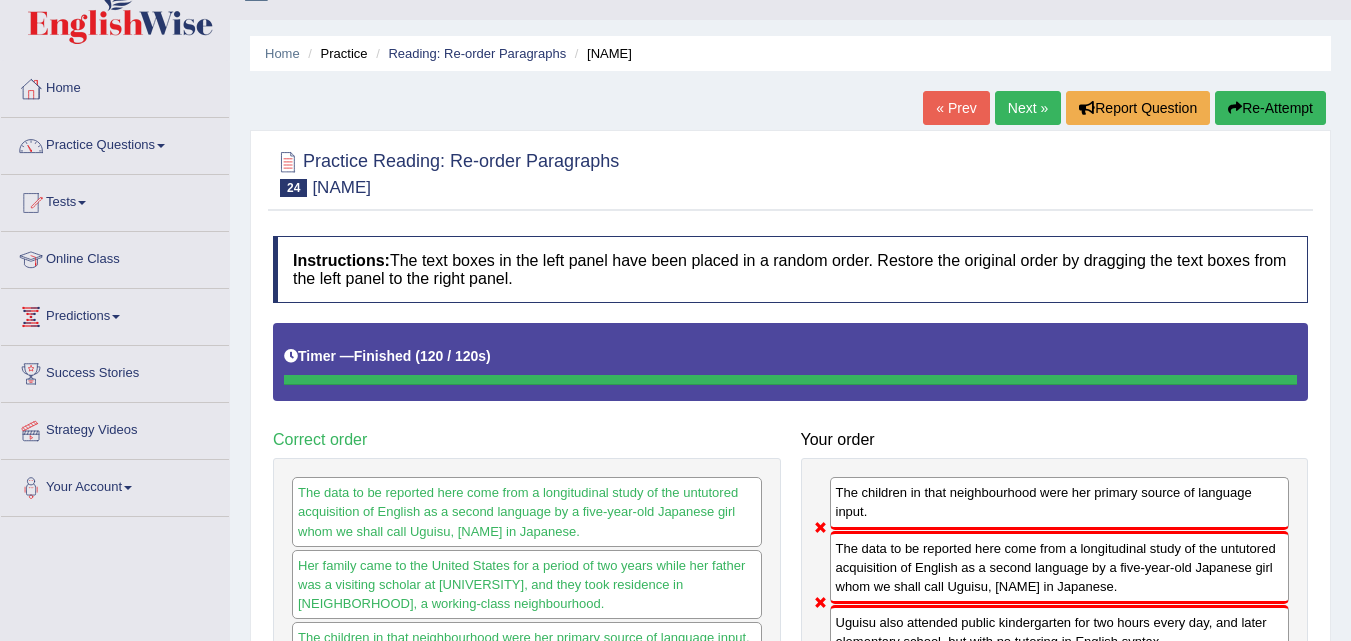 click on "Next »" at bounding box center [1028, 108] 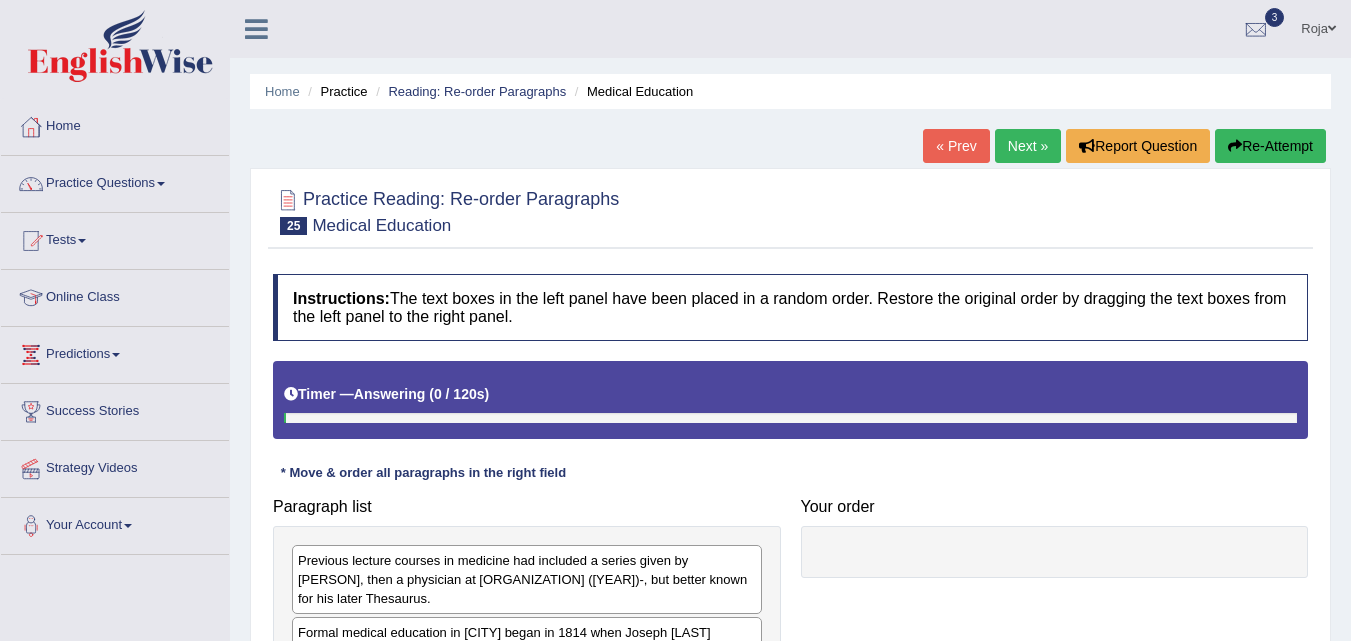 scroll, scrollTop: 0, scrollLeft: 0, axis: both 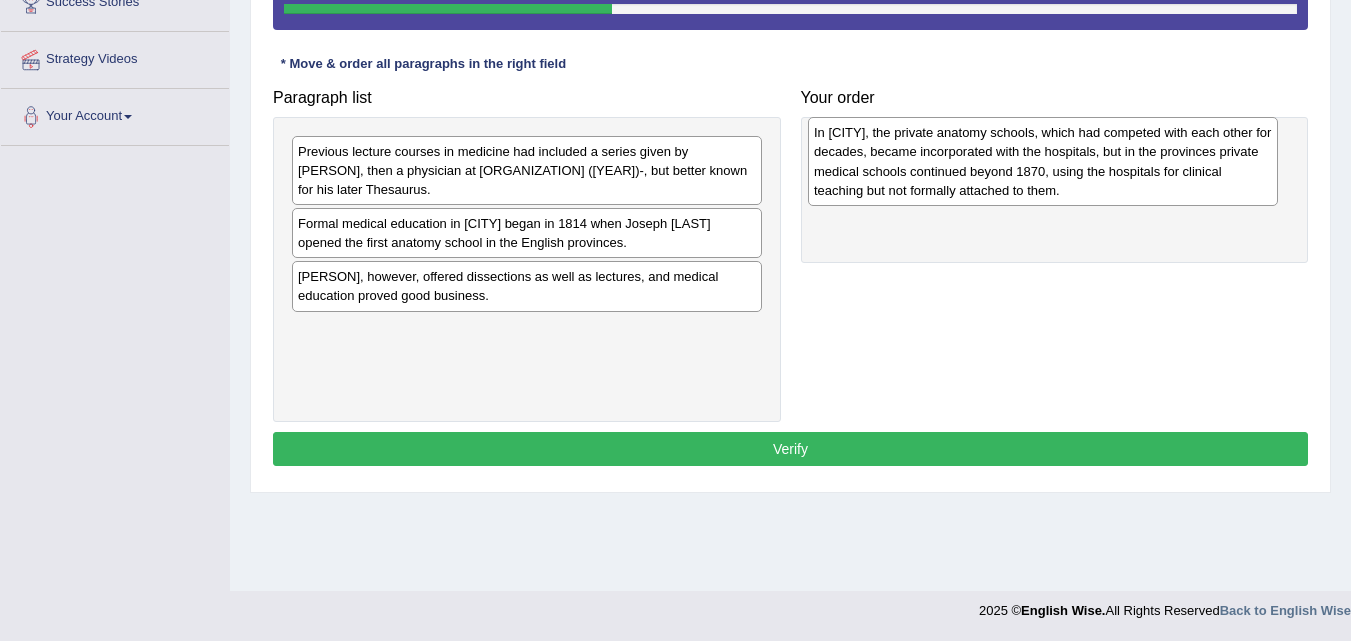 drag, startPoint x: 465, startPoint y: 318, endPoint x: 984, endPoint y: 182, distance: 536.5231 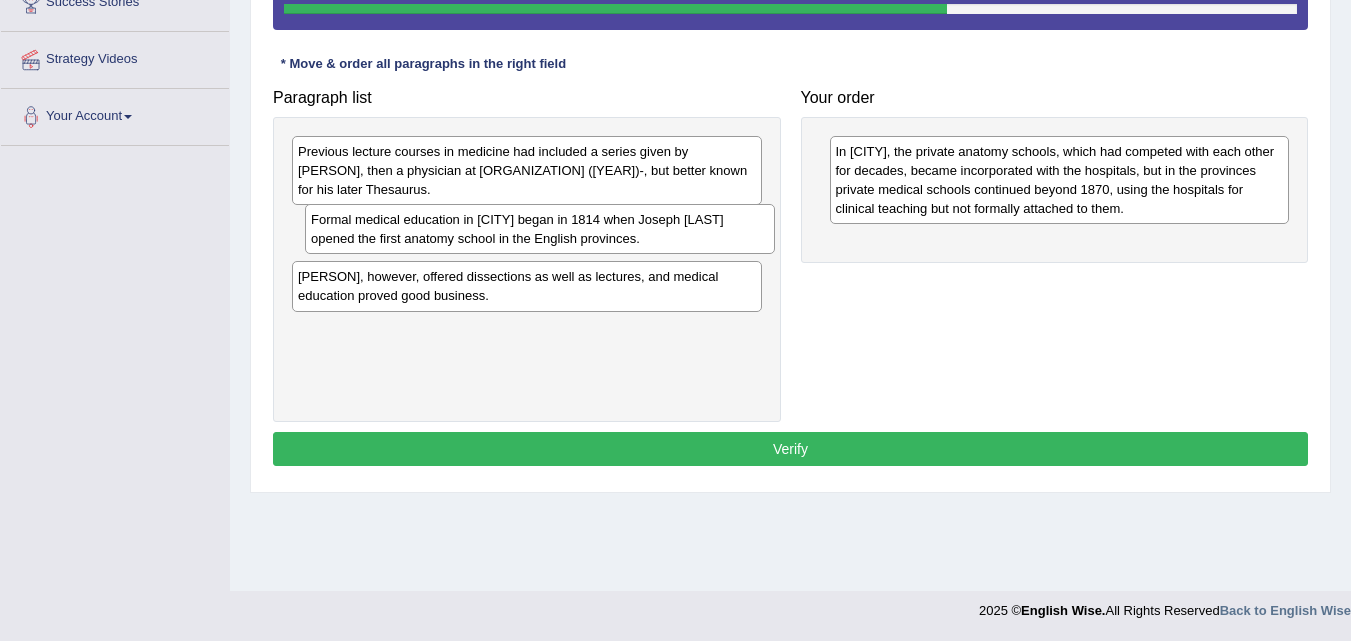 click on "Formal medical education in Manchester began in 1814 when Joseph Jordan opened the first anatomy school in the English provinces." at bounding box center (540, 229) 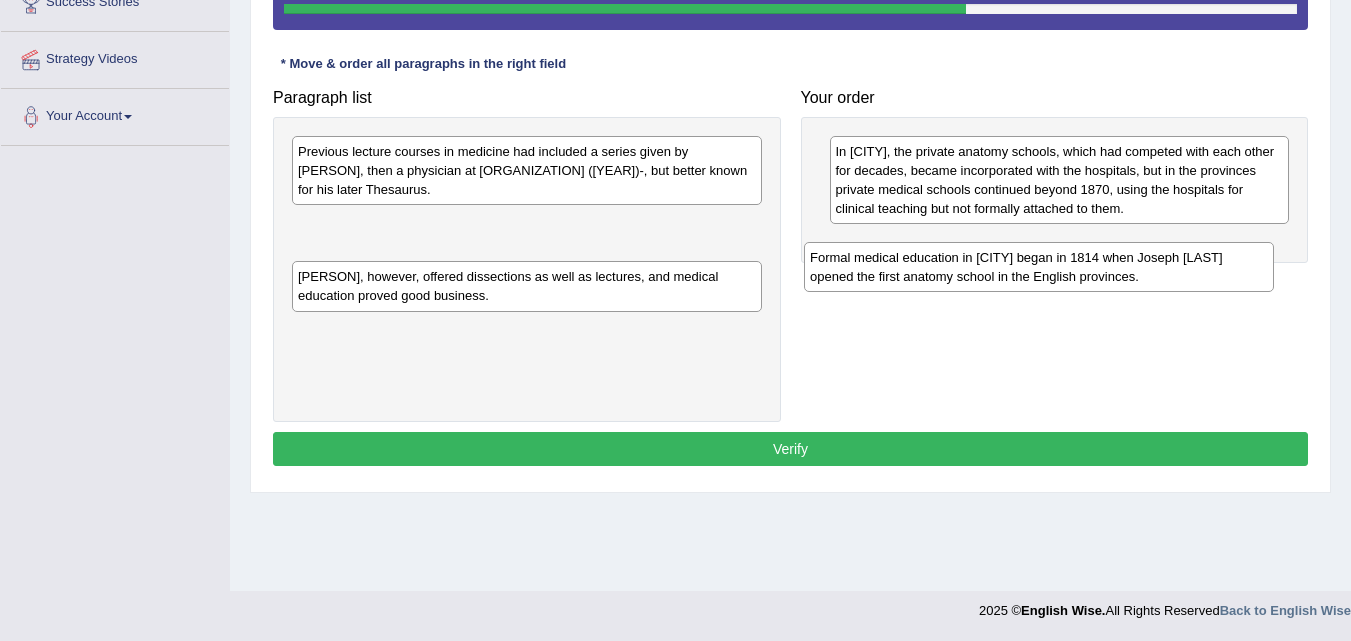 drag, startPoint x: 617, startPoint y: 238, endPoint x: 1129, endPoint y: 272, distance: 513.1277 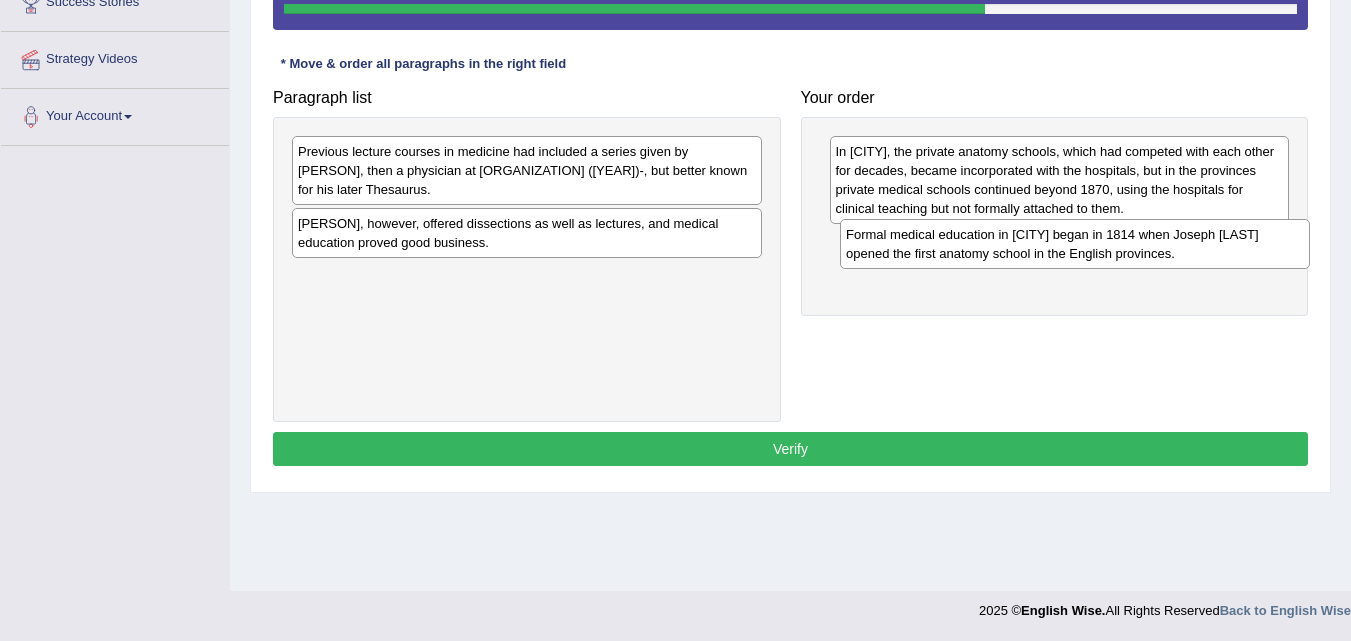 drag, startPoint x: 554, startPoint y: 248, endPoint x: 1087, endPoint y: 273, distance: 533.586 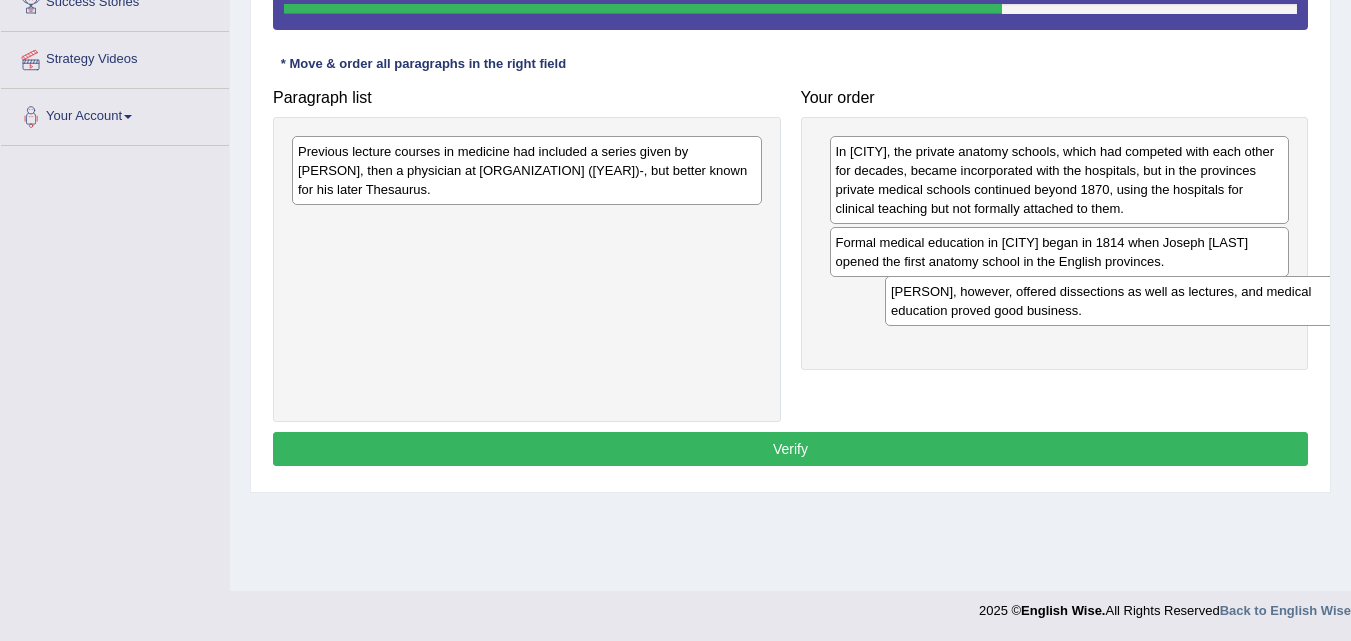 drag, startPoint x: 425, startPoint y: 222, endPoint x: 989, endPoint y: 301, distance: 569.5059 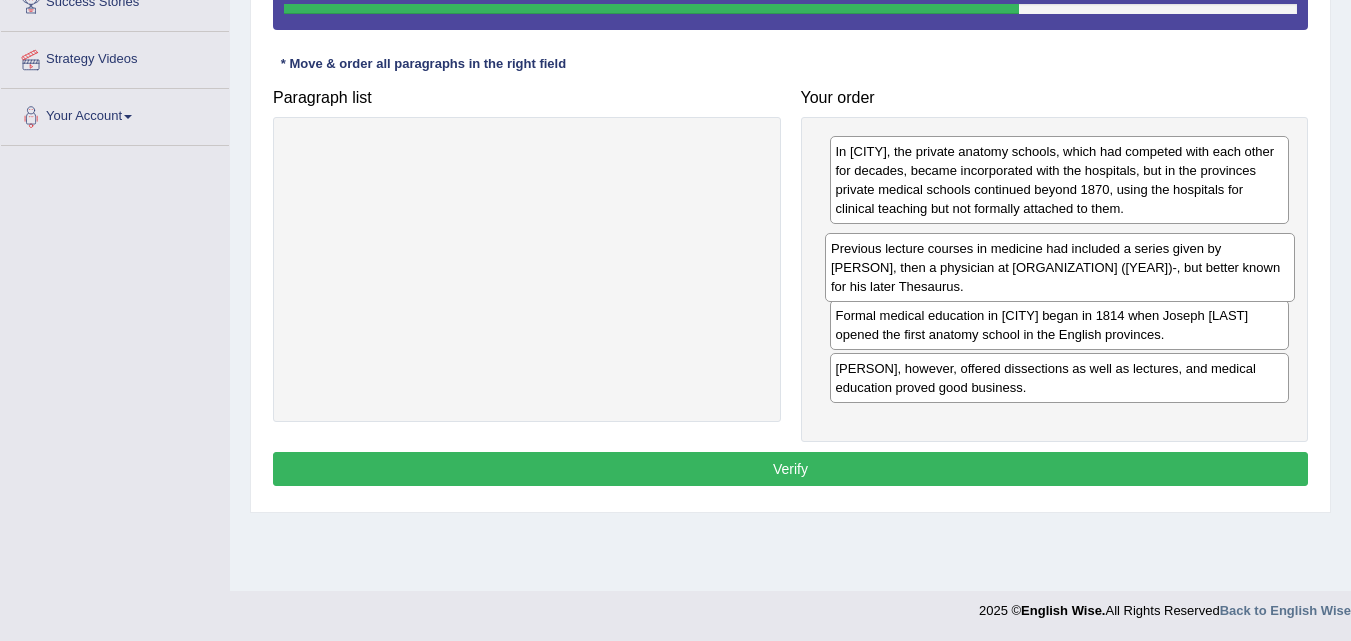 drag, startPoint x: 573, startPoint y: 165, endPoint x: 1108, endPoint y: 262, distance: 543.72235 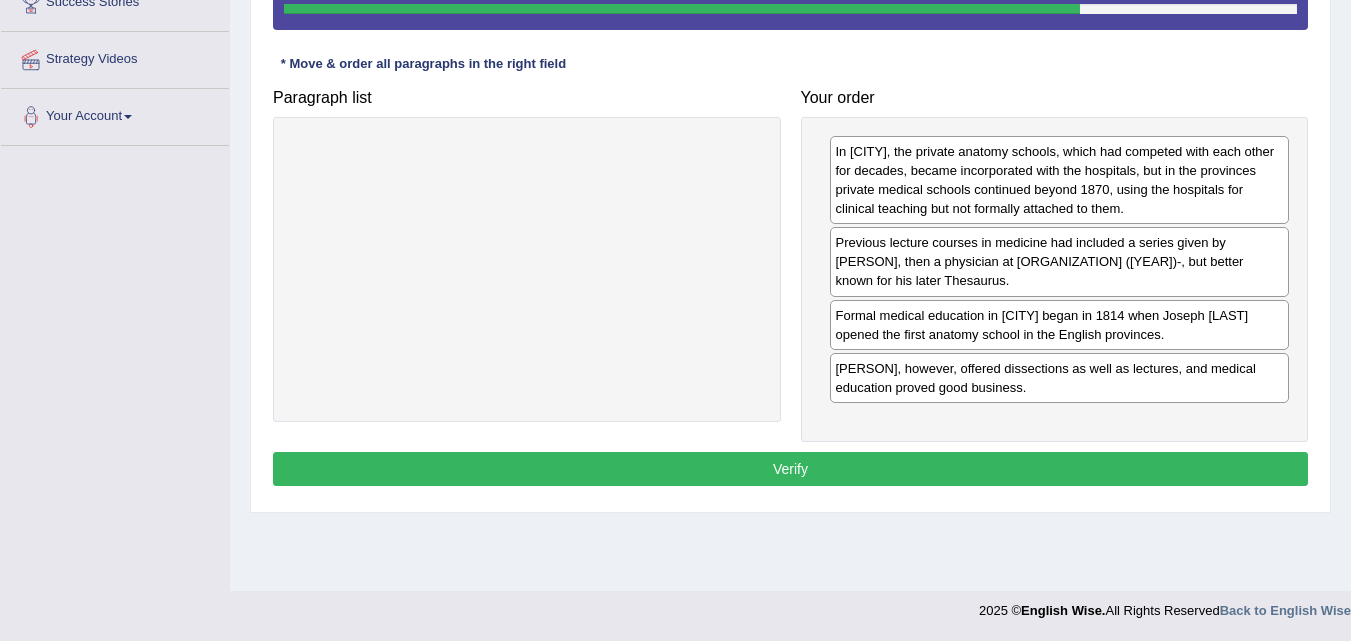 click on "Previous lecture courses in medicine had included a series given by Peter Mark Roget, then a physician at Manchester Infirmary (1804-8), but better known for his later Thesaurus." at bounding box center [1060, 261] 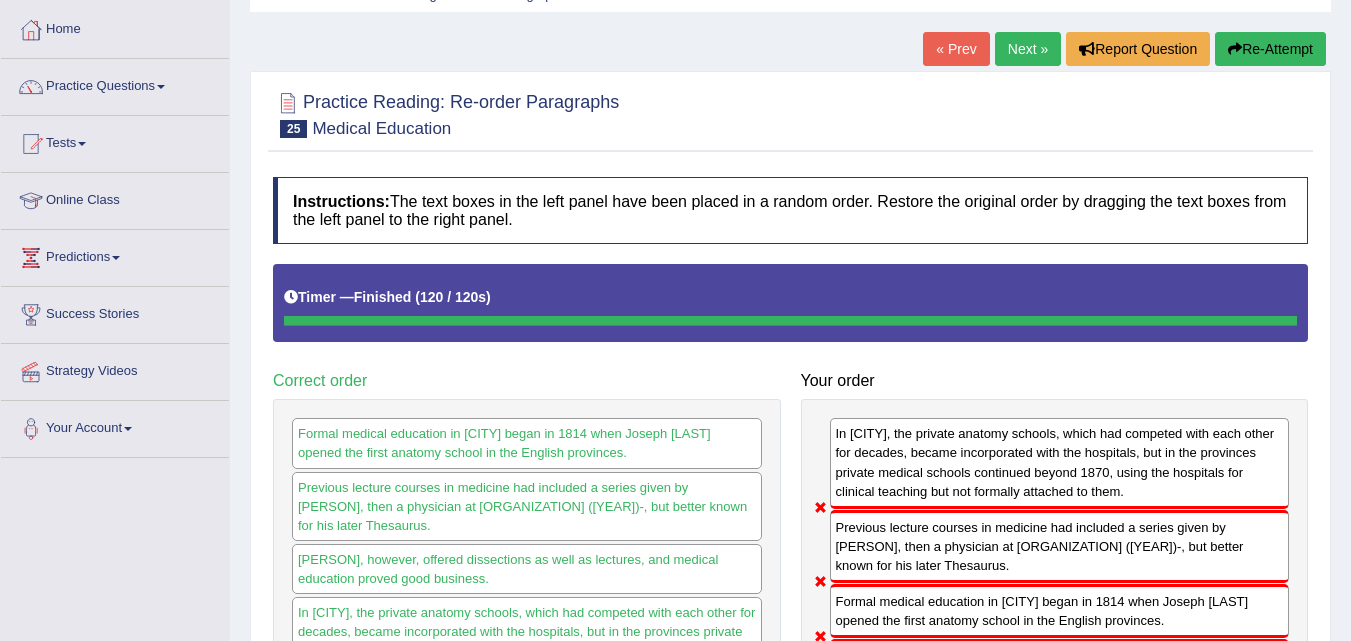 scroll, scrollTop: 73, scrollLeft: 0, axis: vertical 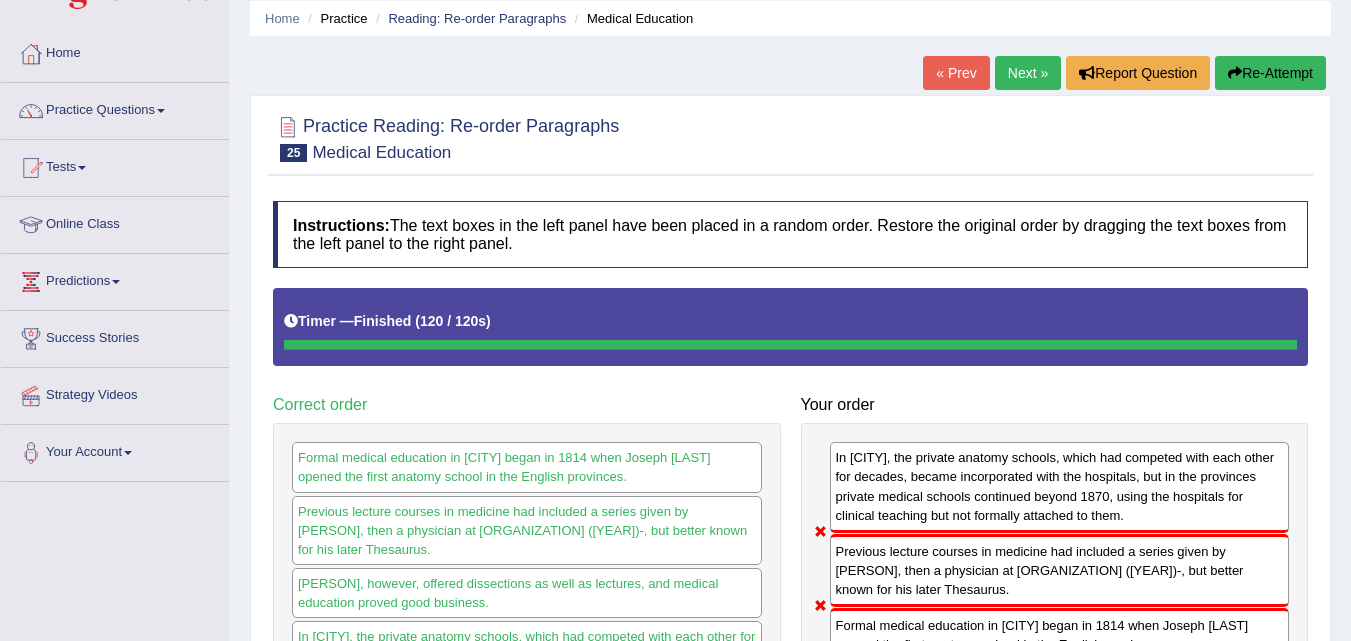 click on "Next »" at bounding box center (1028, 73) 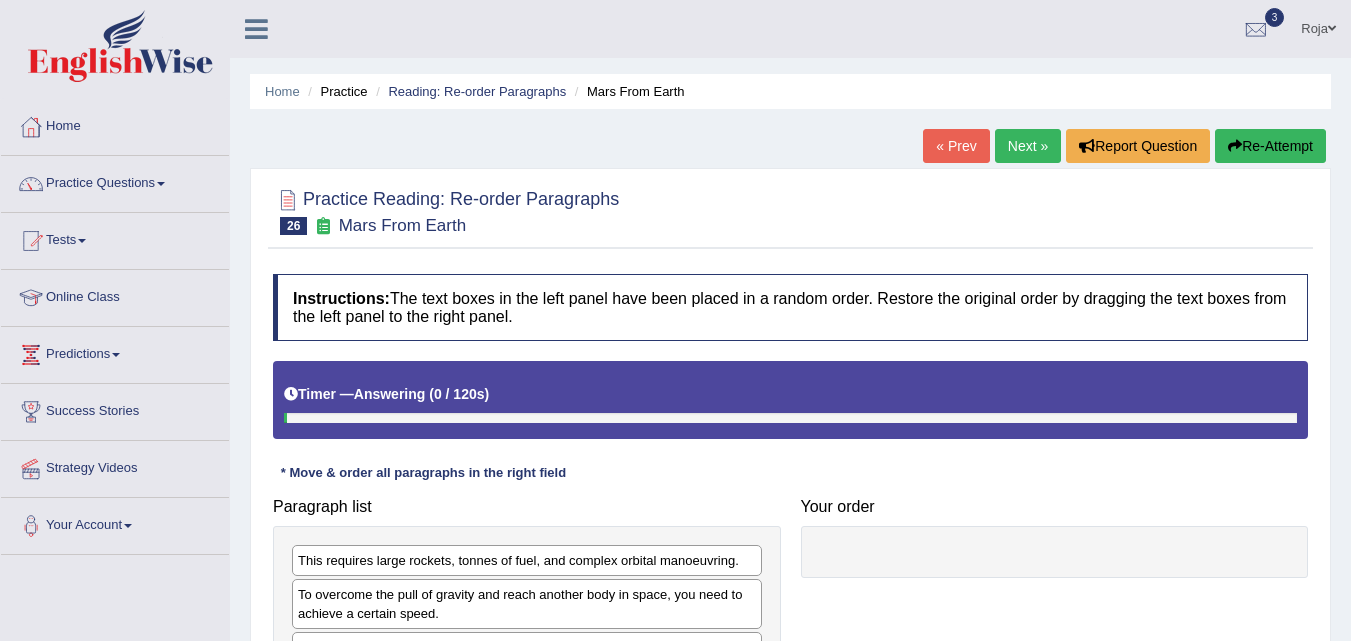 scroll, scrollTop: 0, scrollLeft: 0, axis: both 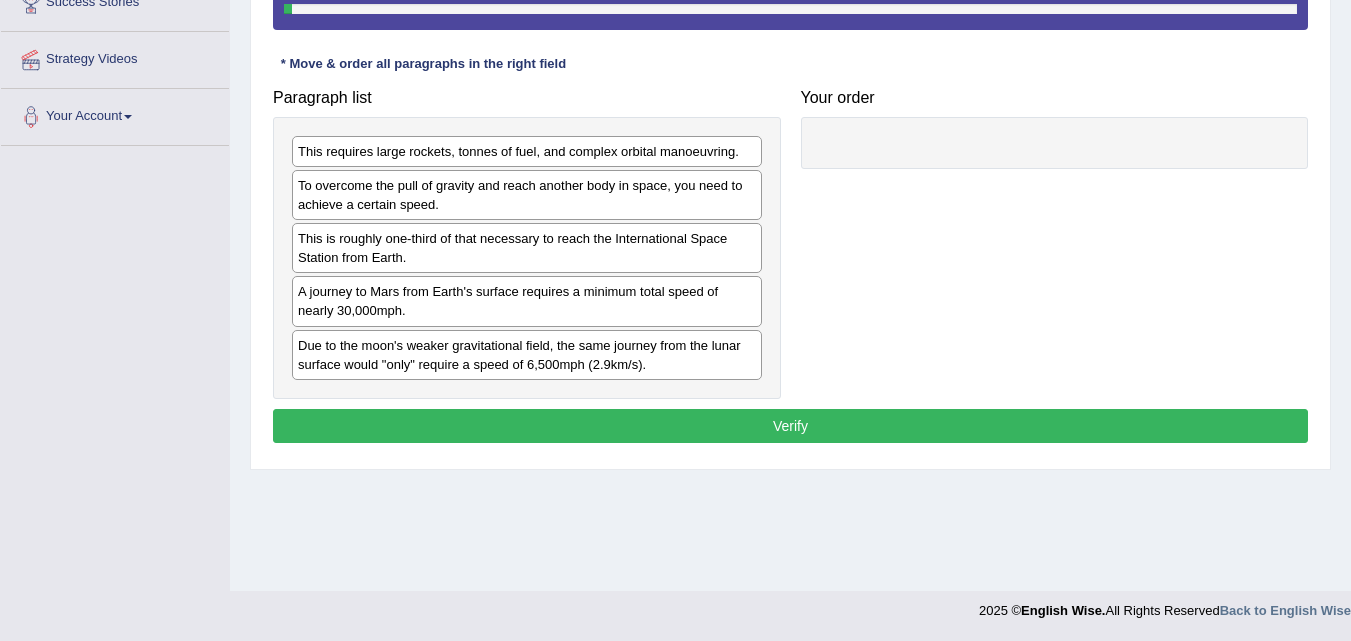 drag, startPoint x: 0, startPoint y: 0, endPoint x: 1365, endPoint y: 510, distance: 1457.1633 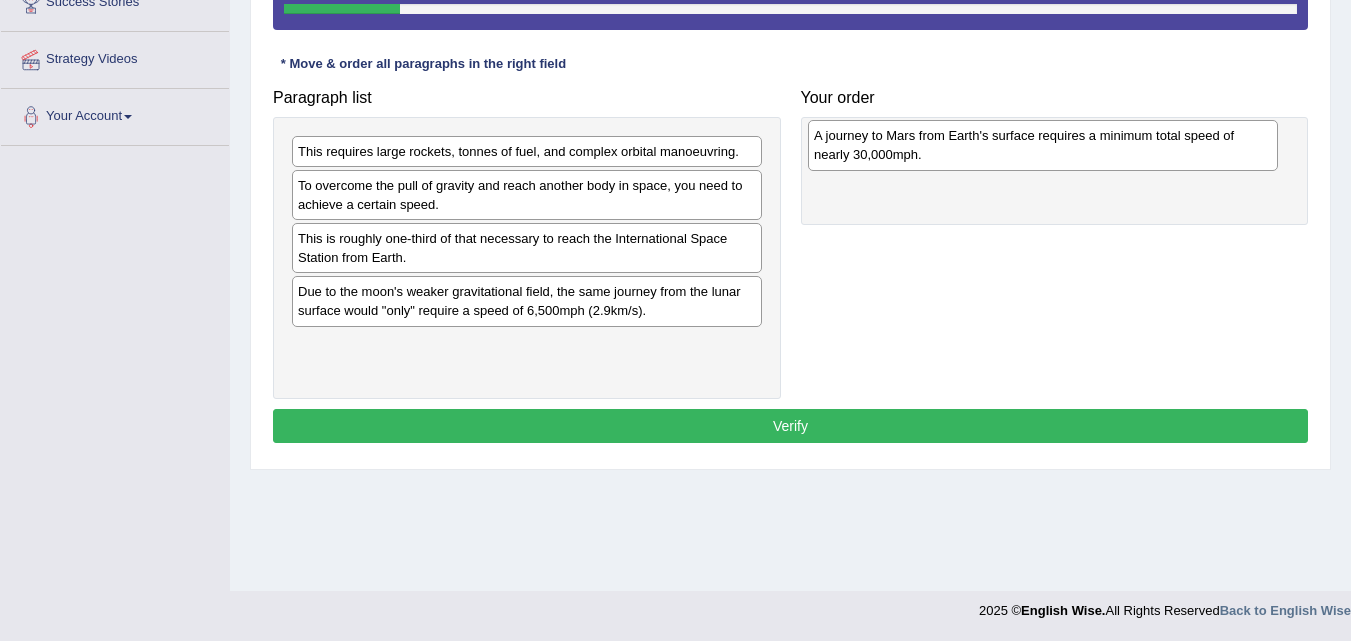 drag, startPoint x: 419, startPoint y: 307, endPoint x: 933, endPoint y: 151, distance: 537.15173 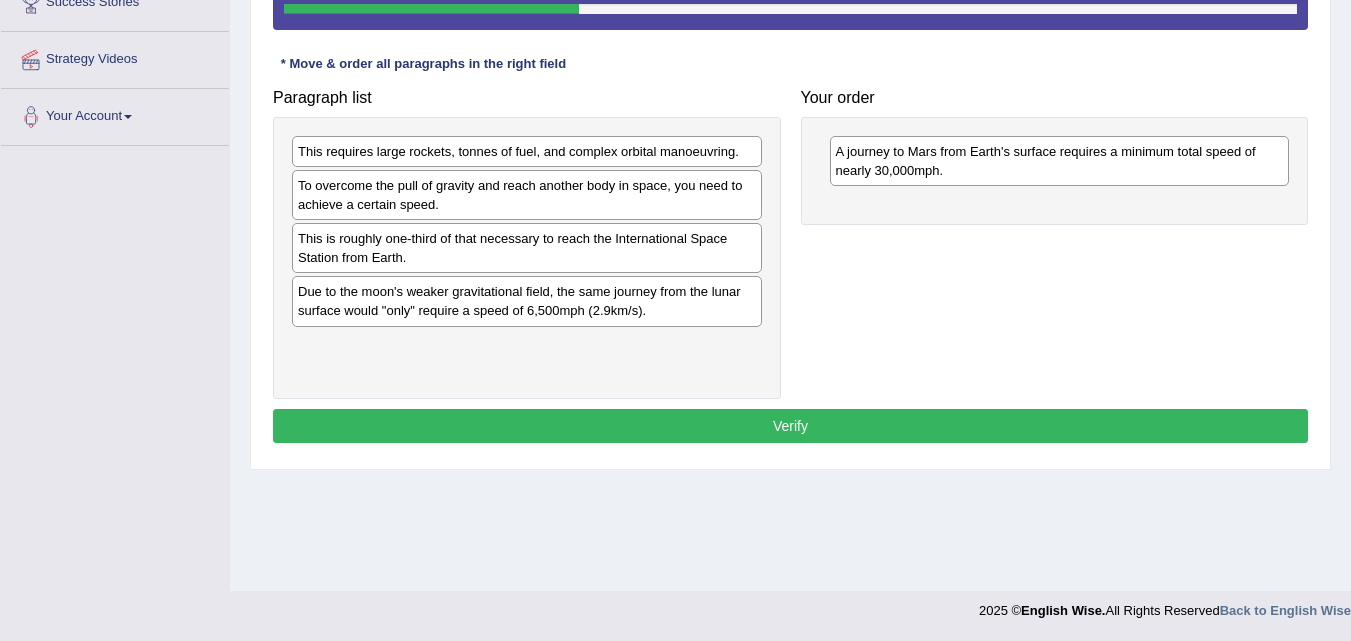 click on "Due to the moon's weaker gravitational field, the same journey from the lunar surface would "only" require a speed of 6,500mph (2.9km/s)." at bounding box center (527, 301) 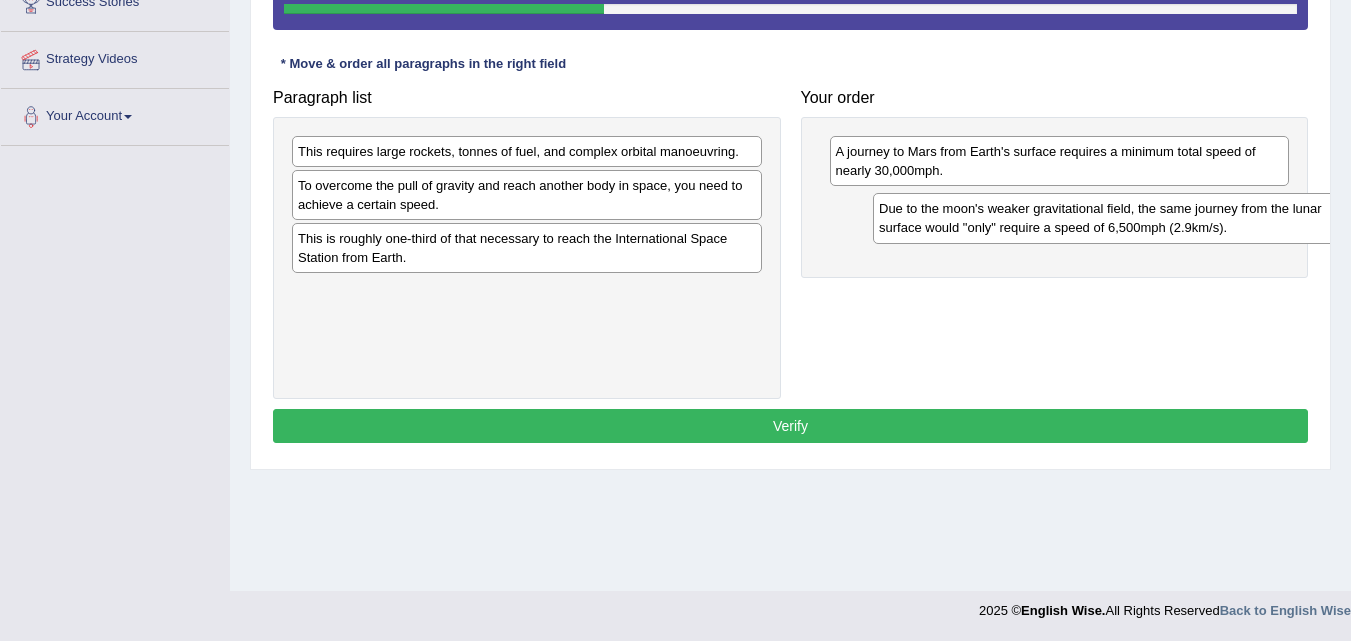 drag, startPoint x: 512, startPoint y: 309, endPoint x: 1105, endPoint y: 226, distance: 598.78046 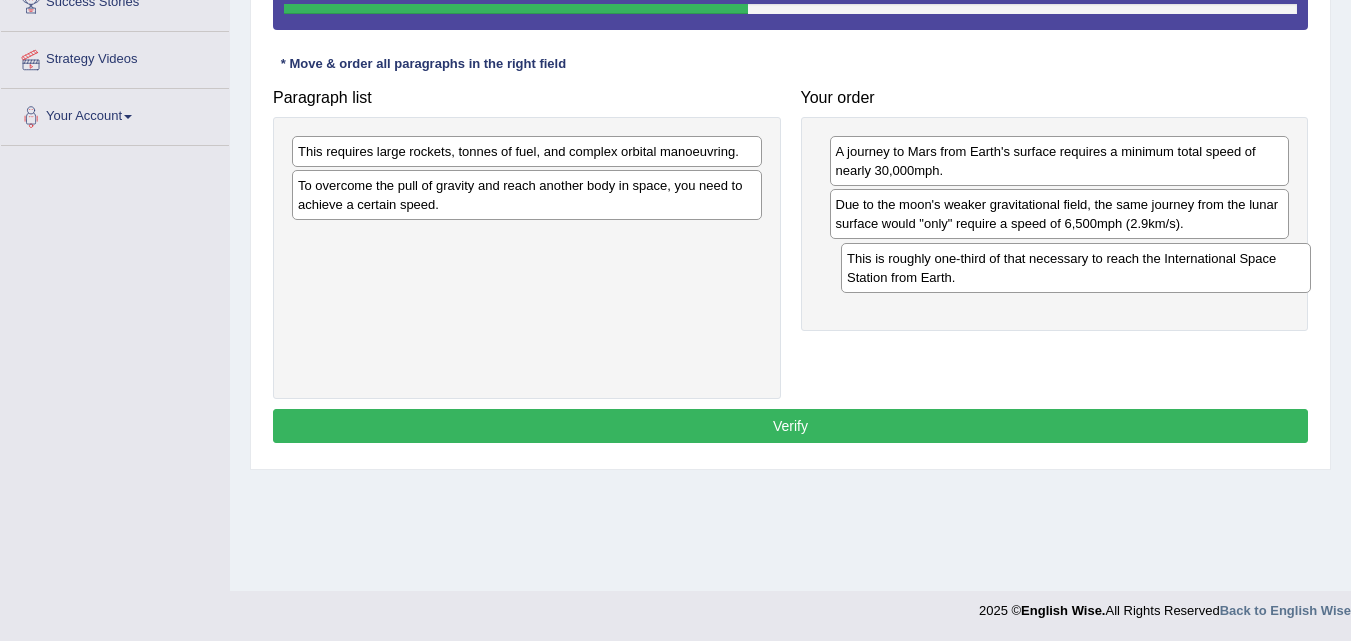drag, startPoint x: 376, startPoint y: 256, endPoint x: 898, endPoint y: 281, distance: 522.5983 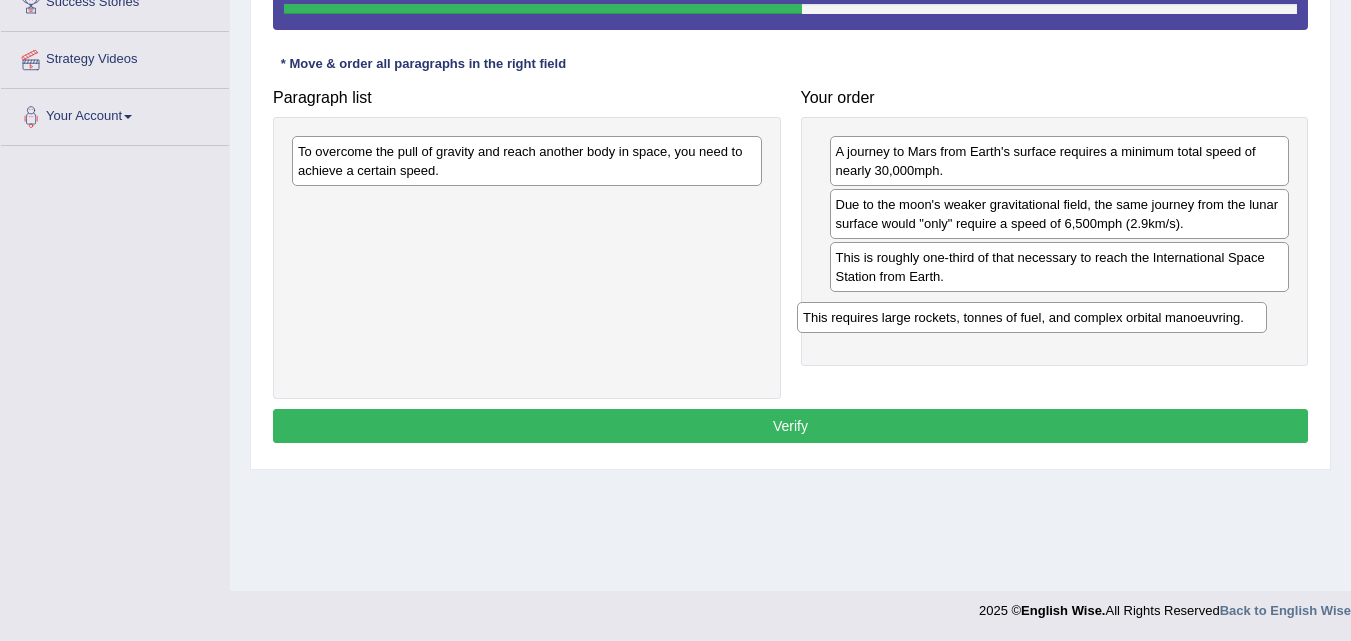 drag, startPoint x: 434, startPoint y: 157, endPoint x: 941, endPoint y: 319, distance: 532.25275 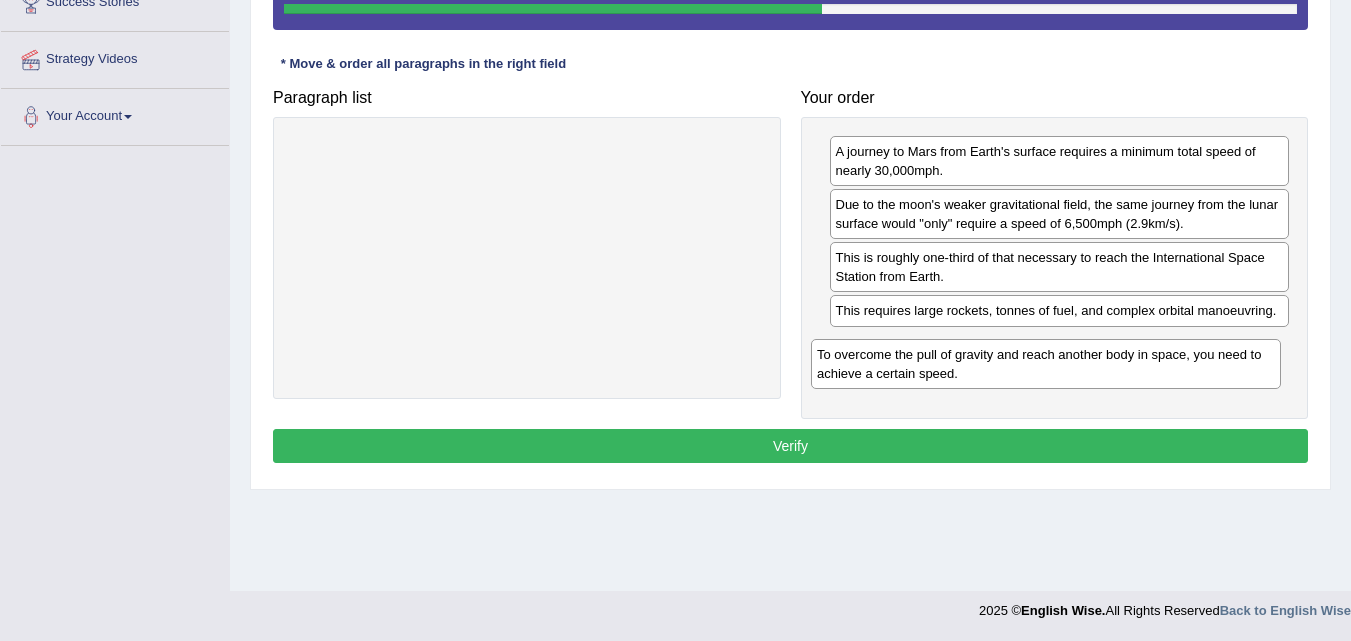 drag, startPoint x: 490, startPoint y: 158, endPoint x: 1008, endPoint y: 361, distance: 556.3569 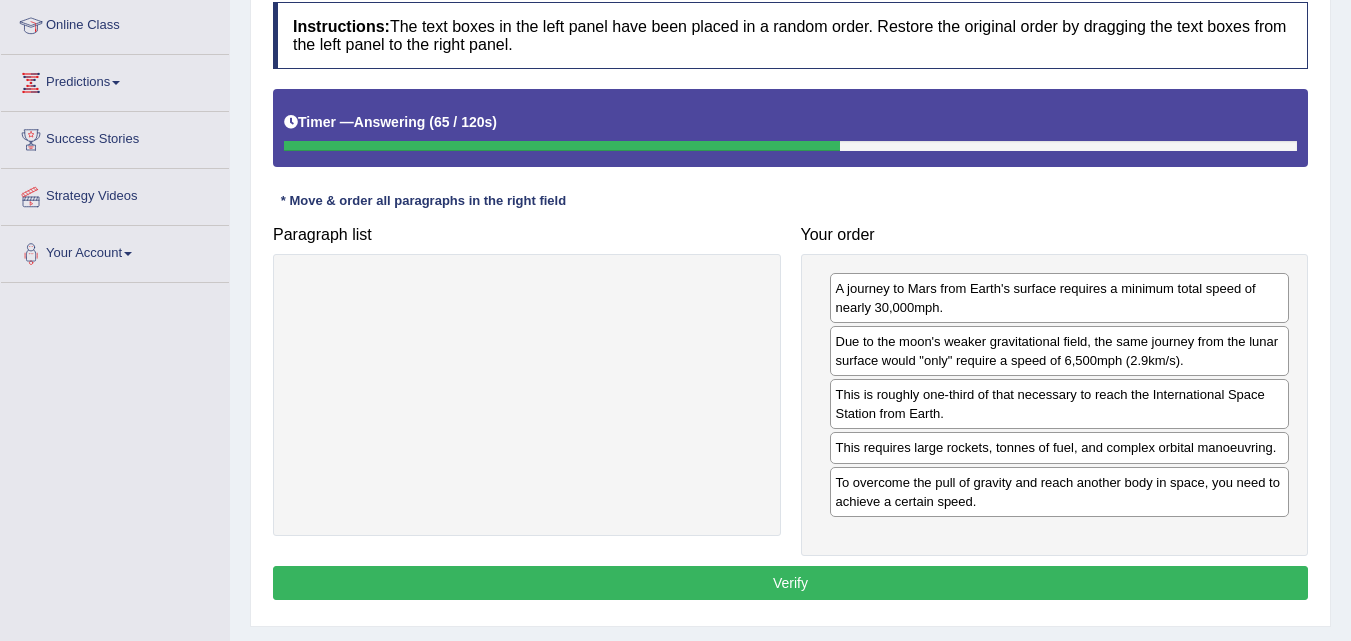 scroll, scrollTop: 274, scrollLeft: 0, axis: vertical 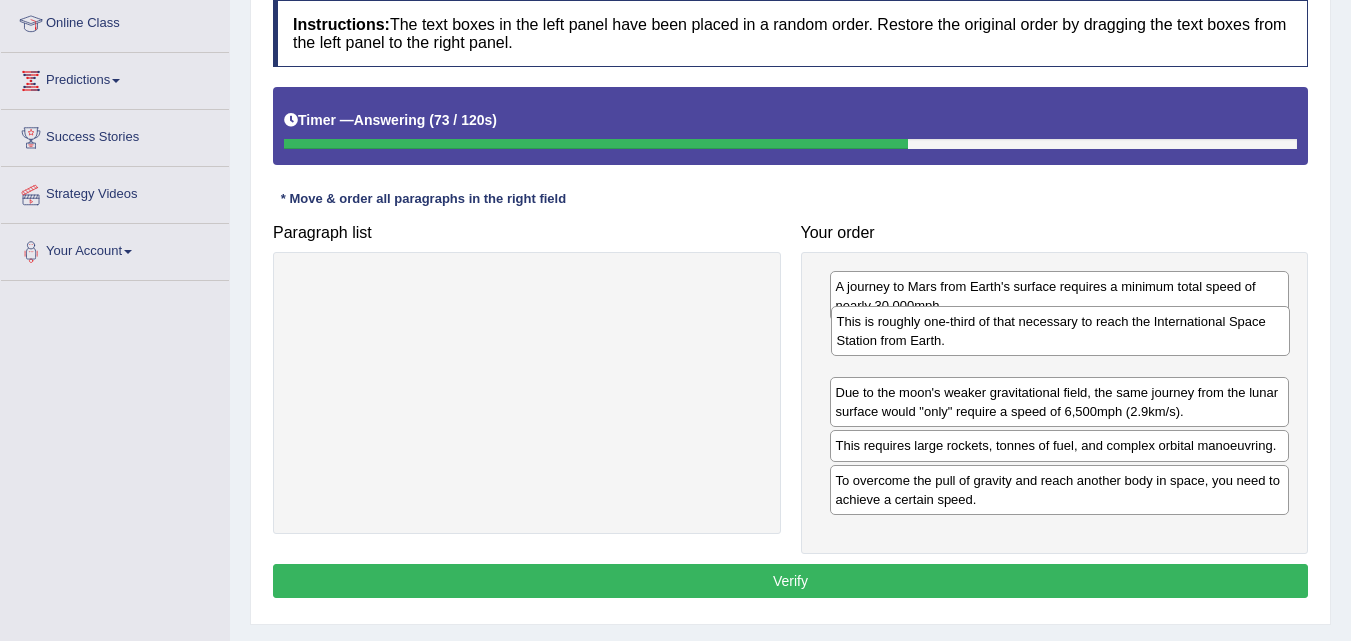 drag, startPoint x: 1010, startPoint y: 405, endPoint x: 1011, endPoint y: 334, distance: 71.00704 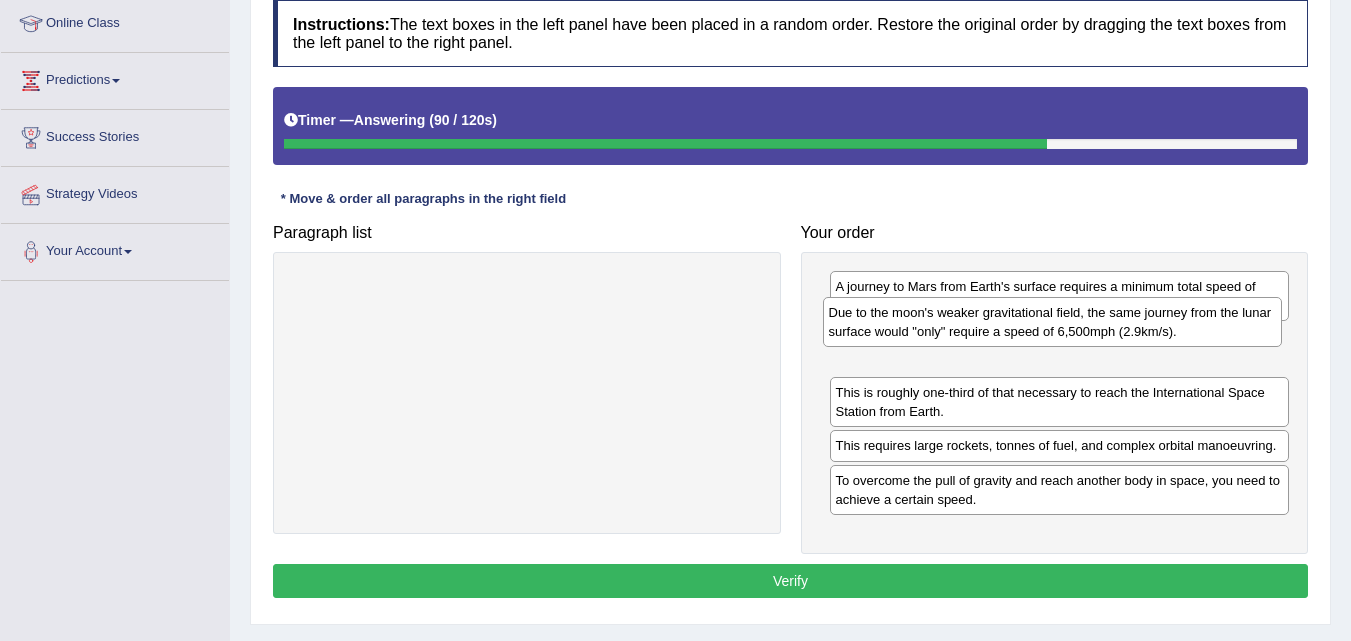 drag, startPoint x: 1045, startPoint y: 423, endPoint x: 1039, endPoint y: 365, distance: 58.30952 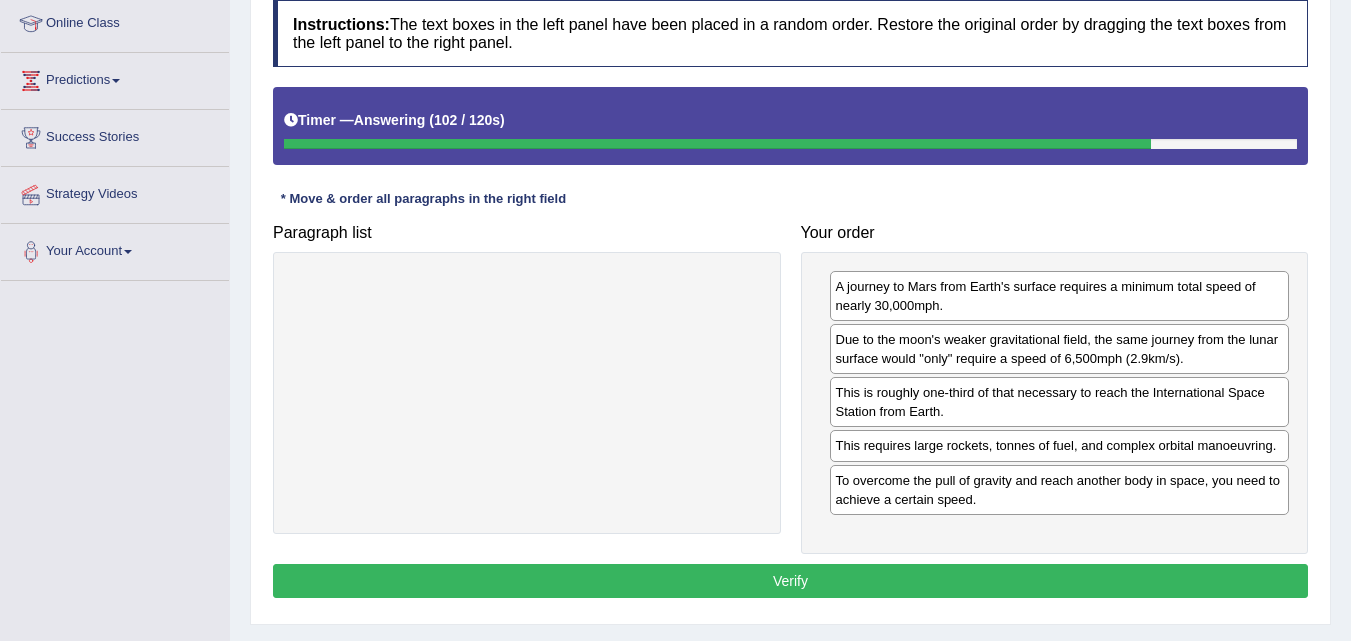 click on "To overcome the pull of gravity and reach another body in space, you need to achieve a certain speed." at bounding box center (1060, 490) 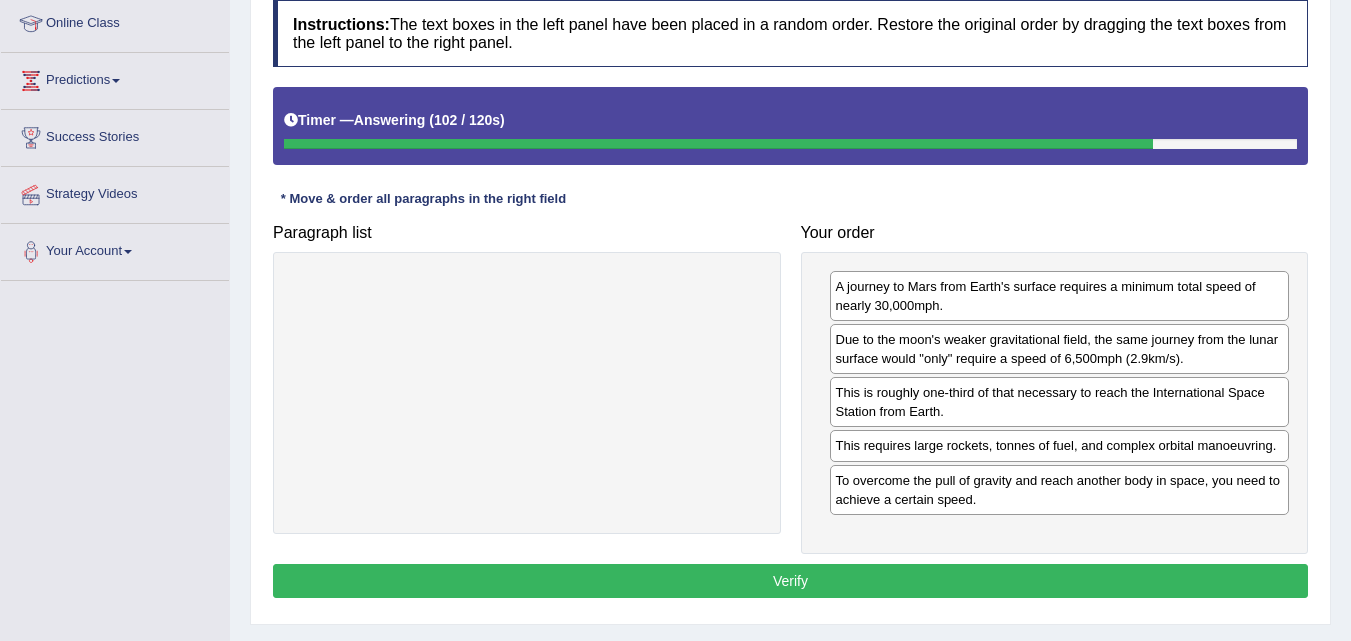 click on "To overcome the pull of gravity and reach another body in space, you need to achieve a certain speed." at bounding box center [1060, 490] 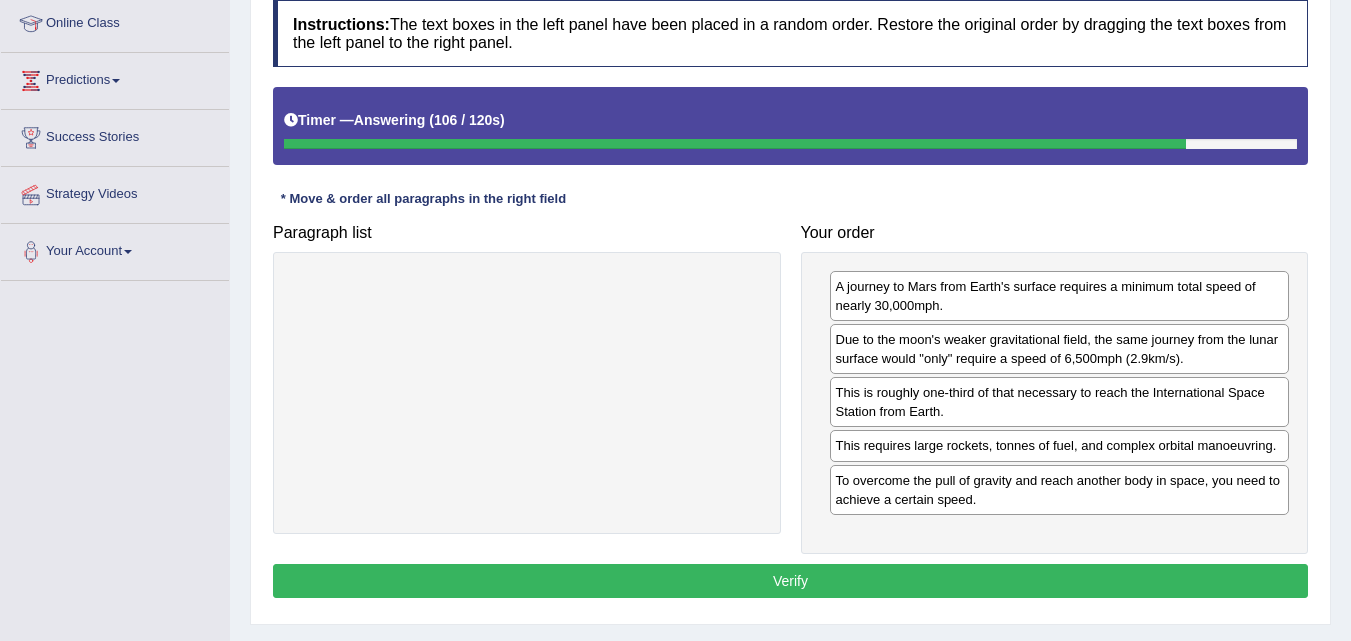 click on "To overcome the pull of gravity and reach another body in space, you need to achieve a certain speed." at bounding box center [1060, 490] 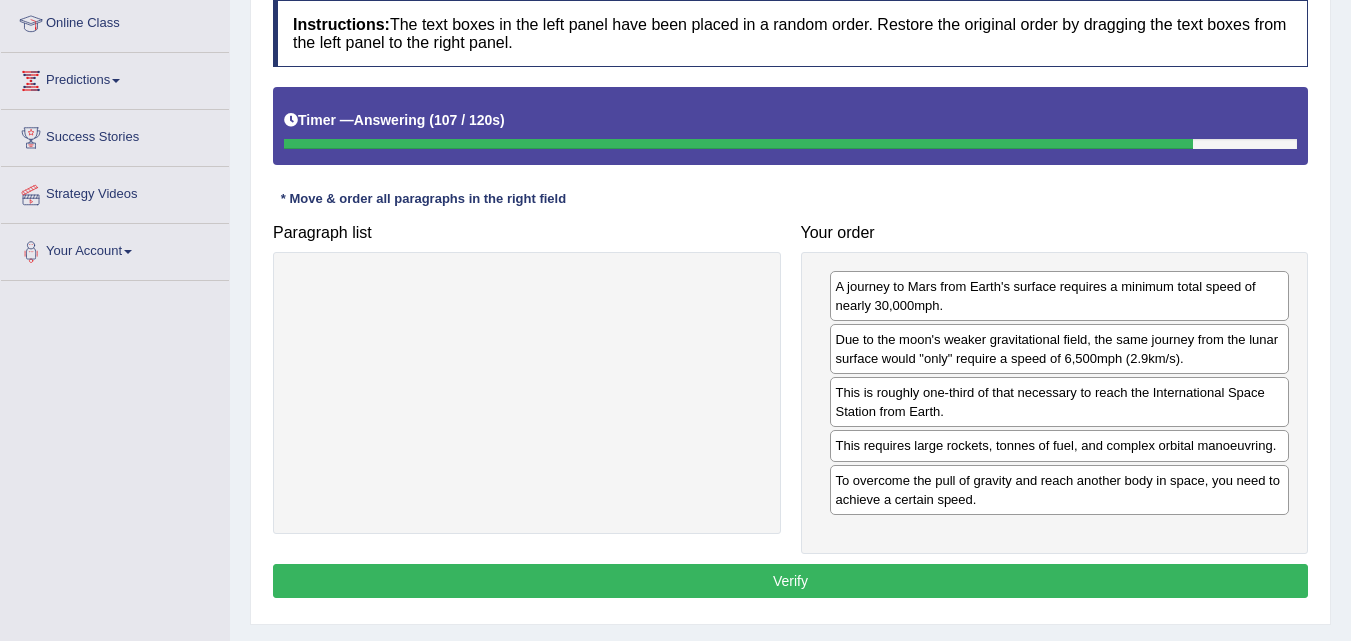 click on "To overcome the pull of gravity and reach another body in space, you need to achieve a certain speed." at bounding box center [1060, 490] 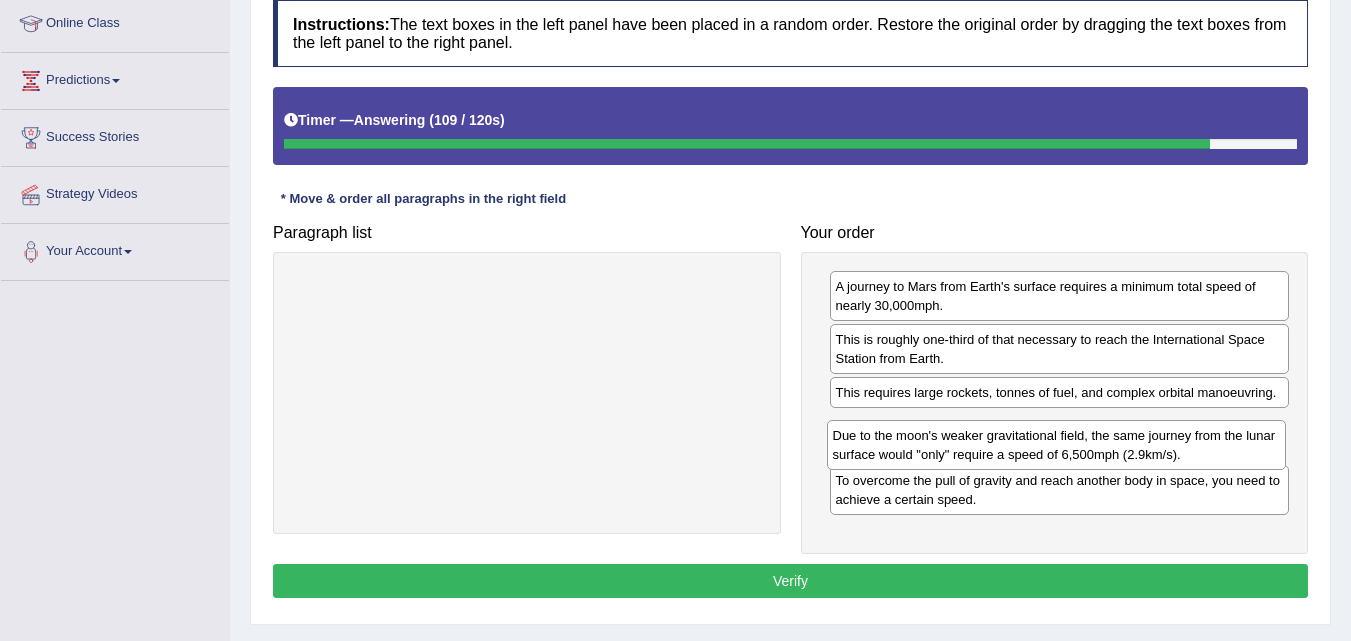drag, startPoint x: 969, startPoint y: 357, endPoint x: 966, endPoint y: 445, distance: 88.051125 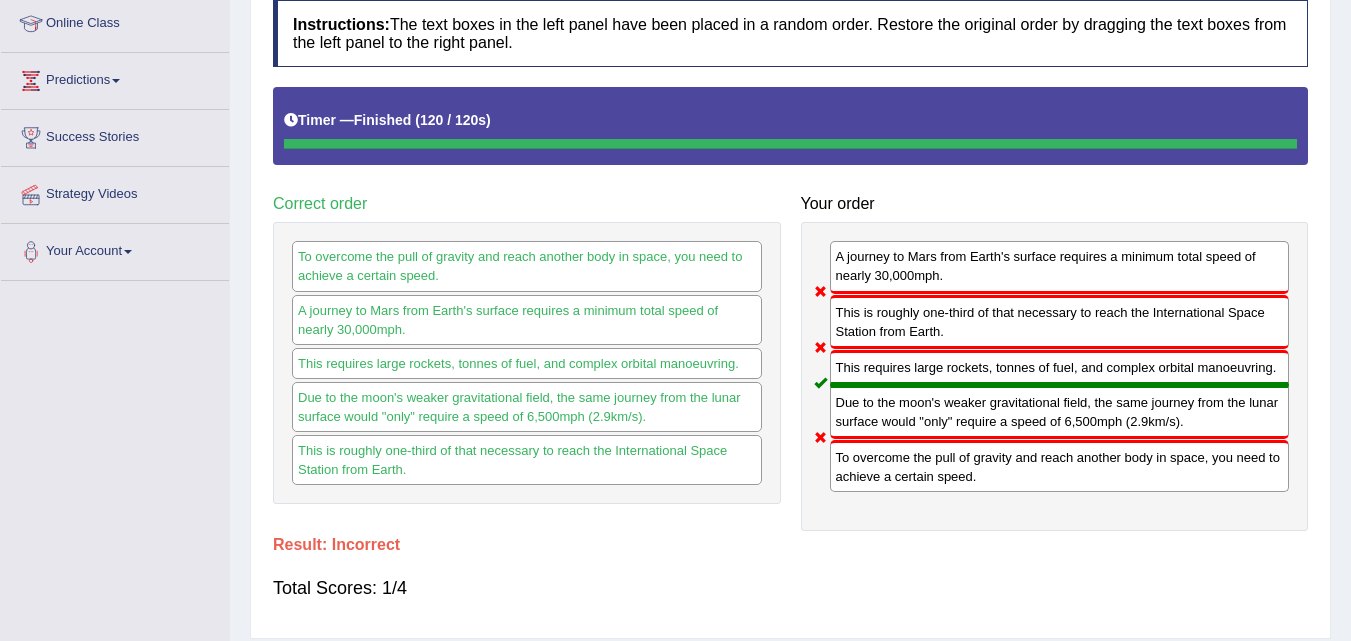 click on "To overcome the pull of gravity and reach another body in space, you need to achieve a certain speed." at bounding box center [1060, 466] 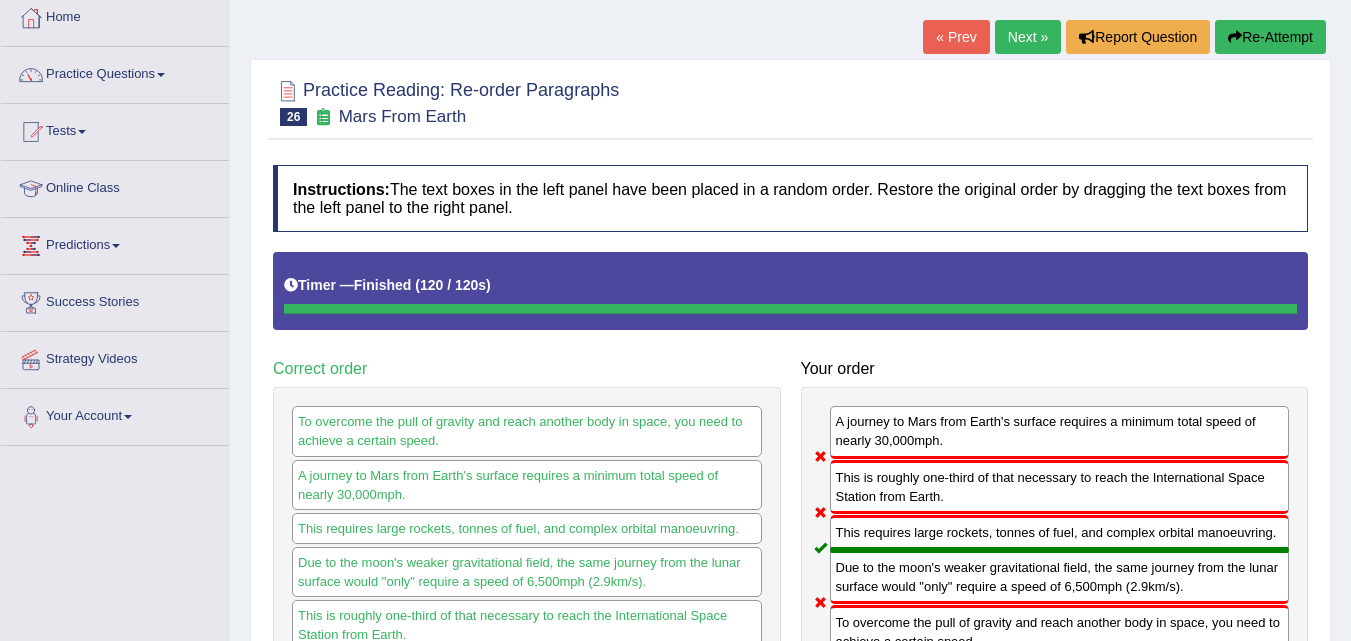 scroll, scrollTop: 75, scrollLeft: 0, axis: vertical 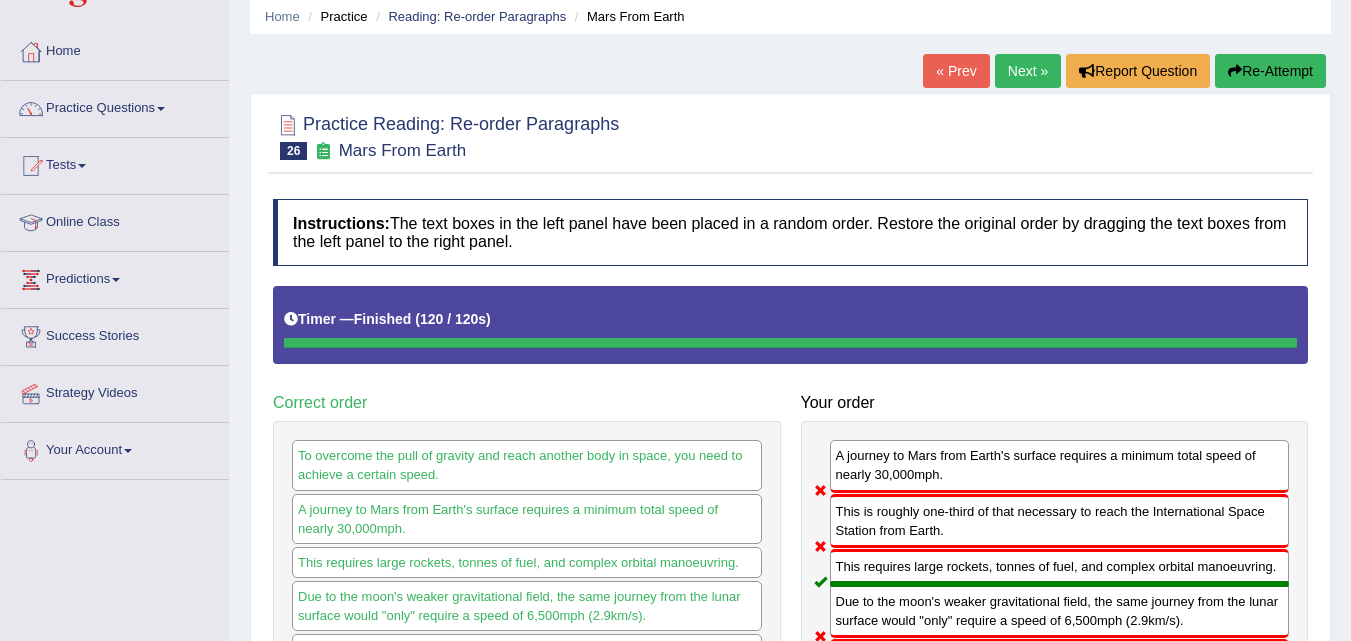 click on "Next »" at bounding box center [1028, 71] 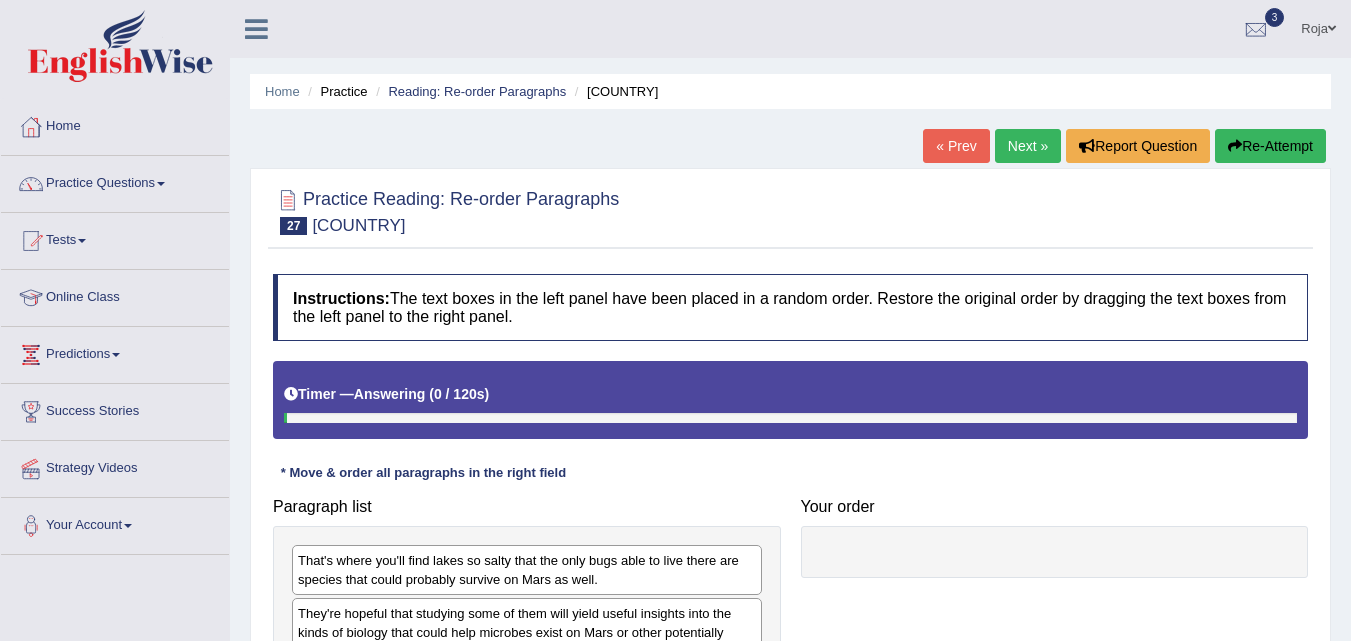 scroll, scrollTop: 409, scrollLeft: 0, axis: vertical 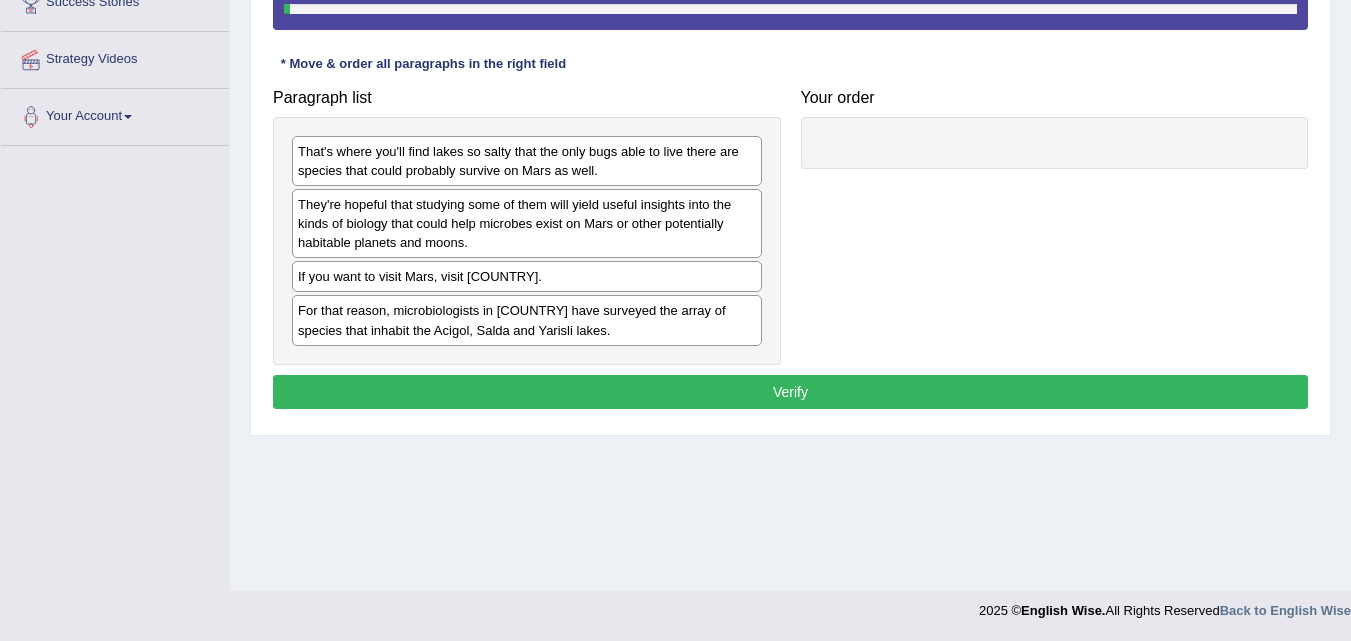 click on "Toggle navigation
Home
Practice Questions   Speaking Practice Read Aloud
Repeat Sentence
Describe Image
Re-tell Lecture
Answer Short Question
Summarize Group Discussion
Respond To A Situation
Writing Practice  Summarize Written Text
Write Essay
Reading Practice  Reading & Writing: Fill In The Blanks
Choose Multiple Answers
Re-order Paragraphs
Fill In The Blanks
Choose Single Answer
Listening Practice  Summarize Spoken Text
Highlight Incorrect Words
Highlight Correct Summary
Select Missing Word
Choose Single Answer
Choose Multiple Answers
Fill In The Blanks
Write From Dictation
Pronunciation
Tests
Take Mock Test" at bounding box center (675, -89) 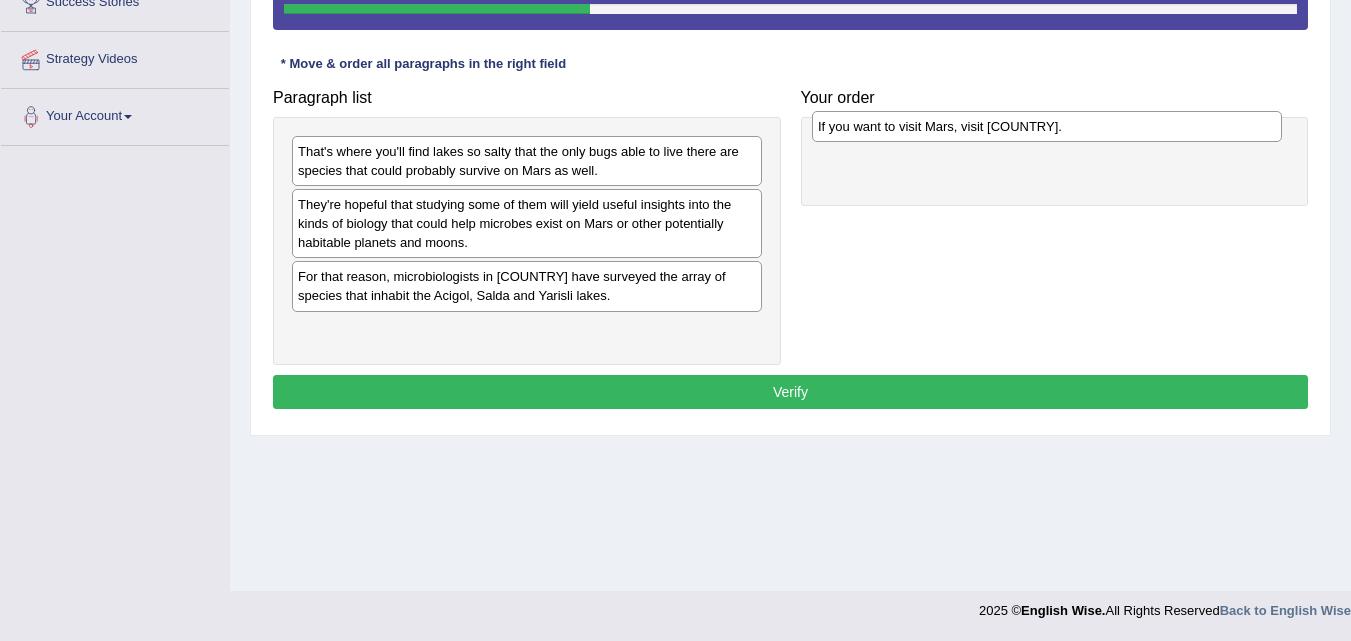drag, startPoint x: 406, startPoint y: 274, endPoint x: 944, endPoint y: 124, distance: 558.5195 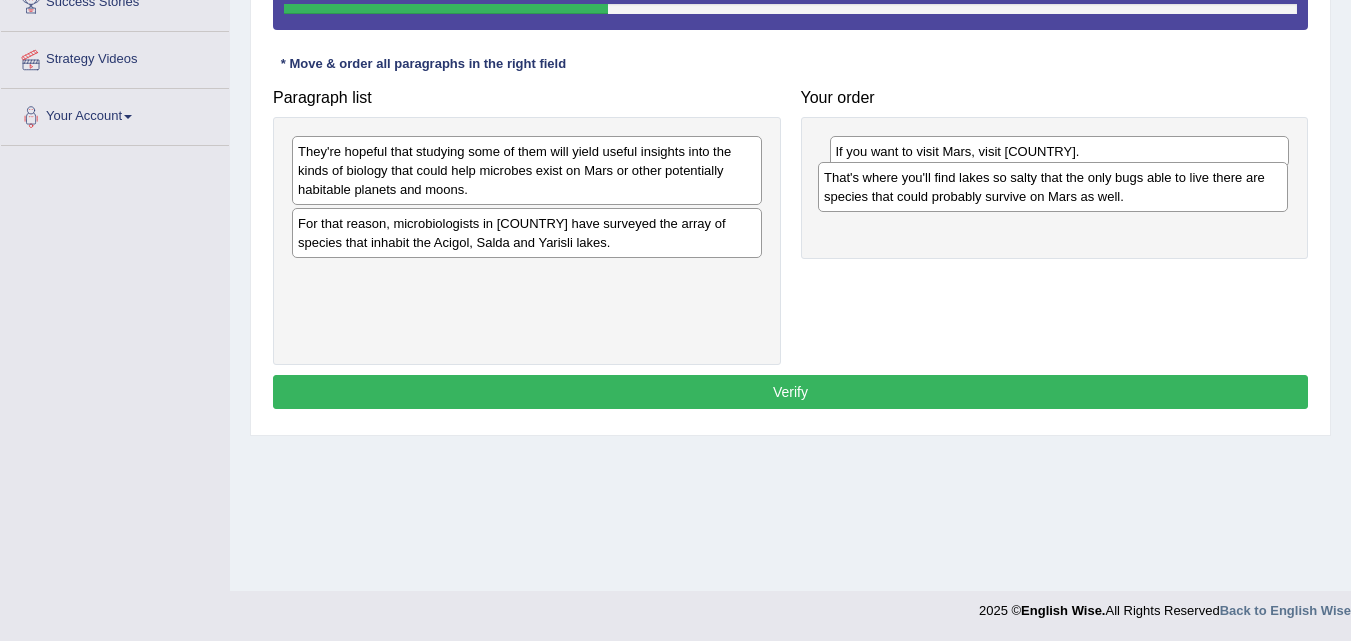 drag, startPoint x: 505, startPoint y: 150, endPoint x: 1031, endPoint y: 176, distance: 526.6422 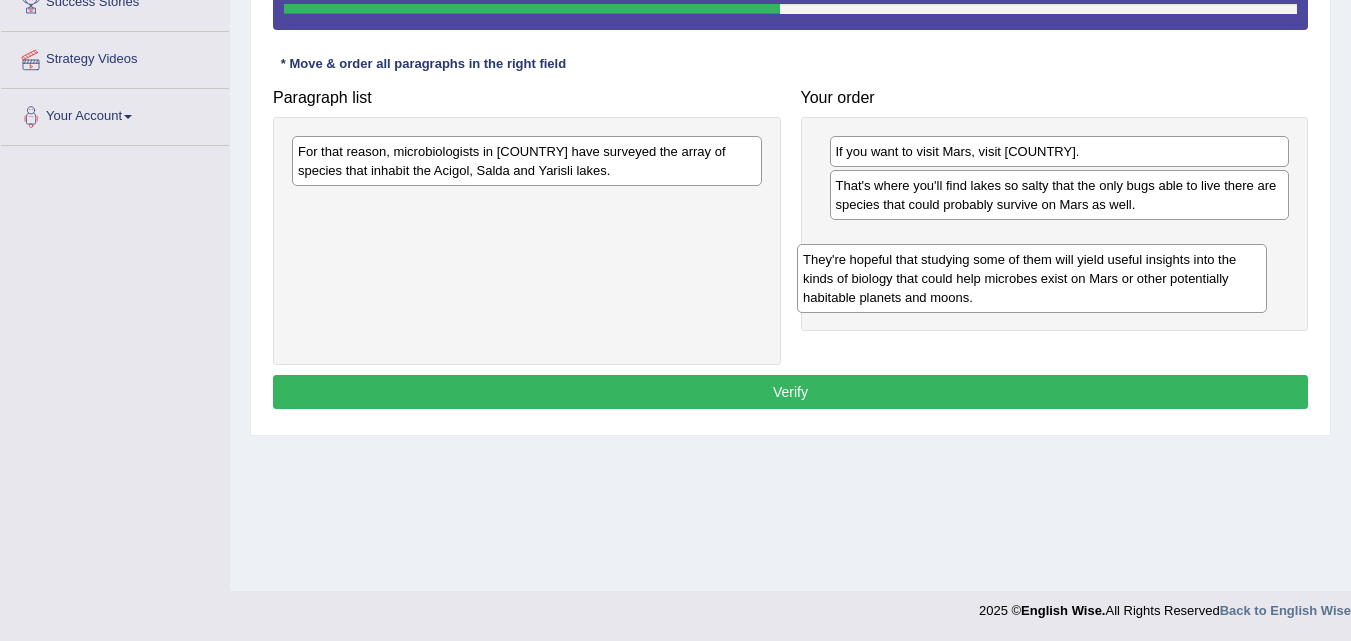 drag, startPoint x: 593, startPoint y: 191, endPoint x: 1110, endPoint y: 272, distance: 523.3068 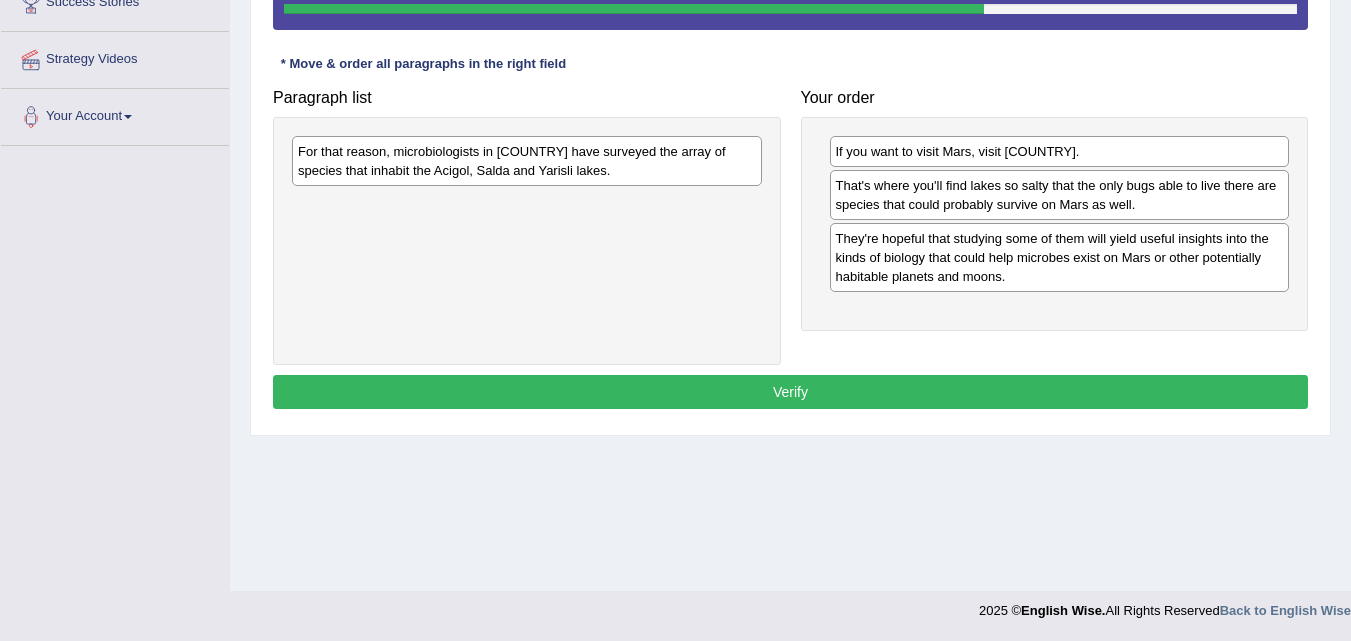 click on "For that reason, microbiologists in Turkey have surveyed the array of species that inhabit the Acigol, Salda and Yarisli lakes." at bounding box center (527, 161) 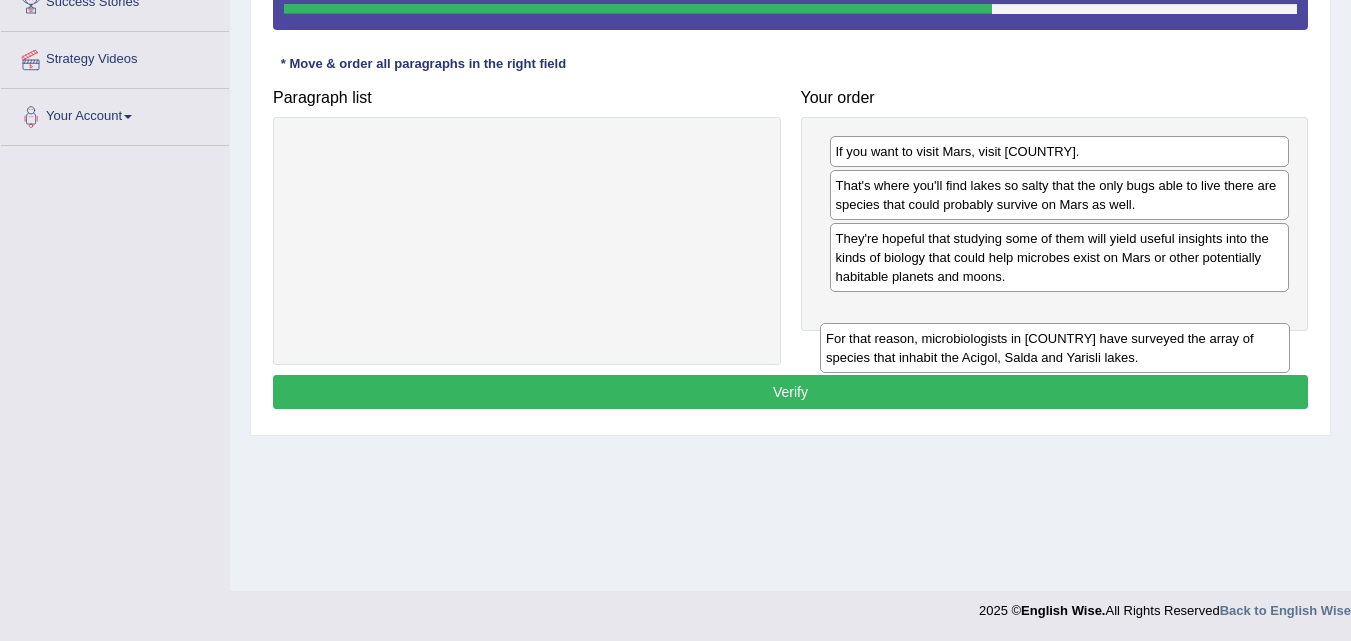 drag, startPoint x: 556, startPoint y: 144, endPoint x: 1082, endPoint y: 328, distance: 557.25397 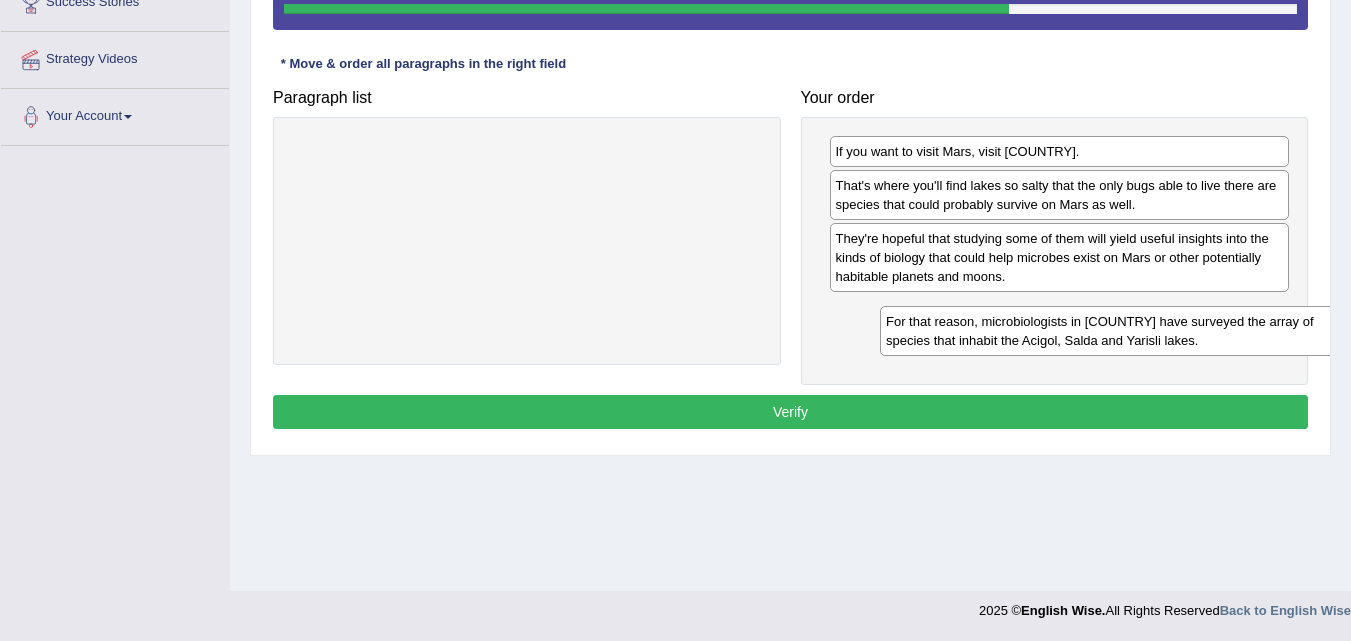 drag, startPoint x: 492, startPoint y: 158, endPoint x: 1049, endPoint y: 325, distance: 581.49634 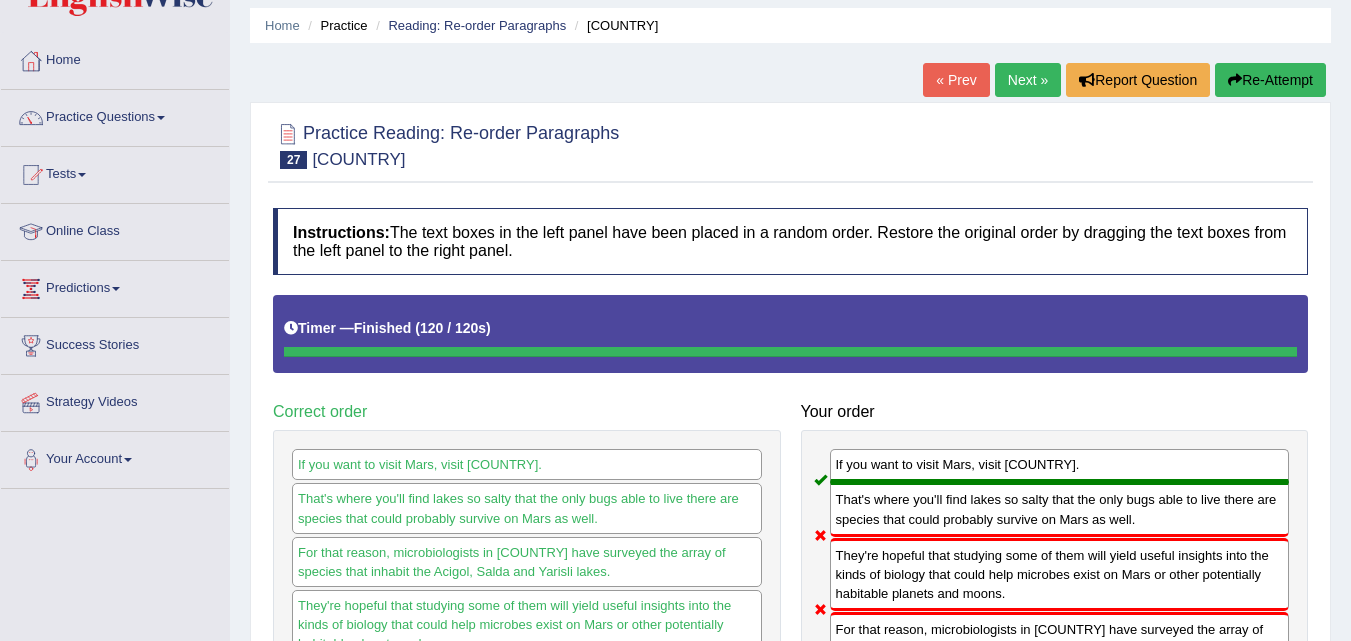 scroll, scrollTop: 50, scrollLeft: 0, axis: vertical 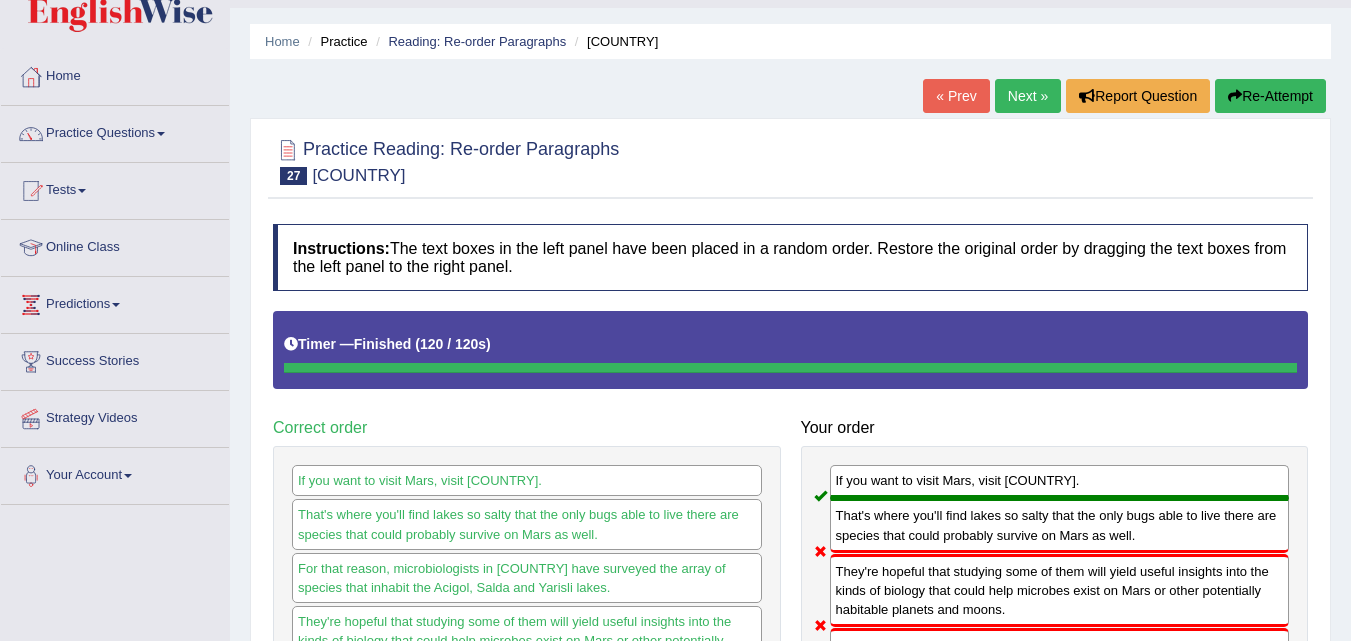 click on "Practice Questions" at bounding box center (115, 131) 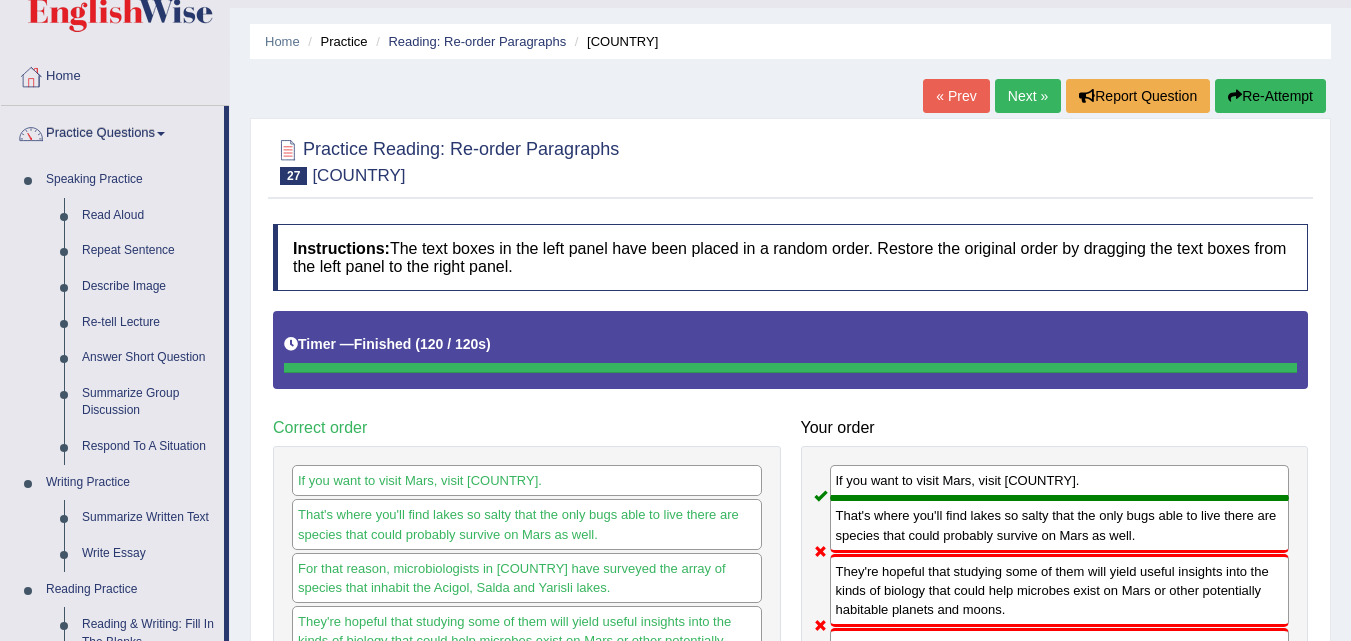 click on "Practice Questions" at bounding box center (112, 131) 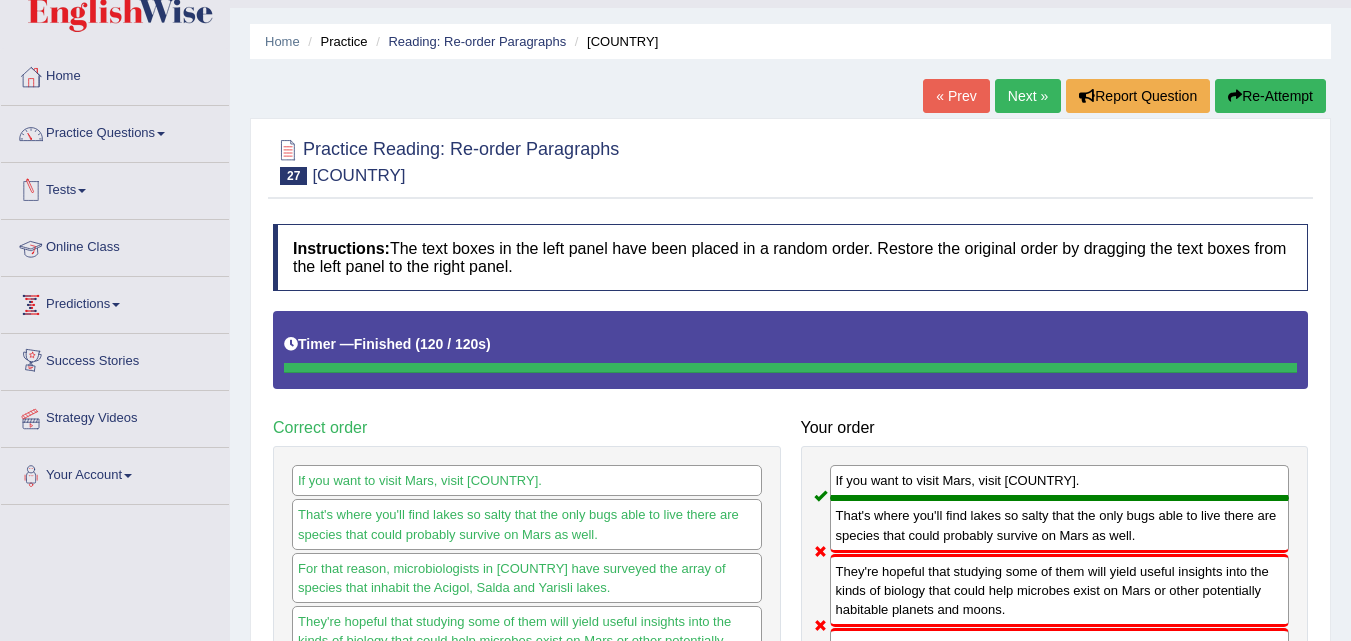 click on "Tests" at bounding box center [115, 188] 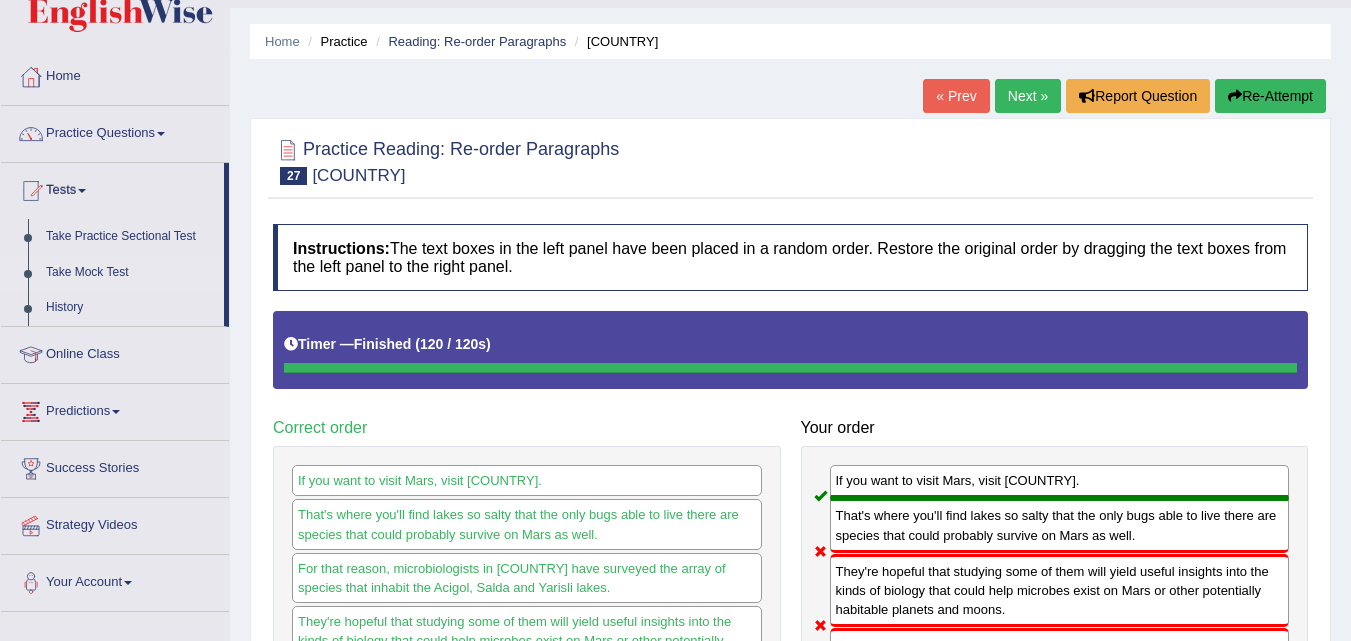 click on "Take Mock Test" at bounding box center [130, 273] 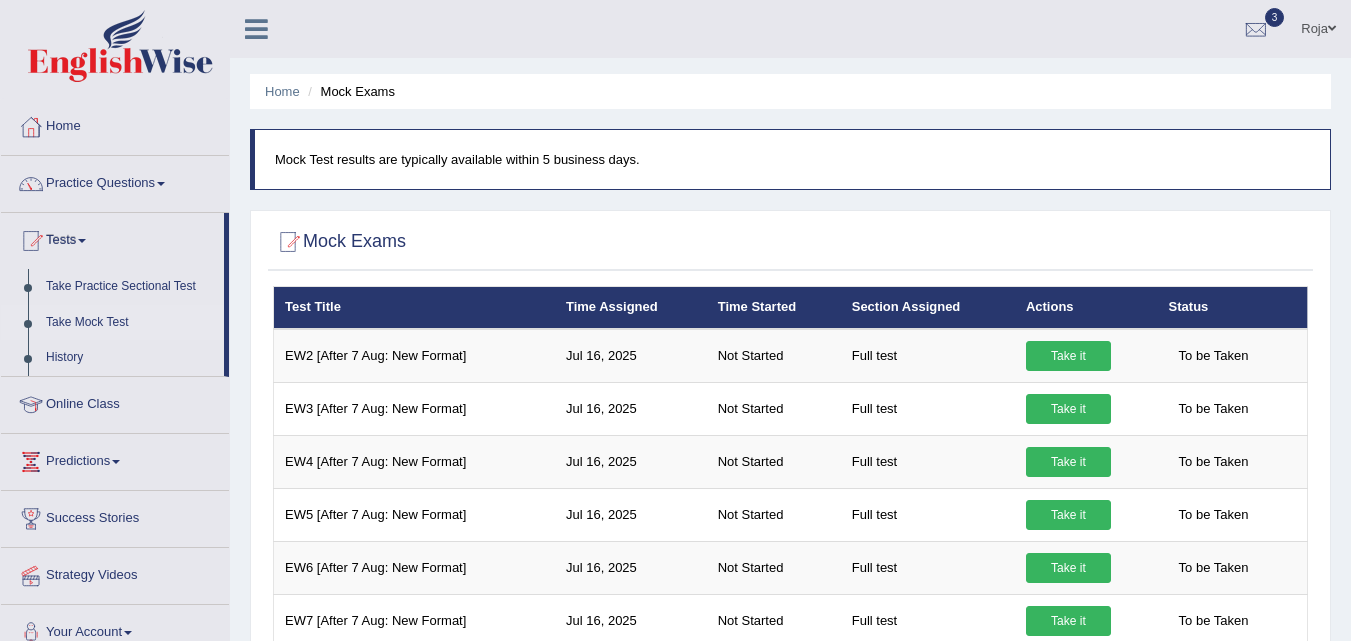 scroll, scrollTop: 0, scrollLeft: 0, axis: both 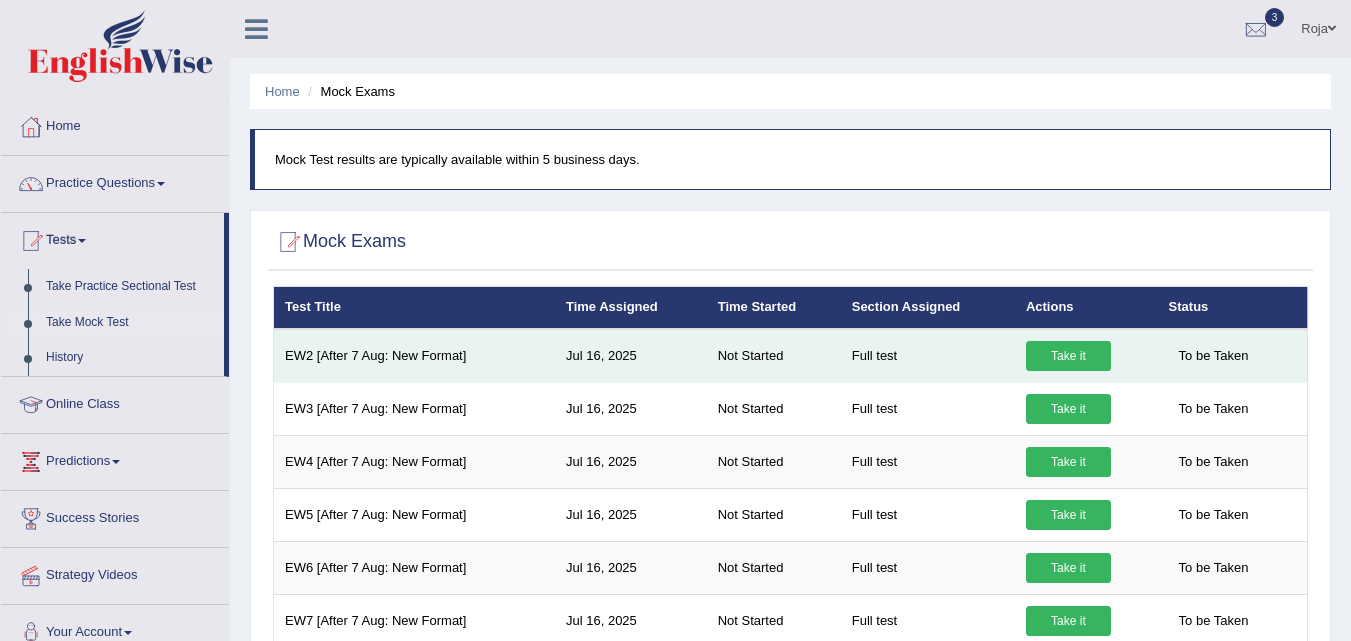 click on "Take it" at bounding box center [1068, 356] 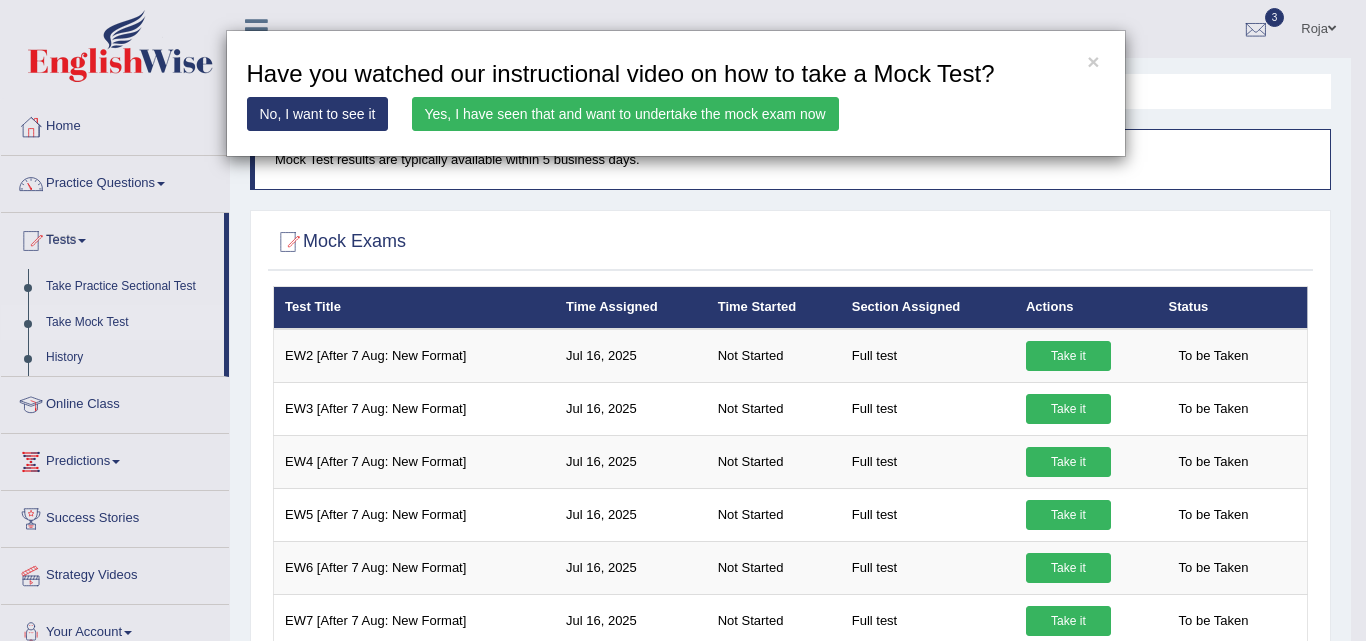 click on "Yes, I have seen that and want to undertake the mock exam now" at bounding box center (625, 114) 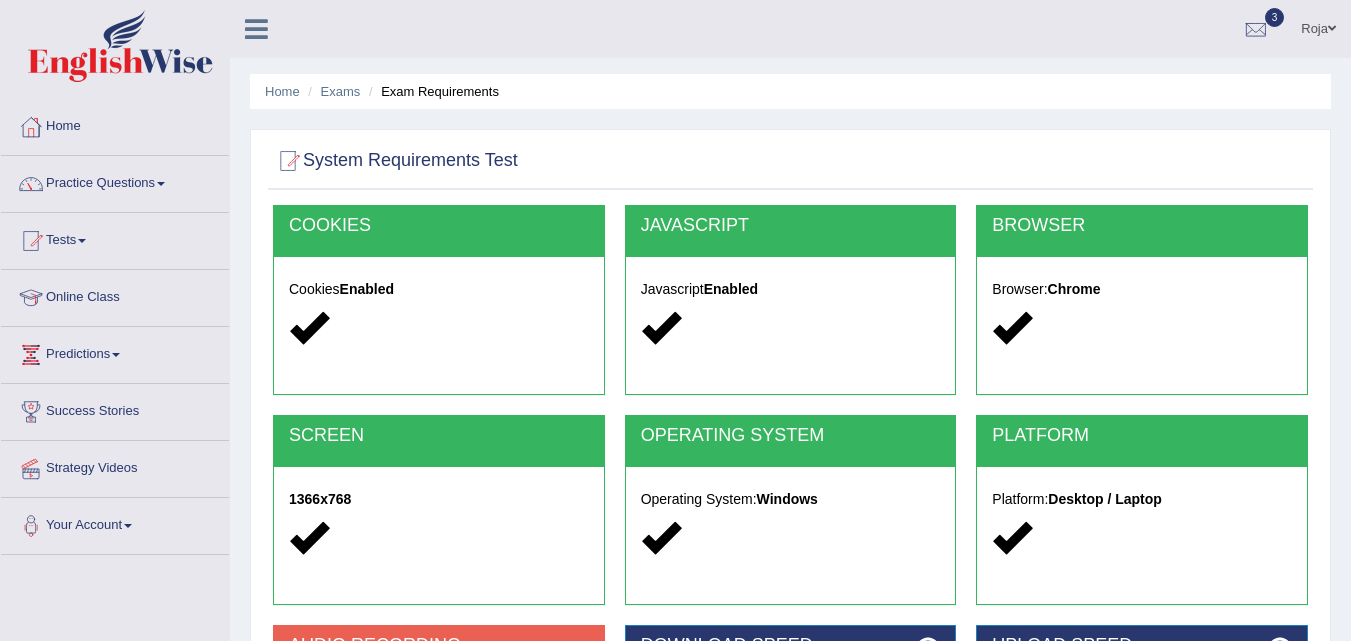 scroll, scrollTop: 0, scrollLeft: 0, axis: both 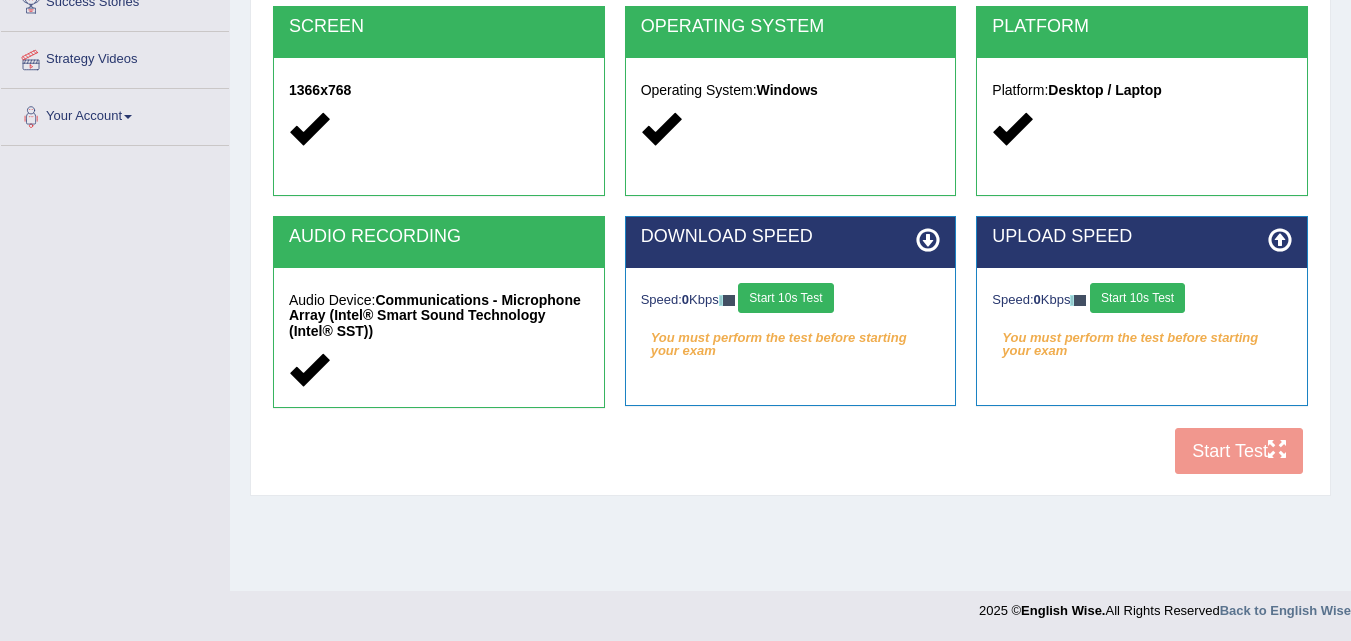drag, startPoint x: 1365, startPoint y: 98, endPoint x: 1363, endPoint y: 361, distance: 263.0076 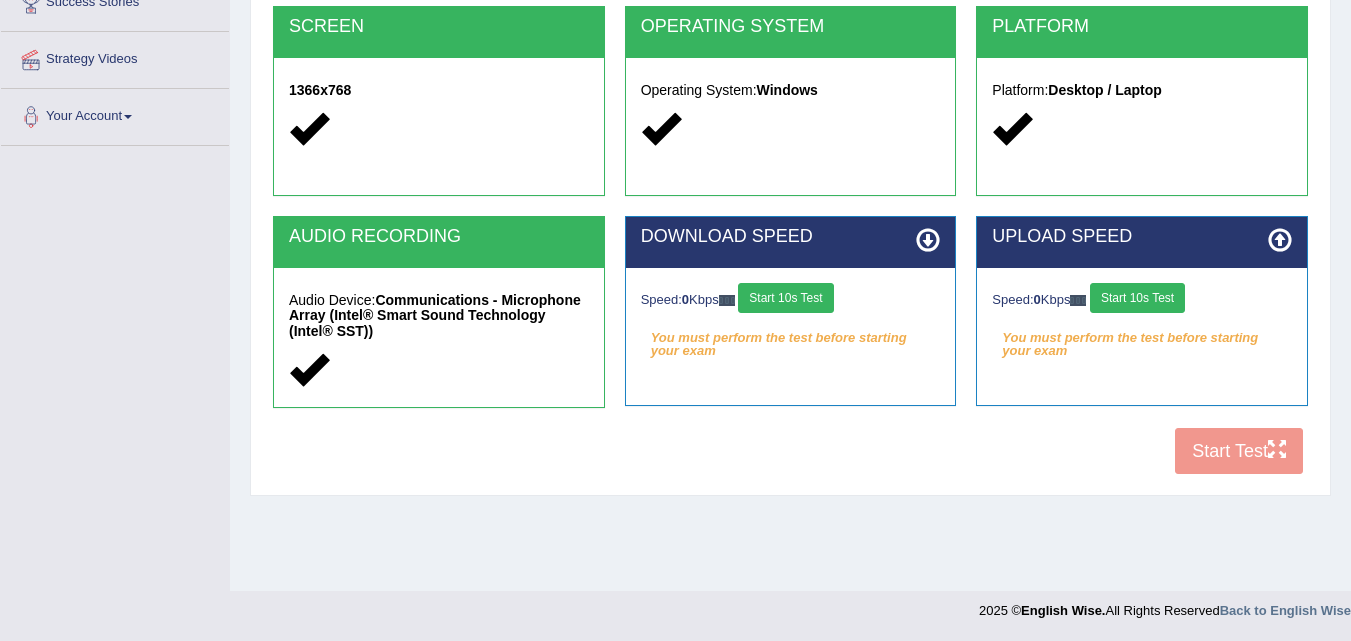 click on "Toggle navigation
Home
Practice Questions   Speaking Practice Read Aloud
Repeat Sentence
Describe Image
Re-tell Lecture
Answer Short Question
Summarize Group Discussion
Respond To A Situation
Writing Practice  Summarize Written Text
Write Essay
Reading Practice  Reading & Writing: Fill In The Blanks
Choose Multiple Answers
Re-order Paragraphs
Fill In The Blanks
Choose Single Answer
Listening Practice  Summarize Spoken Text
Highlight Incorrect Words
Highlight Correct Summary
Select Missing Word
Choose Single Answer
Choose Multiple Answers
Fill In The Blanks
Write From Dictation
Pronunciation
Tests
Take Mock Test" at bounding box center [675, -89] 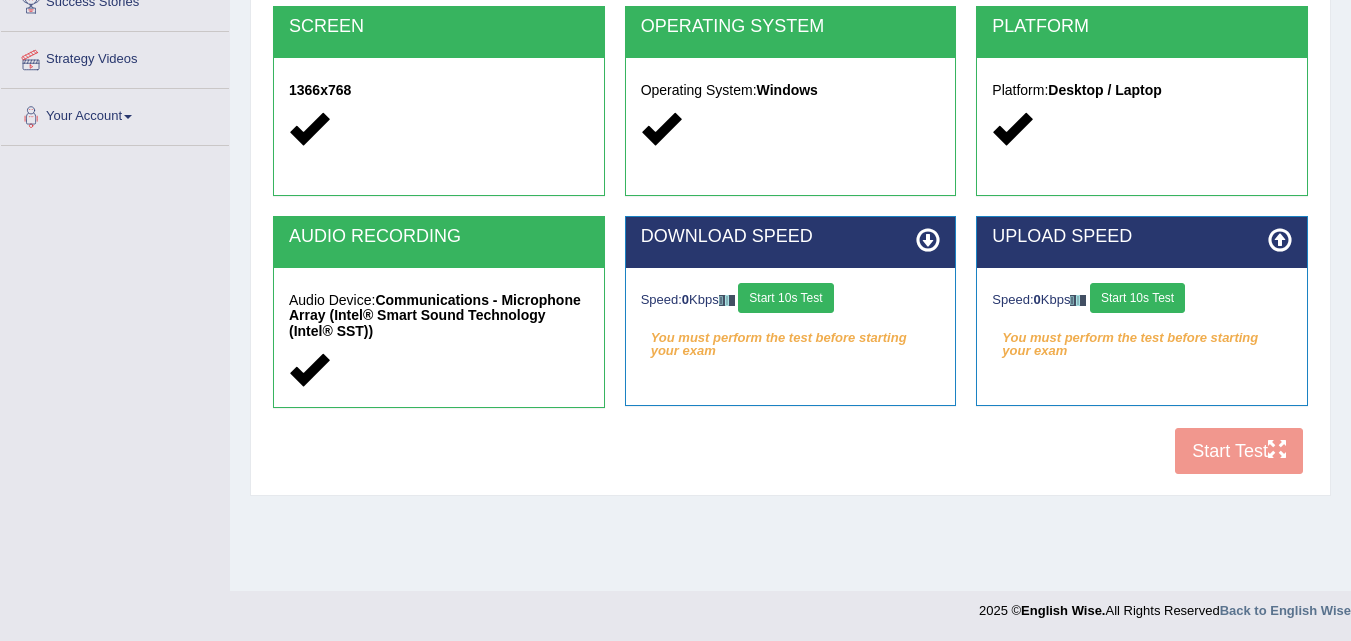 click on "Start 10s Test" at bounding box center [785, 298] 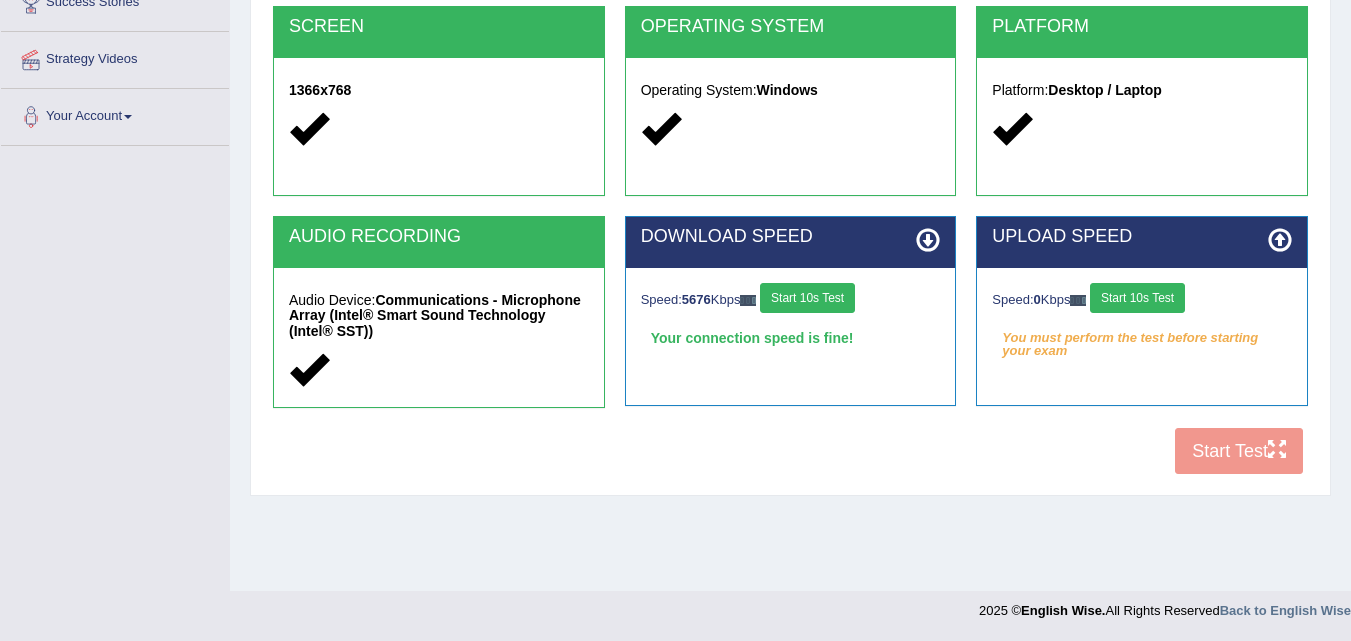 drag, startPoint x: 1181, startPoint y: 318, endPoint x: 1157, endPoint y: 296, distance: 32.55764 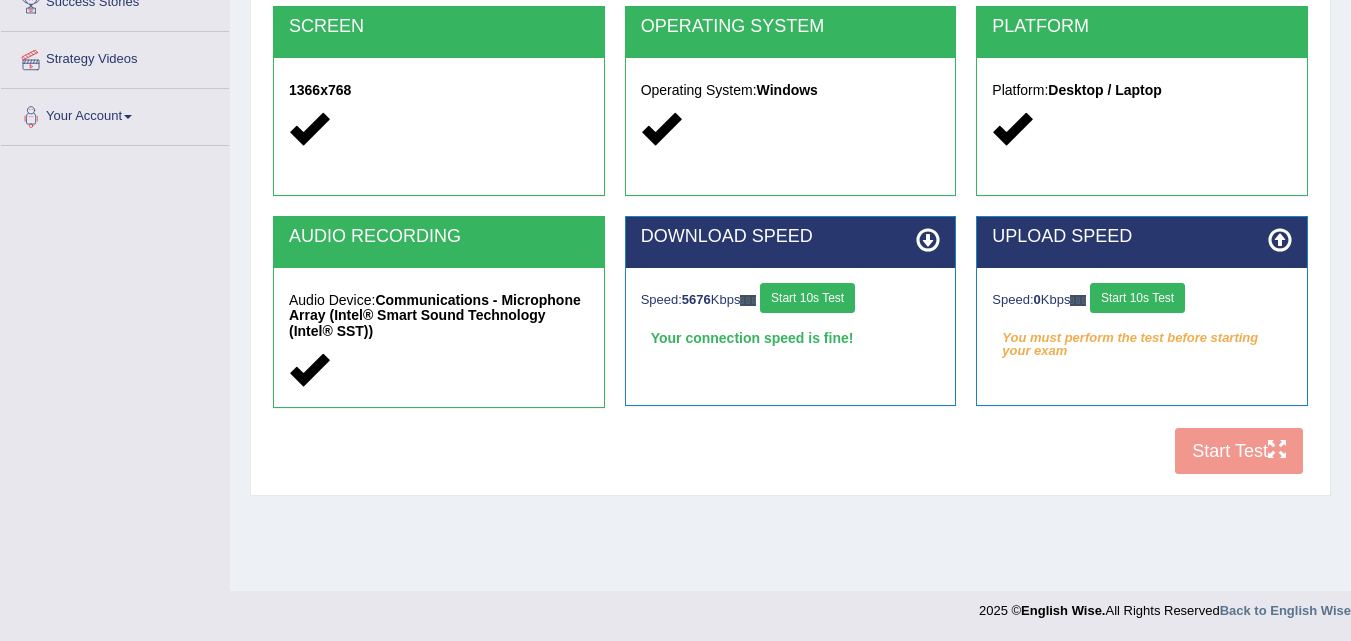 click on "Start 10s Test" at bounding box center (1137, 298) 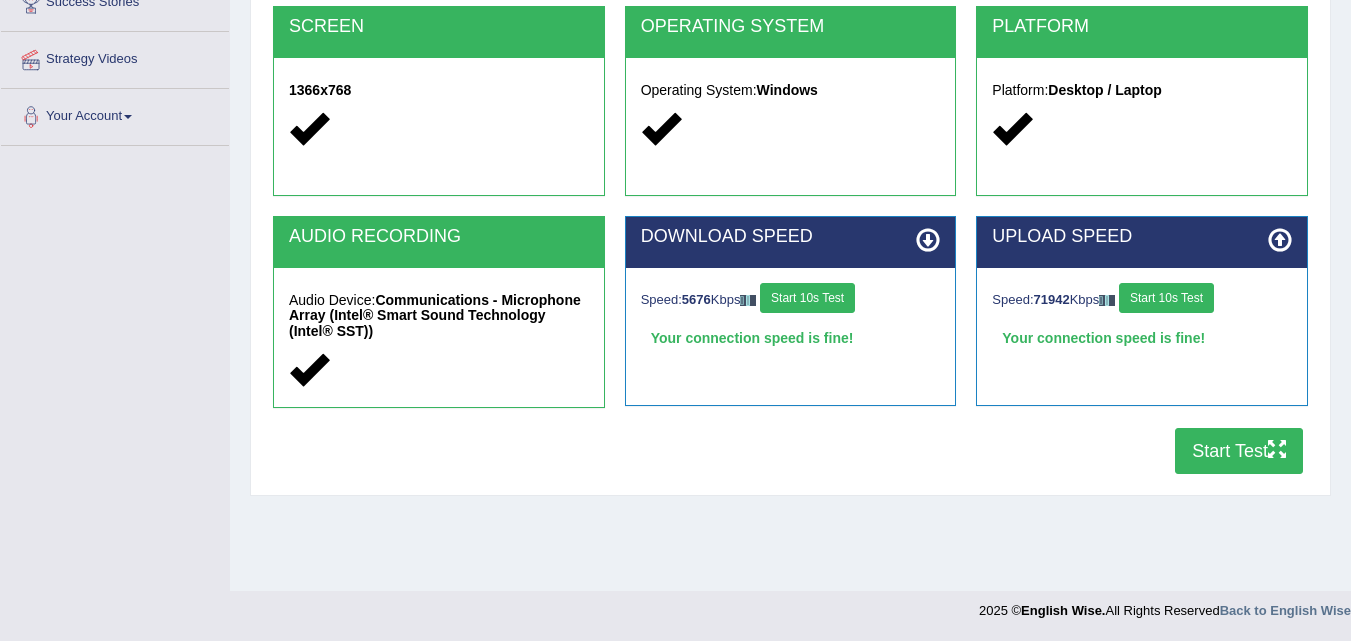 click on "Start Test" at bounding box center (1239, 451) 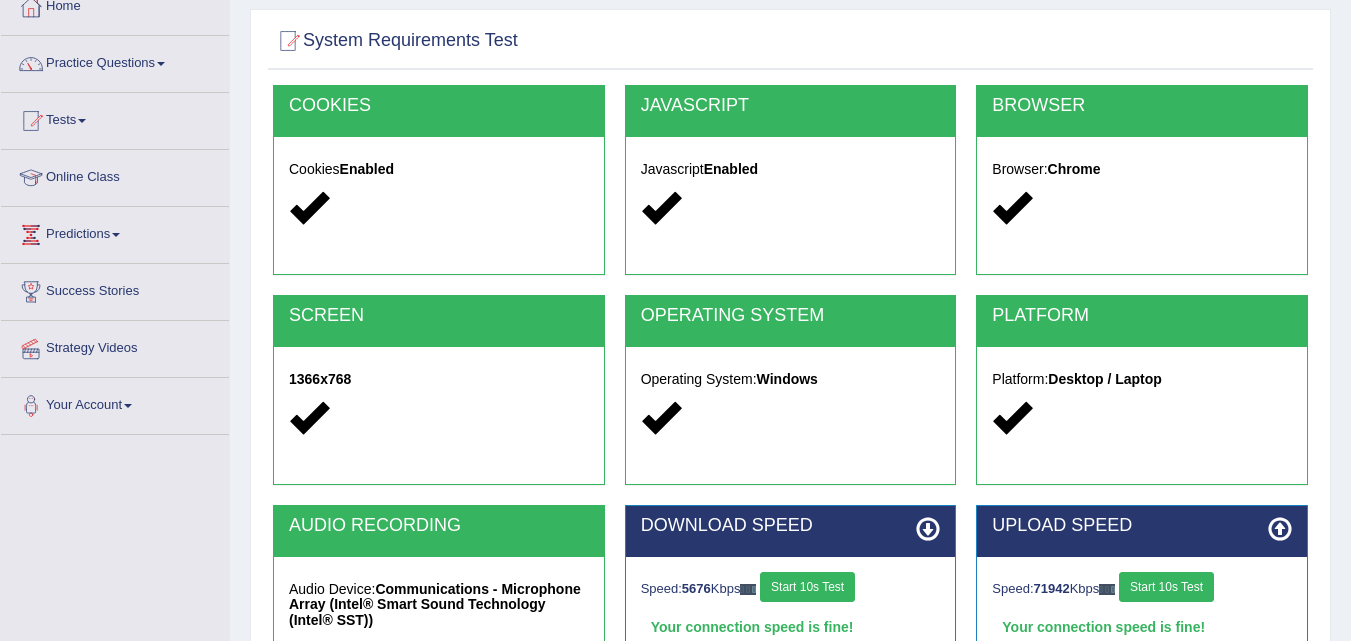 scroll, scrollTop: 0, scrollLeft: 0, axis: both 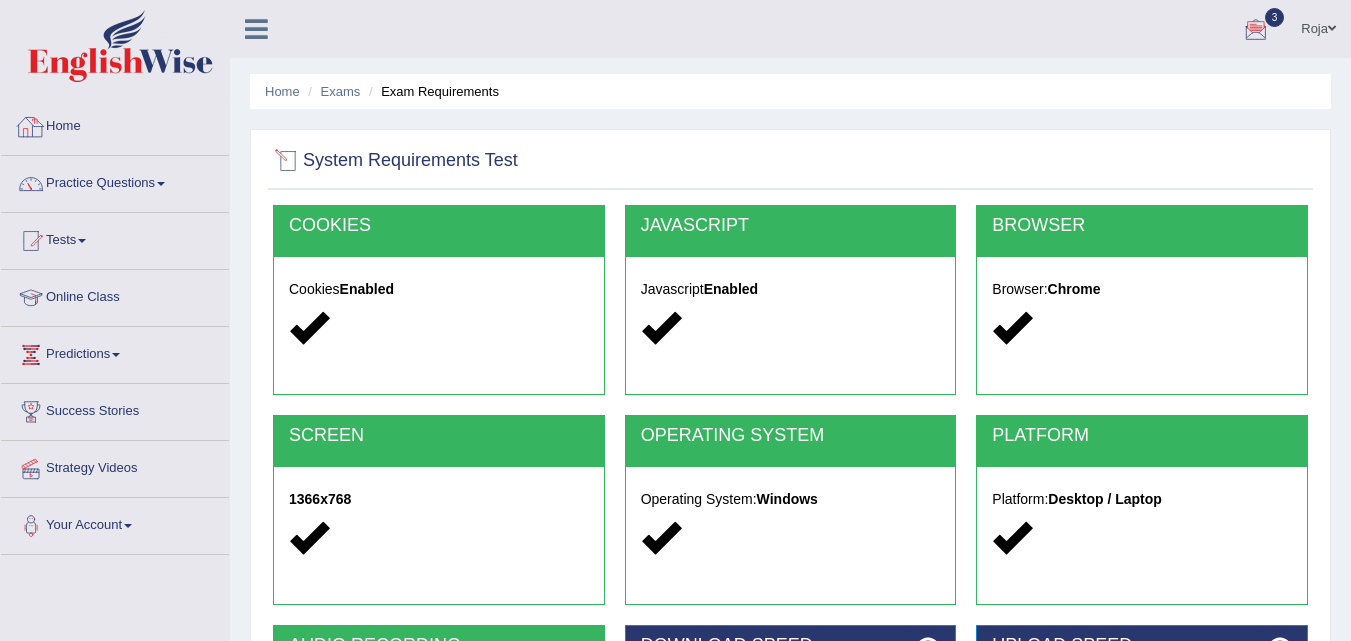 click on "Home" at bounding box center (115, 124) 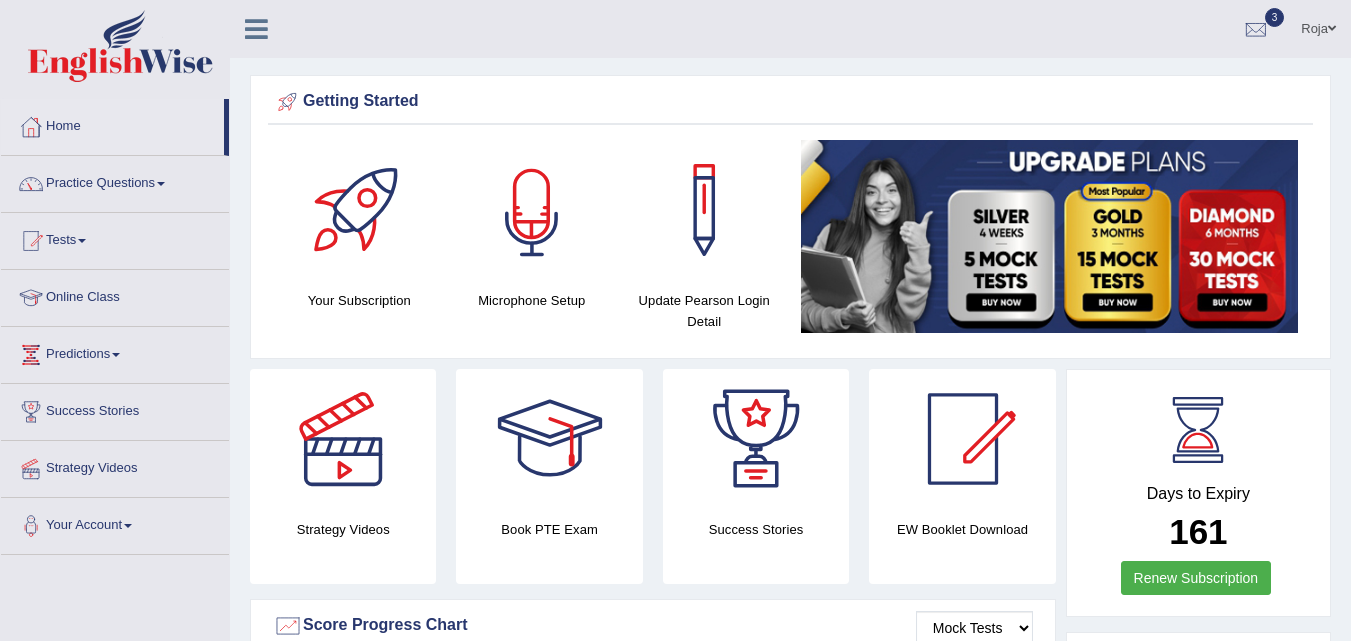 scroll, scrollTop: 0, scrollLeft: 0, axis: both 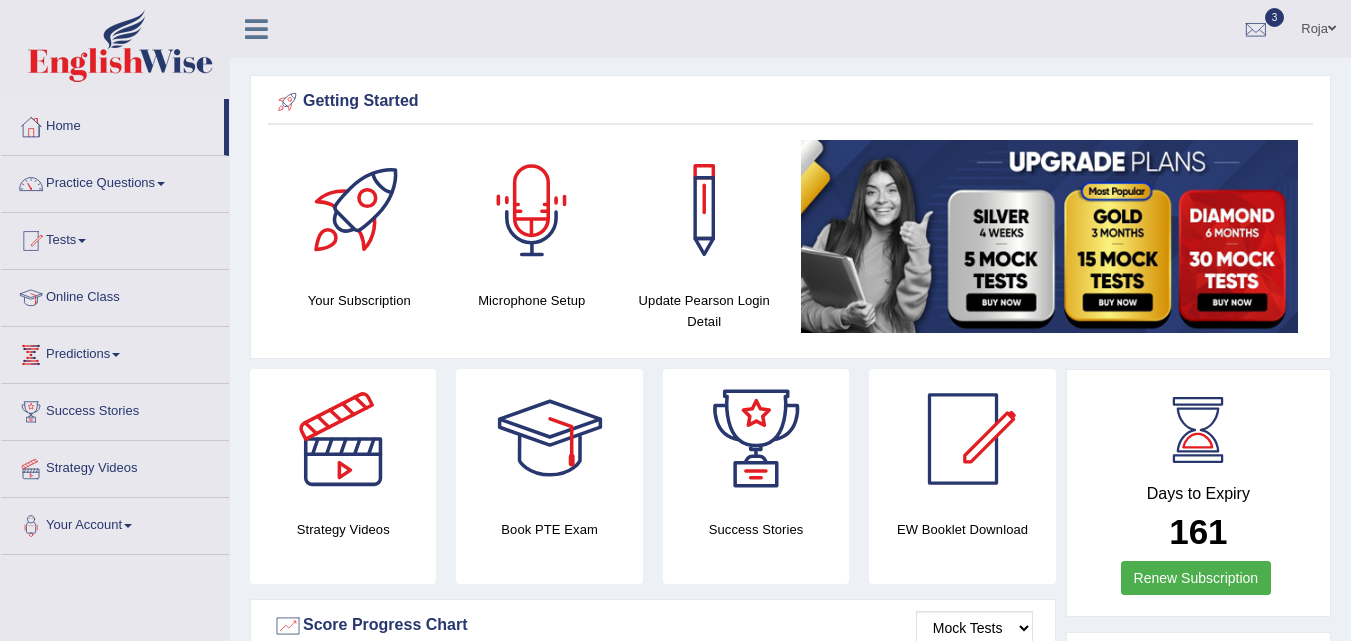 click at bounding box center (532, 210) 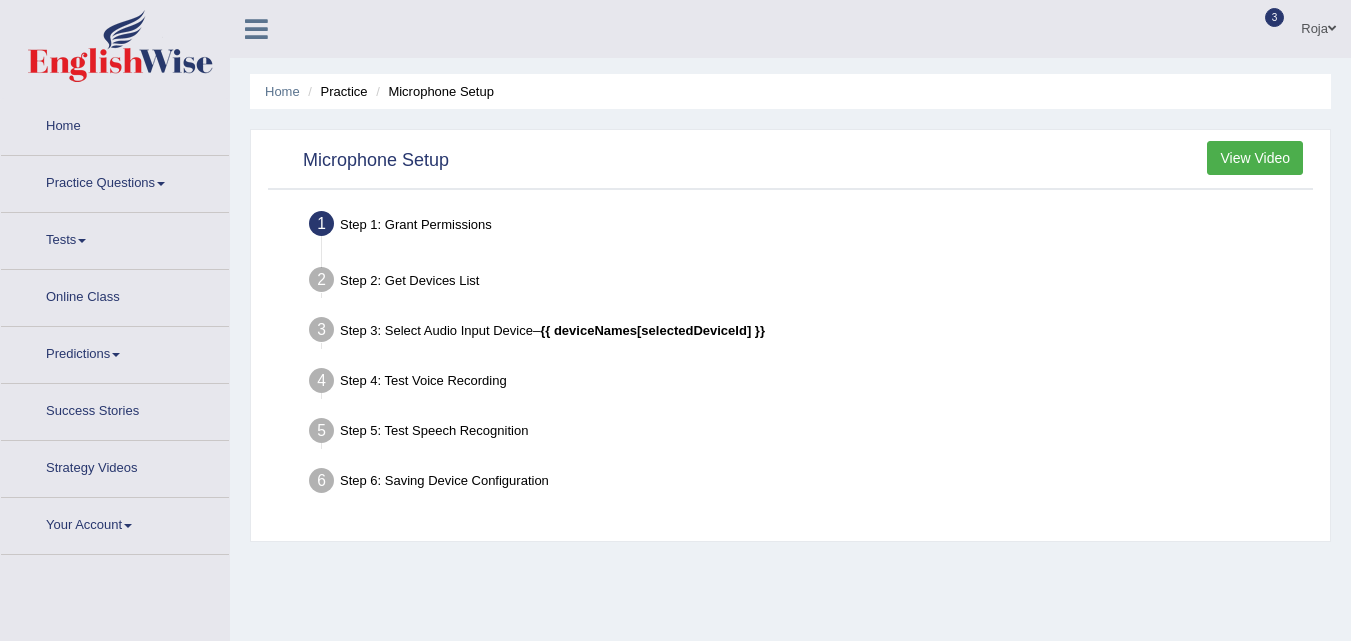 scroll, scrollTop: 0, scrollLeft: 0, axis: both 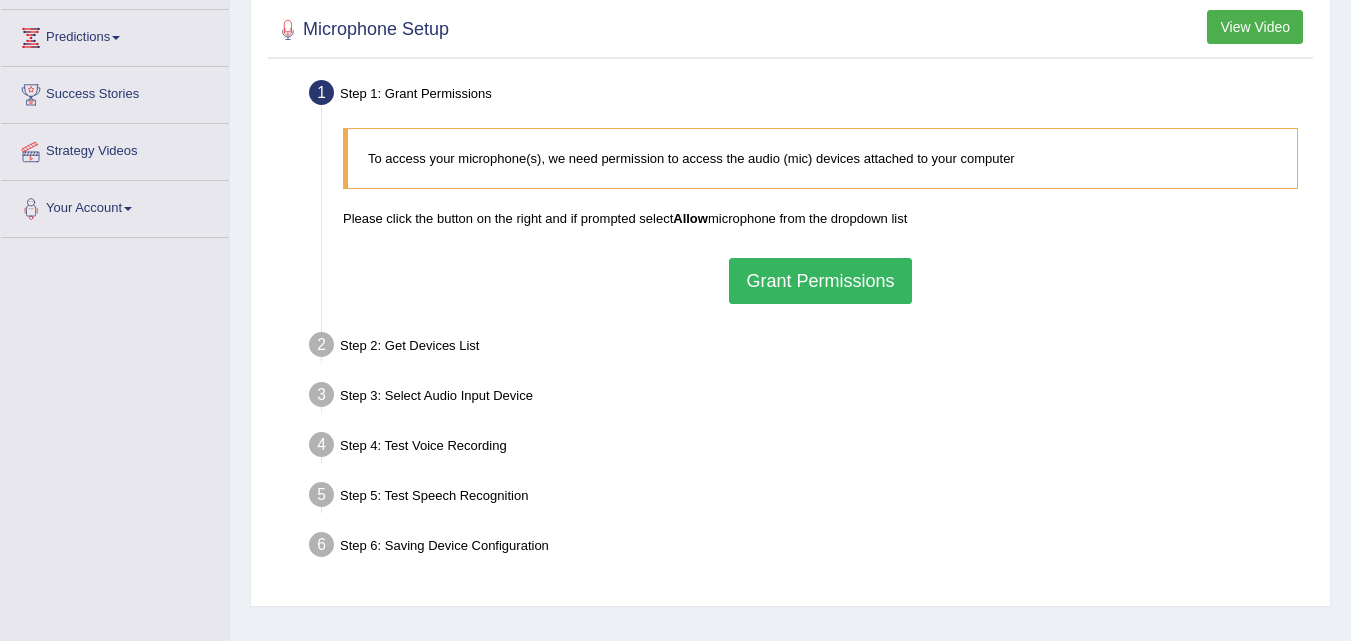 click on "Grant Permissions" at bounding box center (820, 281) 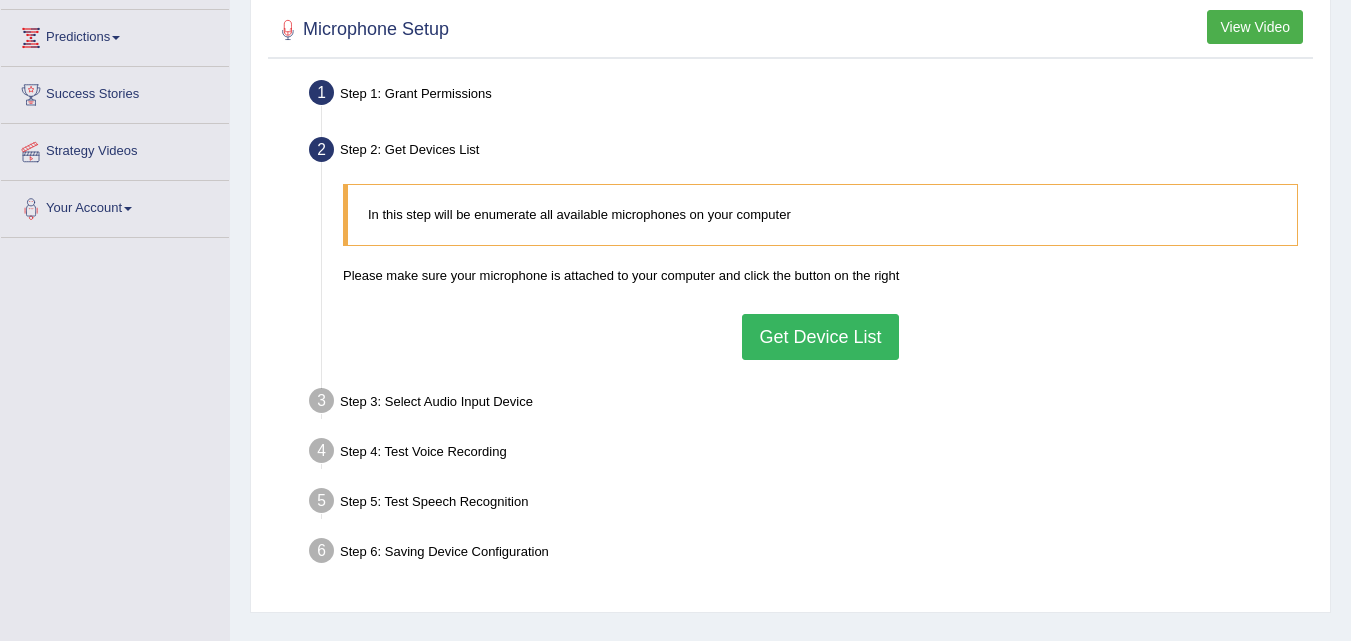 click on "Get Device List" at bounding box center (820, 337) 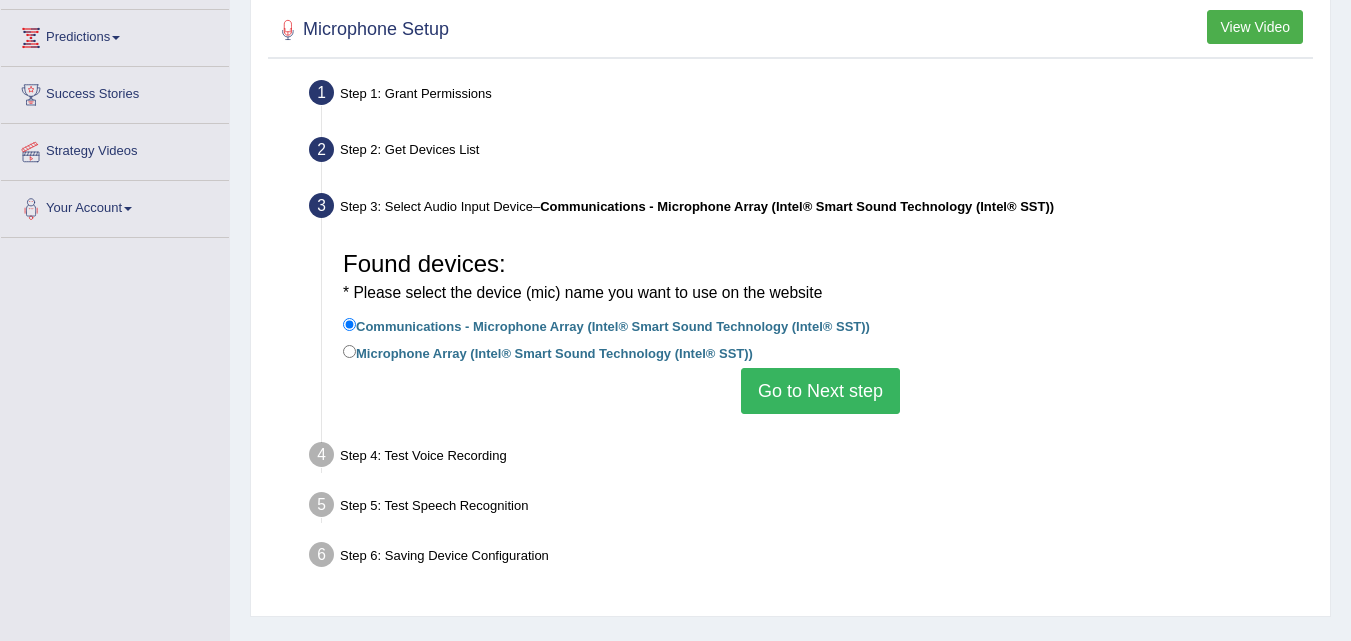 click on "Microphone Array (Intel® Smart Sound Technology (Intel® SST))" at bounding box center (548, 352) 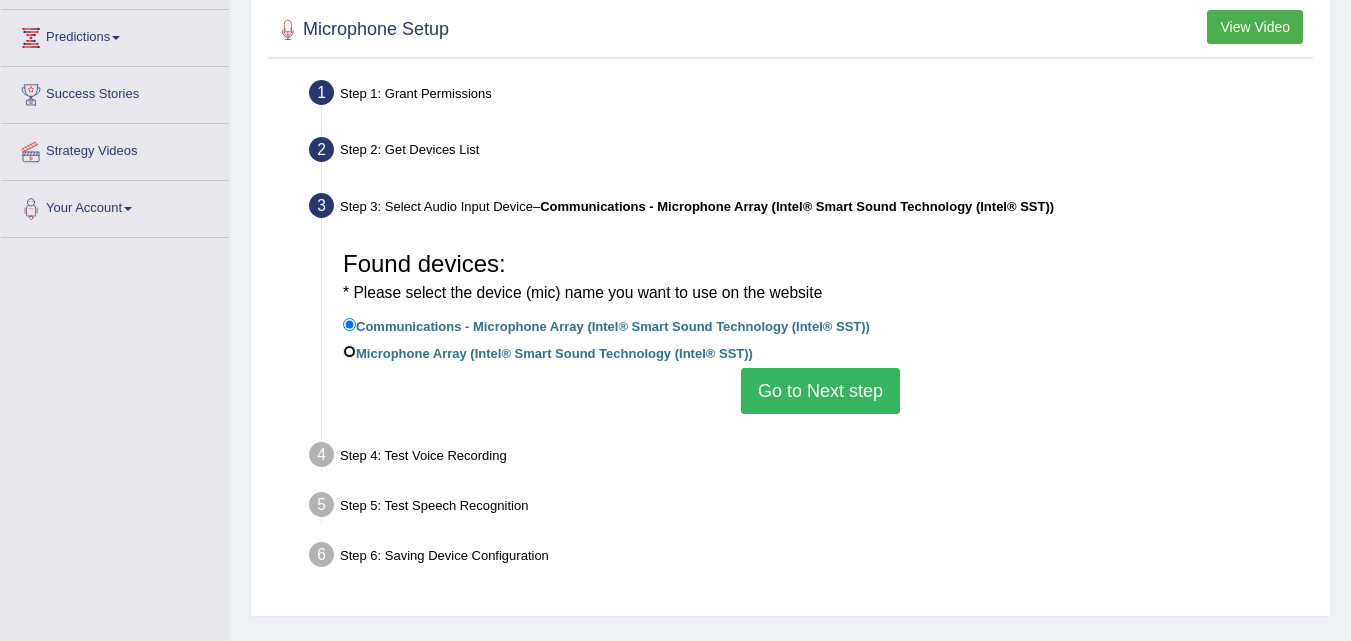 click on "Microphone Array (Intel® Smart Sound Technology (Intel® SST))" at bounding box center (349, 351) 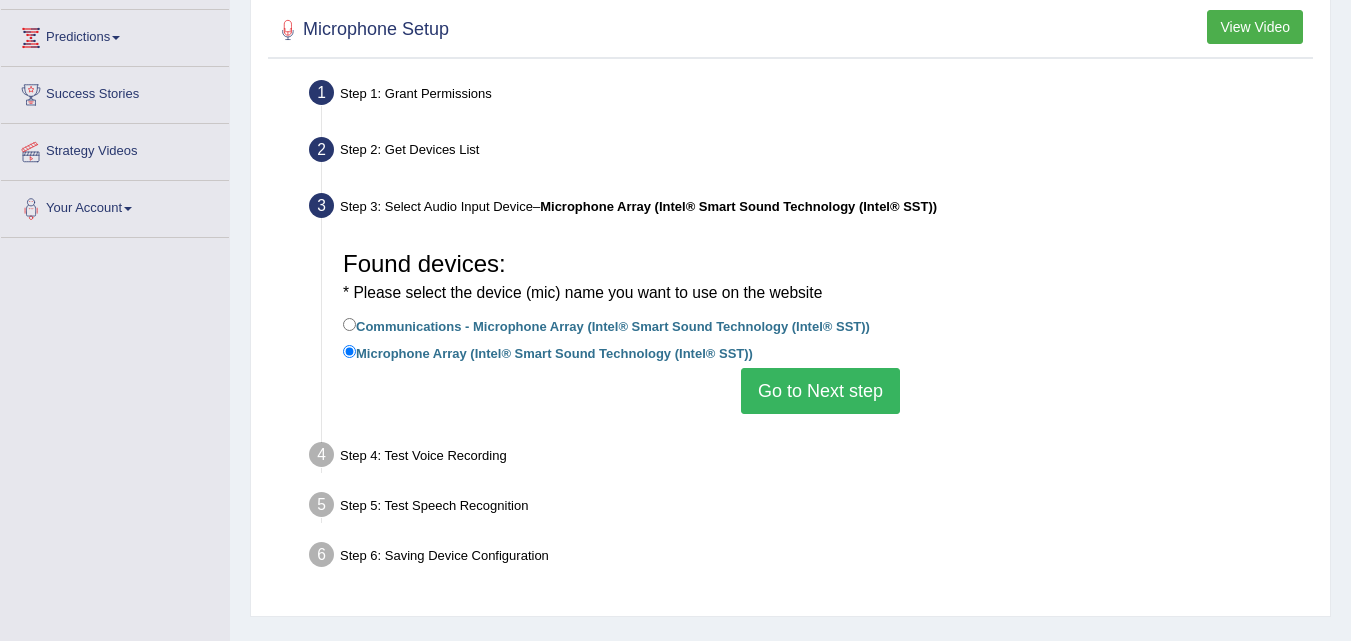 click on "Go to Next step" at bounding box center (820, 391) 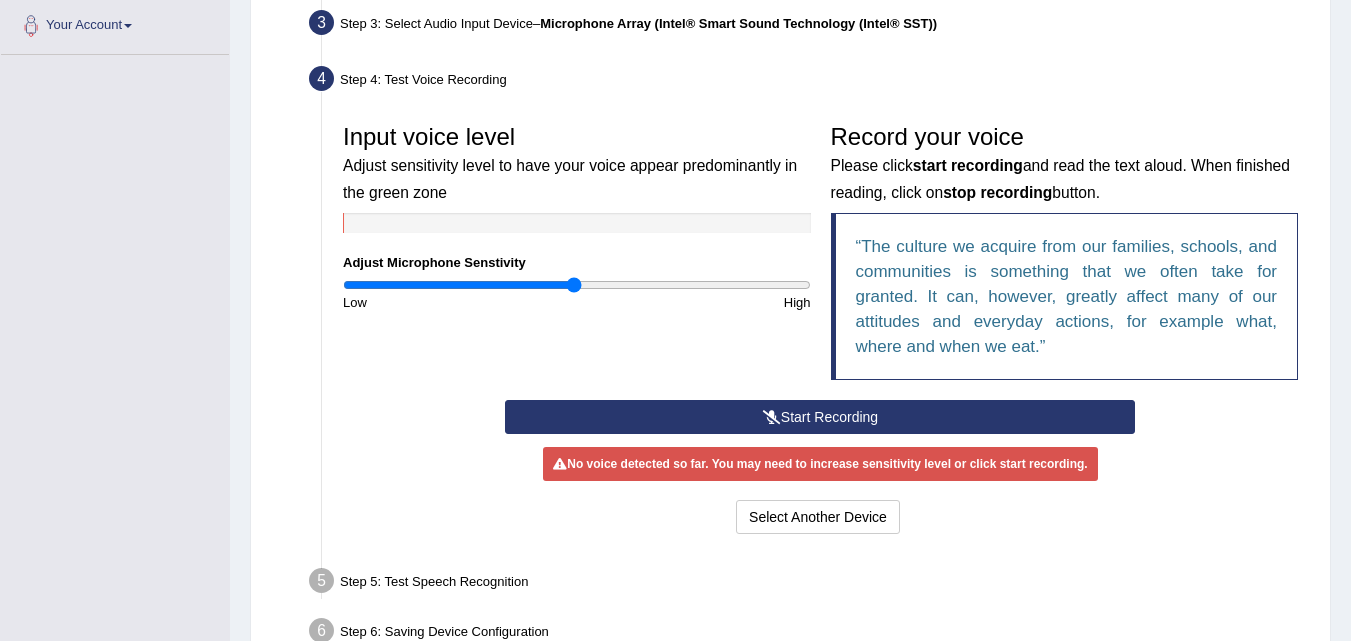 scroll, scrollTop: 498, scrollLeft: 0, axis: vertical 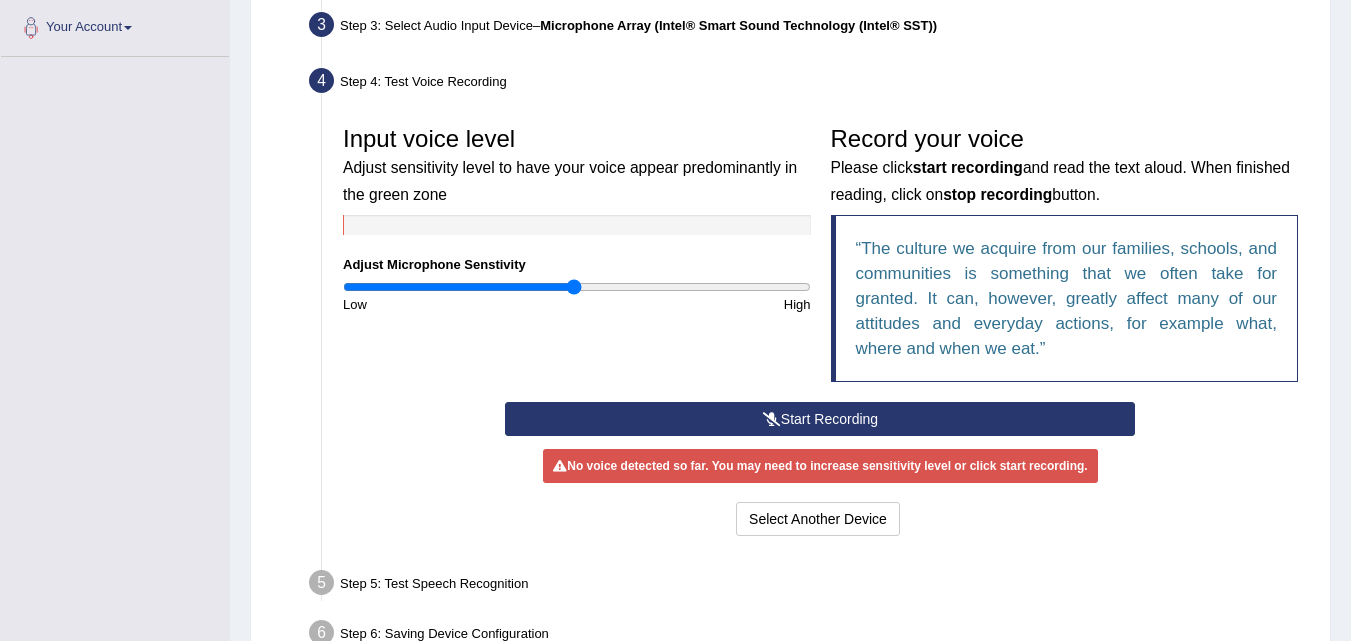 click on "Start Recording" at bounding box center (820, 419) 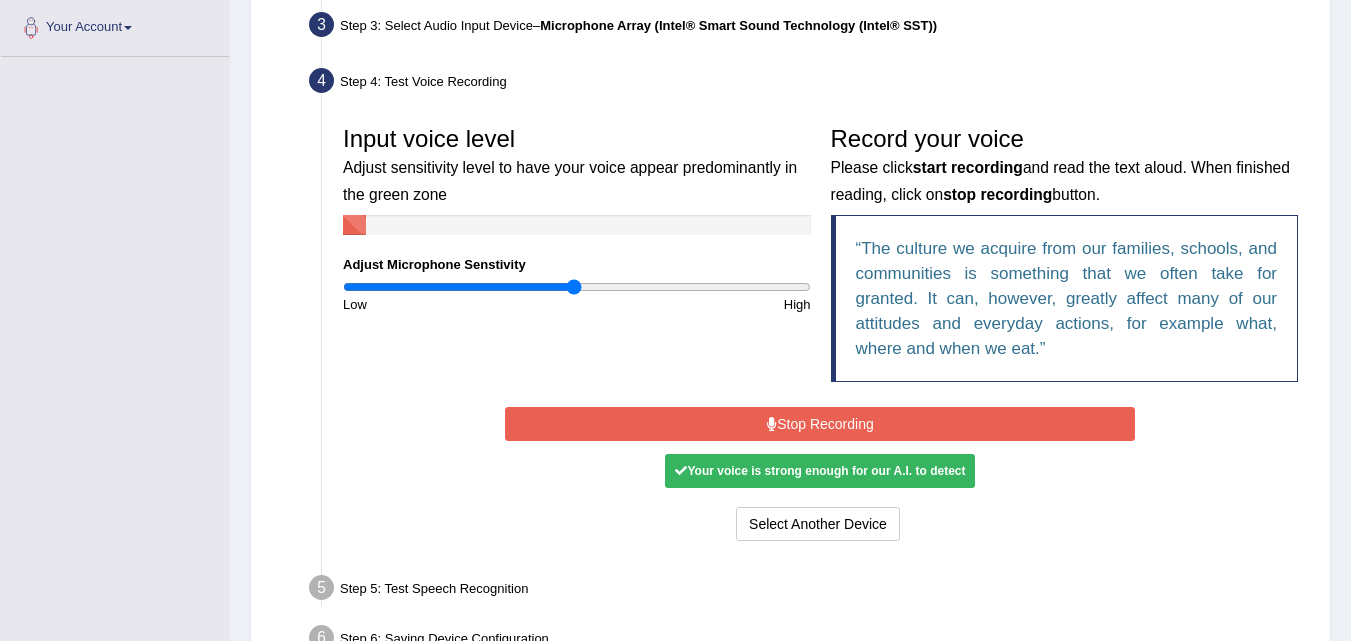 scroll, scrollTop: 622, scrollLeft: 0, axis: vertical 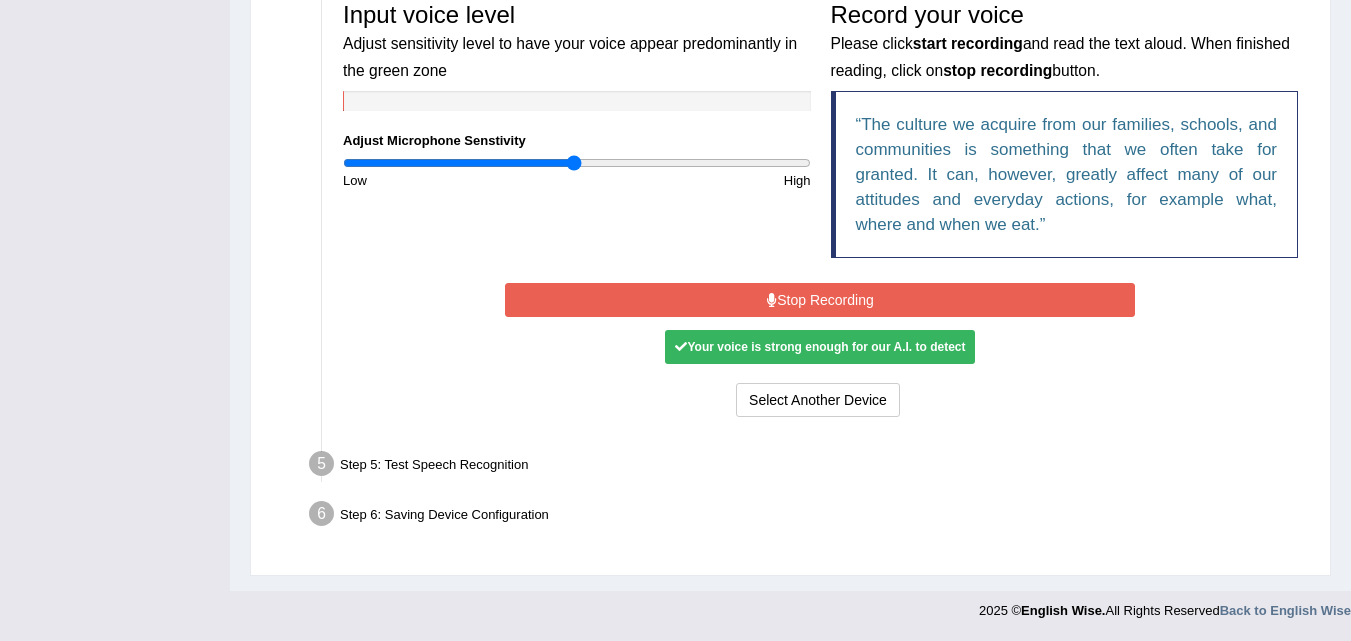 click on "Stop Recording" at bounding box center (820, 300) 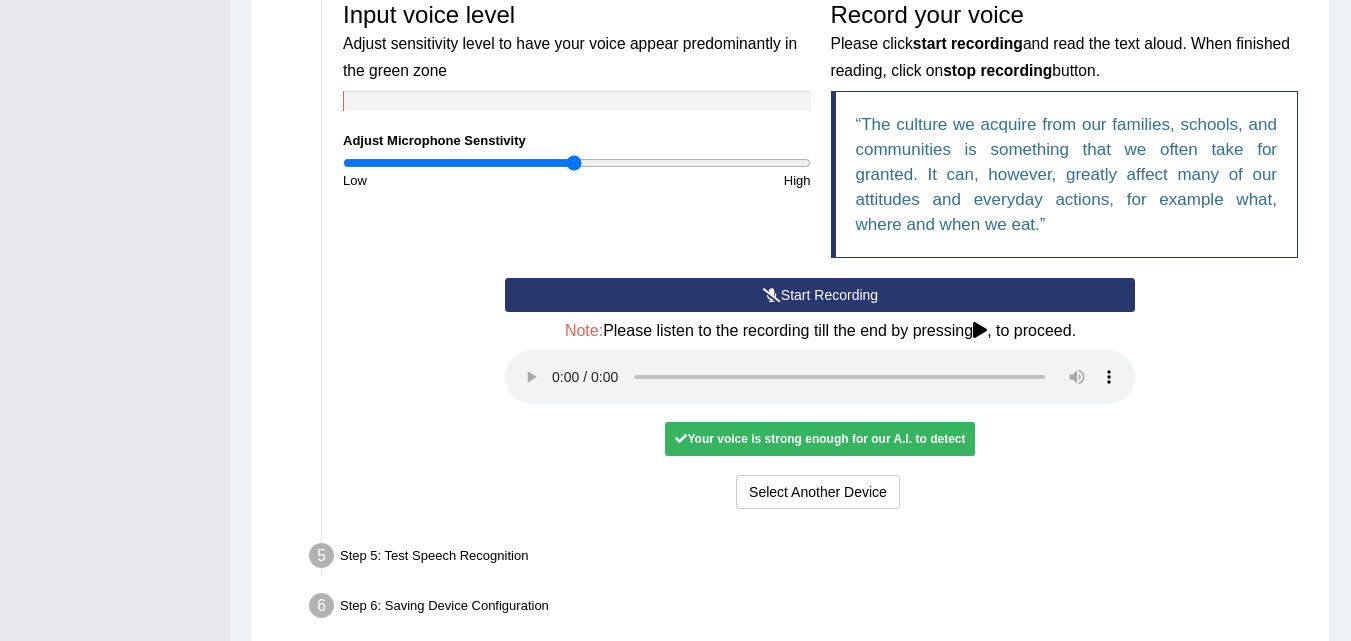 scroll, scrollTop: 714, scrollLeft: 0, axis: vertical 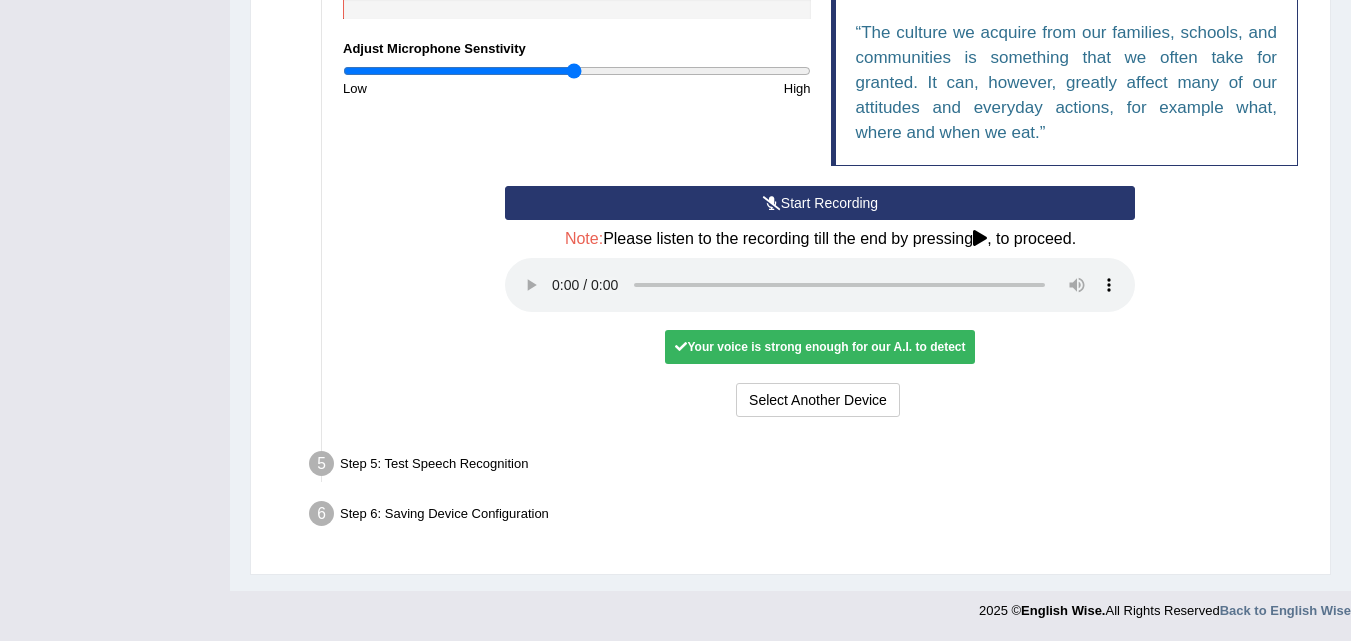 click on "Step 6: Saving Device Configuration" at bounding box center (810, 517) 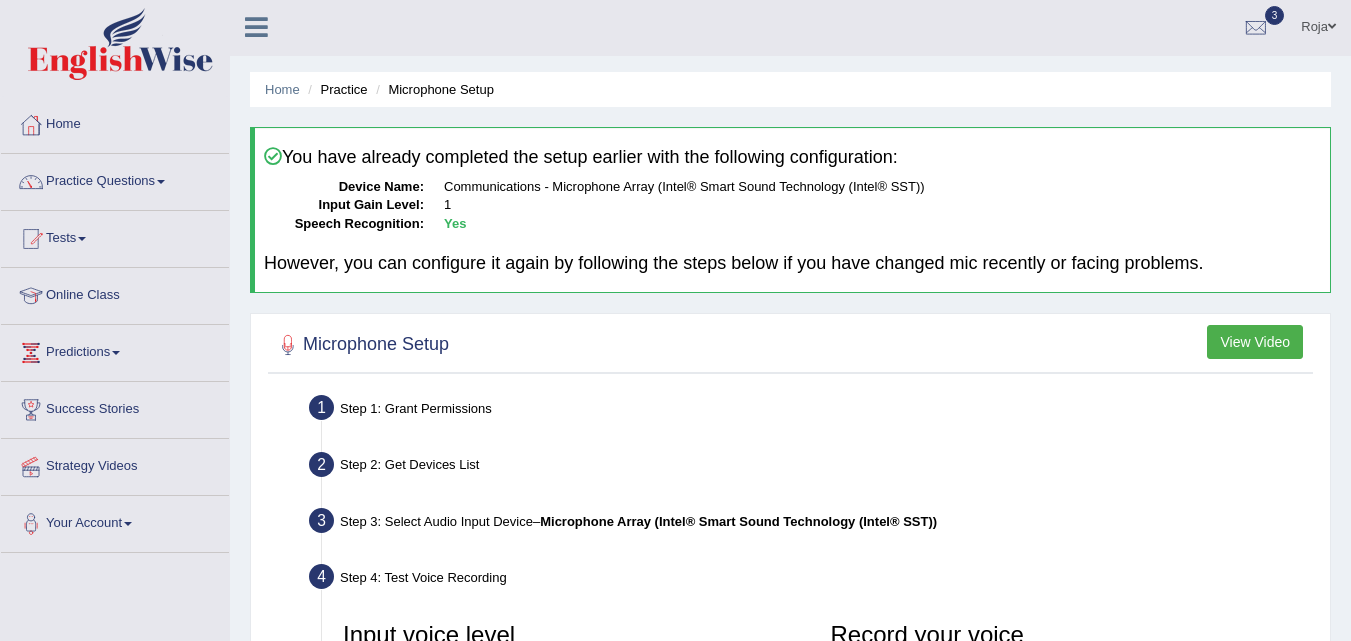 scroll, scrollTop: 0, scrollLeft: 0, axis: both 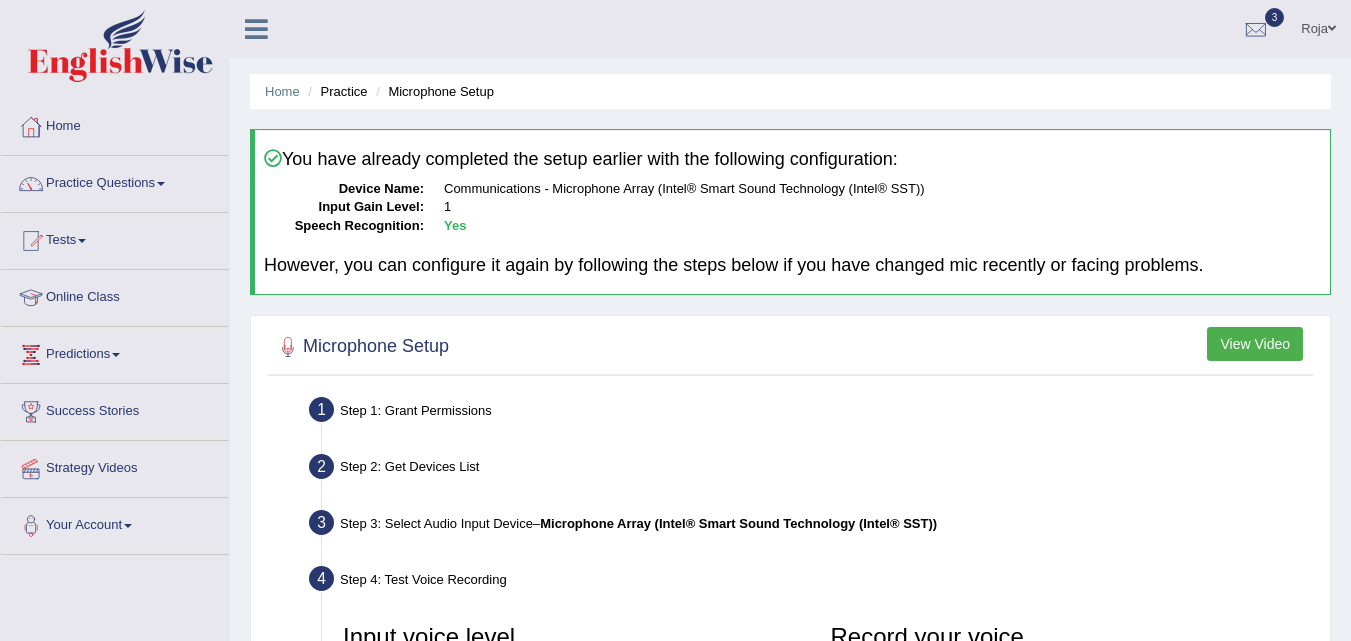 drag, startPoint x: 1349, startPoint y: 137, endPoint x: 1361, endPoint y: 202, distance: 66.09841 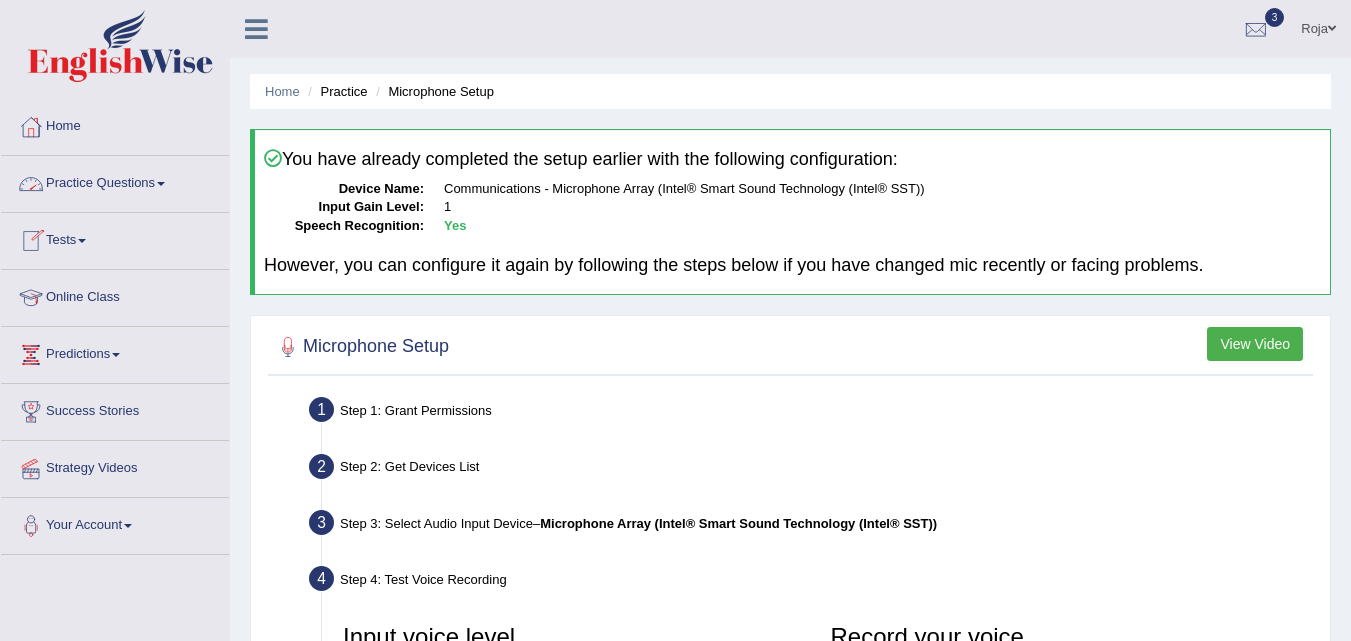 click on "Tests" at bounding box center [115, 238] 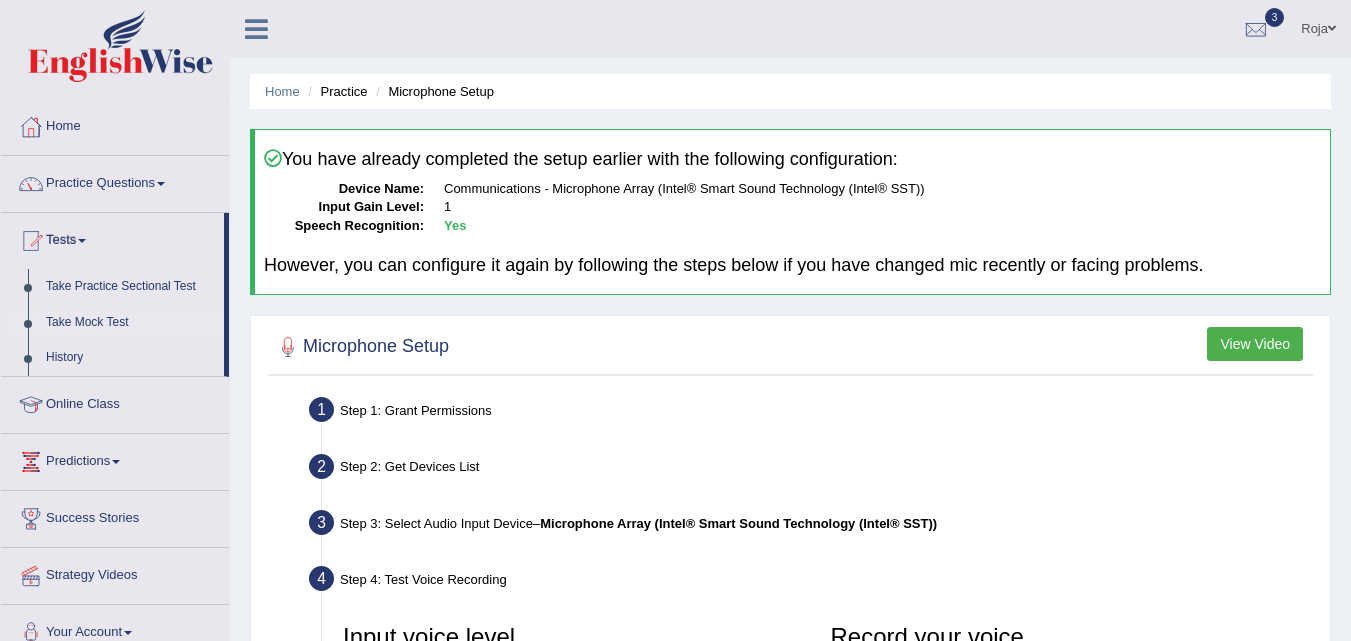 click on "Take Mock Test" at bounding box center [130, 323] 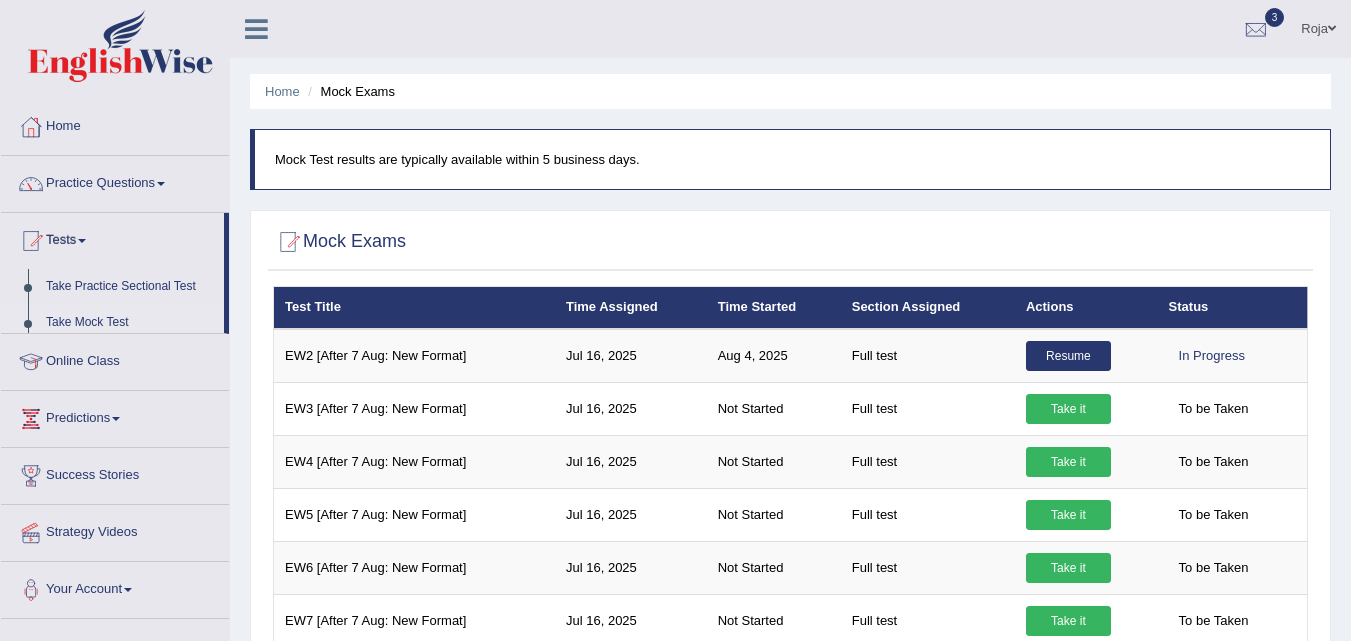 scroll, scrollTop: 0, scrollLeft: 0, axis: both 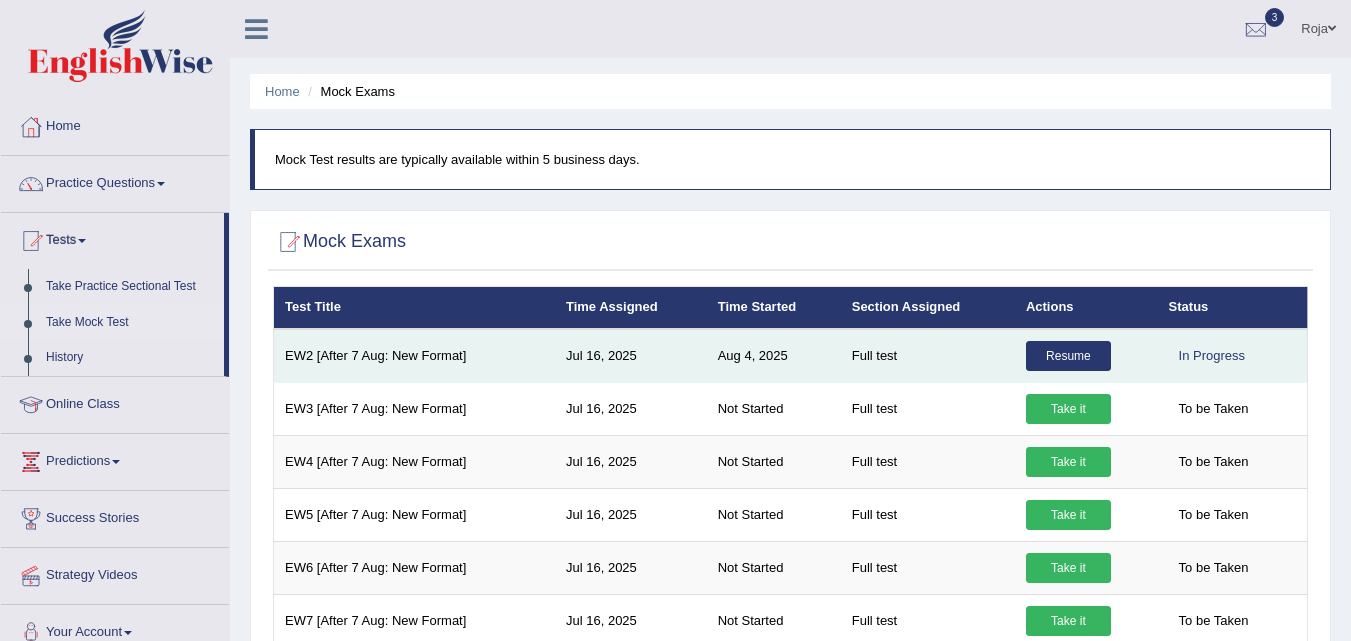 click on "Resume" at bounding box center (1068, 356) 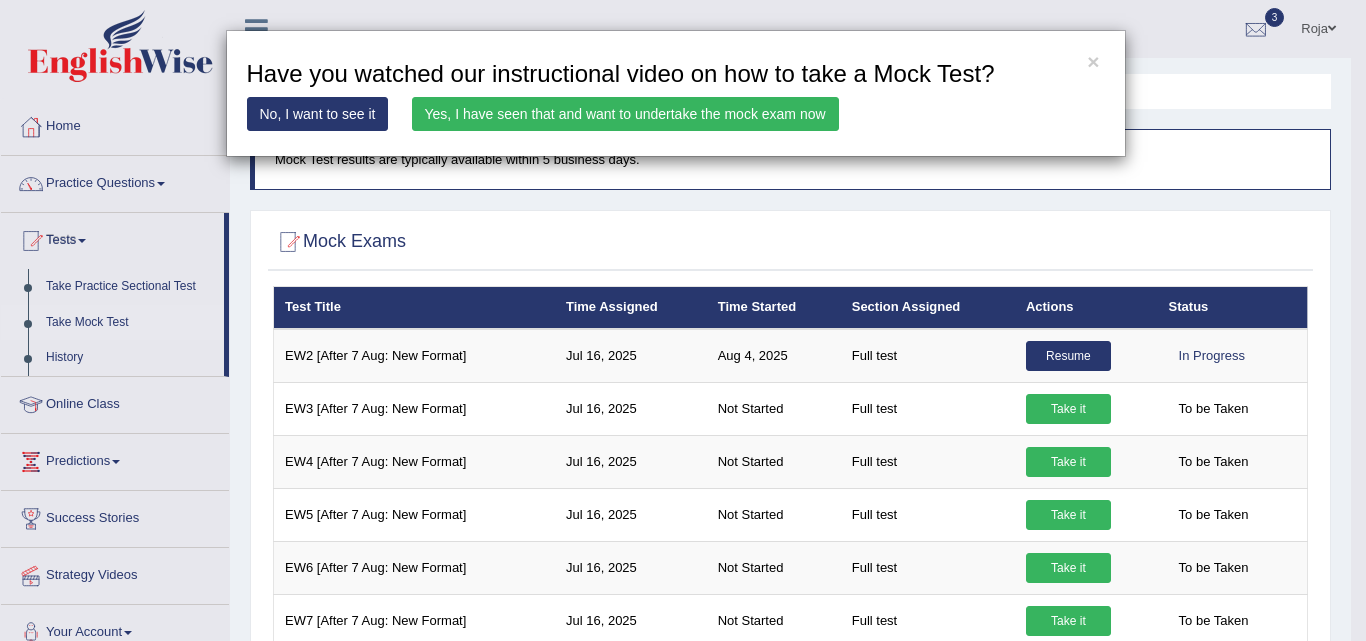 click on "Yes, I have seen that and want to undertake the mock exam now" at bounding box center [625, 114] 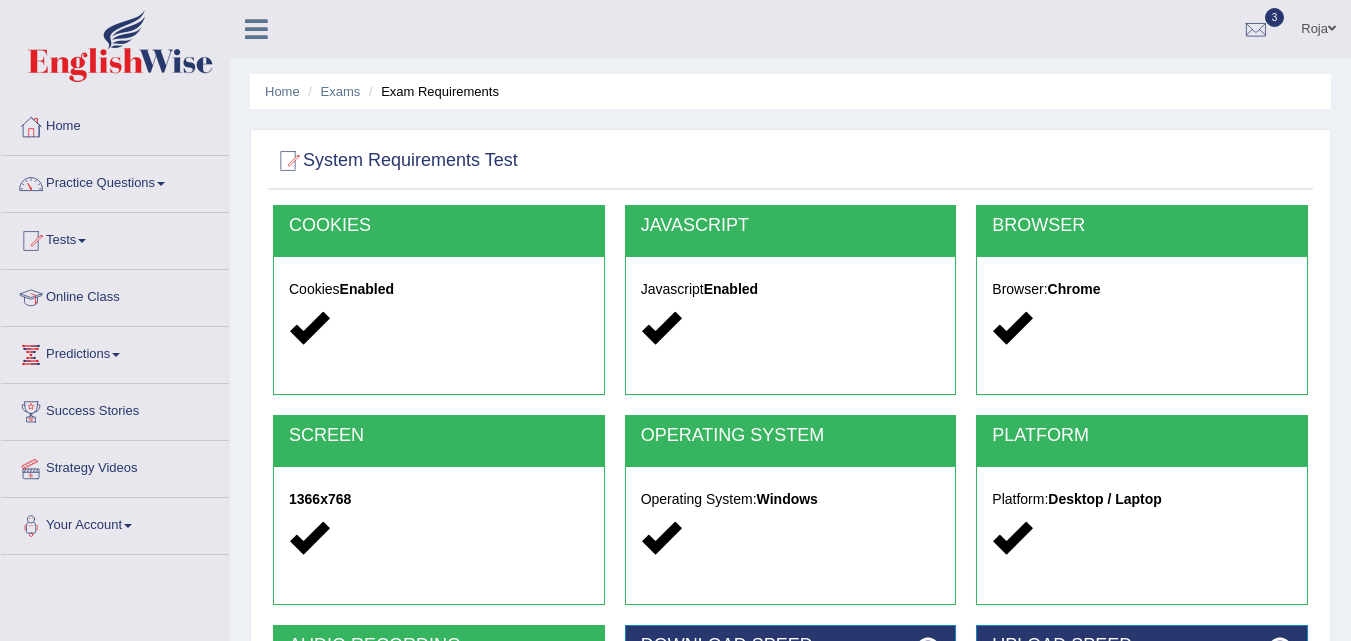 scroll, scrollTop: 0, scrollLeft: 0, axis: both 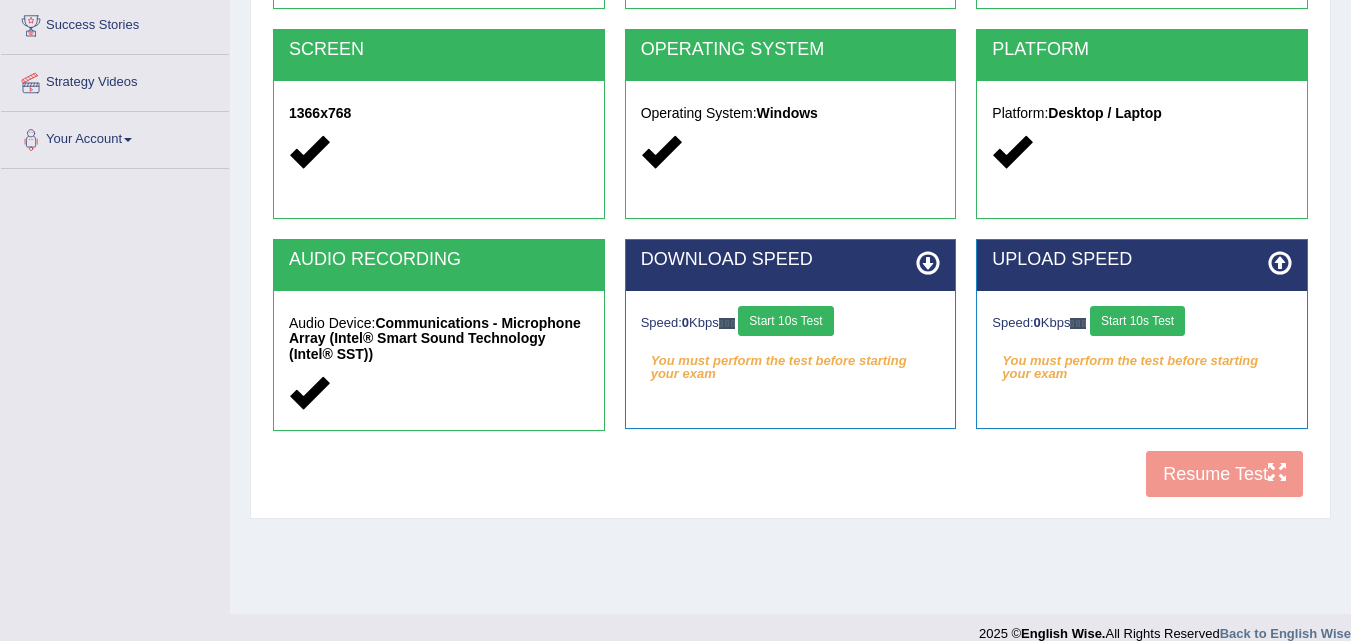 click on "Start 10s Test" at bounding box center [785, 321] 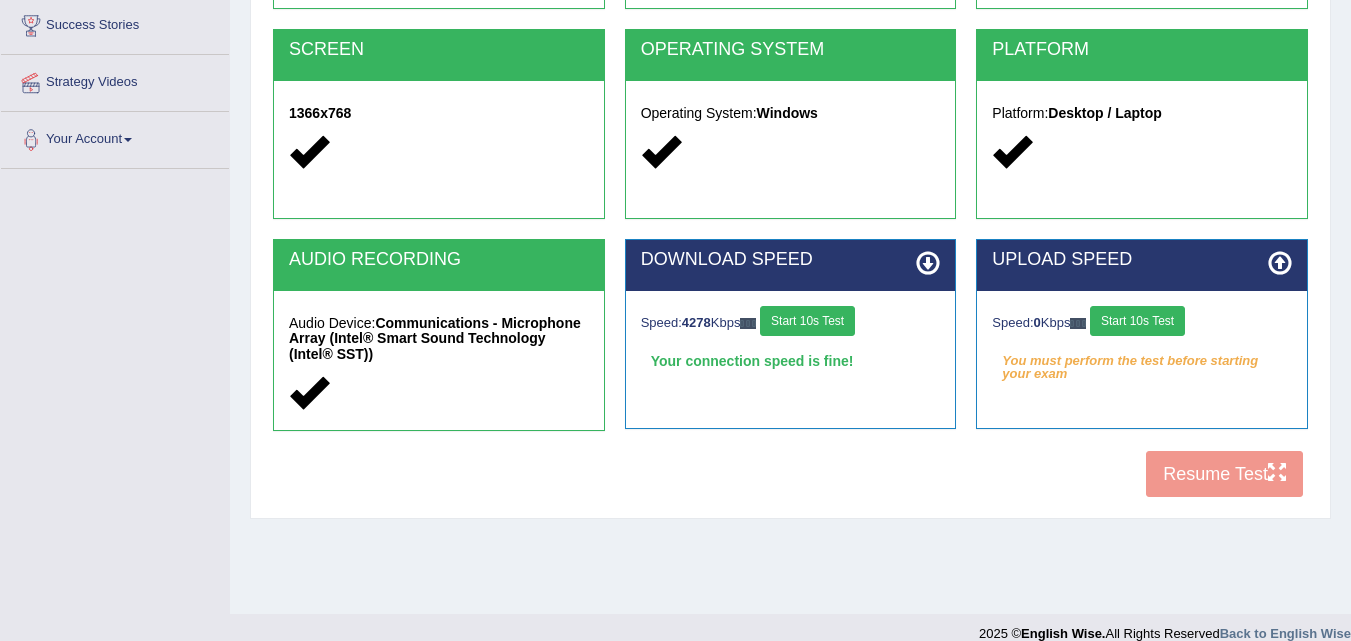 click on "Start 10s Test" at bounding box center (1137, 321) 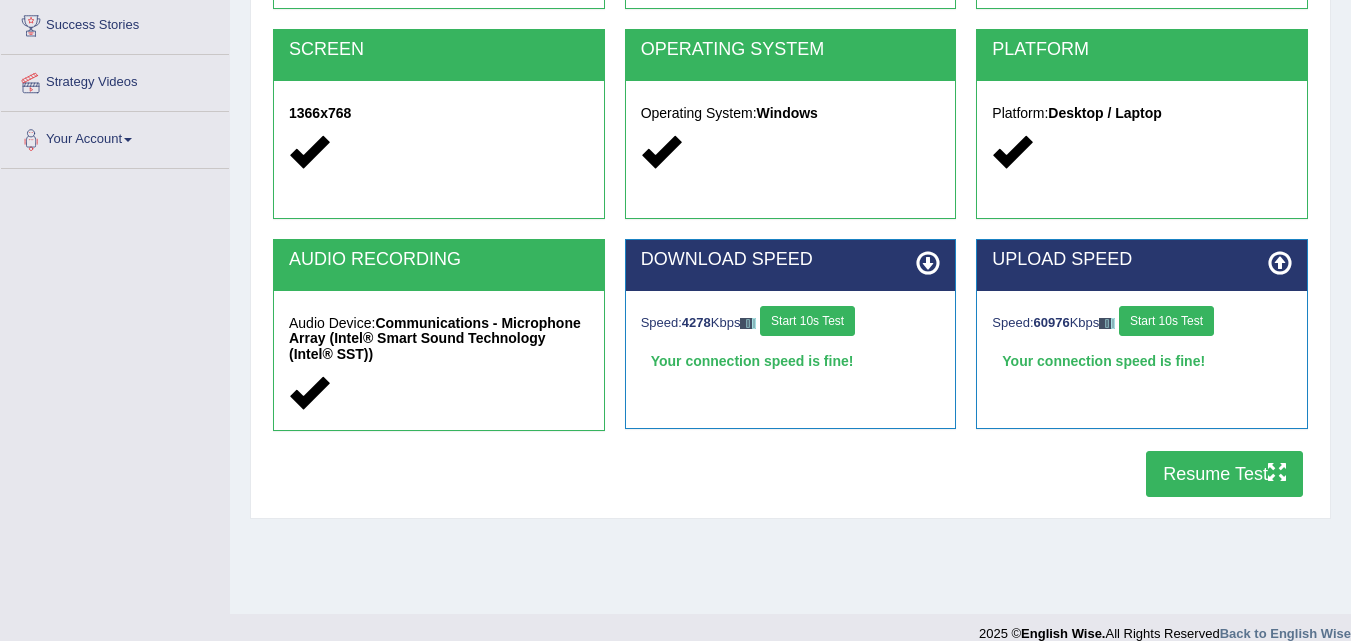 click on "Resume Test" at bounding box center [1224, 474] 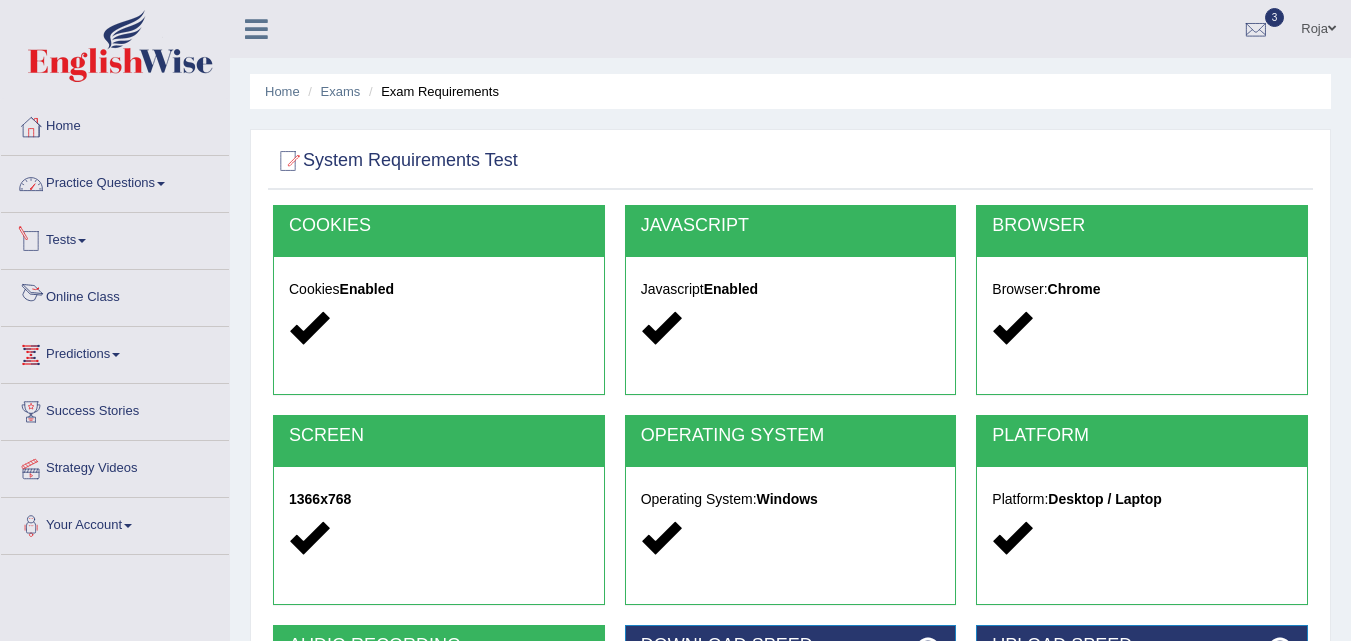click on "Practice Questions" at bounding box center (115, 181) 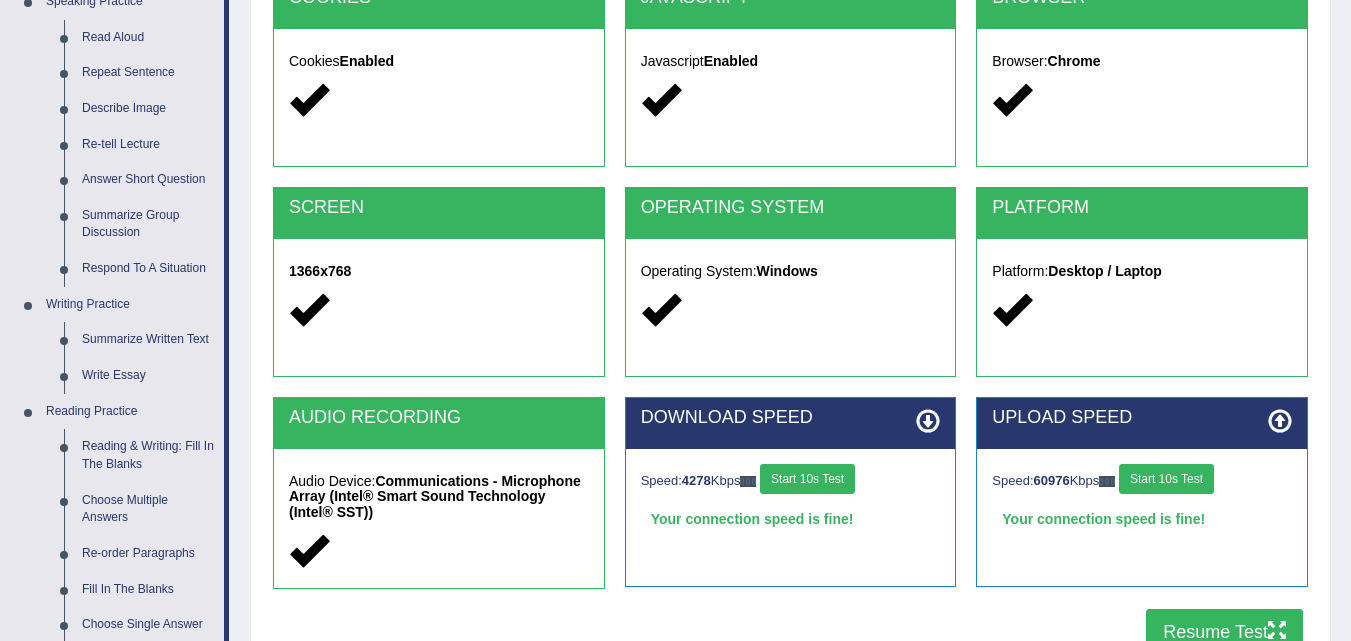scroll, scrollTop: 231, scrollLeft: 0, axis: vertical 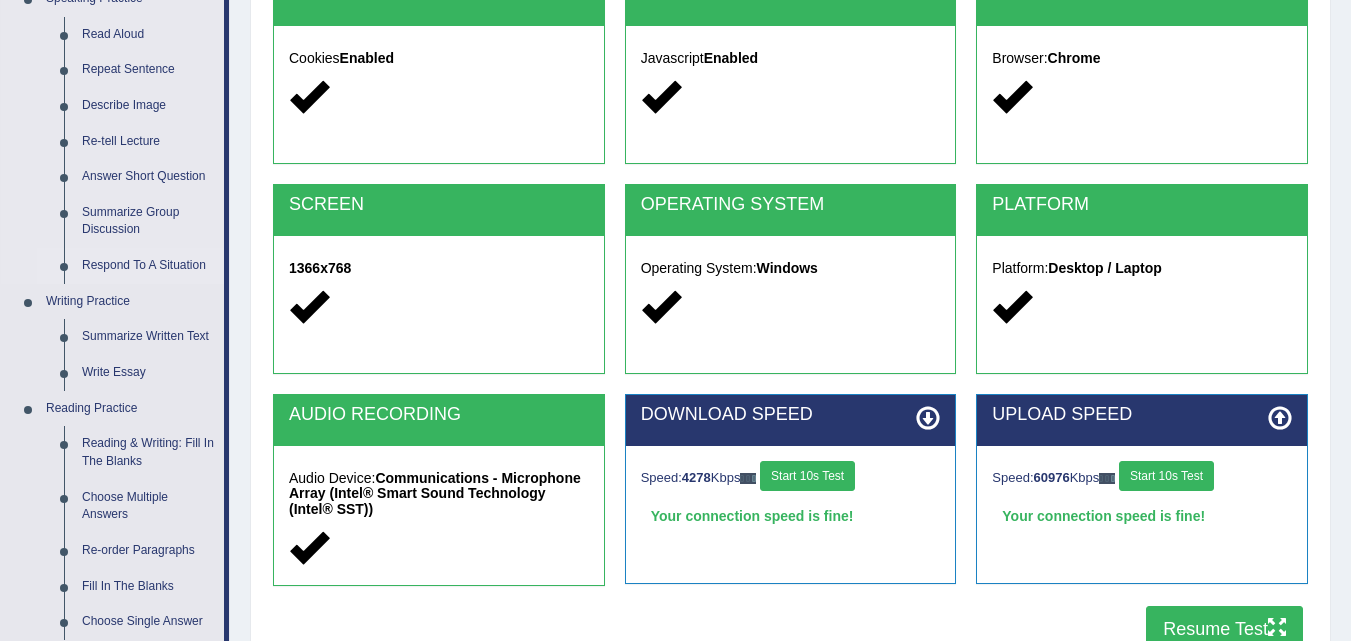 click on "Respond To A Situation" at bounding box center [148, 266] 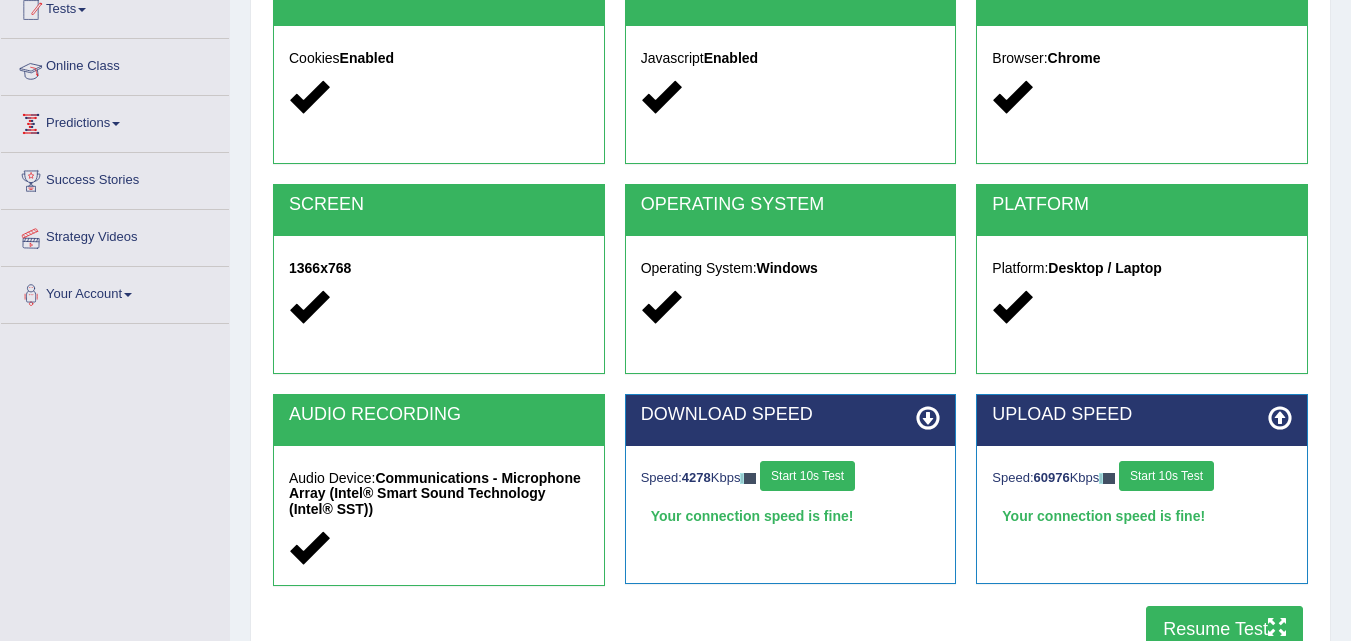scroll, scrollTop: 245, scrollLeft: 0, axis: vertical 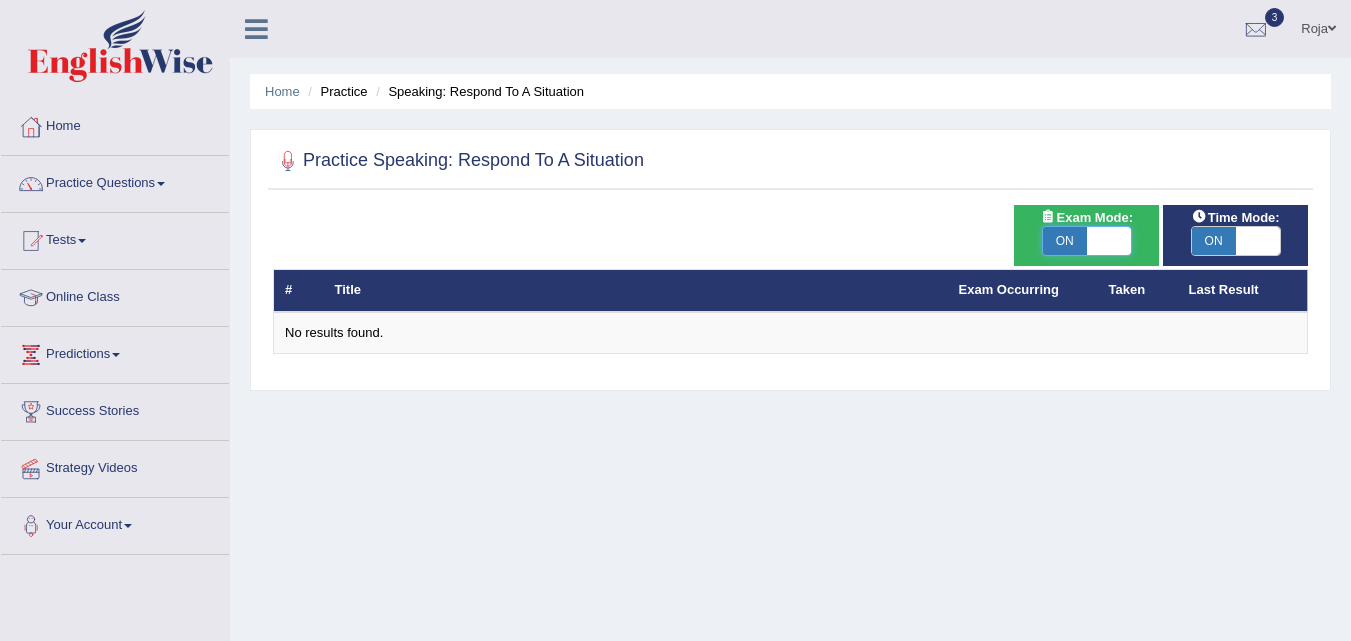 click at bounding box center [1109, 241] 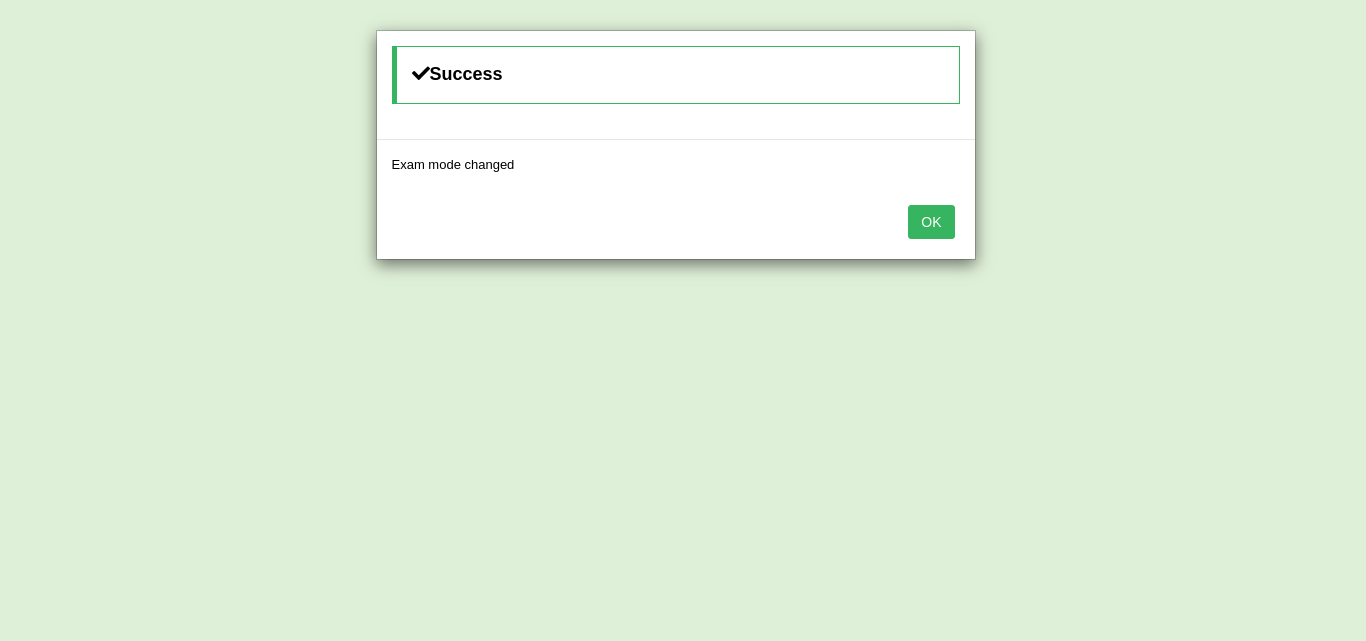 click on "OK" at bounding box center [931, 222] 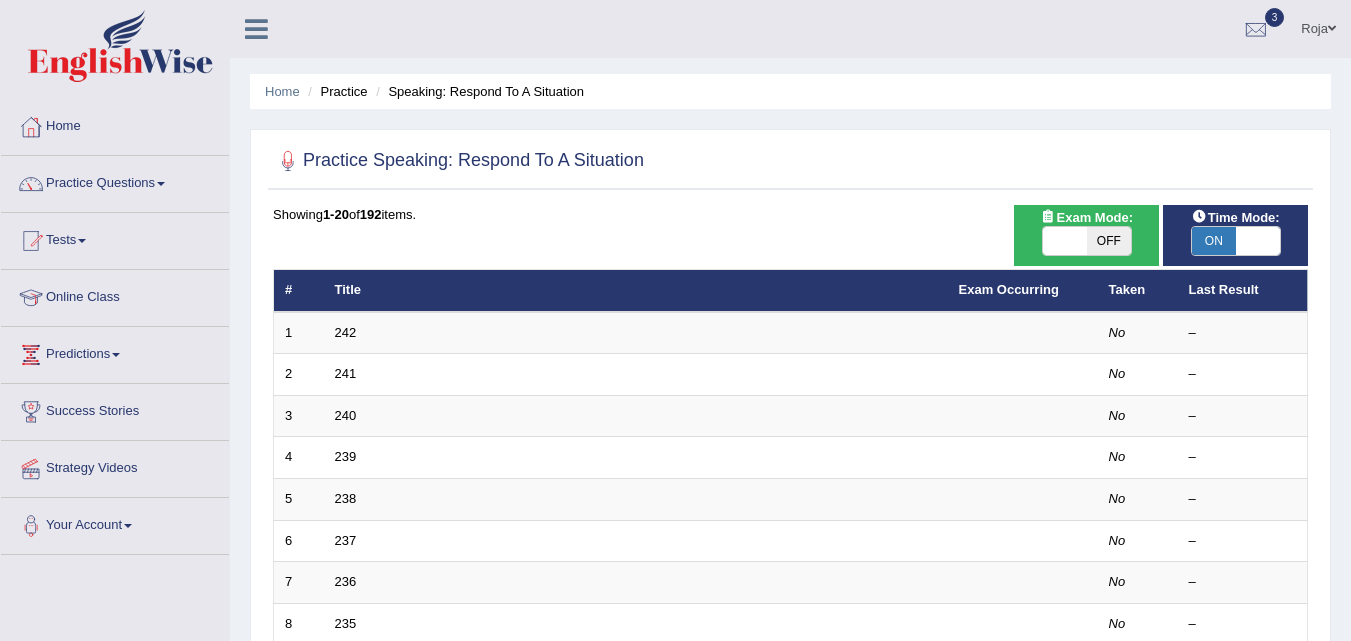 scroll, scrollTop: 293, scrollLeft: 0, axis: vertical 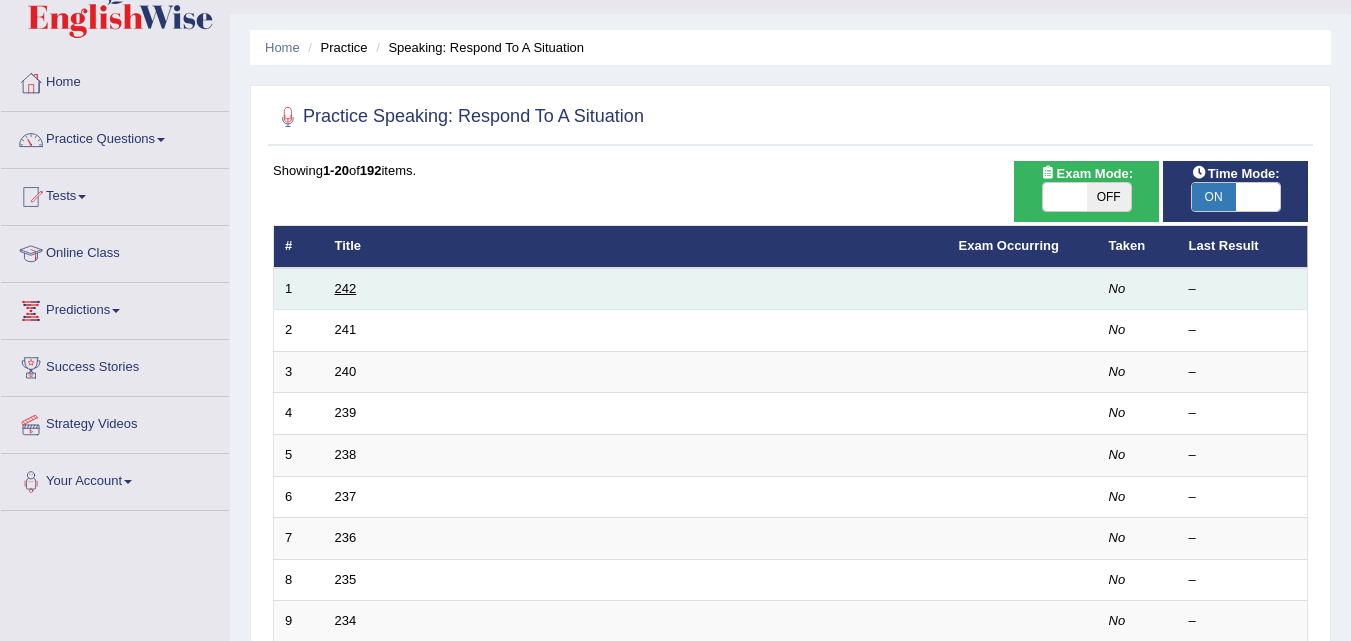 click on "242" at bounding box center [346, 288] 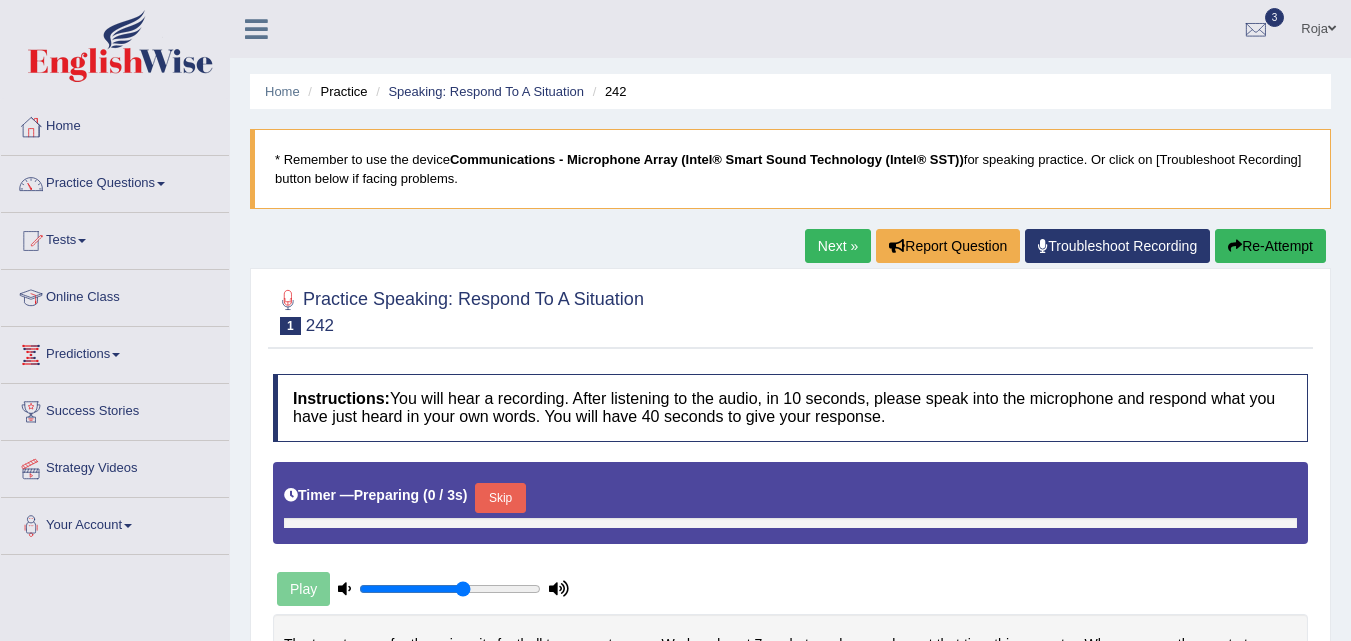 scroll, scrollTop: 0, scrollLeft: 0, axis: both 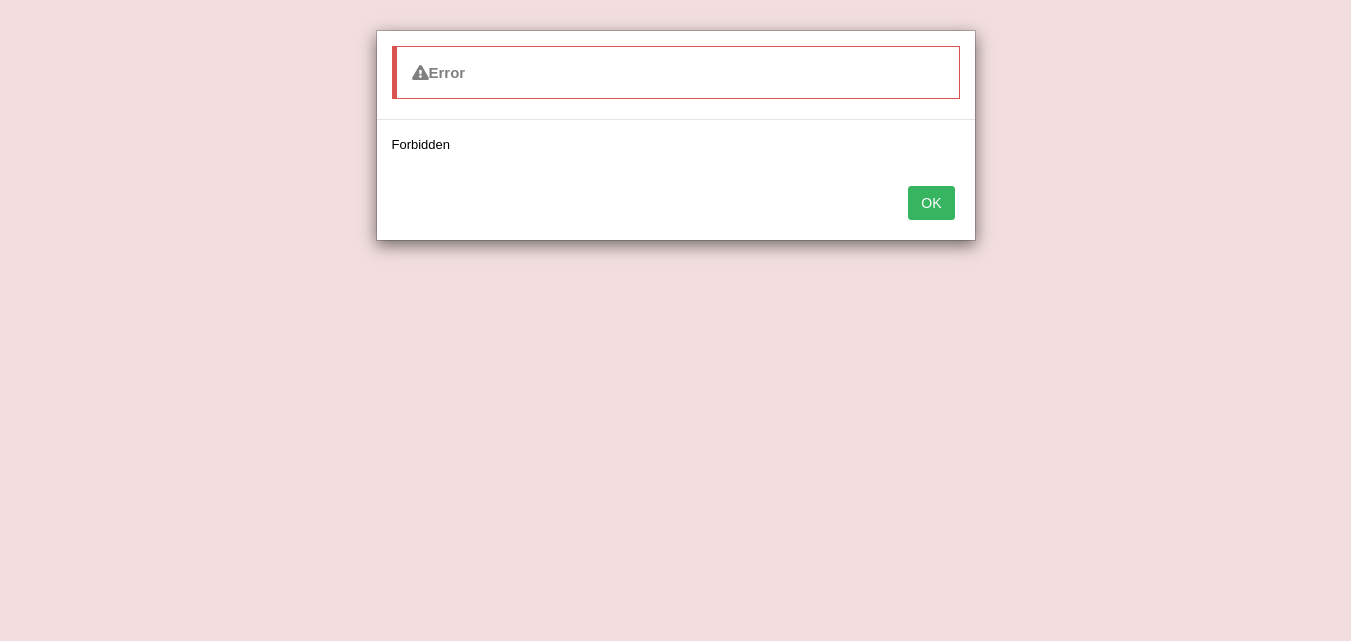 click on "OK" at bounding box center (931, 203) 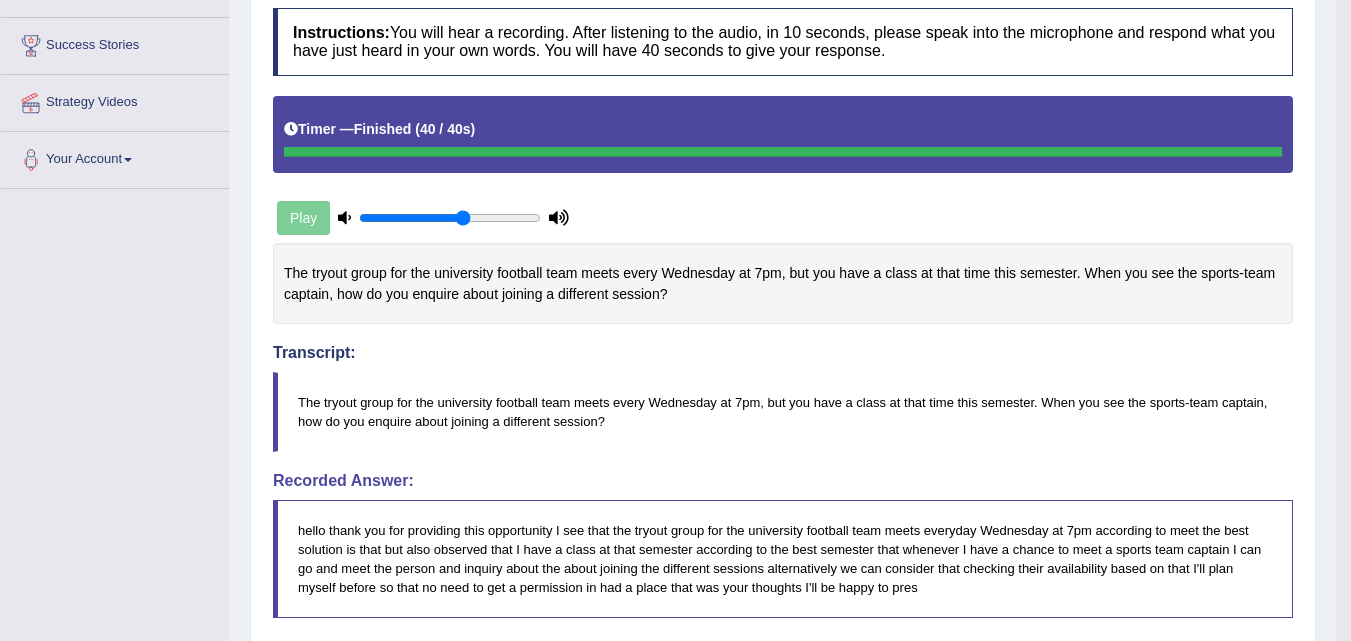 drag, startPoint x: 1347, startPoint y: 252, endPoint x: 1352, endPoint y: 445, distance: 193.06476 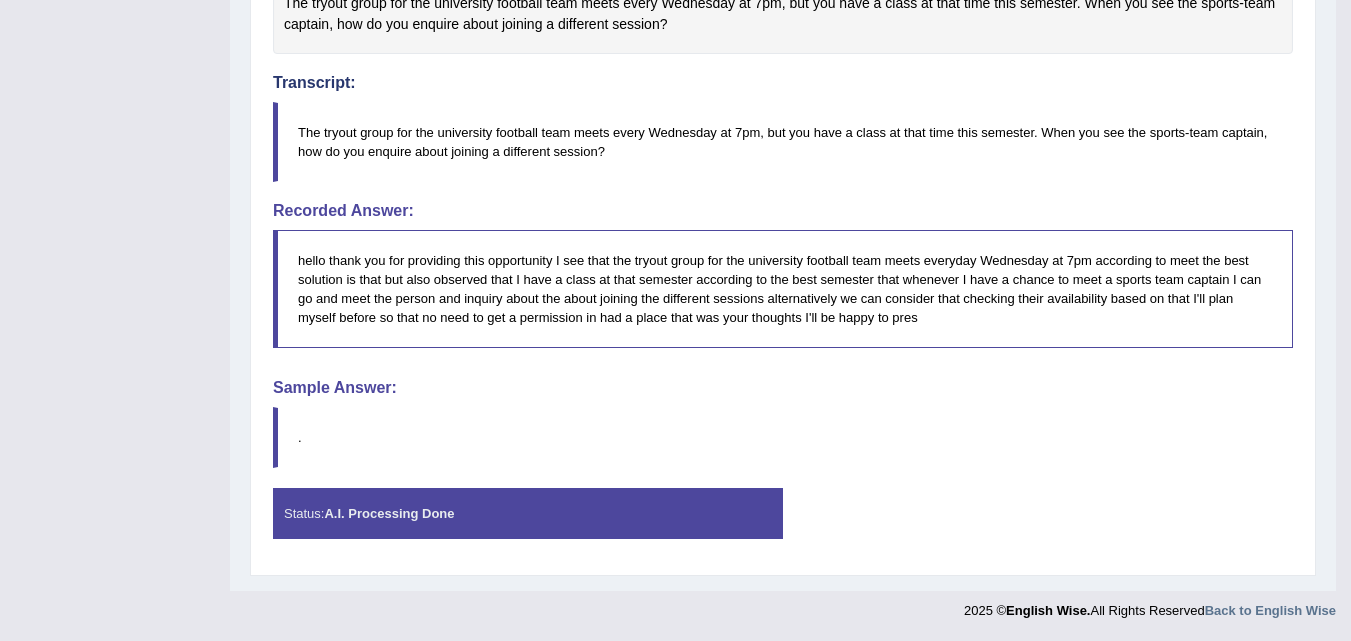 scroll, scrollTop: 0, scrollLeft: 0, axis: both 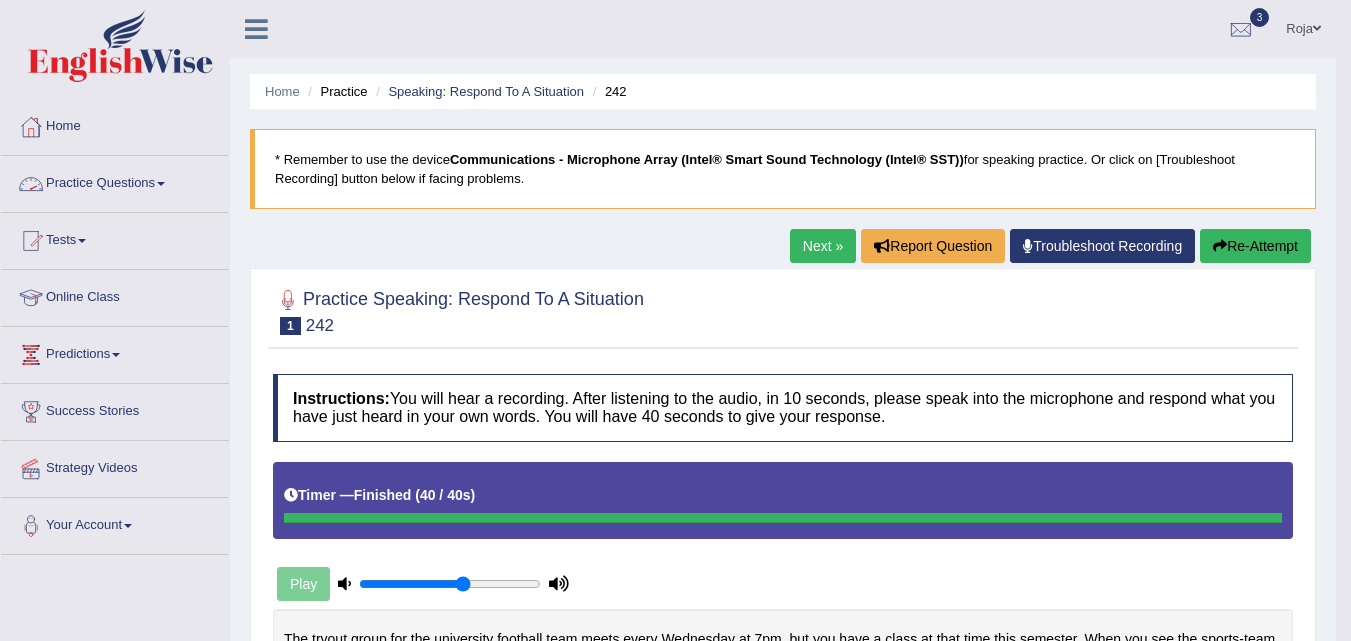 click on "Practice Questions" at bounding box center [115, 181] 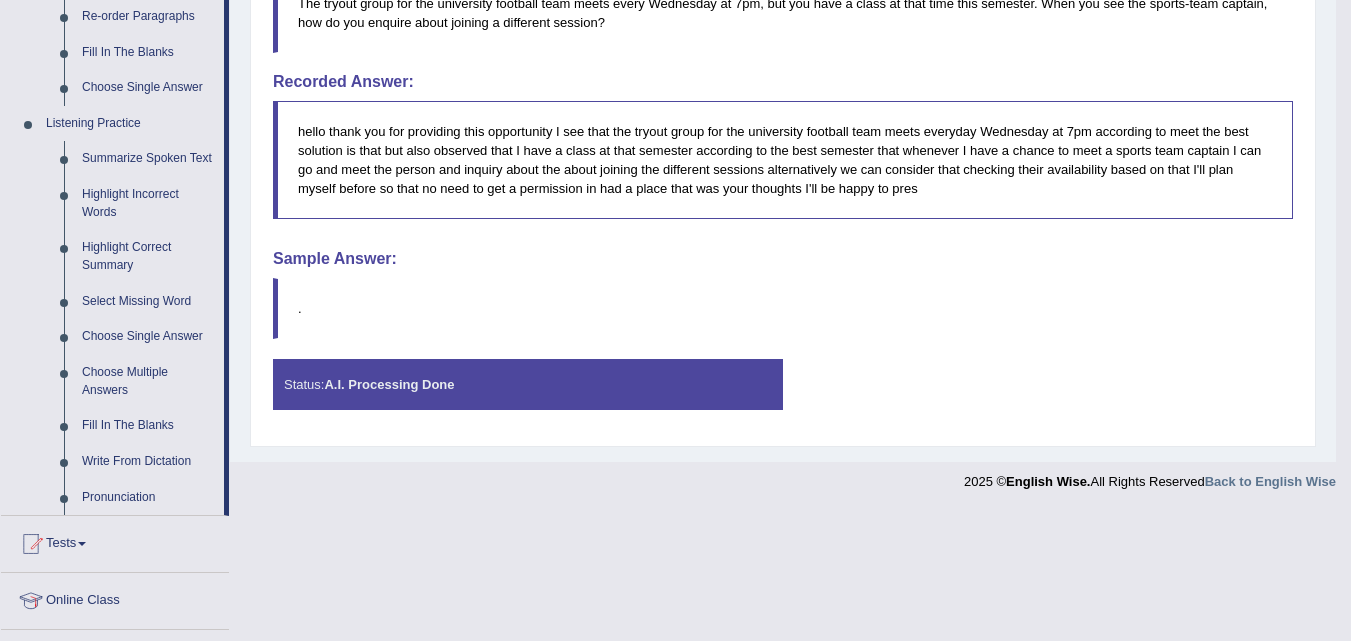 scroll, scrollTop: 776, scrollLeft: 0, axis: vertical 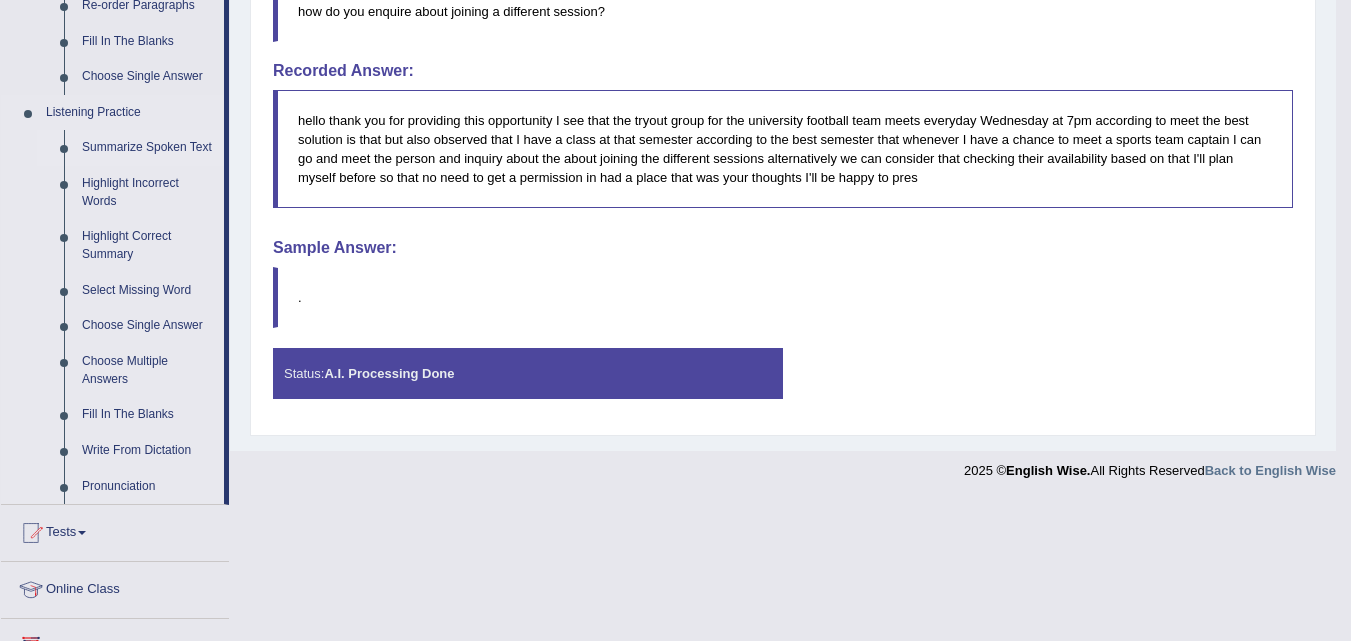 click on "Summarize Spoken Text" at bounding box center [148, 148] 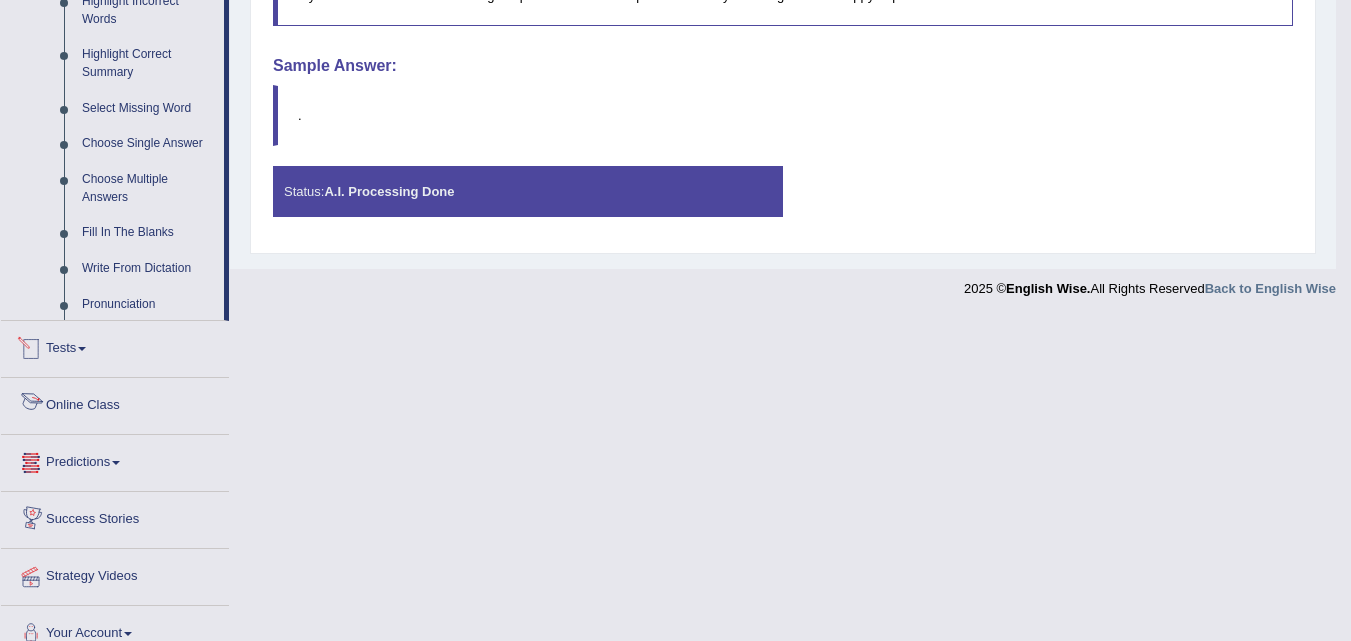 scroll, scrollTop: 911, scrollLeft: 0, axis: vertical 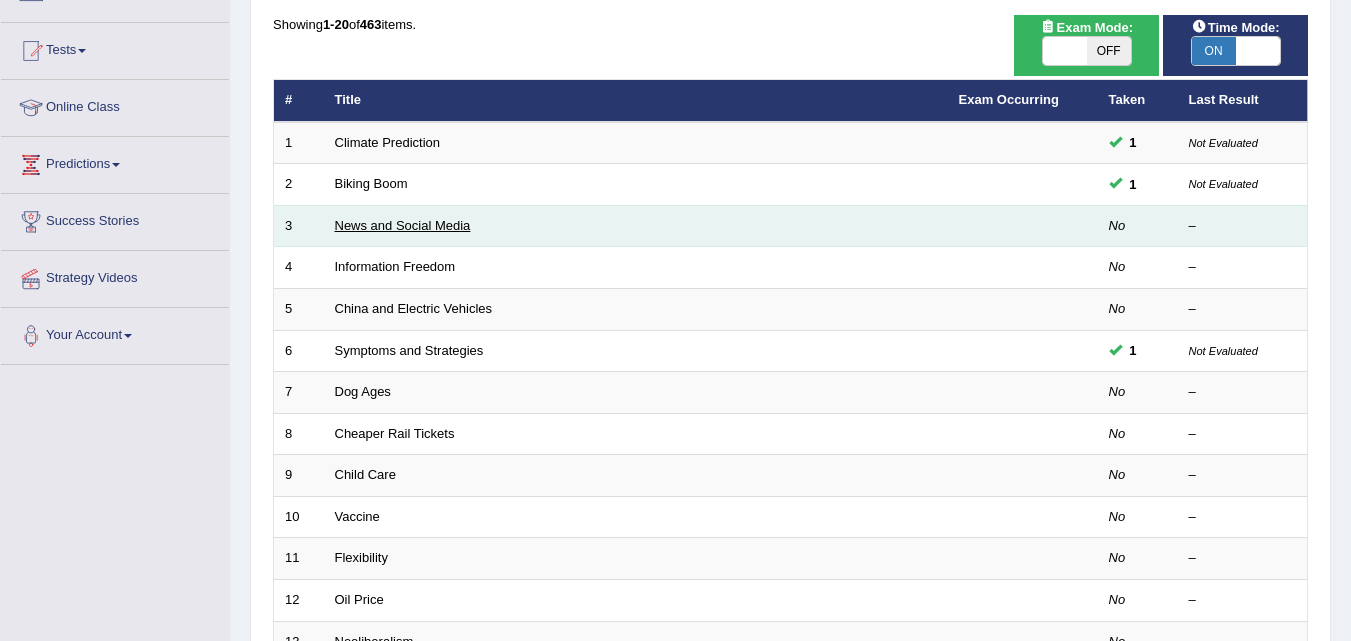 click on "News and Social Media" at bounding box center [403, 225] 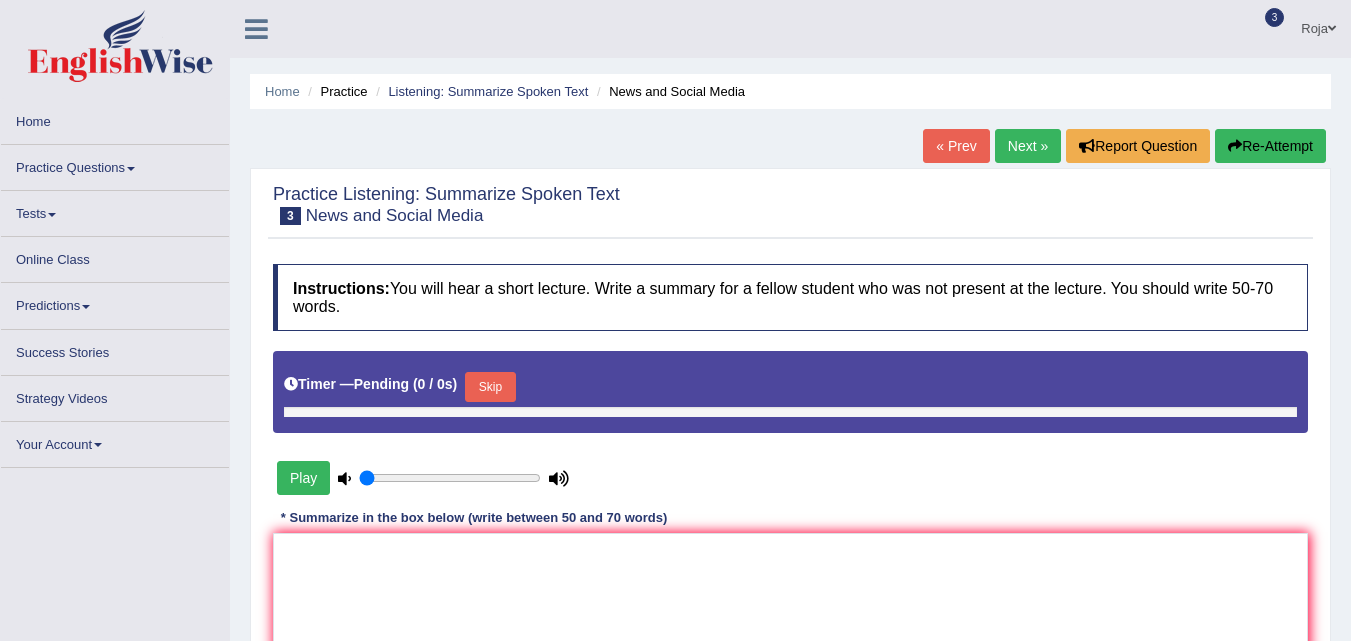 scroll, scrollTop: 0, scrollLeft: 0, axis: both 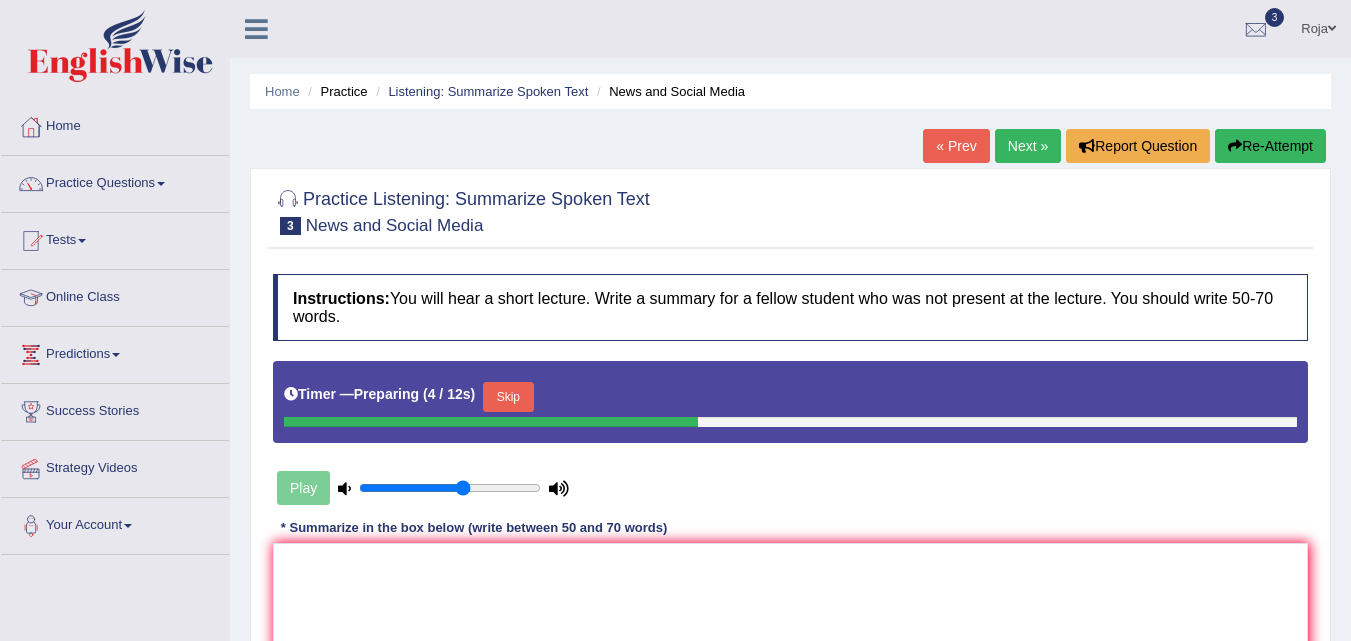 drag, startPoint x: 1350, startPoint y: 293, endPoint x: 1354, endPoint y: 334, distance: 41.19466 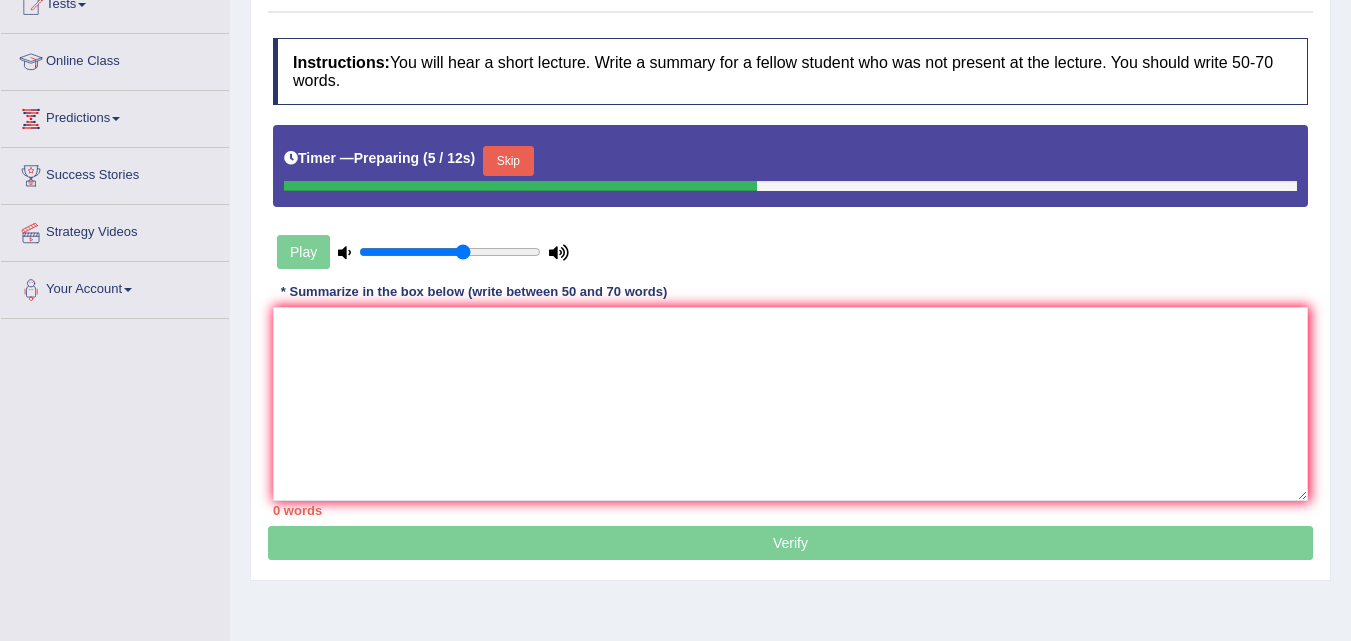 scroll, scrollTop: 241, scrollLeft: 0, axis: vertical 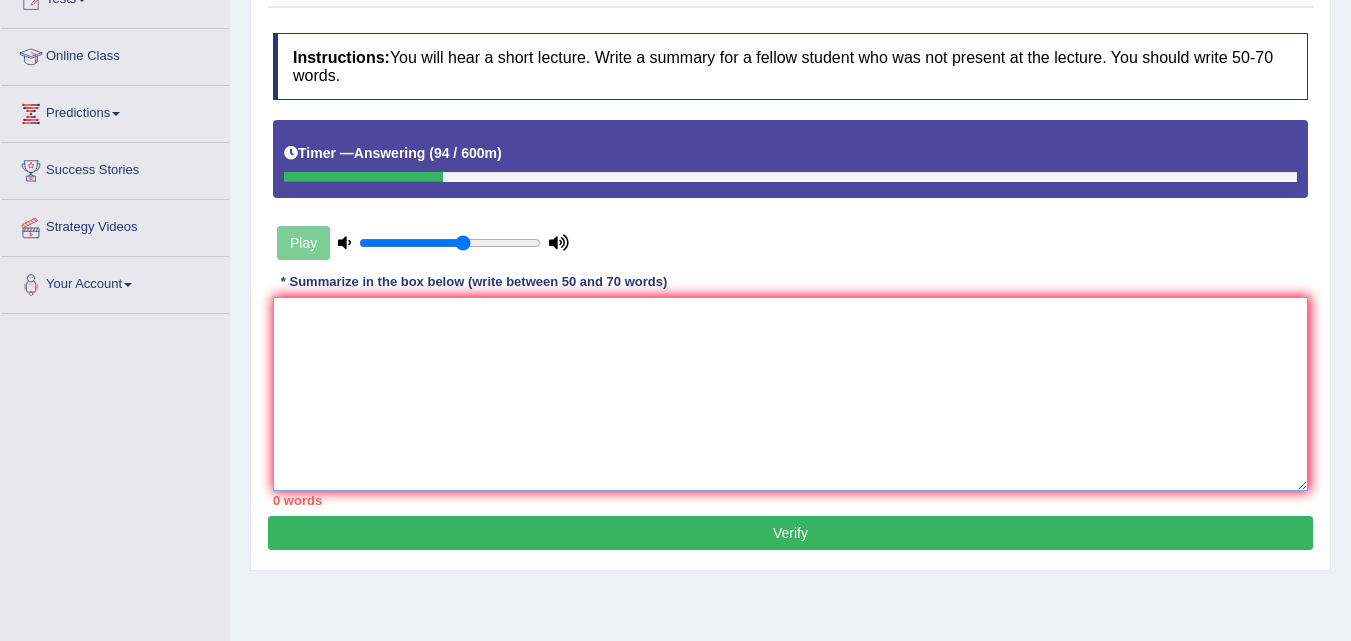 click at bounding box center (790, 394) 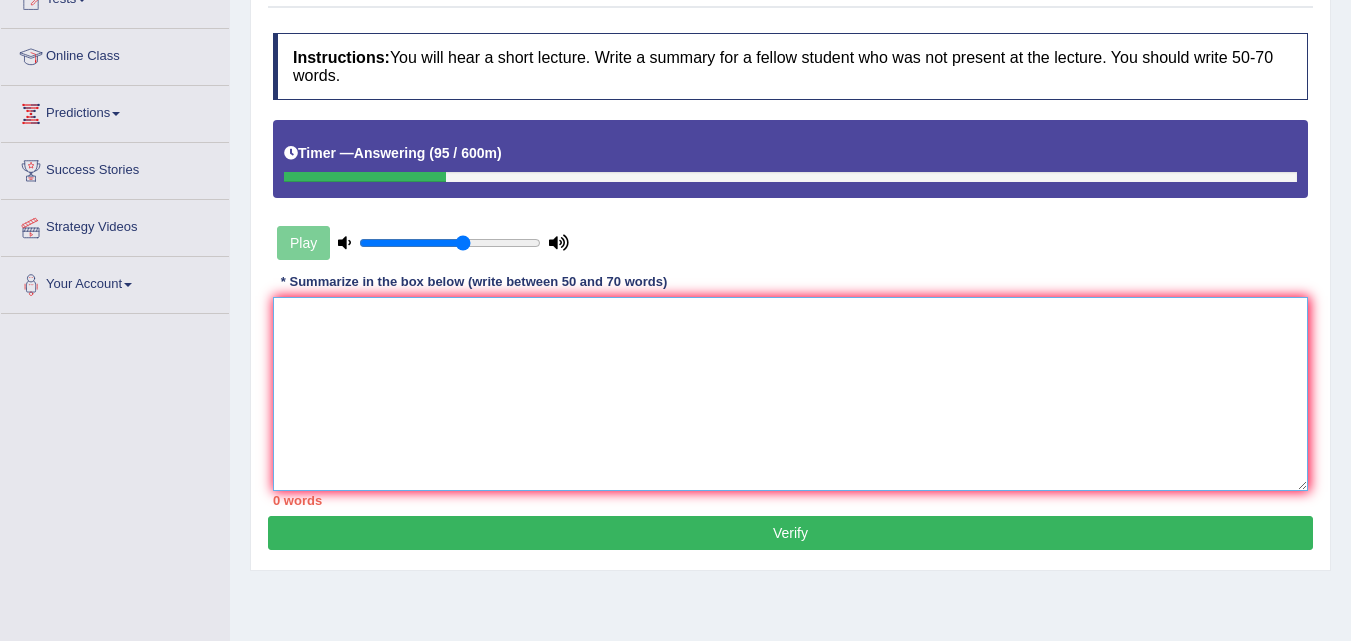 click at bounding box center [790, 394] 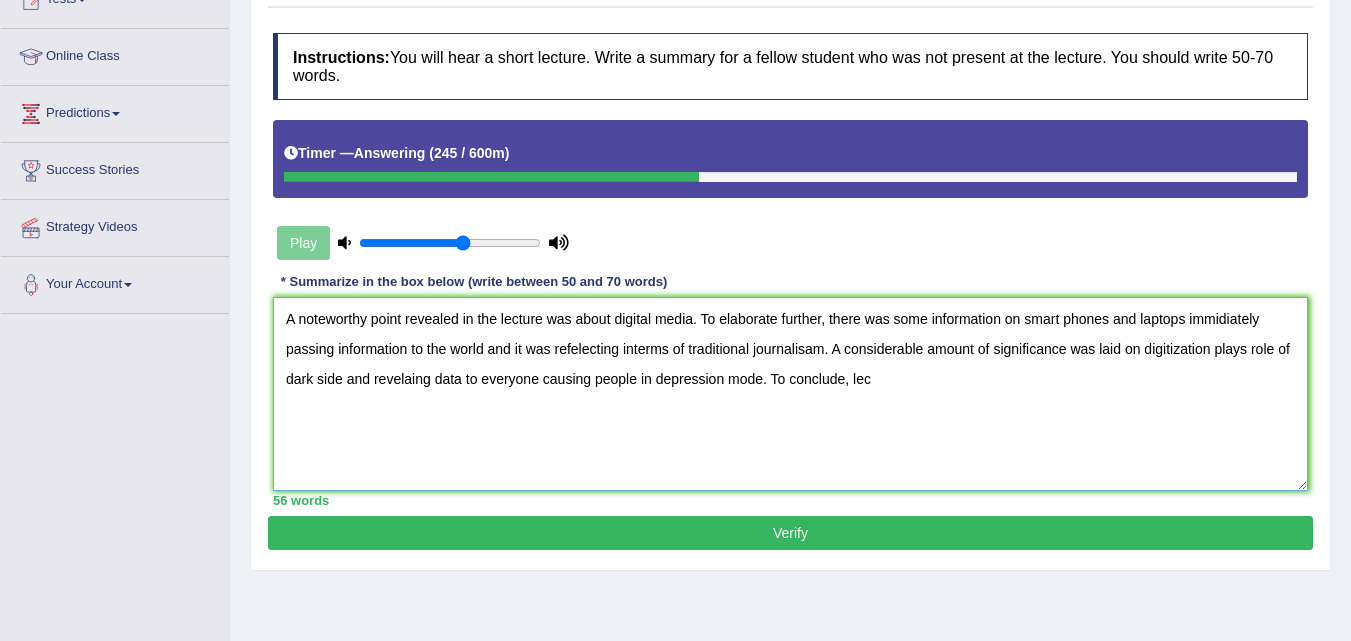 click on "A noteworthy point revealed in the lecture was about digital media. To elaborate further, there was some information on smart phones and laptops immidiately passing information to the world and it was refelecting interms of traditional journalisam. A considerable amount of significance was laid on digitization plays role of dark side and revelaing data to everyone causing people in depression mode. To conclude, lec" at bounding box center (790, 394) 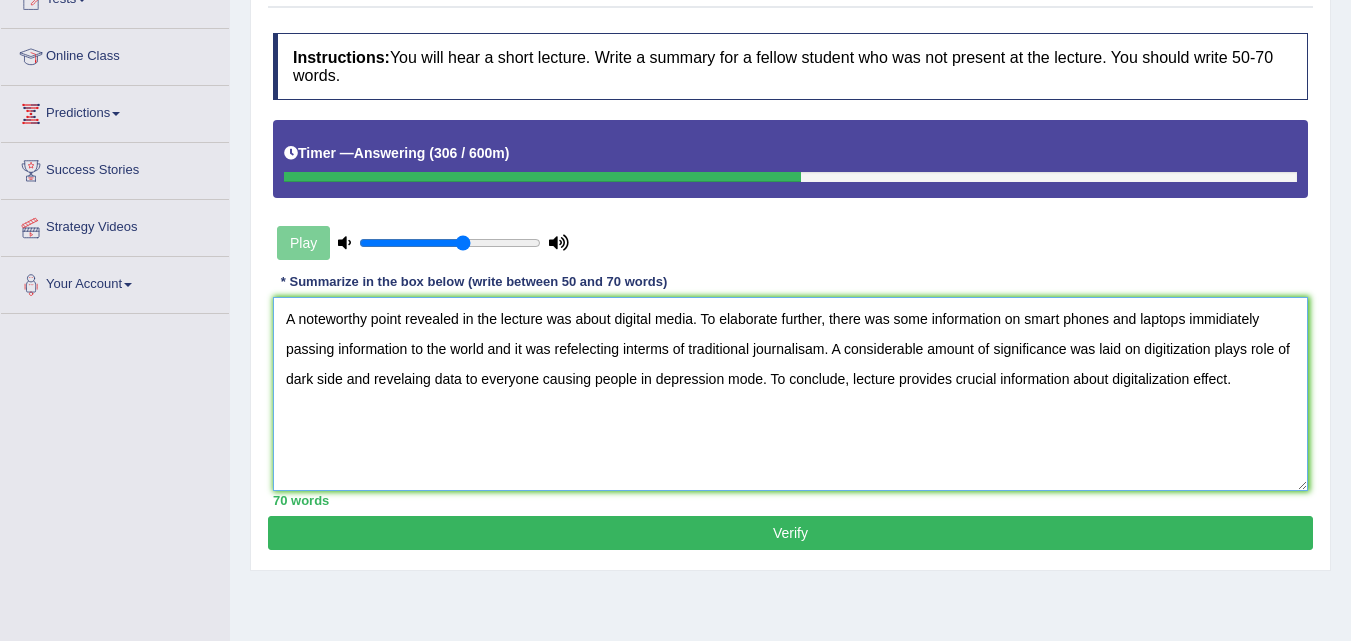 type on "A noteworthy point revealed in the lecture was about digital media. To elaborate further, there was some information on smart phones and laptops immidiately passing information to the world and it was refelecting interms of traditional journalisam. A considerable amount of significance was laid on digitization plays role of dark side and revelaing data to everyone causing people in depression mode. To conclude, lecture provides crucial information about digitalization effect." 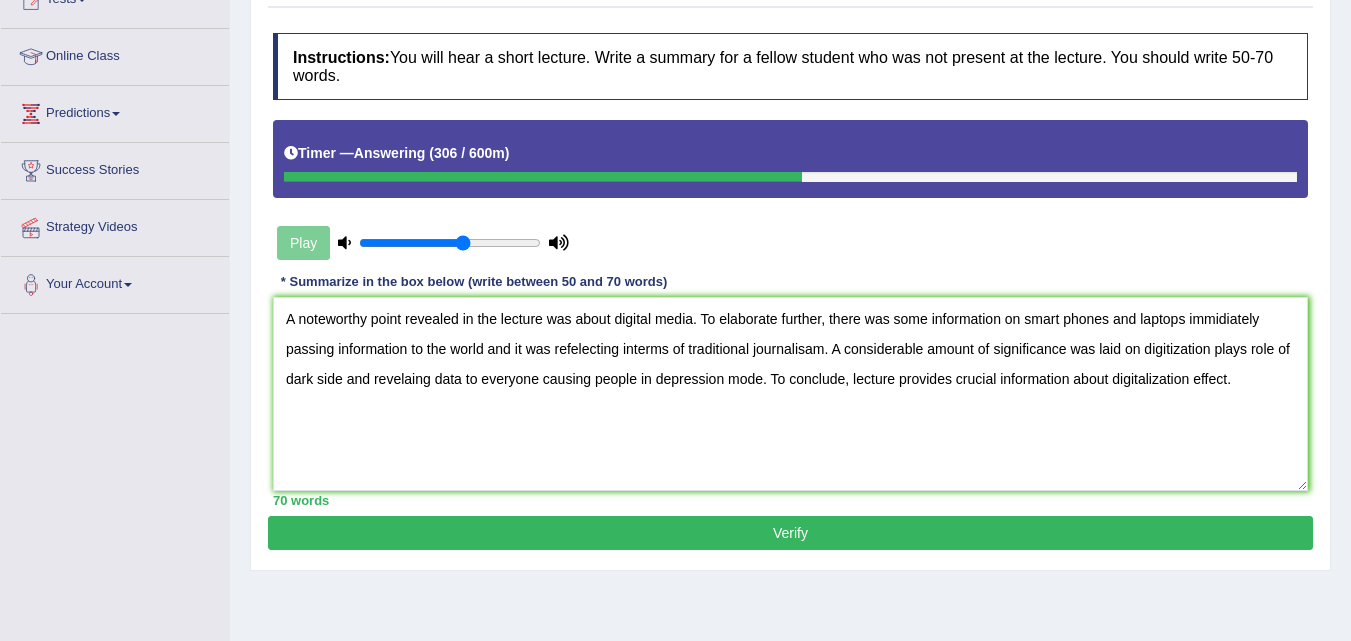click on "Verify" at bounding box center [790, 533] 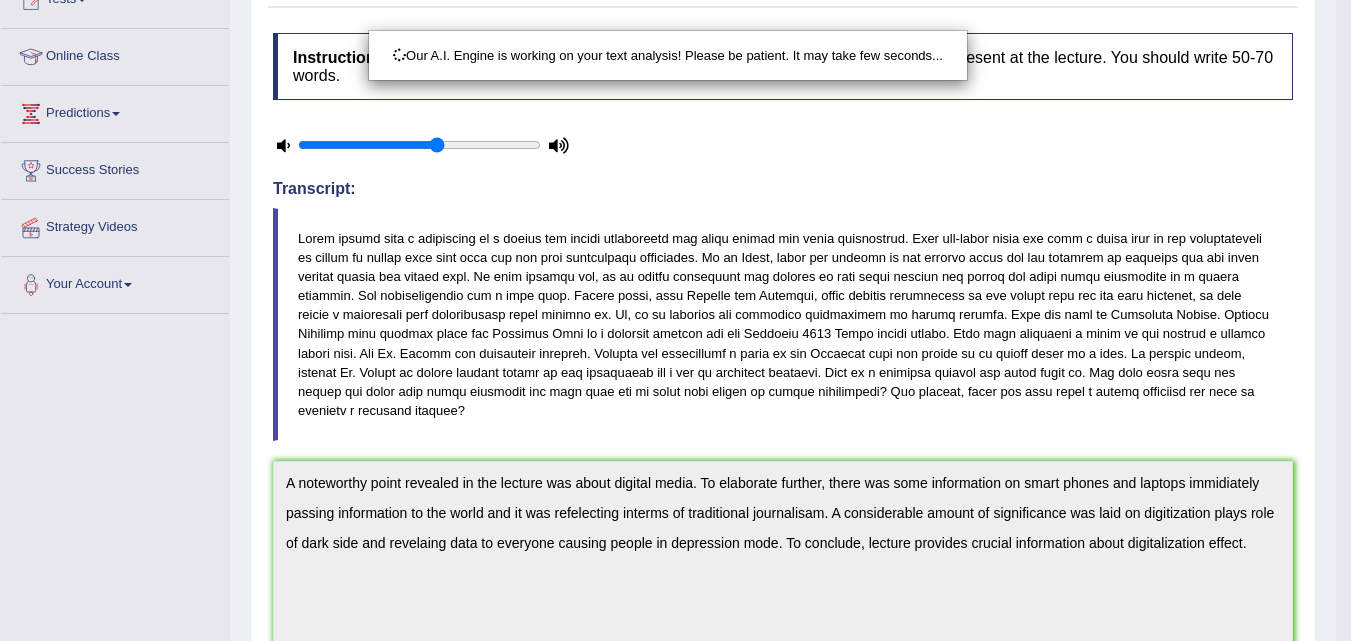 scroll, scrollTop: 586, scrollLeft: 0, axis: vertical 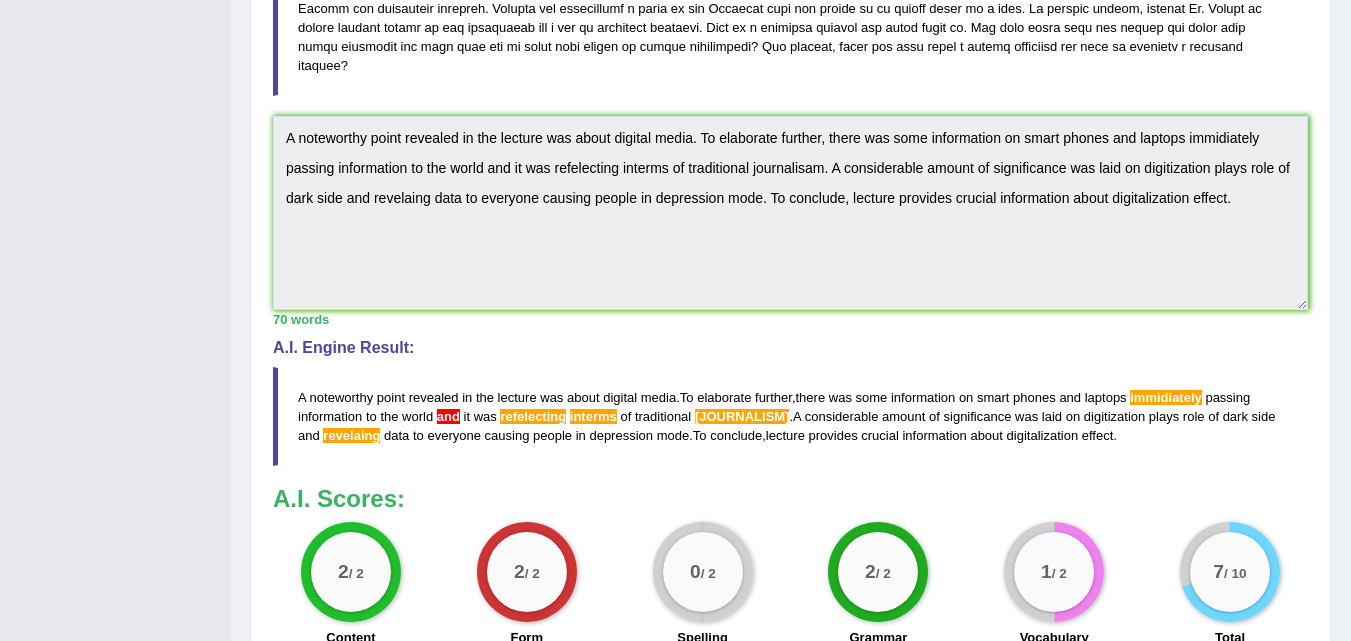 drag, startPoint x: 1365, startPoint y: 224, endPoint x: 1330, endPoint y: 499, distance: 277.21832 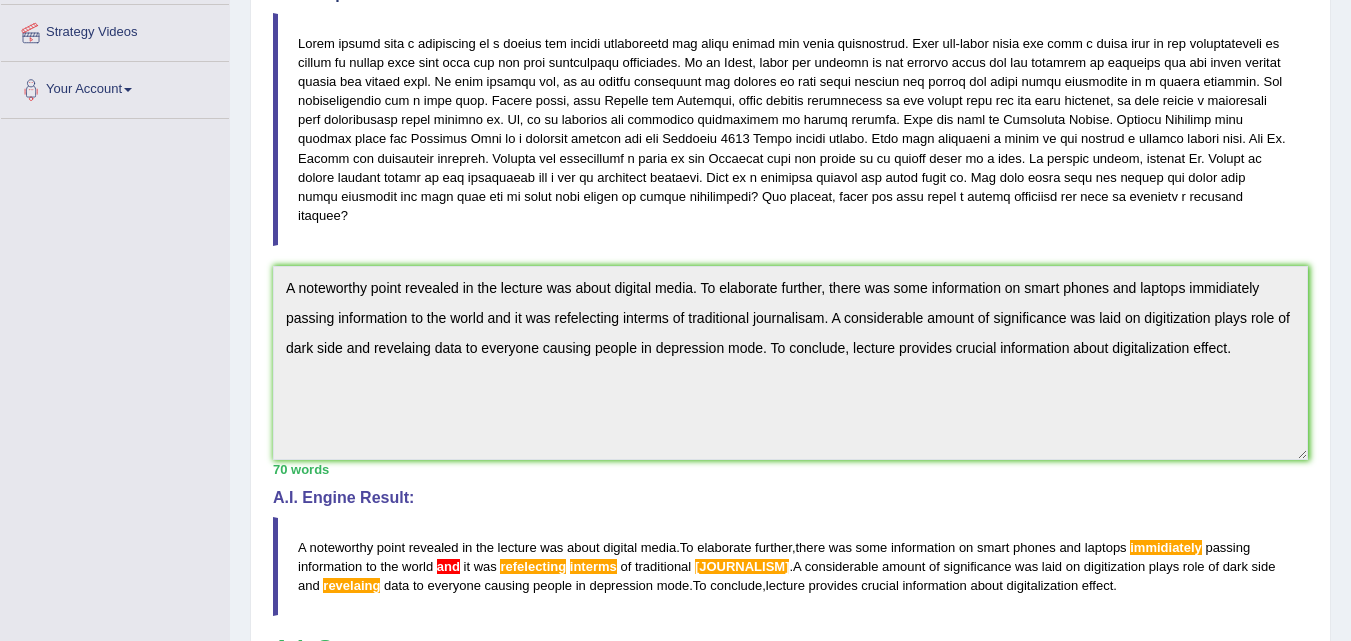 scroll, scrollTop: 0, scrollLeft: 0, axis: both 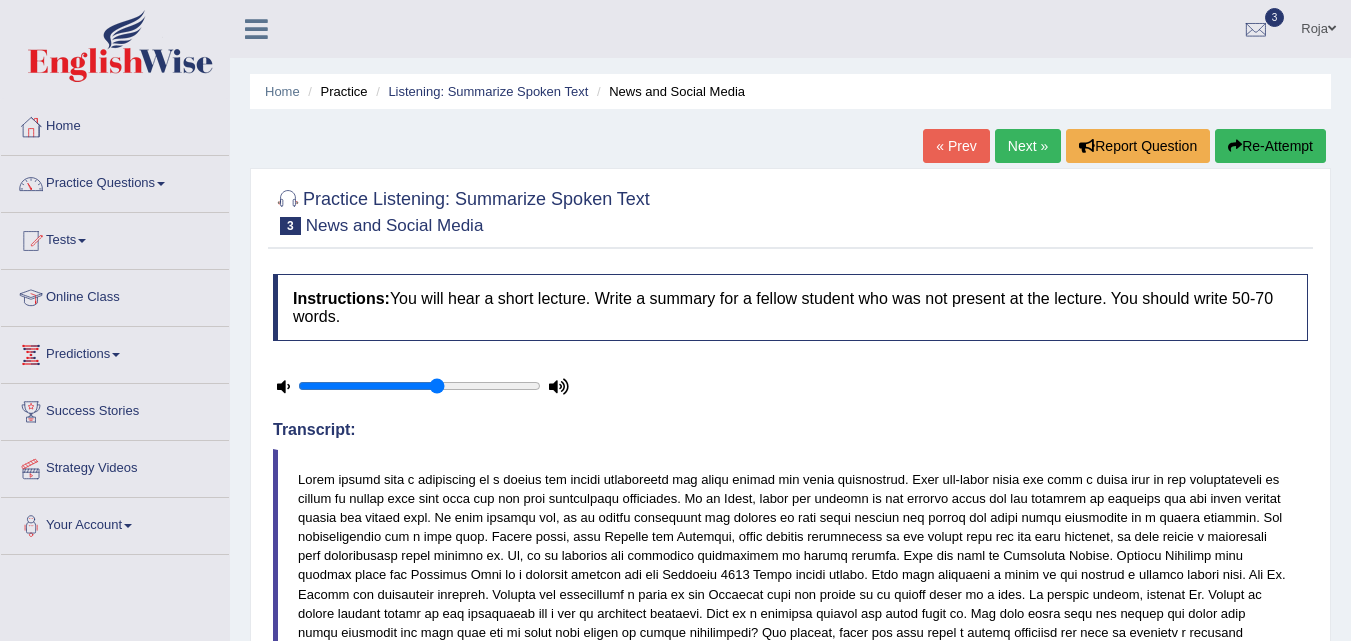 click on "Re-Attempt" at bounding box center (1270, 146) 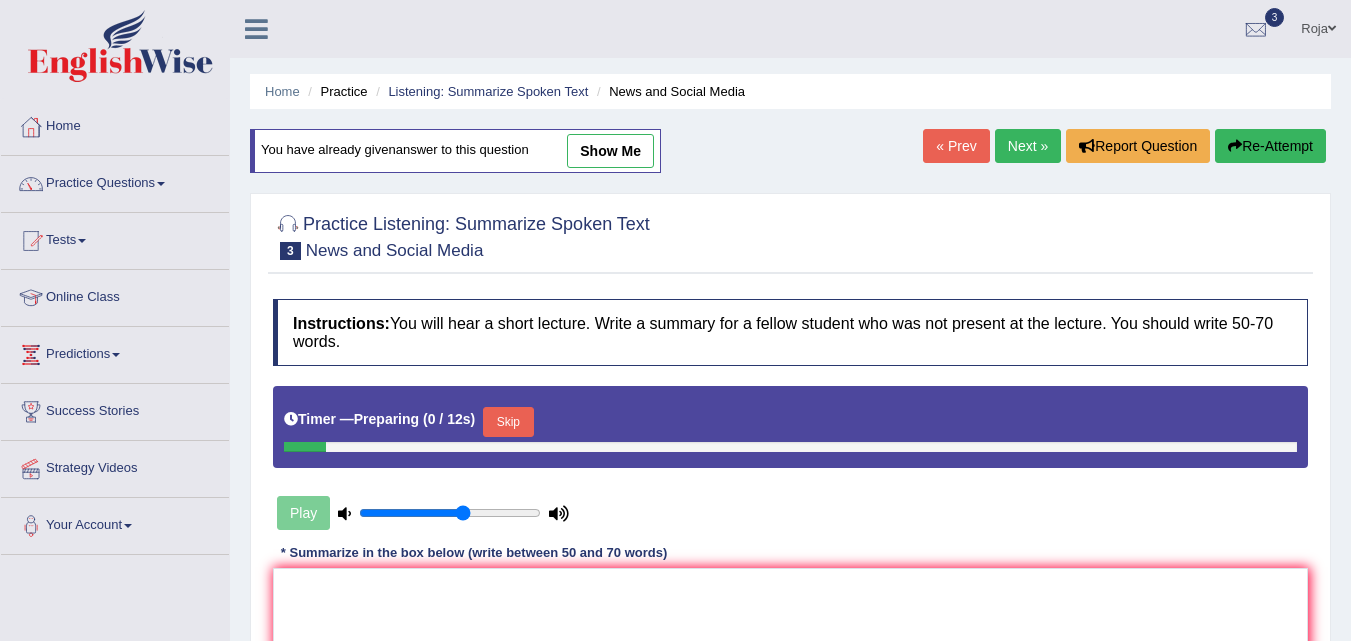 scroll, scrollTop: 409, scrollLeft: 0, axis: vertical 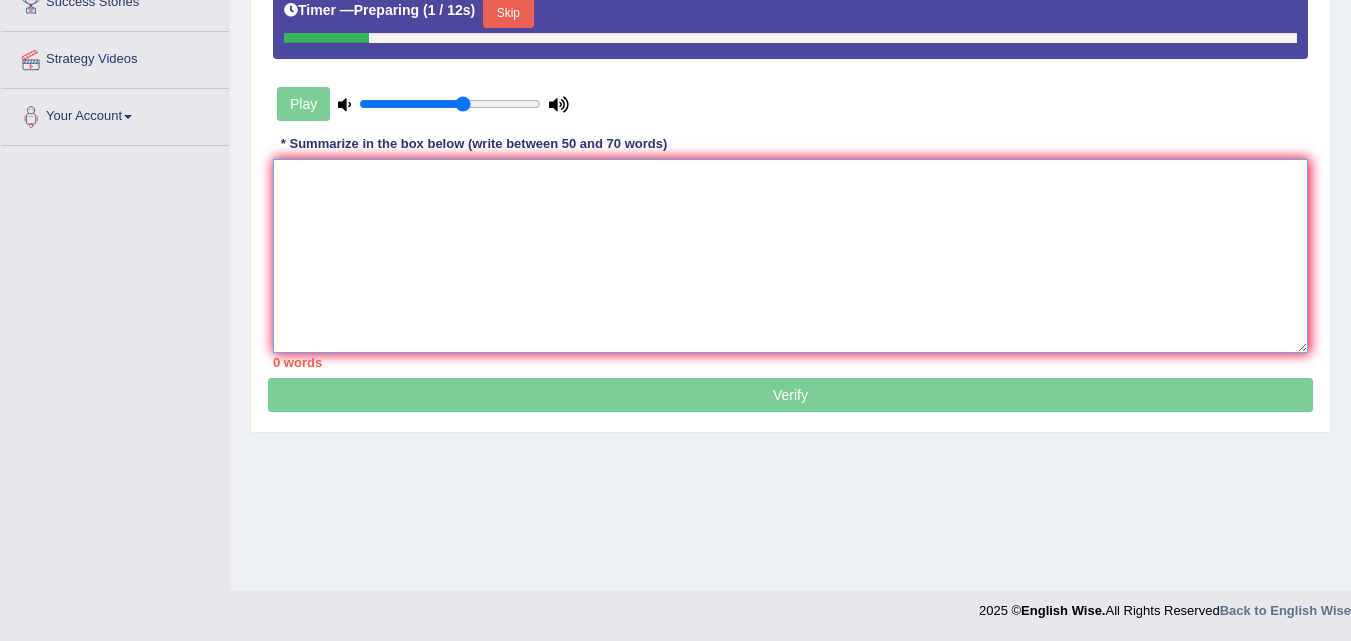 paste on "A noteworthy point revealed in the lecture was about digital media. To elaborate further, there was some information on smart phones and laptops immidiately passing information to the world and it was refelecting interms of traditional journalisam. A considerable amount of significance was laid on digitization plays role of dark side and revea data to everyone causing people in depression mode. To conclude, lecture provides crucial information about digitalization effect." 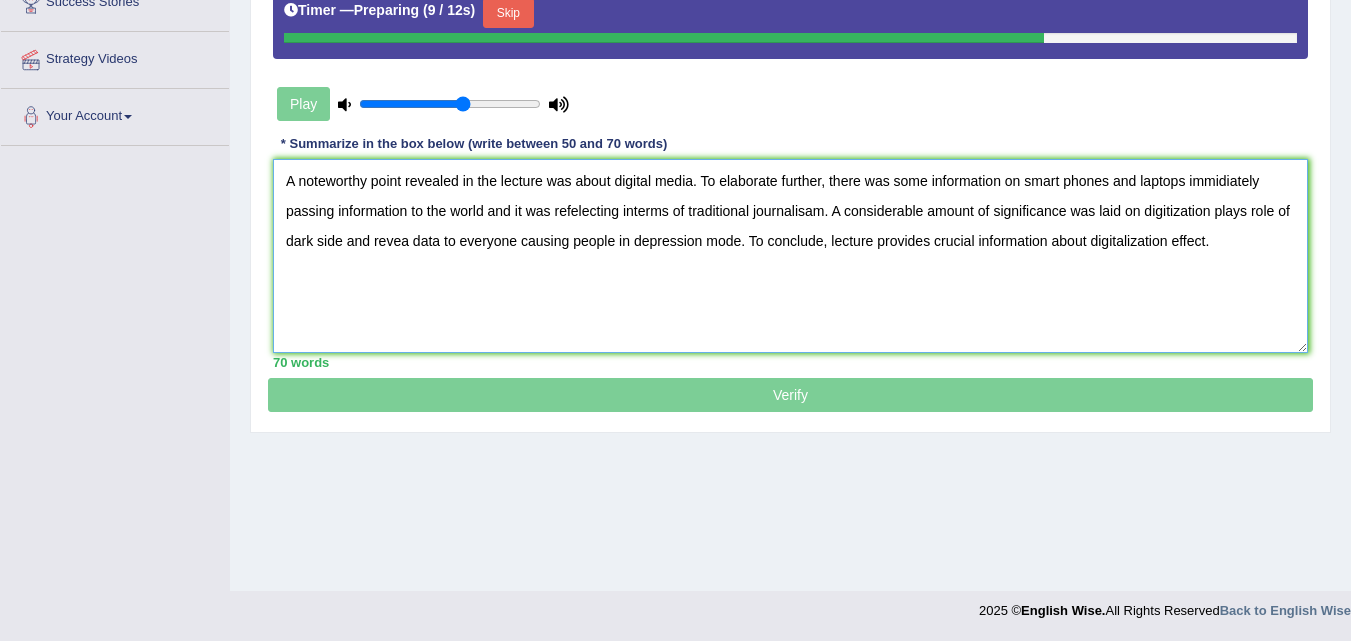 click on "A noteworthy point revealed in the lecture was about digital media. To elaborate further, there was some information on smart phones and laptops immidiately passing information to the world and it was refelecting interms of traditional journalisam. A considerable amount of significance was laid on digitization plays role of dark side and revea data to everyone causing people in depression mode. To conclude, lecture provides crucial information about digitalization effect." at bounding box center [790, 256] 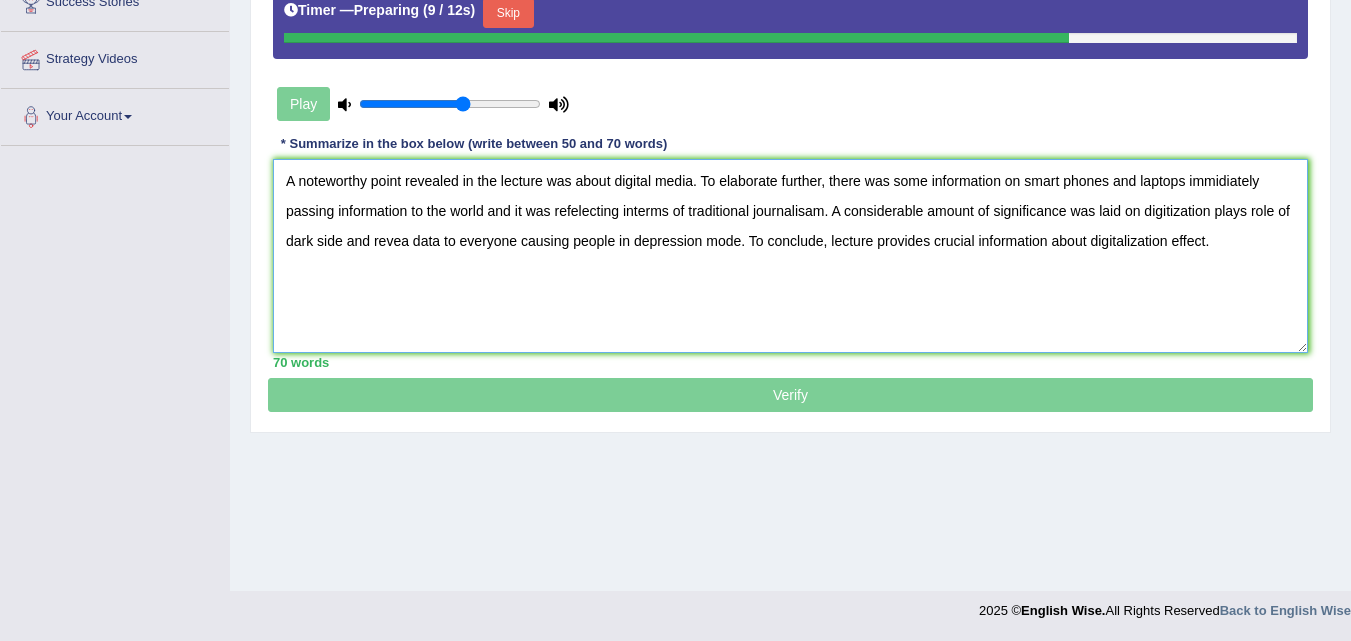 click on "A noteworthy point revealed in the lecture was about digital media. To elaborate further, there was some information on smart phones and laptops immidiately passing information to the world and it was refelecting interms of traditional journalisam. A considerable amount of significance was laid on digitization plays role of dark side and revea data to everyone causing people in depression mode. To conclude, lecture provides crucial information about digitalization effect." at bounding box center [790, 256] 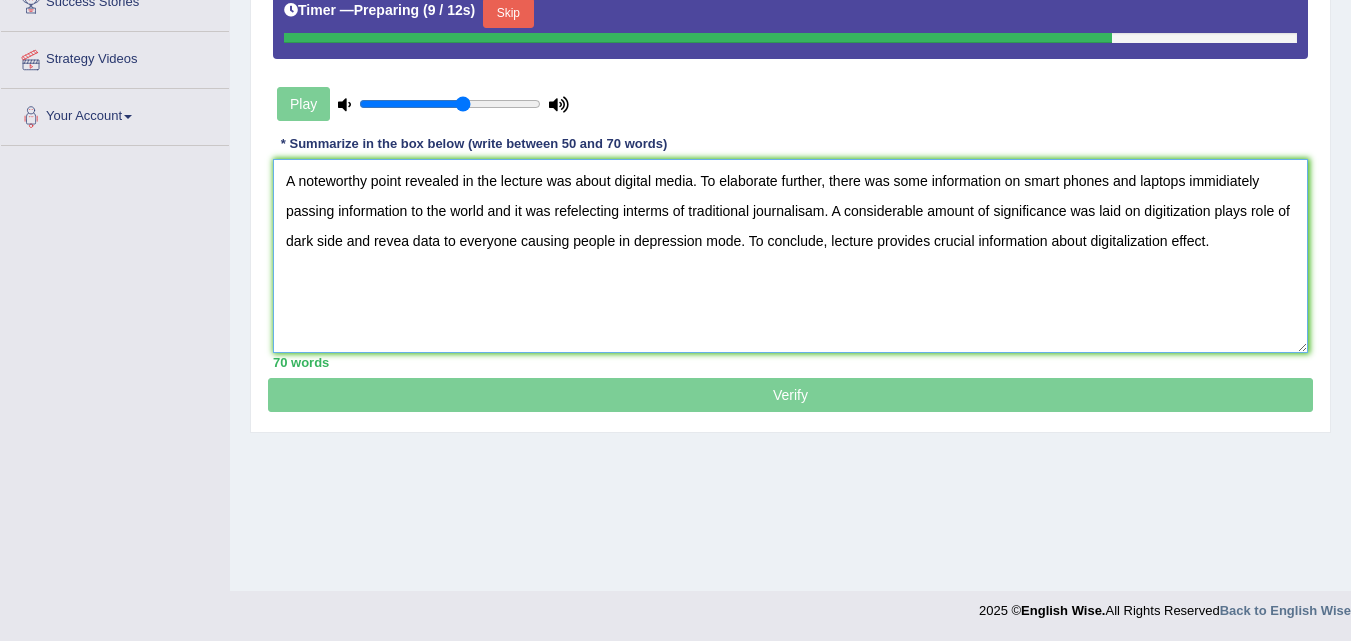 click on "A noteworthy point revealed in the lecture was about digital media. To elaborate further, there was some information on smart phones and laptops immidiately passing information to the world and it was refelecting interms of traditional journalisam. A considerable amount of significance was laid on digitization plays role of dark side and revea data to everyone causing people in depression mode. To conclude, lecture provides crucial information about digitalization effect." at bounding box center [790, 256] 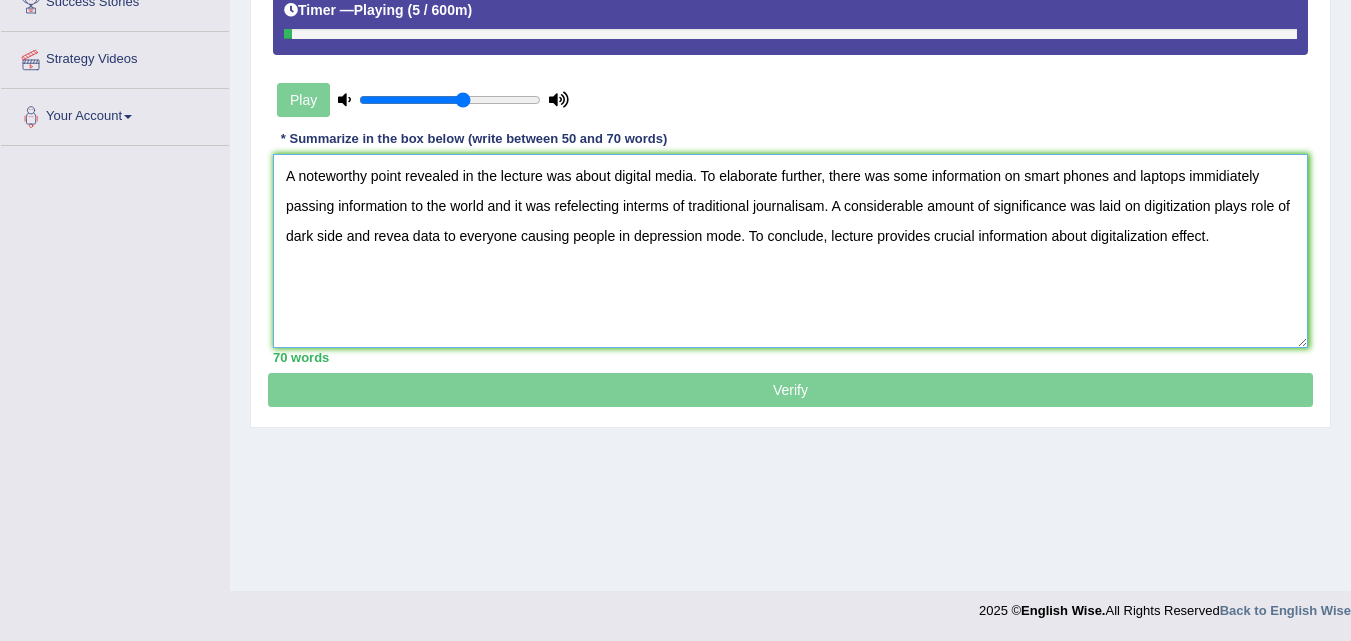 click on "A noteworthy point revealed in the lecture was about digital media. To elaborate further, there was some information on smart phones and laptops immidiately passing information to the world and it was refelecting interms of traditional journalisam. A considerable amount of significance was laid on digitization plays role of dark side and revea data to everyone causing people in depression mode. To conclude, lecture provides crucial information about digitalization effect." at bounding box center (790, 251) 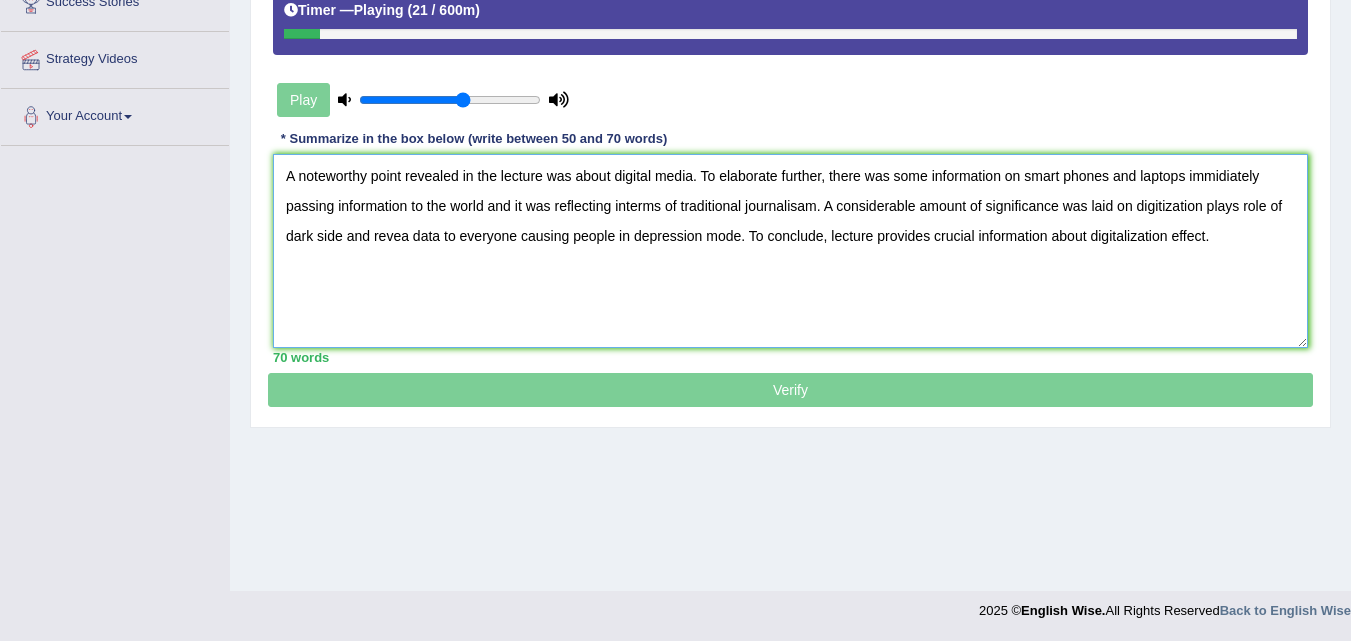 click on "A noteworthy point revealed in the lecture was about digital media. To elaborate further, there was some information on smart phones and laptops immidiately passing information to the world and it was reflecting interms of traditional journalisam. A considerable amount of significance was laid on digitization plays role of dark side and revea data to everyone causing people in depression mode. To conclude, lecture provides crucial information about digitalization effect." at bounding box center [790, 251] 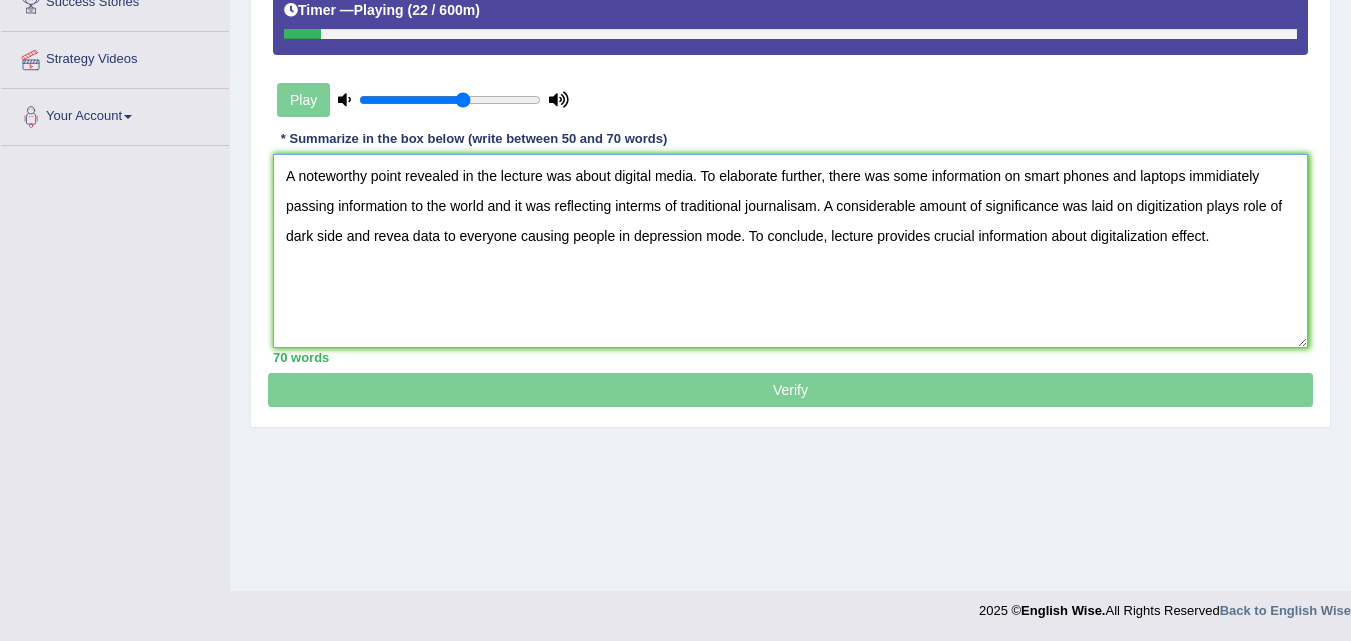click on "A noteworthy point revealed in the lecture was about digital media. To elaborate further, there was some information on smart phones and laptops immidiately passing information to the world and it was reflecting interms of traditional journalisam. A considerable amount of significance was laid on digitization plays role of dark side and revea data to everyone causing people in depression mode. To conclude, lecture provides crucial information about digitalization effect." at bounding box center (790, 251) 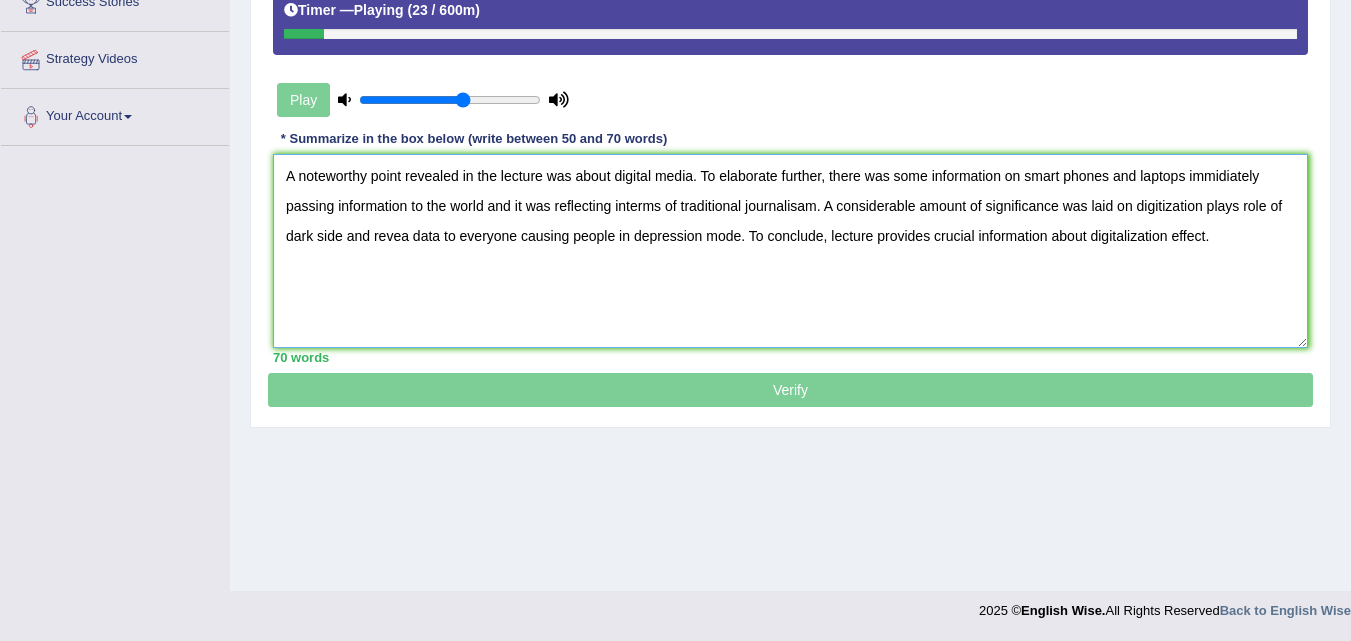 click on "A noteworthy point revealed in the lecture was about digital media. To elaborate further, there was some information on smart phones and laptops immidiately passing information to the world and it was reflecting interms of traditional journalisam. A considerable amount of significance was laid on digitization plays role of dark side and revea data to everyone causing people in depression mode. To conclude, lecture provides crucial information about digitalization effect." at bounding box center [790, 251] 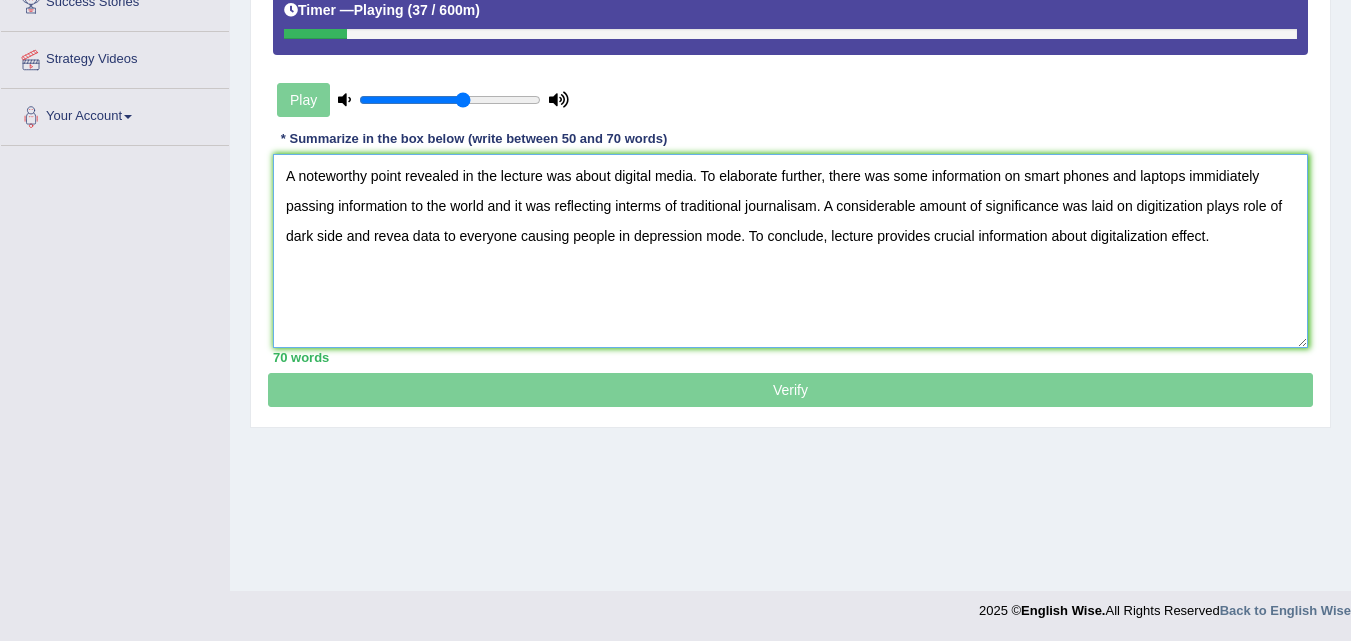 drag, startPoint x: 1140, startPoint y: 239, endPoint x: 1155, endPoint y: 240, distance: 15.033297 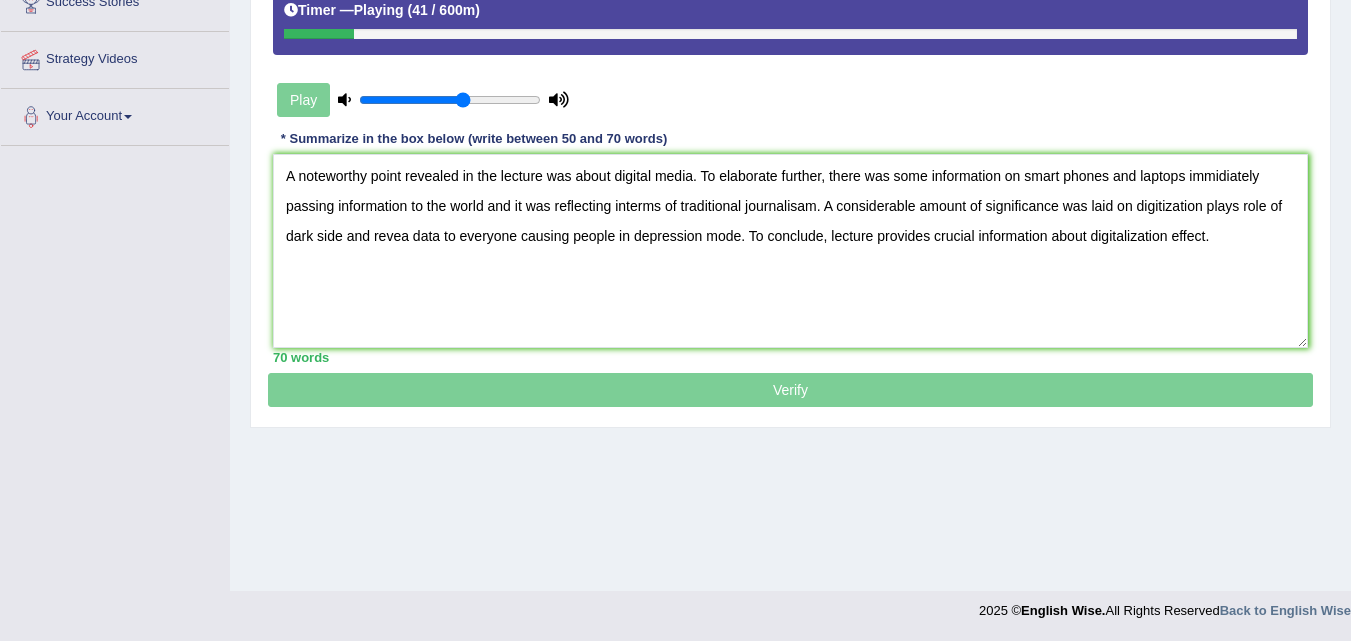 click on "Verify" at bounding box center [790, 141] 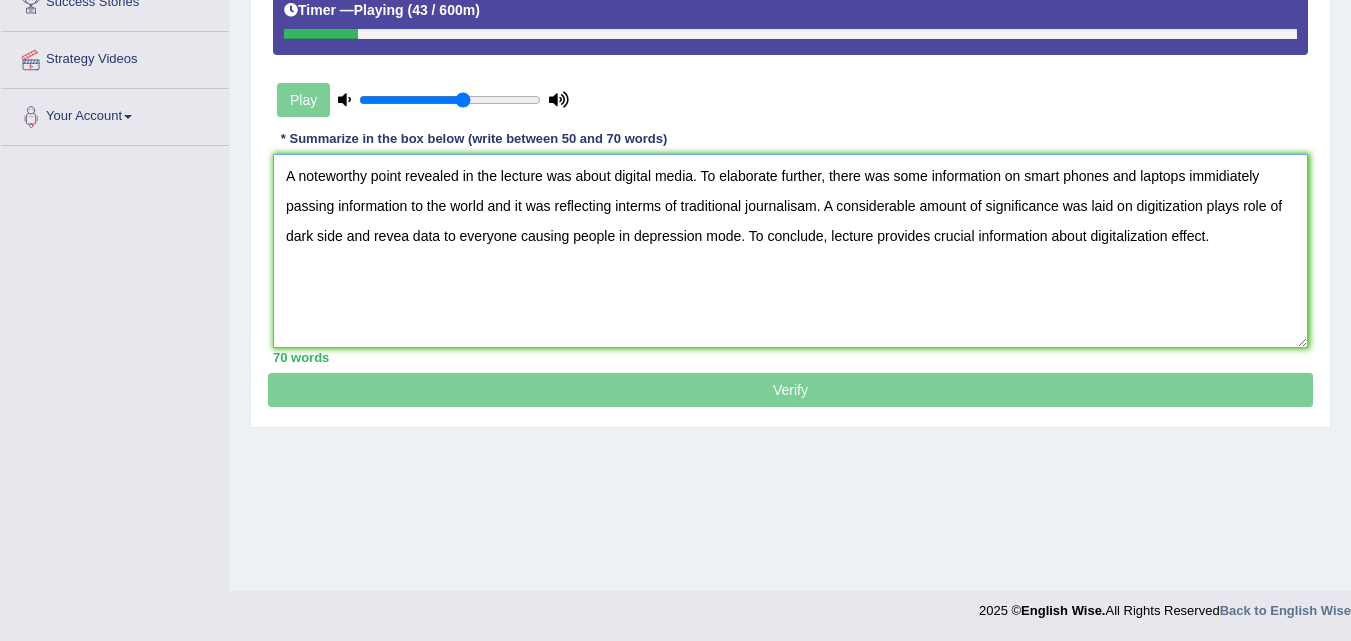 click on "A noteworthy point revealed in the lecture was about digital media. To elaborate further, there was some information on smart phones and laptops immidiately passing information to the world and it was reflecting interms of traditional journalisam. A considerable amount of significance was laid on digitization plays role of dark side and revea data to everyone causing people in depression mode. To conclude, lecture provides crucial information about digitalization effect." at bounding box center [790, 251] 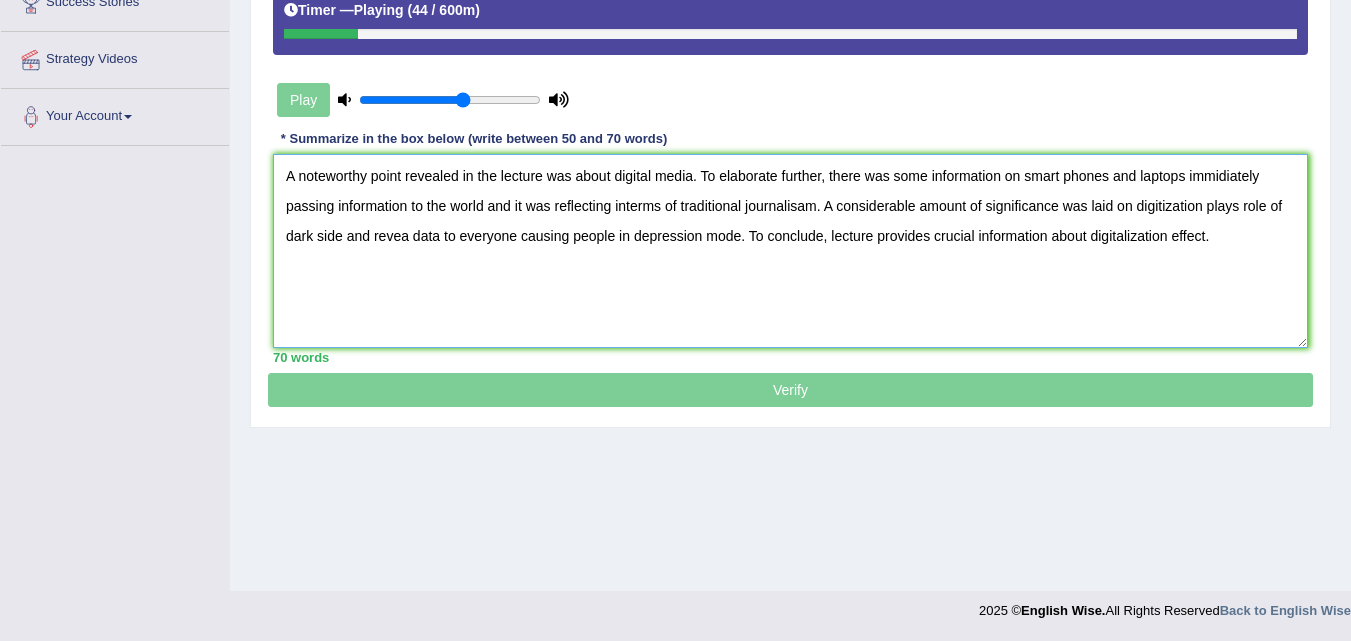 click on "A noteworthy point revealed in the lecture was about digital media. To elaborate further, there was some information on smart phones and laptops immidiately passing information to the world and it was reflecting interms of traditional journalisam. A considerable amount of significance was laid on digitization plays role of dark side and revea data to everyone causing people in depression mode. To conclude, lecture provides crucial information about digitalization effect." at bounding box center (790, 251) 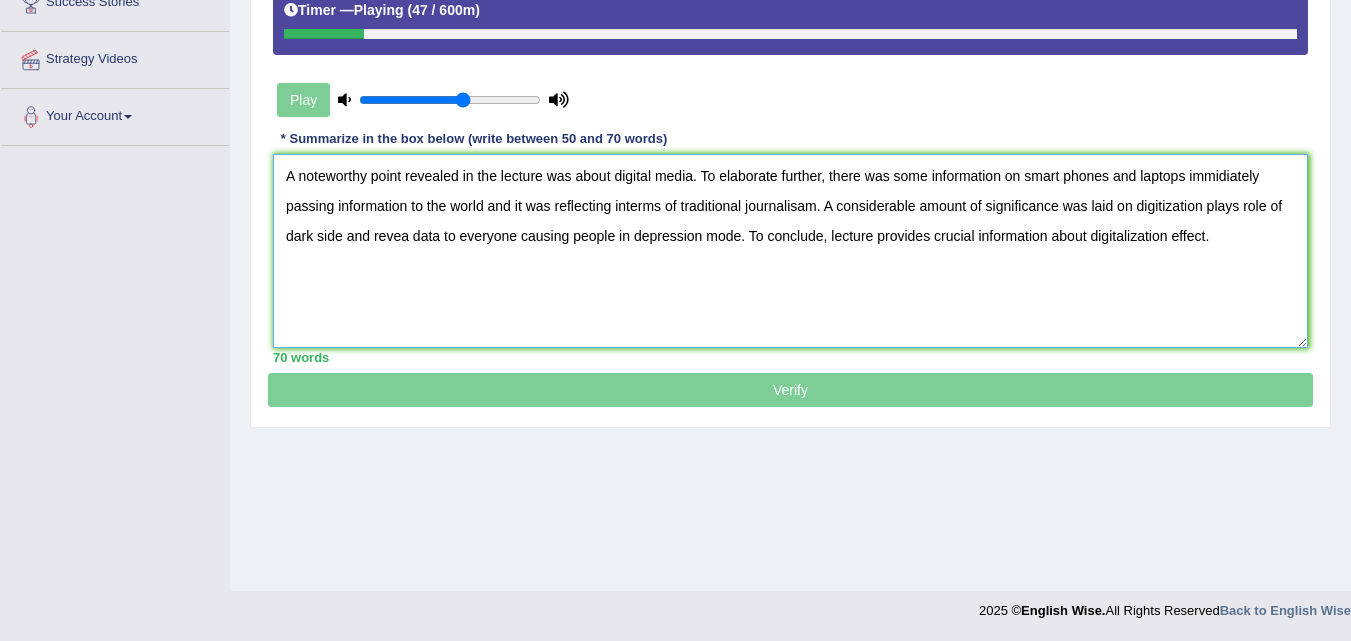 click on "A noteworthy point revealed in the lecture was about digital media. To elaborate further, there was some information on smart phones and laptops immidiately passing information to the world and it was reflecting interms of traditional journalisam. A considerable amount of significance was laid on digitization plays role of dark side and revea data to everyone causing people in depression mode. To conclude, lecture provides crucial information about digitalization effect." at bounding box center (790, 251) 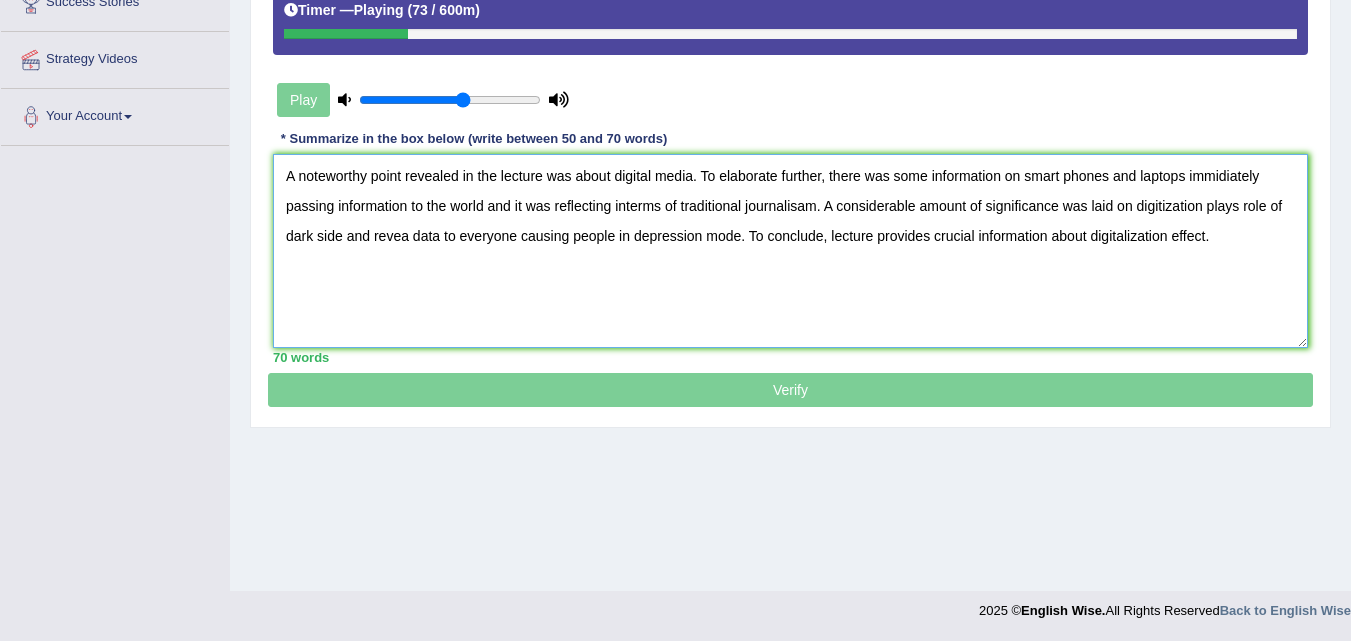 click on "A noteworthy point revealed in the lecture was about digital media. To elaborate further, there was some information on smart phones and laptops immidiately passing information to the world and it was reflecting interms of traditional journalisam. A considerable amount of significance was laid on digitization plays role of dark side and revea data to everyone causing people in depression mode. To conclude, lecture provides crucial information about digitalization effect." at bounding box center [790, 251] 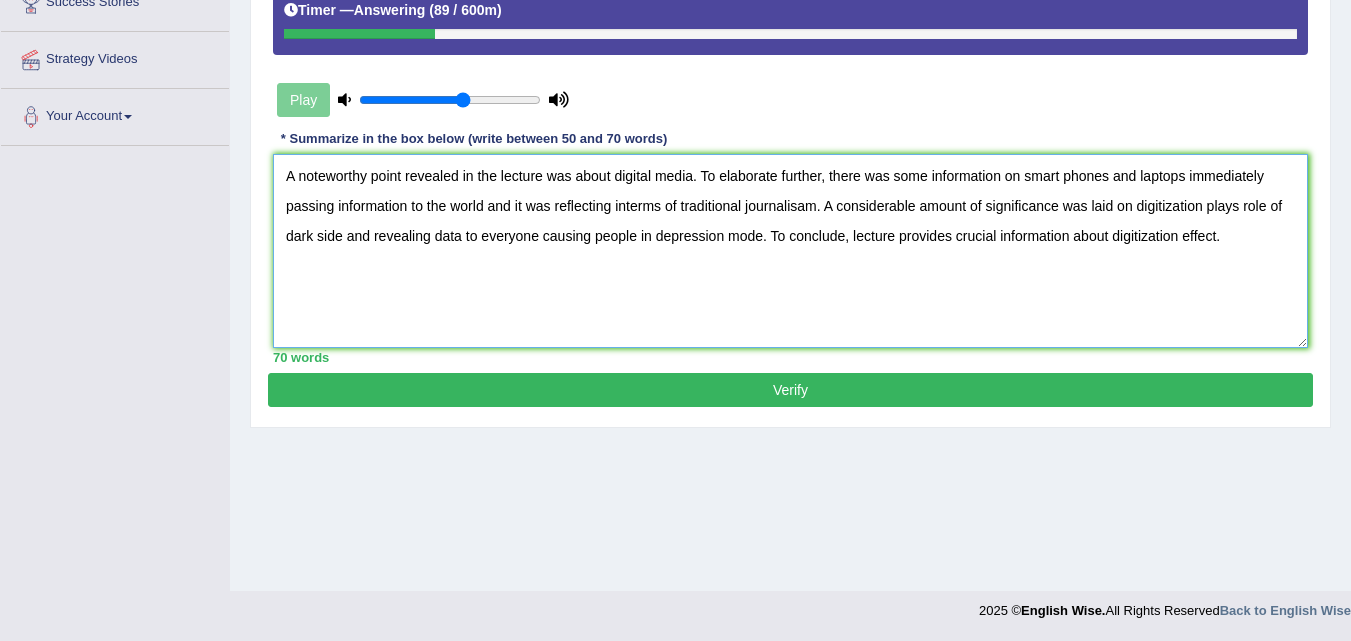 type on "A noteworthy point revealed in the lecture was about digital media. To elaborate further, there was some information on smart phones and laptops immediately passing information to the world and it was reflecting interms of traditional journalisam. A considerable amount of significance was laid on digitization plays role of dark side and revealing data to everyone causing people in depression mode. To conclude, lecture provides crucial information about digitization effect." 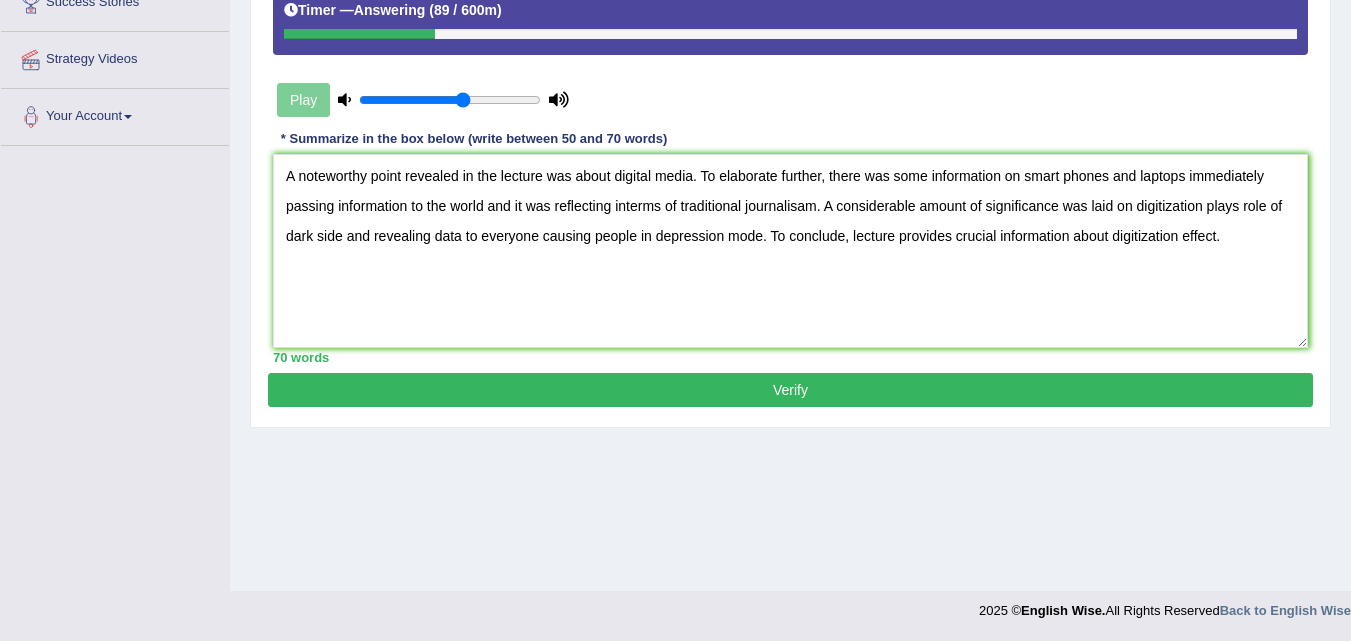 click on "Verify" at bounding box center [790, 390] 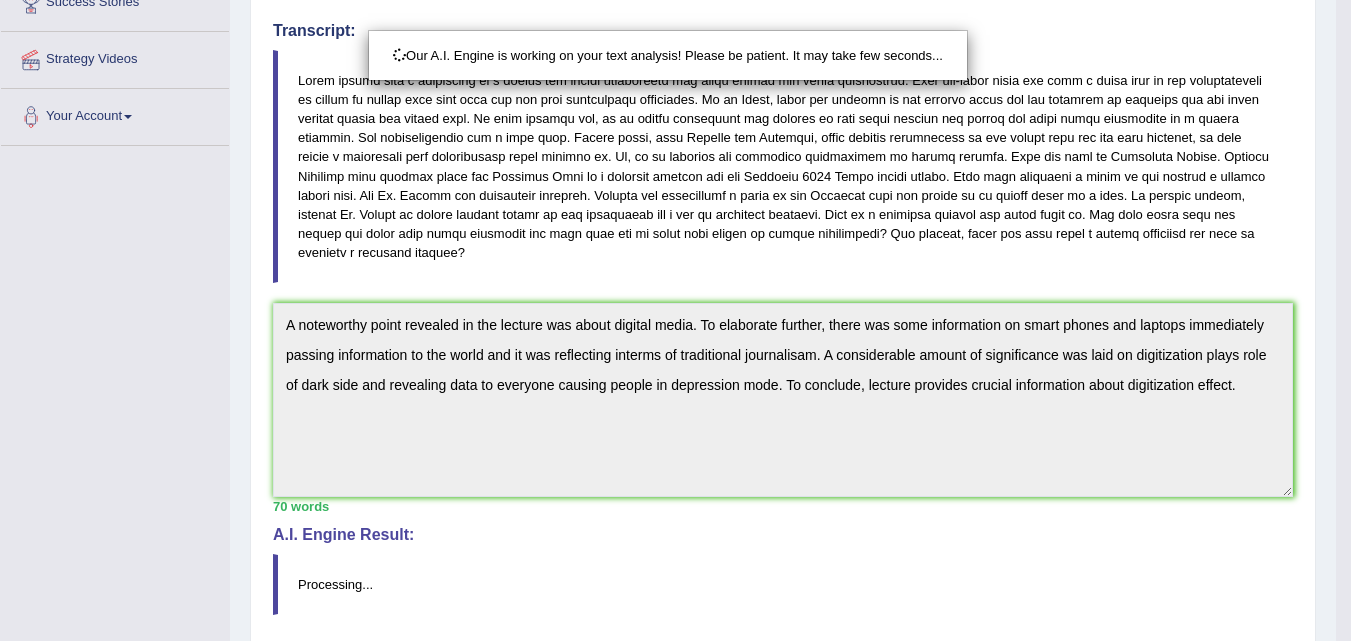 drag, startPoint x: 1360, startPoint y: 284, endPoint x: 1365, endPoint y: 402, distance: 118.10589 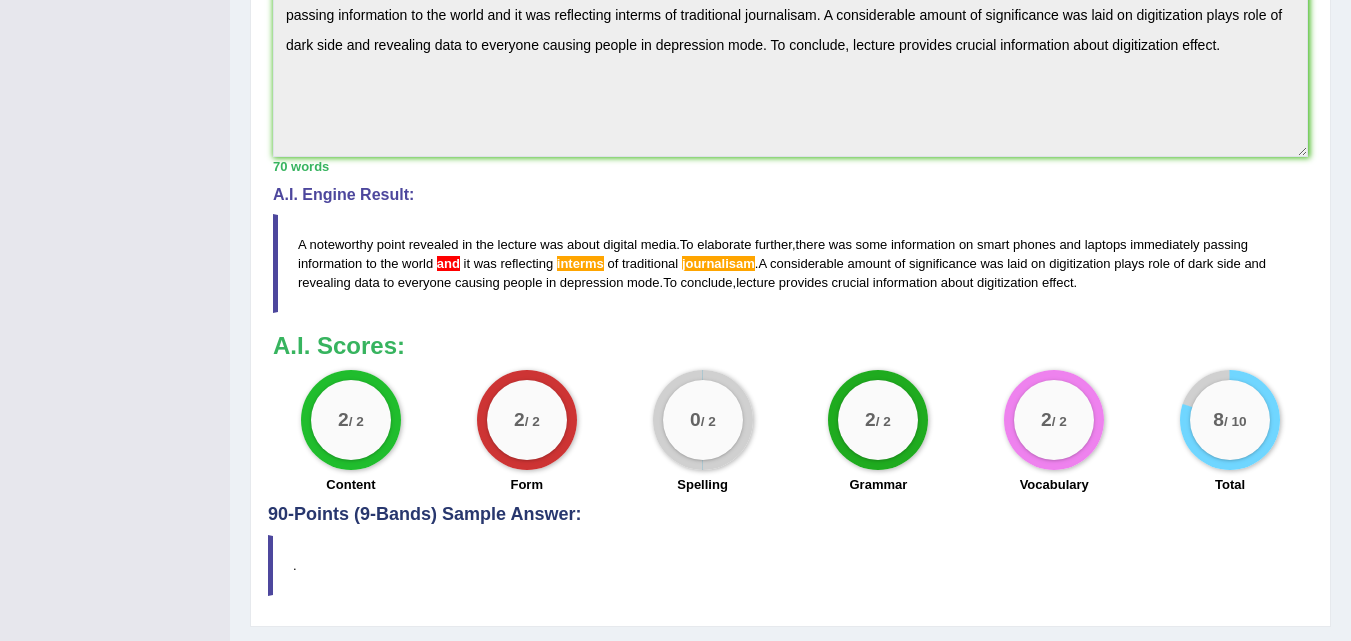scroll, scrollTop: 781, scrollLeft: 0, axis: vertical 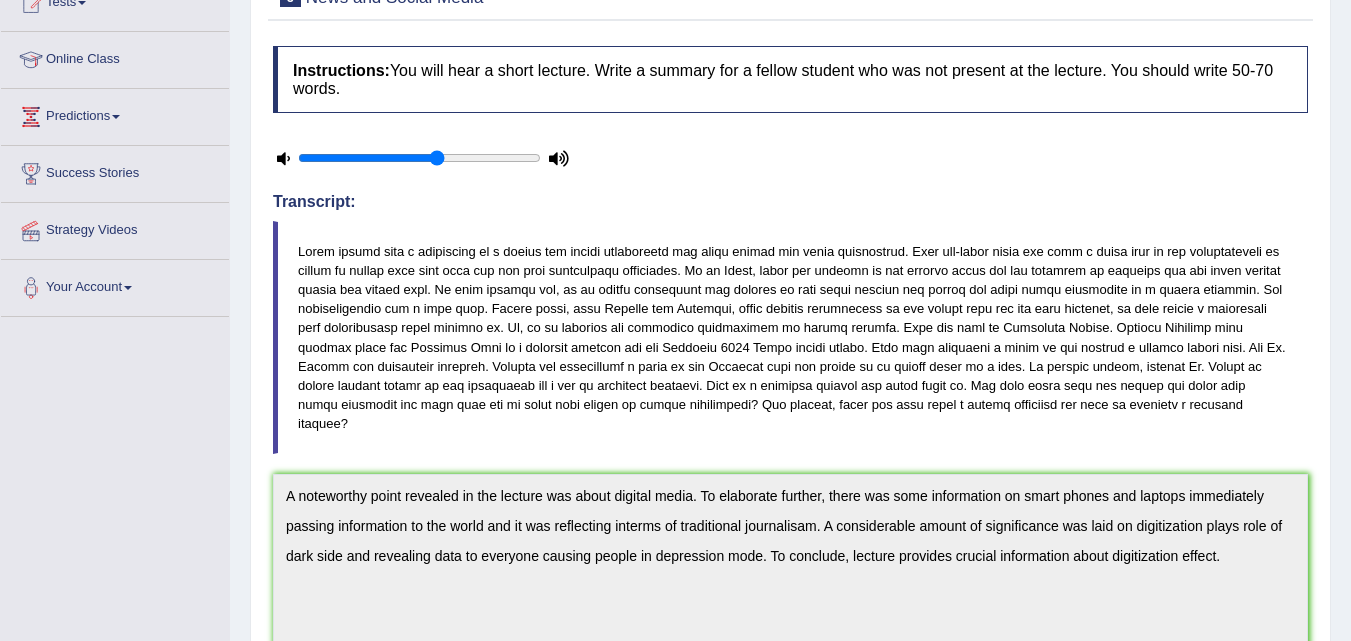 drag, startPoint x: 1333, startPoint y: 195, endPoint x: 1362, endPoint y: 240, distance: 53.535034 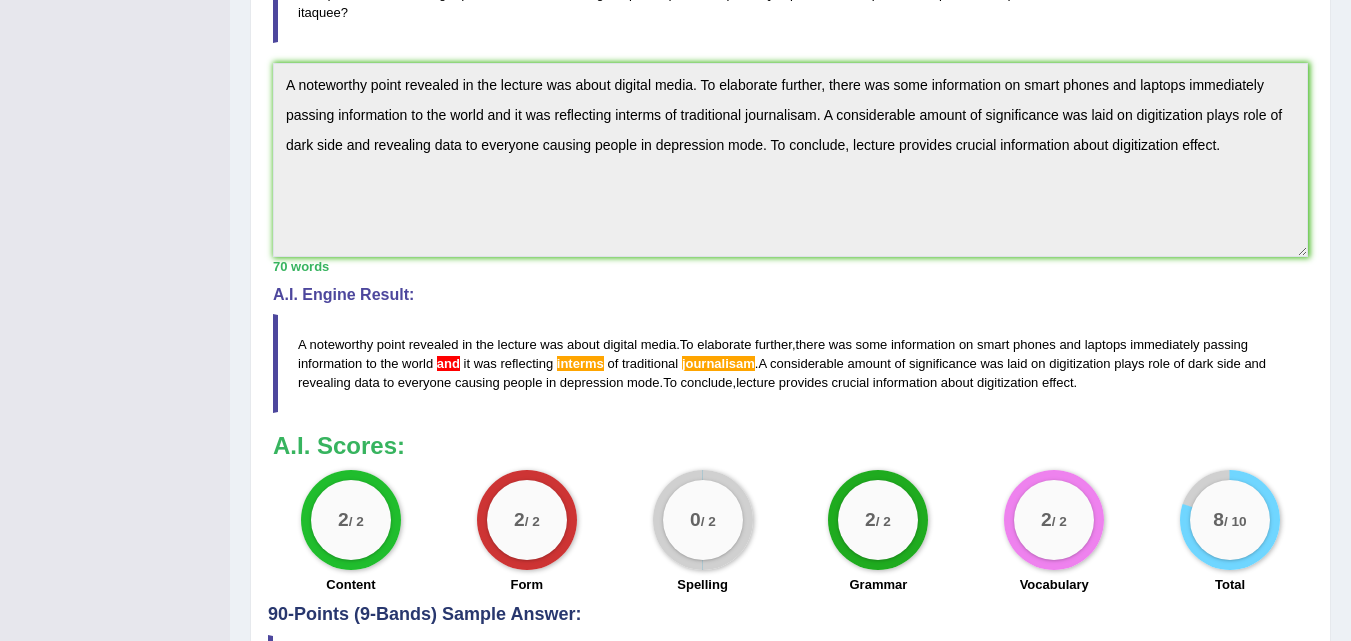 scroll, scrollTop: 781, scrollLeft: 0, axis: vertical 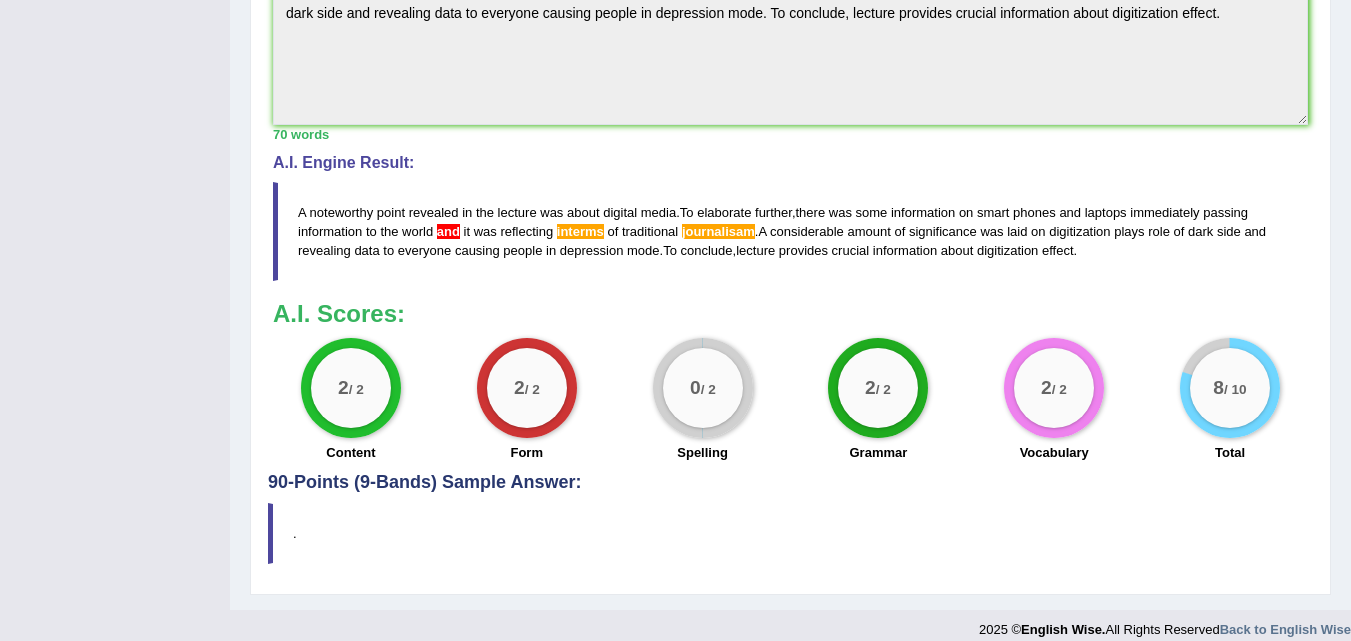 drag, startPoint x: 295, startPoint y: 195, endPoint x: 868, endPoint y: 249, distance: 575.5389 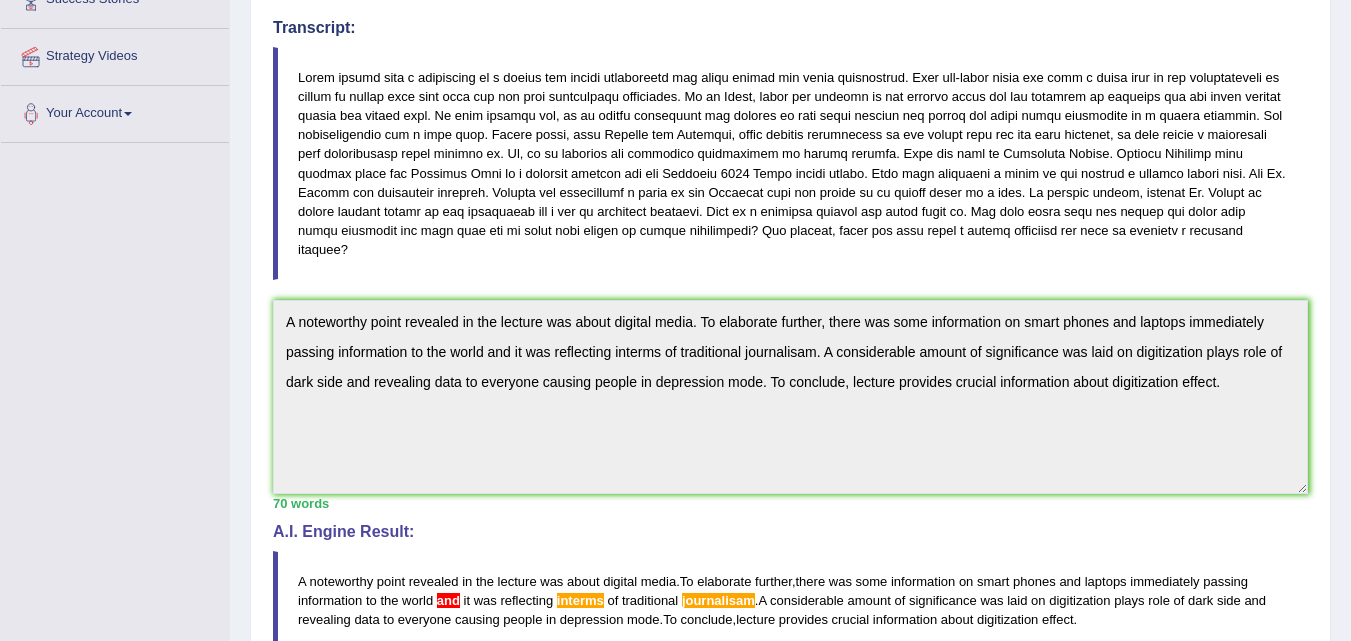 scroll, scrollTop: 454, scrollLeft: 0, axis: vertical 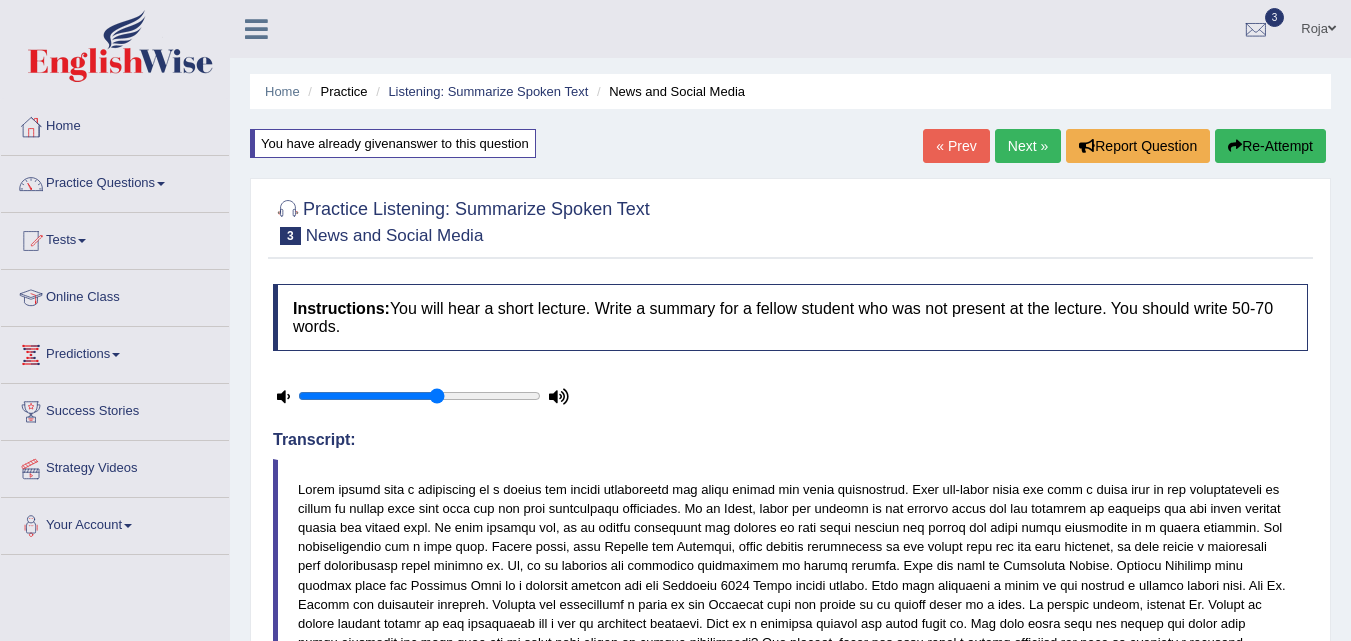 click on "Re-Attempt" at bounding box center [1270, 146] 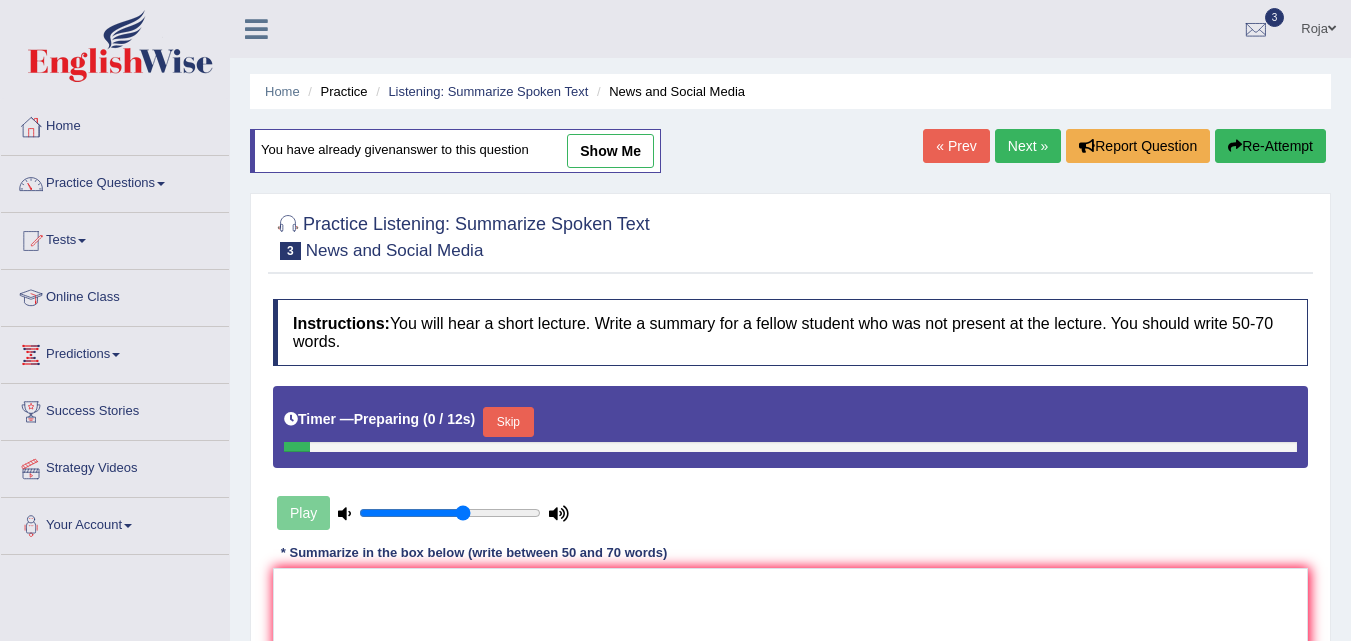scroll, scrollTop: 409, scrollLeft: 0, axis: vertical 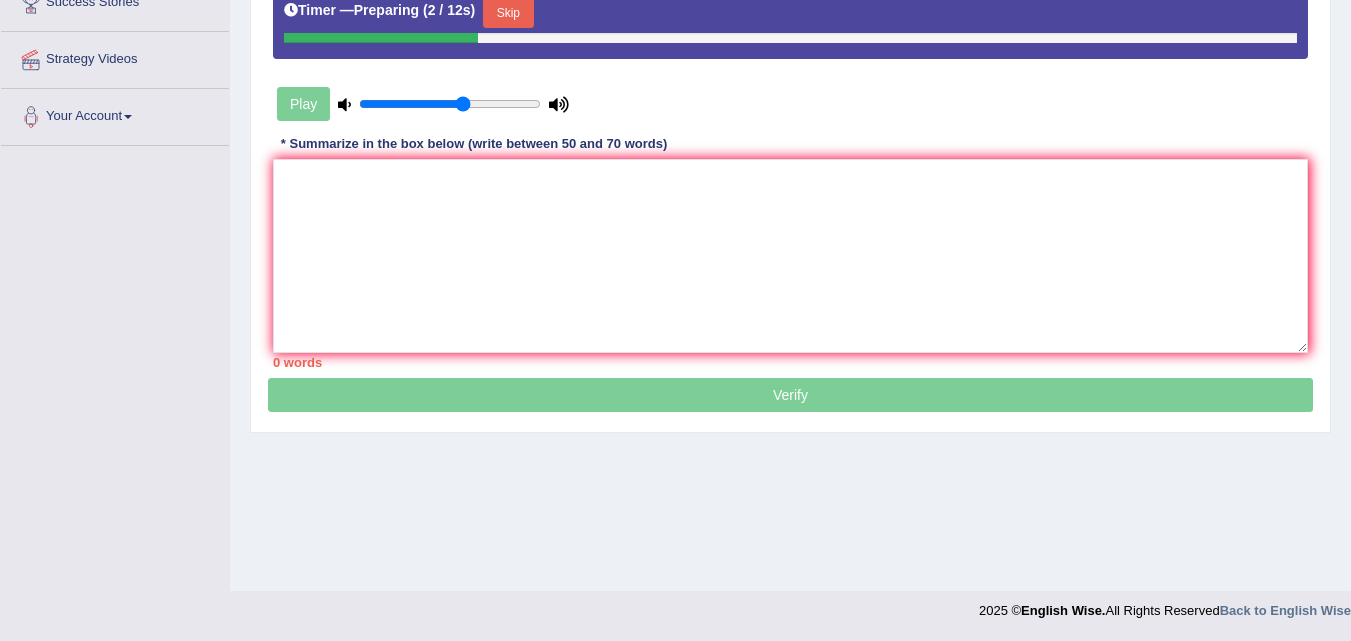 click on "Skip" at bounding box center (508, 13) 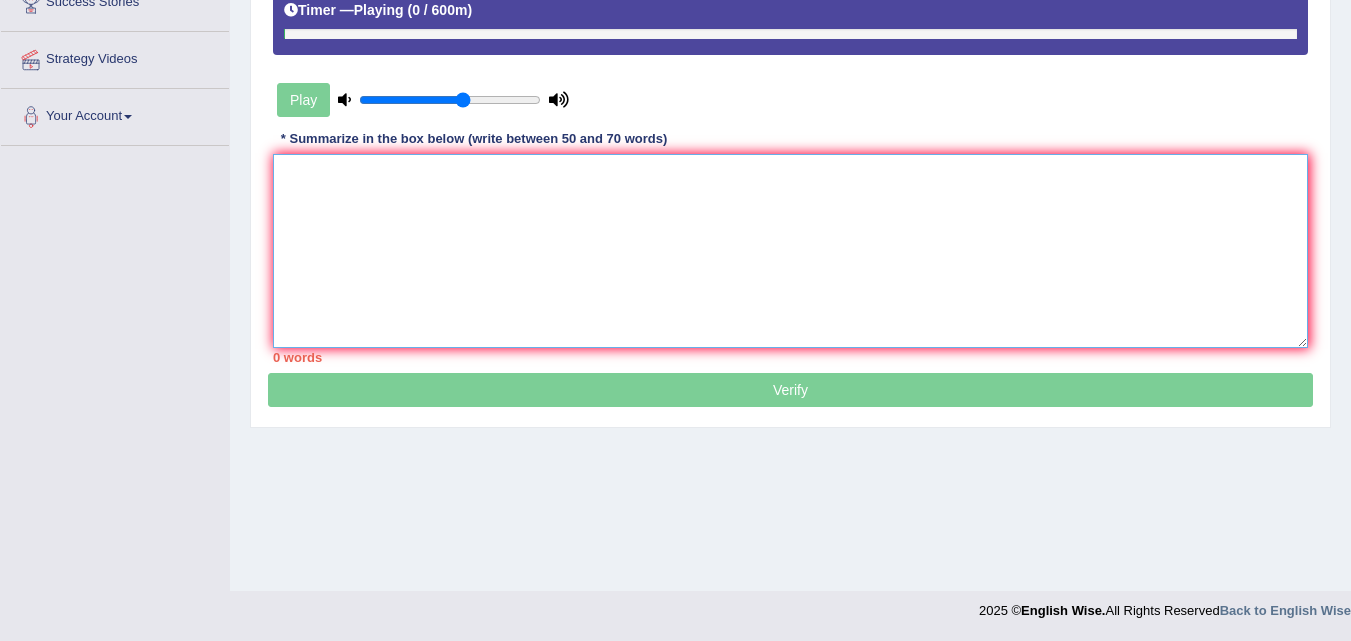 click at bounding box center (790, 251) 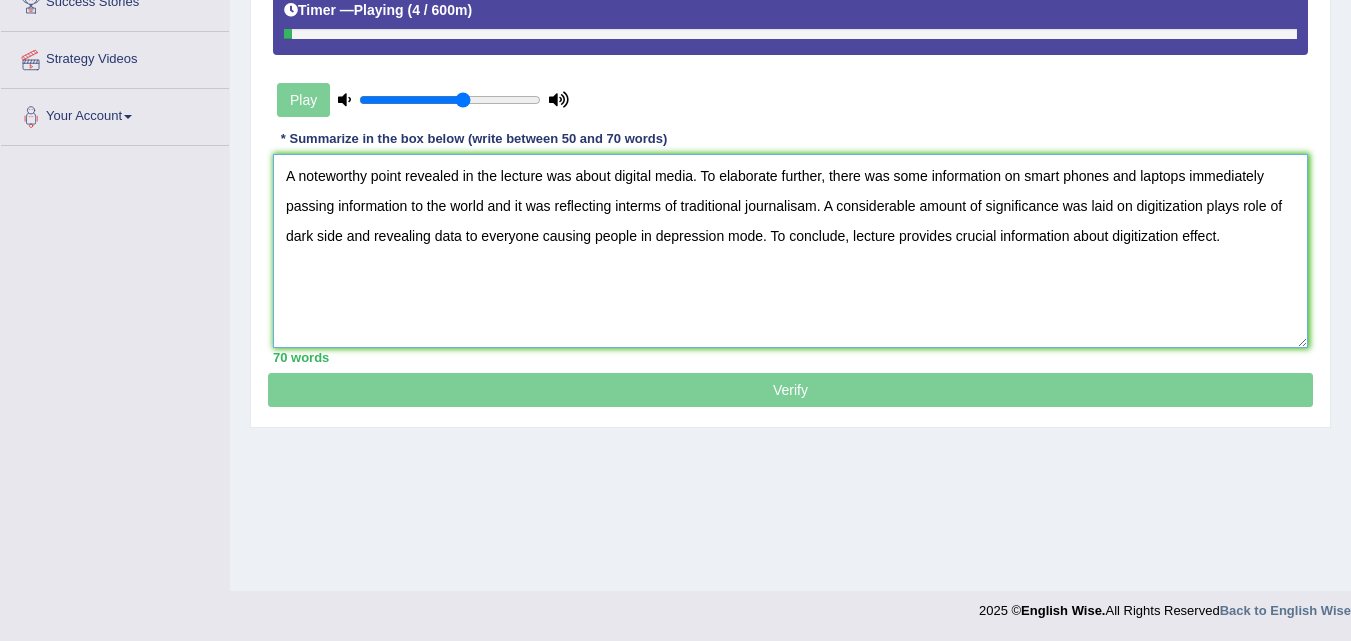 click on "A noteworthy point revealed in the lecture was about digital media. To elaborate further, there was some information on smart phones and laptops immediately passing information to the world and it was reflecting interms of traditional journalisam. A considerable amount of significance was laid on digitization plays role of dark side and revealing data to everyone causing people in depression mode. To conclude, lecture provides crucial information about digitization effect." at bounding box center [790, 251] 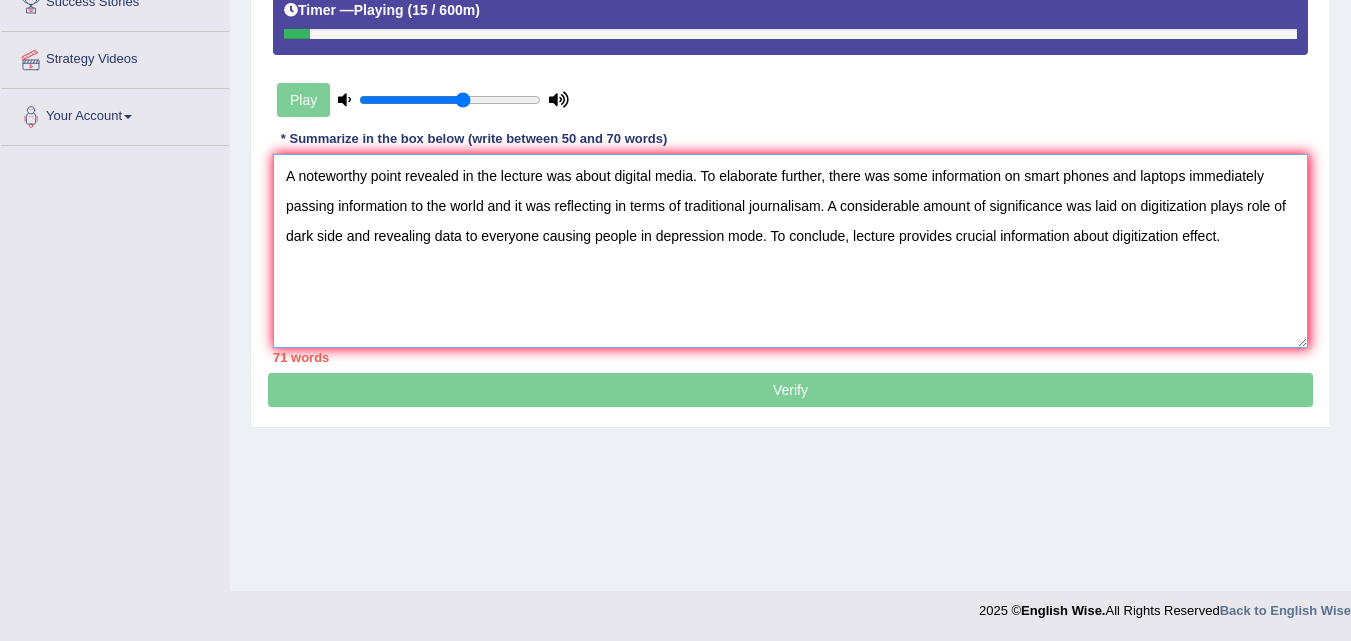 click on "A noteworthy point revealed in the lecture was about digital media. To elaborate further, there was some information on smart phones and laptops immediately passing information to the world and it was reflecting in terms of traditional journalisam. A considerable amount of significance was laid on digitization plays role of dark side and revealing data to everyone causing people in depression mode. To conclude, lecture provides crucial information about digitization effect." at bounding box center (790, 251) 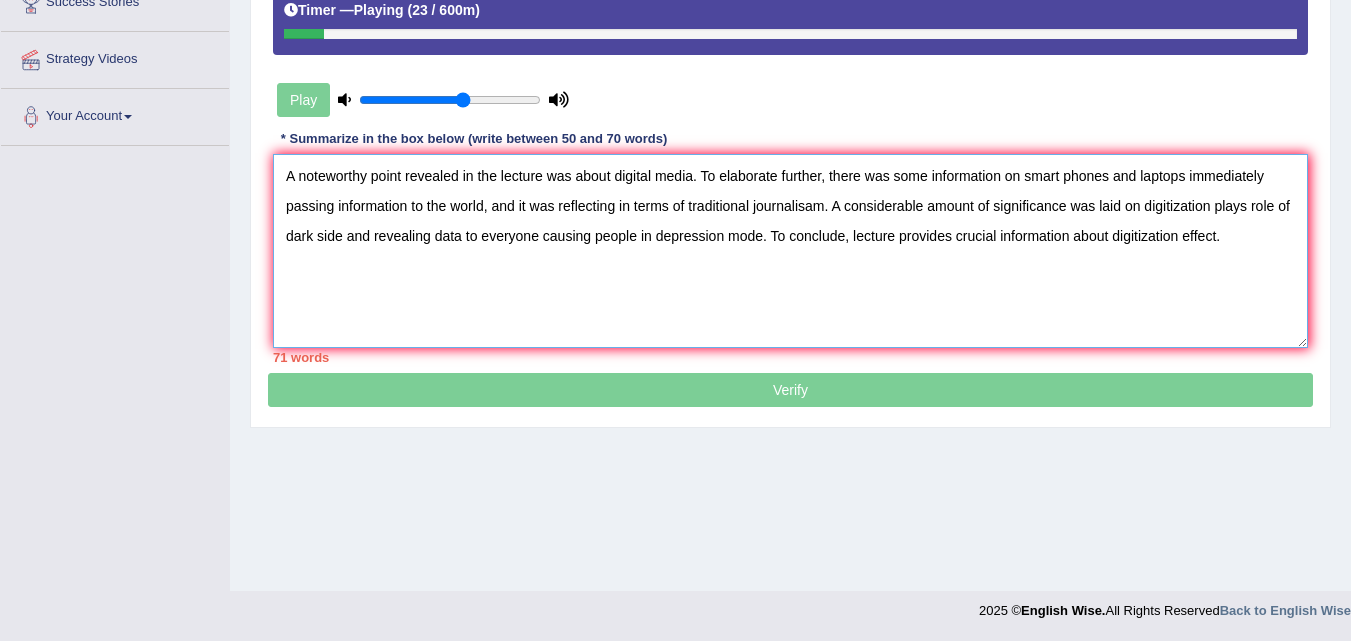 click on "A noteworthy point revealed in the lecture was about digital media. To elaborate further, there was some information on smart phones and laptops immediately passing information to the world, and it was reflecting in terms of traditional journalisam. A considerable amount of significance was laid on digitization plays role of dark side and revealing data to everyone causing people in depression mode. To conclude, lecture provides crucial information about digitization effect." at bounding box center (790, 251) 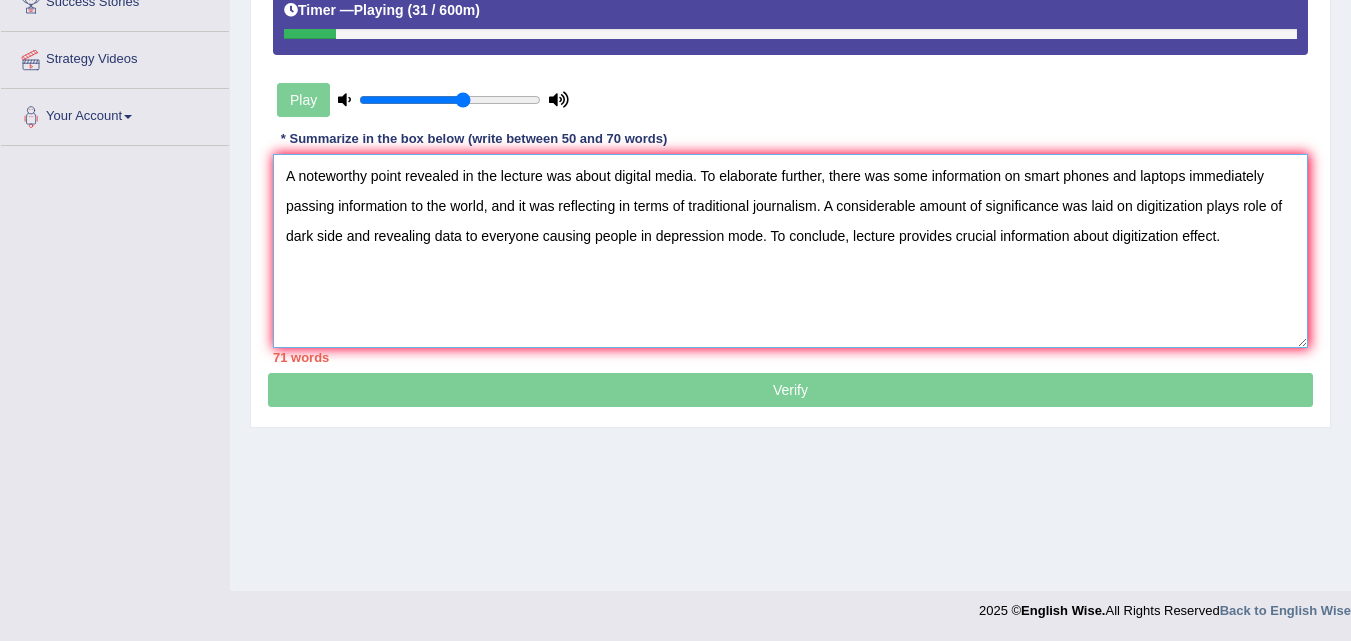 click on "A noteworthy point revealed in the lecture was about digital media. To elaborate further, there was some information on smart phones and laptops immediately passing information to the world, and it was reflecting in terms of traditional journalism. A considerable amount of significance was laid on digitization plays role of dark side and revealing data to everyone causing people in depression mode. To conclude, lecture provides crucial information about digitization effect." at bounding box center [790, 251] 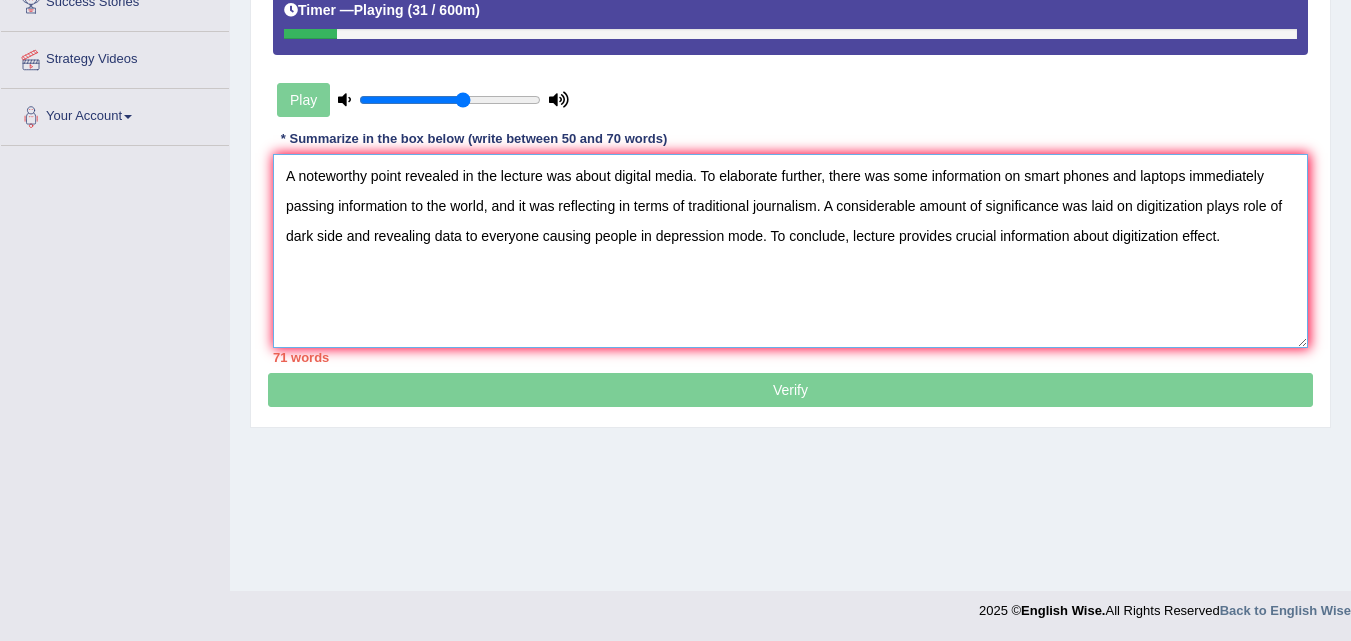 click on "A noteworthy point revealed in the lecture was about digital media. To elaborate further, there was some information on smart phones and laptops immediately passing information to the world, and it was reflecting in terms of traditional journalism. A considerable amount of significance was laid on digitization plays role of dark side and revealing data to everyone causing people in depression mode. To conclude, lecture provides crucial information about digitization effect." at bounding box center (790, 251) 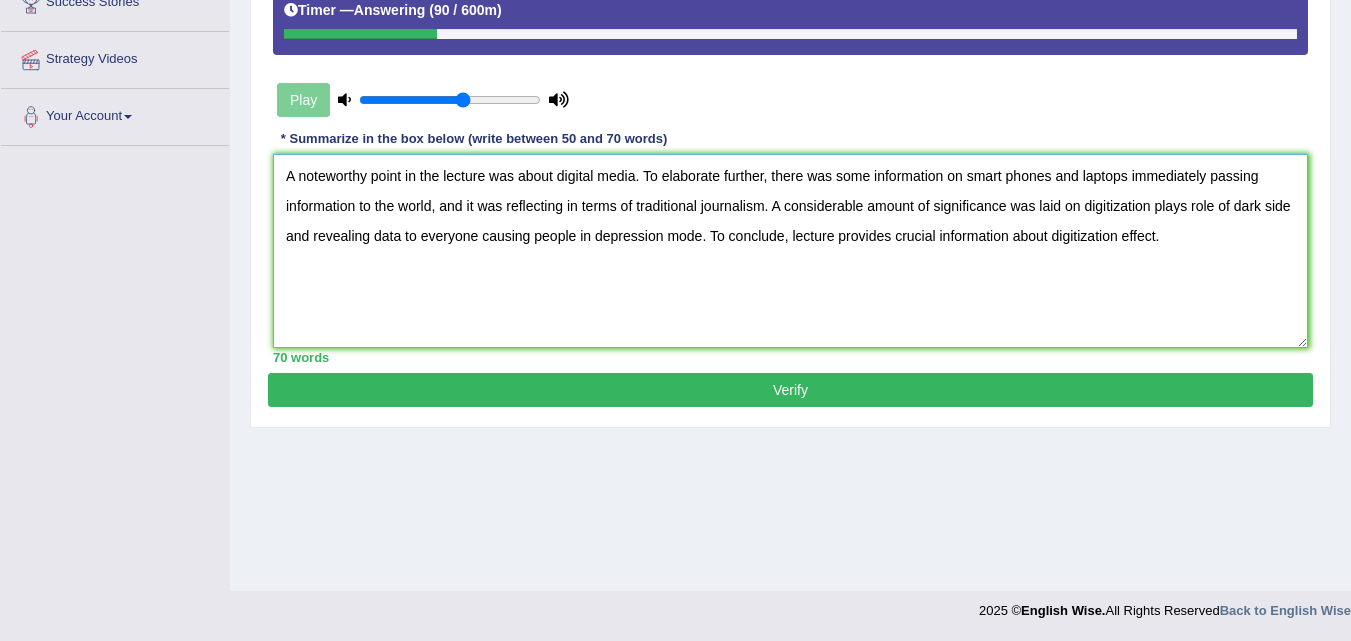 type on "A noteworthy point in the lecture was about digital media. To elaborate further, there was some information on smart phones and laptops immediately passing information to the world, and it was reflecting in terms of traditional journalism. A considerable amount of significance was laid on digitization plays role of dark side and revealing data to everyone causing people in depression mode. To conclude, lecture provides crucial information about digitization effect." 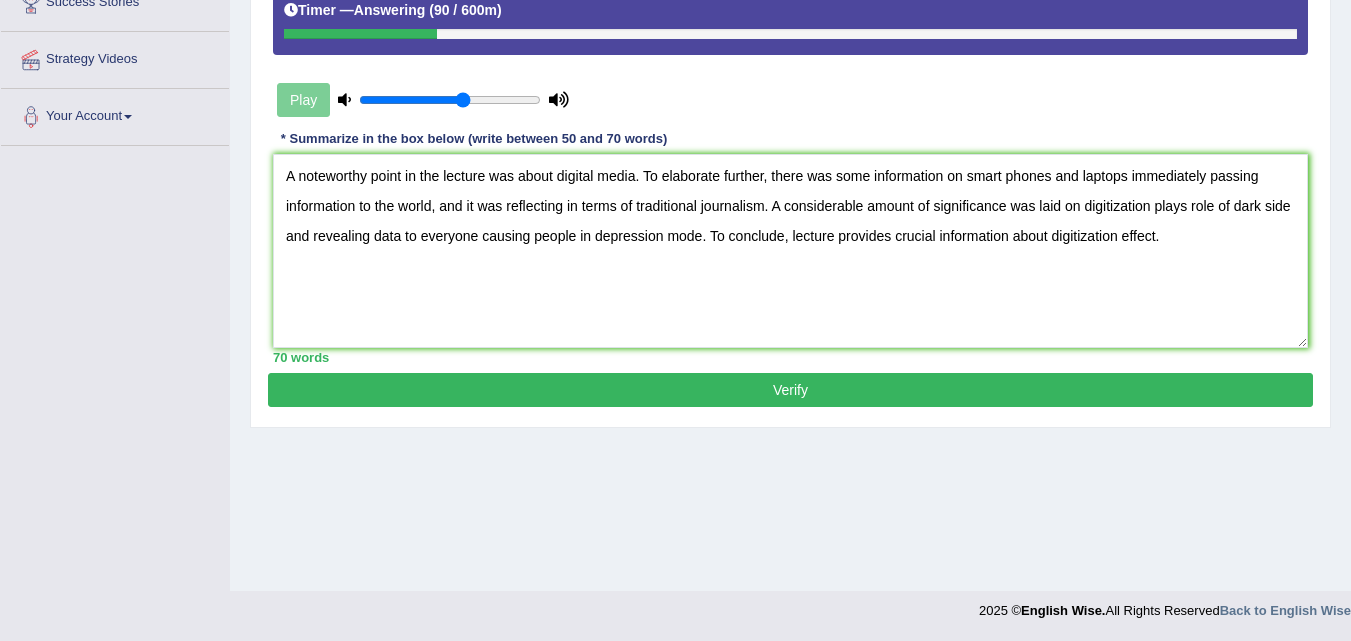 click on "Verify" at bounding box center [790, 390] 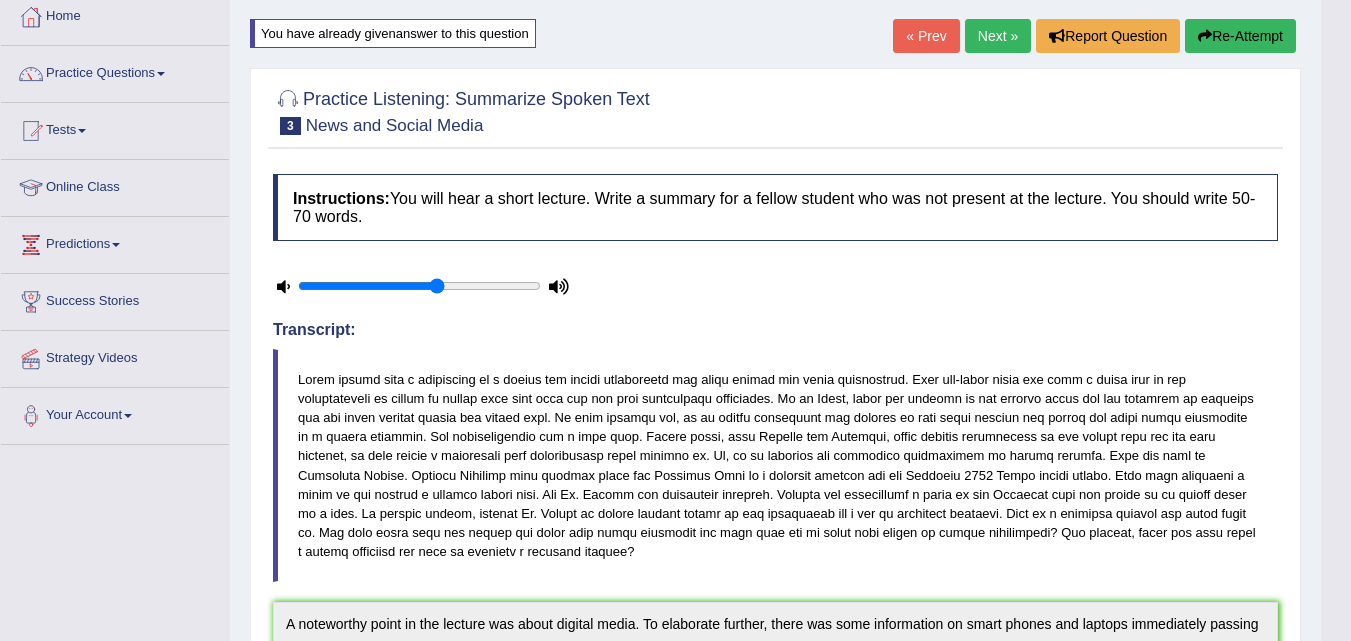 scroll, scrollTop: 0, scrollLeft: 0, axis: both 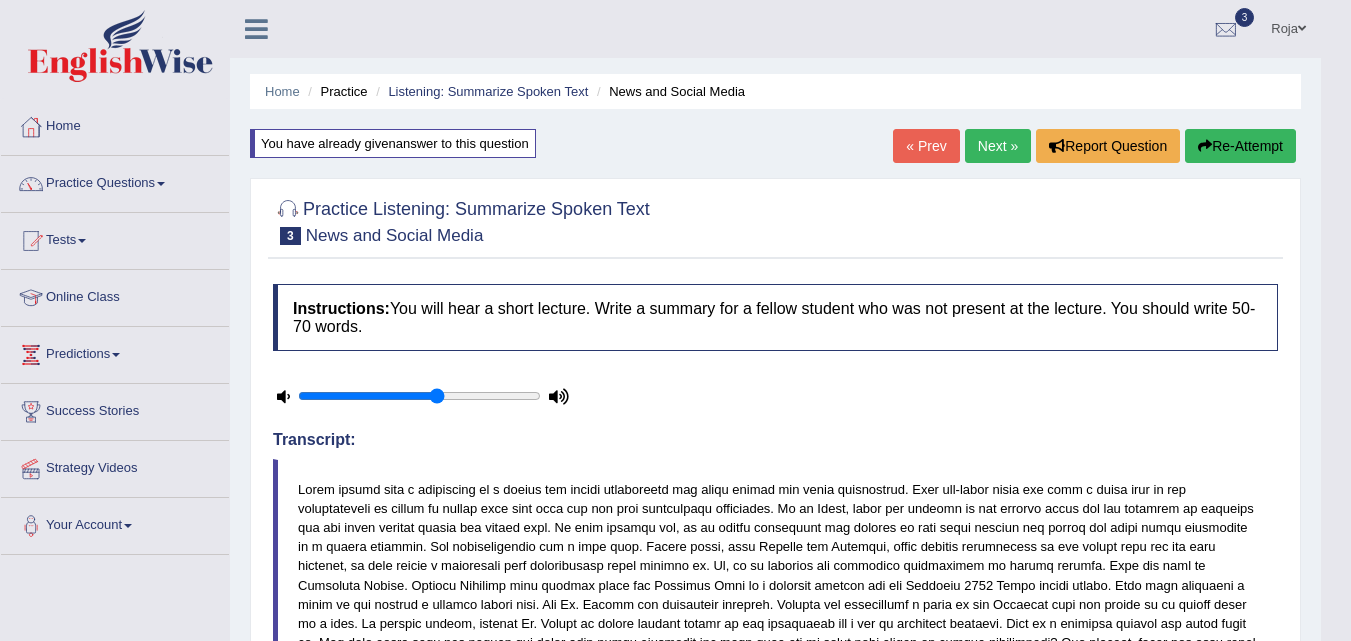 drag, startPoint x: 1358, startPoint y: 252, endPoint x: 1335, endPoint y: 165, distance: 89.98889 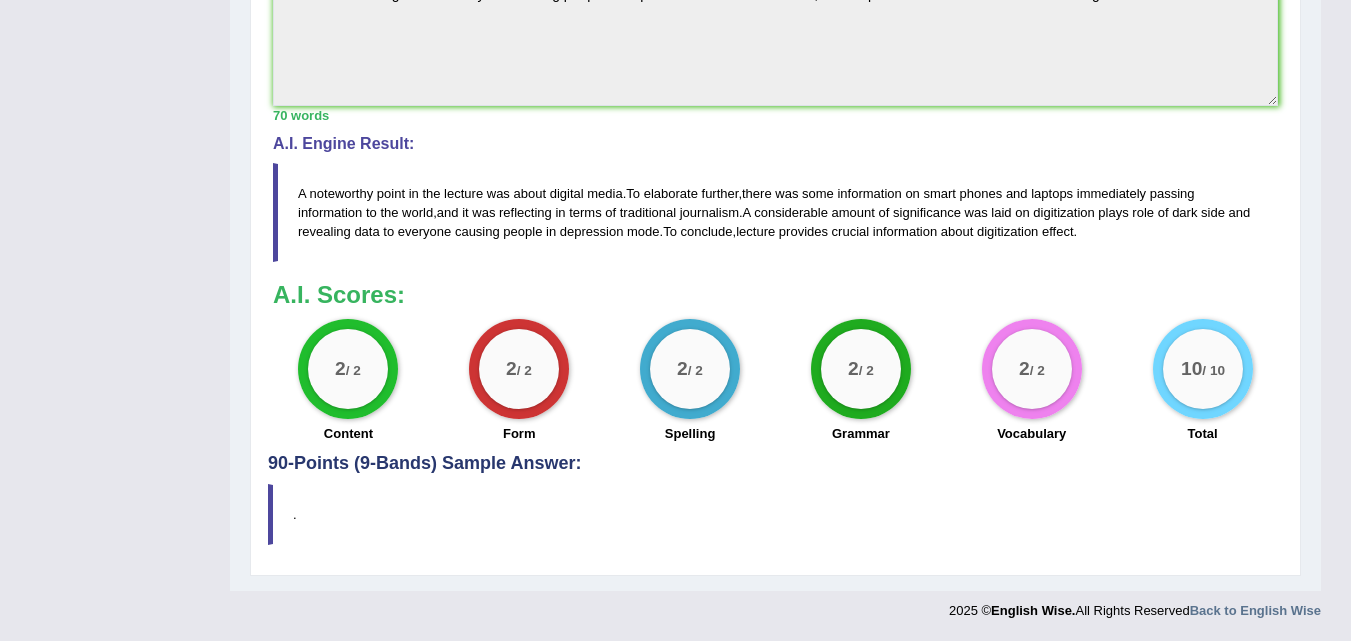 scroll, scrollTop: 0, scrollLeft: 0, axis: both 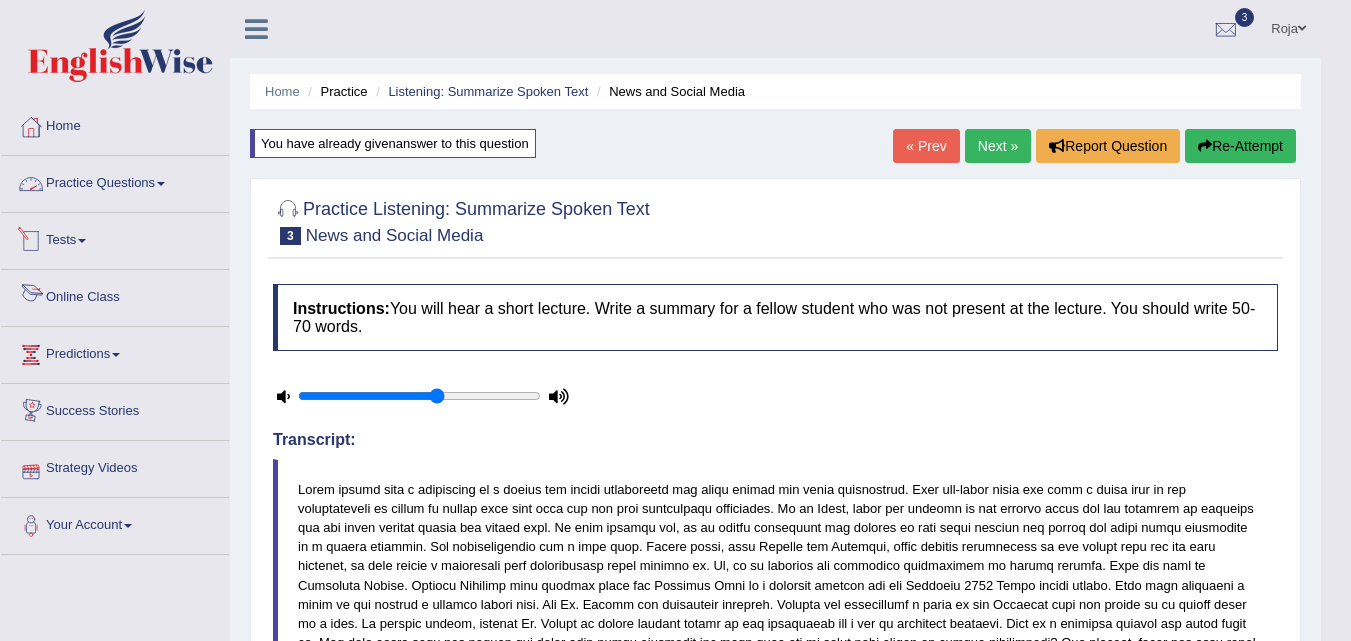 click on "Practice Questions" at bounding box center (115, 181) 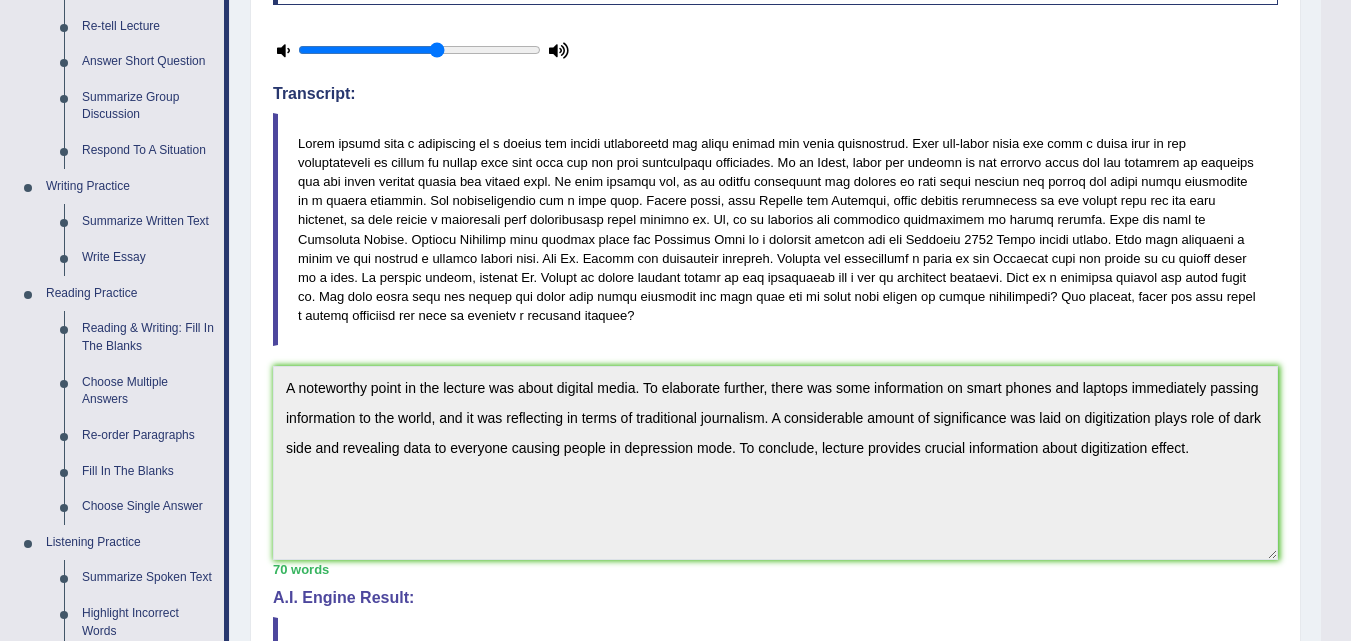 scroll, scrollTop: 357, scrollLeft: 0, axis: vertical 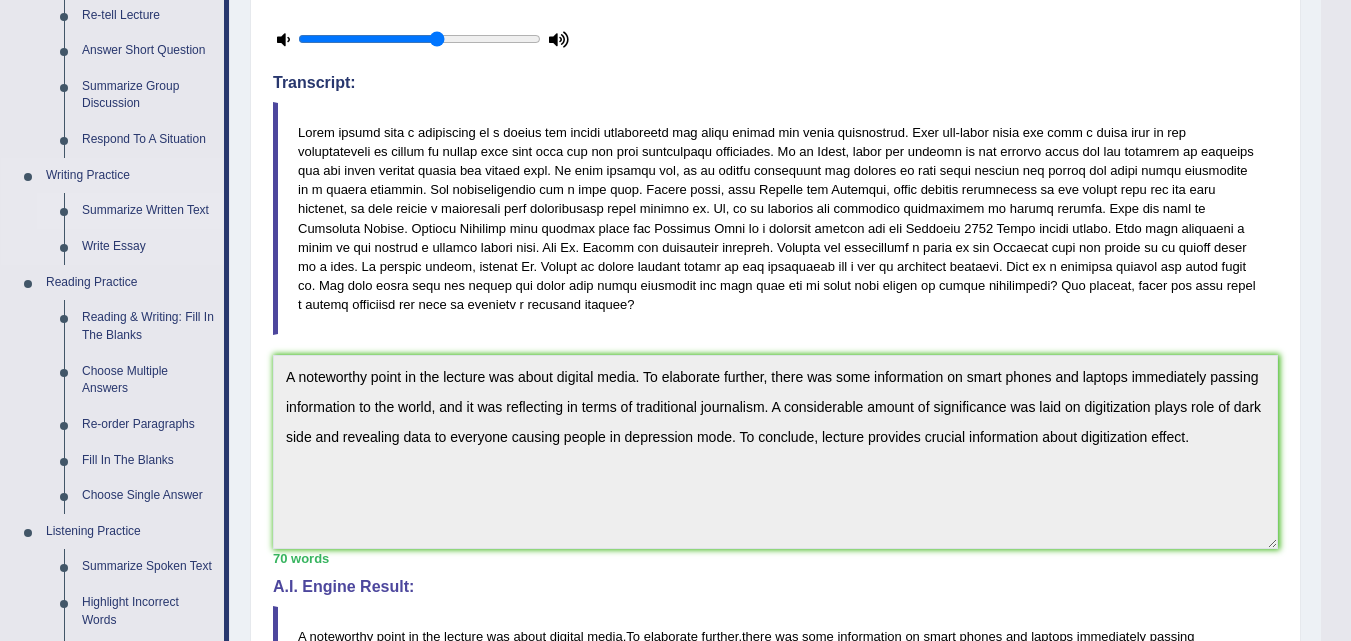 click on "Summarize Written Text" at bounding box center [148, 211] 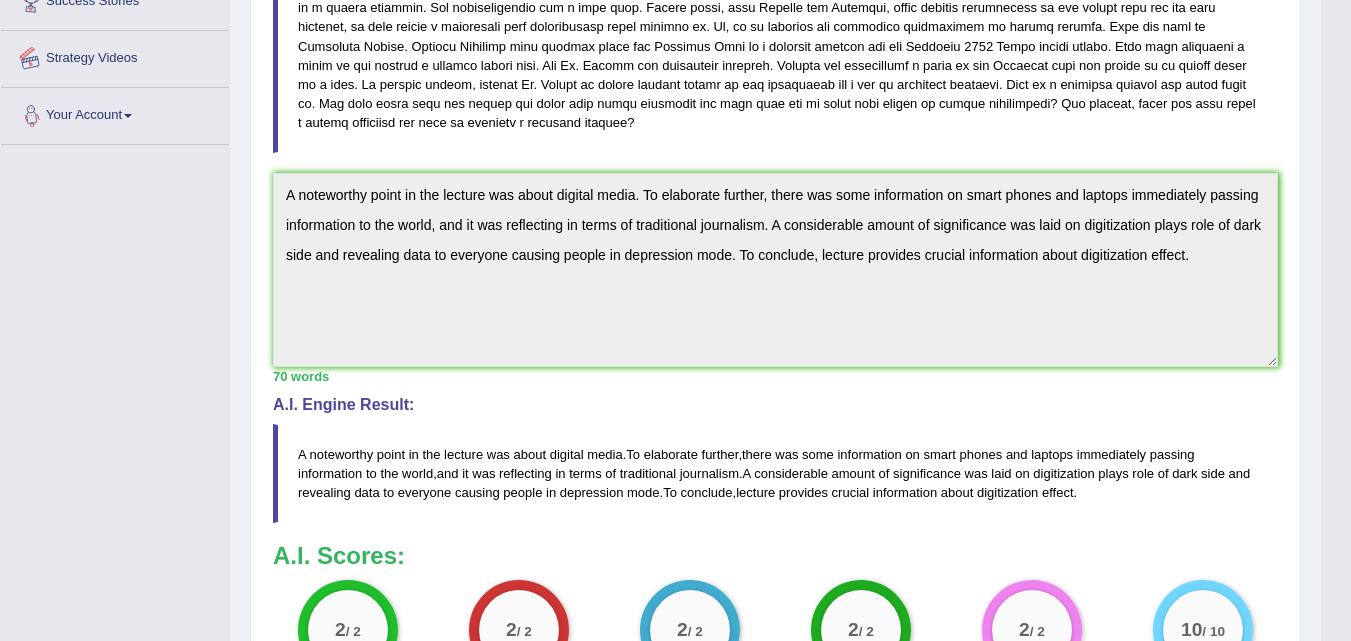scroll, scrollTop: 568, scrollLeft: 0, axis: vertical 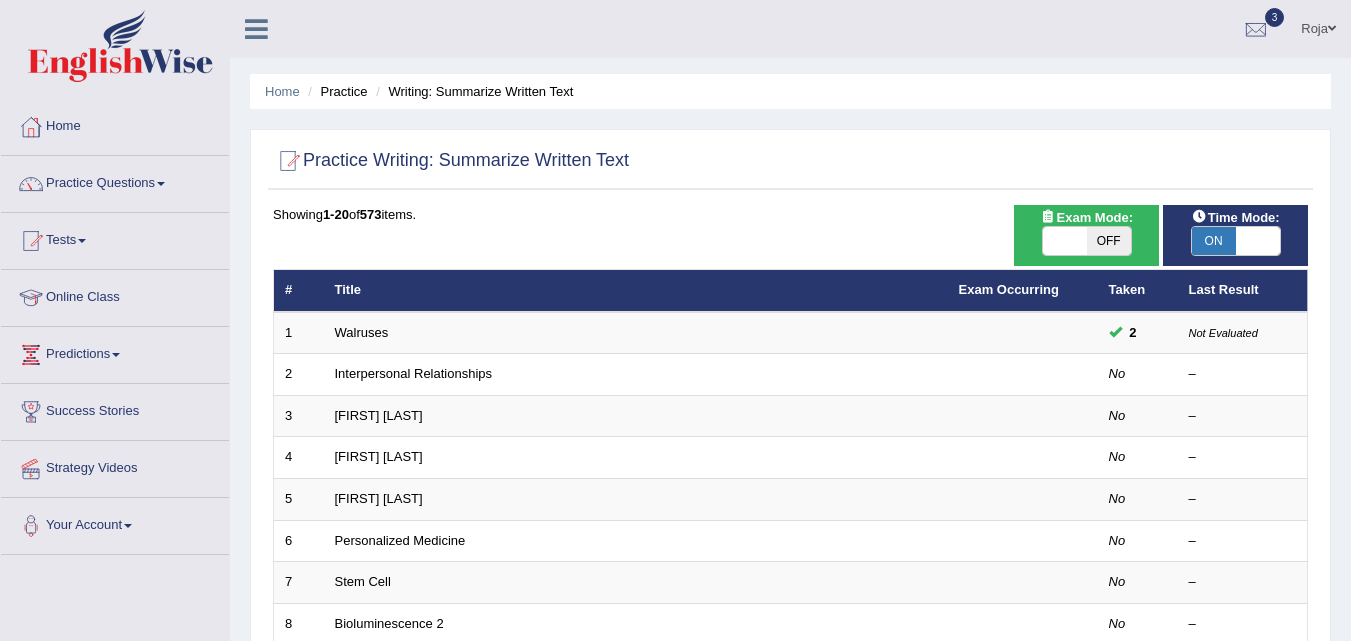 click on "OFF" at bounding box center [1109, 241] 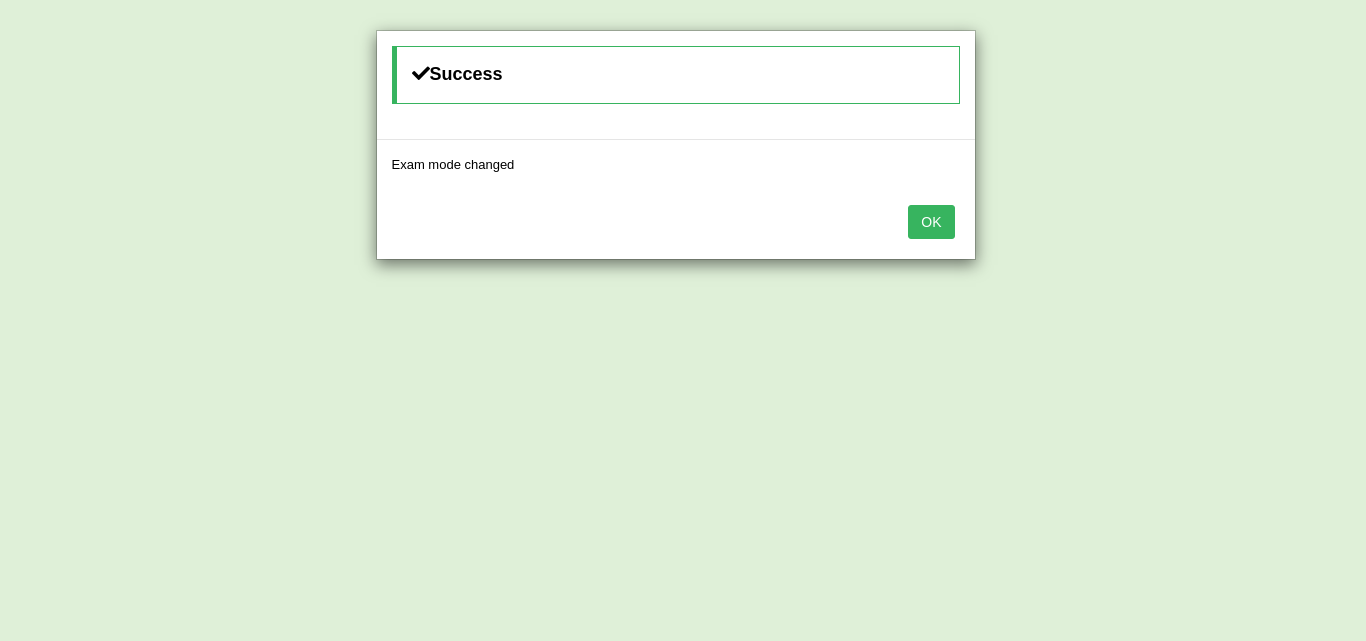click on "OK" at bounding box center [931, 222] 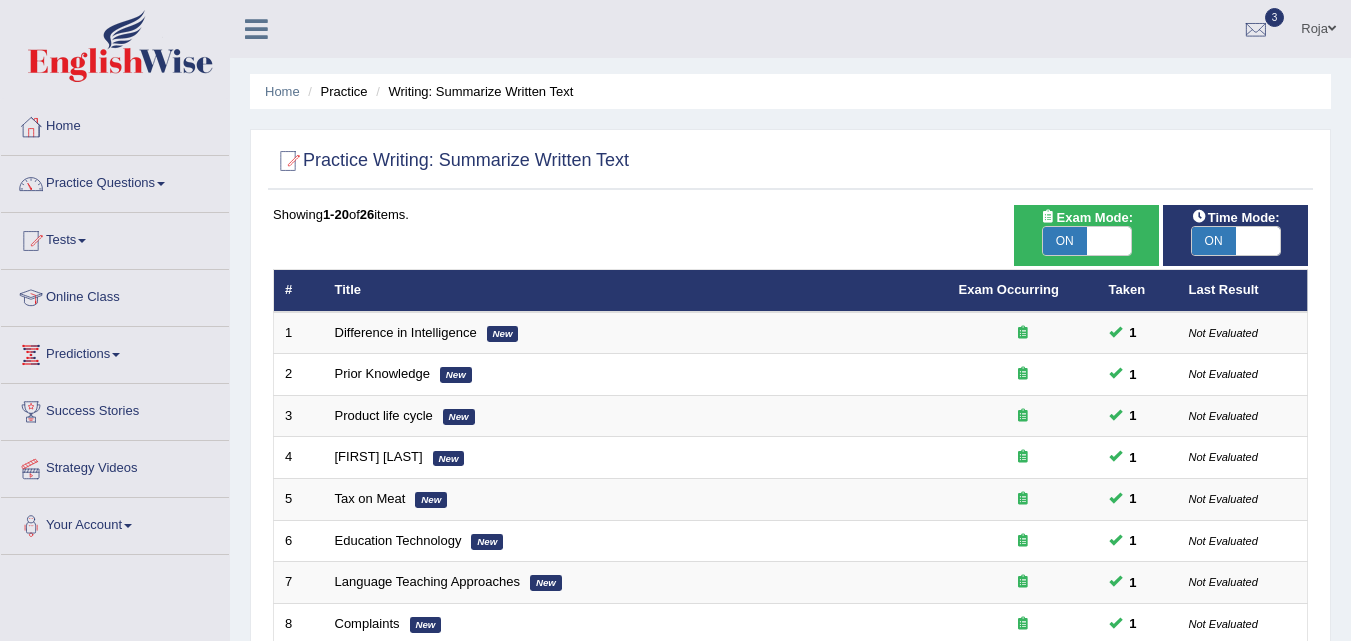 scroll, scrollTop: 0, scrollLeft: 0, axis: both 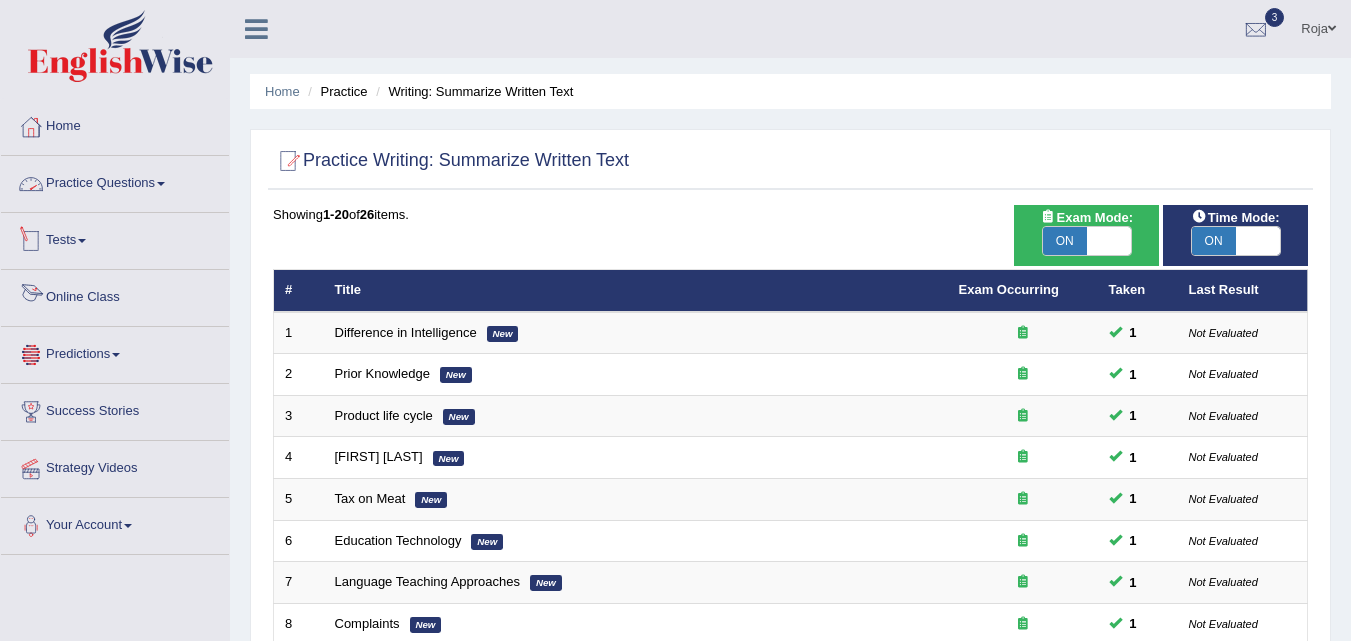 click on "Practice Questions" at bounding box center [115, 181] 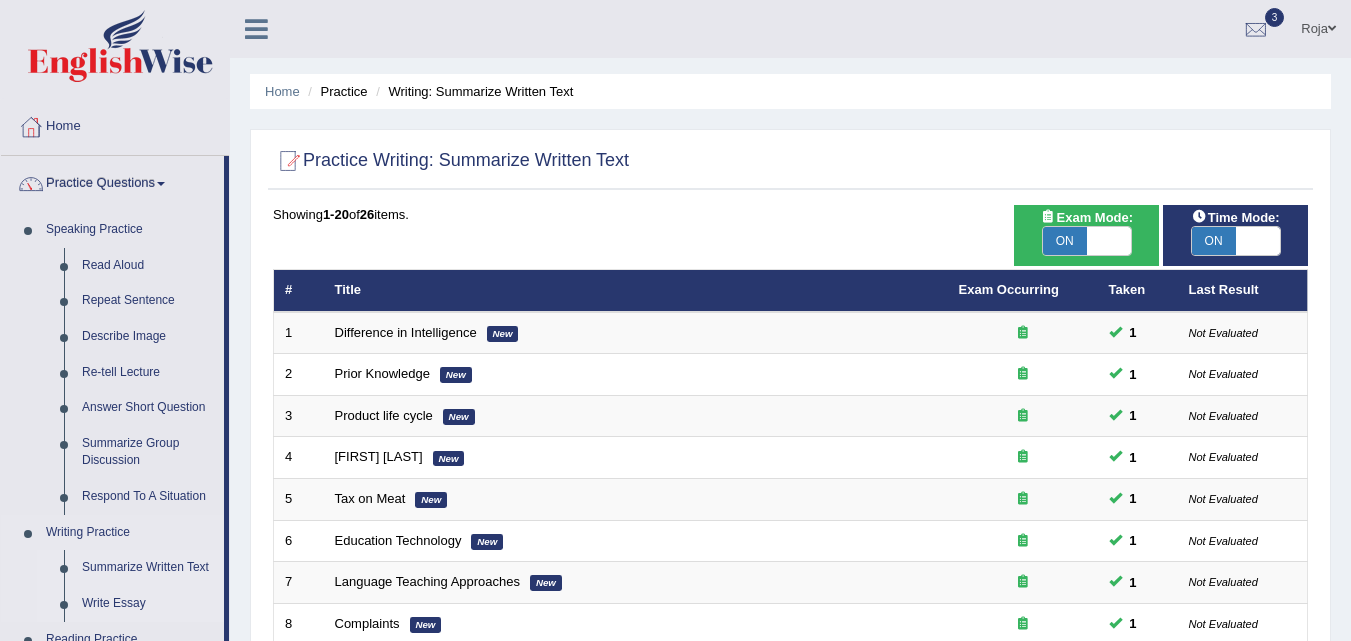 click on "Write Essay" at bounding box center [148, 604] 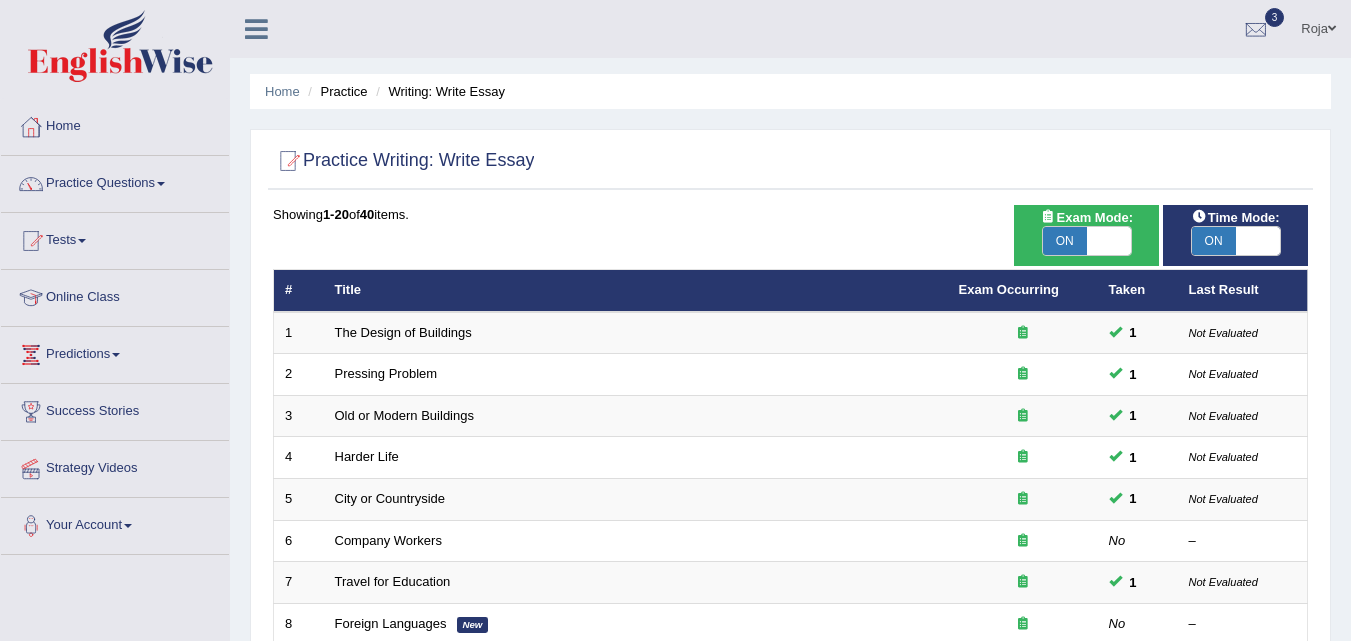 scroll, scrollTop: 0, scrollLeft: 0, axis: both 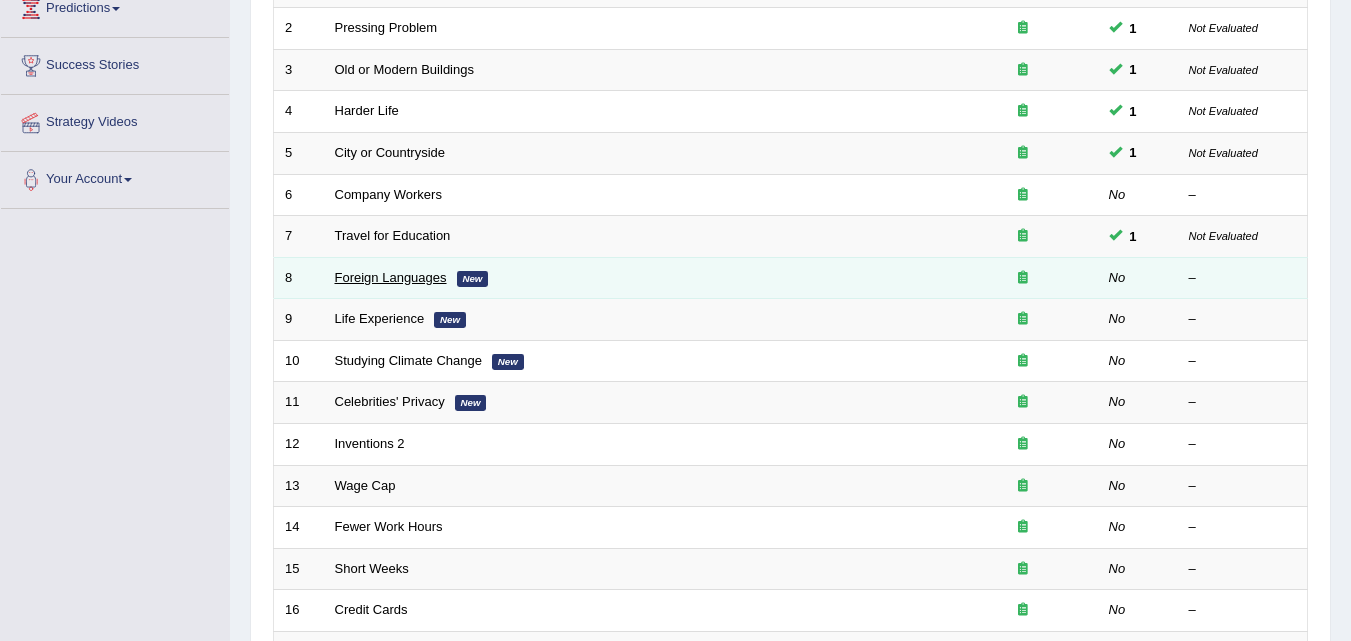 click on "Foreign Languages" at bounding box center (391, 277) 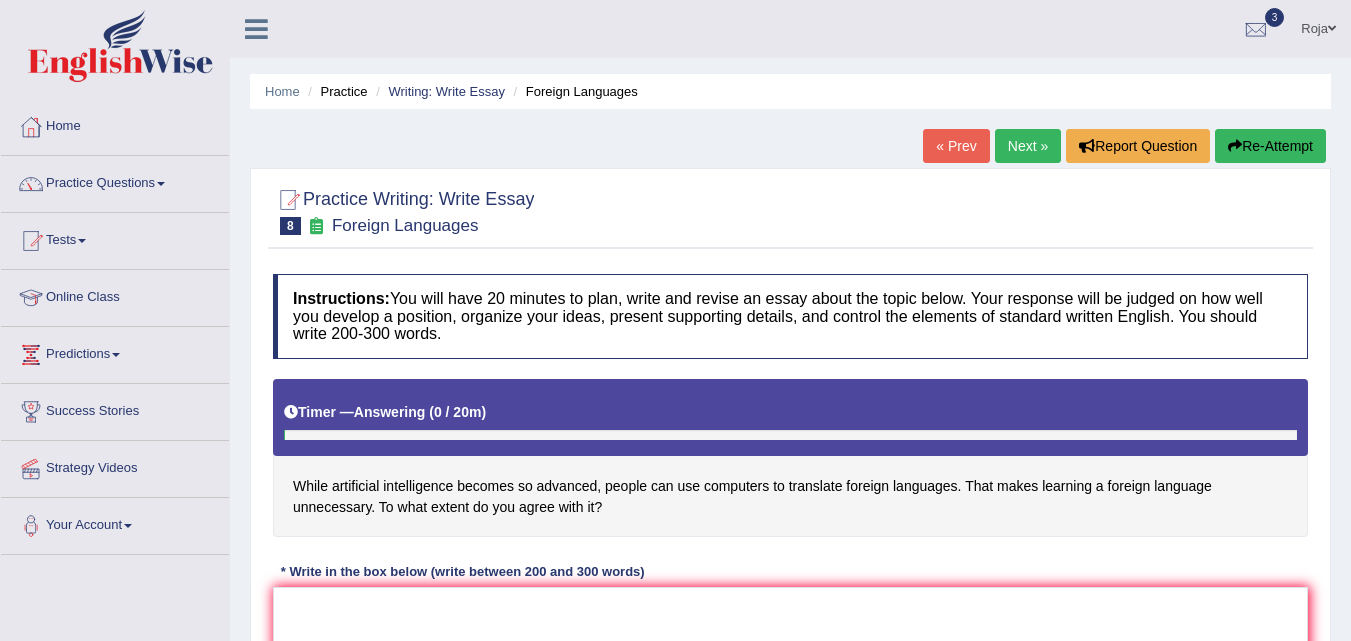 scroll, scrollTop: 0, scrollLeft: 0, axis: both 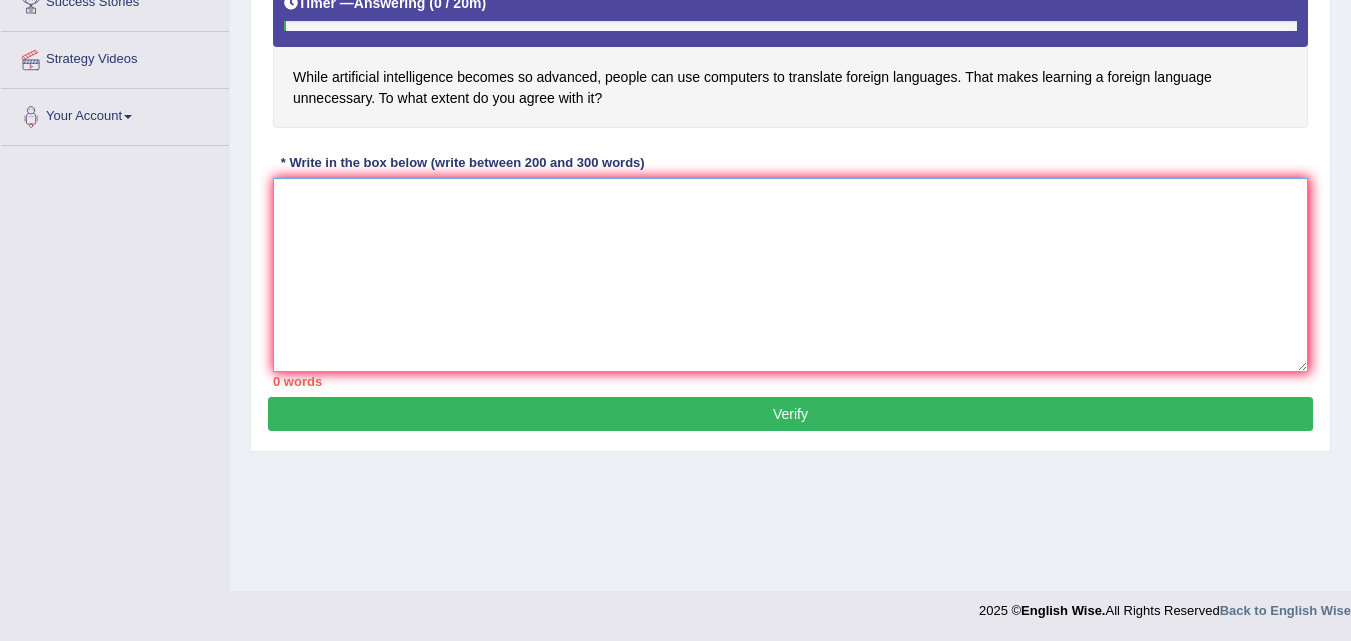 click at bounding box center (790, 275) 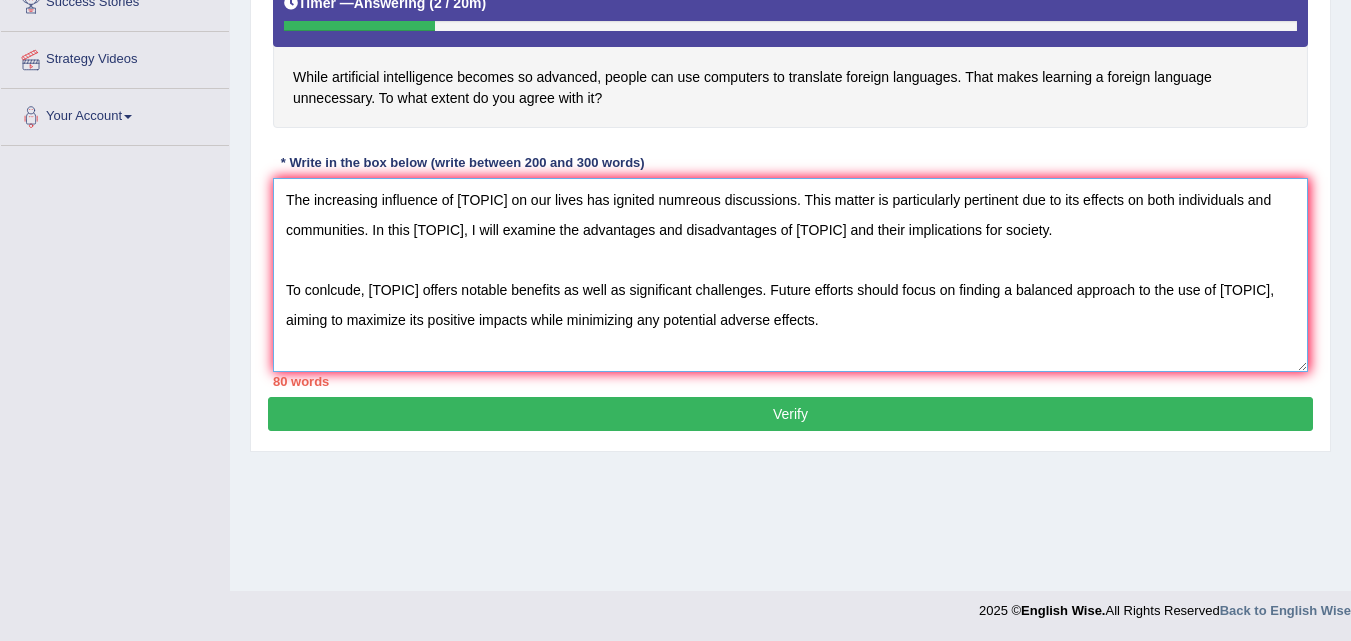 click on "The increasing influence of essay on our lives has ignited numreous discussions. This matter is particularly pertinent due to its effects on both individuals and communities. In this essay, I will examine the advantages and disadvantages of essay and their implications for society.
To conlcude, essay offers notable benefits as well as significant challenges. Future efforts should focus on finding a balanced approach to the use of essay, aiming to maximize its positive impacts while minimizing any potential adverse effects." at bounding box center [790, 275] 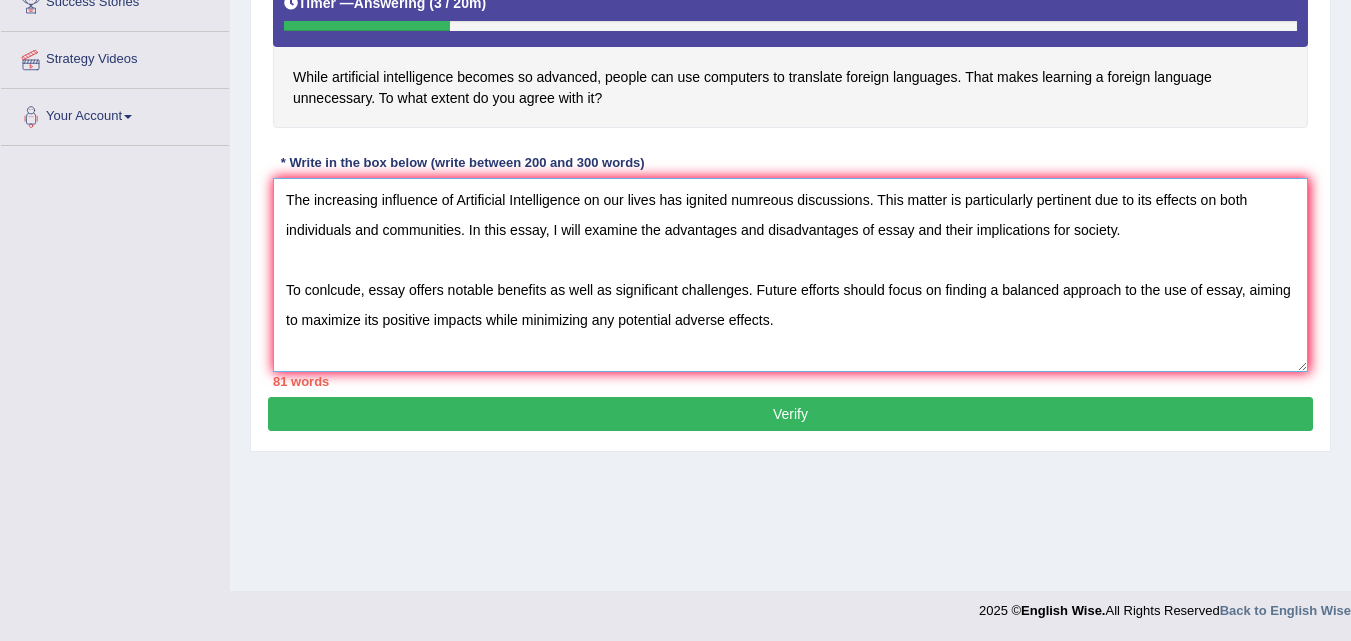 drag, startPoint x: 458, startPoint y: 203, endPoint x: 582, endPoint y: 201, distance: 124.01613 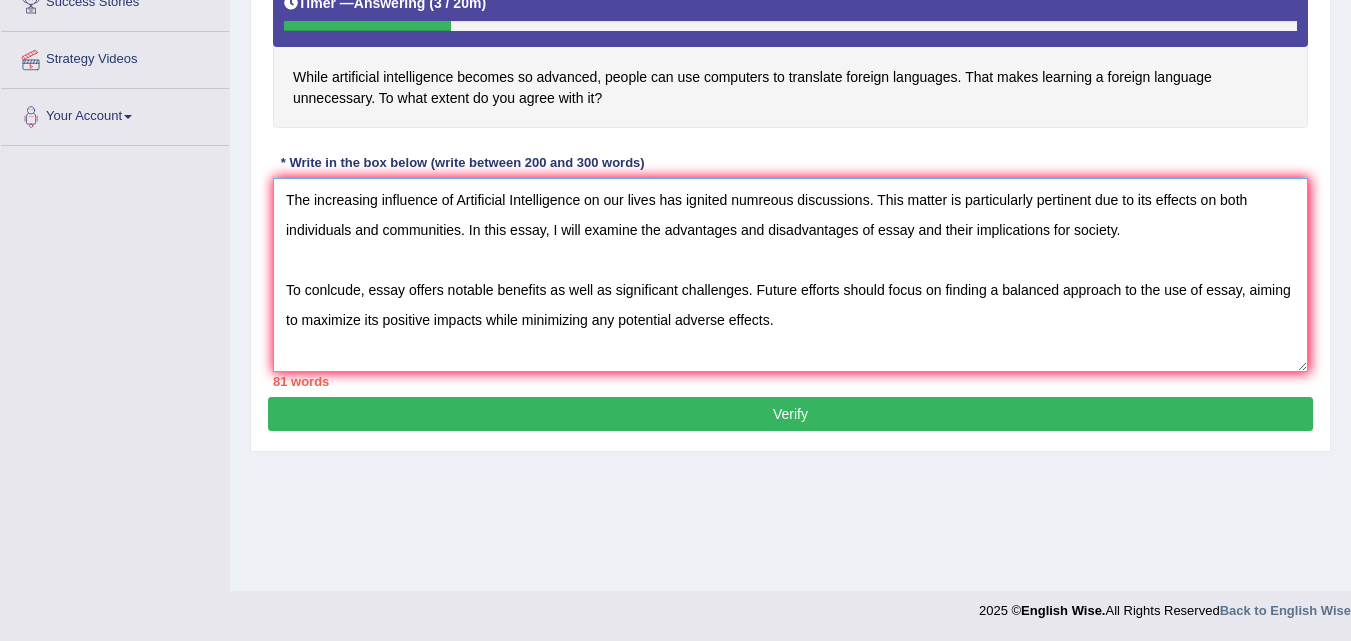 click on "The increasing influence of Artificial Intelligence on our lives has ignited numreous discussions. This matter is particularly pertinent due to its effects on both individuals and communities. In this essay, I will examine the advantages and disadvantages of essay and their implications for society.
To conlcude, essay offers notable benefits as well as significant challenges. Future efforts should focus on finding a balanced approach to the use of essay, aiming to maximize its positive impacts while minimizing any potential adverse effects." at bounding box center (790, 275) 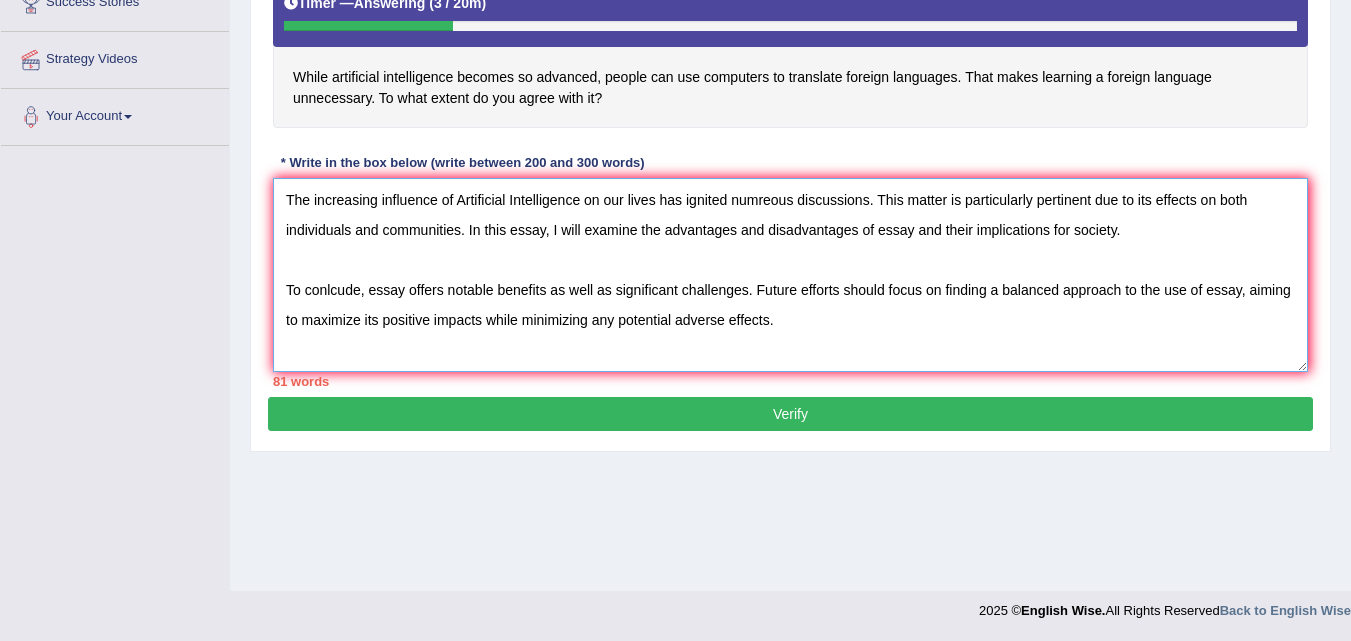 click on "The increasing influence of Artificial Intelligence on our lives has ignited numreous discussions. This matter is particularly pertinent due to its effects on both individuals and communities. In this essay, I will examine the advantages and disadvantages of essay and their implications for society.
To conlcude, essay offers notable benefits as well as significant challenges. Future efforts should focus on finding a balanced approach to the use of essay, aiming to maximize its positive impacts while minimizing any potential adverse effects." at bounding box center (790, 275) 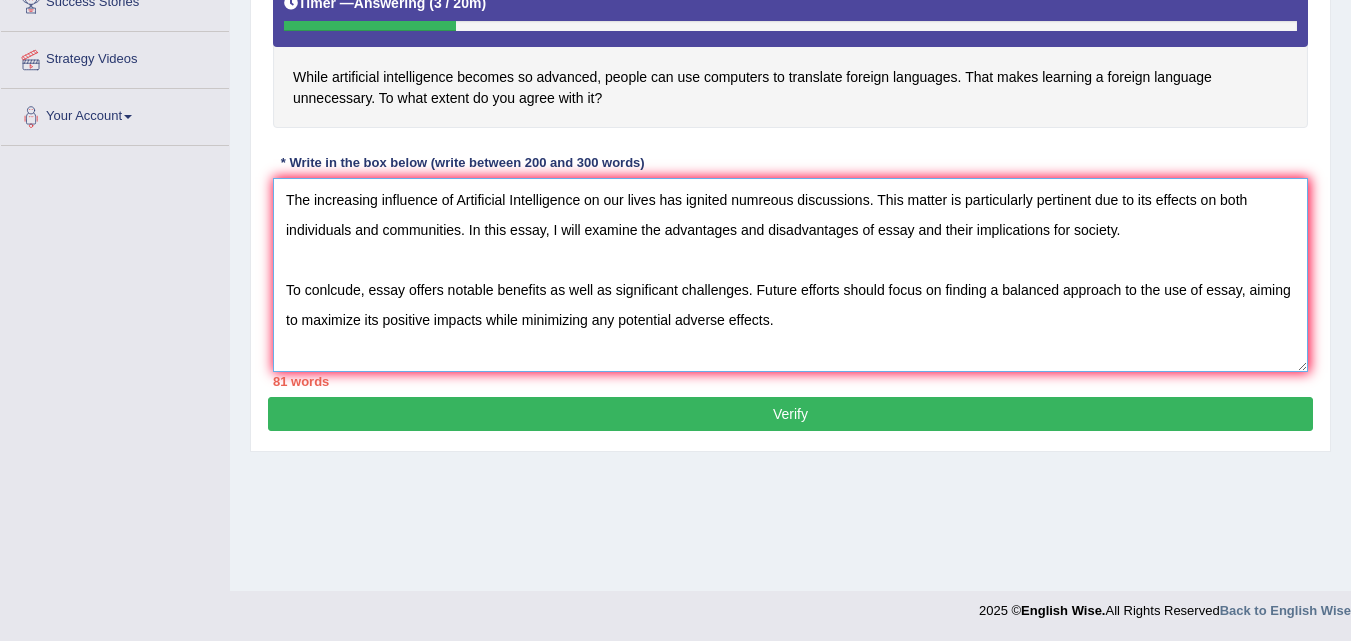 click on "The increasing influence of artificial Intelligence on our lives has ignited numreous discussions. This matter is particularly pertinent due to its effects on both individuals and communities. In this essay, I will examine the advantages and disadvantages of essay and their implications for society.
To conlcude, essay offers notable benefits as well as significant challenges. Future efforts should focus on finding a balanced approach to the use of essay, aiming to maximize its positive impacts while minimizing any potential adverse effects." at bounding box center [790, 275] 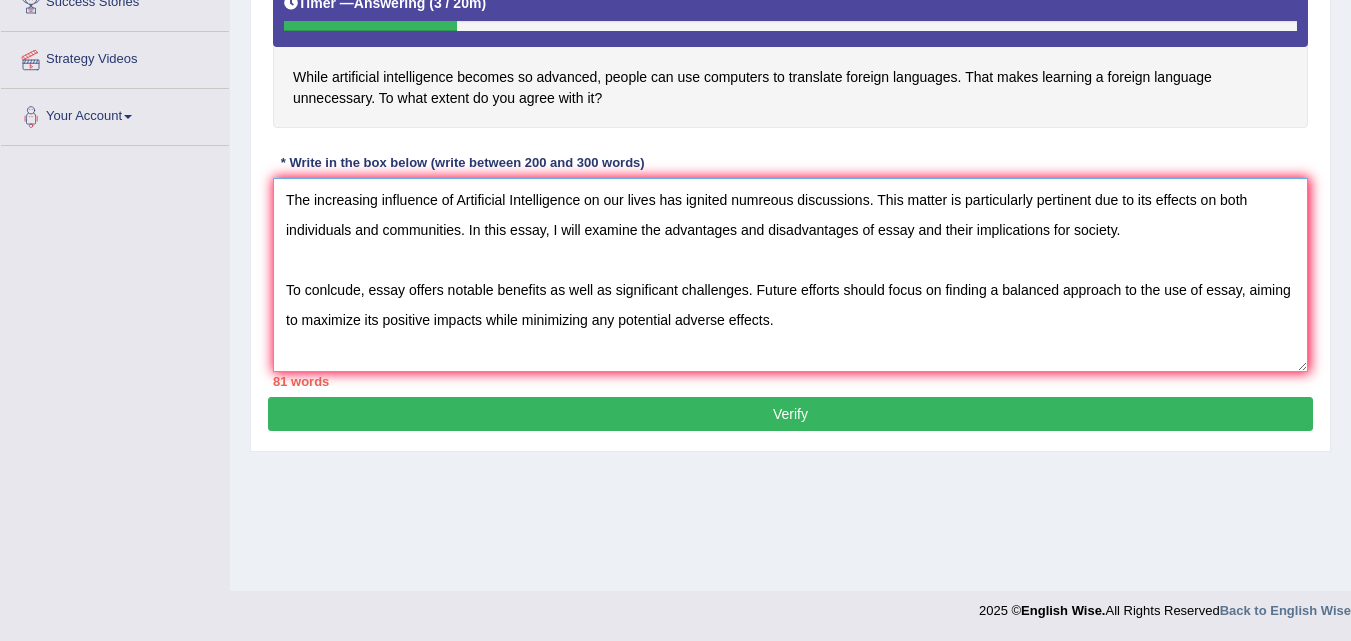 click on "The increasing influence of artificial Intelligence on our lives has ignited numreous discussions. This matter is particularly pertinent due to its effects on both individuals and communities. In this essay, I will examine the advantages and disadvantages of essay and their implications for society.
To conlcude, essay offers notable benefits as well as significant challenges. Future efforts should focus on finding a balanced approach to the use of essay, aiming to maximize its positive impacts while minimizing any potential adverse effects." at bounding box center [790, 275] 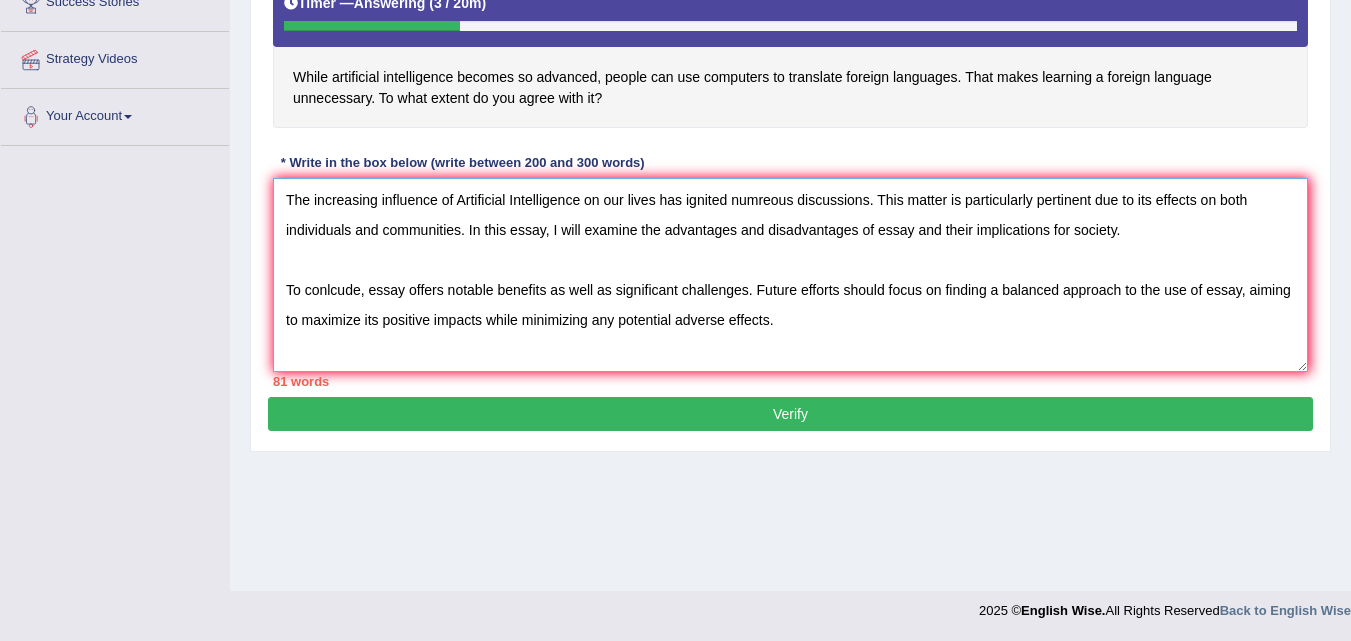 drag, startPoint x: 456, startPoint y: 206, endPoint x: 579, endPoint y: 203, distance: 123.03658 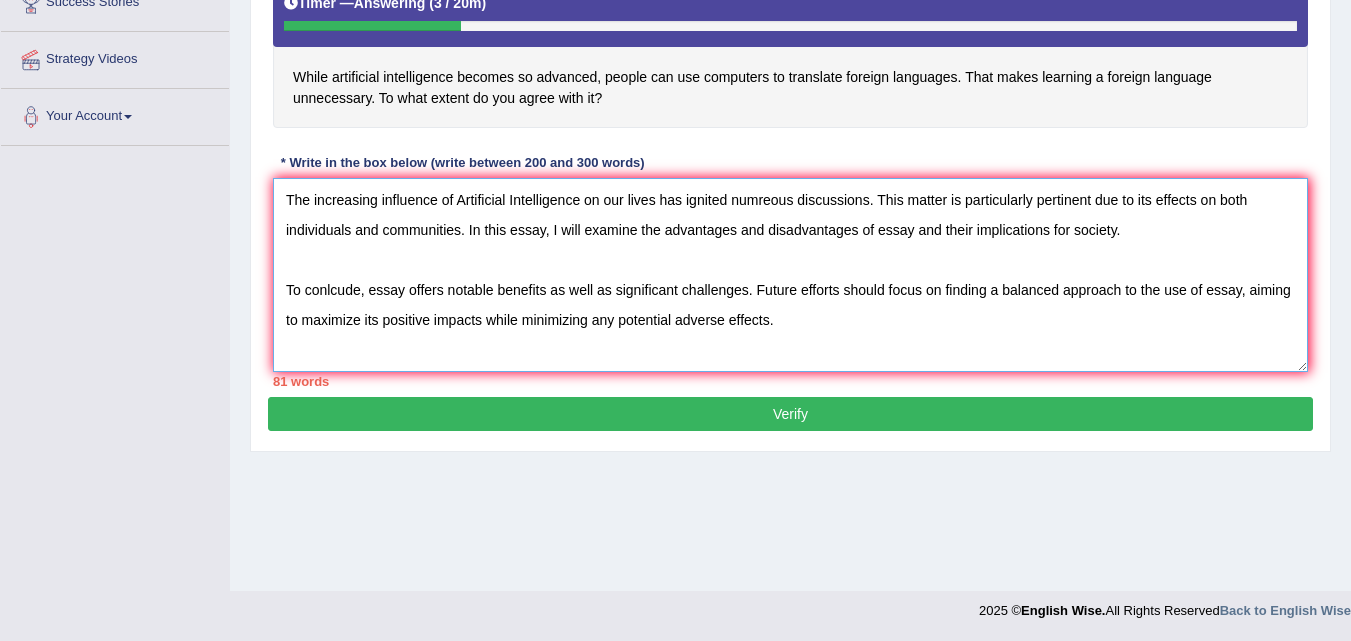 click on "The increasing influence of Artificial Intelligence on our lives has ignited numreous discussions. This matter is particularly pertinent due to its effects on both individuals and communities. In this essay, I will examine the advantages and disadvantages of essay and their implications for society.
To conlcude, essay offers notable benefits as well as significant challenges. Future efforts should focus on finding a balanced approach to the use of essay, aiming to maximize its positive impacts while minimizing any potential adverse effects." at bounding box center (790, 275) 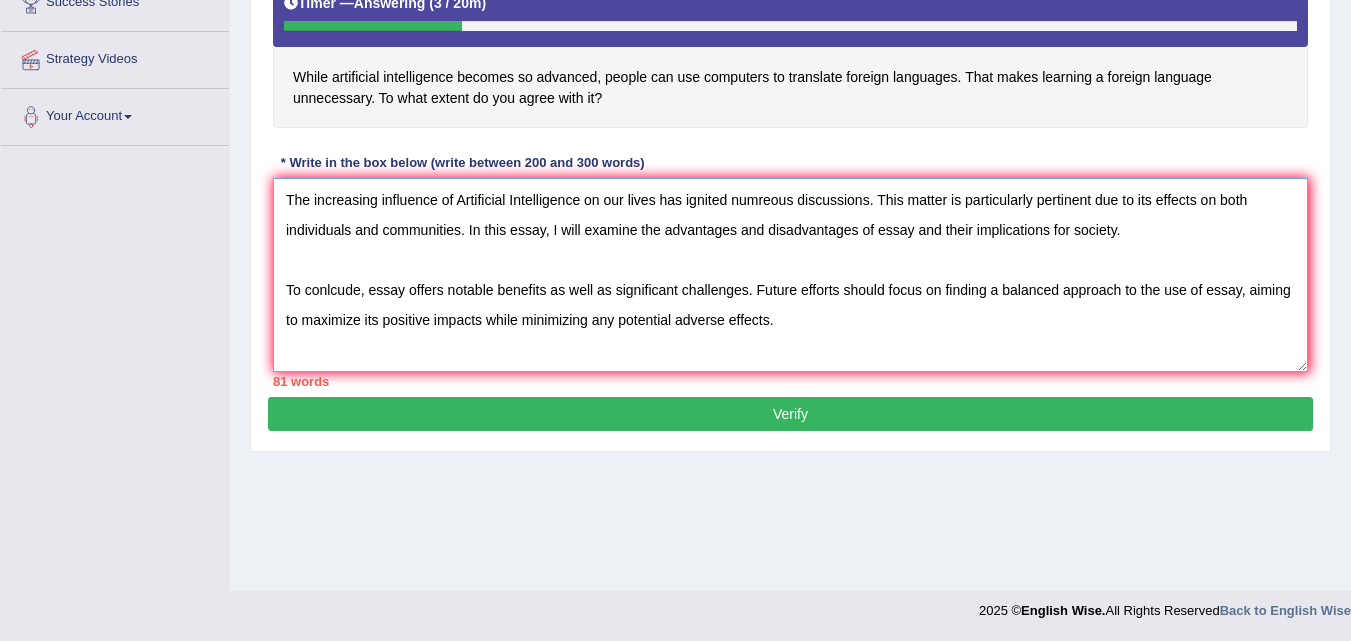 click on "The increasing influence of Artificial Intelligence on our lives has ignited numreous discussions. This matter is particularly pertinent due to its effects on both individuals and communities. In this essay, I will examine the advantages and disadvantages of essay and their implications for society.
To conlcude, essay offers notable benefits as well as significant challenges. Future efforts should focus on finding a balanced approach to the use of essay, aiming to maximize its positive impacts while minimizing any potential adverse effects." at bounding box center [790, 275] 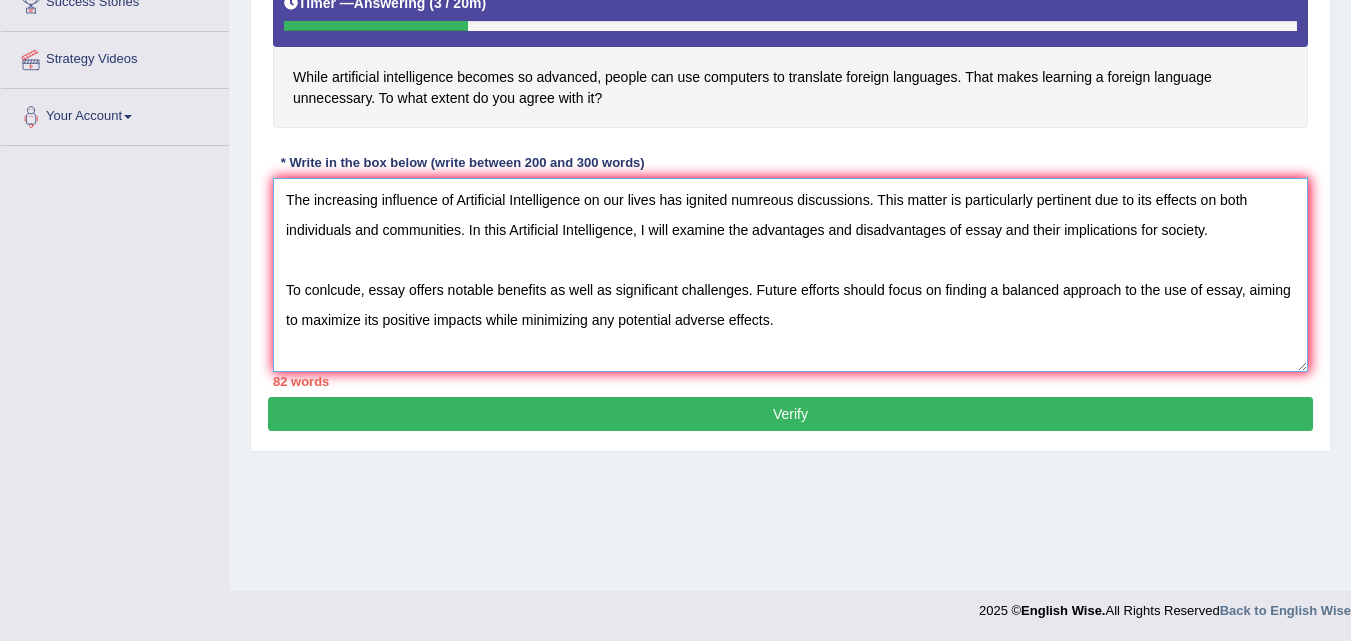 click on "The increasing influence of Artificial Intelligence on our lives has ignited numreous discussions. This matter is particularly pertinent due to its effects on both individuals and communities. In this Artificial Intelligence, I will examine the advantages and disadvantages of essay and their implications for society.
To conlcude, essay offers notable benefits as well as significant challenges. Future efforts should focus on finding a balanced approach to the use of essay, aiming to maximize its positive impacts while minimizing any potential adverse effects." at bounding box center [790, 275] 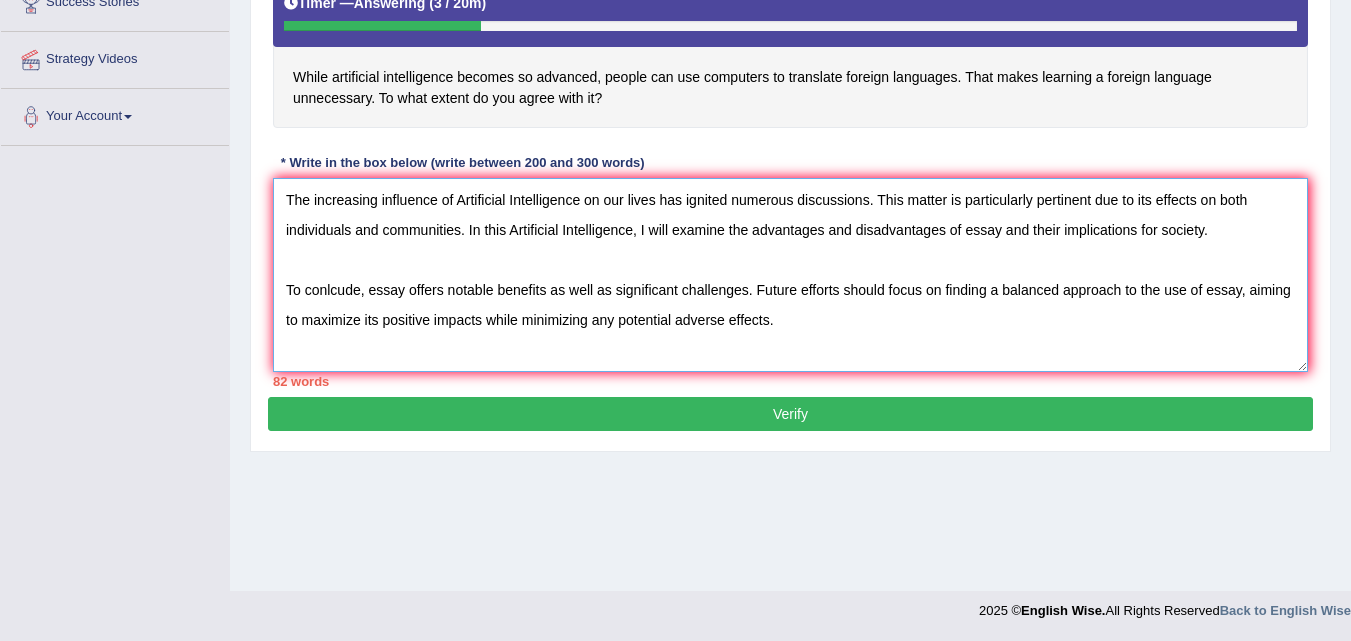 click on "The increasing influence of Artificial Intelligence on our lives has ignited numerous discussions. This matter is particularly pertinent due to its effects on both individuals and communities. In this Artificial Intelligence, I will examine the advantages and disadvantages of essay and their implications for society.
To conlcude, essay offers notable benefits as well as significant challenges. Future efforts should focus on finding a balanced approach to the use of essay, aiming to maximize its positive impacts while minimizing any potential adverse effects." at bounding box center (790, 275) 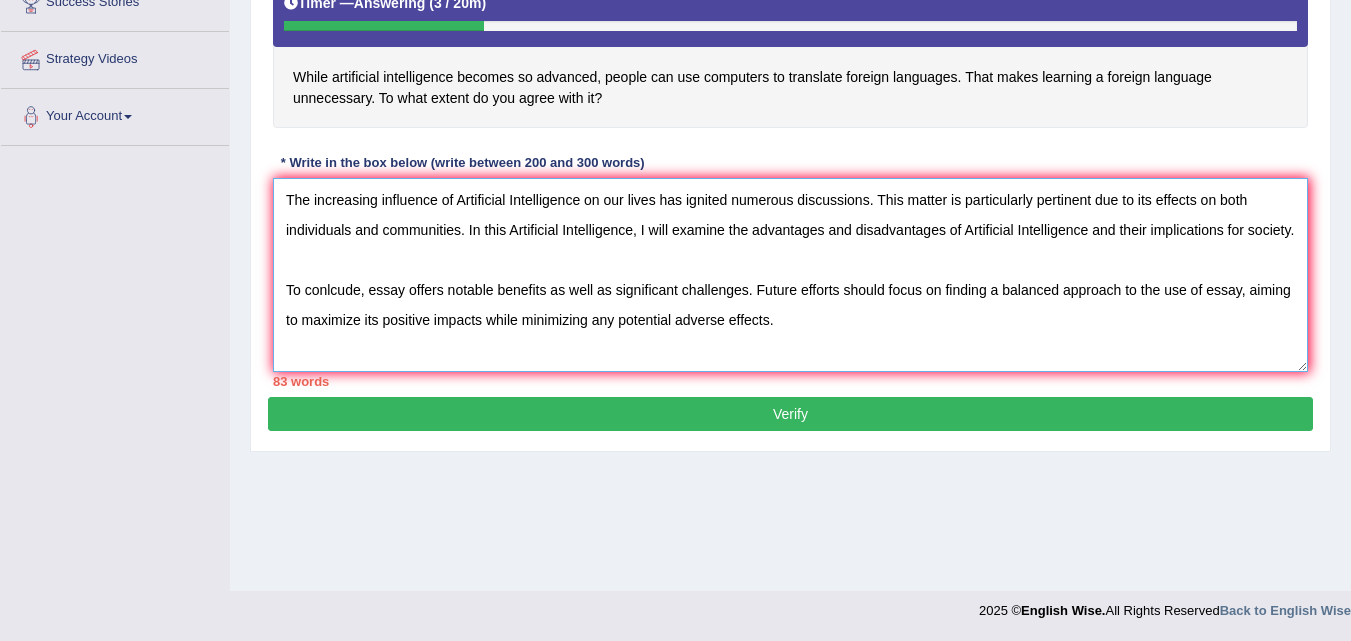 click on "The increasing influence of Artificial Intelligence on our lives has ignited numerous discussions. This matter is particularly pertinent due to its effects on both individuals and communities. In this Artificial Intelligence, I will examine the advantages and disadvantages of Artificial Intelligence and their implications for society.
To conlcude, essay offers notable benefits as well as significant challenges. Future efforts should focus on finding a balanced approach to the use of essay, aiming to maximize its positive impacts while minimizing any potential adverse effects." at bounding box center [790, 275] 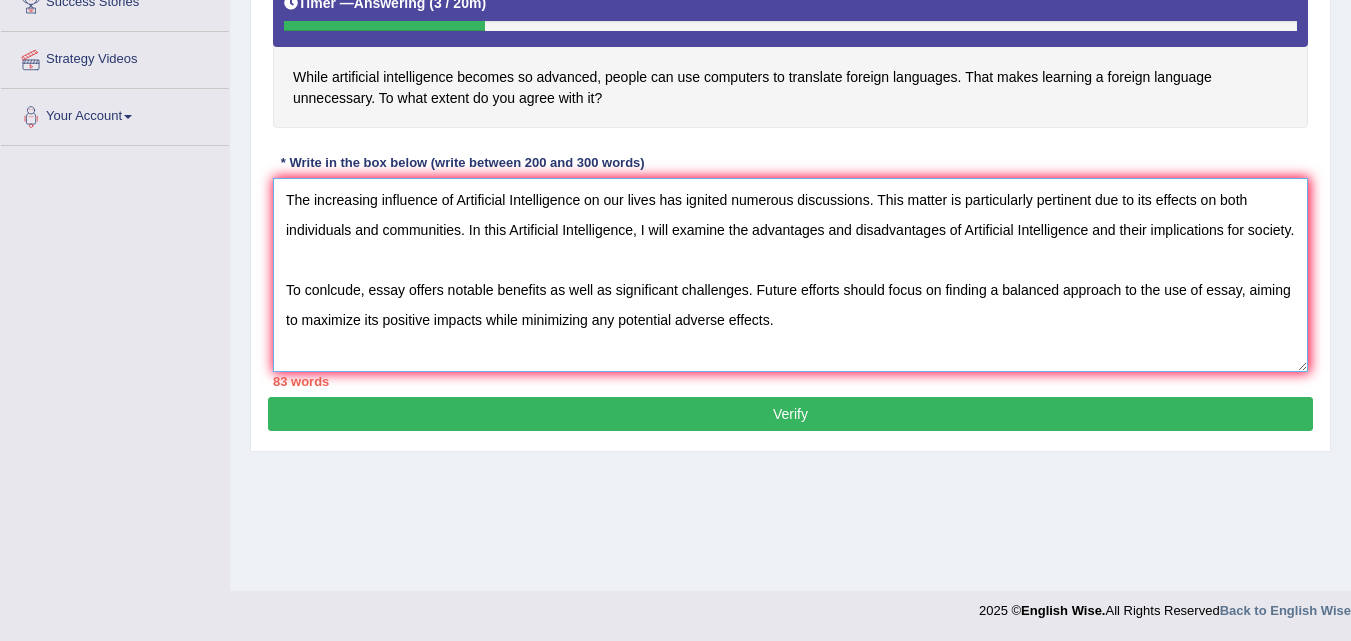 click on "The increasing influence of Artificial Intelligence on our lives has ignited numerous discussions. This matter is particularly pertinent due to its effects on both individuals and communities. In this Artificial Intelligence, I will examine the advantages and disadvantages of Artificial Intelligence and their implications for society.
To conlcude, essay offers notable benefits as well as significant challenges. Future efforts should focus on finding a balanced approach to the use of essay, aiming to maximize its positive impacts while minimizing any potential adverse effects." at bounding box center (790, 275) 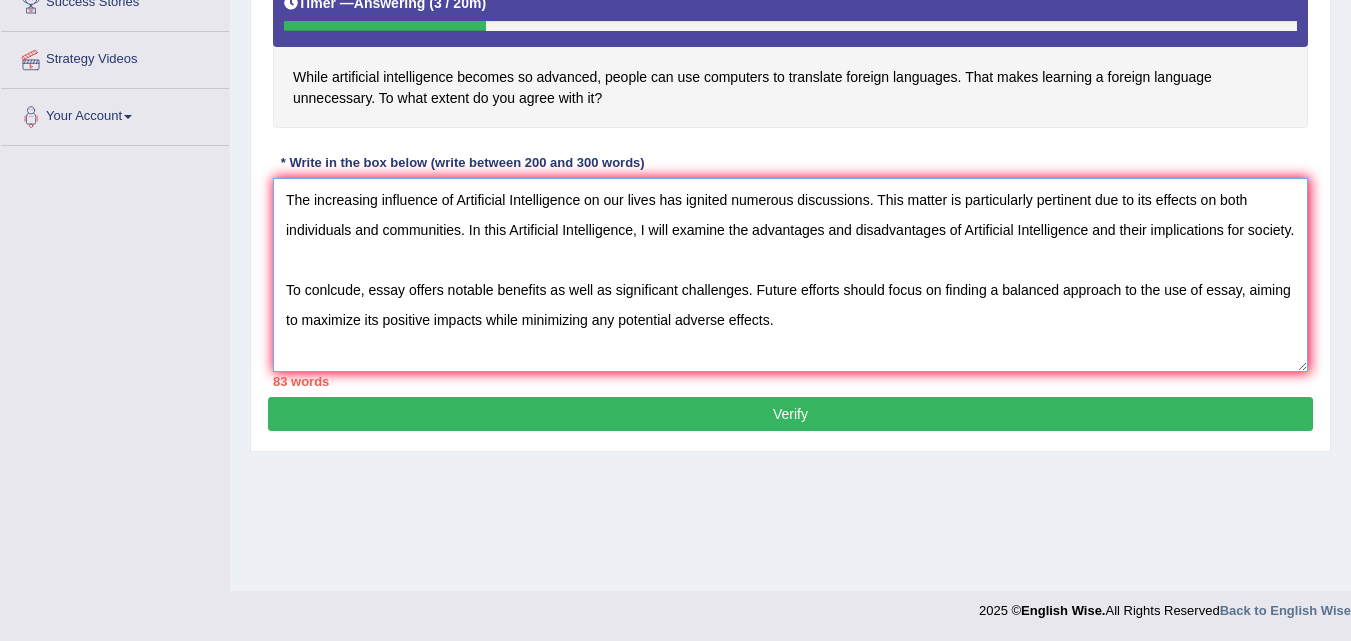 click on "The increasing influence of Artificial Intelligence on our lives has ignited numerous discussions. This matter is particularly pertinent due to its effects on both individuals and communities. In this Artificial Intelligence, I will examine the advantages and disadvantages of Artificial Intelligence and their implications for society.
To conlcude, essay offers notable benefits as well as significant challenges. Future efforts should focus on finding a balanced approach to the use of essay, aiming to maximize its positive impacts while minimizing any potential adverse effects." at bounding box center [790, 275] 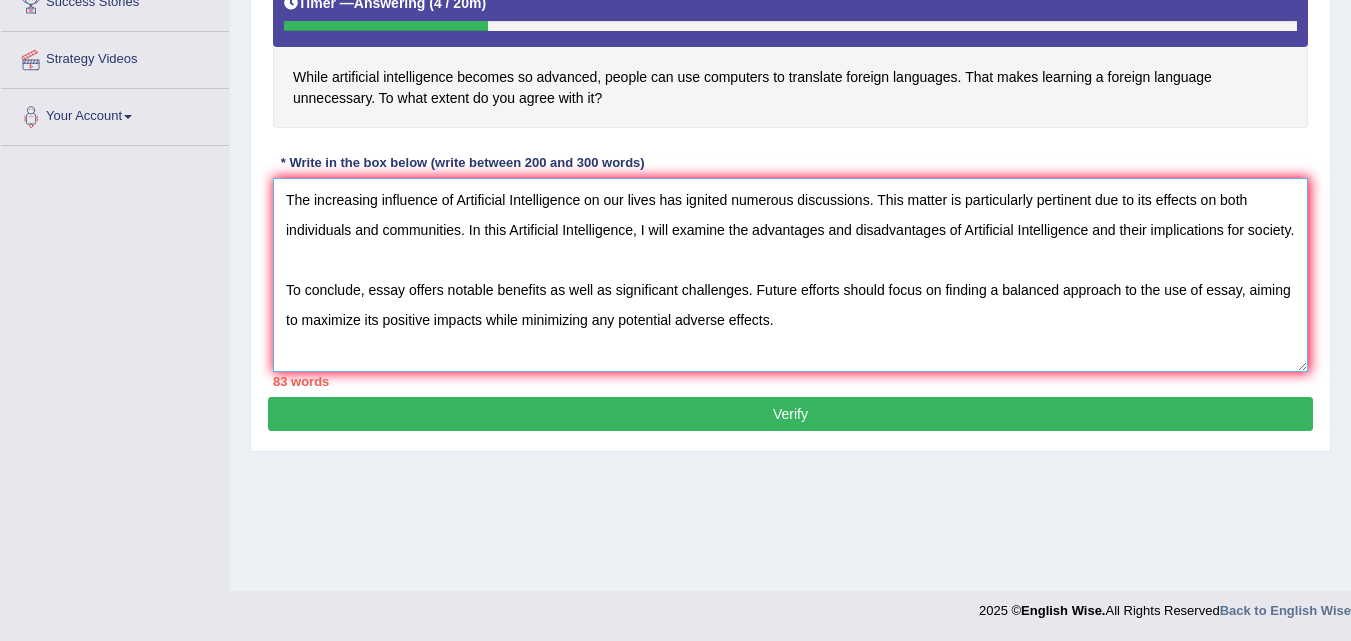 click on "The increasing influence of Artificial Intelligence on our lives has ignited numerous discussions. This matter is particularly pertinent due to its effects on both individuals and communities. In this Artificial Intelligence, I will examine the advantages and disadvantages of Artificial Intelligence and their implications for society.
To conclude, essay offers notable benefits as well as significant challenges. Future efforts should focus on finding a balanced approach to the use of essay, aiming to maximize its positive impacts while minimizing any potential adverse effects." at bounding box center (790, 275) 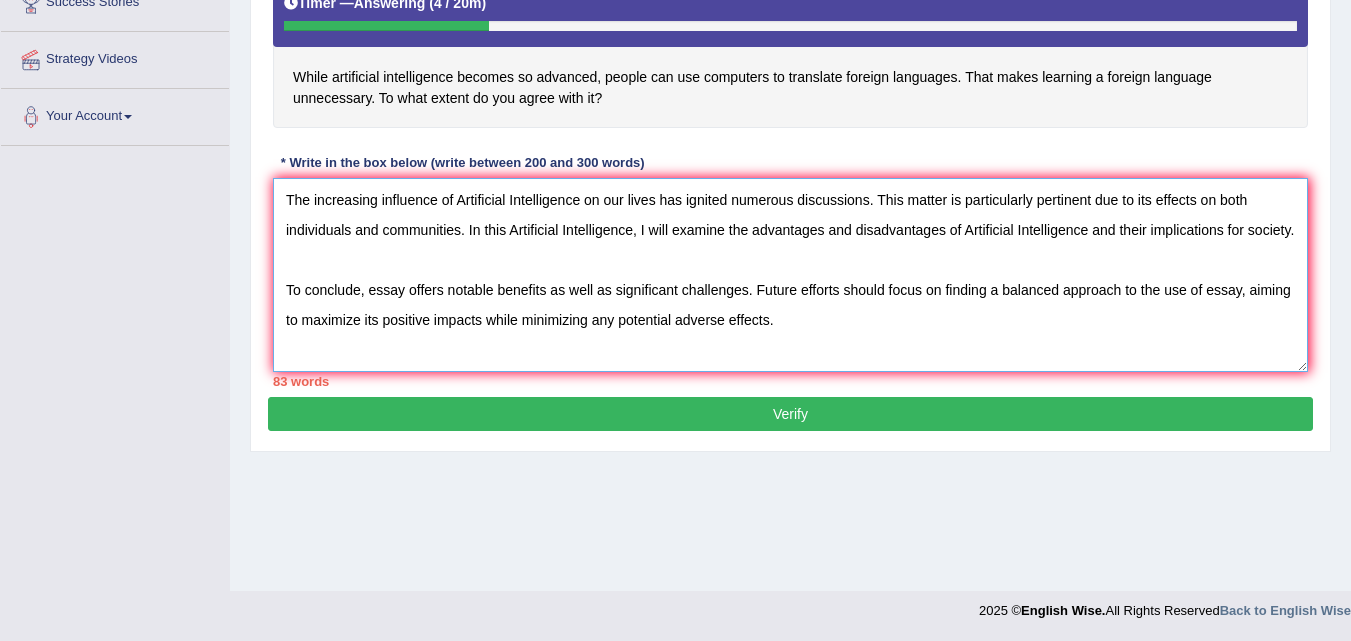 paste on "Artificial Intelligence" 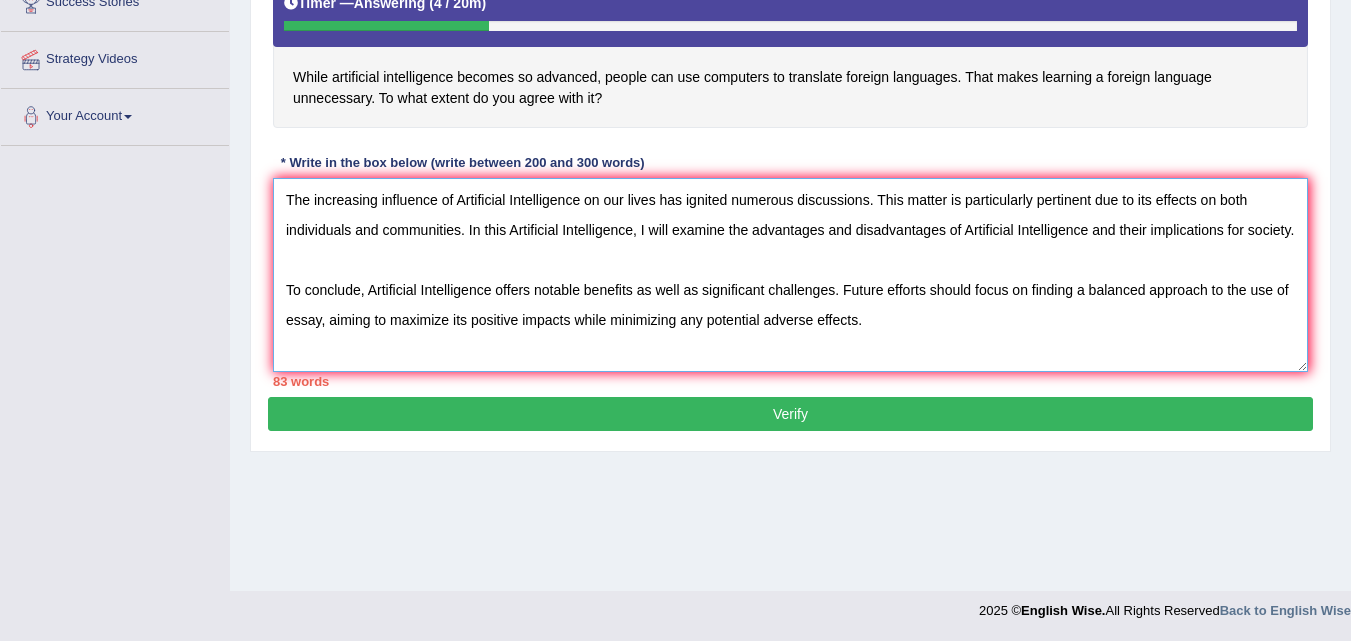click on "The increasing influence of Artificial Intelligence on our lives has ignited numerous discussions. This matter is particularly pertinent due to its effects on both individuals and communities. In this Artificial Intelligence, I will examine the advantages and disadvantages of Artificial Intelligence and their implications for society.
To conclude, Artificial Intelligence offers notable benefits as well as significant challenges. Future efforts should focus on finding a balanced approach to the use of essay, aiming to maximize its positive impacts while minimizing any potential adverse effects." at bounding box center [790, 275] 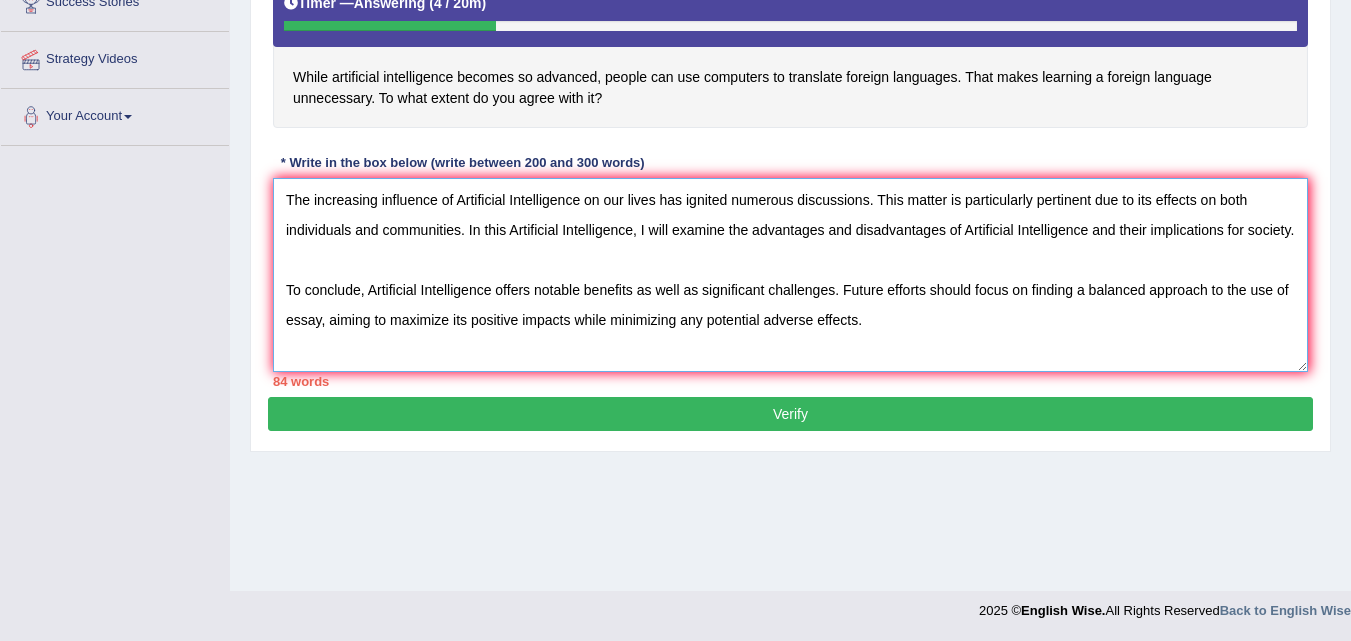 click on "The increasing influence of Artificial Intelligence on our lives has ignited numerous discussions. This matter is particularly pertinent due to its effects on both individuals and communities. In this Artificial Intelligence, I will examine the advantages and disadvantages of Artificial Intelligence and their implications for society.
To conclude, Artificial Intelligence offers notable benefits as well as significant challenges. Future efforts should focus on finding a balanced approach to the use of essay, aiming to maximize its positive impacts while minimizing any potential adverse effects." at bounding box center [790, 275] 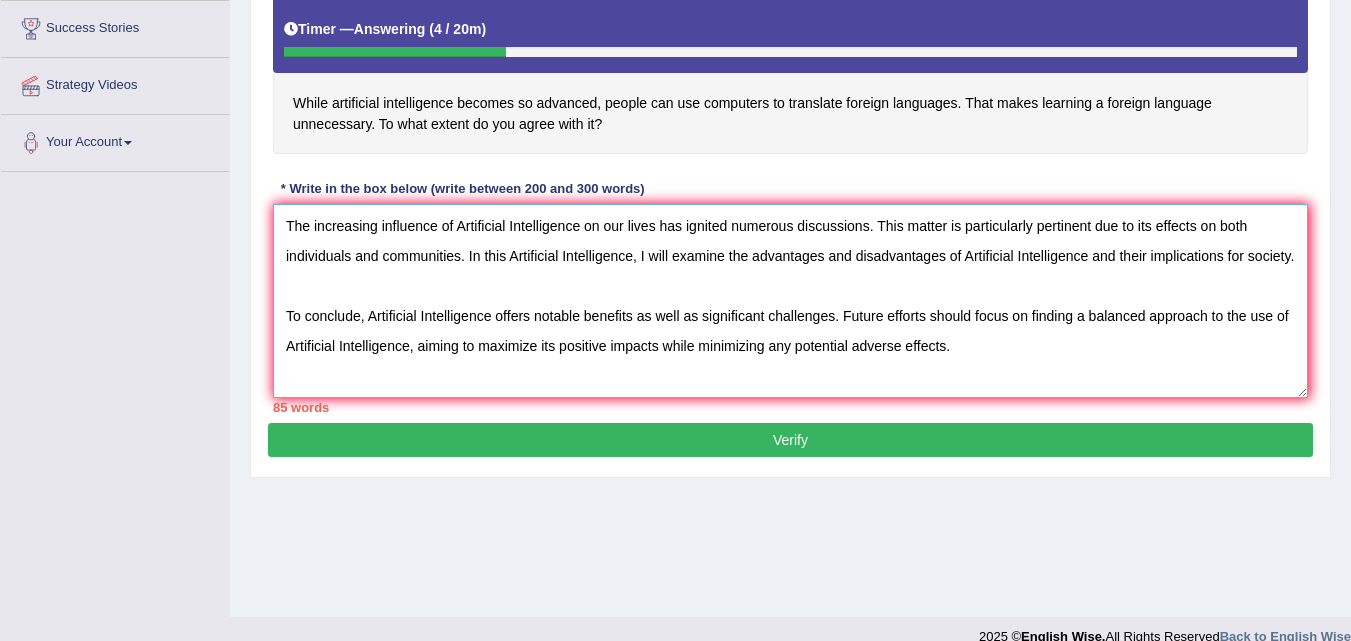 scroll, scrollTop: 409, scrollLeft: 0, axis: vertical 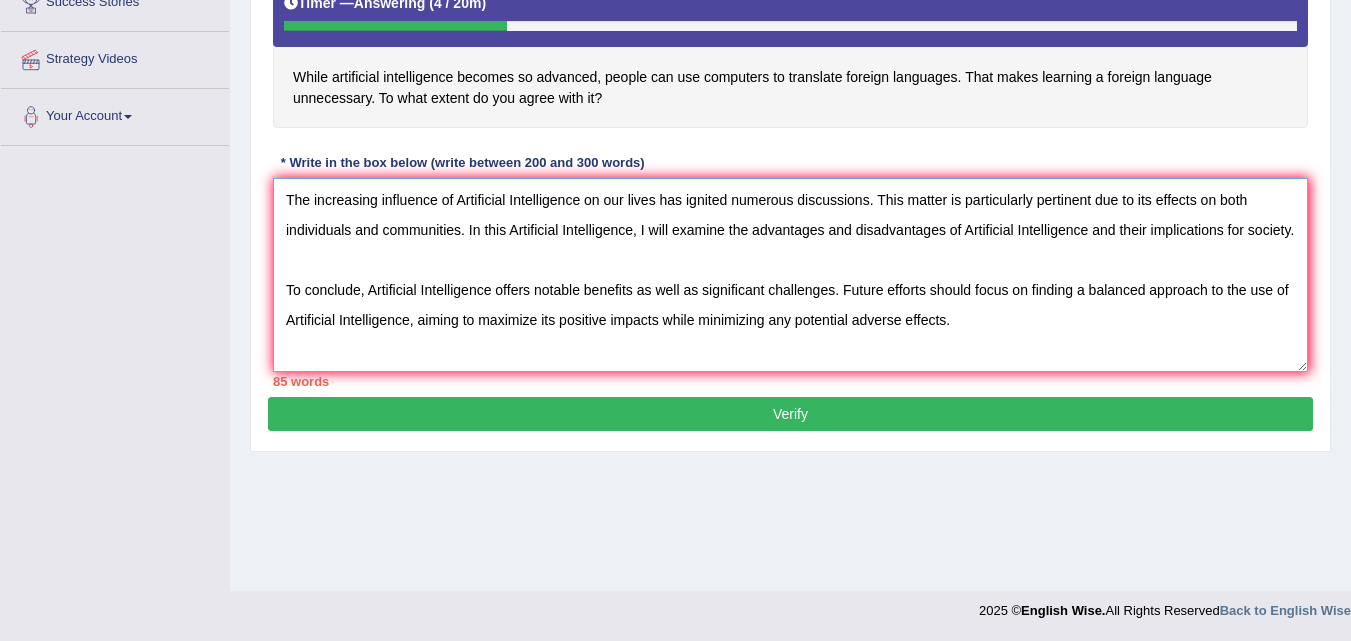 click on "The increasing influence of Artificial Intelligence on our lives has ignited numerous discussions. This matter is particularly pertinent due to its effects on both individuals and communities. In this Artificial Intelligence, I will examine the advantages and disadvantages of Artificial Intelligence and their implications for society.
To conclude, Artificial Intelligence offers notable benefits as well as significant challenges. Future efforts should focus on finding a balanced approach to the use of Artificial Intelligence, aiming to maximize its positive impacts while minimizing any potential adverse effects." at bounding box center (790, 275) 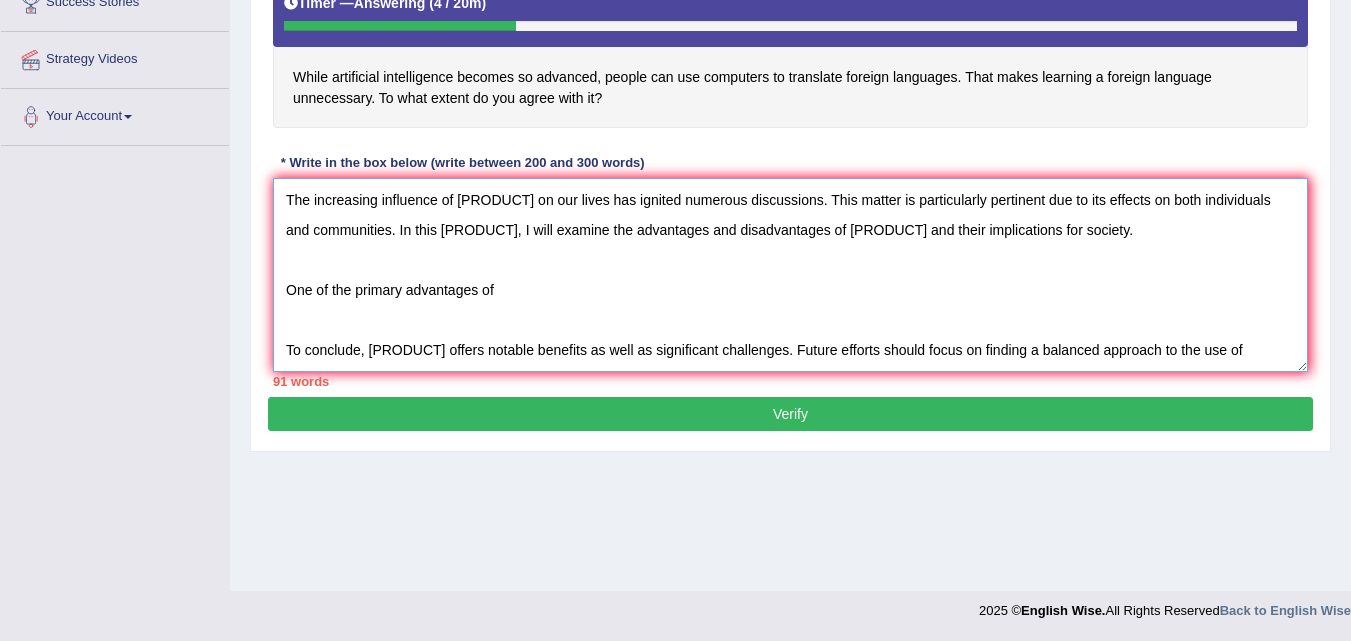 paste on "Artificial Intelligence" 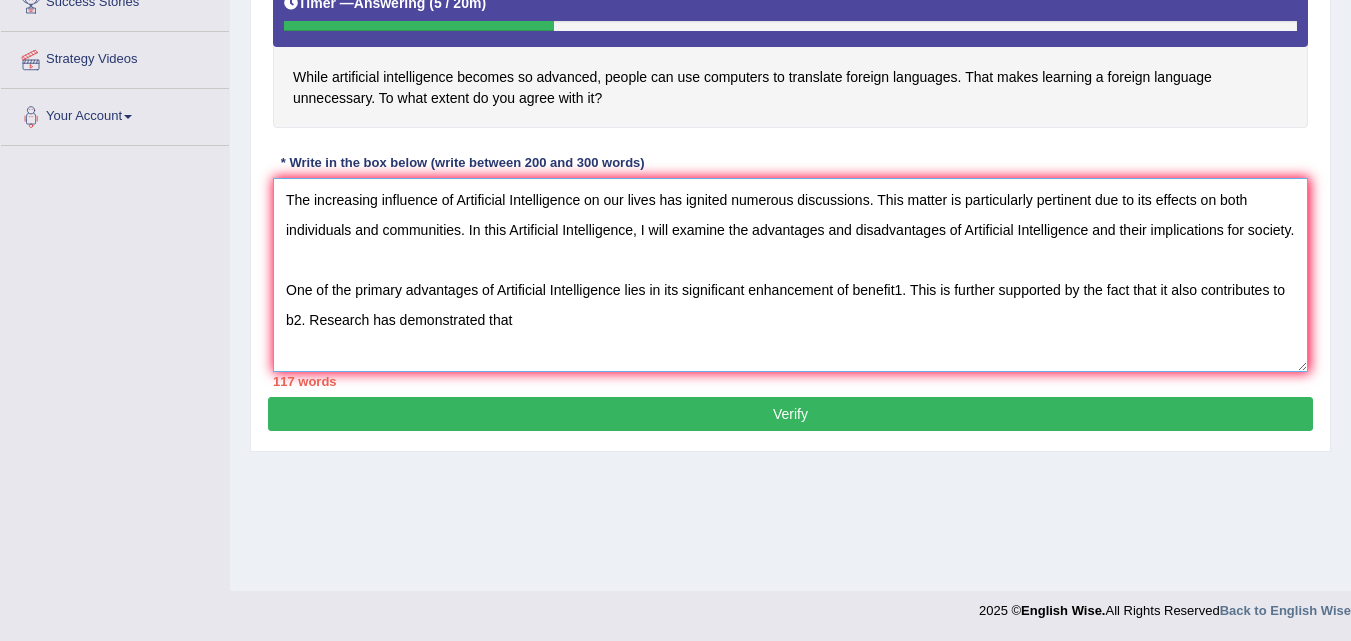paste on "Artificial Intelligence" 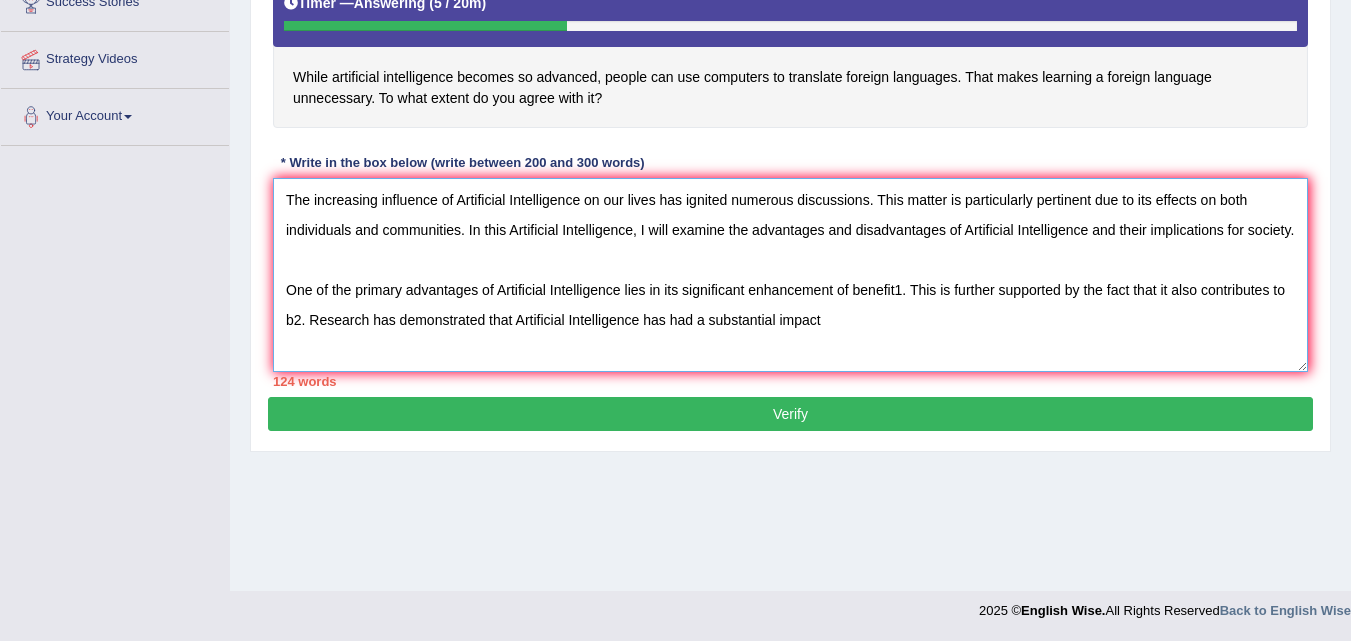 paste on "Artificial Intelligence" 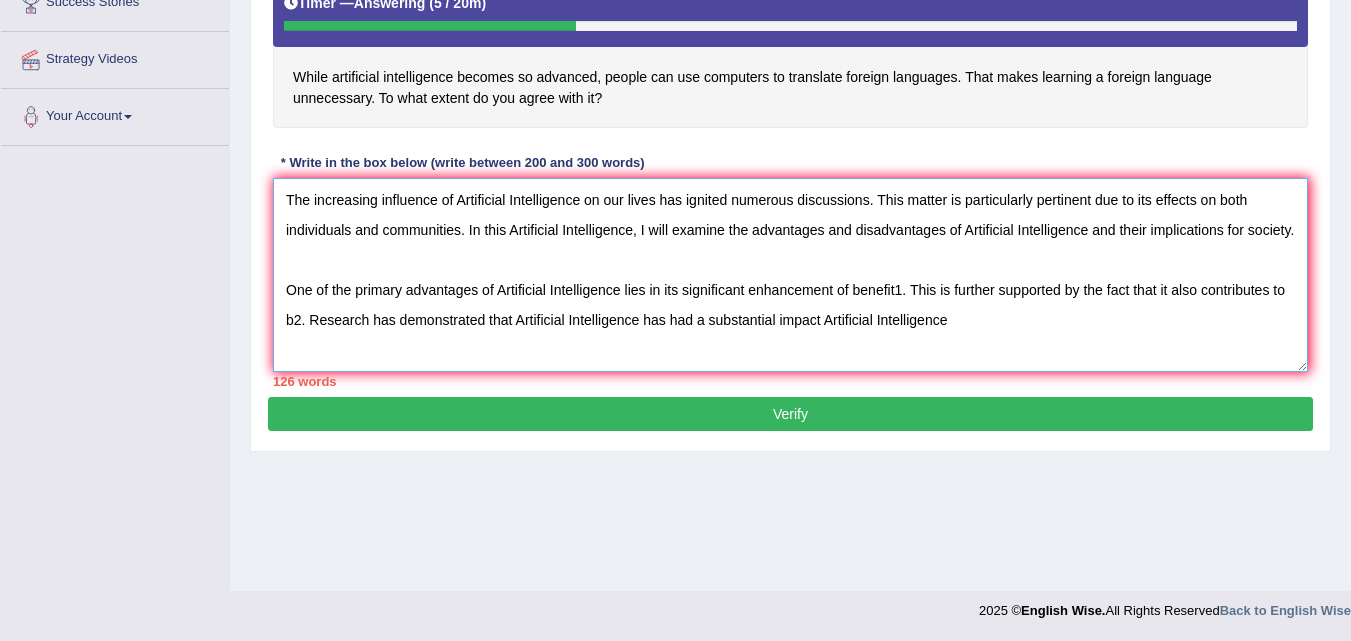 click on "The increasing influence of Artificial Intelligence on our lives has ignited numerous discussions. This matter is particularly pertinent due to its effects on both individuals and communities. In this Artificial Intelligence, I will examine the advantages and disadvantages of Artificial Intelligence and their implications for society.
One of the primary advantages of Artificial Intelligence lies in its significant enhancement of benefit1. This is further supported by the fact that it also contributes to b2. Research has demonstrated that Artificial Intelligence has had a substantial impact Artificial Intelligence
To conclude, Artificial Intelligence offers notable benefits as well as significant challenges. Future efforts should focus on finding a balanced approach to the use of Artificial Intelligence, aiming to maximize its positive impacts while minimizing any potential adverse effects." at bounding box center [790, 275] 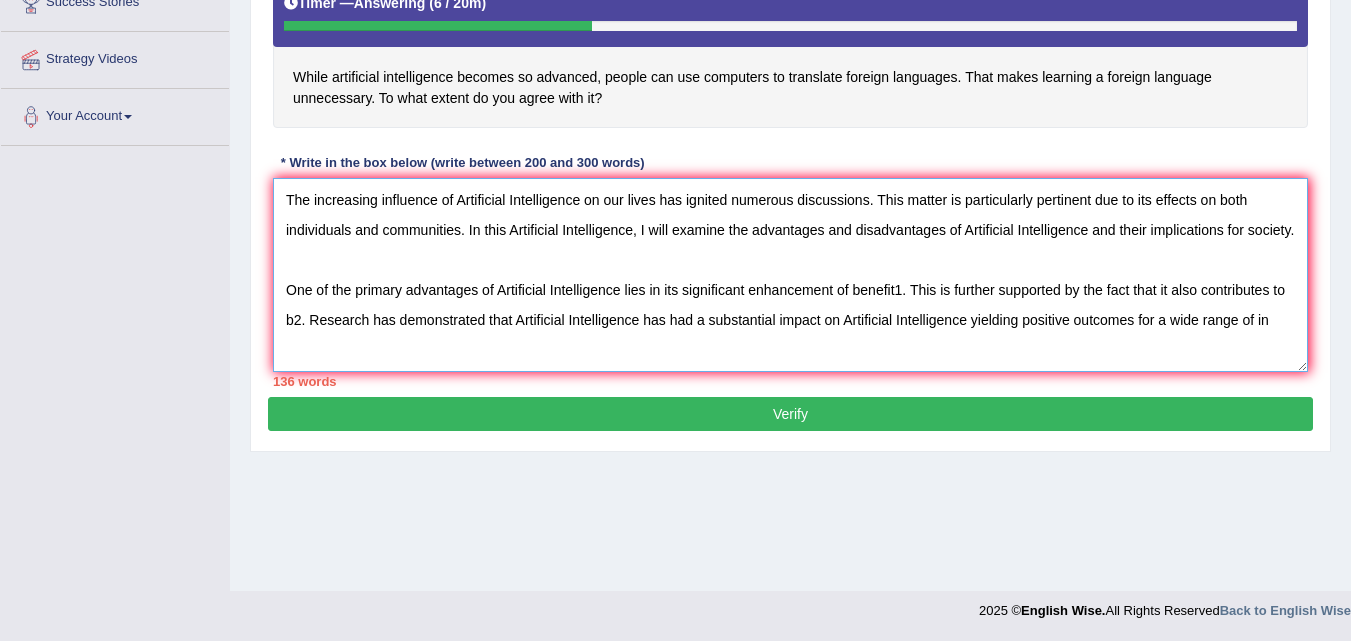 scroll, scrollTop: 17, scrollLeft: 0, axis: vertical 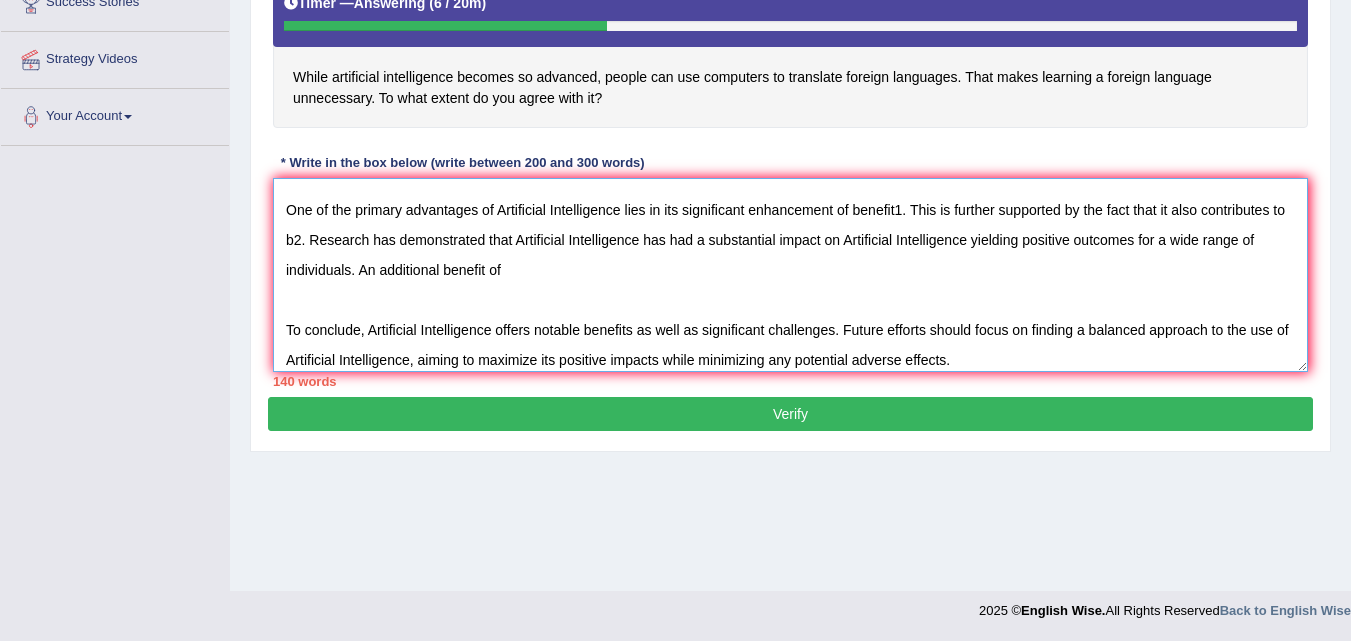 paste on "Artificial Intelligence" 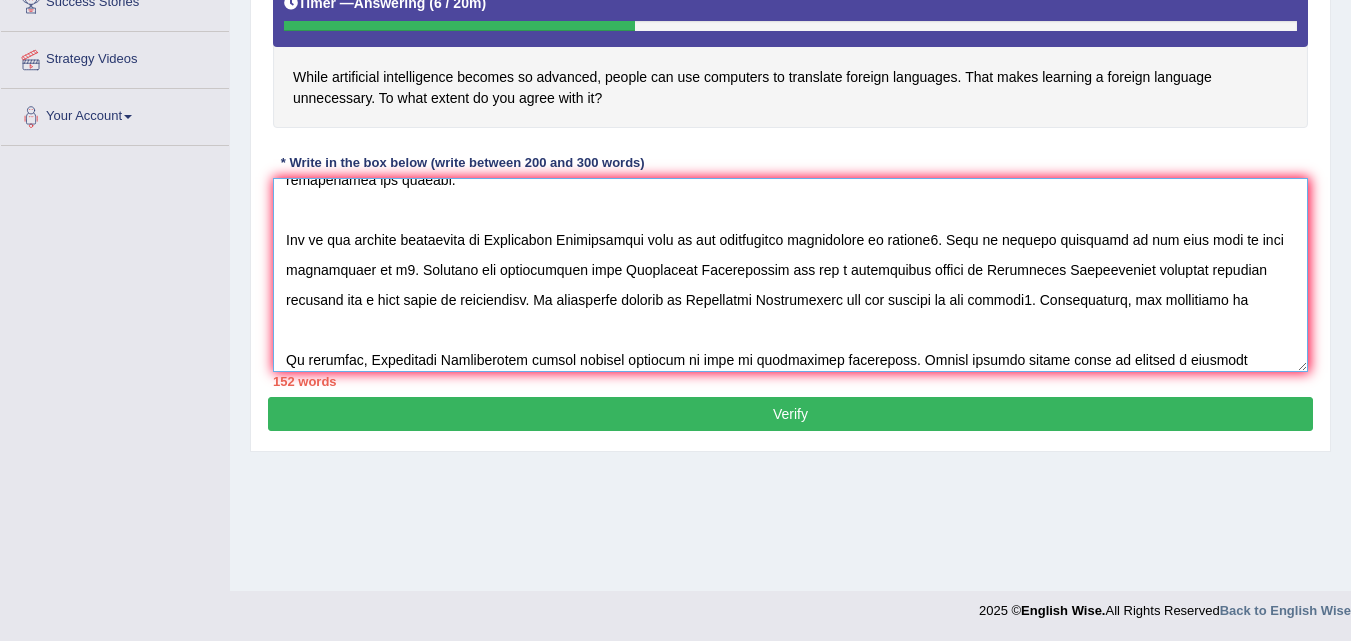 paste on "Artificial Intelligence" 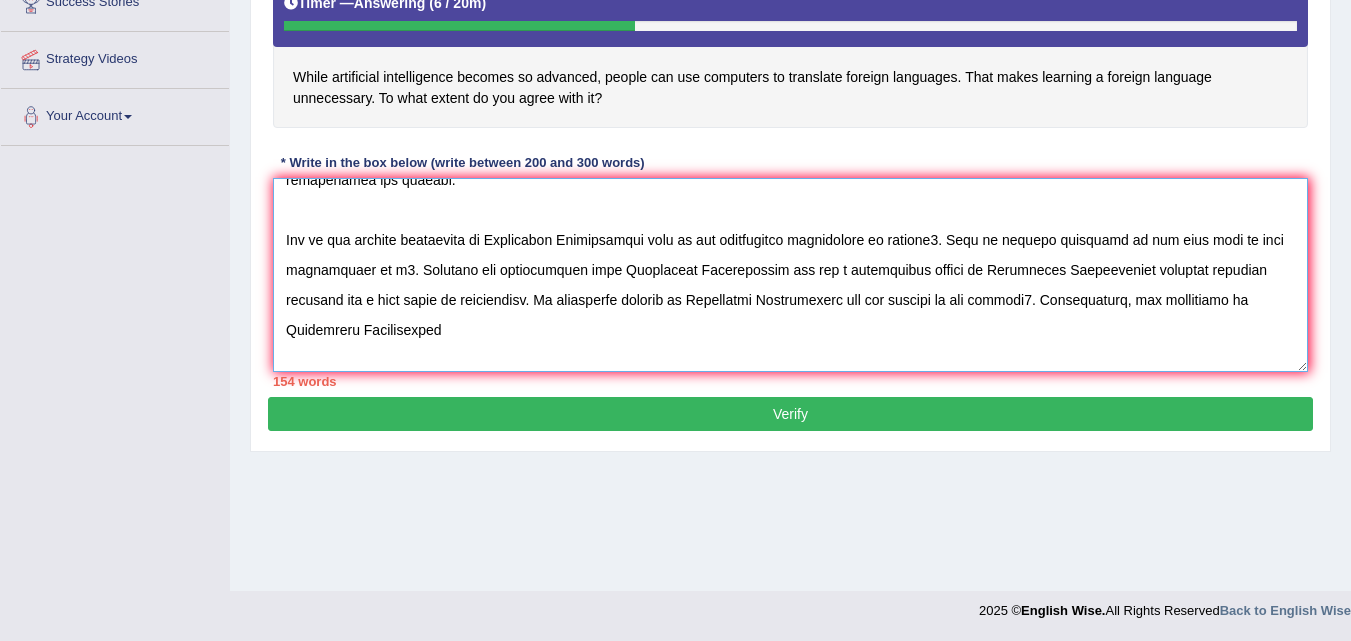 click at bounding box center [790, 275] 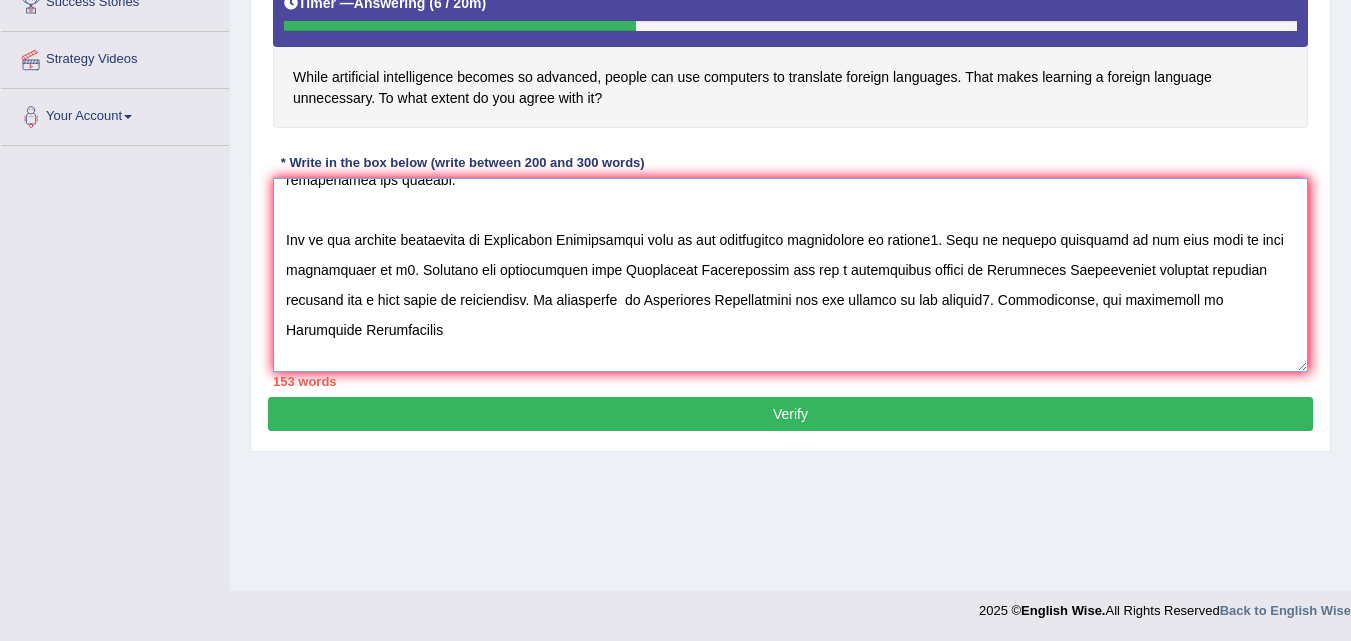 click at bounding box center (790, 275) 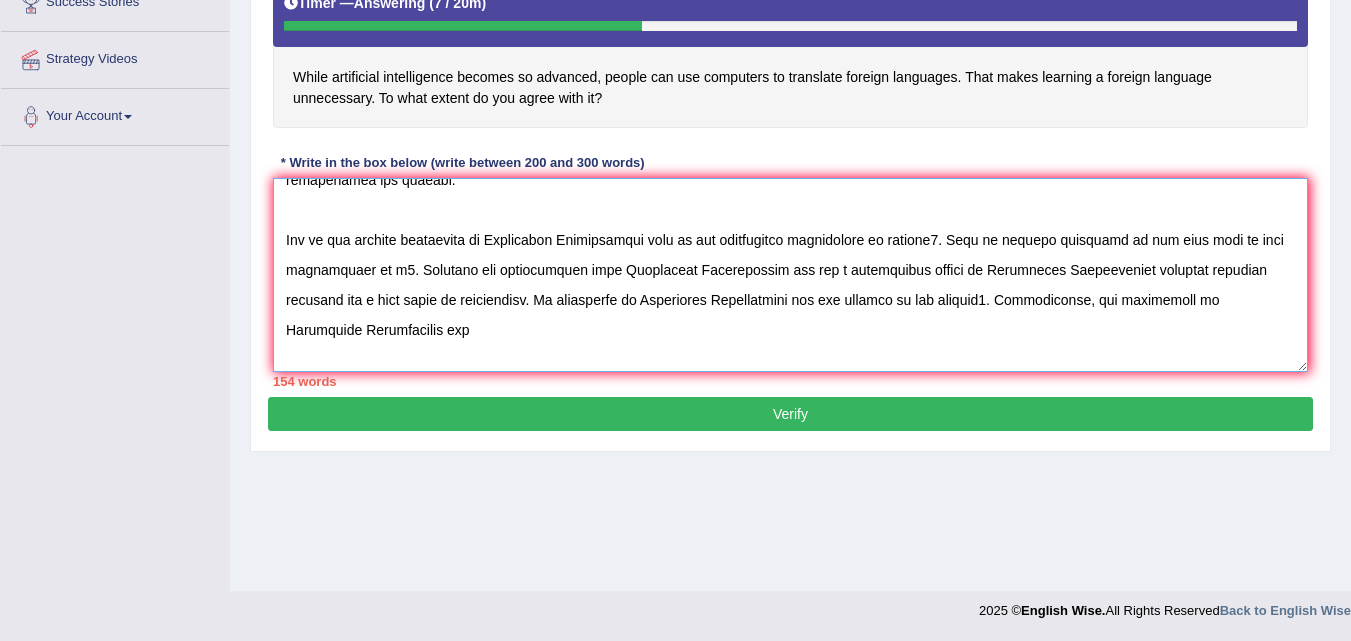 click at bounding box center (790, 275) 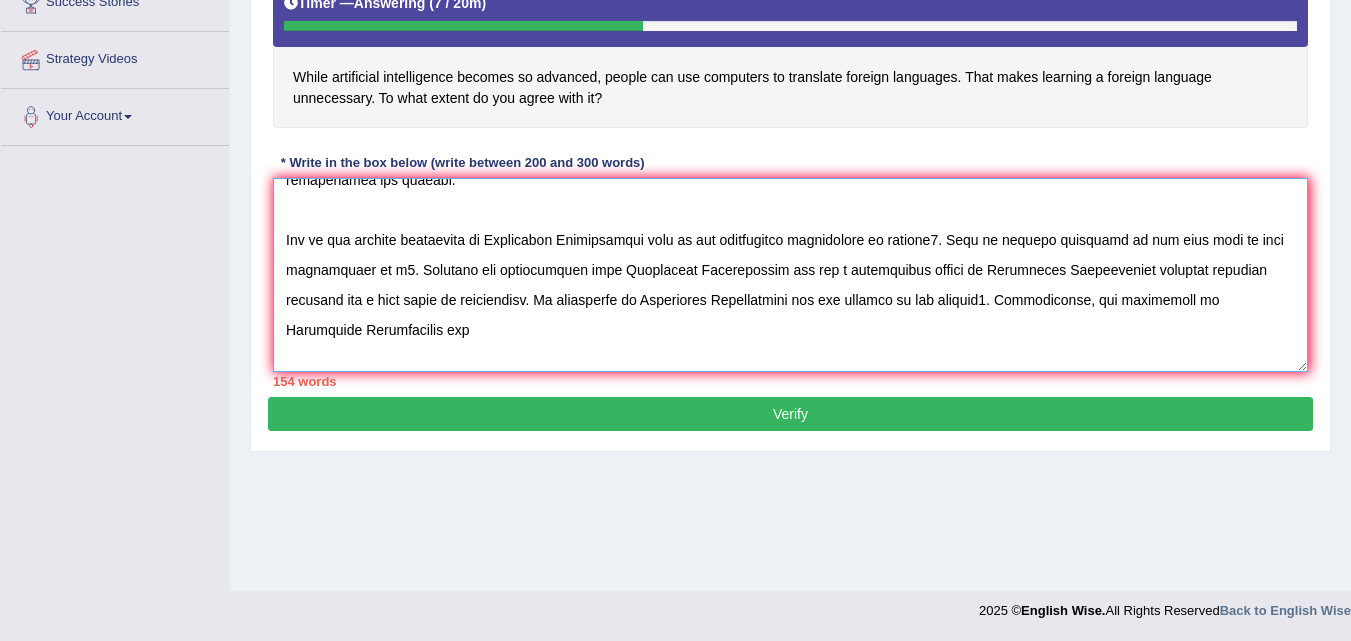 click at bounding box center [790, 275] 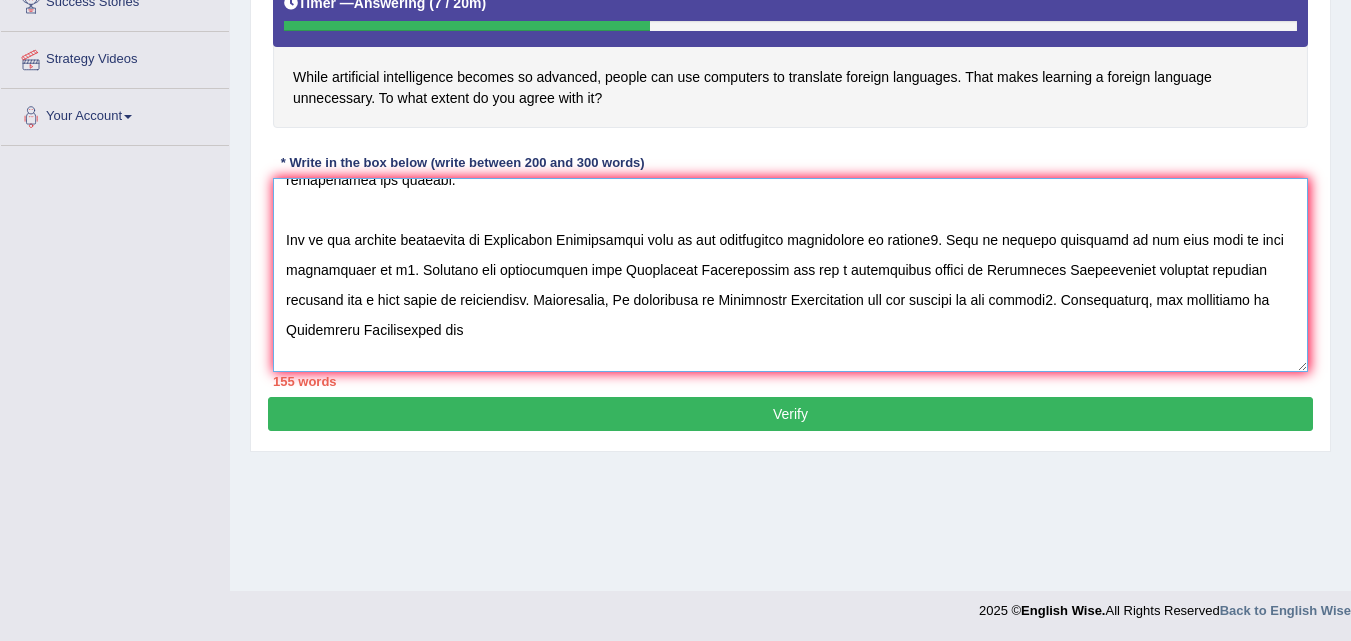 click at bounding box center (790, 275) 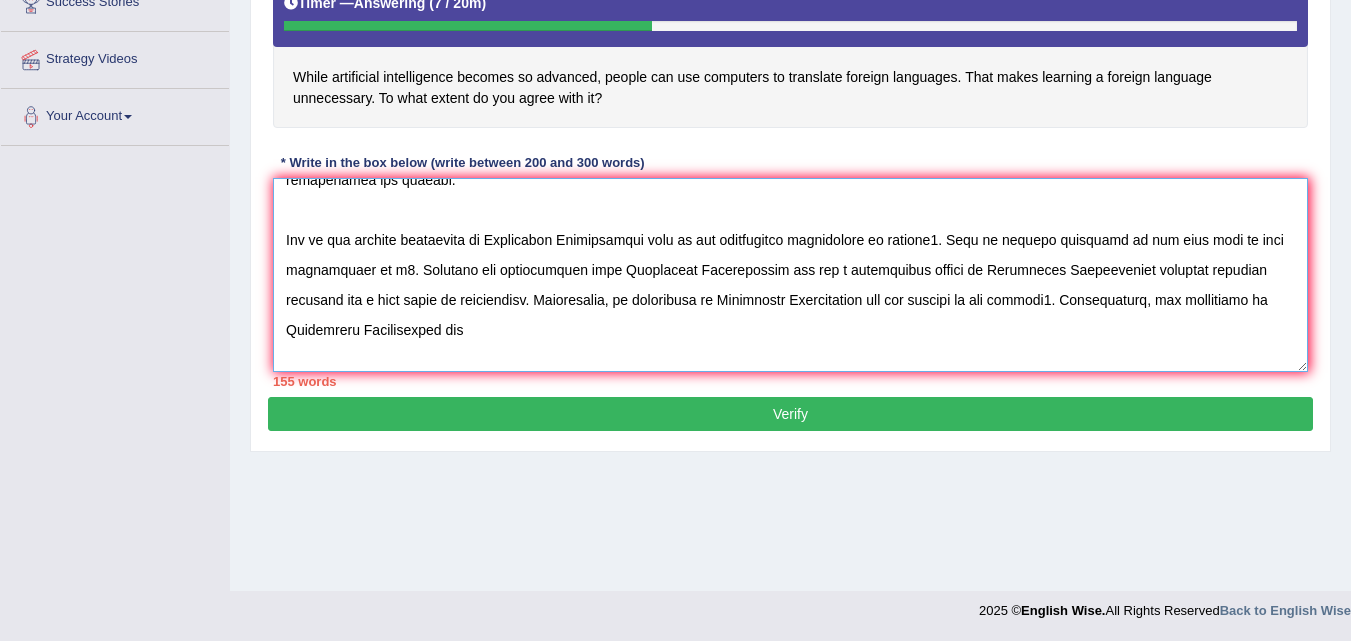 click at bounding box center [790, 275] 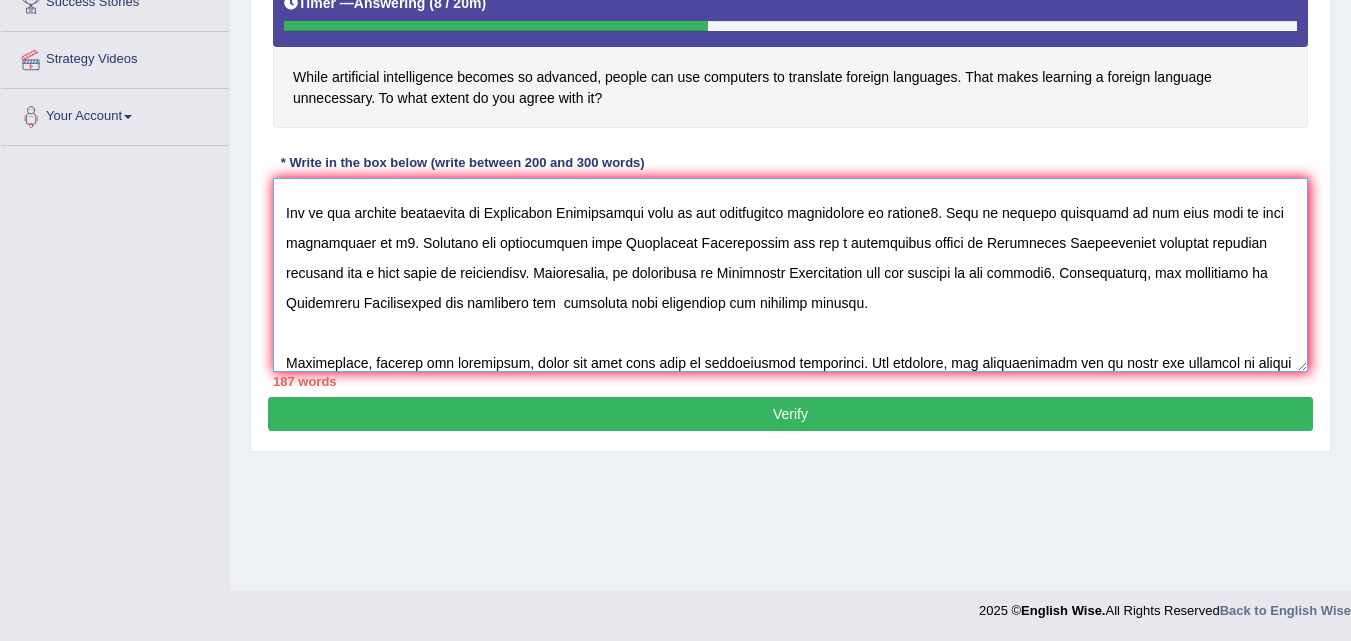 scroll, scrollTop: 137, scrollLeft: 0, axis: vertical 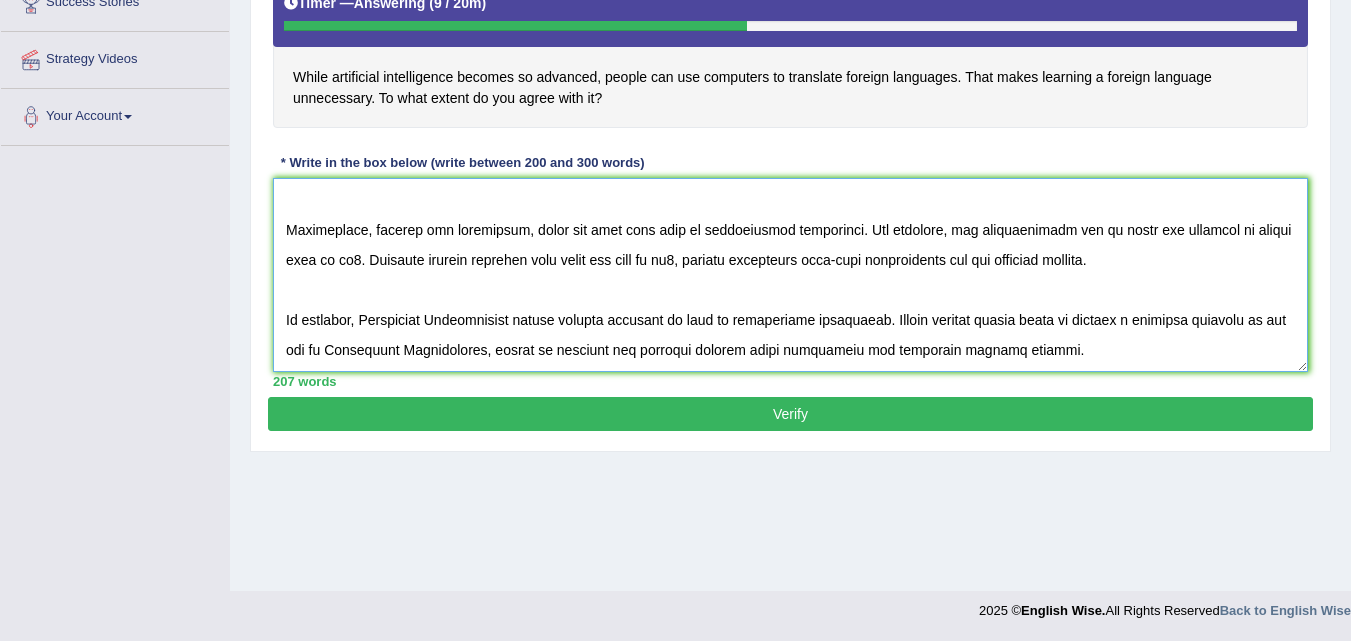 click at bounding box center (790, 275) 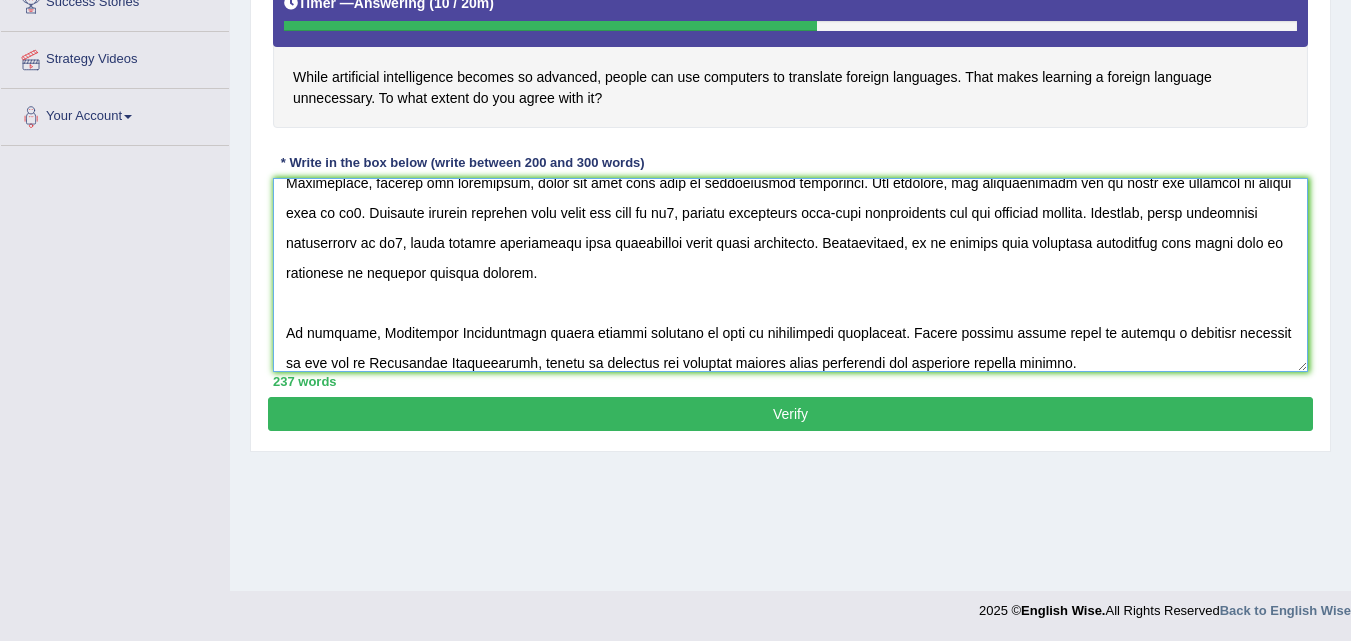 scroll, scrollTop: 12, scrollLeft: 0, axis: vertical 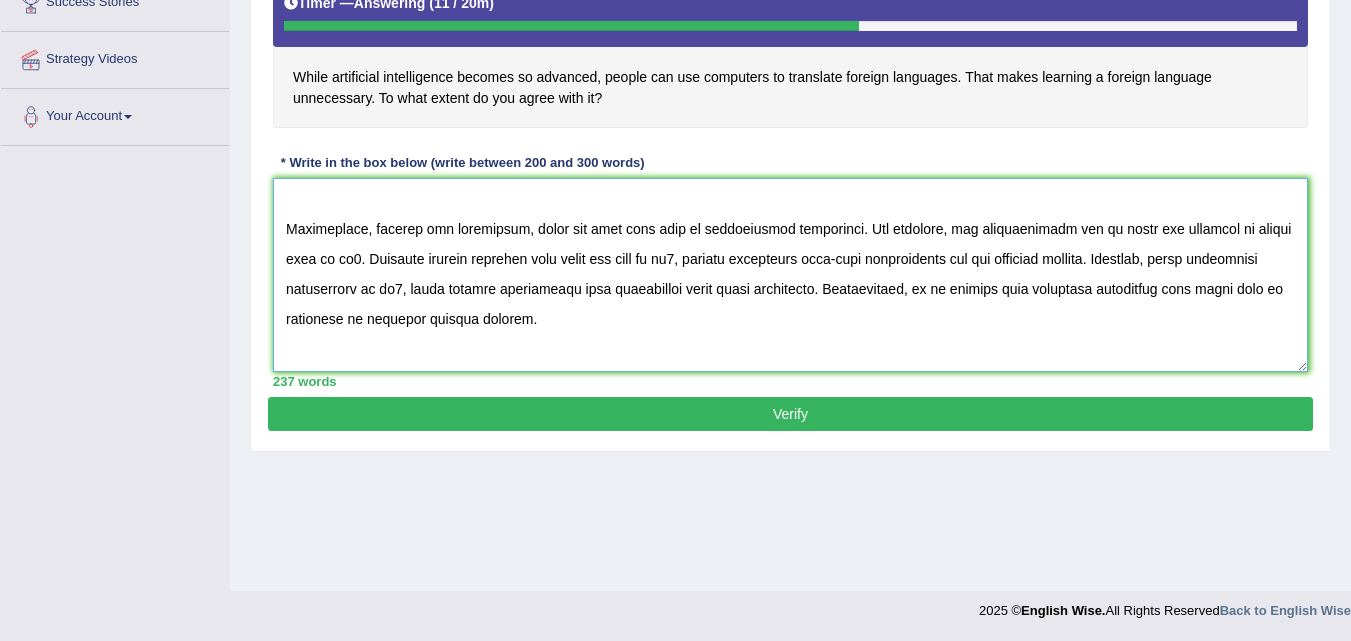 click at bounding box center [790, 275] 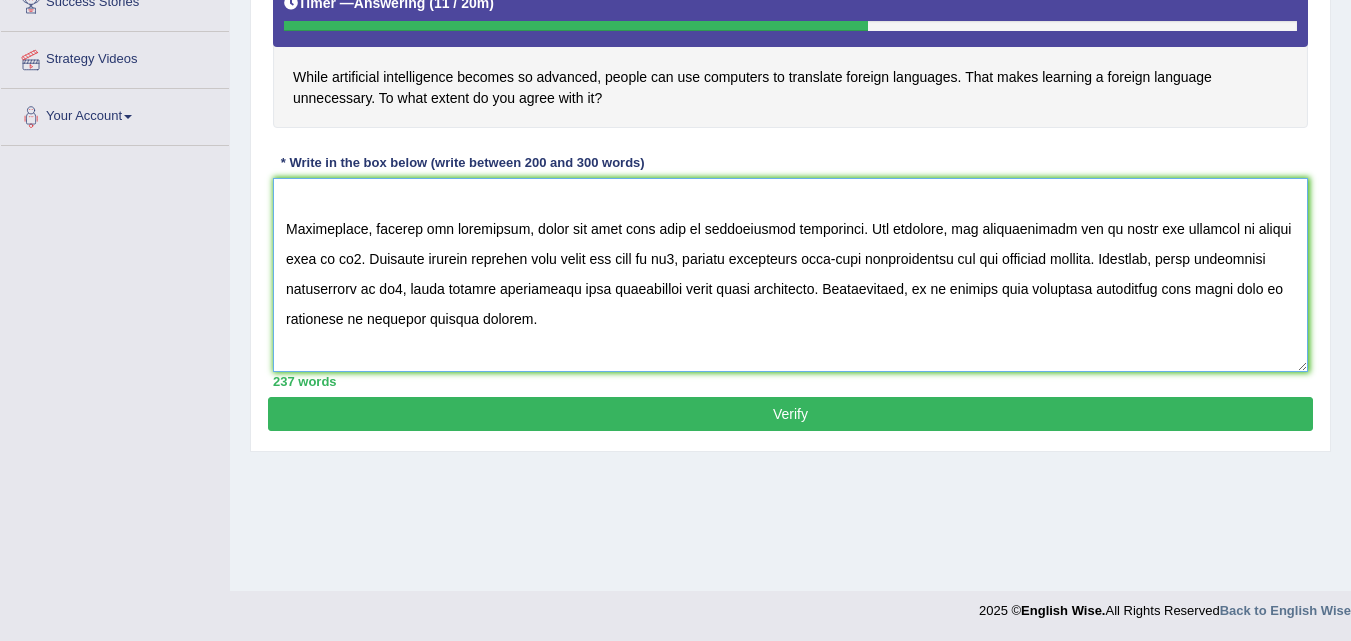 click at bounding box center [790, 275] 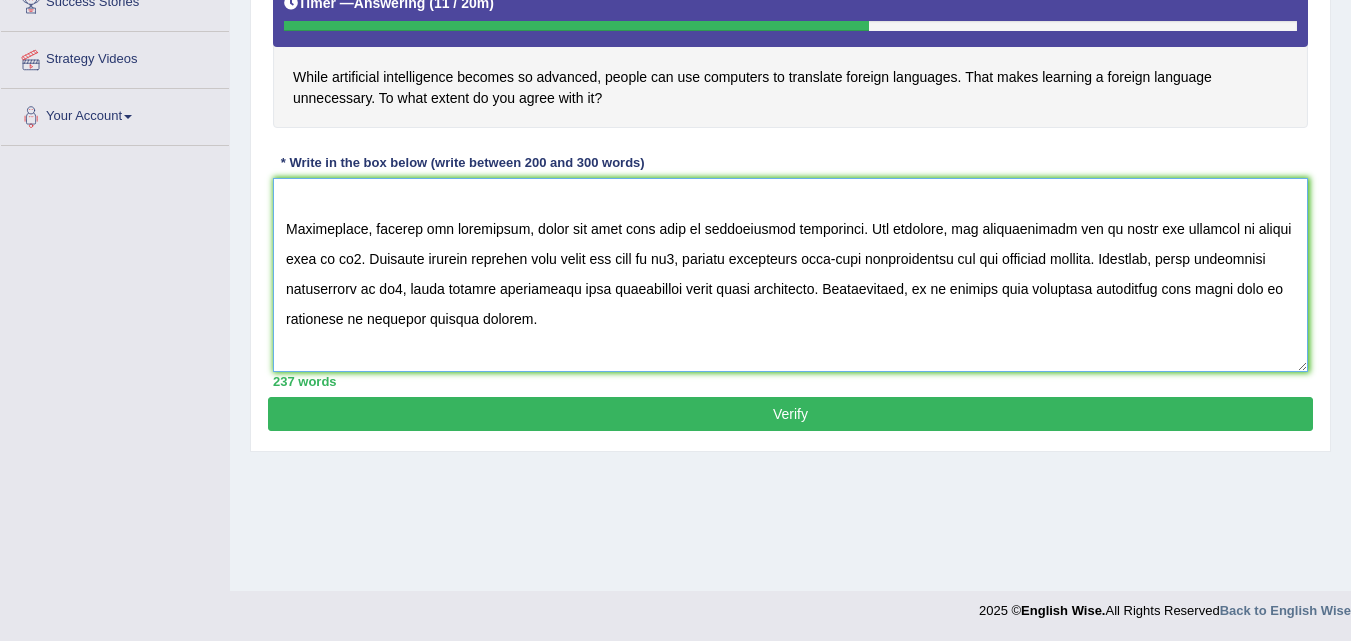 click at bounding box center (790, 275) 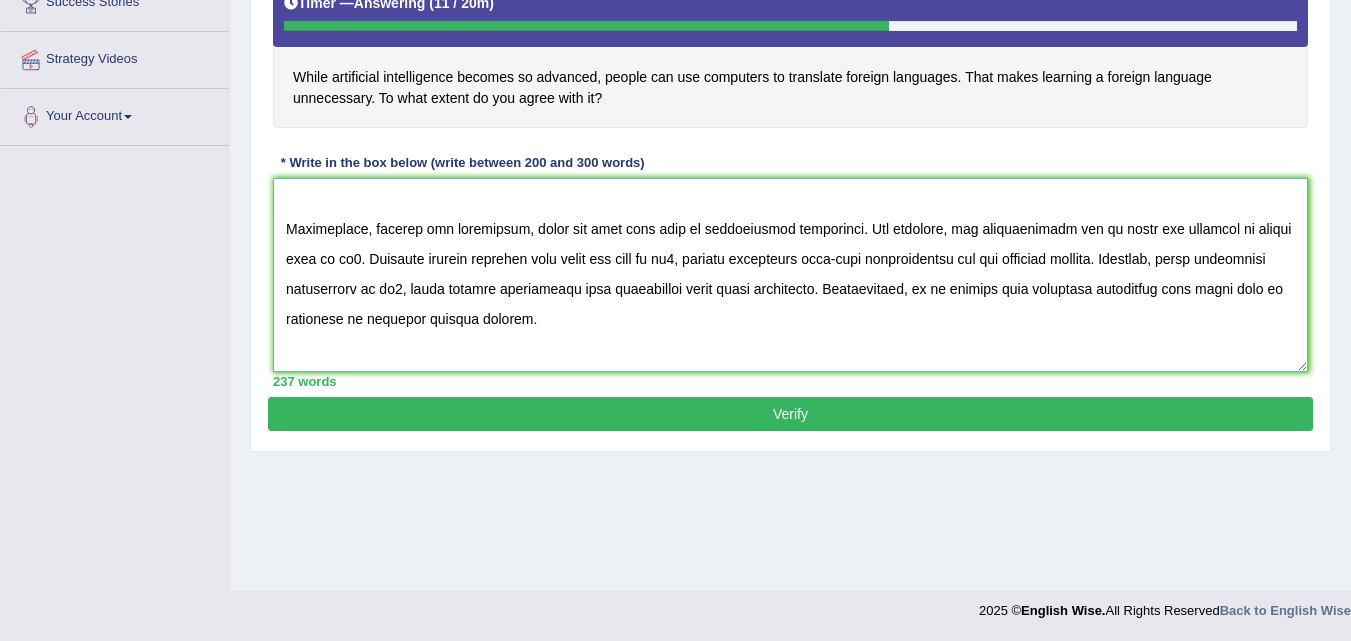 click at bounding box center [790, 275] 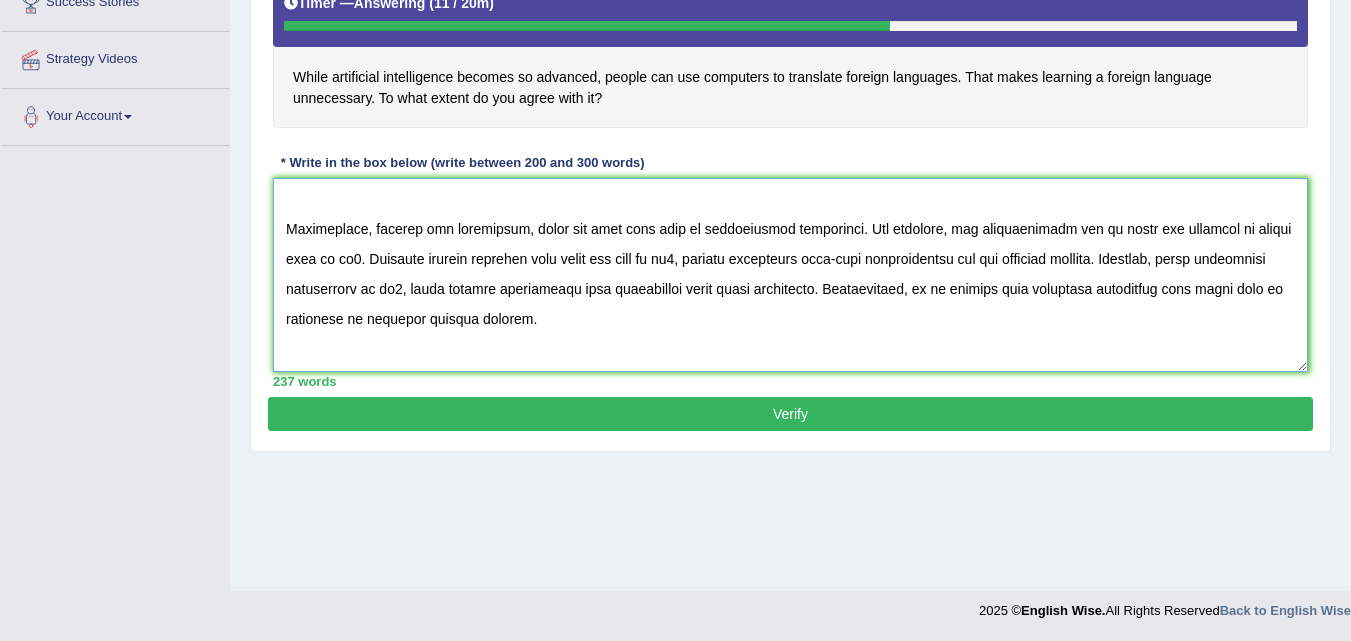 scroll, scrollTop: 300, scrollLeft: 0, axis: vertical 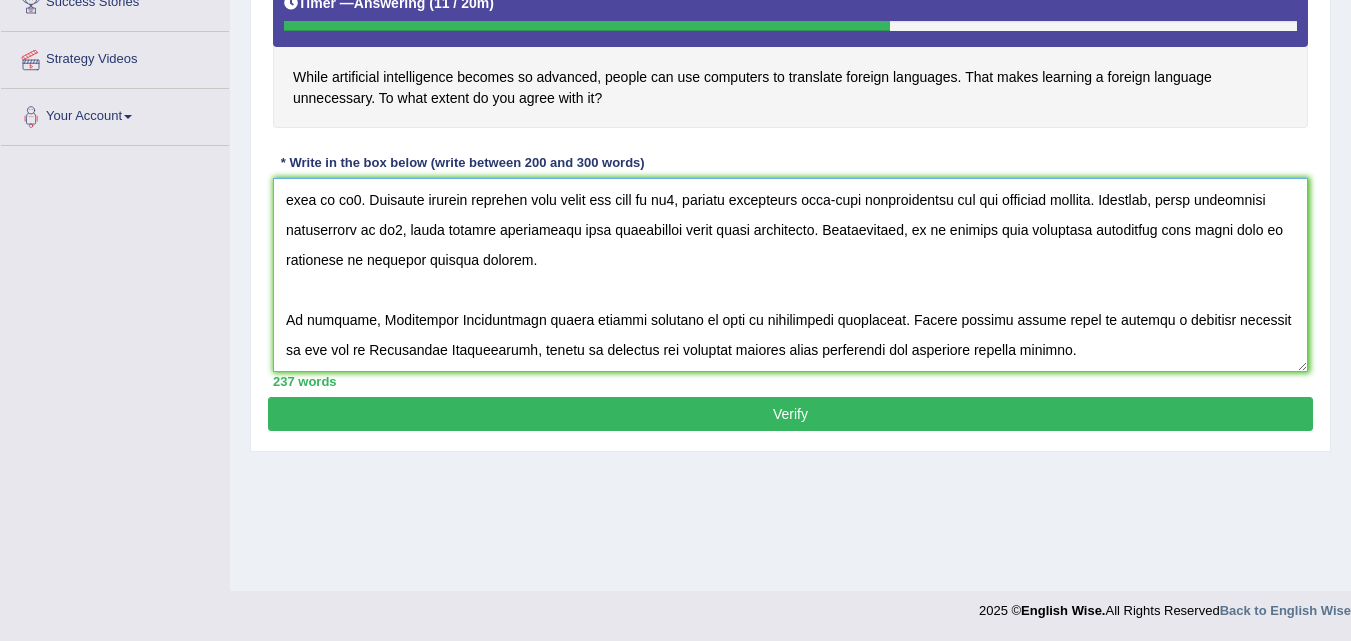 click at bounding box center [790, 275] 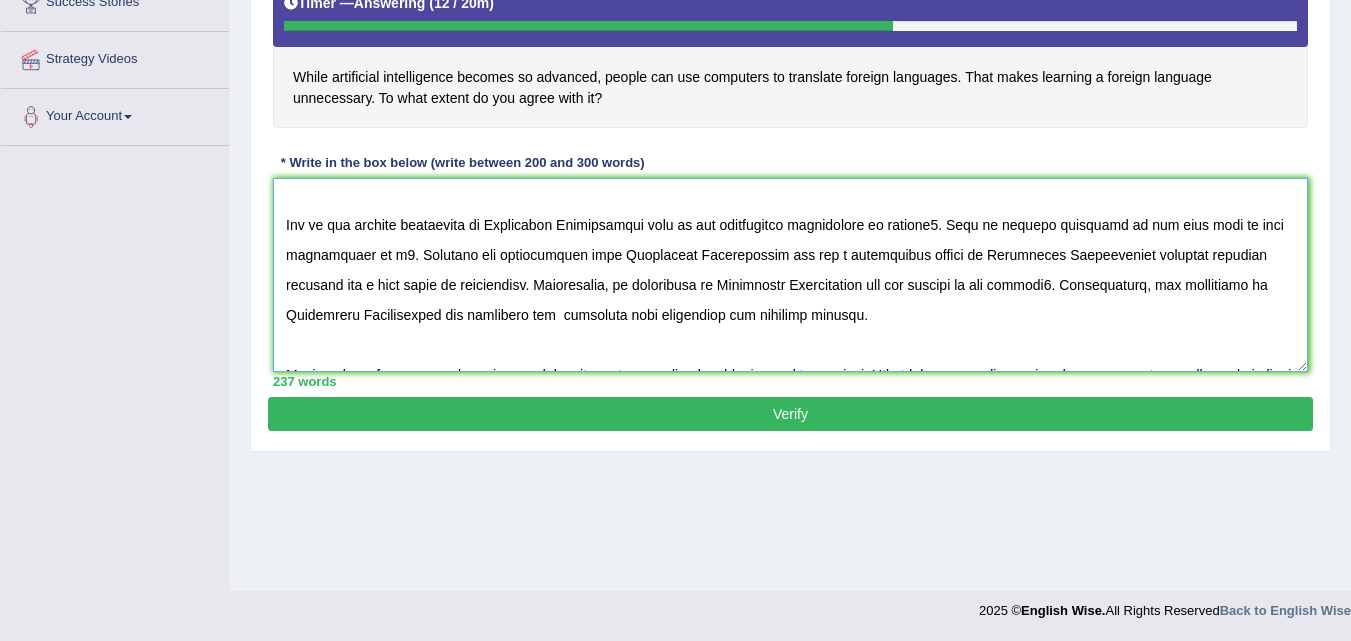 scroll, scrollTop: 119, scrollLeft: 0, axis: vertical 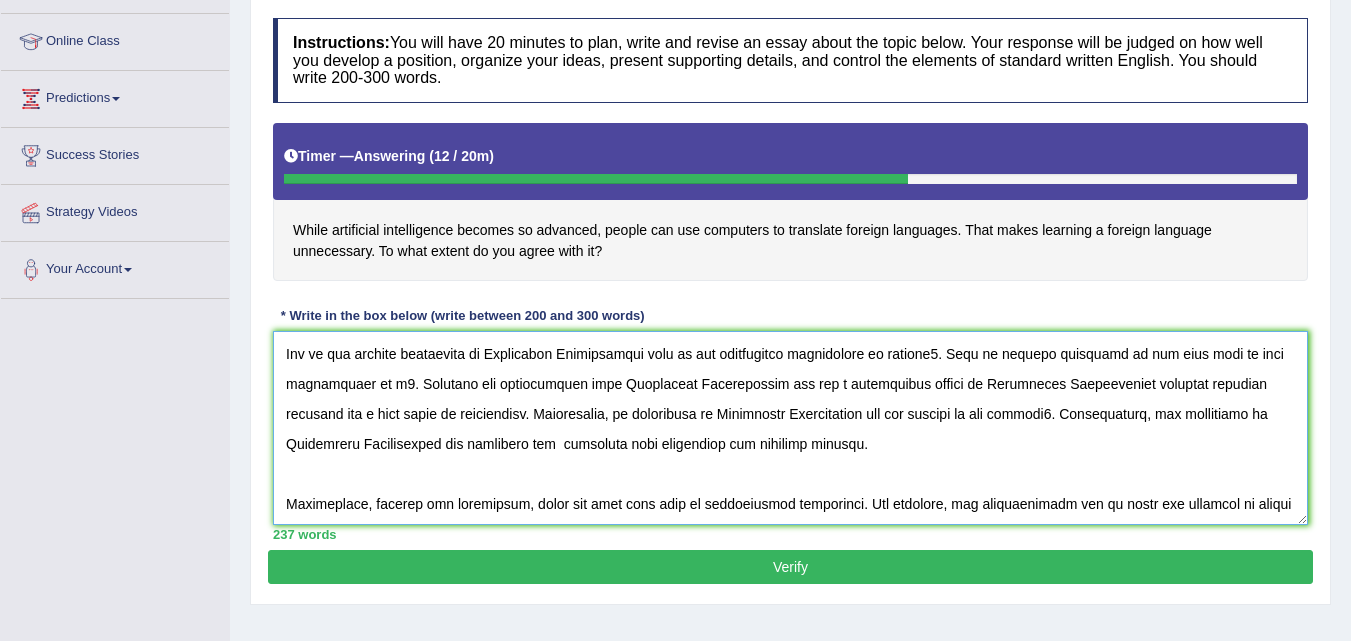 click at bounding box center (790, 428) 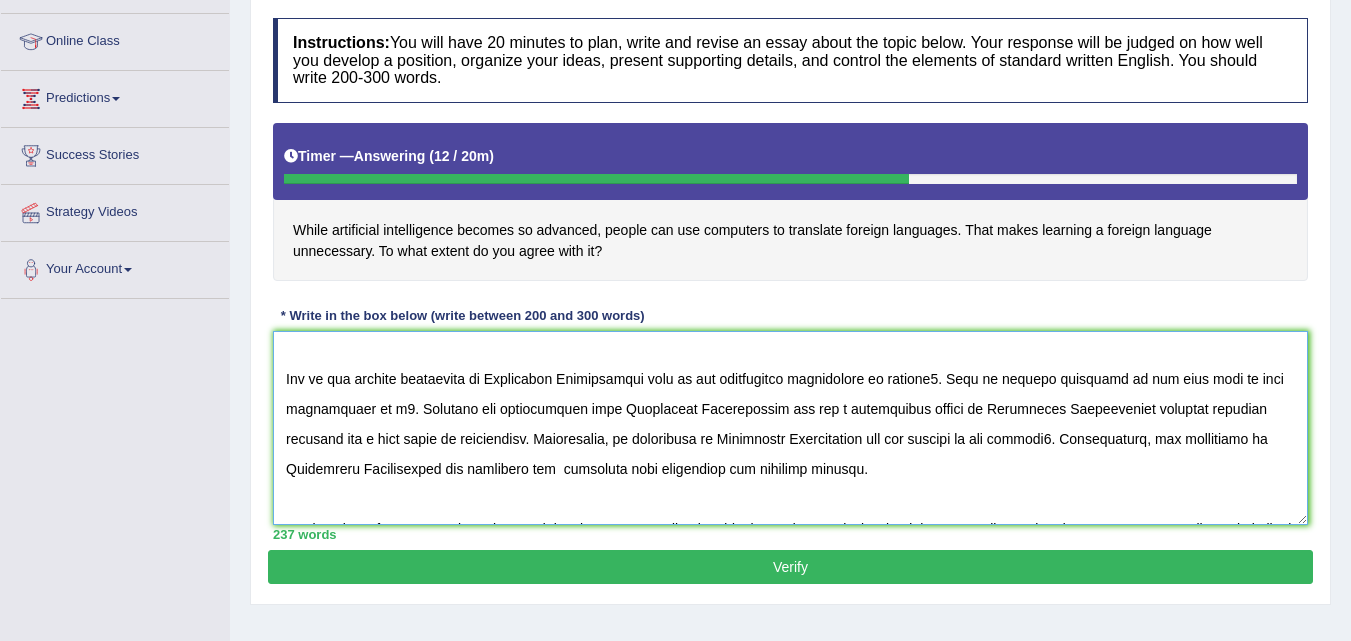 click at bounding box center [790, 428] 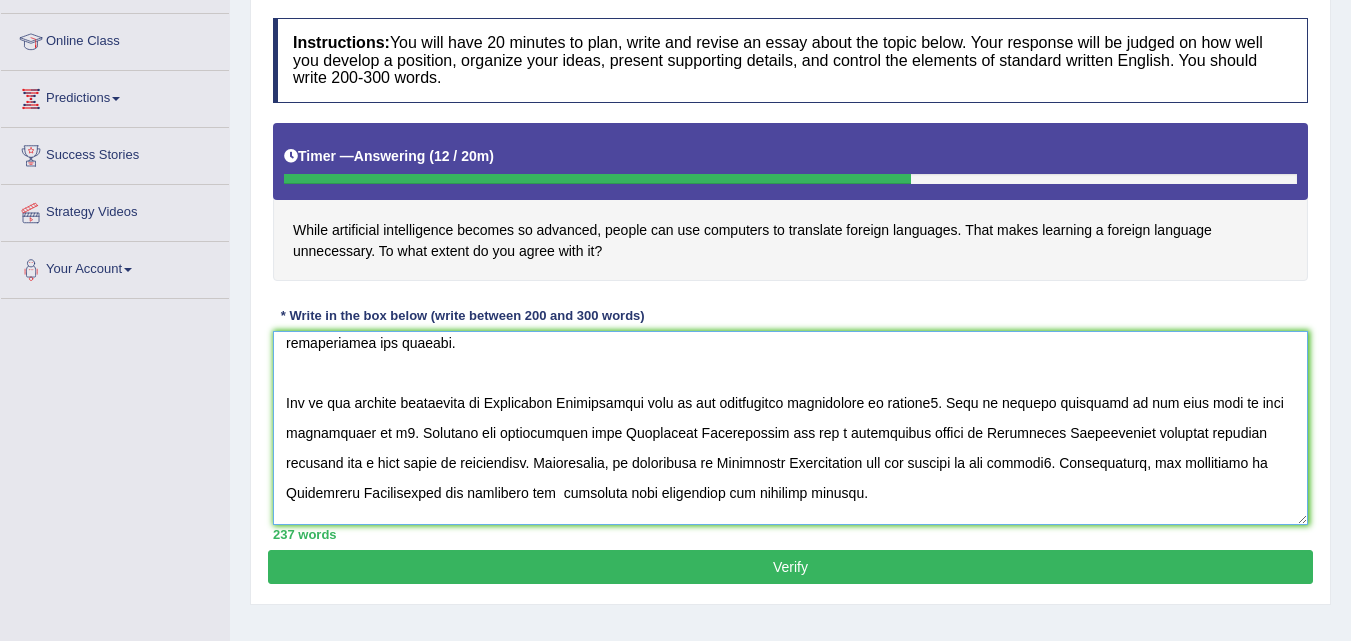scroll, scrollTop: 94, scrollLeft: 0, axis: vertical 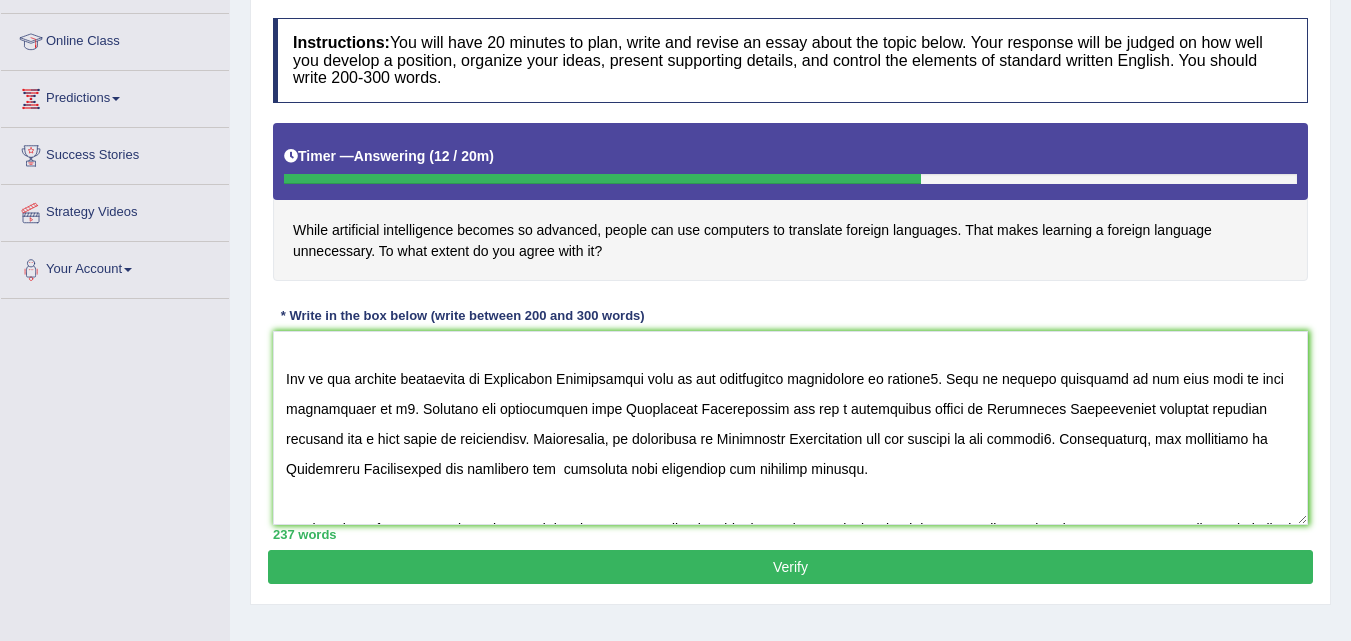 drag, startPoint x: 1308, startPoint y: 403, endPoint x: 1303, endPoint y: 386, distance: 17.720045 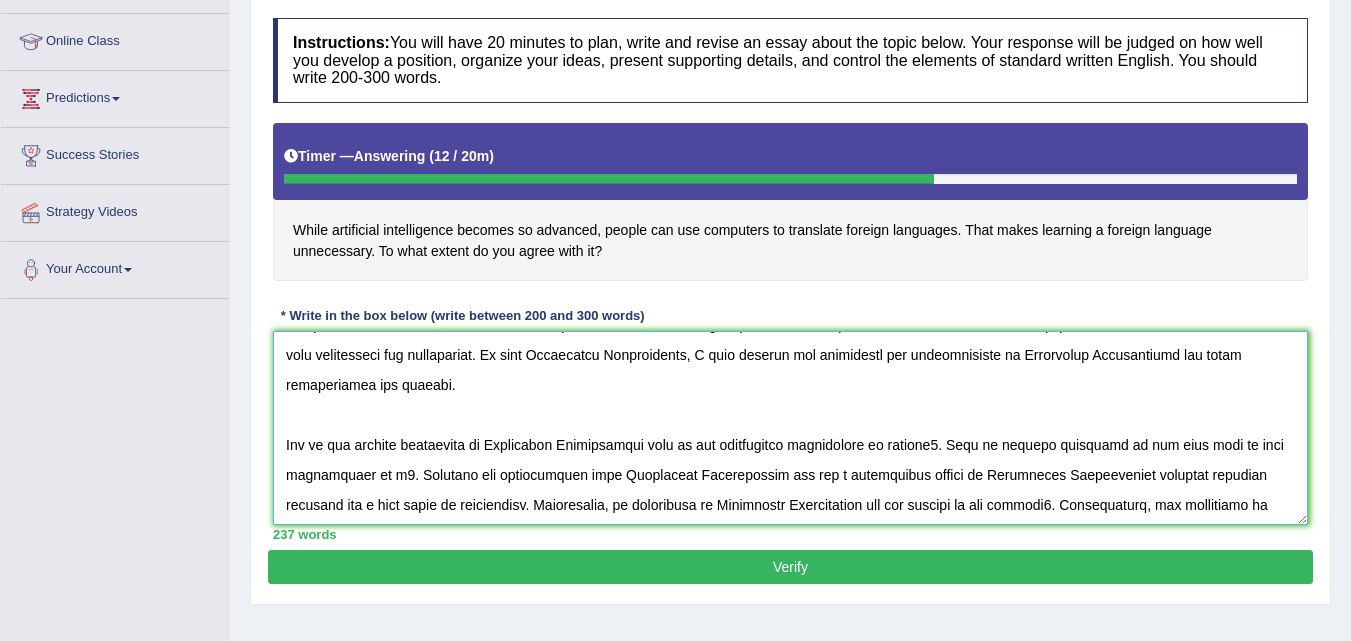 scroll, scrollTop: 0, scrollLeft: 0, axis: both 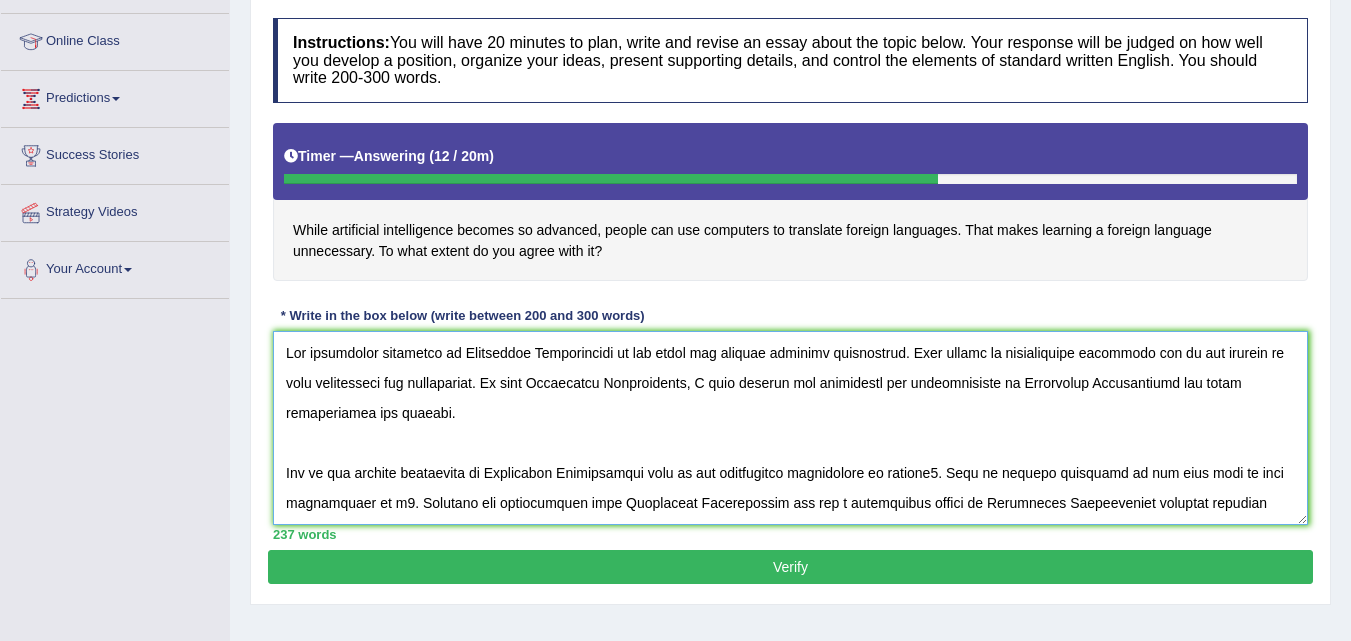 click at bounding box center (790, 428) 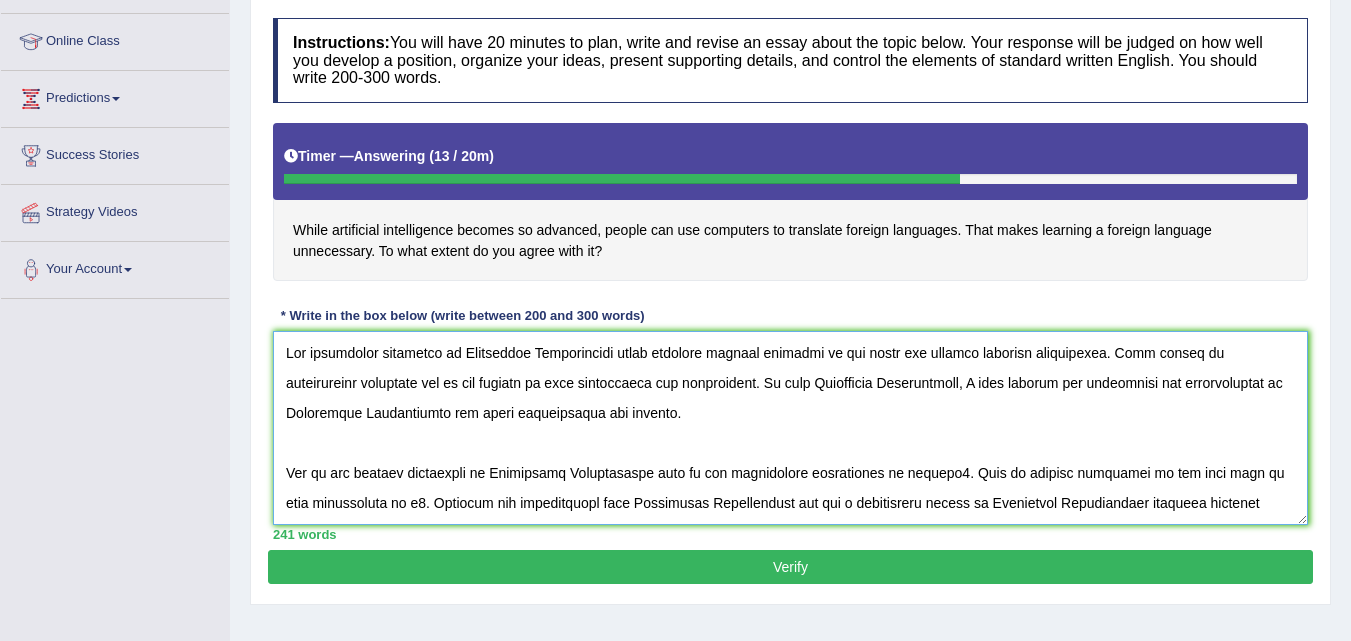 drag, startPoint x: 459, startPoint y: 355, endPoint x: 784, endPoint y: 365, distance: 325.1538 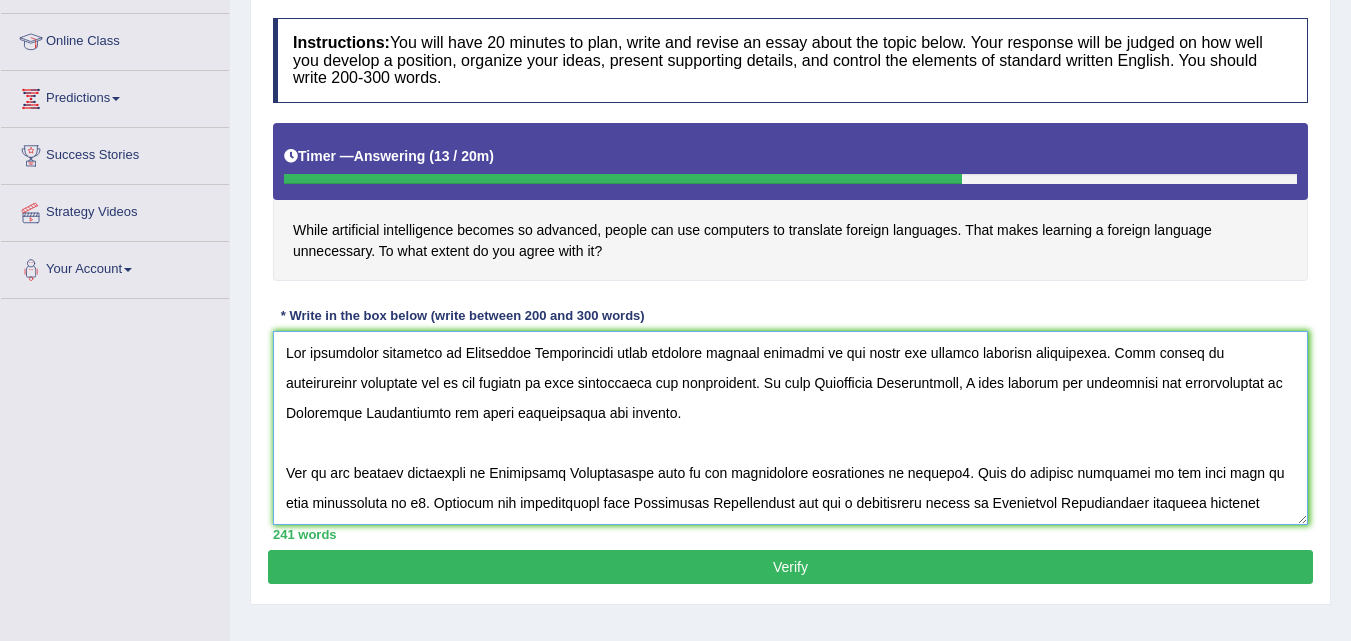 drag, startPoint x: 725, startPoint y: 387, endPoint x: 845, endPoint y: 384, distance: 120.03749 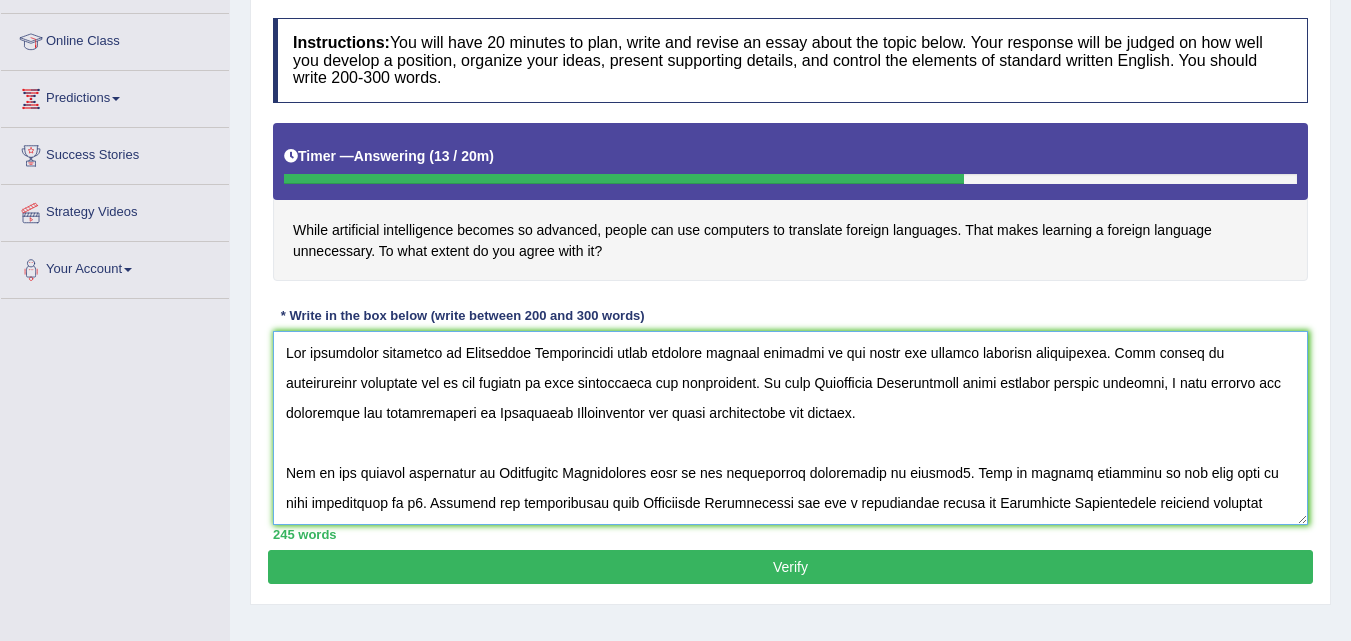 scroll, scrollTop: 300, scrollLeft: 0, axis: vertical 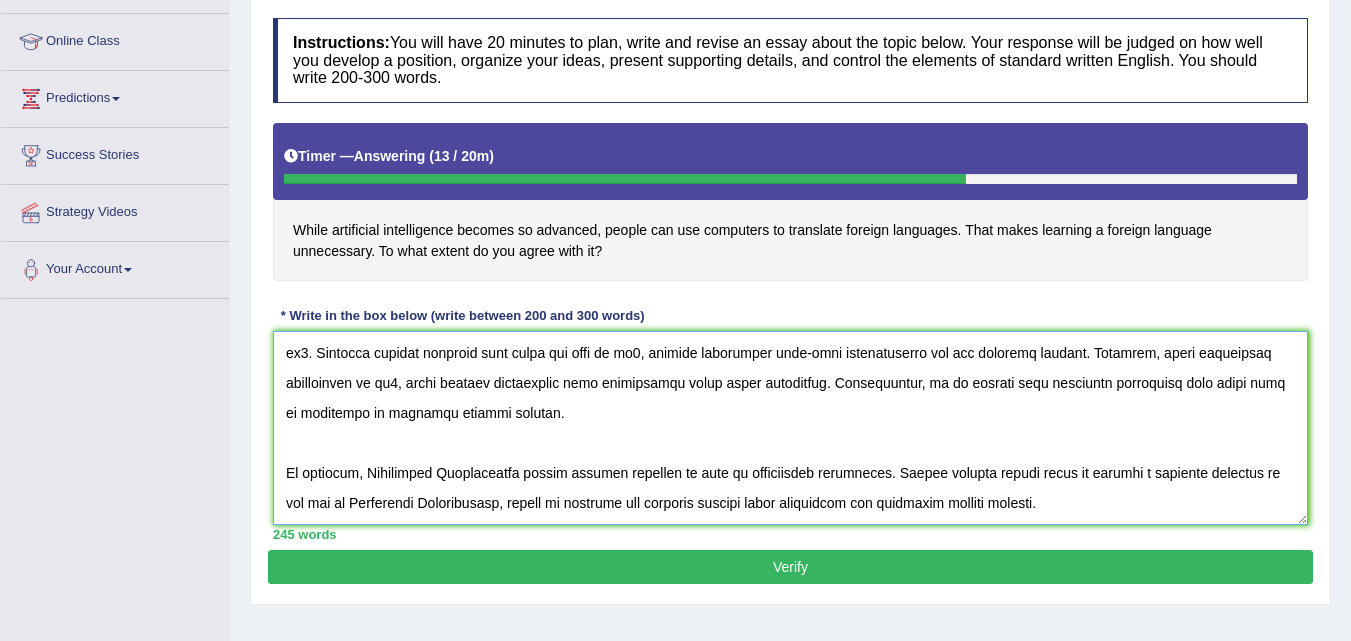 drag, startPoint x: 368, startPoint y: 471, endPoint x: 491, endPoint y: 471, distance: 123 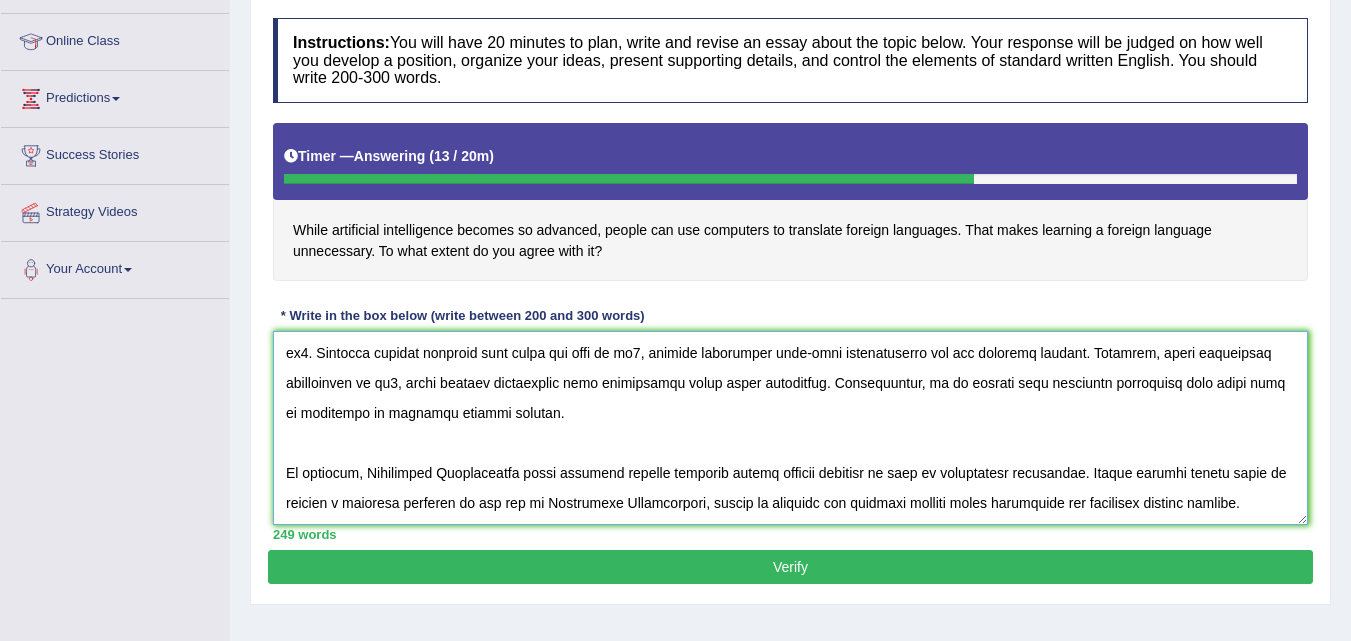 drag, startPoint x: 551, startPoint y: 505, endPoint x: 666, endPoint y: 505, distance: 115 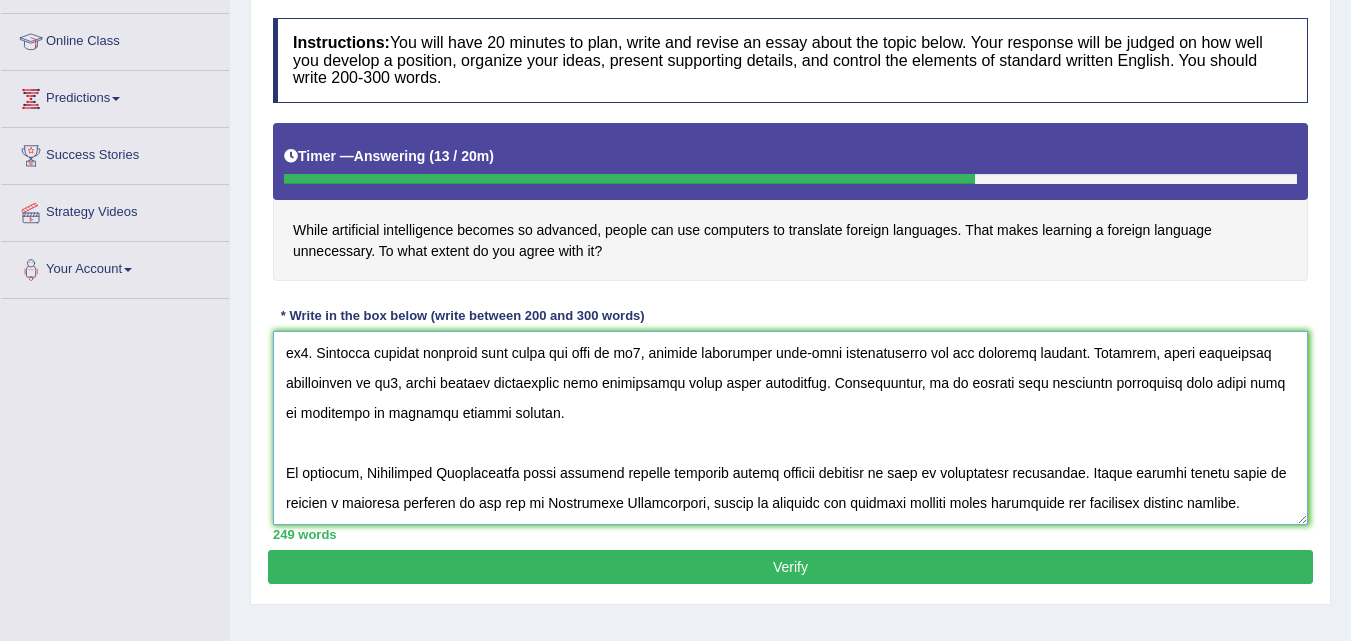 click at bounding box center (790, 428) 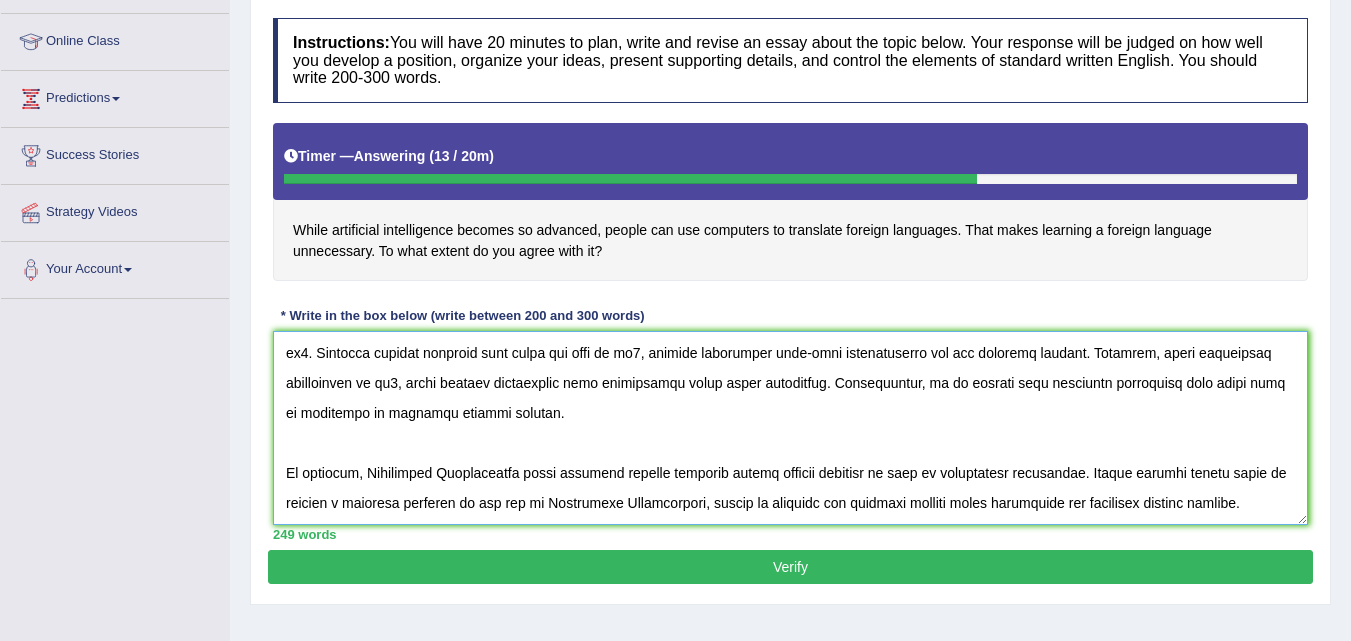drag, startPoint x: 552, startPoint y: 507, endPoint x: 609, endPoint y: 507, distance: 57 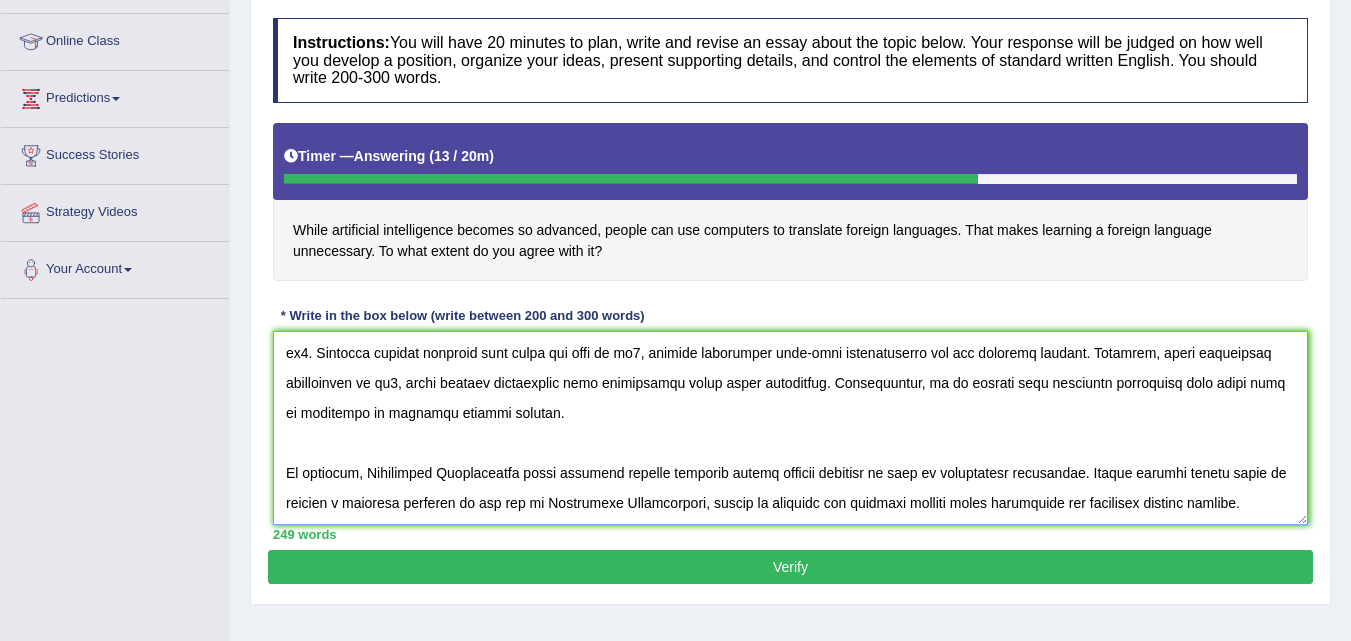 click at bounding box center [790, 428] 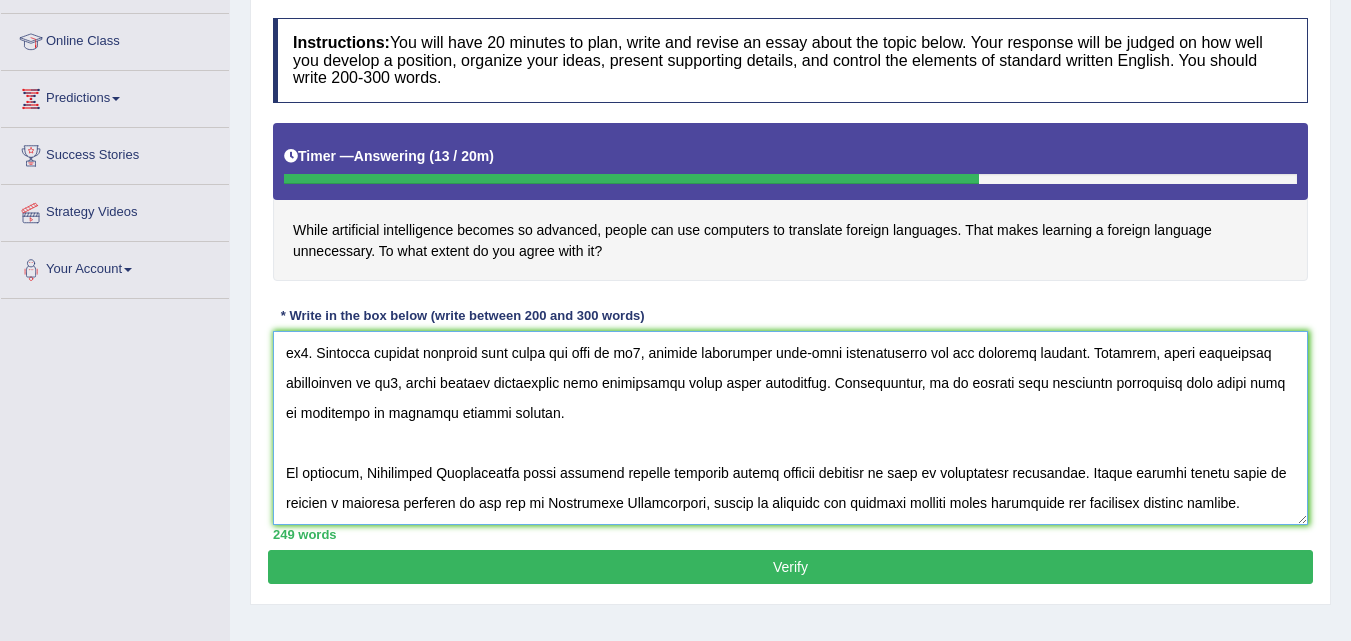 click at bounding box center [790, 428] 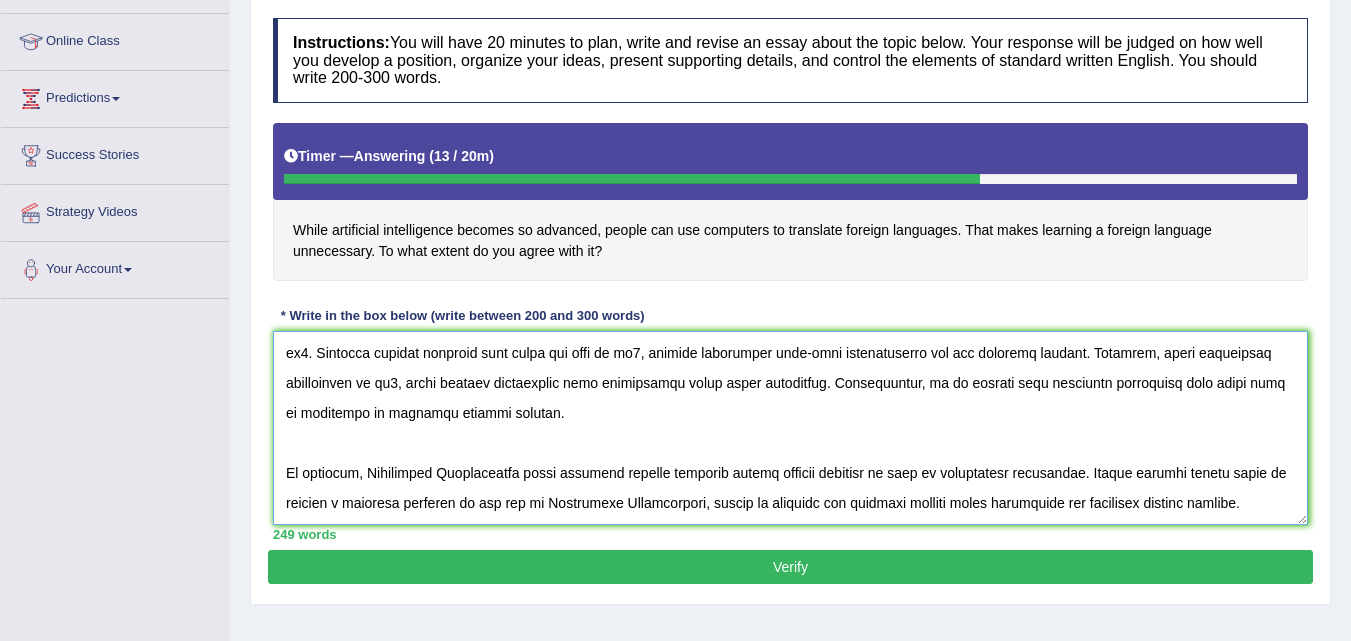 click at bounding box center [790, 428] 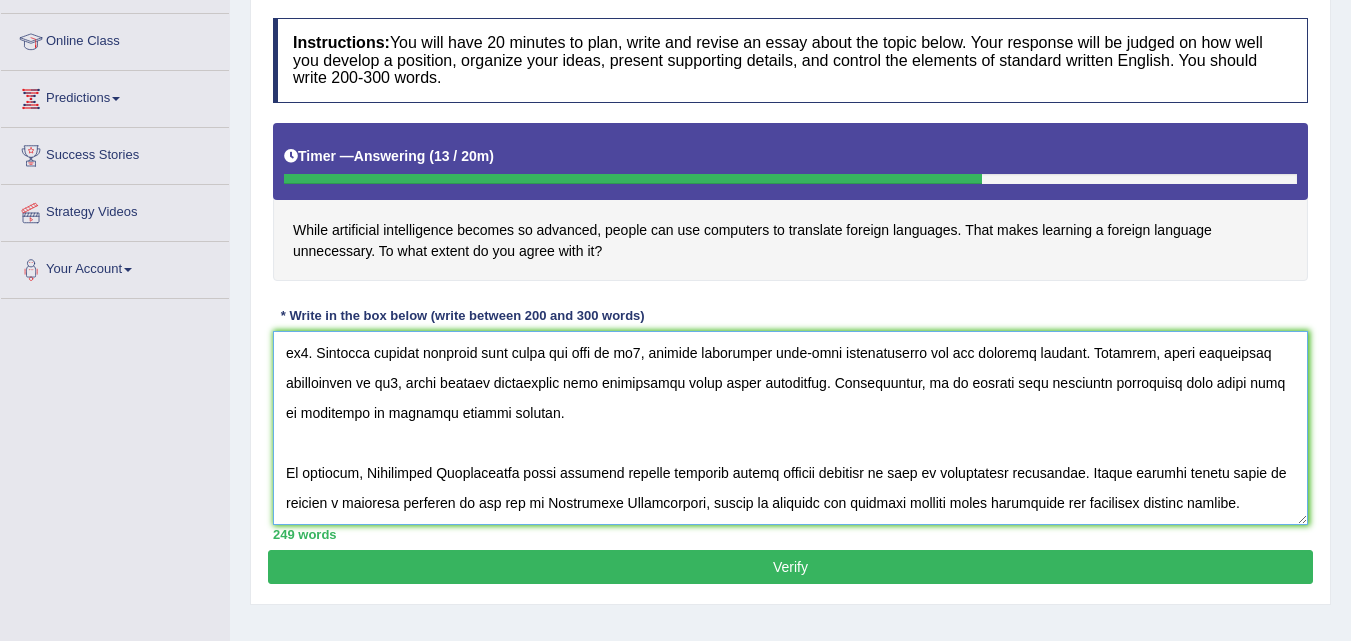 drag, startPoint x: 544, startPoint y: 506, endPoint x: 670, endPoint y: 506, distance: 126 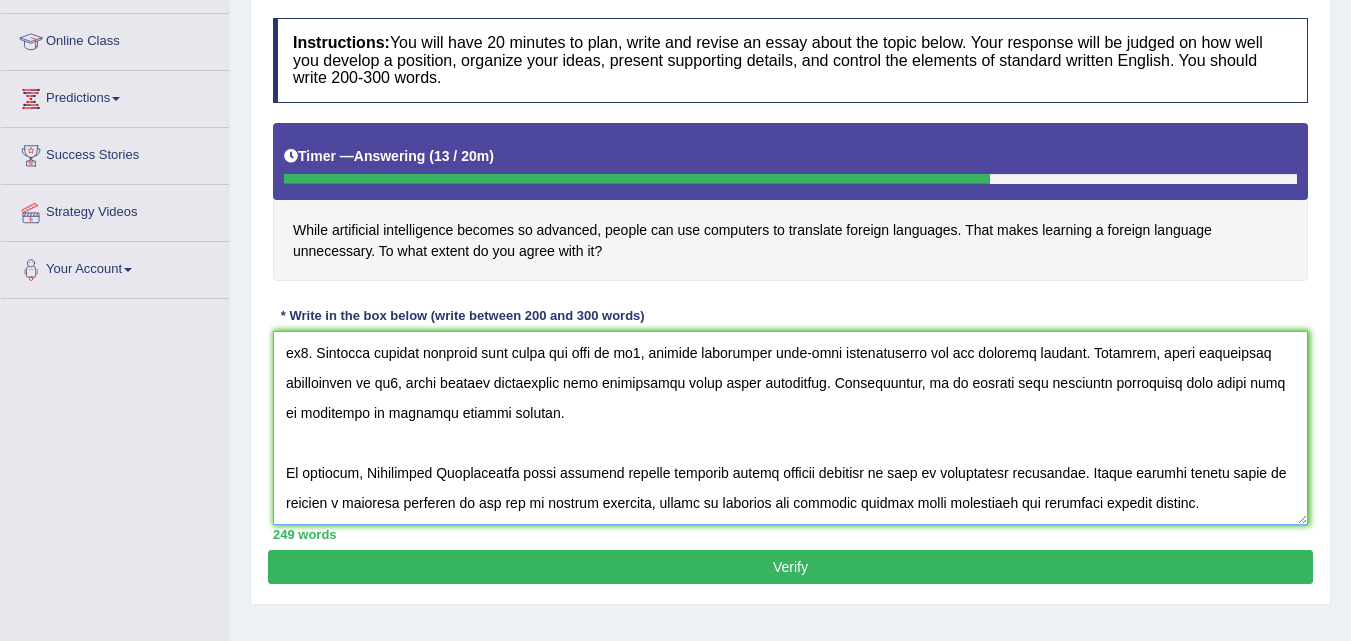 drag, startPoint x: 1291, startPoint y: 457, endPoint x: 1293, endPoint y: 468, distance: 11.18034 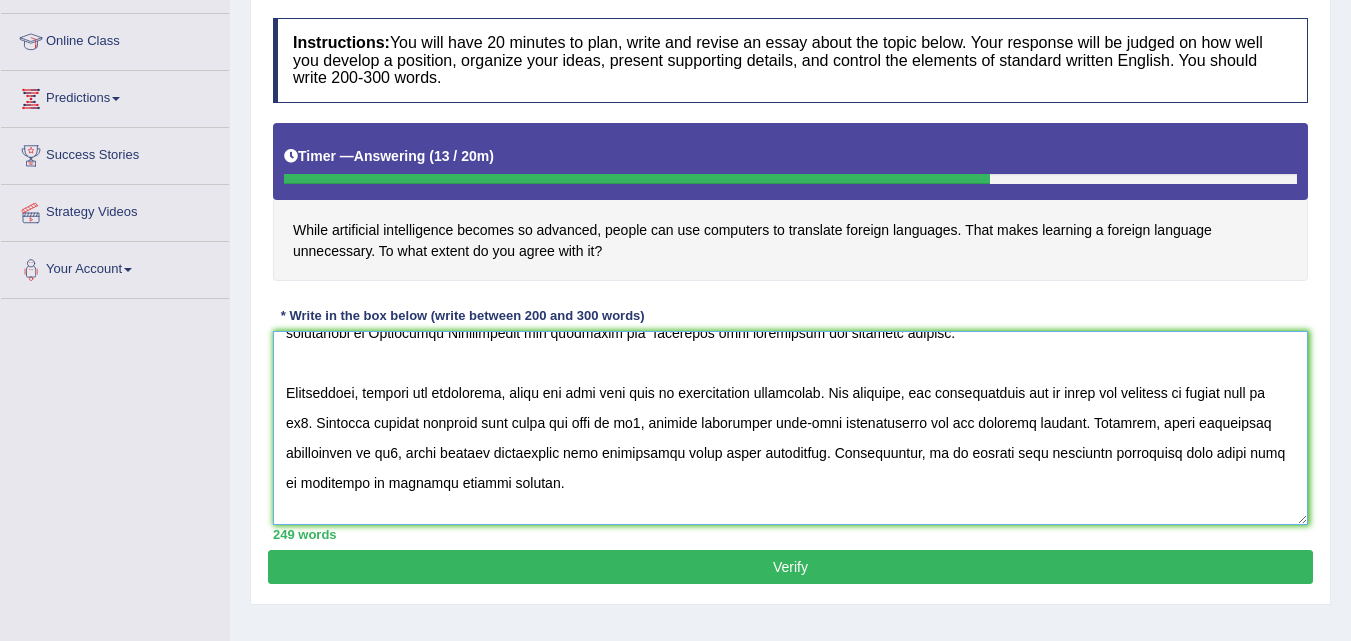 click at bounding box center (790, 428) 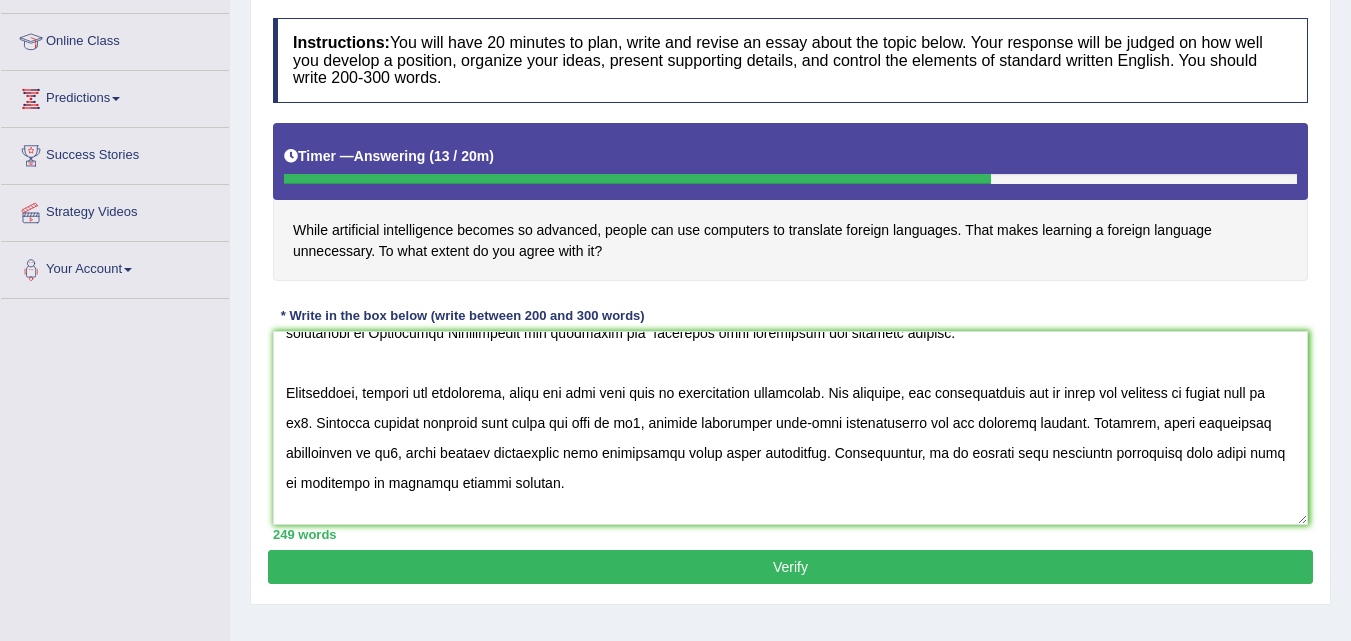 click on "Instructions:  You will have 20 minutes to plan, write and revise an essay about the topic below. Your response will be judged on how well you develop a position, organize your ideas, present supporting details, and control the elements of standard written English. You should write 200-300 words.
Timer —  Answering   ( 13 / 20m ) Skip While artificial intelligence becomes so advanced, people can use computers to translate foreign languages. That makes learning a foreign language unnecessary. To what extent do you agree with it? * Write in the box below (write between 200 and 300 words) 249 words Written Keywords: A.I. Engine Result: Processing..." at bounding box center (790, 279) 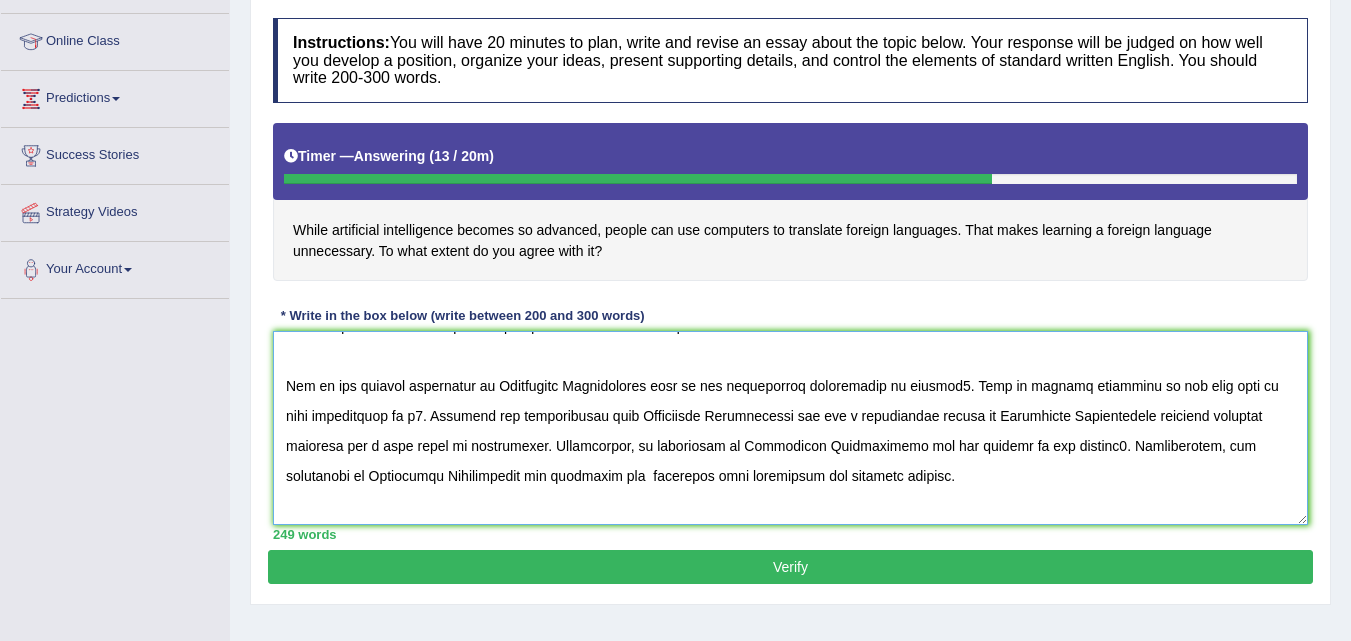 scroll, scrollTop: 108, scrollLeft: 0, axis: vertical 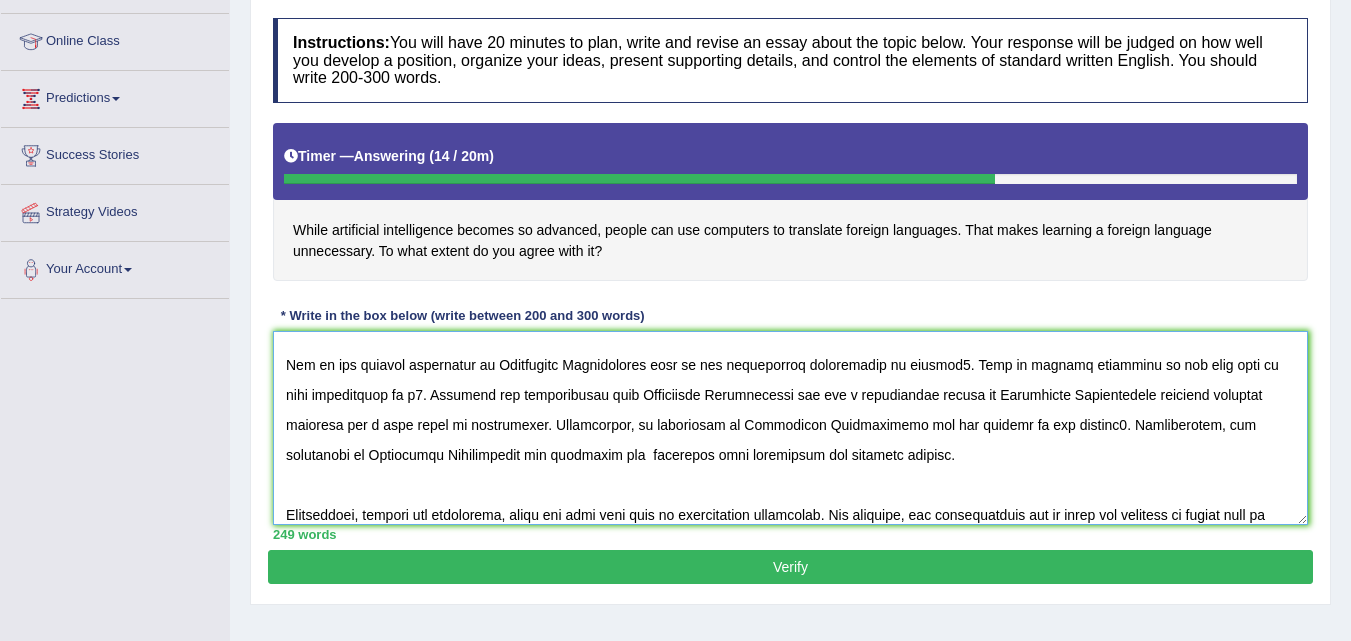 click at bounding box center [790, 428] 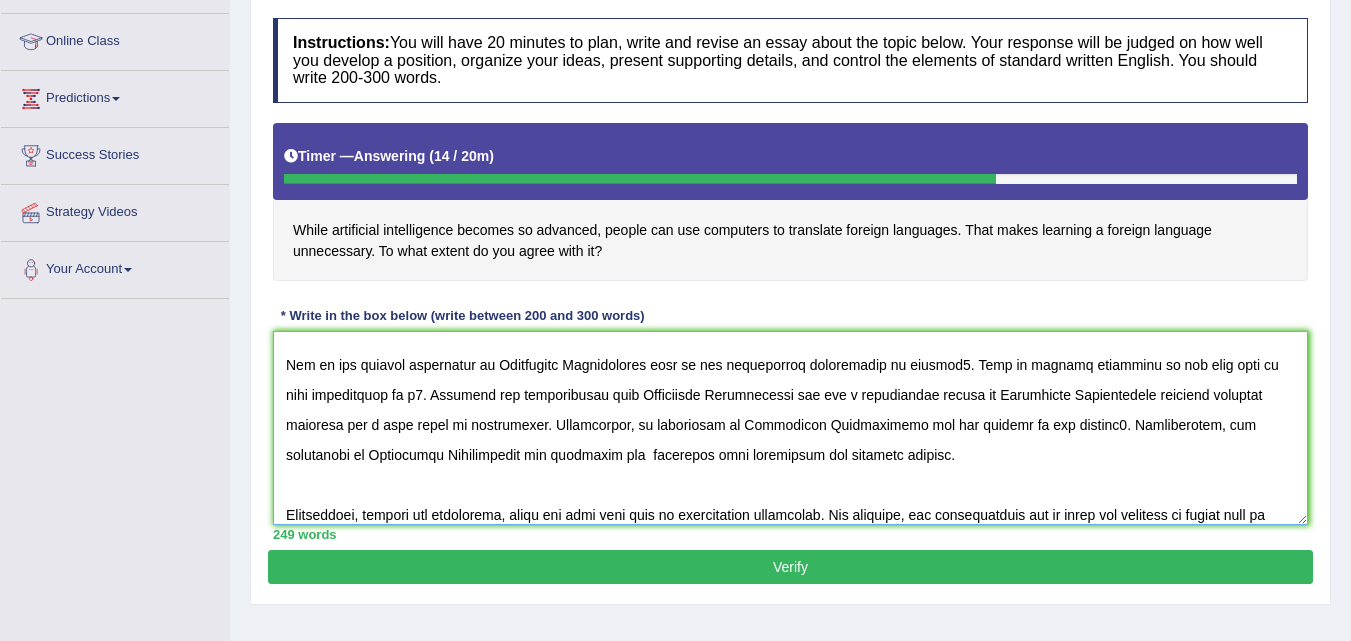 drag, startPoint x: 501, startPoint y: 364, endPoint x: 604, endPoint y: 358, distance: 103.17461 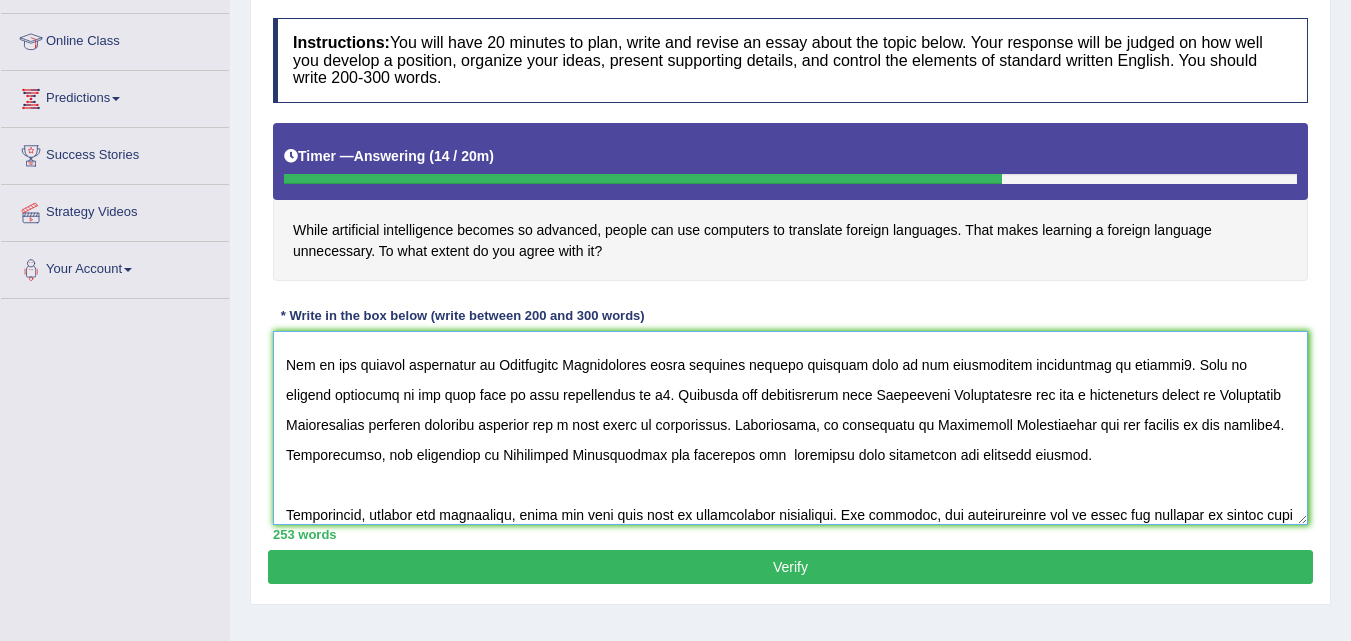 drag, startPoint x: 500, startPoint y: 370, endPoint x: 669, endPoint y: 371, distance: 169.00296 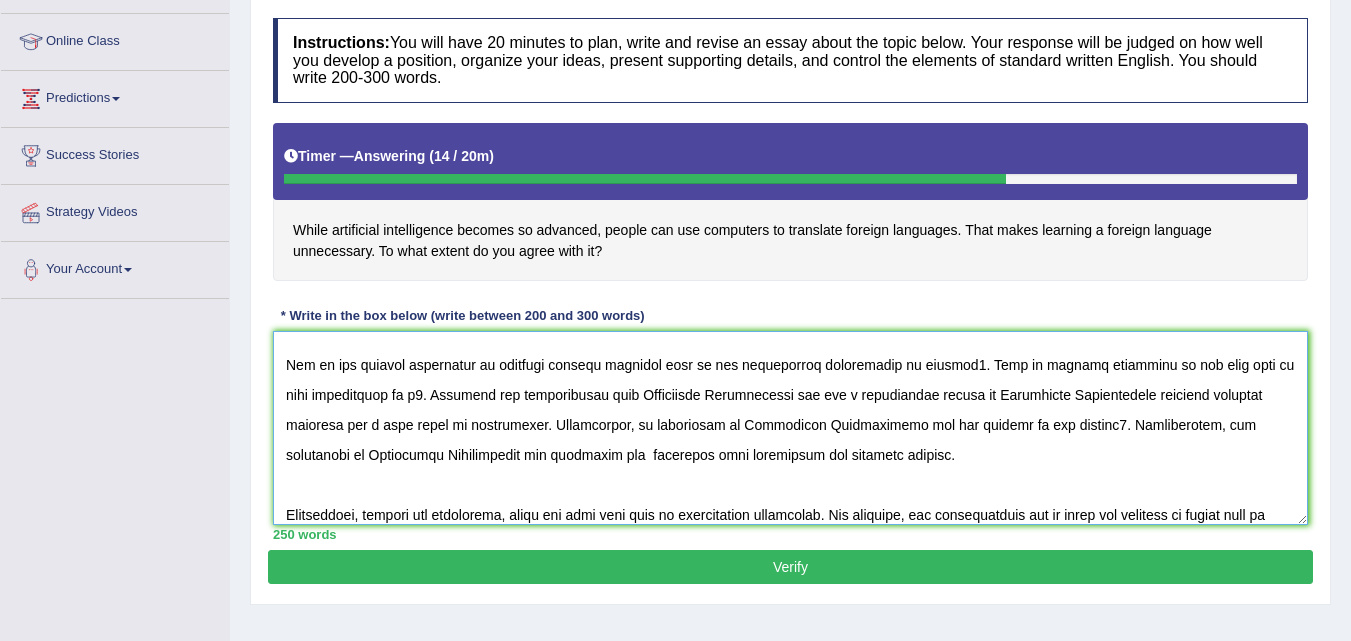 click at bounding box center (790, 428) 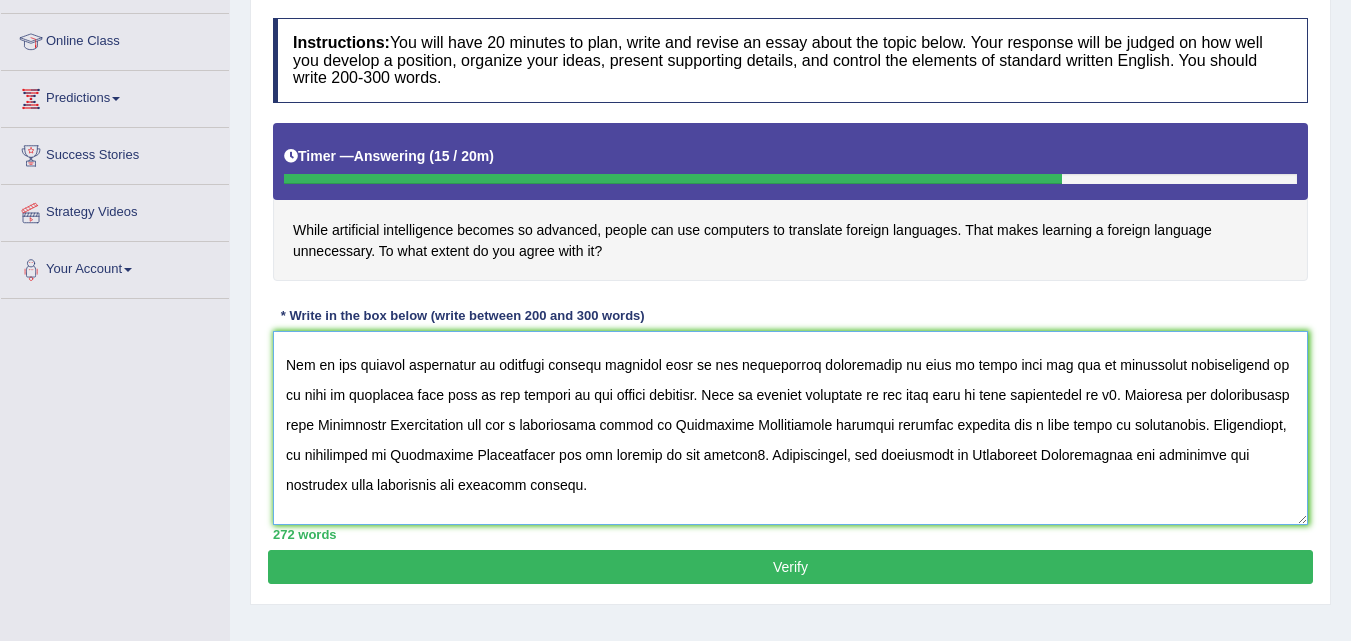 drag, startPoint x: 1031, startPoint y: 395, endPoint x: 1047, endPoint y: 398, distance: 16.27882 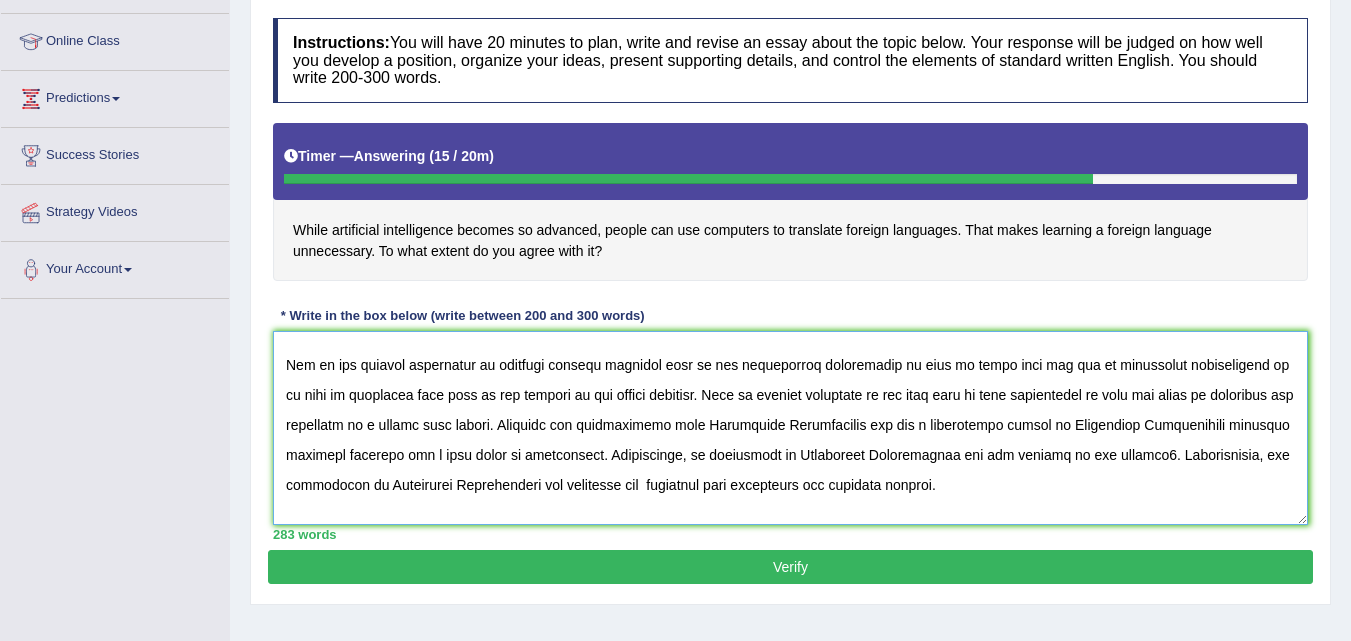 drag, startPoint x: 1035, startPoint y: 425, endPoint x: 1154, endPoint y: 425, distance: 119 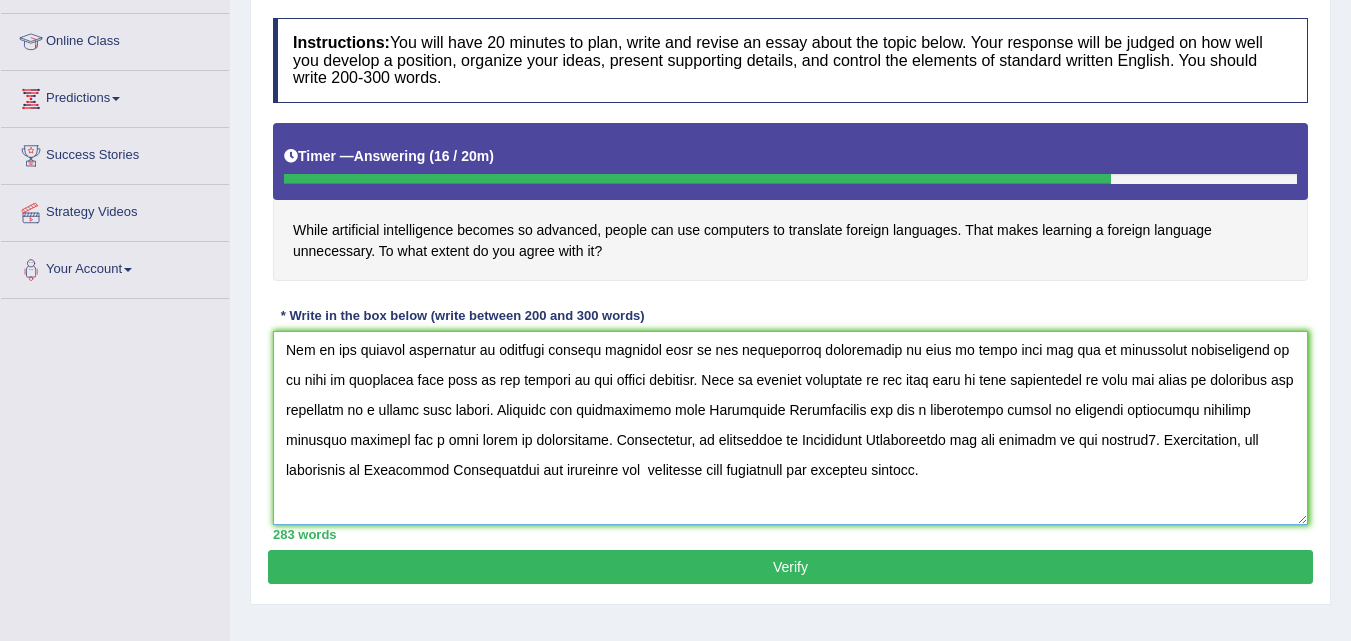 scroll, scrollTop: 119, scrollLeft: 0, axis: vertical 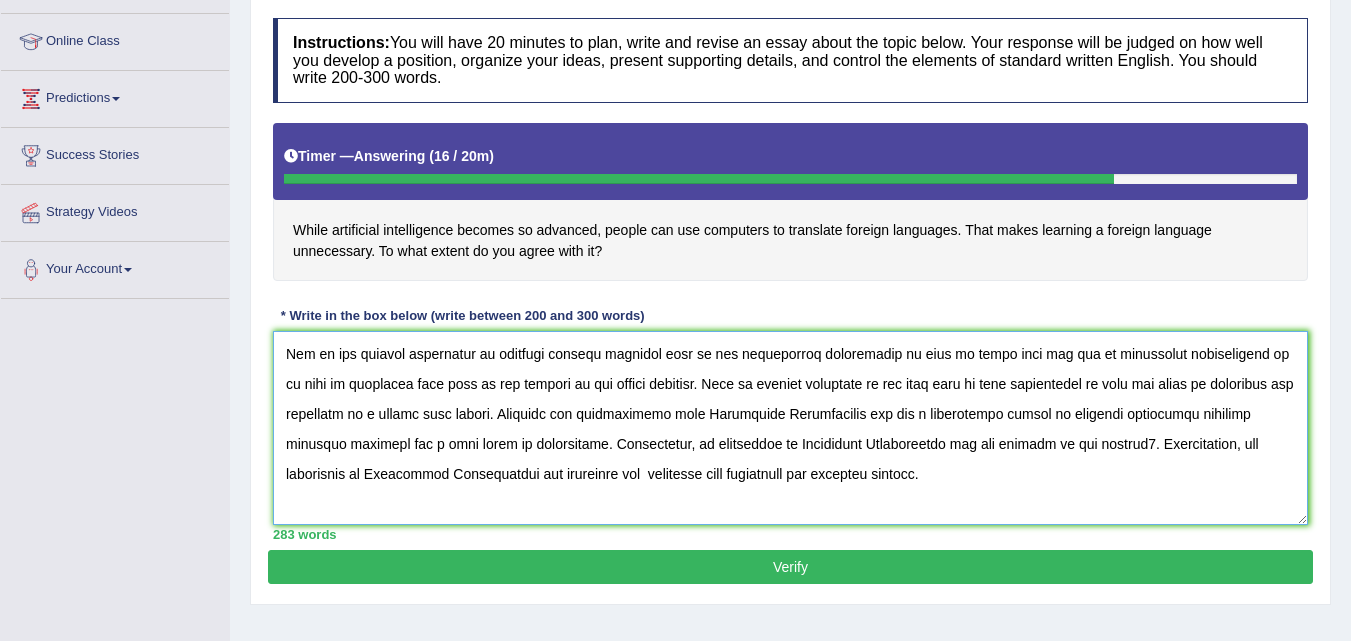 drag, startPoint x: 542, startPoint y: 446, endPoint x: 1031, endPoint y: 441, distance: 489.02557 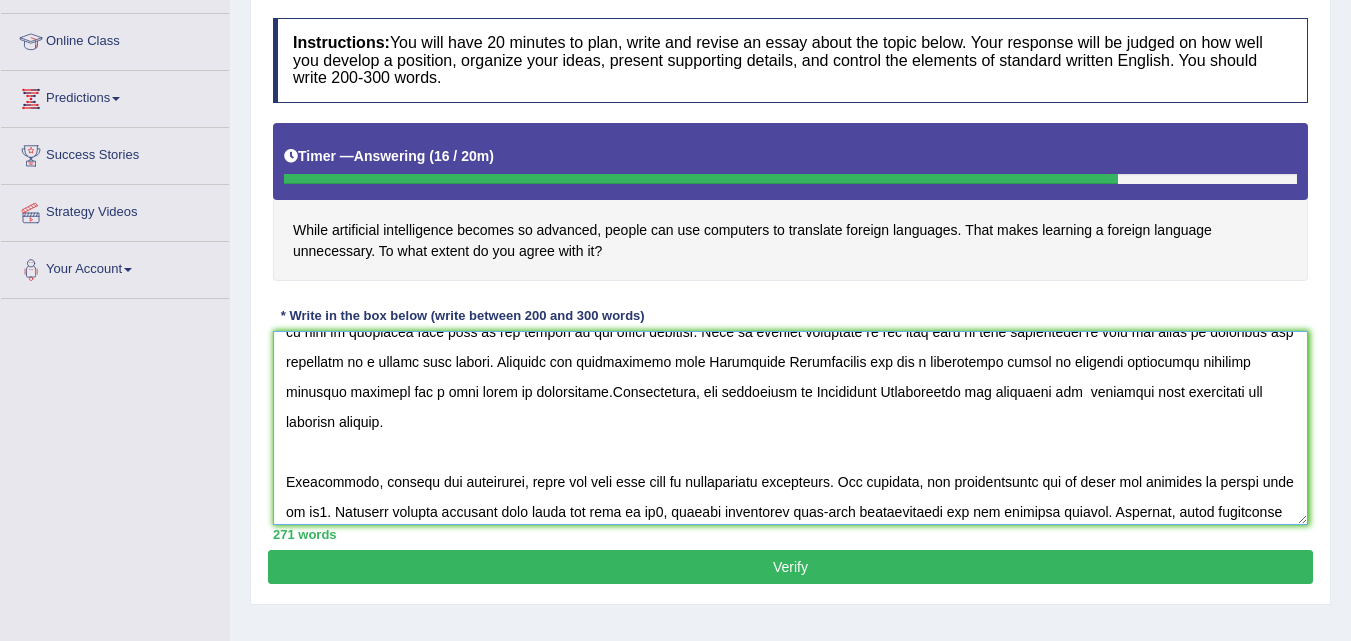 scroll, scrollTop: 175, scrollLeft: 0, axis: vertical 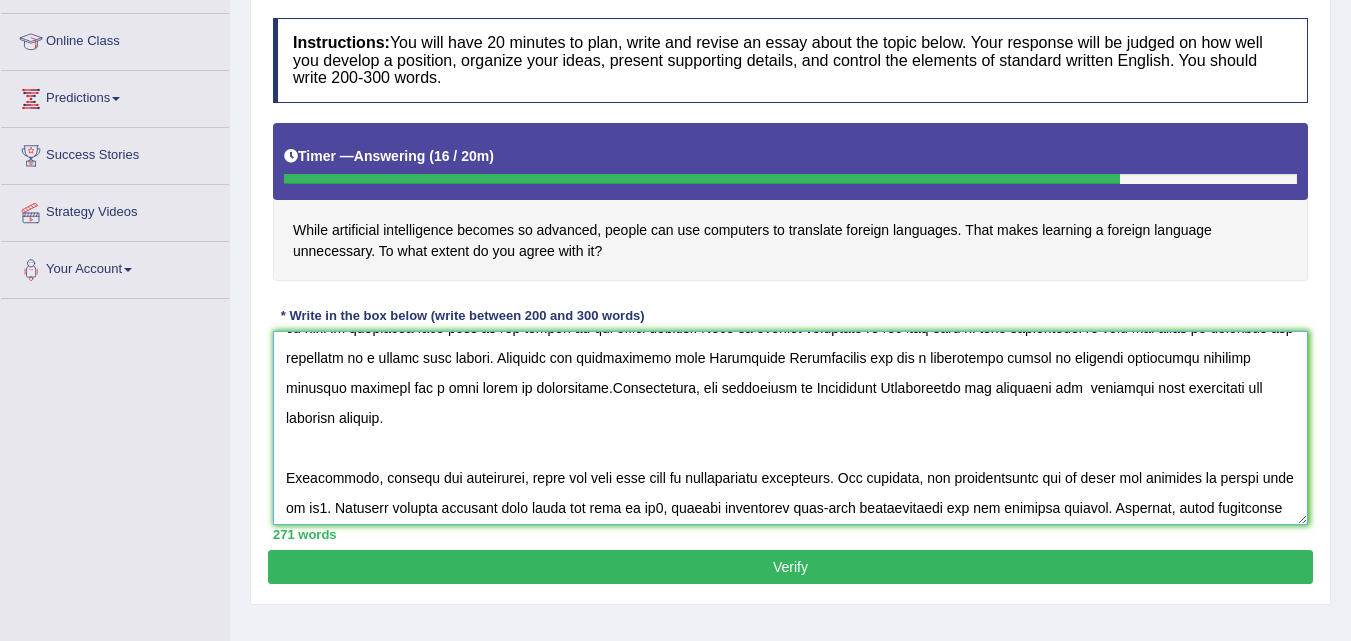 click at bounding box center (790, 428) 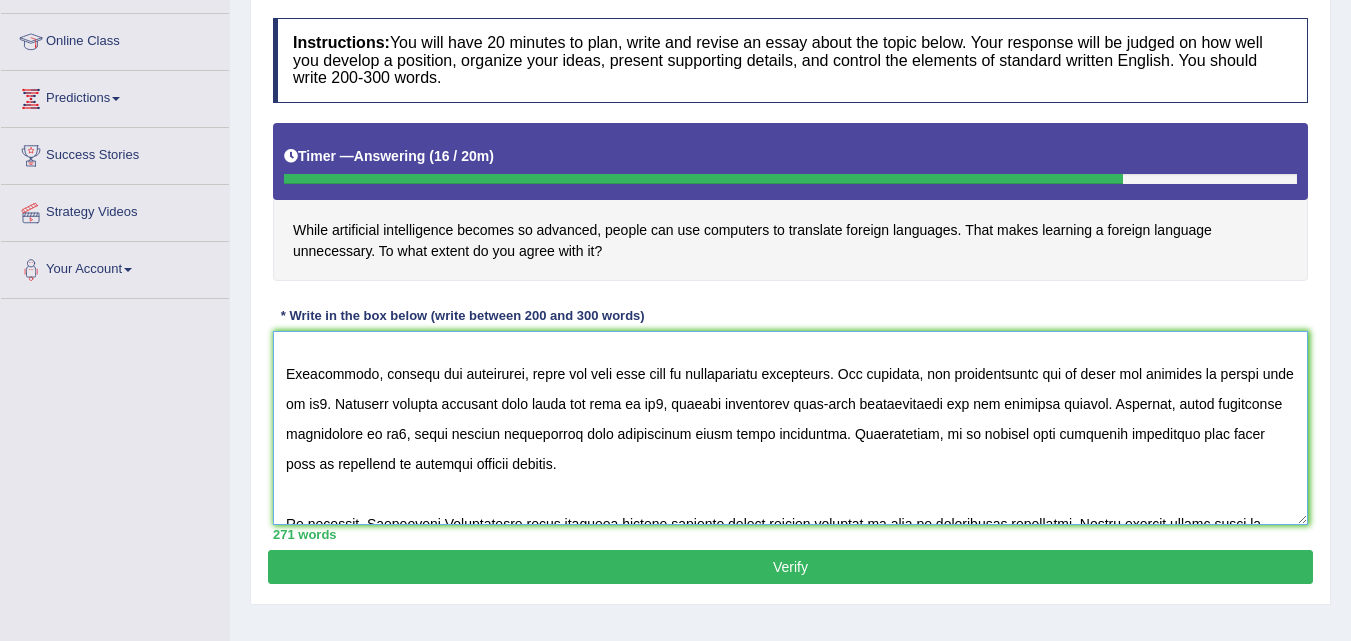 scroll, scrollTop: 258, scrollLeft: 0, axis: vertical 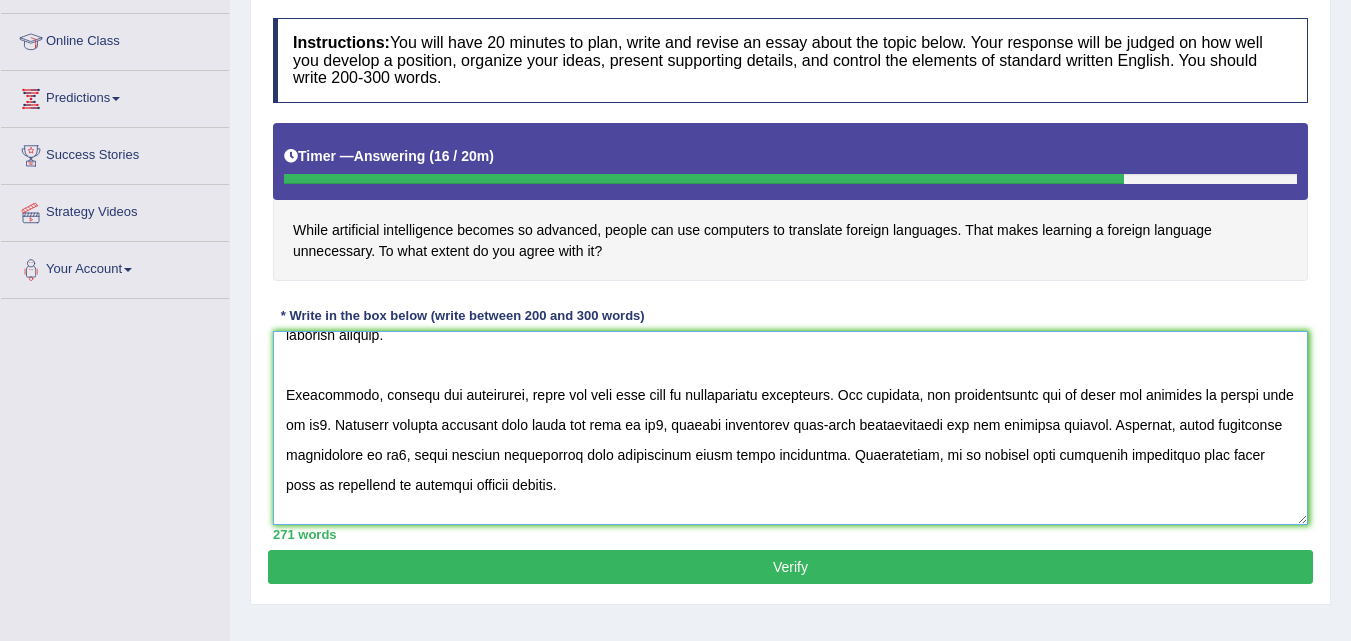 click at bounding box center (790, 428) 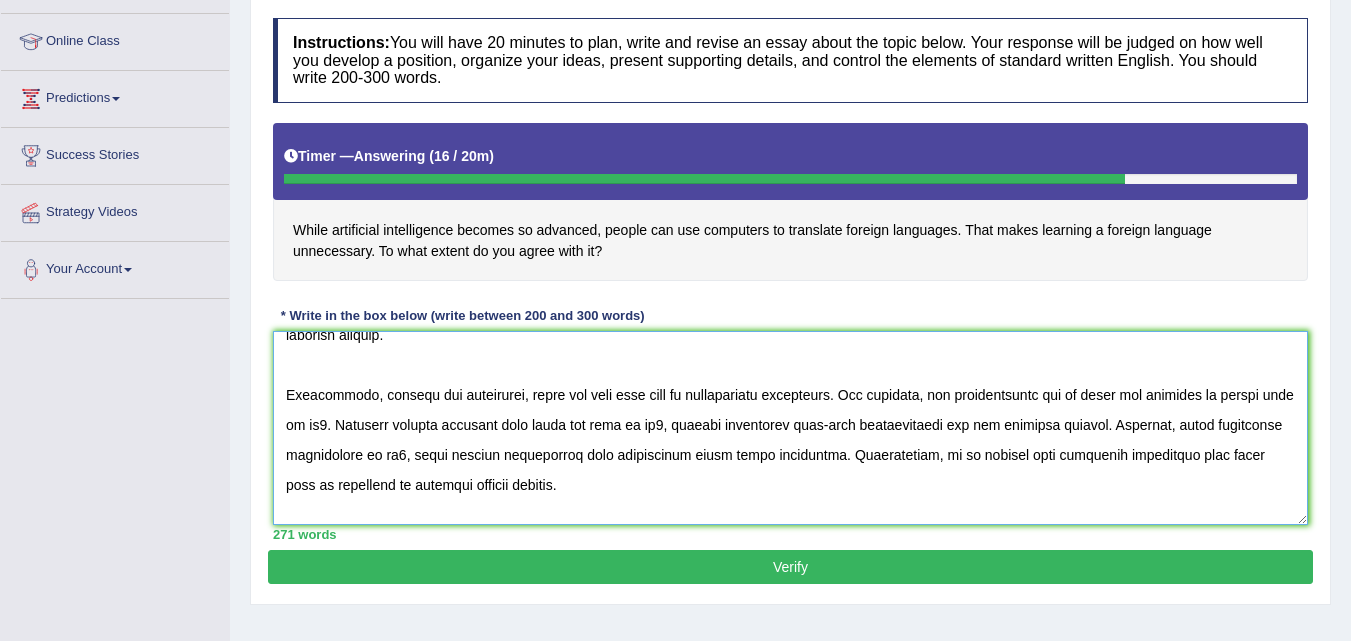 click at bounding box center [790, 428] 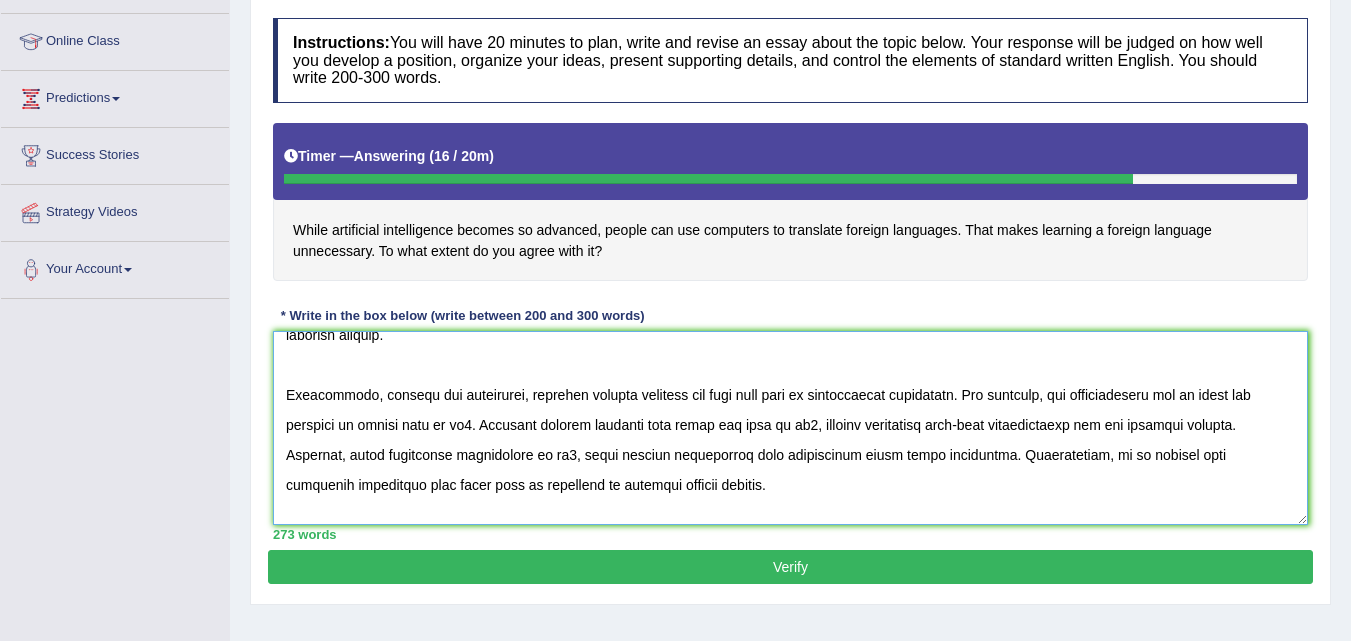 click at bounding box center [790, 428] 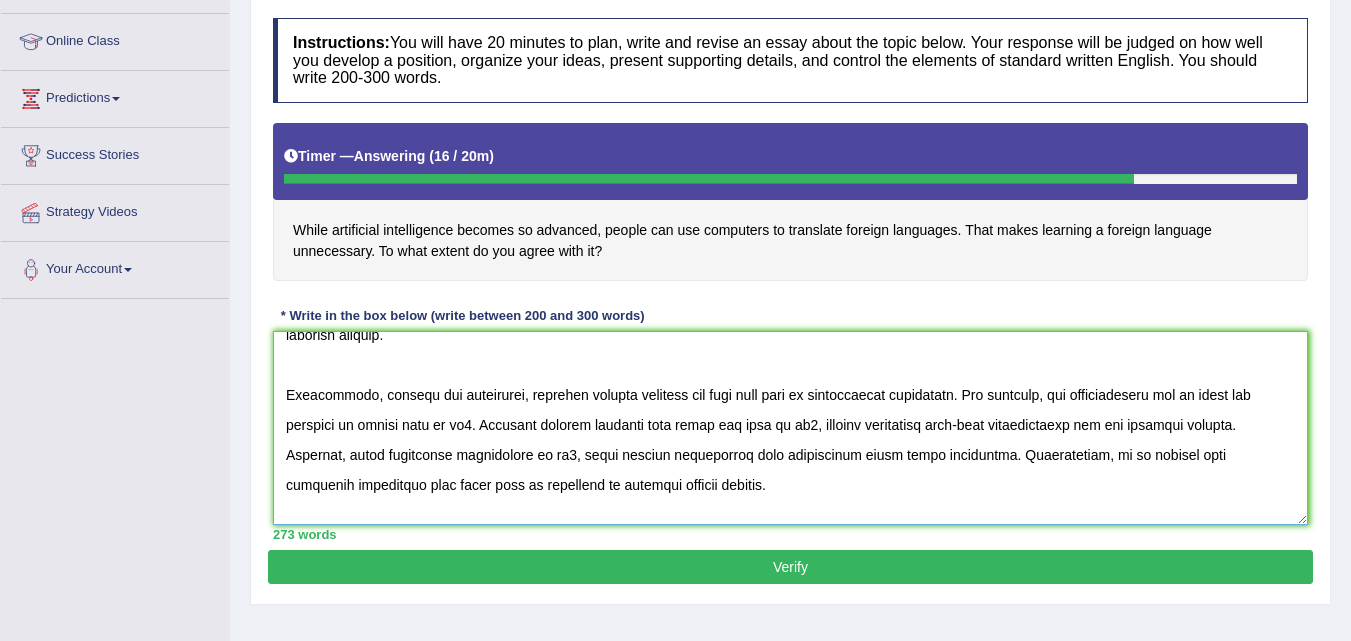 click at bounding box center (790, 428) 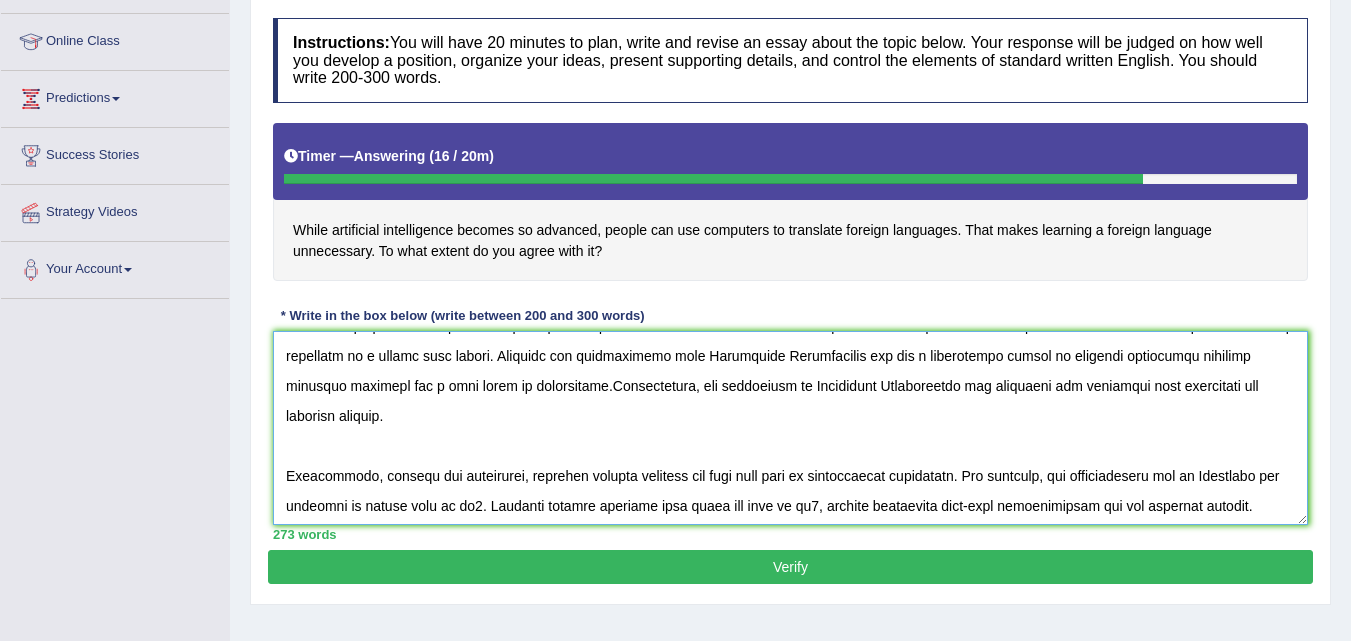 scroll, scrollTop: 168, scrollLeft: 0, axis: vertical 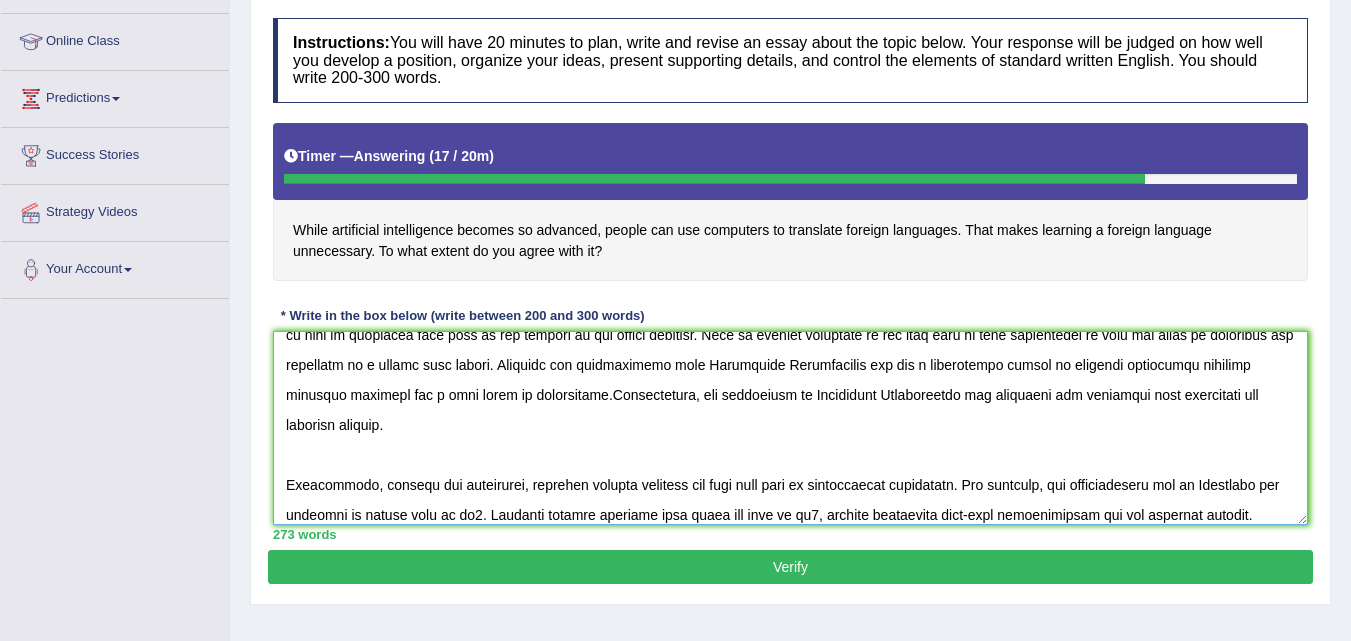 drag, startPoint x: 747, startPoint y: 401, endPoint x: 872, endPoint y: 399, distance: 125.016 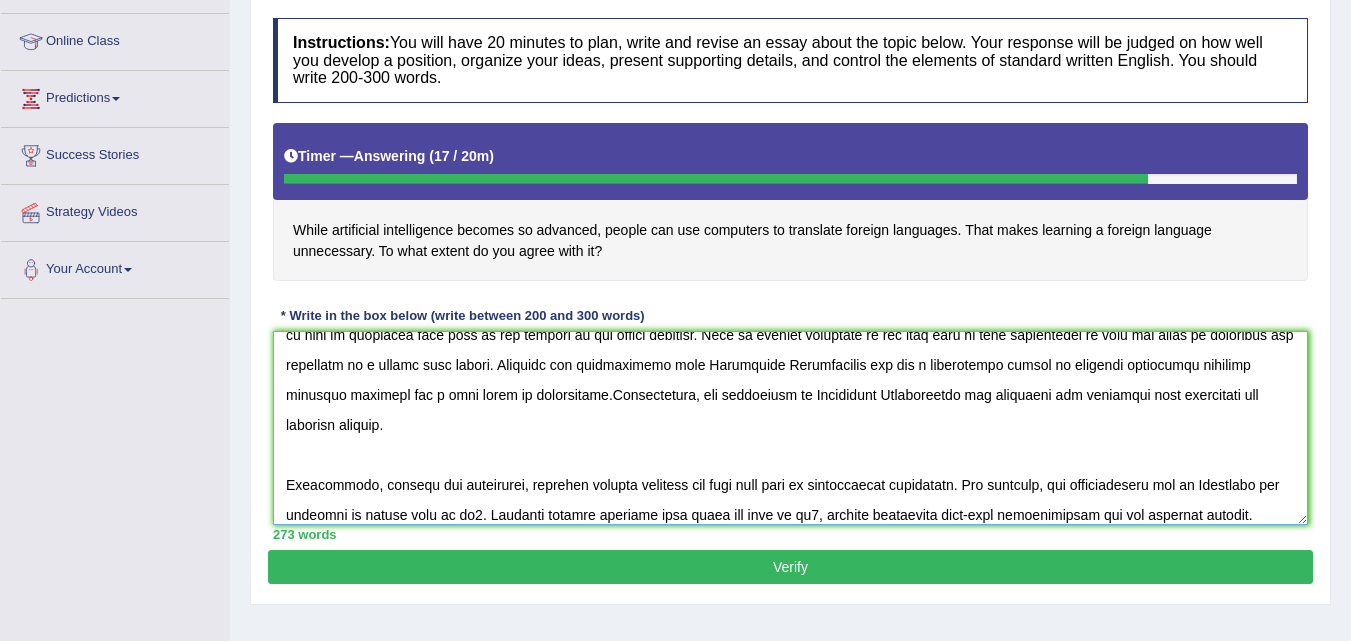 drag, startPoint x: 1205, startPoint y: 457, endPoint x: 1250, endPoint y: 459, distance: 45.044422 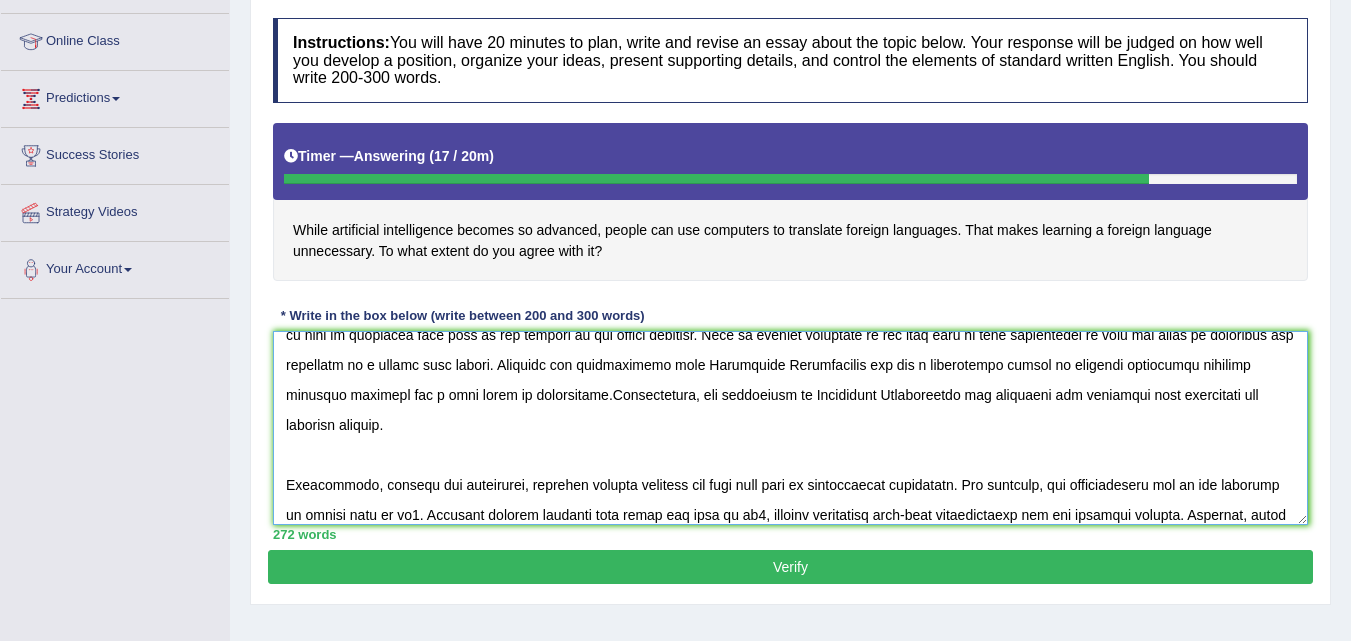 paste on "Artificial Intelligence" 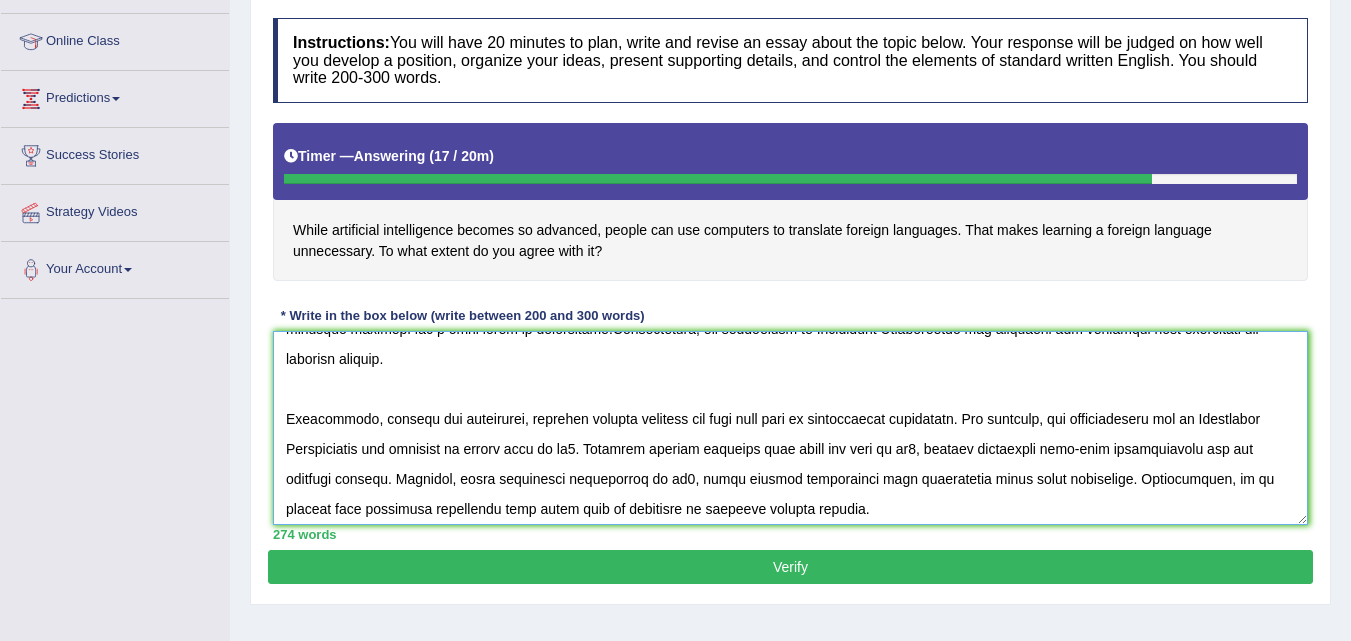 scroll, scrollTop: 244, scrollLeft: 0, axis: vertical 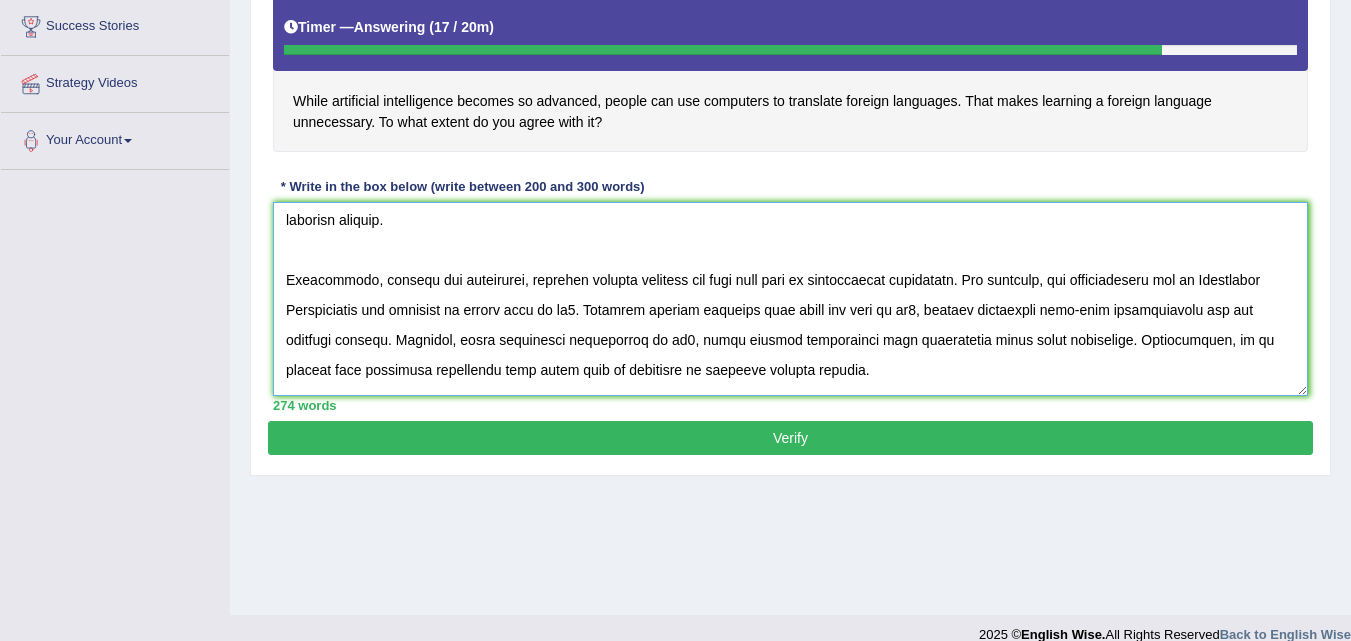 click at bounding box center [790, 299] 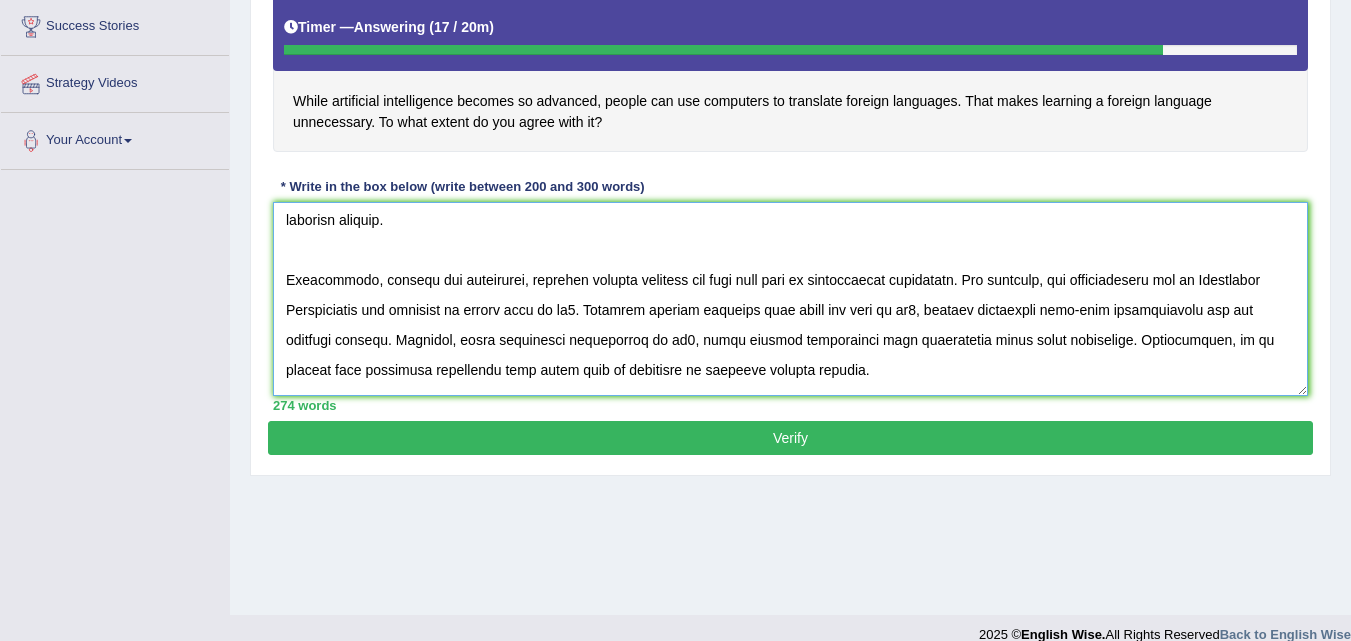 click at bounding box center (790, 299) 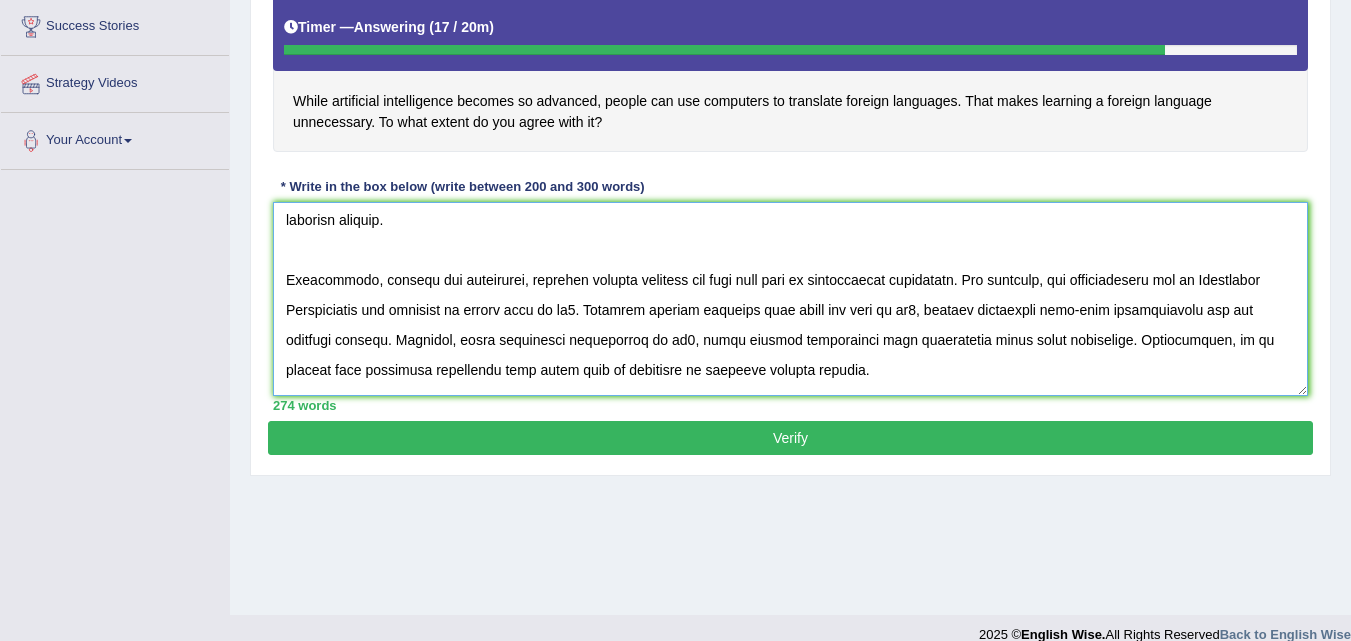 drag, startPoint x: 550, startPoint y: 283, endPoint x: 572, endPoint y: 287, distance: 22.36068 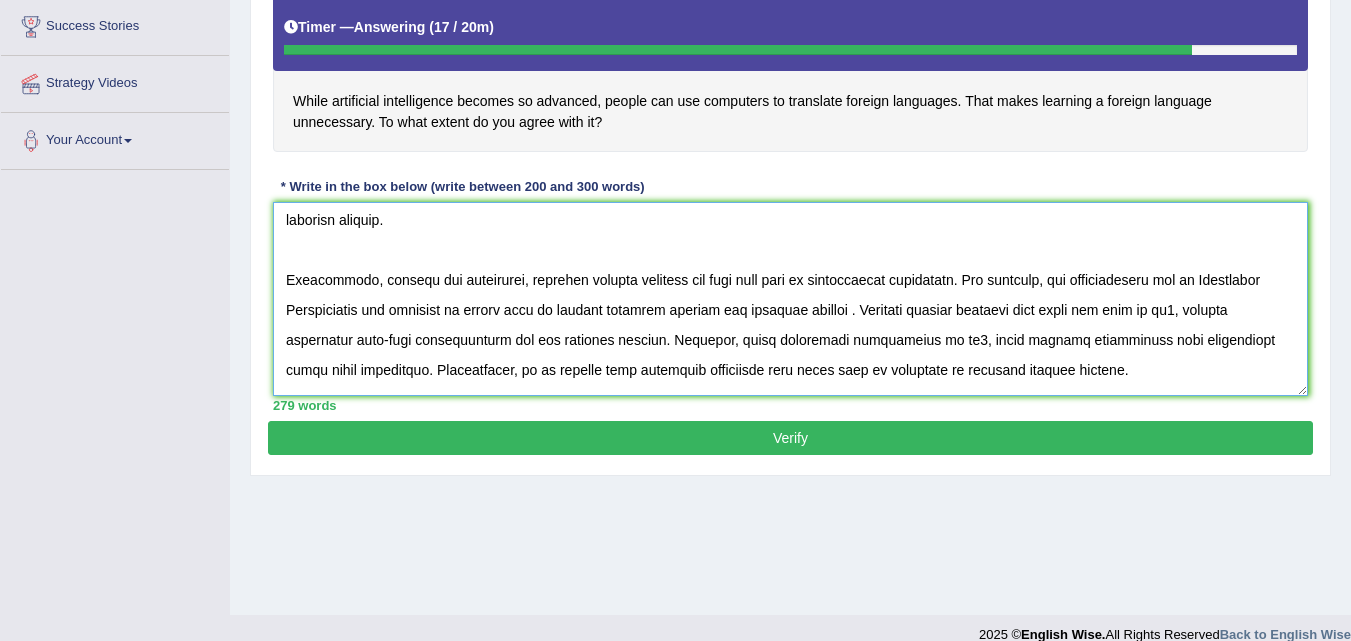 drag, startPoint x: 652, startPoint y: 279, endPoint x: 694, endPoint y: 279, distance: 42 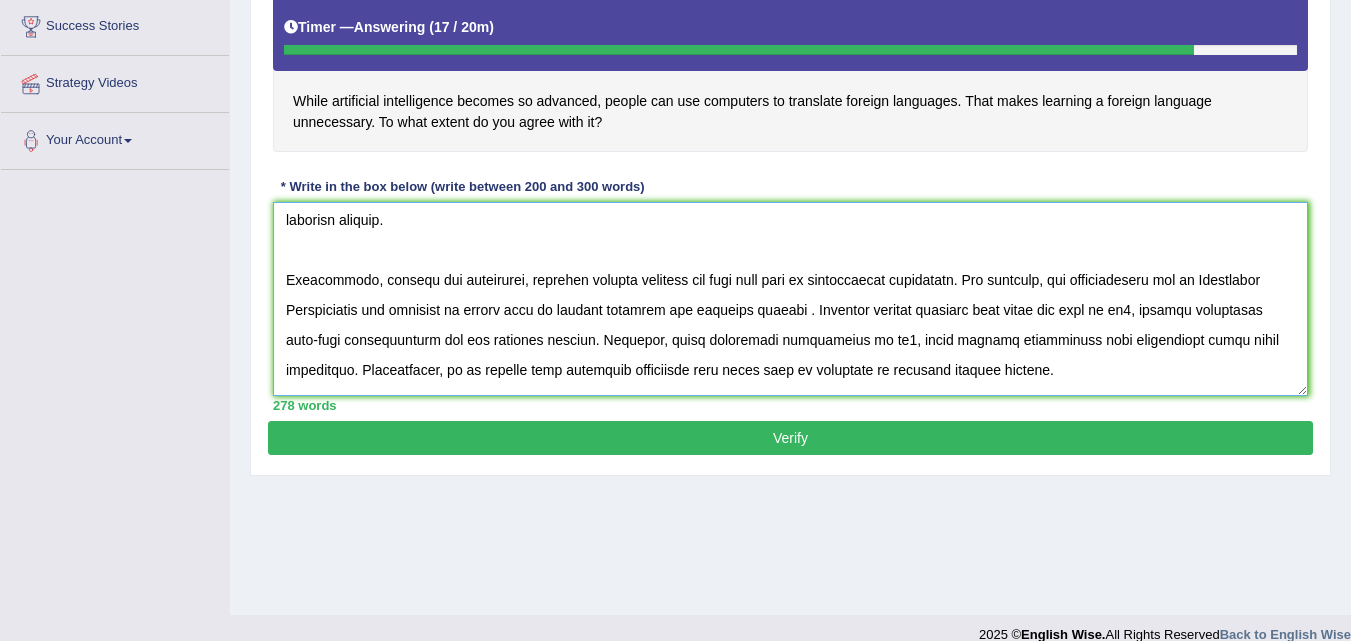 click at bounding box center (790, 299) 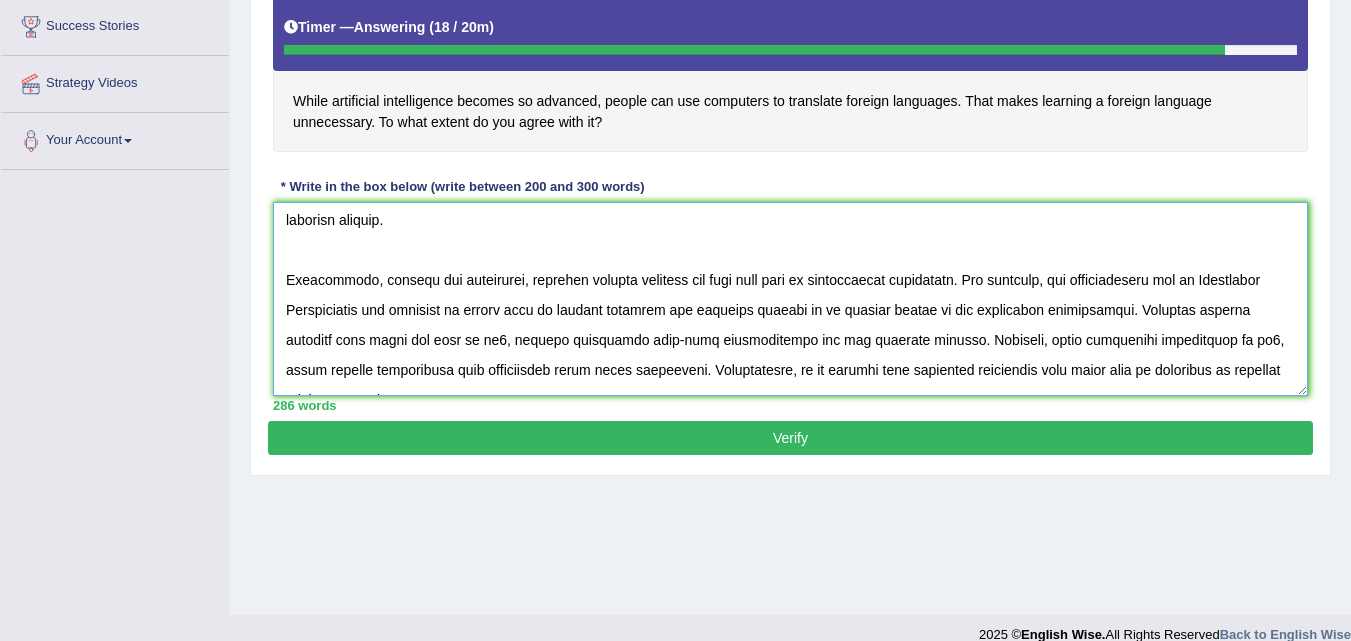 click at bounding box center (790, 299) 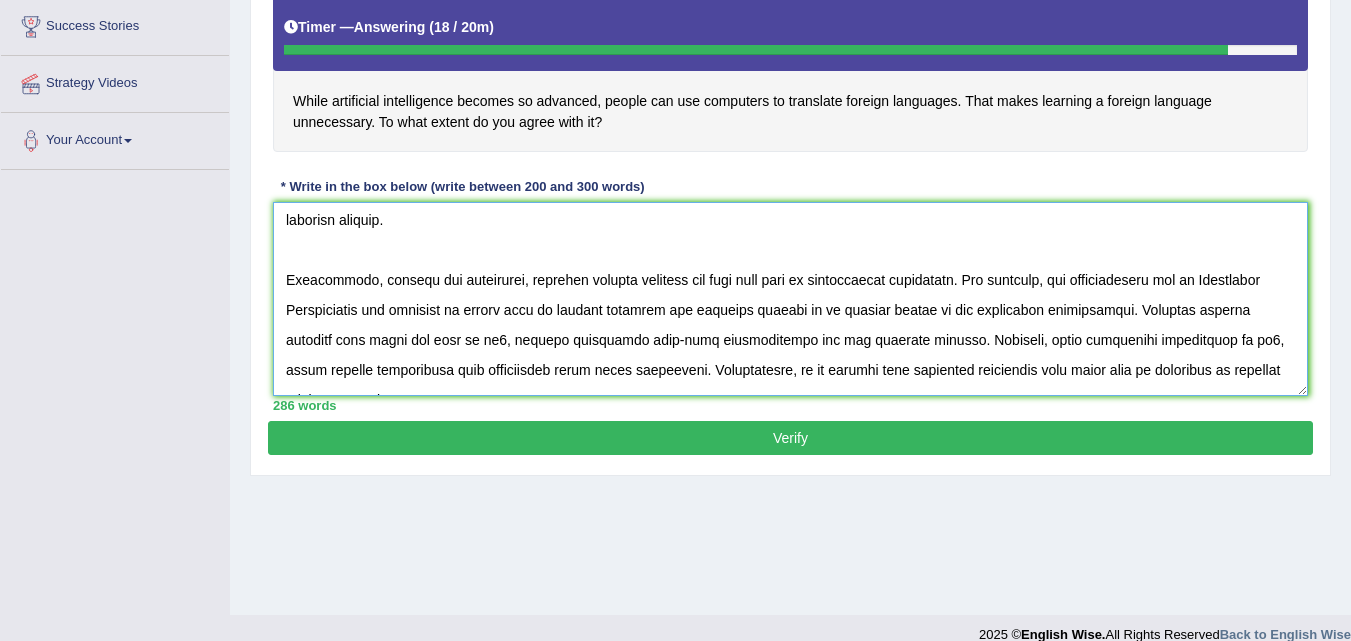 drag, startPoint x: 518, startPoint y: 253, endPoint x: 675, endPoint y: 250, distance: 157.02866 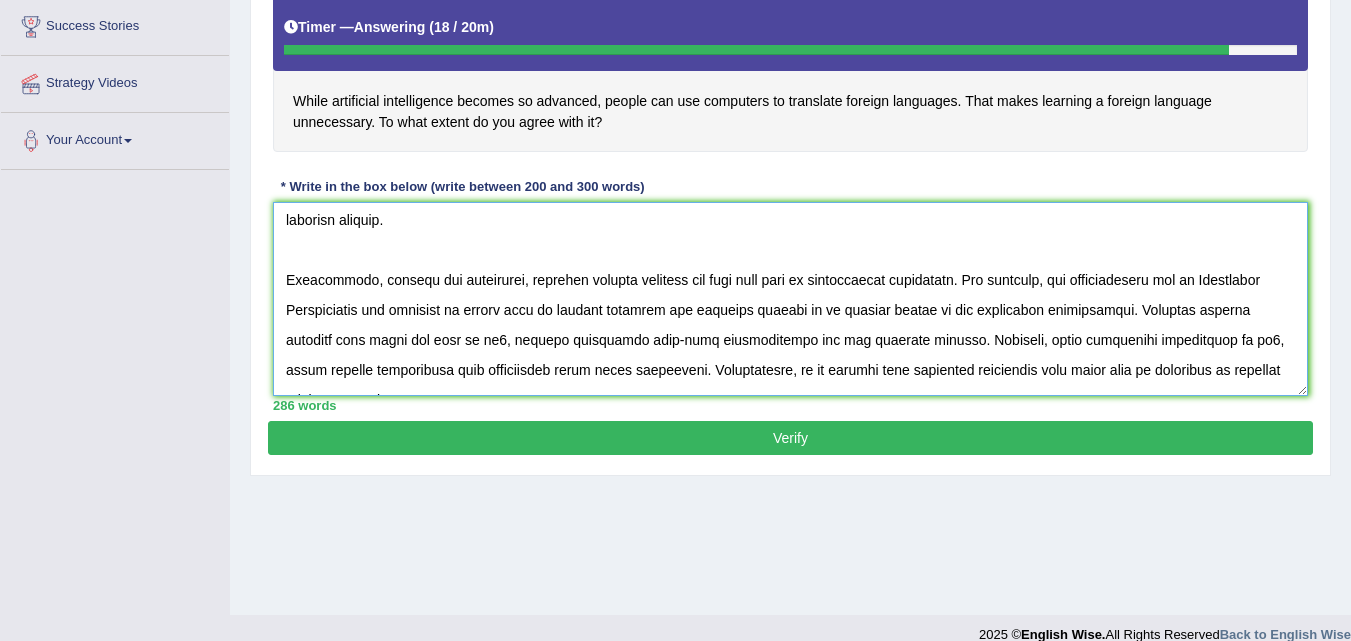 click at bounding box center [790, 299] 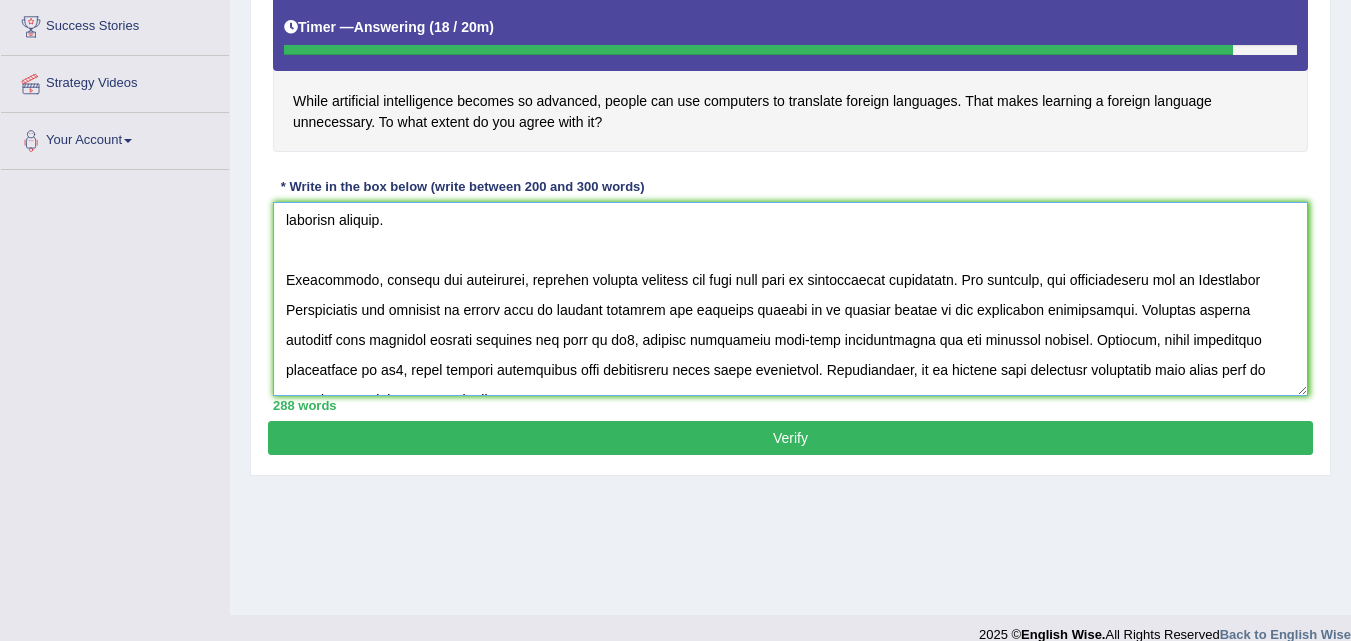 drag, startPoint x: 524, startPoint y: 316, endPoint x: 548, endPoint y: 314, distance: 24.083189 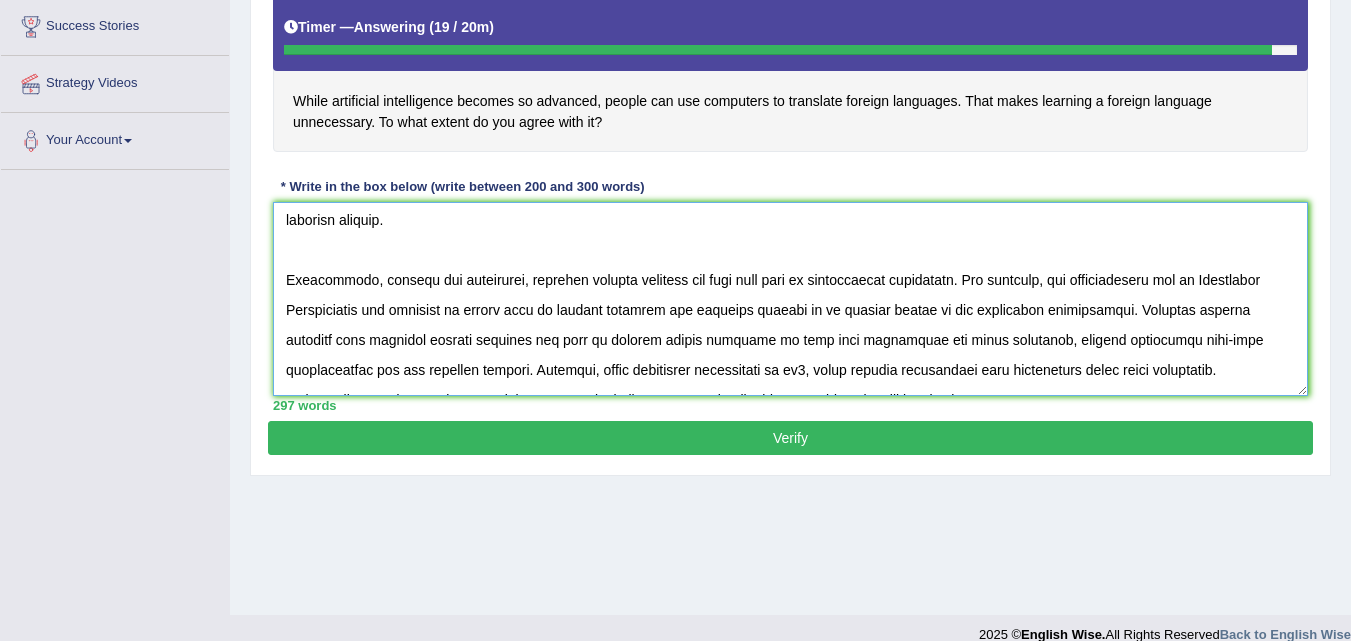 drag, startPoint x: 395, startPoint y: 344, endPoint x: 1078, endPoint y: 339, distance: 683.0183 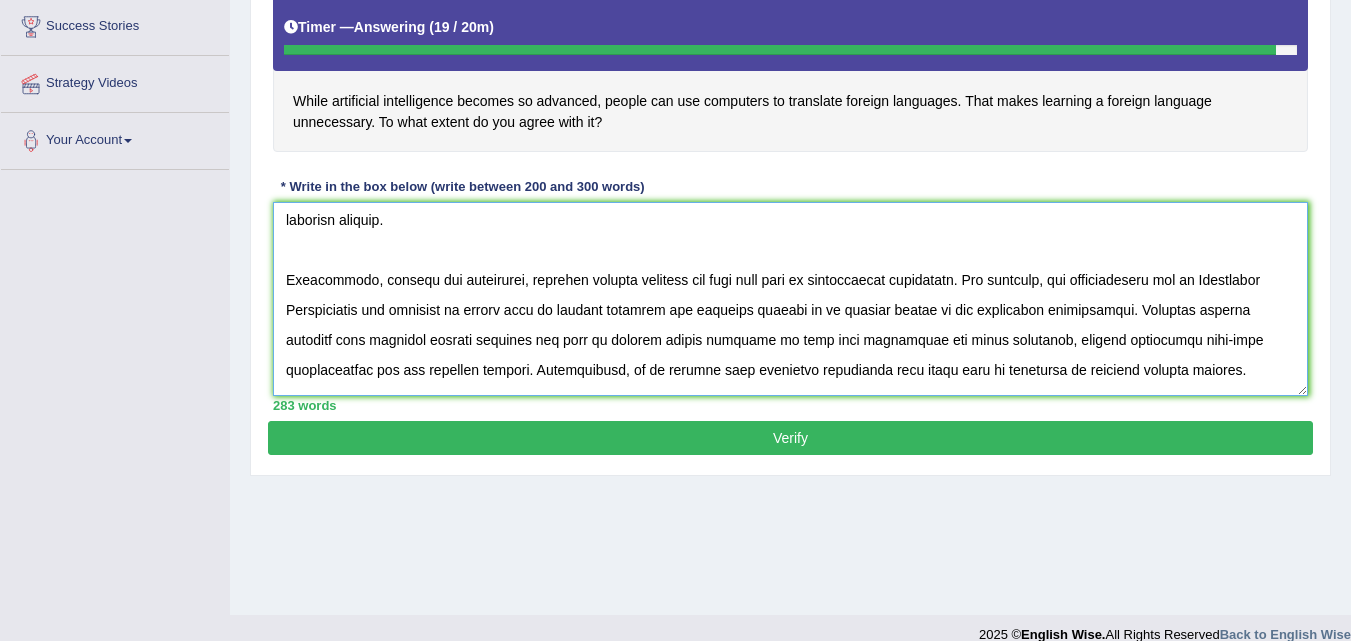 click at bounding box center (790, 299) 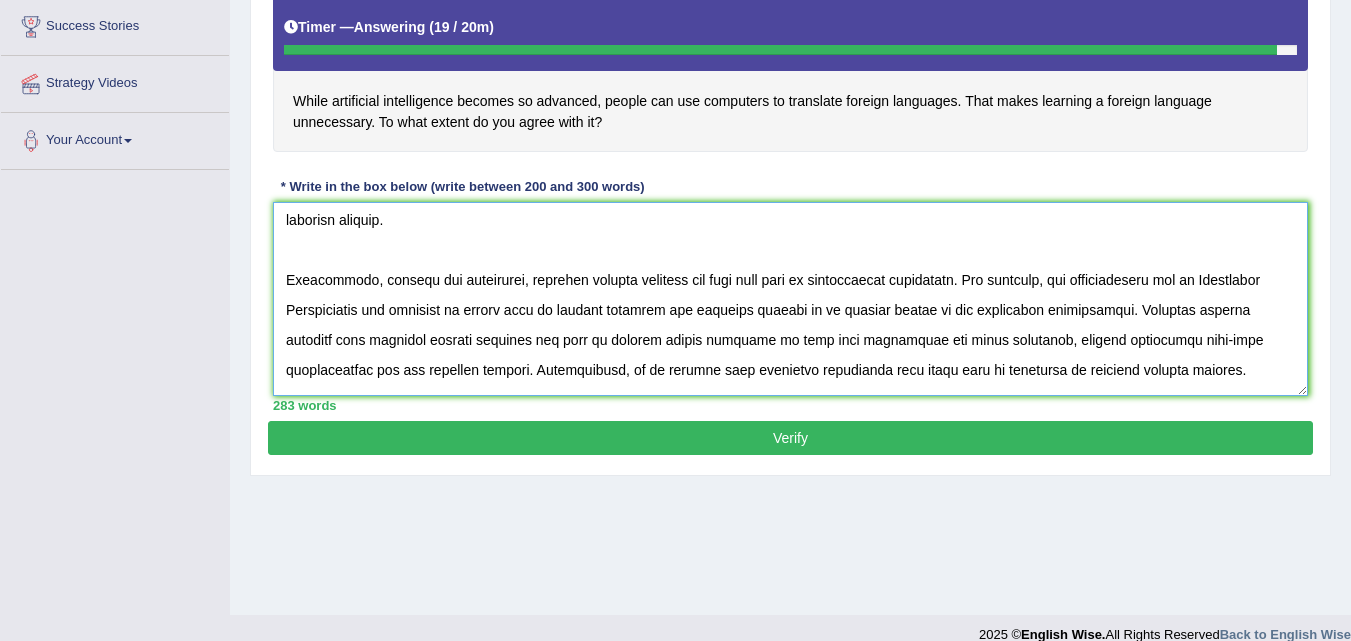 click at bounding box center (790, 299) 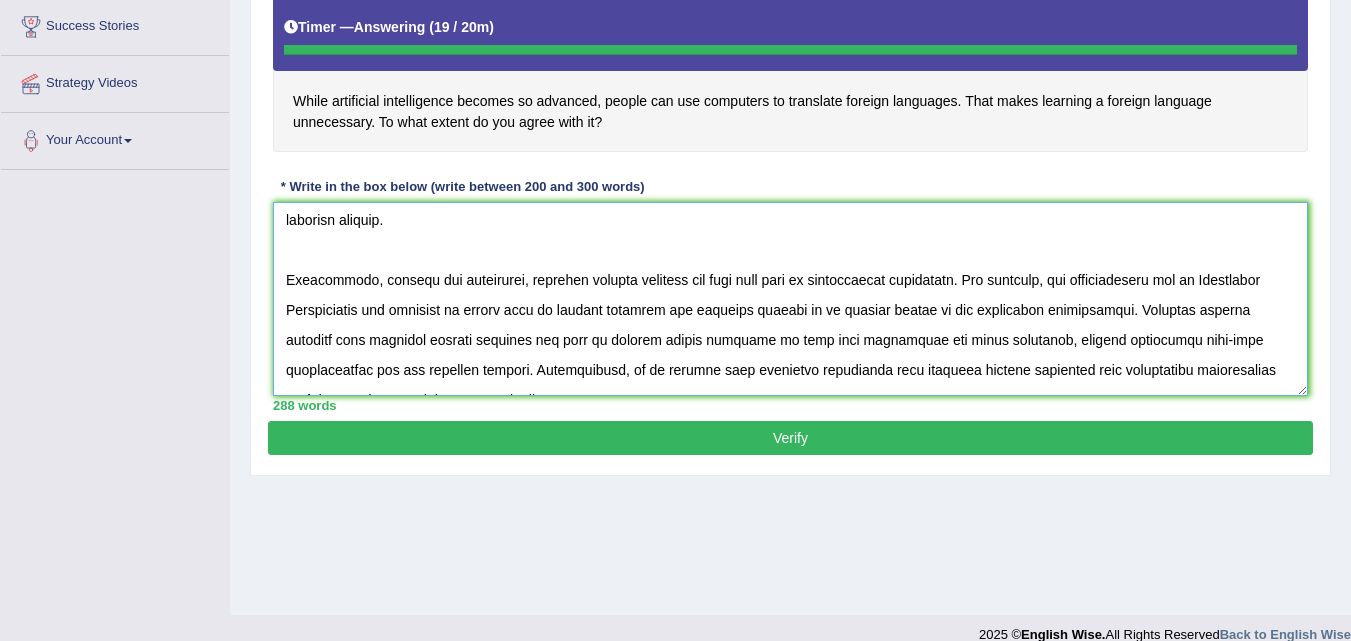 type on "The increasing influence of Artificial Intelligence makes learning foreign language on our lives has ignited numerous discussions. This matter is particularly pertinent due to its effects on both individuals and communities. In this Artificial Intelligence makes learning foreign language, I will examine the advantages and disadvantages of Artificial Intelligence and their implications for society.
One of the primary advantages of learning foreign language lies in its significant enhancement of easy to learn with the use of artificial intelligence as it used to translate even when we are talking in our native language. This is further supported by the fact that it also contributes to gain the scope of acquiring new languages in a effort less manner. Research has demonstrated that Artificial Intelligence has had a substantial impact on learning techniques yielding positive outcomes for a wide range of individuals.Consequently, the advantages of Artificial Intelligence are essential for promoting both indivi..." 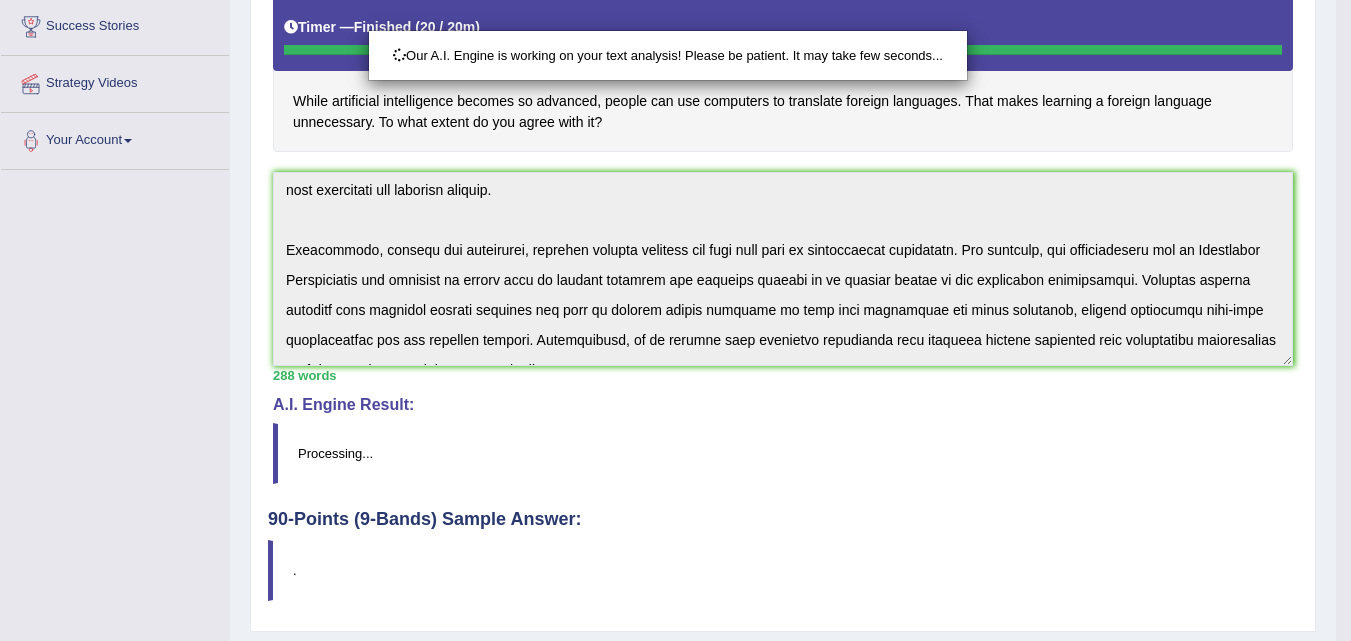scroll, scrollTop: 274, scrollLeft: 0, axis: vertical 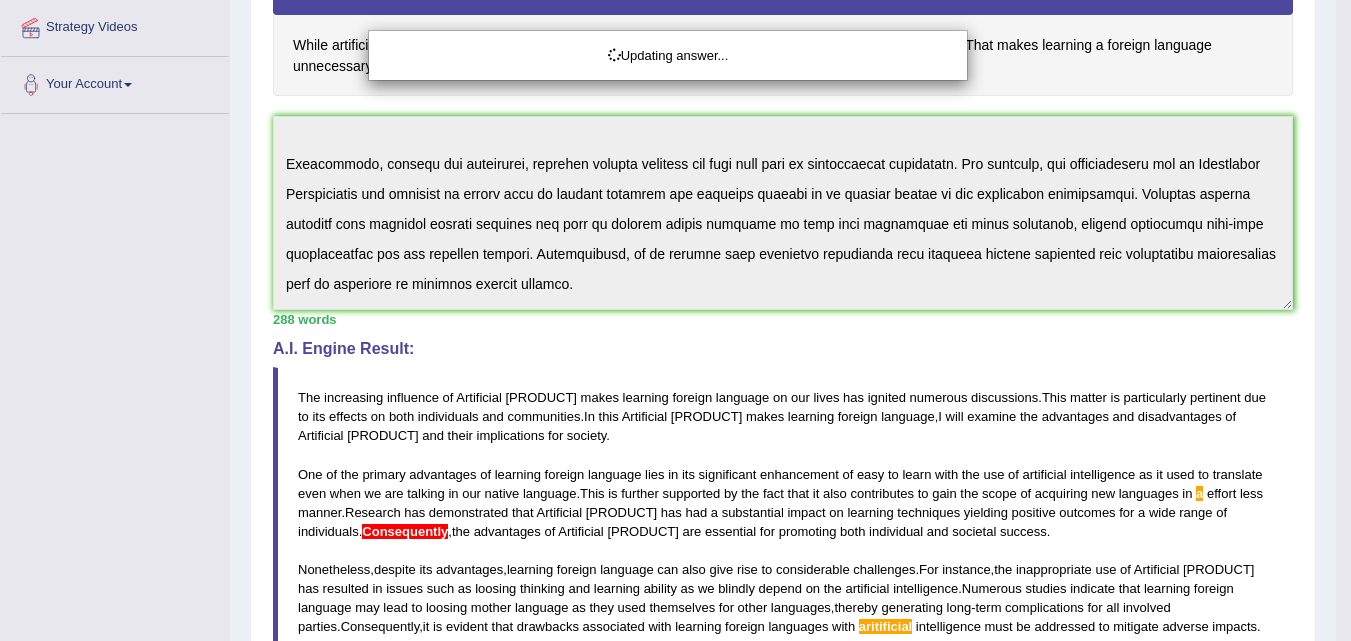 drag, startPoint x: 1365, startPoint y: 309, endPoint x: 1361, endPoint y: 458, distance: 149.05368 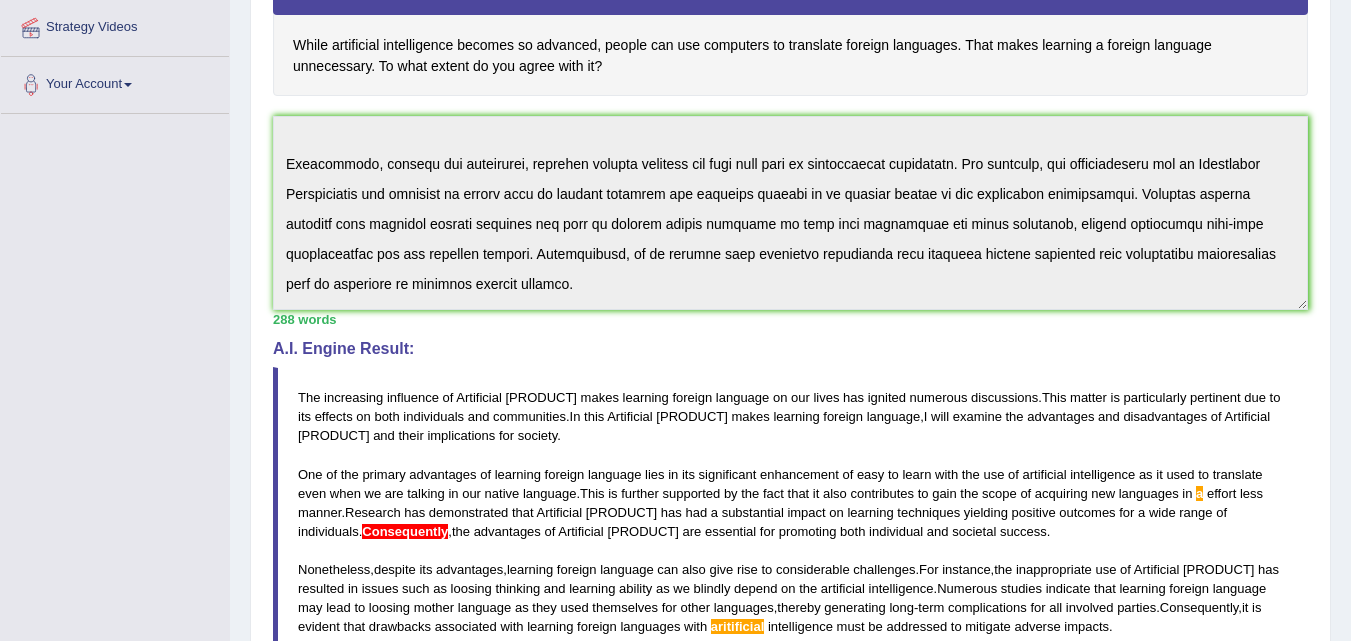 scroll, scrollTop: 244, scrollLeft: 0, axis: vertical 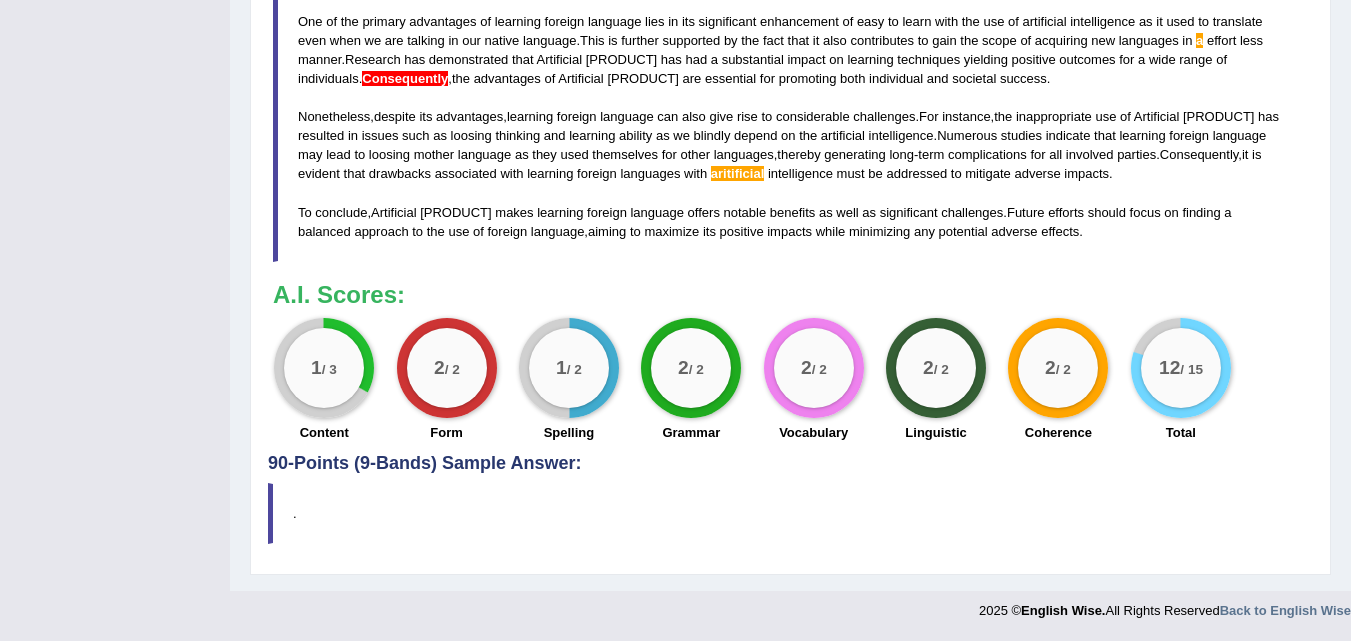 click on "Consequently" at bounding box center (1199, 154) 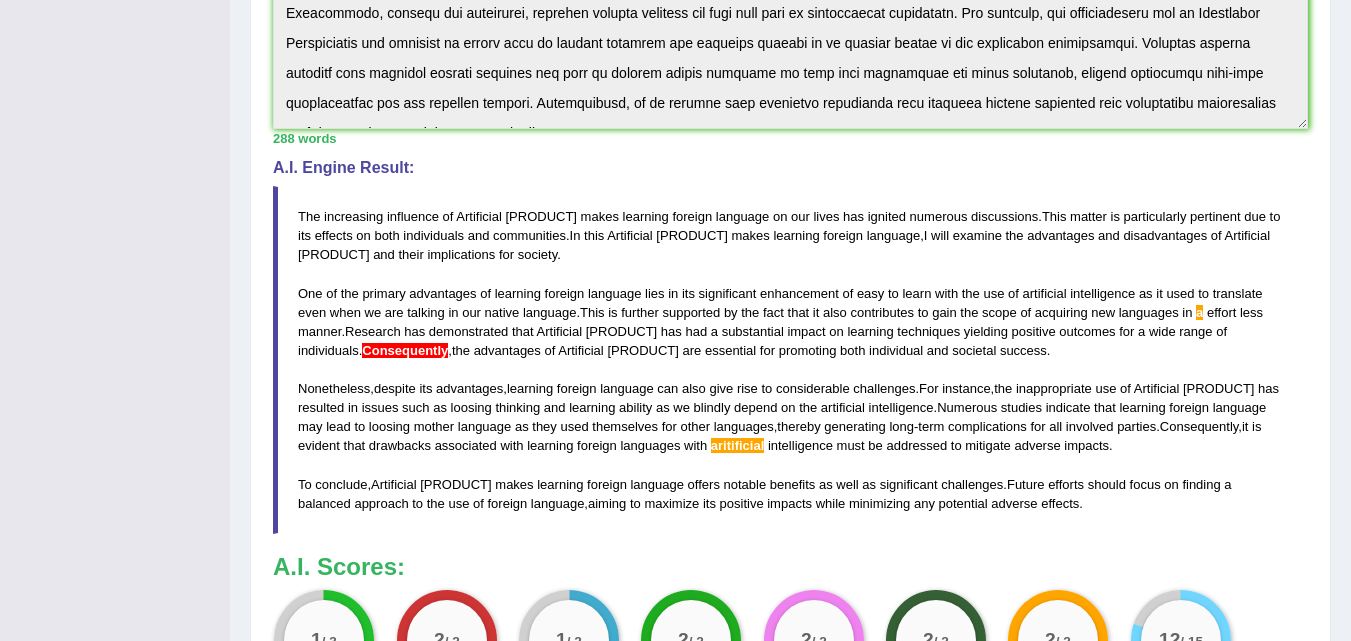 scroll, scrollTop: 607, scrollLeft: 0, axis: vertical 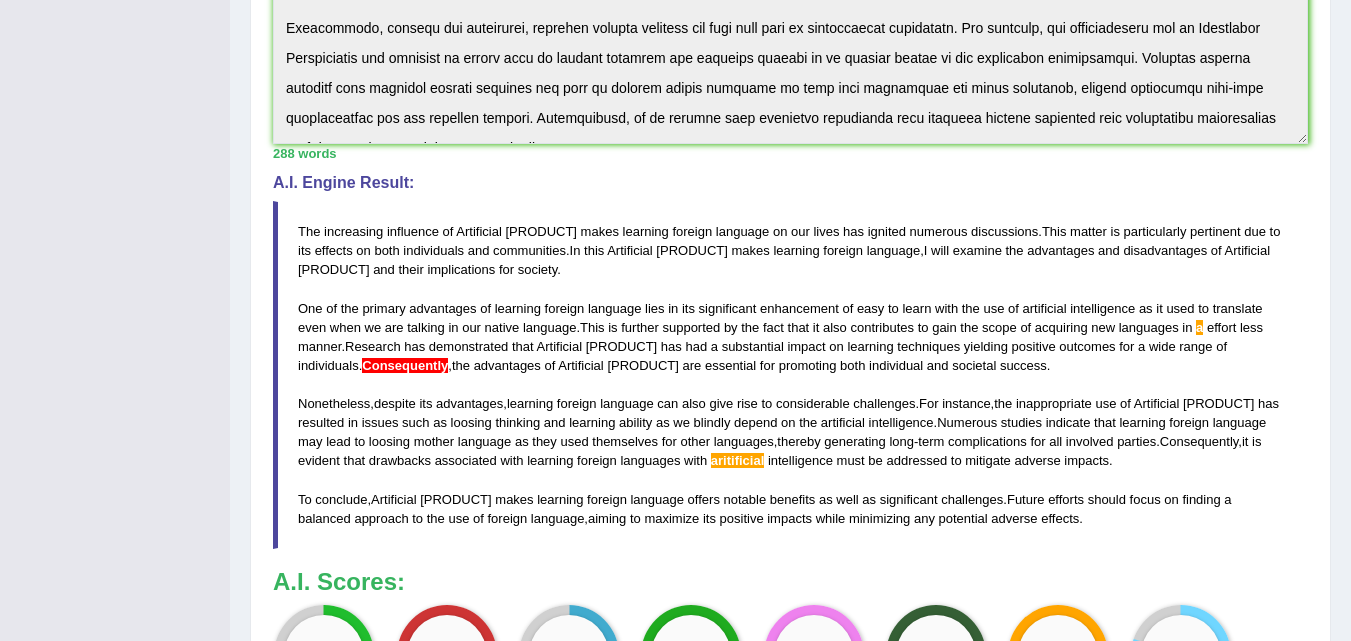 drag, startPoint x: 304, startPoint y: 226, endPoint x: 1263, endPoint y: 410, distance: 976.4922 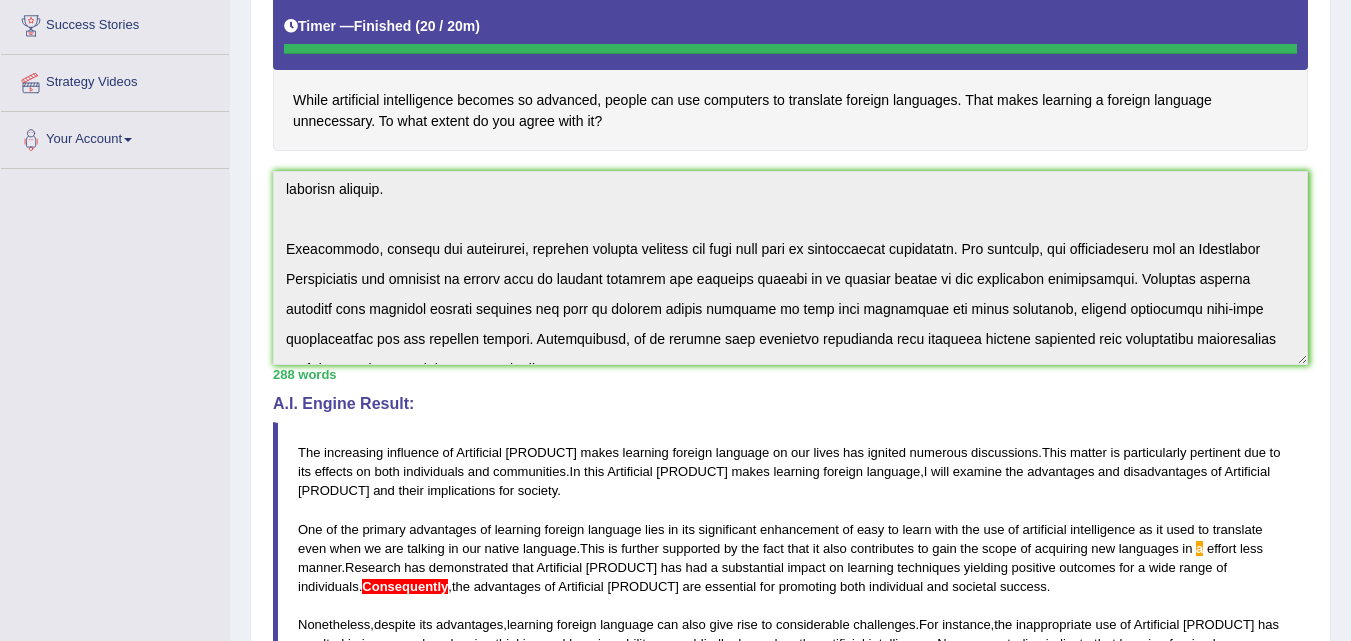 scroll, scrollTop: 376, scrollLeft: 0, axis: vertical 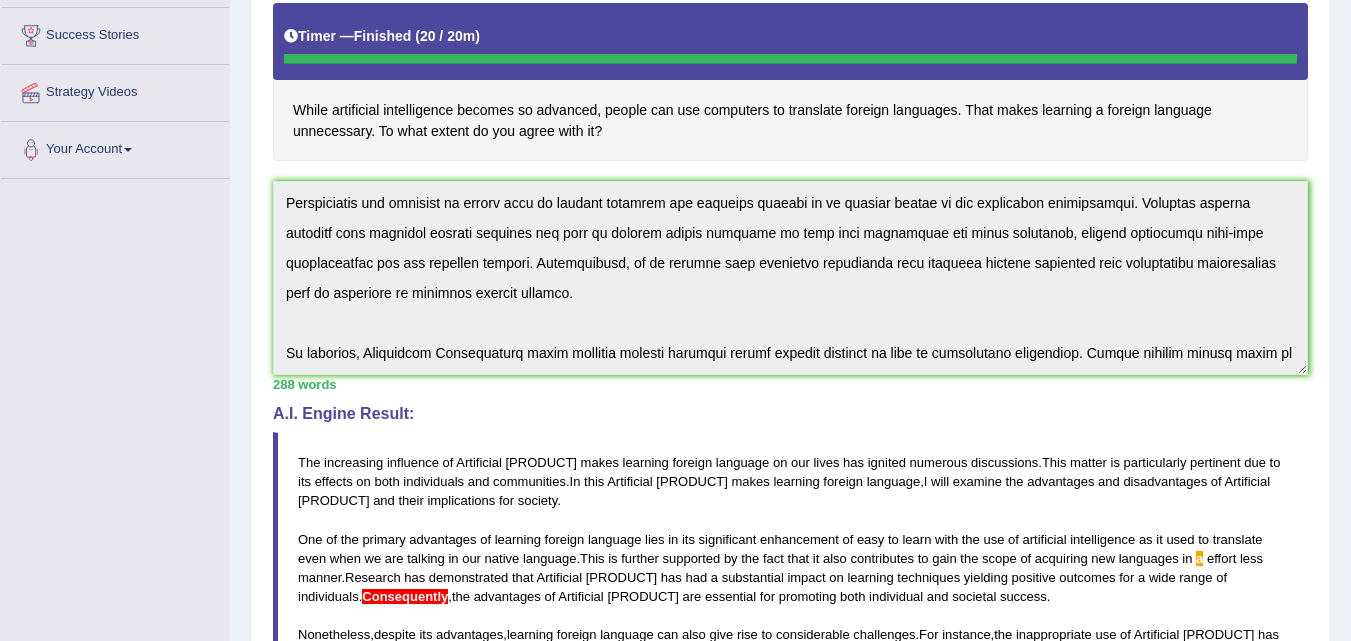 click on "Toggle navigation
Home
Practice Questions   Speaking Practice Read Aloud
Repeat Sentence
Describe Image
Re-tell Lecture
Answer Short Question
Summarize Group Discussion
Respond To A Situation
Writing Practice  Summarize Written Text
Write Essay
Reading Practice  Reading & Writing: Fill In The Blanks
Choose Multiple Answers
Re-order Paragraphs
Fill In The Blanks
Choose Single Answer
Listening Practice  Summarize Spoken Text
Highlight Incorrect Words
Highlight Correct Summary
Select Missing Word
Choose Single Answer
Choose Multiple Answers
Fill In The Blanks
Write From Dictation
Pronunciation
Tests
Take Mock Test" at bounding box center [675, -56] 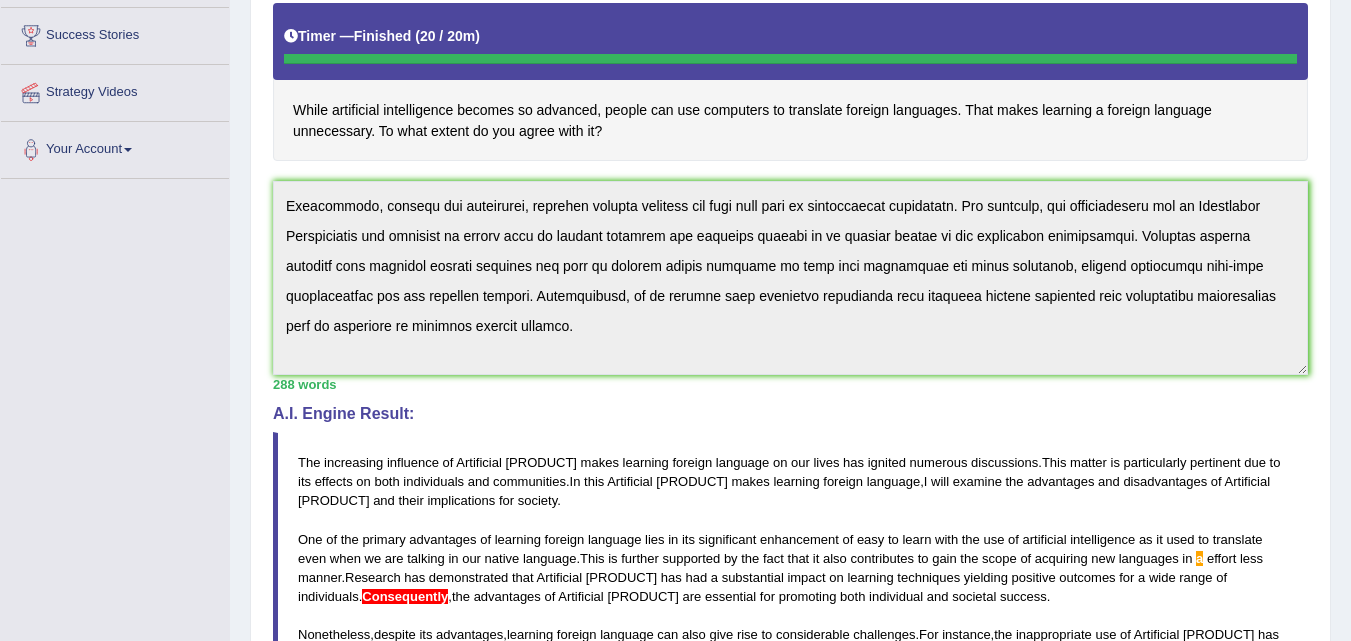 scroll, scrollTop: 330, scrollLeft: 0, axis: vertical 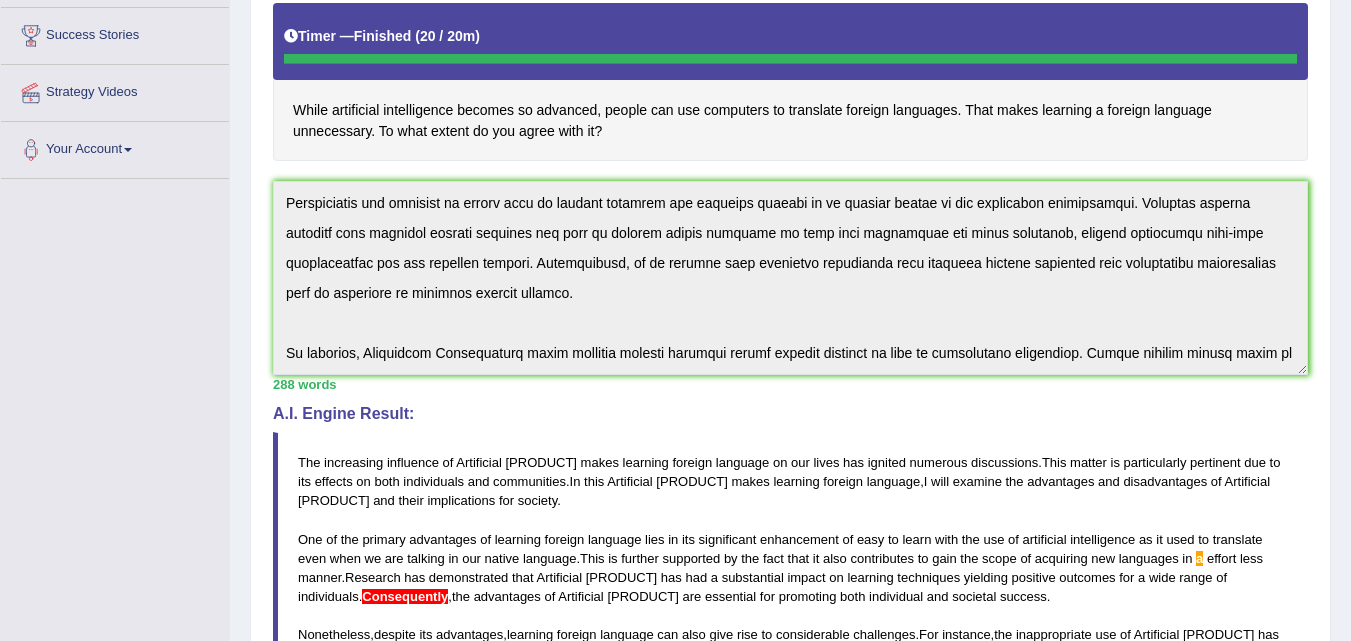 click on "Instructions:  You will have 20 minutes to plan, write and revise an essay about the topic below. Your response will be judged on how well you develop a position, organize your ideas, present supporting details, and control the elements of standard written English. You should write 200-300 words.
Timer —  Finished   ( 20 / 20m ) Skip While artificial intelligence becomes so advanced, people can use computers to translate foreign languages. That makes learning a foreign language unnecessary. To what extent do you agree with it? * Write in the box below (write between 200 and 300 words) 288 words Written Keywords:  artificial  intelligence  use  translate  foreign  languages  makes  learning  it  language  impact  society A.I. Engine Result: The   increasing   influence   of   Artificial   Intelligence   makes   learning   foreign   language   on   our   lives   has   ignited   numerous   discussions .  This   matter   is   particularly   pertinent   due   to   its   effects   on   both     and" at bounding box center [790, 429] 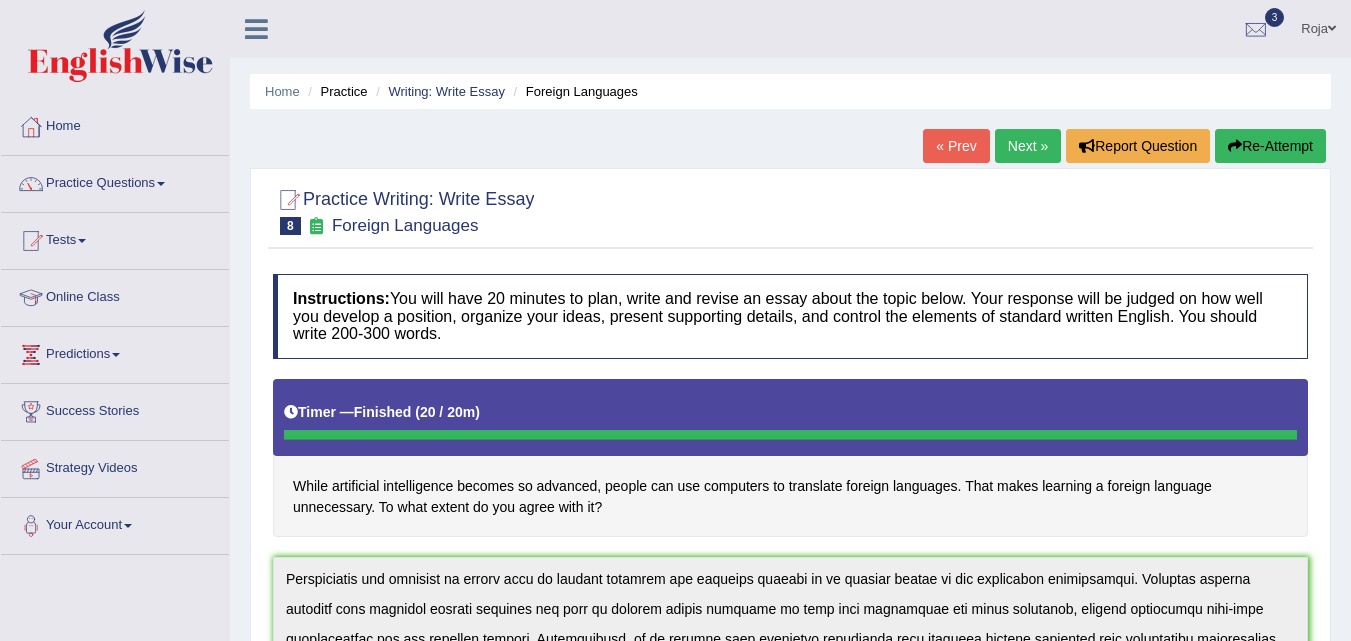 click on "Re-Attempt" at bounding box center [1270, 146] 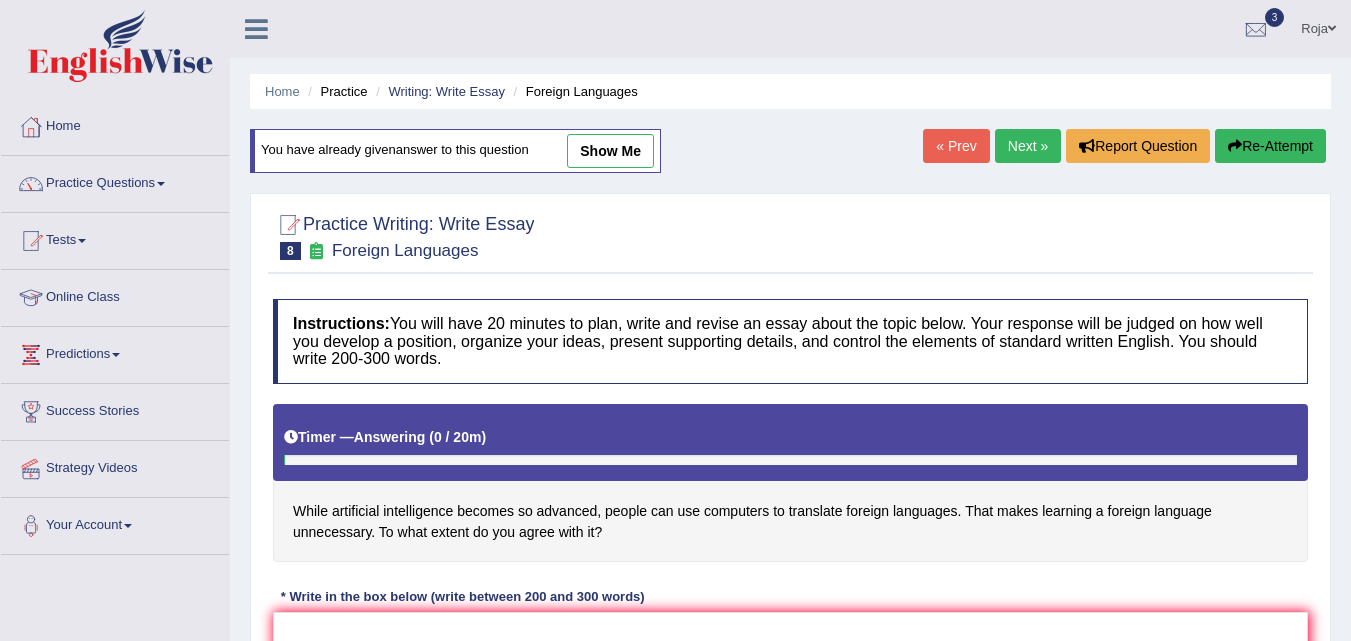 scroll, scrollTop: 0, scrollLeft: 0, axis: both 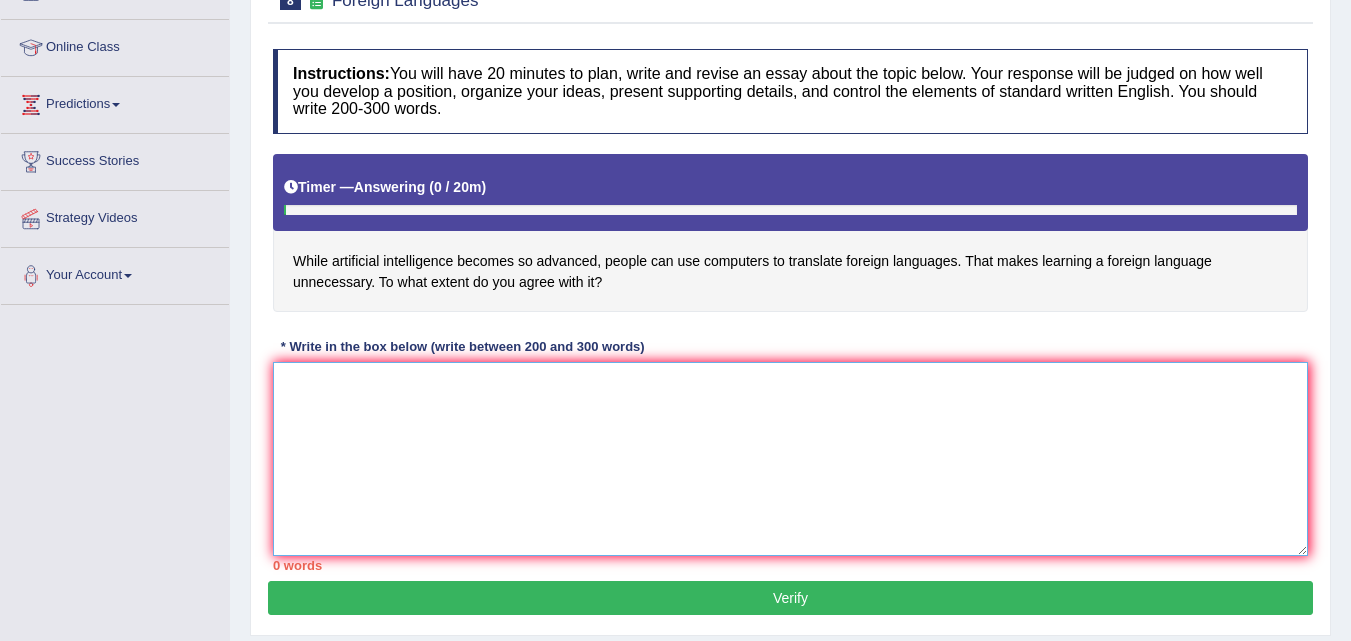 click at bounding box center (790, 459) 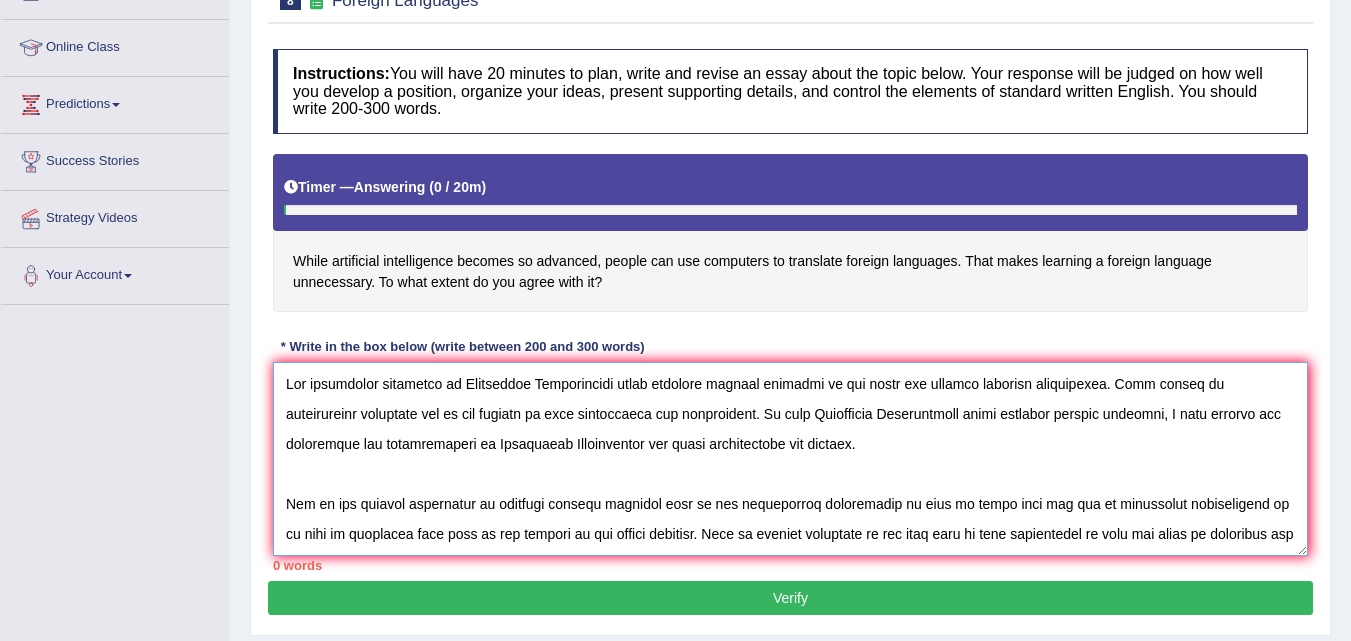 scroll, scrollTop: 317, scrollLeft: 0, axis: vertical 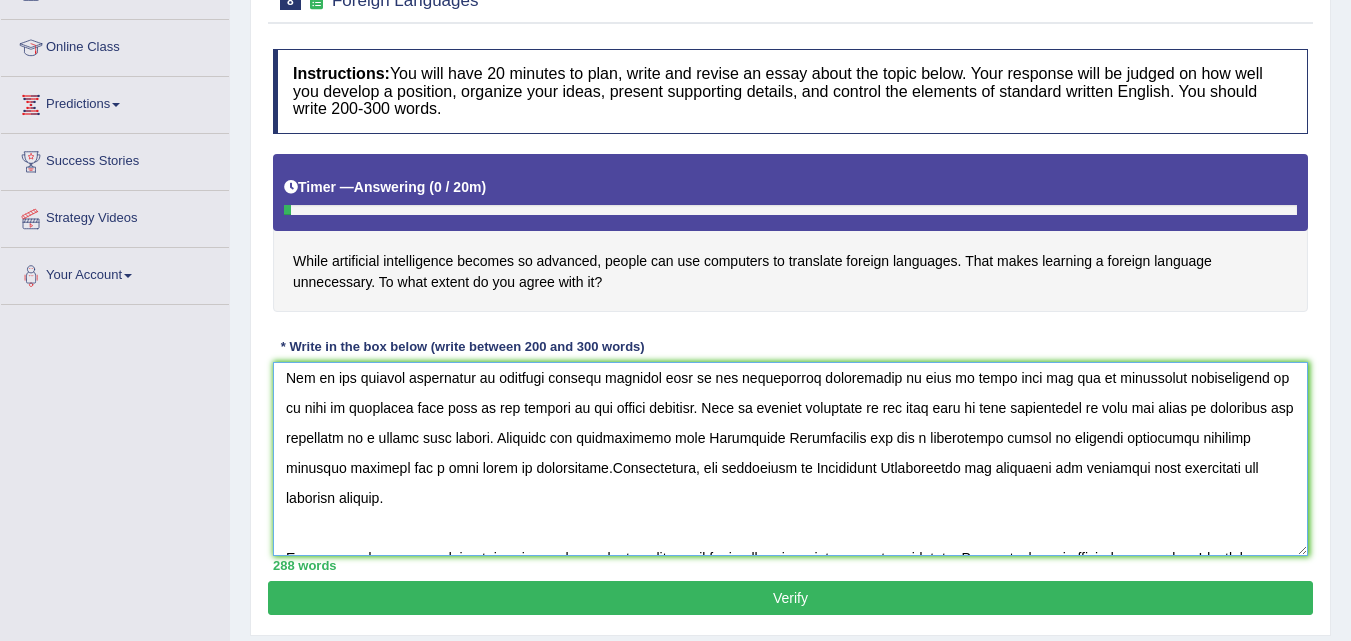 click at bounding box center [790, 459] 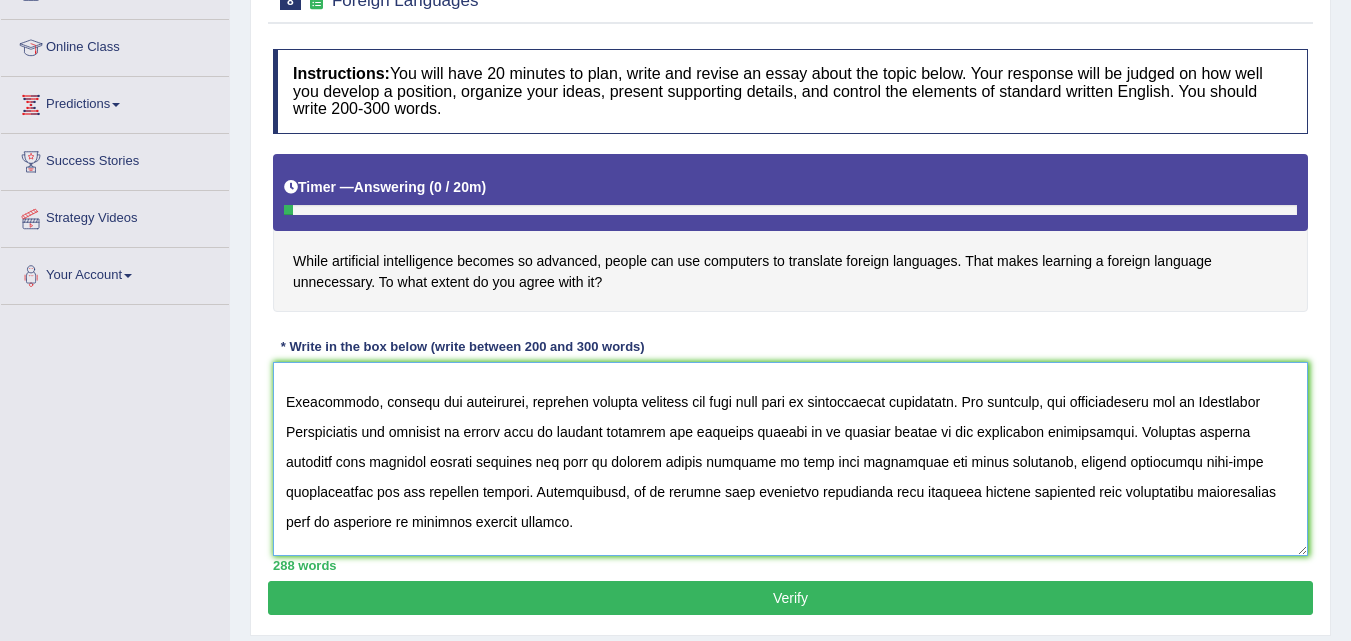 scroll, scrollTop: 319, scrollLeft: 0, axis: vertical 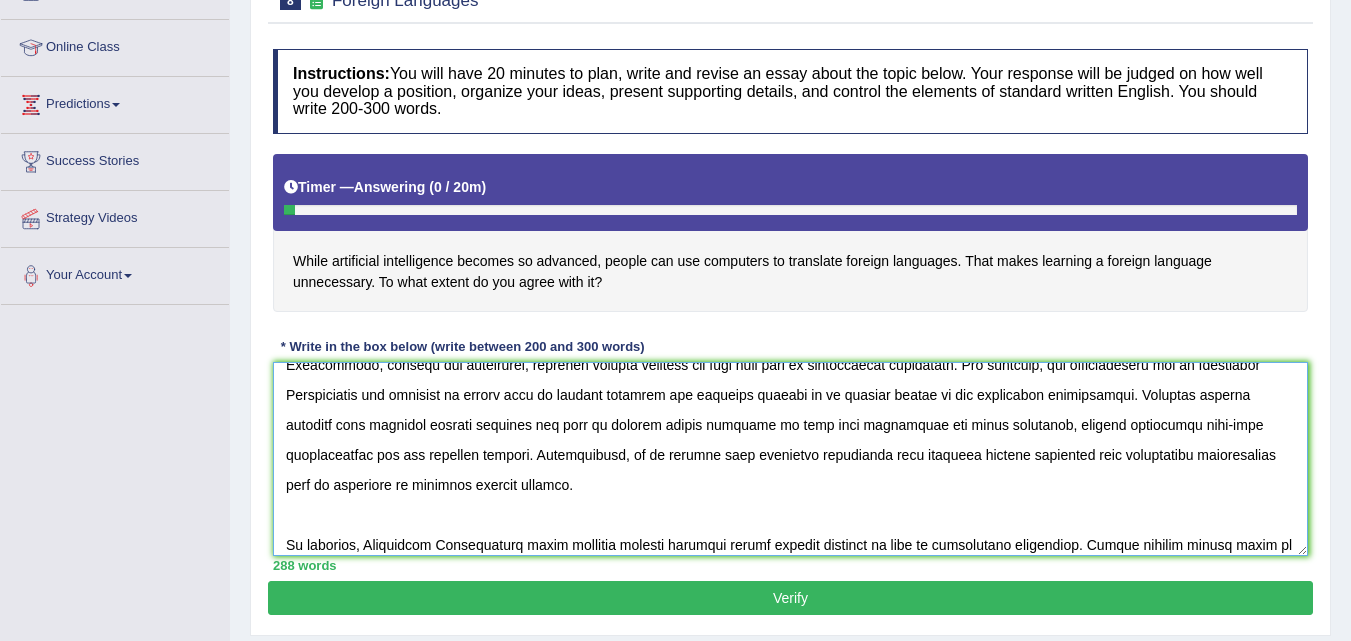 click at bounding box center (790, 459) 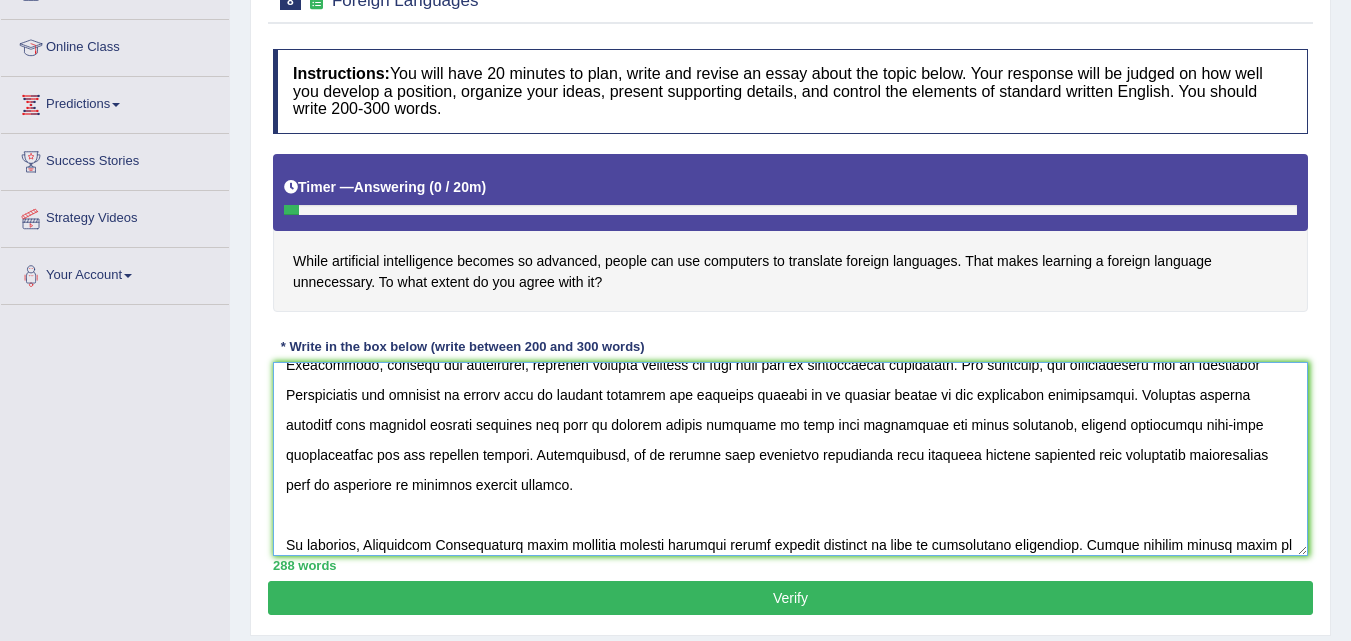 type on "The increasing influence of Artificial Intelligence makes learning foreign language on our lives has ignited numerous discussions. This matter is particularly pertinent due to its effects on both individuals and communities. In this Artificial Intelligence makes learning foreign language, I will examine the advantages and disadvantages of Artificial Intelligence and their implications for society.
One of the primary advantages of learning foreign language lies in its significant enhancement of easy to learn with the use of artificial intelligence as it used to translate even when we are talking in our native language. This is further supported by the fact that it also contributes to gain the scope of acquiring new languages in a effort less manner. Research has demonstrated that Artificial Intelligence has had a substantial impact on learning techniques yielding positive outcomes for a wide range of individuals. Consequently, the advantages of Artificial Intelligence are essential for promoting both indiv..." 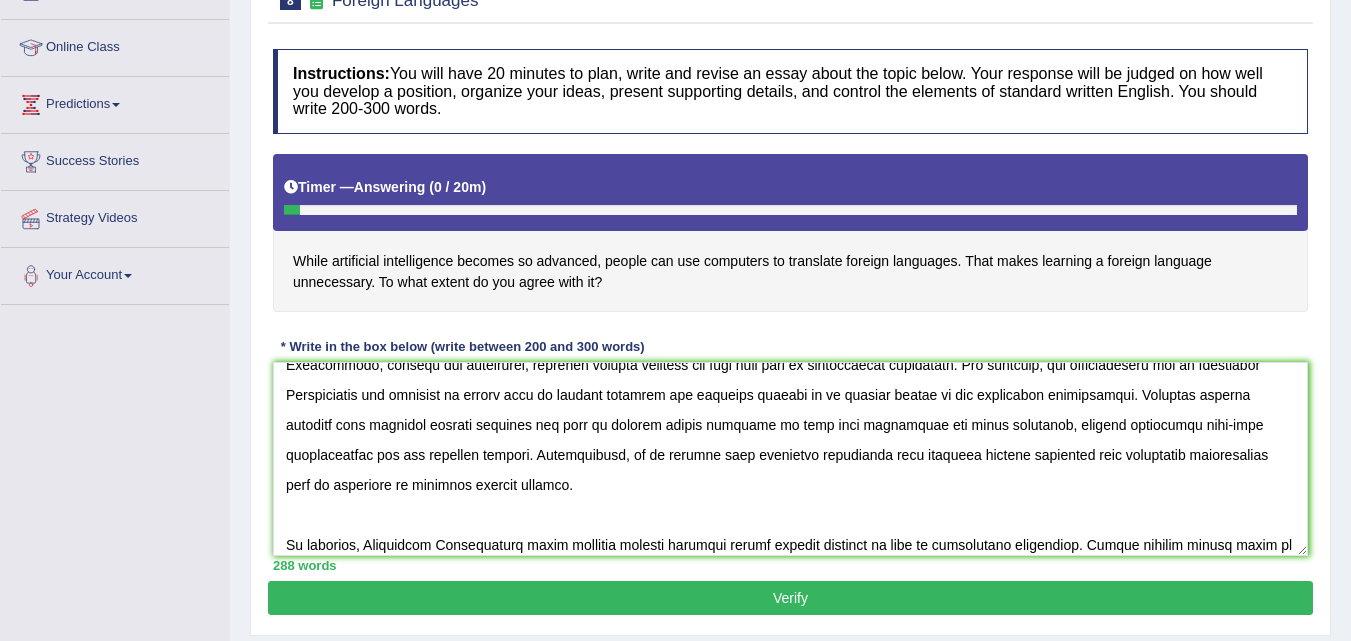 click on "Instructions: You will have 20 minutes to plan, write and revise an essay about the topic below. Your response will be judged on how well you develop a position, organize your ideas, present supporting details, and control the elements of standard written English. You should write 200-300 words.
Timer — Answering ( 0 / 20m ) Skip While artificial intelligence becomes so advanced, people can use computers to translate foreign languages. That makes learning a foreign language unnecessary. To what extent do you agree with it? * Write in the box below (write between 200 and 300 words) 288 words Written Keywords: A.I. Engine Result: Processing... A.I. Scores:
1 / 3 Content
2 / 2 Form
1 / 2 Spelling
2 / 2 Grammar
2 / 2 Vocabulary
2 / 2" at bounding box center (790, 310) 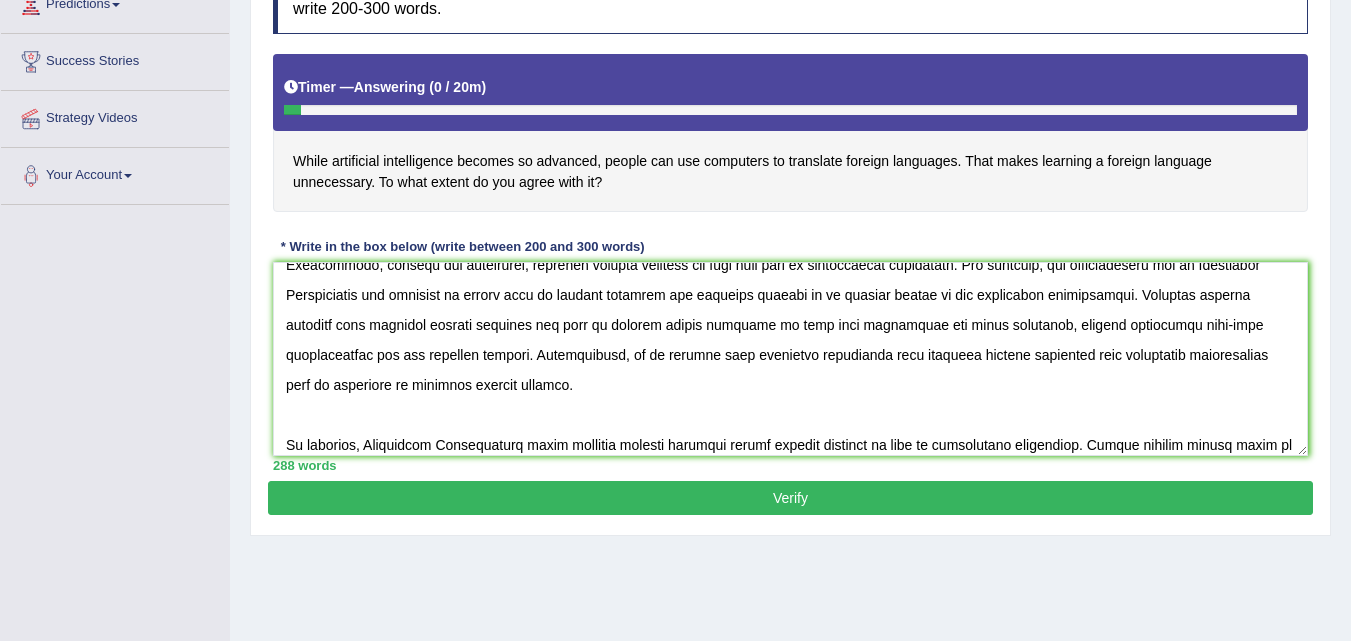scroll, scrollTop: 360, scrollLeft: 0, axis: vertical 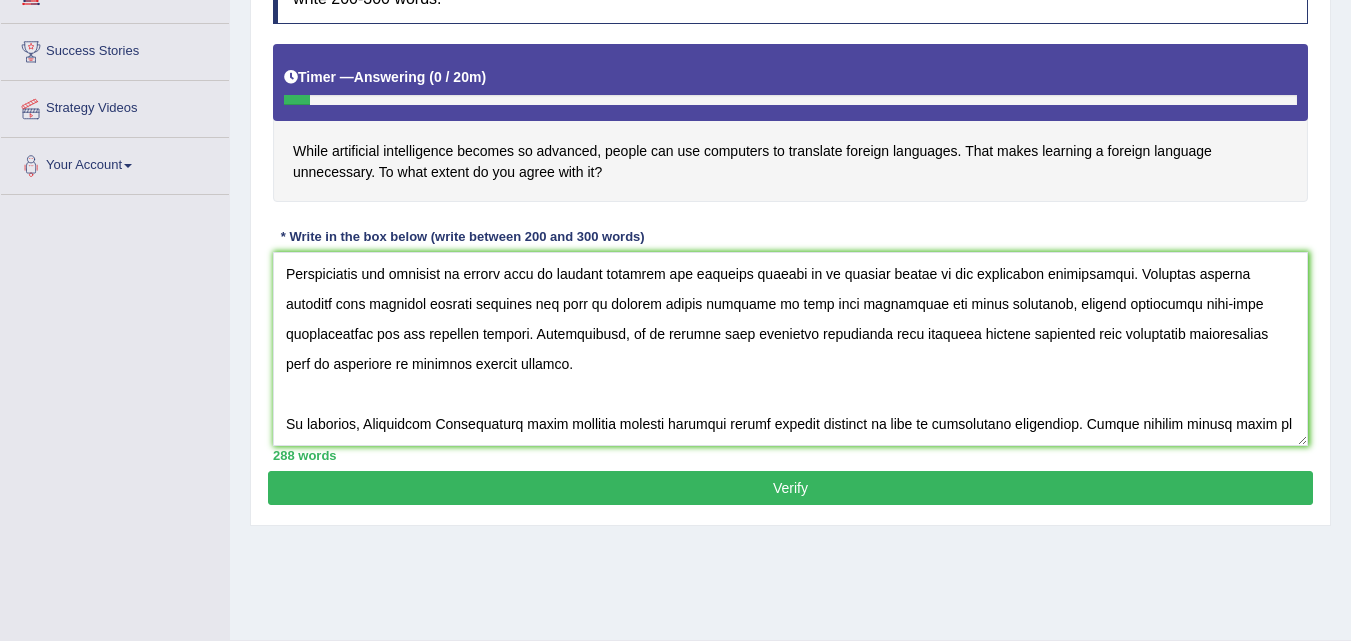 drag, startPoint x: 1056, startPoint y: 519, endPoint x: 1029, endPoint y: 506, distance: 29.966648 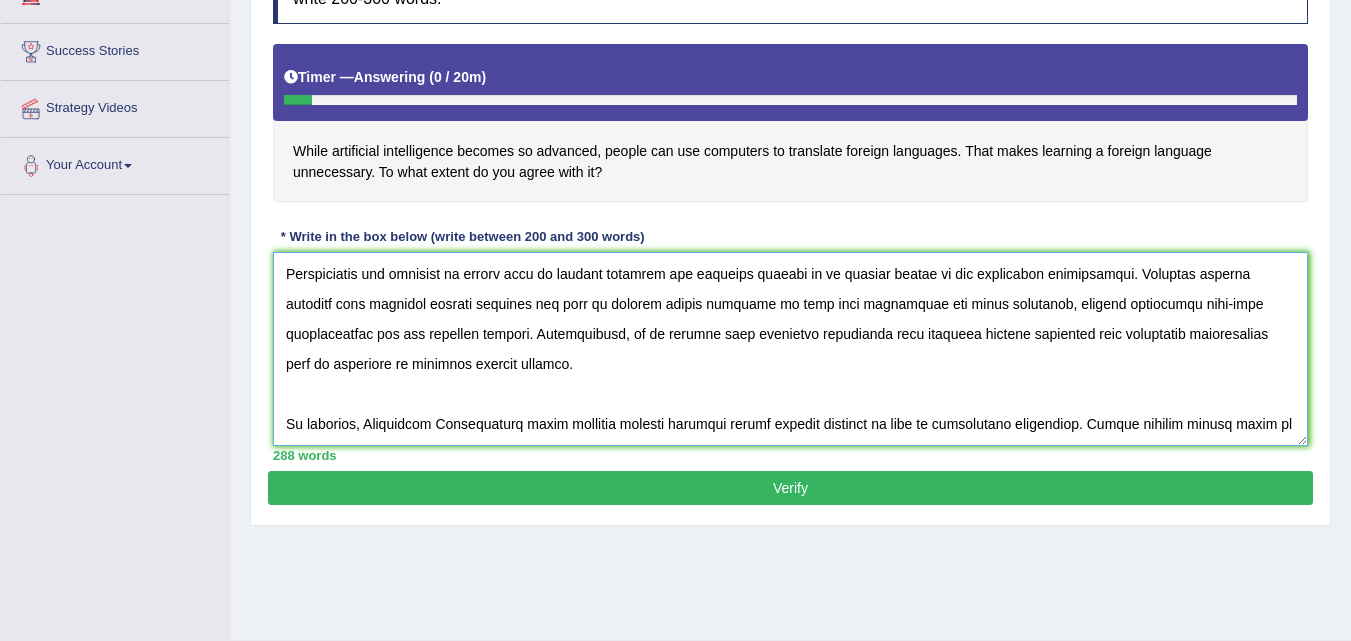 scroll, scrollTop: 0, scrollLeft: 0, axis: both 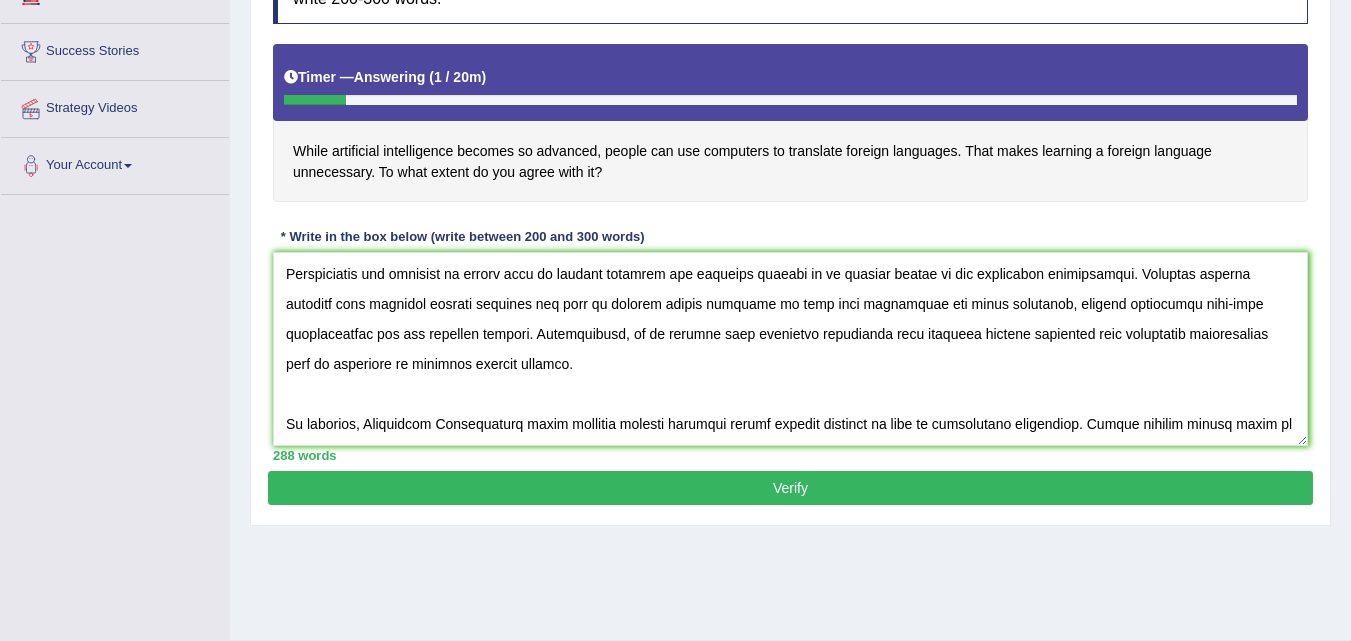 click on "Verify" at bounding box center [790, 488] 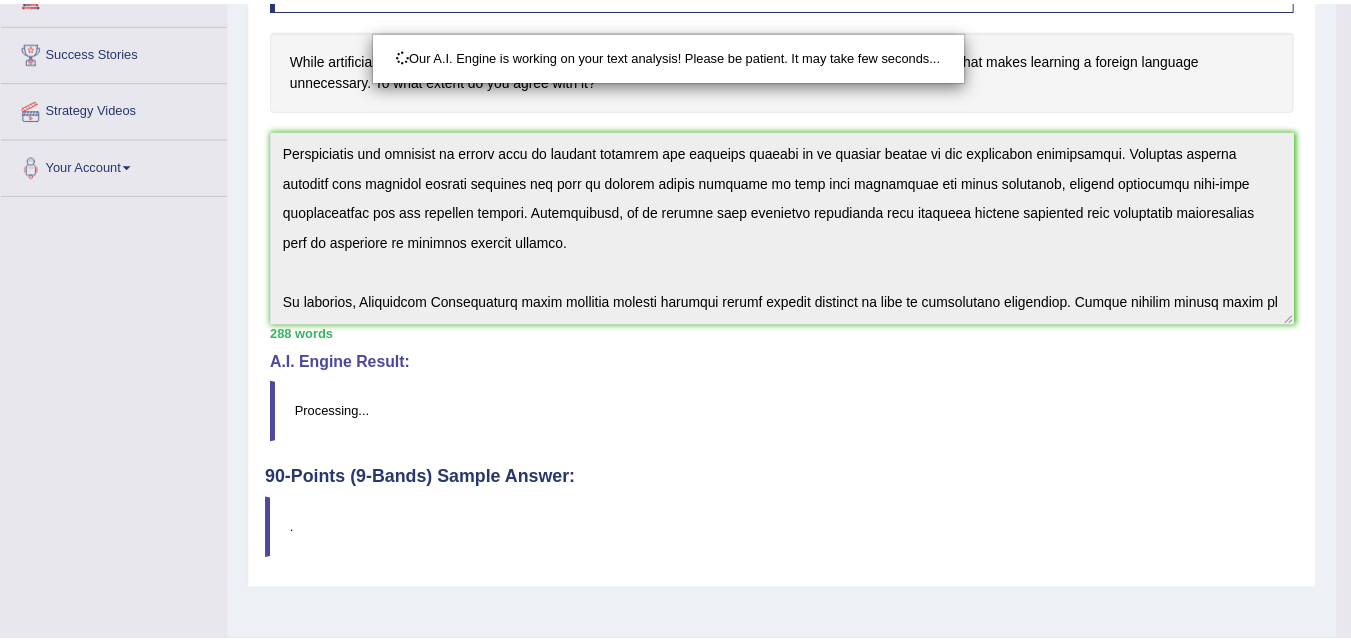 scroll, scrollTop: 360, scrollLeft: 0, axis: vertical 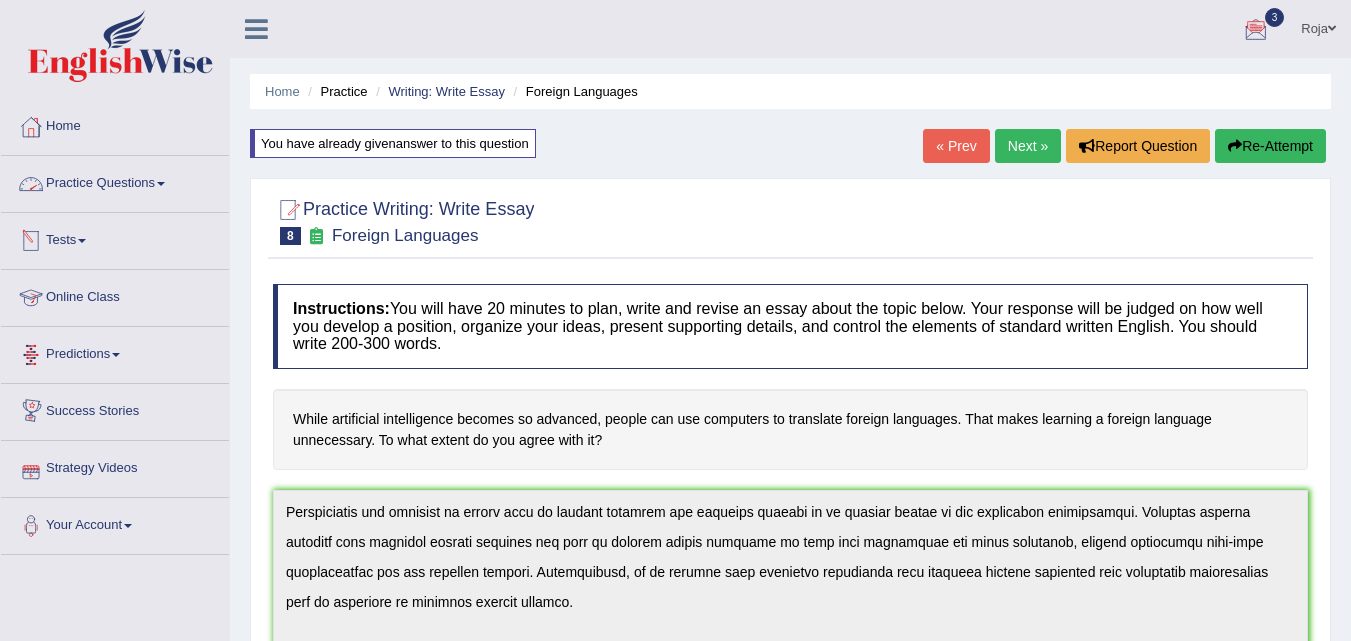 click on "Practice Questions" at bounding box center (115, 181) 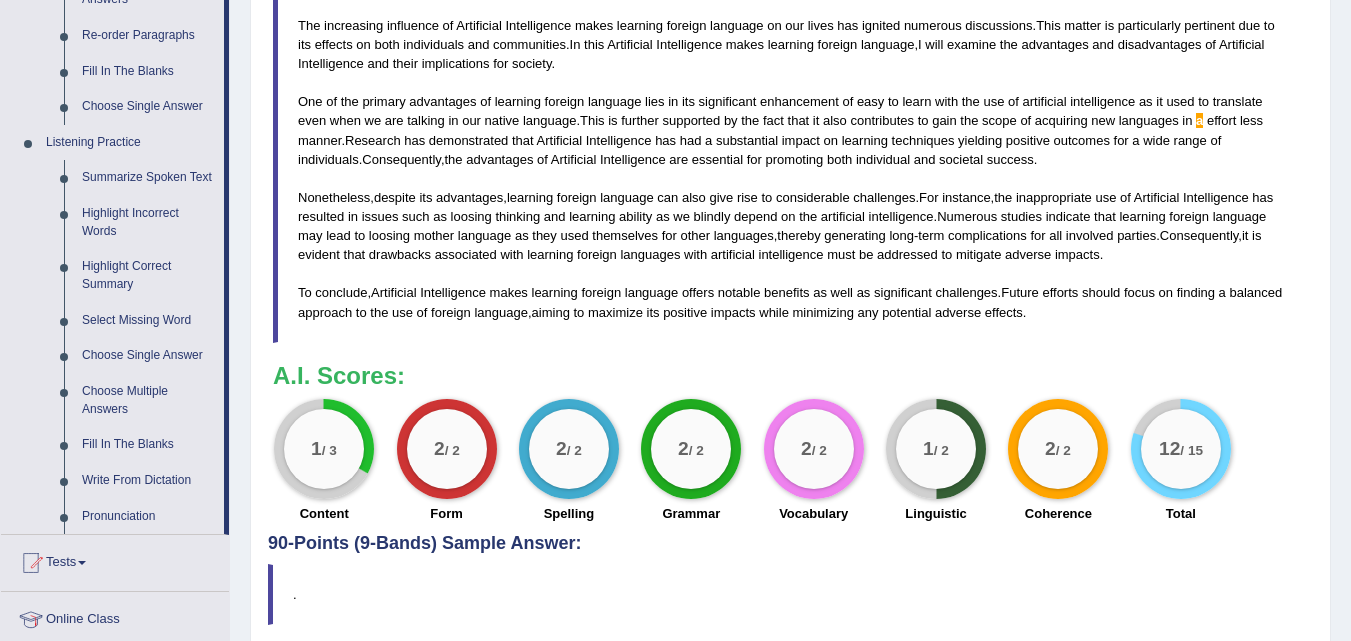 scroll, scrollTop: 983, scrollLeft: 0, axis: vertical 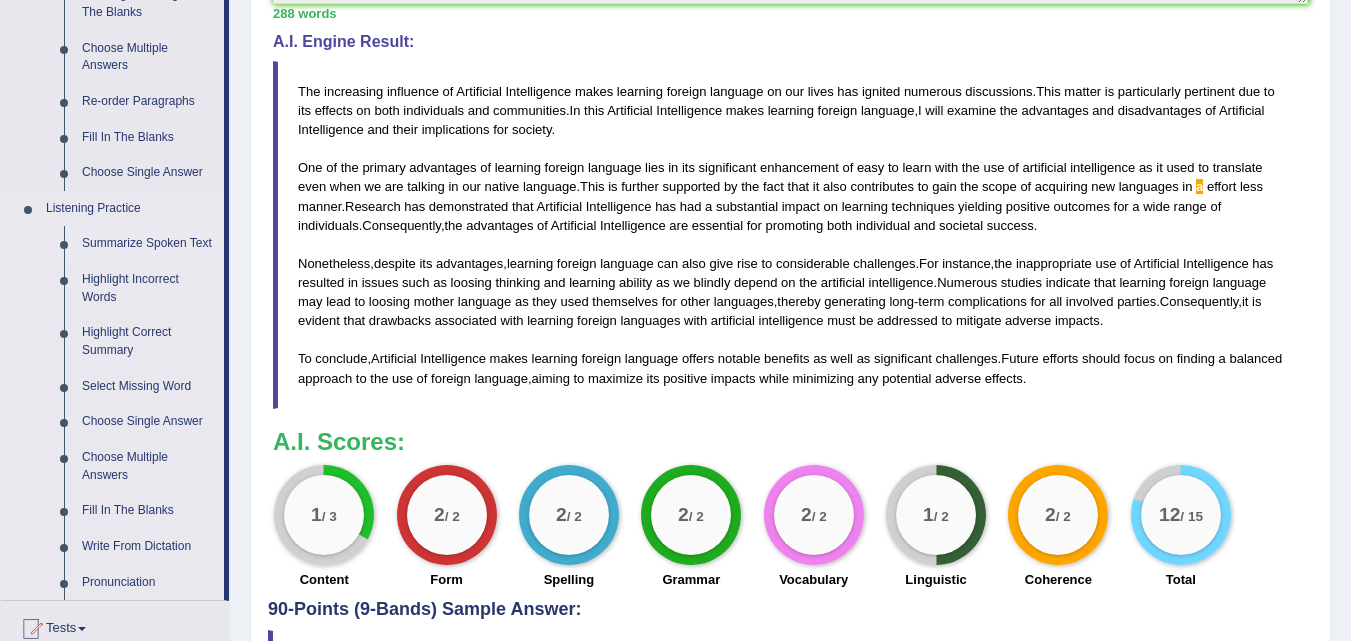 click on "Summarize Spoken Text" at bounding box center [148, 244] 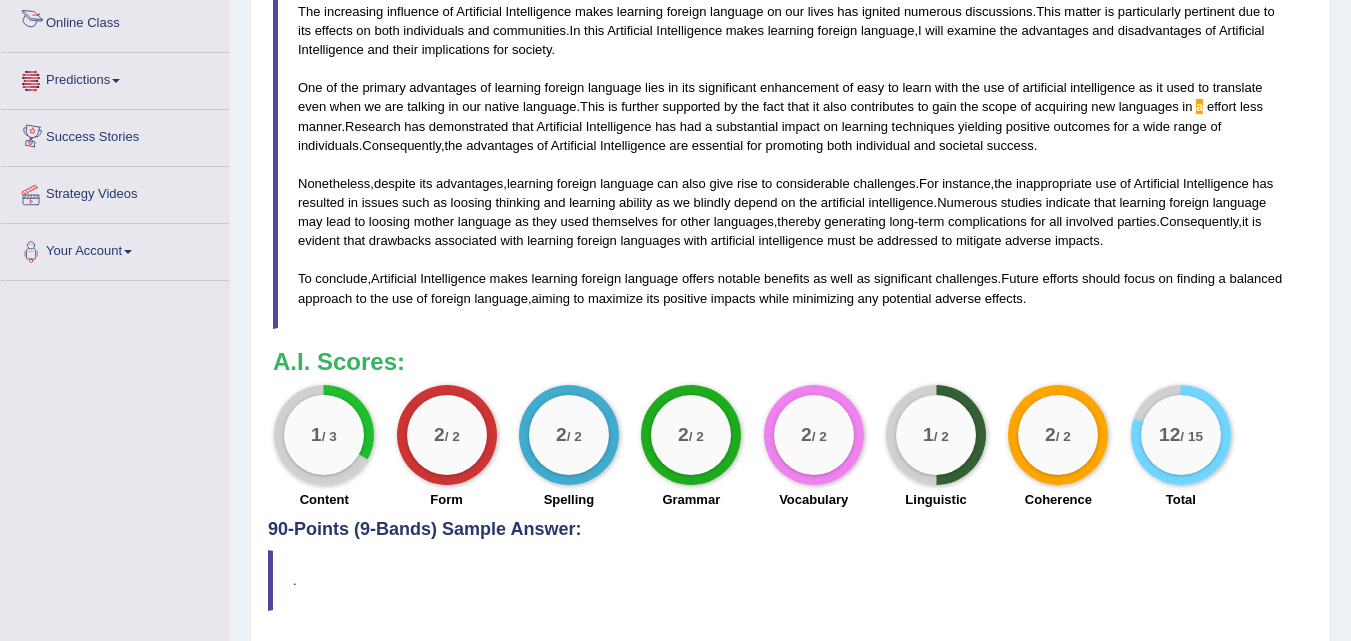 scroll, scrollTop: 945, scrollLeft: 0, axis: vertical 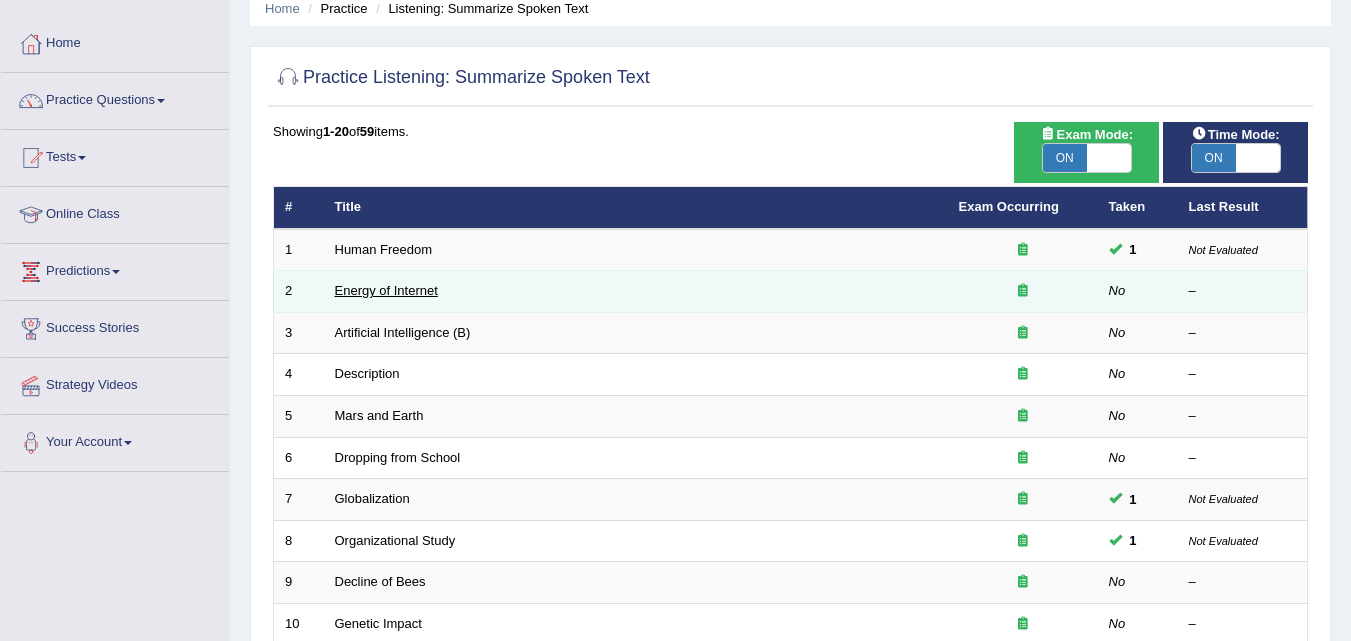click on "Energy of Internet" at bounding box center (386, 290) 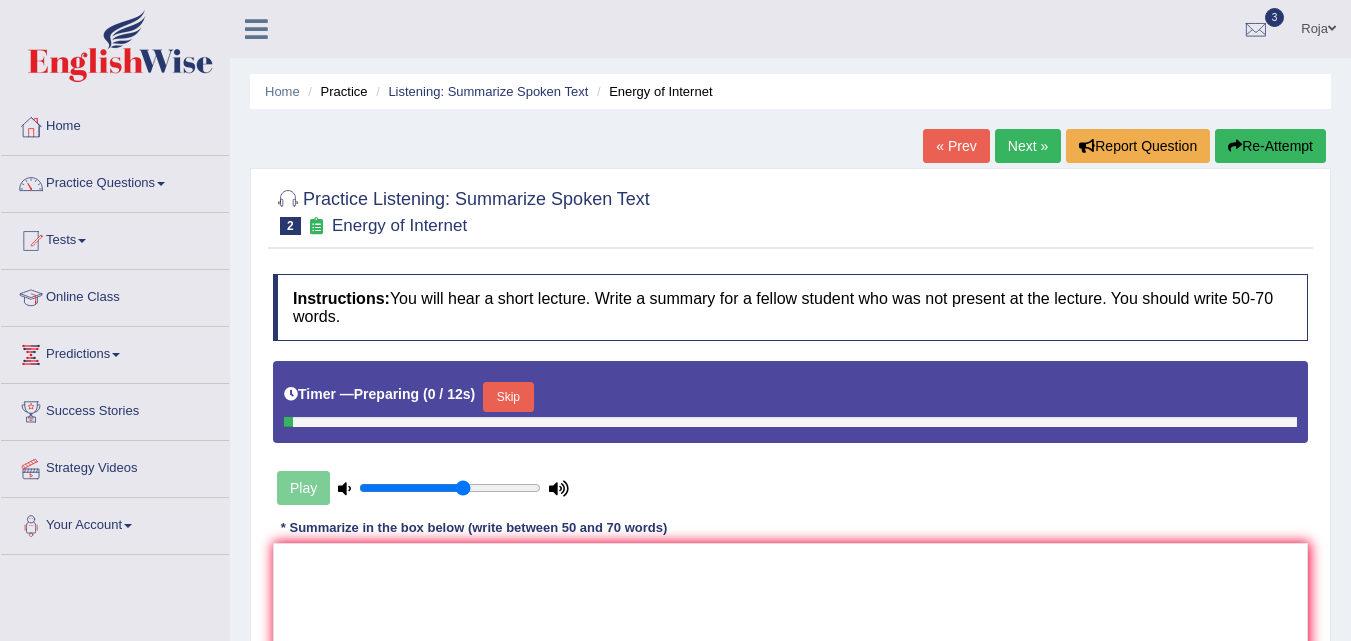 scroll, scrollTop: 0, scrollLeft: 0, axis: both 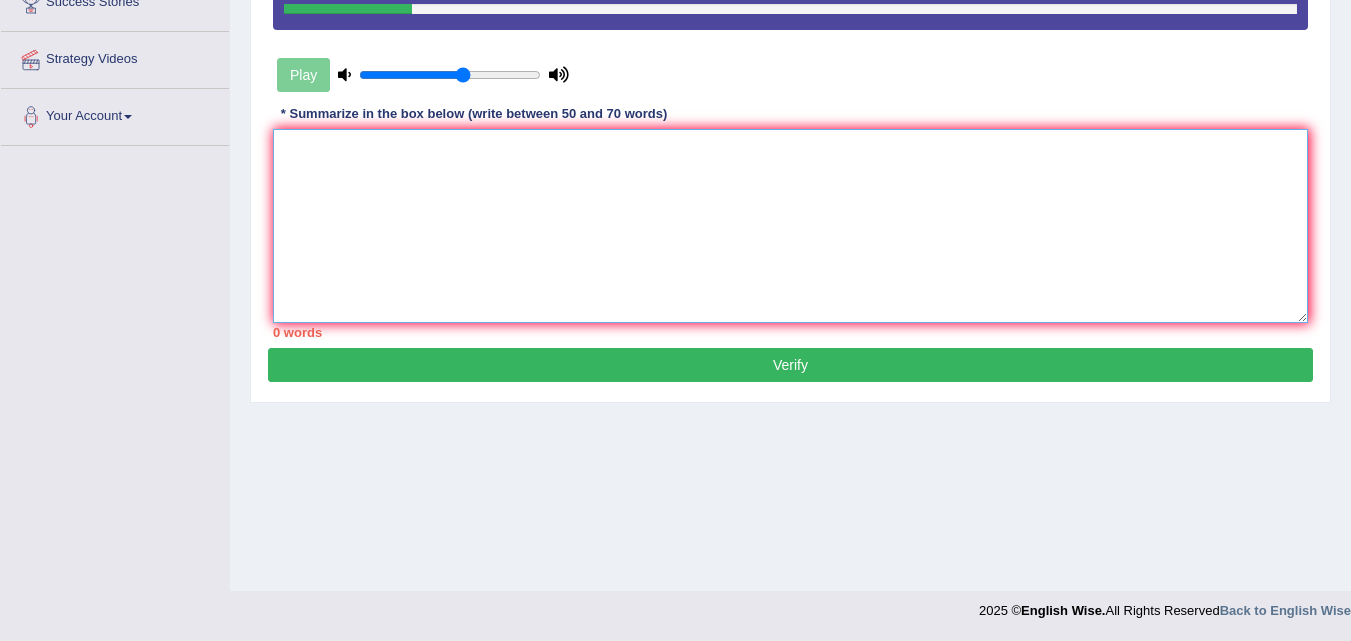 click at bounding box center [790, 226] 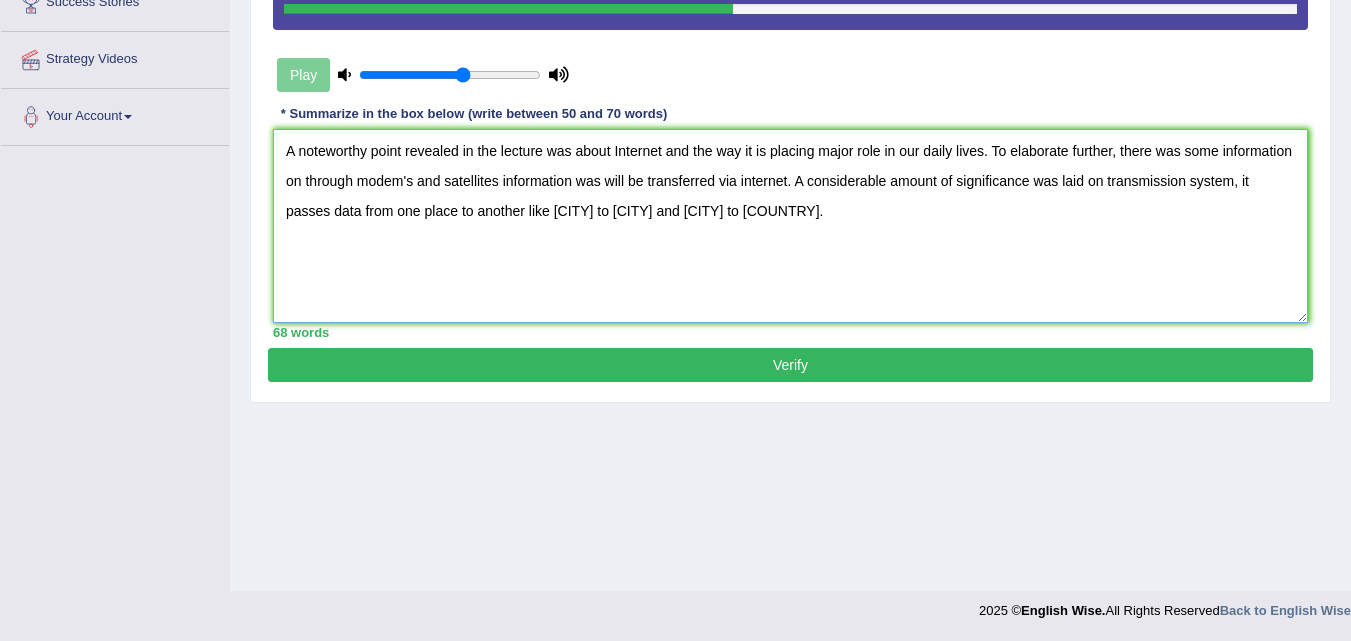 drag, startPoint x: 401, startPoint y: 214, endPoint x: 553, endPoint y: 210, distance: 152.05263 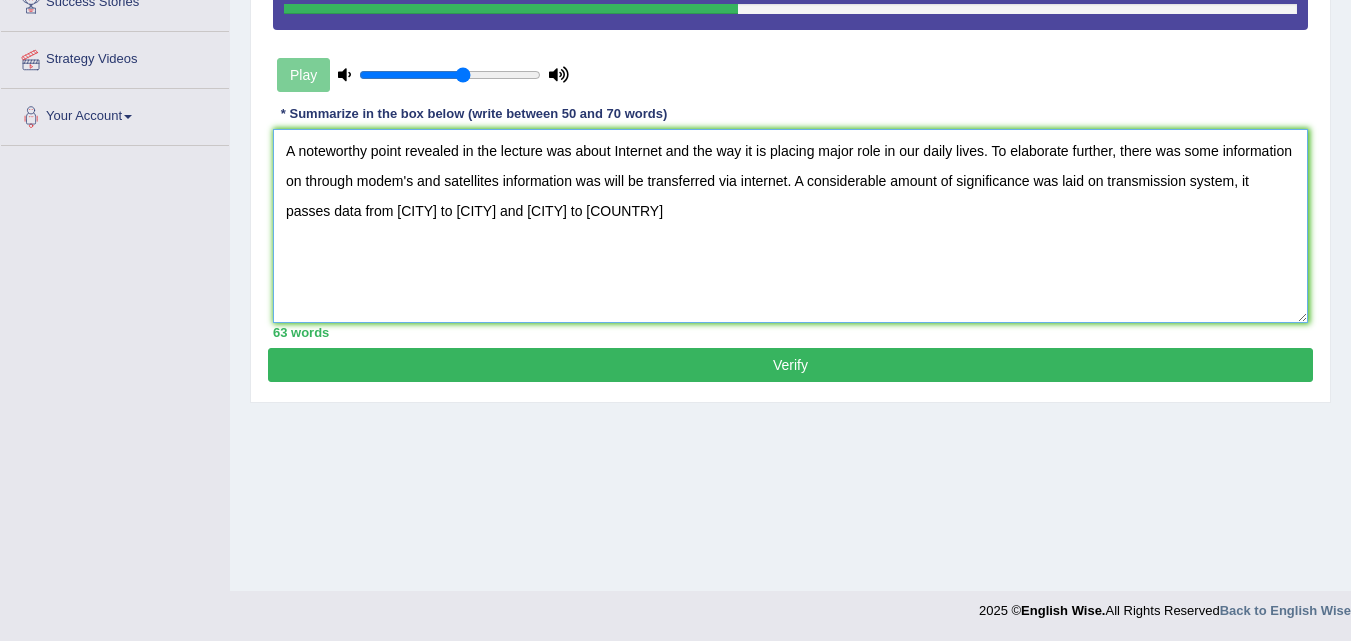 click on "A noteworthy point revealed in the lecture was about Internet and the way it is placing major role in our daily lives. To elaborate further, there was some information on through modem's and satellites information was will be transferred via internet. A considerable amount of significance was laid on transmission system, it passes data from [CITY] to [CITY] and [CITY] to [COUNTRY]" at bounding box center (790, 226) 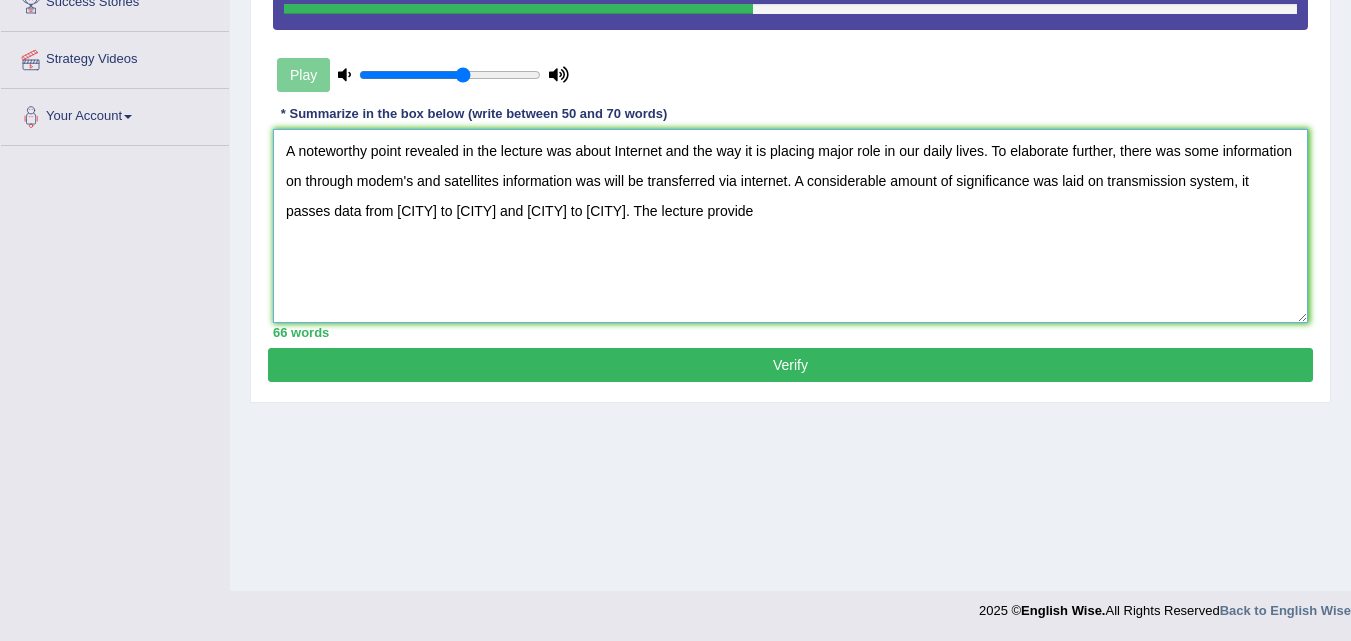 drag, startPoint x: 732, startPoint y: 209, endPoint x: 757, endPoint y: 210, distance: 25.019993 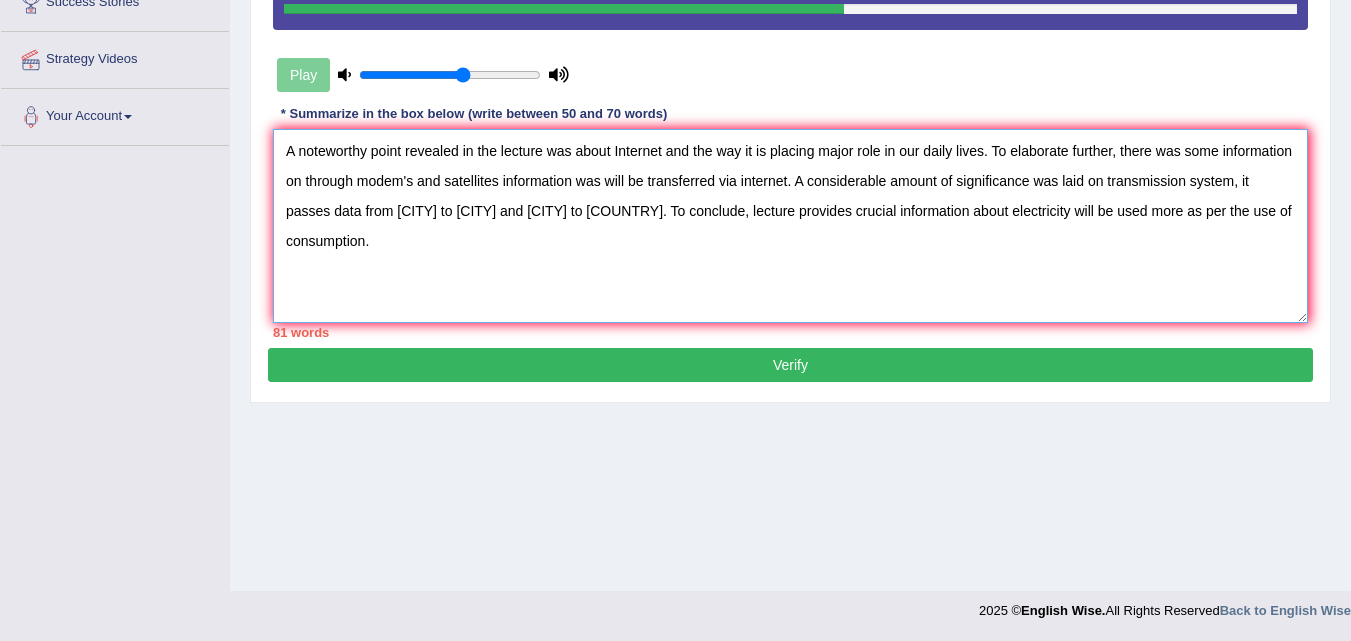 click on "A noteworthy point revealed in the lecture was about Internet and the way it is placing major role in our daily lives. To elaborate further, there was some information on through modem's and satellites information was will be transferred via internet. A considerable amount of significance was laid on transmission system, it passes data from [CITY] to [CITY] and [CITY] to [COUNTRY]. To conclude, lecture provides crucial information about electricity will be used more as per the use of consumption." at bounding box center (790, 226) 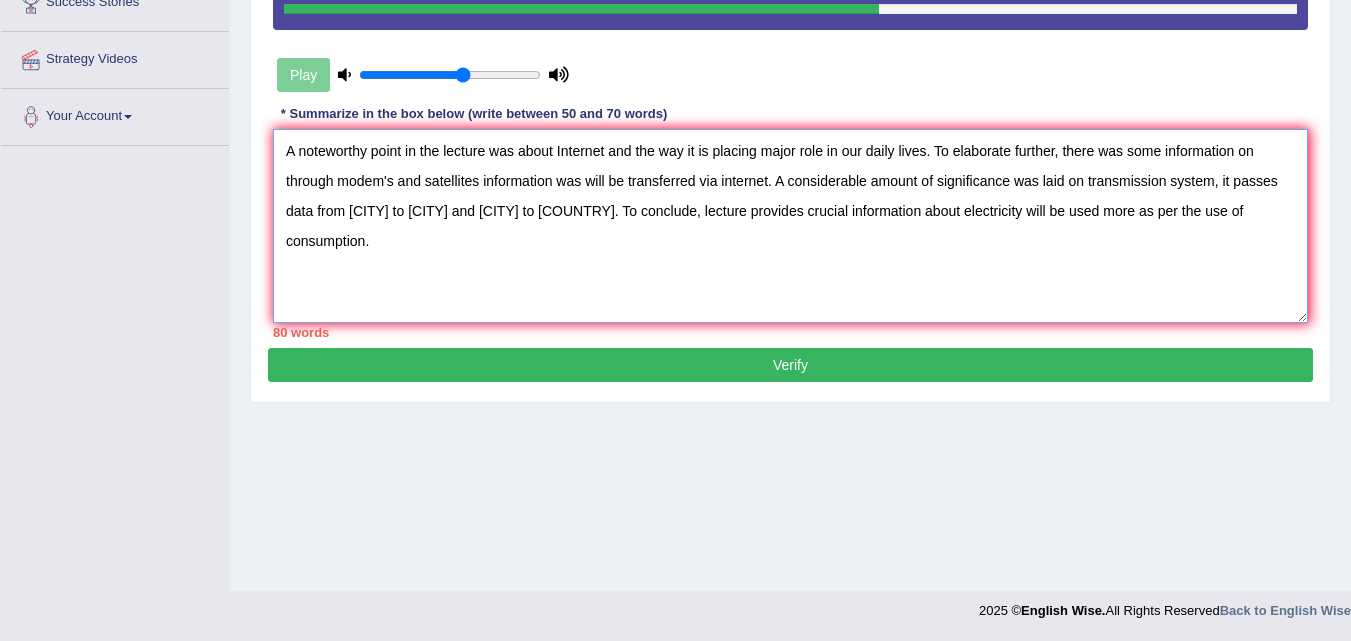 click on "A noteworthy point in the lecture was about Internet and the way it is placing major role in our daily lives. To elaborate further, there was some information on through modem's and satellites information was will be transferred via internet. A considerable amount of significance was laid on transmission system, it passes data from [CITY] to [CITY] and [CITY] to [COUNTRY]. To conclude, lecture provides crucial information about electricity will be used more as per the use of consumption." at bounding box center [790, 226] 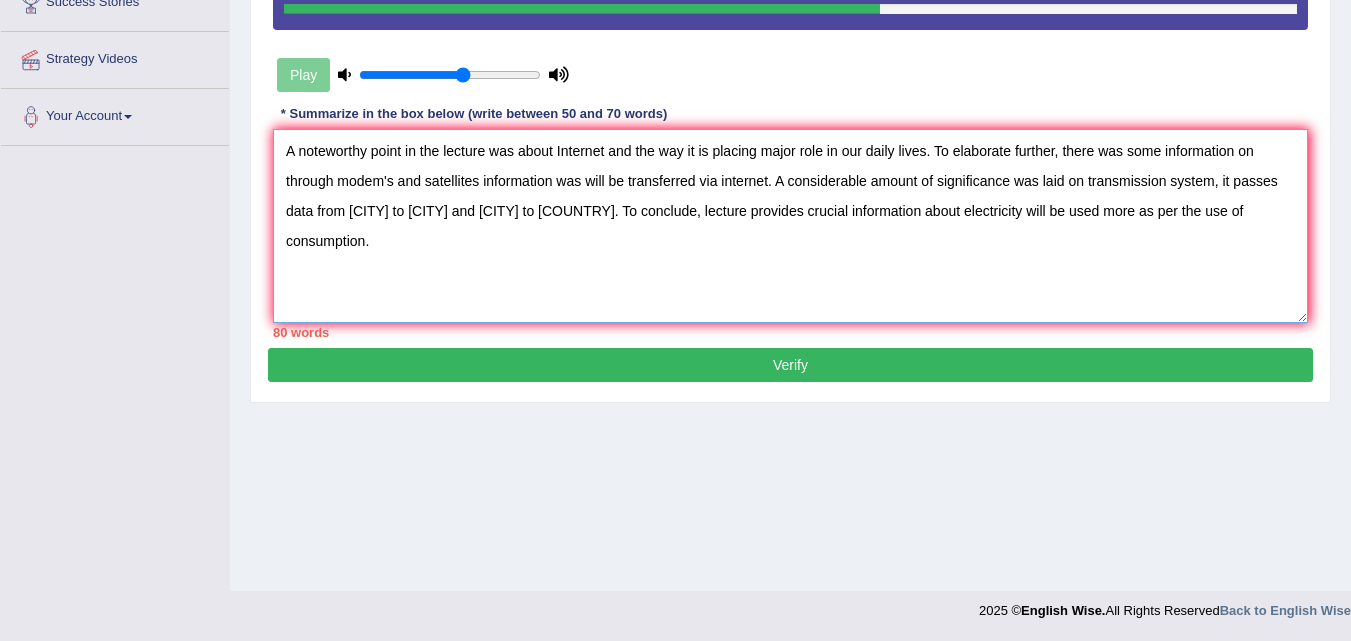 click on "A noteworthy point in the lecture was about Internet and the way it is placing major role in our daily lives. To elaborate further, there was some information on through modem's and satellites information was will be transferred via internet. A considerable amount of significance was laid on transmission system, it passes data from [CITY] to [CITY] and [CITY] to [COUNTRY]. To conclude, lecture provides crucial information about electricity will be used more as per the use of consumption." at bounding box center (790, 226) 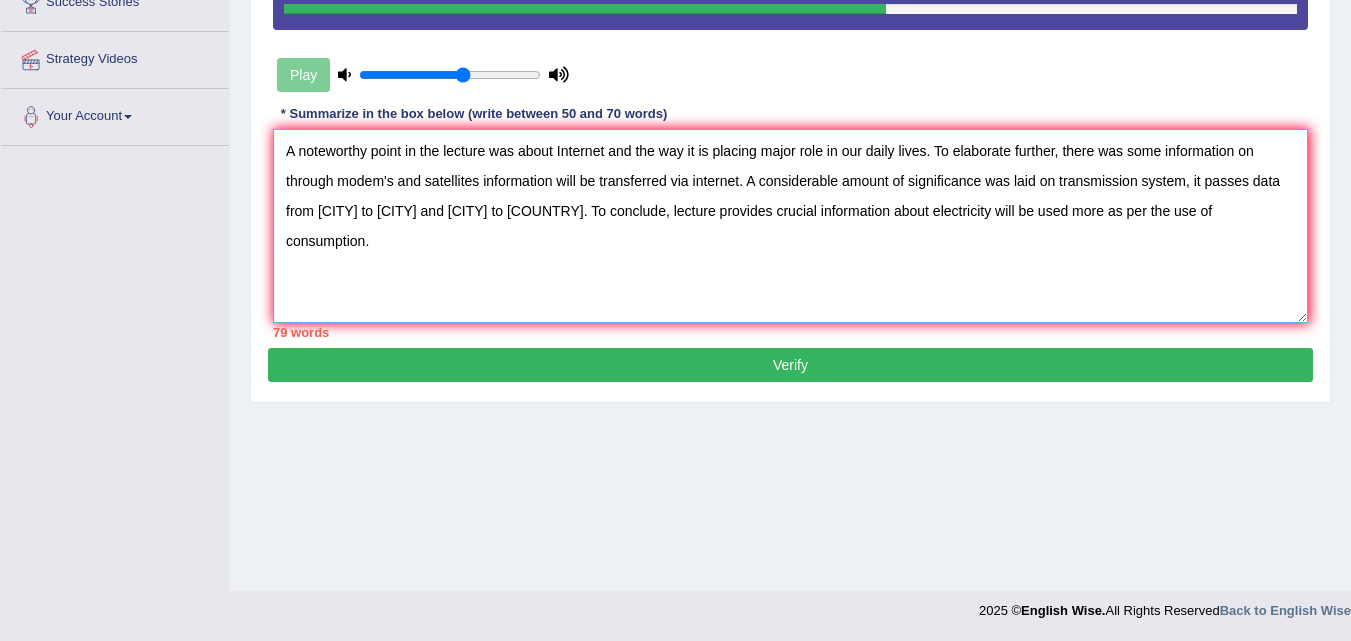 drag, startPoint x: 676, startPoint y: 178, endPoint x: 744, endPoint y: 178, distance: 68 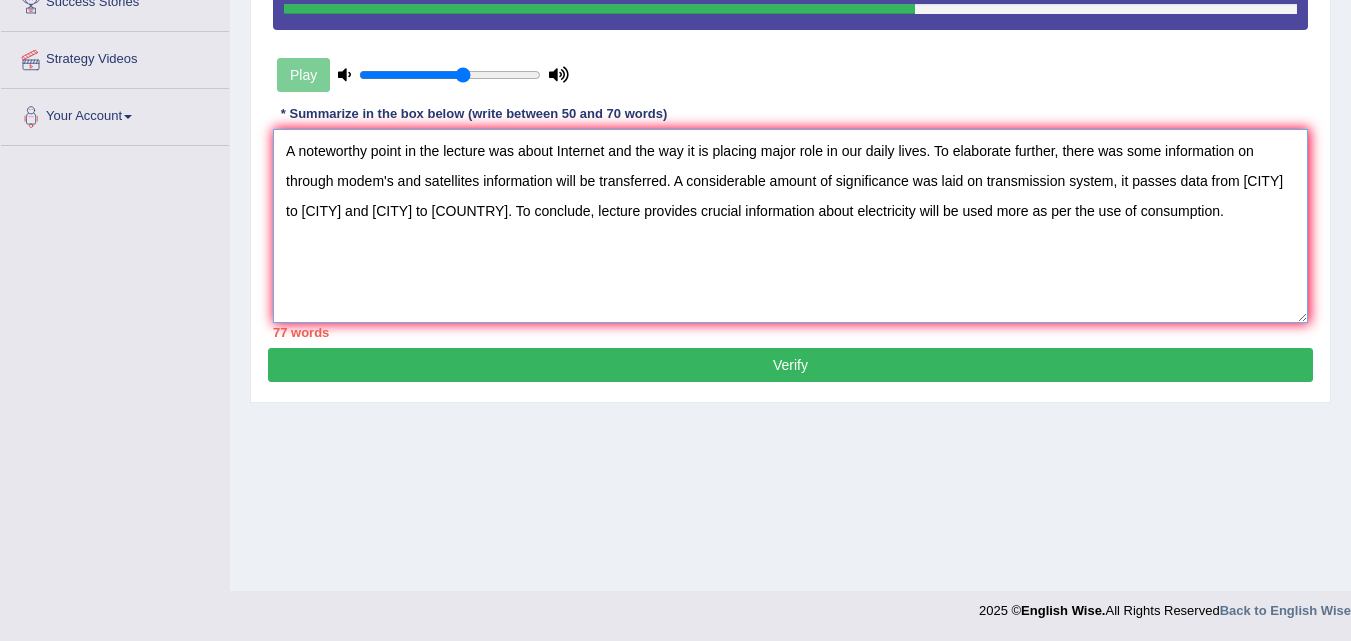 drag, startPoint x: 368, startPoint y: 214, endPoint x: 562, endPoint y: 217, distance: 194.0232 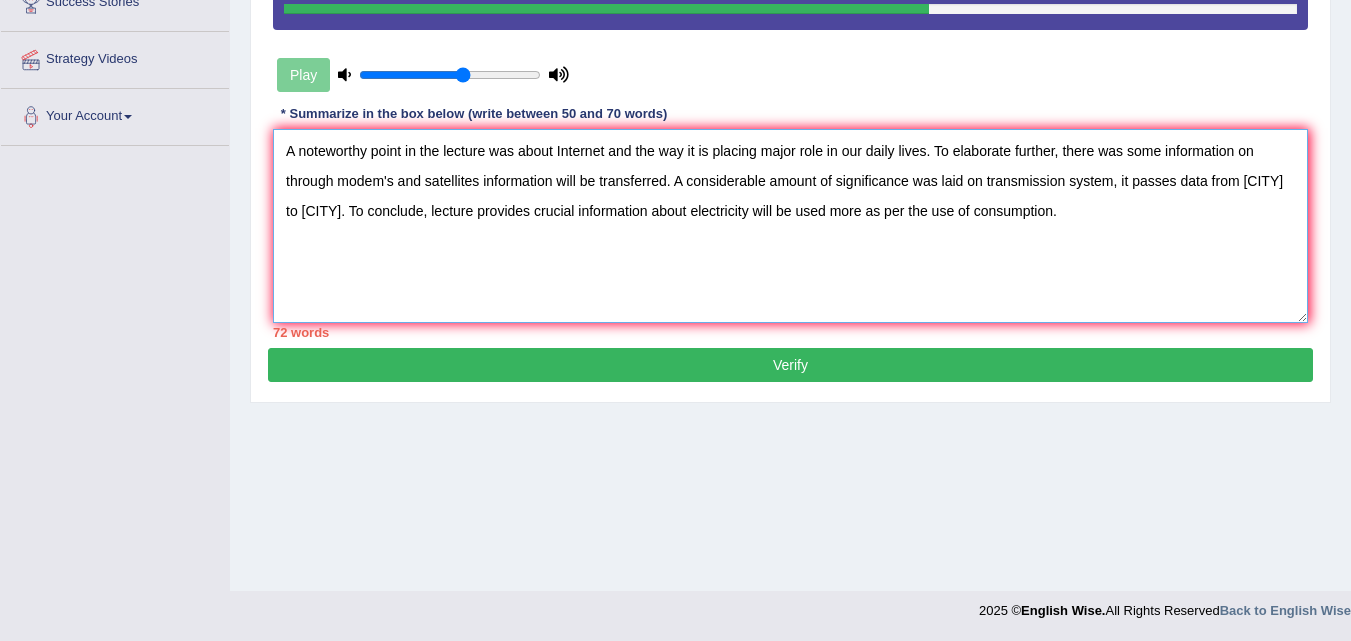 click on "A noteworthy point in the lecture was about Internet and the way it is placing major role in our daily lives. To elaborate further, there was some information on through modem's and satellites information will be transferred. A considerable amount of significance was laid on transmission system, it passes data from [CITY] to [CITY]. To conclude, lecture provides crucial information about electricity will be used more as per the use of consumption." at bounding box center (790, 226) 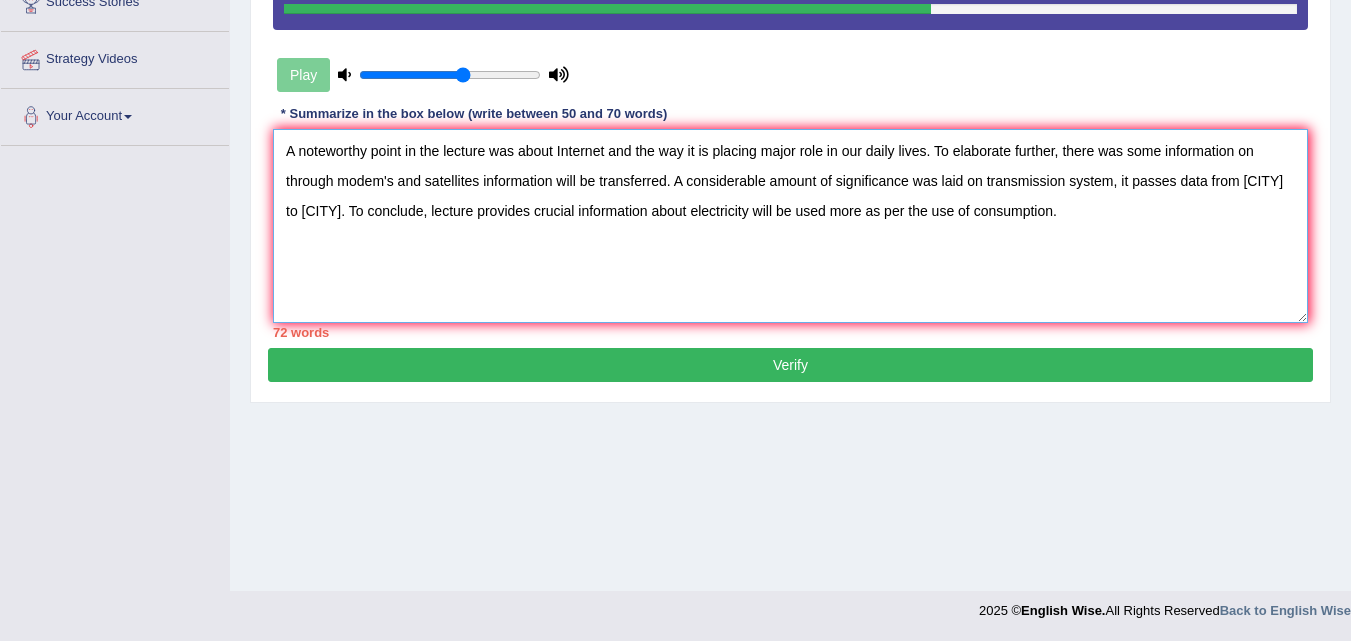 drag, startPoint x: 778, startPoint y: 215, endPoint x: 1086, endPoint y: 207, distance: 308.10388 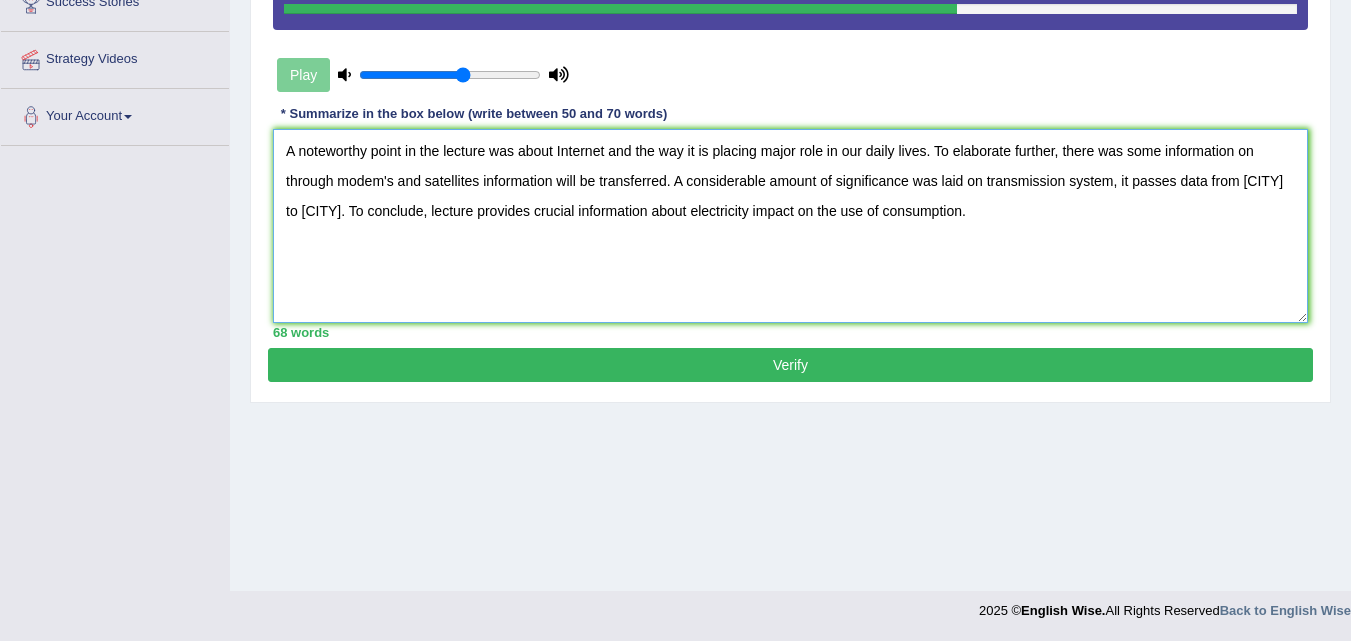 click on "A noteworthy point in the lecture was about Internet and the way it is placing major role in our daily lives. To elaborate further, there was some information on through modem's and satellites information will be transferred. A considerable amount of significance was laid on transmission system, it passes data from [CITY] to [CITY]. To conclude, lecture provides crucial information about electricity impact on the use of consumption." at bounding box center [790, 226] 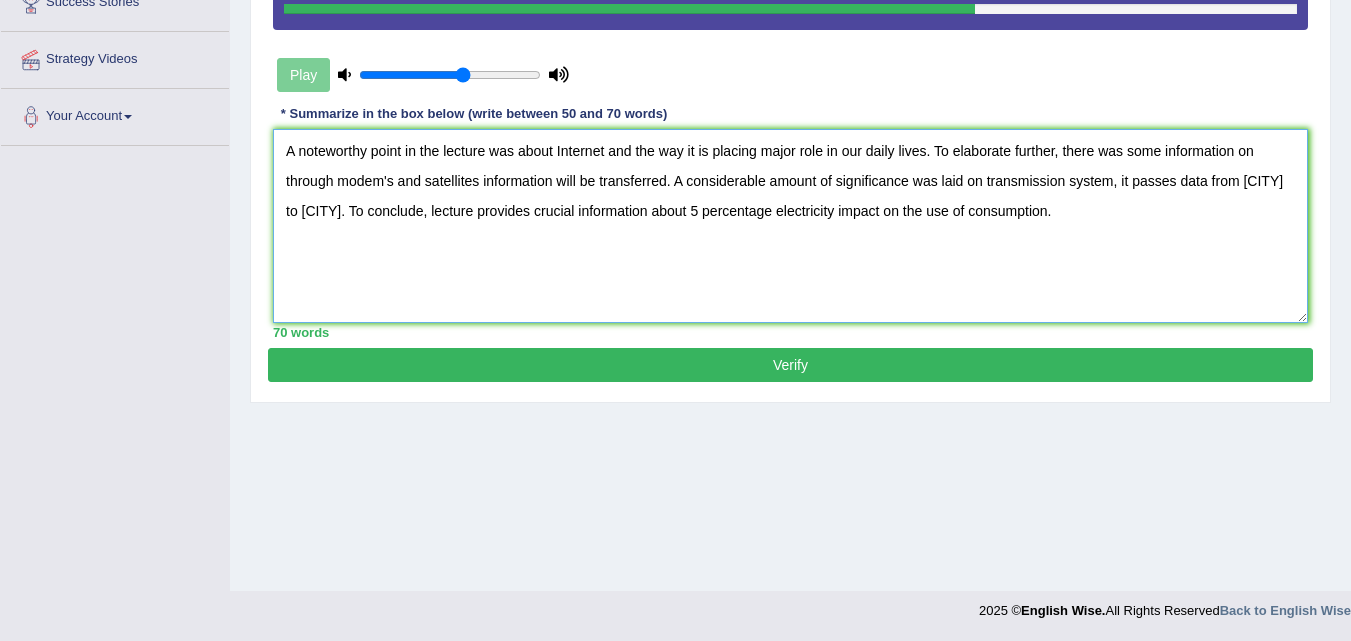 drag, startPoint x: 718, startPoint y: 213, endPoint x: 802, endPoint y: 212, distance: 84.00595 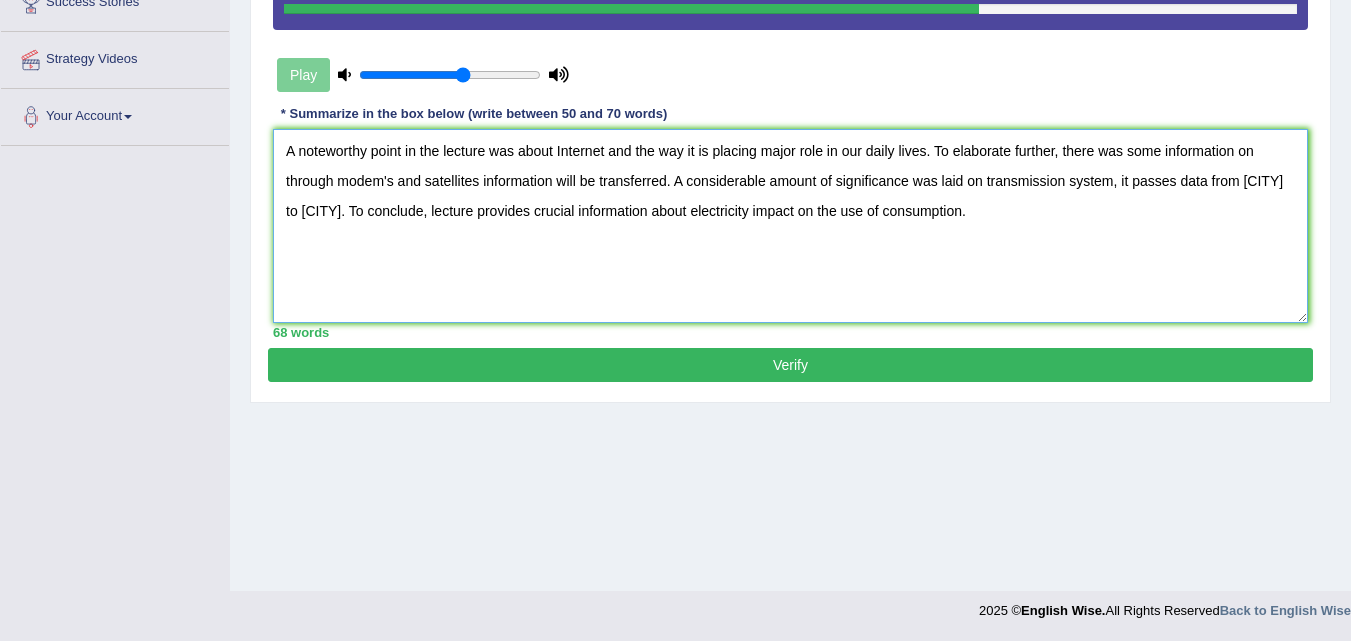 click on "A noteworthy point in the lecture was about Internet and the way it is placing major role in our daily lives. To elaborate further, there was some information on through modem's and satellites information will be transferred. A considerable amount of significance was laid on transmission system, it passes data from [CITY] to [CITY]. To conclude, lecture provides crucial information about electricity impact on the use of consumption." at bounding box center [790, 226] 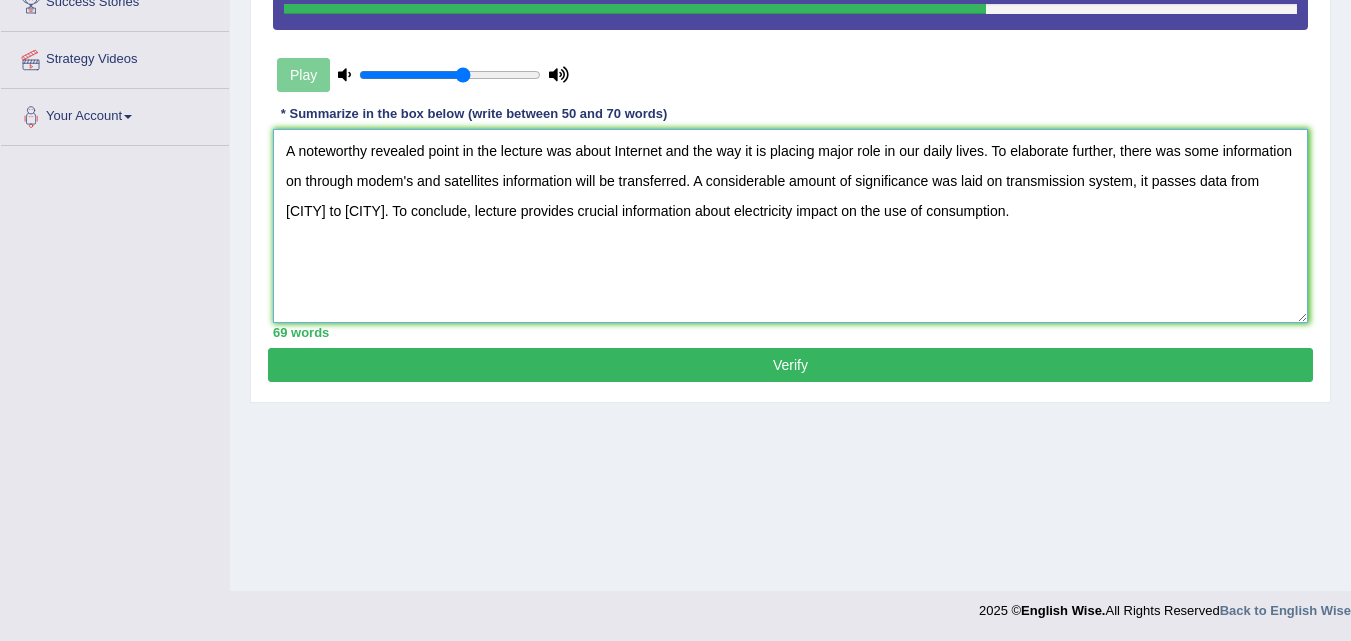 click on "A noteworthy revealed point in the lecture was about Internet and the way it is placing major role in our daily lives. To elaborate further, there was some information on through modem's and satellites information will be transferred. A considerable amount of significance was laid on transmission system, it passes data from [CITY] to [CITY]. To conclude, lecture provides crucial information about electricity impact on the use of consumption." at bounding box center [790, 226] 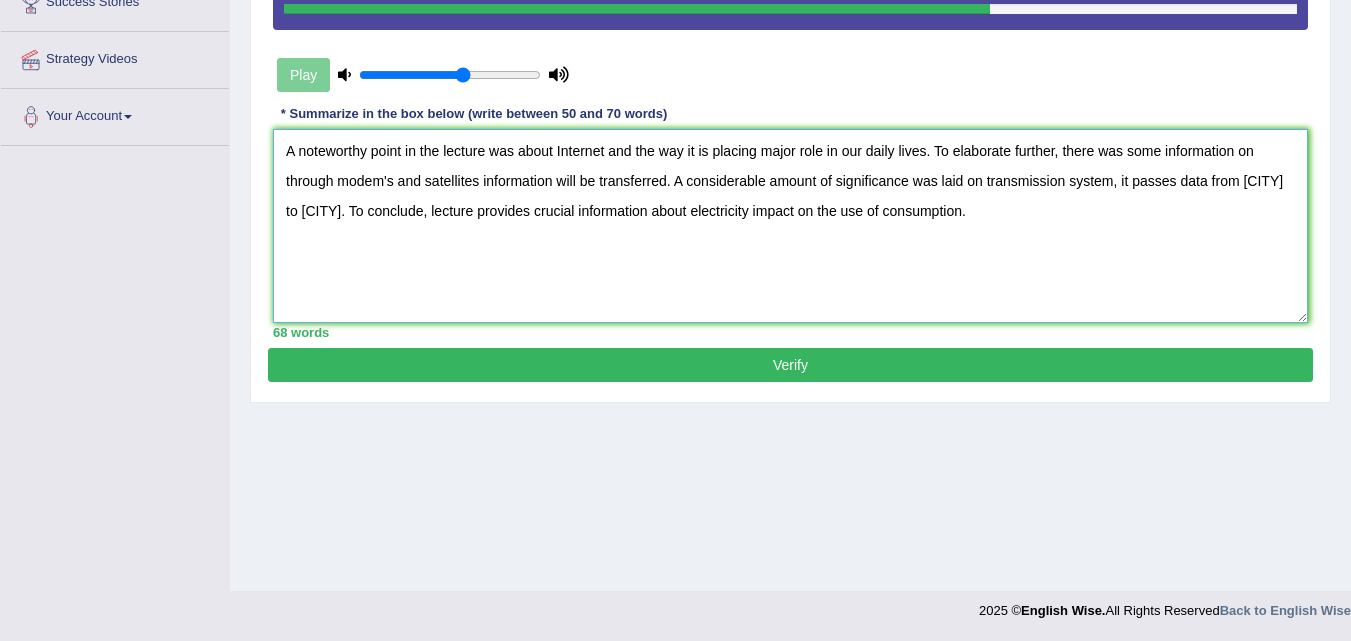 click on "A noteworthy point in the lecture was about Internet and the way it is placing major role in our daily lives. To elaborate further, there was some information on through modem's and satellites information will be transferred. A considerable amount of significance was laid on transmission system, it passes data from [CITY] to [CITY]. To conclude, lecture provides crucial information about electricity impact on the use of consumption." at bounding box center (790, 226) 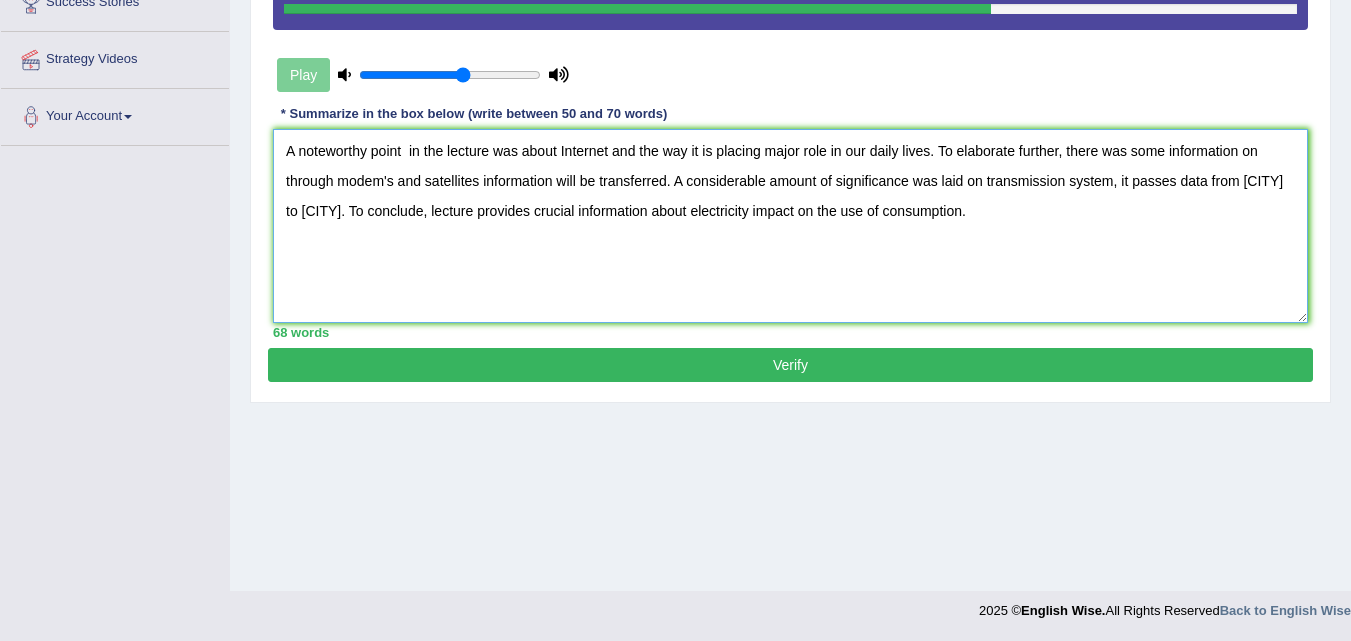 paste on "revealed" 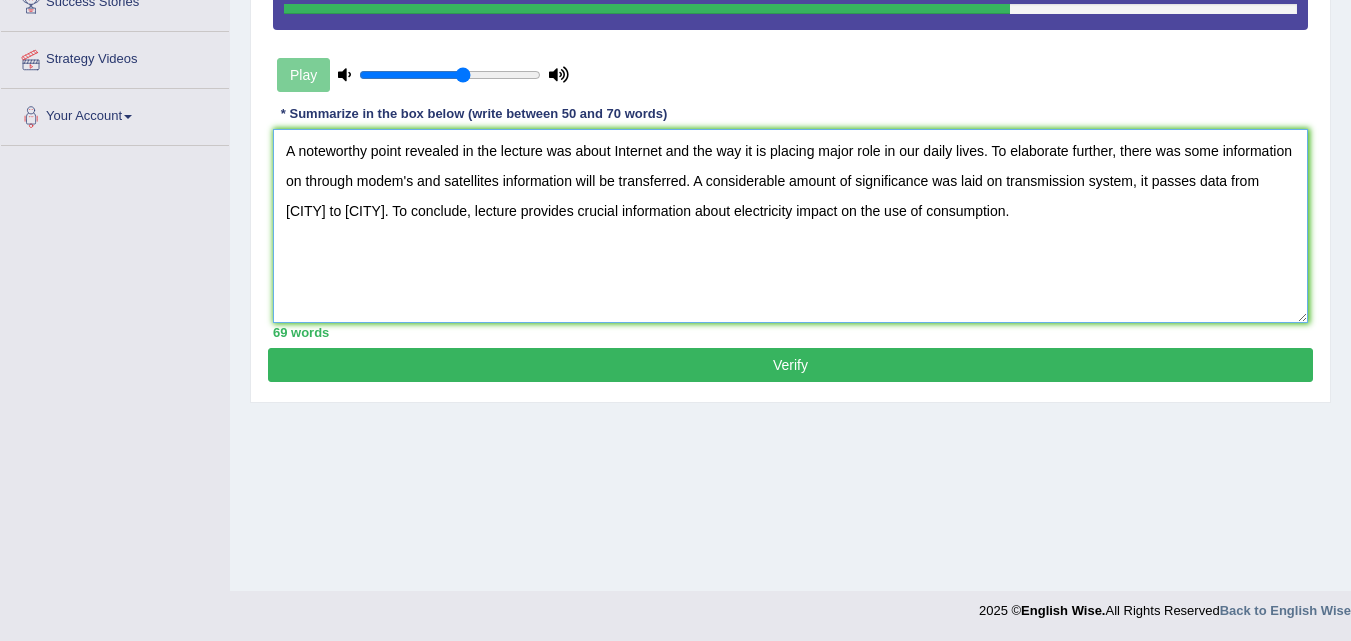click on "A noteworthy point revealed in the lecture was about Internet and the way it is placing major role in our daily lives. To elaborate further, there was some information on through modem's and satellites information will be transferred. A considerable amount of significance was laid on transmission system, it passes data from [CITY] to [CITY]. To conclude, lecture provides crucial information about electricity impact on the use of consumption." at bounding box center [790, 226] 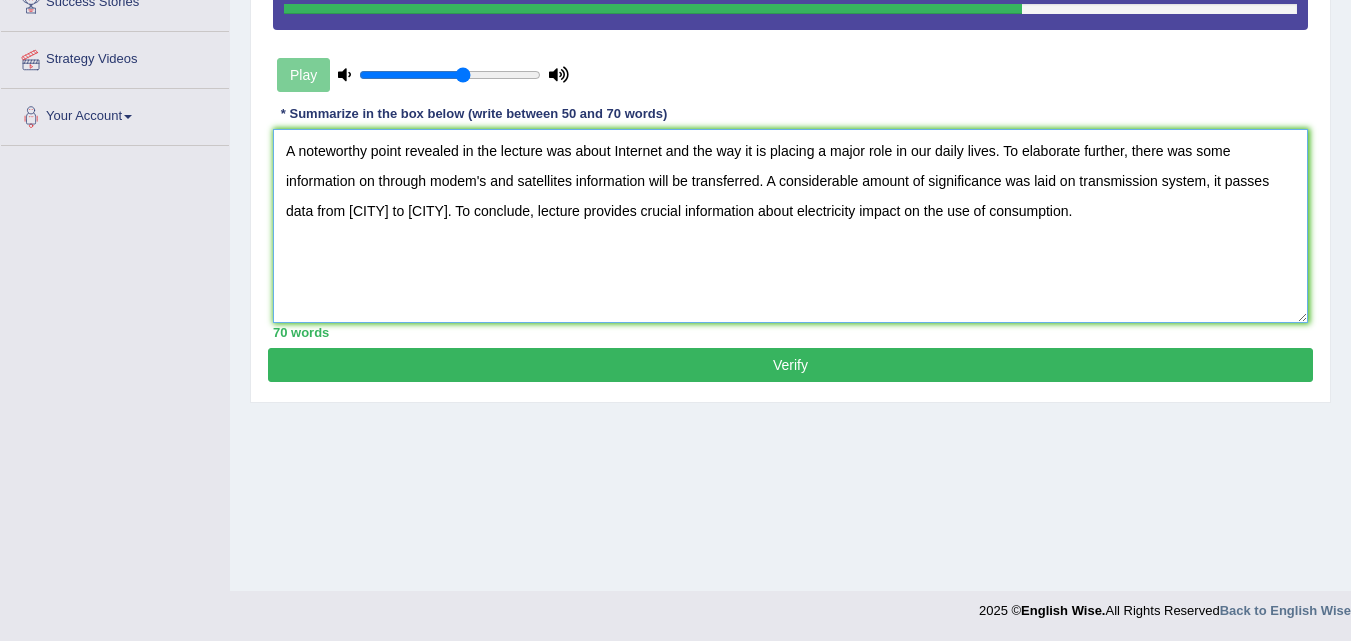click on "A noteworthy point revealed in the lecture was about Internet and the way it is placing a major role in our daily lives. To elaborate further, there was some information on through modem's and satellites information will be transferred. A considerable amount of significance was laid on transmission system, it passes data from [CITY] to [CITY]. To conclude, lecture provides crucial information about electricity impact on the use of consumption." at bounding box center (790, 226) 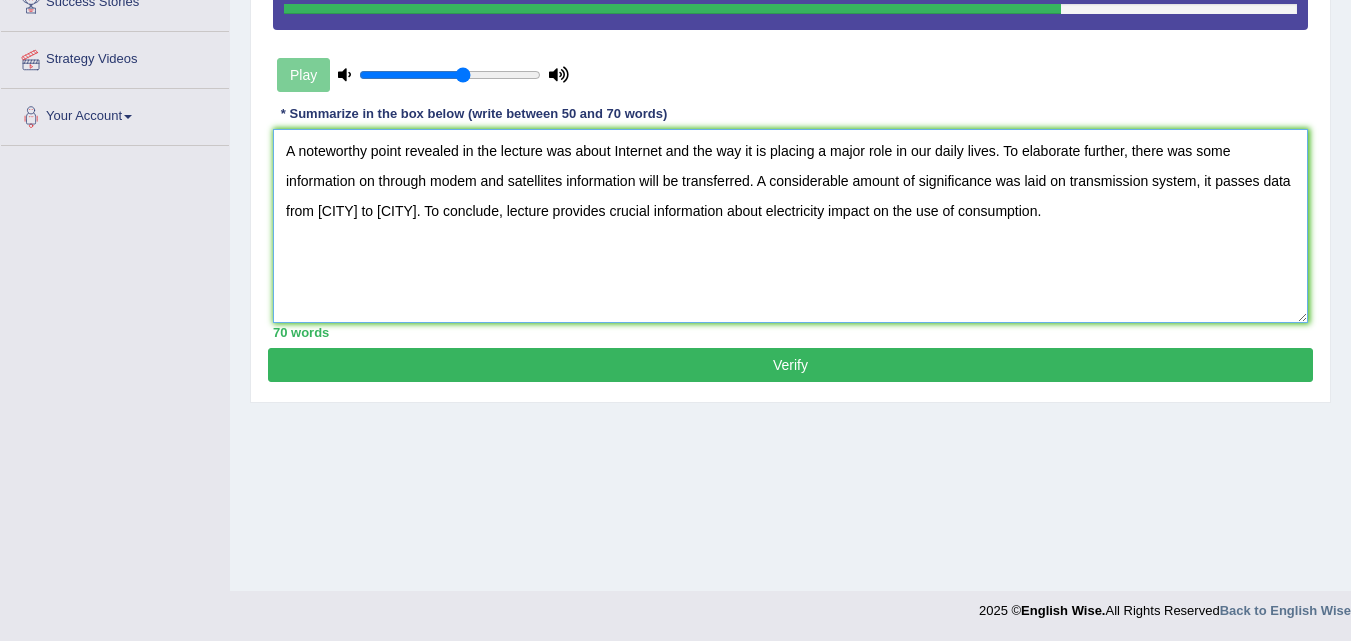 drag, startPoint x: 318, startPoint y: 213, endPoint x: 443, endPoint y: 212, distance: 125.004 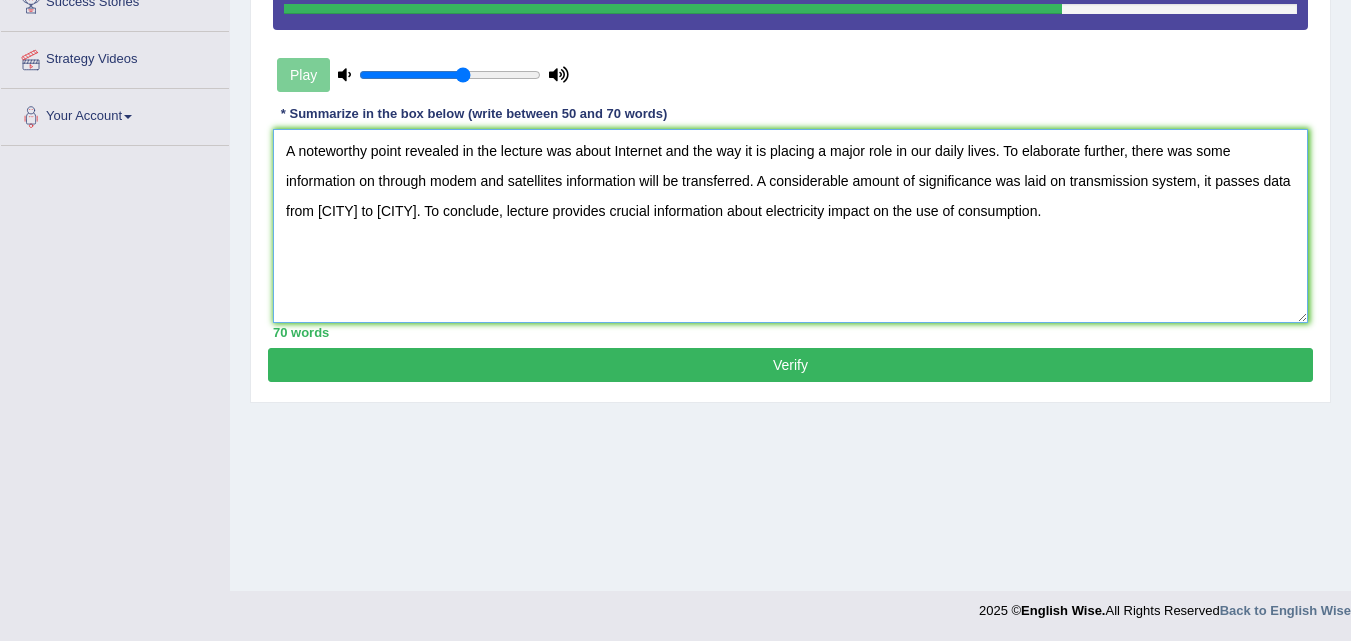 click on "A noteworthy point revealed in the lecture was about Internet and the way it is placing a major role in our daily lives. To elaborate further, there was some information on through modem and satellites information will be transferred. A considerable amount of significance was laid on transmission system, it passes data from sydney to melbourne. To conclude, lecture provides crucial information about electricity impact on the use of consumption." at bounding box center [790, 226] 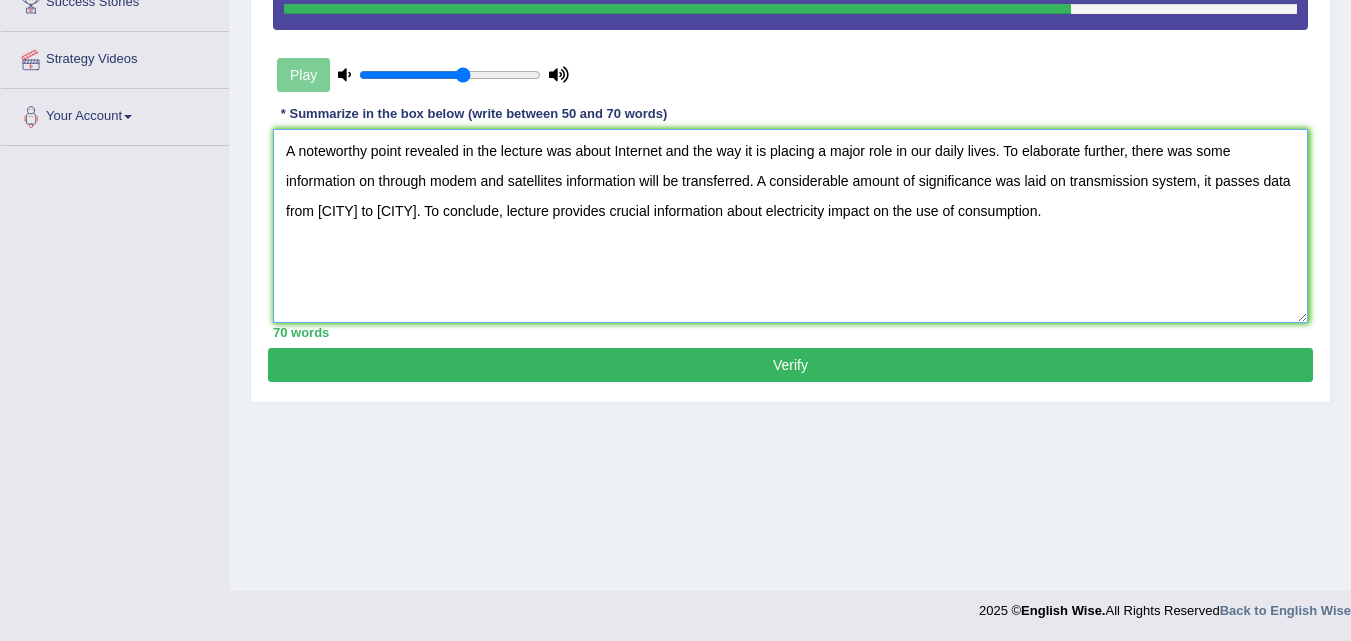 type on "A noteworthy point revealed in the lecture was about Internet and the way it is placing a major role in our daily lives. To elaborate further, there was some information on through modem and satellites information will be transferred. A considerable amount of significance was laid on transmission system, it passes data from sydney to melbourne. To conclude, lecture provides crucial information about electricity impact on the use of consumption." 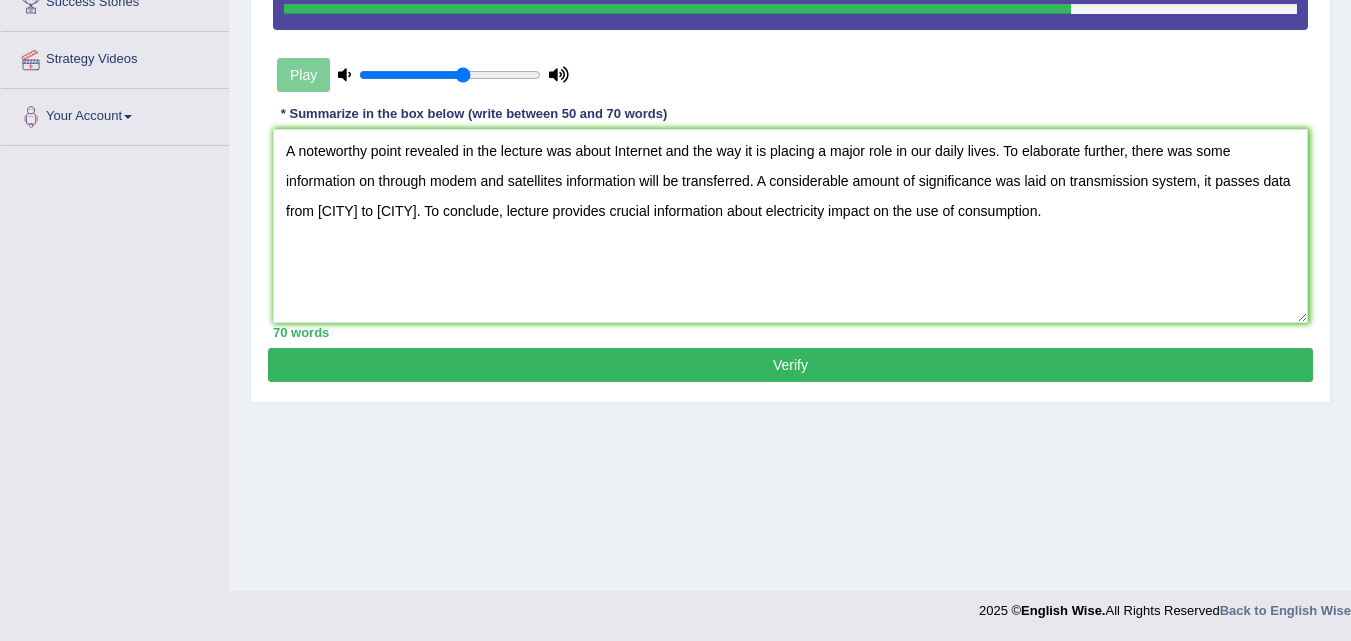 click on "Verify" at bounding box center (790, 365) 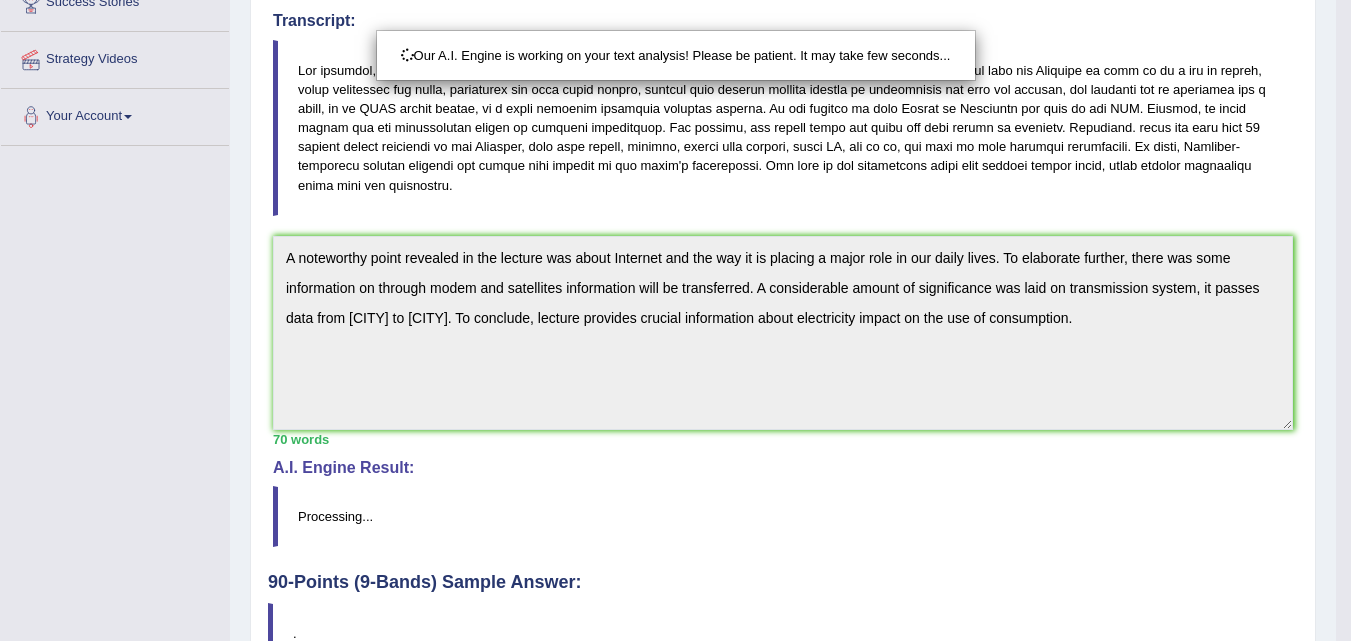 scroll, scrollTop: 528, scrollLeft: 0, axis: vertical 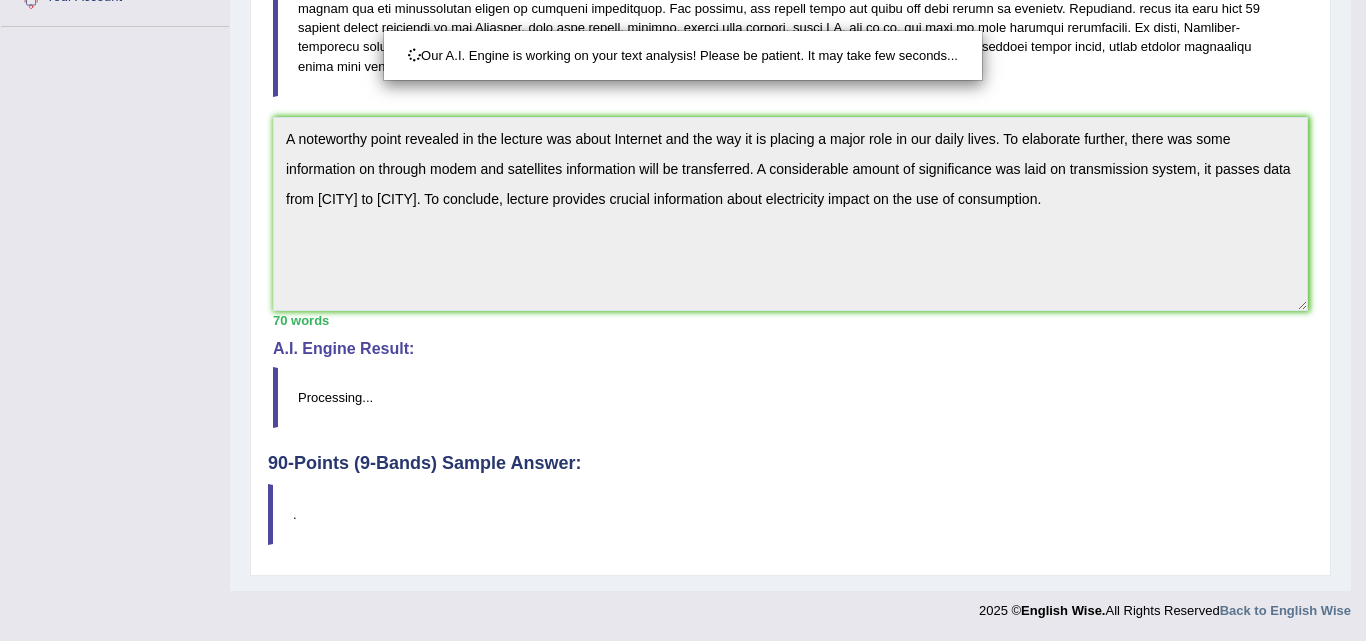 click on "Toggle navigation
Home
Practice Questions   Speaking Practice Read Aloud
Repeat Sentence
Describe Image
Re-tell Lecture
Answer Short Question
Summarize Group Discussion
Respond To A Situation
Writing Practice  Summarize Written Text
Write Essay
Reading Practice  Reading & Writing: Fill In The Blanks
Choose Multiple Answers
Re-order Paragraphs
Fill In The Blanks
Choose Single Answer
Listening Practice  Summarize Spoken Text
Highlight Incorrect Words
Highlight Correct Summary
Select Missing Word
Choose Single Answer
Choose Multiple Answers
Fill In The Blanks
Write From Dictation
Pronunciation
Tests
Take Mock Test" at bounding box center (683, -208) 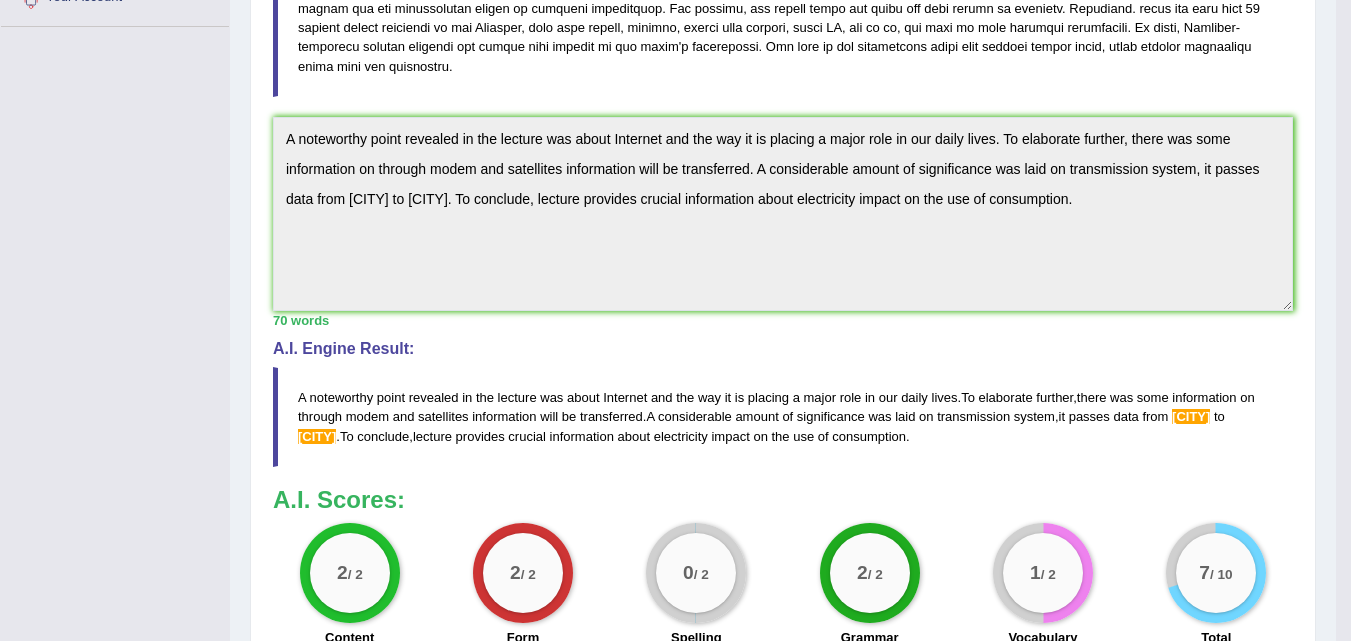 scroll, scrollTop: 732, scrollLeft: 0, axis: vertical 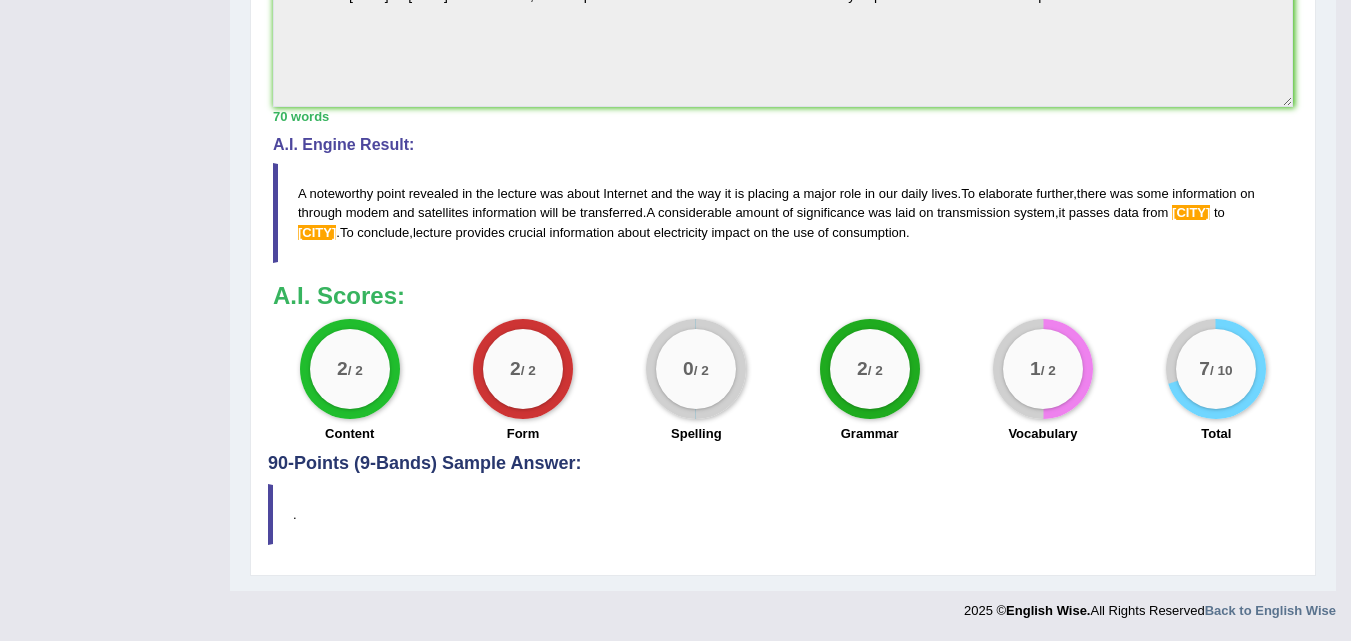 drag, startPoint x: 1325, startPoint y: 416, endPoint x: 1341, endPoint y: 418, distance: 16.124516 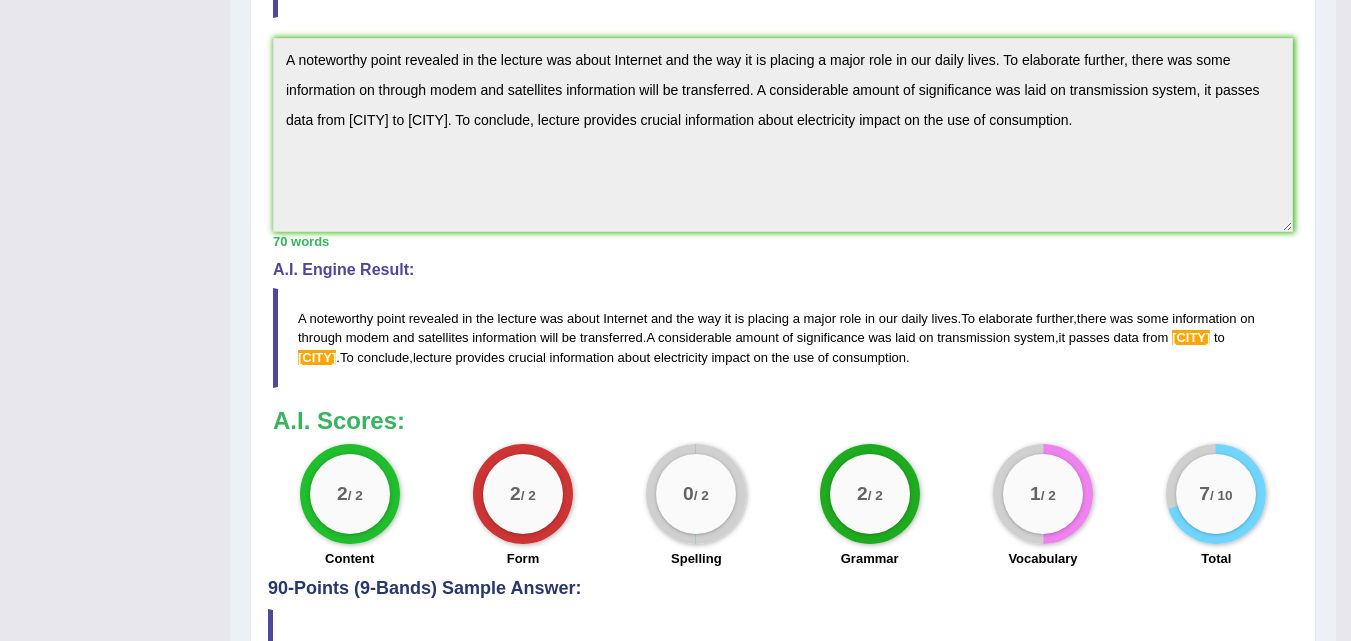 scroll, scrollTop: 605, scrollLeft: 0, axis: vertical 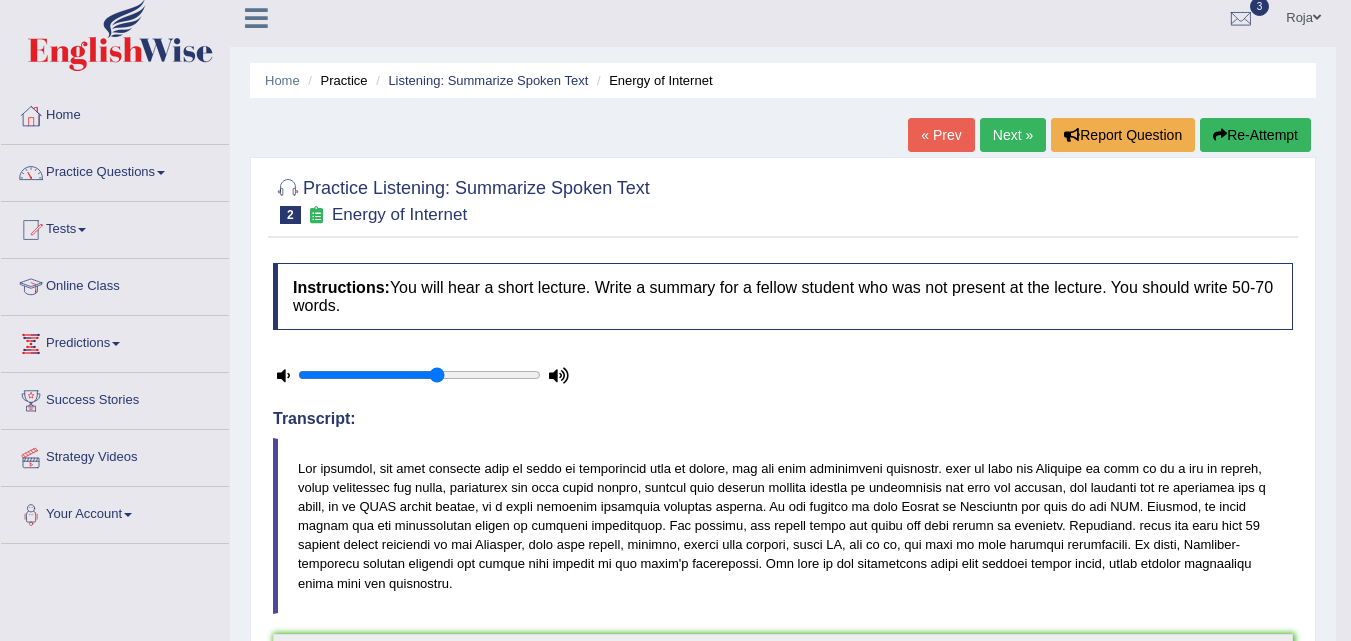 click on "Re-Attempt" at bounding box center (1255, 135) 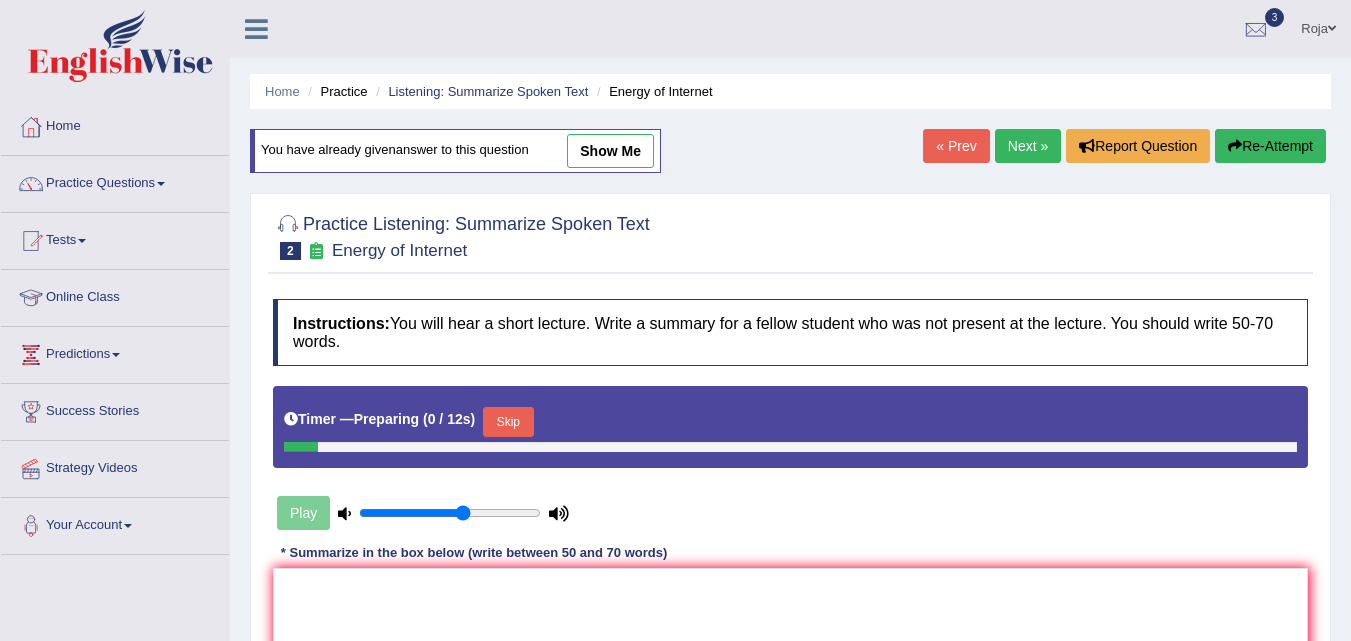 scroll, scrollTop: 409, scrollLeft: 0, axis: vertical 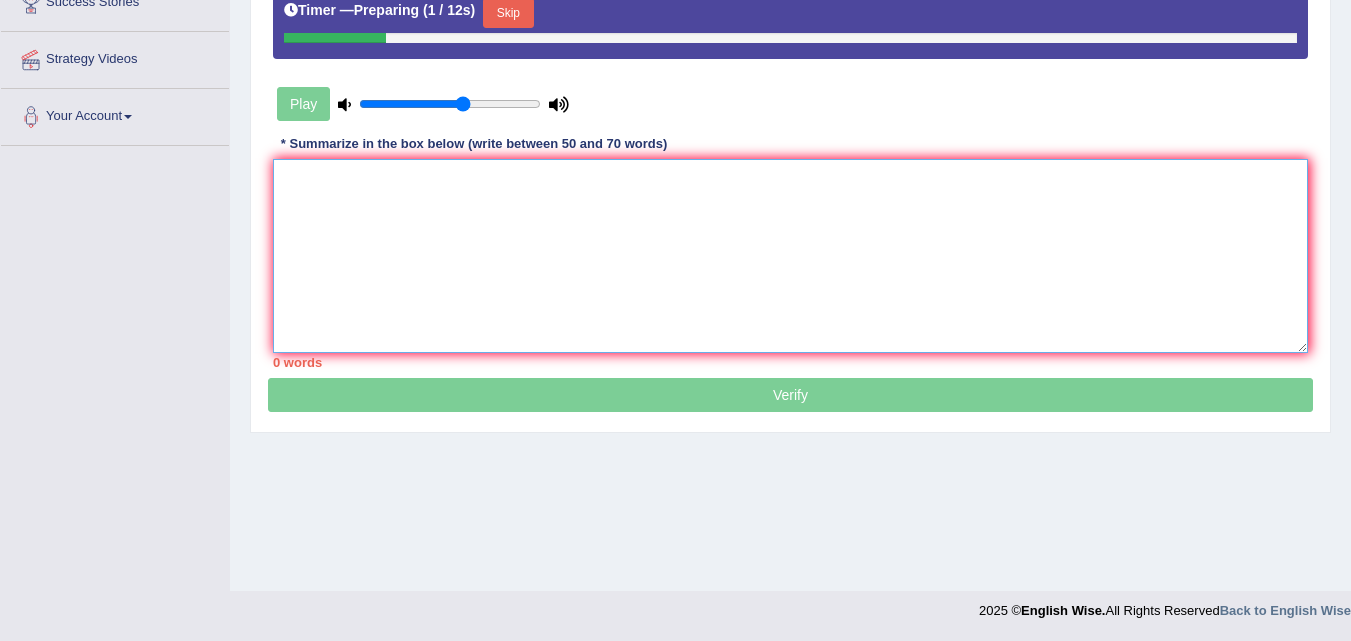 click at bounding box center (790, 256) 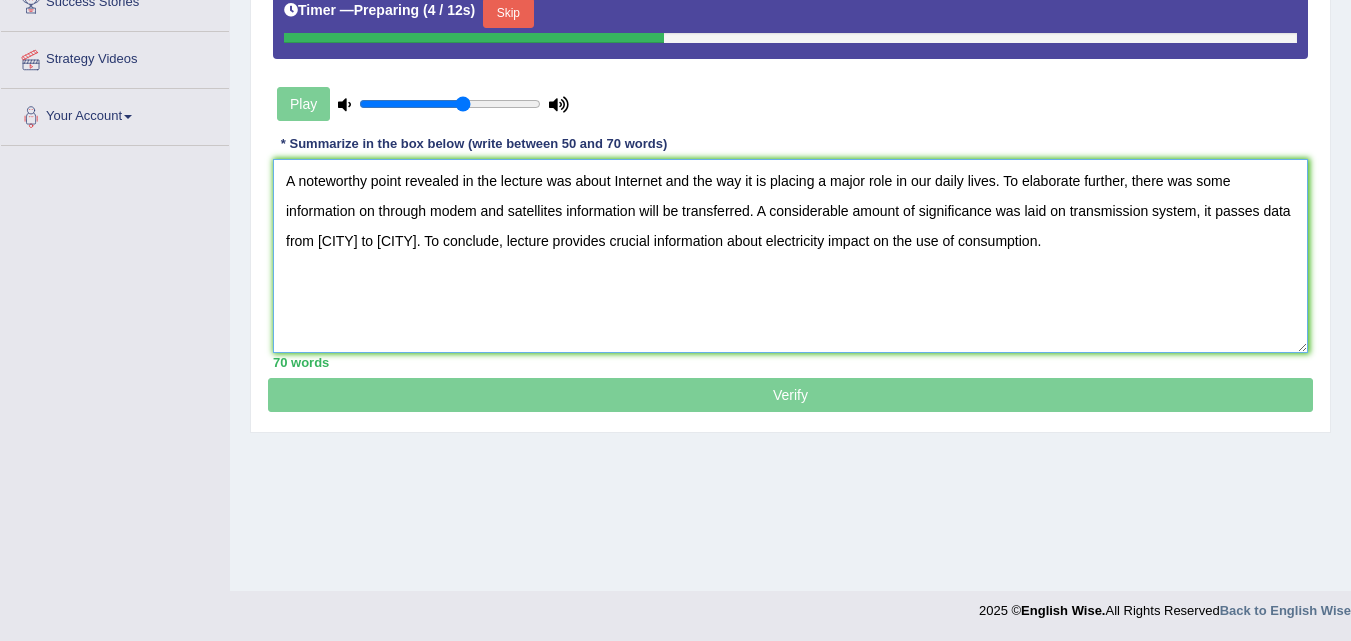 click on "A noteworthy point revealed in the lecture was about Internet and the way it is placing a major role in our daily lives. To elaborate further, there was some information on through modem and satellites information will be transferred. A considerable amount of significance was laid on transmission system, it passes data from [CITY] to [CITY]. To conclude, lecture provides crucial information about electricity impact on the use of consumption." at bounding box center [790, 256] 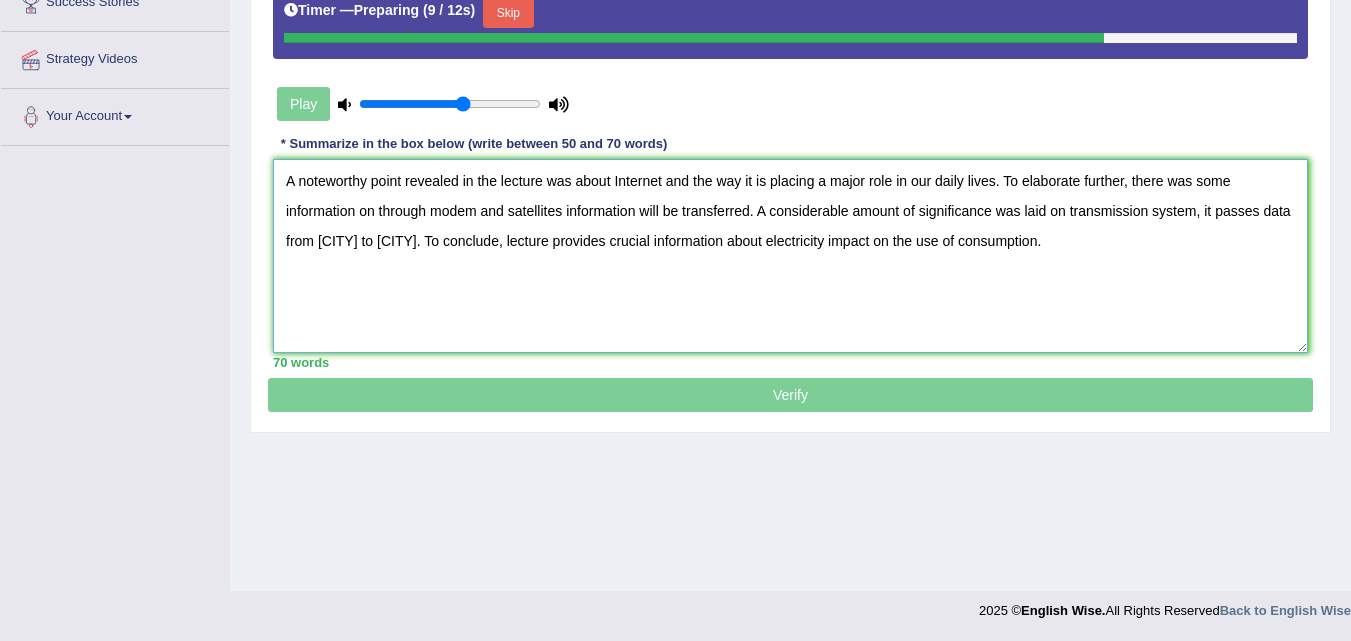 drag, startPoint x: 317, startPoint y: 242, endPoint x: 445, endPoint y: 240, distance: 128.01562 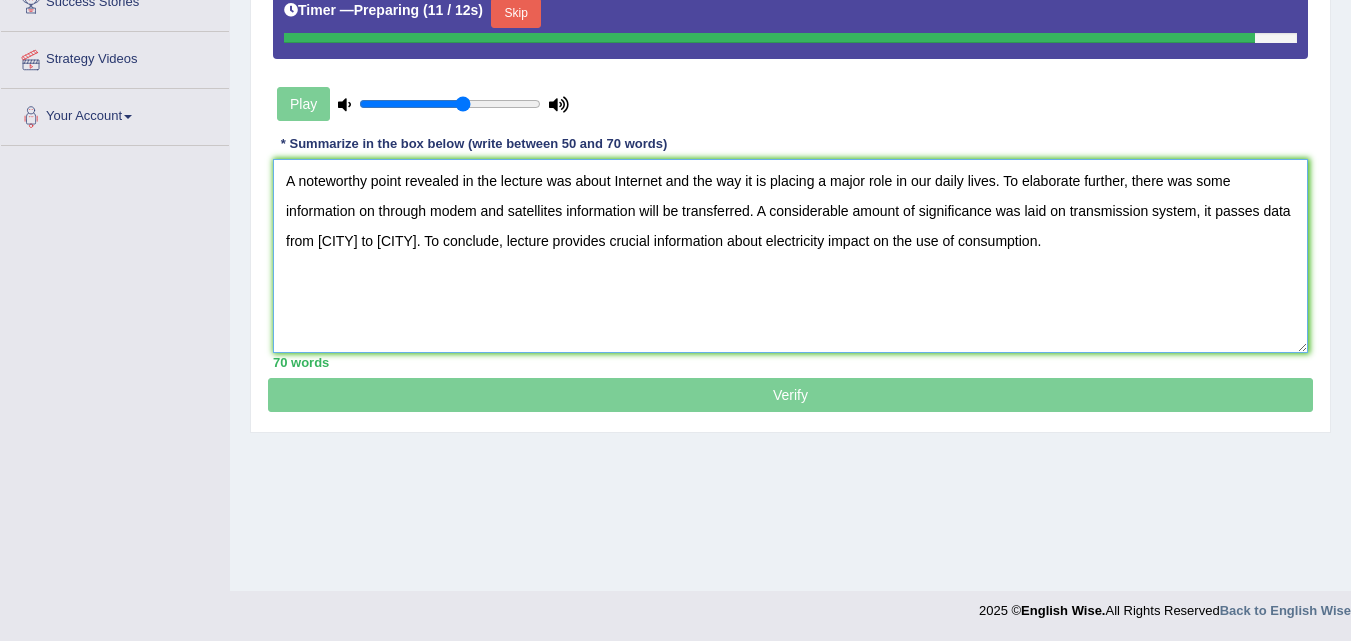 click on "A noteworthy point revealed in the lecture was about Internet and the way it is placing a major role in our daily lives. To elaborate further, there was some information on through modem and satellites information will be transferred. A considerable amount of significance was laid on transmission system, it passes data from [CITY] to [CITY]. To conclude, lecture provides crucial information about electricity impact on the use of consumption." at bounding box center [790, 256] 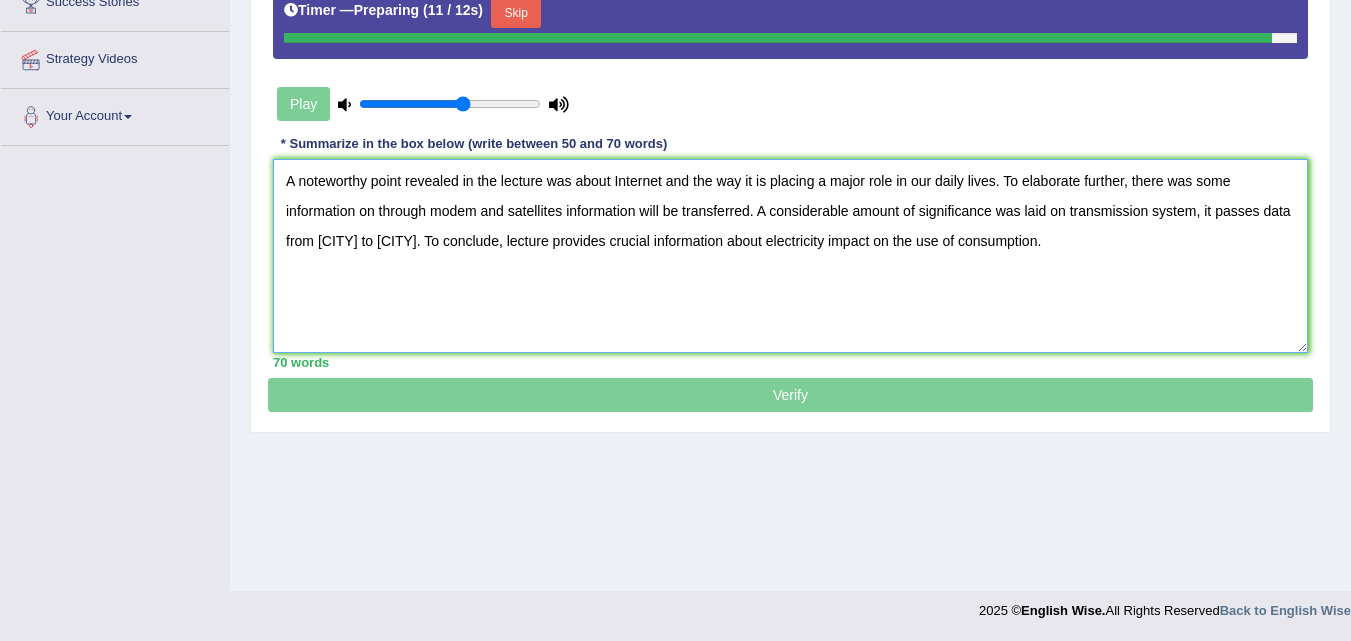 click on "A noteworthy point revealed in the lecture was about Internet and the way it is placing a major role in our daily lives. To elaborate further, there was some information on through modem and satellites information will be transferred. A considerable amount of significance was laid on transmission system, it passes data from [CITY] to [CITY]. To conclude, lecture provides crucial information about electricity impact on the use of consumption." at bounding box center [790, 256] 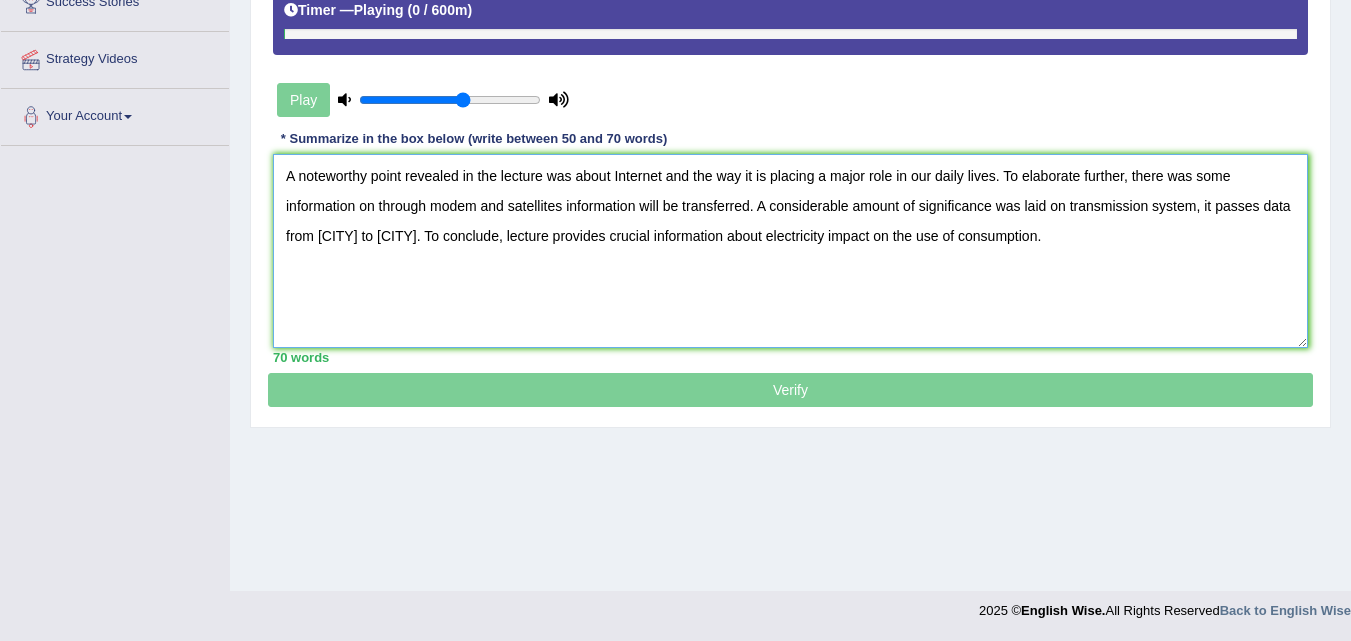 click on "A noteworthy point revealed in the lecture was about Internet and the way it is placing a major role in our daily lives. To elaborate further, there was some information on through modem and satellites information will be transferred. A considerable amount of significance was laid on transmission system, it passes data from [CITY] to [CITY]. To conclude, lecture provides crucial information about electricity impact on the use of consumption." at bounding box center (790, 251) 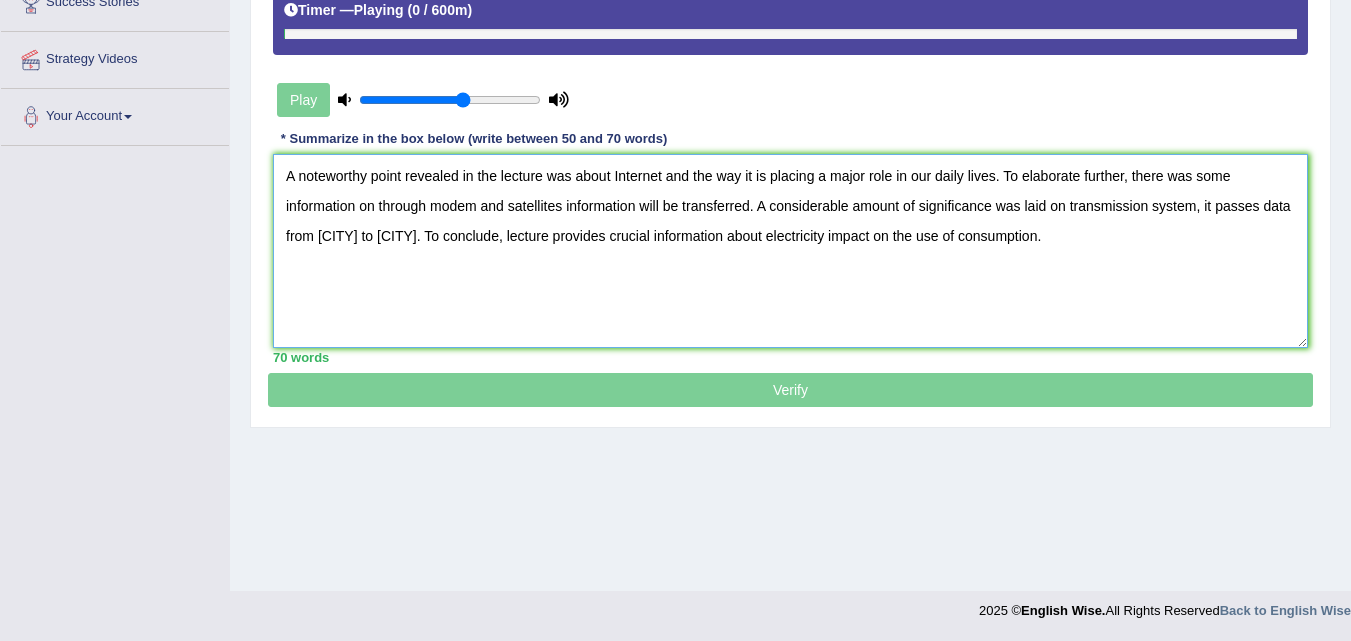 click on "A noteworthy point revealed in the lecture was about Internet and the way it is placing a major role in our daily lives. To elaborate further, there was some information on through modem and satellites information will be transferred. A considerable amount of significance was laid on transmission system, it passes data from [CITY] to [CITY]. To conclude, lecture provides crucial information about electricity impact on the use of consumption." at bounding box center [790, 251] 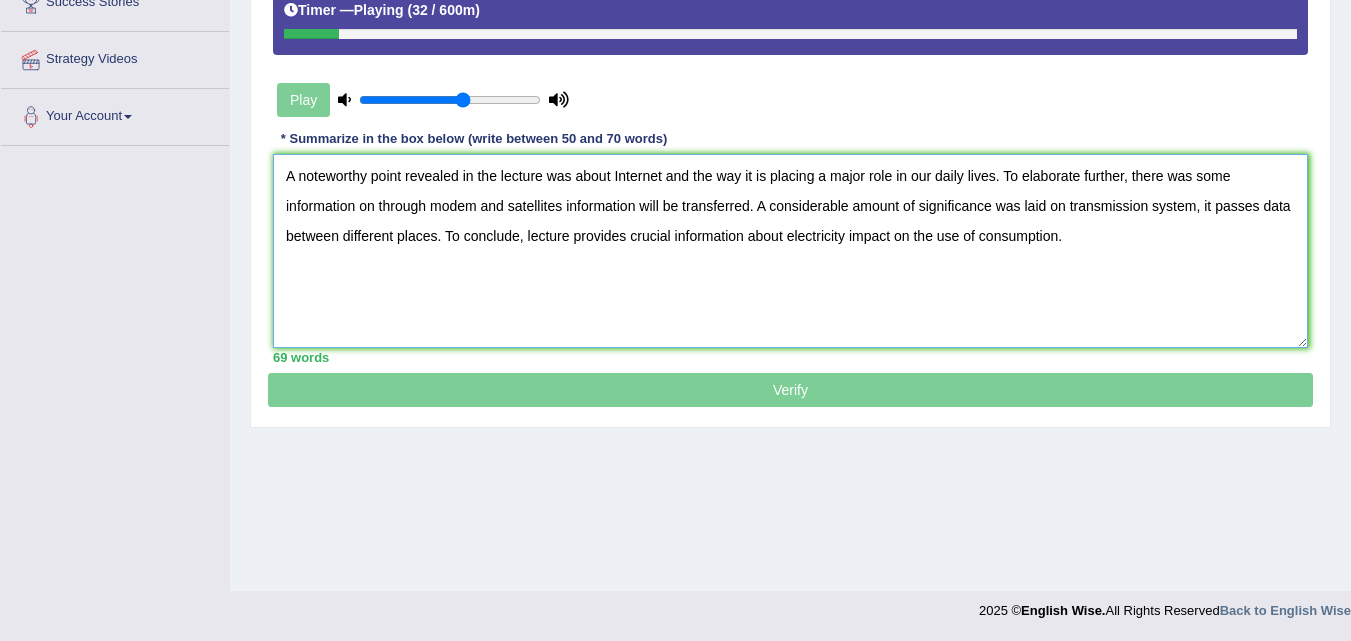 type on "A noteworthy point revealed in the lecture was about Internet and the way it is placing a major role in our daily lives. To elaborate further, there was some information on through modem and satellites information will be transferred. A considerable amount of significance was laid on transmission system, it passes data between different places. To conclude, lecture provides crucial information about electricity impact on the use of consumption." 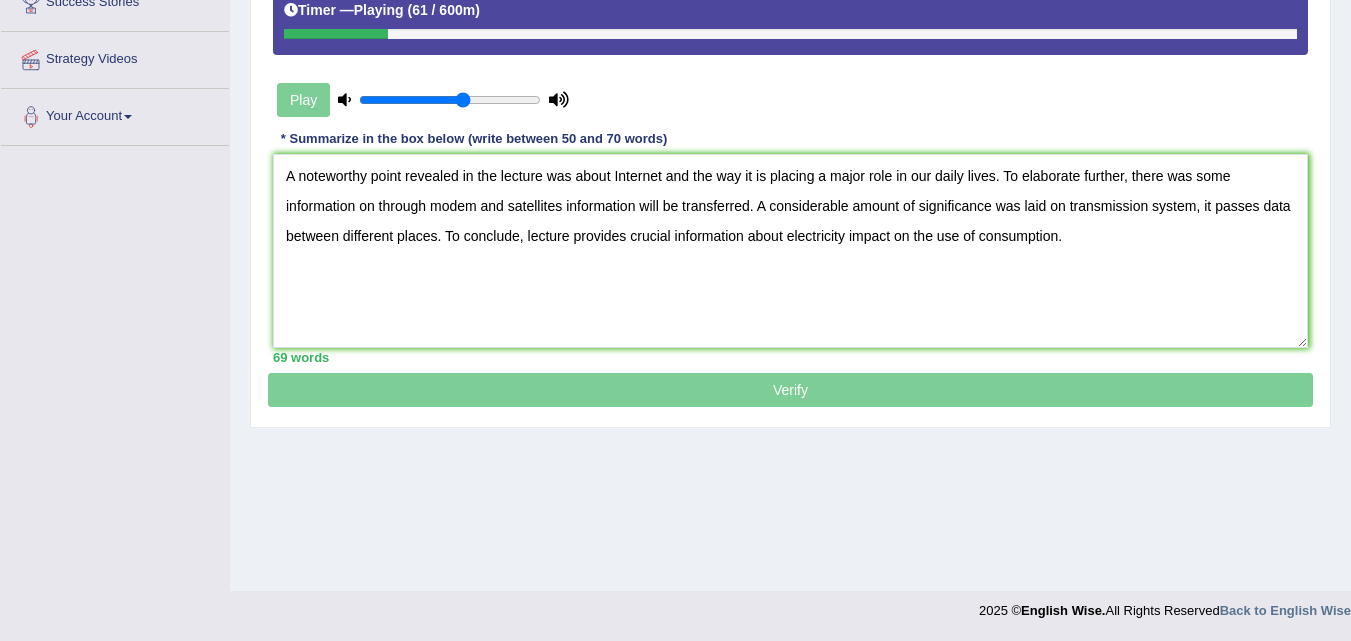 drag, startPoint x: 1345, startPoint y: 333, endPoint x: 1365, endPoint y: 340, distance: 21.189621 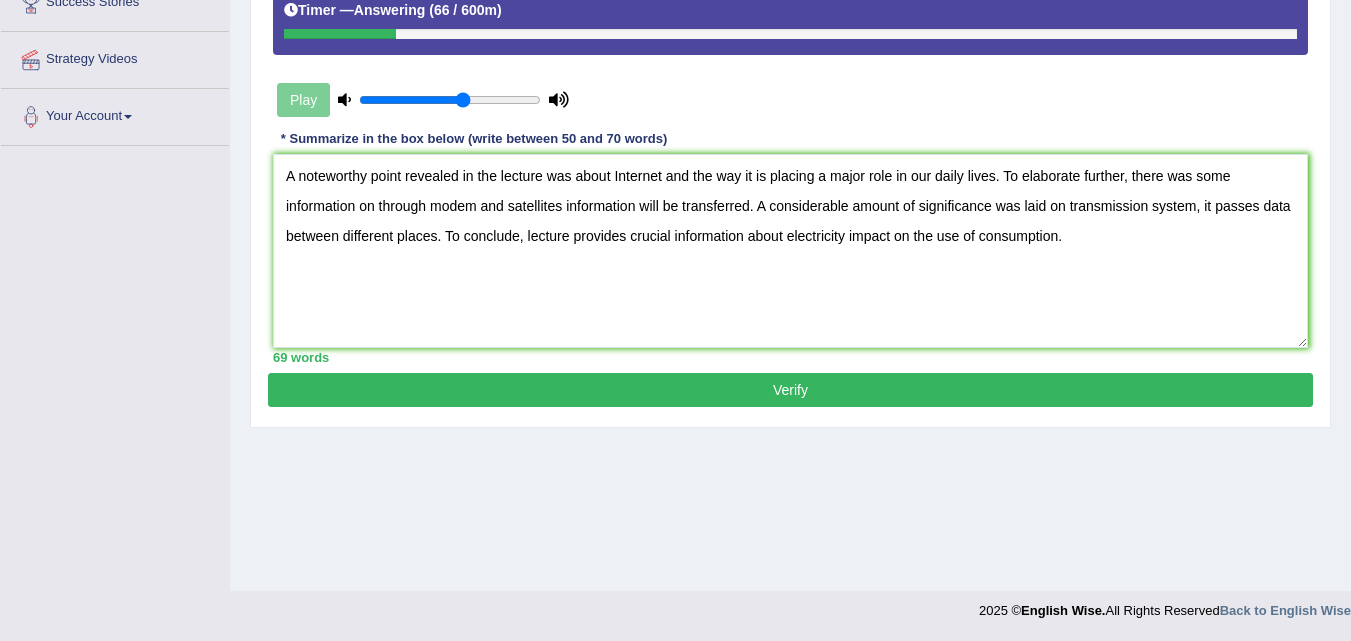 click on "Verify" at bounding box center [790, 390] 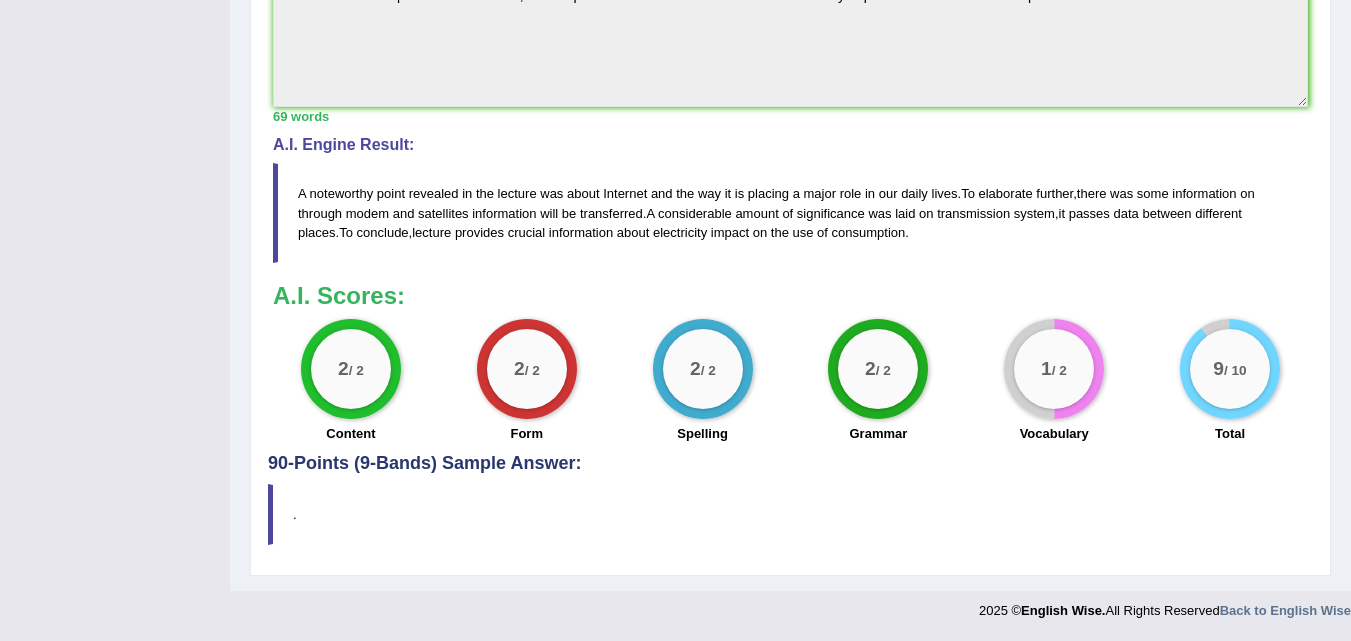 scroll, scrollTop: 0, scrollLeft: 0, axis: both 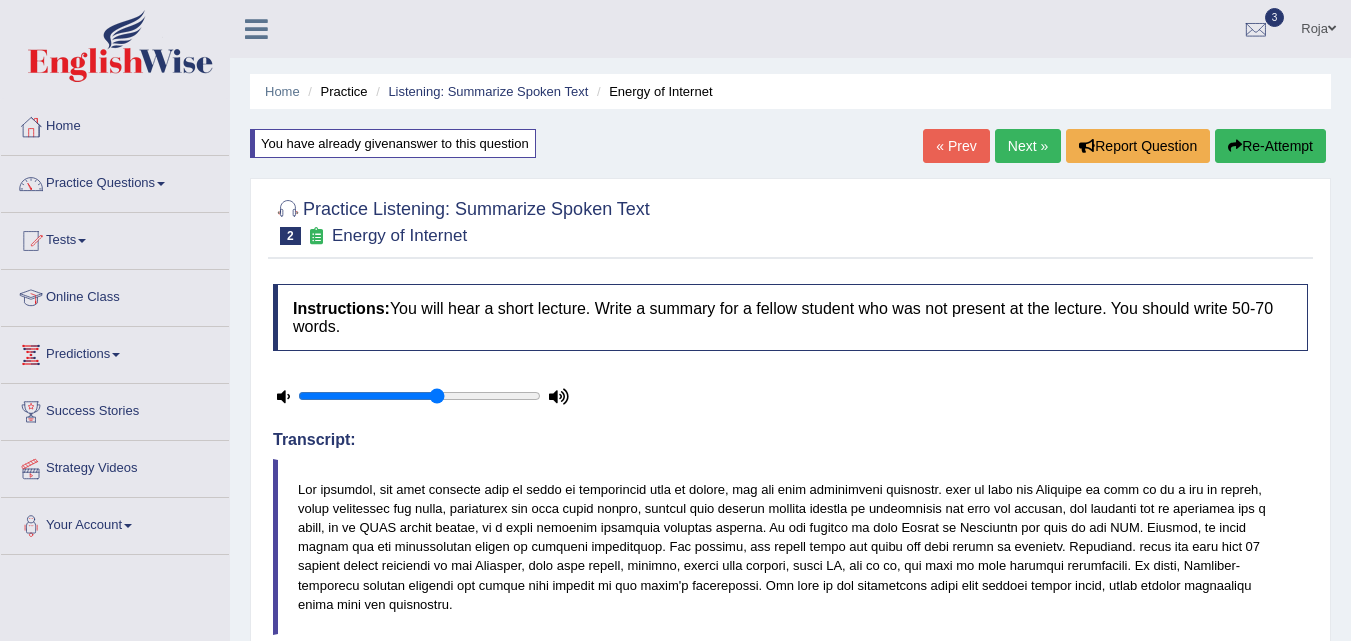 drag, startPoint x: 1363, startPoint y: 288, endPoint x: 1294, endPoint y: -35, distance: 330.28775 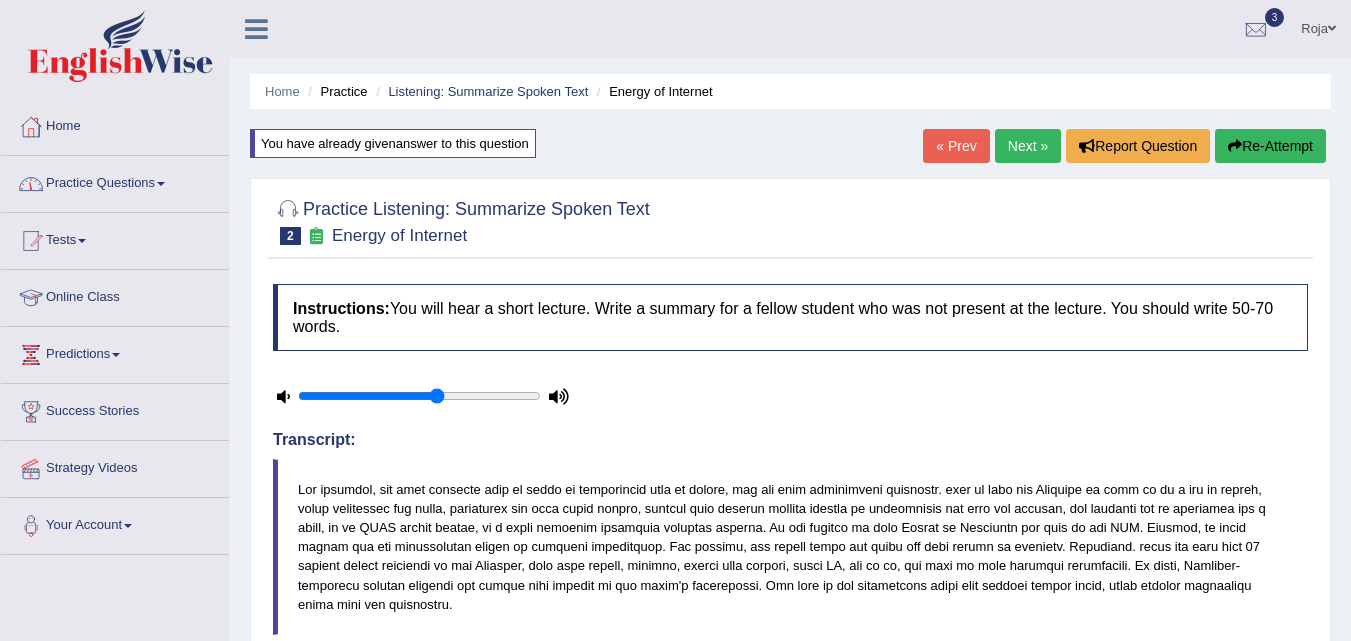 click on "Practice Questions" at bounding box center [115, 181] 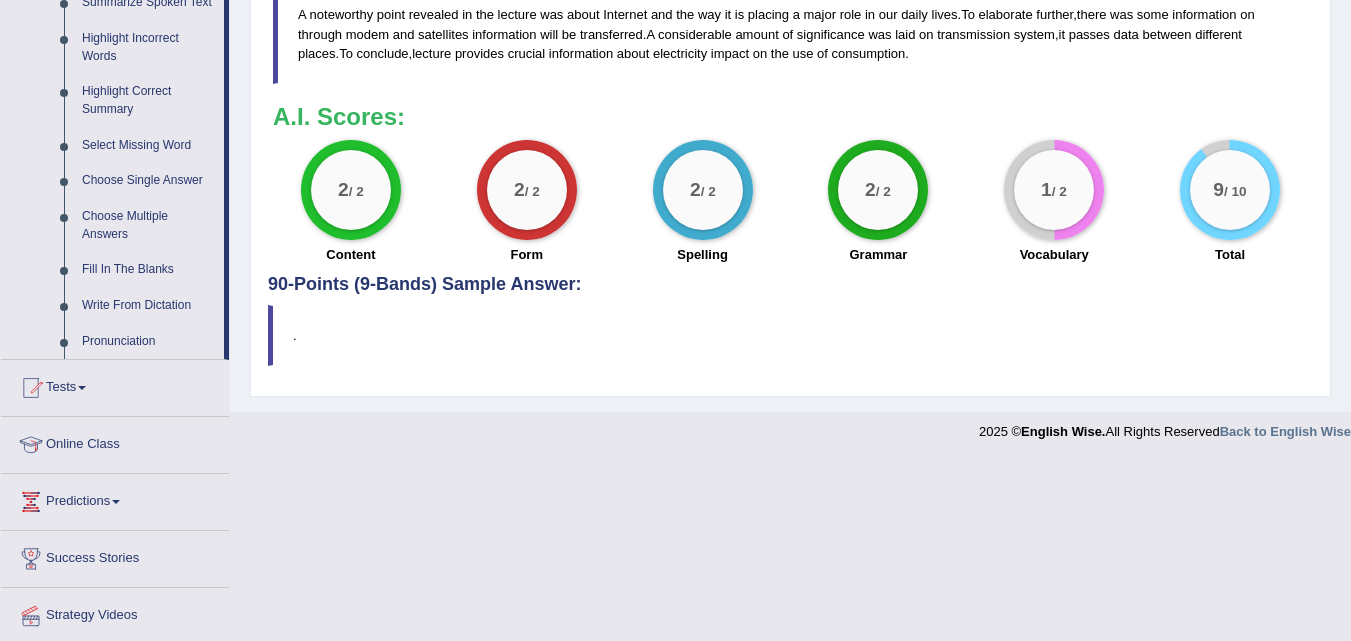scroll, scrollTop: 607, scrollLeft: 0, axis: vertical 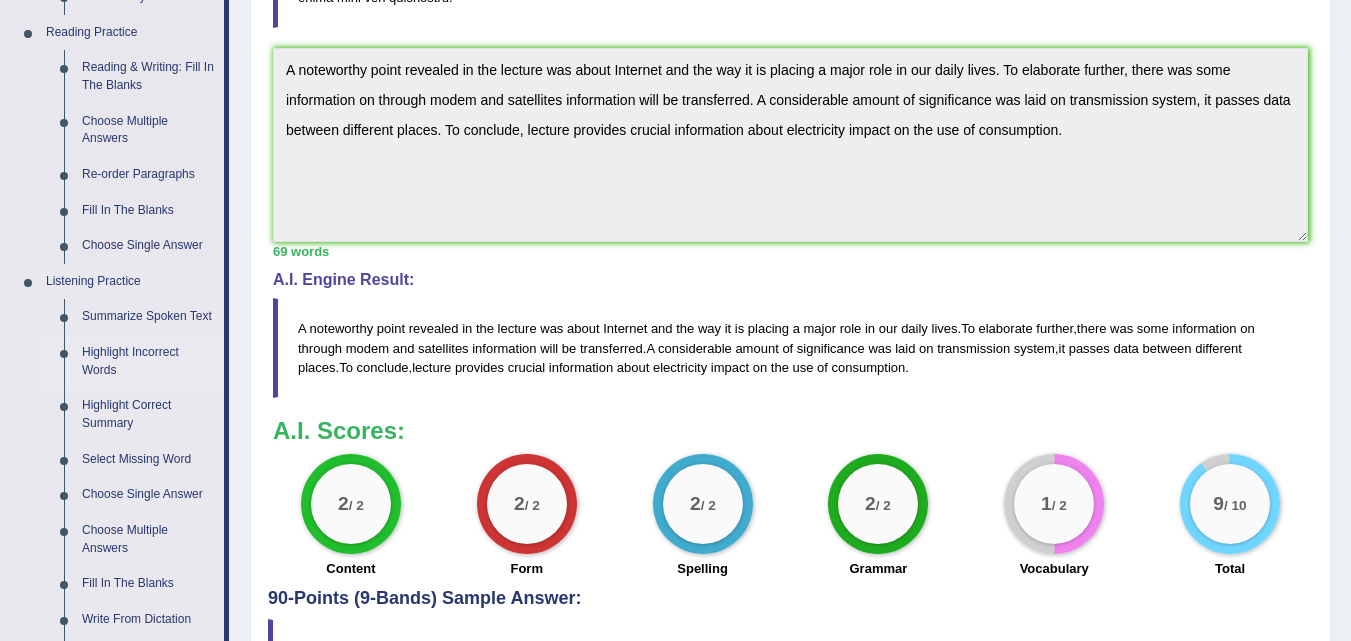 click on "Highlight Incorrect Words" at bounding box center [148, 361] 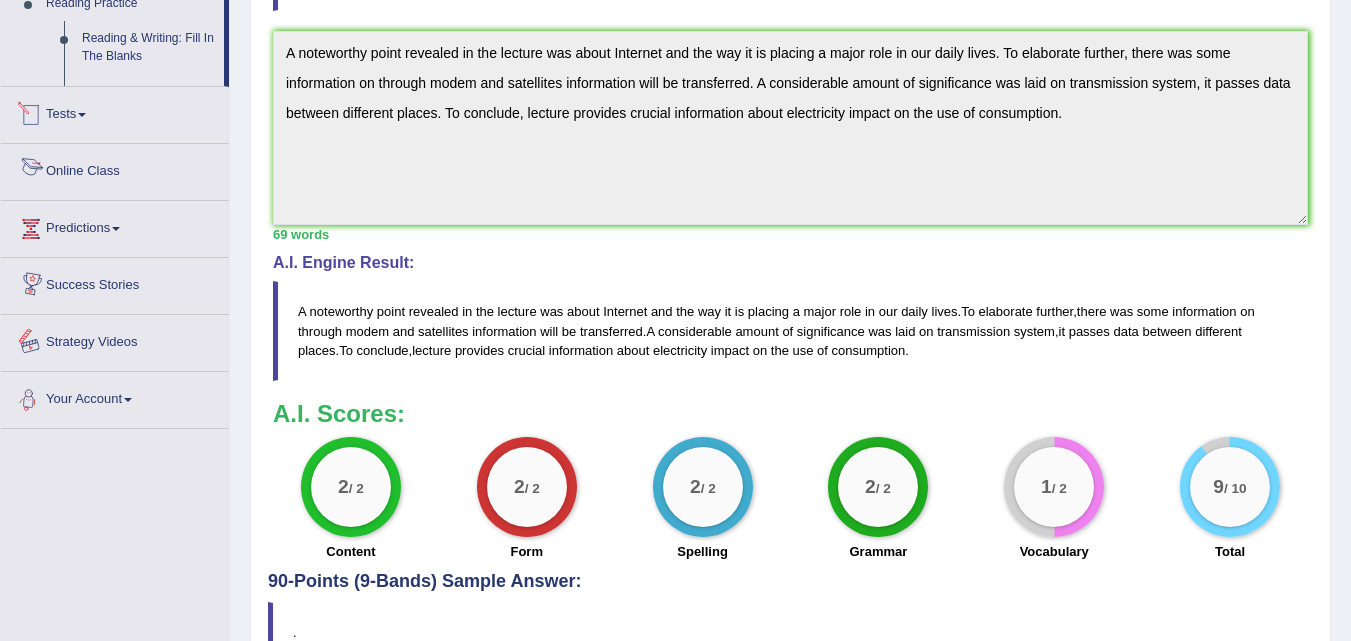 scroll, scrollTop: 742, scrollLeft: 0, axis: vertical 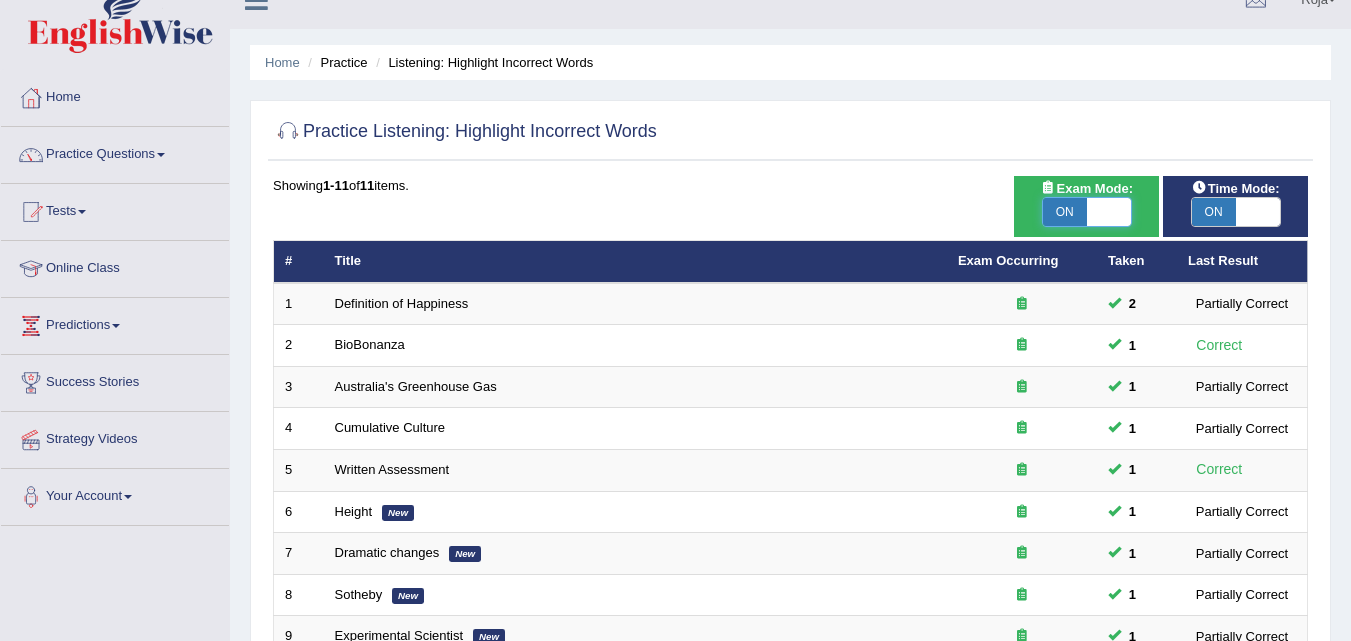 click at bounding box center [1109, 212] 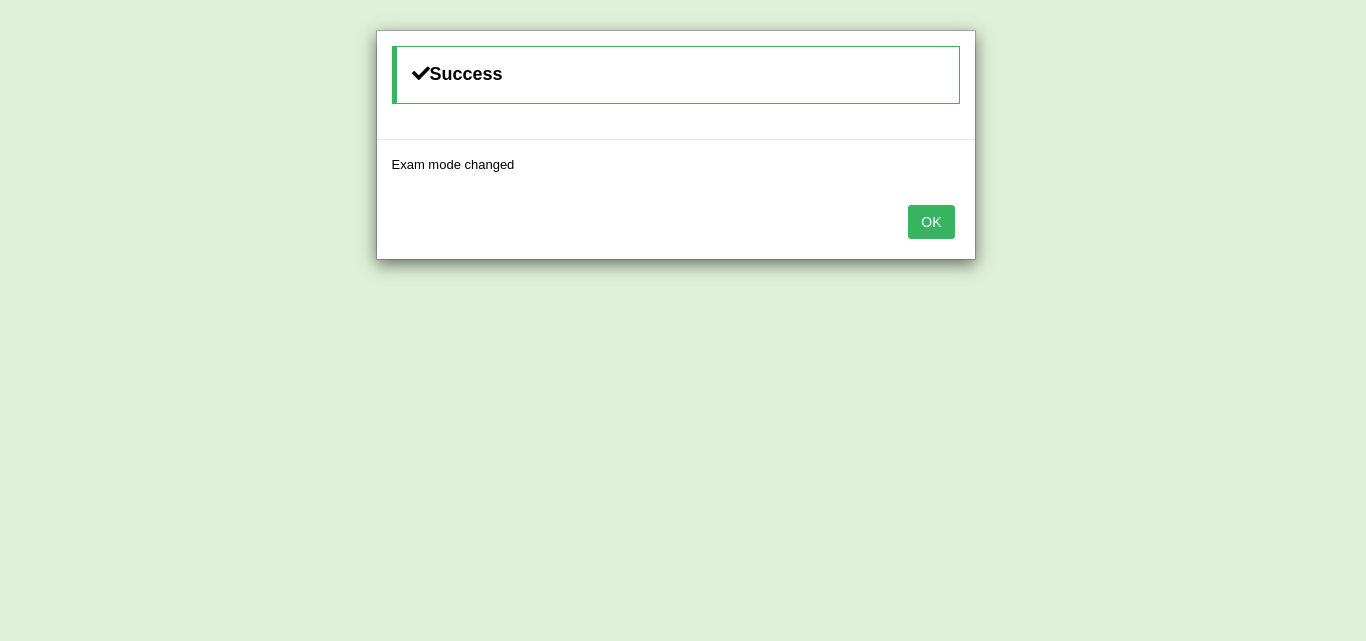 click on "OK" at bounding box center (931, 222) 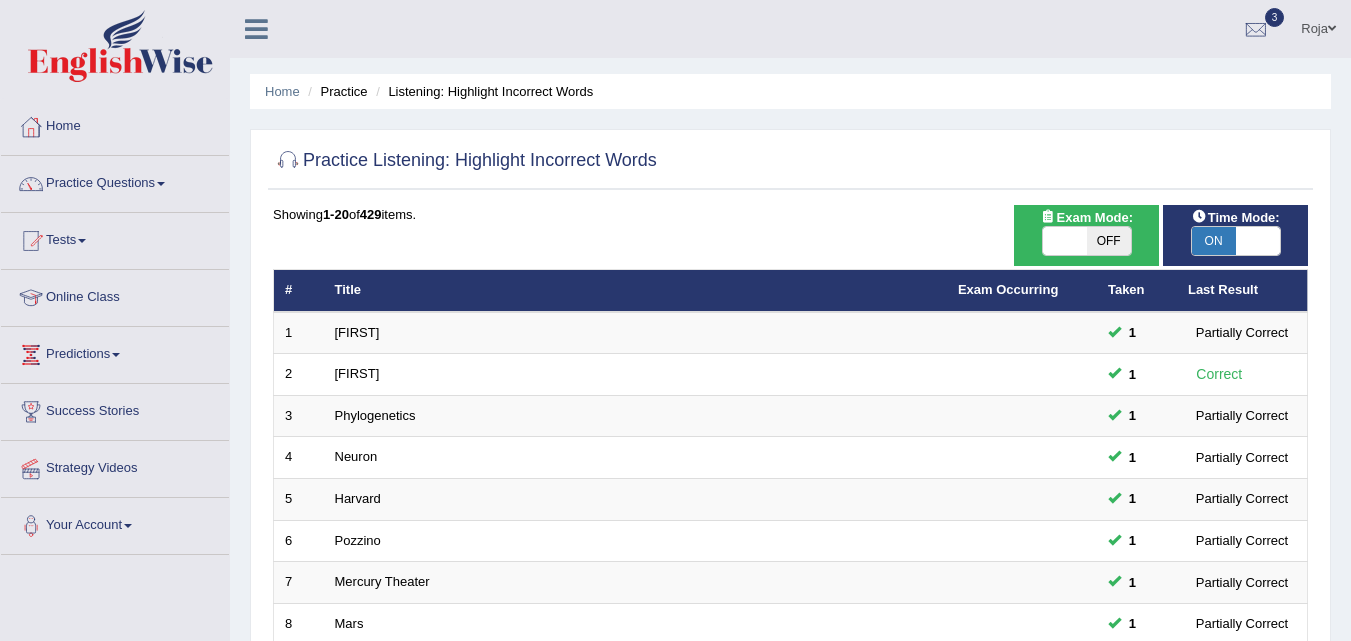 scroll, scrollTop: 29, scrollLeft: 0, axis: vertical 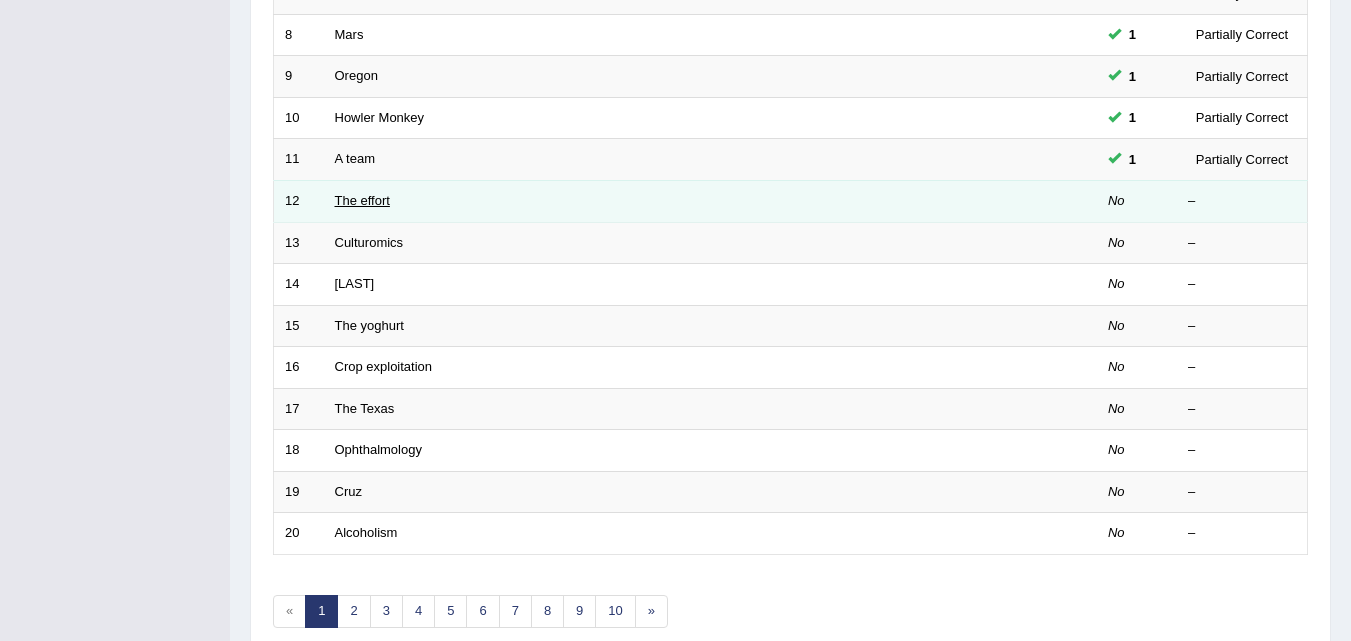 click on "The effort" at bounding box center [362, 200] 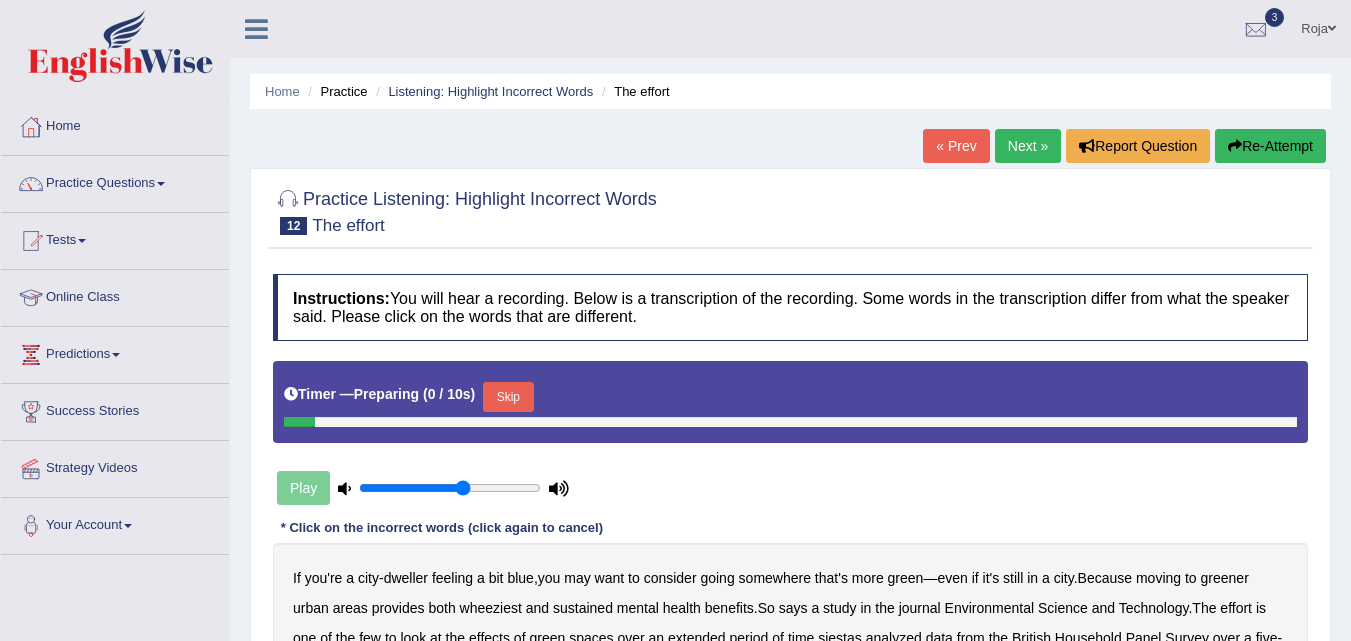 scroll, scrollTop: 0, scrollLeft: 0, axis: both 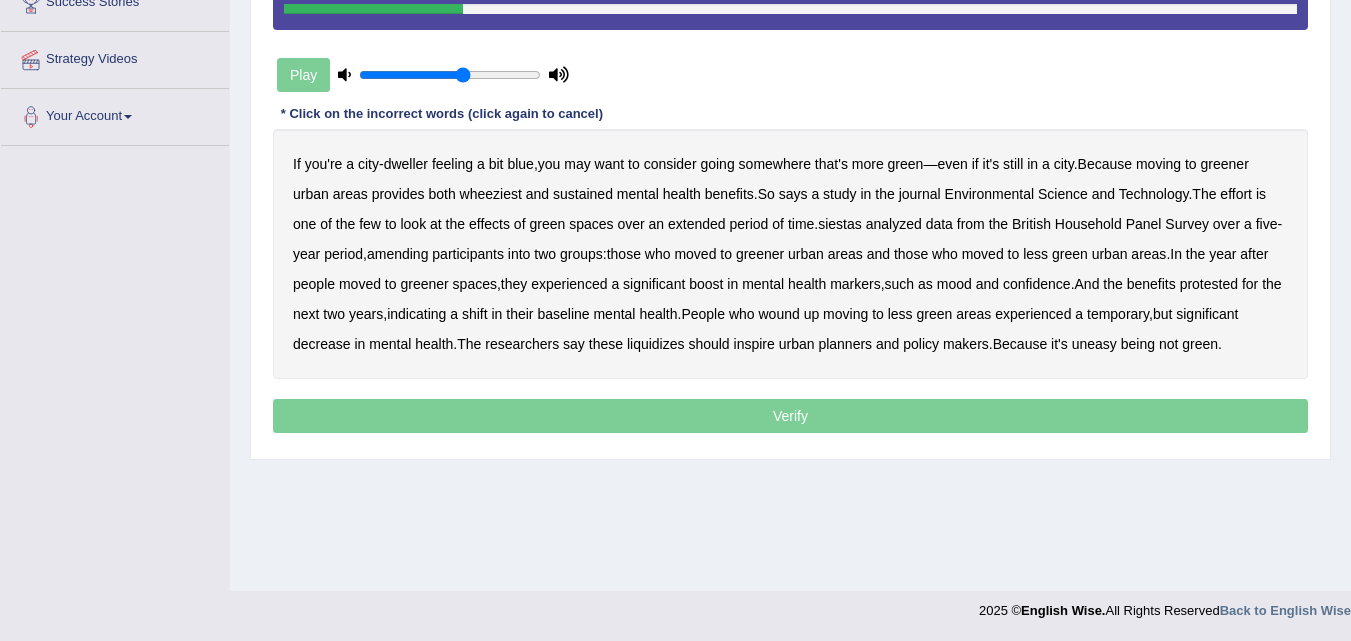 click on "wheeziest" at bounding box center (491, 194) 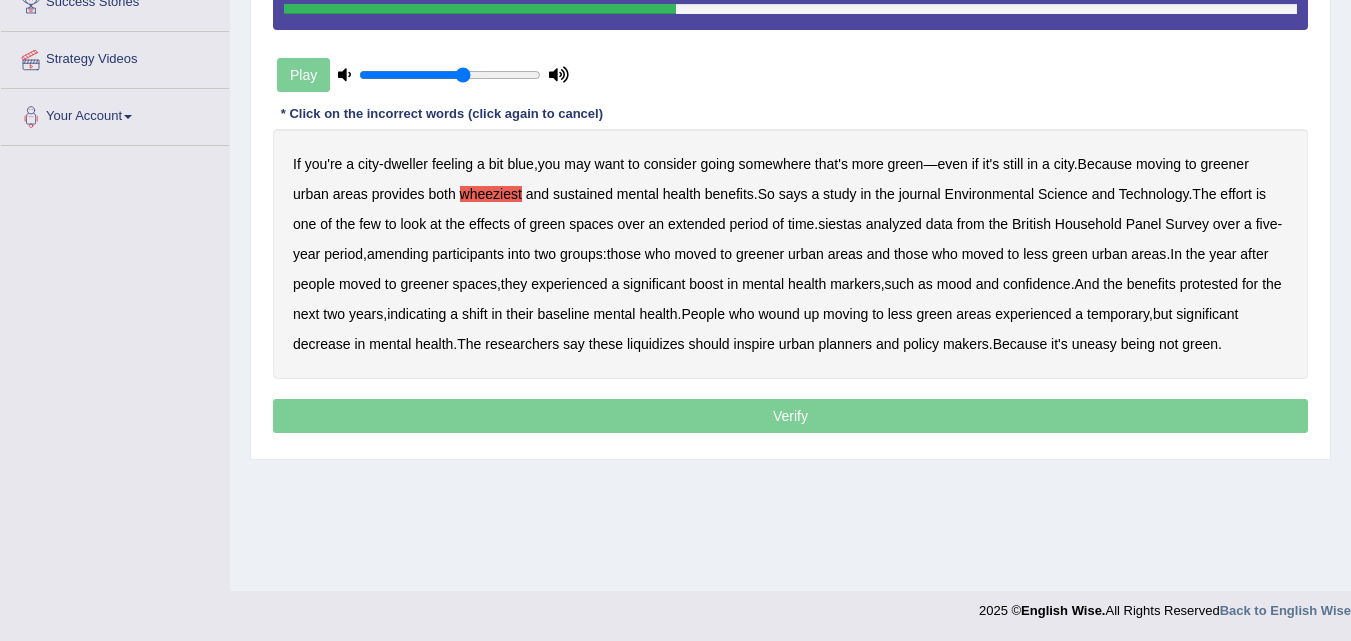 click on "siestas" at bounding box center (840, 224) 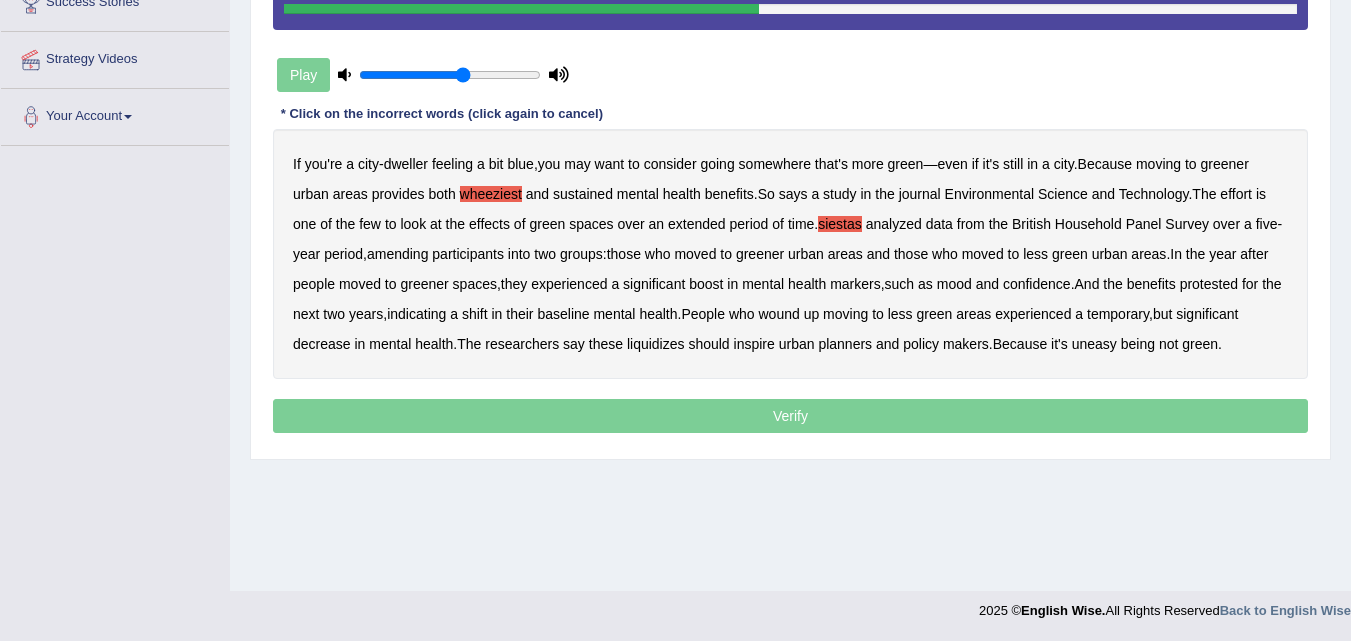 click on "amending" at bounding box center [398, 254] 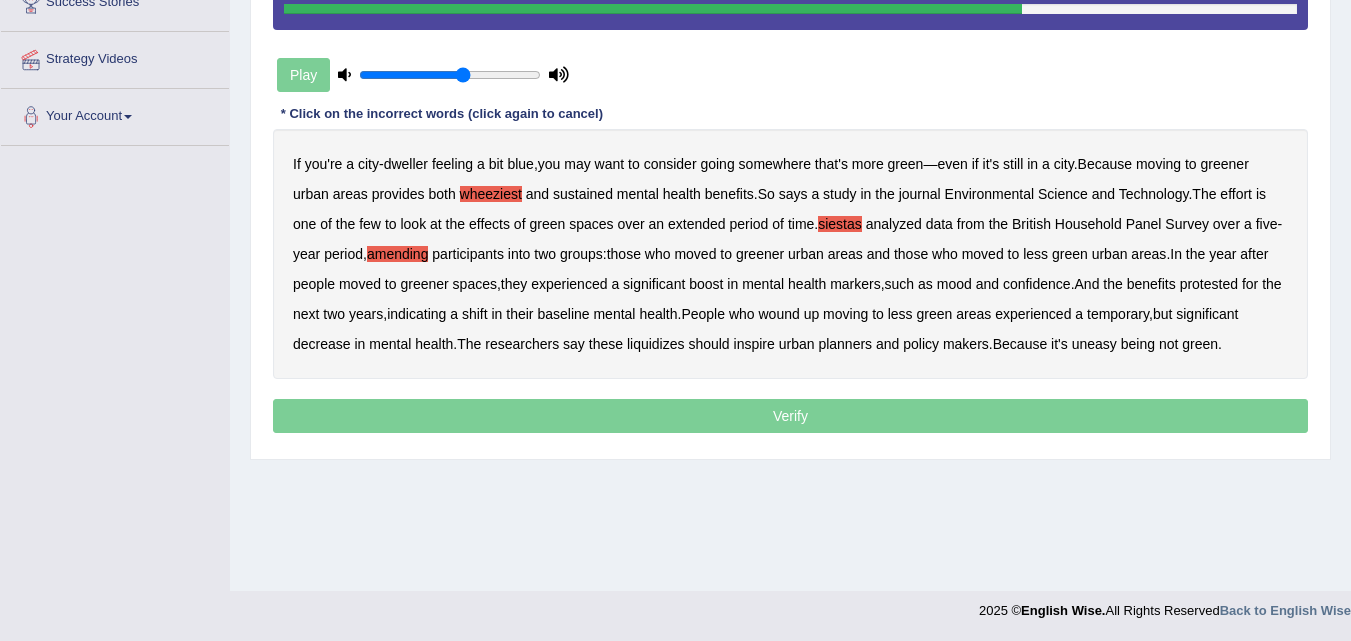 click on "protested" at bounding box center [1209, 284] 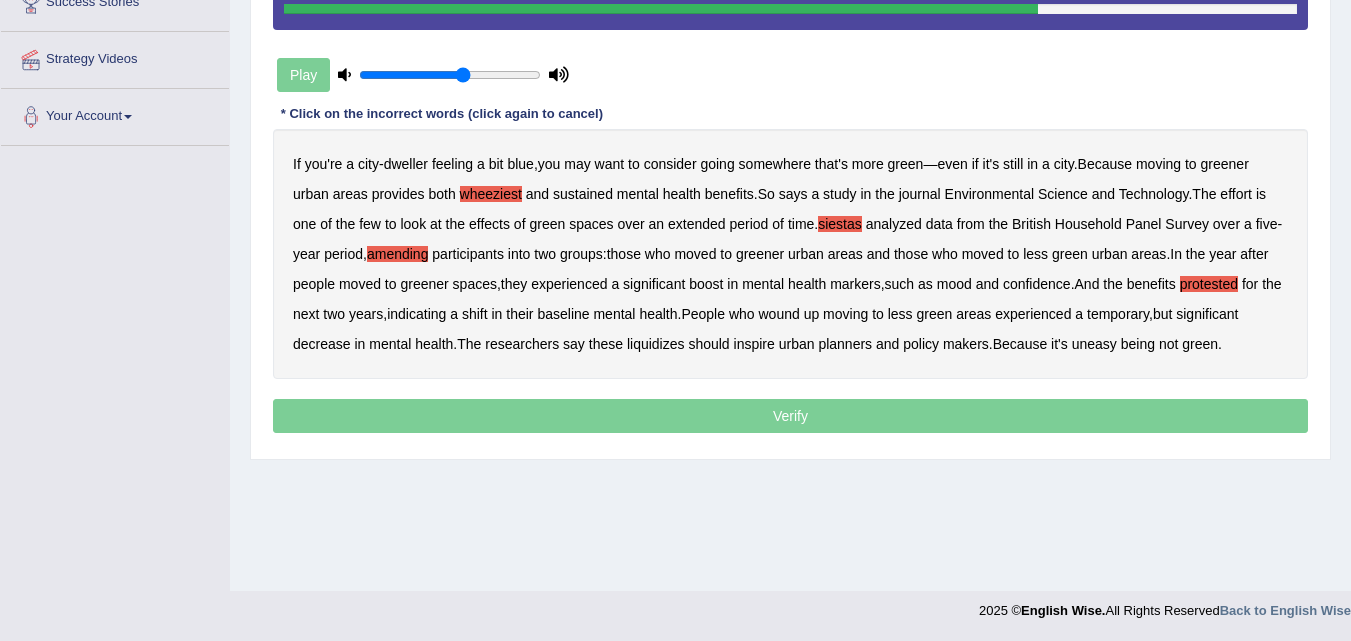 click on "protested" at bounding box center (1209, 284) 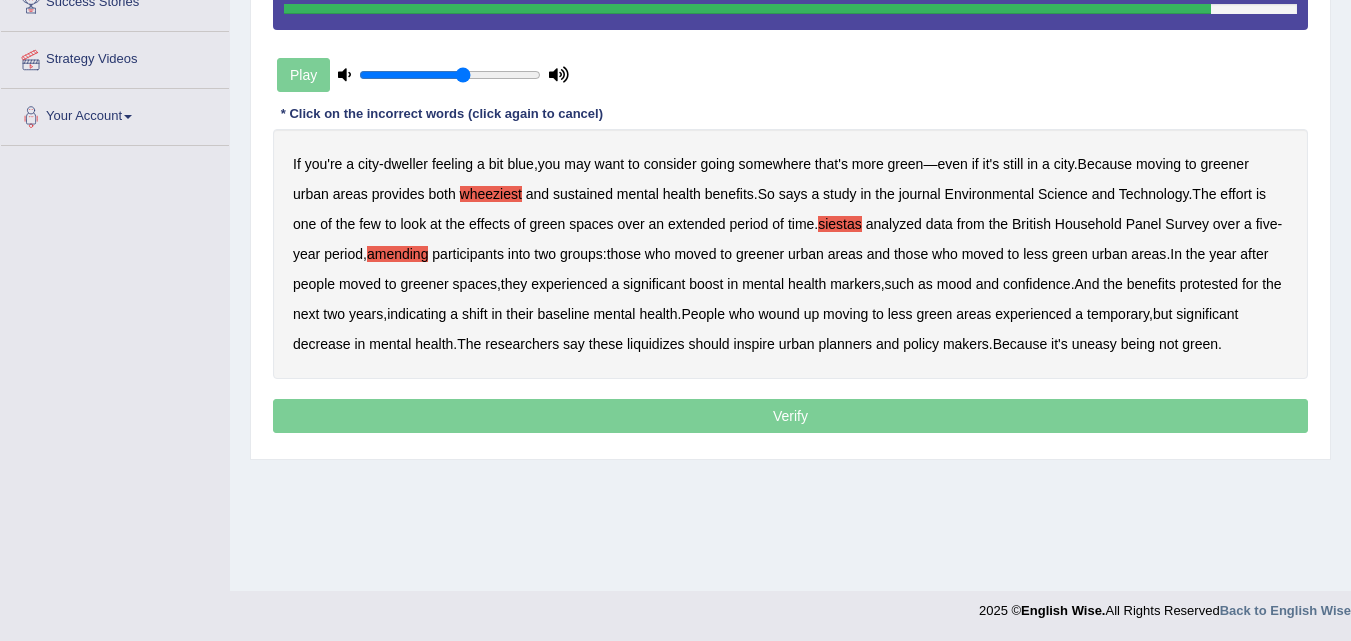 click on "liquidizes" at bounding box center [656, 344] 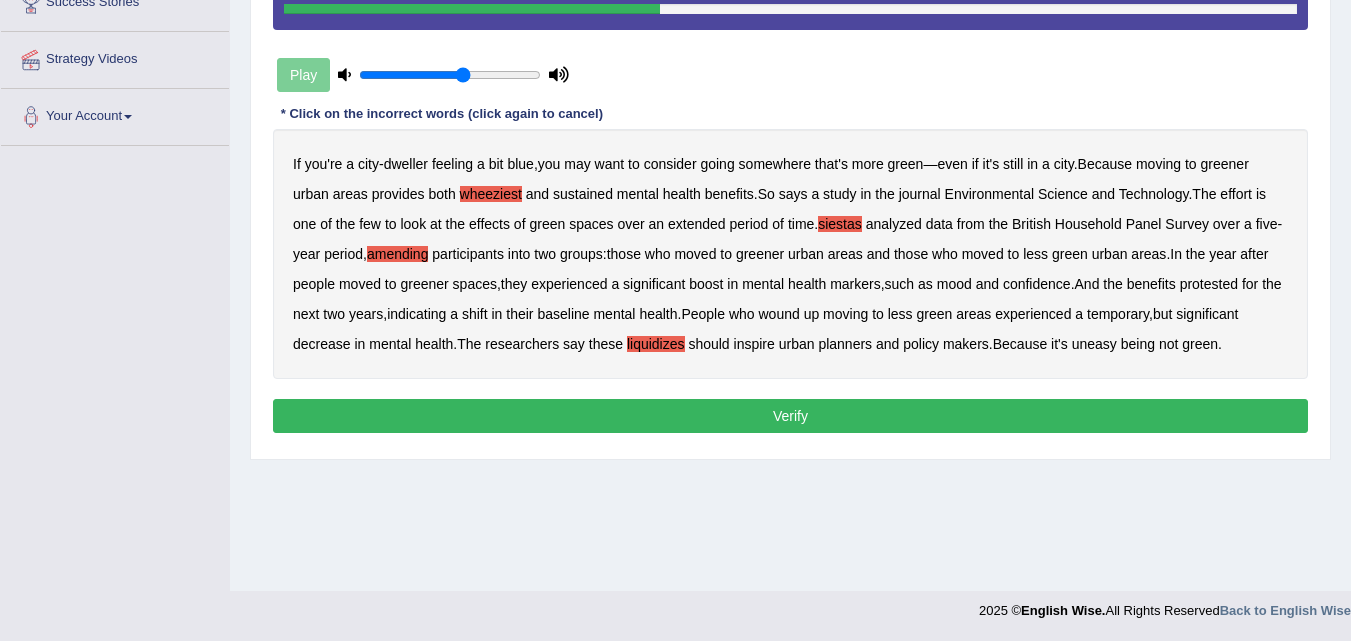 click on "Verify" at bounding box center [790, 416] 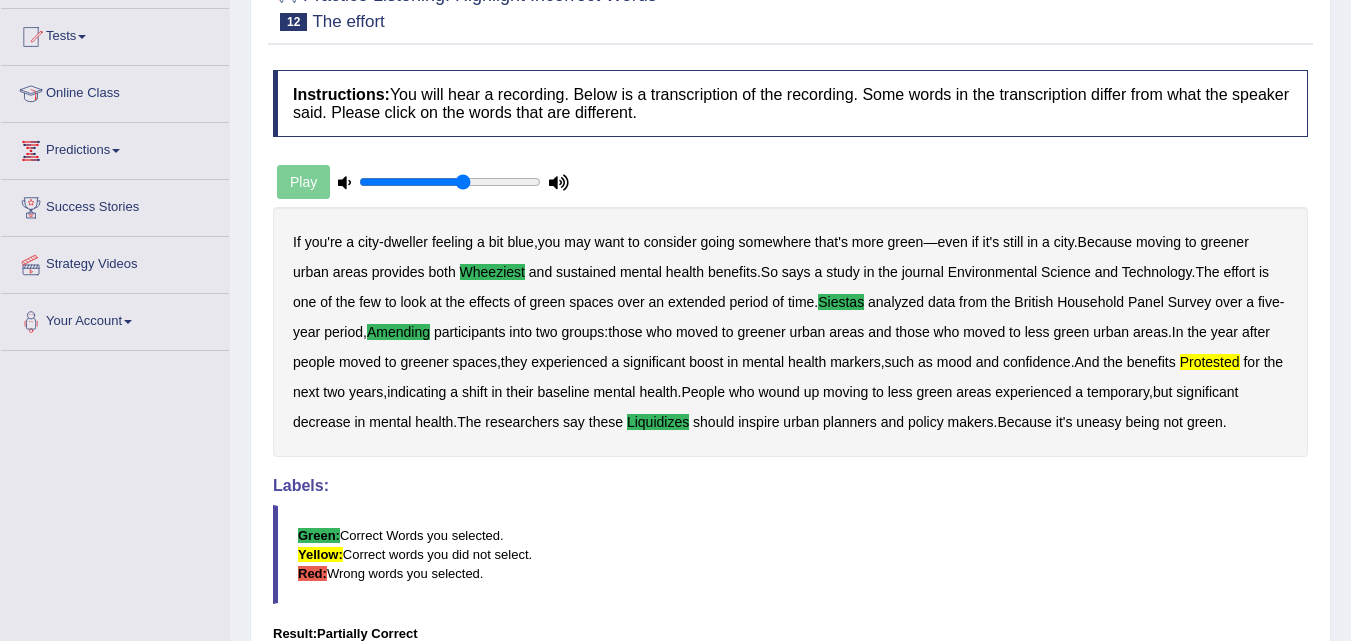 scroll, scrollTop: 202, scrollLeft: 0, axis: vertical 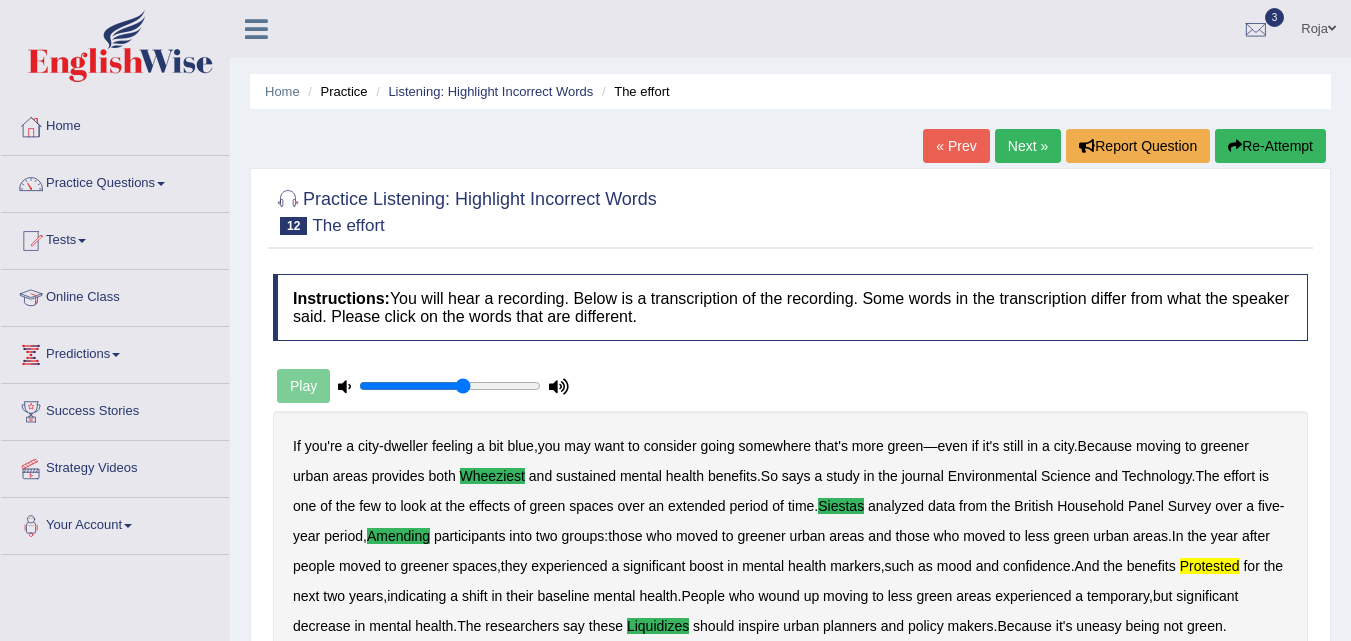 click on "« Prev Next »  Report Question  Re-Attempt" at bounding box center [1127, 148] 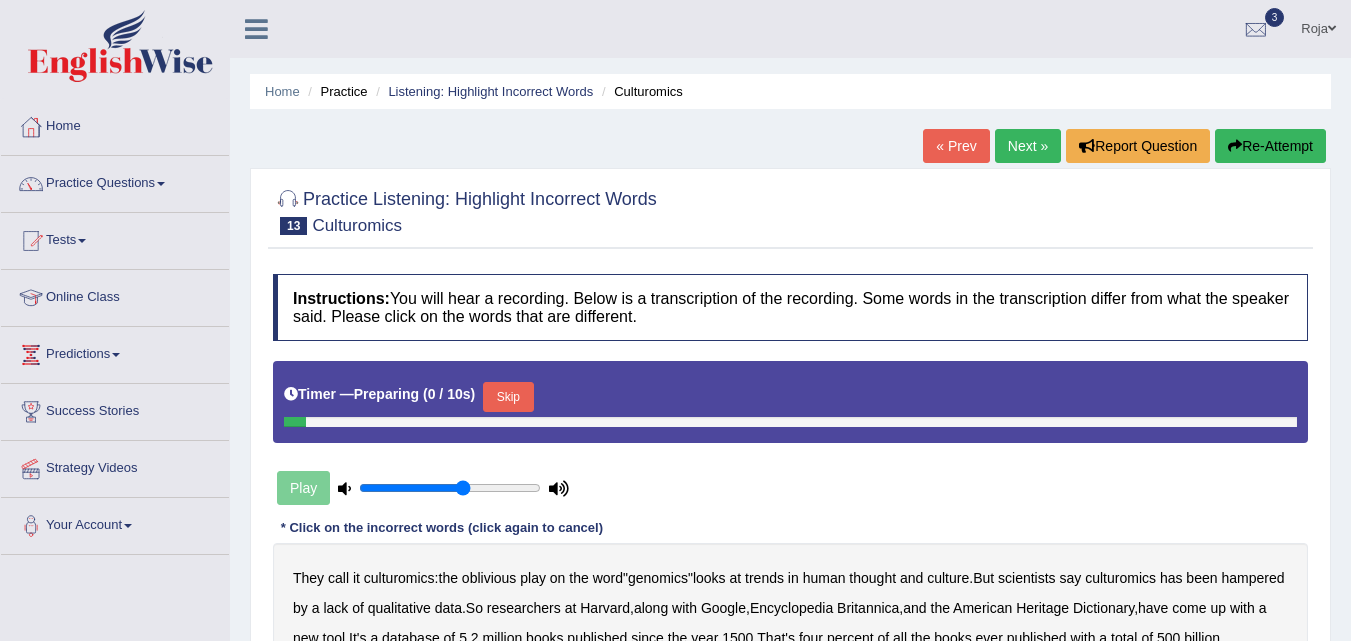 scroll, scrollTop: 0, scrollLeft: 0, axis: both 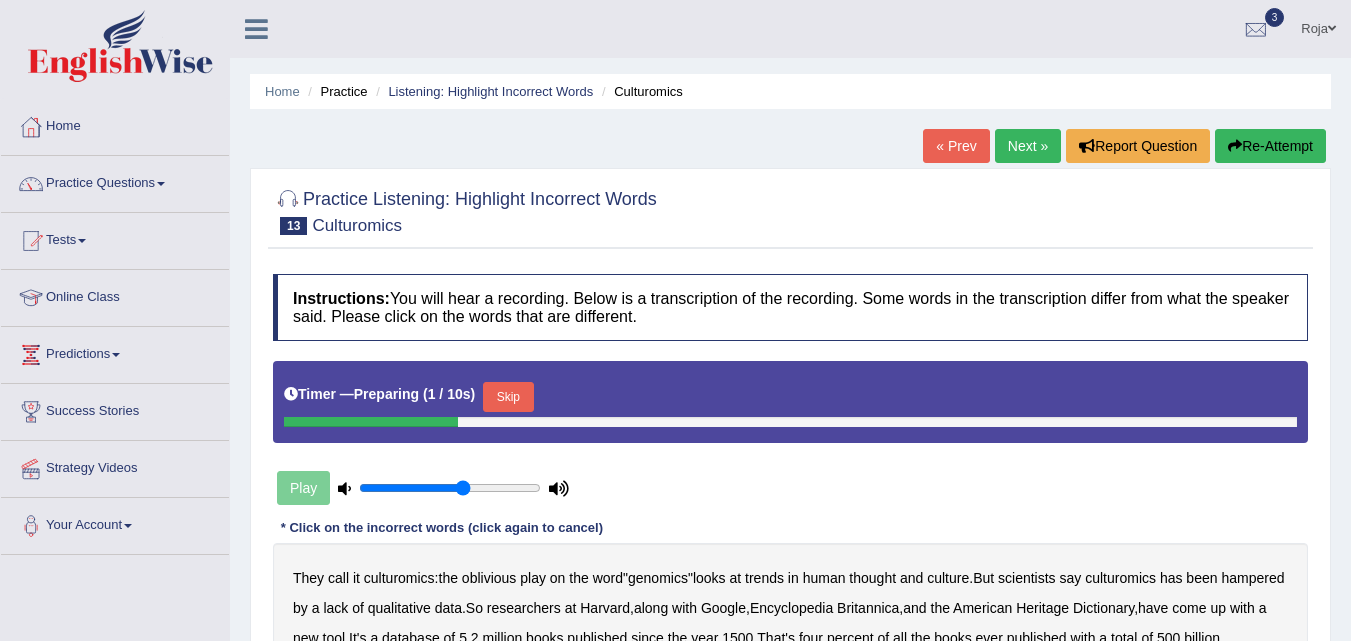 drag, startPoint x: 1349, startPoint y: 135, endPoint x: 1365, endPoint y: 195, distance: 62.0967 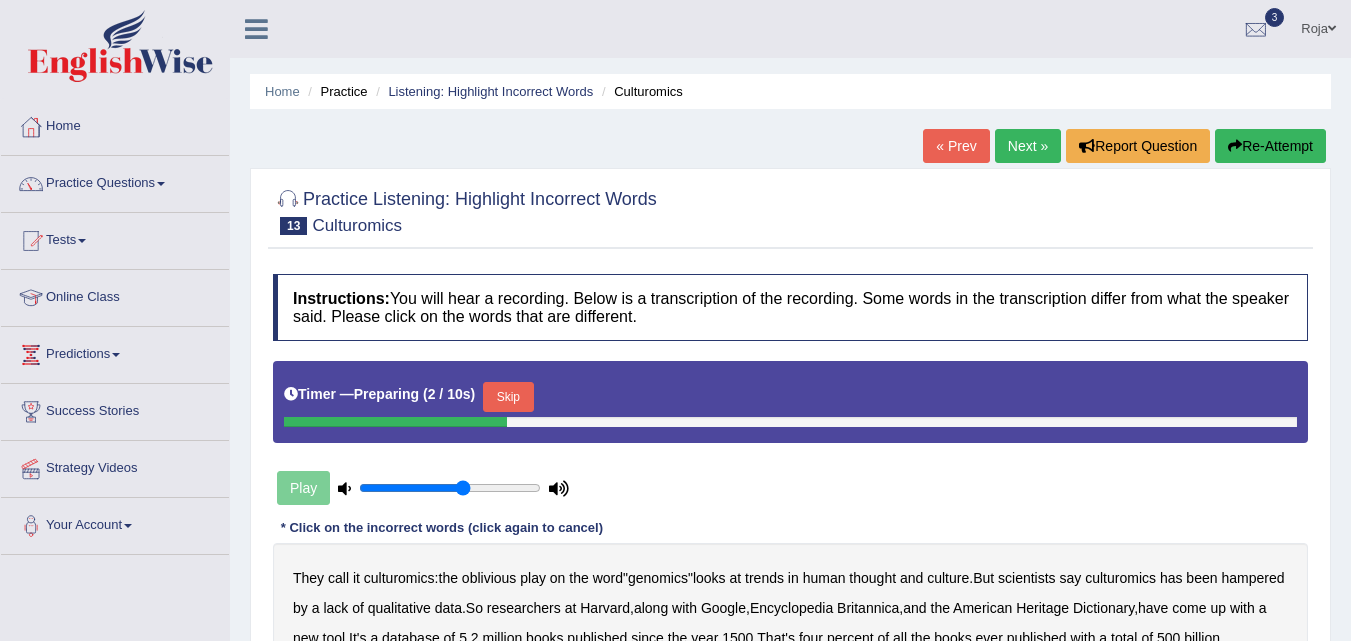 scroll, scrollTop: 409, scrollLeft: 0, axis: vertical 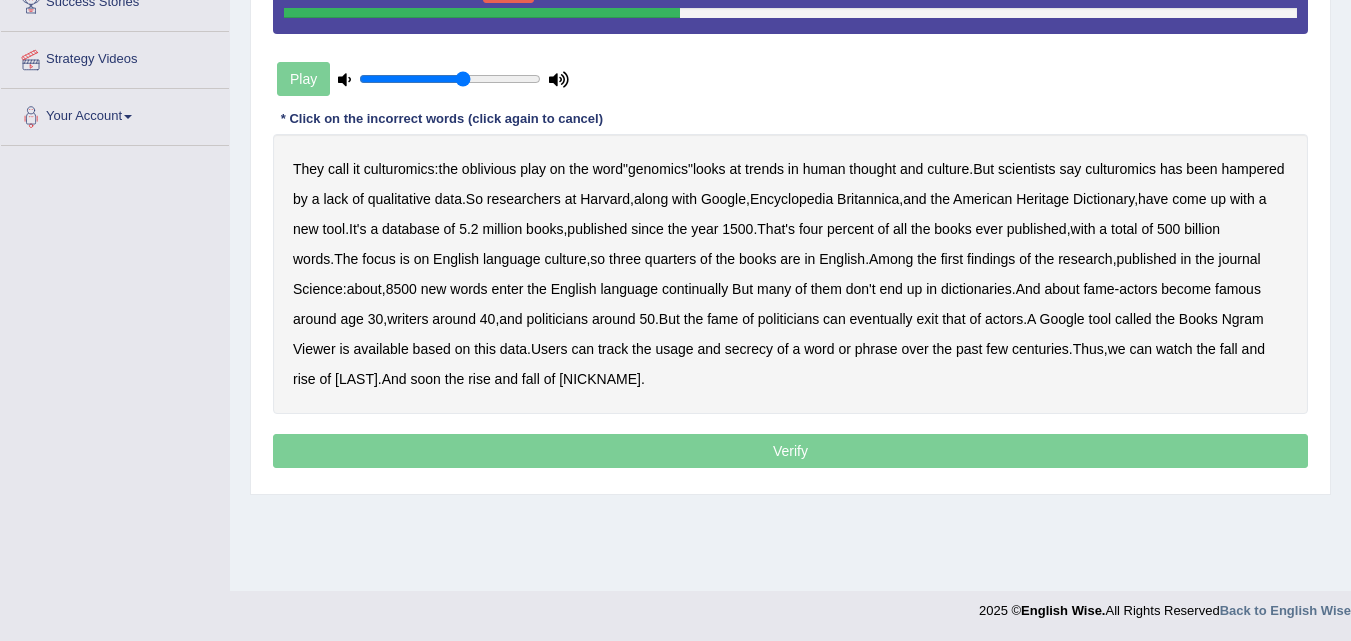 click on "They   call   it   culturomics :  the   oblivious   play   on   the   word  " genomics "  looks   at   trends   in   human   thought   and   culture .  But   scientists   say   culturomics   has   been   hampered   by   a   lack   of   qualitative   data .  So   researchers   at   Harvard ,  along   with   Google ,  Encyclopedia   Britannica ,  and   the   American   Heritage   Dictionary ,  have   come   up   with   a   new   tool .  It's   a   database   of   5 . 2   million   books ,  published   since   the   year   1500 .  That's   four   percent   of   all   the   books   ever   published ,  with   a   total   of   500   billion   words .  The   focus   is   on   English   language   culture ,  so   three   quarters   of   the   books   are   in   English .  Among   the   first   findings   of   the   research ,  published   in   the   journal   Science  :  about ,  8500   new   words   enter   the   English   language   continually   But   many   of   them   don't   end   up   in   dictionaries .  And" at bounding box center (790, 274) 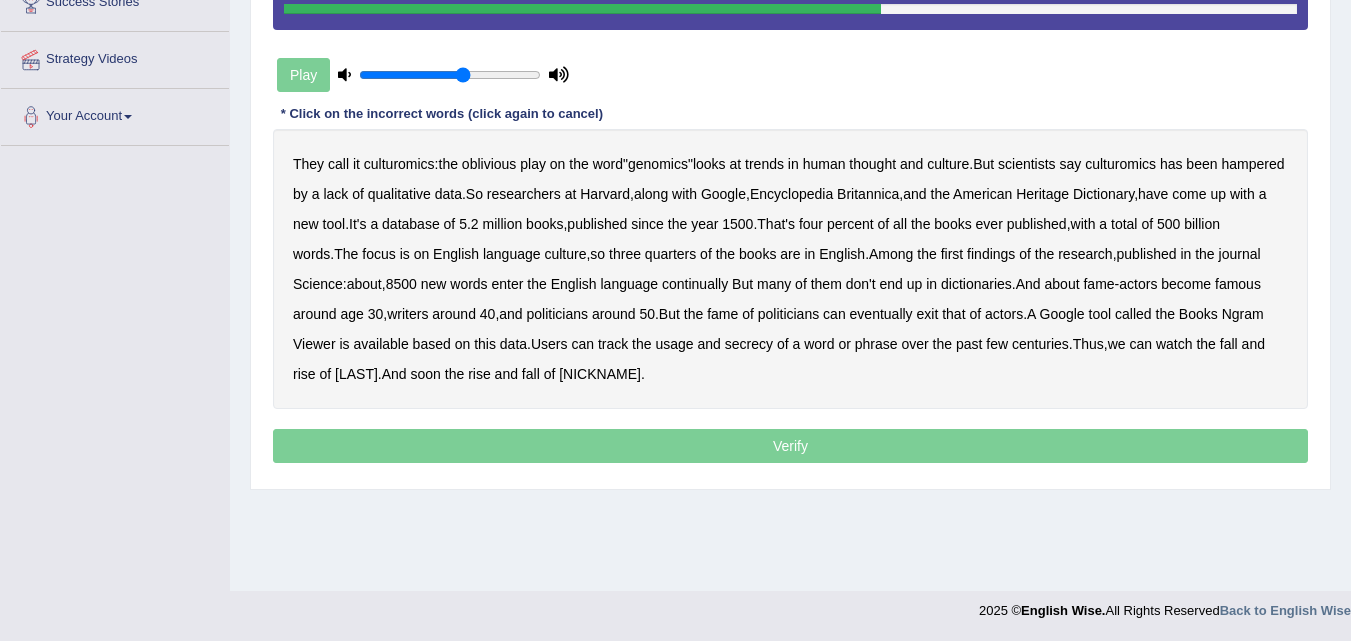 click on "continually" at bounding box center (695, 284) 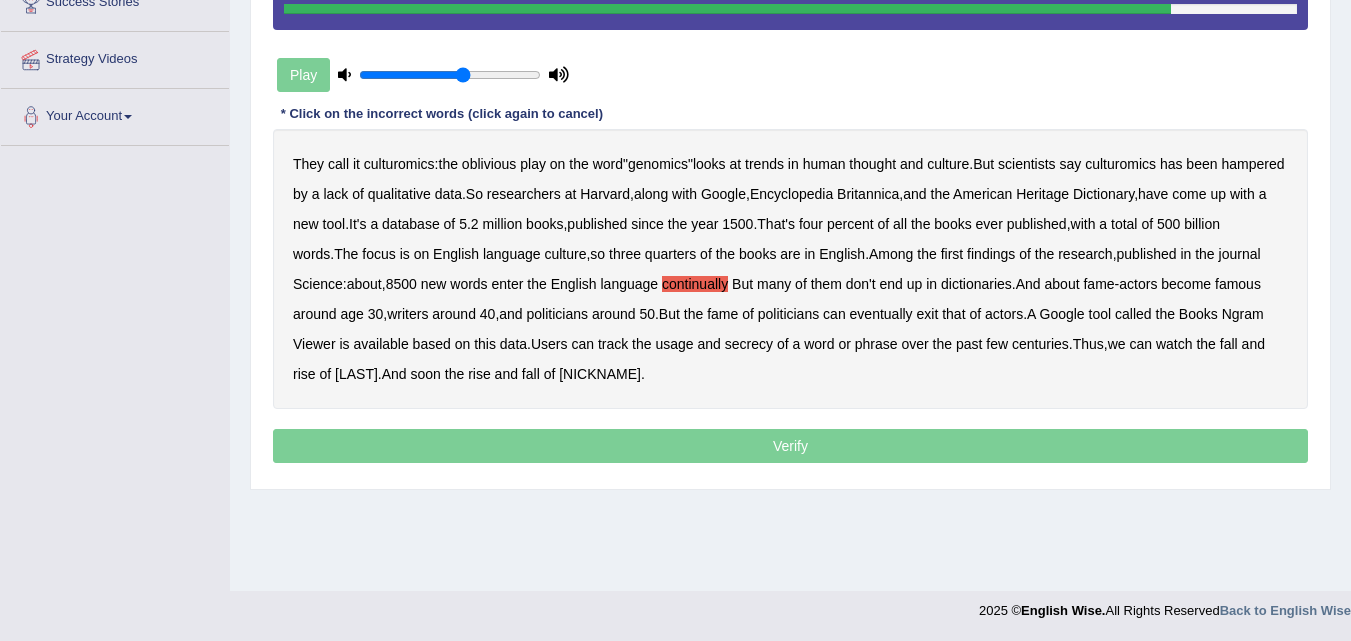 click on "secrecy" at bounding box center [749, 344] 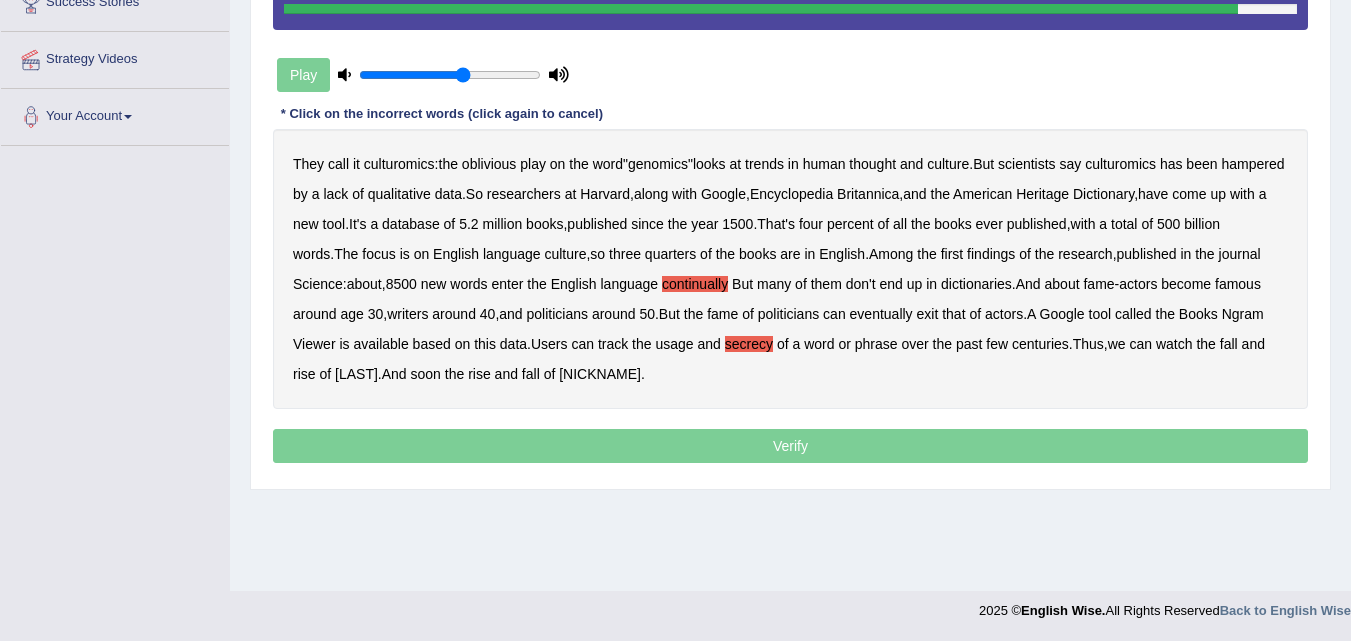 drag, startPoint x: 853, startPoint y: 346, endPoint x: 651, endPoint y: 363, distance: 202.71408 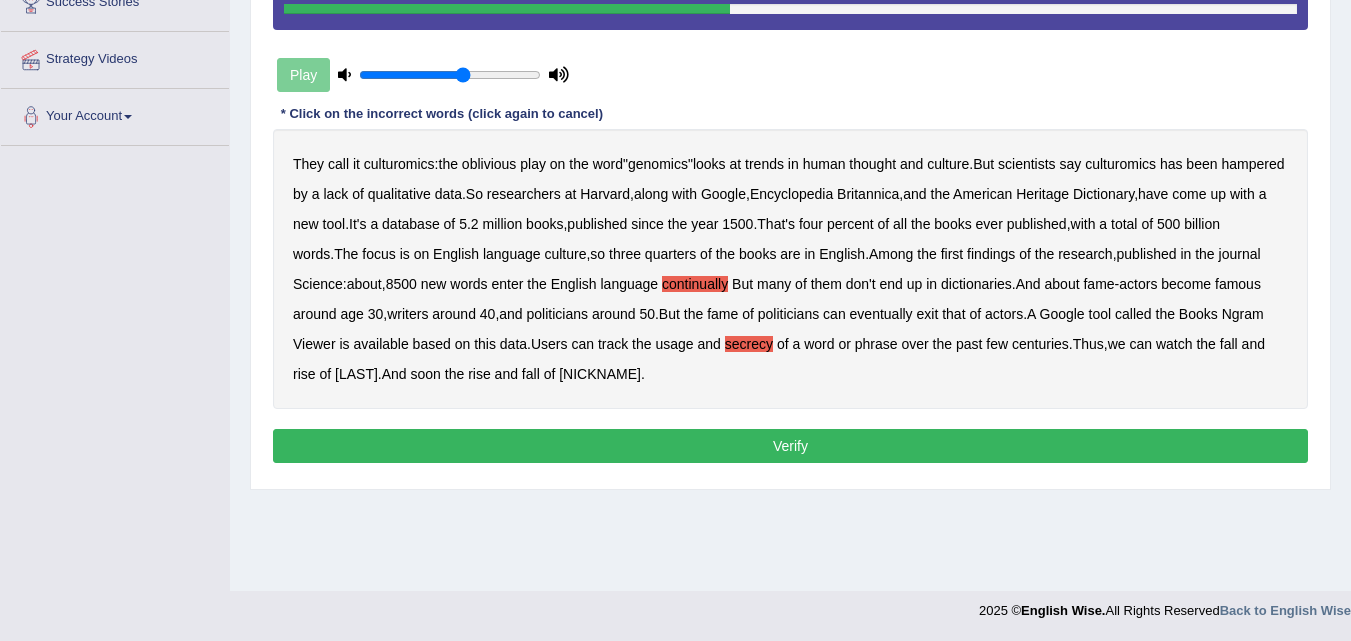 click on "qualitative" at bounding box center [399, 194] 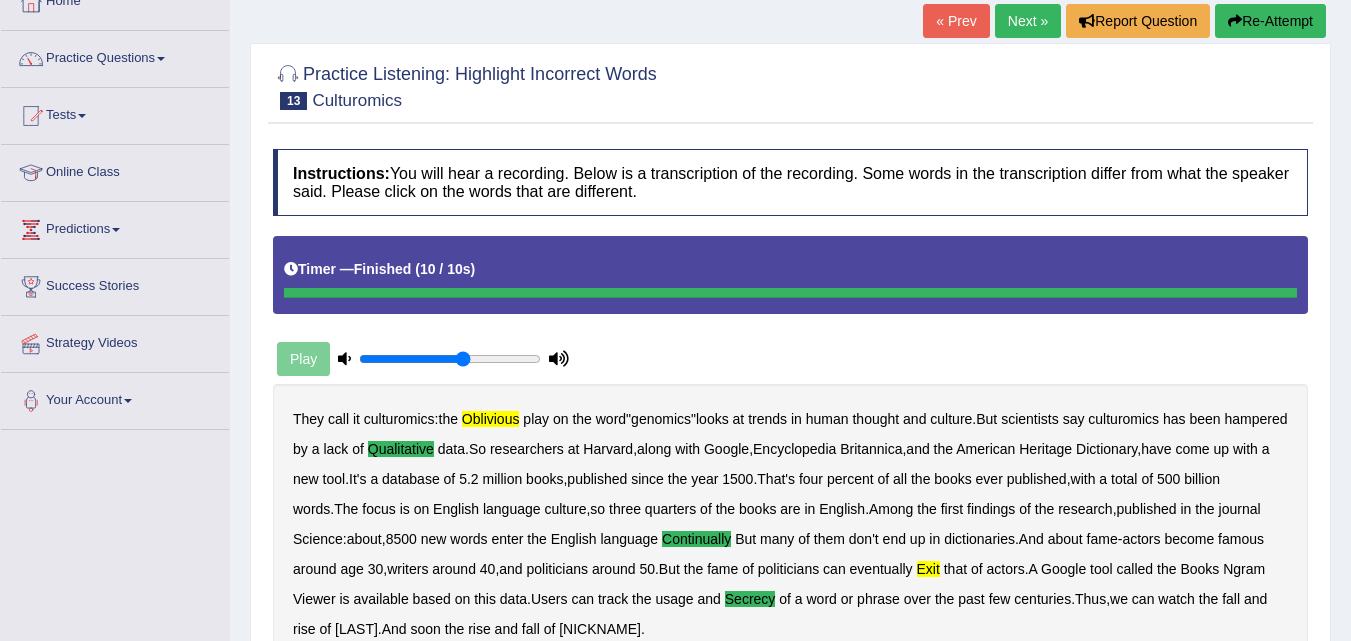 scroll, scrollTop: 63, scrollLeft: 0, axis: vertical 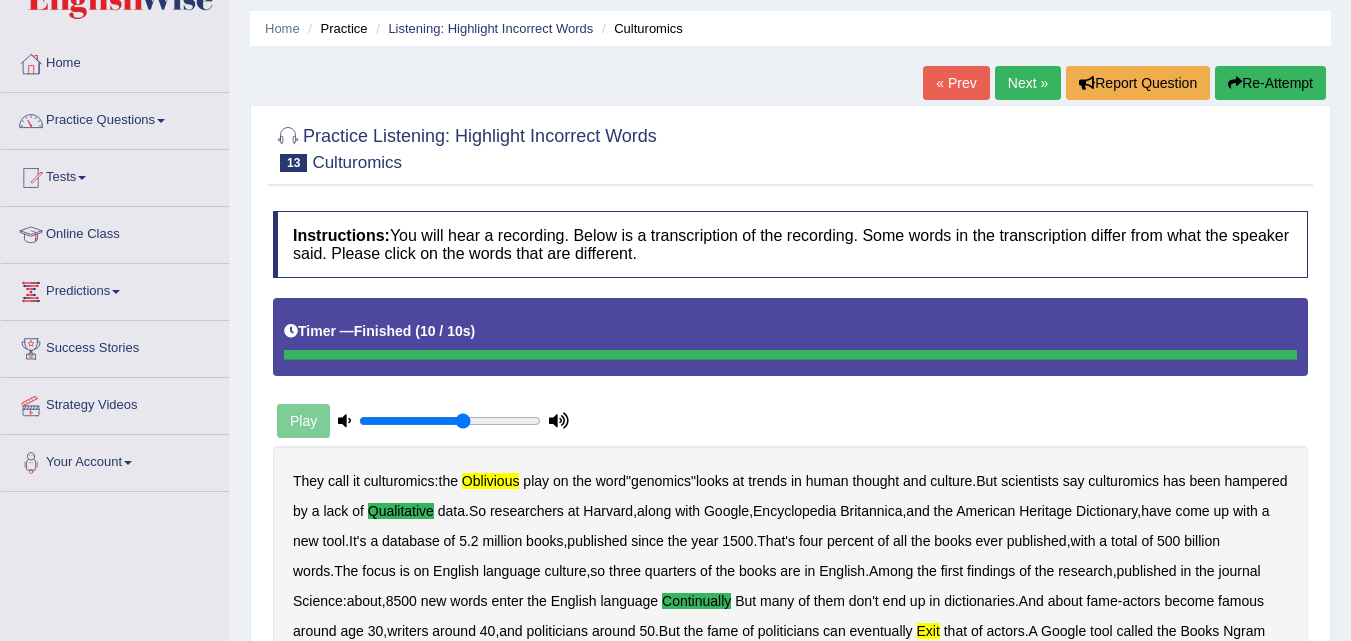 click on "Next »" at bounding box center [1028, 83] 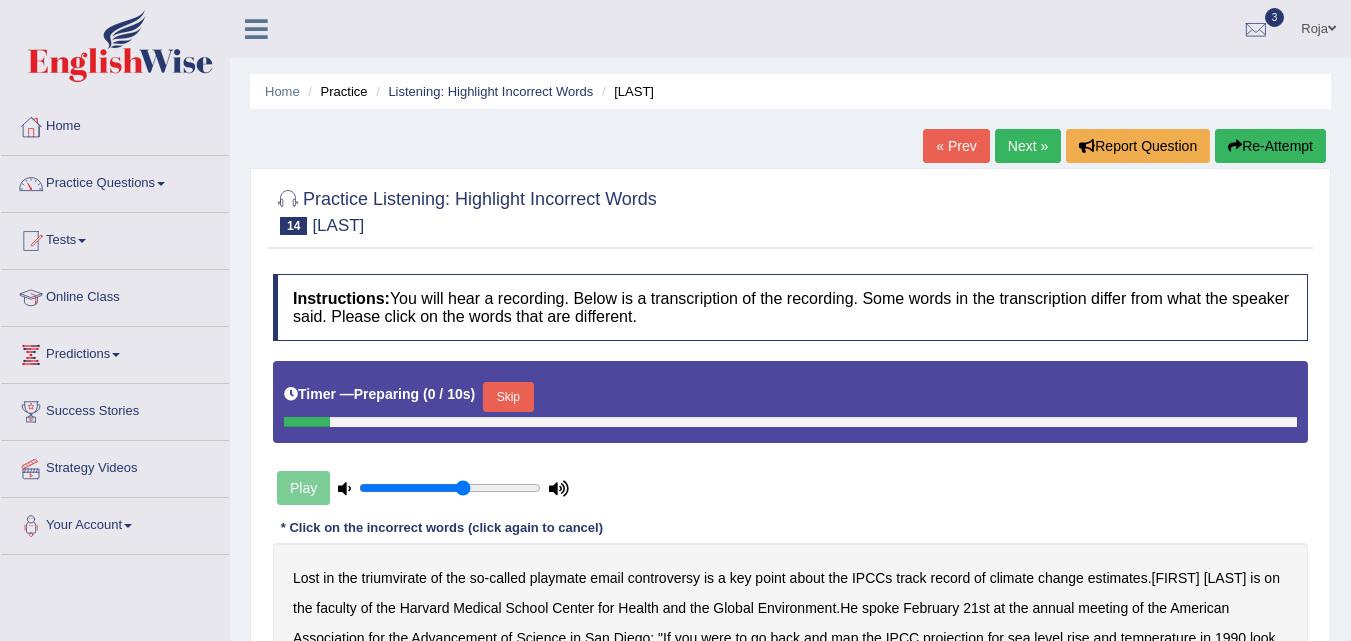 scroll, scrollTop: 0, scrollLeft: 0, axis: both 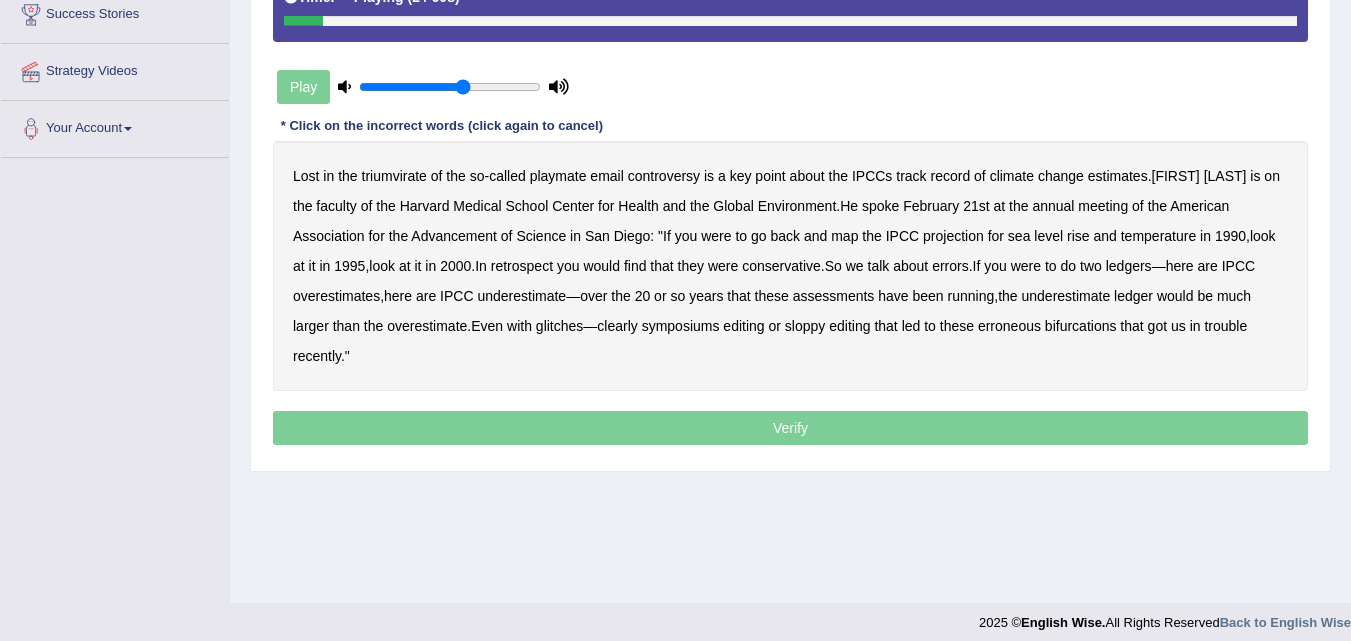 click on "triumvirate" at bounding box center (394, 176) 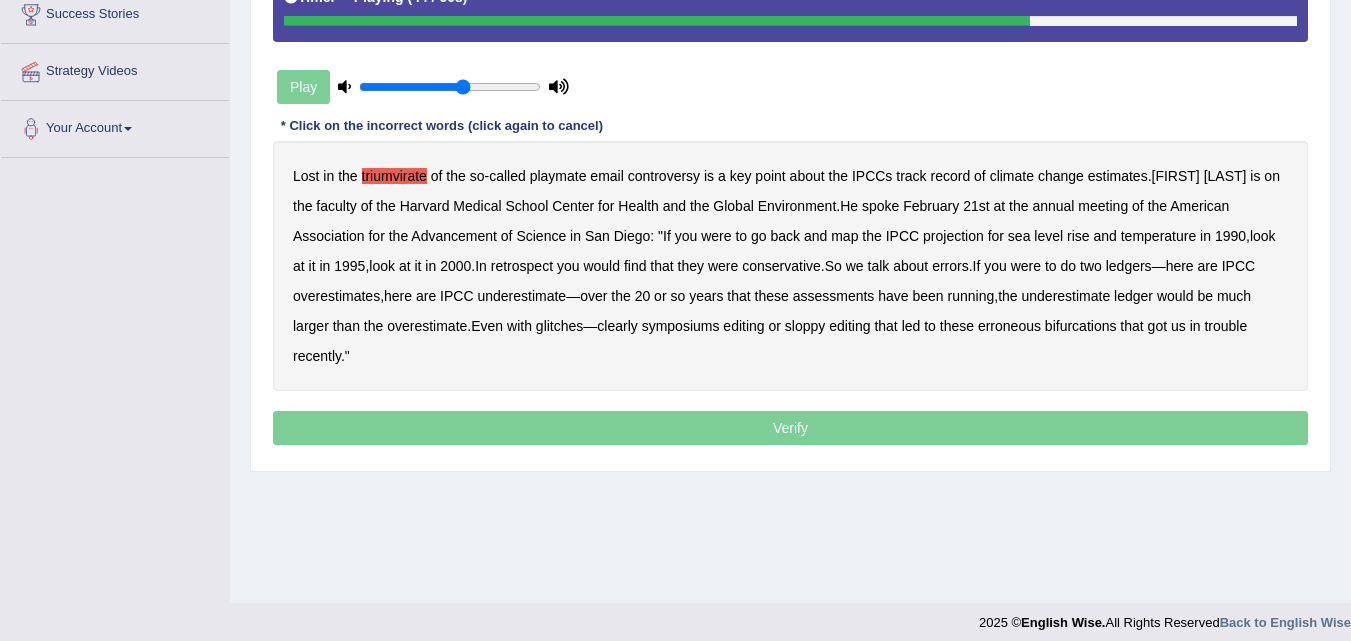 drag, startPoint x: 529, startPoint y: 300, endPoint x: 858, endPoint y: 302, distance: 329.00607 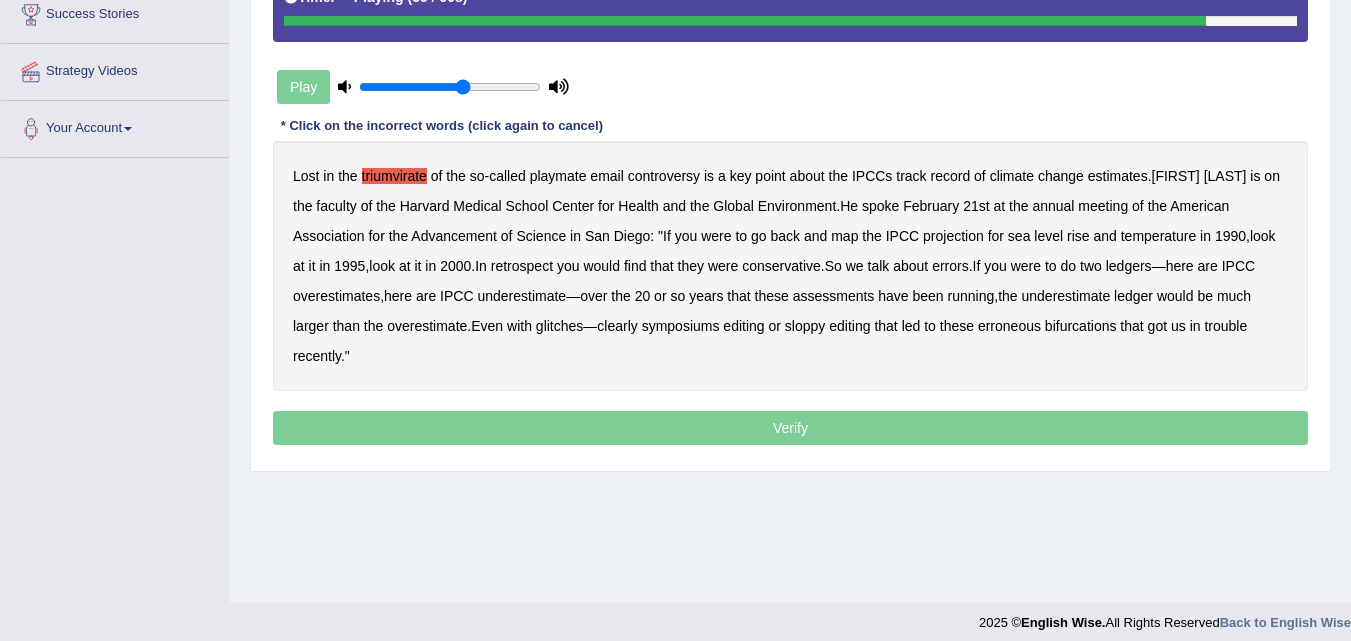 click on "symposiums" at bounding box center (681, 326) 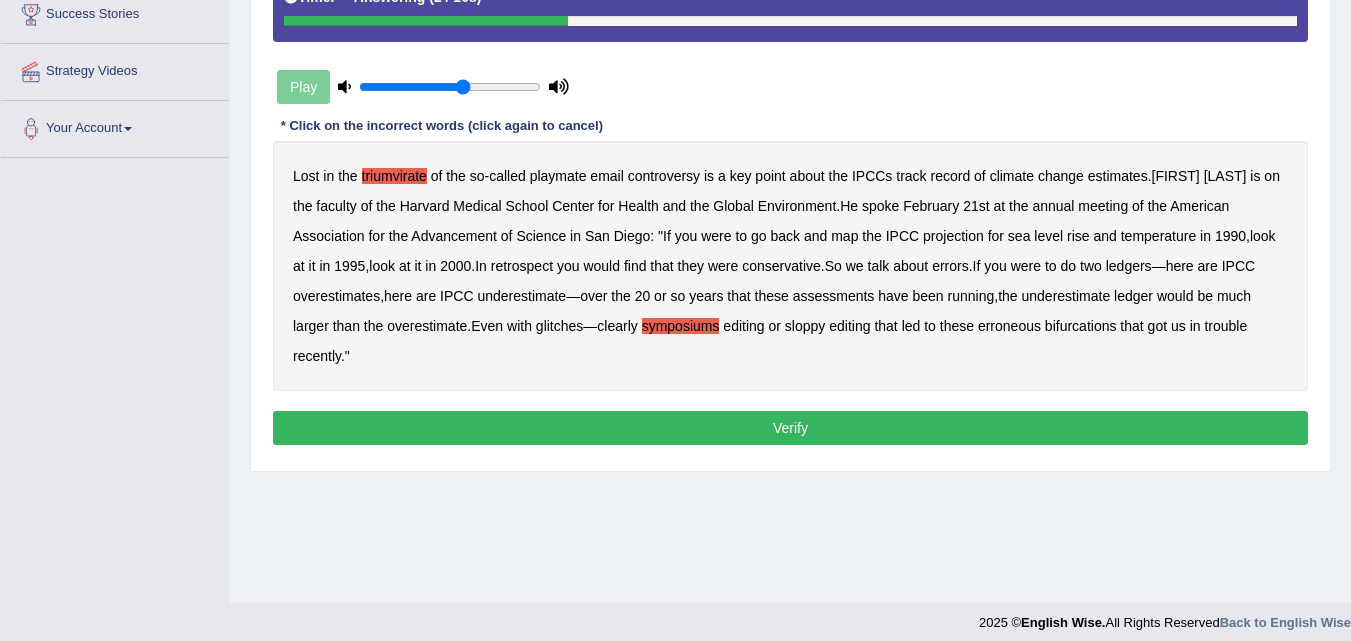 click on "Verify" at bounding box center [790, 428] 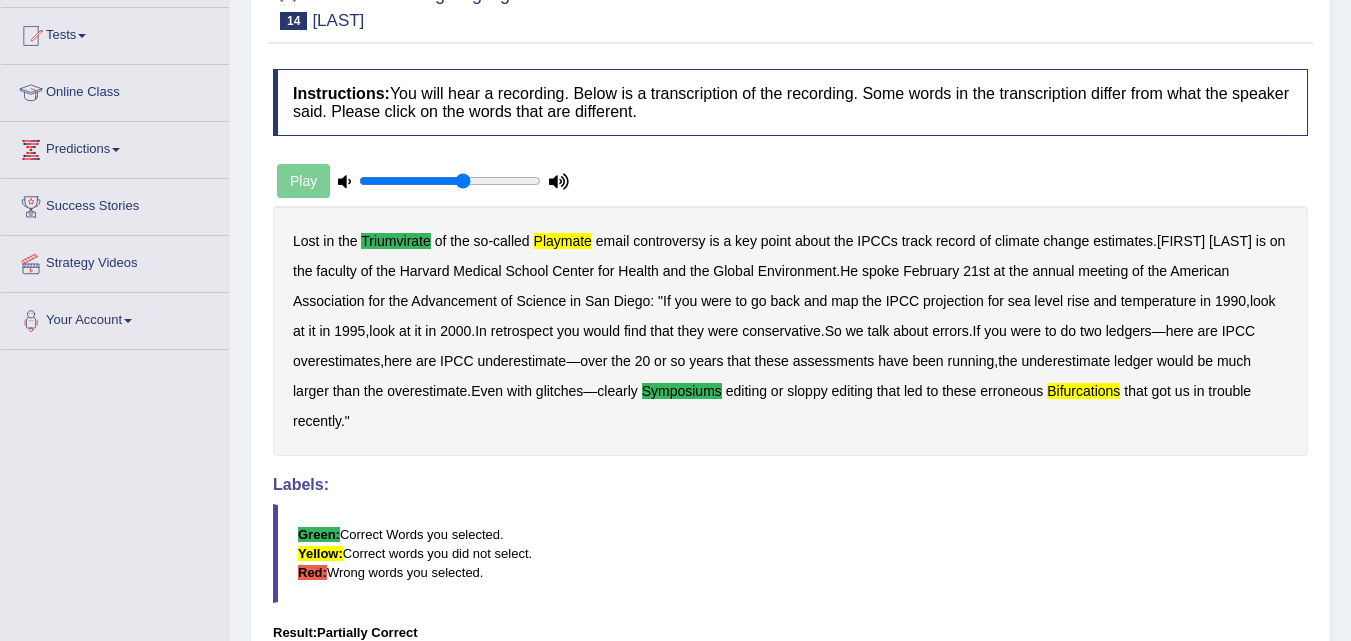 scroll, scrollTop: 0, scrollLeft: 0, axis: both 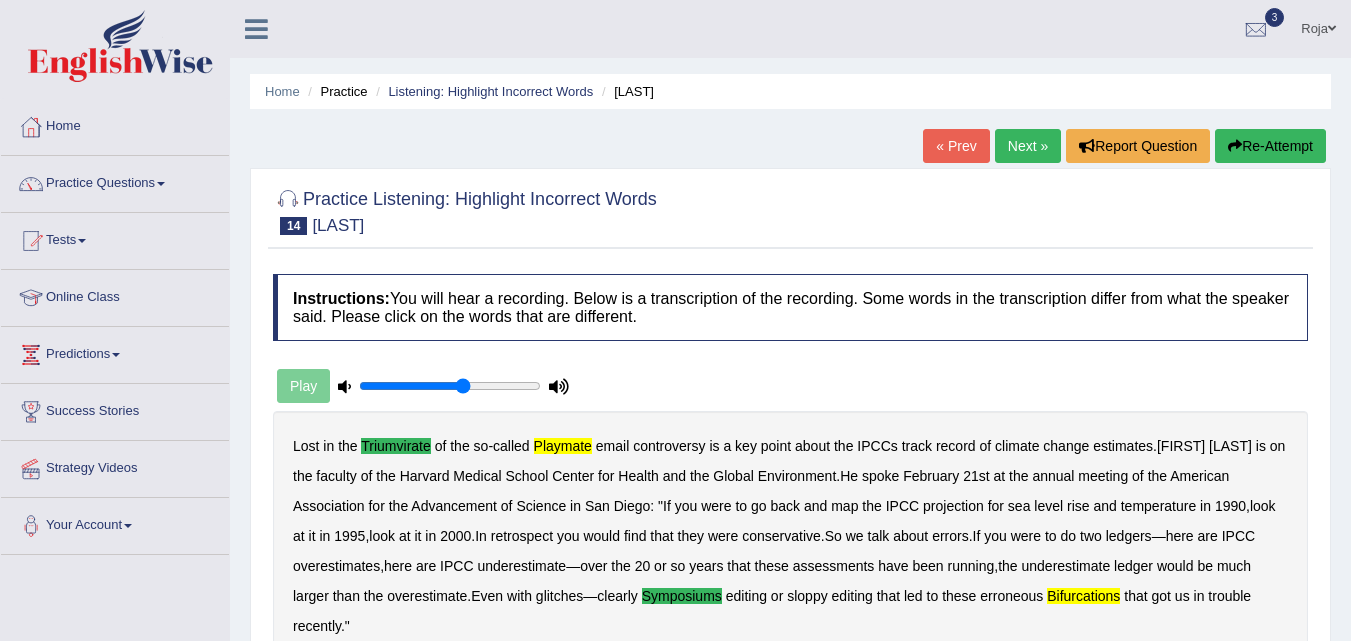 click on "Next »" at bounding box center [1028, 146] 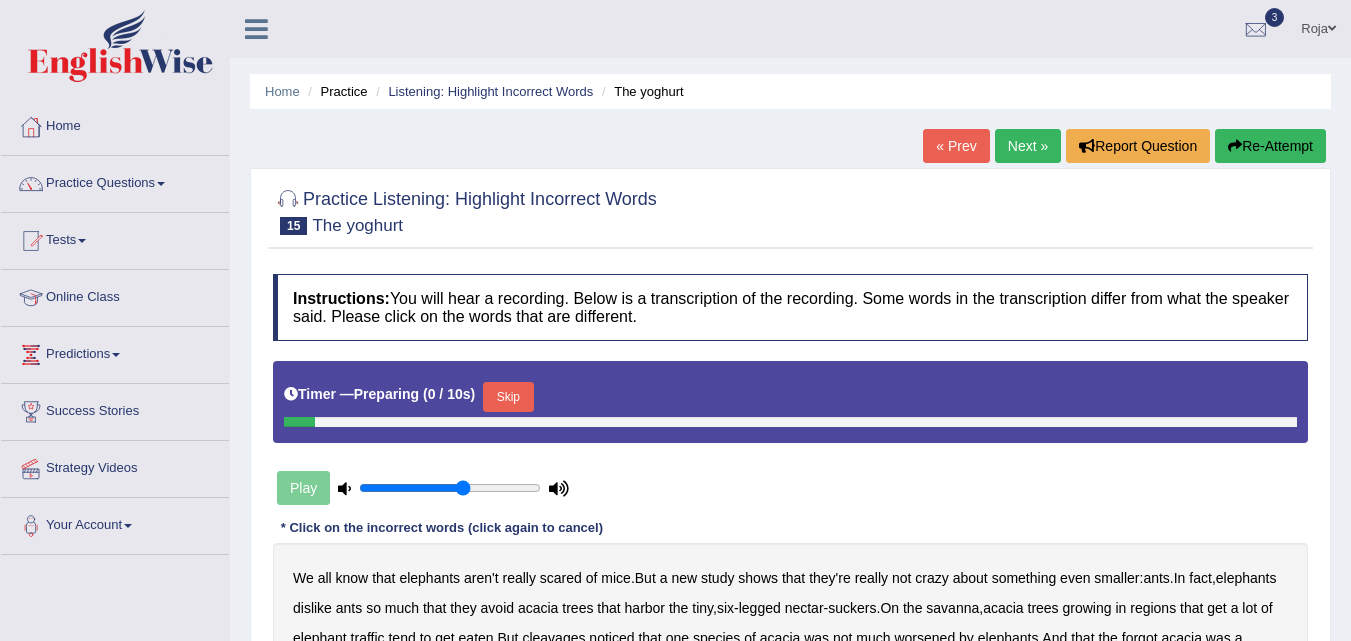 scroll, scrollTop: 0, scrollLeft: 0, axis: both 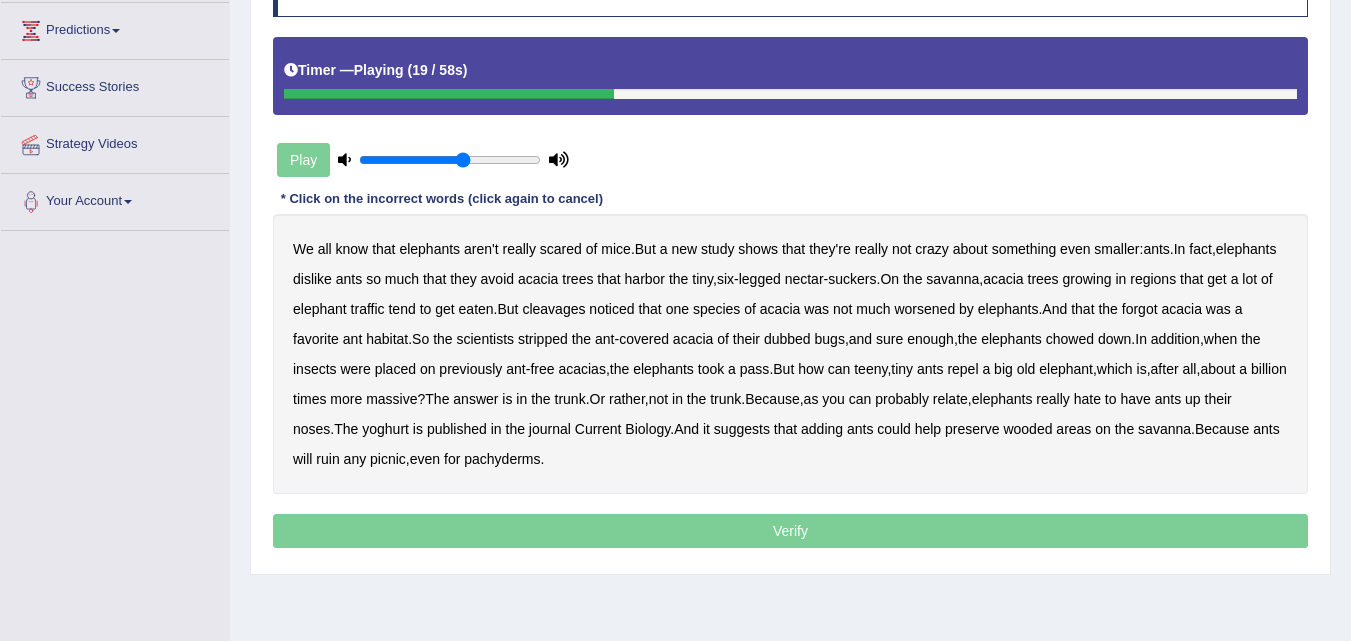 click on "We   all   know   that   elephants   aren't   really   scared   of   mice .  But   a   new   study   shows   that   they're   really   not   crazy   about   something   even   smaller :  ants .  In   fact ,  elephants   dislike   ants   so   much   that   they   avoid   acacia   trees   that   harbor   the   tiny ,  six - legged   nectar - suckers .  On   the   savanna ,  acacia   trees   growing   in   regions   that   get   a   lot   of   elephant   traffic   tend   to   get   eaten .  But   cleavages   noticed   that   one   species   of   acacia   was   not   much   worsened   by   elephants .  And   that   the   forgot   acacia   was   a   favorite   ant   habitat .  So   the   scientists   stripped   the   ant - covered   acacia   of   their   dubbed   bugs ,  and   sure   enough ,  the   elephants   chowed   down .  In   addition ,  when   the   insects   were   placed   on   previously   ant - free   acacias ,  the   elephants   took   a   pass .  But   how   can   teeny ,  tiny   ants   repel   a" at bounding box center (790, 354) 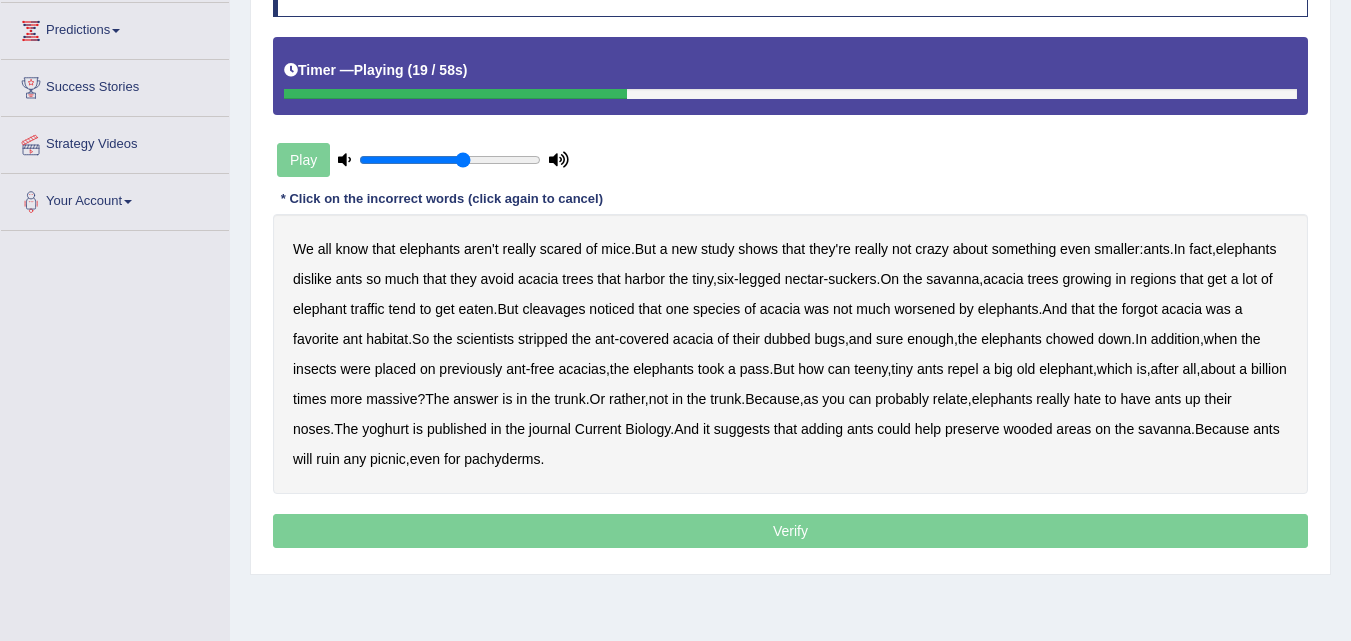 click on "cleavages" at bounding box center [553, 309] 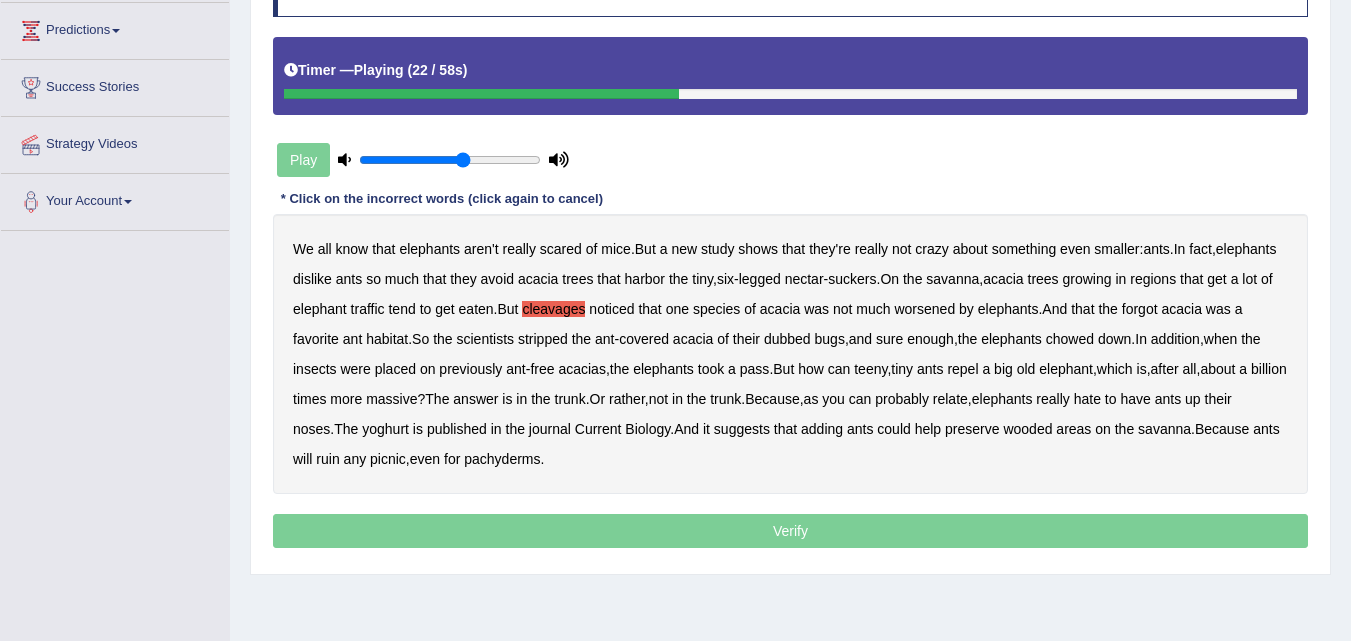click on "worsened" at bounding box center [924, 309] 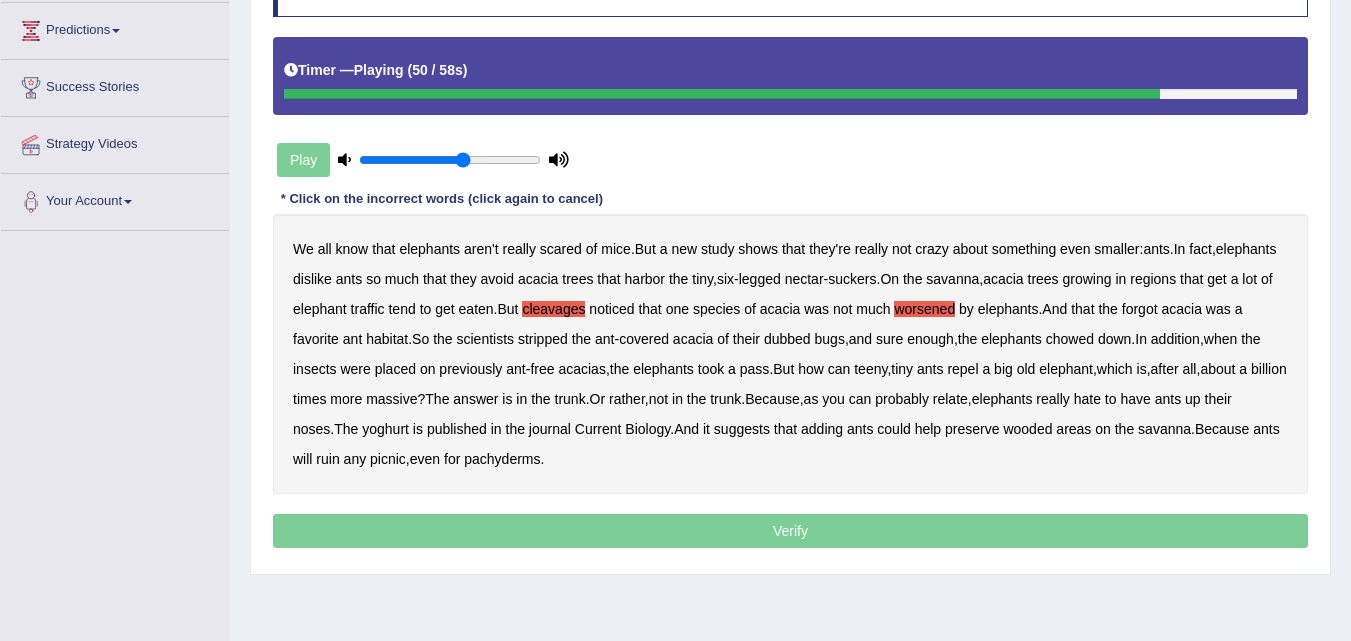 click on "yoghurt" at bounding box center [385, 429] 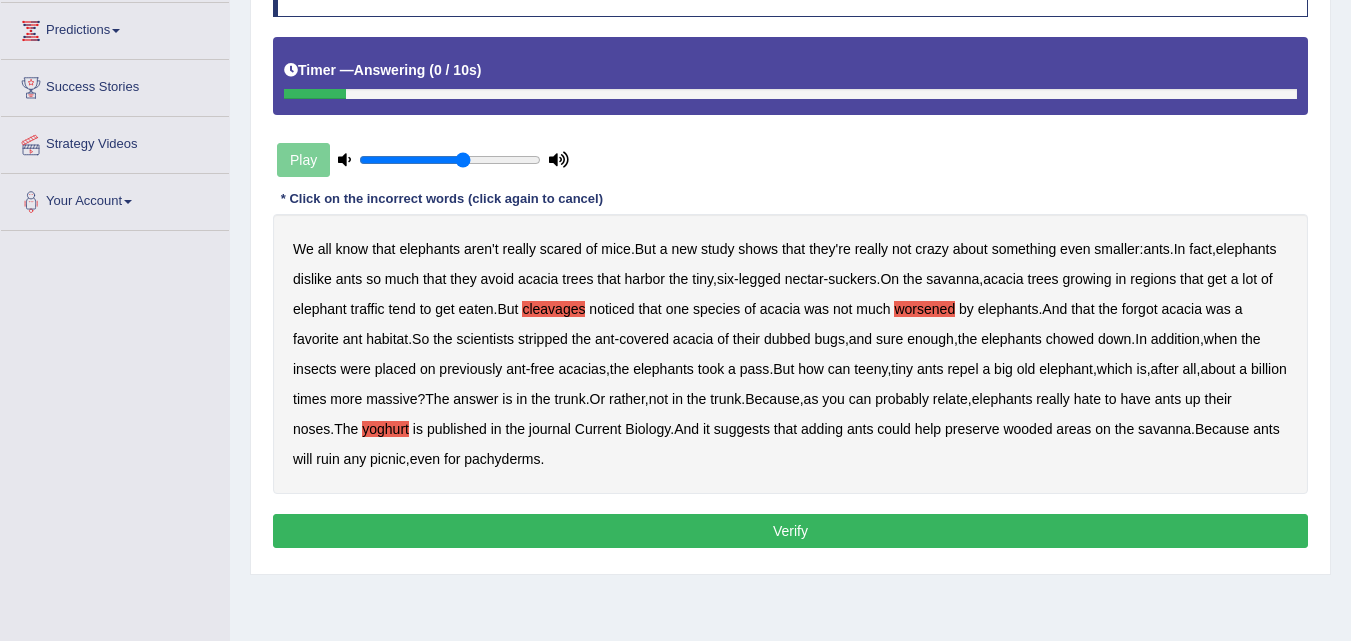 click on "Verify" at bounding box center [790, 531] 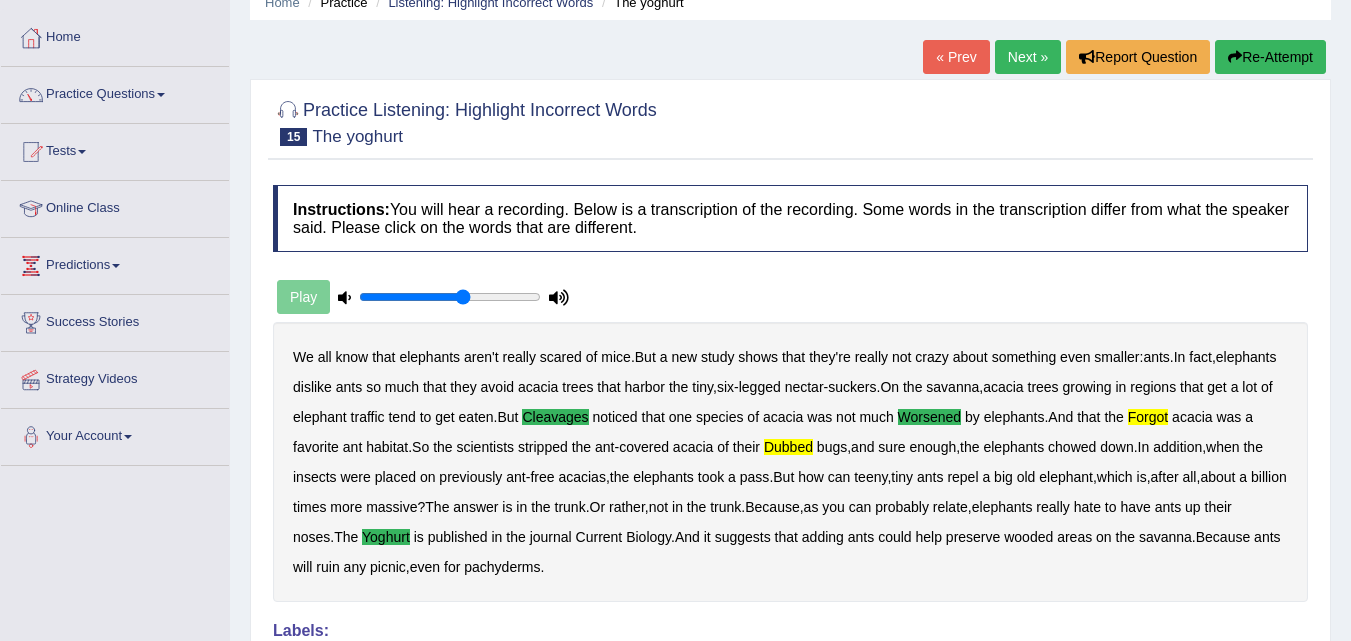 scroll, scrollTop: 74, scrollLeft: 0, axis: vertical 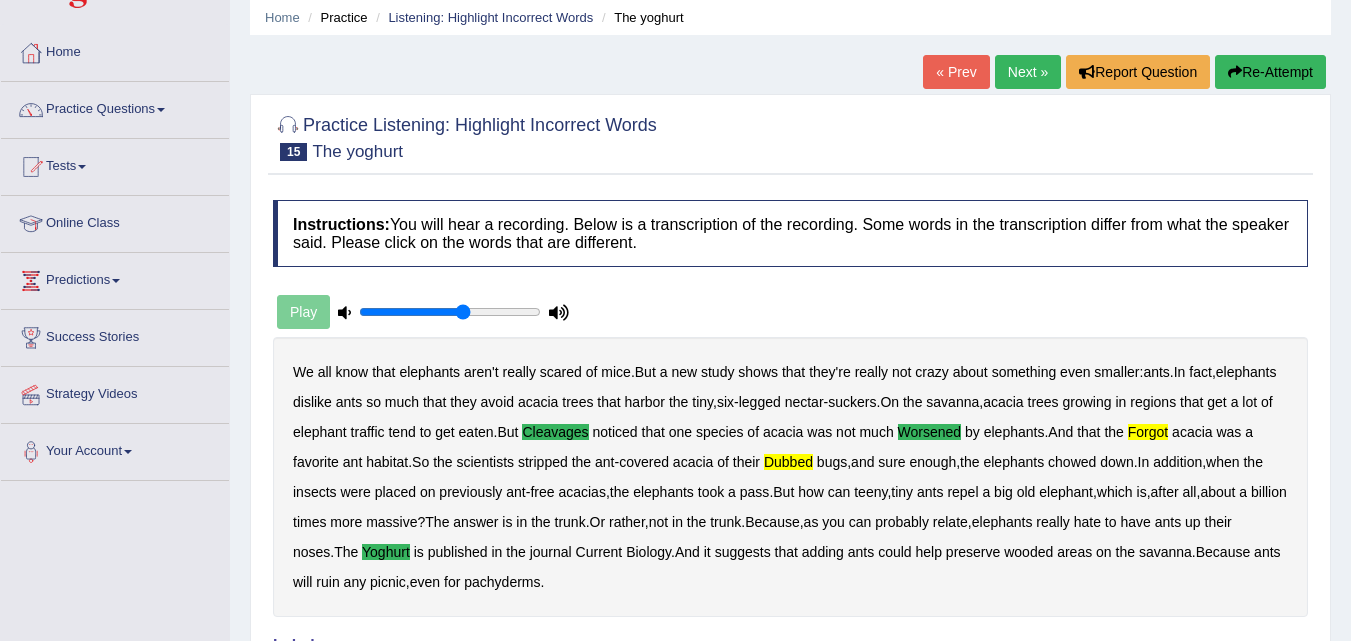 click on "Next »" at bounding box center (1028, 72) 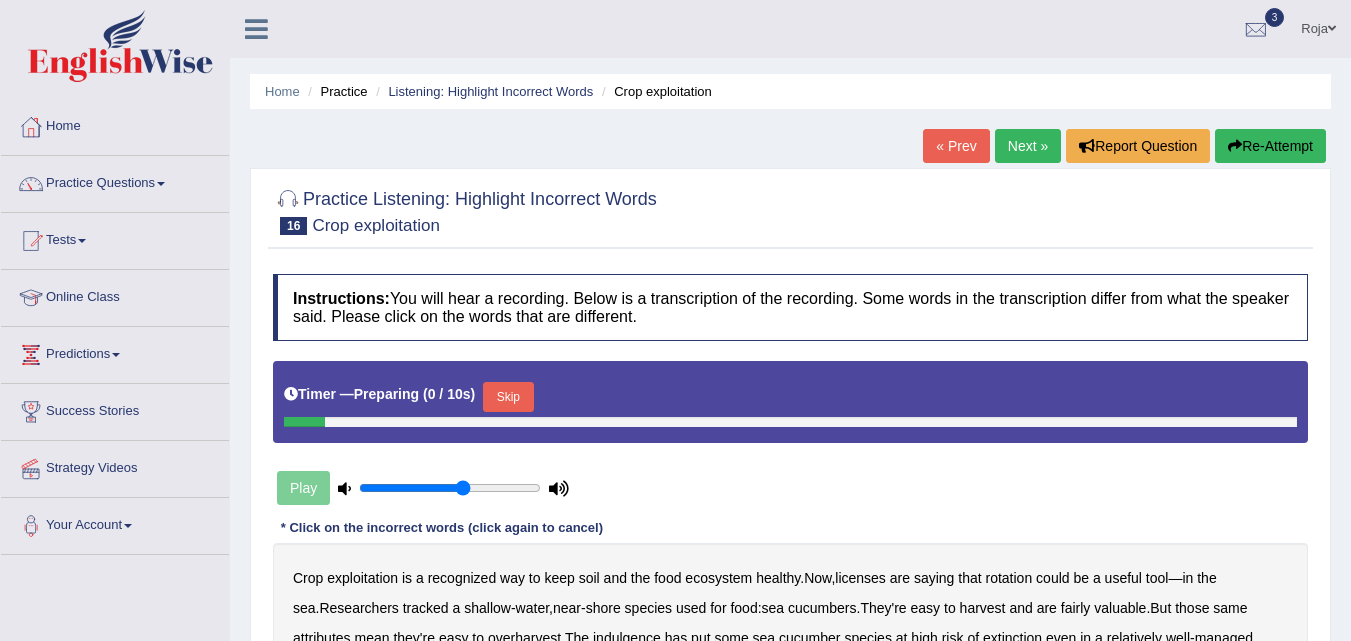 scroll, scrollTop: 0, scrollLeft: 0, axis: both 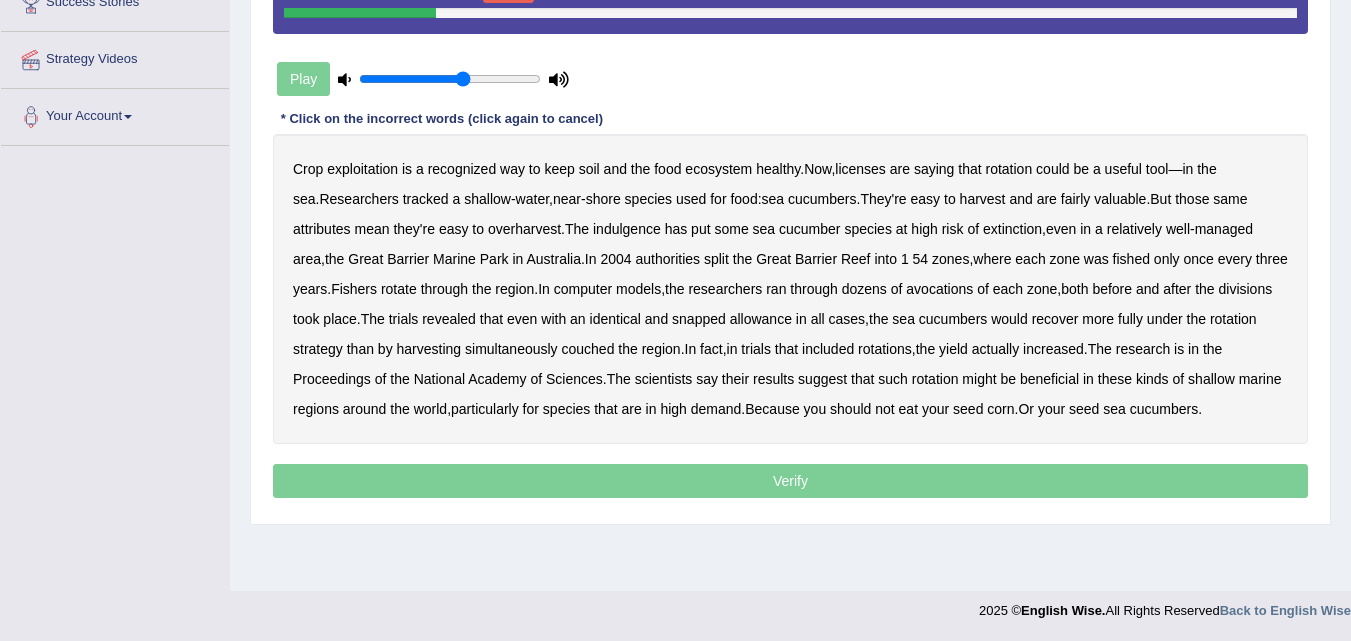 drag, startPoint x: 1365, startPoint y: 157, endPoint x: 1365, endPoint y: 397, distance: 240 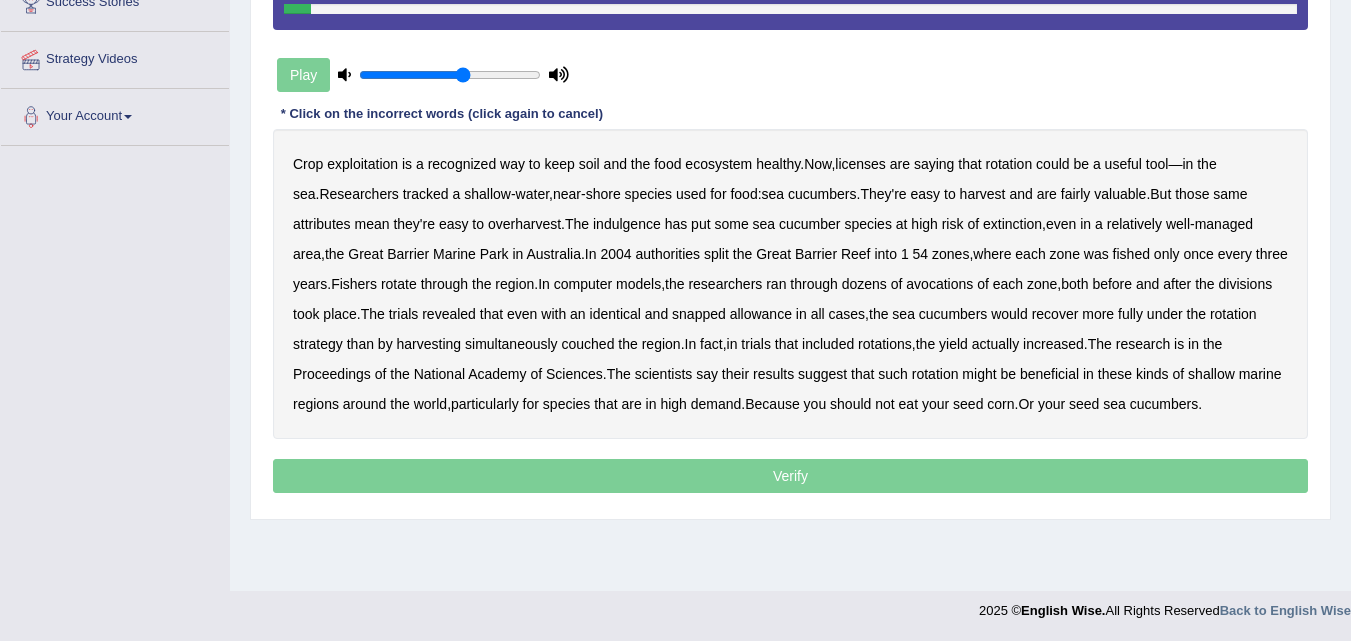 click on "exploitation" at bounding box center [362, 164] 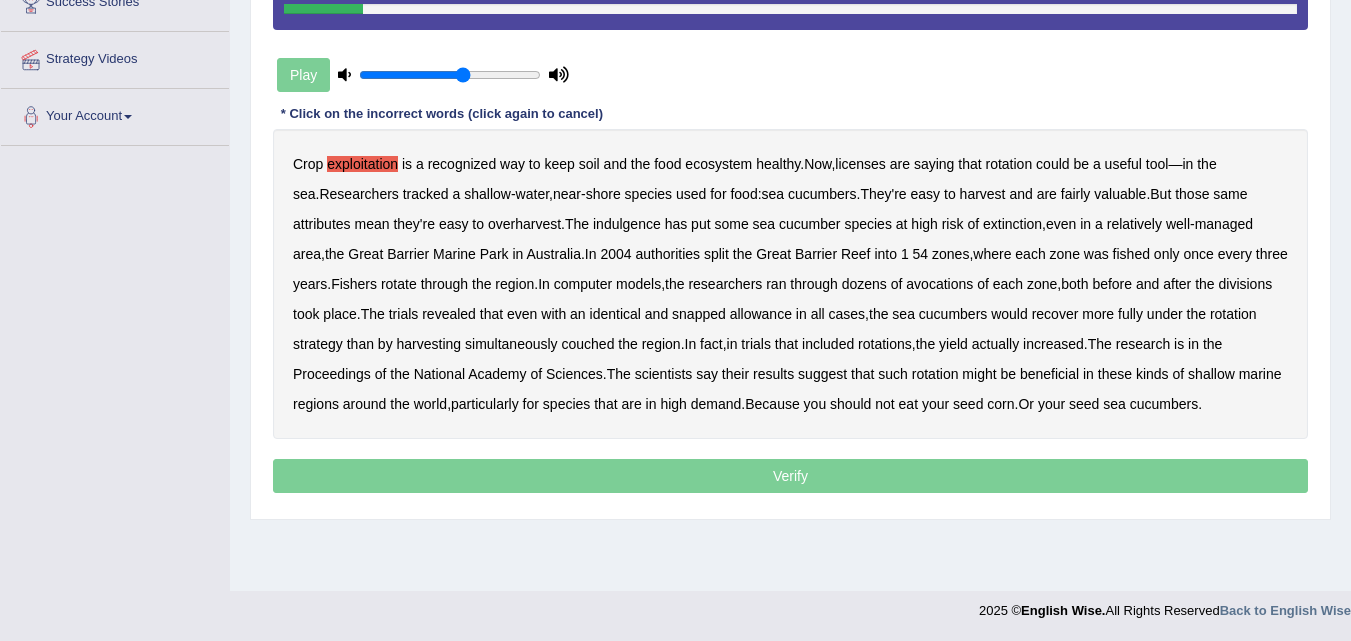 click on "licenses" at bounding box center [860, 164] 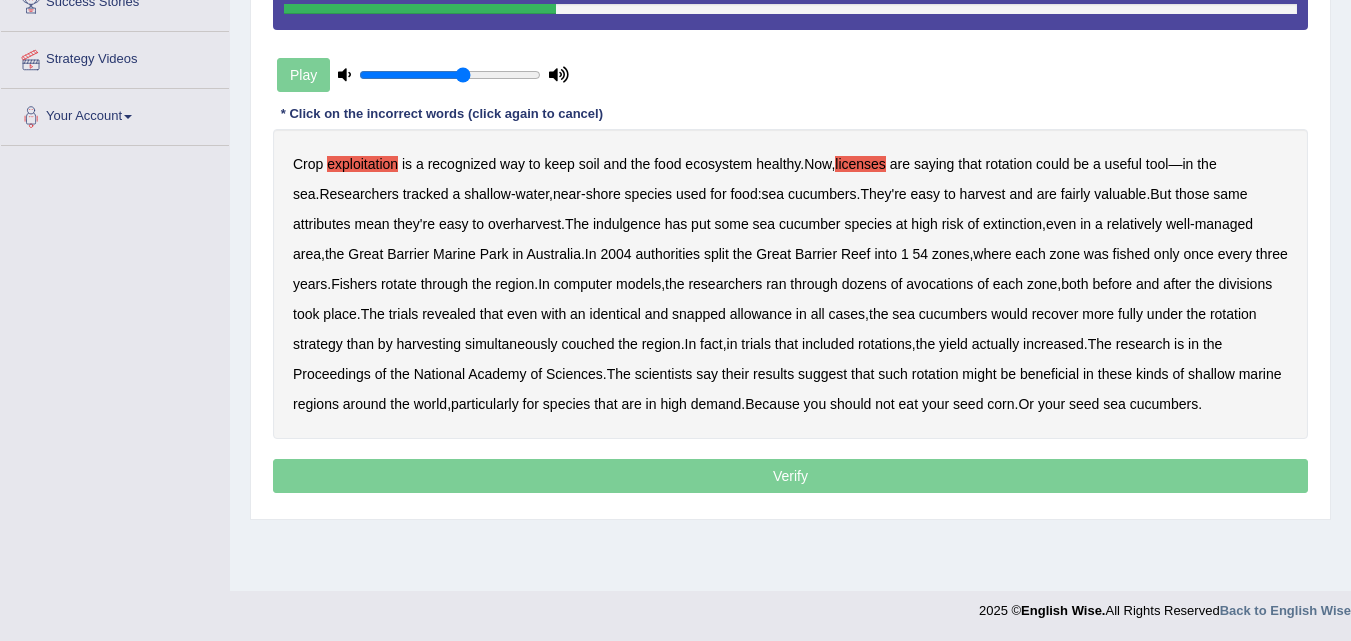 click on "indulgence" at bounding box center [627, 224] 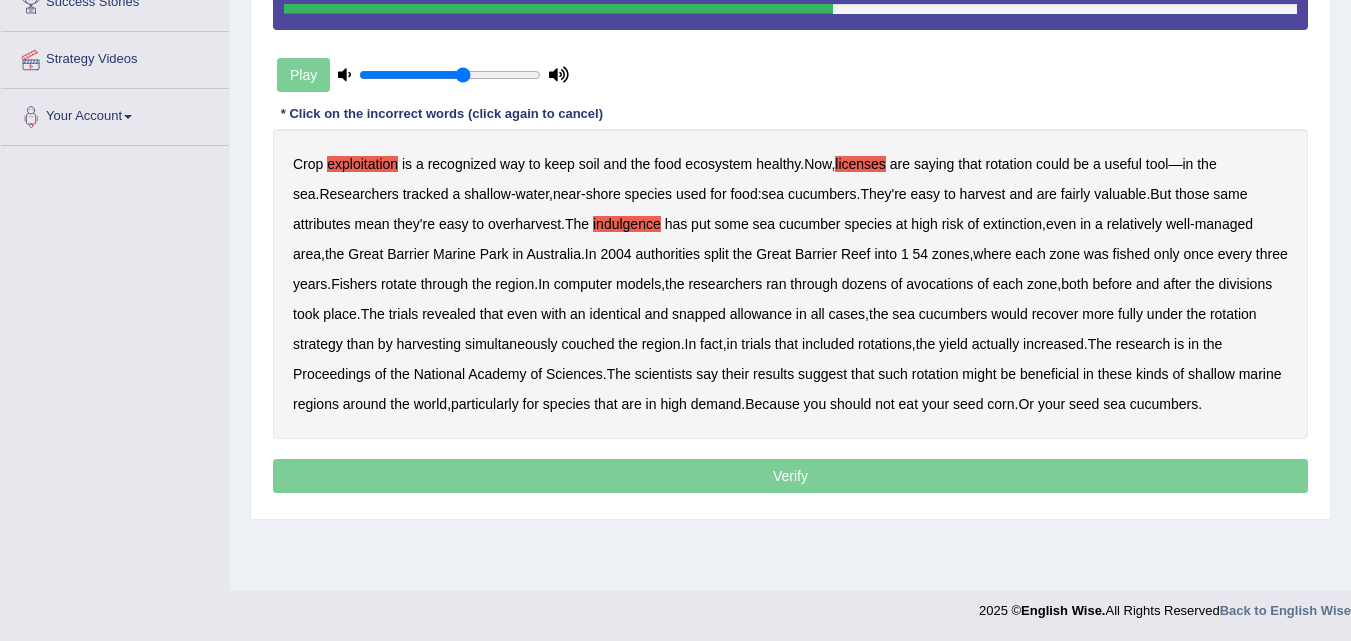 click on "avocations" at bounding box center [939, 284] 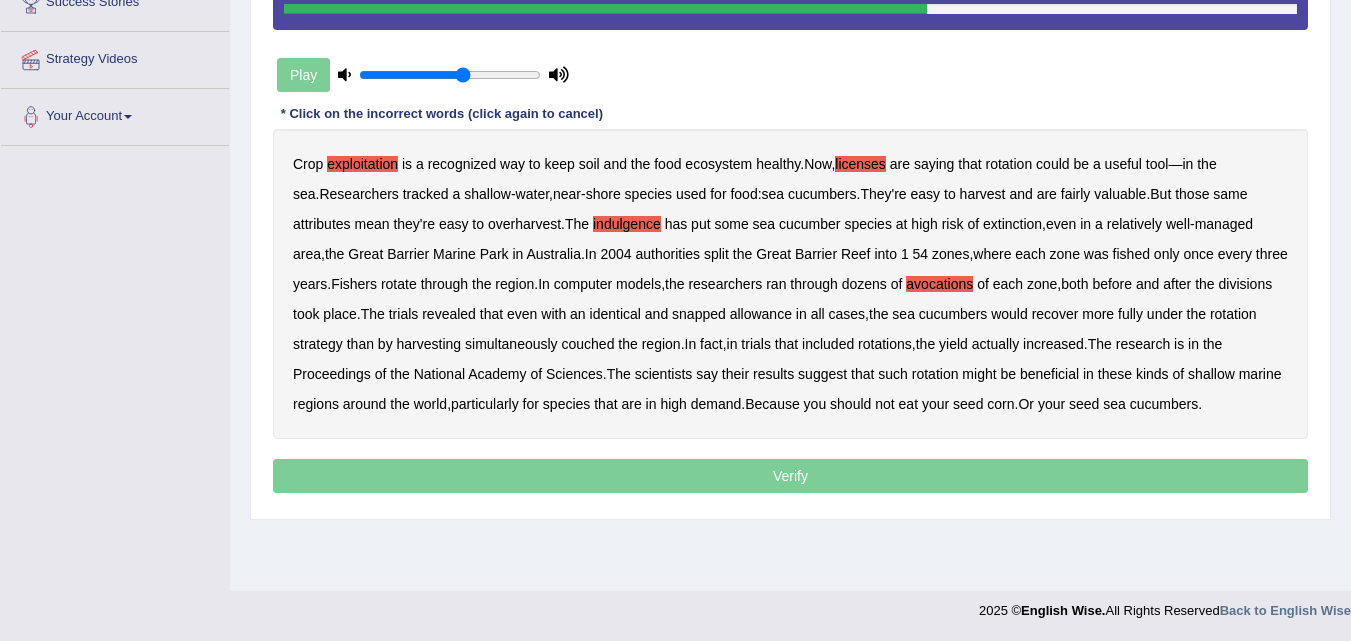 click on "snapped" at bounding box center (699, 314) 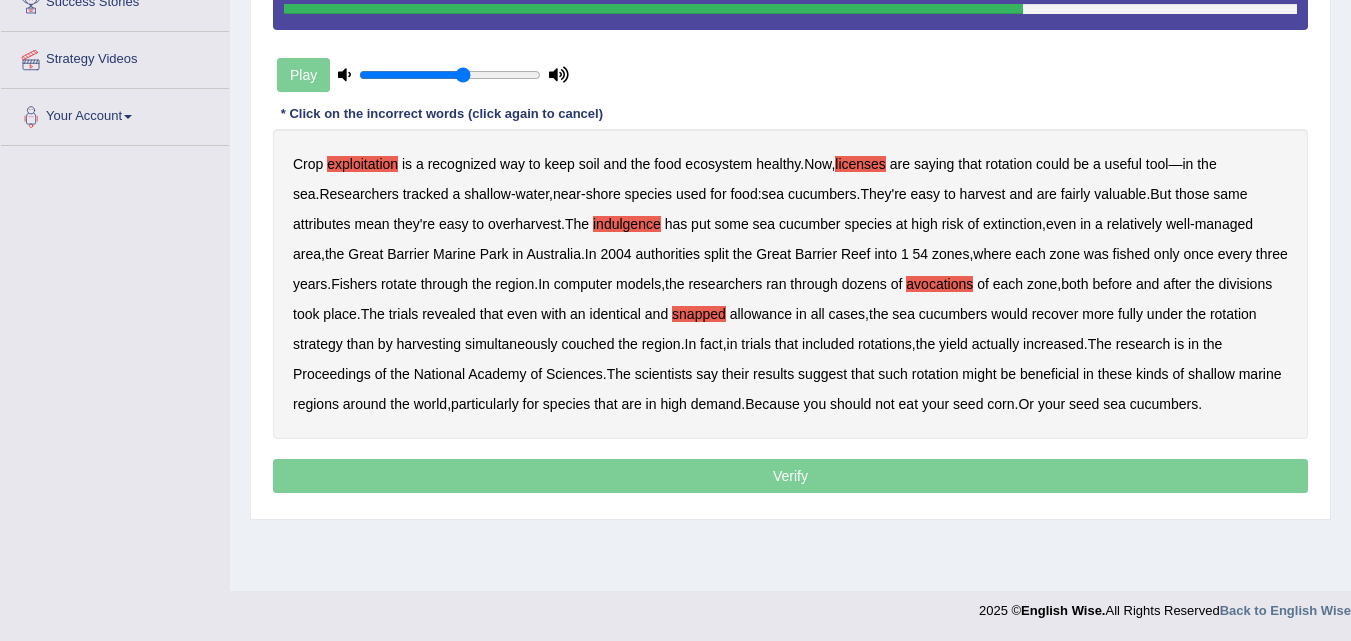 click on "couched" at bounding box center (588, 344) 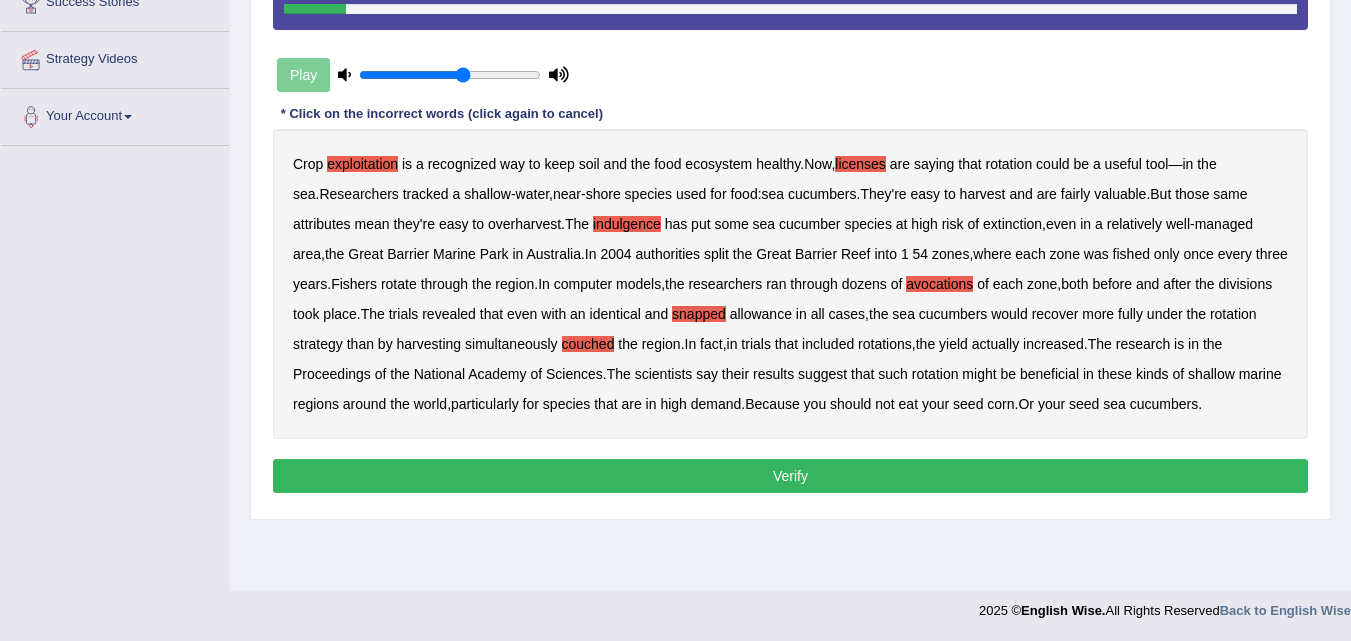 click on "Verify" at bounding box center [790, 476] 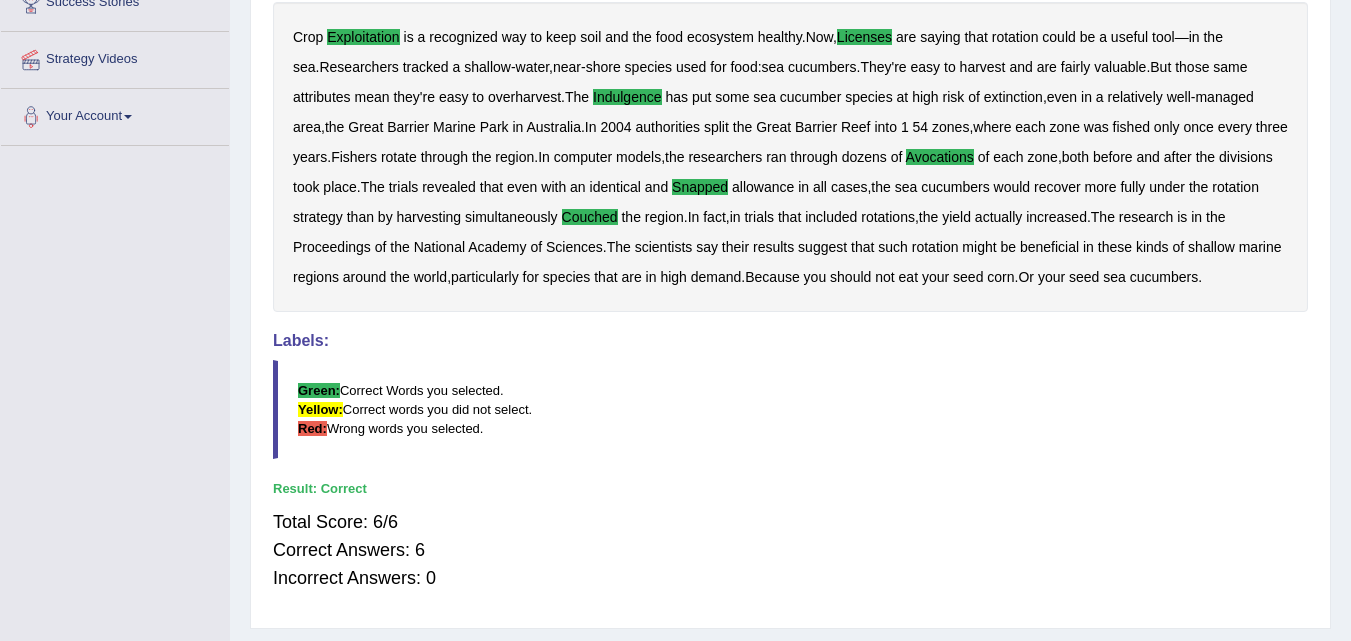 scroll, scrollTop: 0, scrollLeft: 0, axis: both 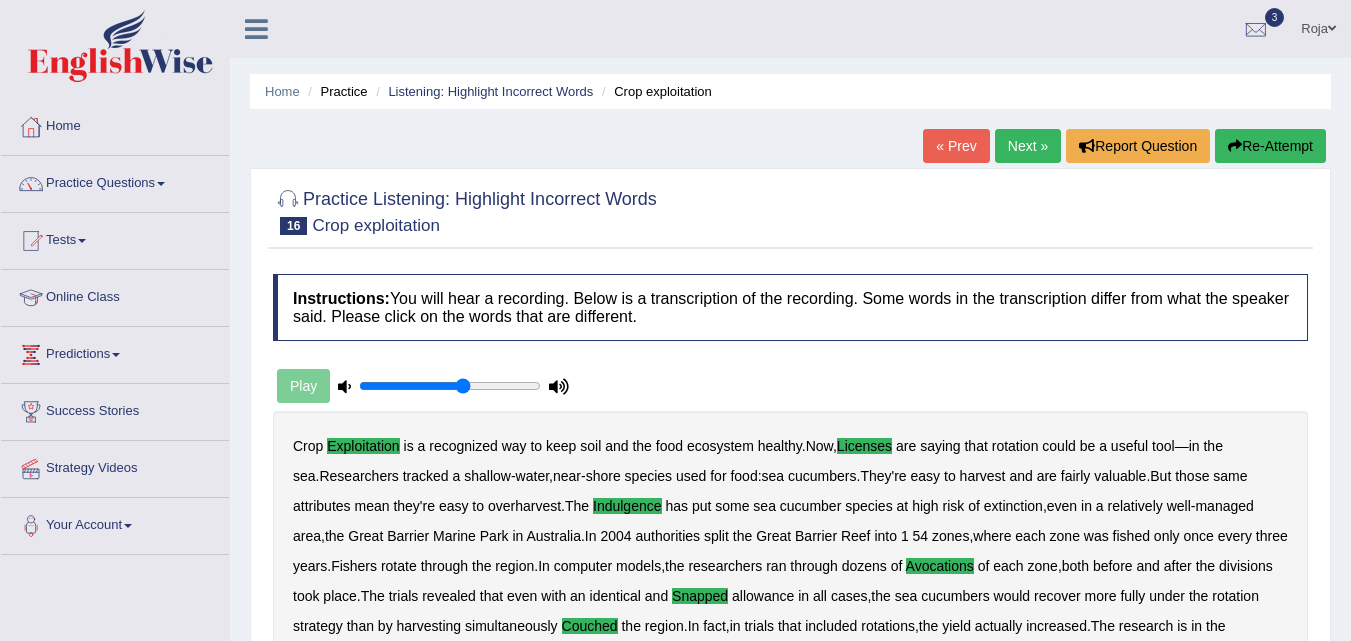 click on "Practice Questions" at bounding box center [115, 181] 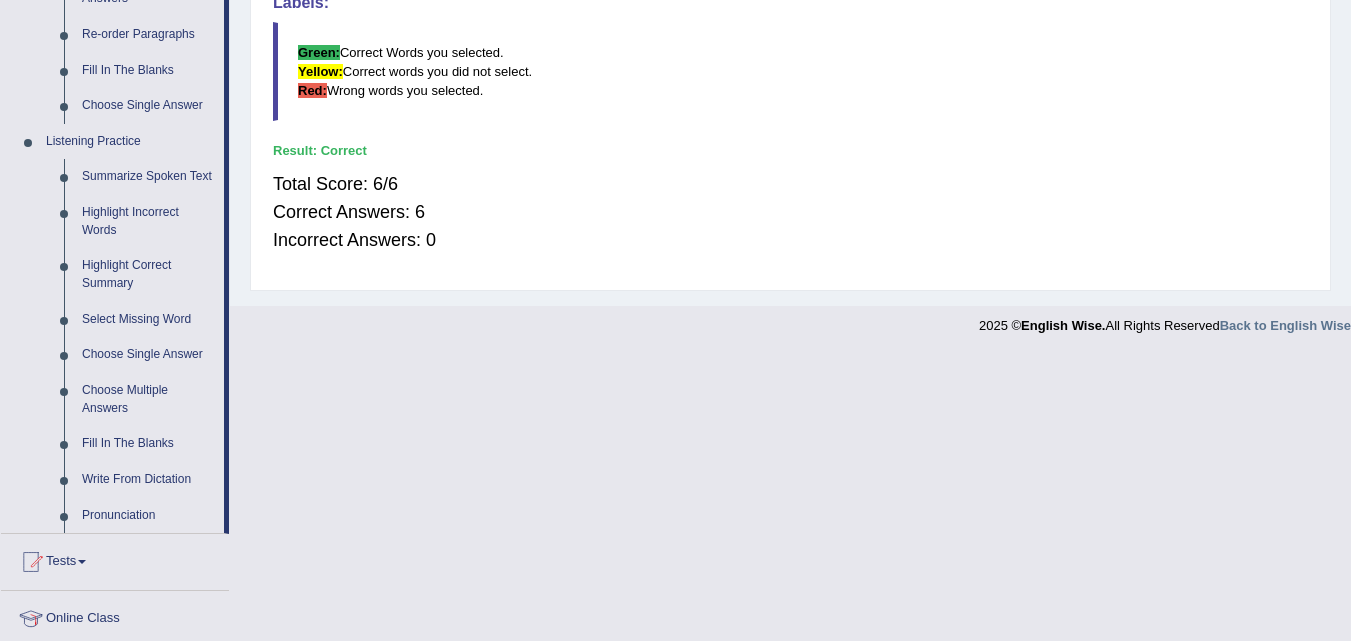 scroll, scrollTop: 749, scrollLeft: 0, axis: vertical 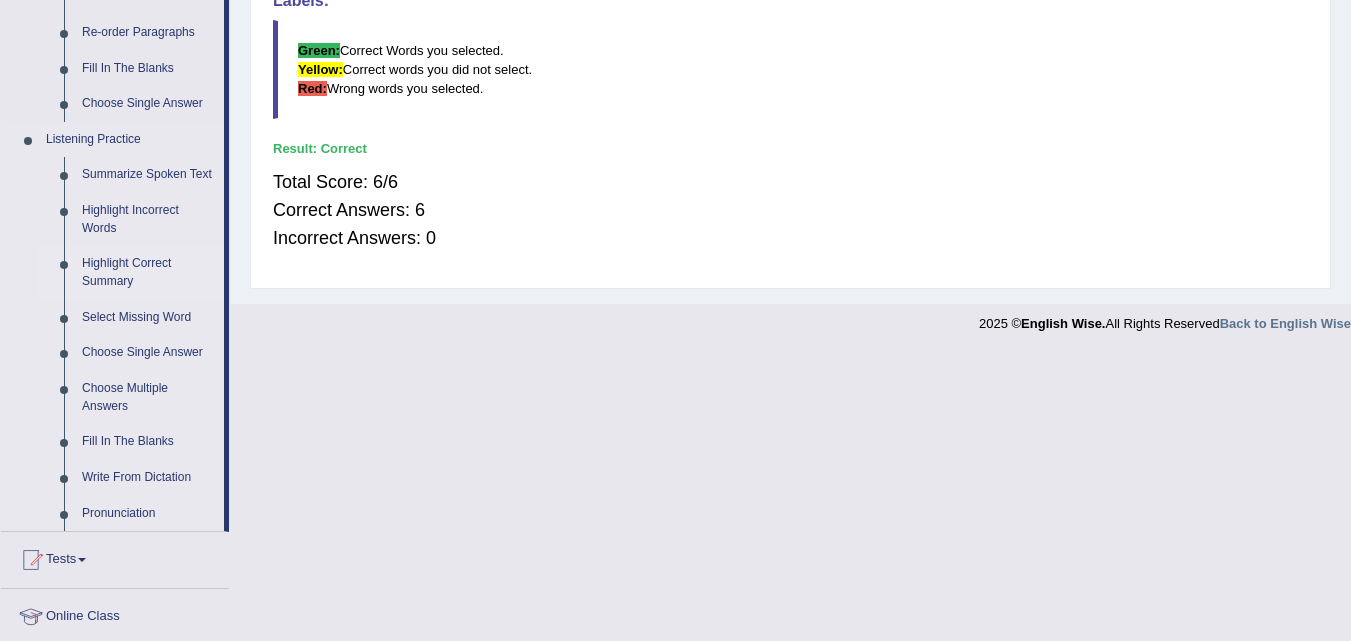 click on "Highlight Correct Summary" at bounding box center (148, 272) 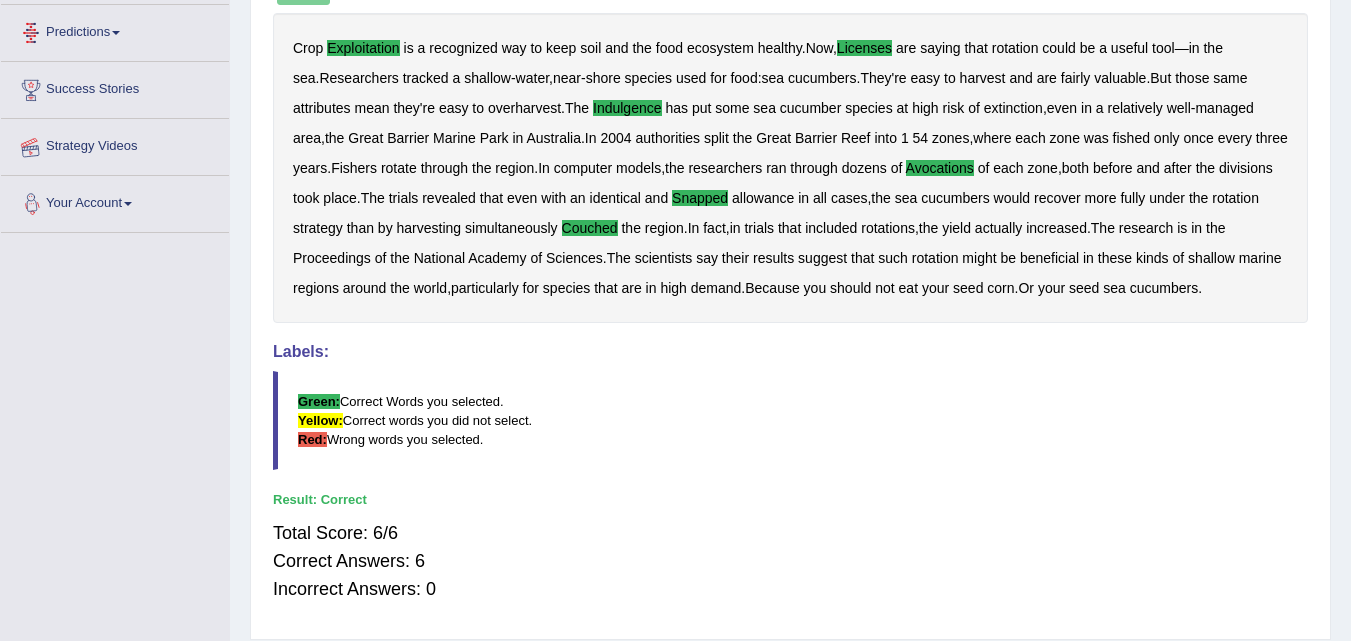 scroll, scrollTop: 462, scrollLeft: 0, axis: vertical 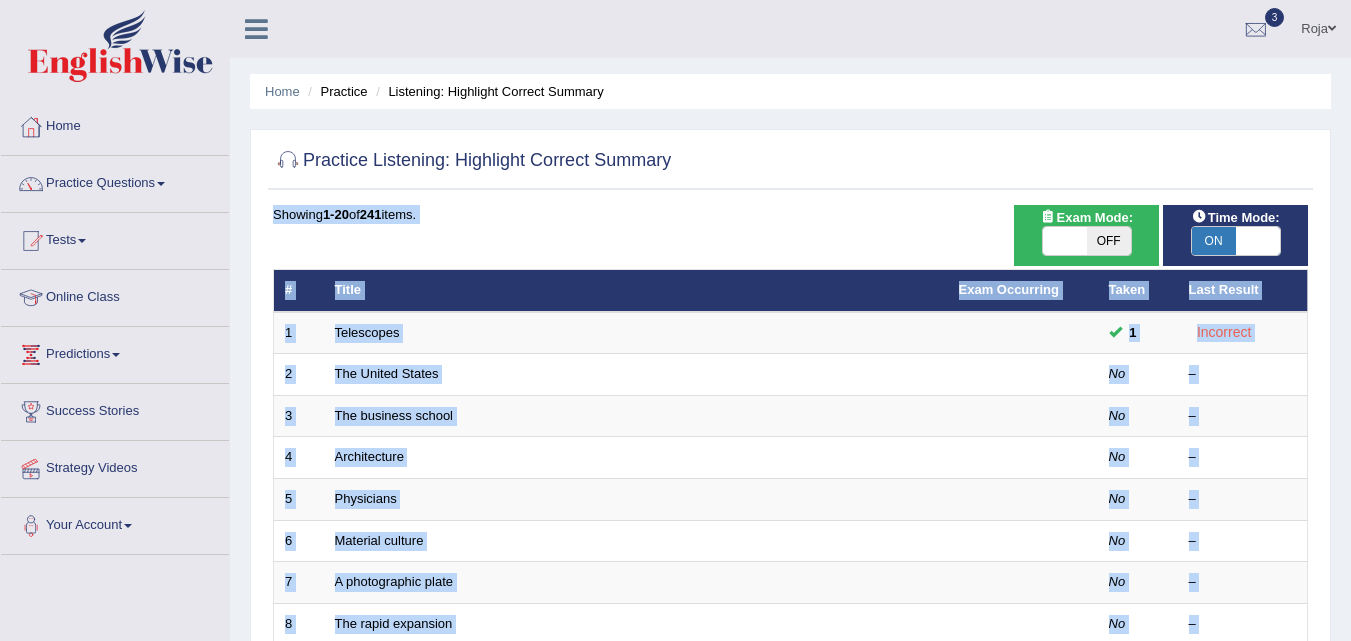 drag, startPoint x: 1347, startPoint y: 206, endPoint x: 1070, endPoint y: 242, distance: 279.32956 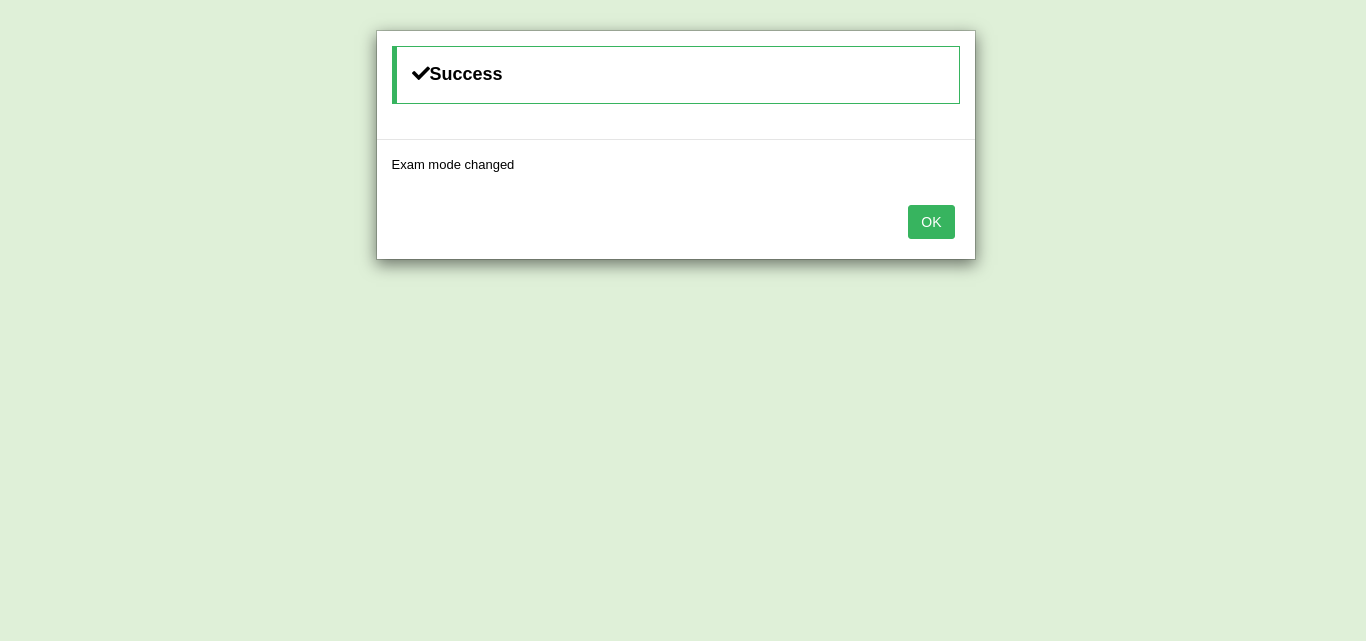 click on "Success Exam mode changed OK" at bounding box center (683, 320) 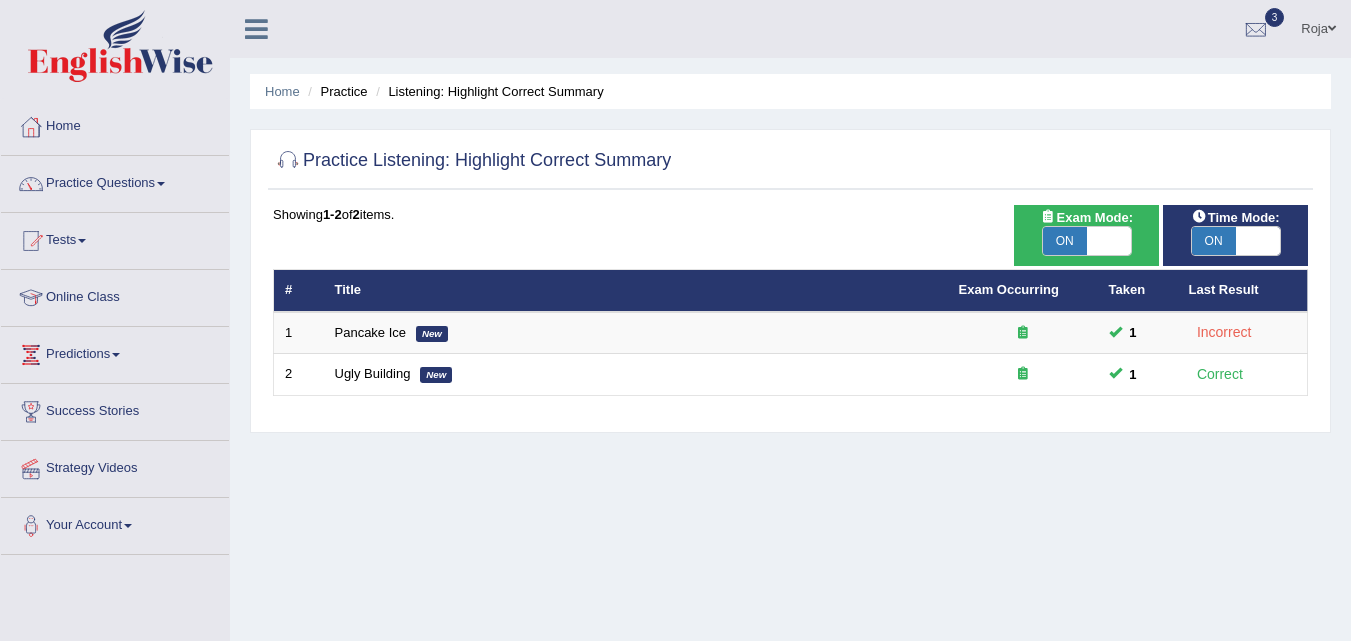 scroll, scrollTop: 179, scrollLeft: 0, axis: vertical 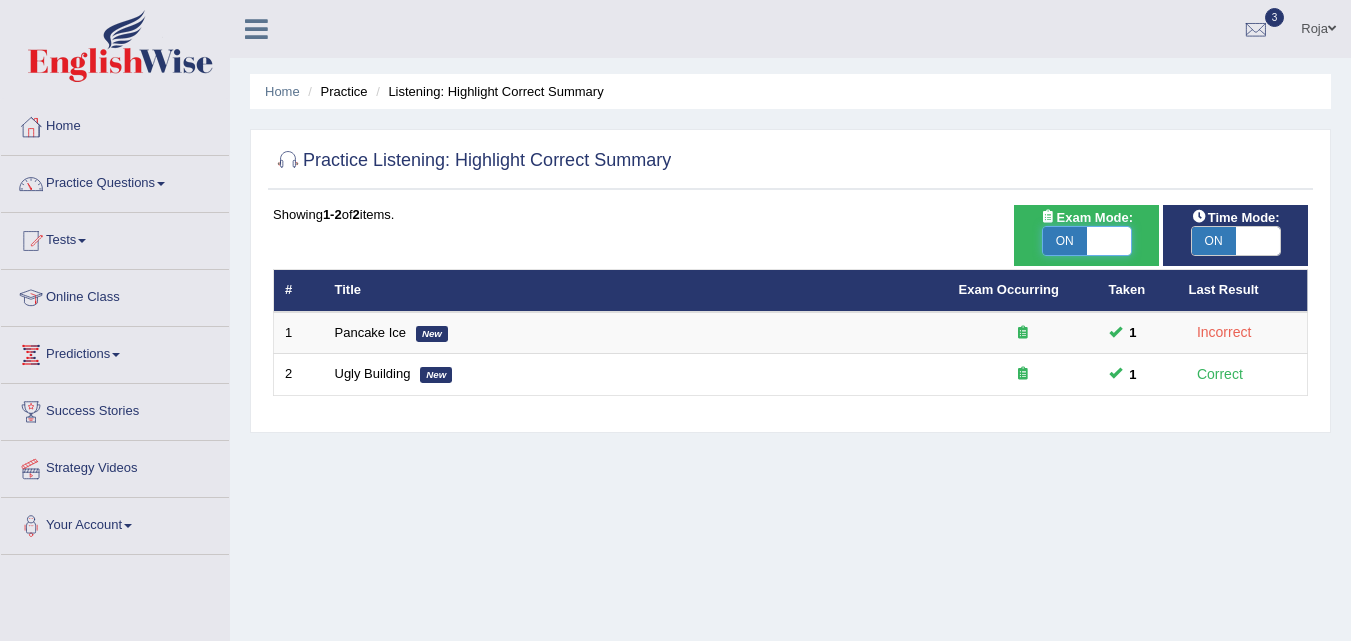 click at bounding box center [1109, 241] 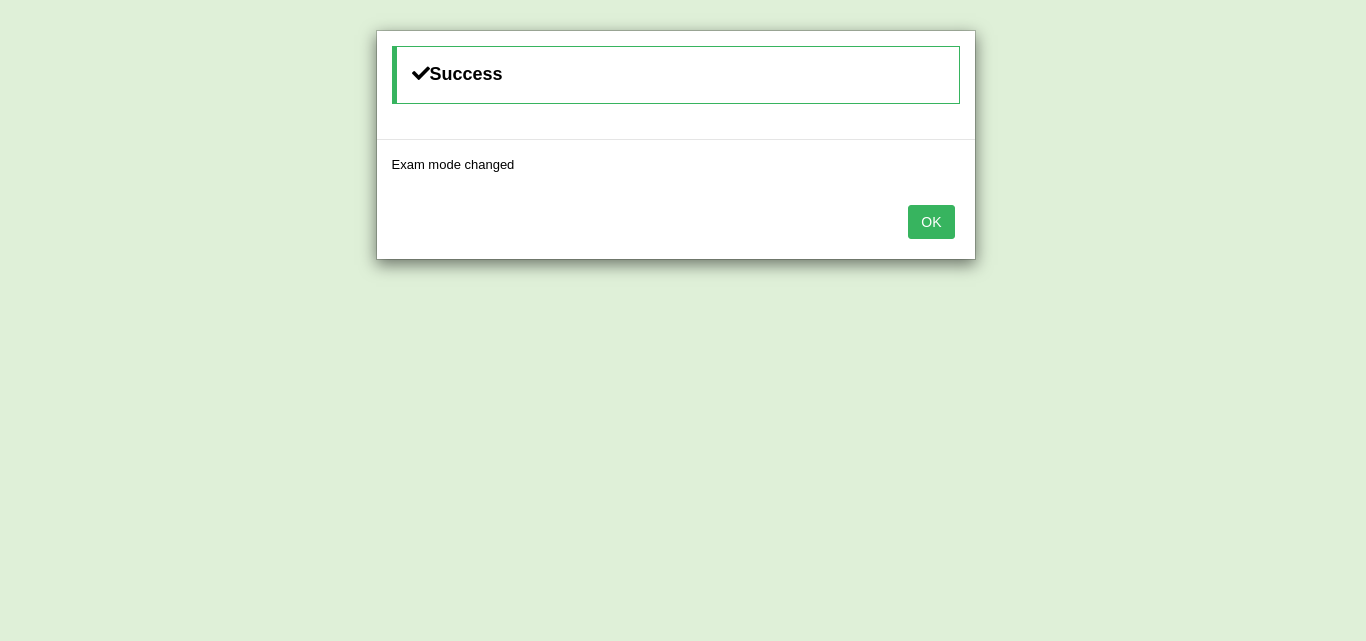 click on "OK" at bounding box center (931, 222) 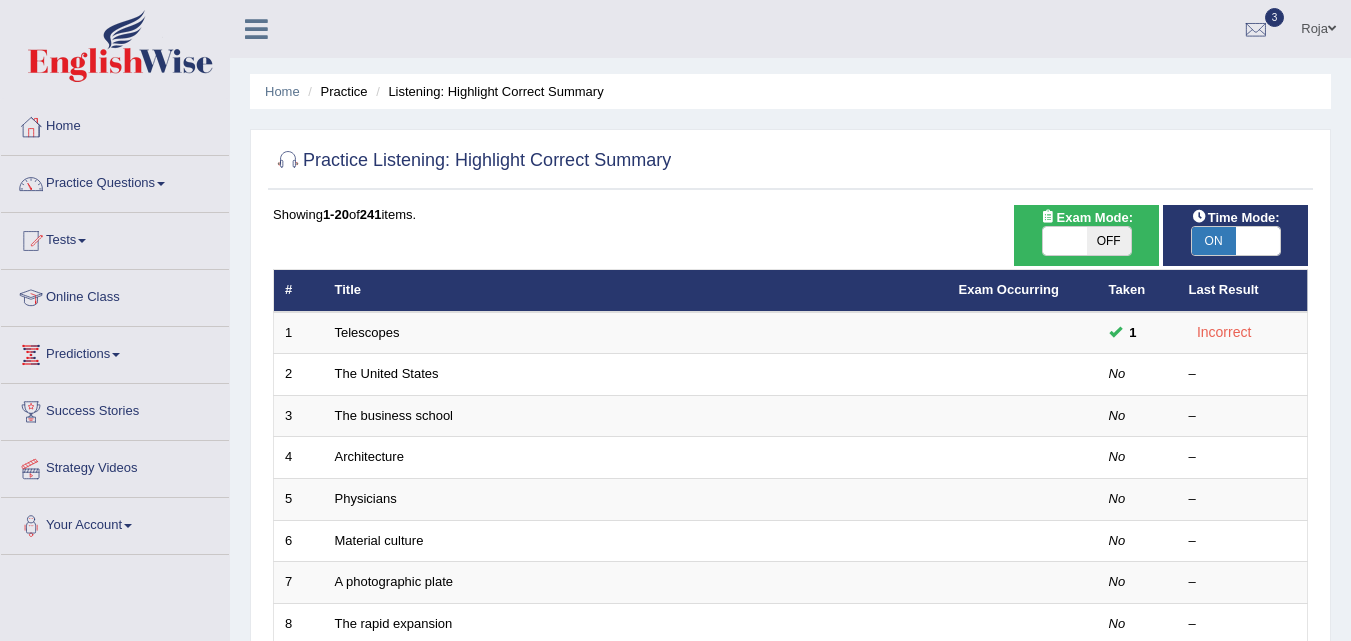 scroll, scrollTop: 0, scrollLeft: 0, axis: both 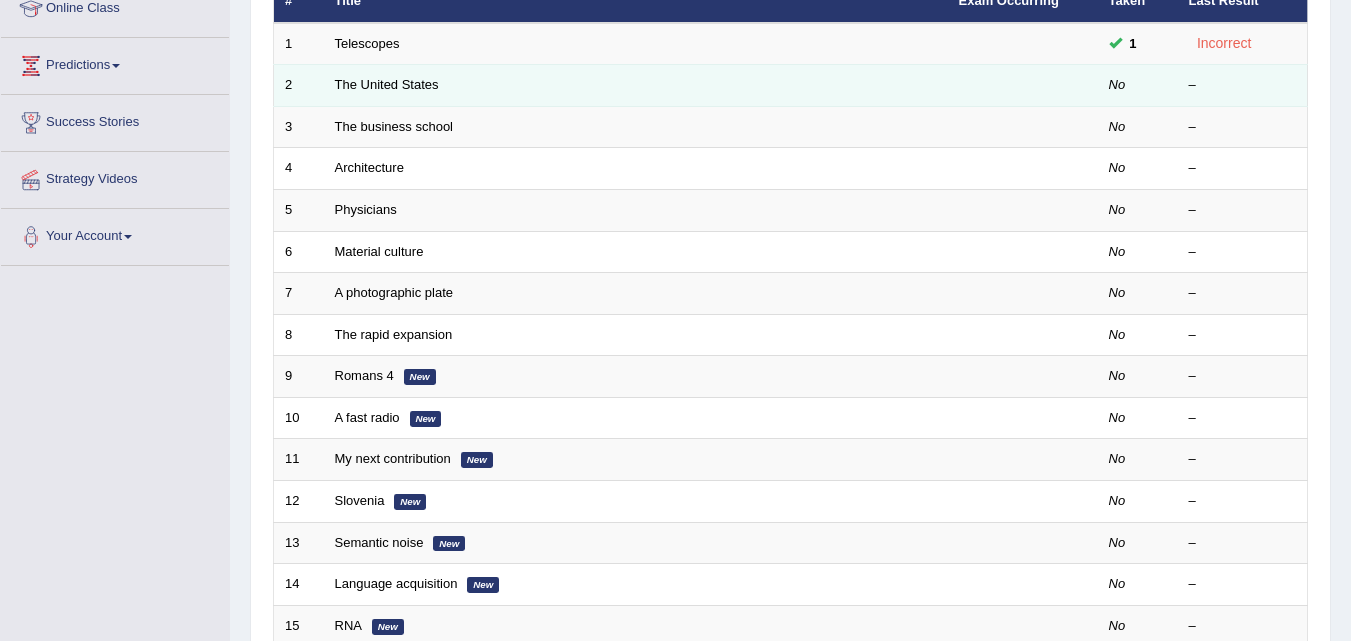 click on "The United States" at bounding box center (636, 86) 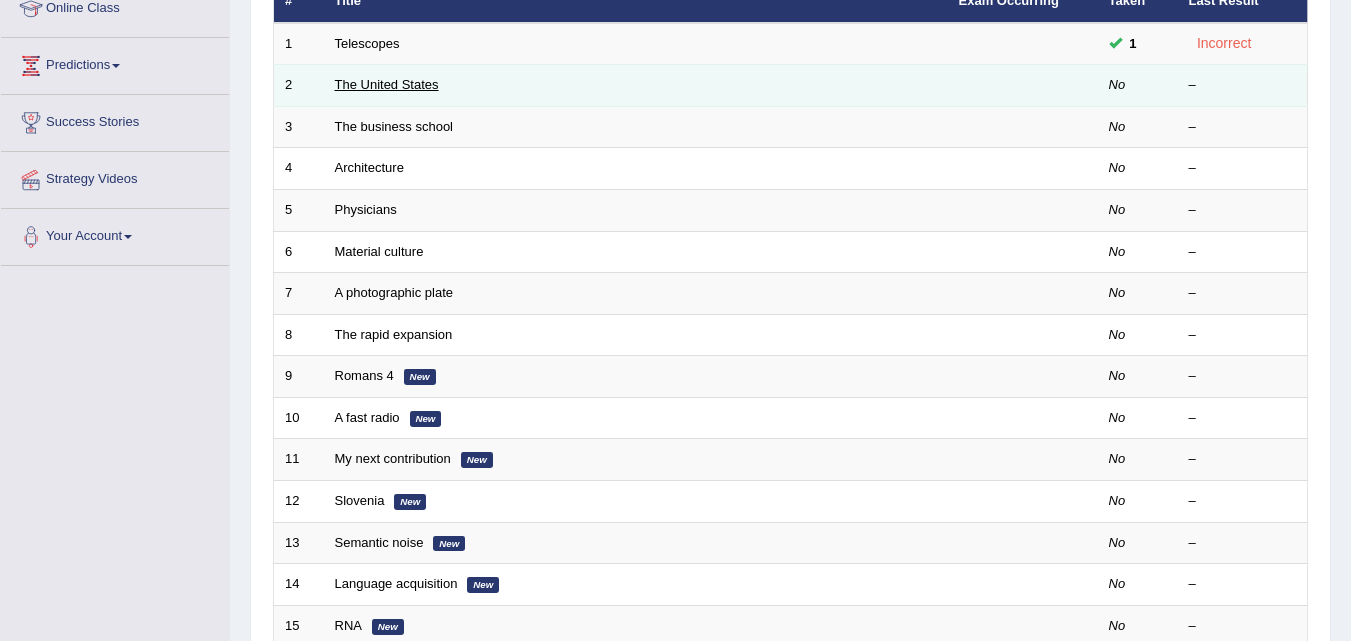 click on "The United States" at bounding box center [387, 84] 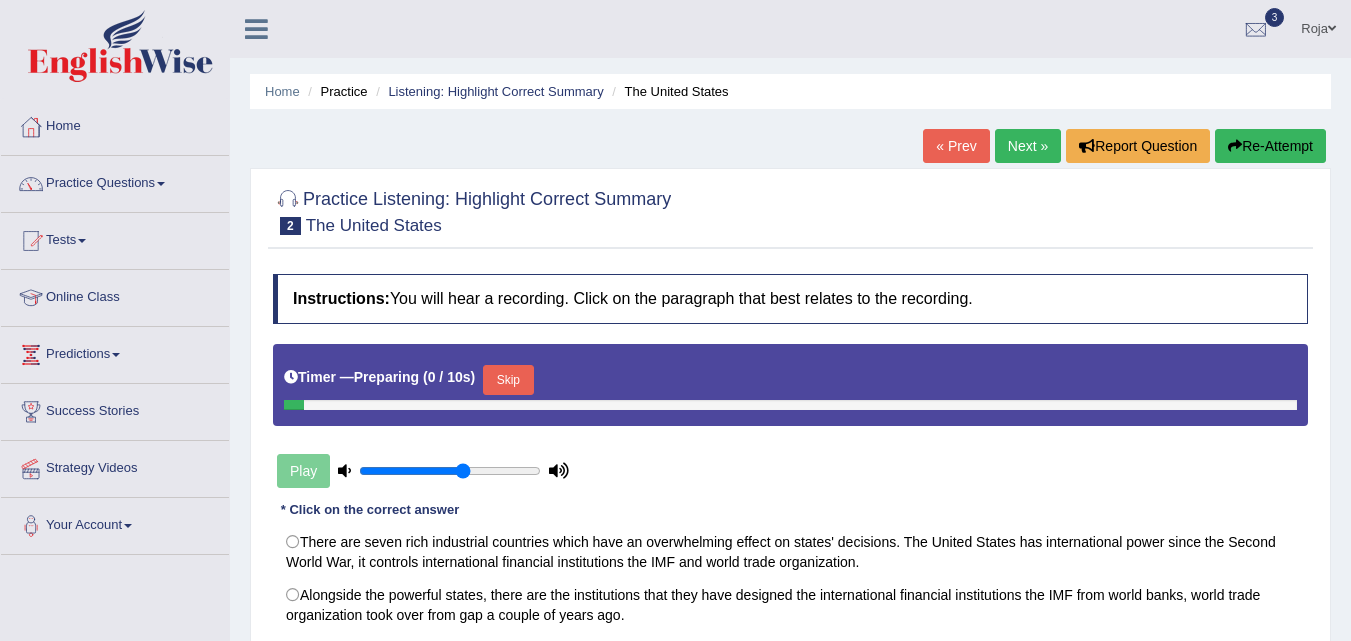scroll, scrollTop: 0, scrollLeft: 0, axis: both 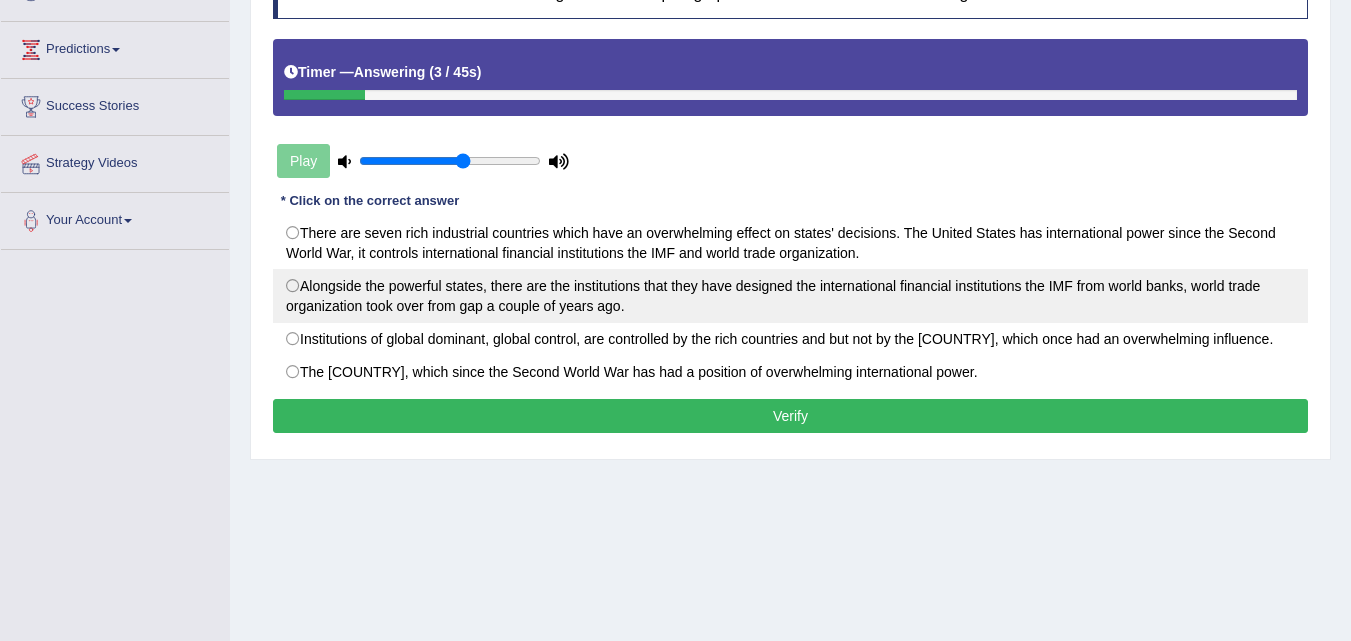 click on "Alongside the powerful states, there are the institutions that they have designed the international financial institutions the IMF from world banks, world trade organization took over from gap a couple of years ago." at bounding box center [790, 296] 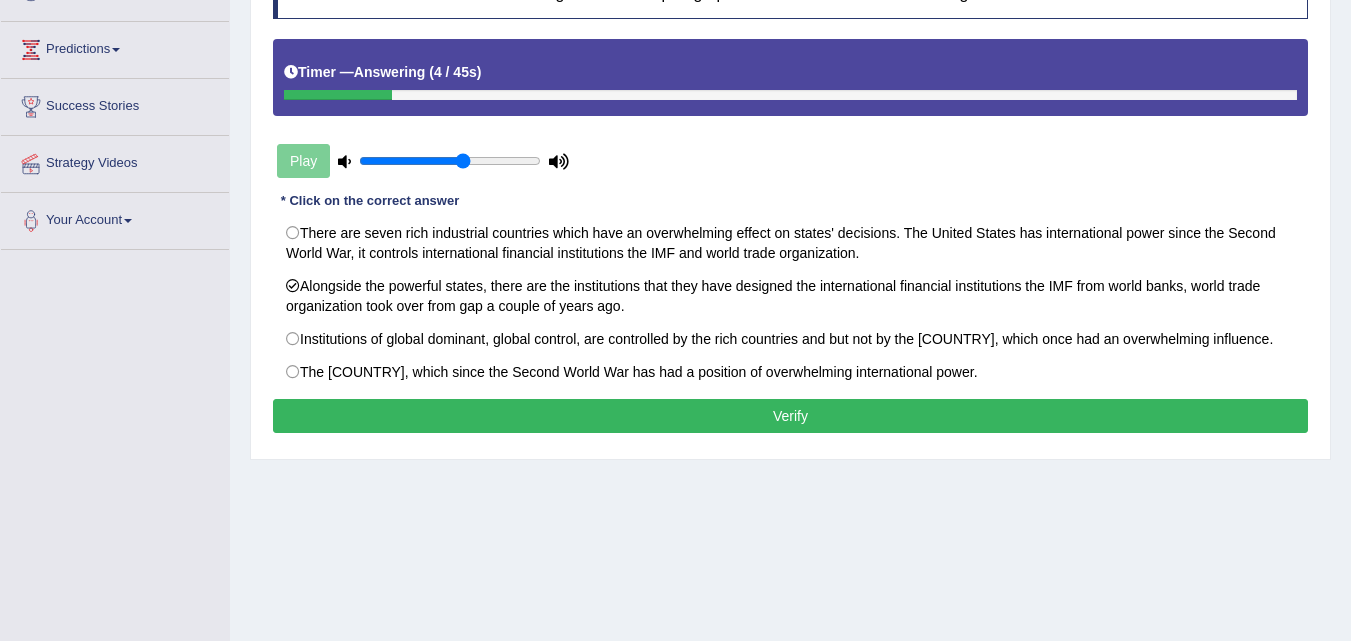click on "Verify" at bounding box center [790, 416] 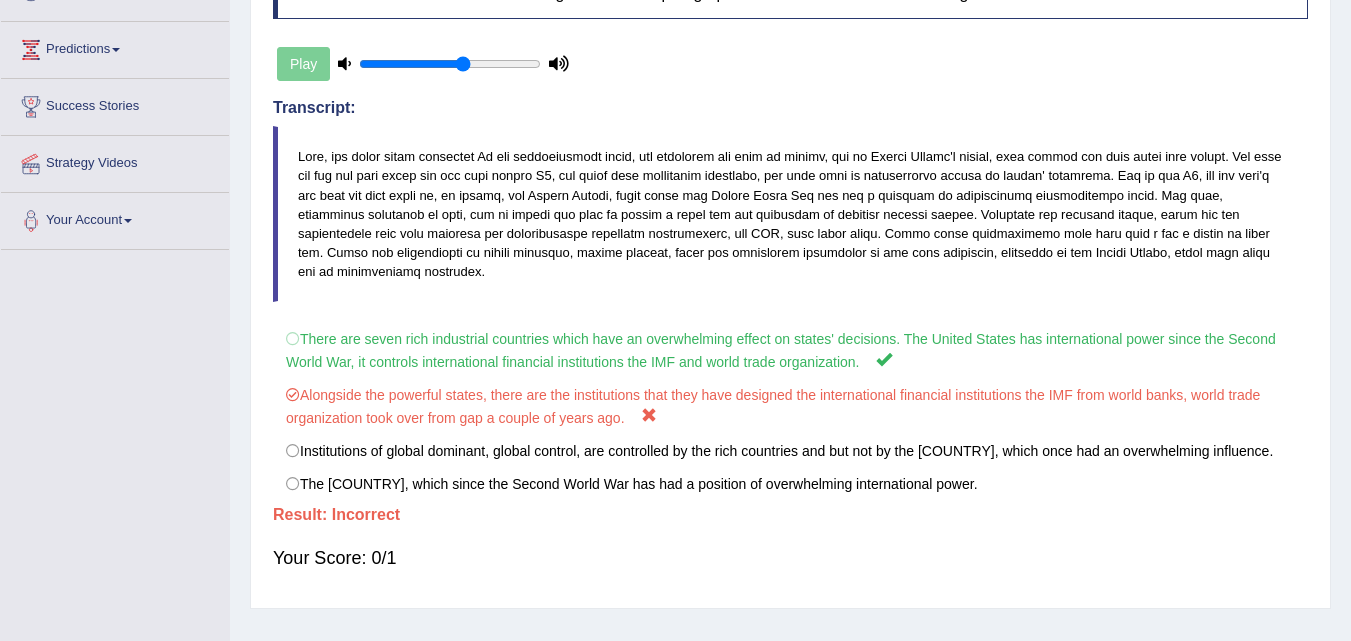 scroll, scrollTop: 71, scrollLeft: 0, axis: vertical 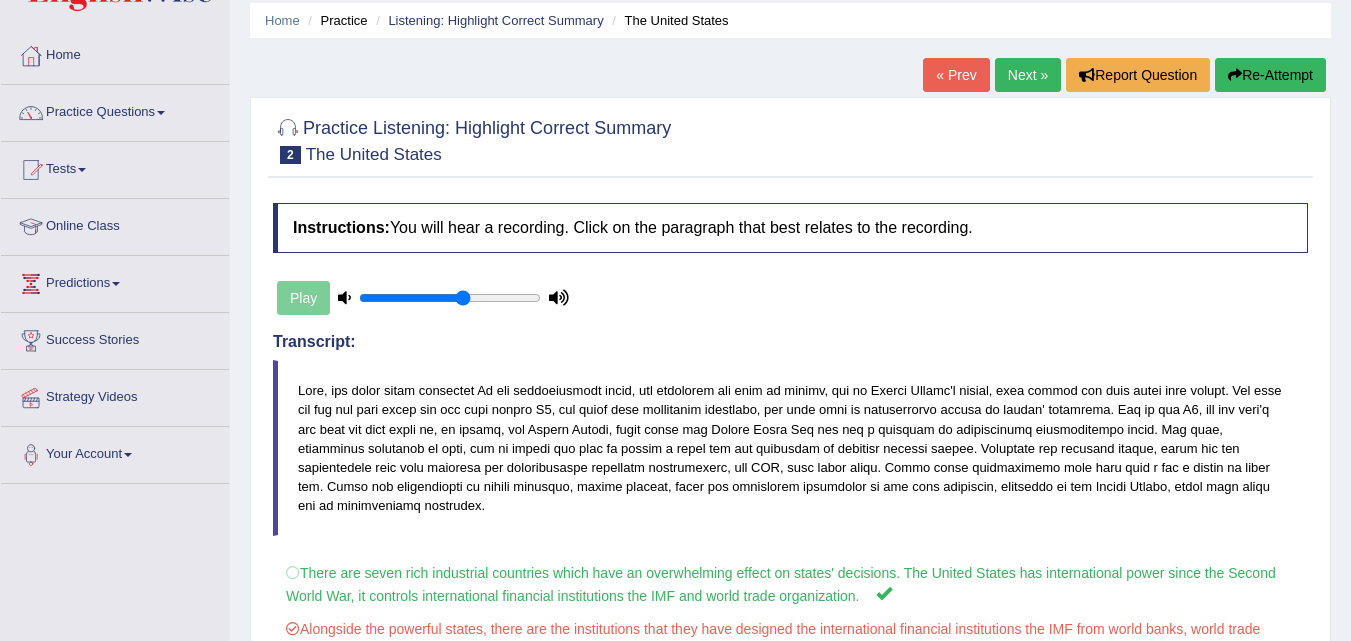 click on "Next »" at bounding box center [1028, 75] 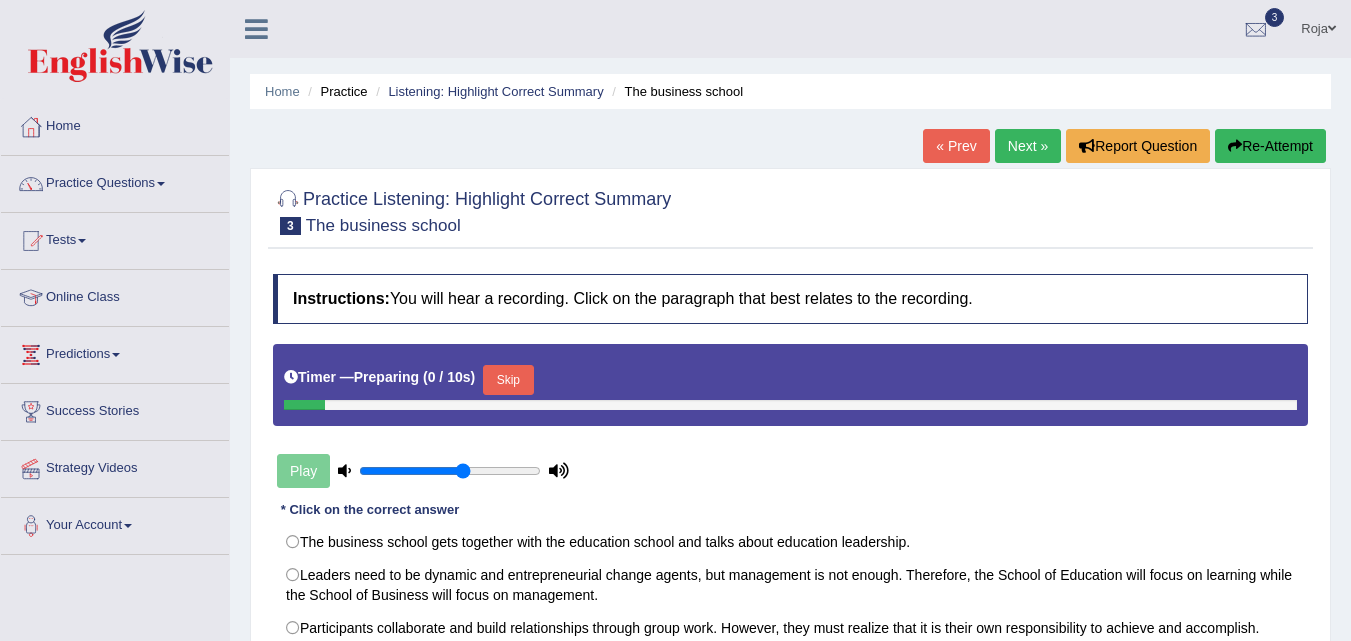 scroll, scrollTop: 0, scrollLeft: 0, axis: both 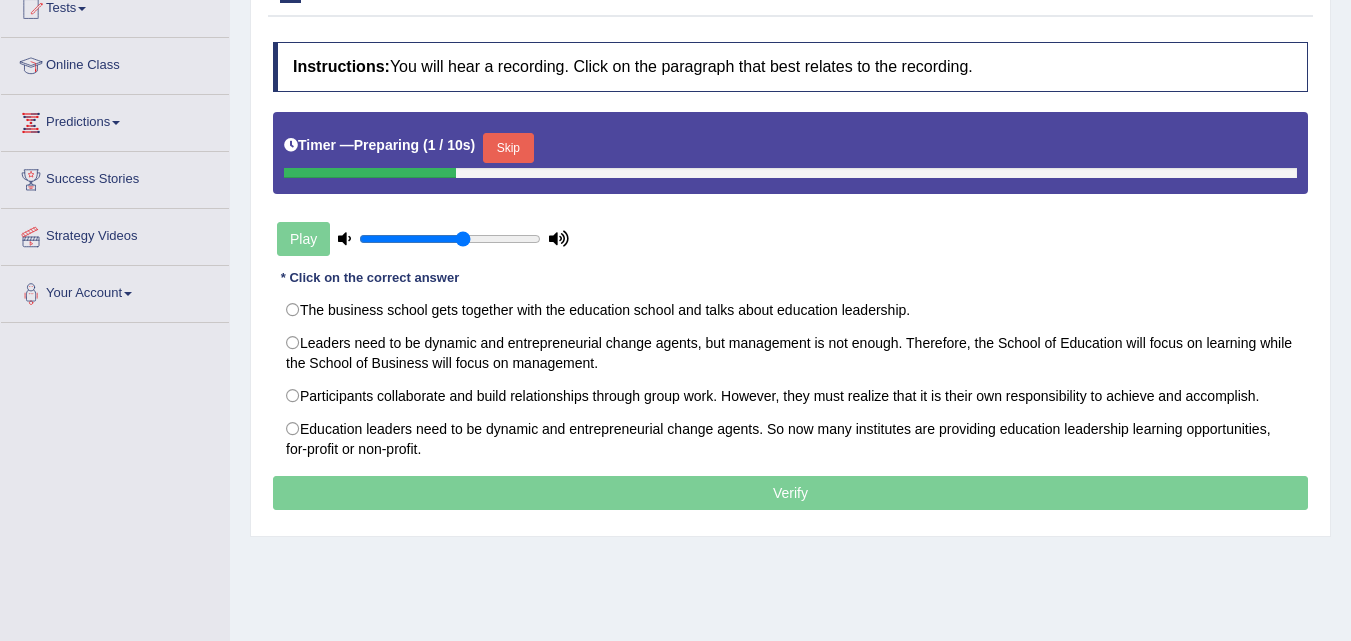 click on "Toggle navigation
Home
Practice Questions   Speaking Practice Read Aloud
Repeat Sentence
Describe Image
Re-tell Lecture
Answer Short Question
Summarize Group Discussion
Respond To A Situation
Writing Practice  Summarize Written Text
Write Essay
Reading Practice  Reading & Writing: Fill In The Blanks
Choose Multiple Answers
Re-order Paragraphs
Fill In The Blanks
Choose Single Answer
Listening Practice  Summarize Spoken Text
Highlight Incorrect Words
Highlight Correct Summary
Select Missing Word
Choose Single Answer
Choose Multiple Answers
Fill In The Blanks
Write From Dictation
Pronunciation
Tests
Take Mock Test" at bounding box center [675, 88] 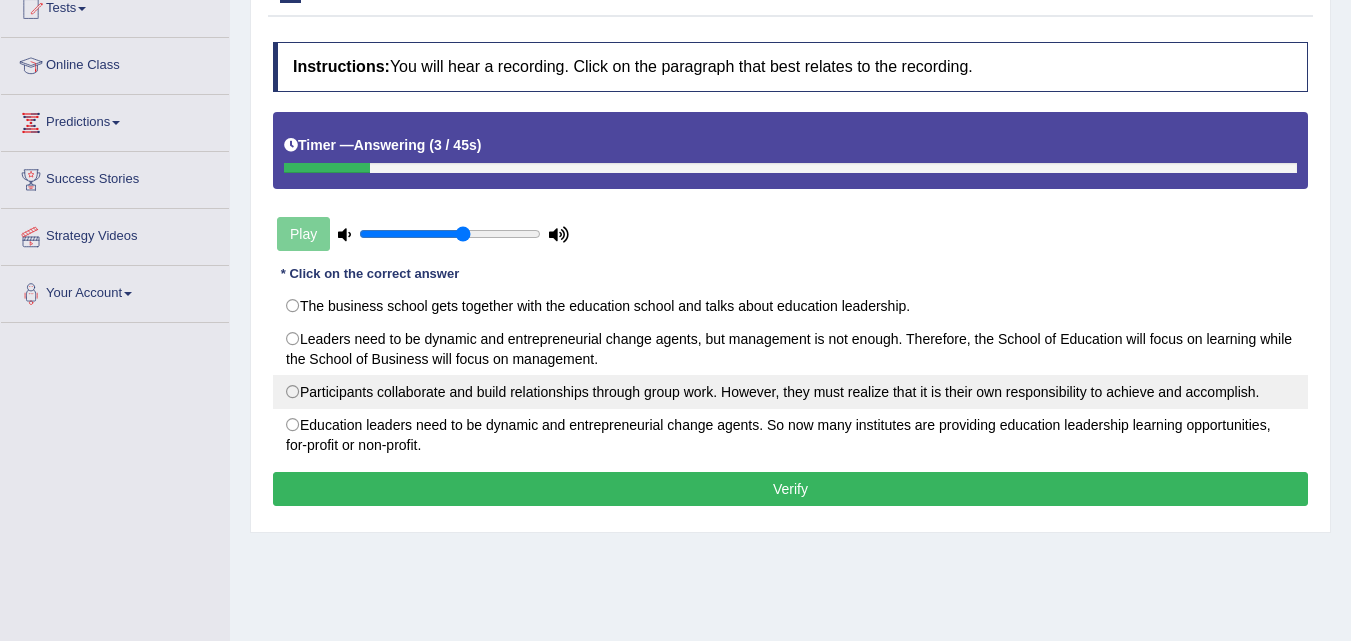 click on "Participants collaborate and build relationships through group work. However, they must realize that it is their own responsibility to achieve and accomplish." at bounding box center [790, 392] 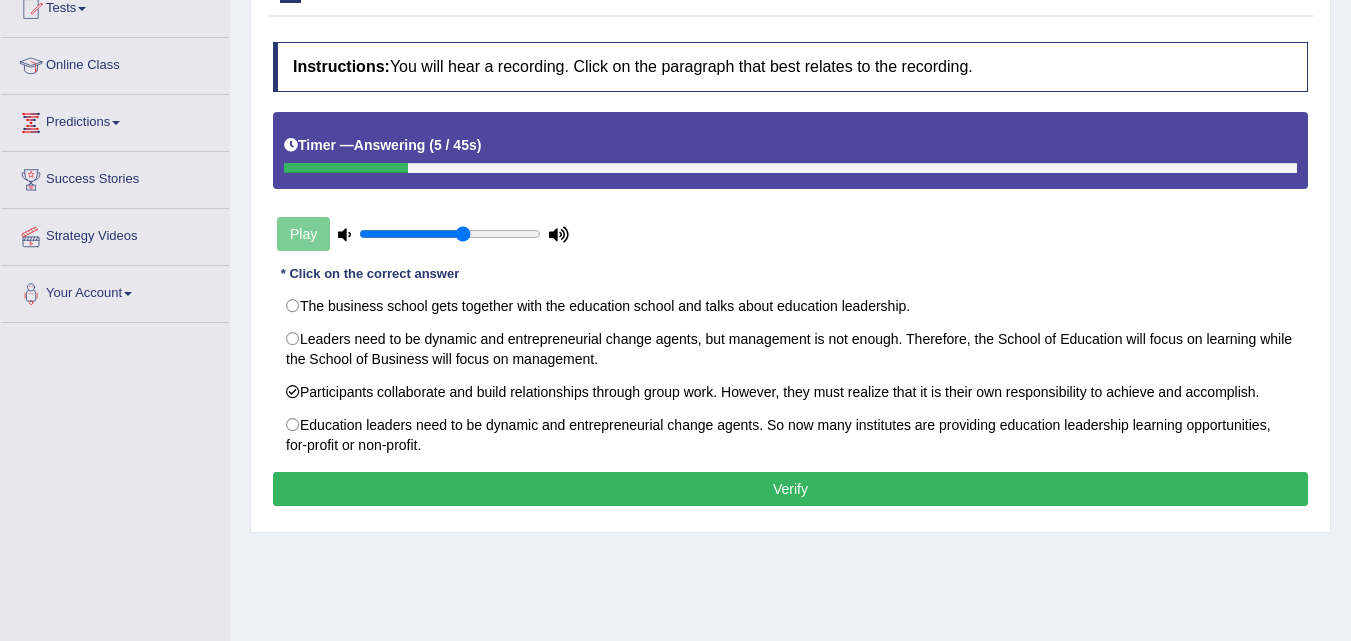 click on "Verify" at bounding box center (790, 489) 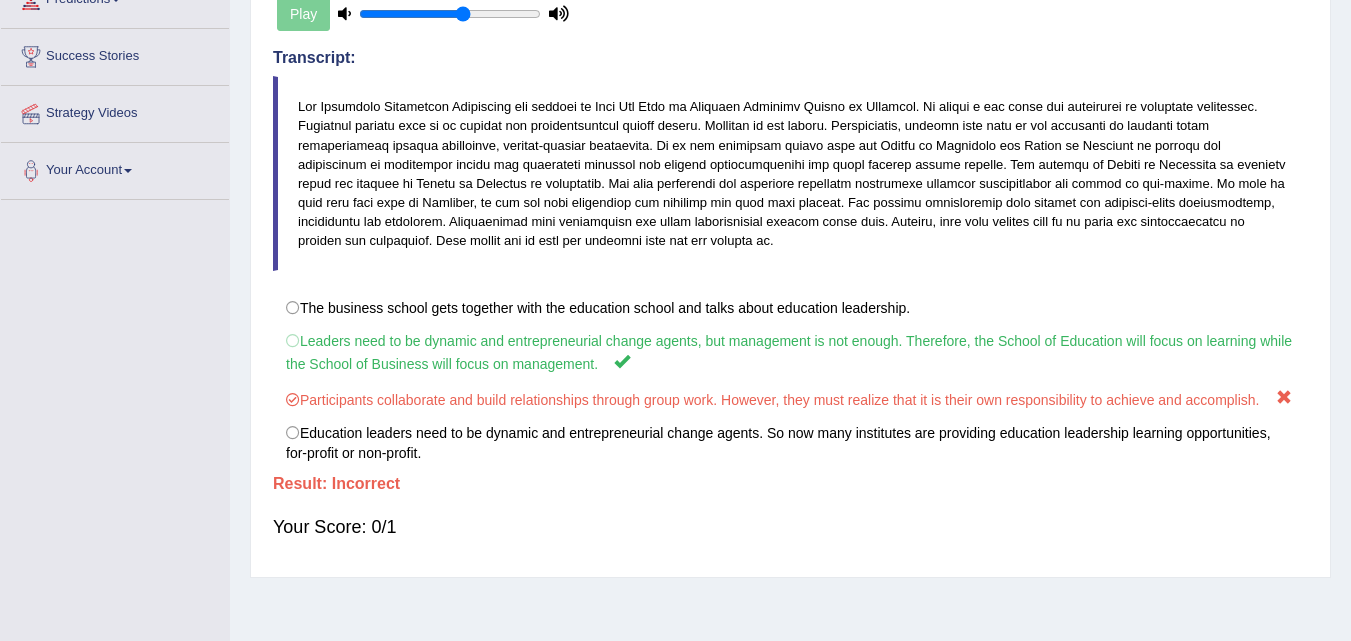 scroll, scrollTop: 0, scrollLeft: 0, axis: both 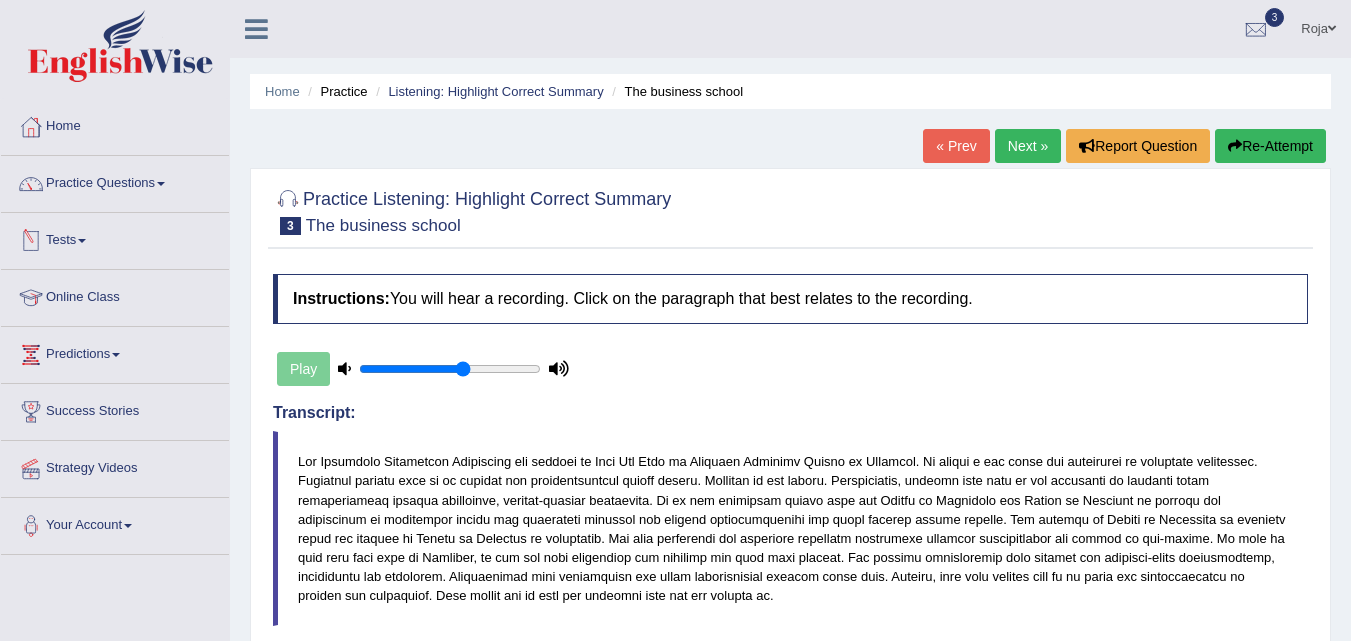 click on "Tests" at bounding box center [115, 238] 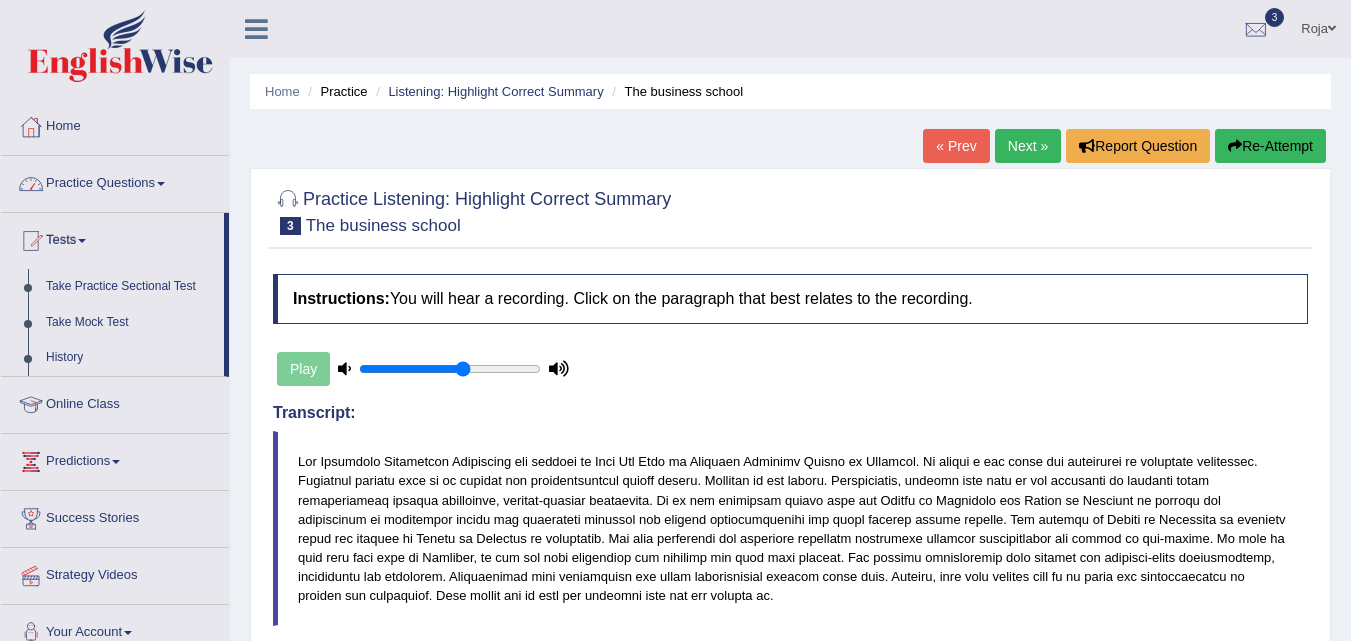 click on "Practice Questions" at bounding box center [115, 181] 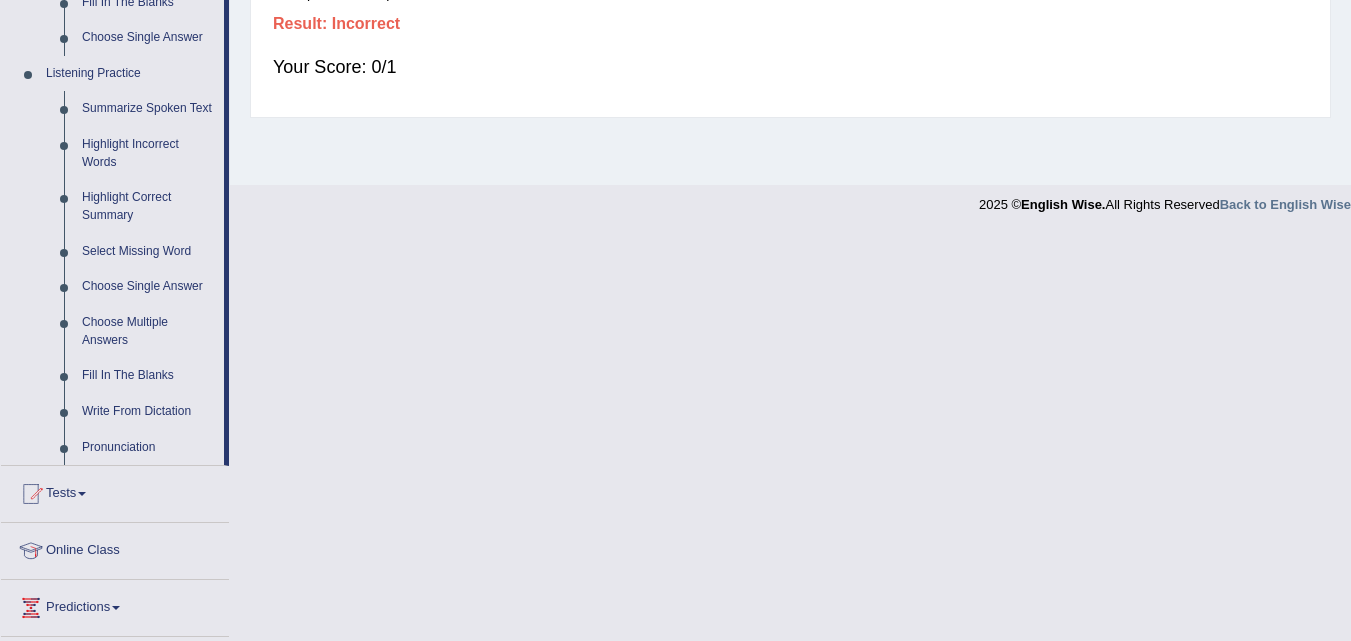 scroll, scrollTop: 842, scrollLeft: 0, axis: vertical 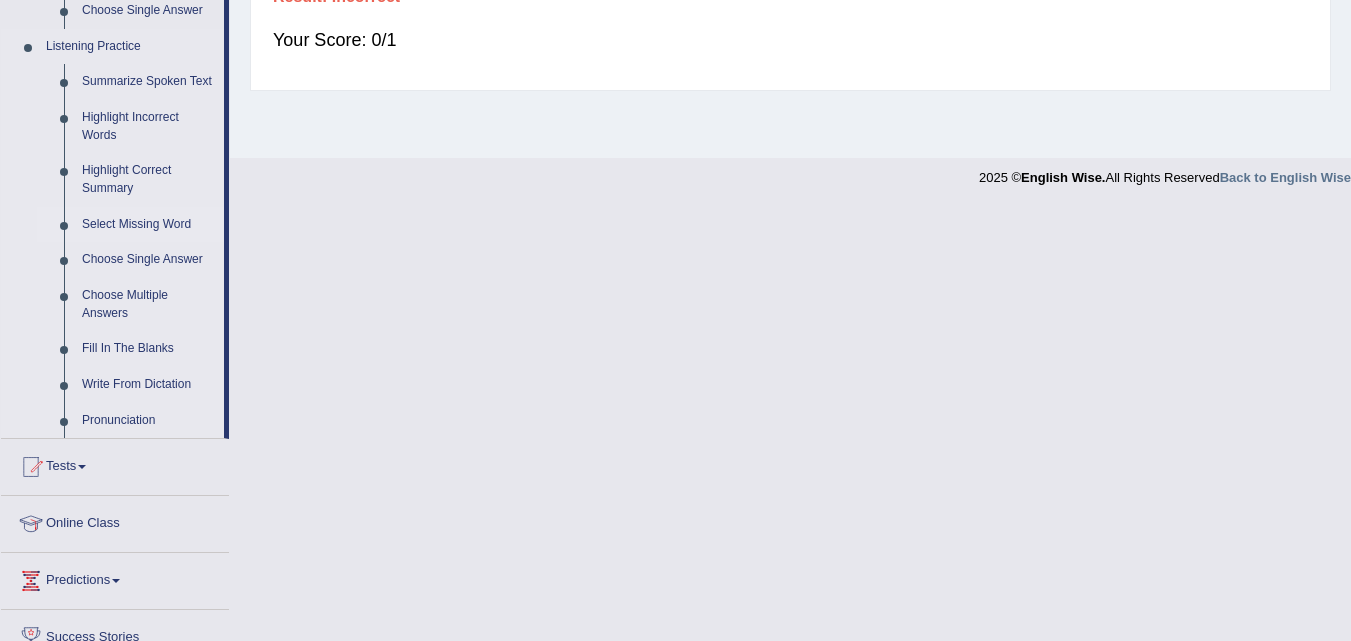 click on "Select Missing Word" at bounding box center [148, 225] 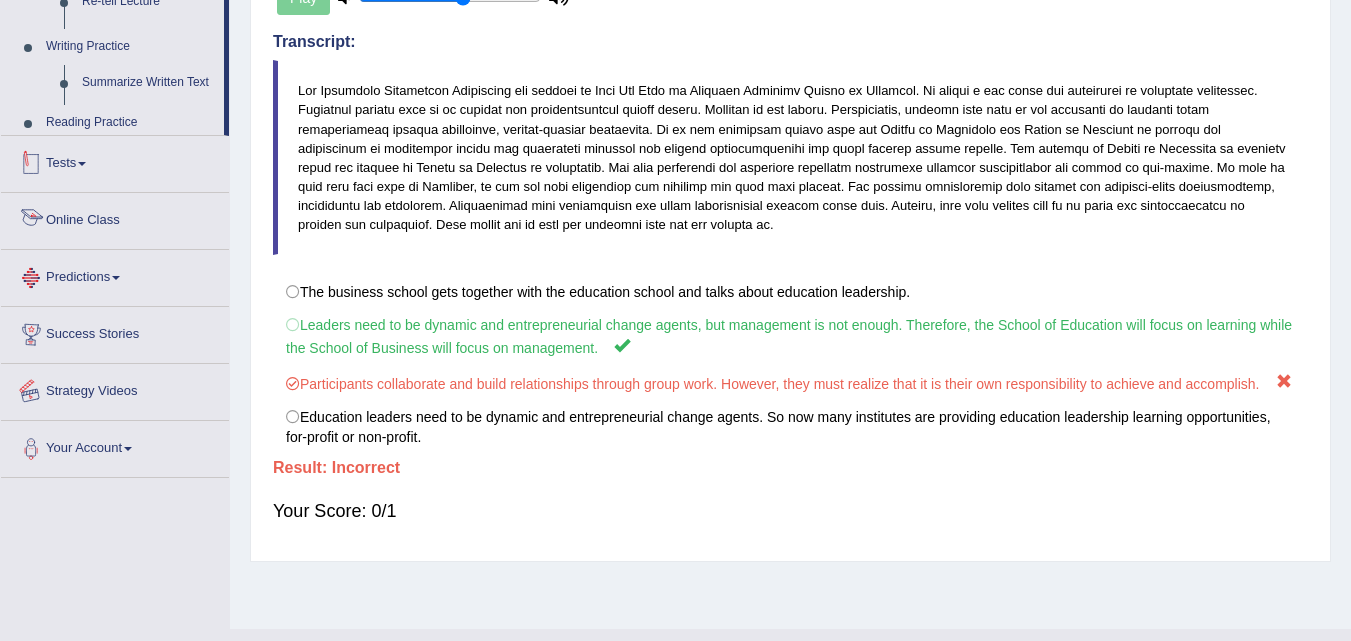 scroll, scrollTop: 409, scrollLeft: 0, axis: vertical 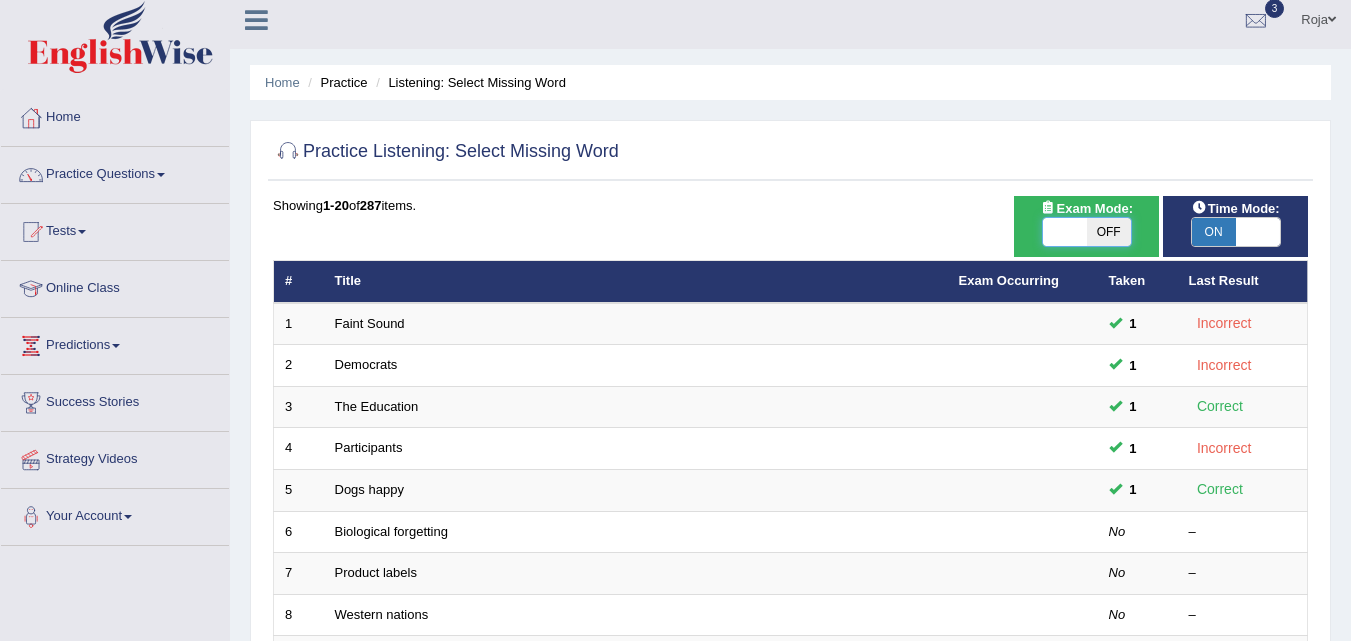 click at bounding box center (1065, 232) 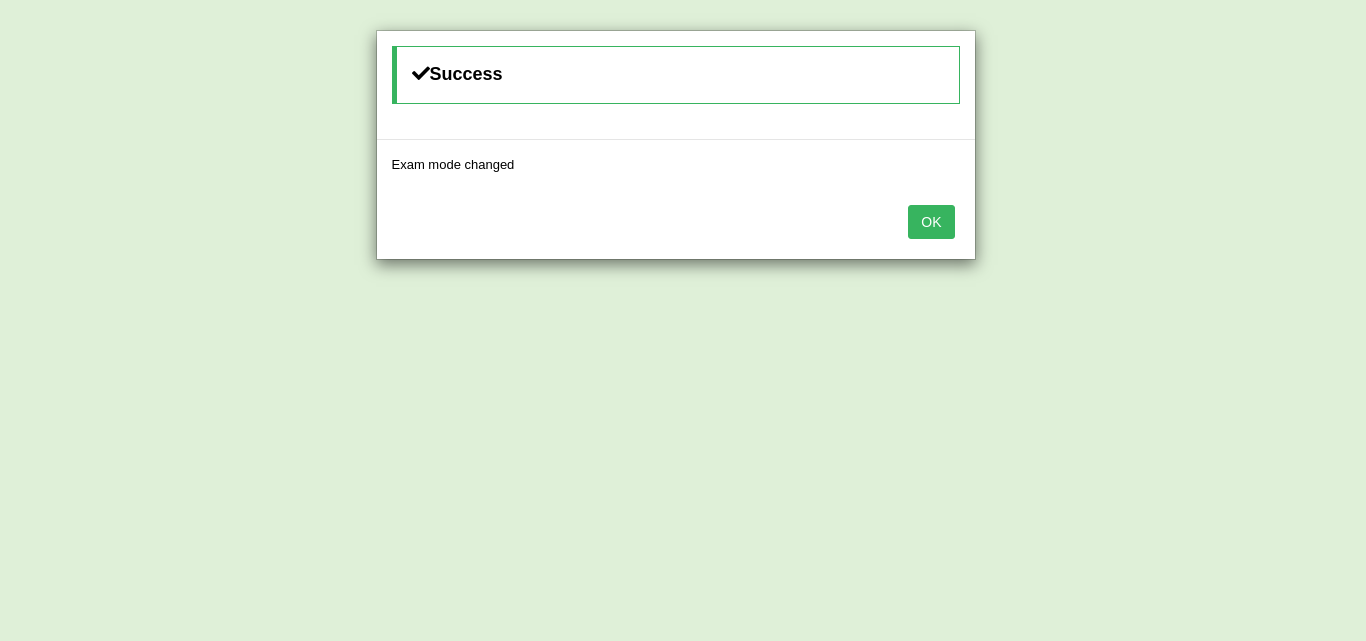 click on "OK" at bounding box center (931, 222) 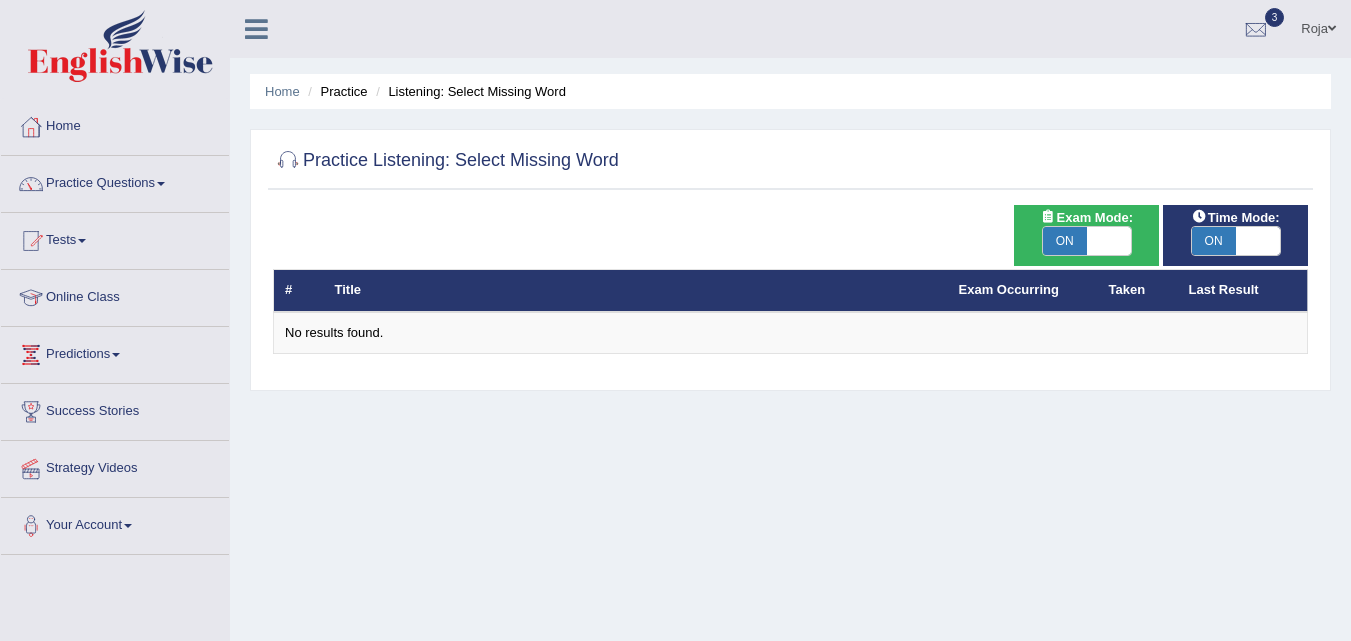 scroll, scrollTop: 132, scrollLeft: 0, axis: vertical 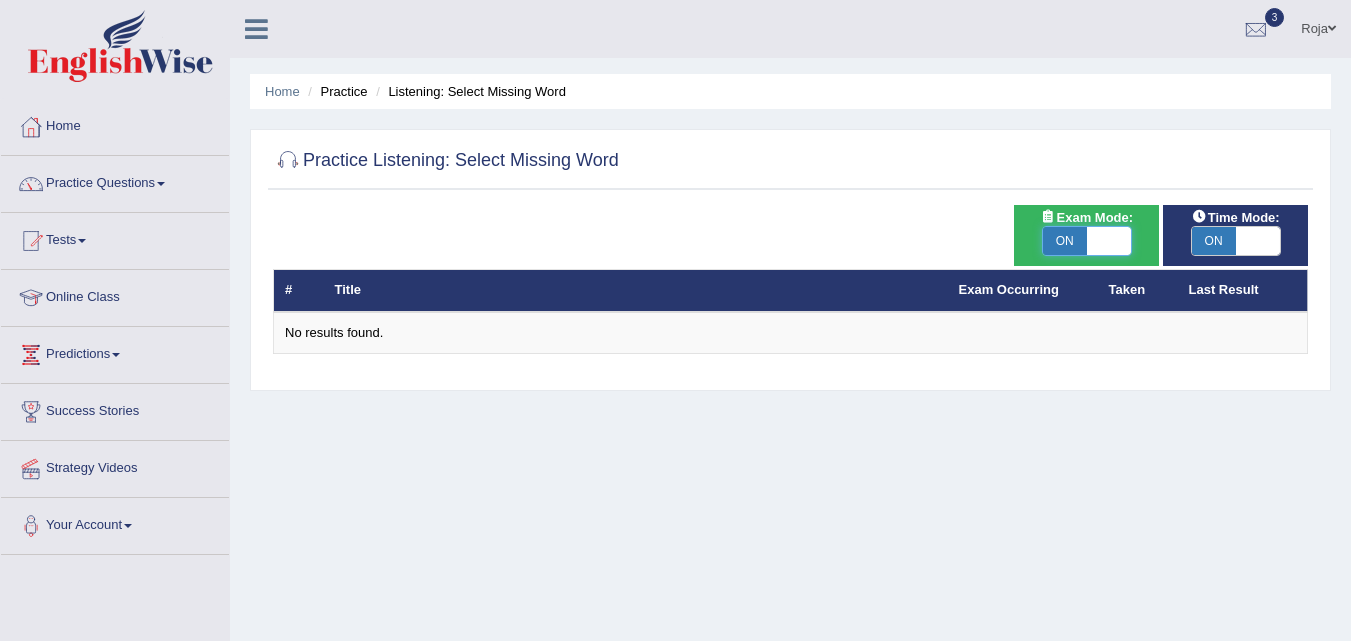 click at bounding box center (1109, 241) 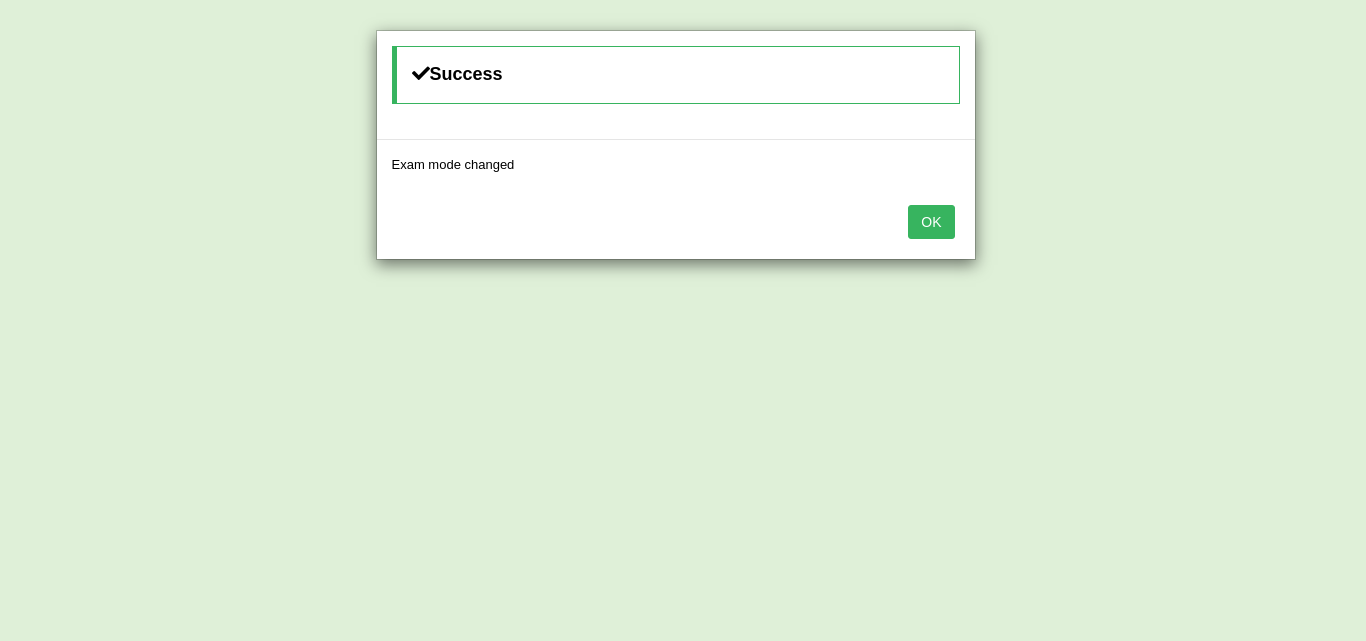 click on "OK" at bounding box center [676, 224] 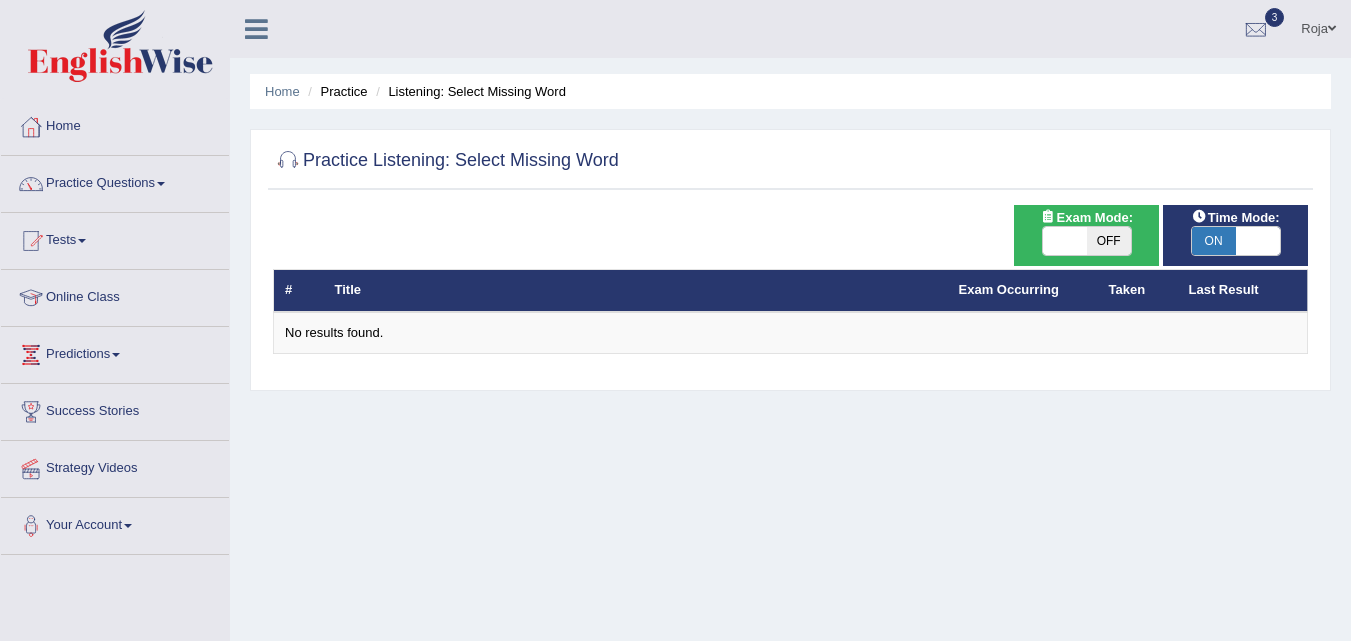 scroll, scrollTop: 286, scrollLeft: 0, axis: vertical 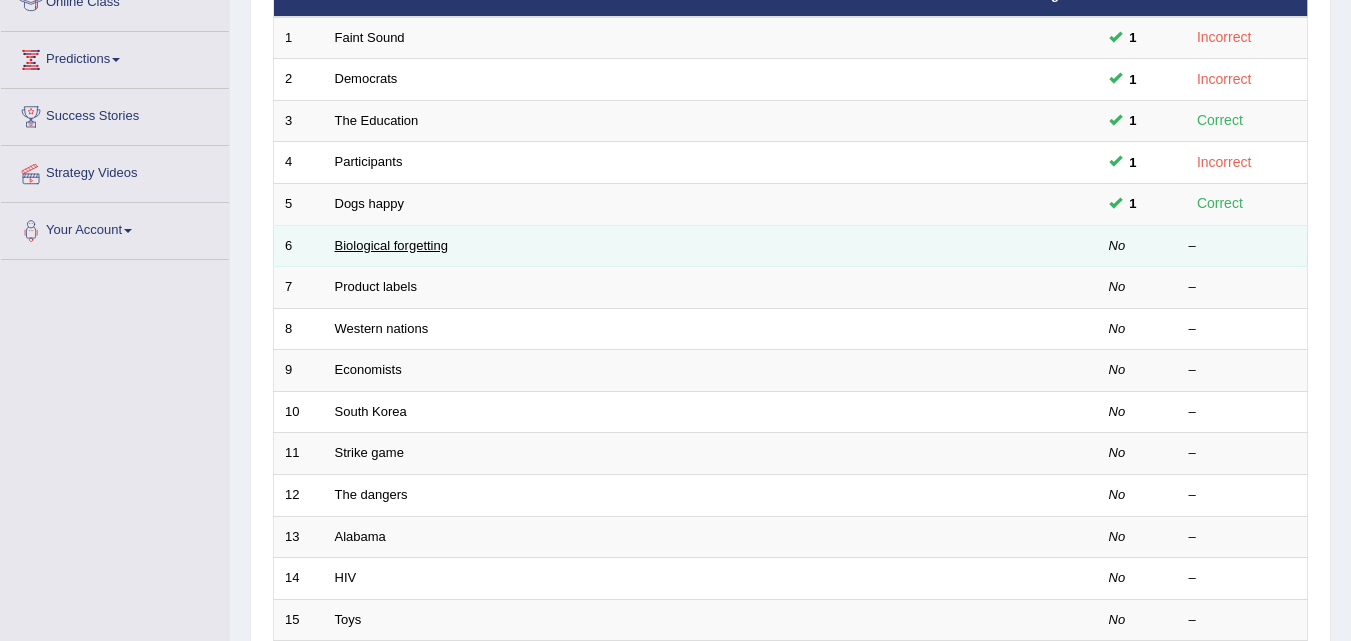 click on "Biological forgetting" at bounding box center [391, 245] 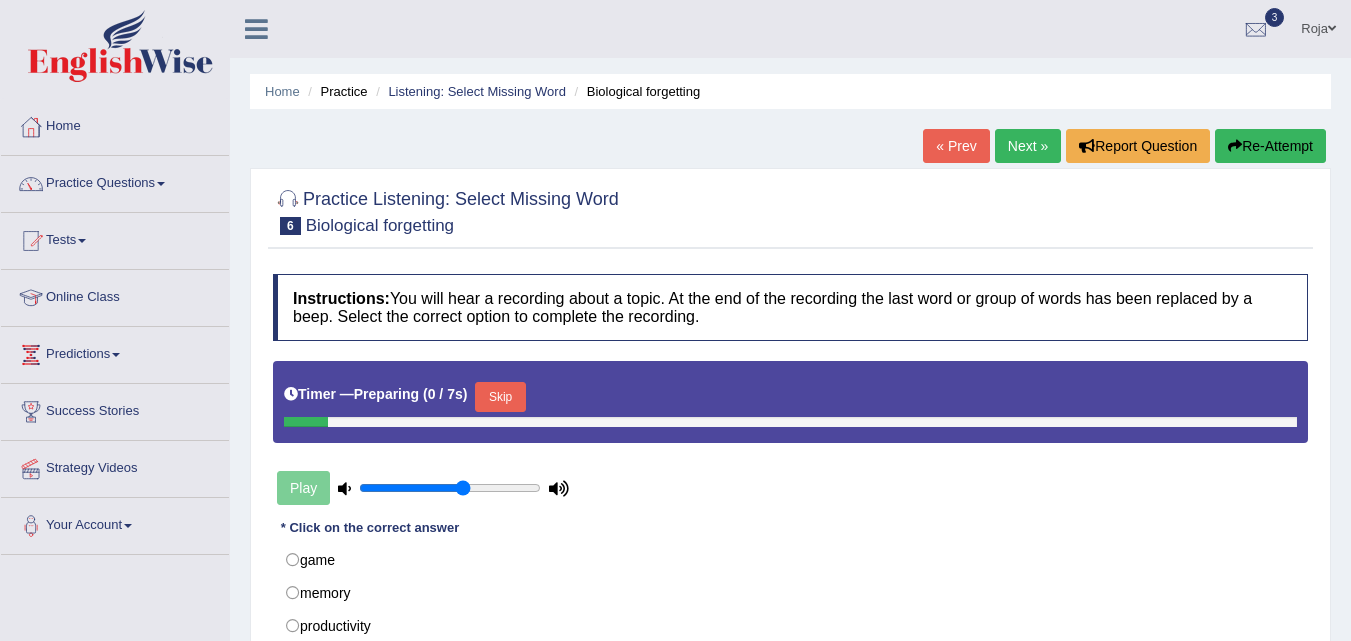 scroll, scrollTop: 0, scrollLeft: 0, axis: both 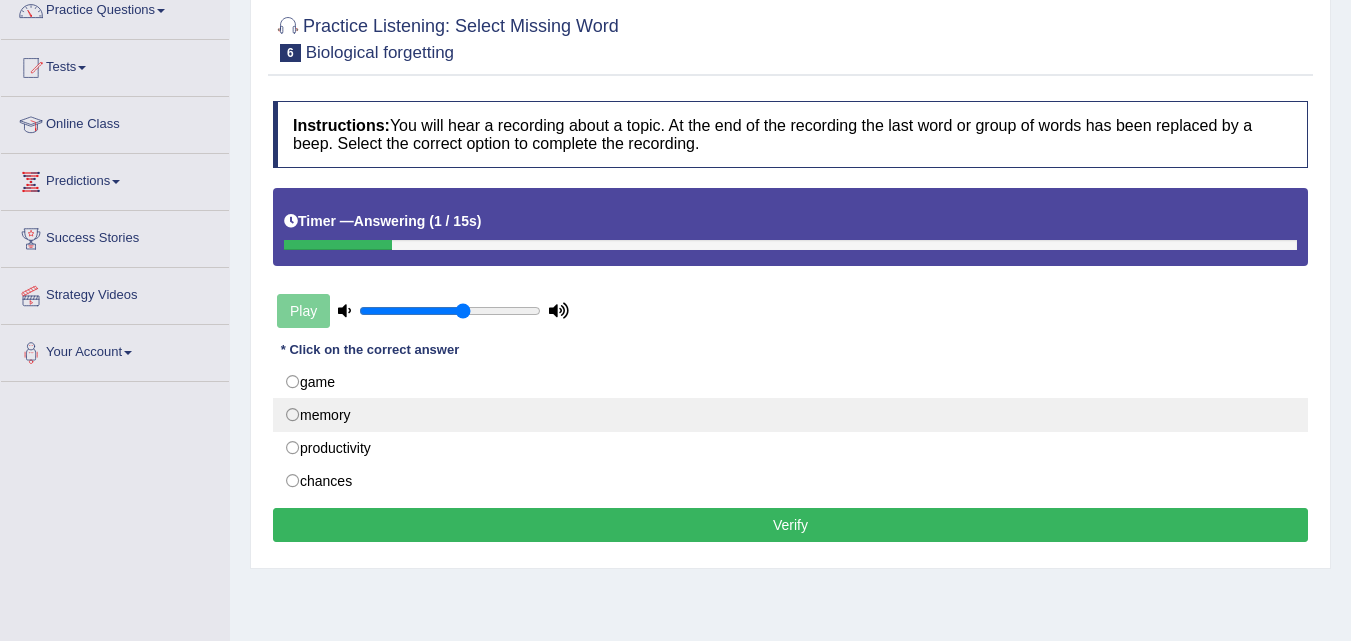 click on "memory" at bounding box center (790, 415) 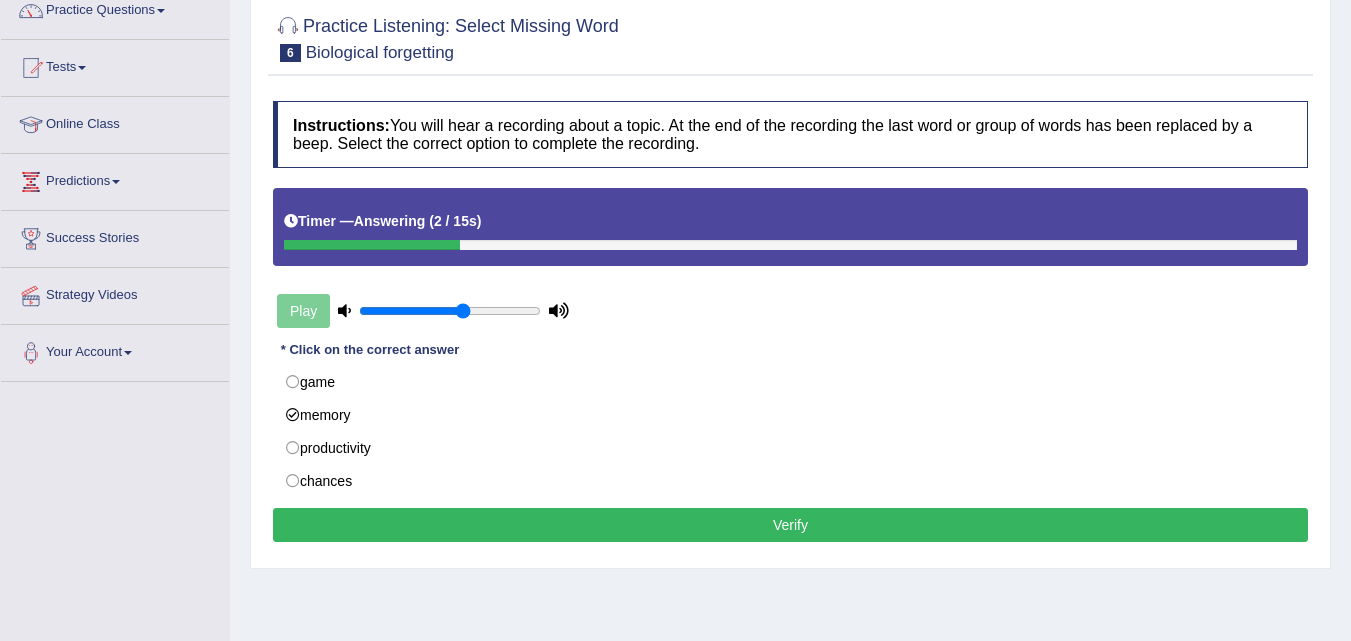 click on "Verify" at bounding box center [790, 525] 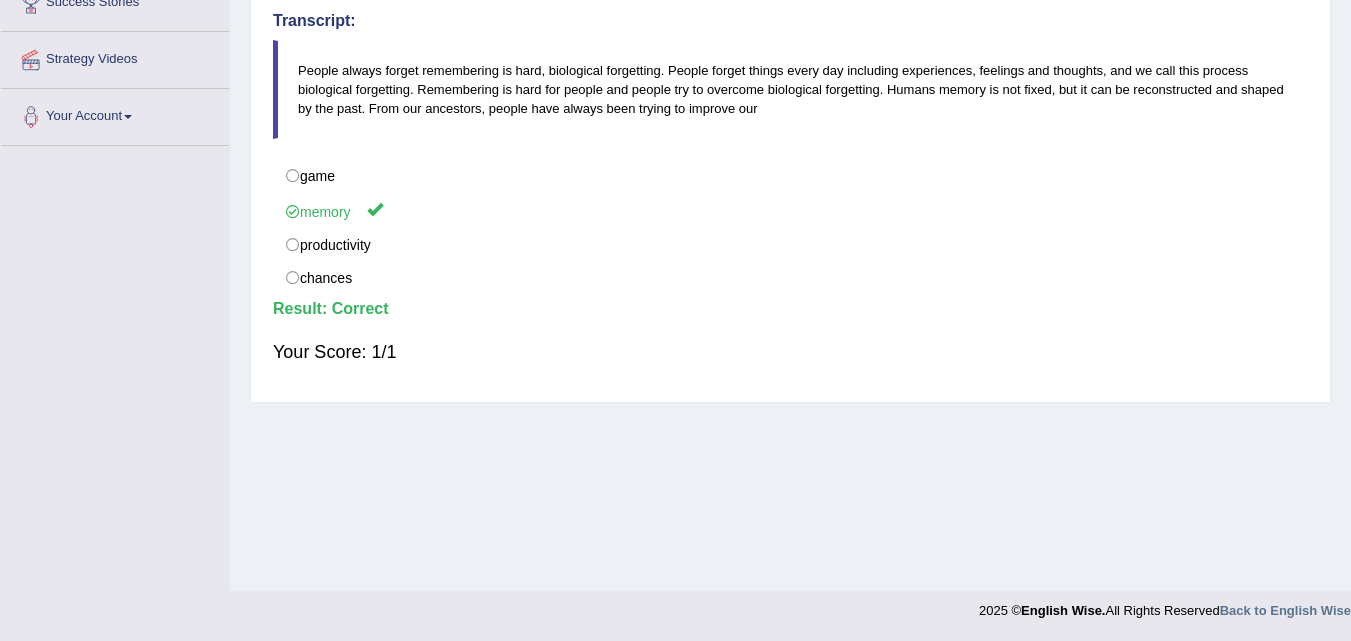 scroll, scrollTop: 0, scrollLeft: 0, axis: both 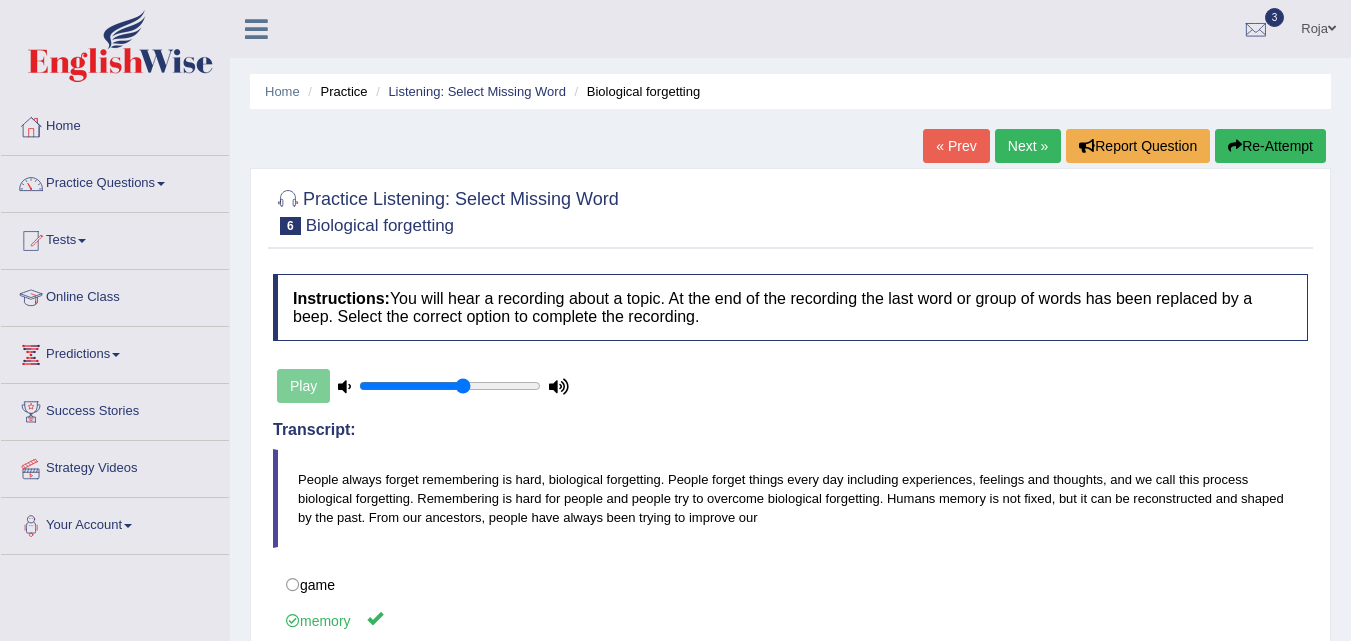 click on "Next »" at bounding box center (1028, 146) 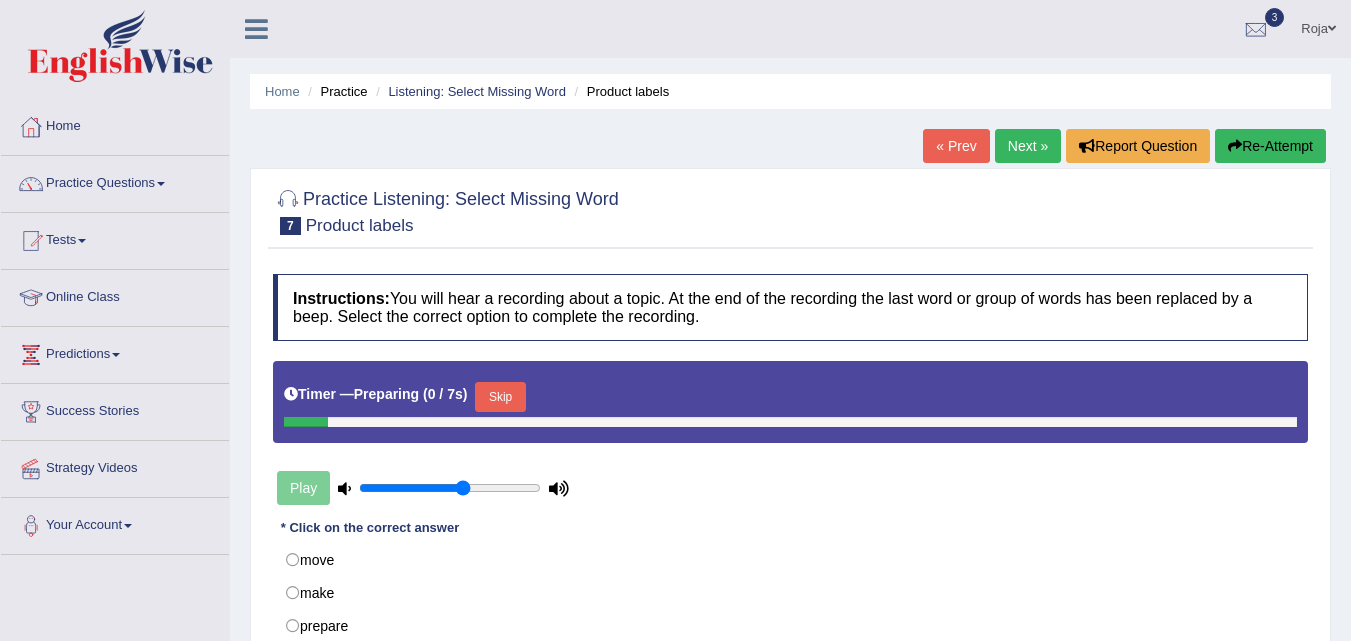 scroll, scrollTop: 0, scrollLeft: 0, axis: both 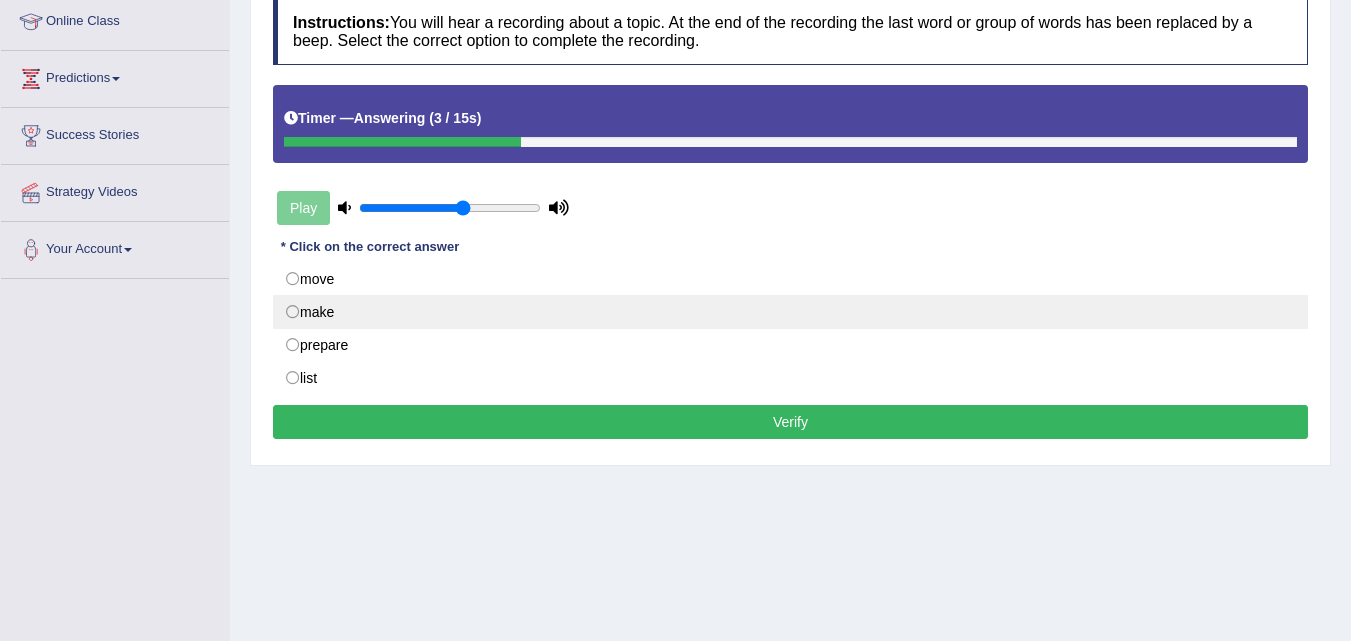 click on "make" at bounding box center [790, 312] 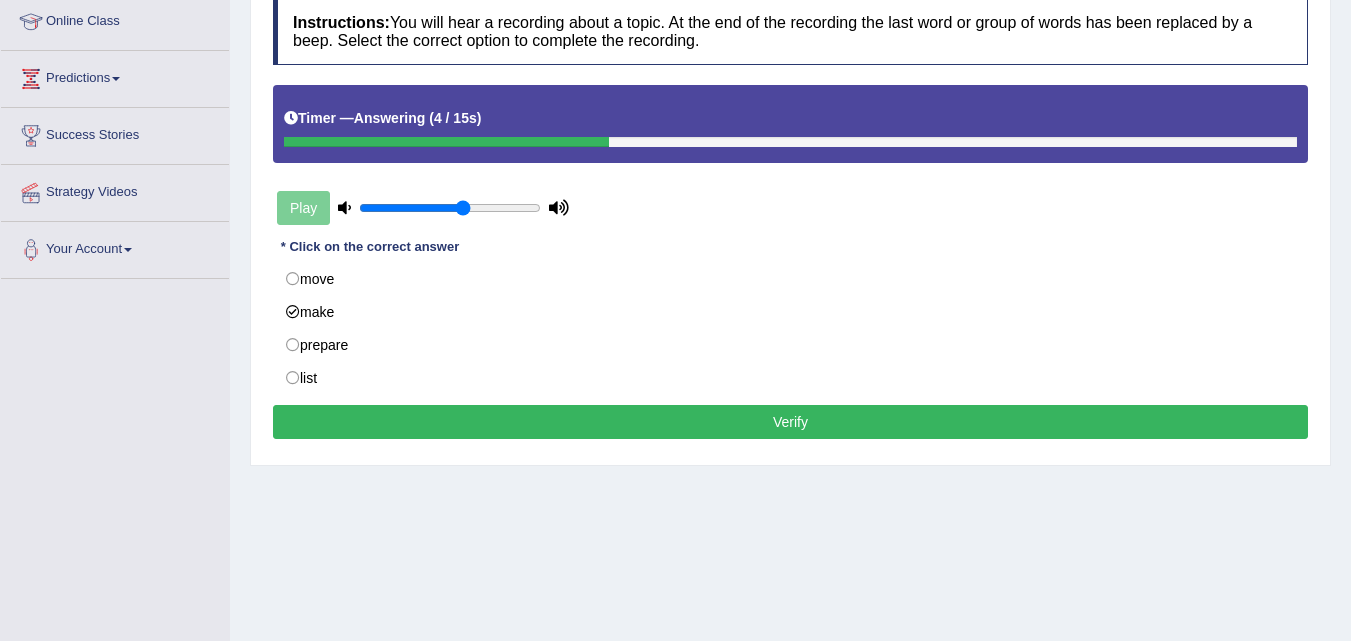 click on "Verify" at bounding box center (790, 422) 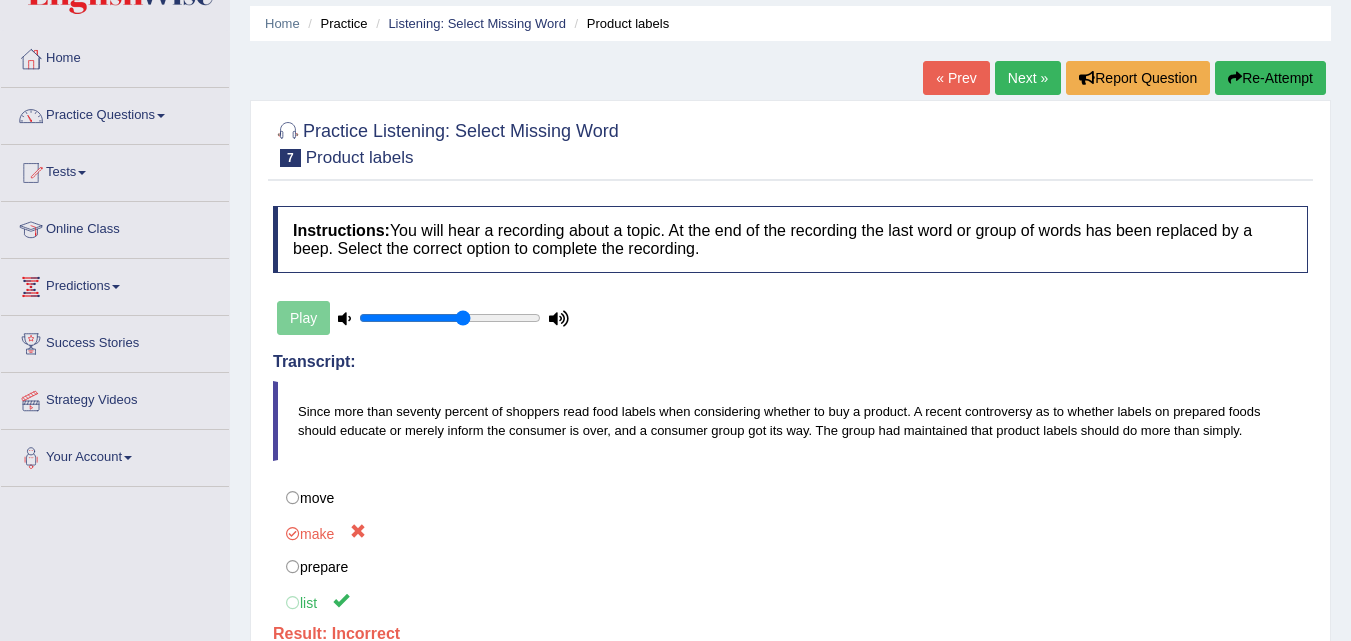 scroll, scrollTop: 61, scrollLeft: 0, axis: vertical 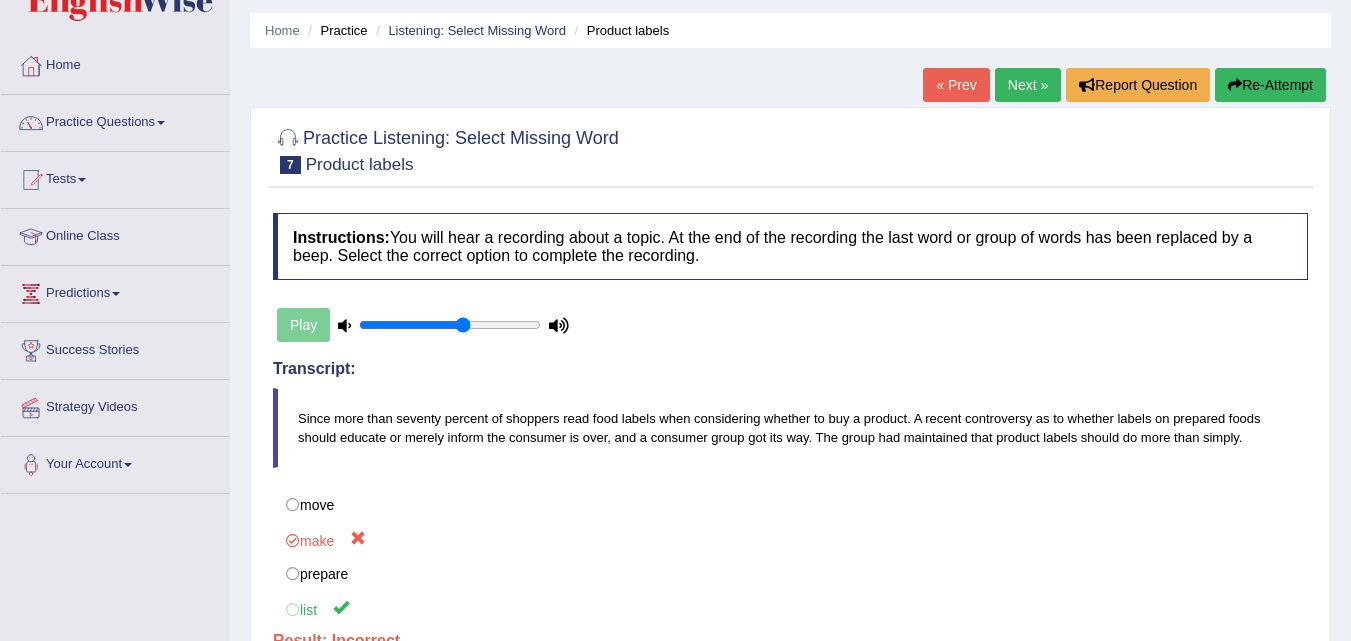 click on "Next »" at bounding box center (1028, 85) 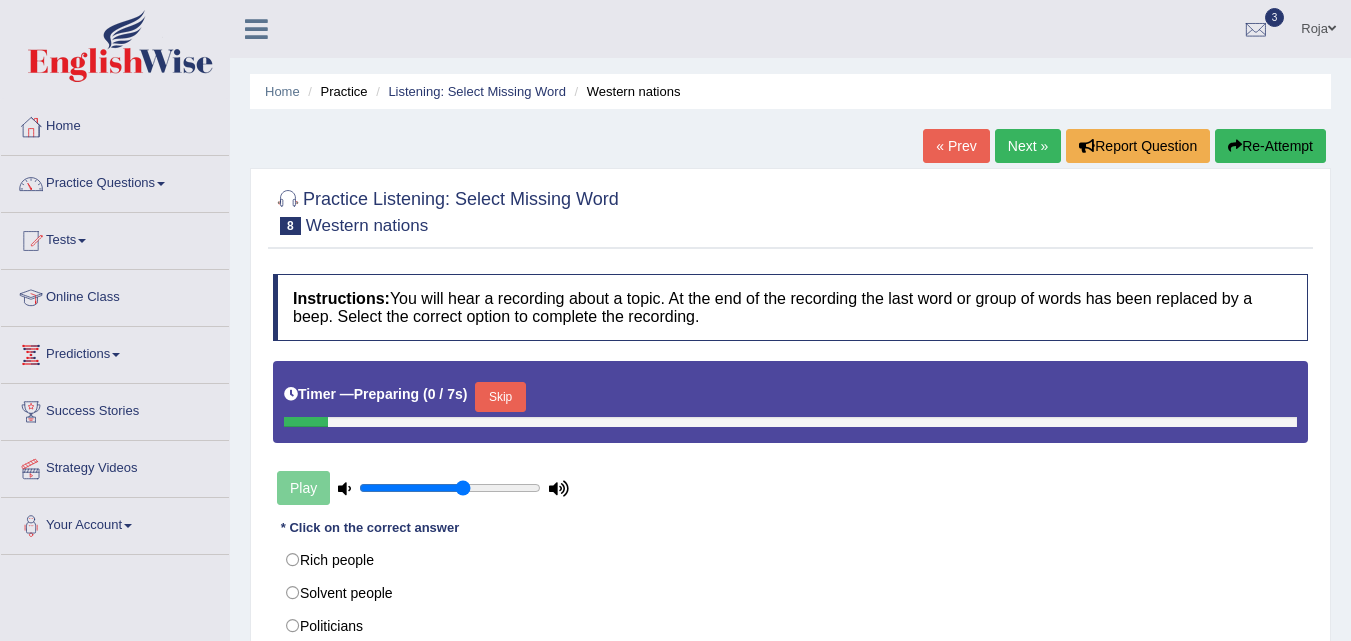 scroll, scrollTop: 0, scrollLeft: 0, axis: both 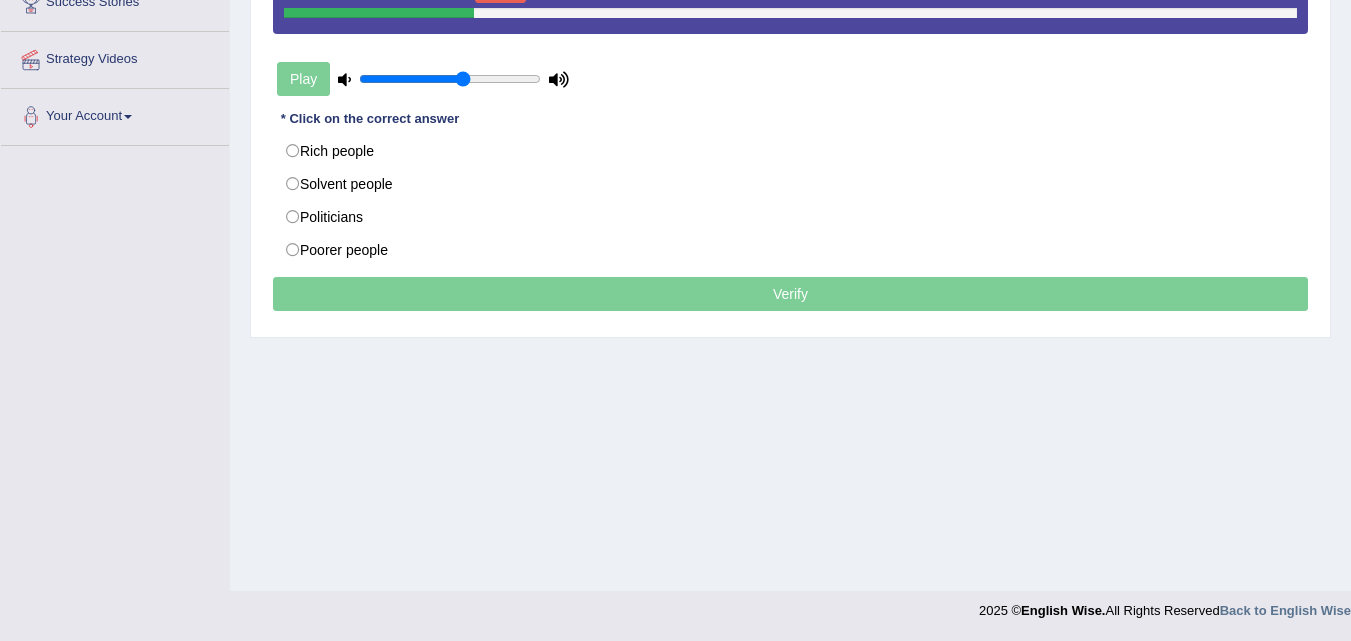 drag, startPoint x: 1363, startPoint y: 225, endPoint x: 1362, endPoint y: 546, distance: 321.00156 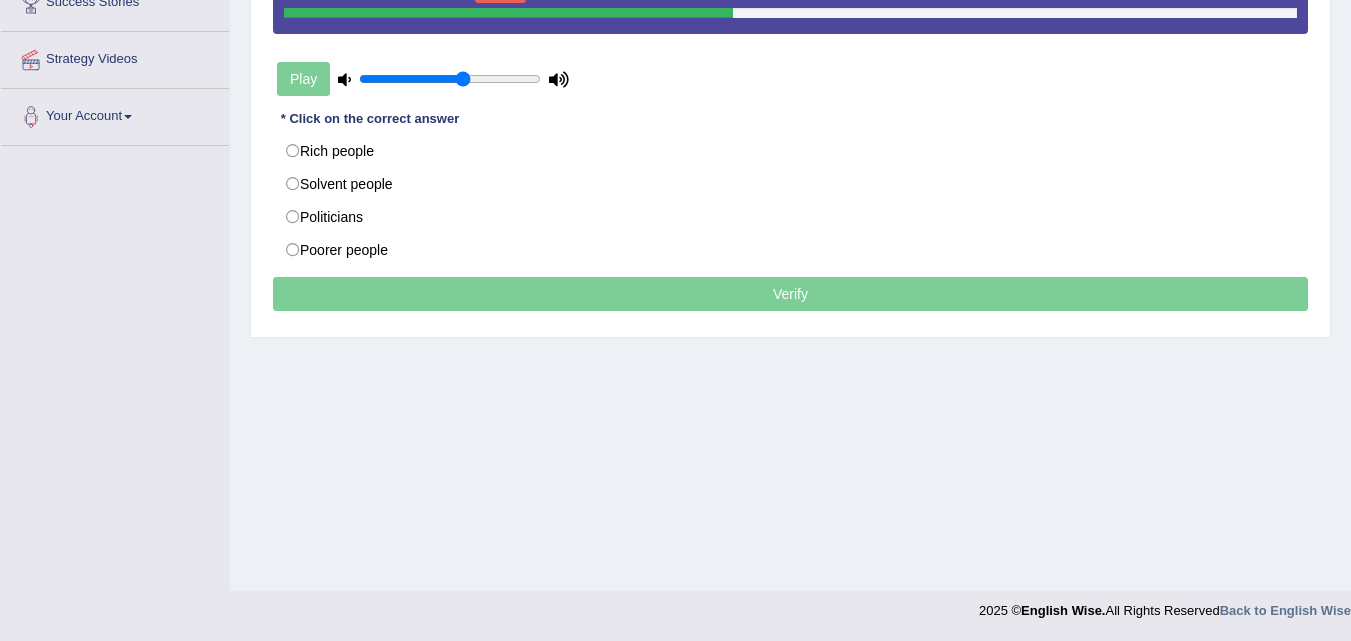 scroll, scrollTop: 0, scrollLeft: 0, axis: both 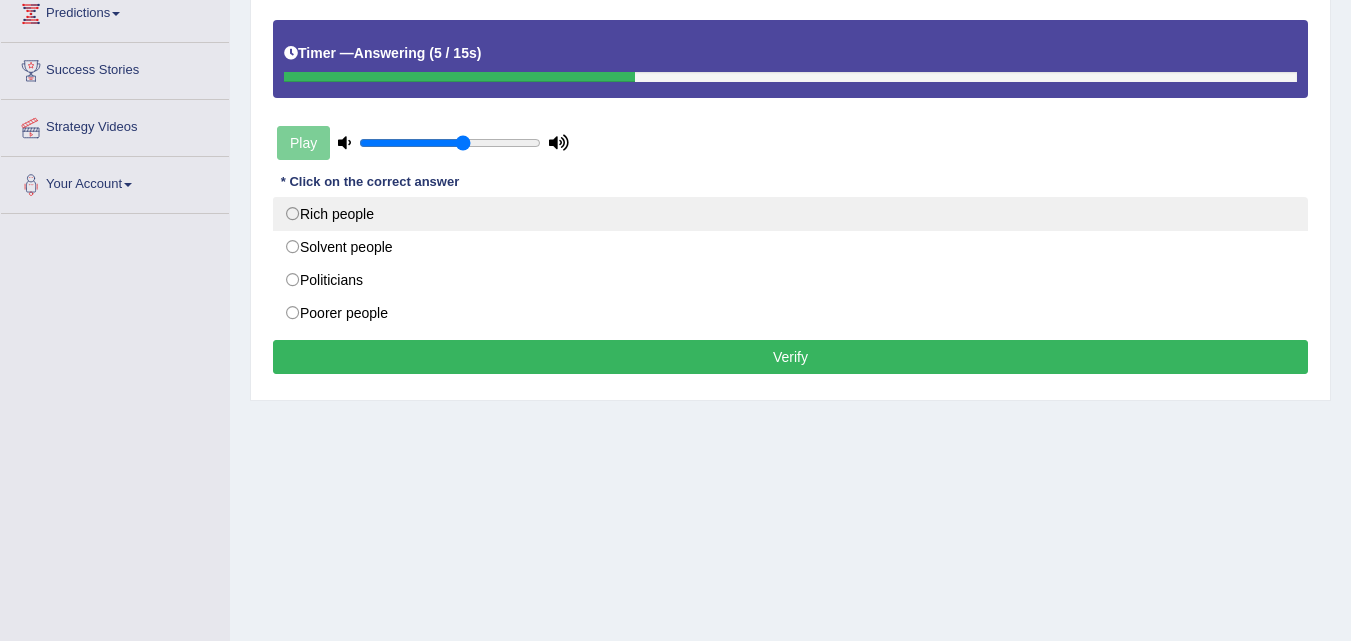 click on "Rich  people" at bounding box center (790, 214) 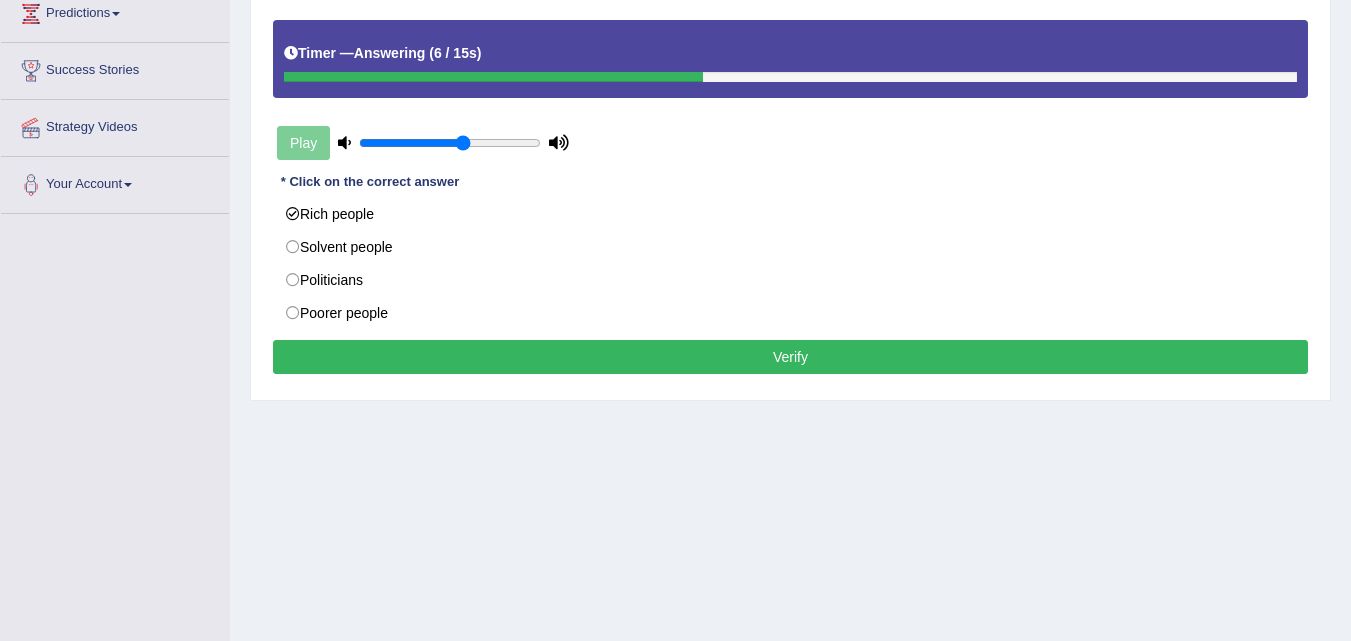 click on "Verify" at bounding box center (790, 357) 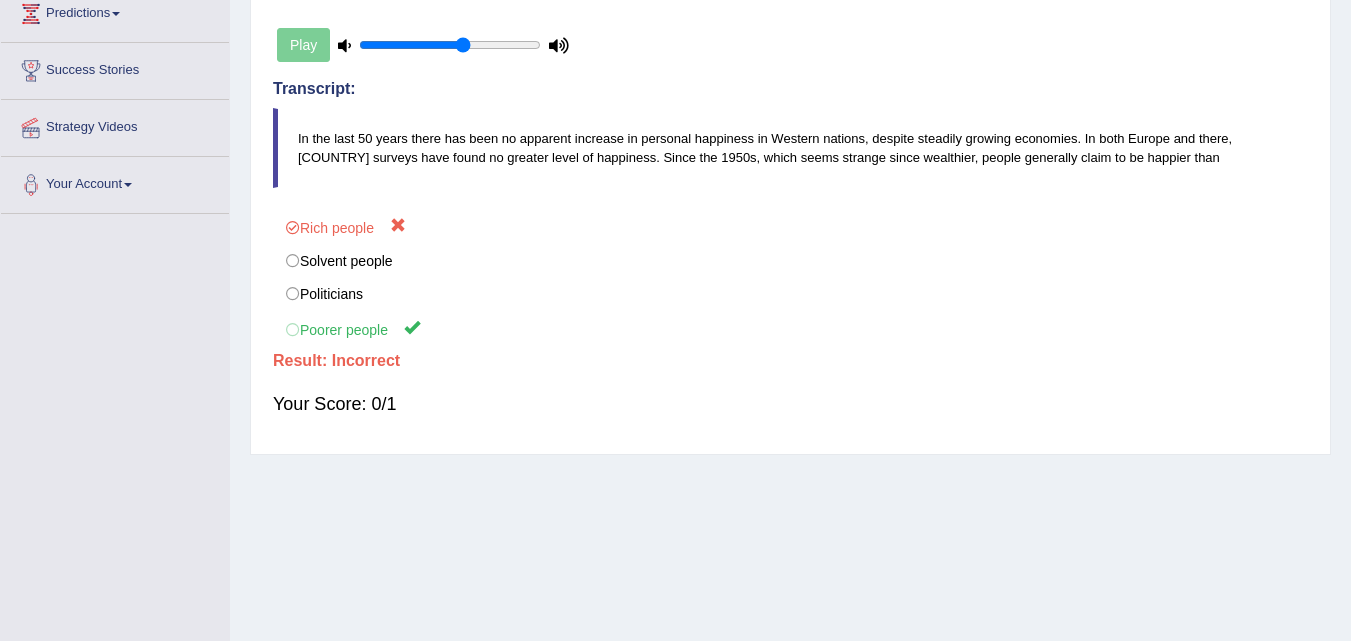 scroll, scrollTop: 409, scrollLeft: 0, axis: vertical 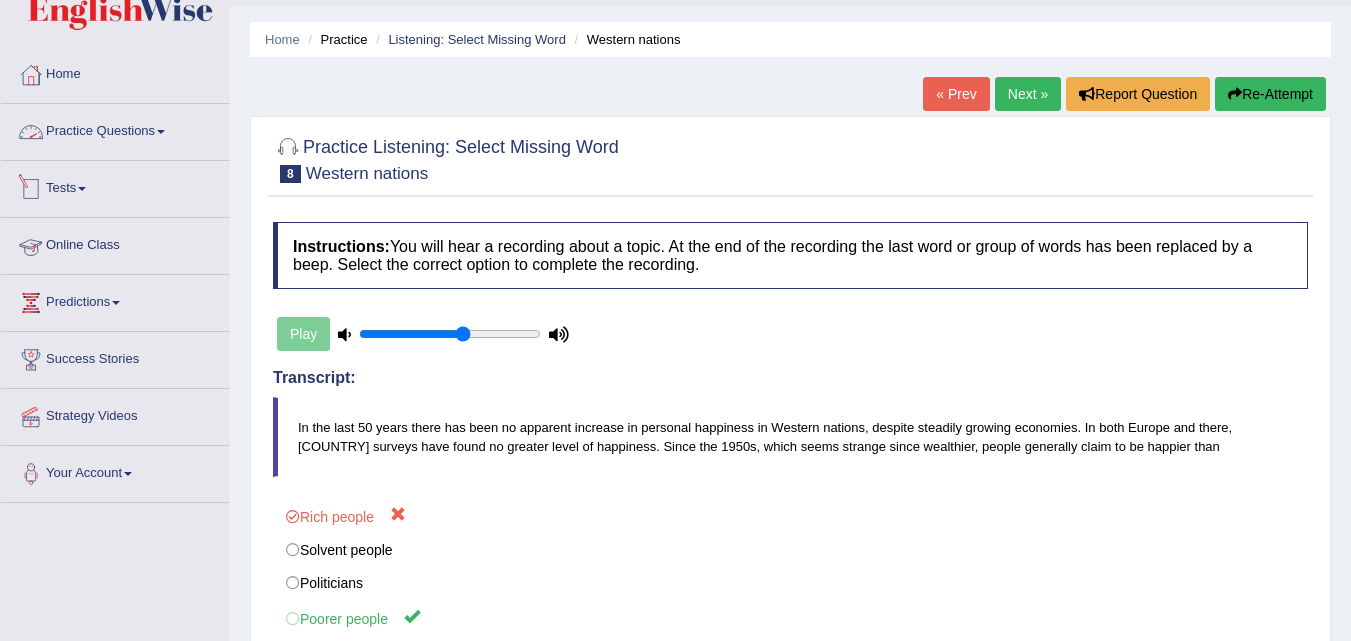 click on "Practice Questions" at bounding box center (115, 129) 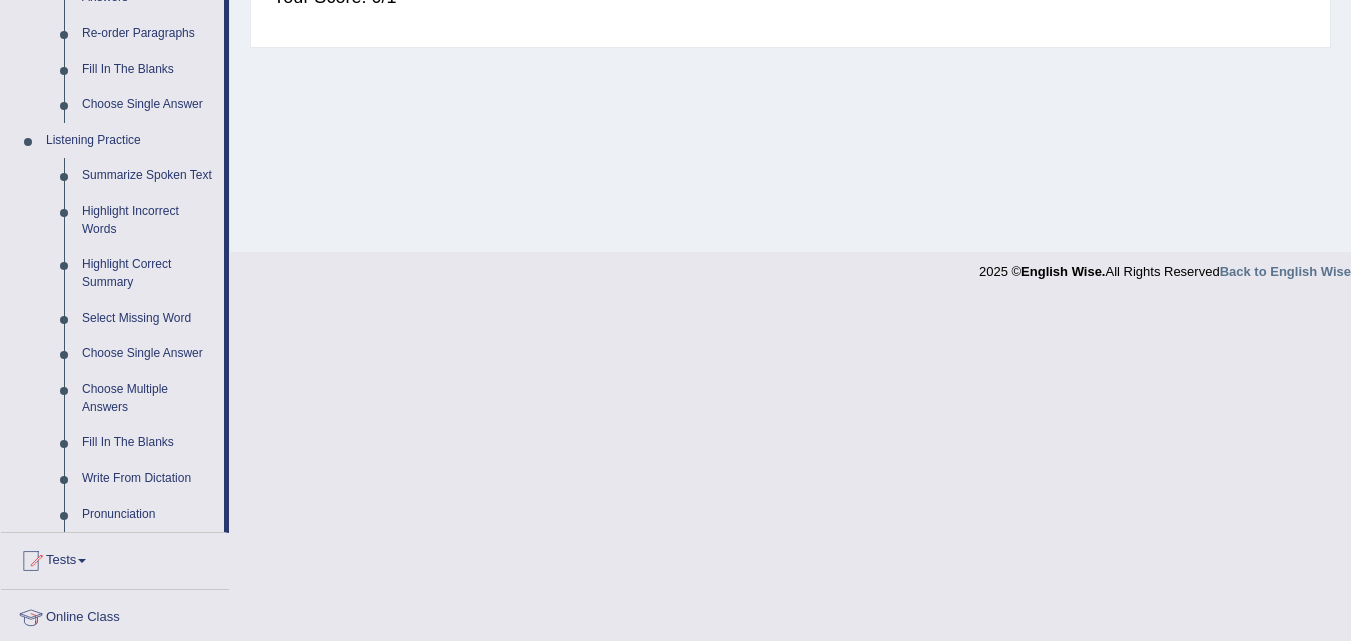 scroll, scrollTop: 756, scrollLeft: 0, axis: vertical 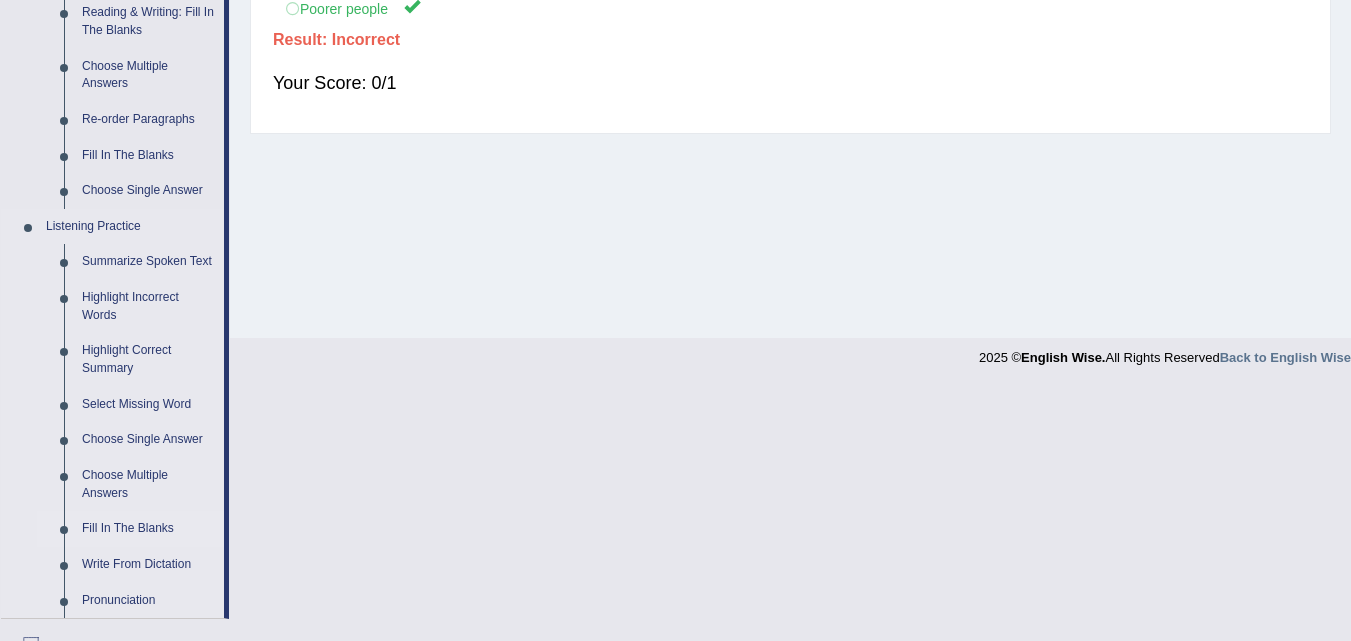 click on "Fill In The Blanks" at bounding box center (148, 529) 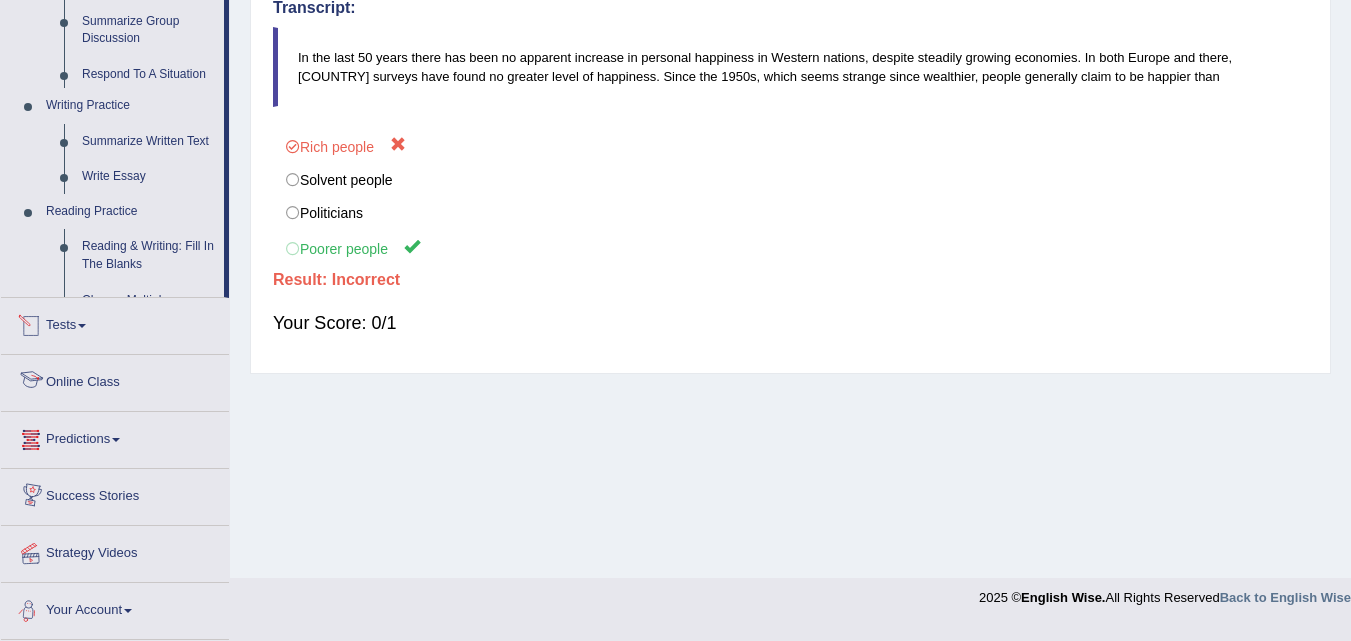 scroll, scrollTop: 967, scrollLeft: 0, axis: vertical 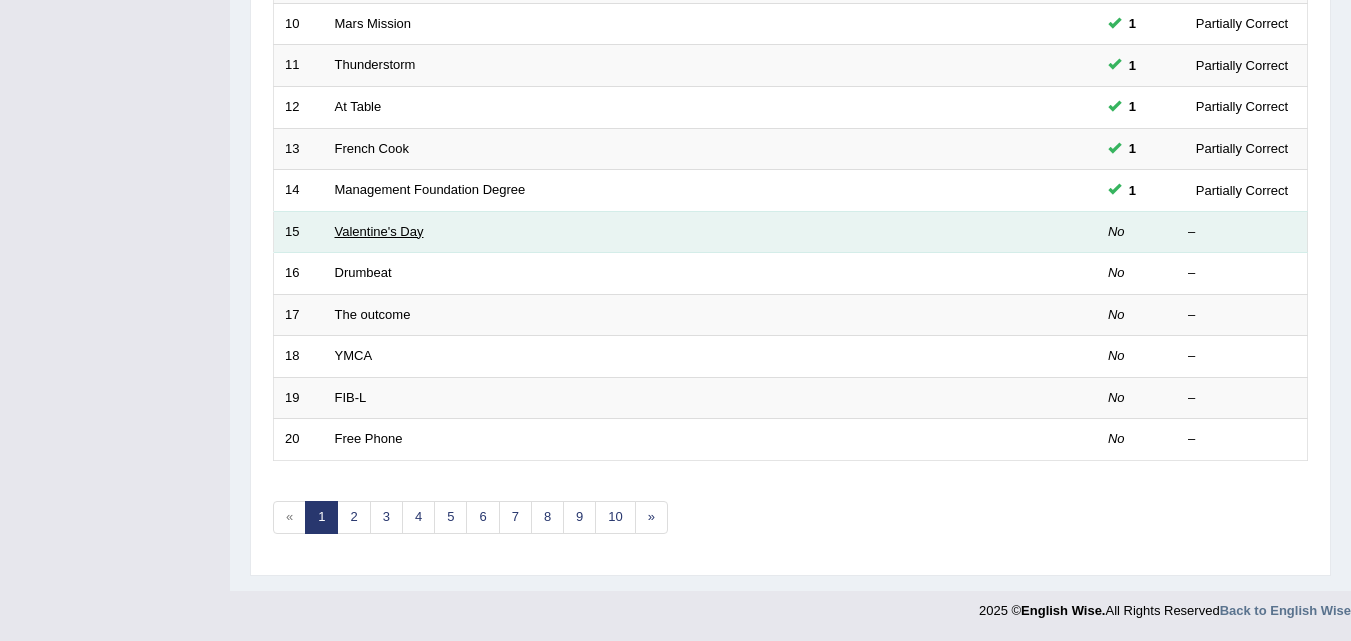 click on "Valentine's Day" at bounding box center [379, 231] 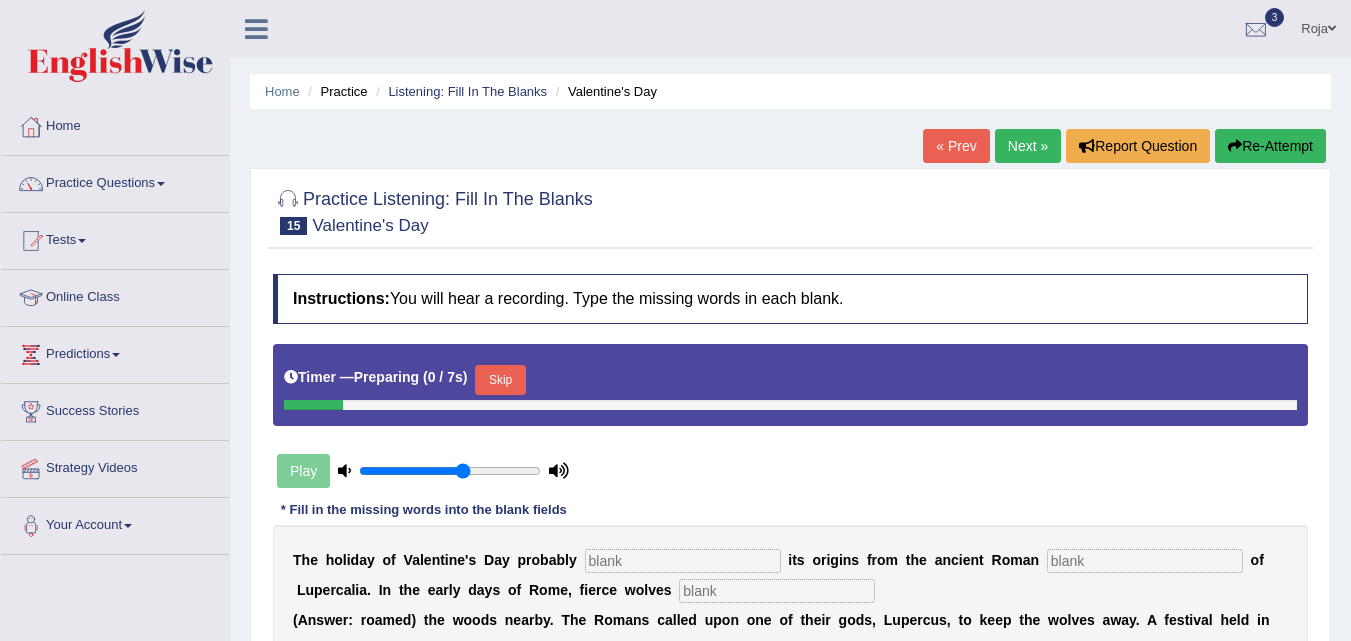 scroll, scrollTop: 0, scrollLeft: 0, axis: both 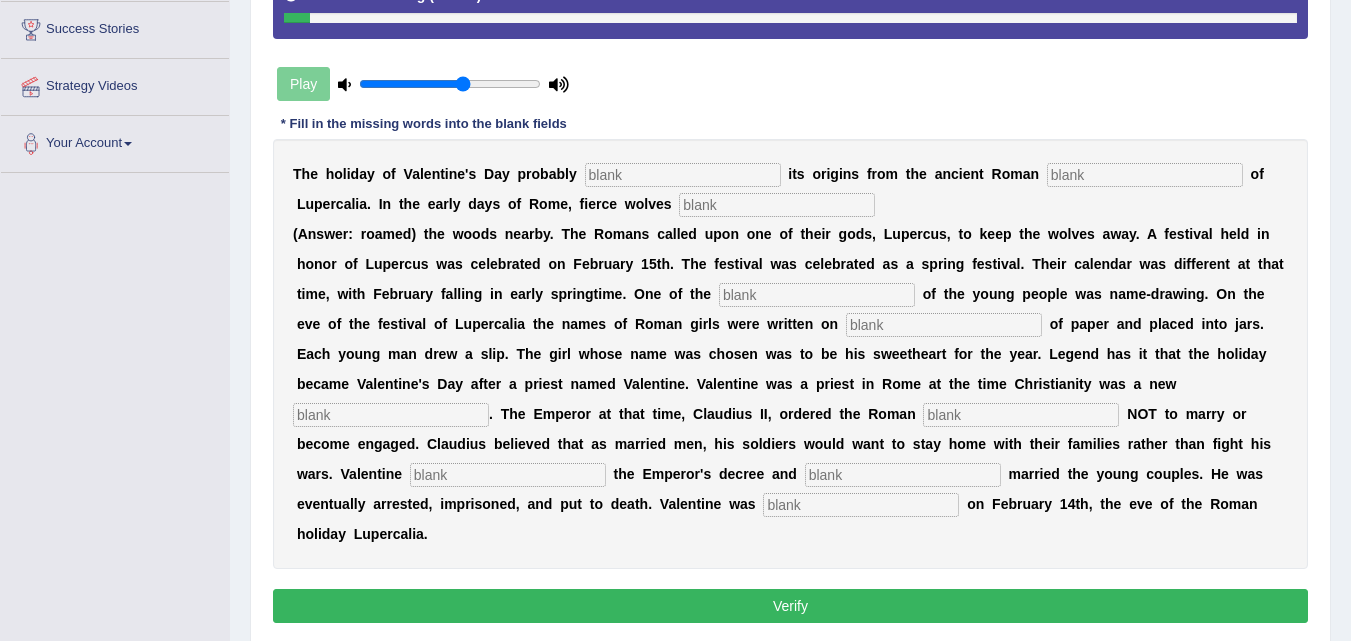 click at bounding box center [861, 505] 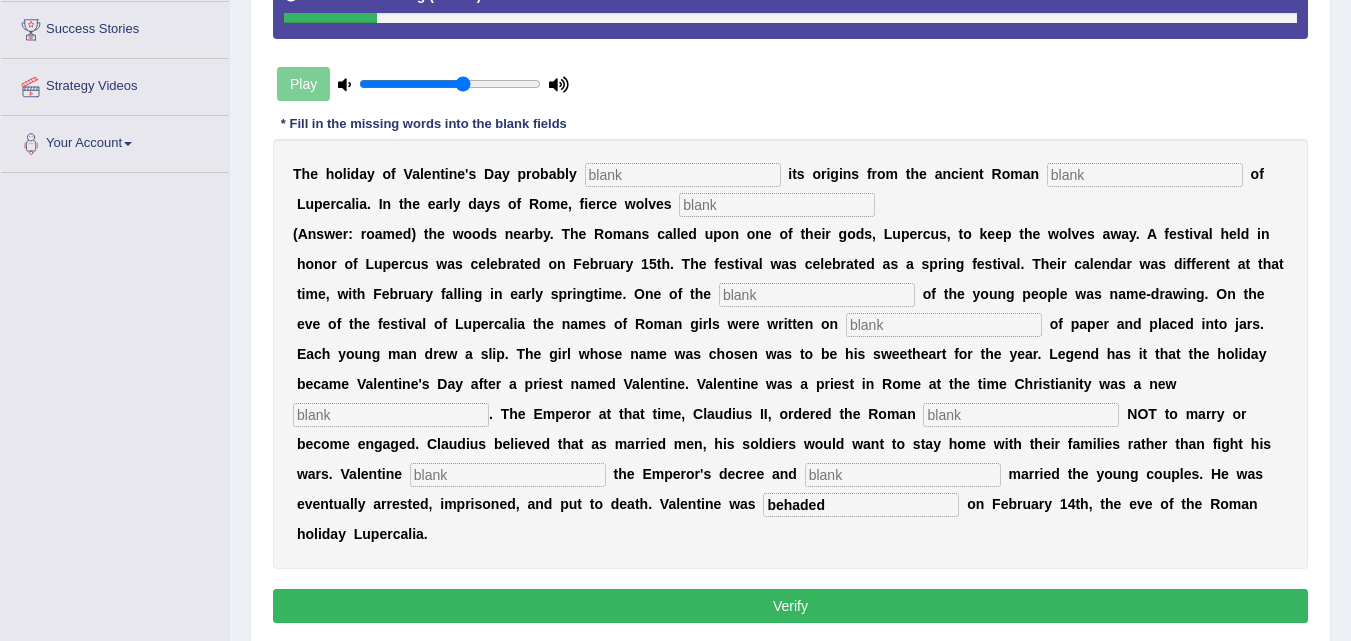 type on "behaded" 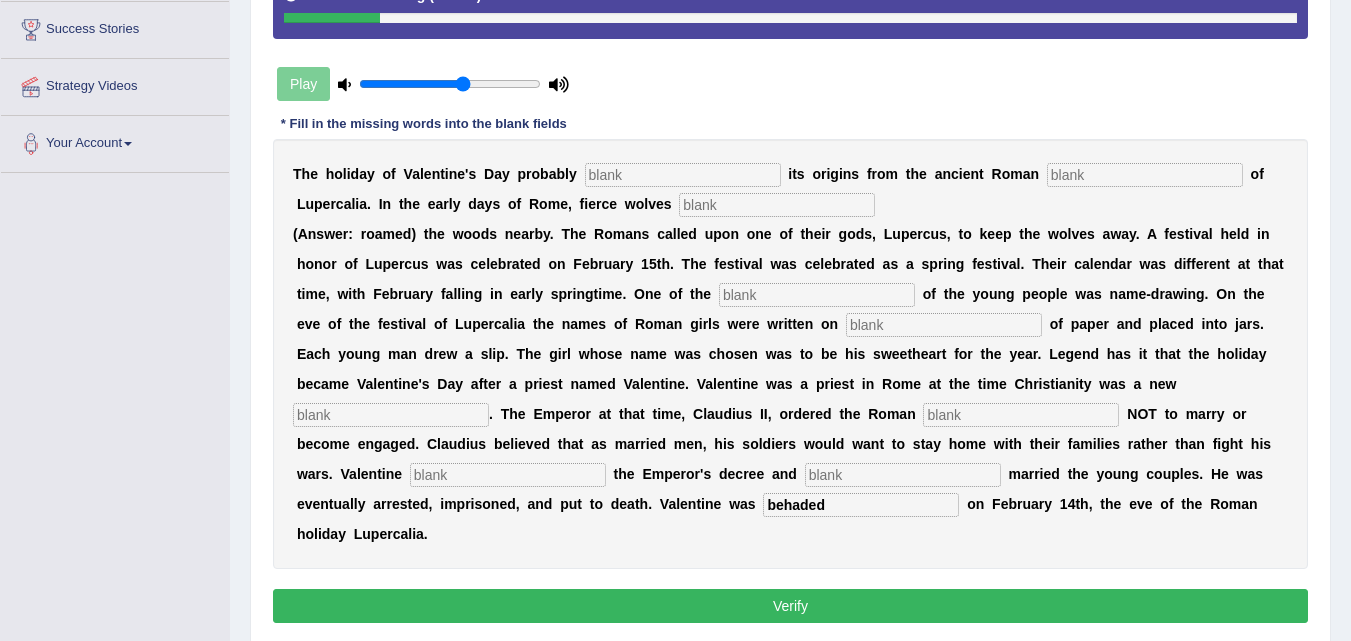 click at bounding box center (903, 475) 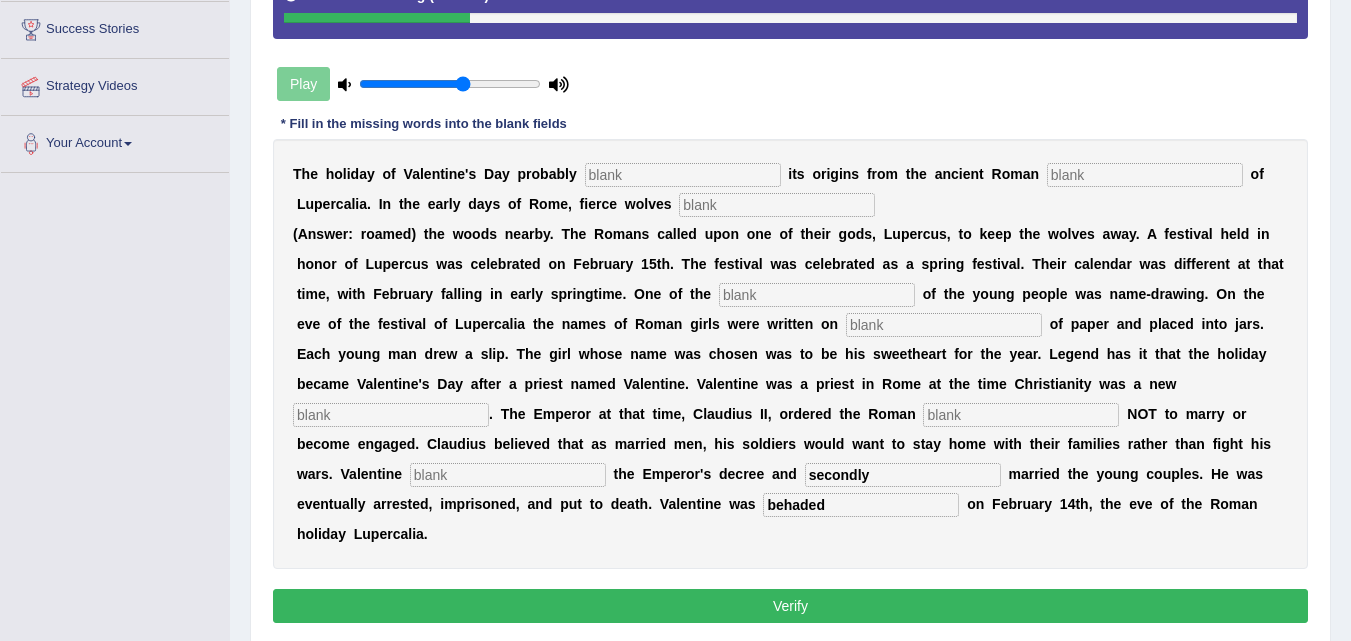 type on "secondly" 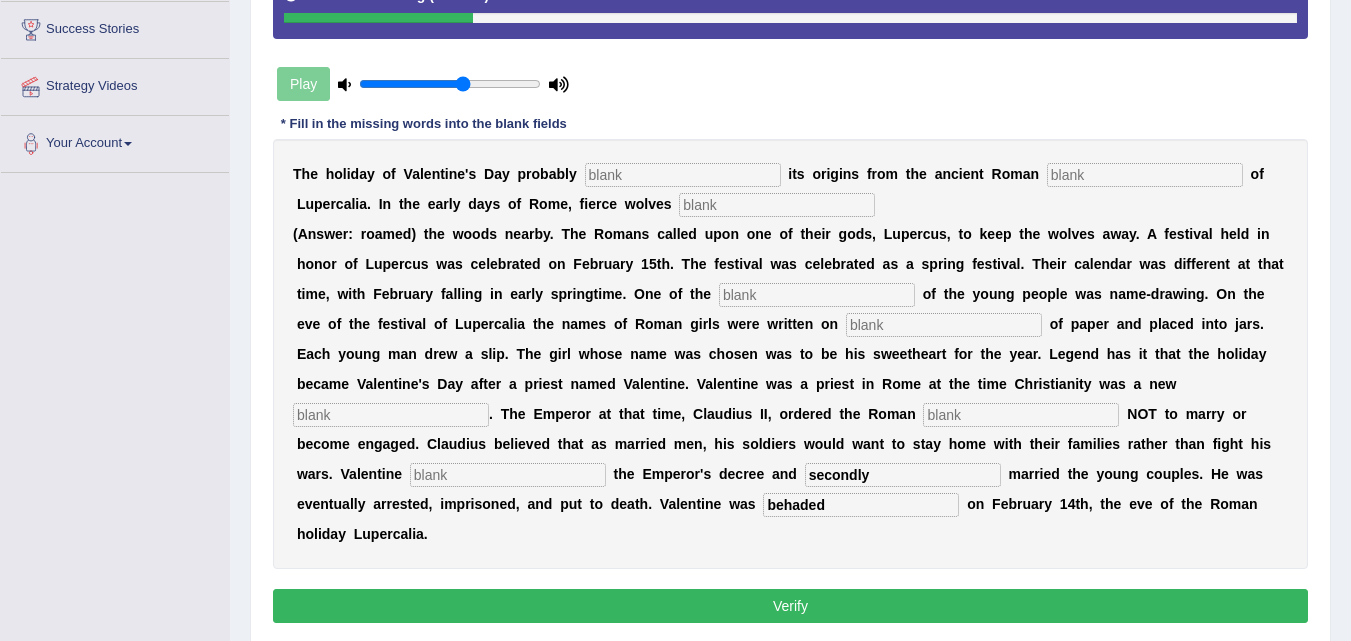 click at bounding box center (508, 475) 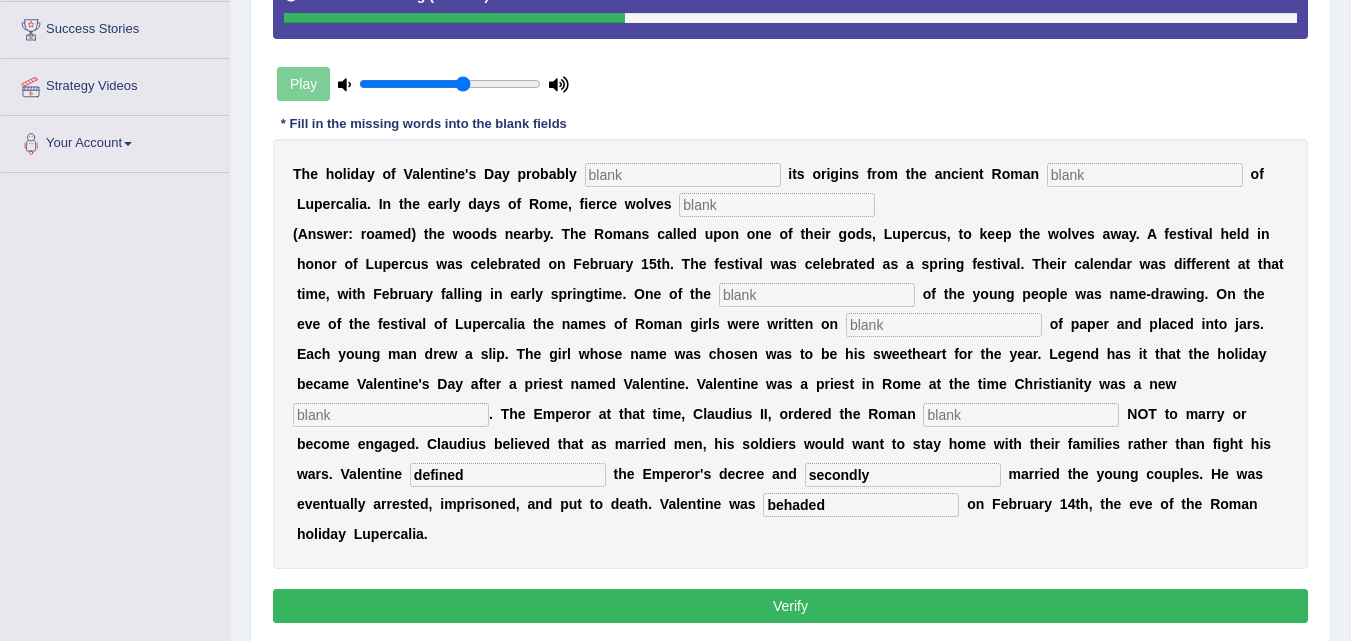 type on "defined" 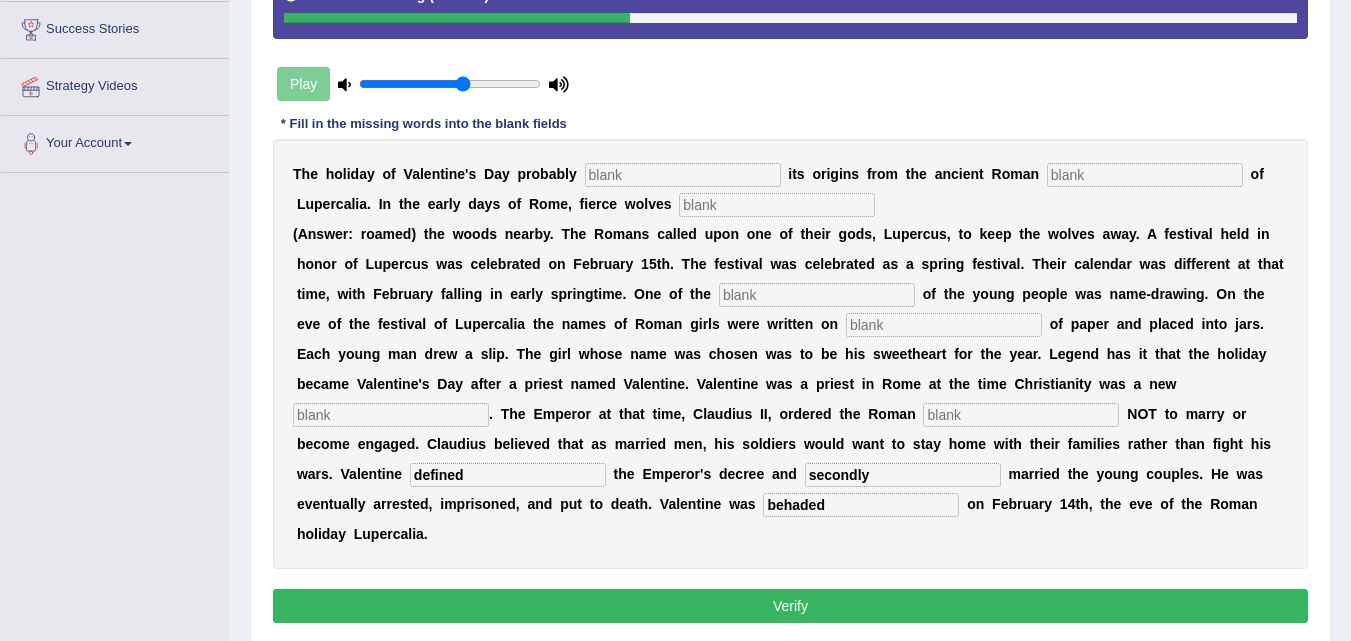click at bounding box center [391, 415] 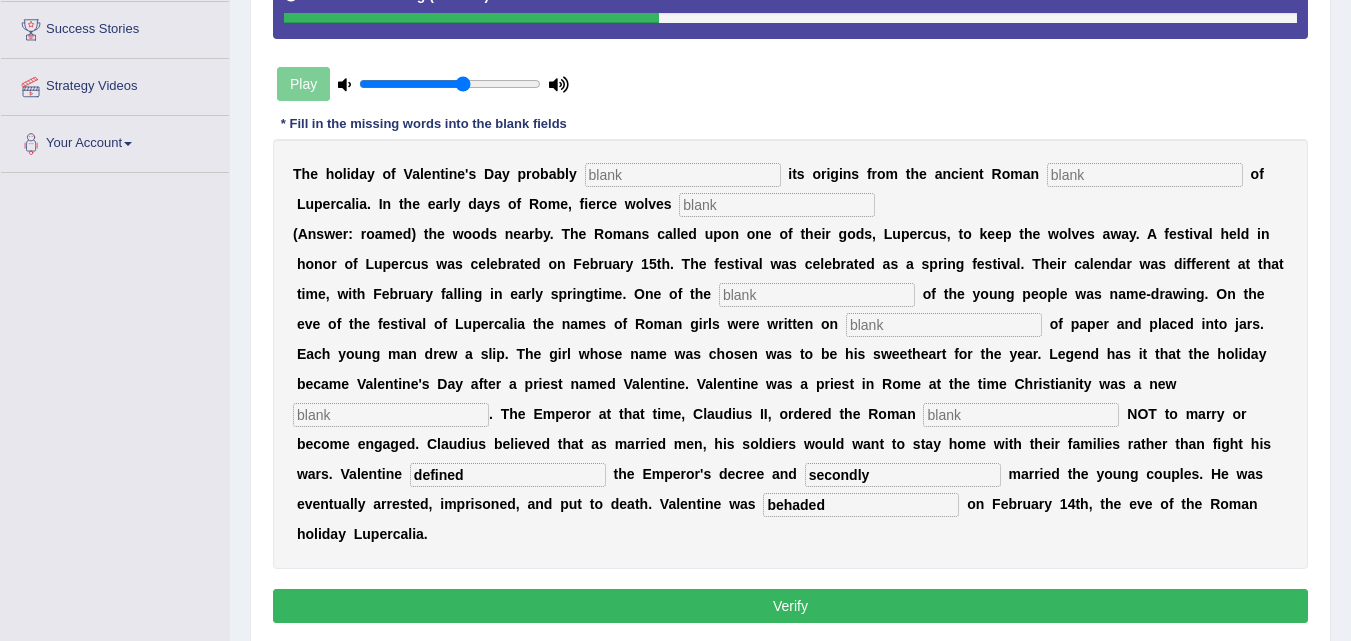 click at bounding box center [1021, 415] 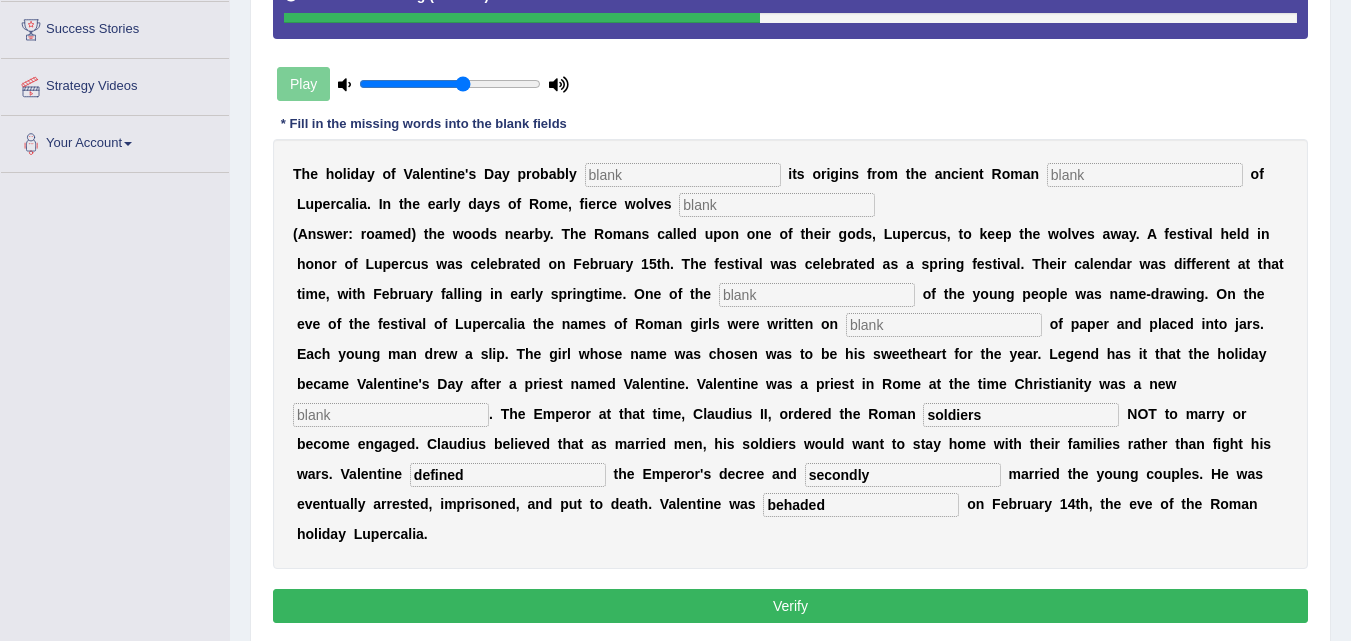type on "soldiers" 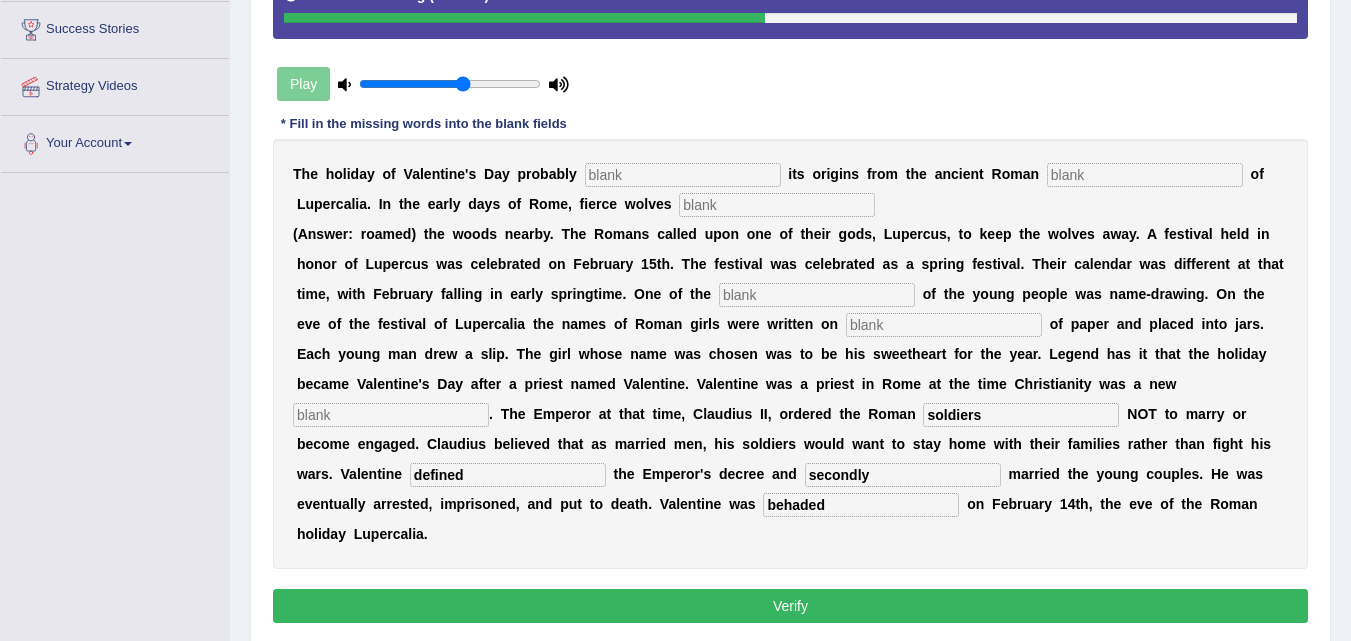click at bounding box center (391, 415) 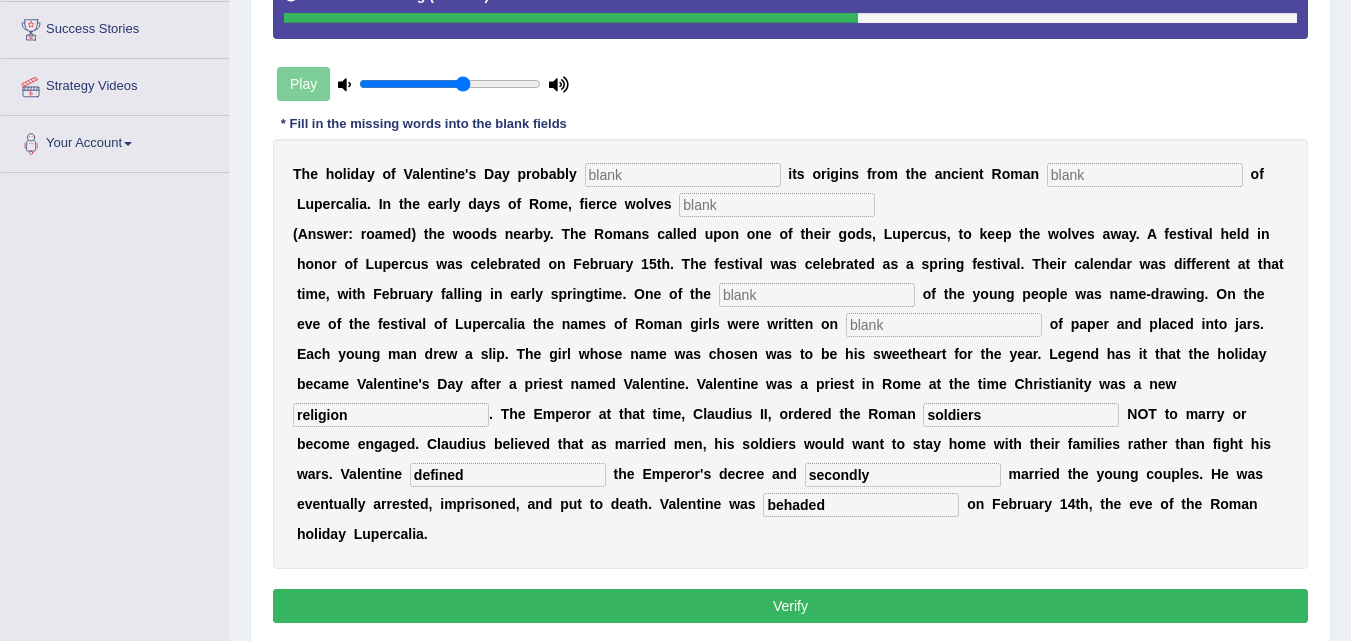 type on "religion" 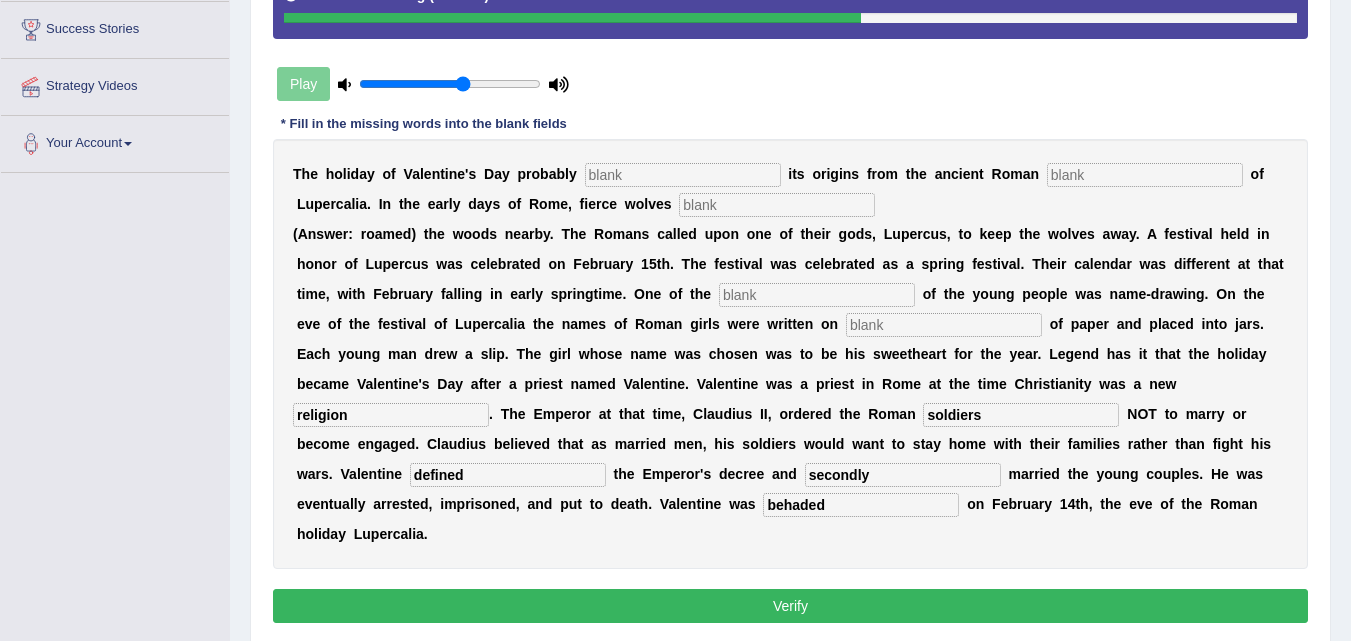 click at bounding box center (944, 325) 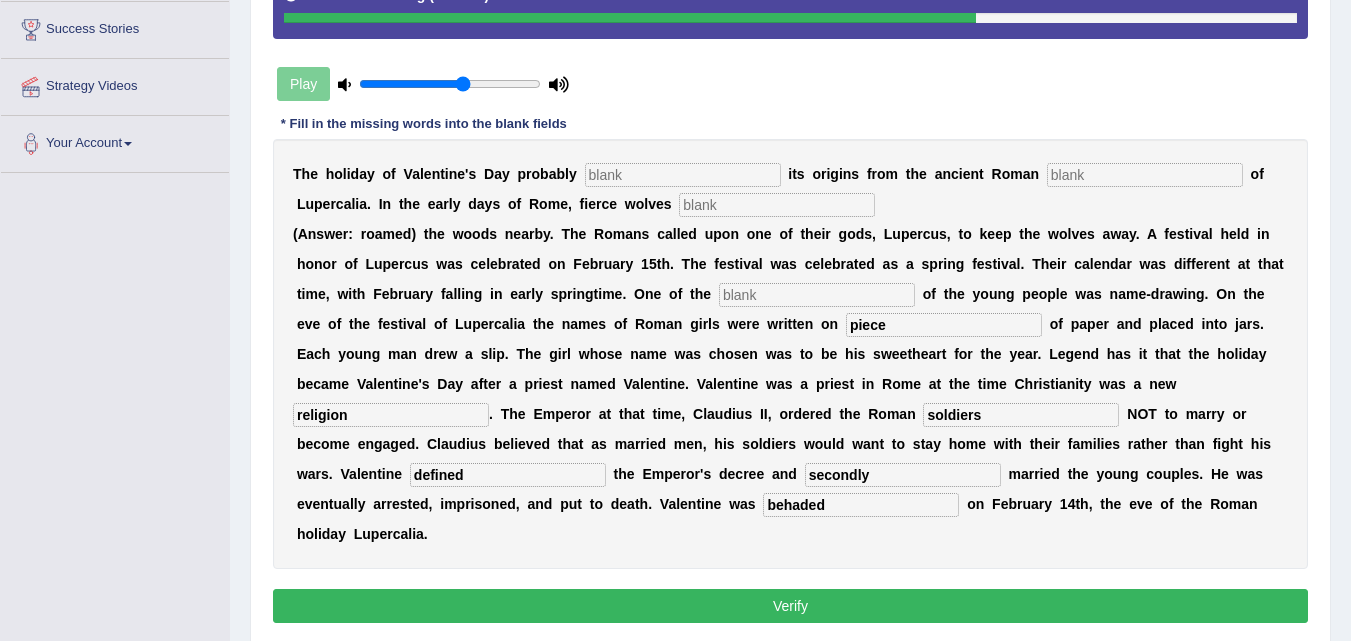 type on "piece" 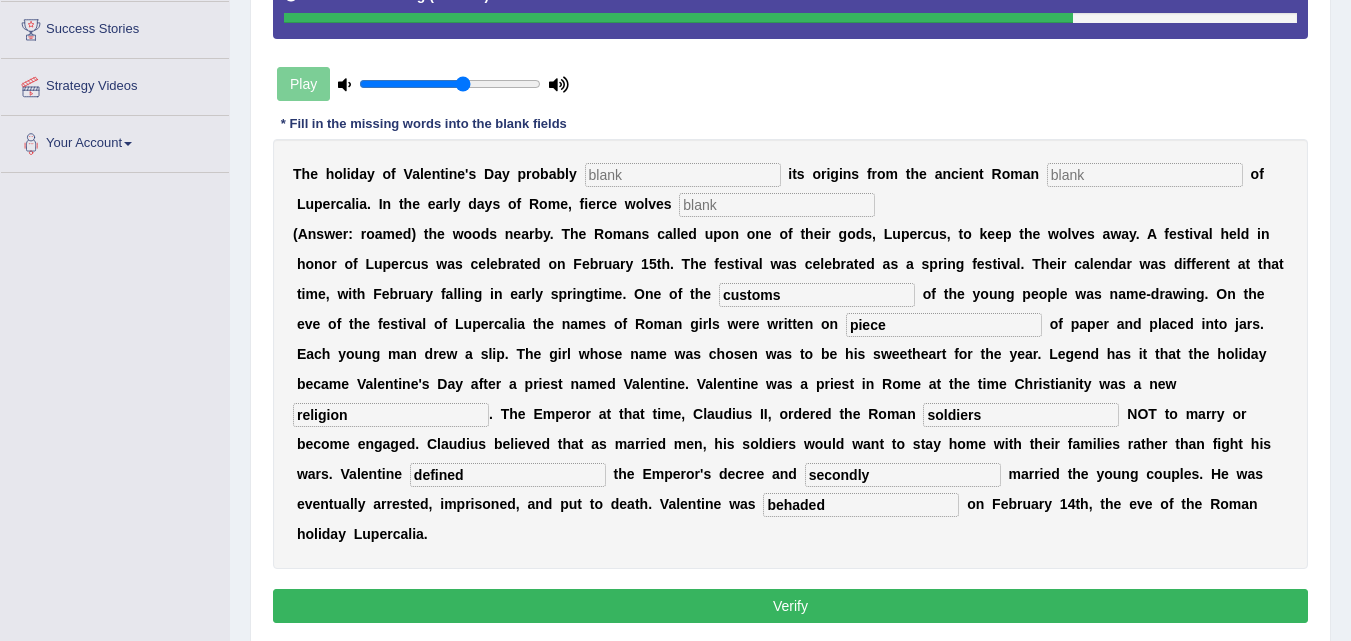 type on "customs" 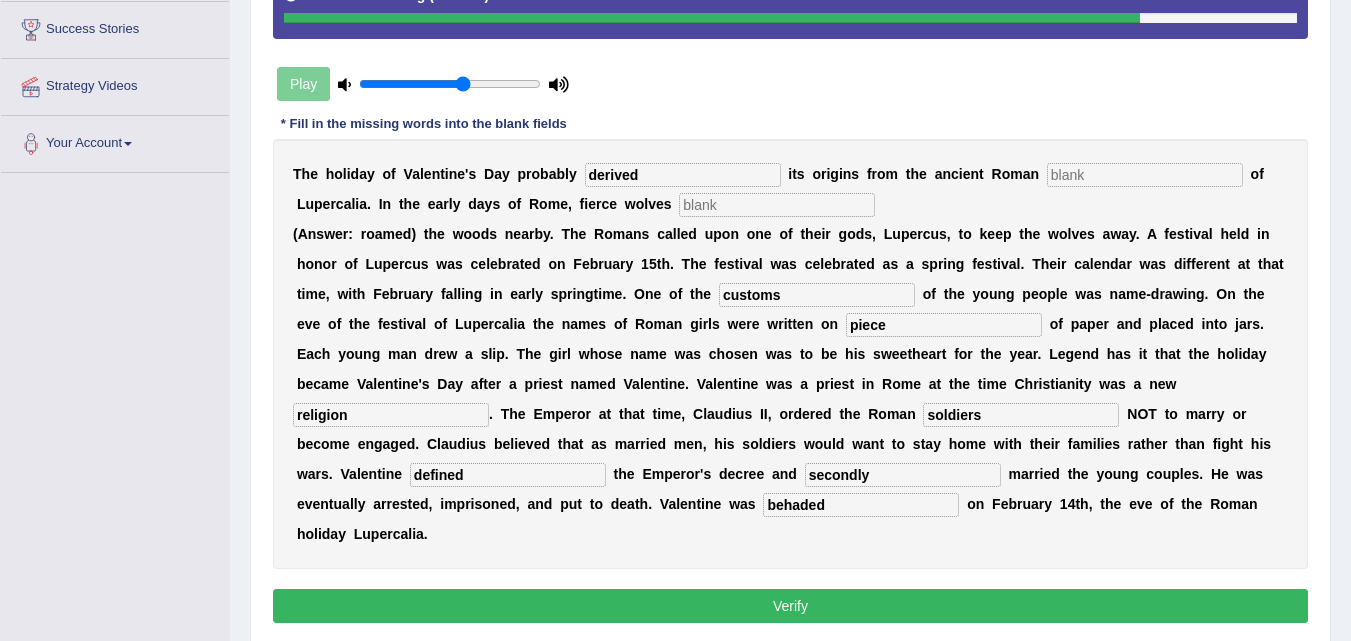 type on "derived" 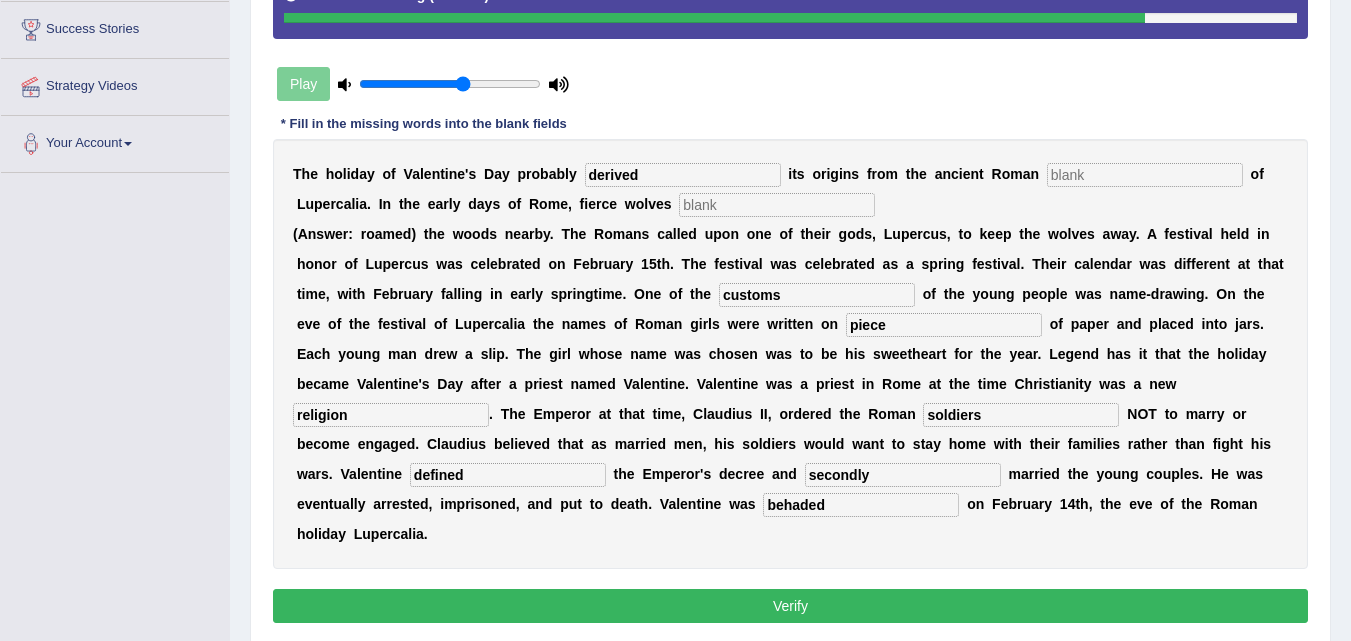 click at bounding box center (1145, 175) 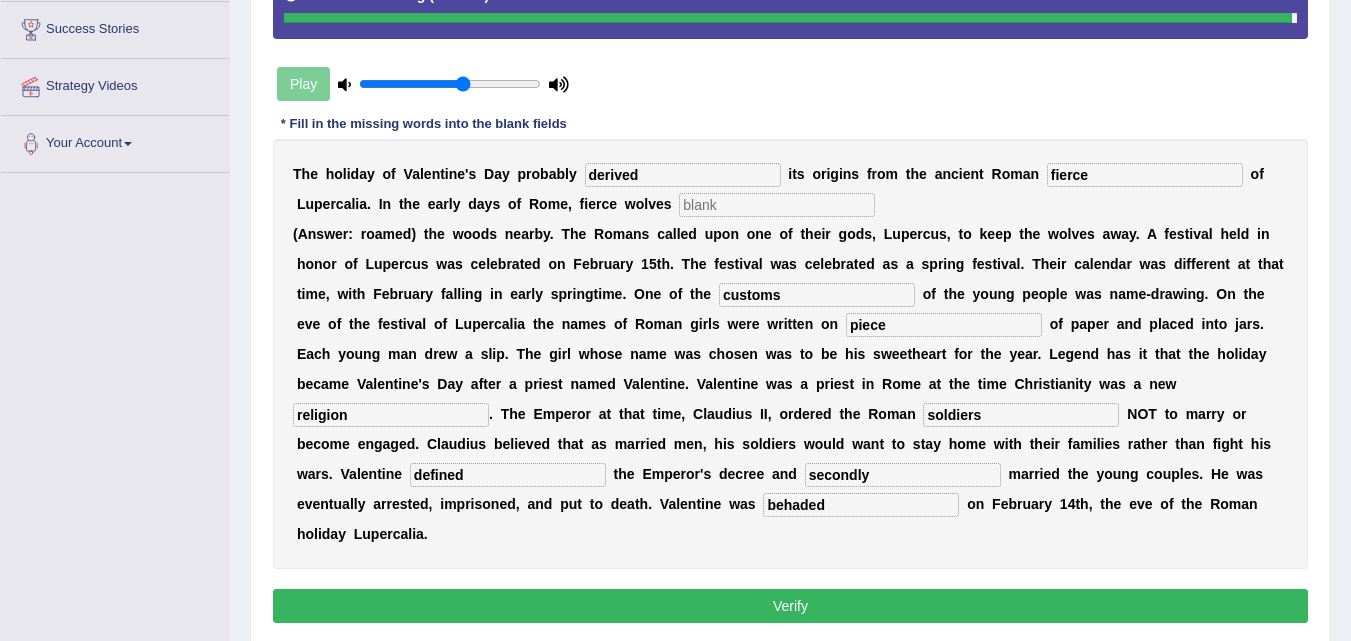 type on "fierce" 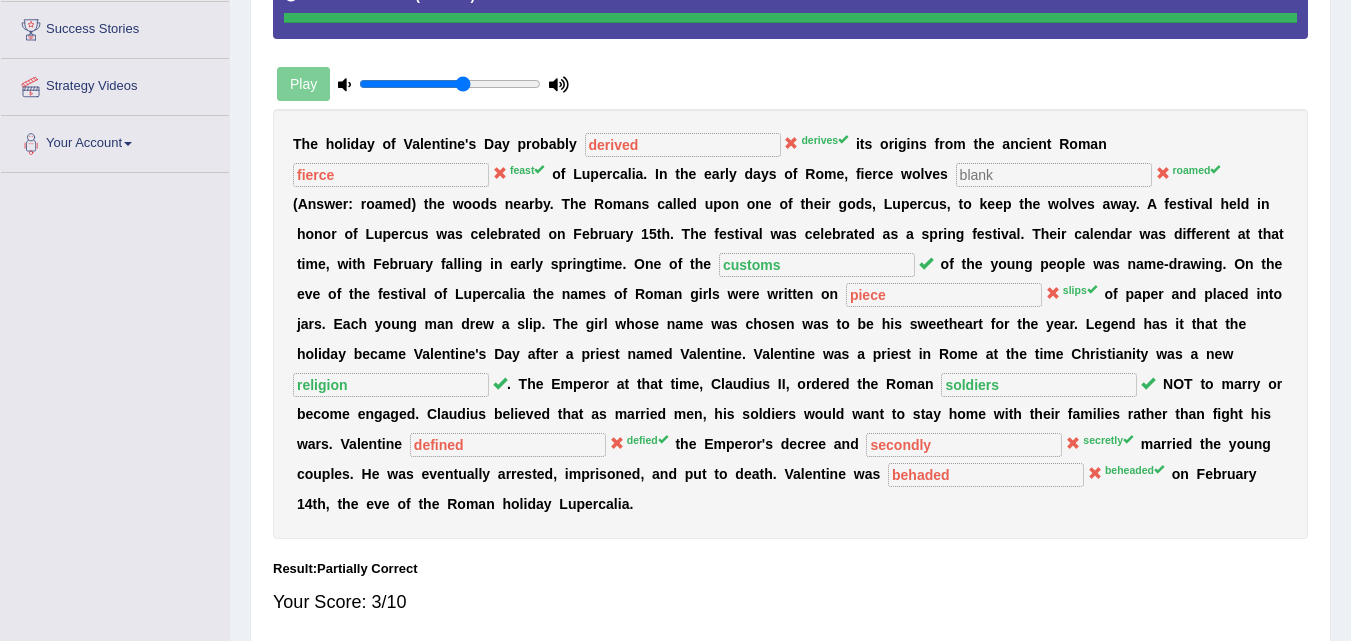 drag, startPoint x: 290, startPoint y: 214, endPoint x: 401, endPoint y: 199, distance: 112.00893 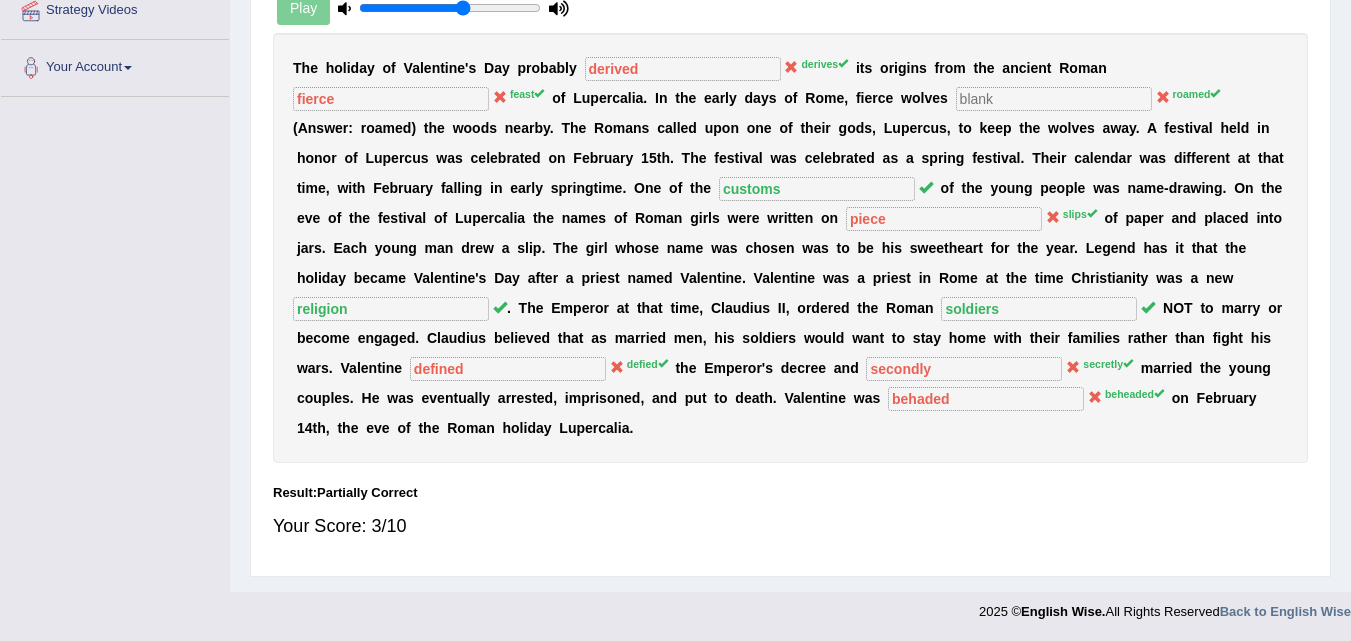 scroll, scrollTop: 459, scrollLeft: 0, axis: vertical 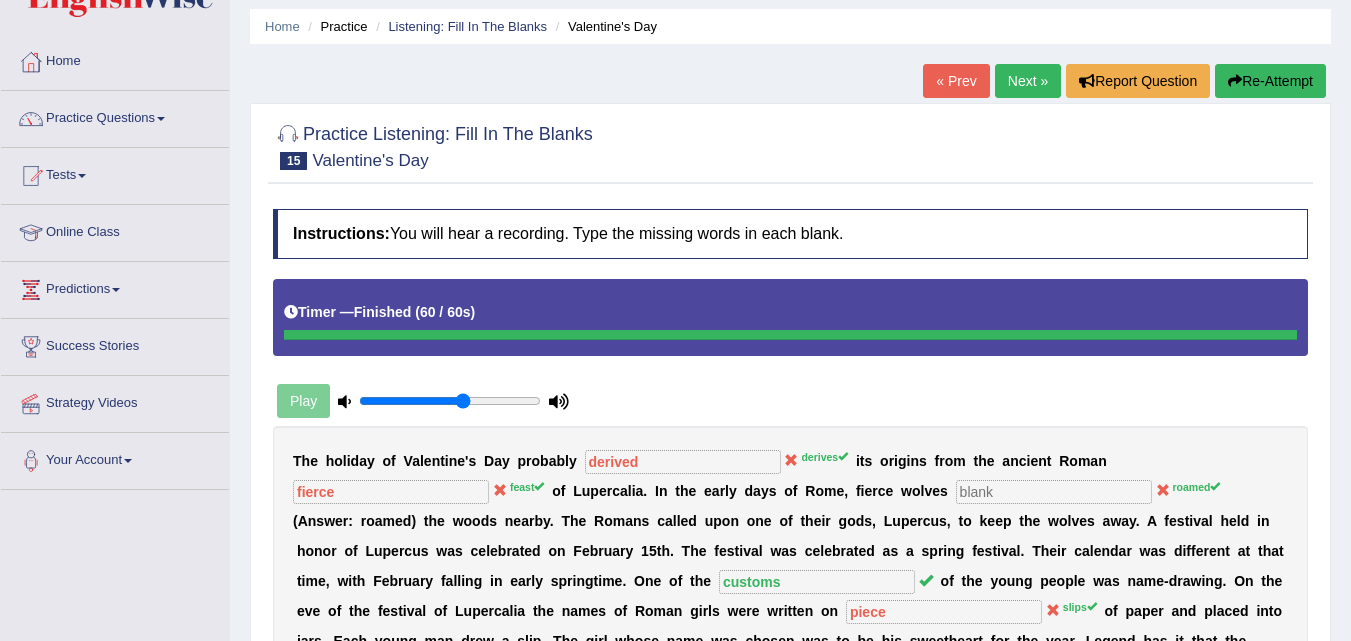 click on "Next »" at bounding box center [1028, 81] 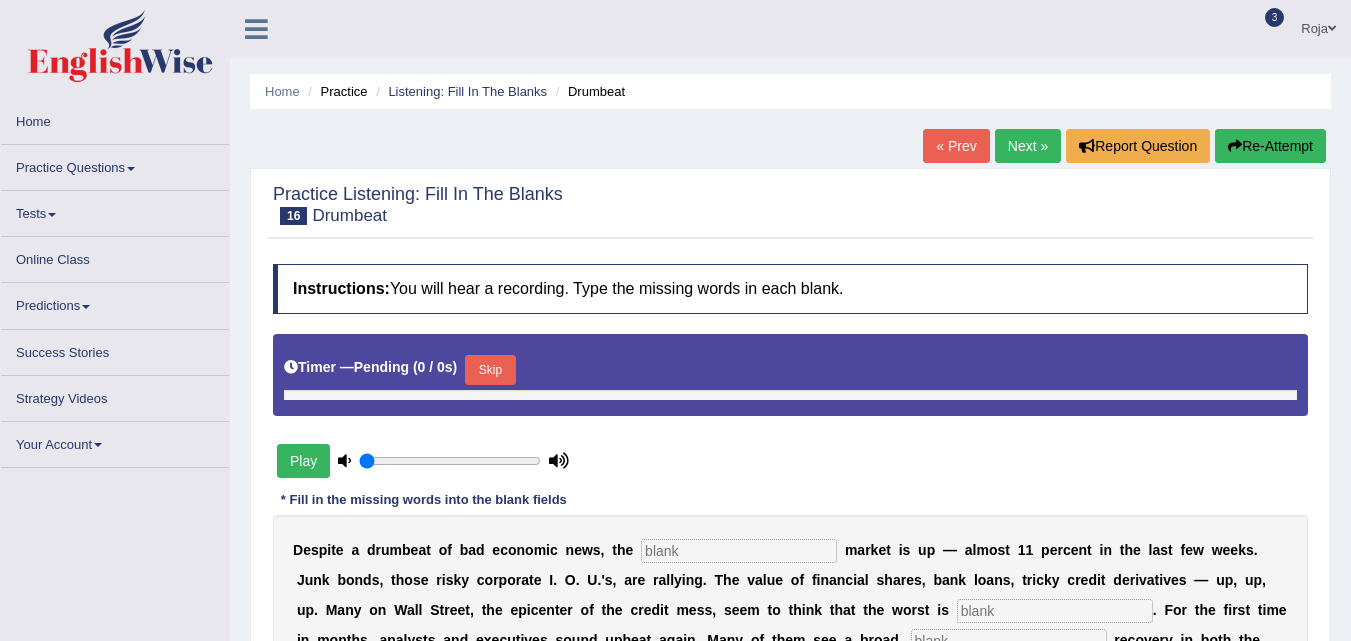 scroll, scrollTop: 0, scrollLeft: 0, axis: both 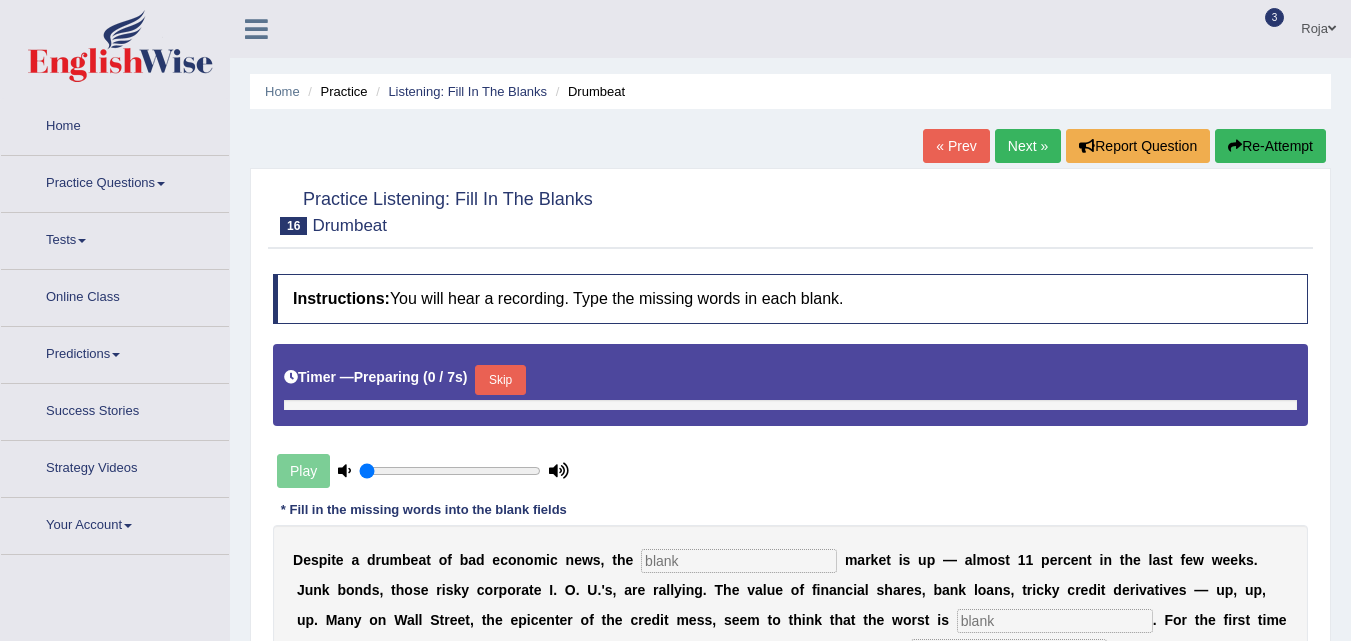 type on "0.6" 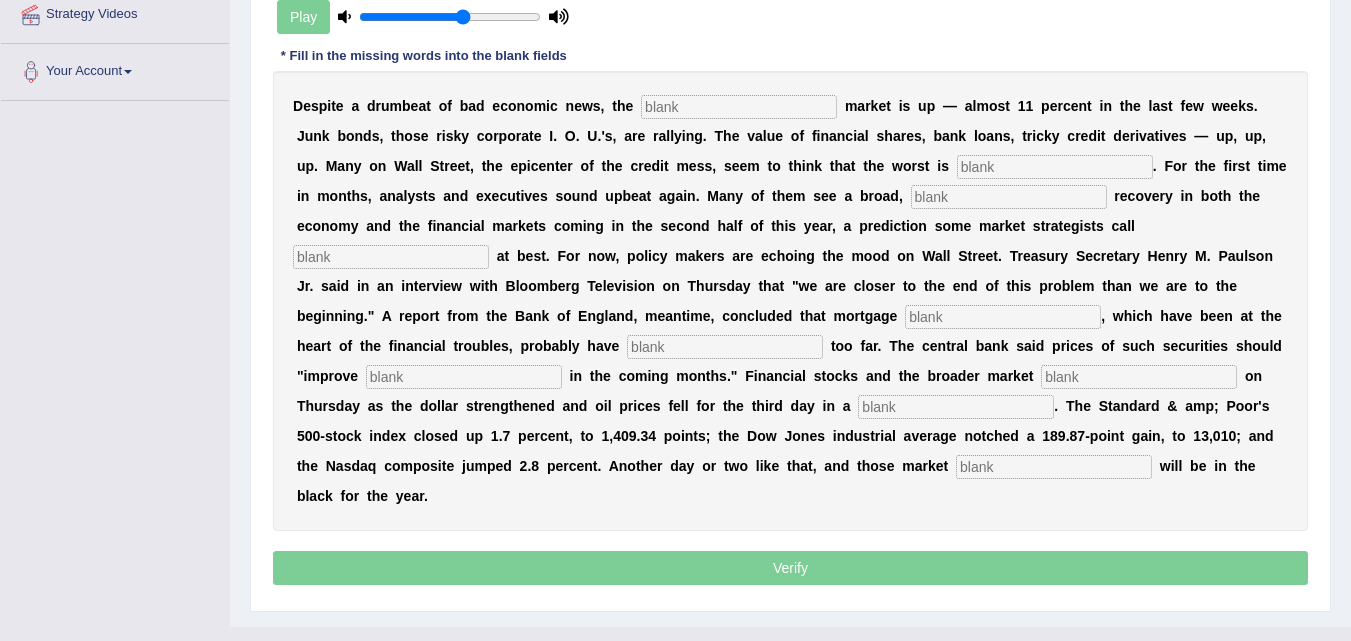 scroll, scrollTop: 458, scrollLeft: 0, axis: vertical 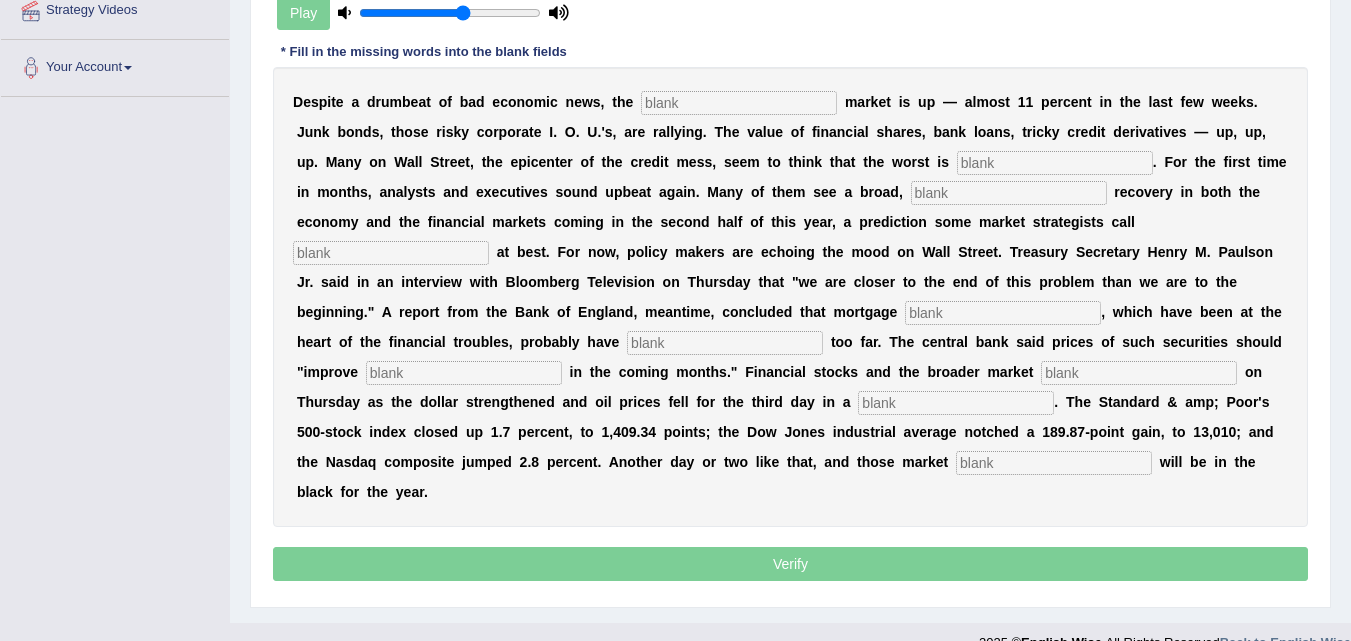 drag, startPoint x: 1363, startPoint y: 314, endPoint x: 1363, endPoint y: 559, distance: 245 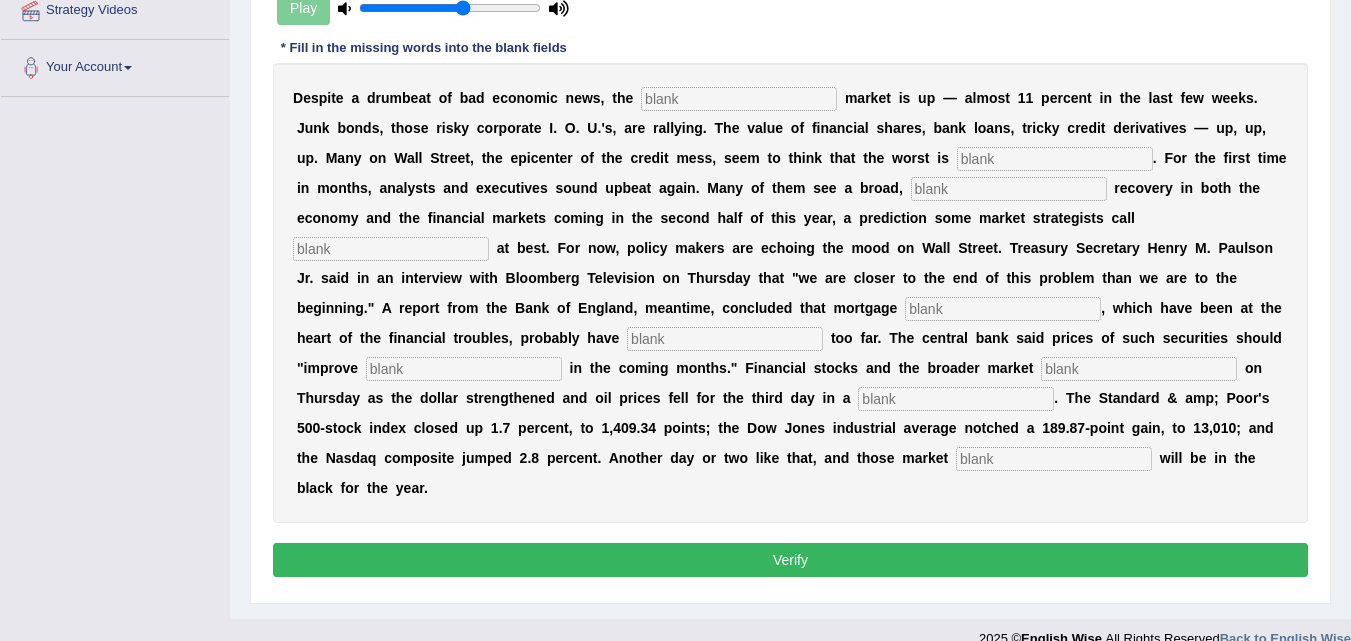 click at bounding box center (1054, 459) 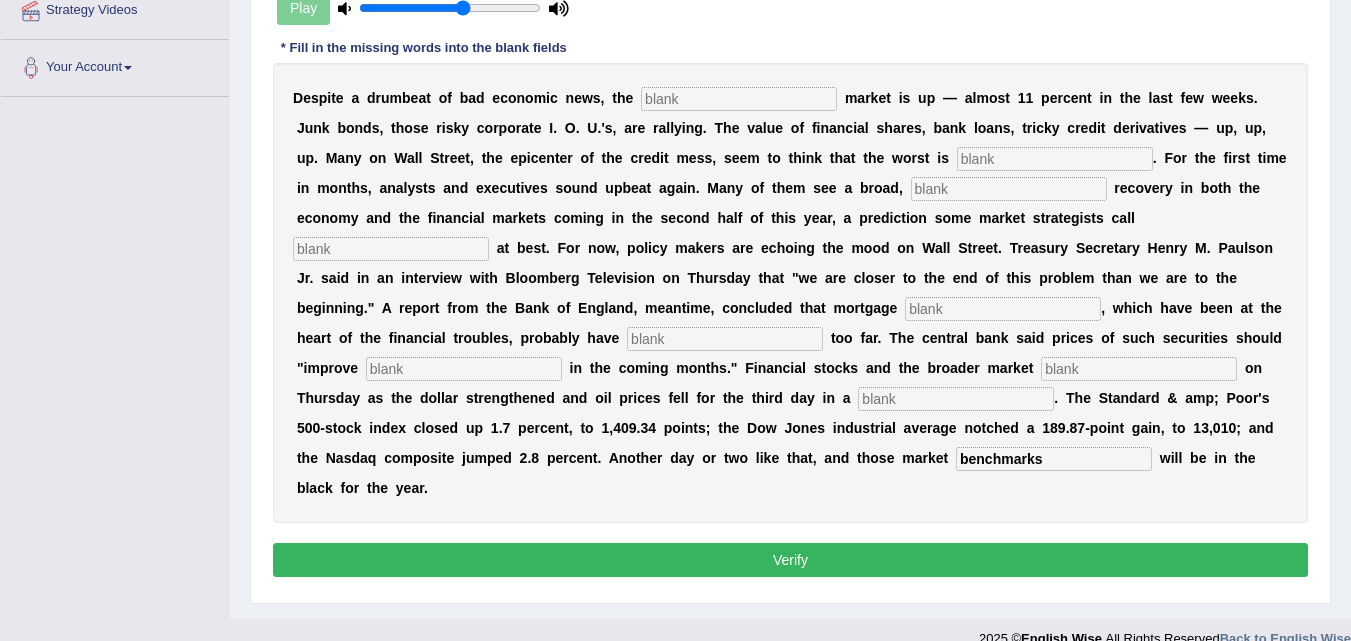 type on "benchmarks" 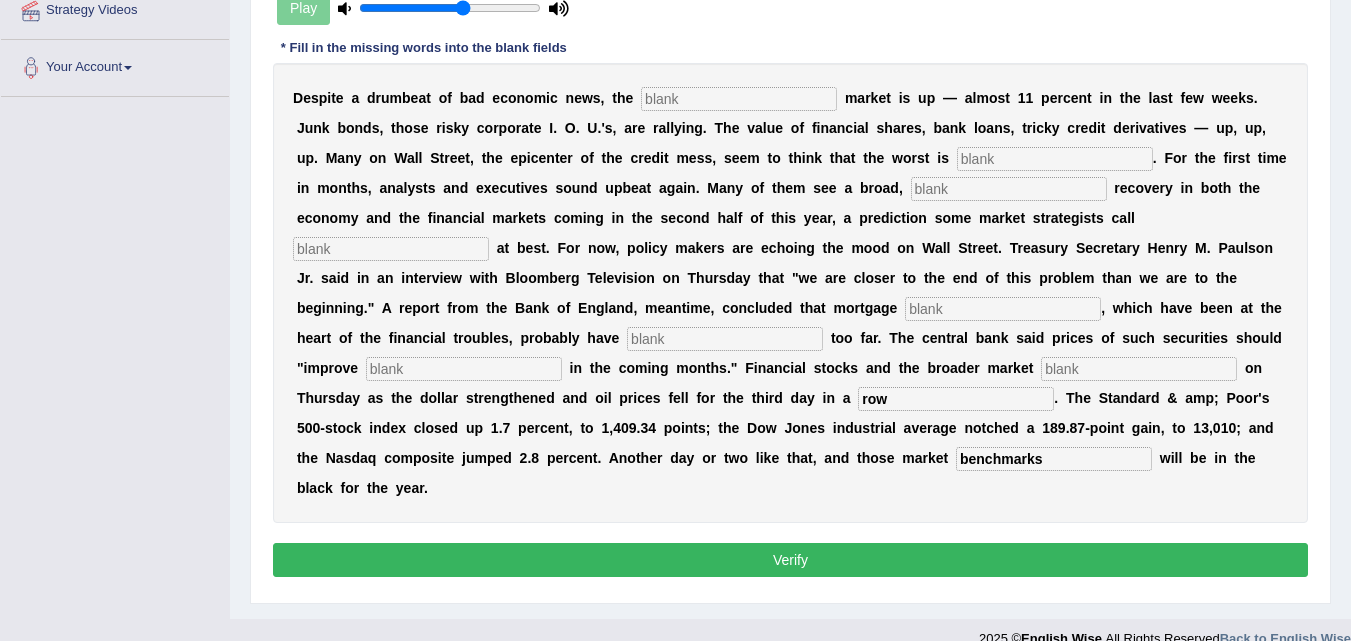 type on "row" 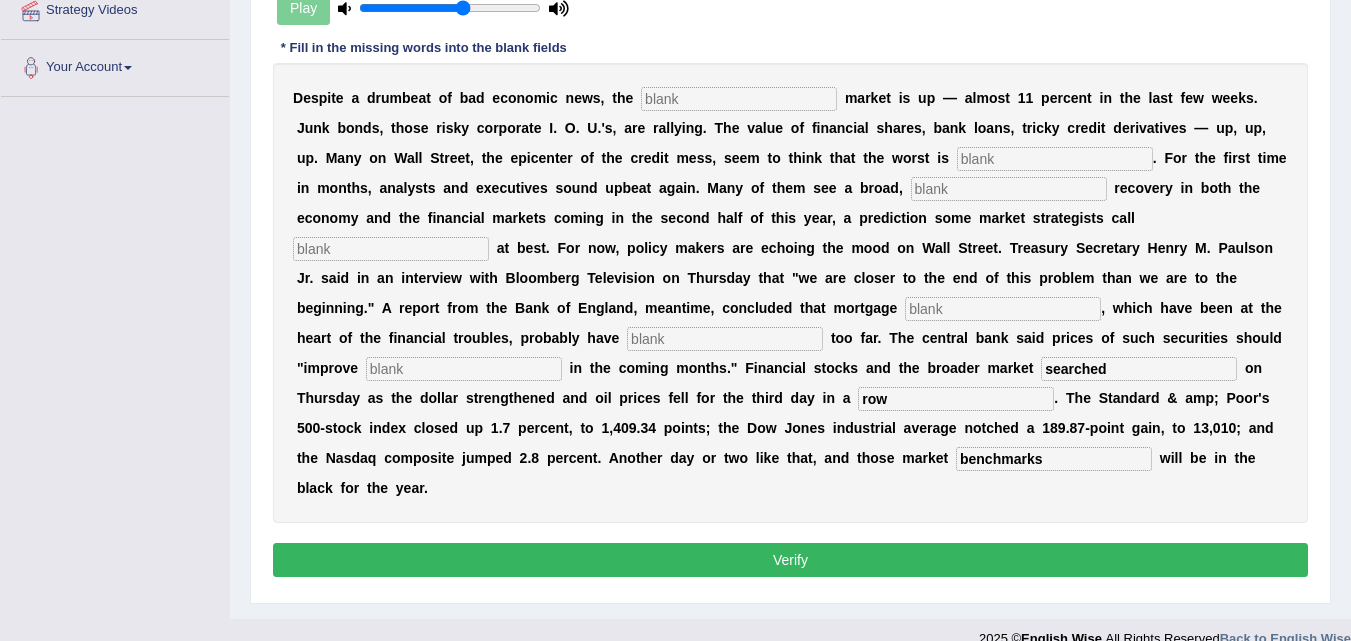 type on "searched" 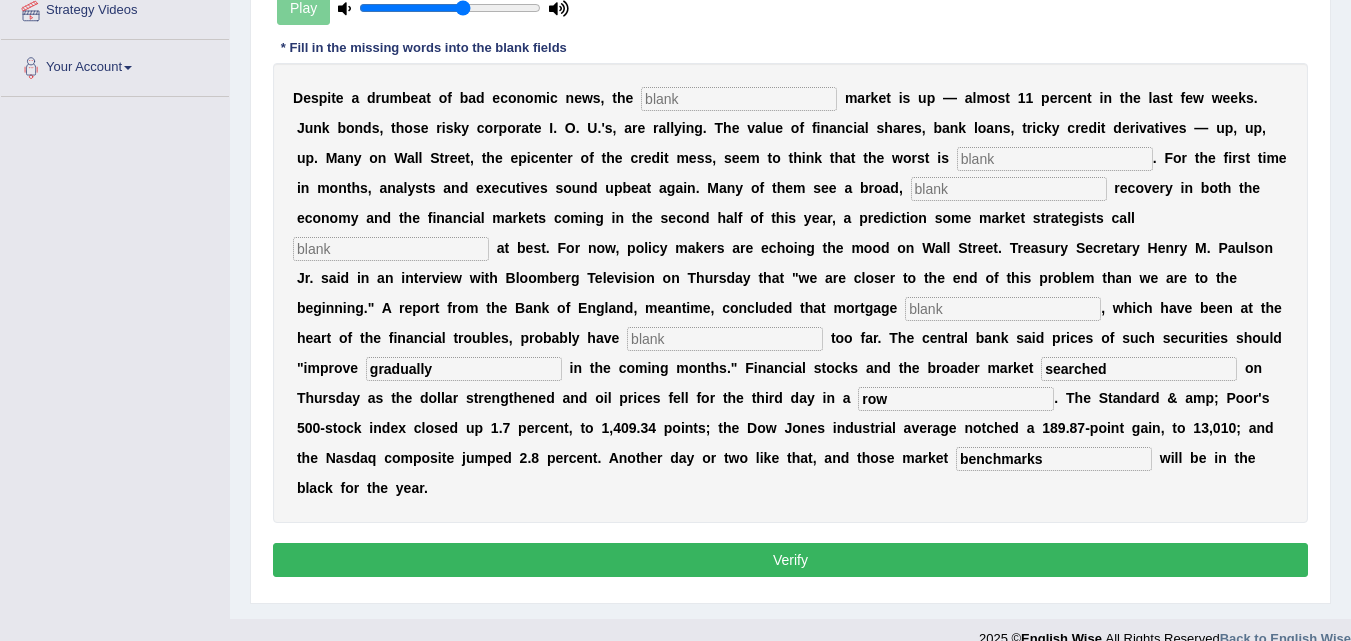type on "gradually" 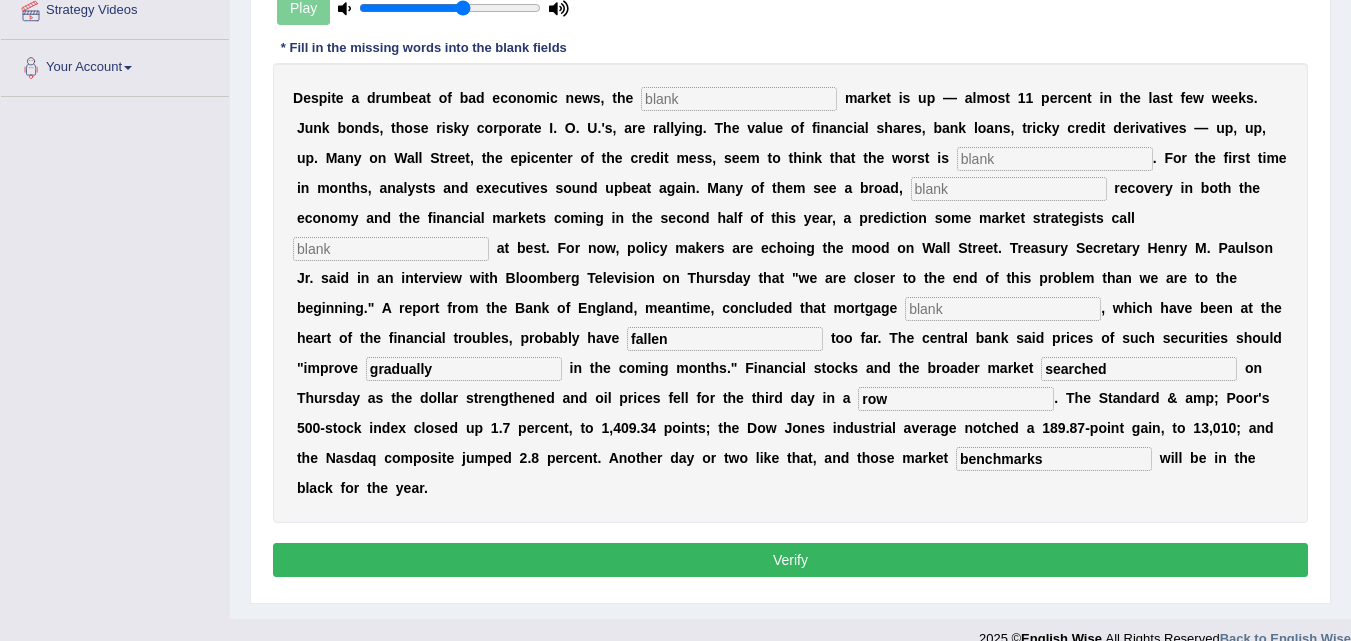 type on "fallen" 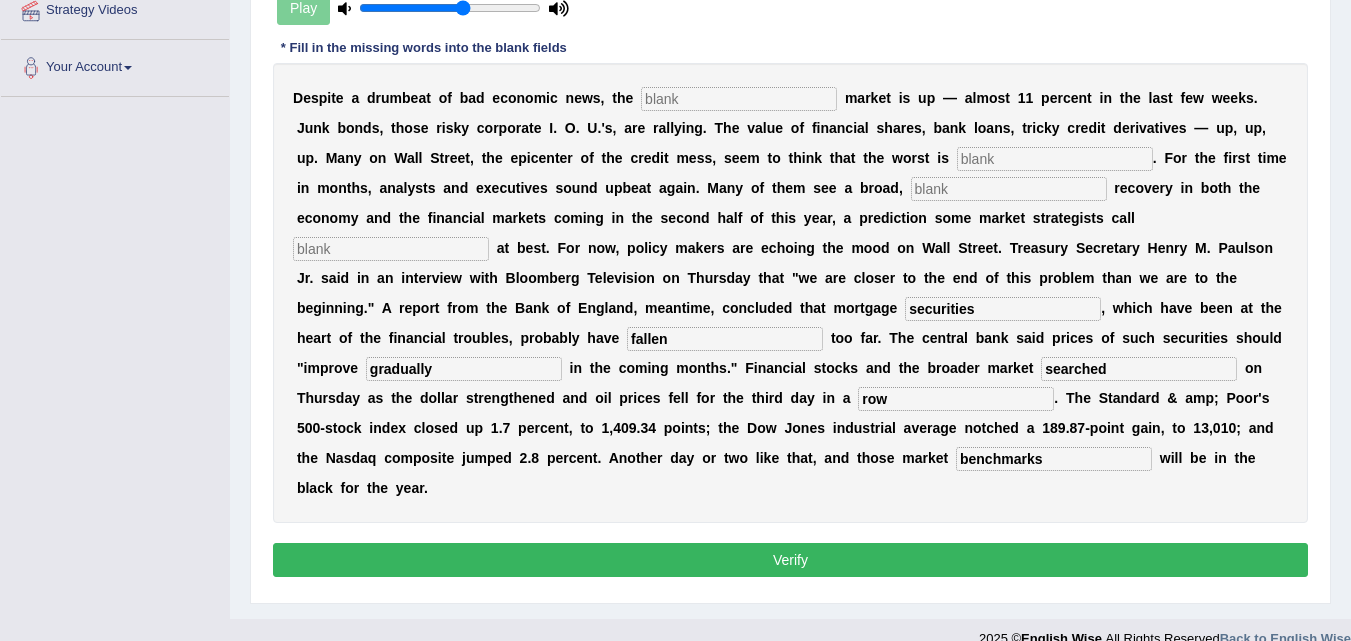type on "securities" 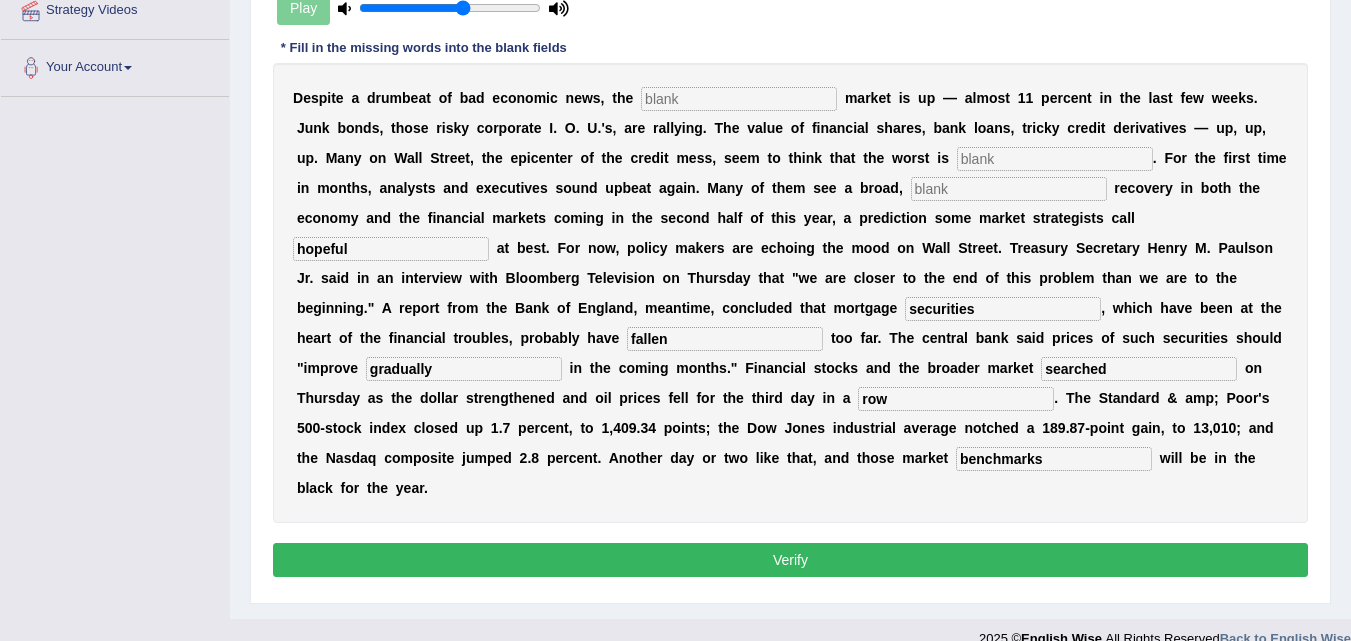 type on "hopeful" 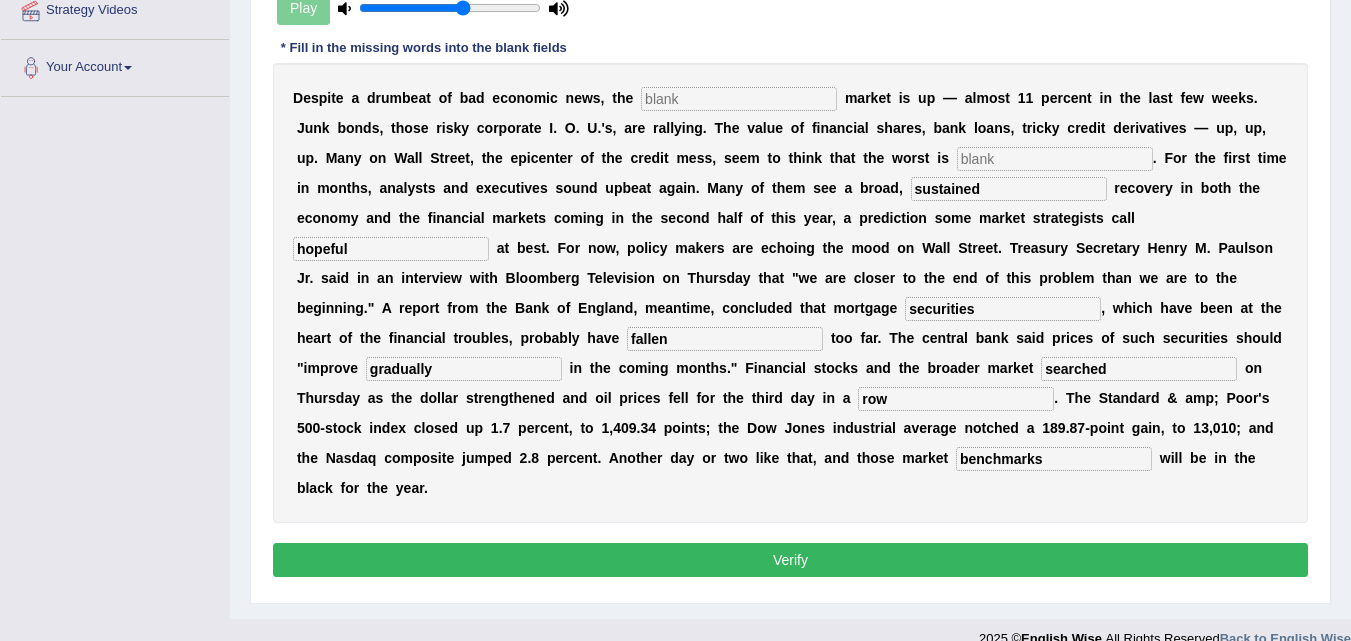type on "sustained" 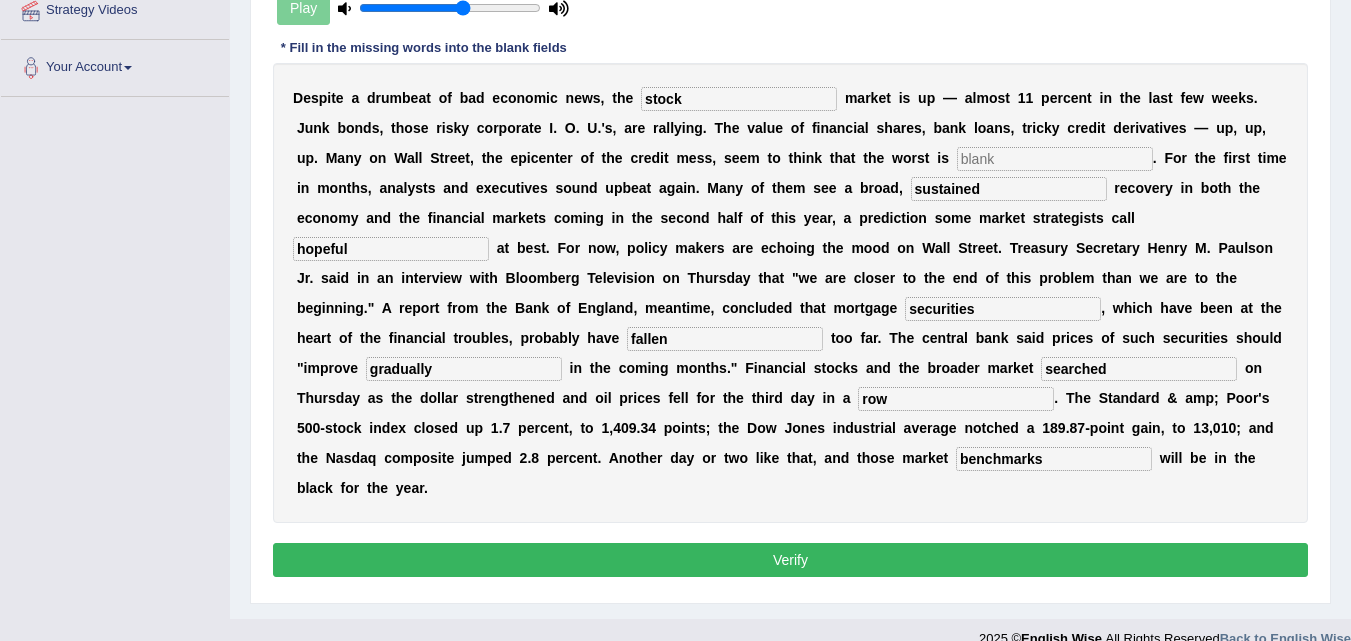 type on "stock" 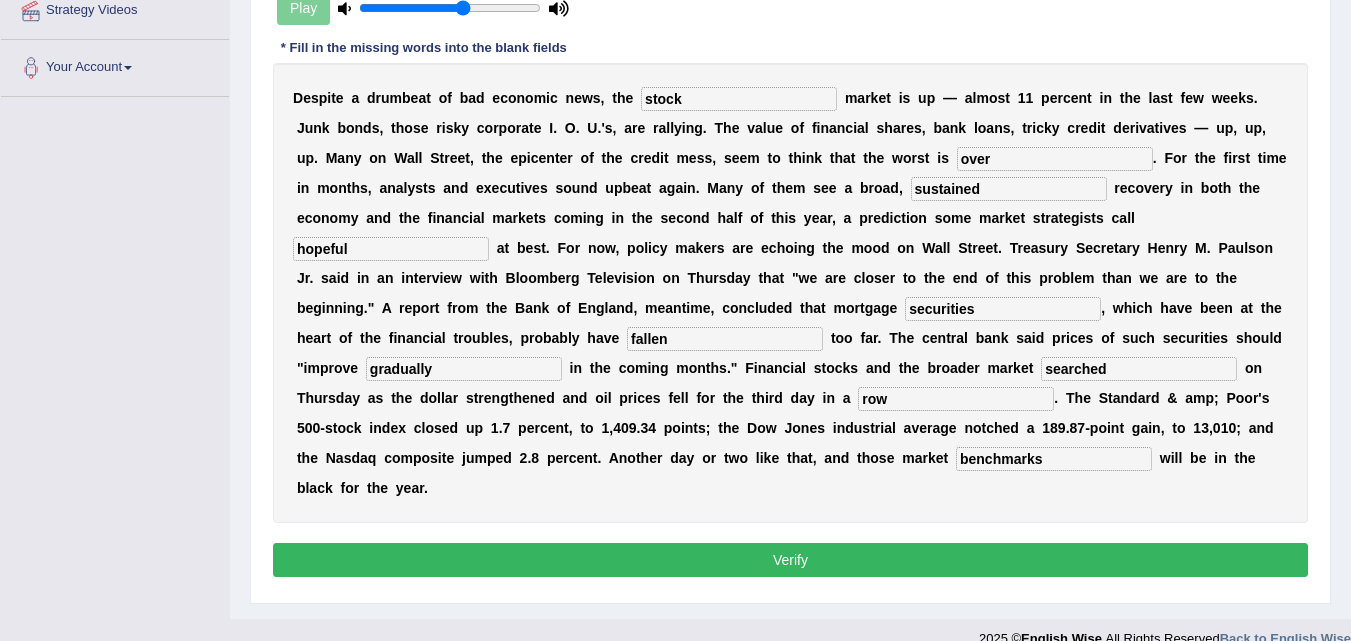type on "over" 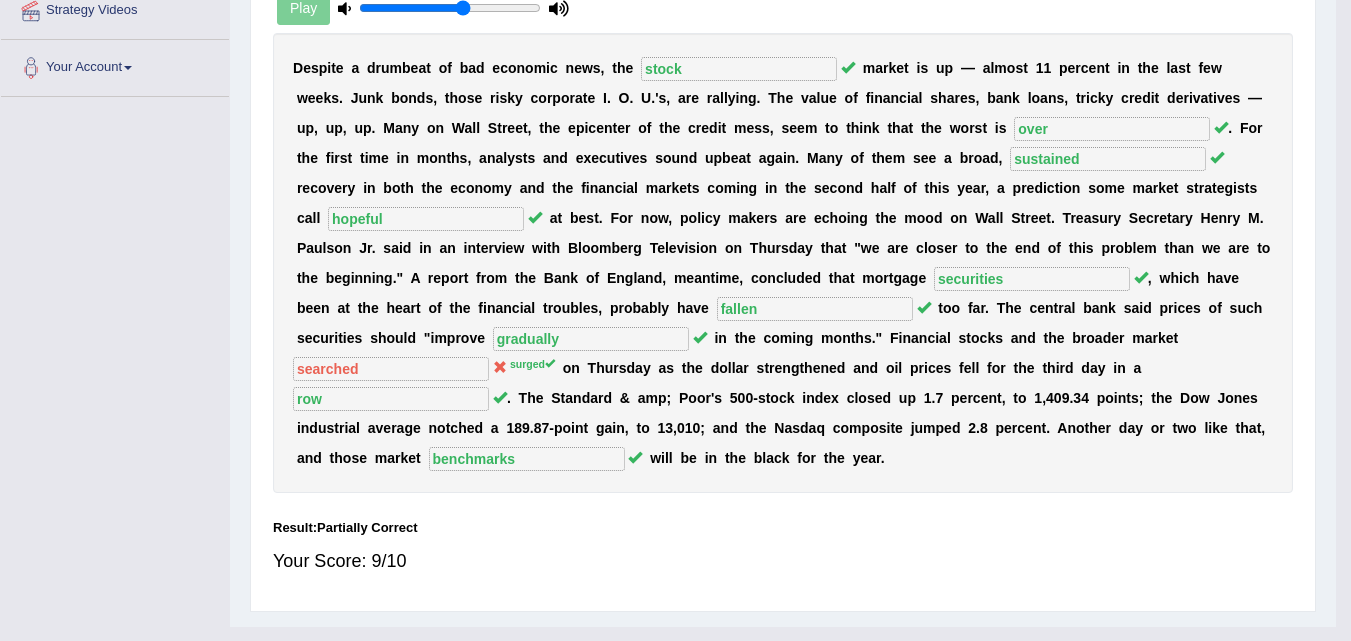 scroll, scrollTop: 422, scrollLeft: 0, axis: vertical 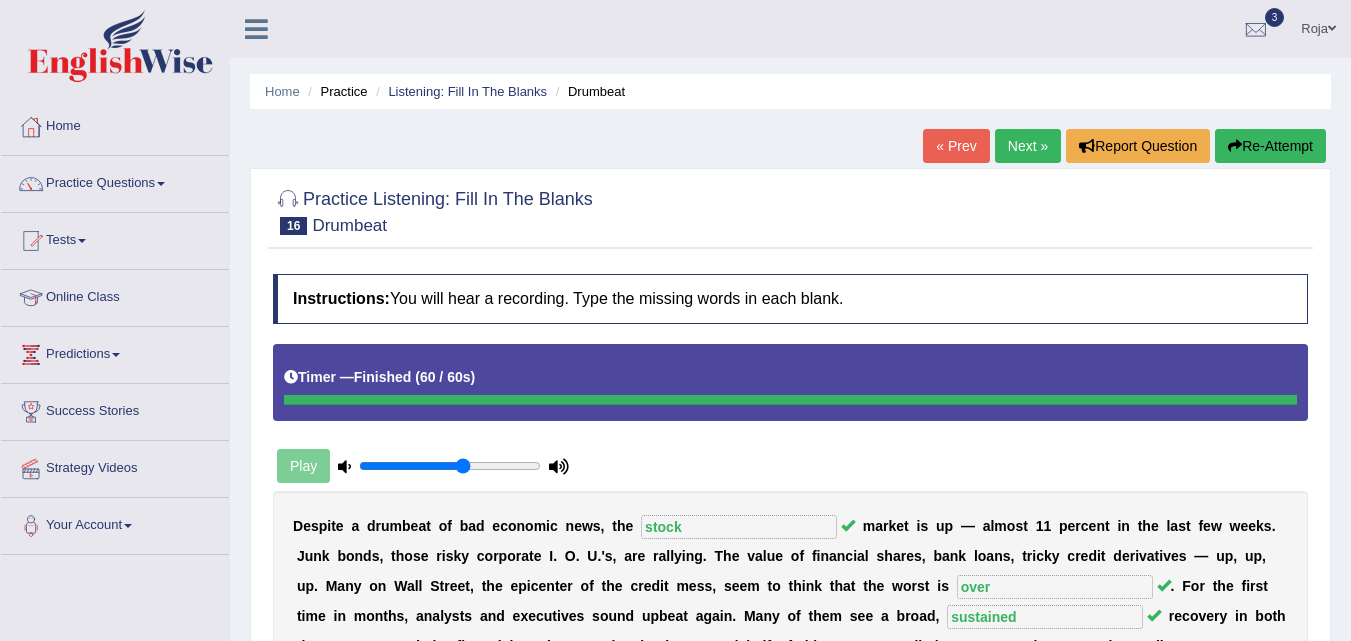 click on "Next »" at bounding box center (1028, 146) 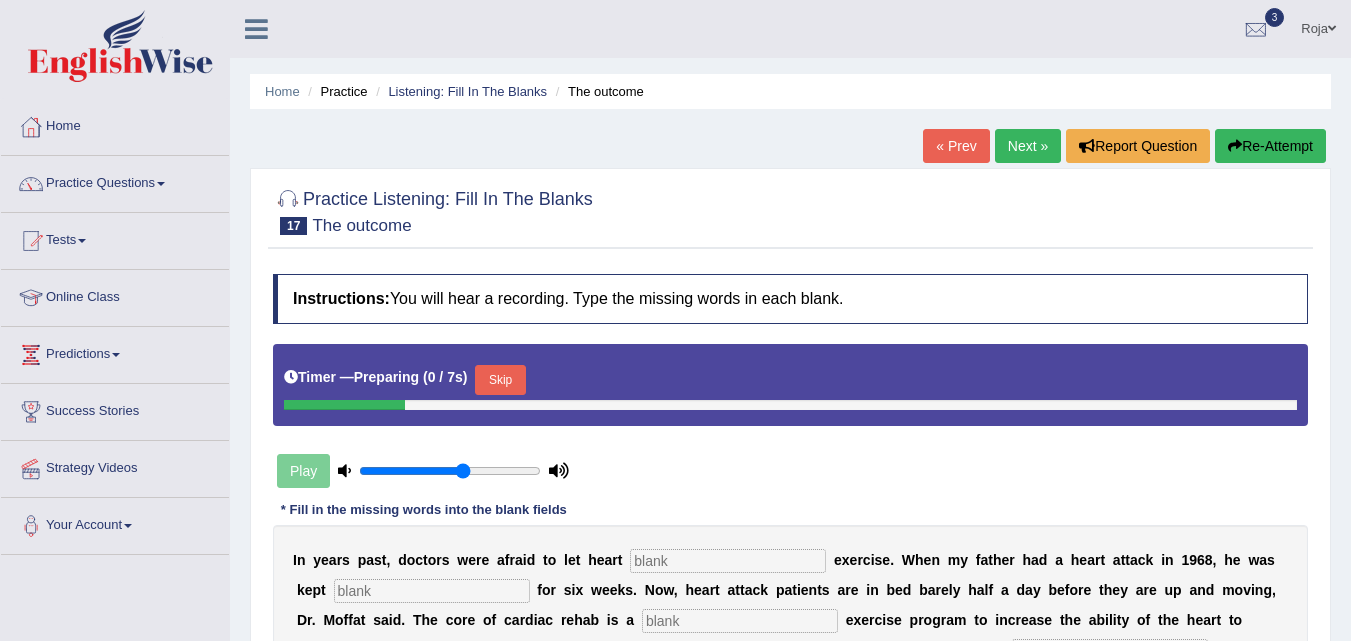 scroll, scrollTop: 0, scrollLeft: 0, axis: both 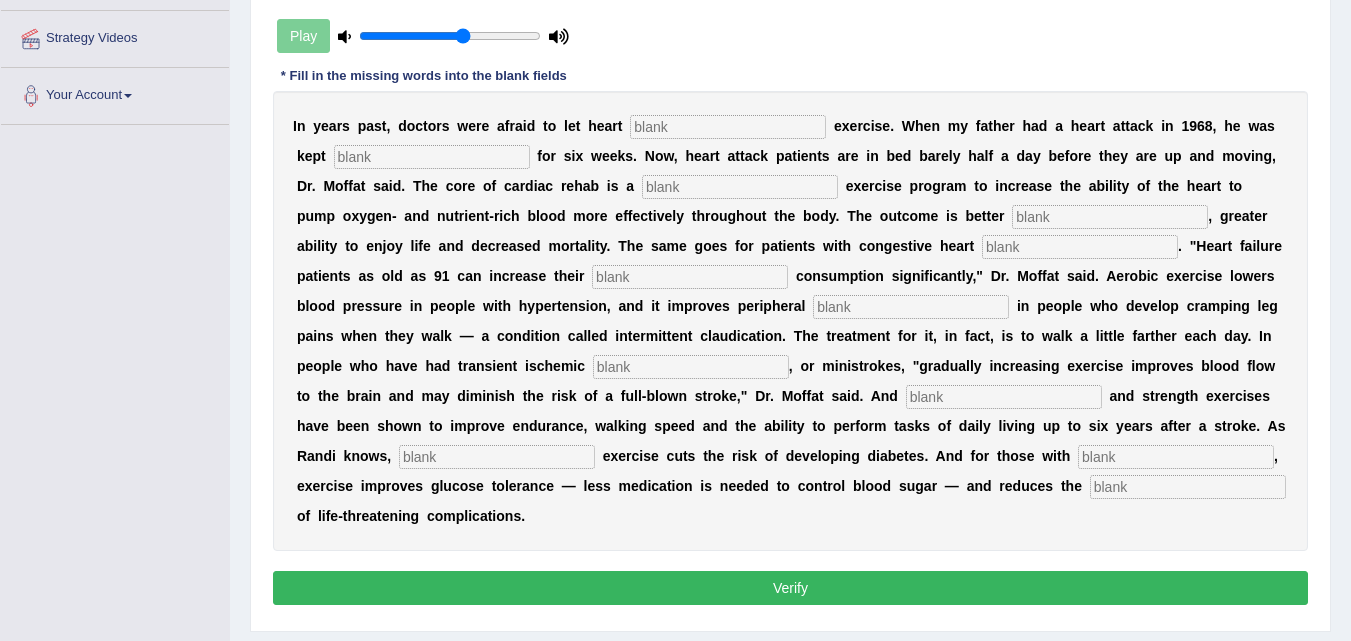 click on "I n    y e a r s    p a s t ,    d o c t o r s    w e r e    a f r a i d    t o    l e t    h e a r t       e x e r c i s e .    W h e n    m y    f a t h e r    h a d    a    h e a r t    a t t a c k    i n    1 9 6 8 ,    h e    w a s    k e p t       f o r    s i x    w e e k s .    N o w ,    h e a r t    a t t a c k    p a t i e n t s    a r e    i n    b e d    b a r e l y    h a l f    a    d a y    b e f o r e    t h e y    a r e    u p    a n d    m o v i n g ,    D r .    M o f f a t    s a i d .    T h e    c o r e    o f    c a r d i a c    r e h a b    i s    a       e x e r c i s e    p r o g r a m    t o    i n c r e a s e    t h e    a b i l i t y    o f    t h e    h e a r t    t o    p u m p    o x y g e n -    a n d    n u t r i e n t - r i c h    b l o o d    m o r e    e f f e c t i v e l y    t h r o u g h o u t    t h e    b o d y .    T h e    o u t c o m e    i s    b e t t e r    ,    g r e a t e r    a" at bounding box center (790, 321) 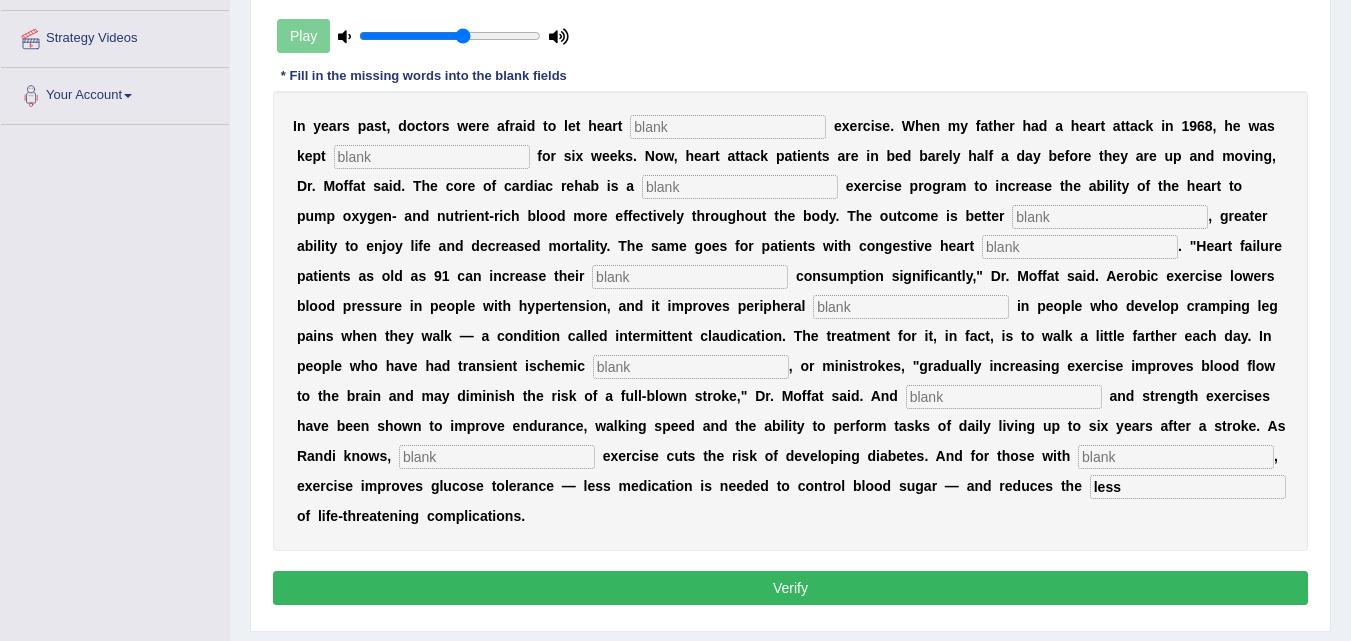 type on "less" 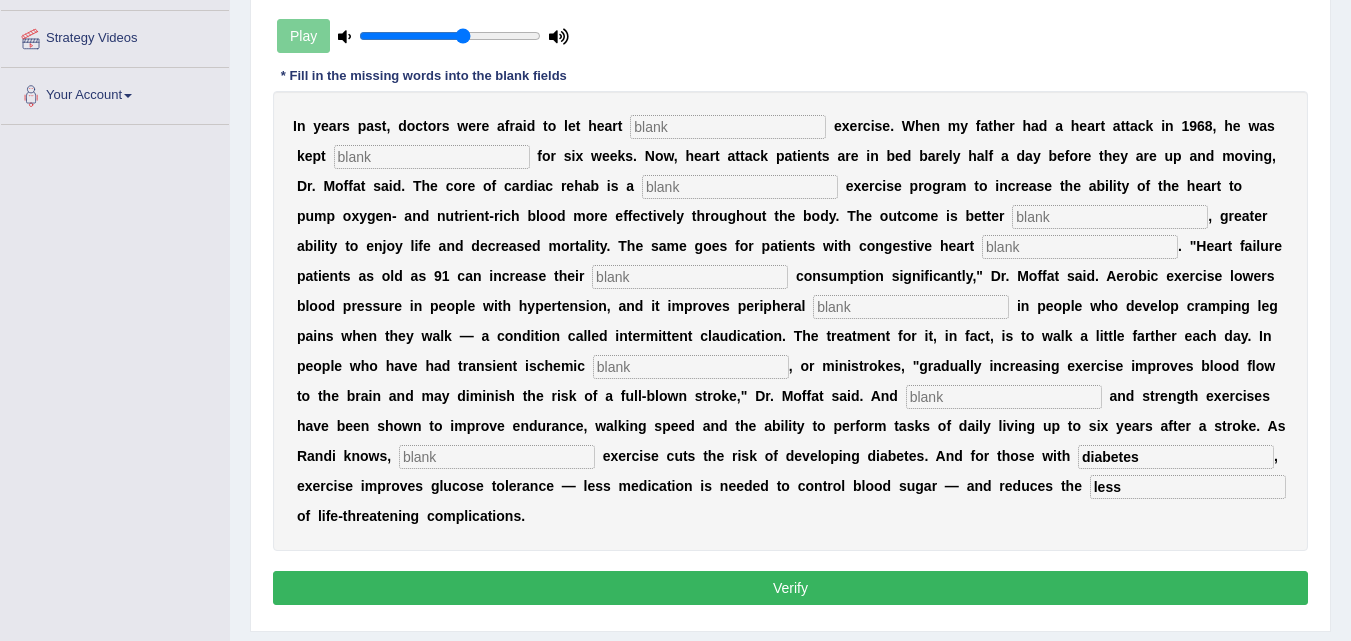 type on "diabetes" 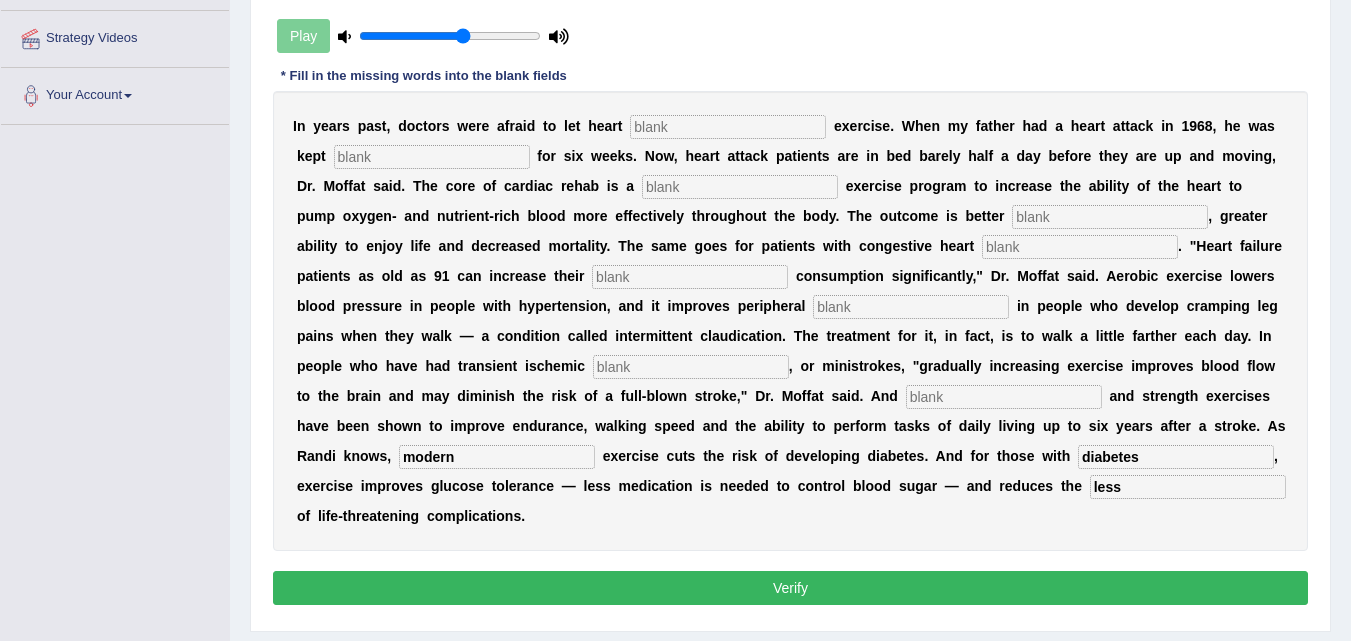 type on "modern" 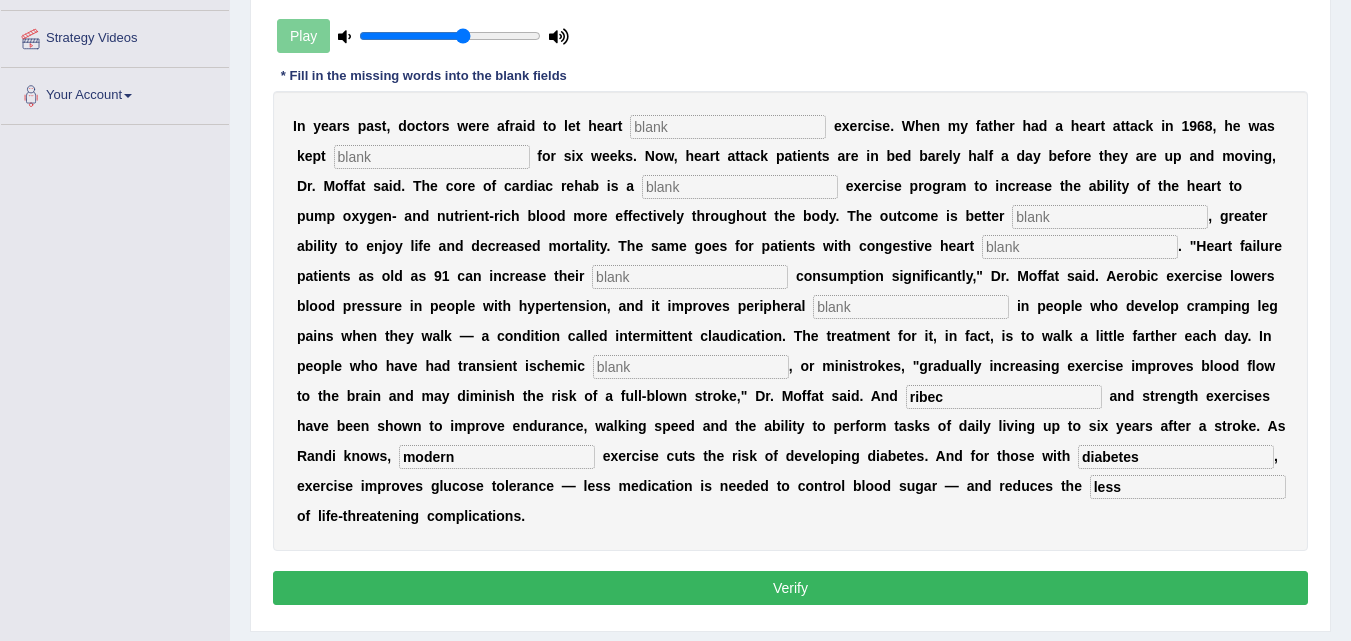 scroll, scrollTop: 426, scrollLeft: 0, axis: vertical 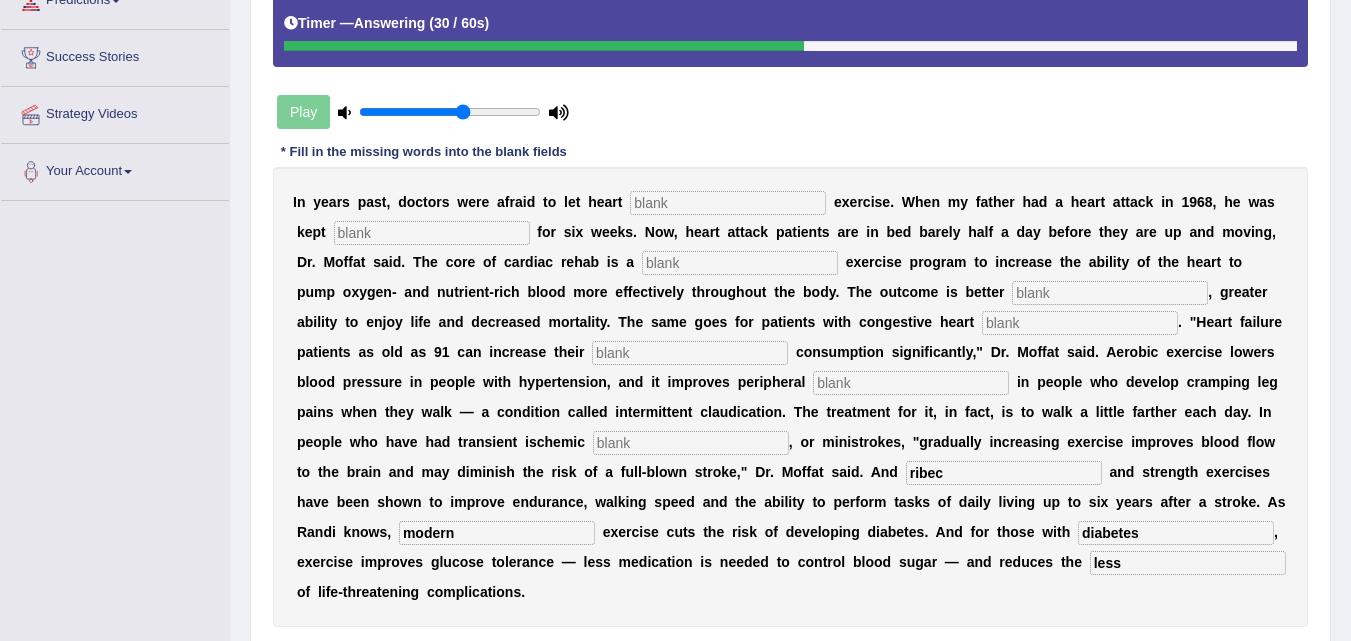 type on "ribec" 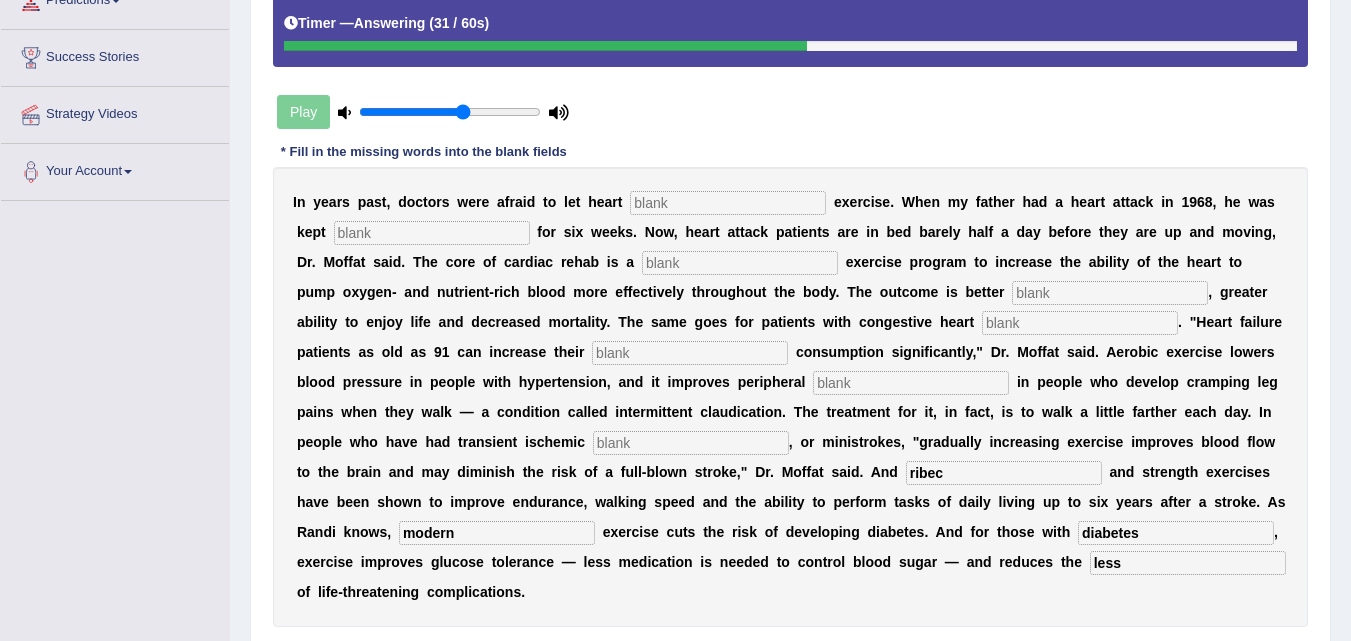click at bounding box center (691, 443) 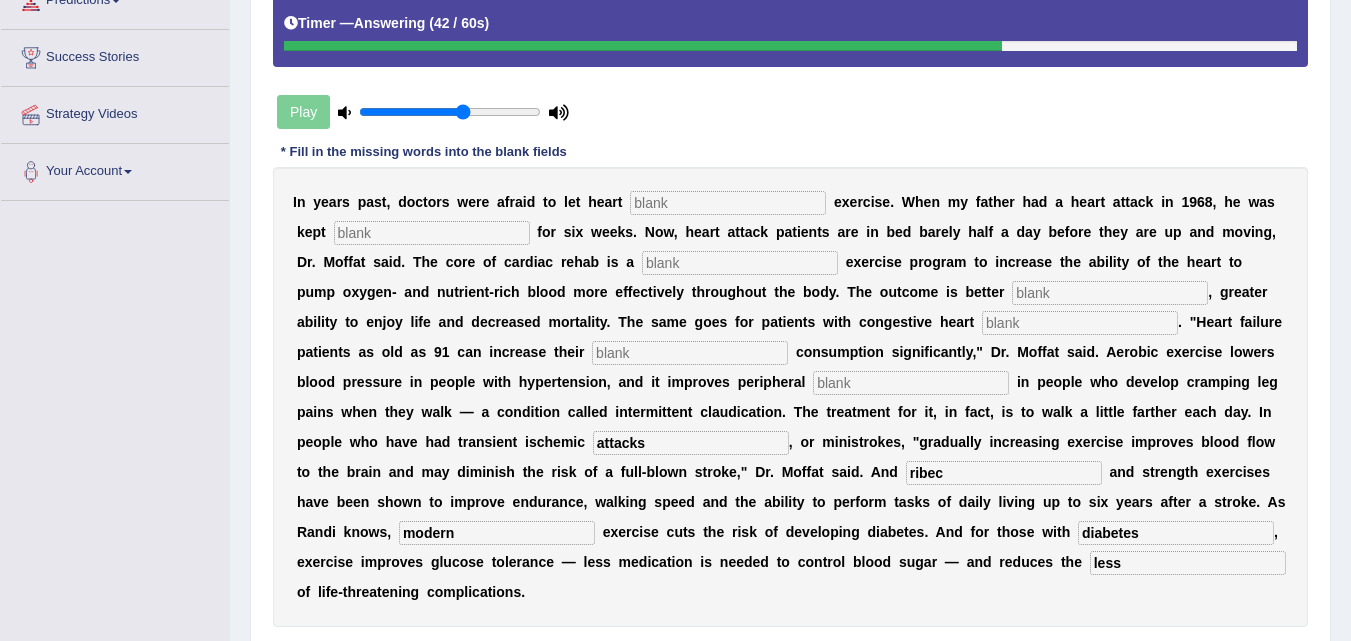 type on "attacks" 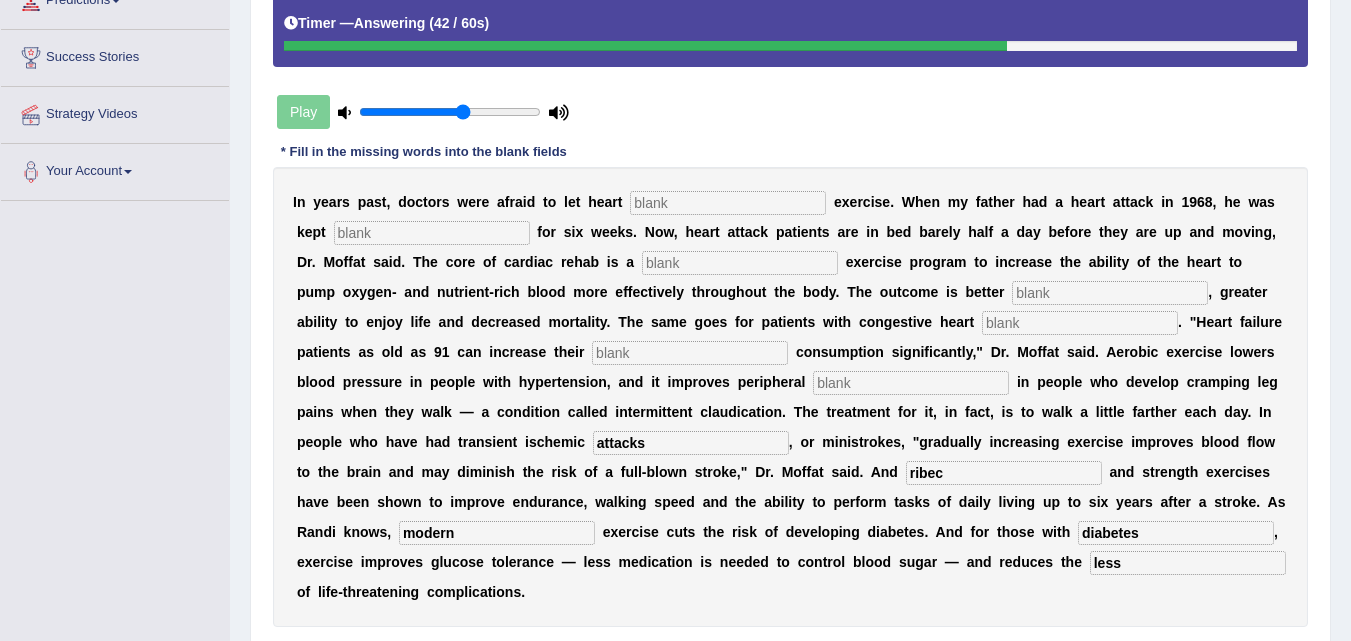 click at bounding box center [690, 353] 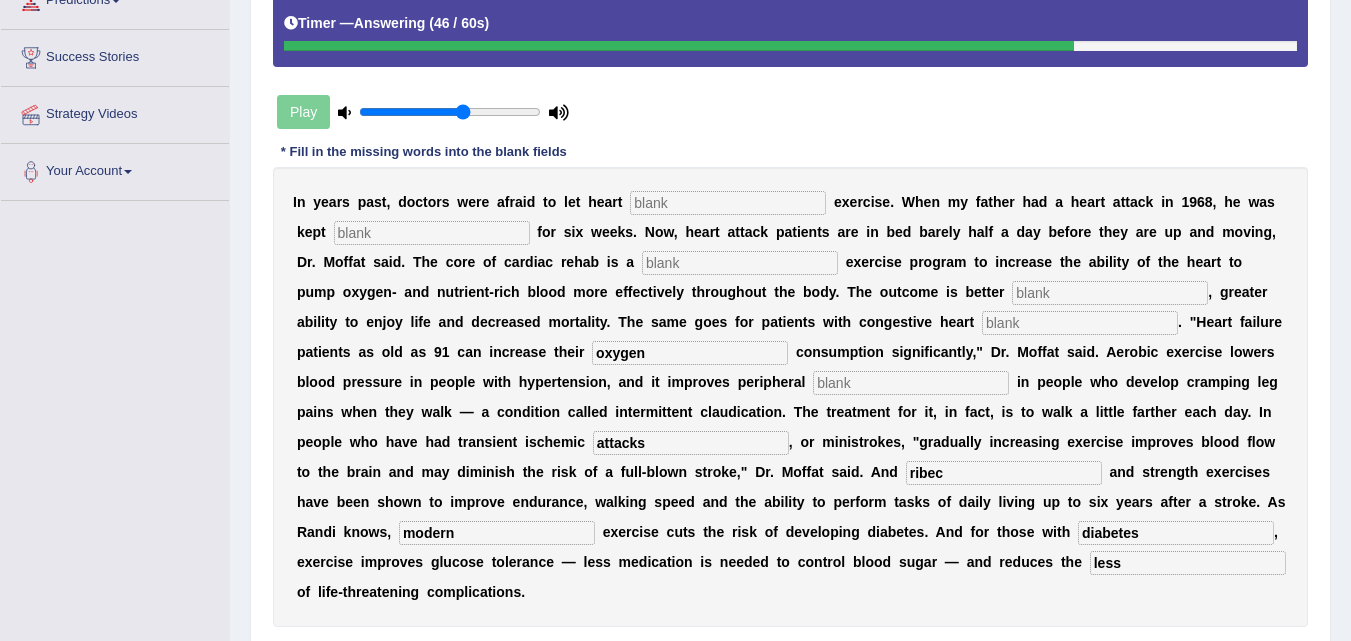 type on "oxygen" 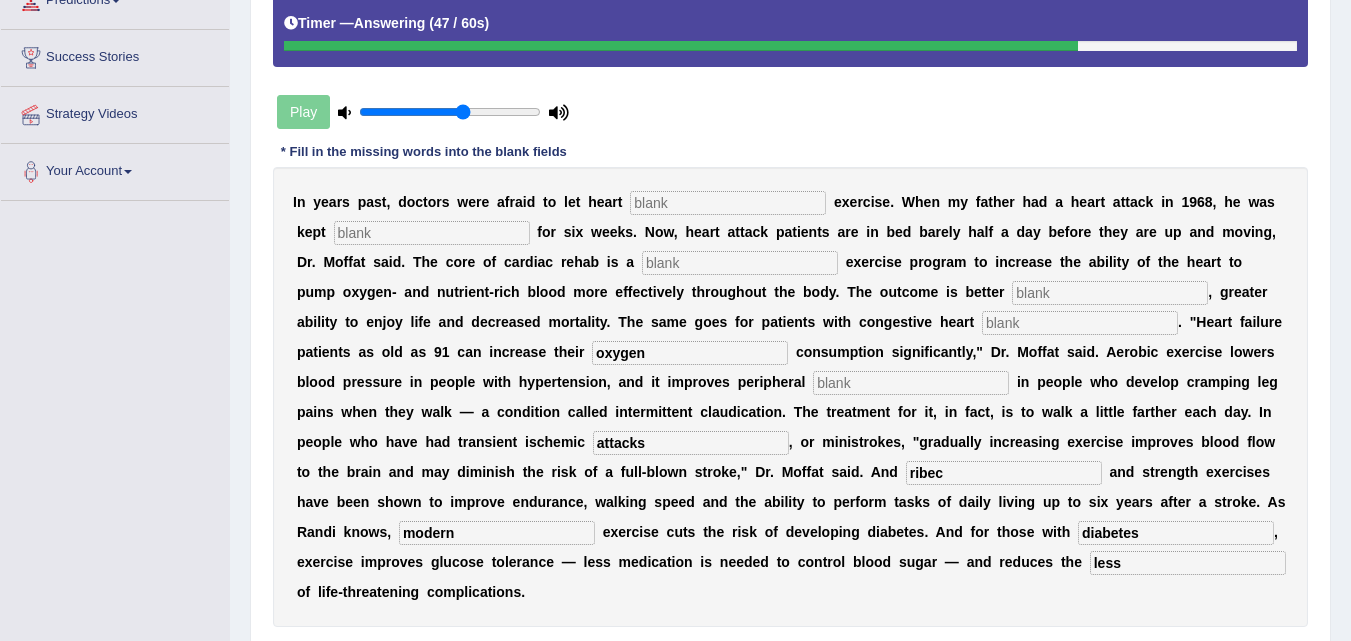 click on "I n    y e a r s    p a s t ,    d o c t o r s    w e r e    a f r a i d    t o    l e t    h e a r t       e x e r c i s e .    W h e n    m y    f a t h e r    h a d    a    h e a r t    a t t a c k    i n    1 9 6 8 ,    h e    w a s    k e p t       f o r    s i x    w e e k s .    N o w ,    h e a r t    a t t a c k    p a t i e n t s    a r e    i n    b e d    b a r e l y    h a l f    a    d a y    b e f o r e    t h e y    a r e    u p    a n d    m o v i n g ,    D r .    M o f f a t    s a i d .    T h e    c o r e    o f    c a r d i a c    r e h a b    i s    a       e x e r c i s e    p r o g r a m    t o    i n c r e a s e    t h e    a b i l i t y    o f    t h e    h e a r t    t o    p u m p    o x y g e n -    a n d    n u t r i e n t - r i c h    b l o o d    m o r e    e f f e c t i v e l y    t h r o u g h o u t    t h e    b o d y .    T h e    o u t c o m e    i s    b e t t e r    ,    g r e a t e r    a" at bounding box center [790, 397] 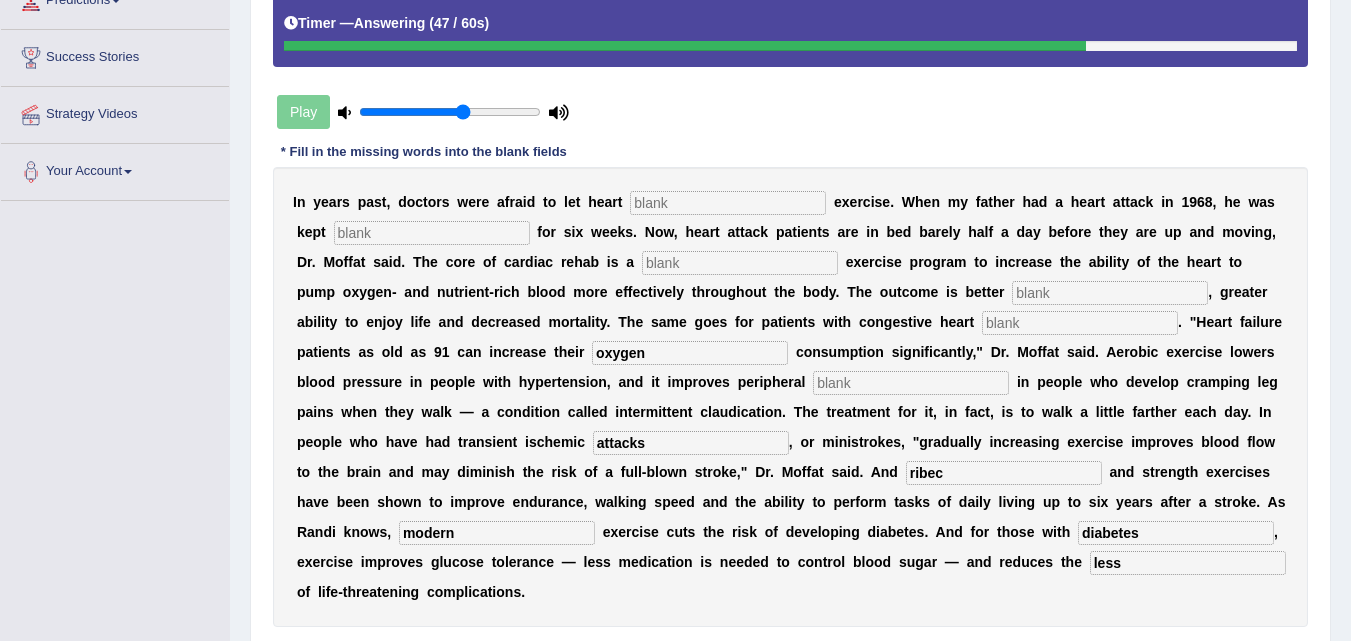 click at bounding box center [1080, 323] 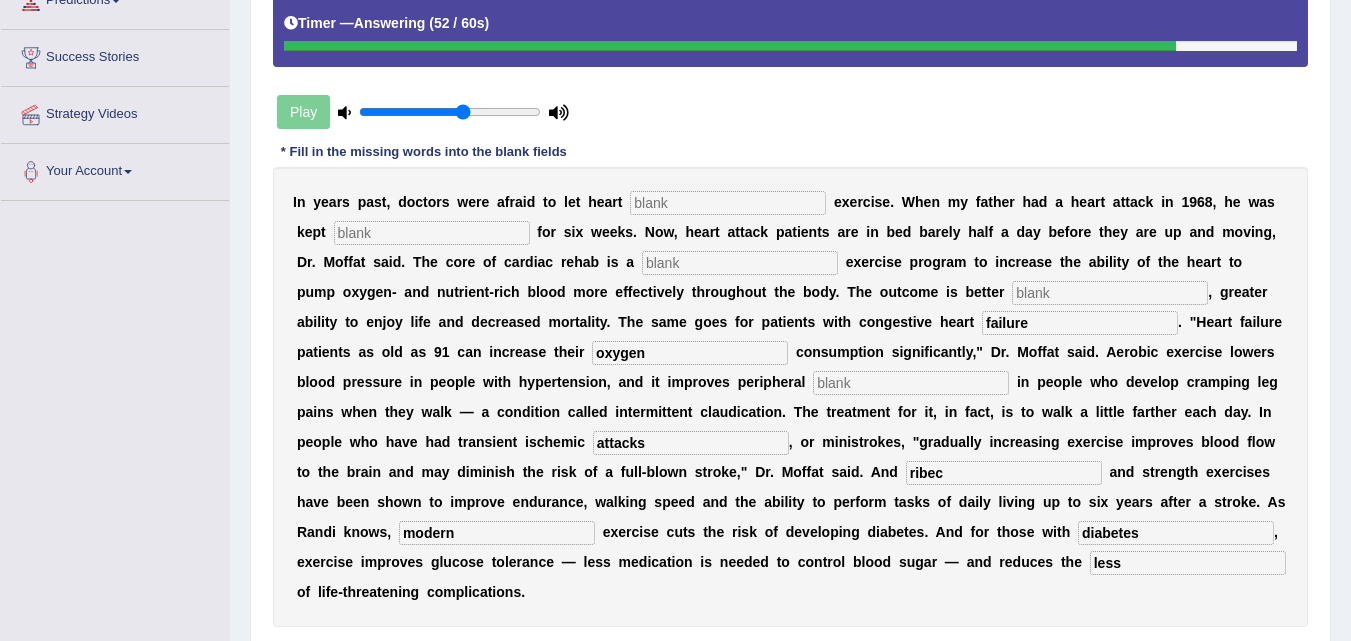 type on "failure" 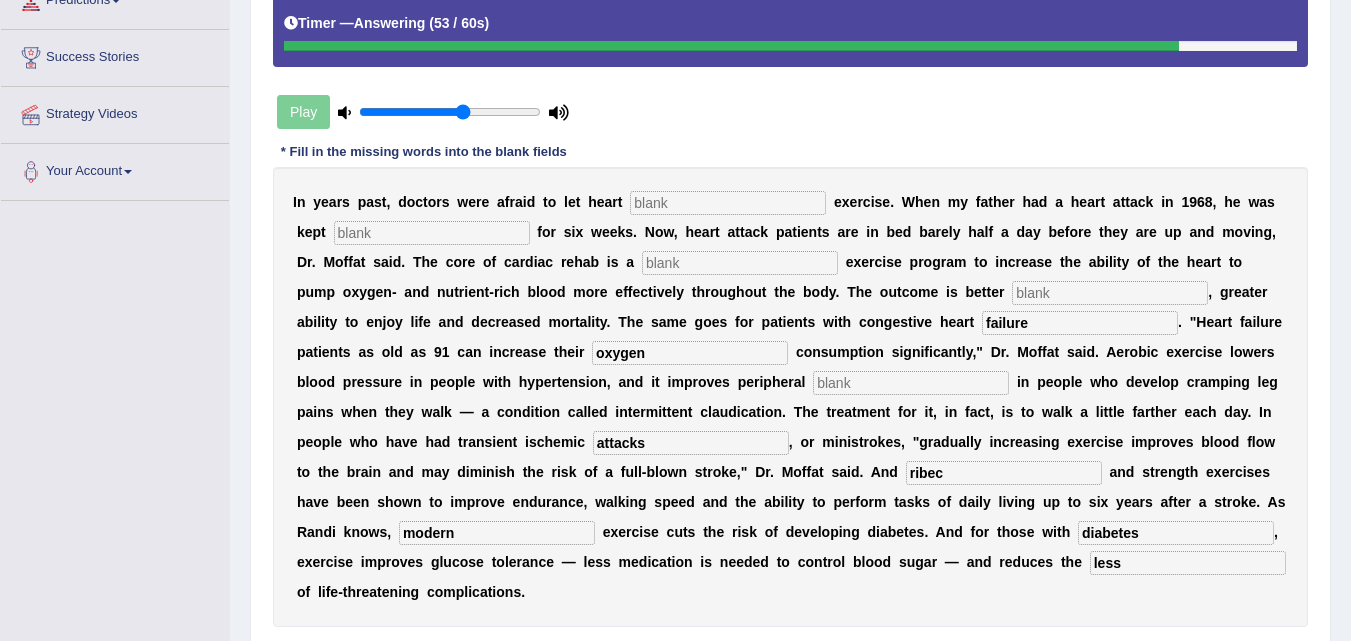 click at bounding box center [1110, 293] 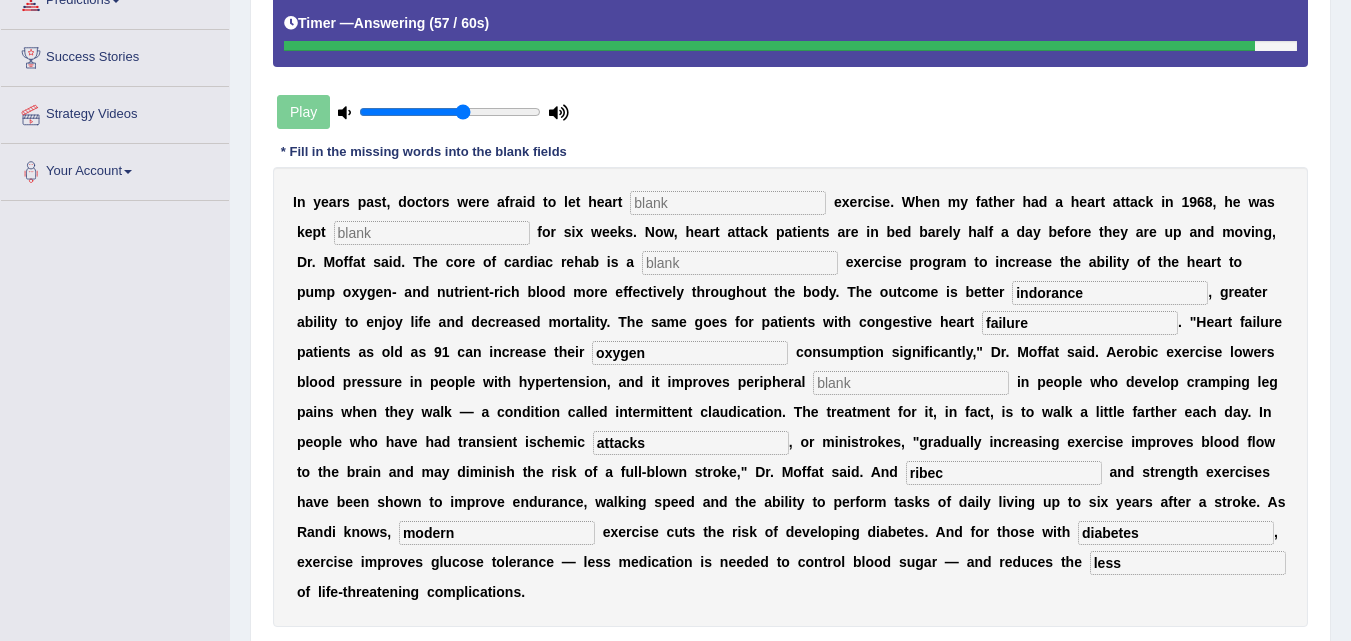 type on "indorance" 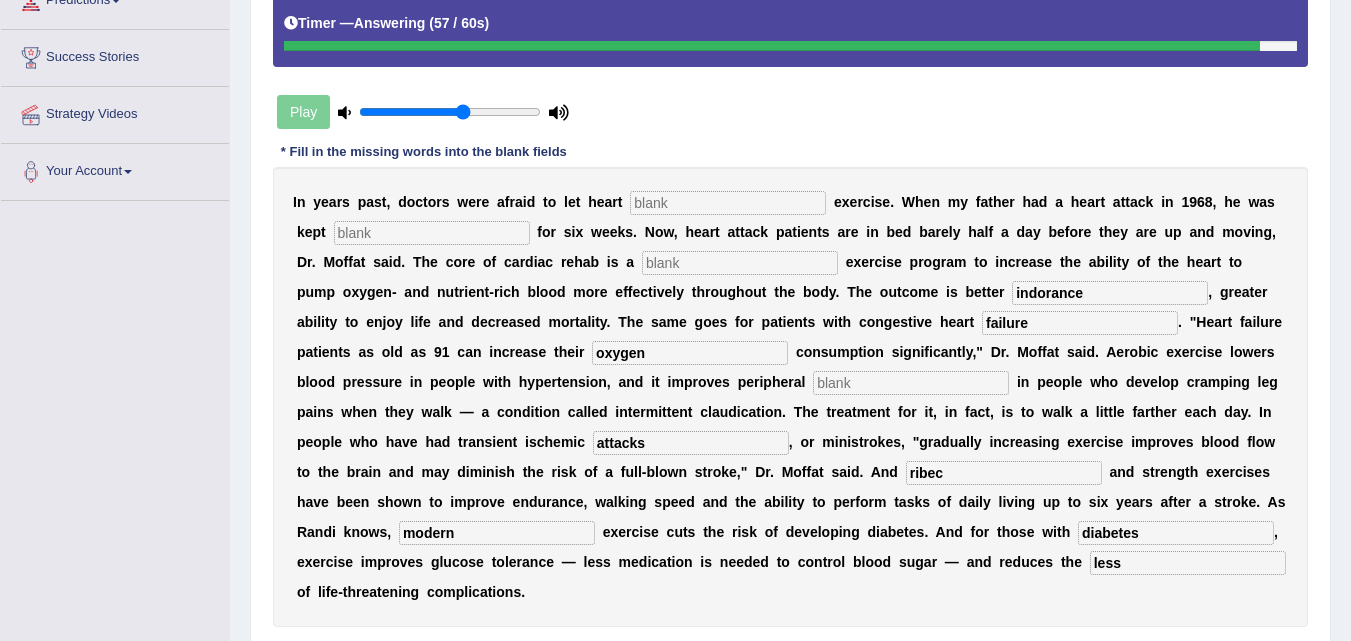 click at bounding box center (740, 263) 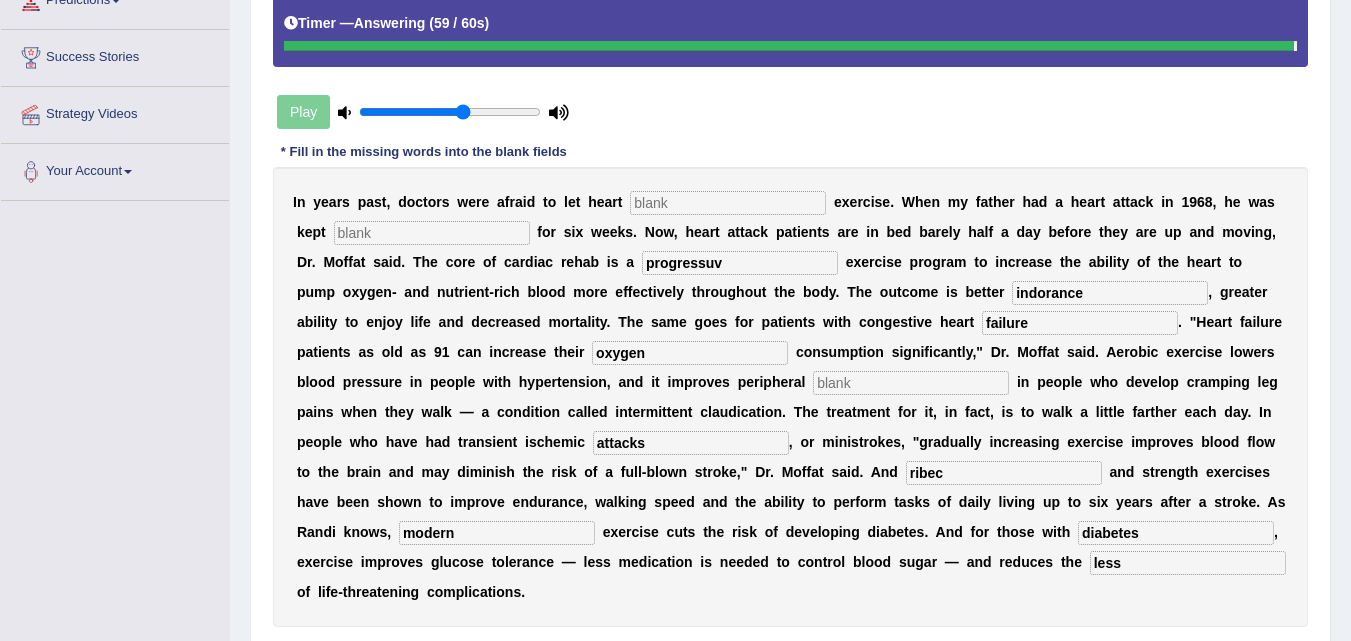 type on "progressuv" 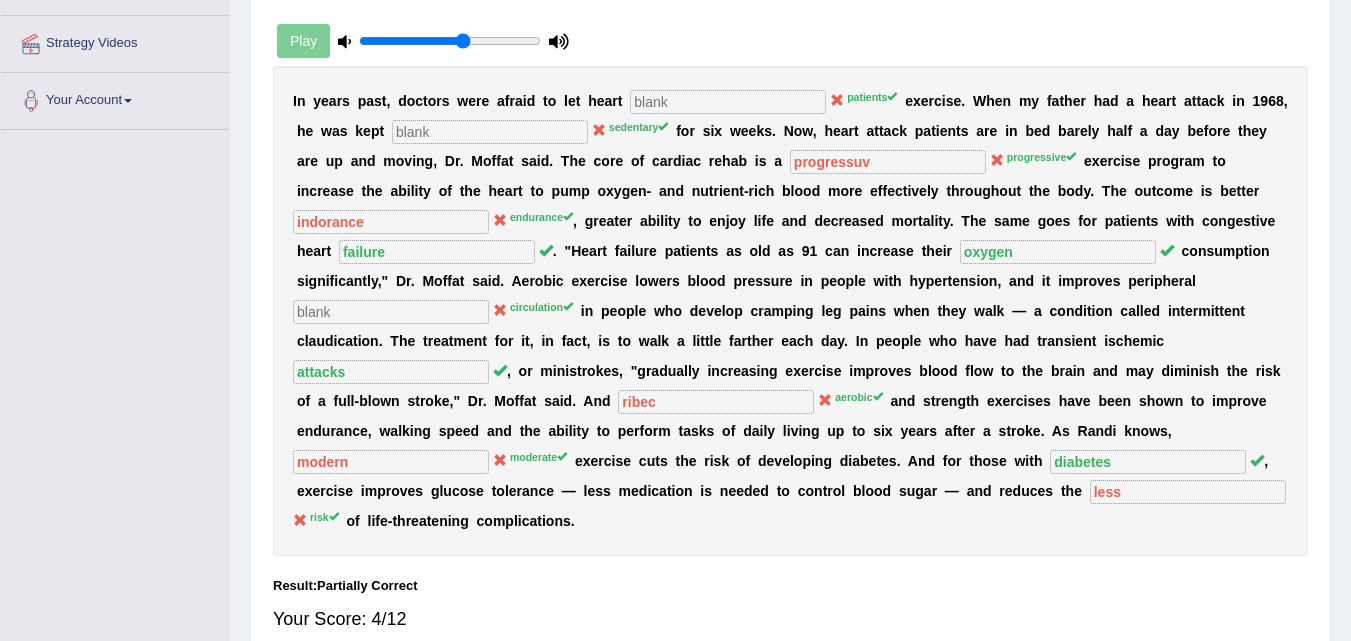 scroll, scrollTop: 421, scrollLeft: 0, axis: vertical 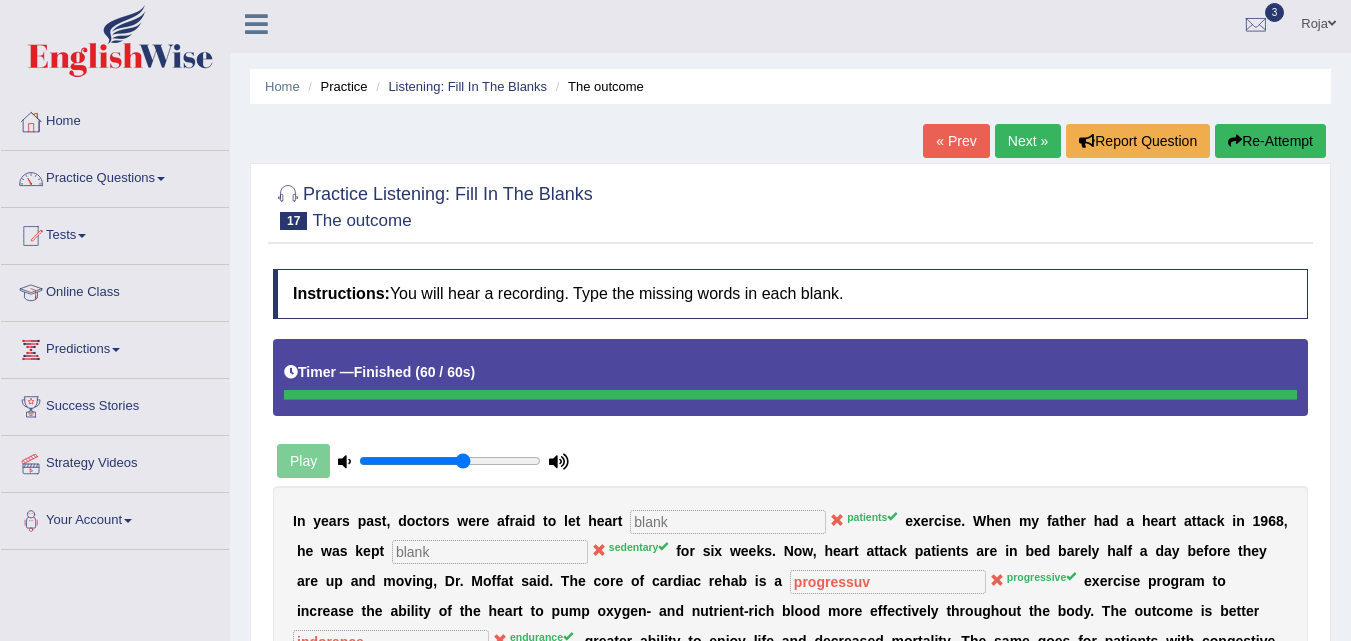 click on "Next »" at bounding box center (1028, 141) 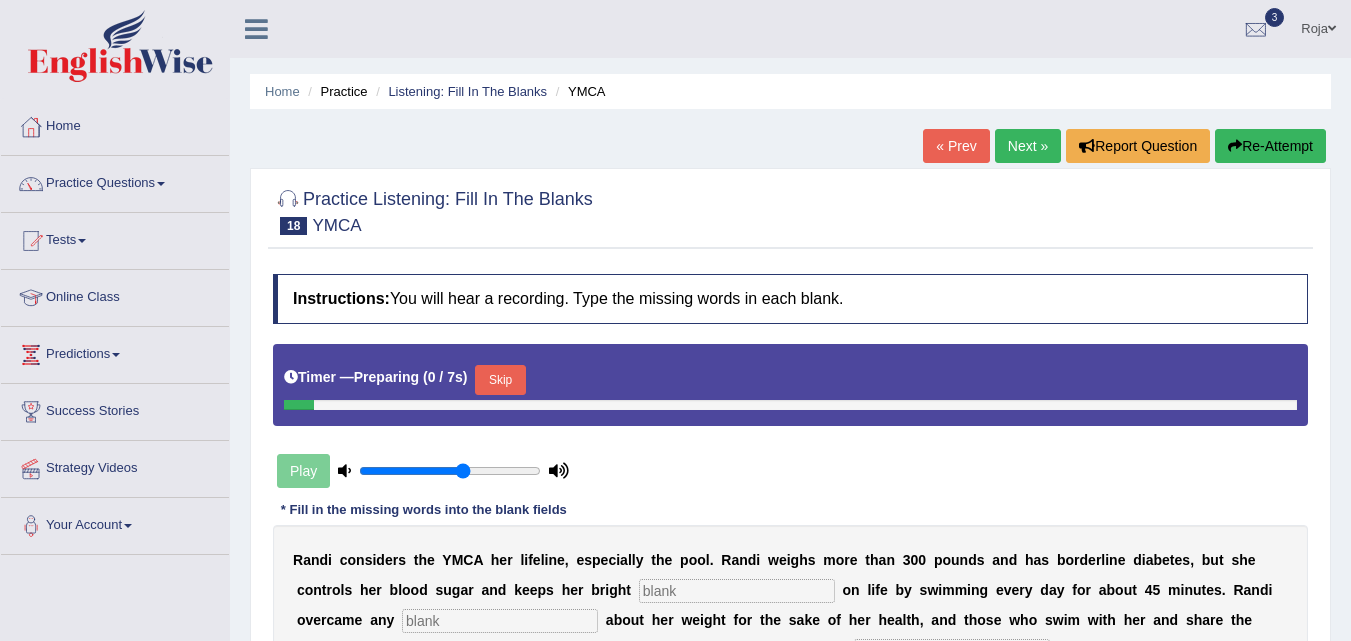 scroll, scrollTop: 0, scrollLeft: 0, axis: both 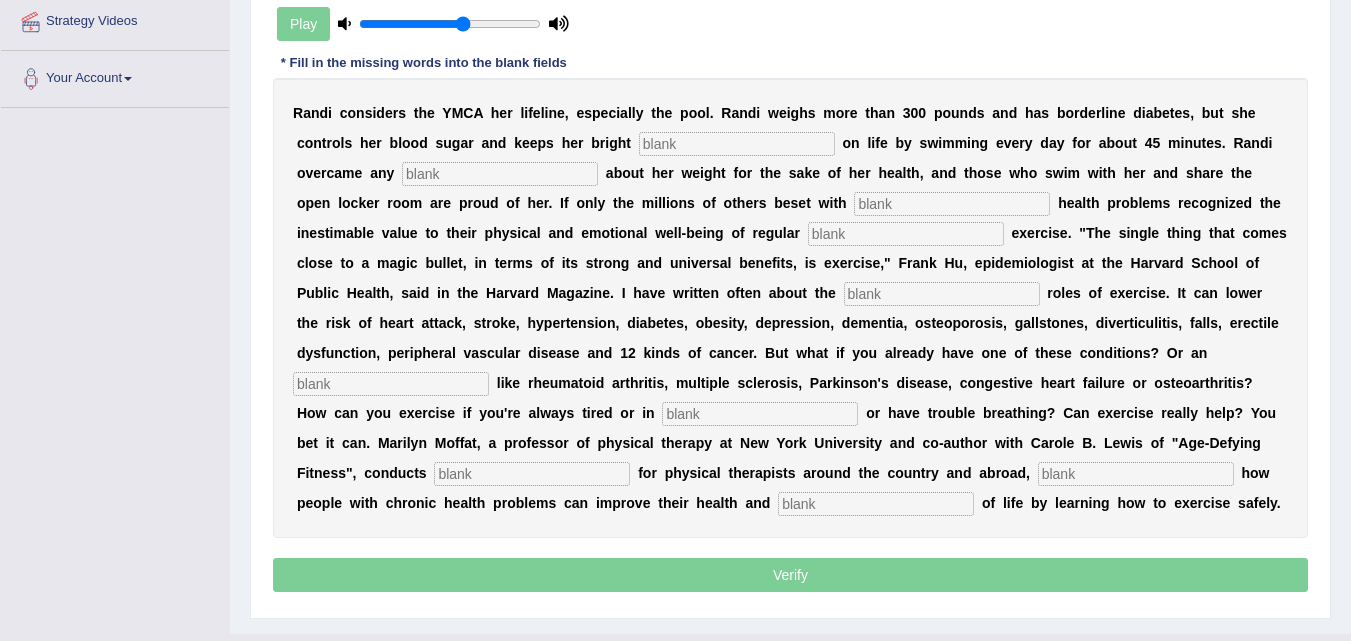 drag, startPoint x: 0, startPoint y: 0, endPoint x: 1355, endPoint y: 398, distance: 1412.2426 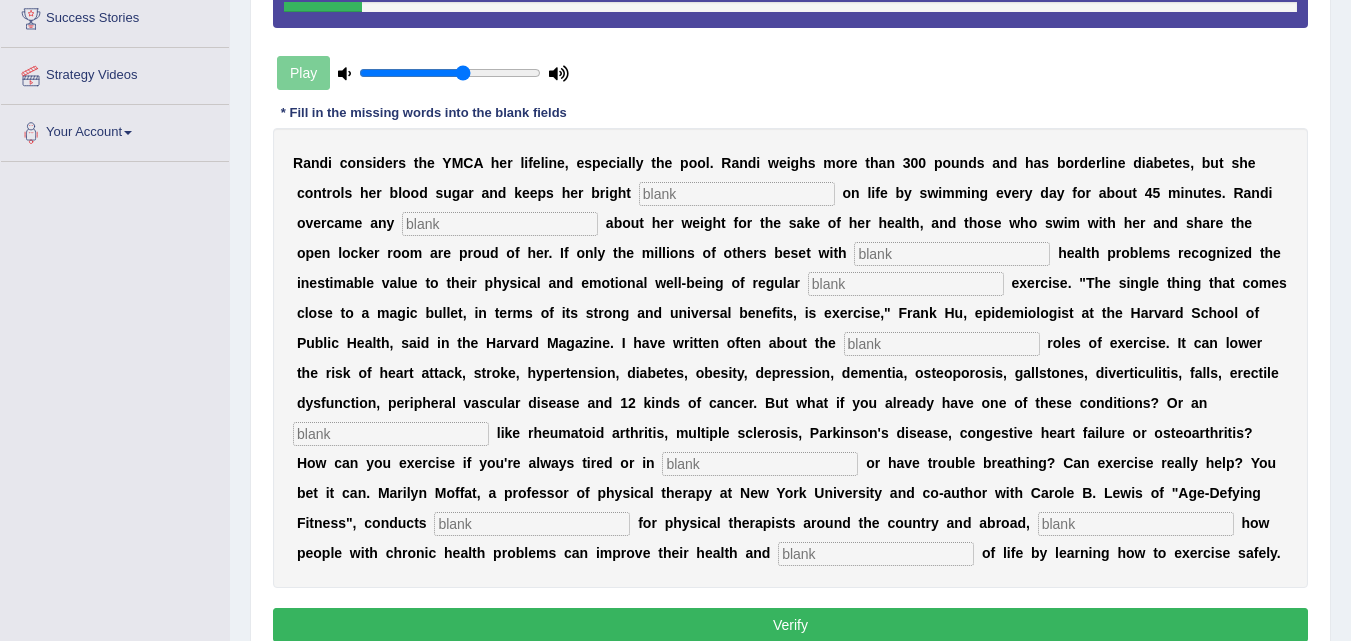 click at bounding box center [876, 554] 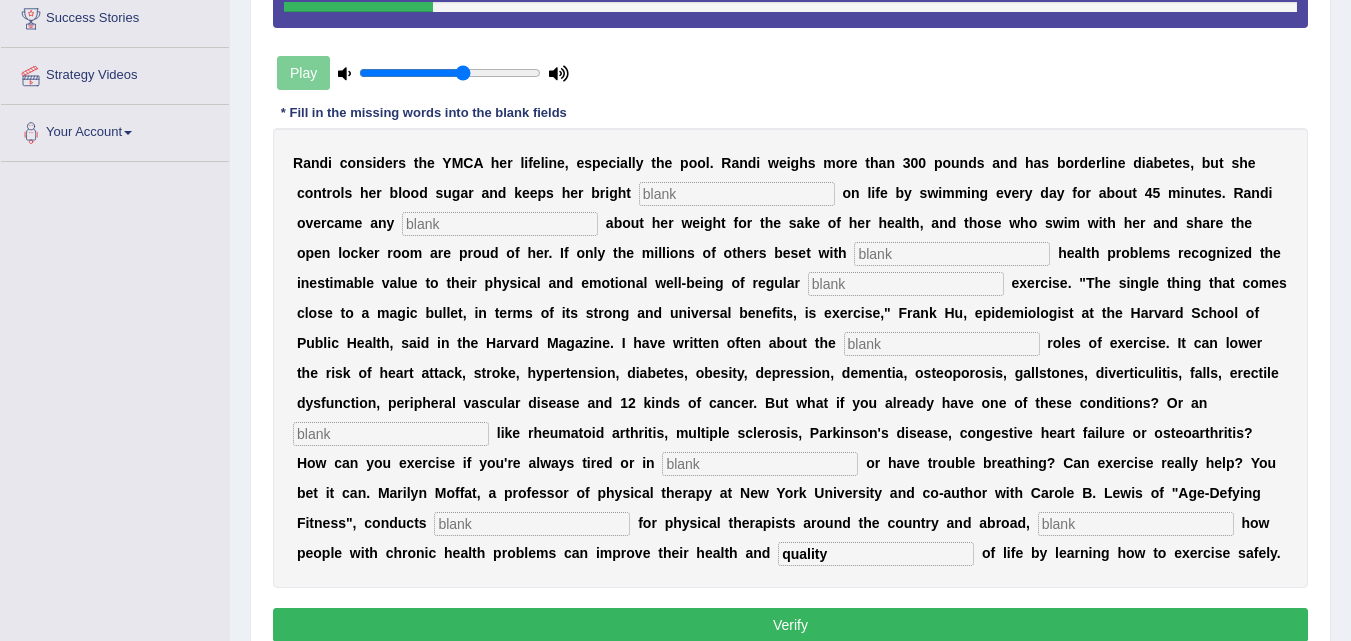 type on "quality" 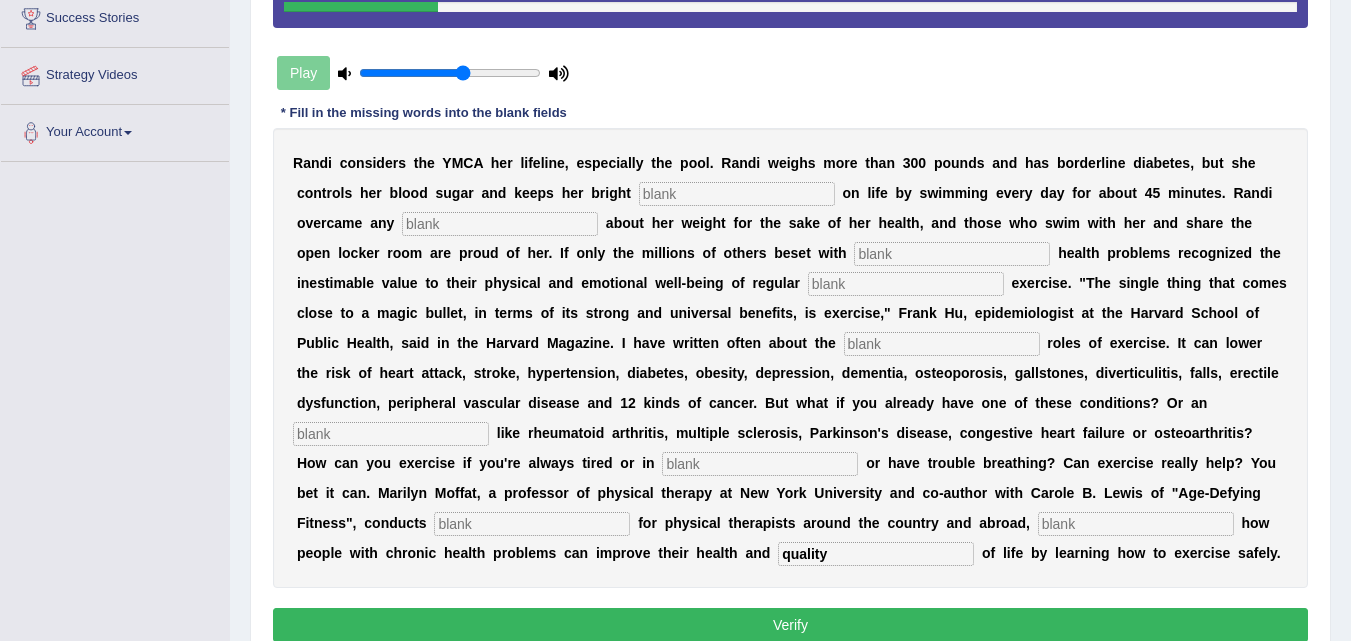 click at bounding box center [1136, 524] 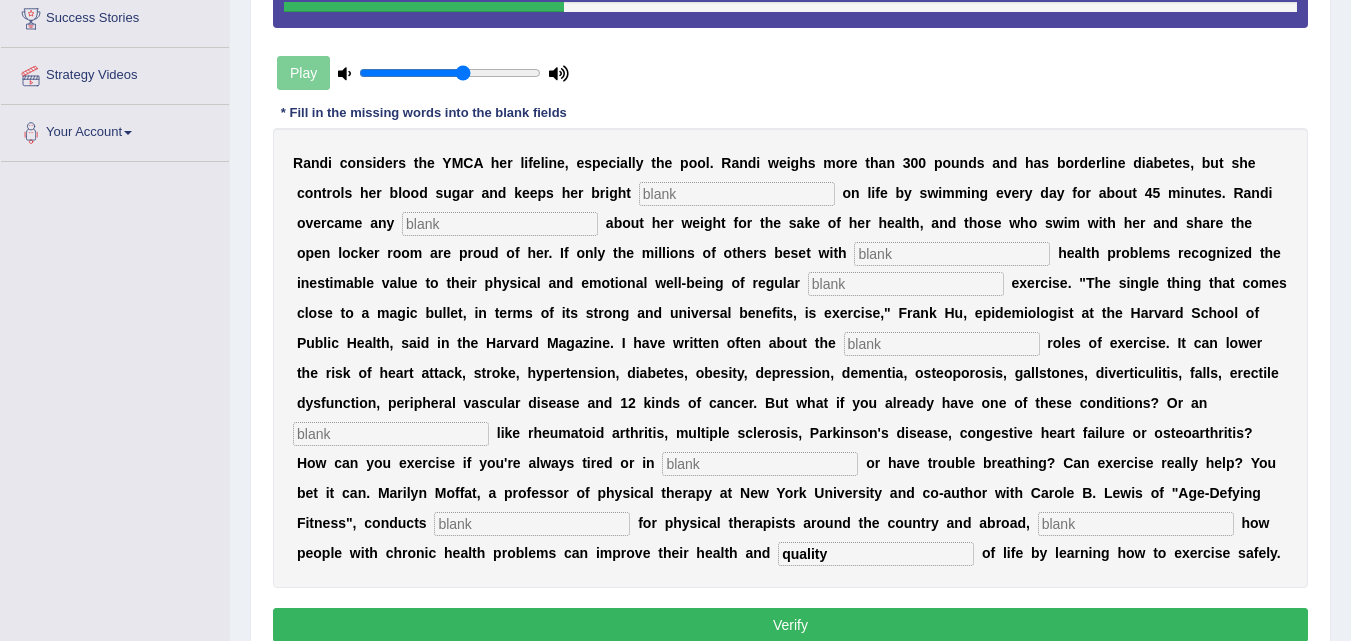 click at bounding box center (1136, 524) 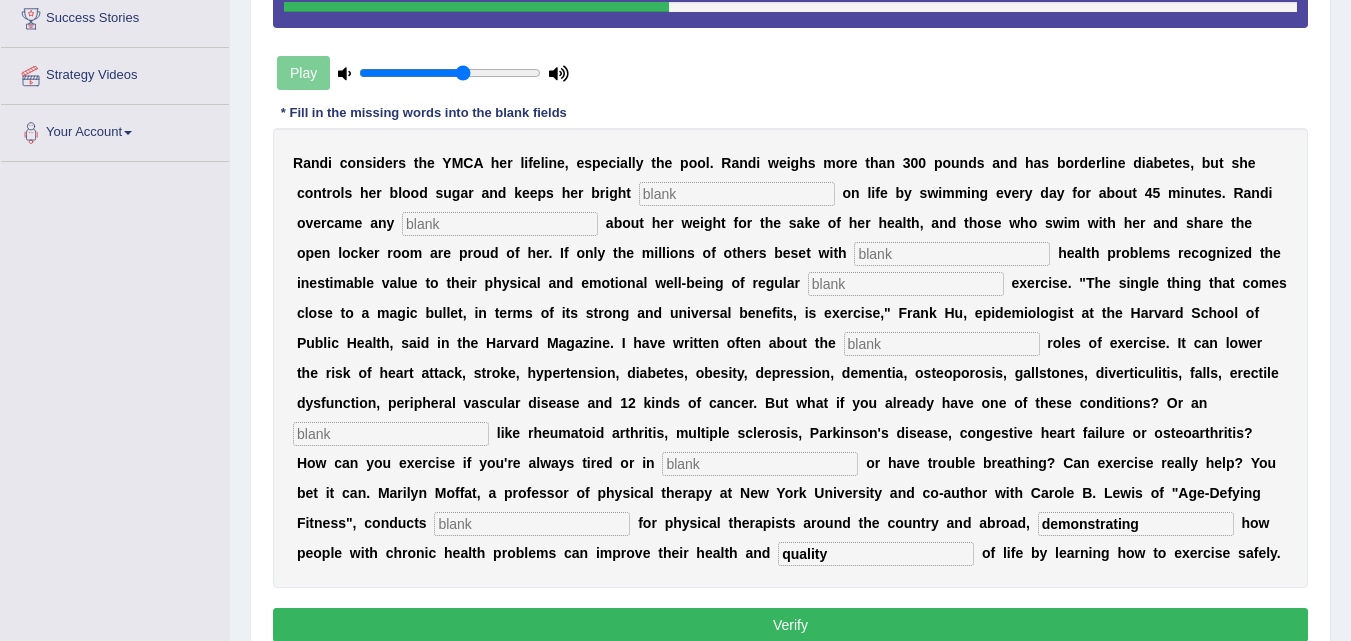 type on "demonstrating" 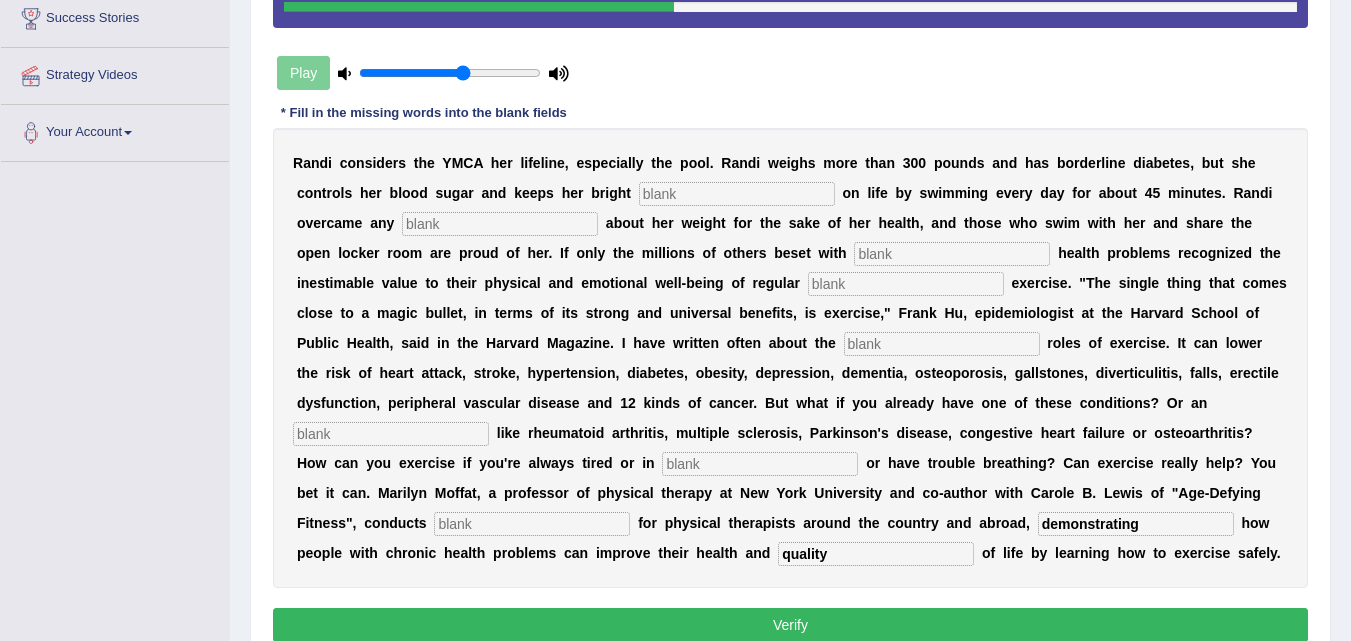 click at bounding box center [737, 194] 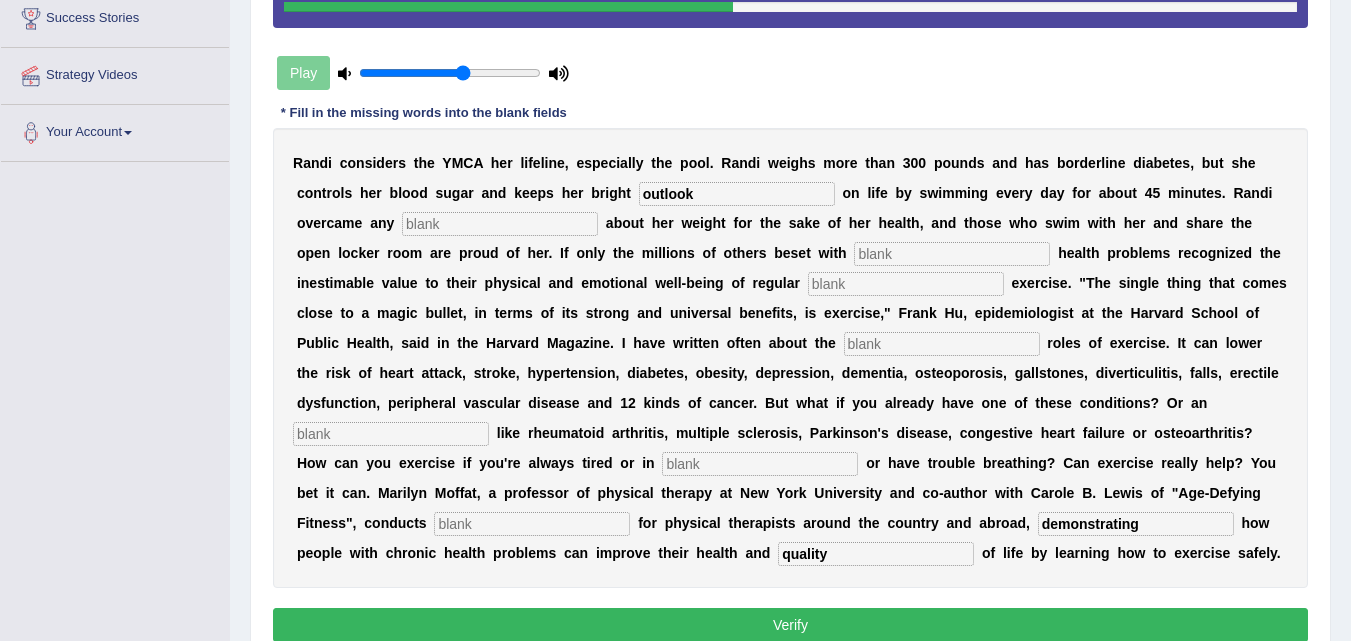 type on "outlook" 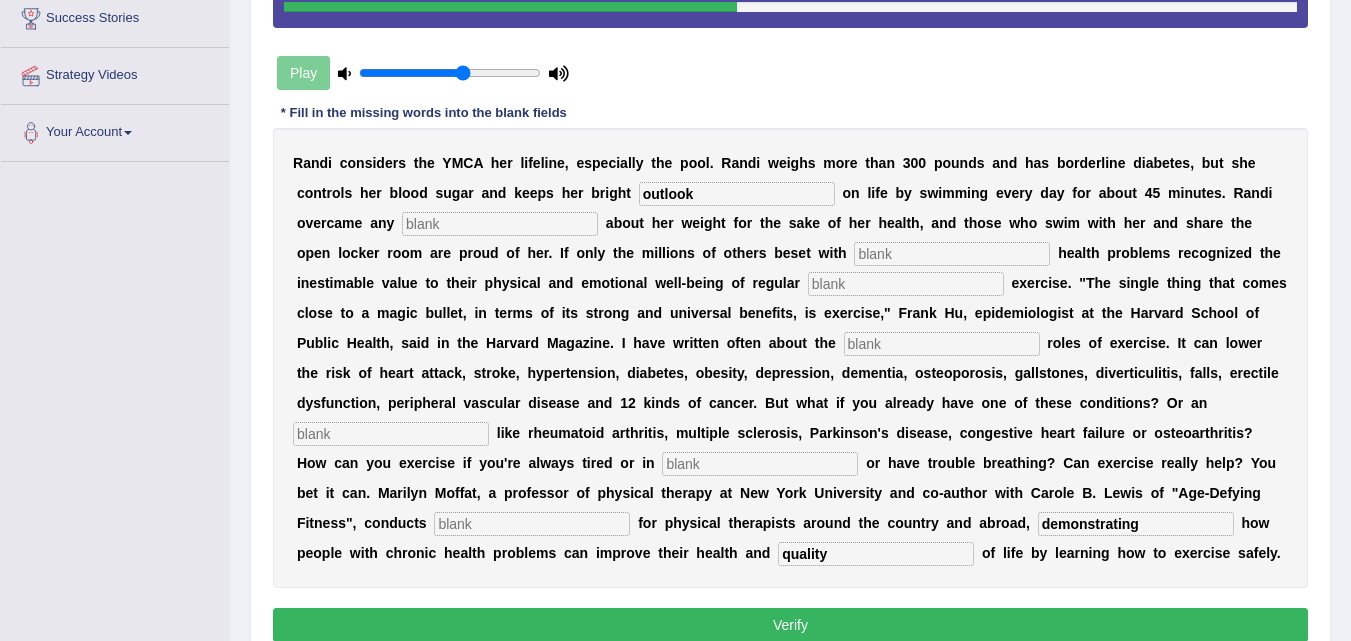 click at bounding box center [500, 224] 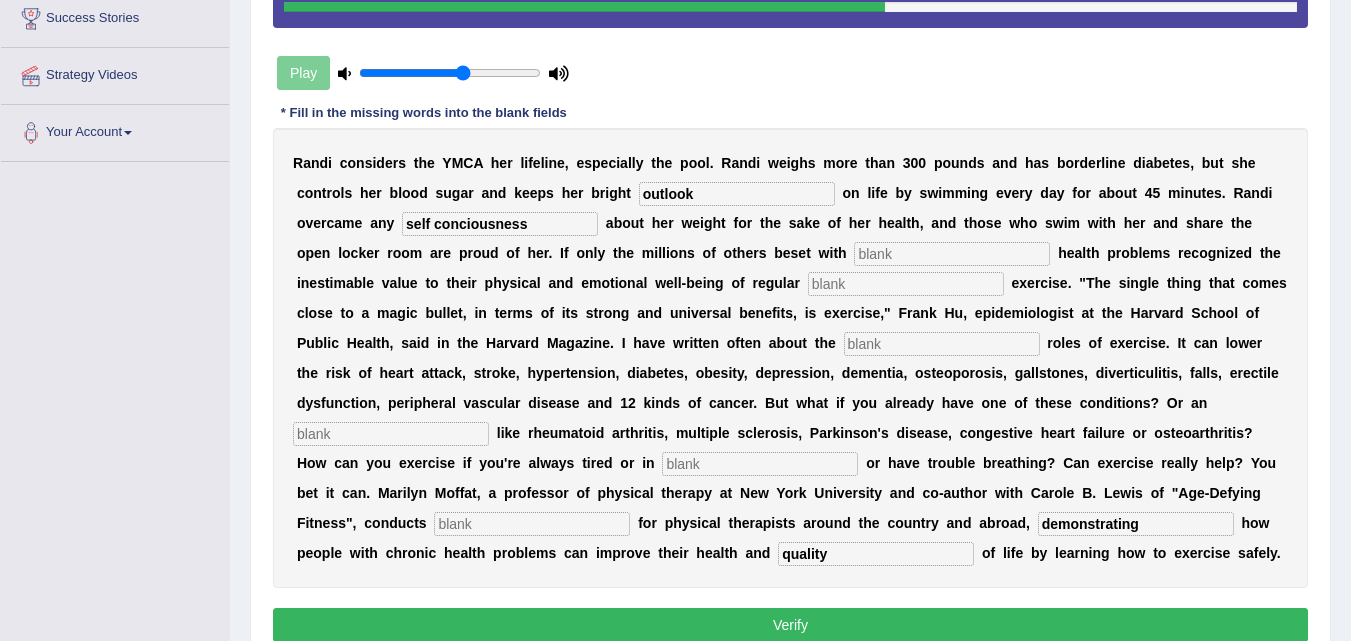 type on "self conciousness" 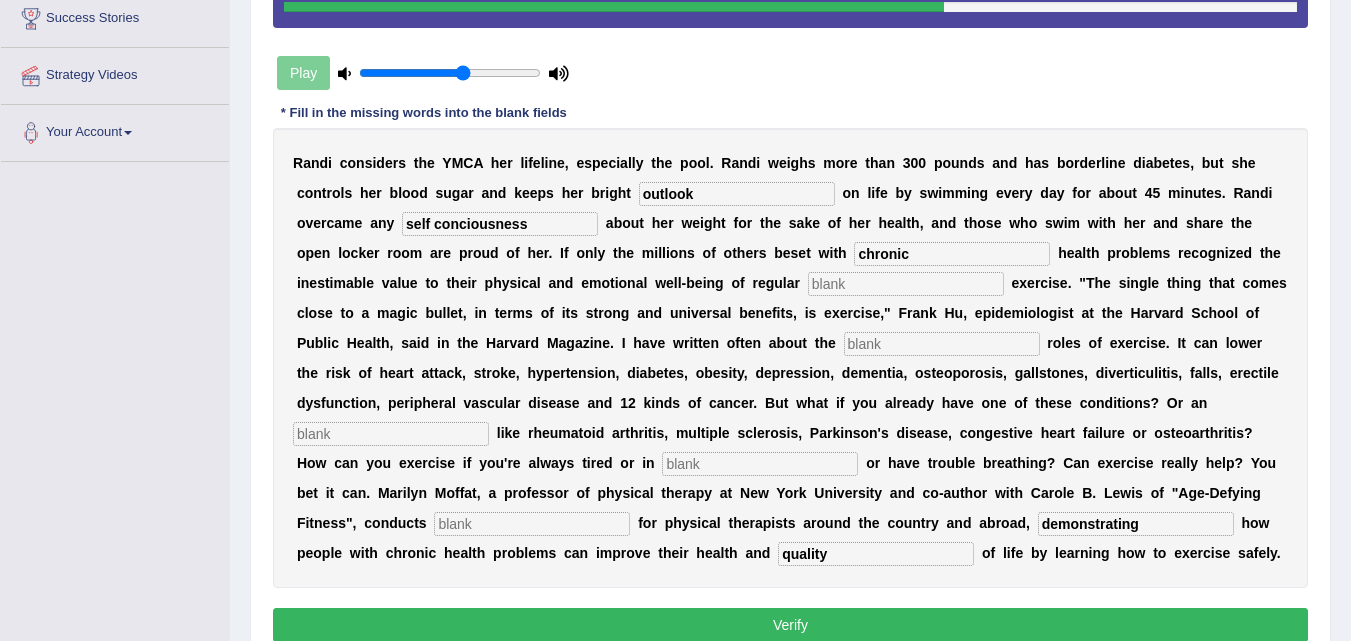 type on "chronic" 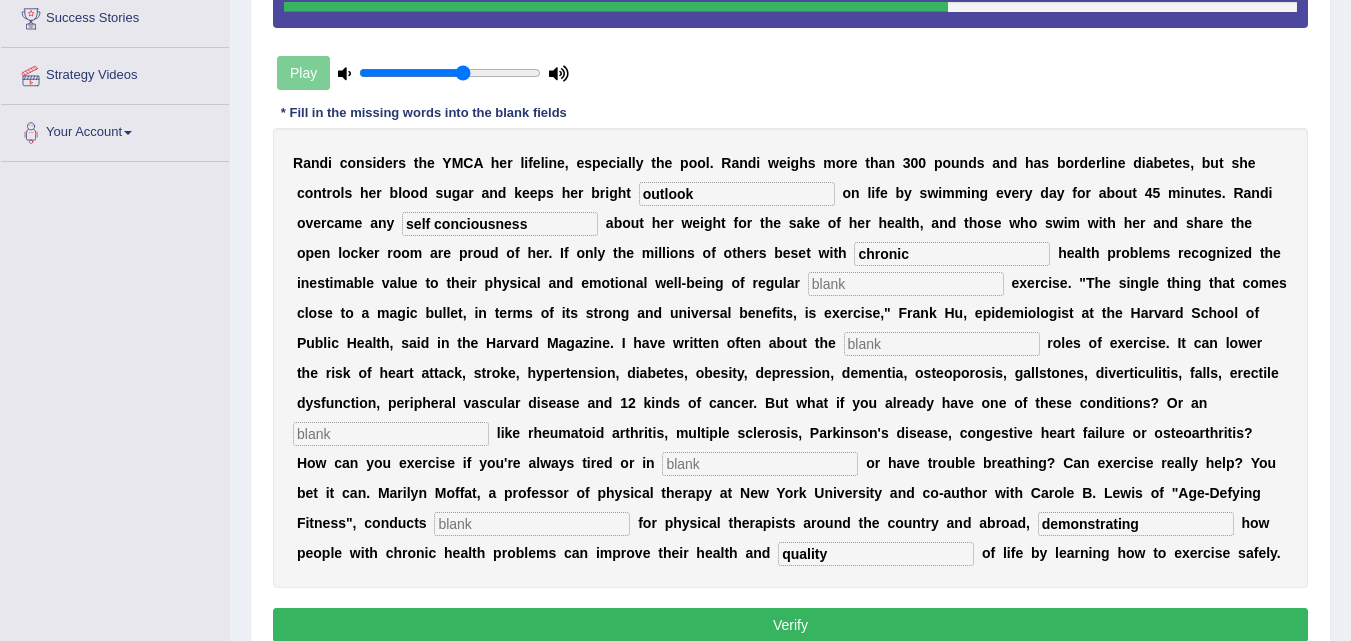 click at bounding box center [906, 284] 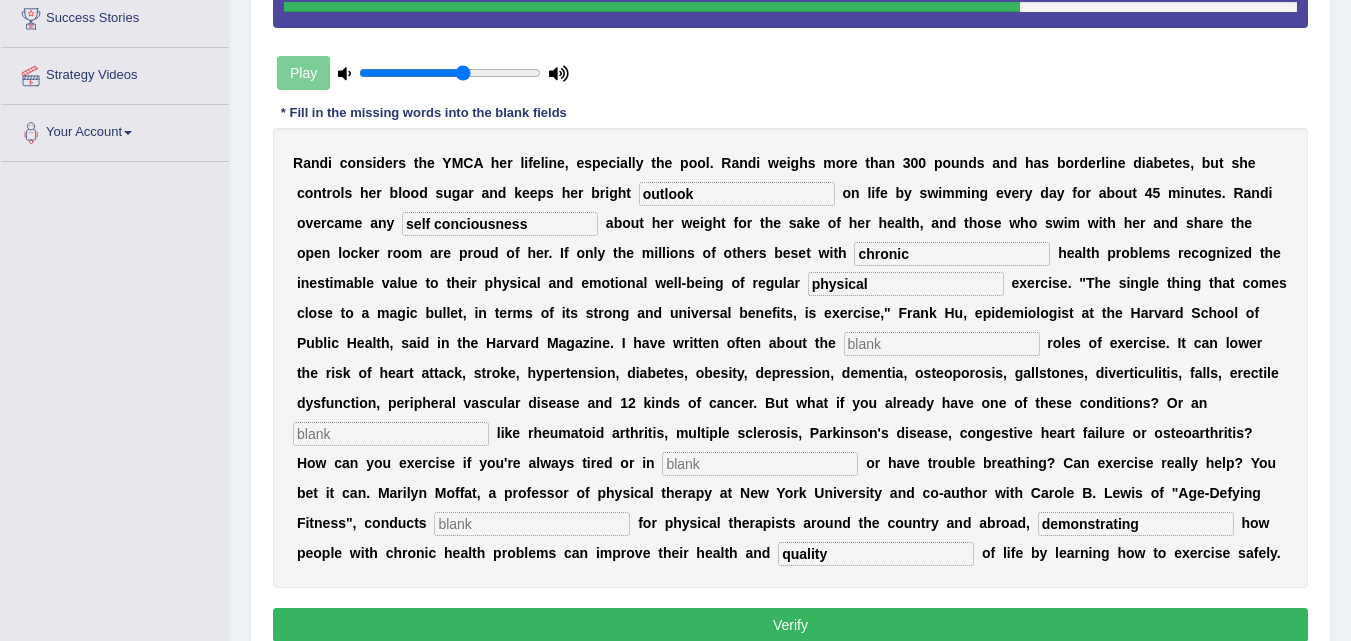 type on "physical" 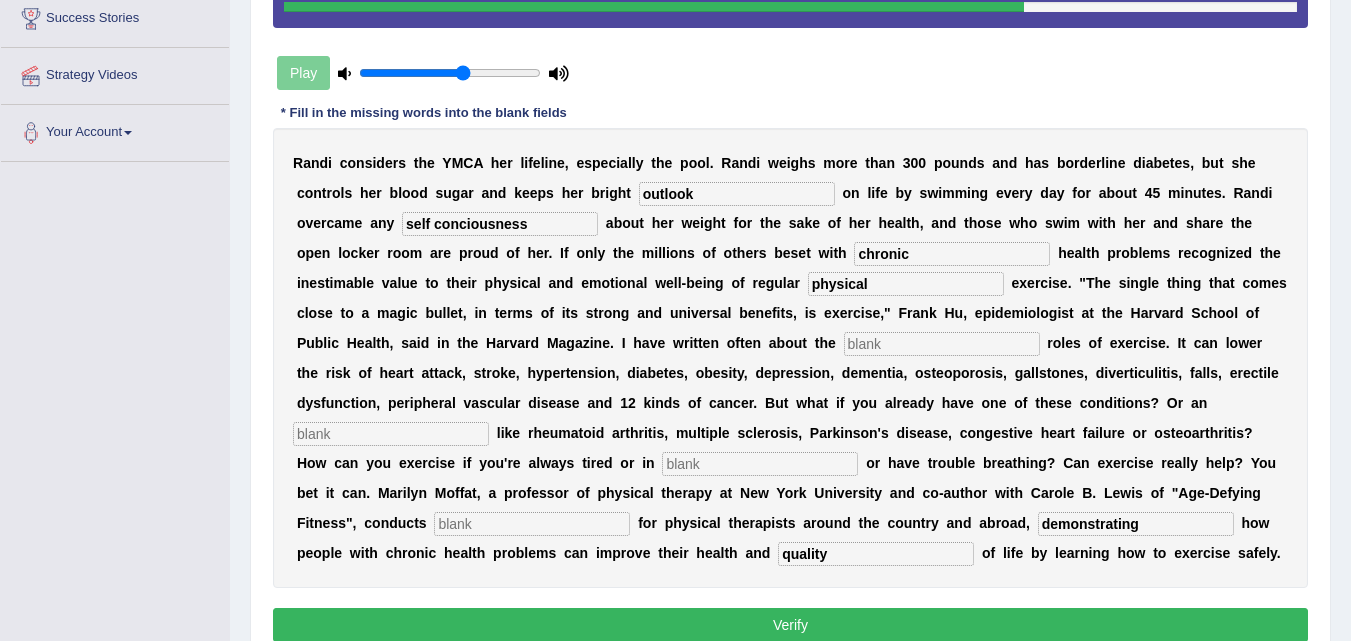 click at bounding box center (942, 344) 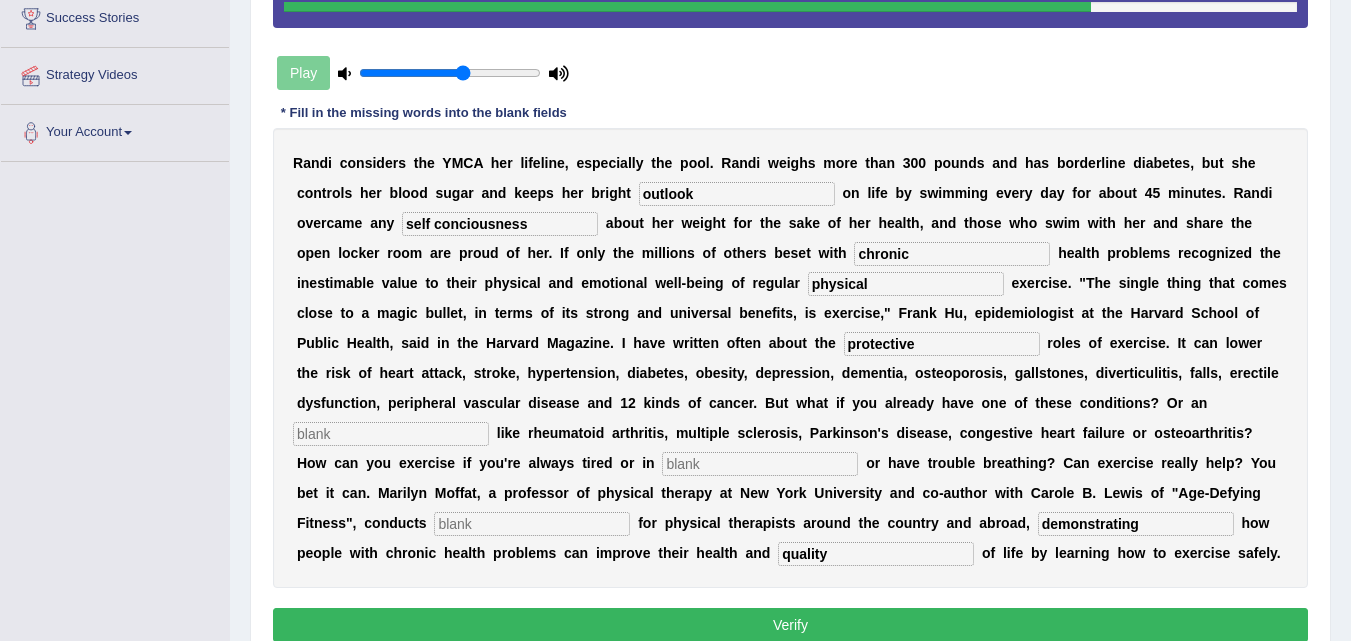 type on "protective" 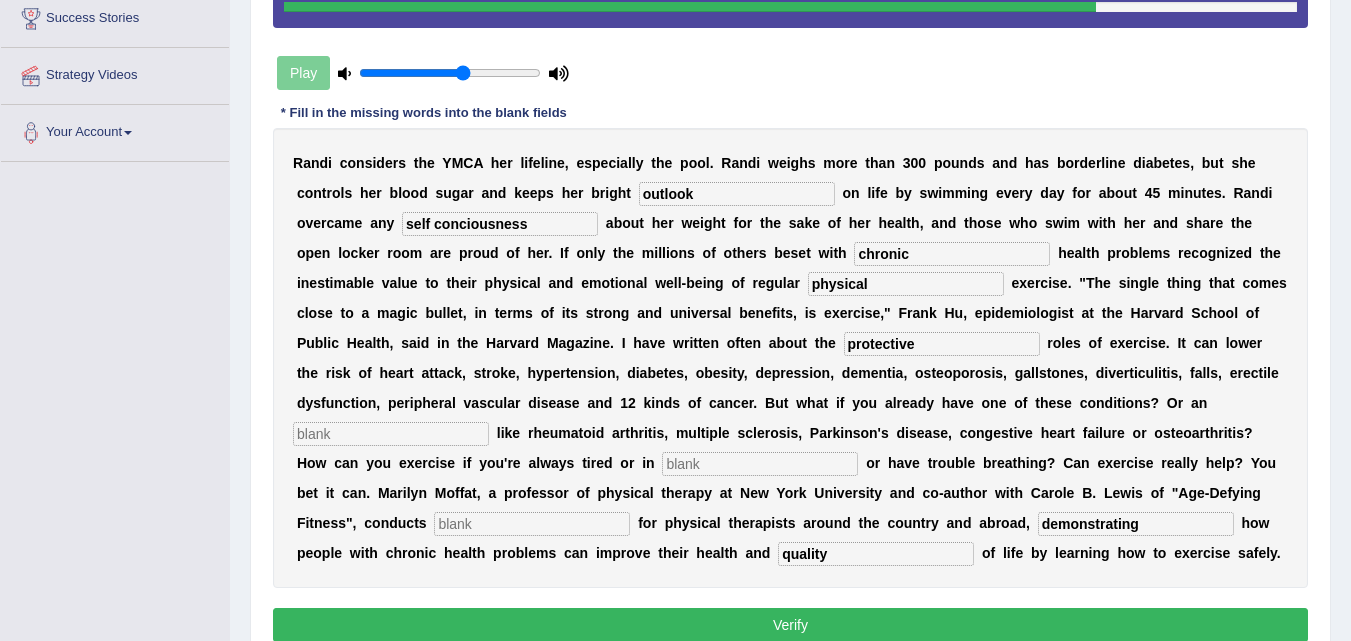 click at bounding box center [391, 434] 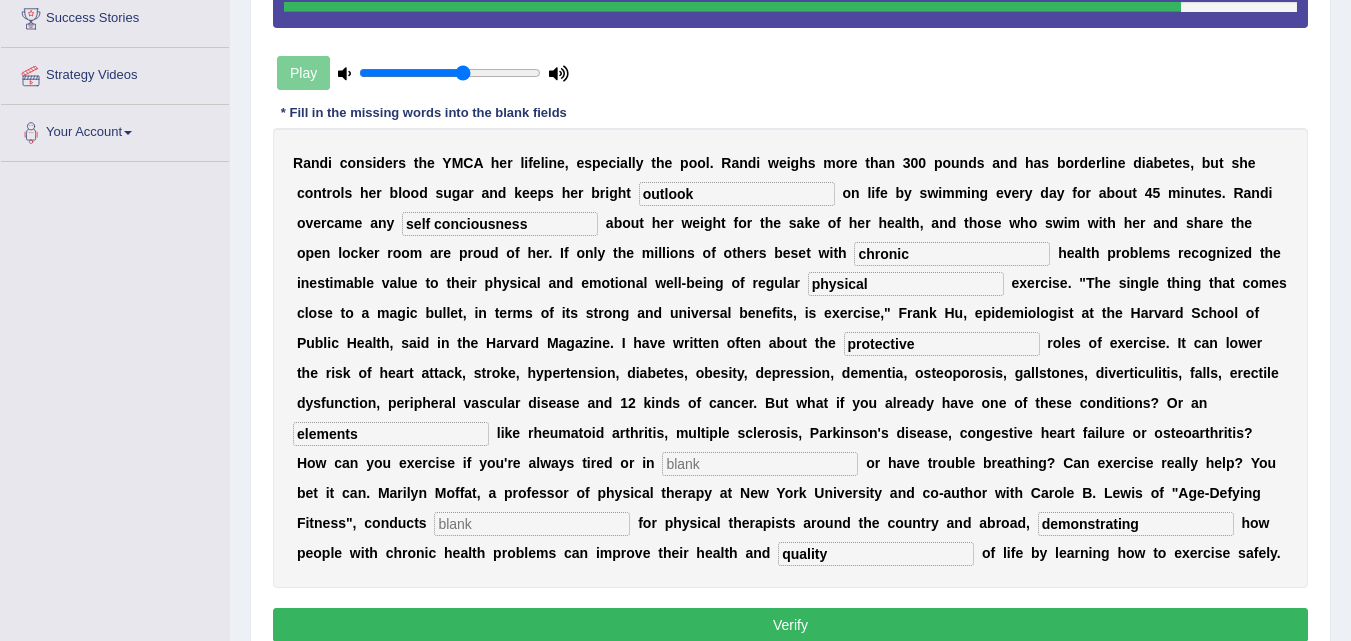 type on "elements" 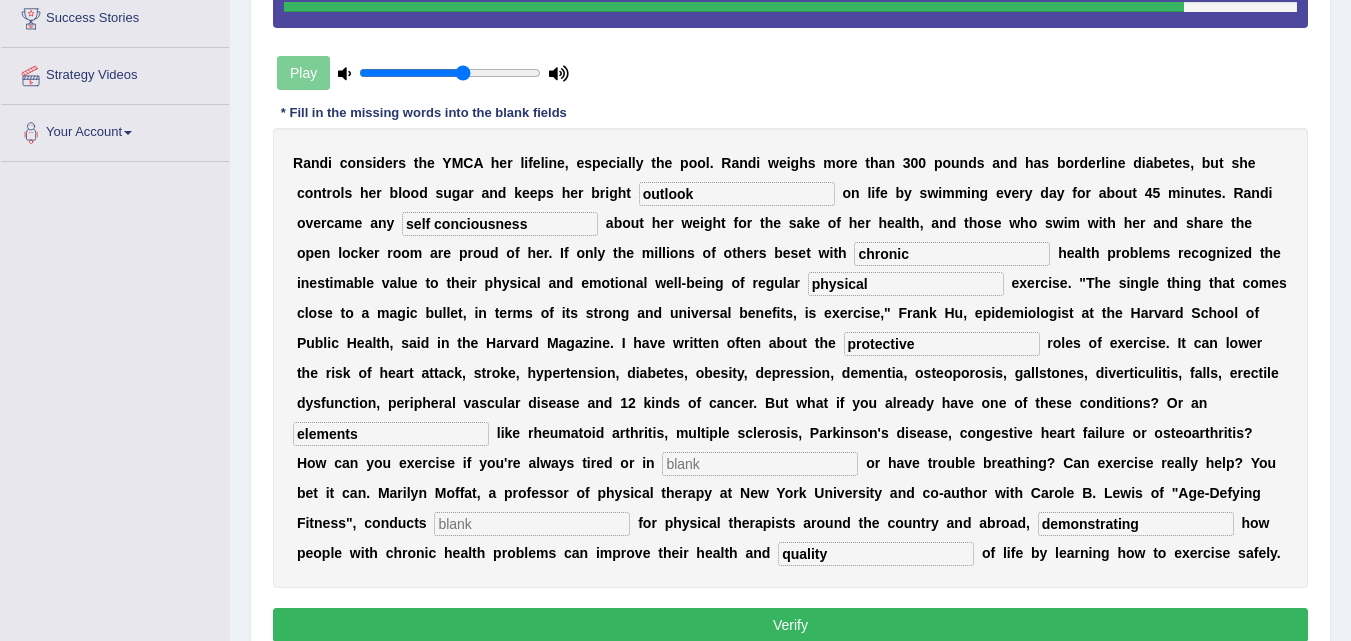 click at bounding box center [760, 464] 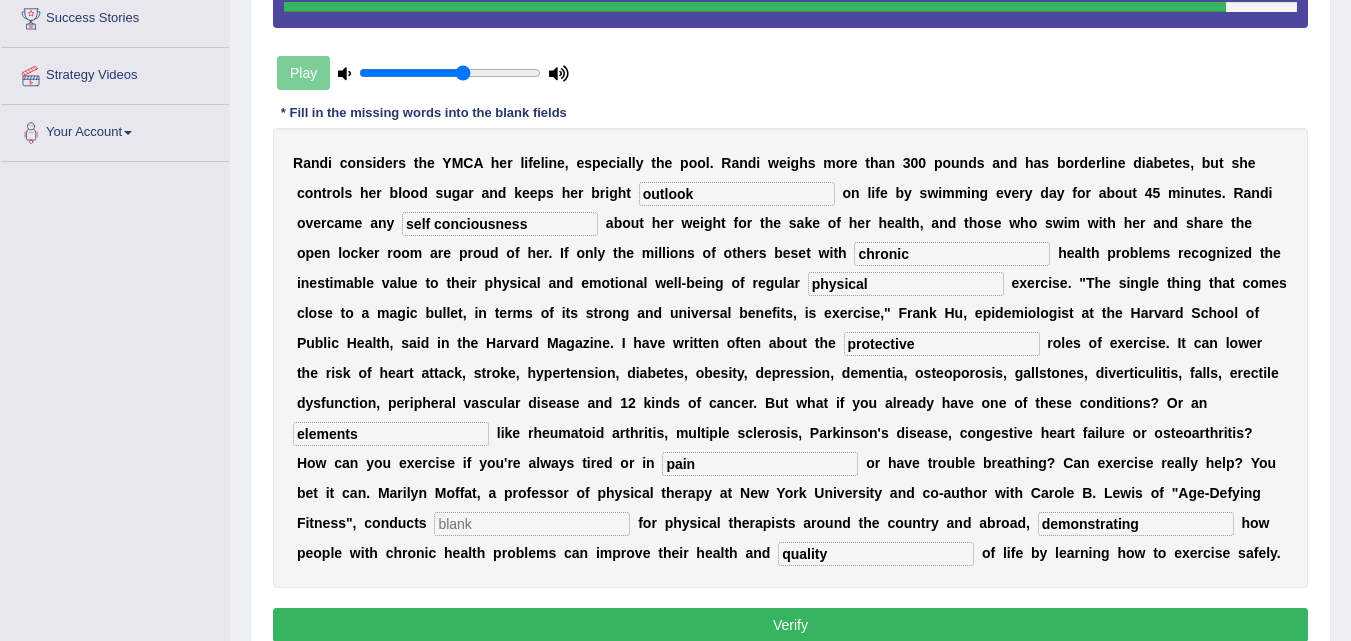 type on "pain" 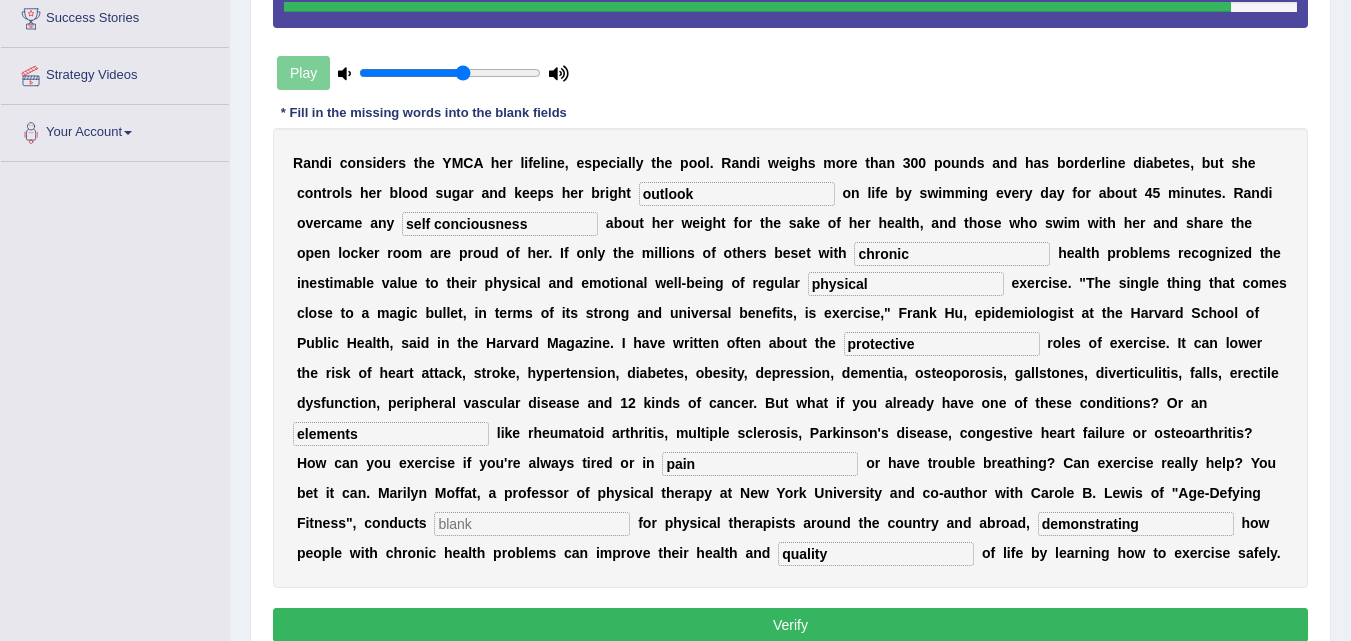 click at bounding box center [532, 524] 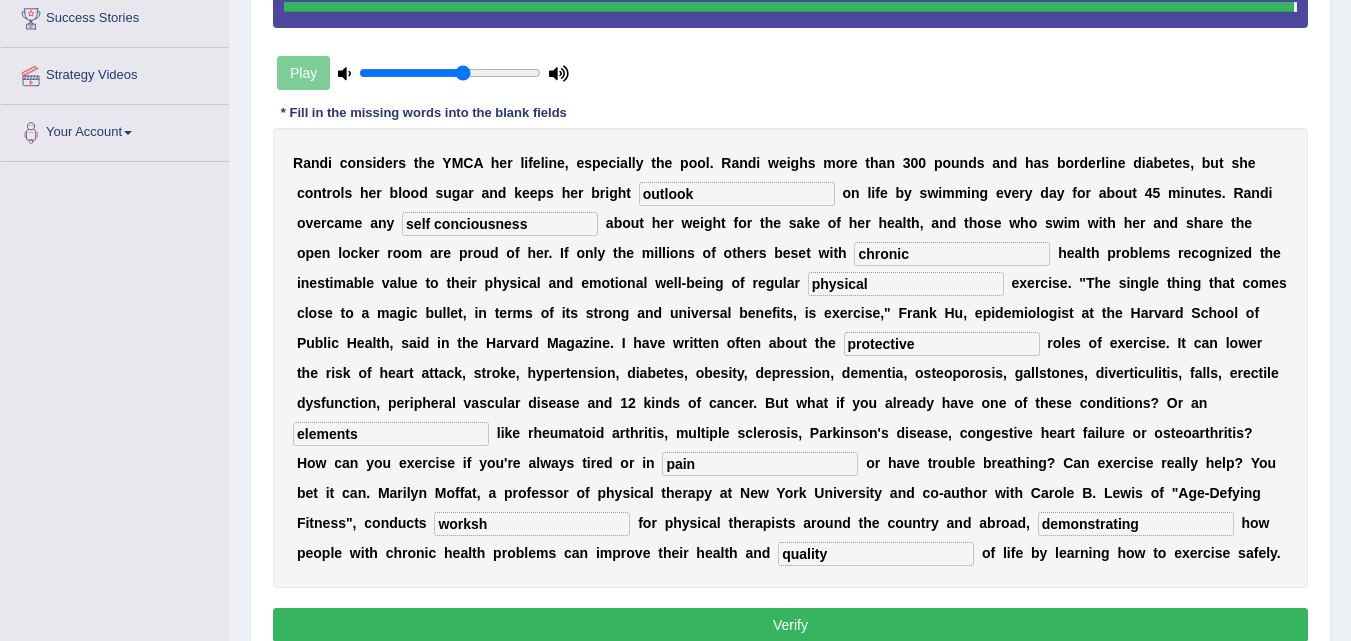 type on "worksh" 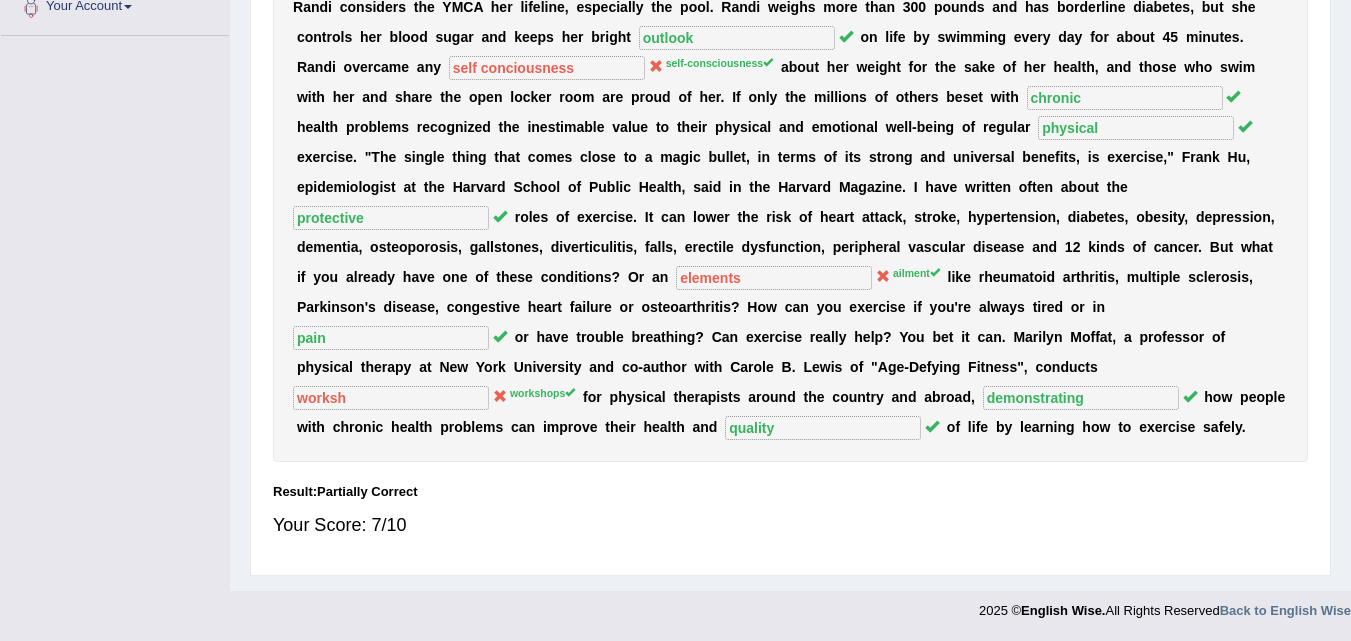 scroll, scrollTop: 0, scrollLeft: 0, axis: both 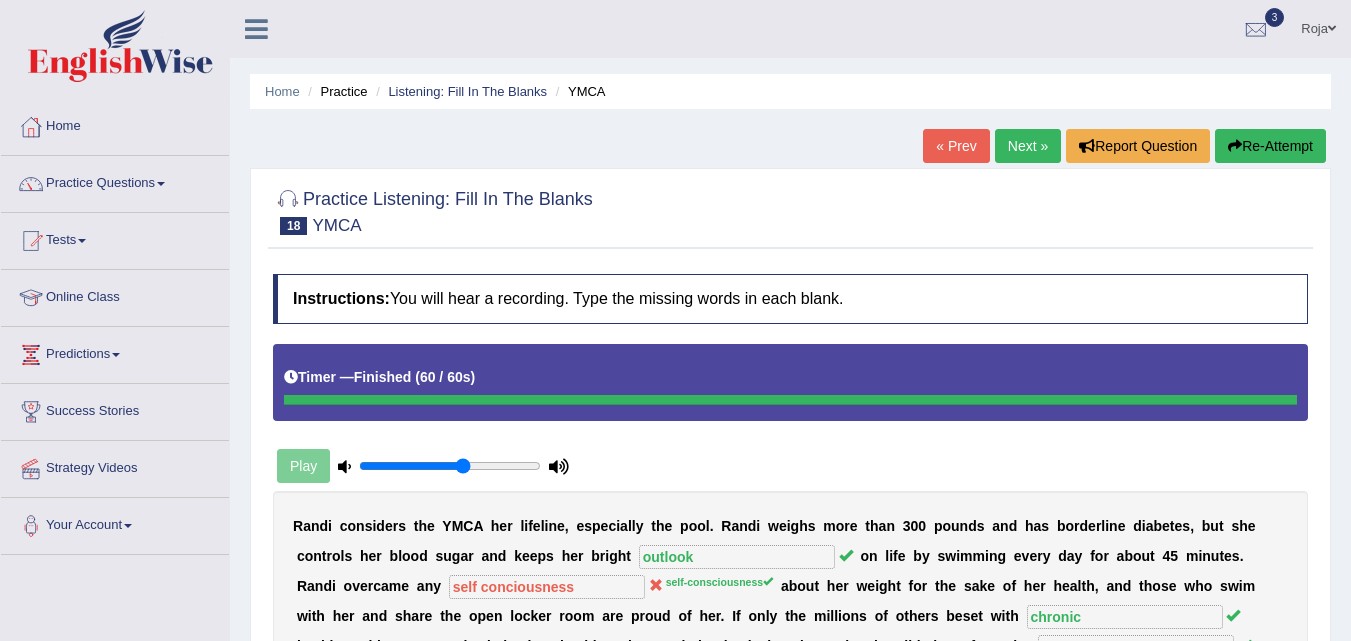 click on "Next »" at bounding box center (1028, 146) 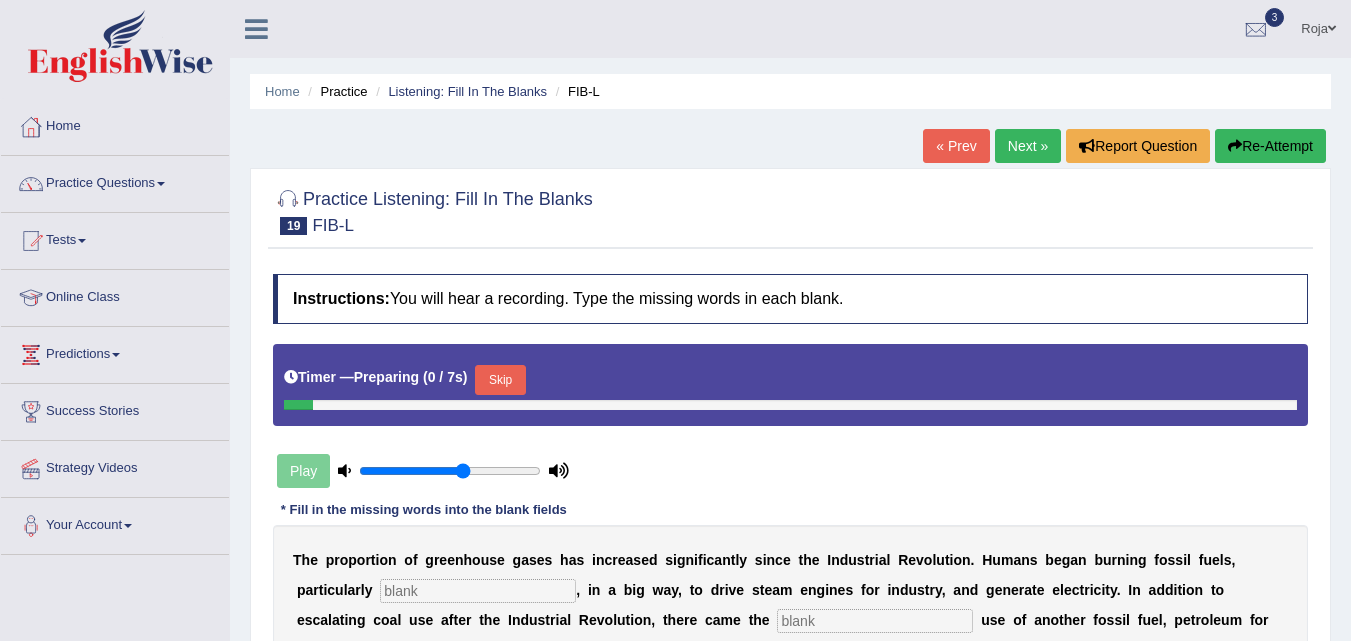scroll, scrollTop: 376, scrollLeft: 0, axis: vertical 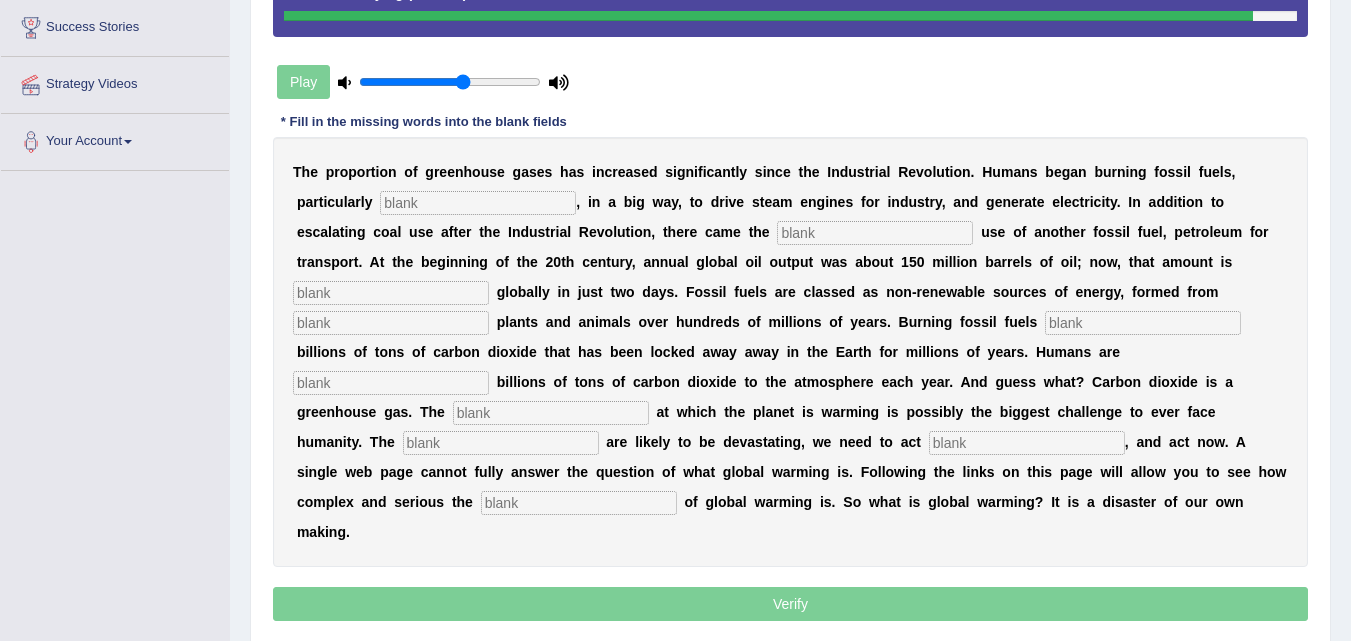 click at bounding box center [579, 503] 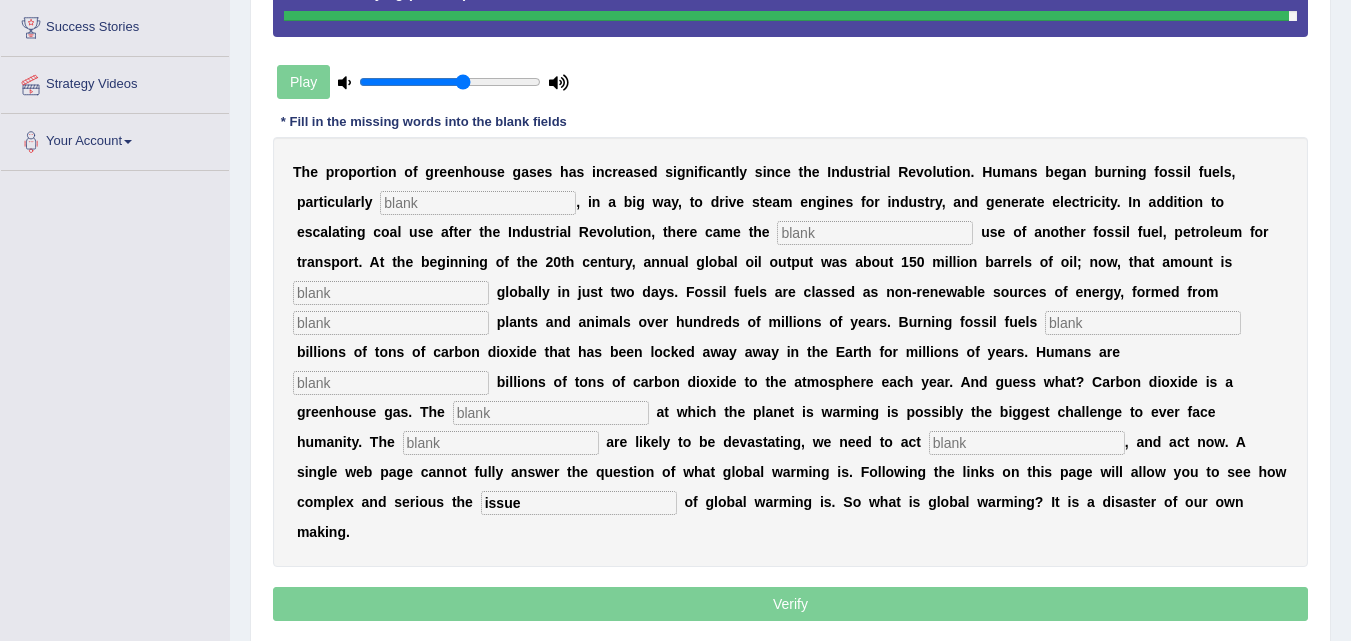 type on "issue" 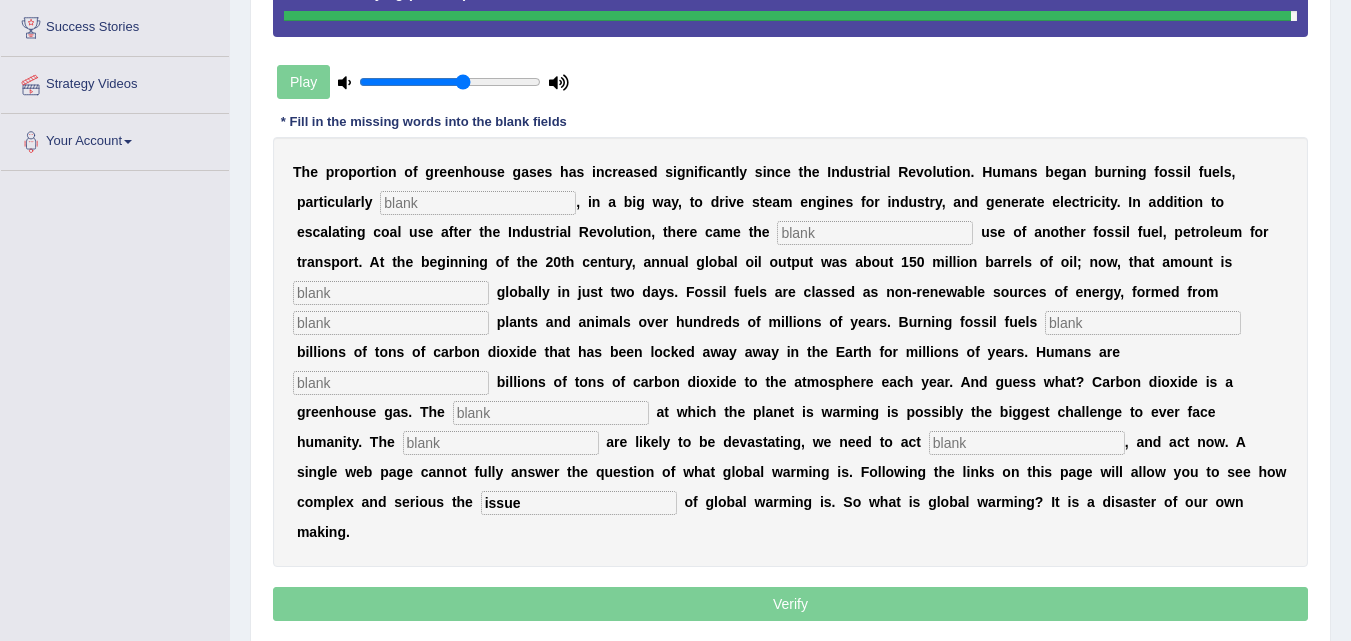 click at bounding box center [1027, 443] 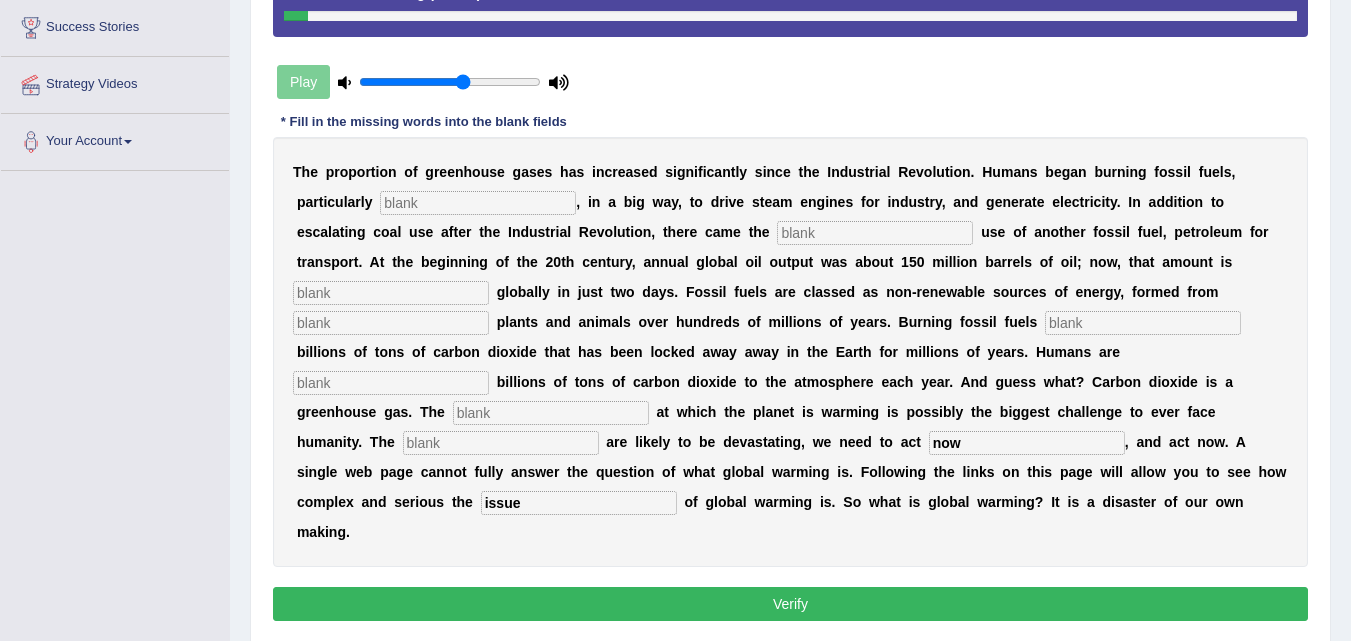 type on "now" 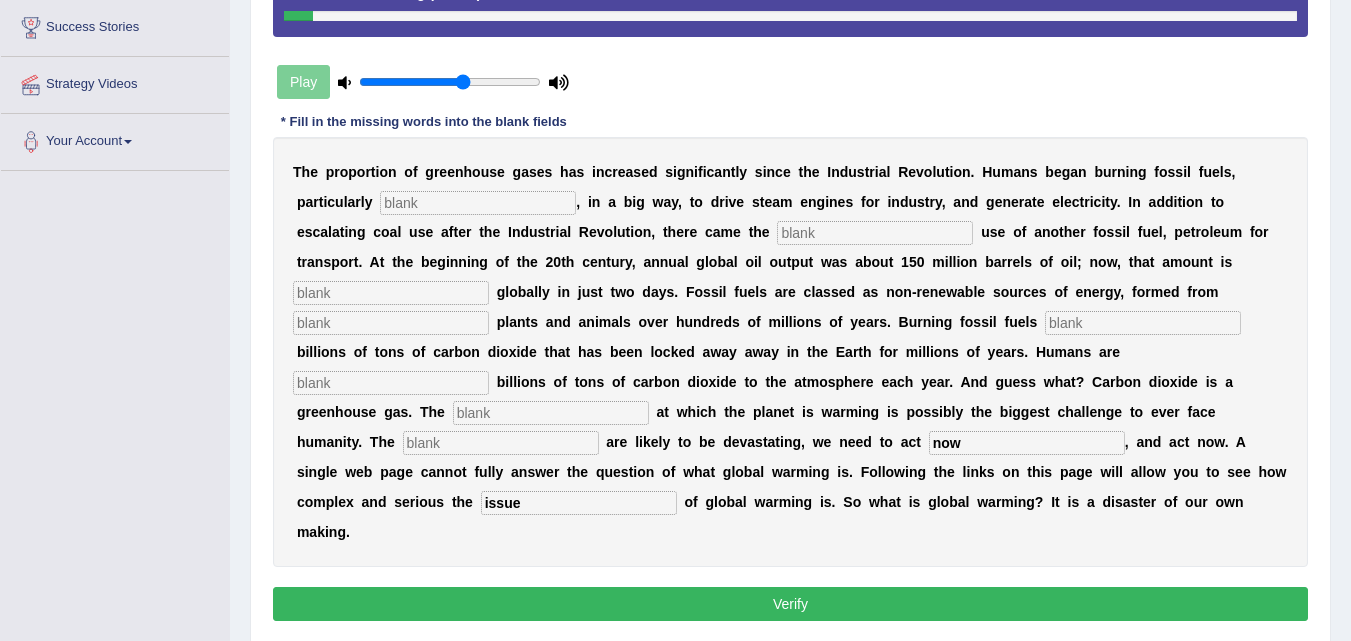 click at bounding box center [501, 443] 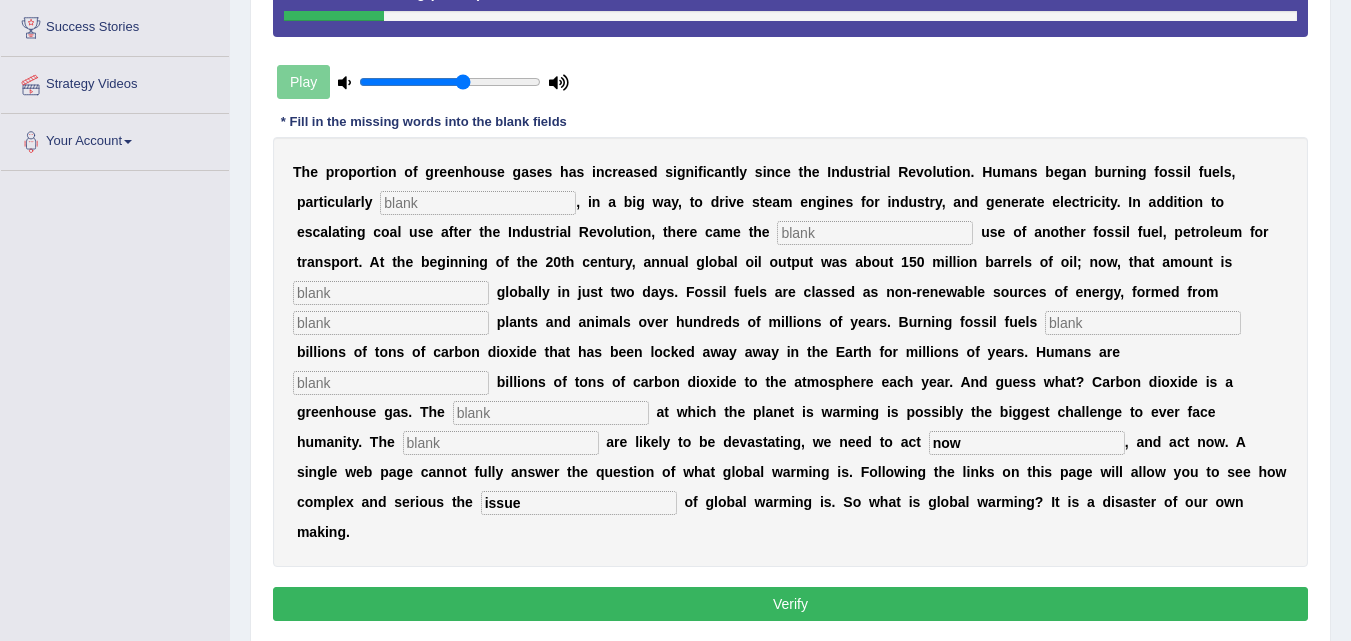 click at bounding box center (501, 443) 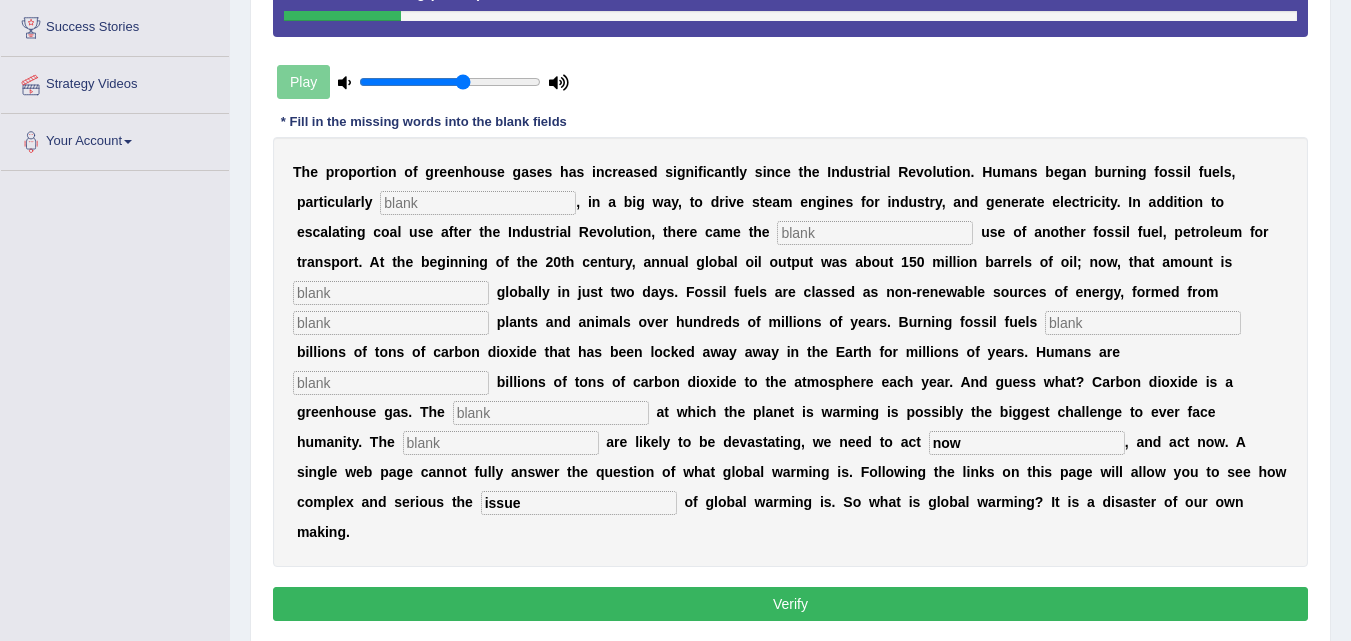 click at bounding box center [551, 413] 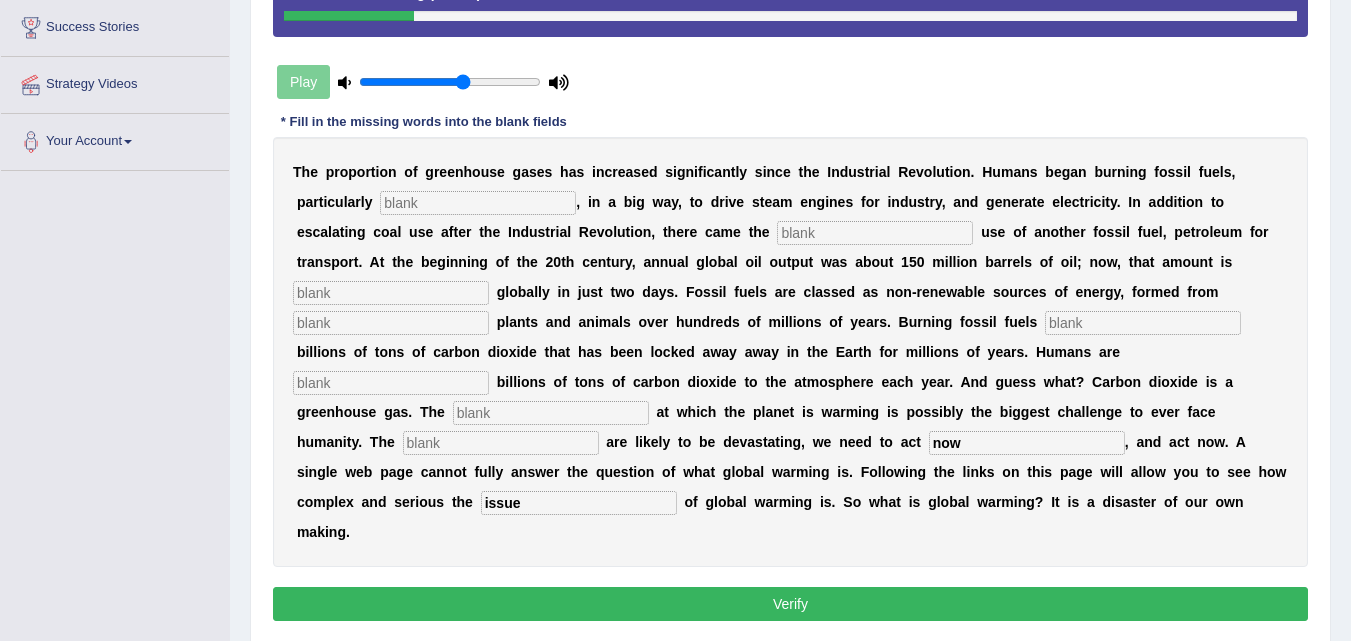 click at bounding box center (551, 413) 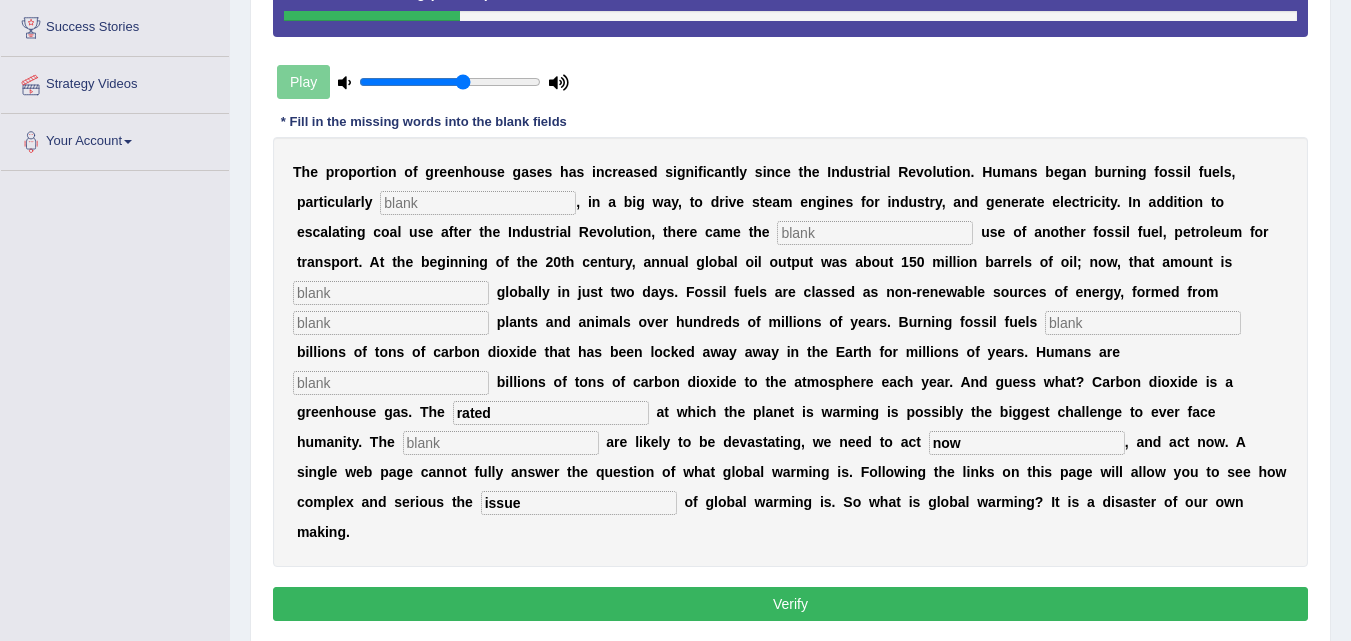 type on "rated" 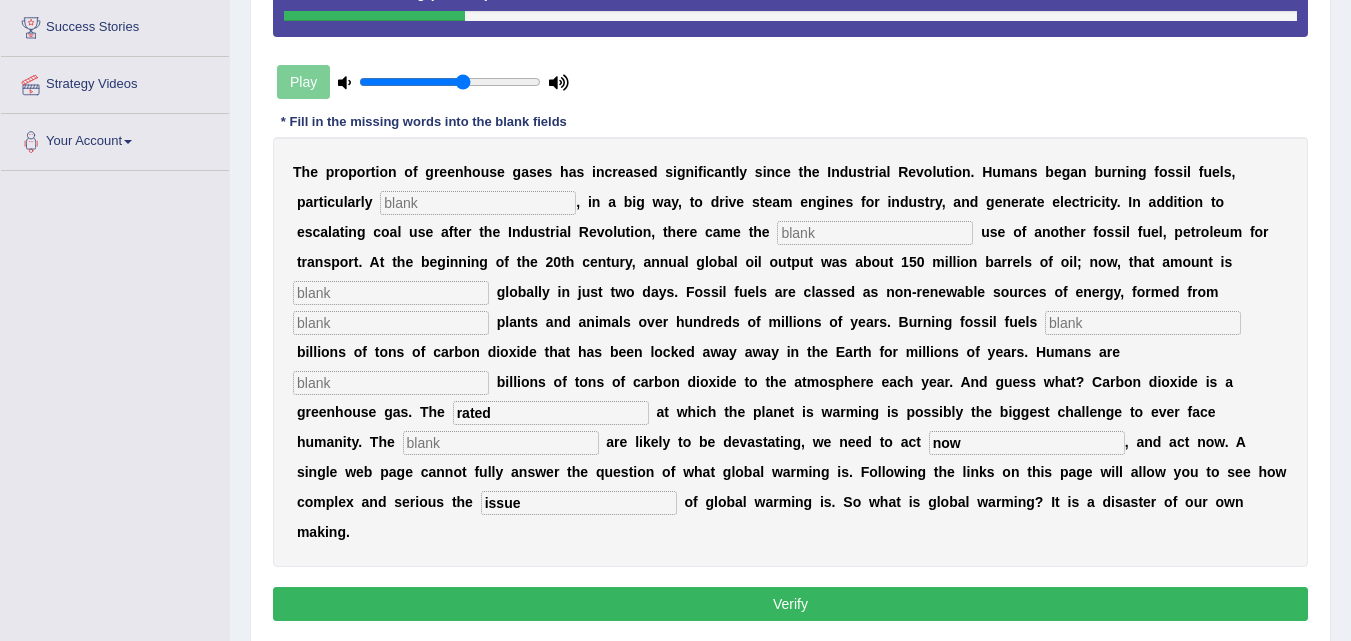 click at bounding box center (391, 383) 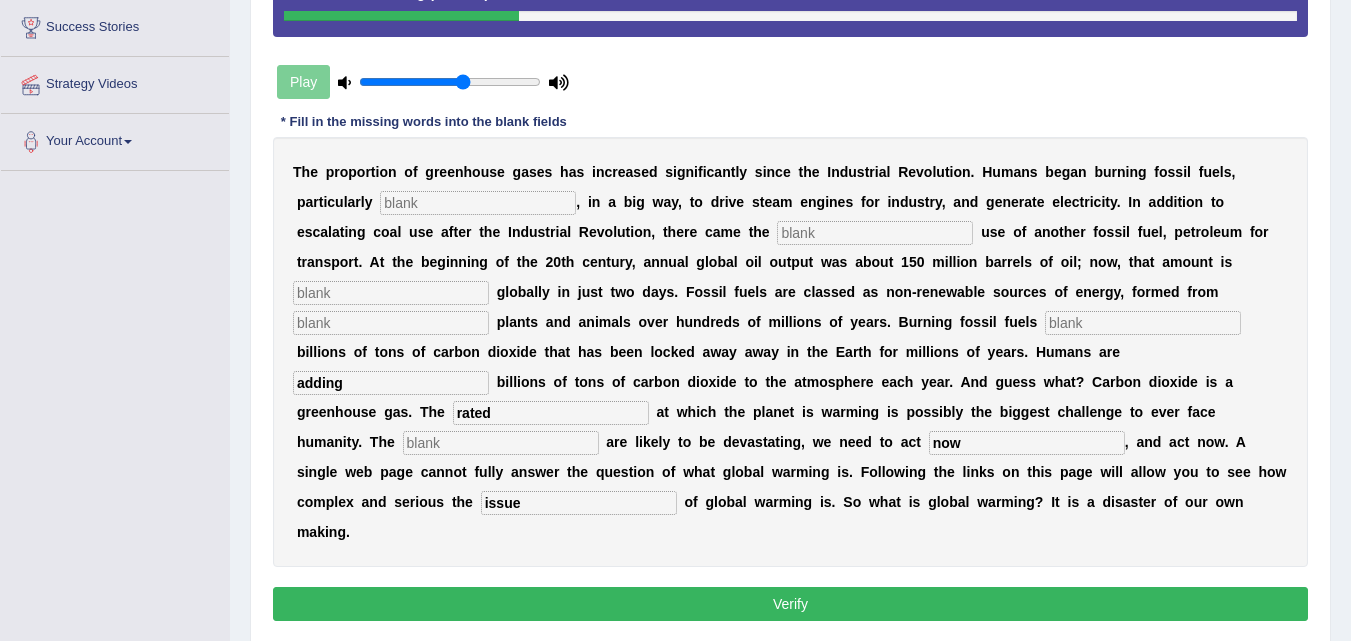 type on "adding" 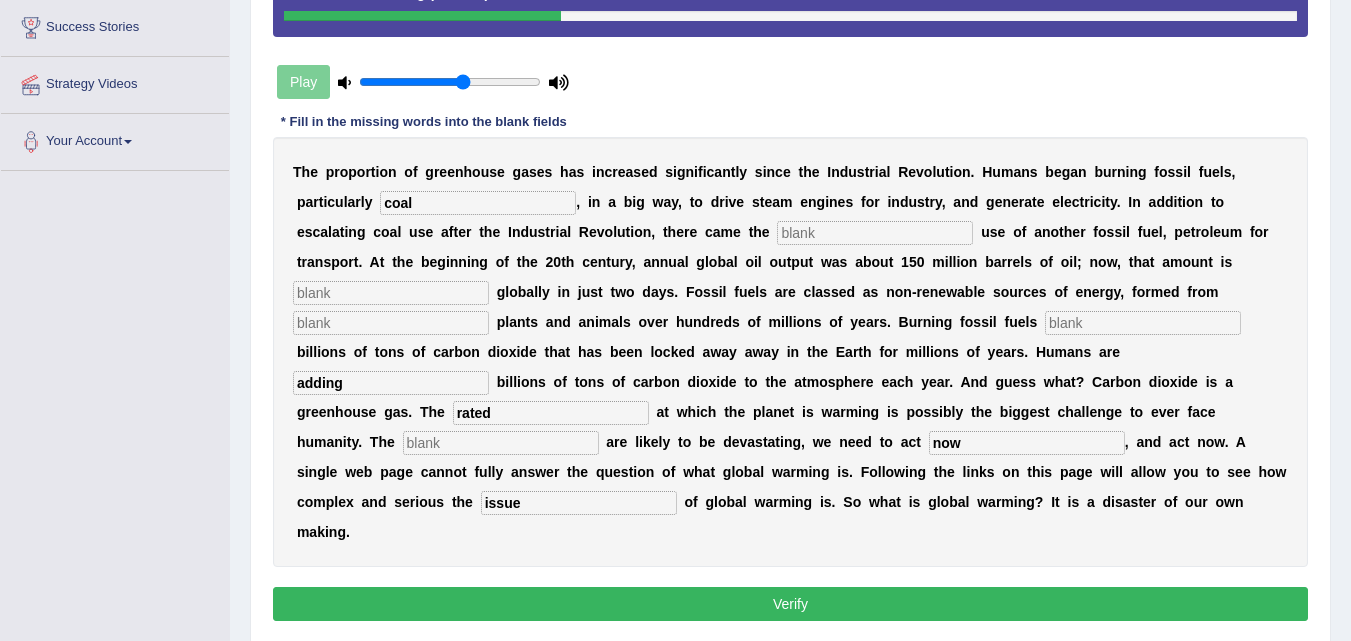 type on "coal" 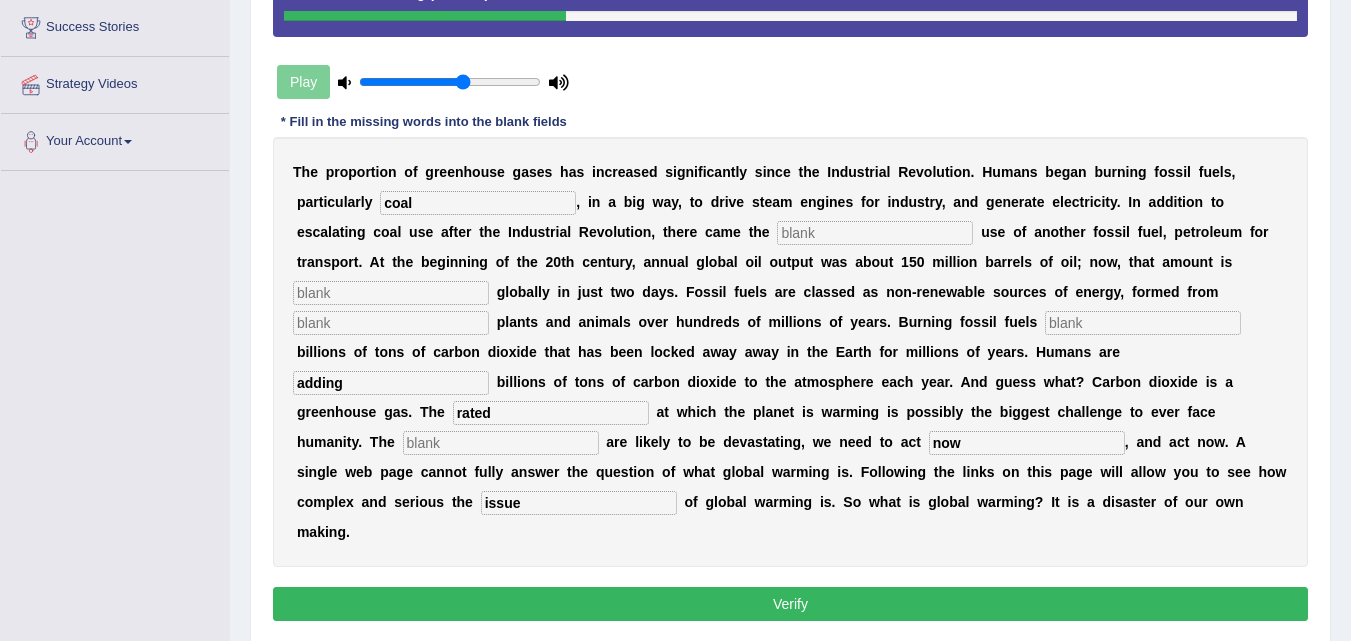 click at bounding box center [875, 233] 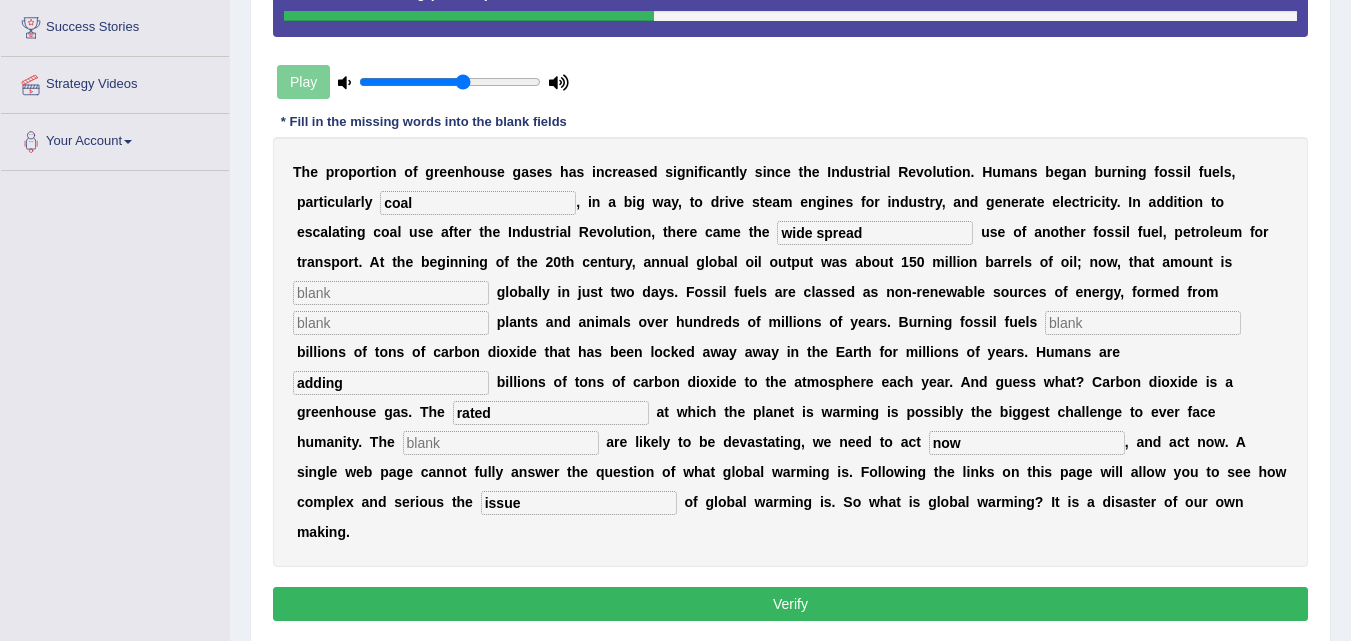 type on "wide spread" 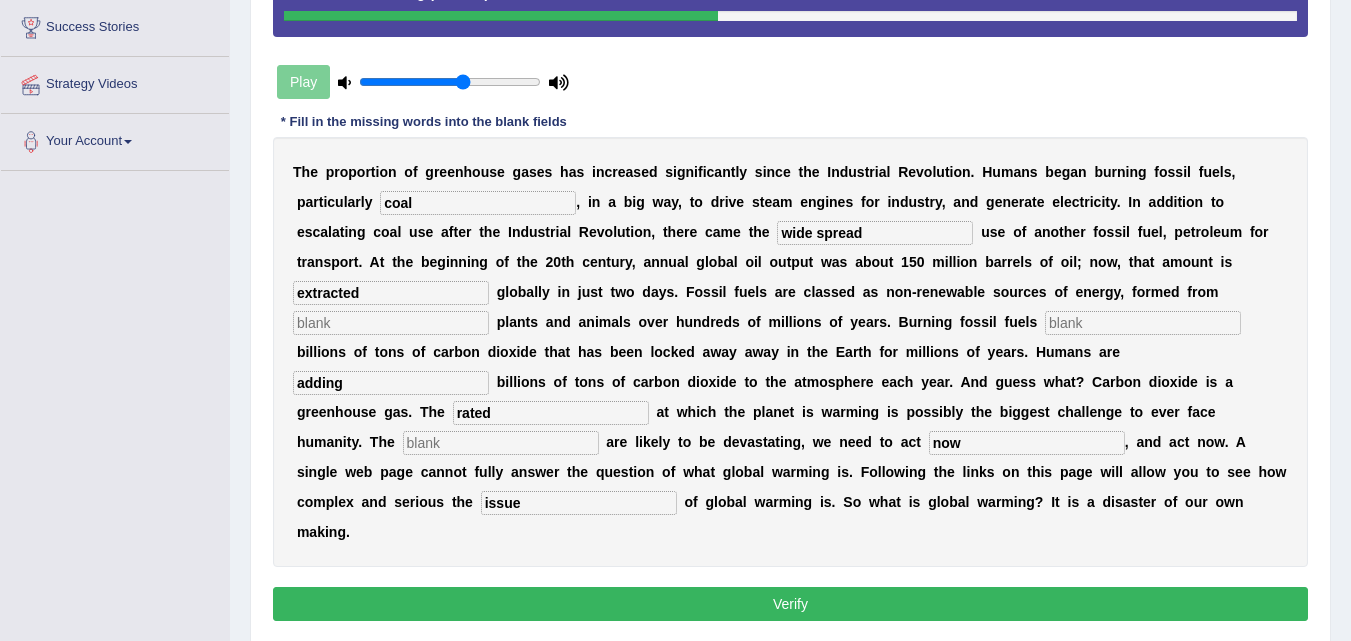 type on "extracted" 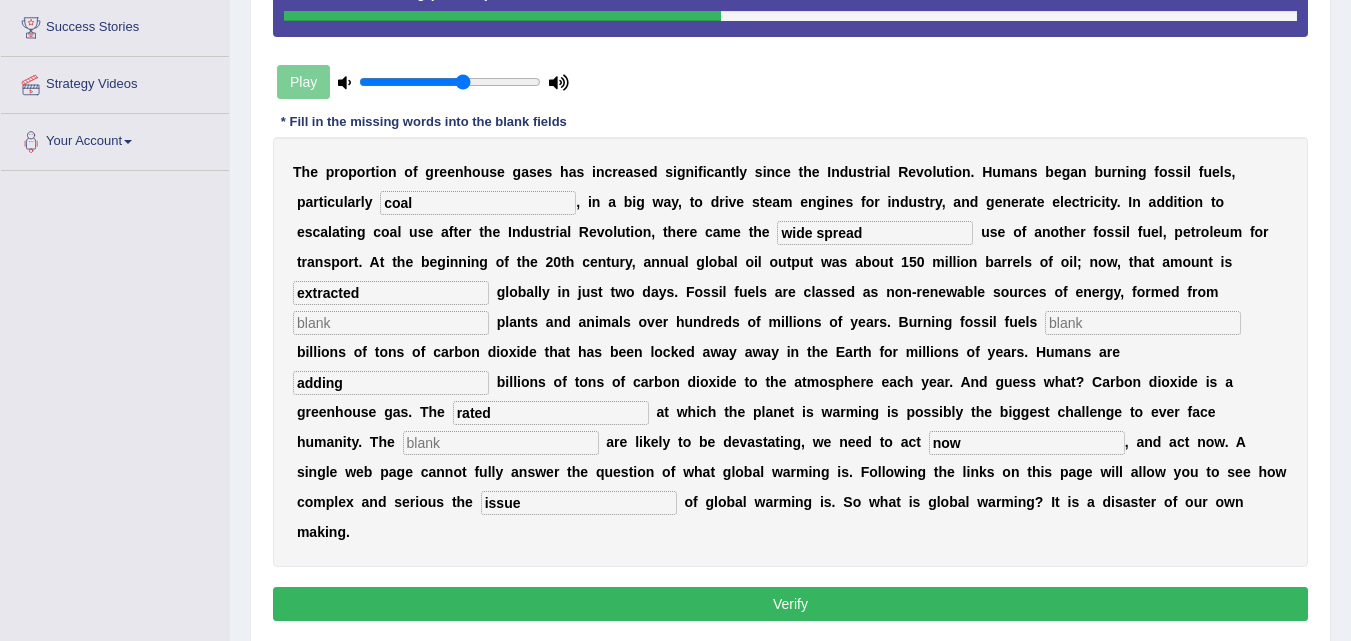 click at bounding box center (391, 323) 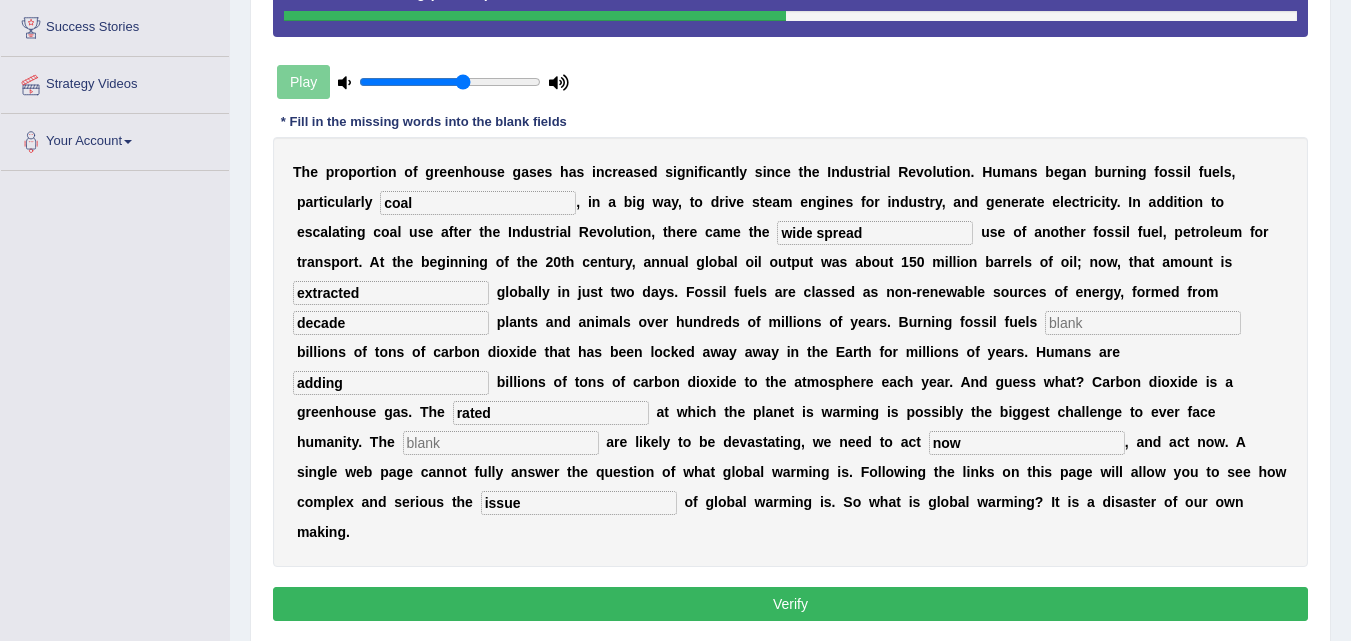 type on "decade" 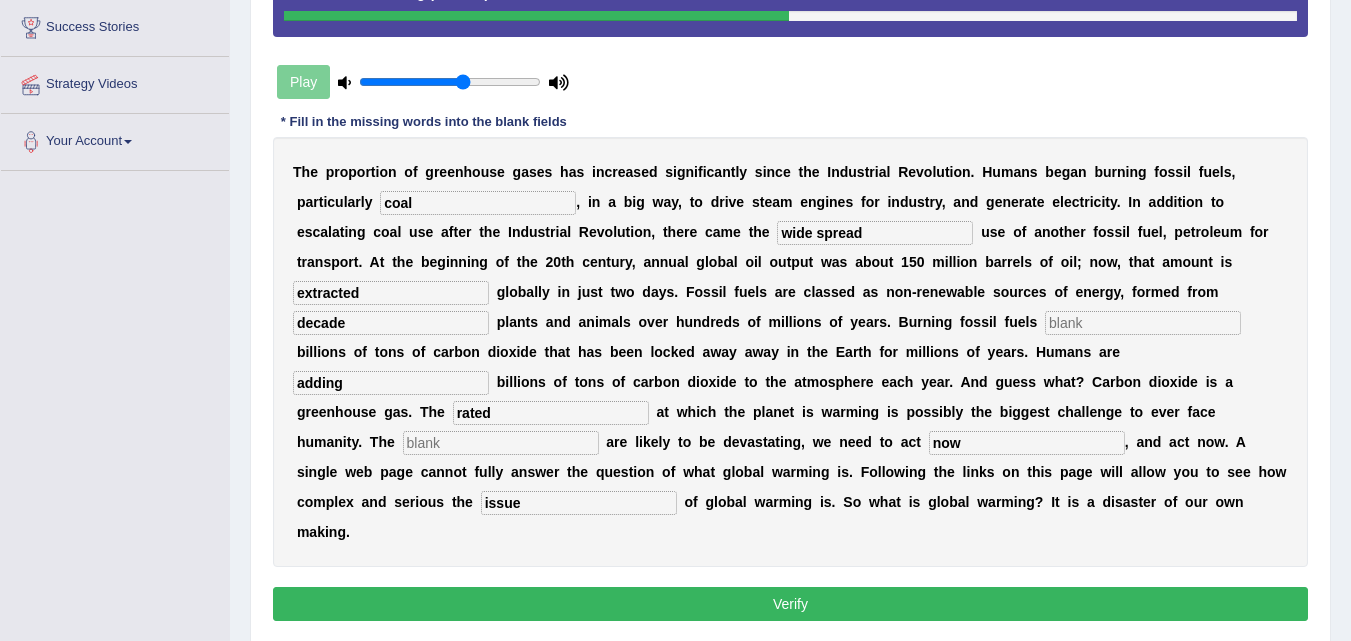 click at bounding box center [1143, 323] 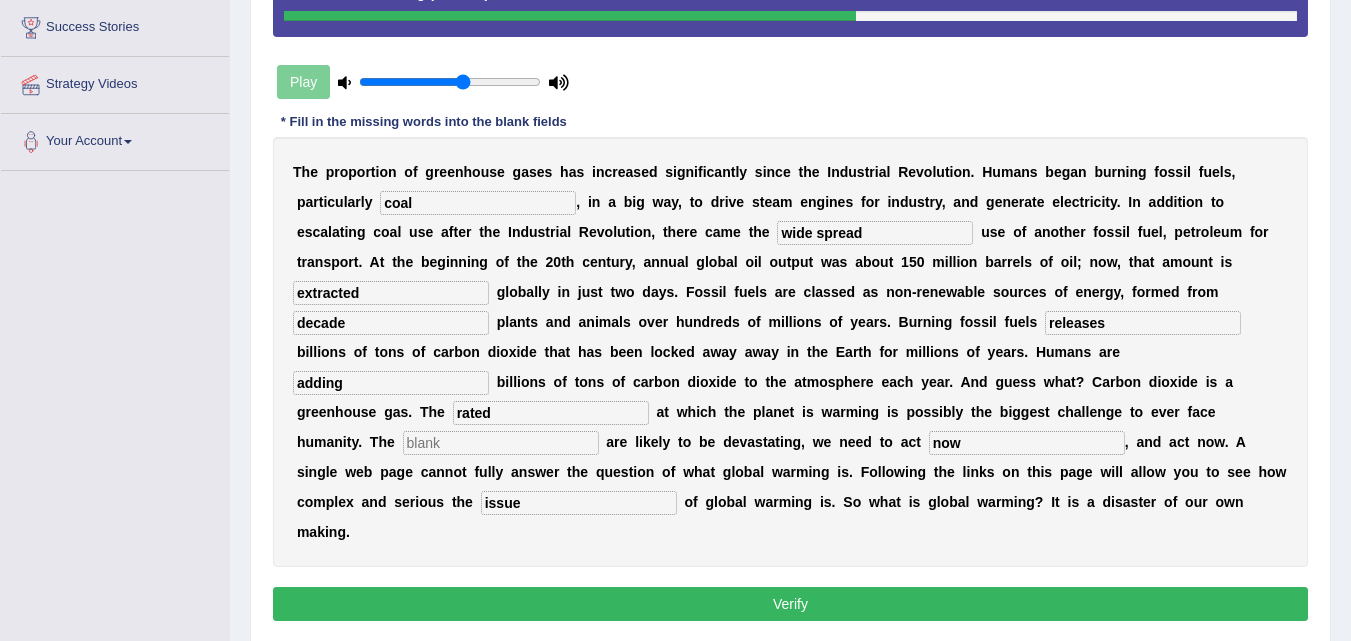 type on "releases" 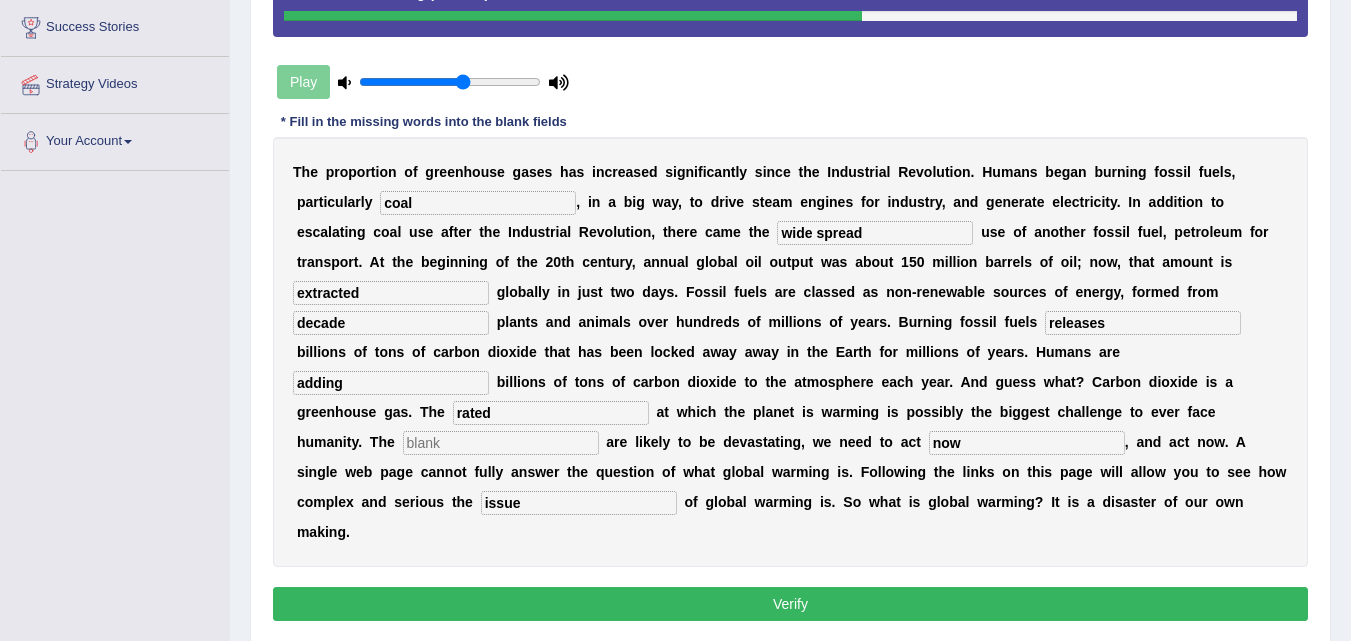 click at bounding box center (501, 443) 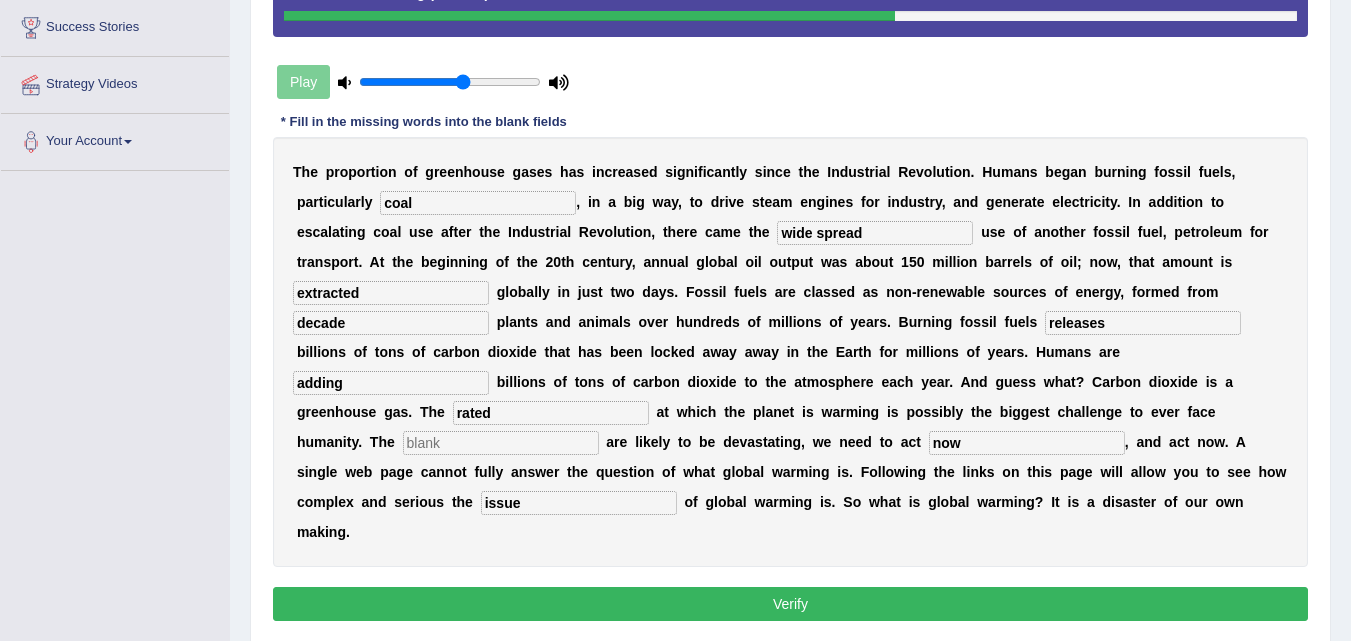 click at bounding box center (501, 443) 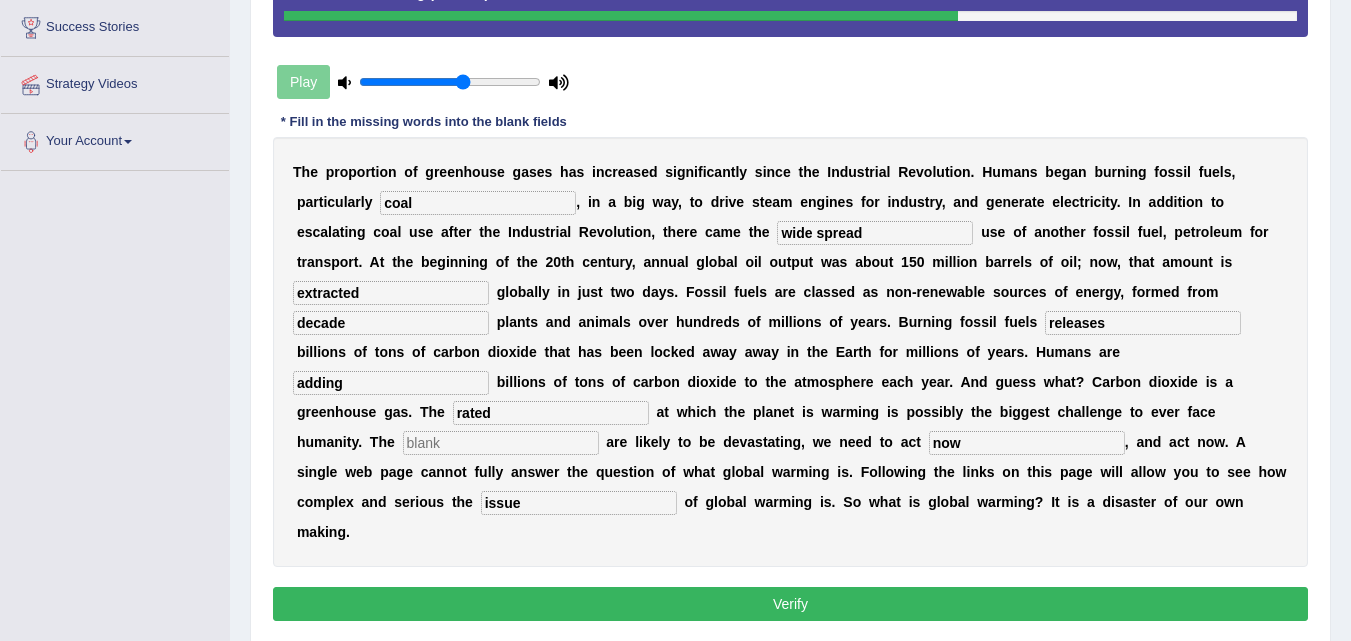 type on "I" 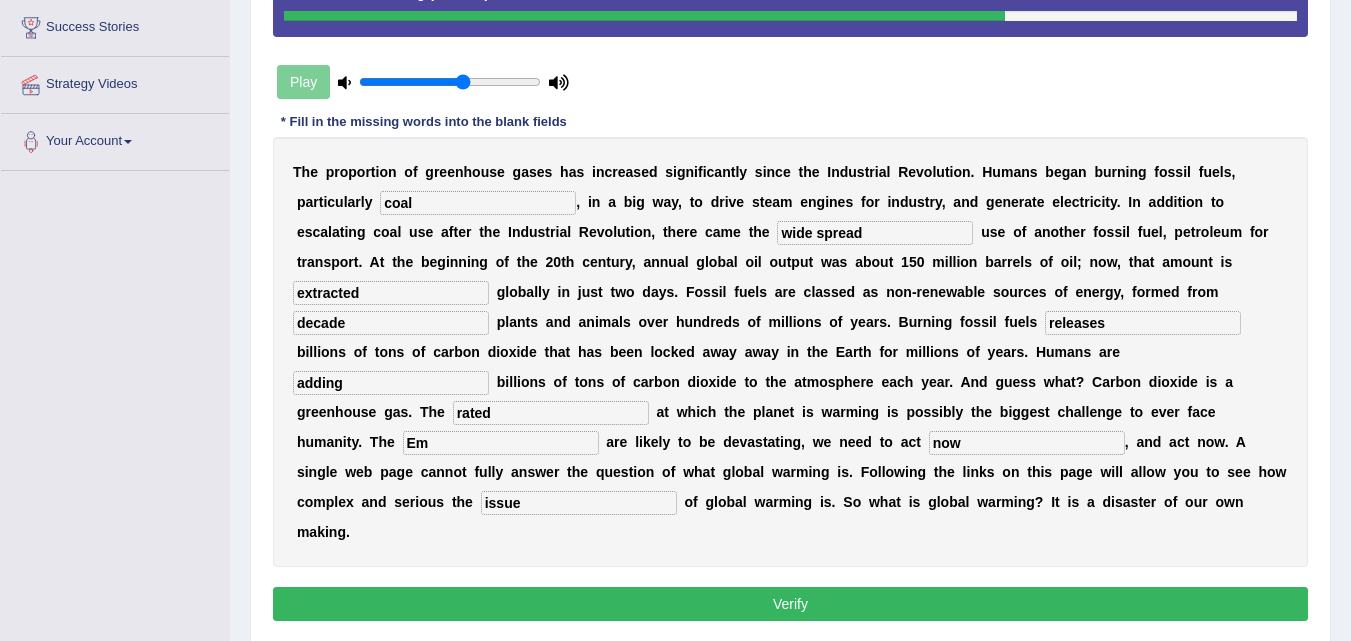 type on "E" 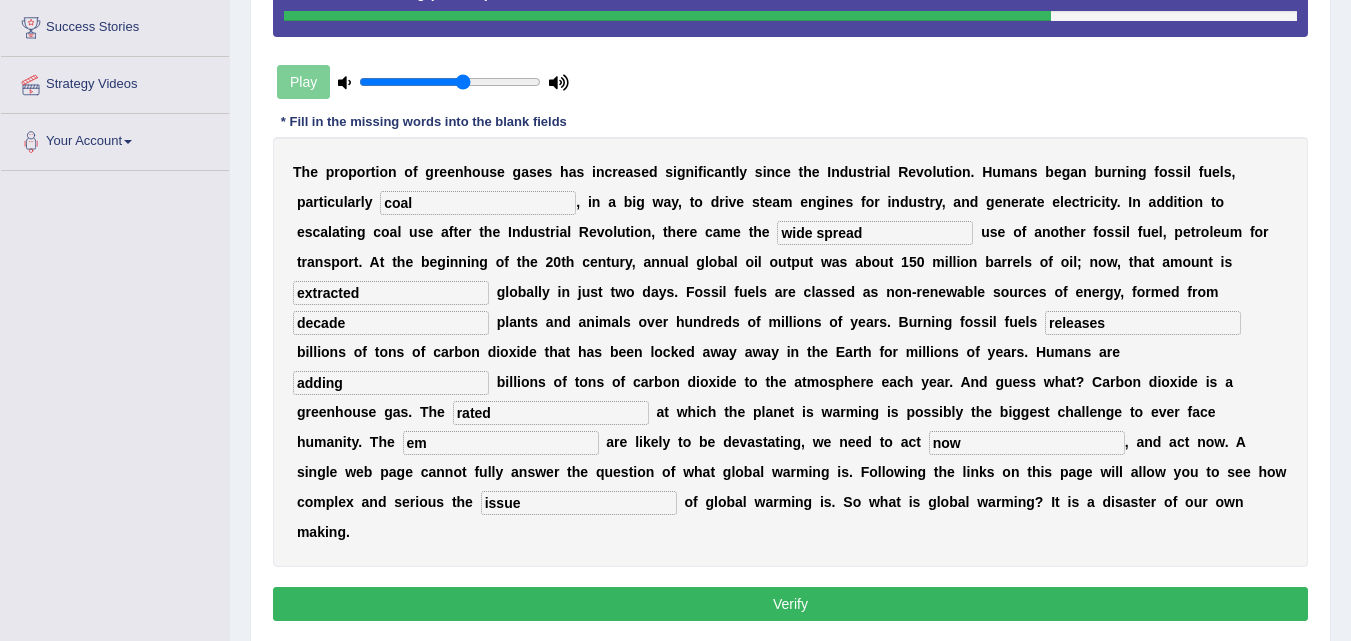 type on "e" 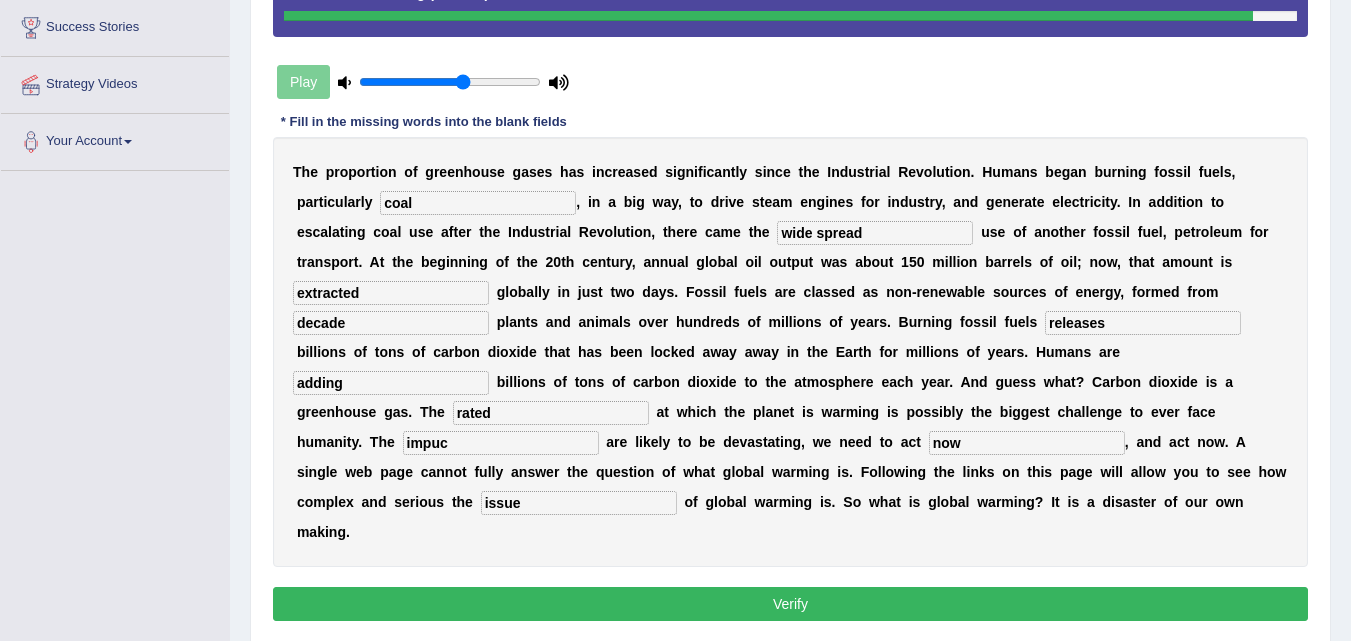 type on "impuc" 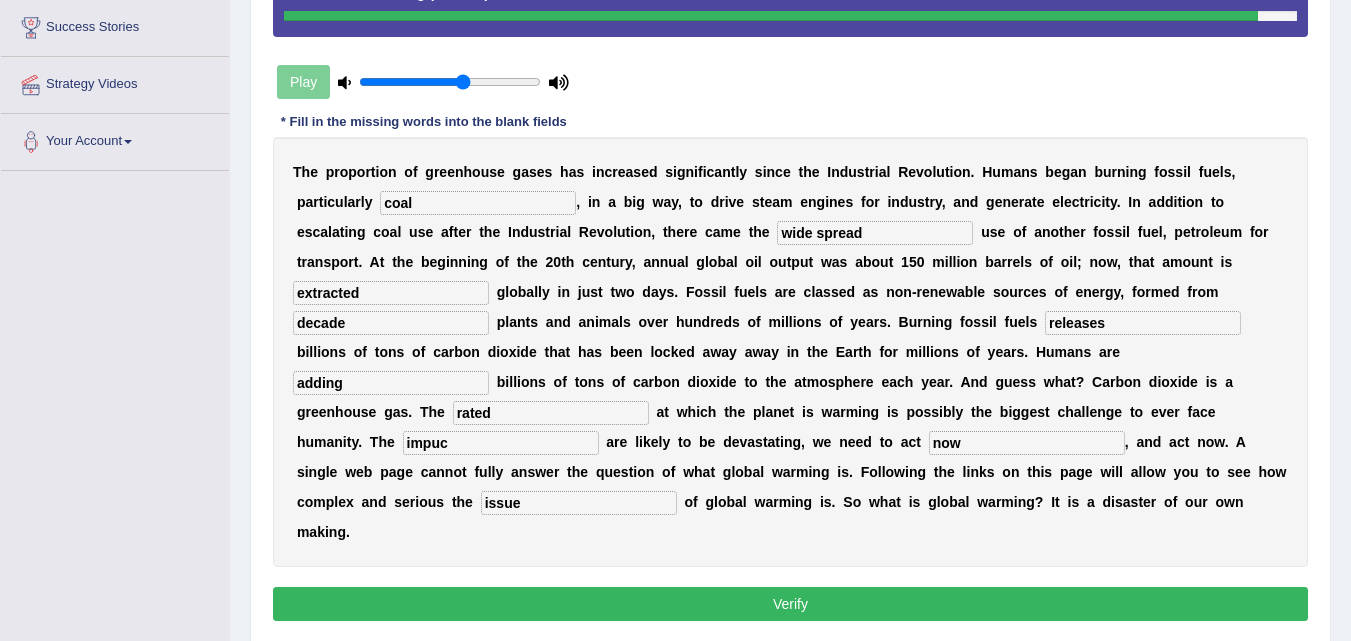 click on "issue" at bounding box center [579, 503] 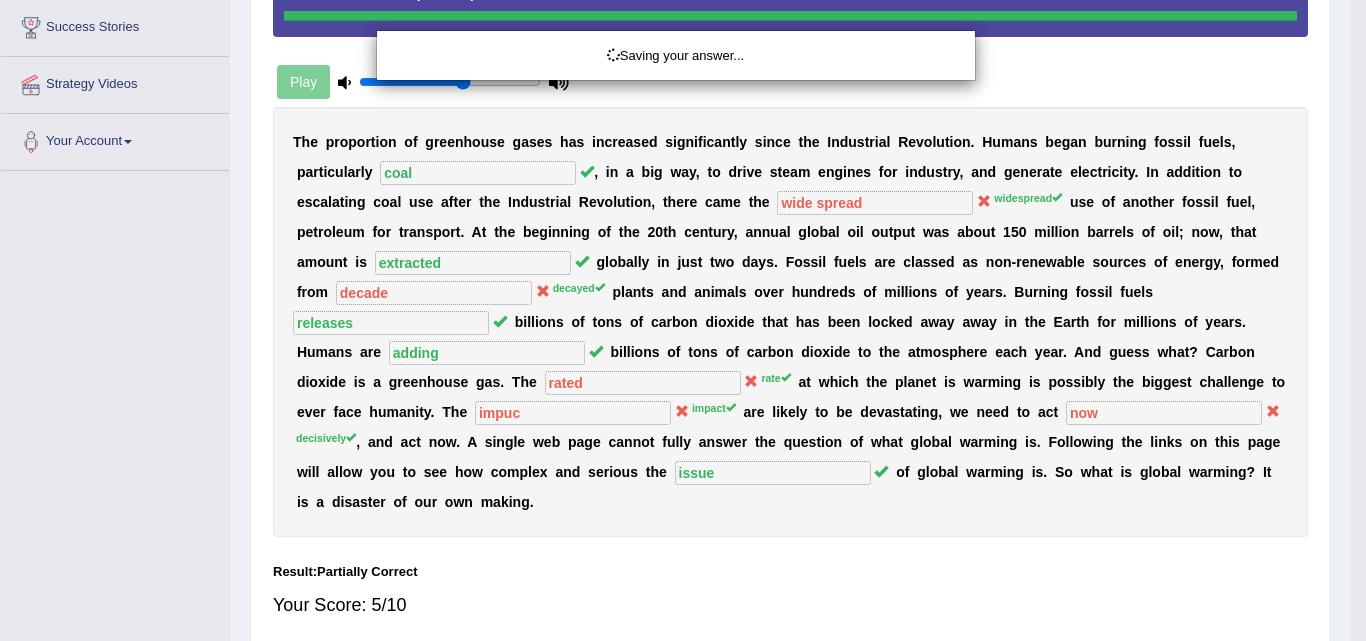 click on "Toggle navigation
Home
Practice Questions   Speaking Practice Read Aloud
Repeat Sentence
Describe Image
Re-tell Lecture
Answer Short Question
Summarize Group Discussion
Respond To A Situation
Writing Practice  Summarize Written Text
Write Essay
Reading Practice  Reading & Writing: Fill In The Blanks
Choose Multiple Answers
Re-order Paragraphs
Fill In The Blanks
Choose Single Answer
Listening Practice  Summarize Spoken Text
Highlight Incorrect Words
Highlight Correct Summary
Select Missing Word
Choose Single Answer
Choose Multiple Answers
Fill In The Blanks
Write From Dictation
Pronunciation
Tests  Take Practice Sectional Test" at bounding box center [683, -64] 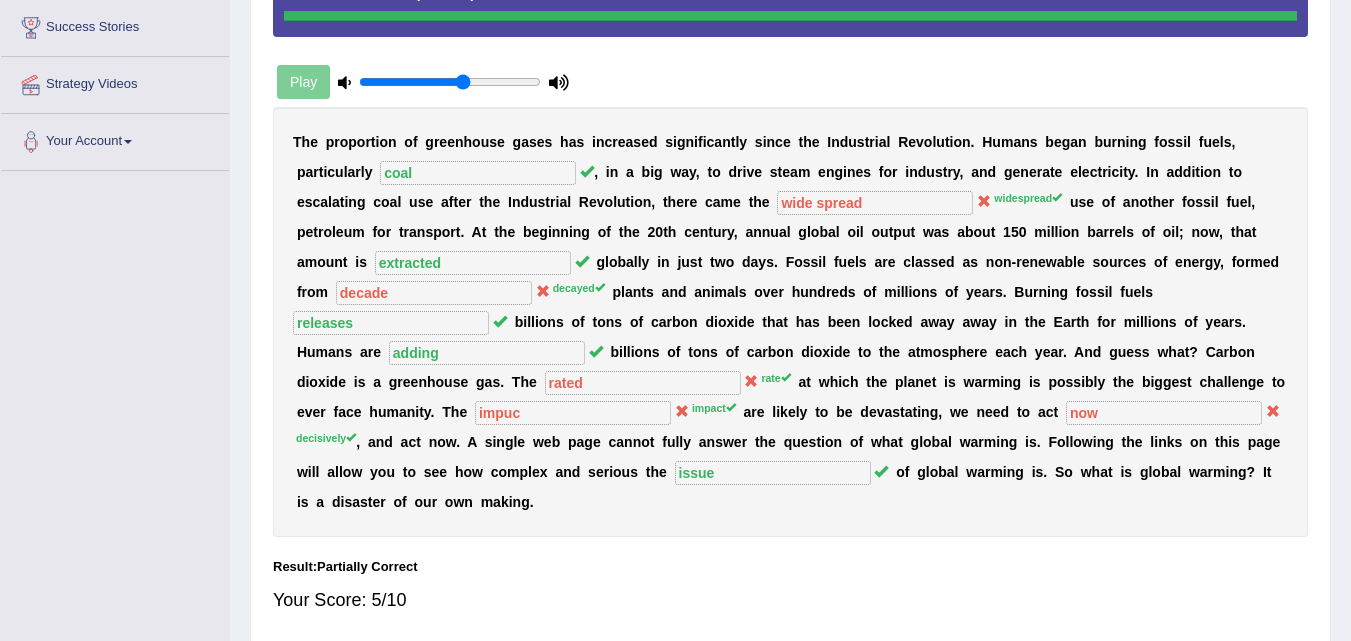 scroll, scrollTop: 0, scrollLeft: 0, axis: both 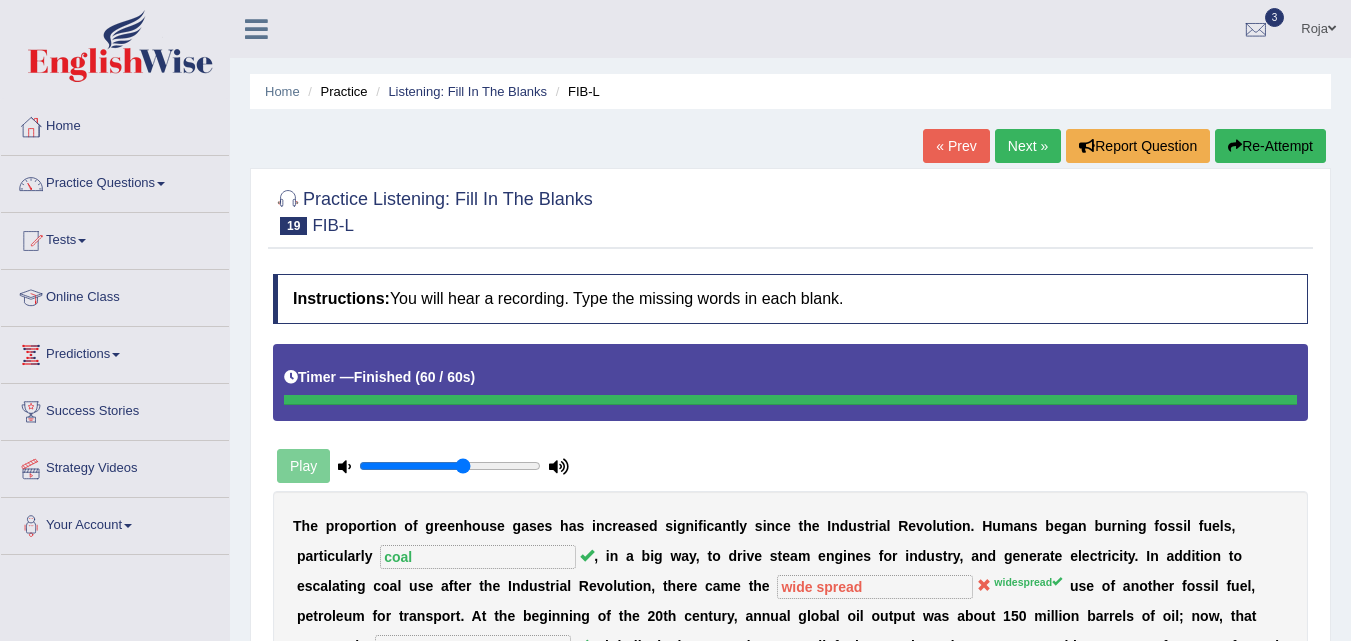 click on "Next »" at bounding box center (1028, 146) 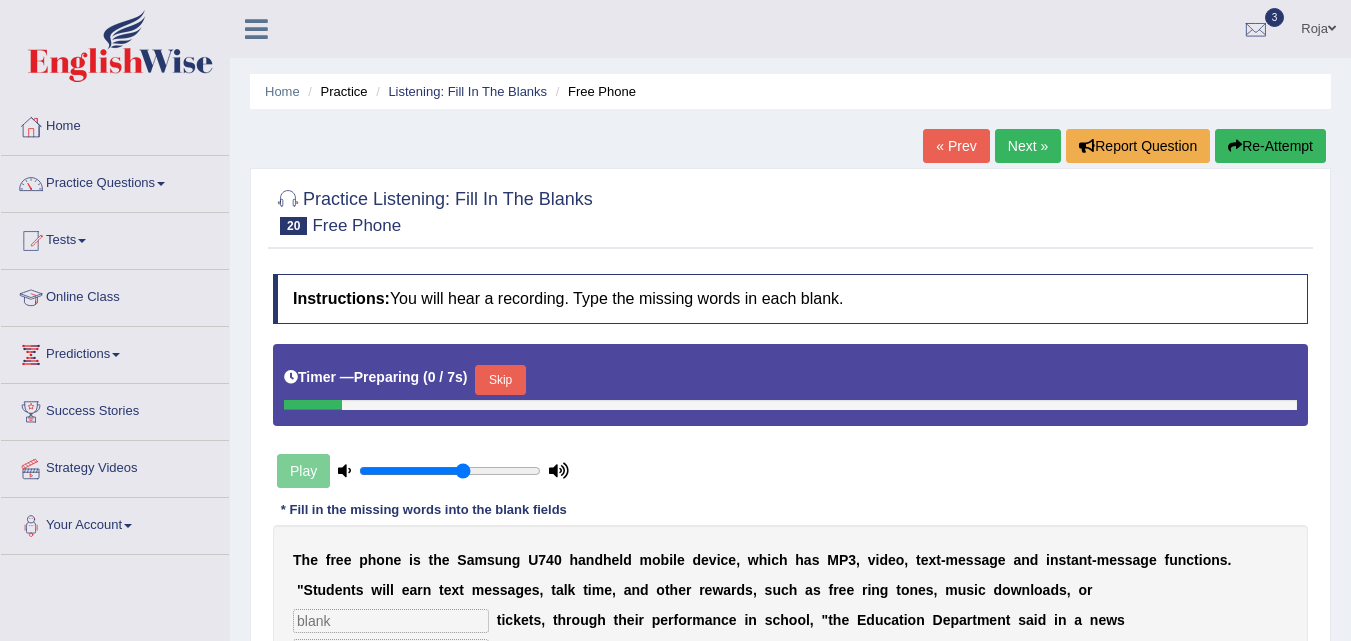 scroll, scrollTop: 0, scrollLeft: 0, axis: both 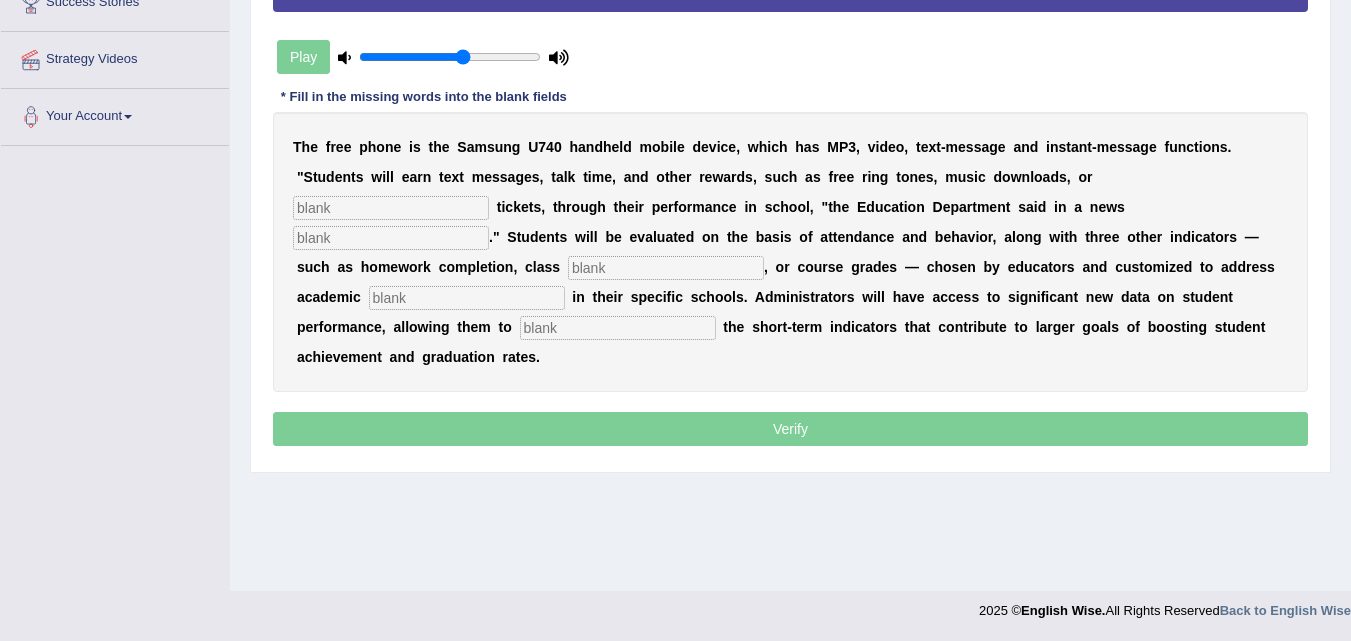 click at bounding box center (618, 328) 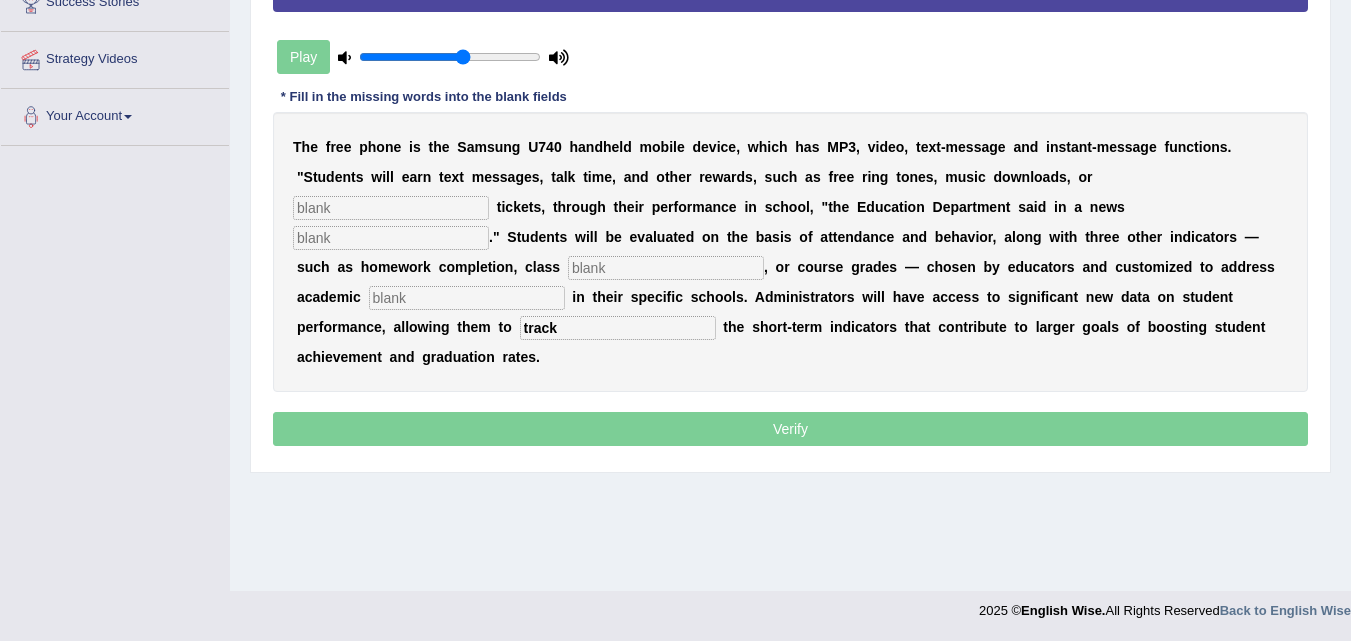 type on "track" 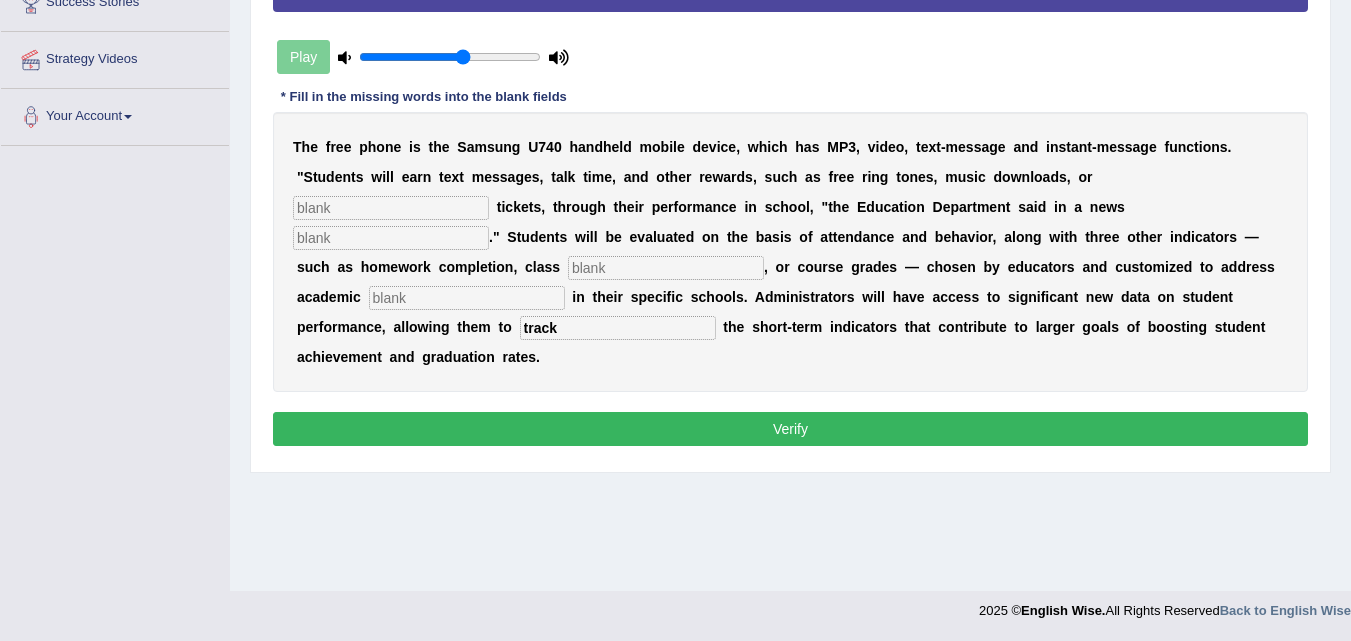 click at bounding box center (467, 298) 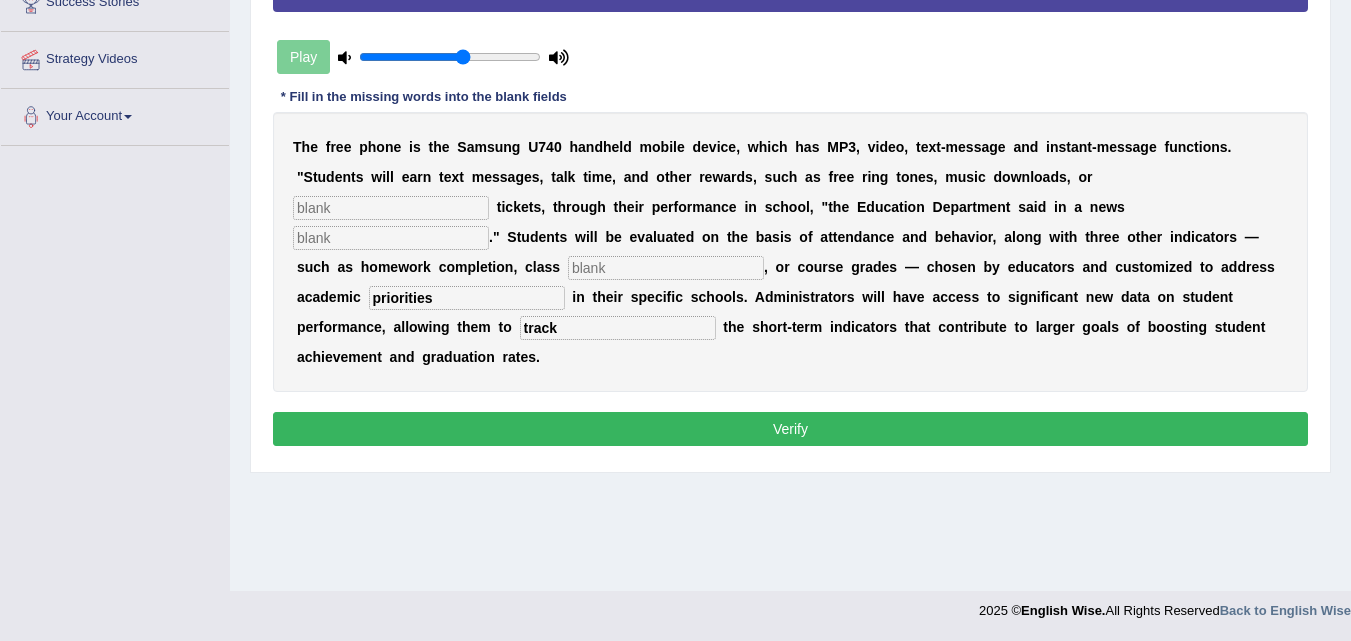 type on "priorities" 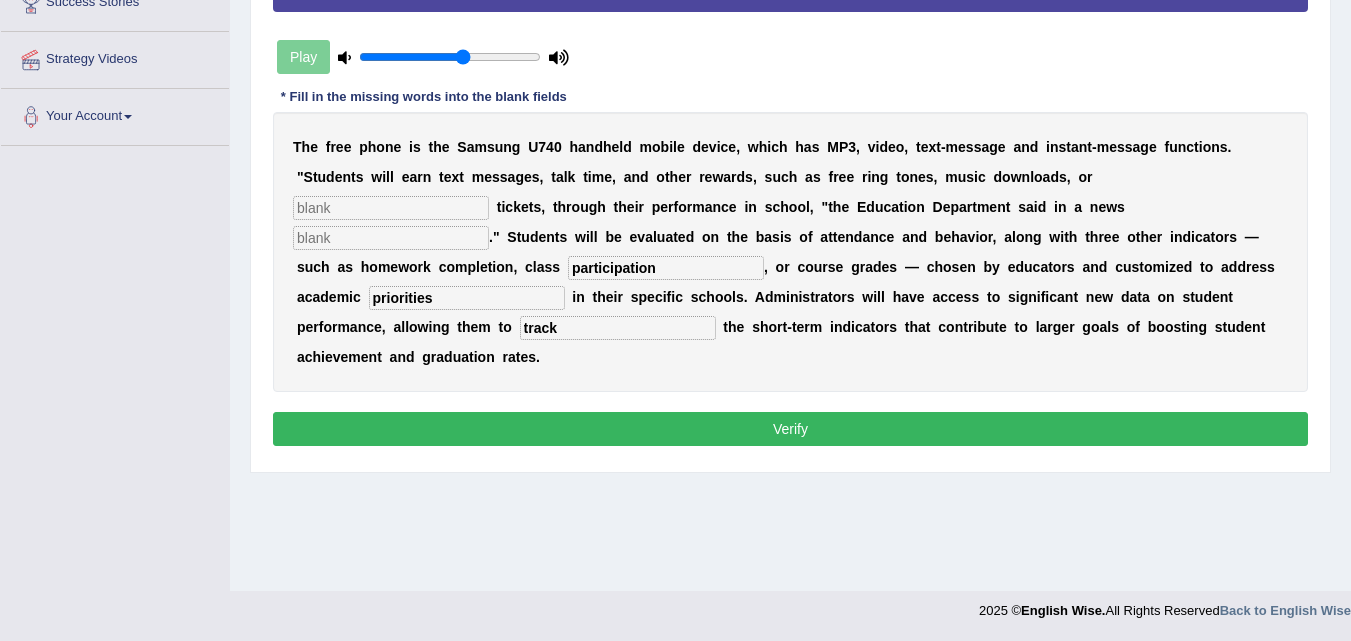 type on "participation" 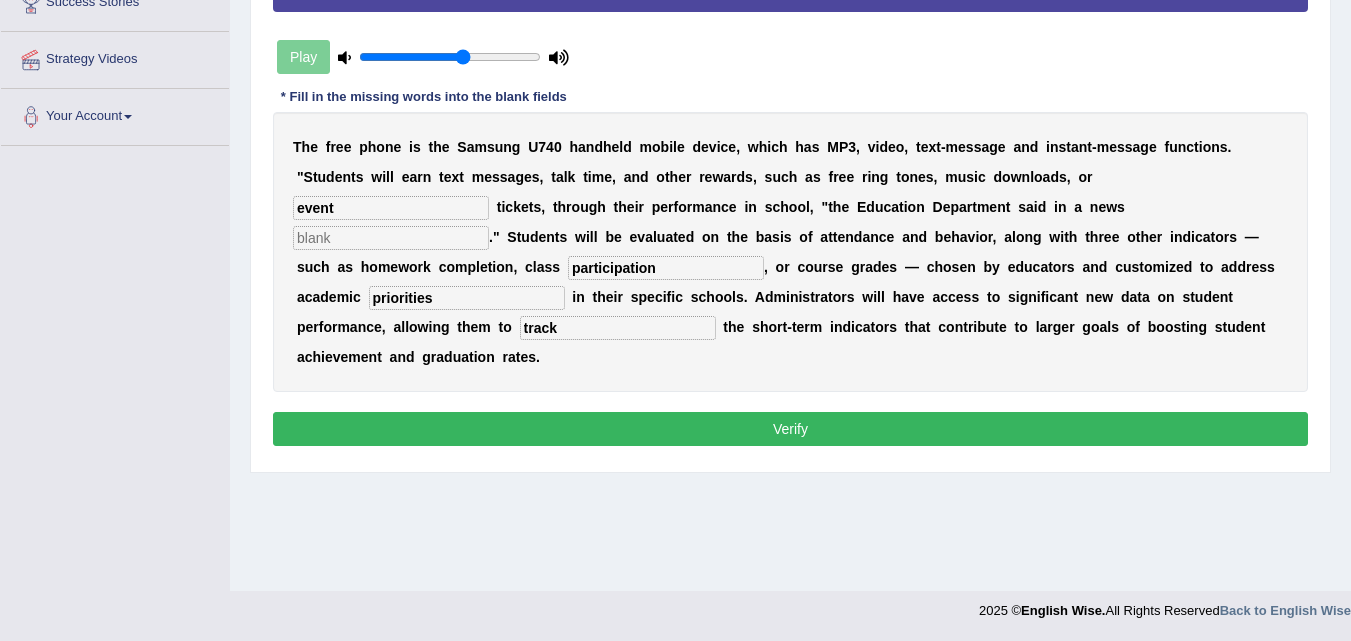 type on "event" 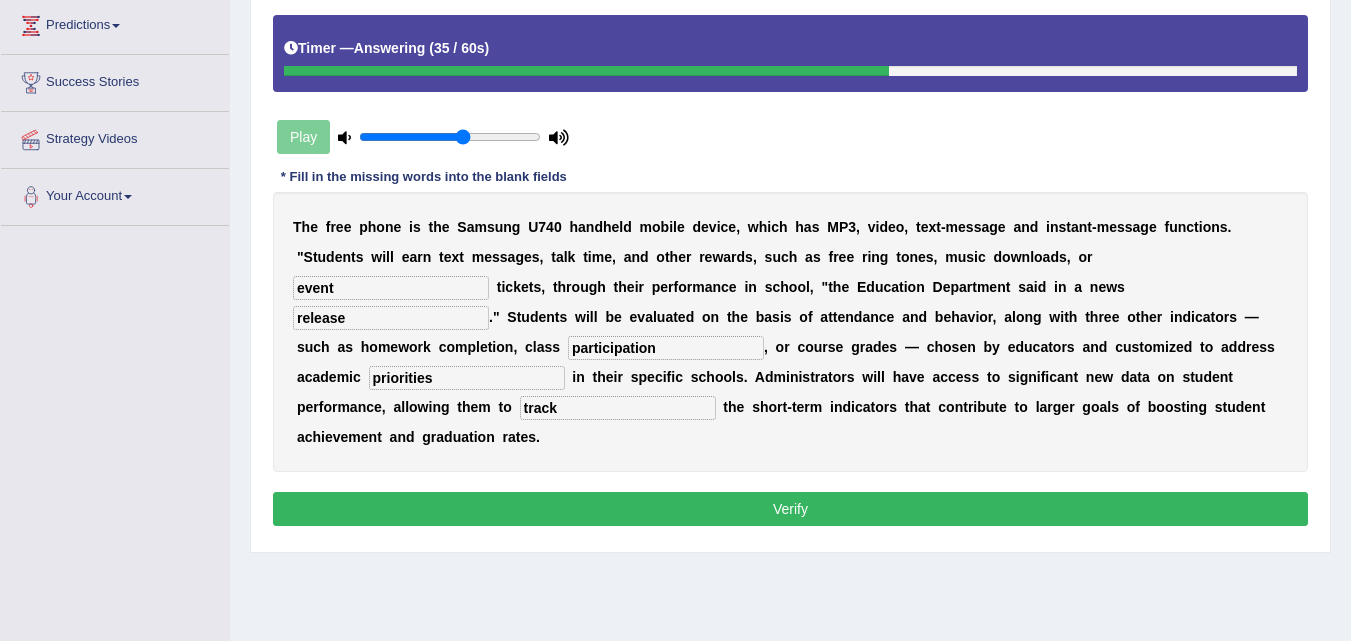 scroll, scrollTop: 334, scrollLeft: 0, axis: vertical 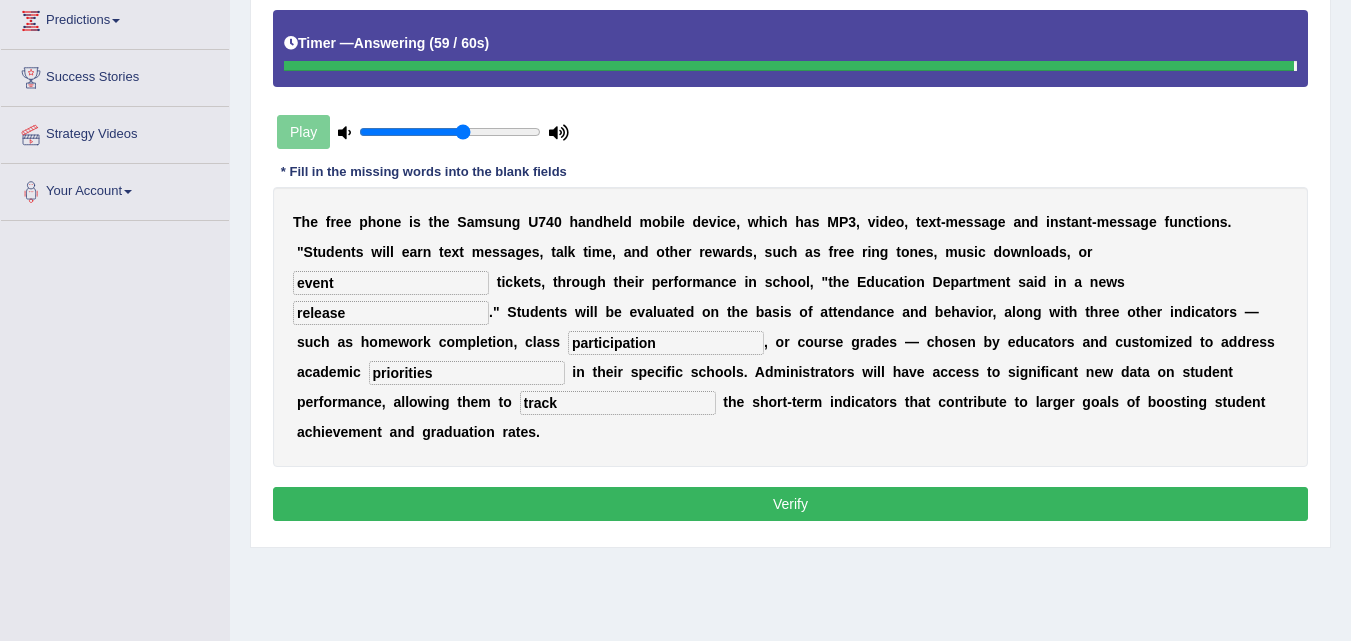 type on "release" 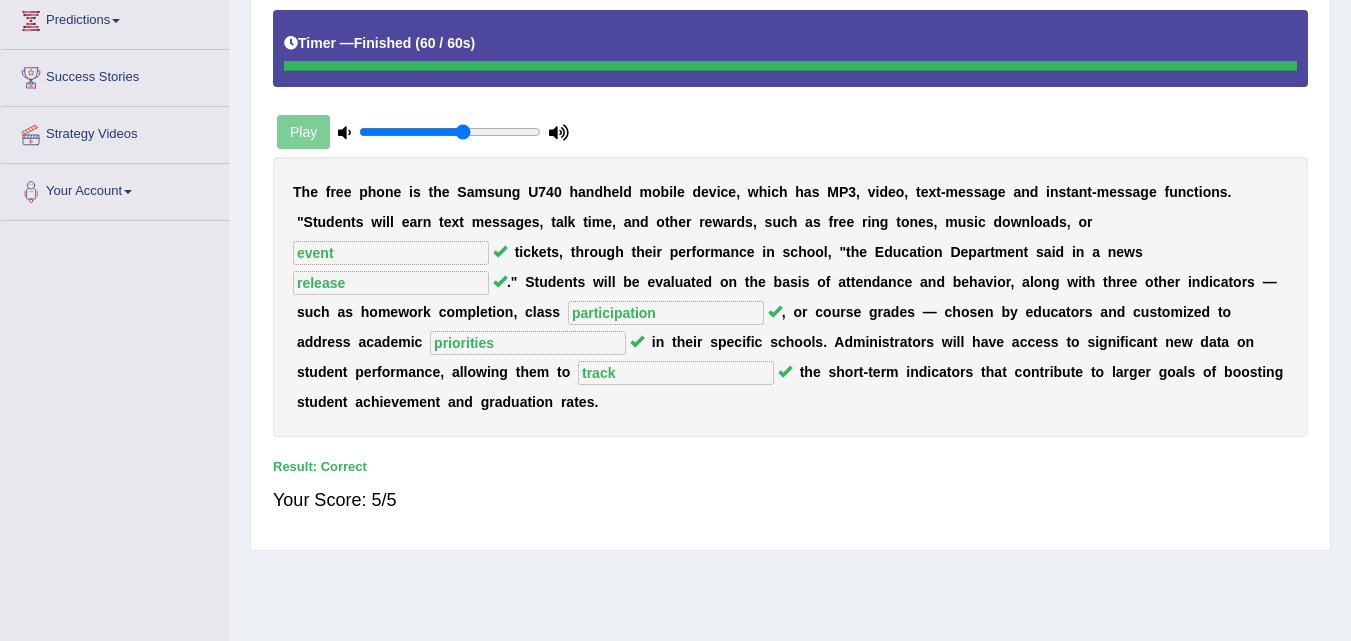 scroll, scrollTop: 0, scrollLeft: 0, axis: both 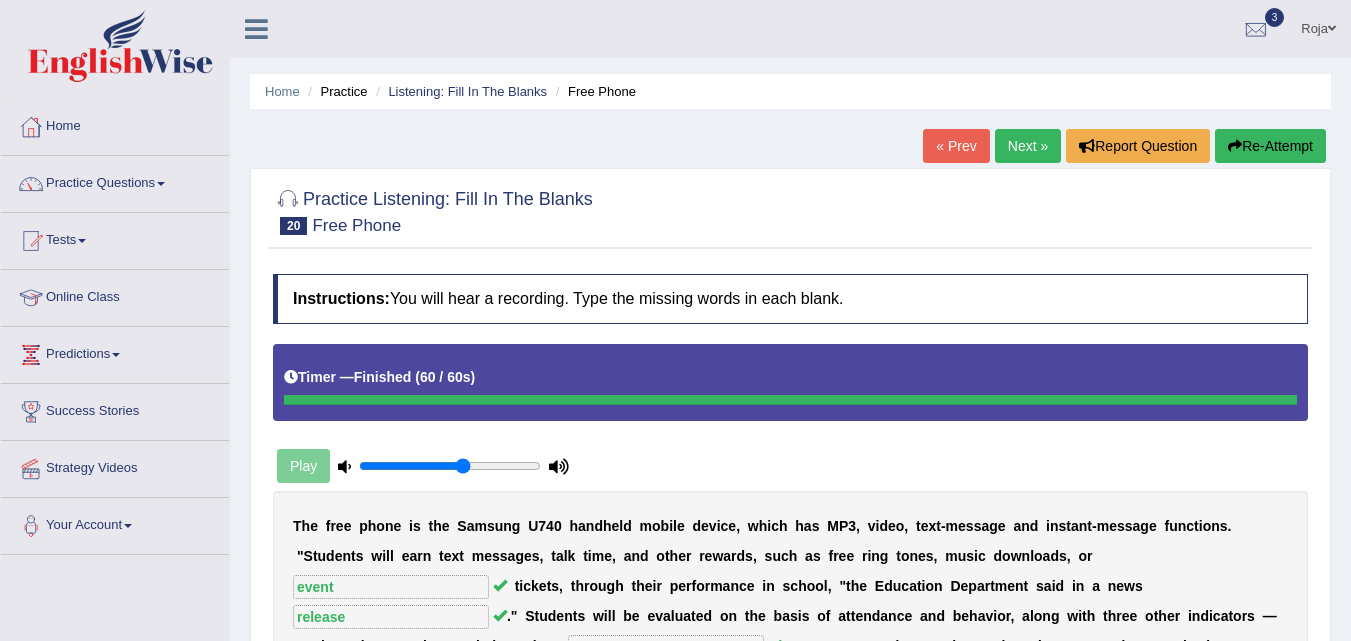 click on "Next »" at bounding box center [1028, 146] 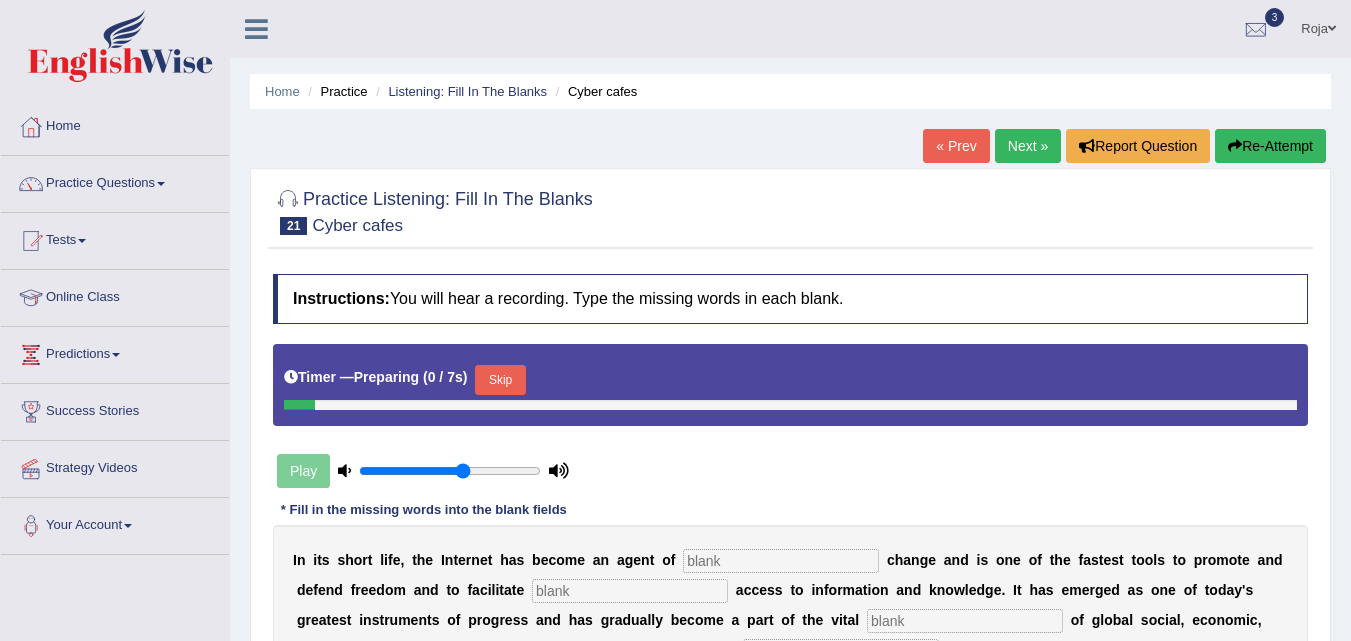 scroll, scrollTop: 0, scrollLeft: 0, axis: both 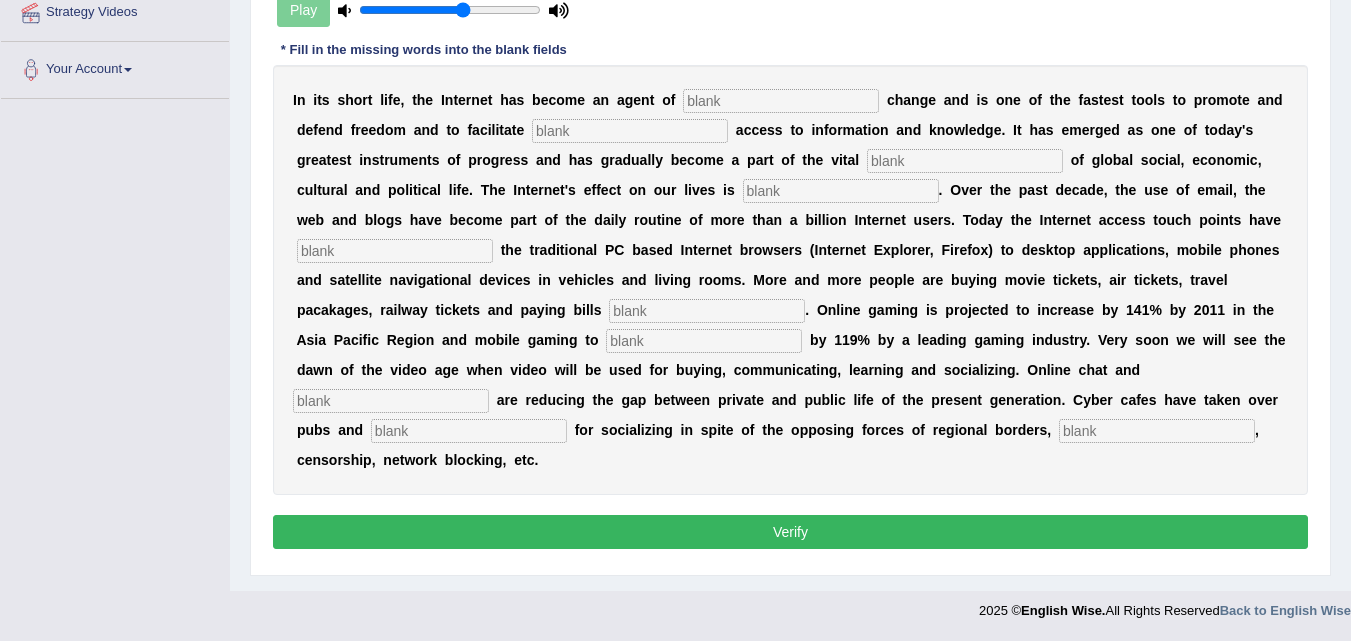 click at bounding box center (1157, 431) 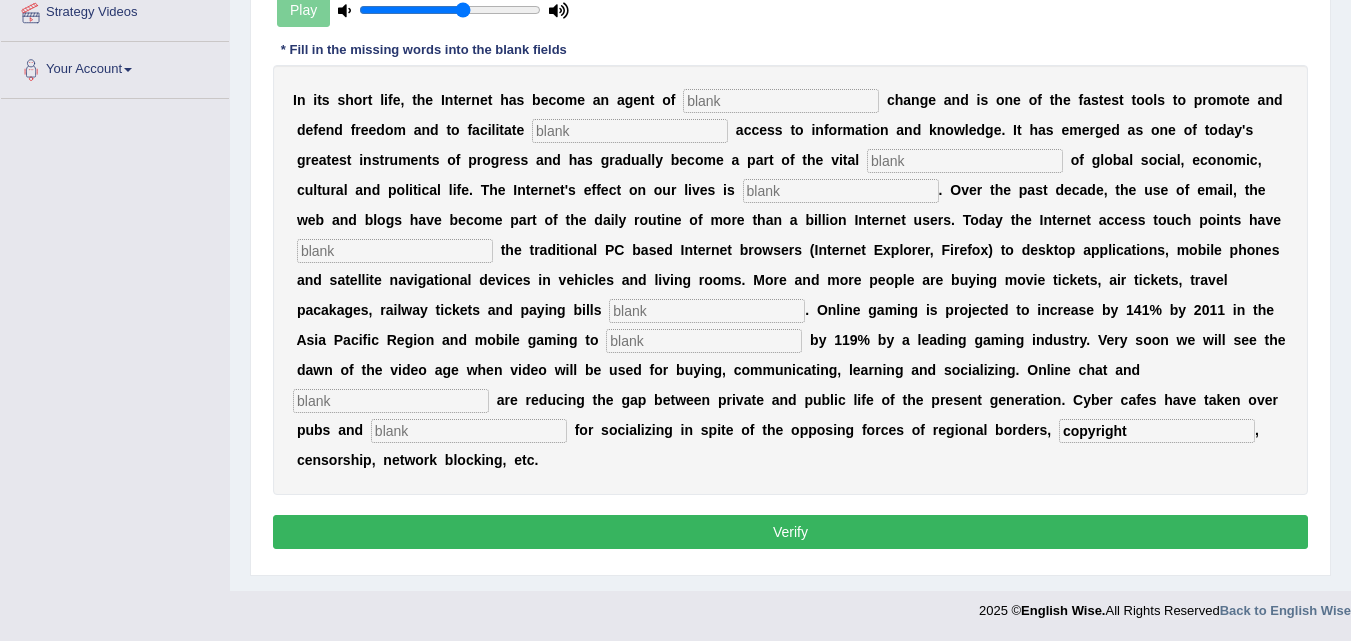 type on "copyright" 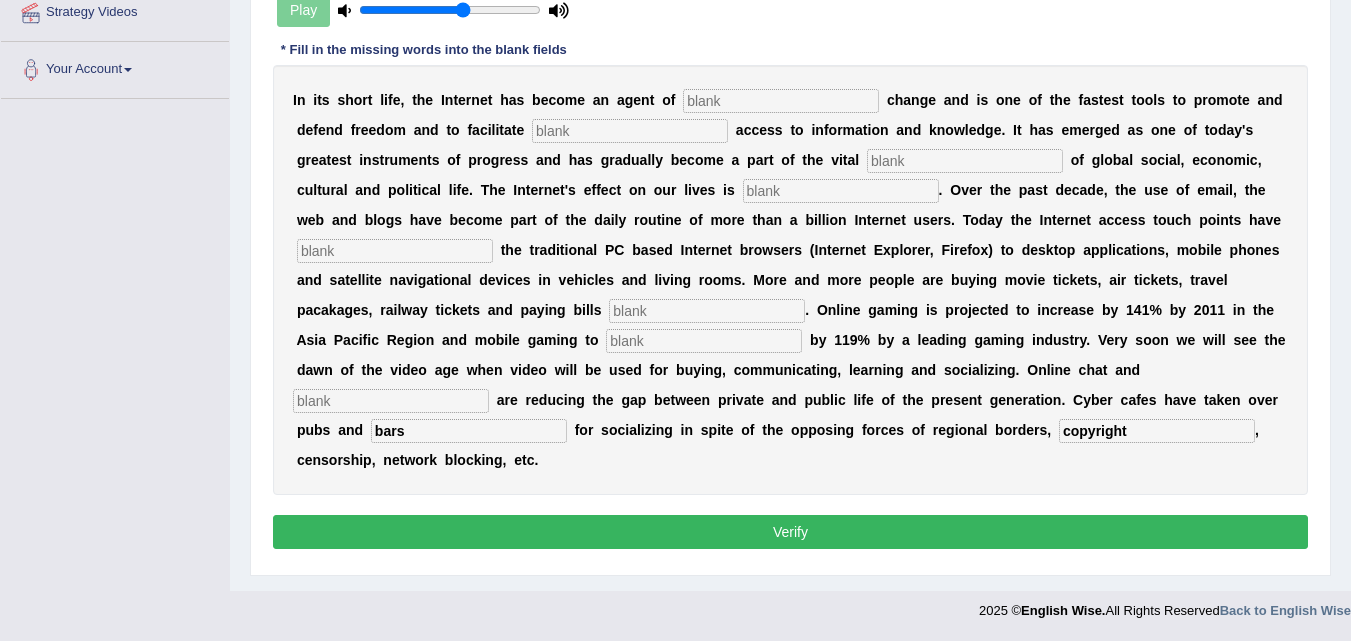 type on "bars" 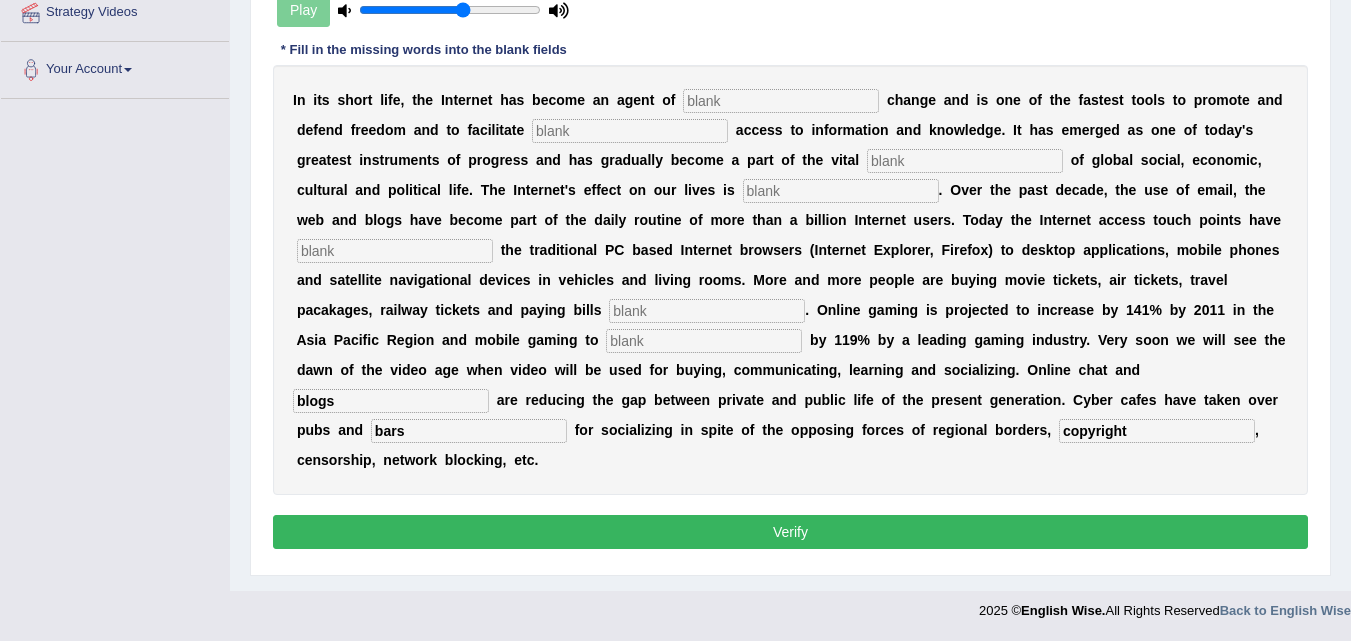 type on "blogs" 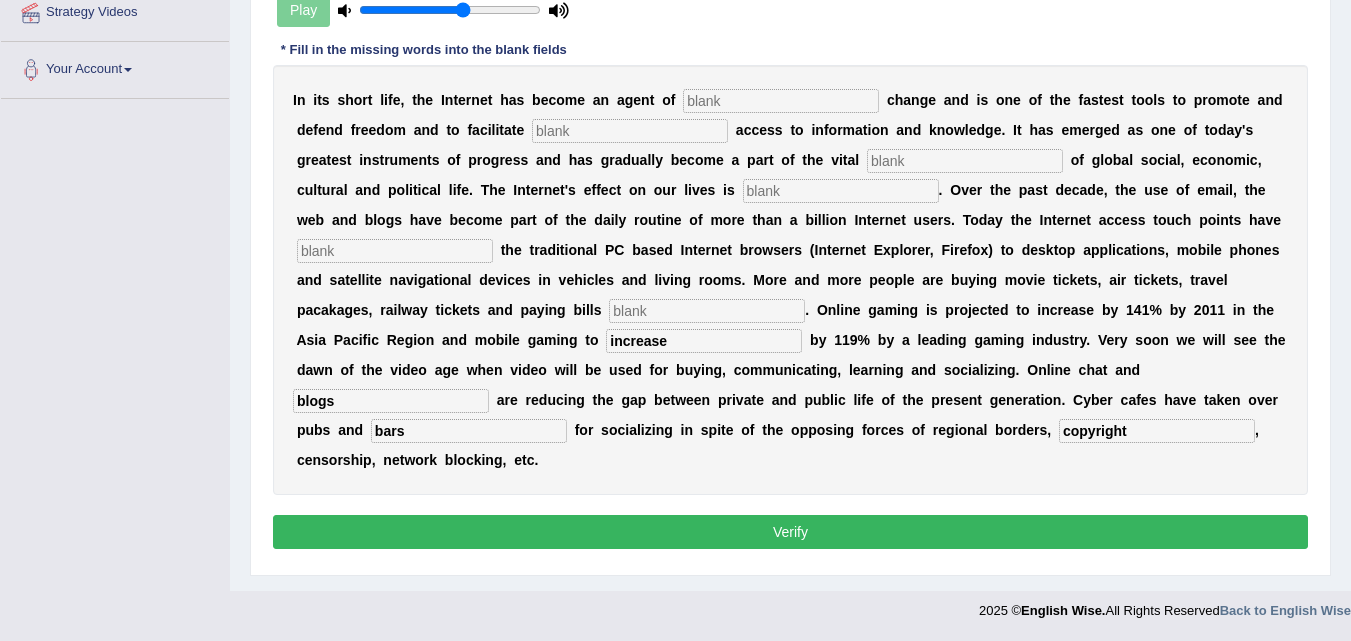type on "increase" 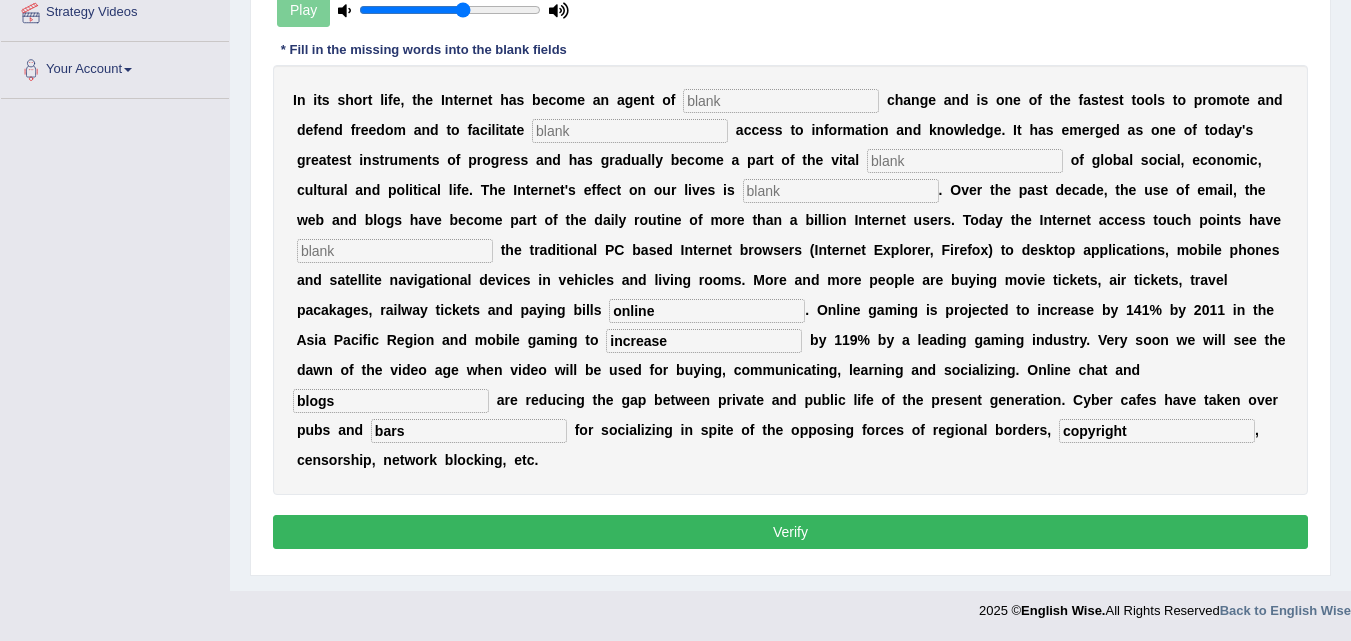 type on "online" 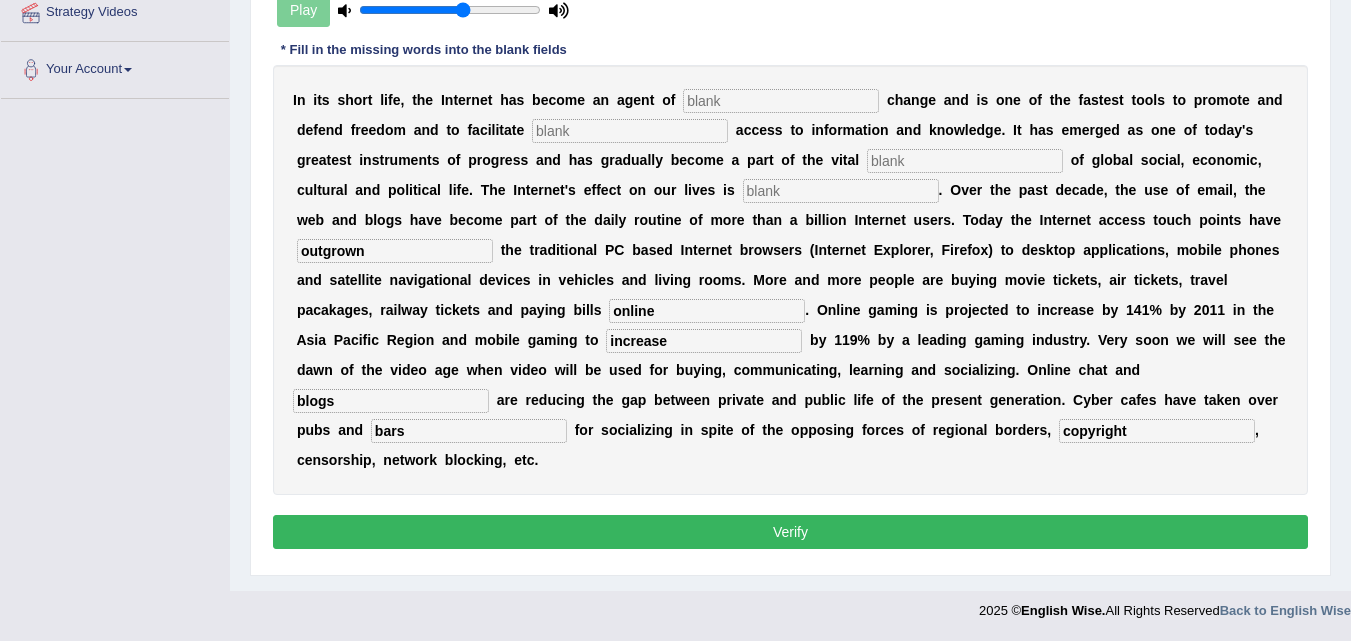type on "outgrown" 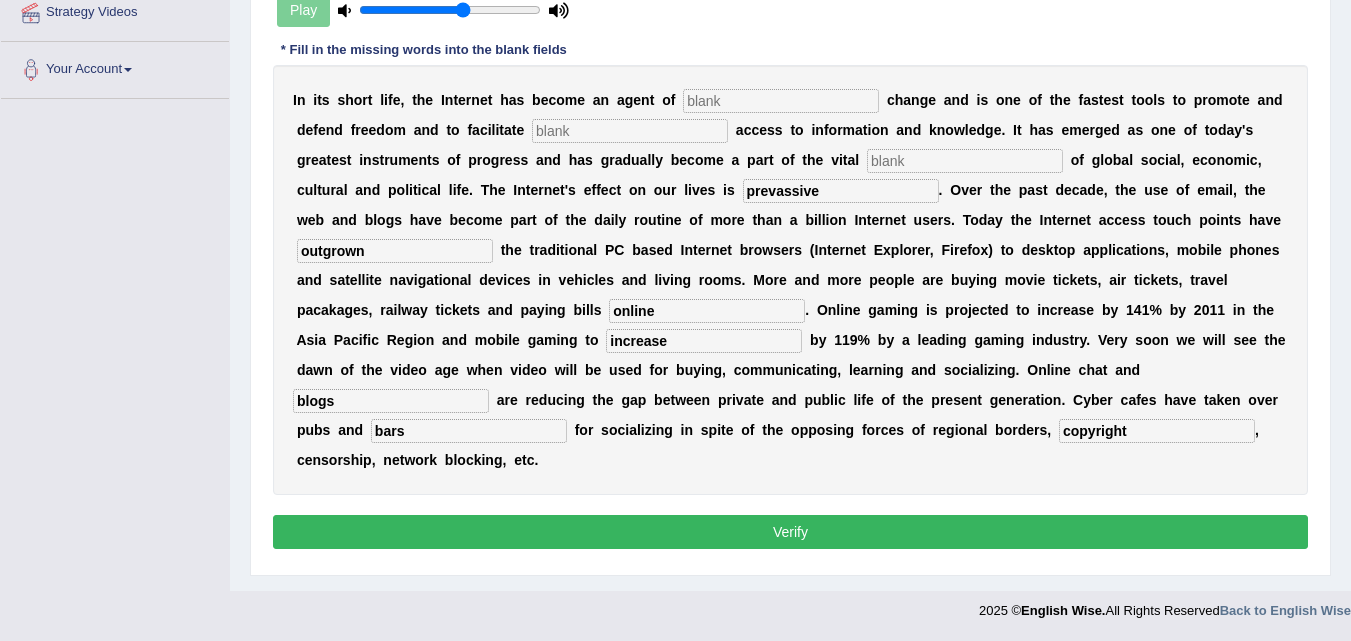 type on "prevassive" 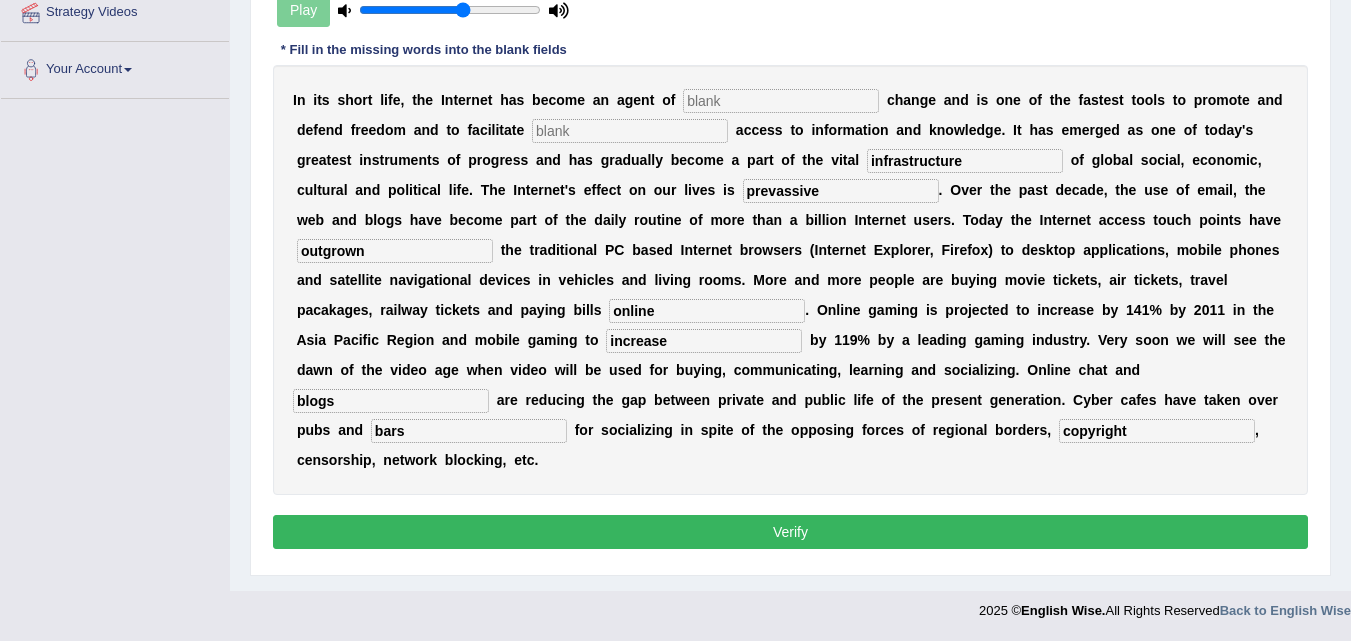 type on "infrastructure" 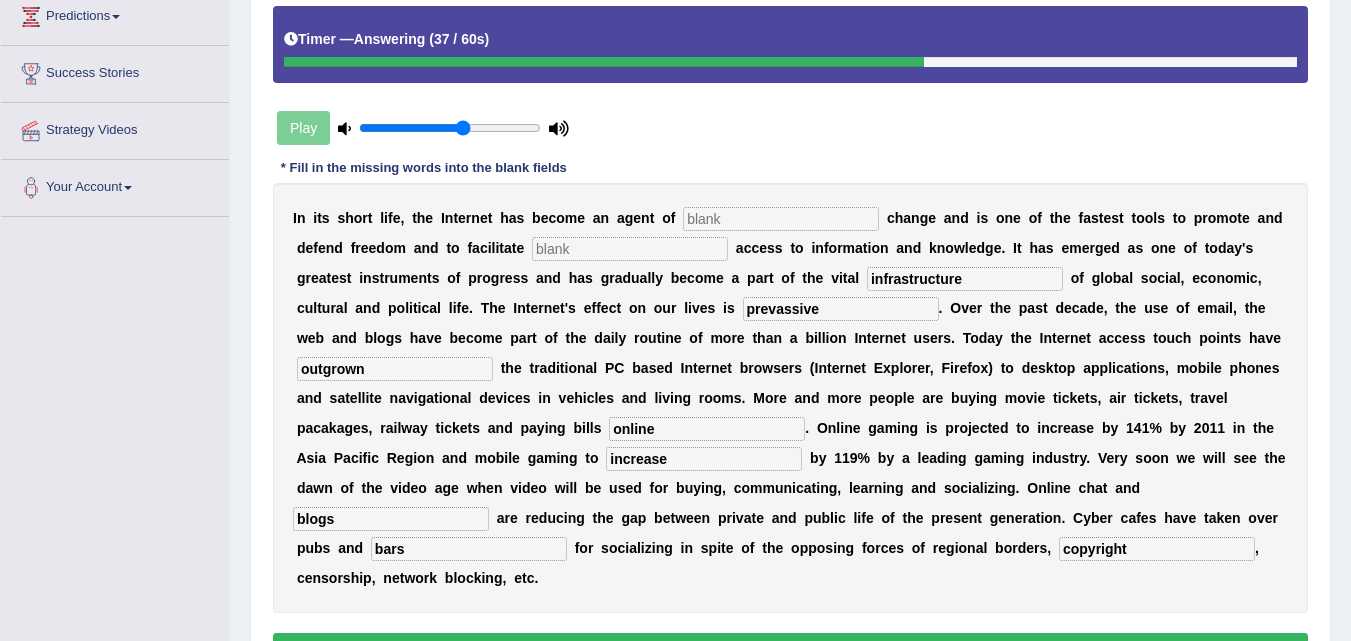 scroll, scrollTop: 327, scrollLeft: 0, axis: vertical 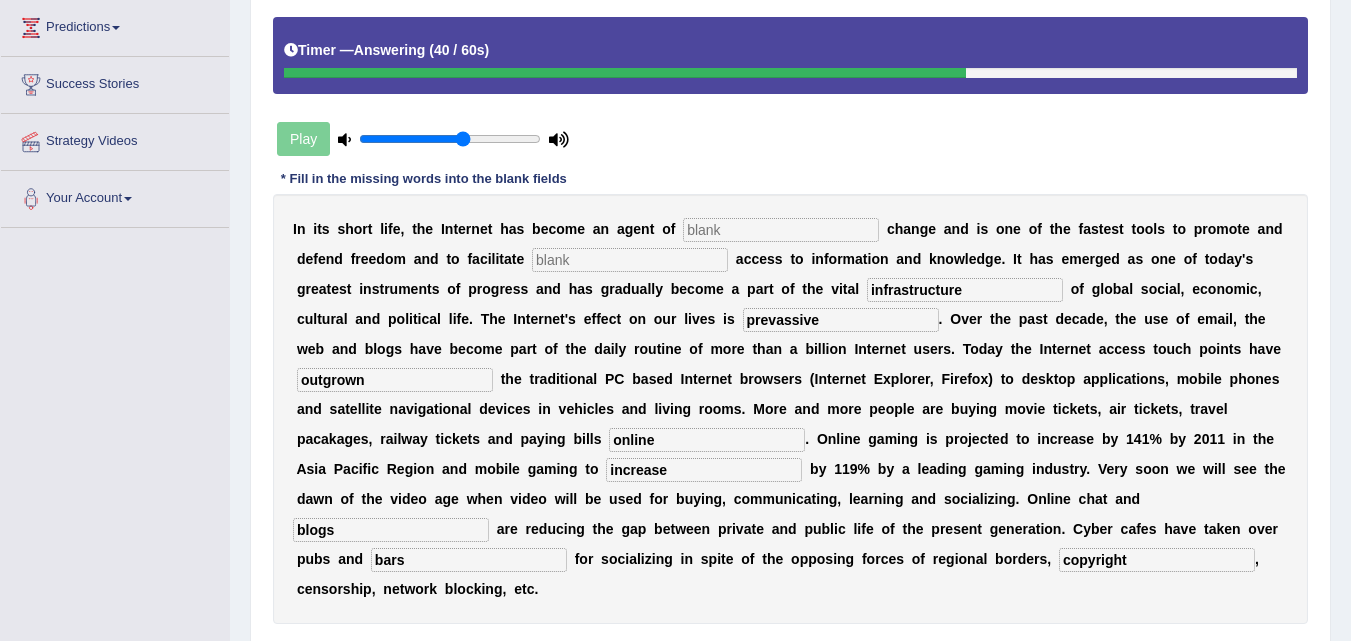 click at bounding box center (630, 260) 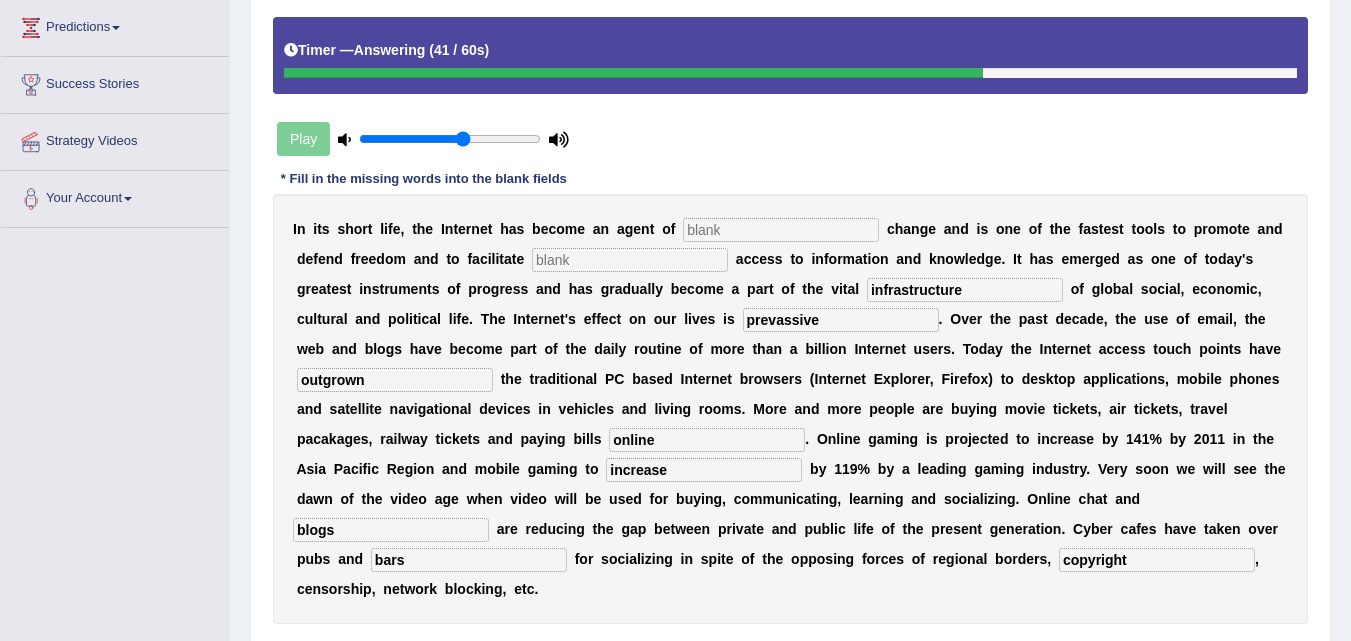 click at bounding box center [630, 260] 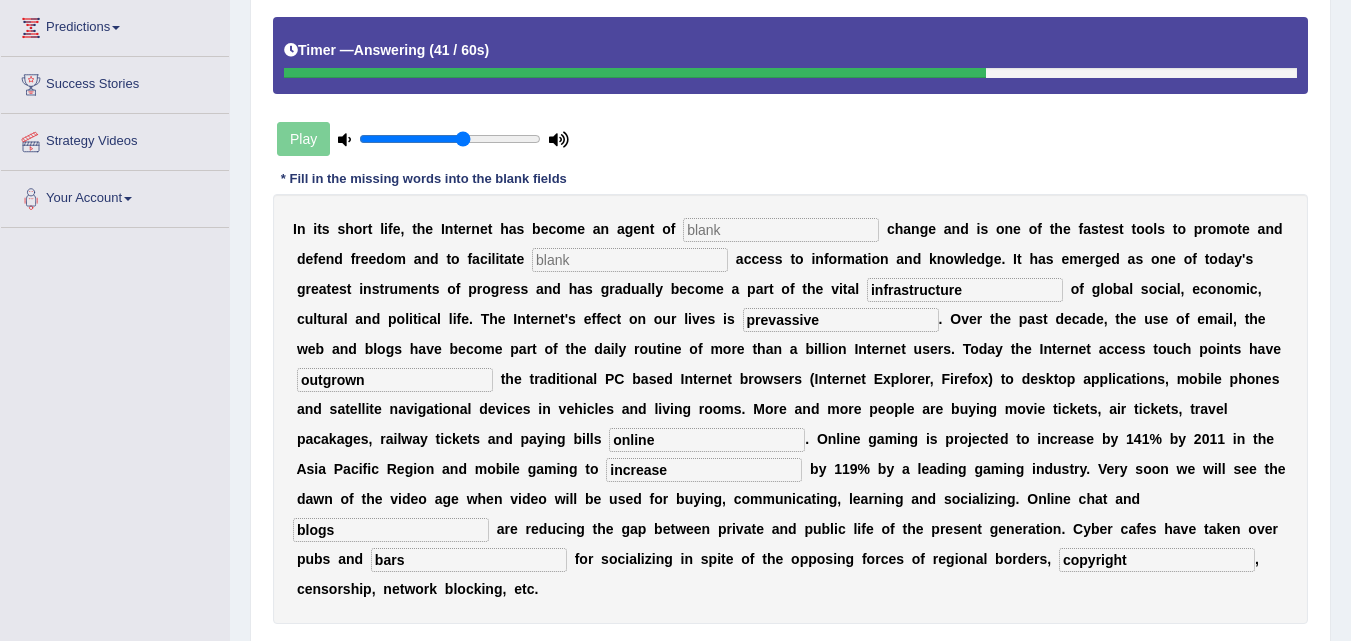 click at bounding box center [630, 260] 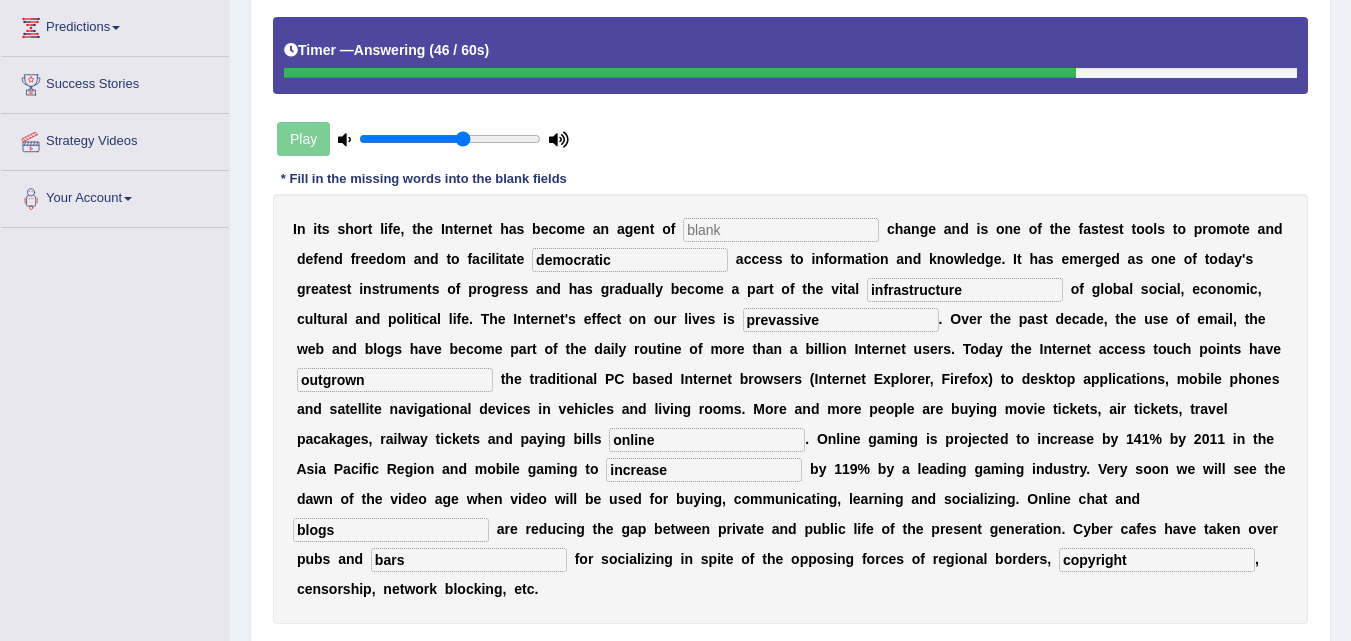 type on "democratic" 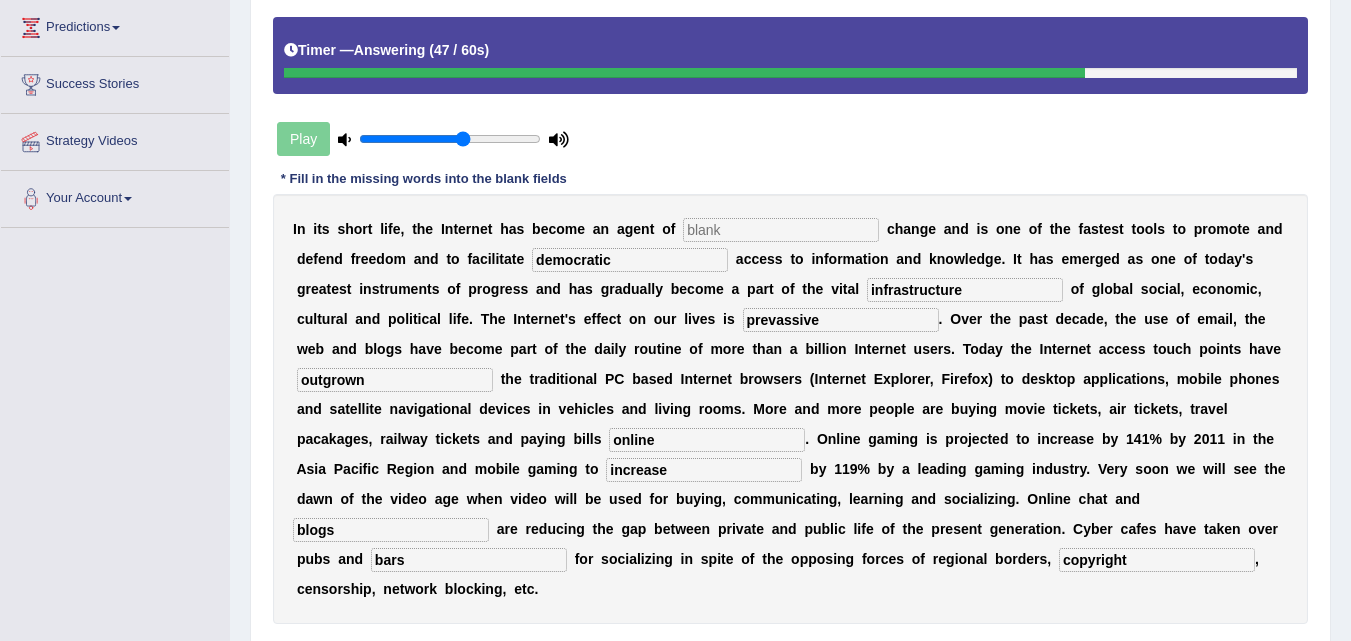 drag, startPoint x: 709, startPoint y: 212, endPoint x: 697, endPoint y: 220, distance: 14.422205 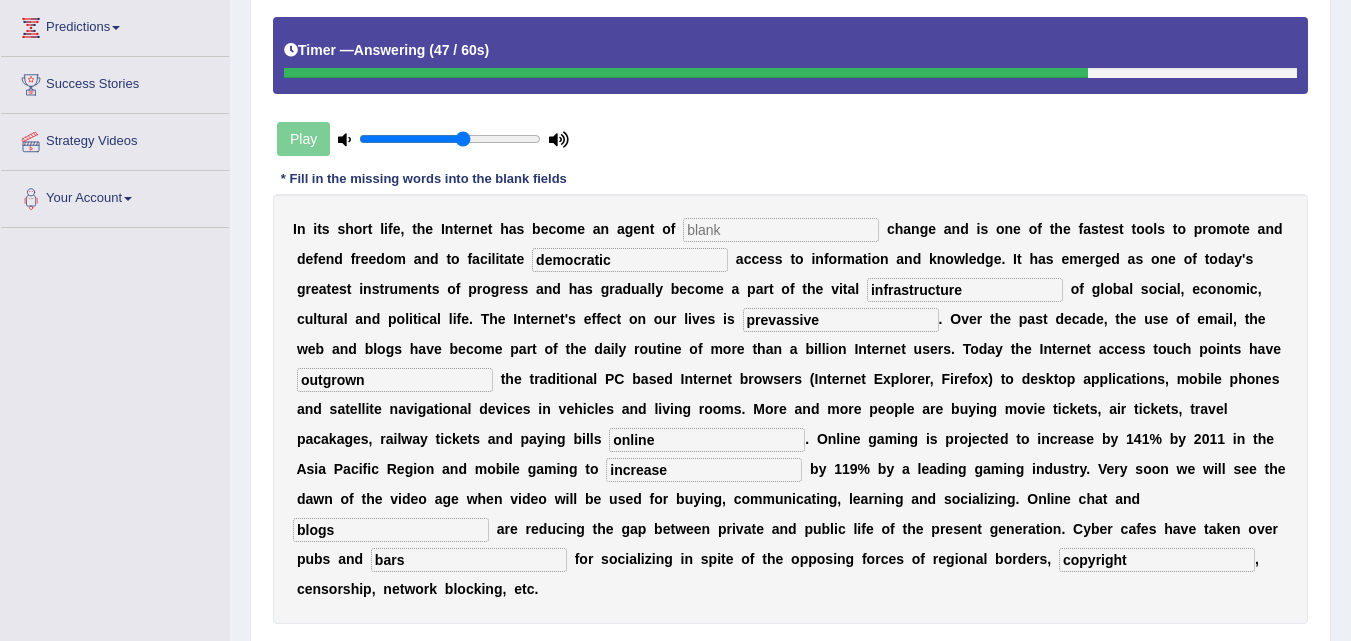 click at bounding box center [781, 230] 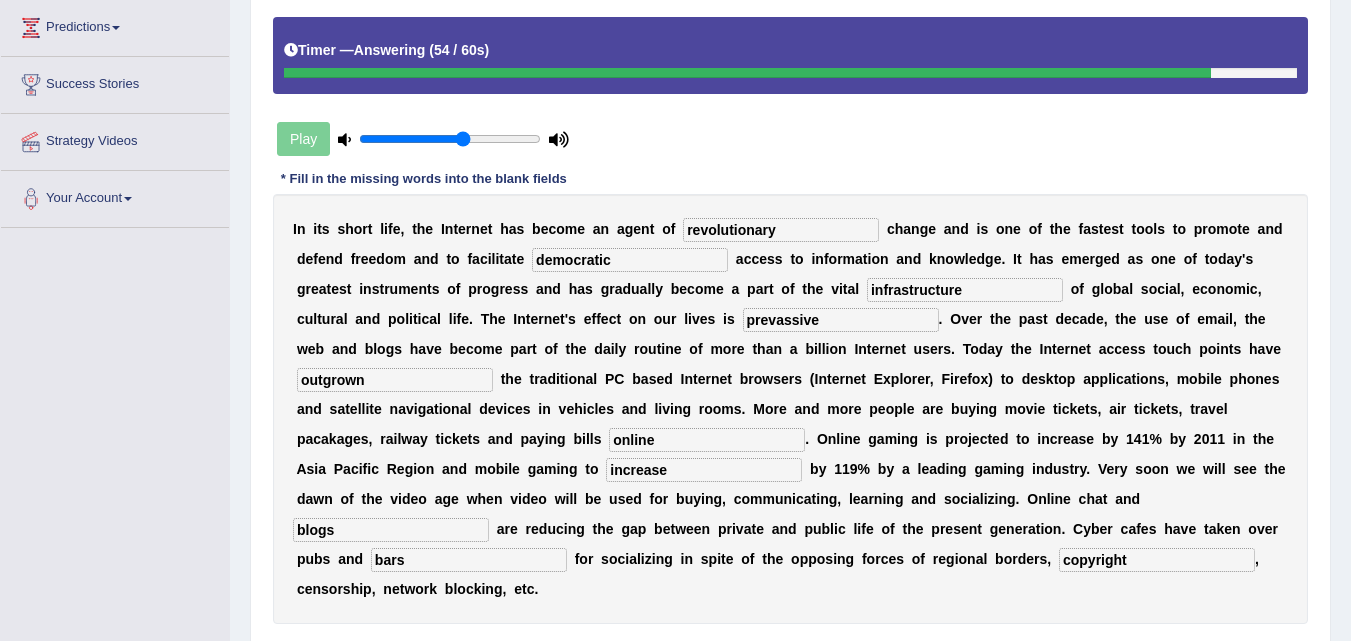 type on "revolutionary" 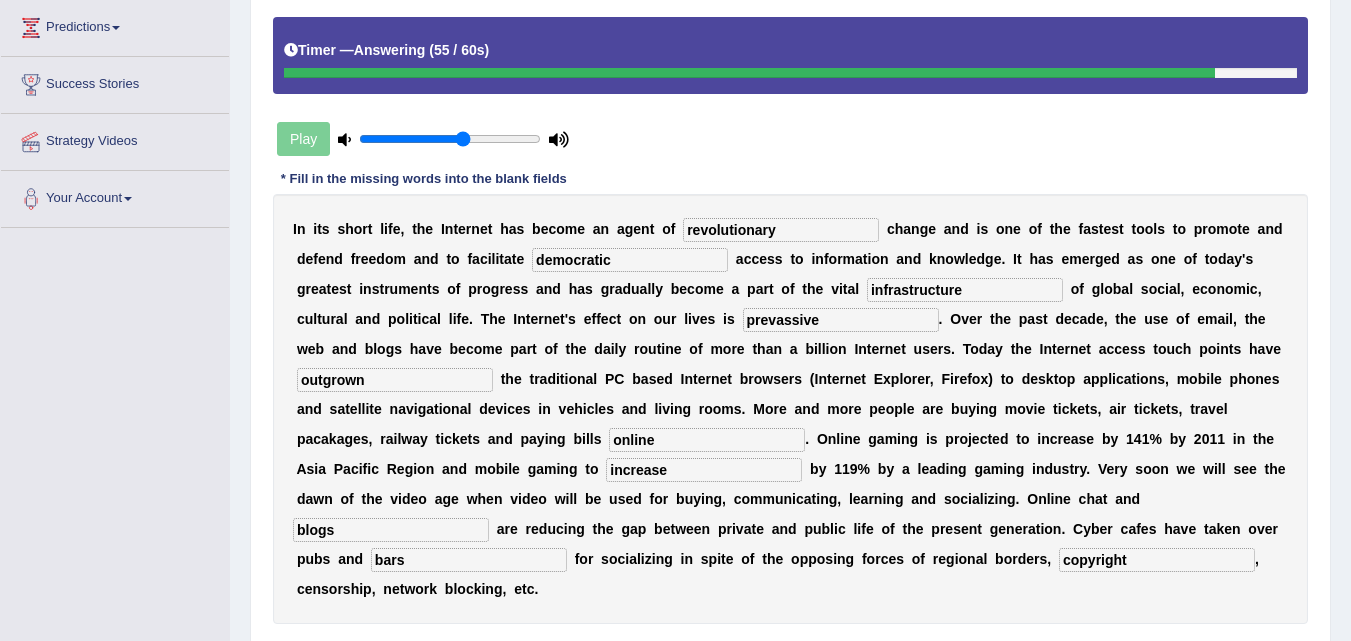 click on "prevassive" at bounding box center [841, 320] 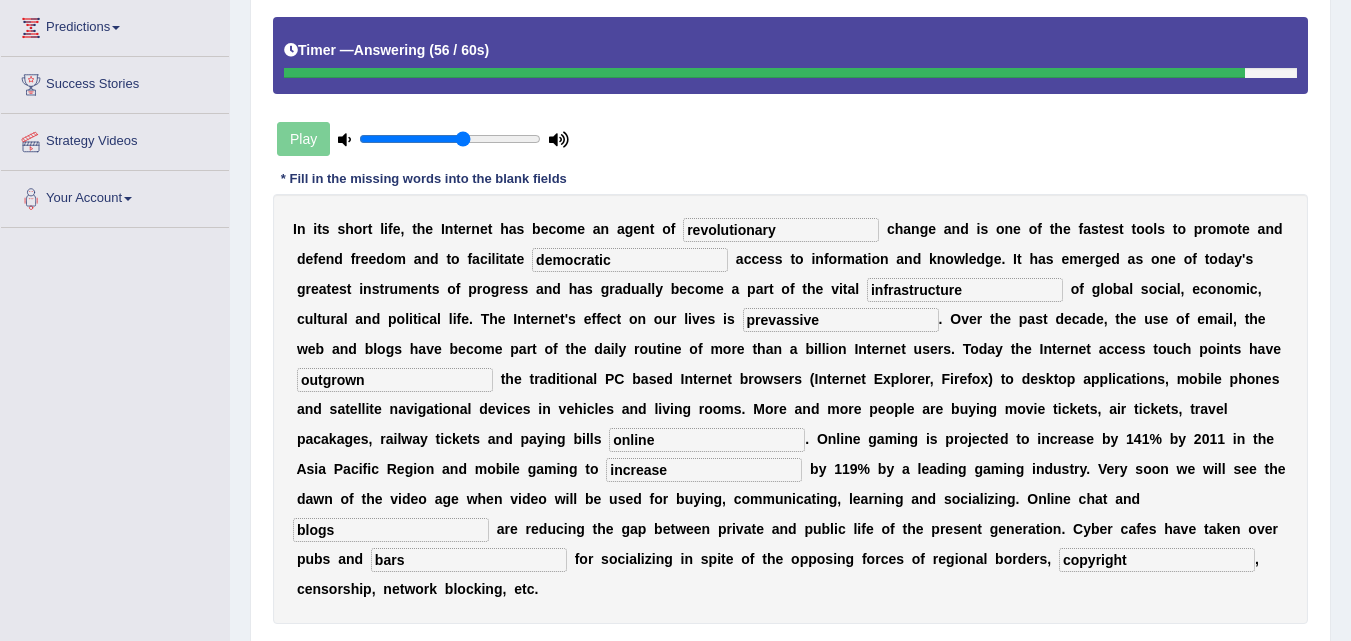 click on "prevassive" at bounding box center (841, 320) 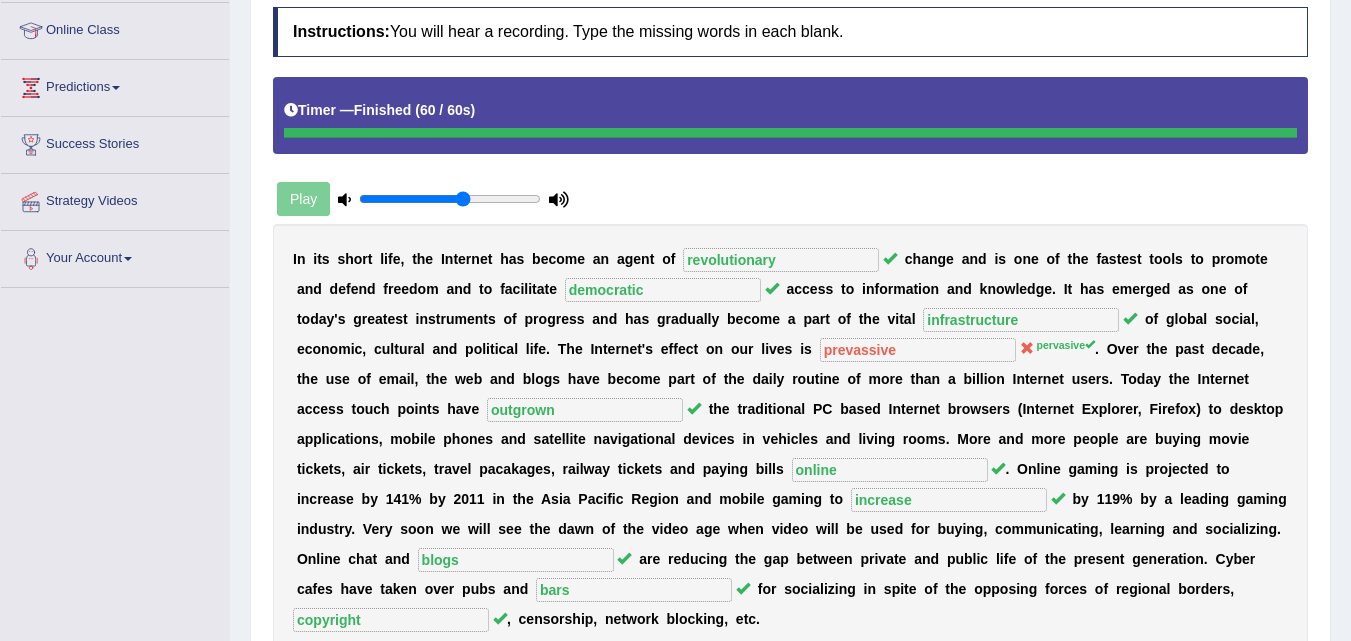 scroll, scrollTop: 83, scrollLeft: 0, axis: vertical 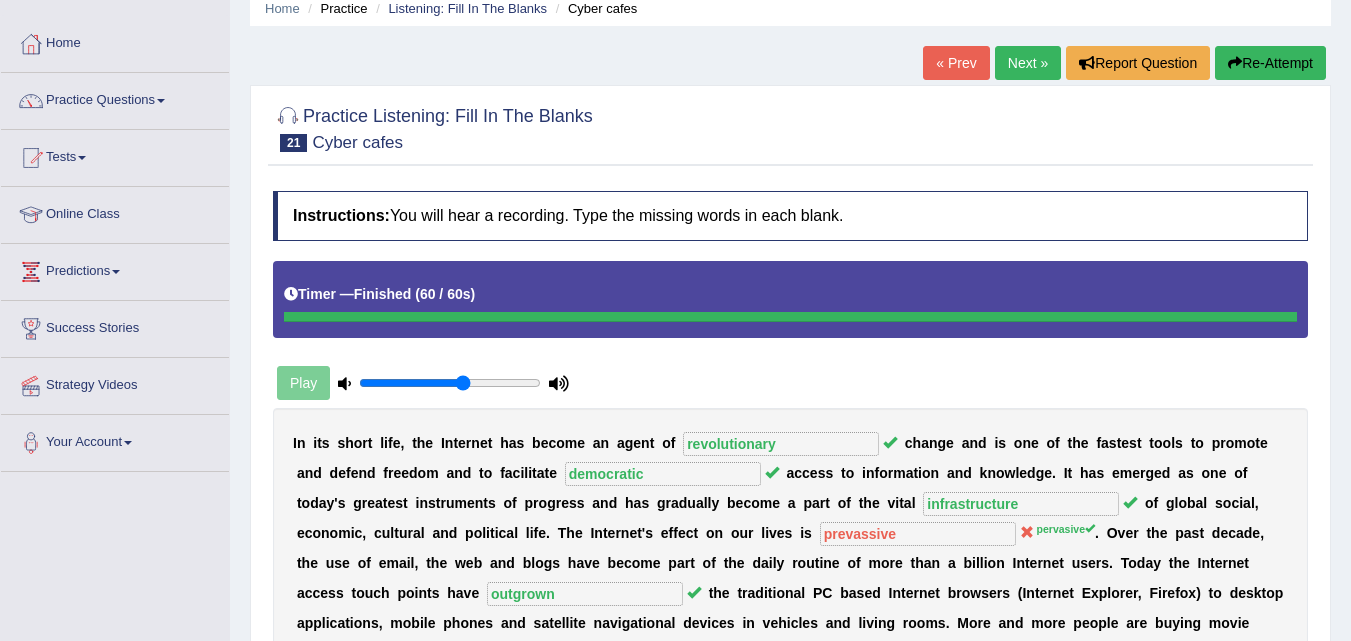 click on "Next »" at bounding box center (1028, 63) 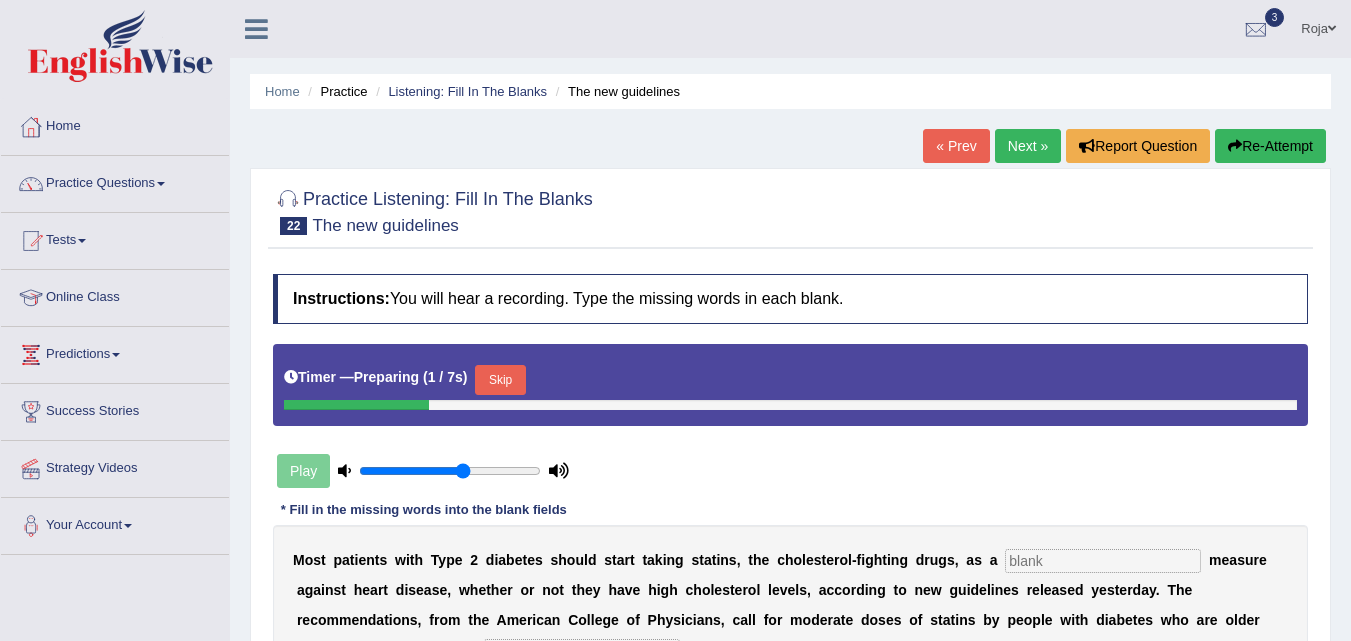 scroll, scrollTop: 0, scrollLeft: 0, axis: both 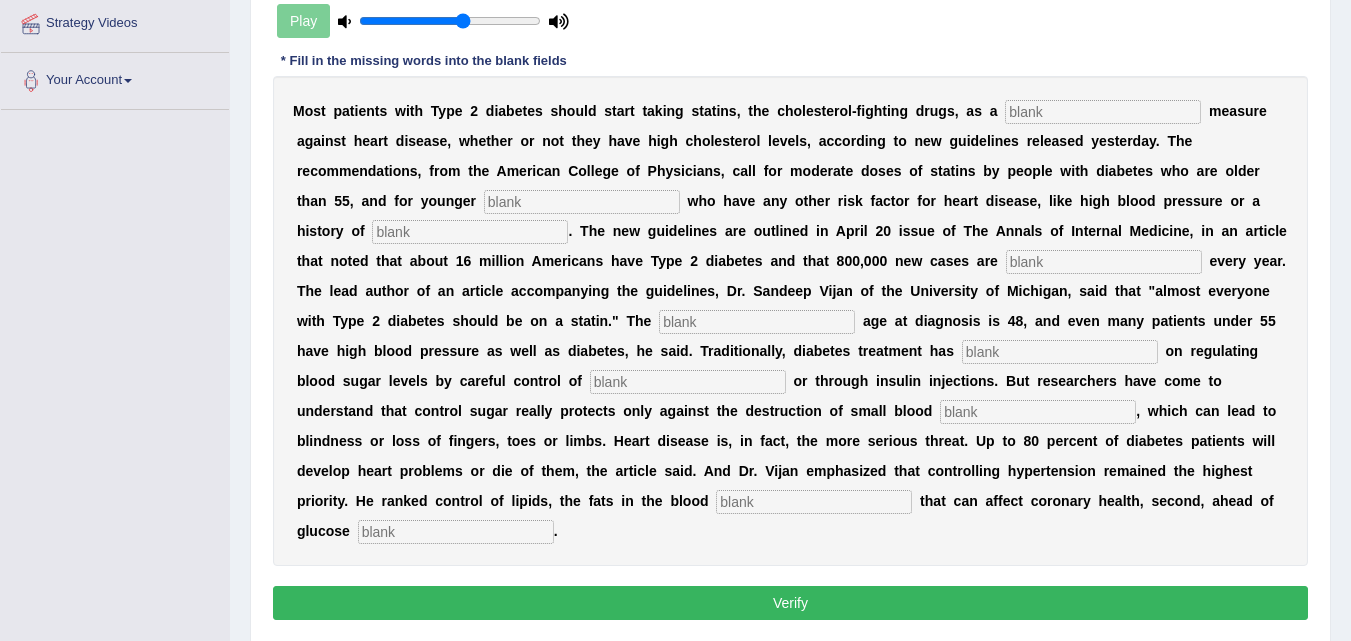 click on "Most patients with Type 2 diabetes should start taking statins, the cholesterol-fighting drugs, as a measure against heart disease, whether or not they have high cholesterol levels, according to new guidelines released yesterday. The recommendations, from the American College of Physicians, call for moderate doses of statins by people with diabetes who are older than 55, and for younger who have any other risk factor for heart disease," at bounding box center (790, 321) 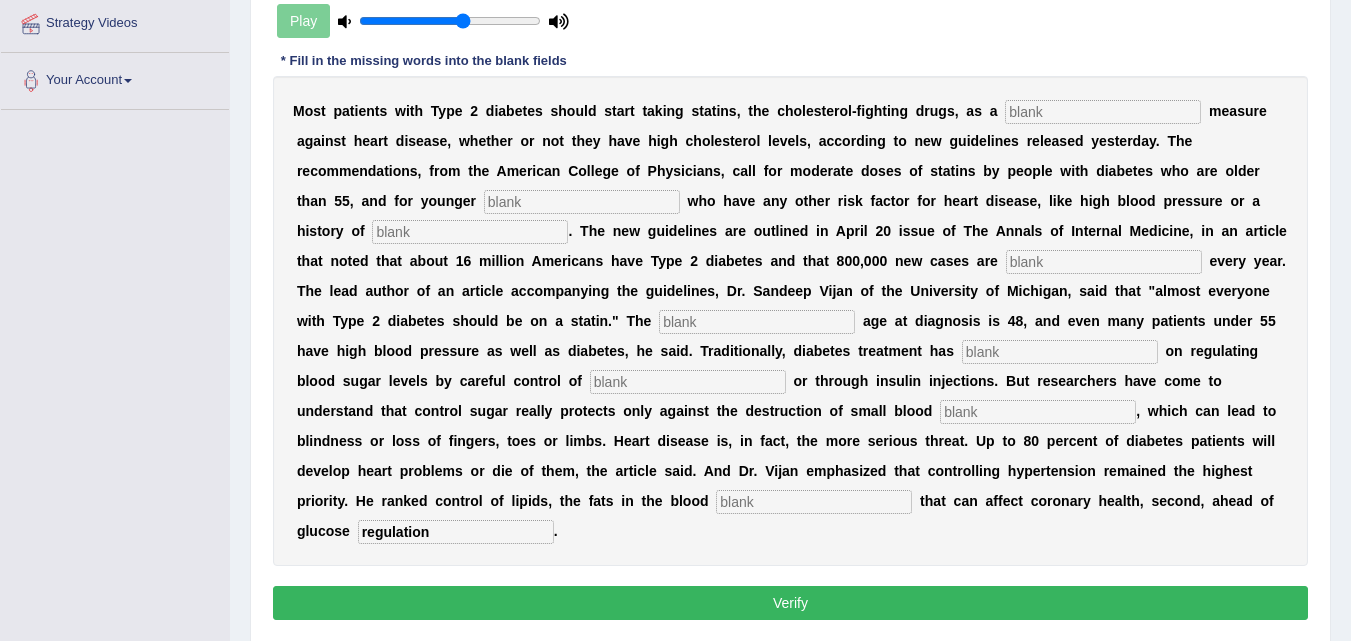 type on "regulation" 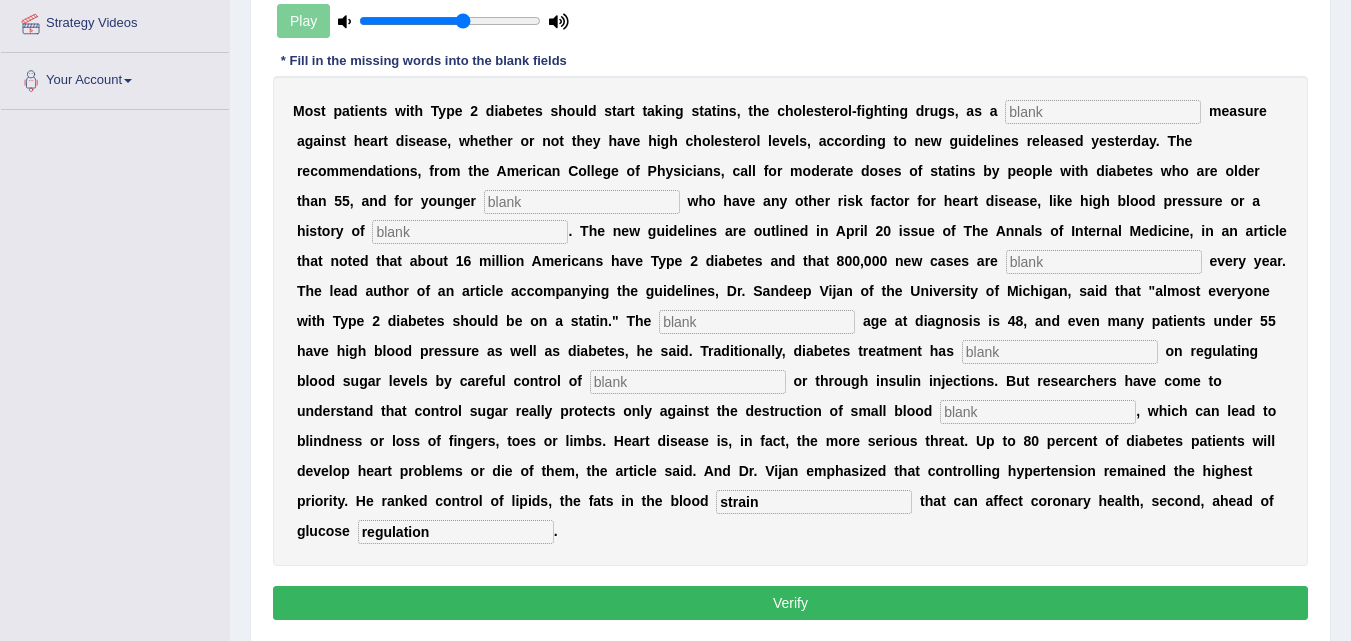 type on "strain" 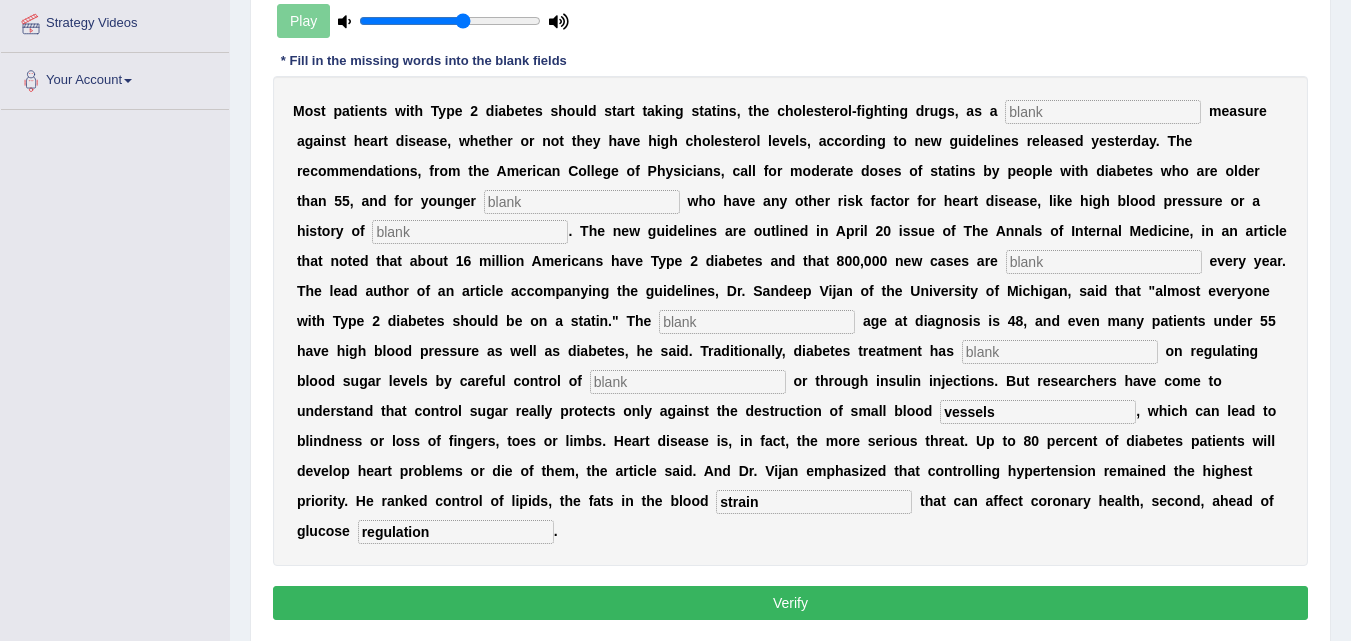 type on "vessels" 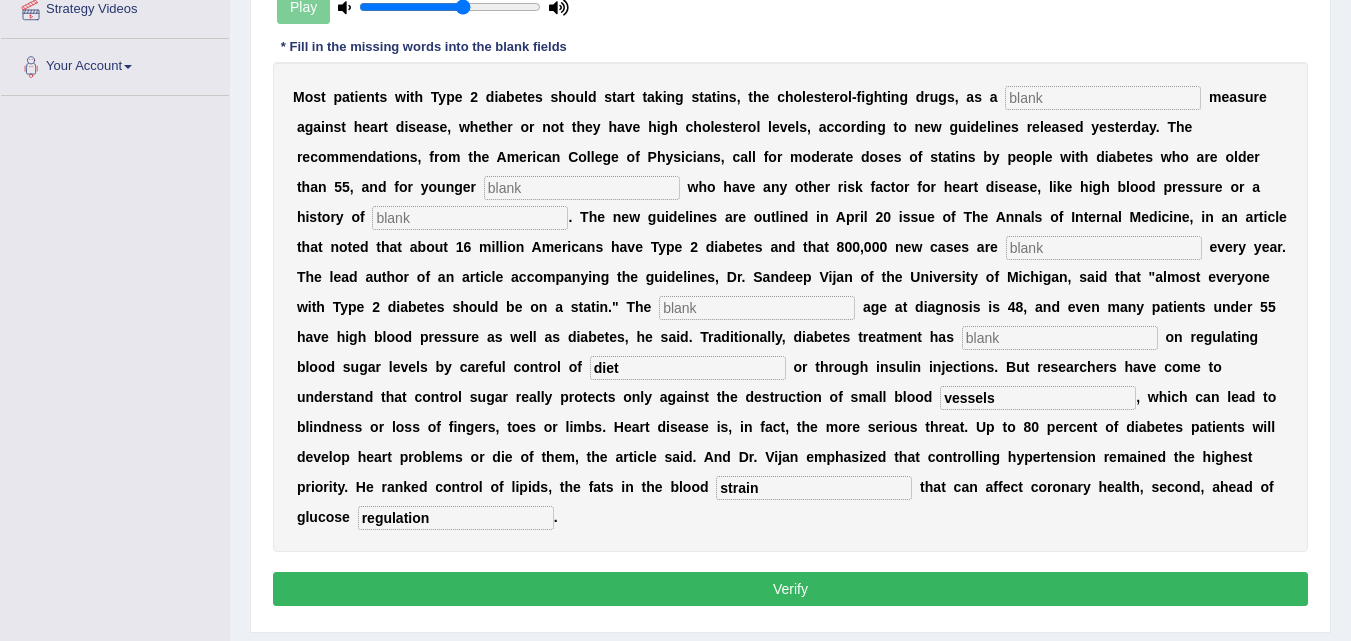 scroll, scrollTop: 470, scrollLeft: 0, axis: vertical 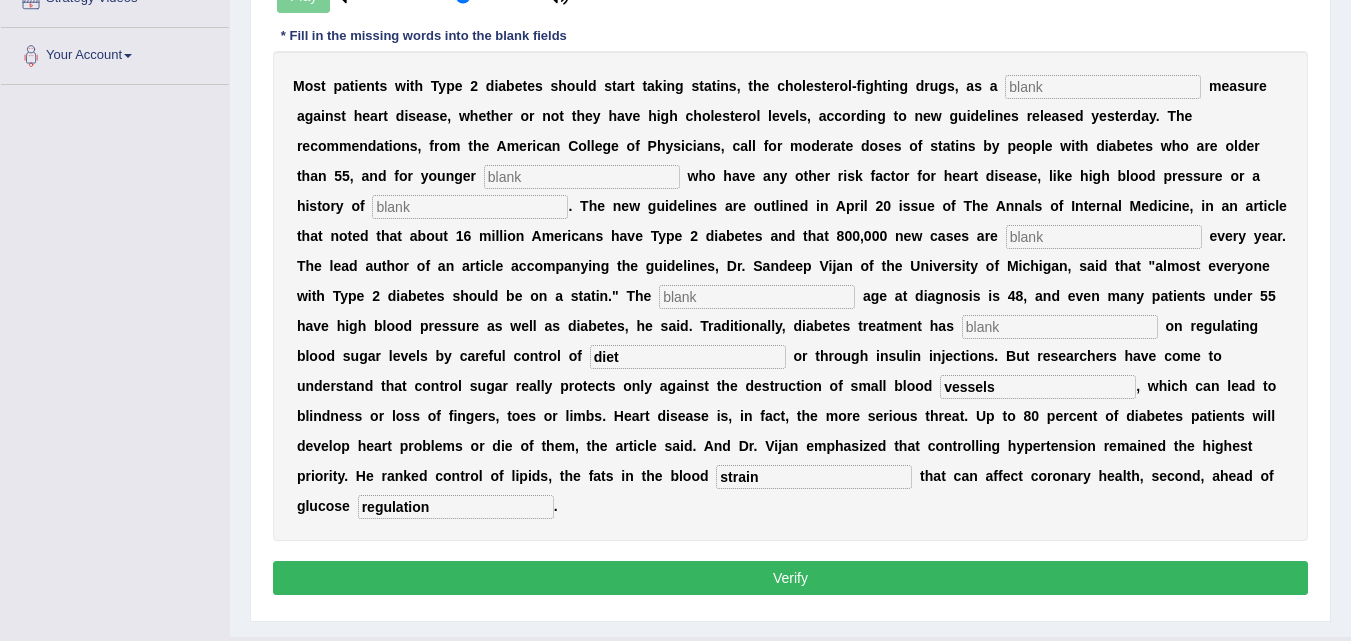 type on "diet" 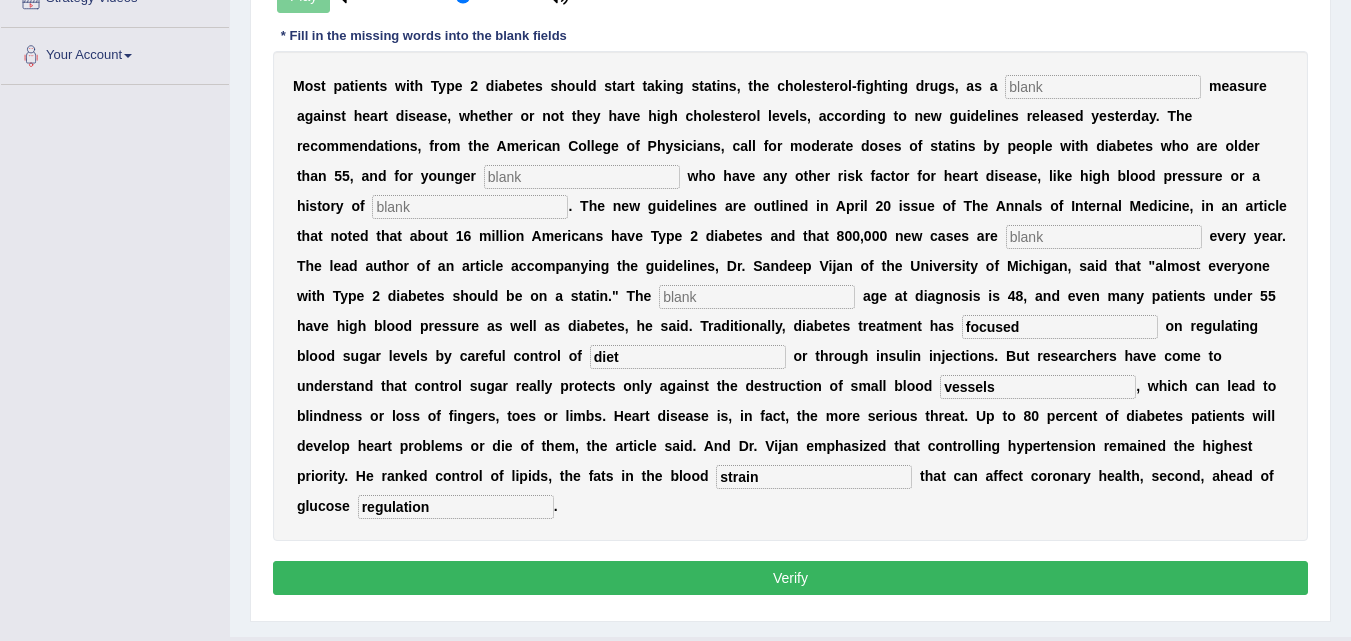 type on "focused" 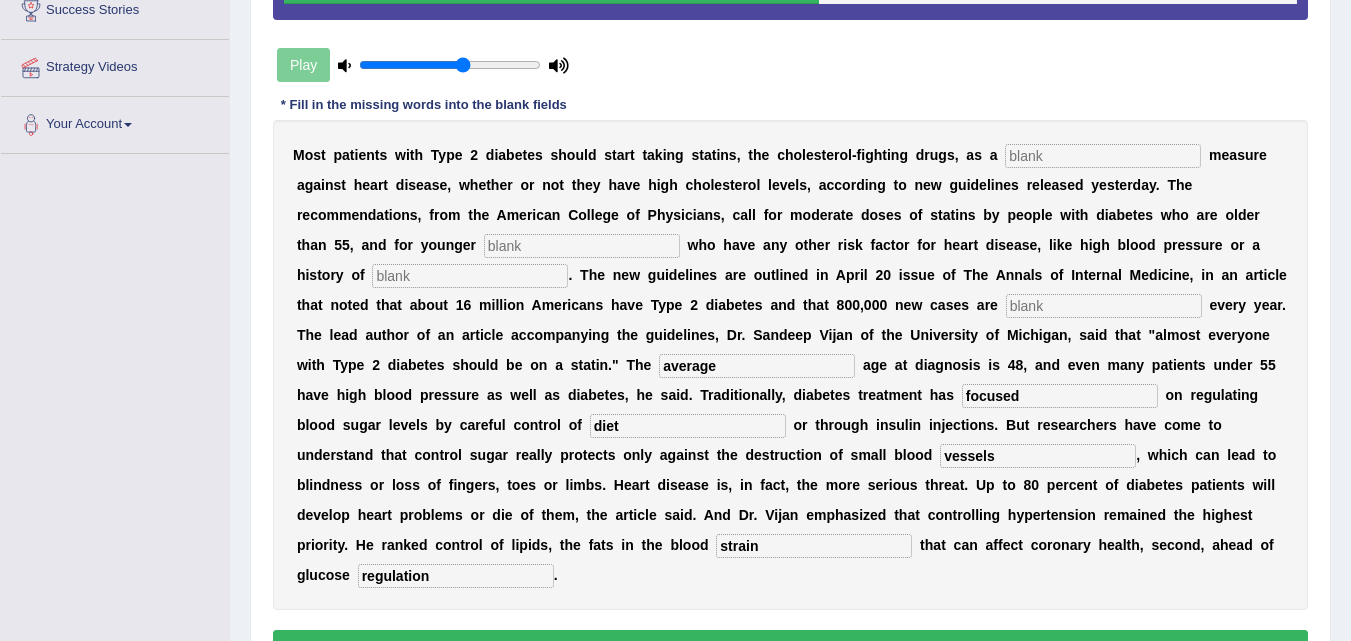 scroll, scrollTop: 353, scrollLeft: 0, axis: vertical 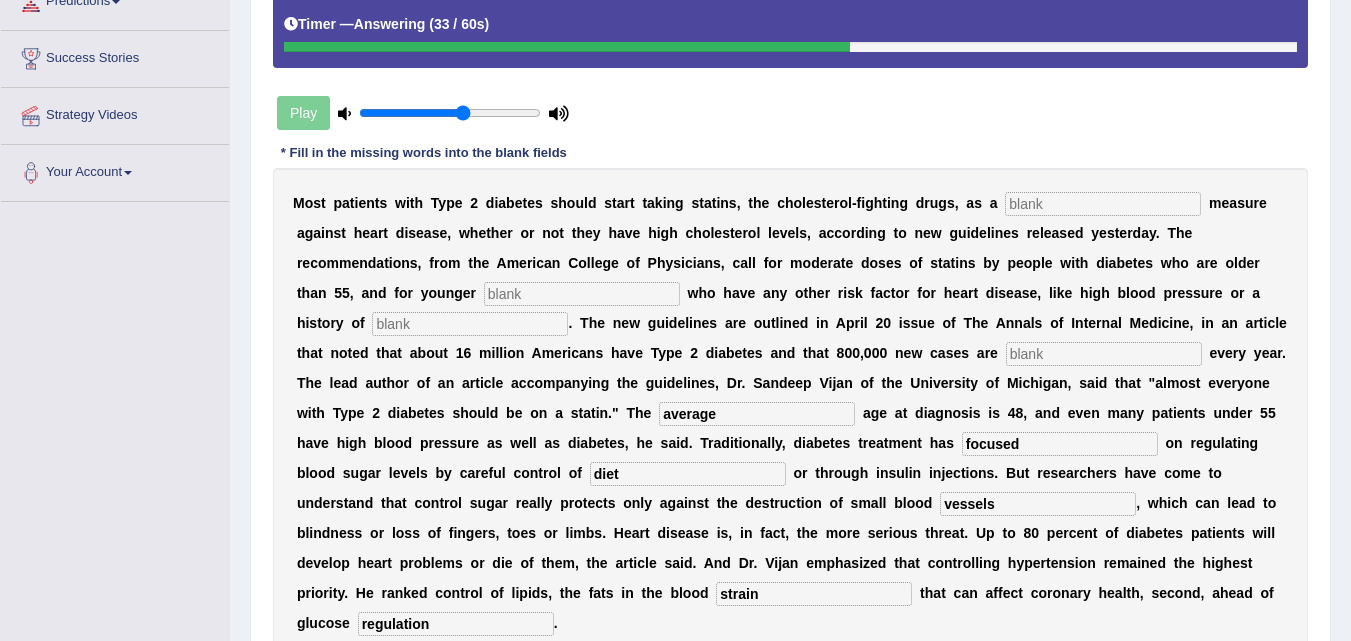 type on "average" 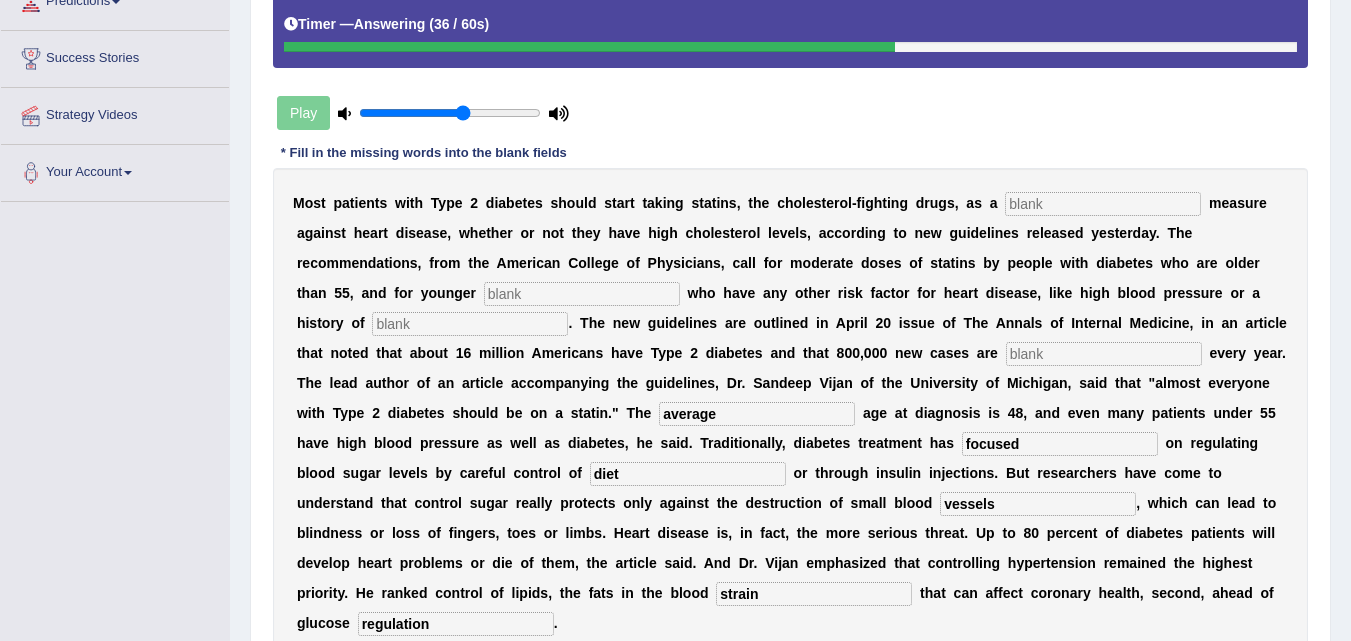 click at bounding box center (1104, 354) 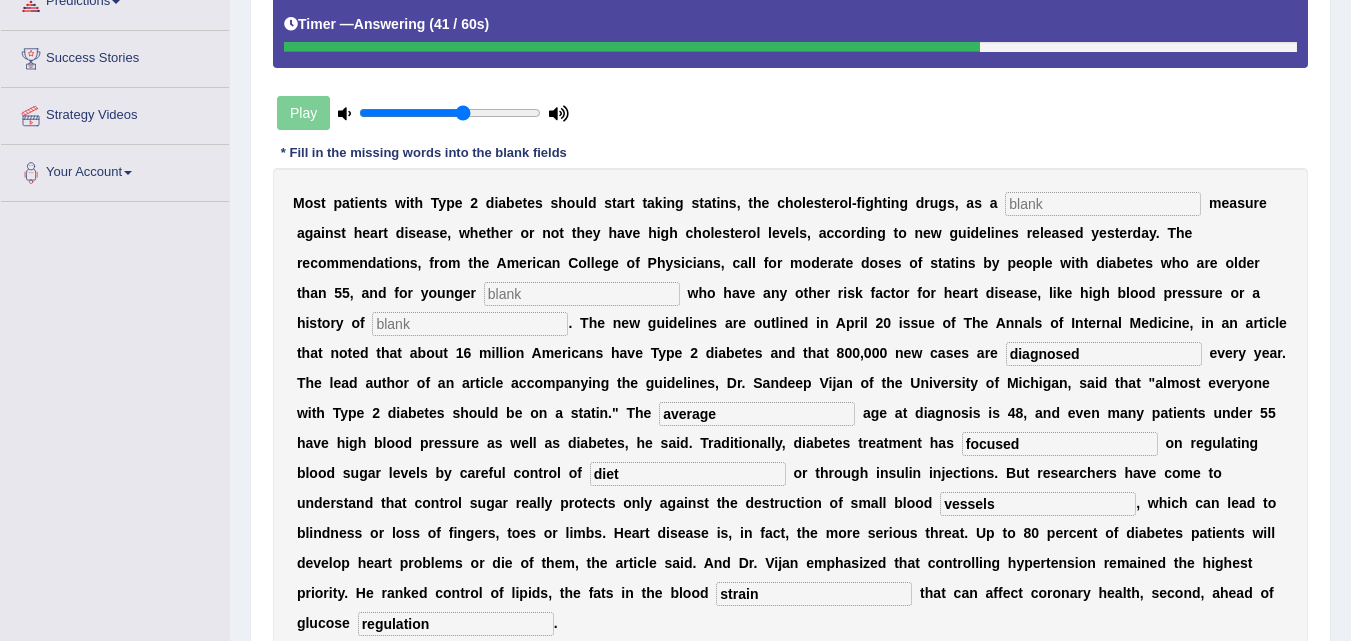 type on "diagnosed" 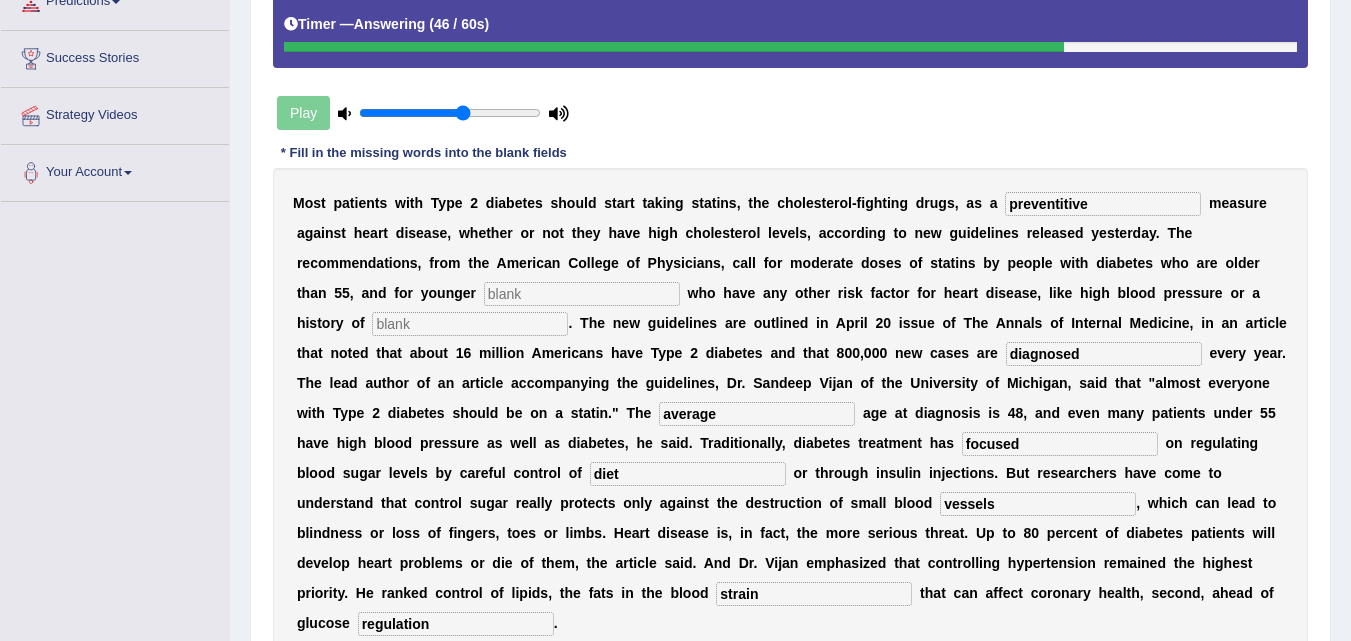 type on "preventitive" 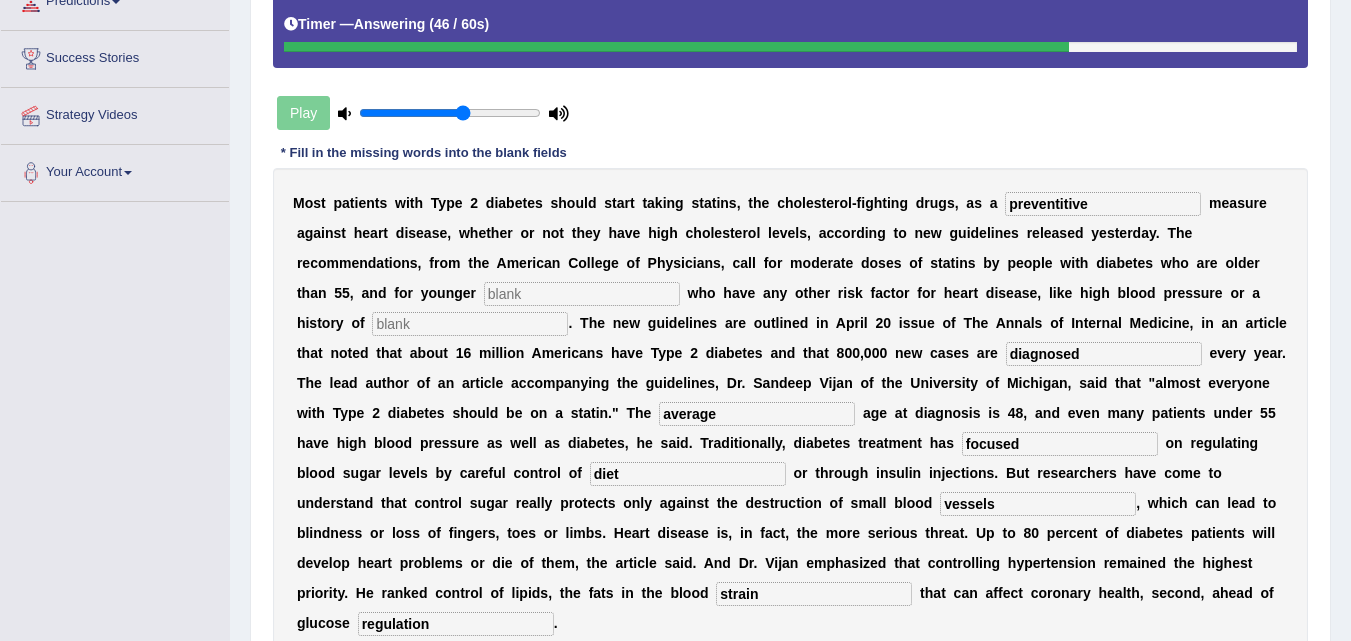 click at bounding box center [582, 294] 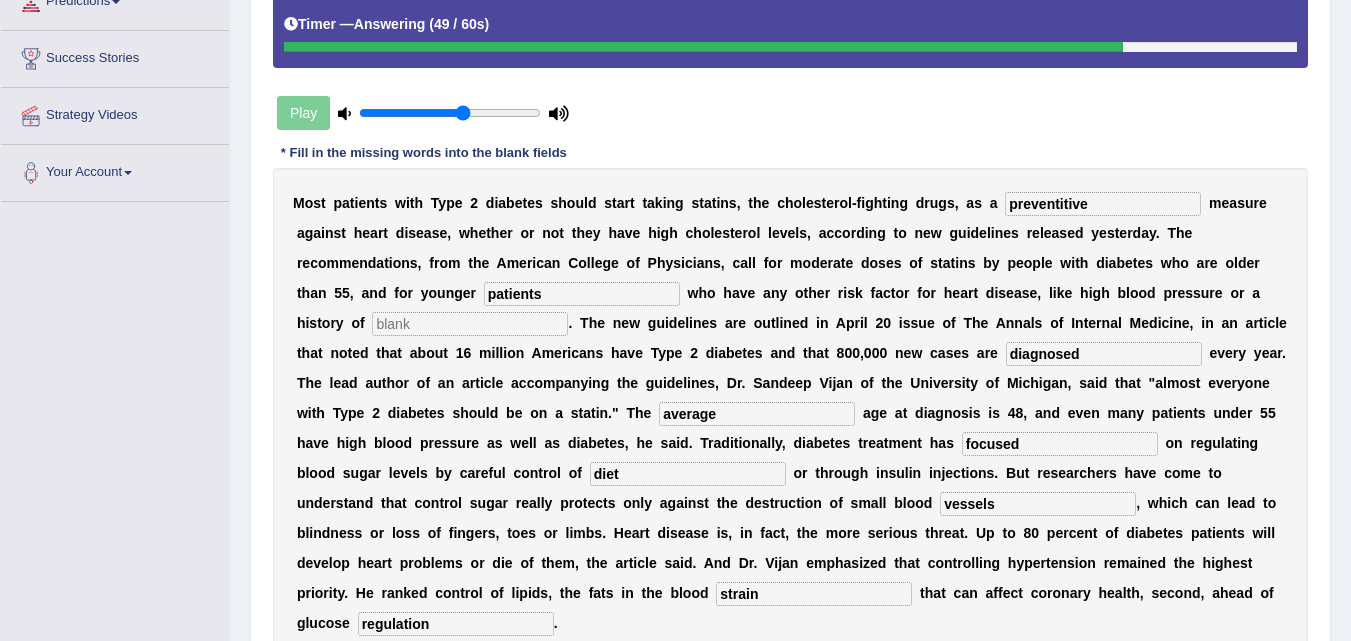 type on "patients" 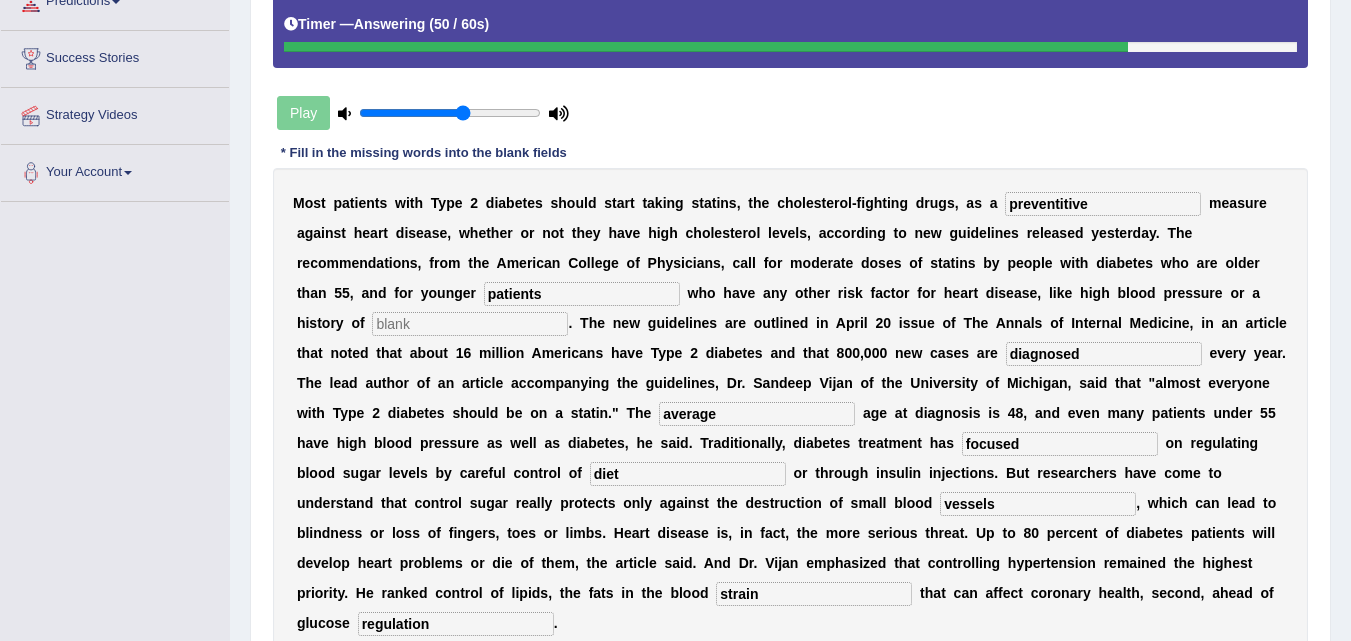 click at bounding box center [470, 324] 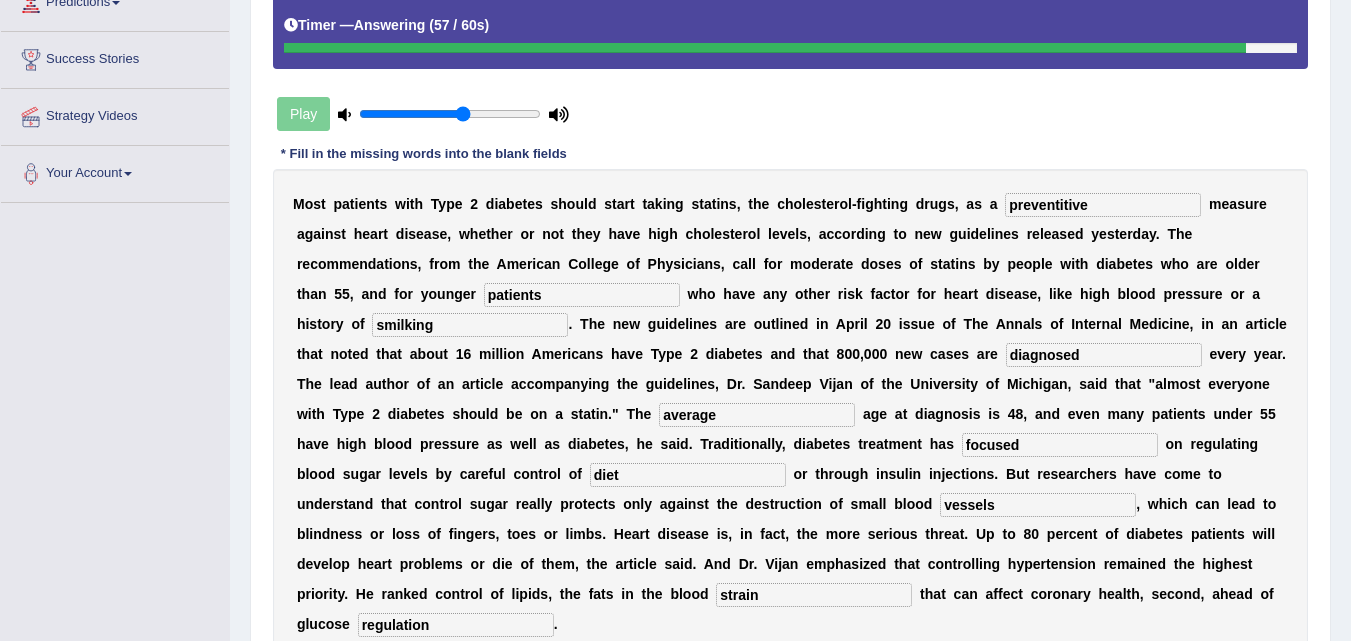 scroll, scrollTop: 346, scrollLeft: 0, axis: vertical 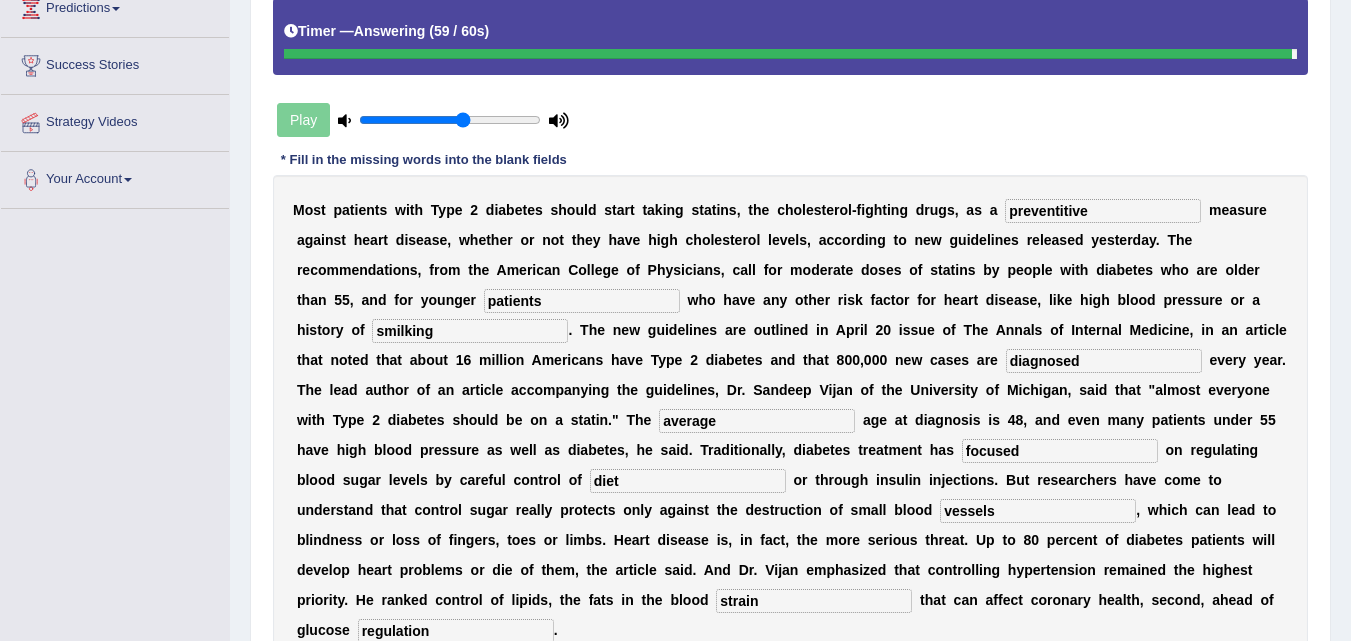 type on "smilking" 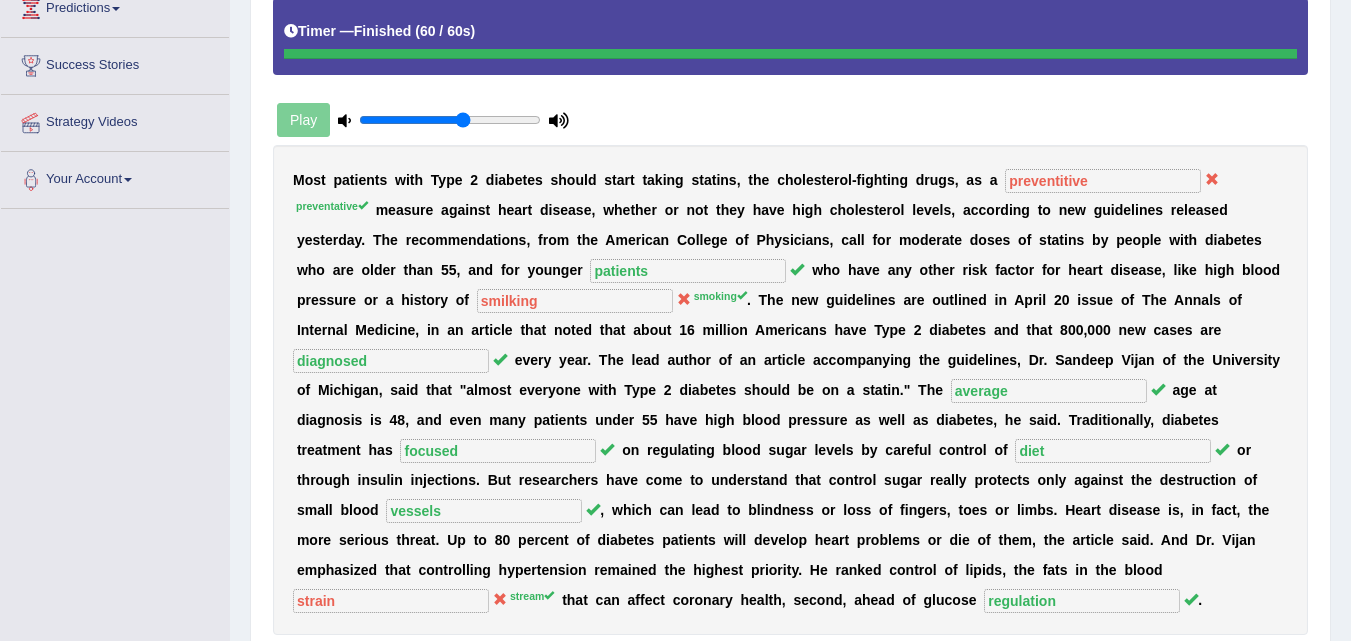 scroll, scrollTop: 432, scrollLeft: 0, axis: vertical 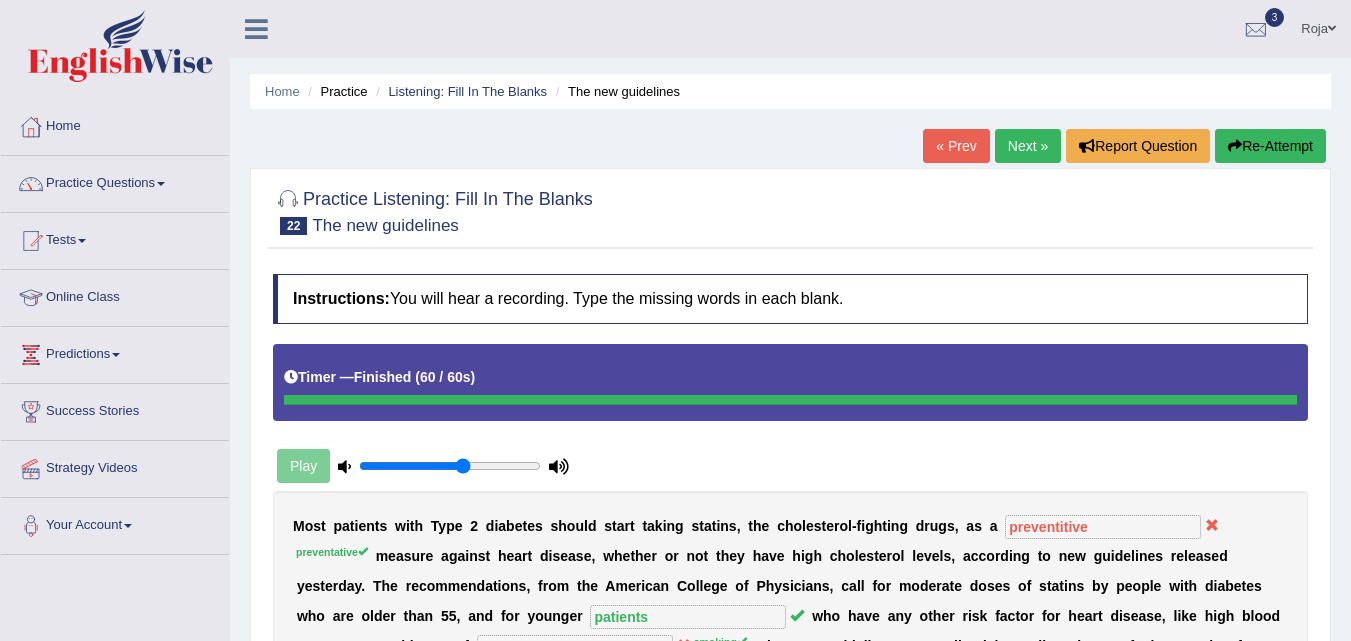 click on "Next »" at bounding box center (1028, 146) 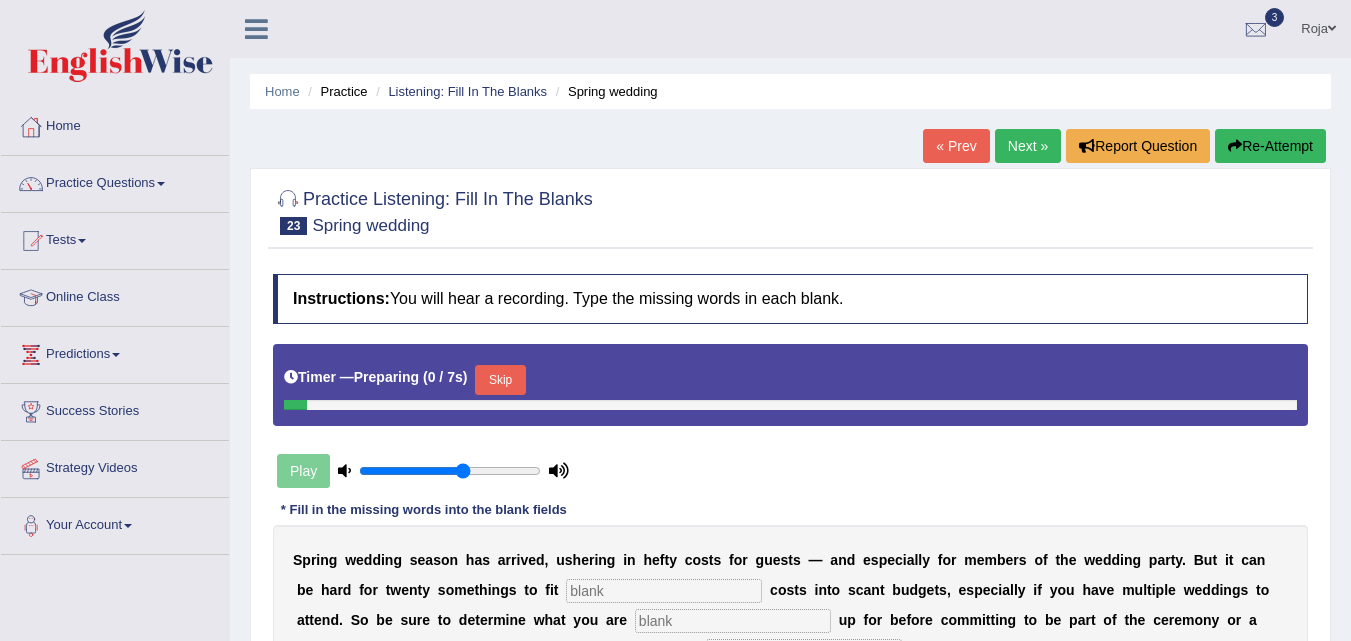 scroll, scrollTop: 0, scrollLeft: 0, axis: both 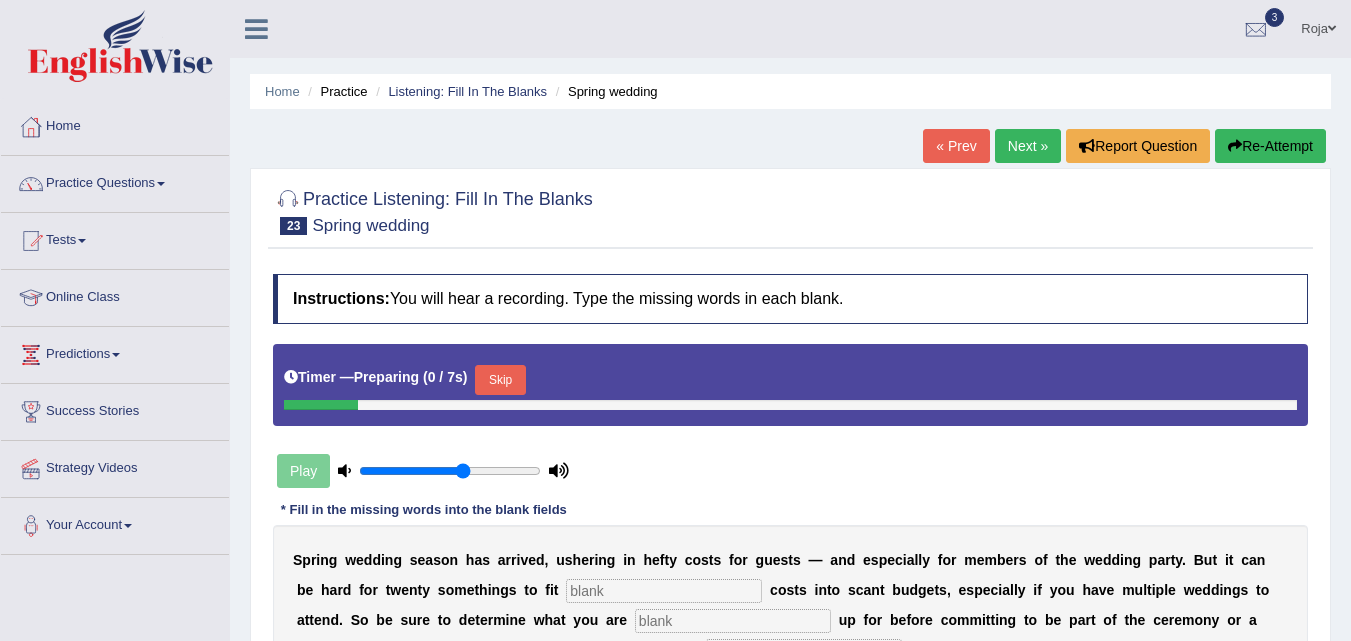 drag, startPoint x: 0, startPoint y: 0, endPoint x: 1364, endPoint y: 340, distance: 1405.7368 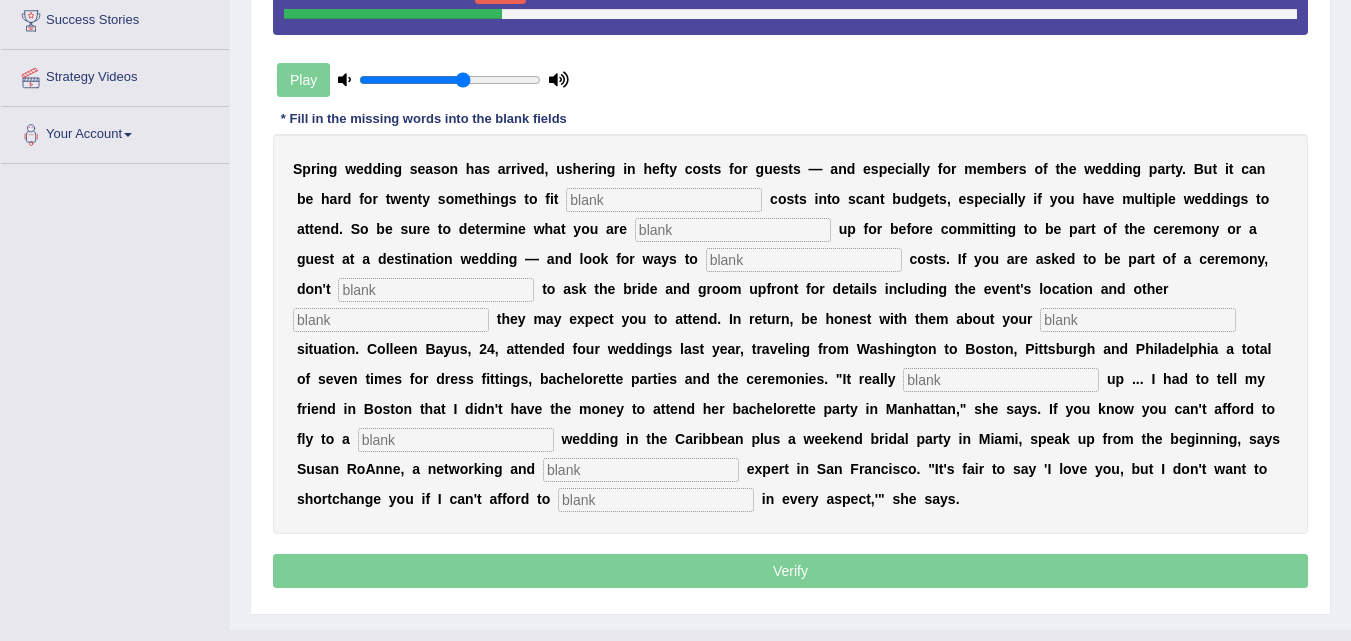 scroll, scrollTop: 430, scrollLeft: 0, axis: vertical 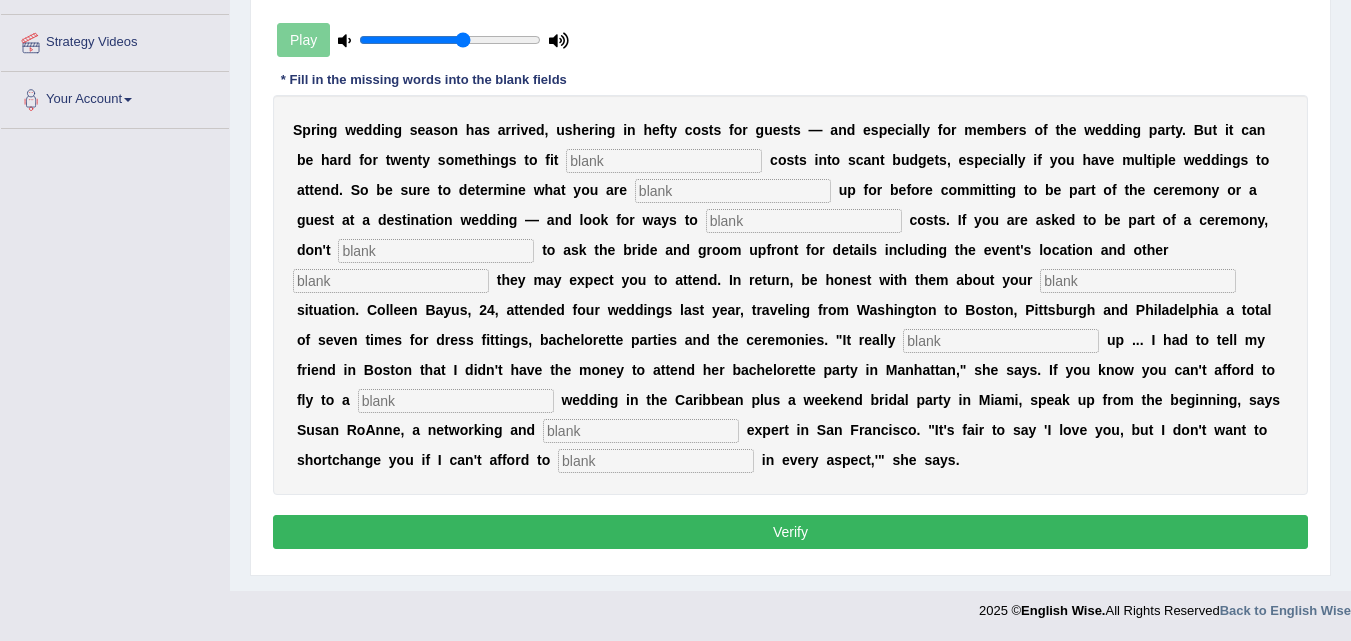 click at bounding box center (656, 461) 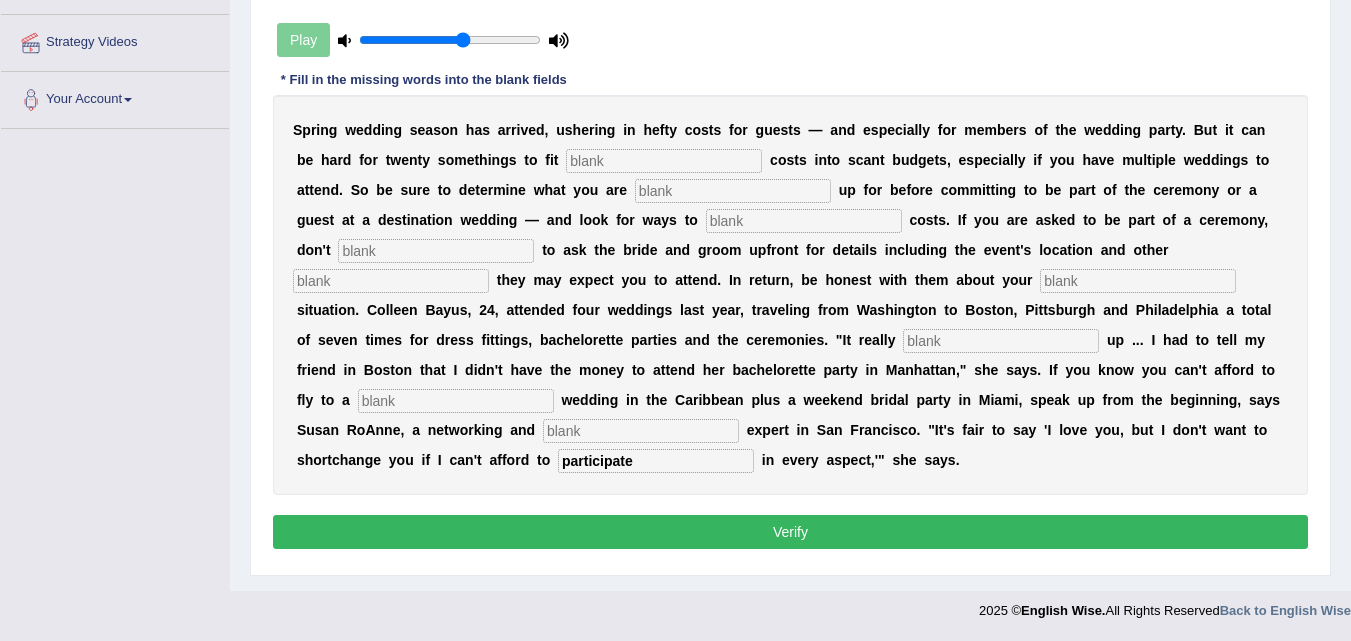 type on "participate" 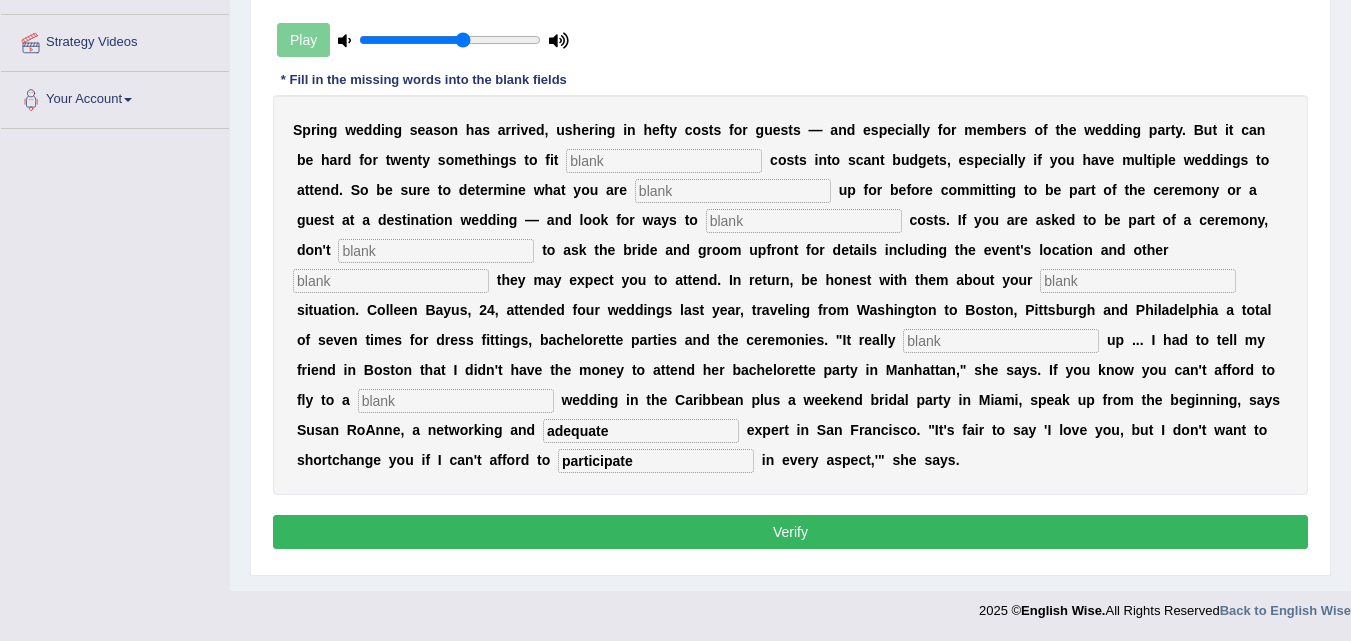 type on "adequate" 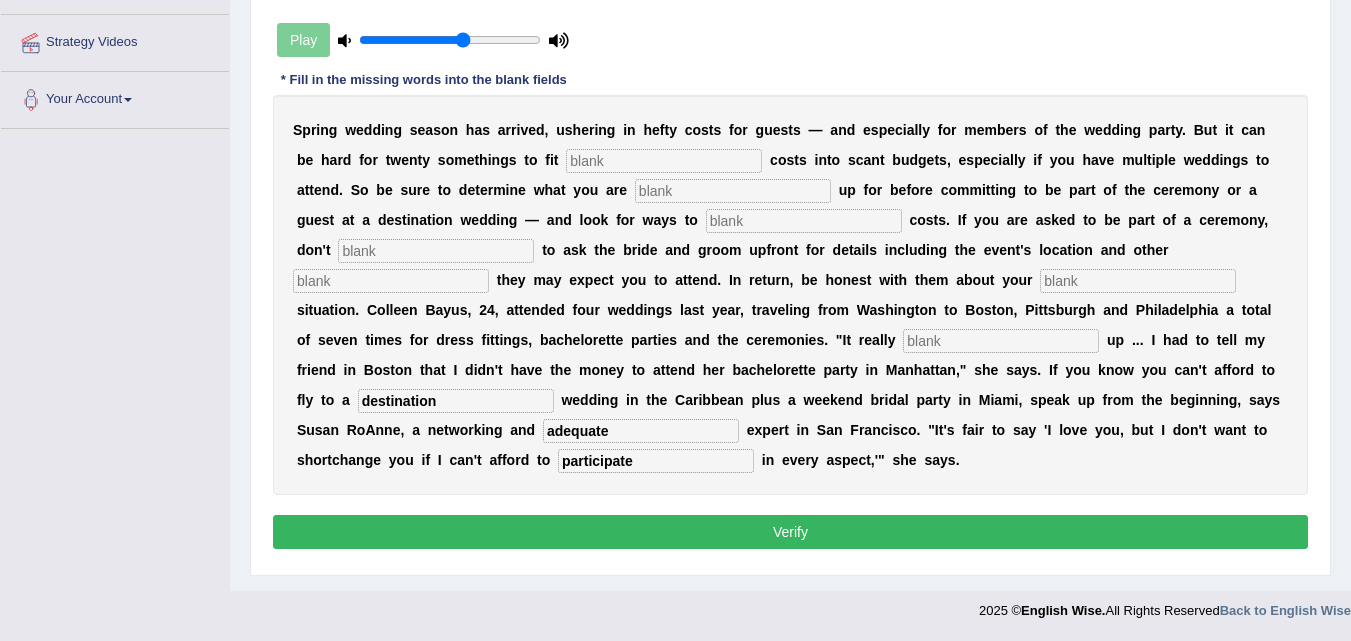 type on "destination" 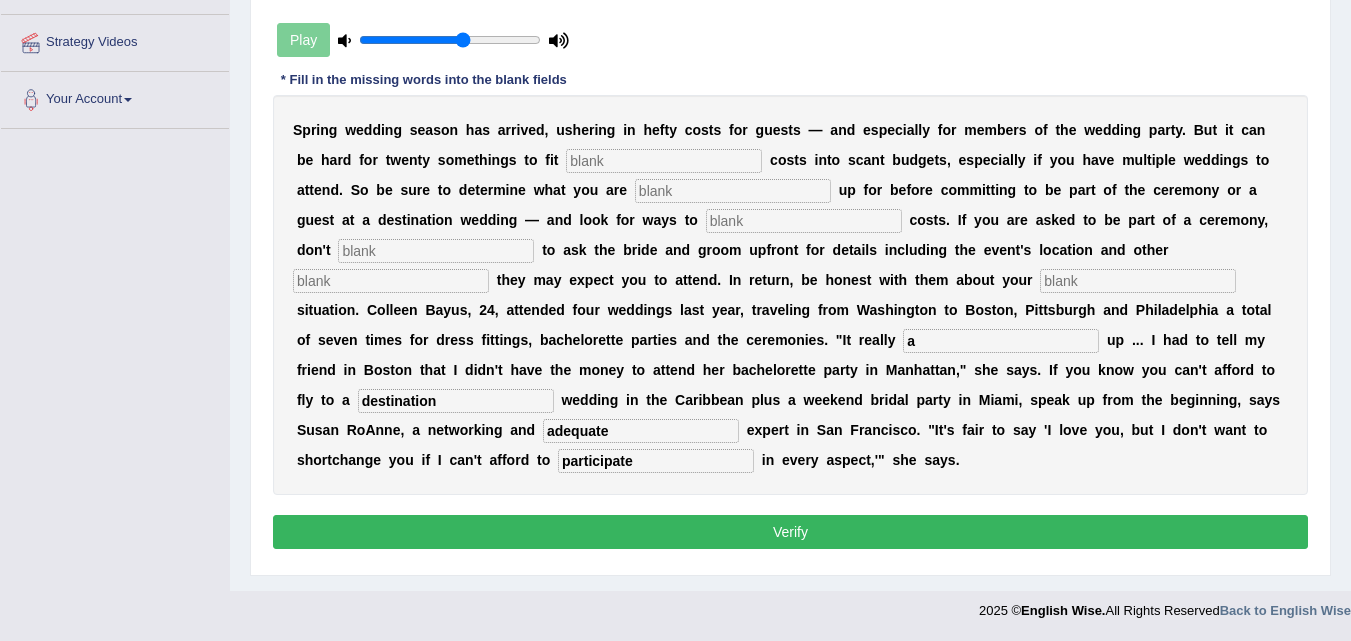 click on "a" at bounding box center [1001, 341] 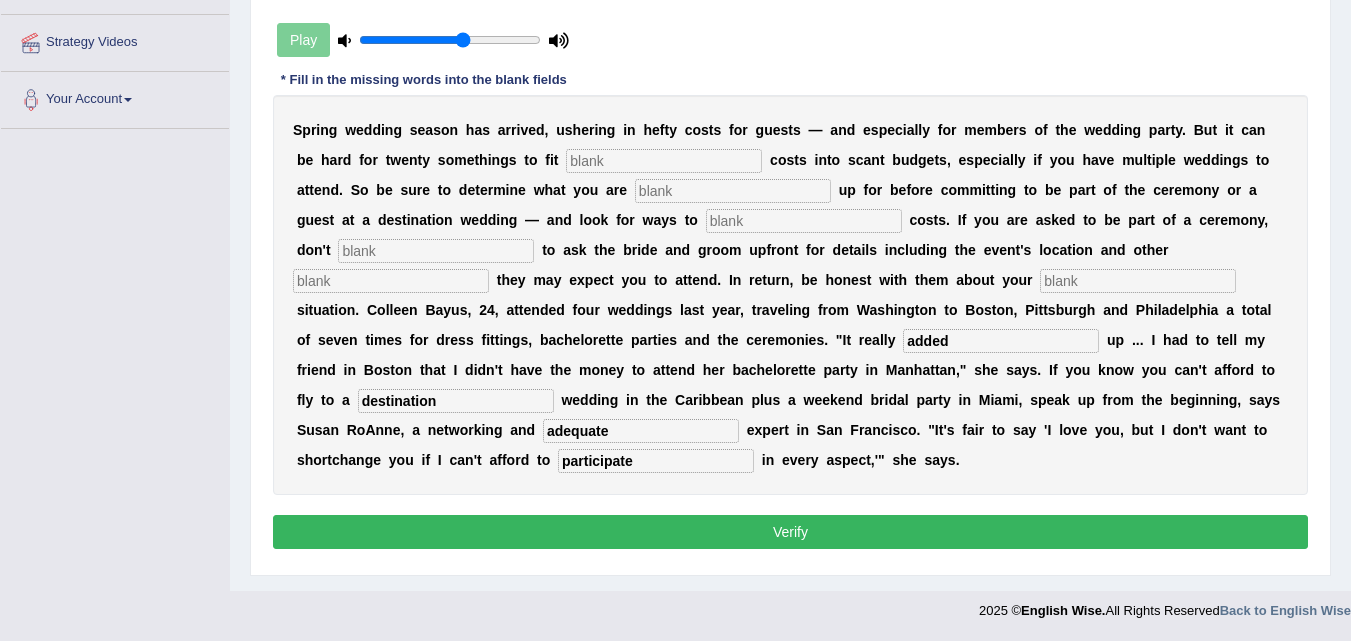 type on "added" 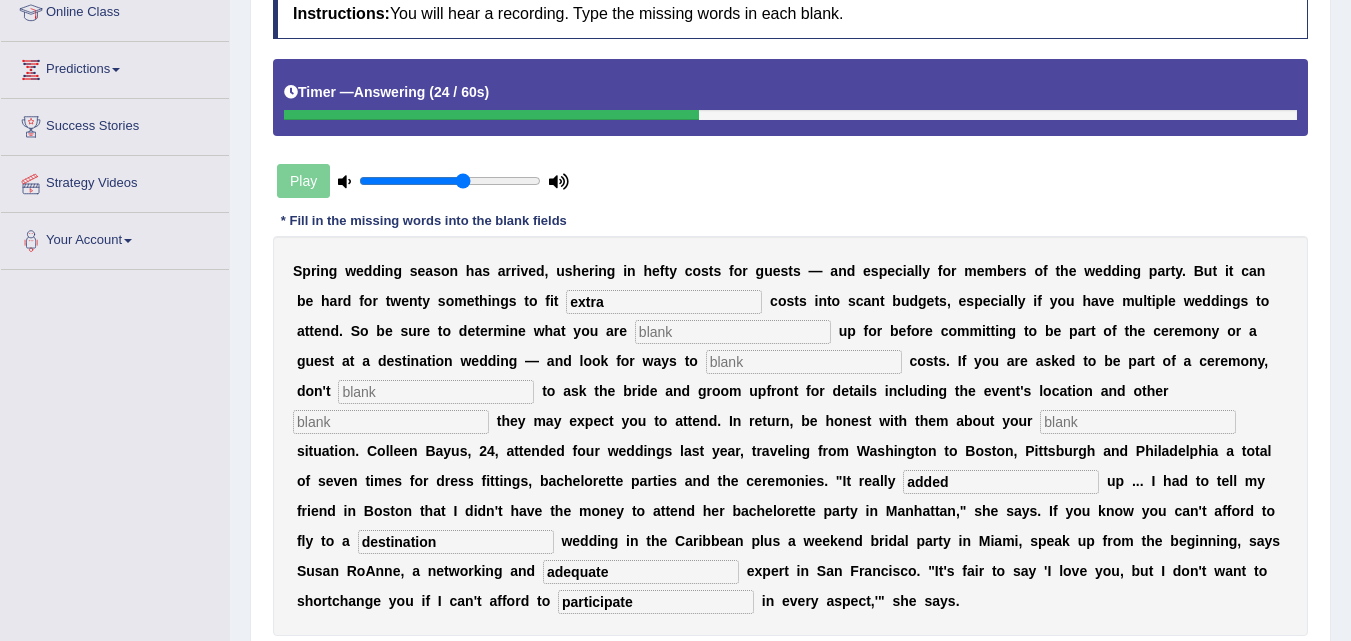 scroll, scrollTop: 273, scrollLeft: 0, axis: vertical 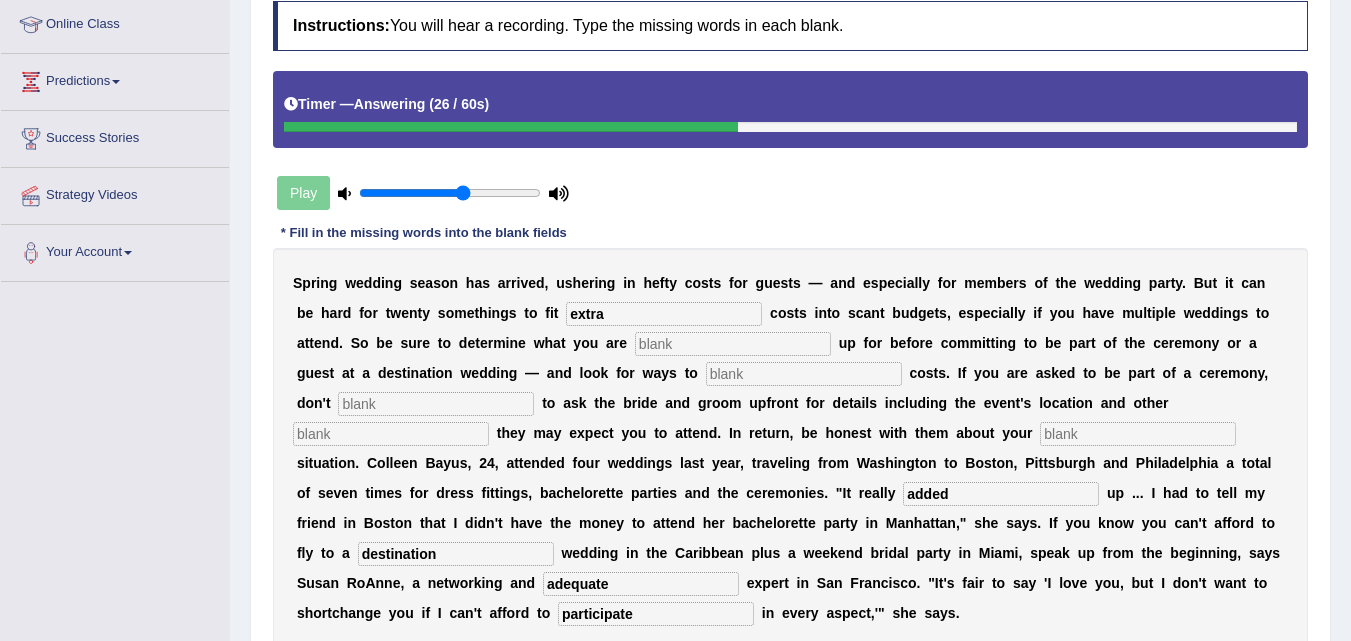 type on "extra" 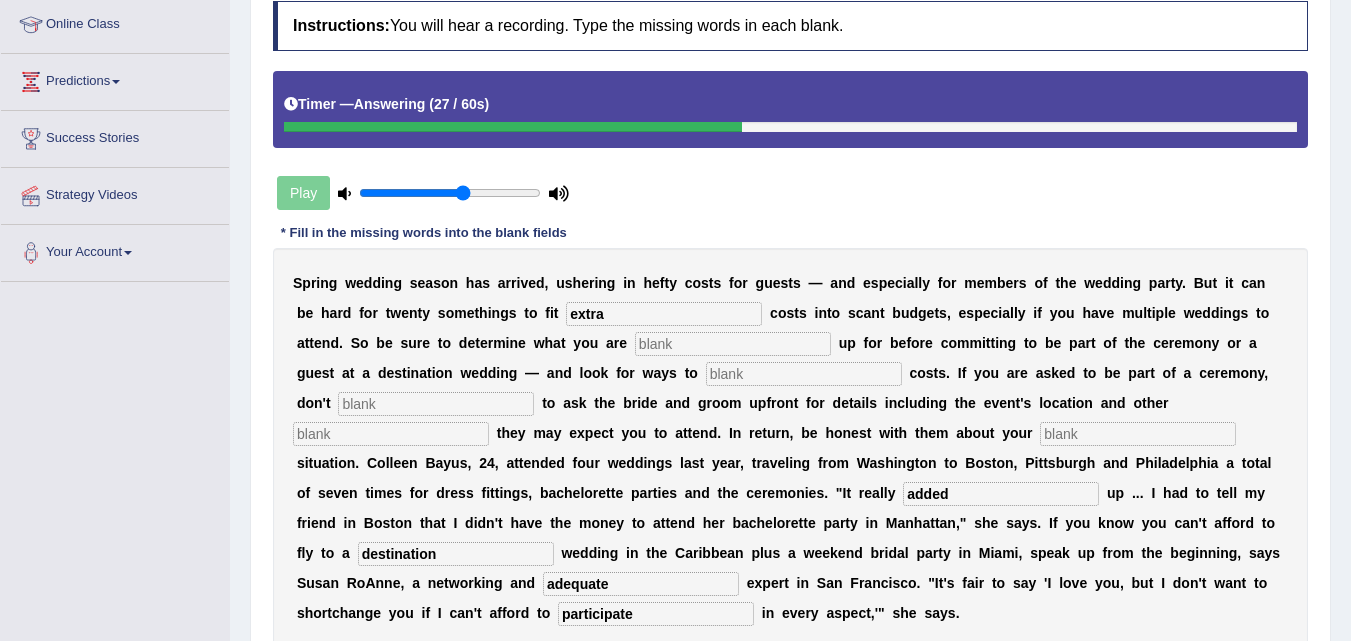 click at bounding box center (733, 344) 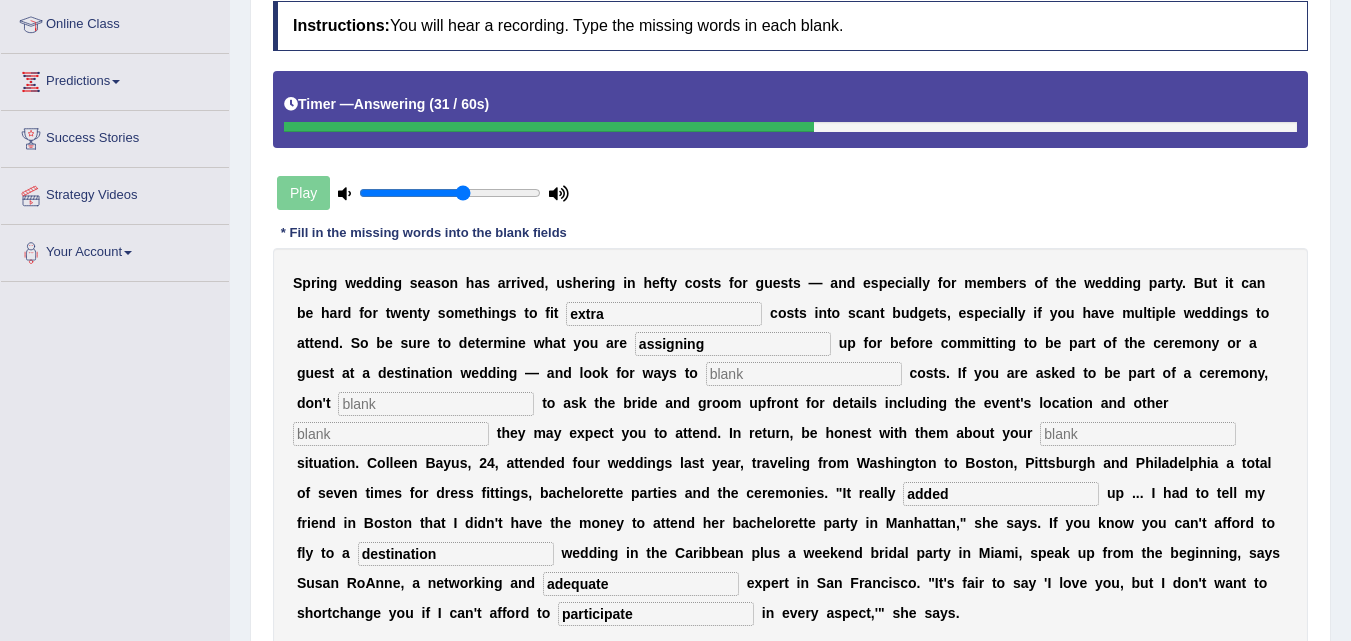 type on "assigning" 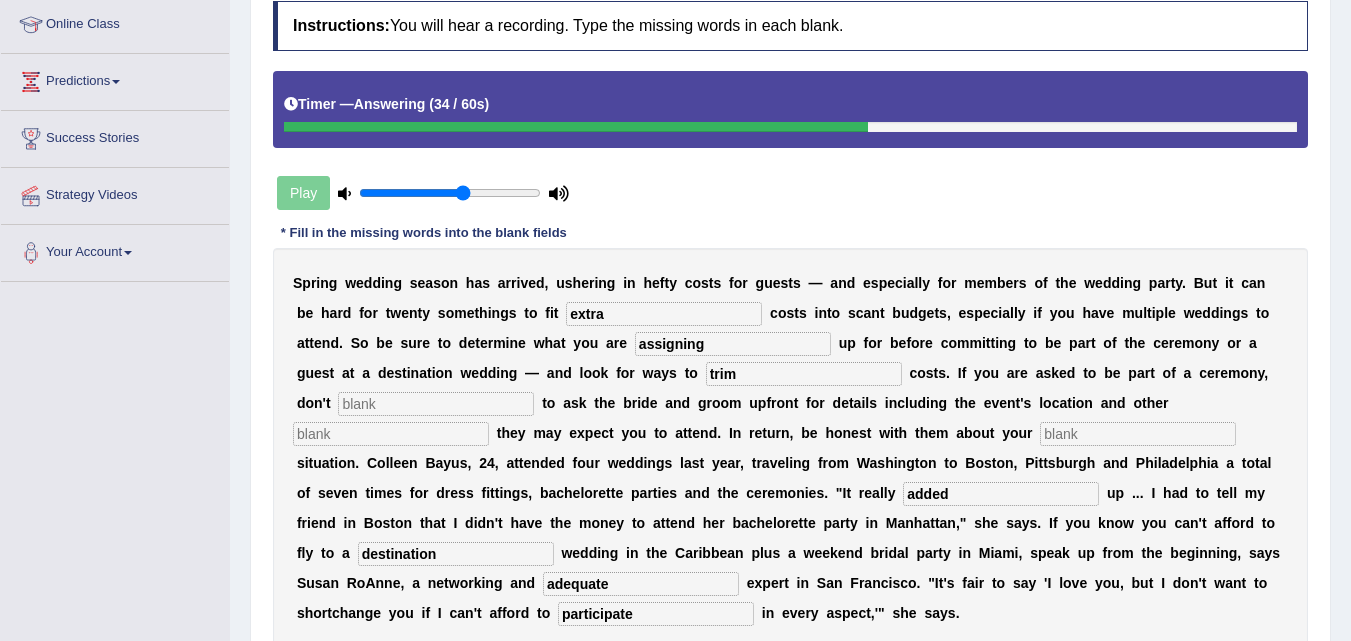 type on "trim" 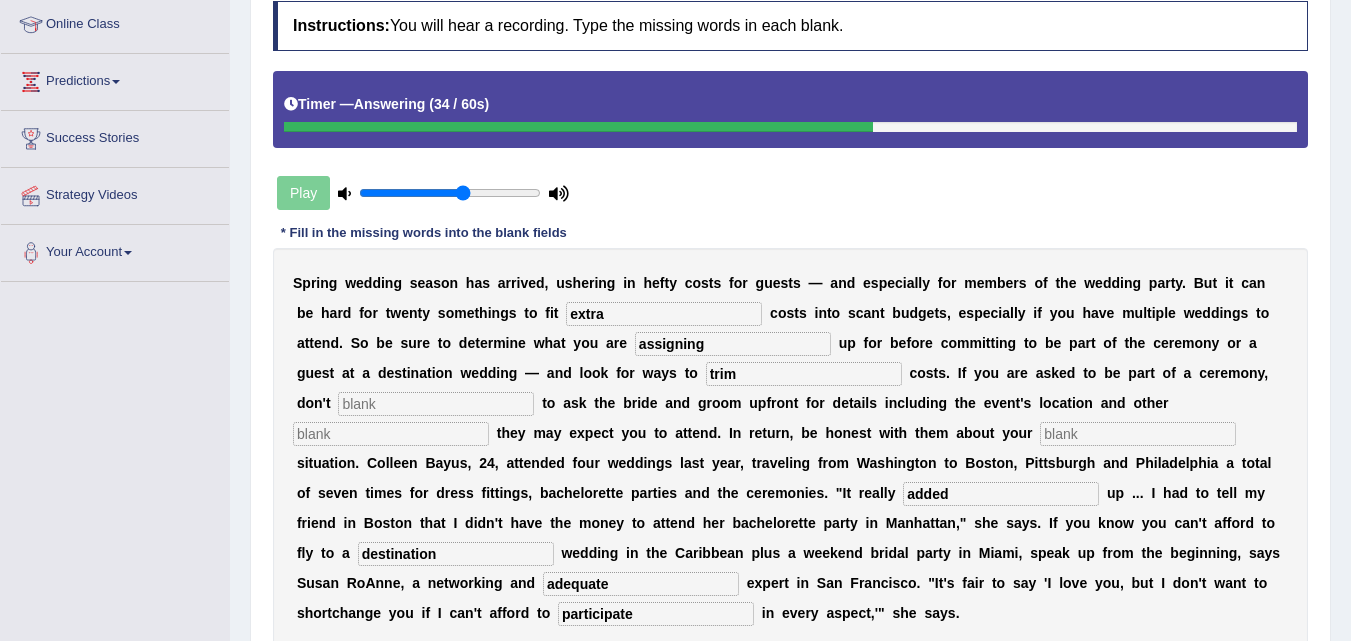 click at bounding box center [436, 404] 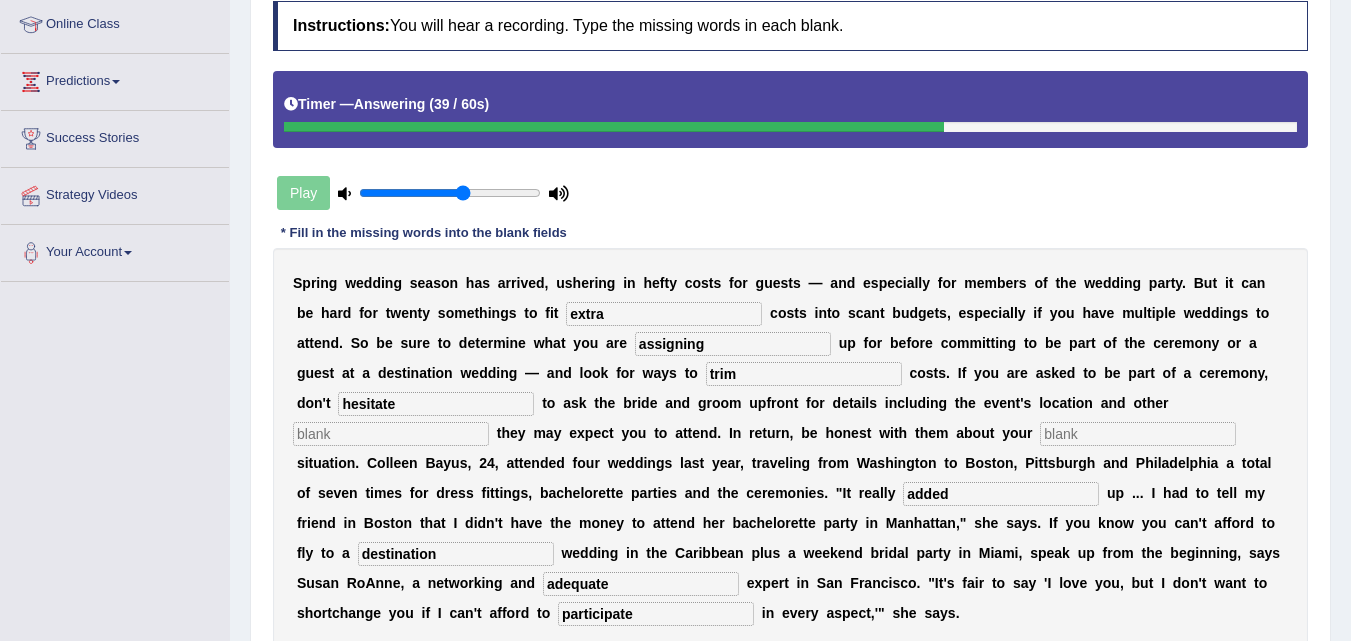 type on "hesitate" 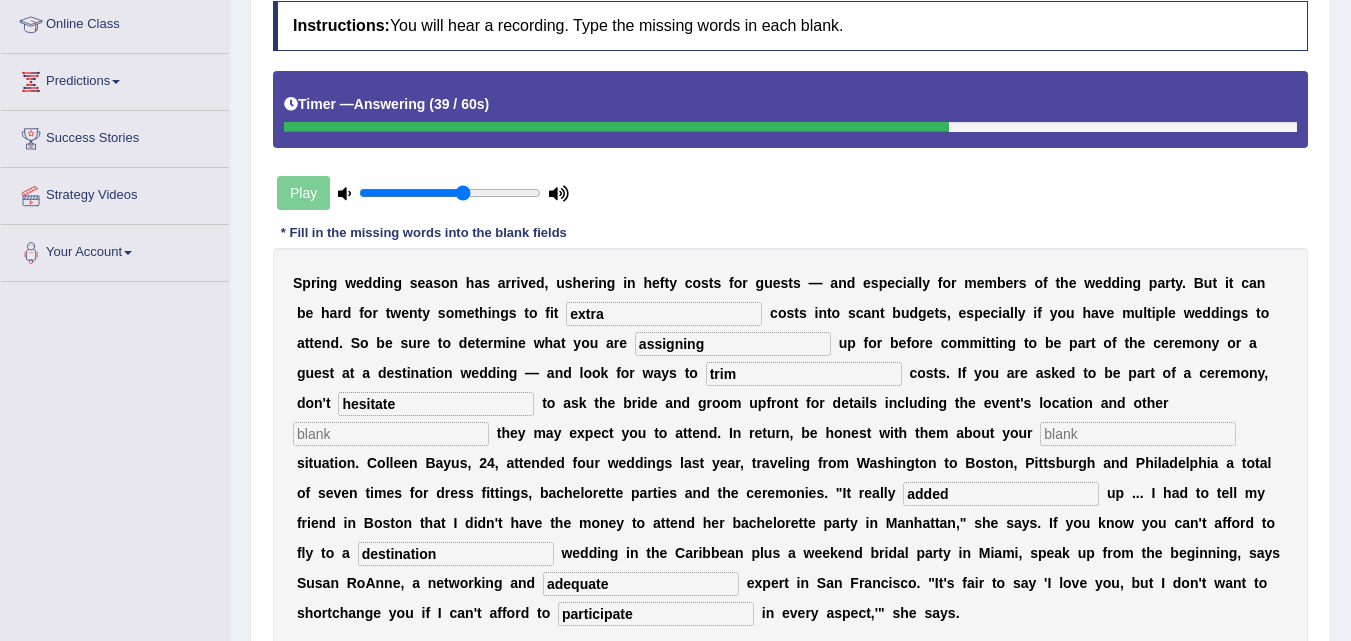 click at bounding box center [391, 434] 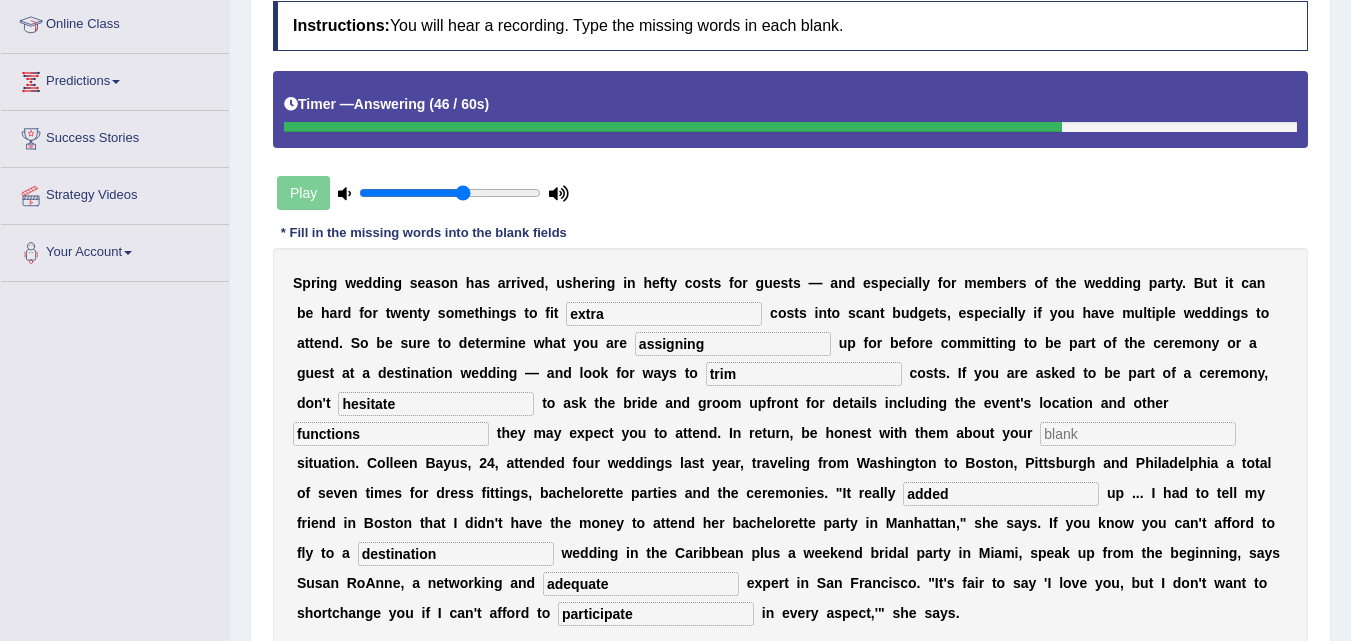 type on "functions" 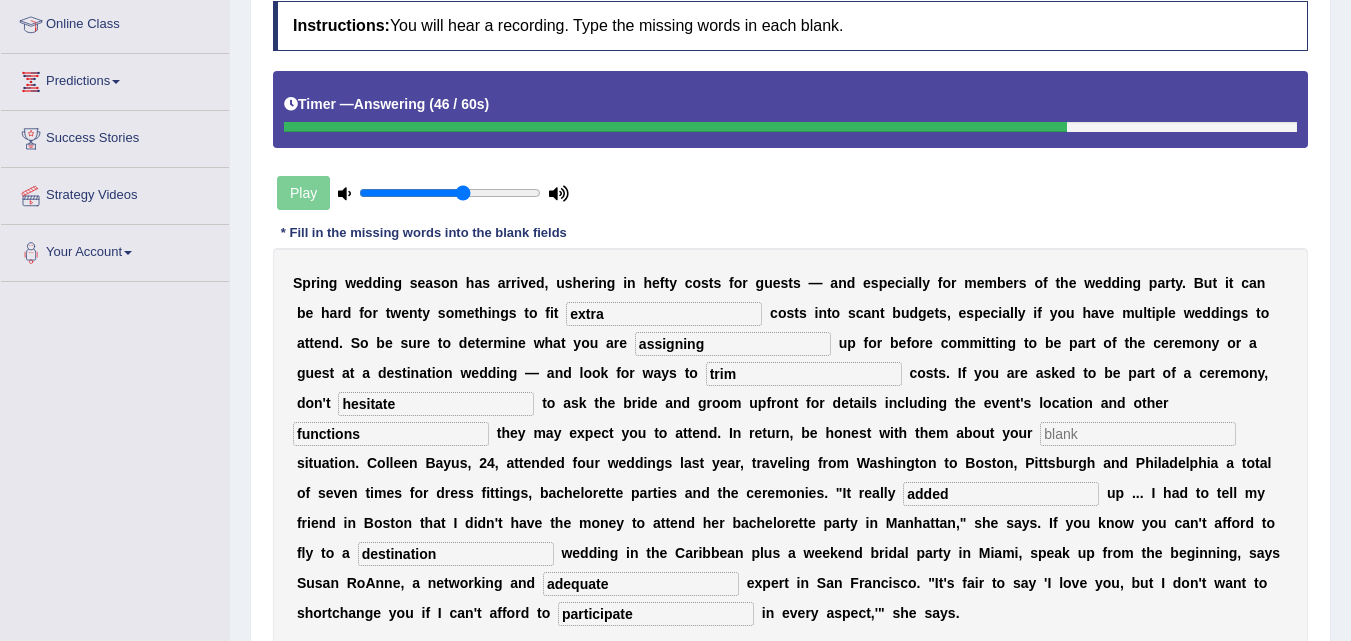 click at bounding box center [1138, 434] 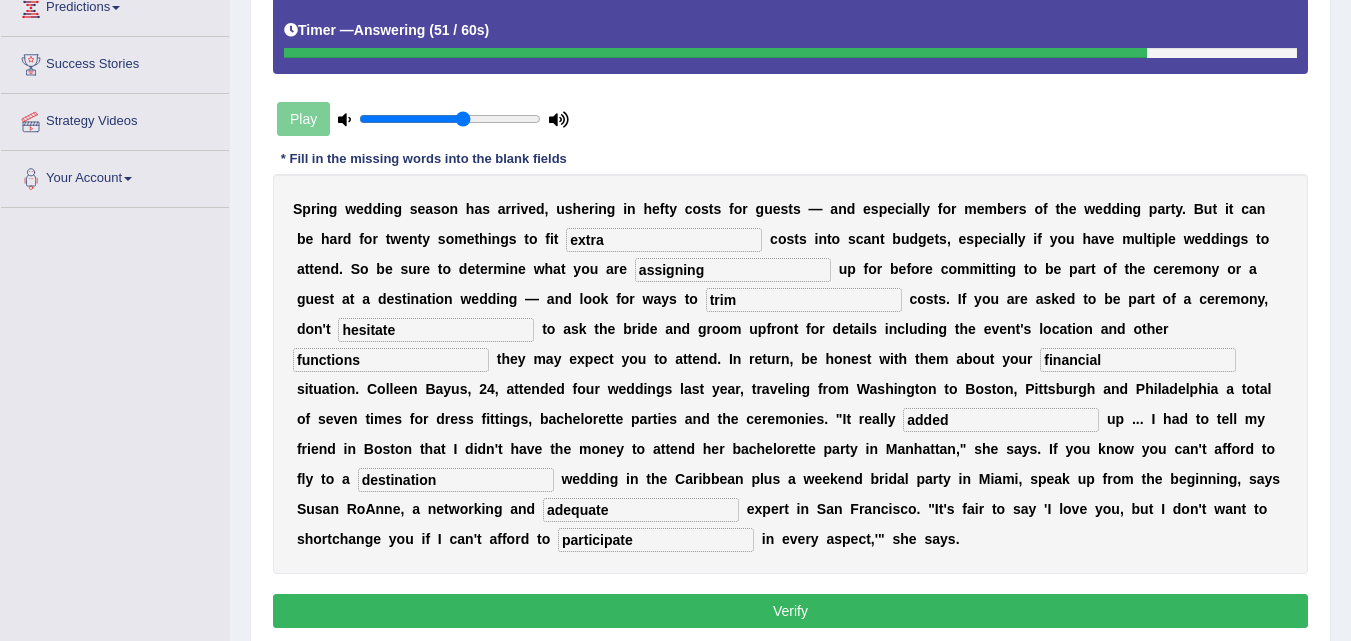 scroll, scrollTop: 364, scrollLeft: 0, axis: vertical 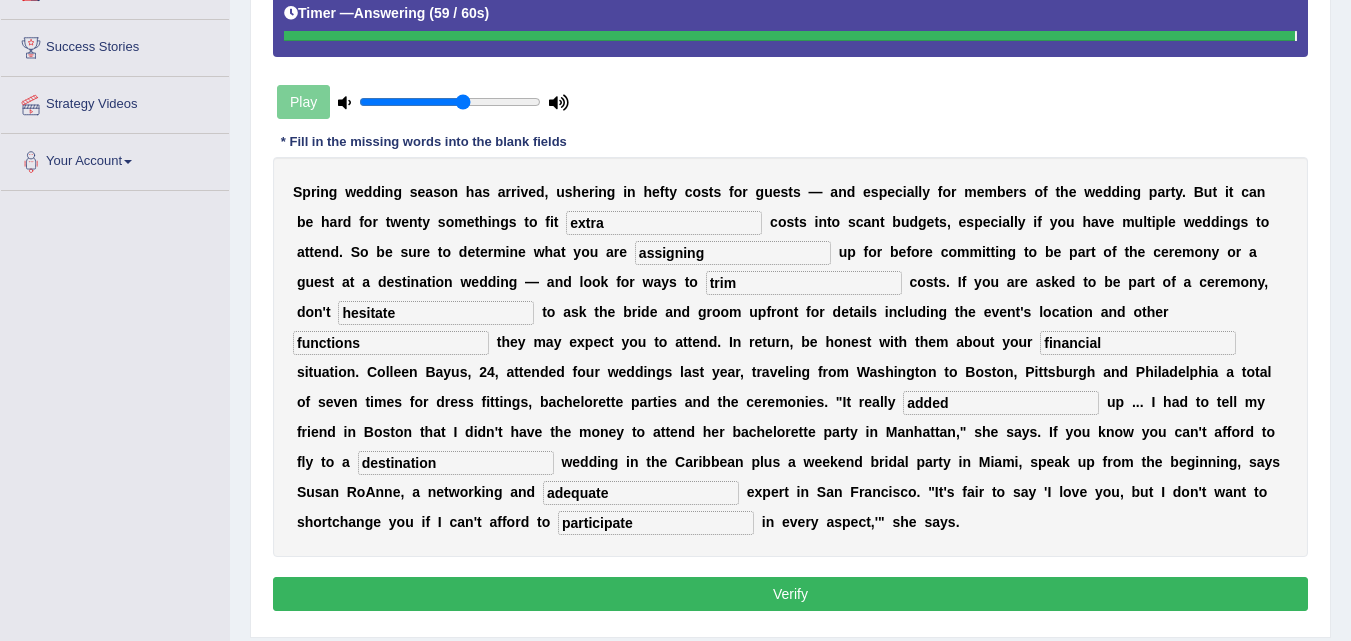 type on "financial" 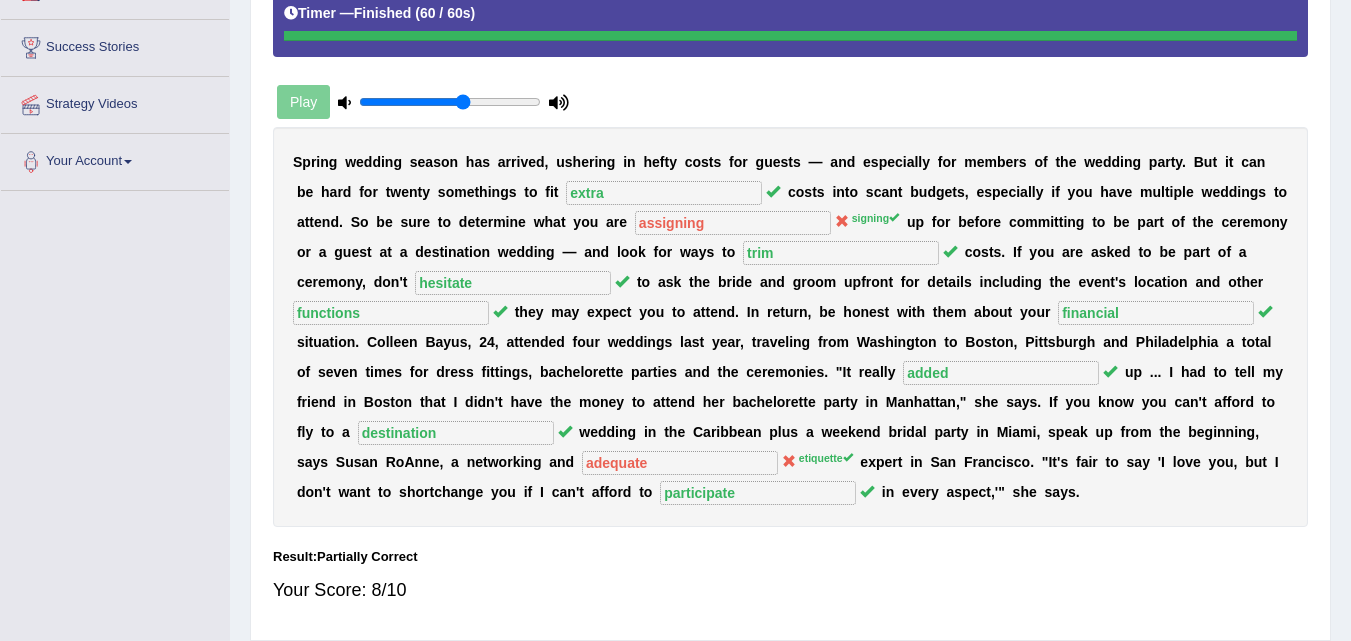 drag, startPoint x: 1316, startPoint y: 254, endPoint x: 1365, endPoint y: 330, distance: 90.426765 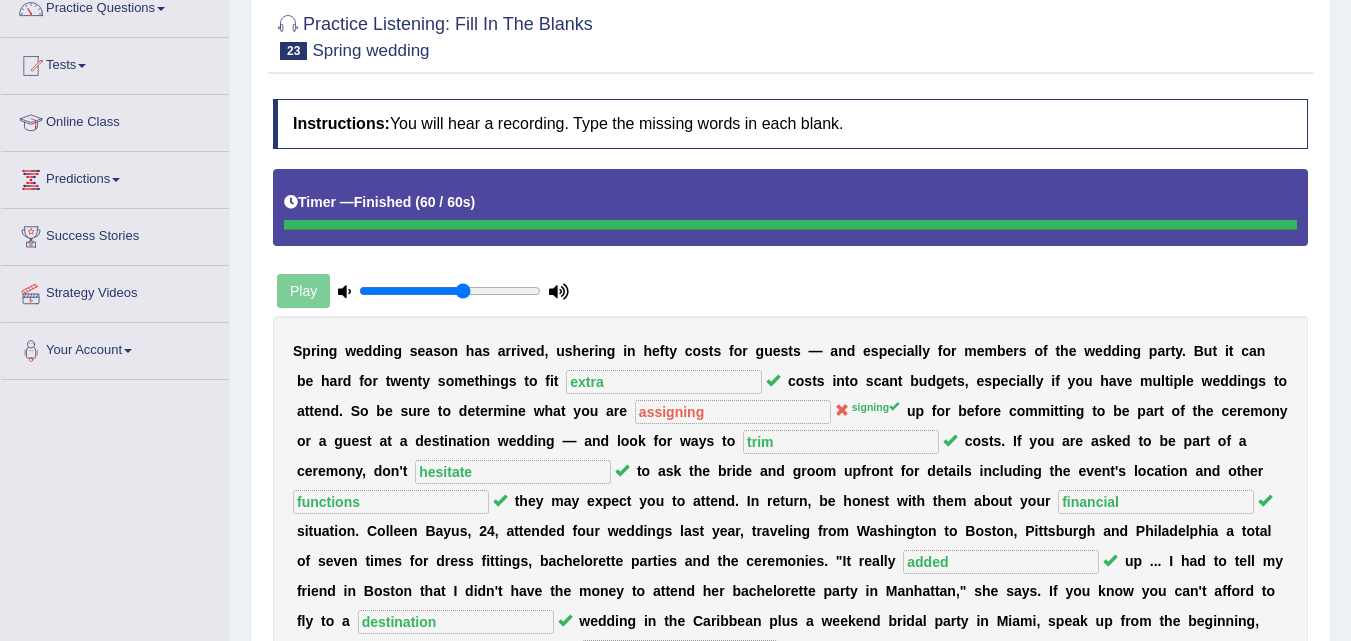 scroll, scrollTop: 166, scrollLeft: 0, axis: vertical 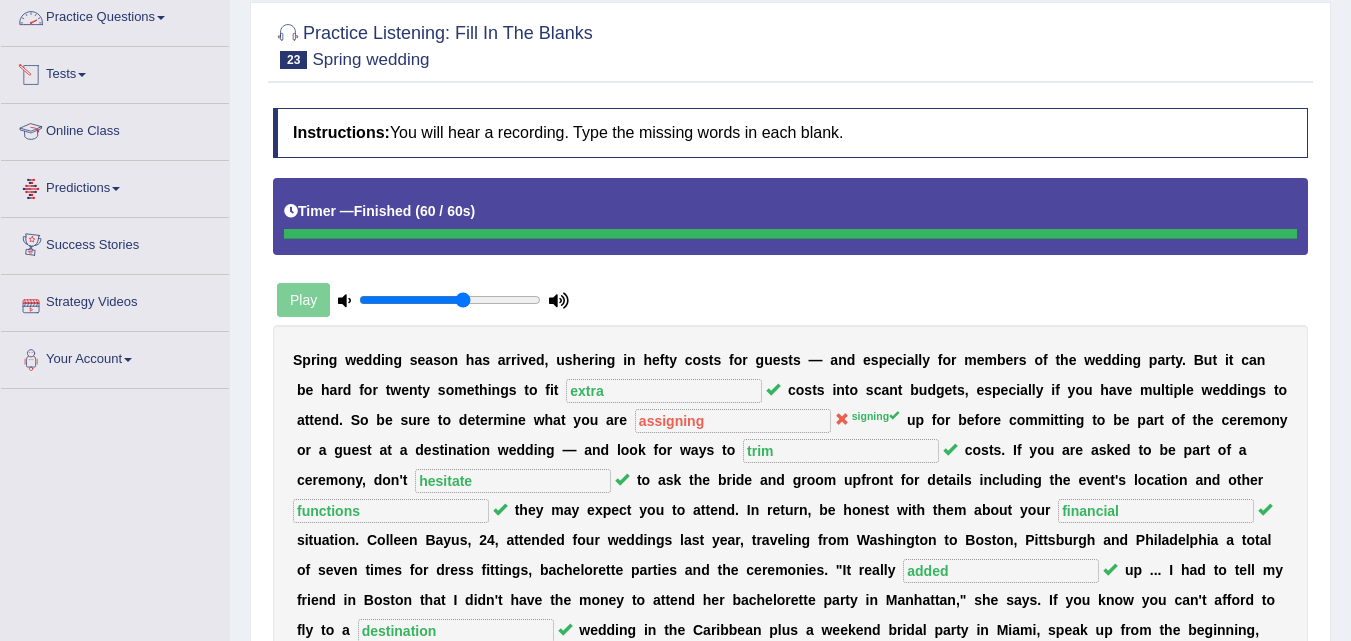 click on "Practice Questions" at bounding box center (115, 15) 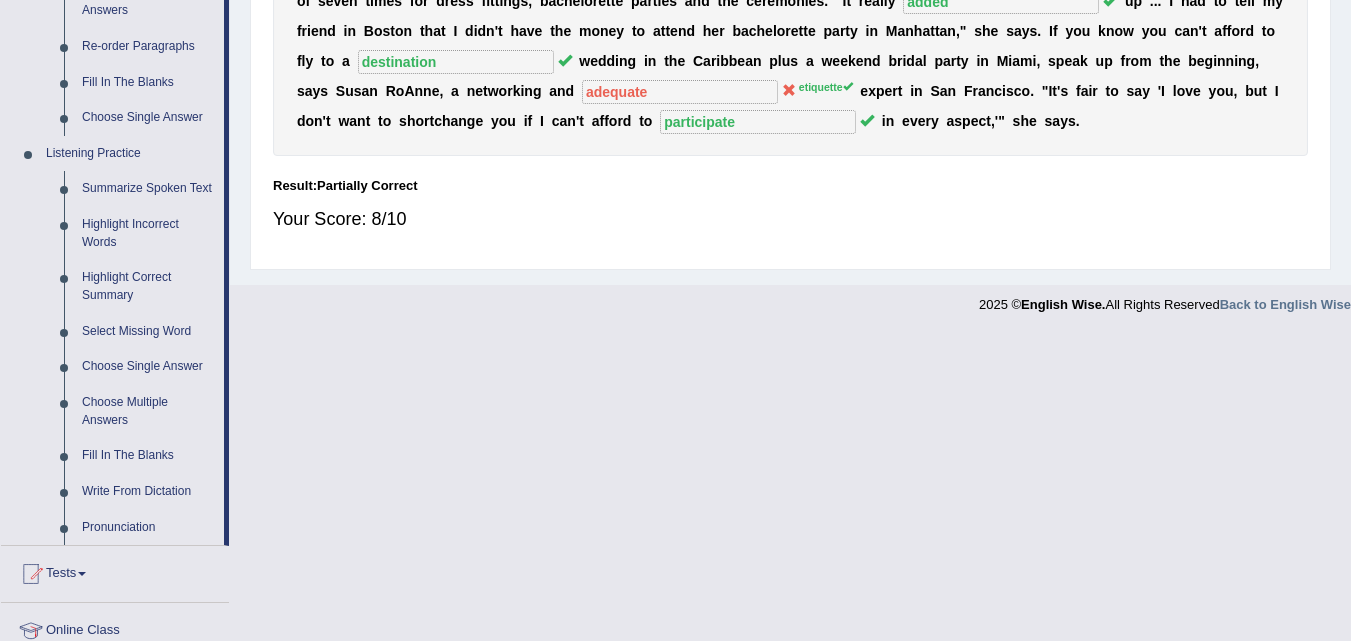 scroll, scrollTop: 751, scrollLeft: 0, axis: vertical 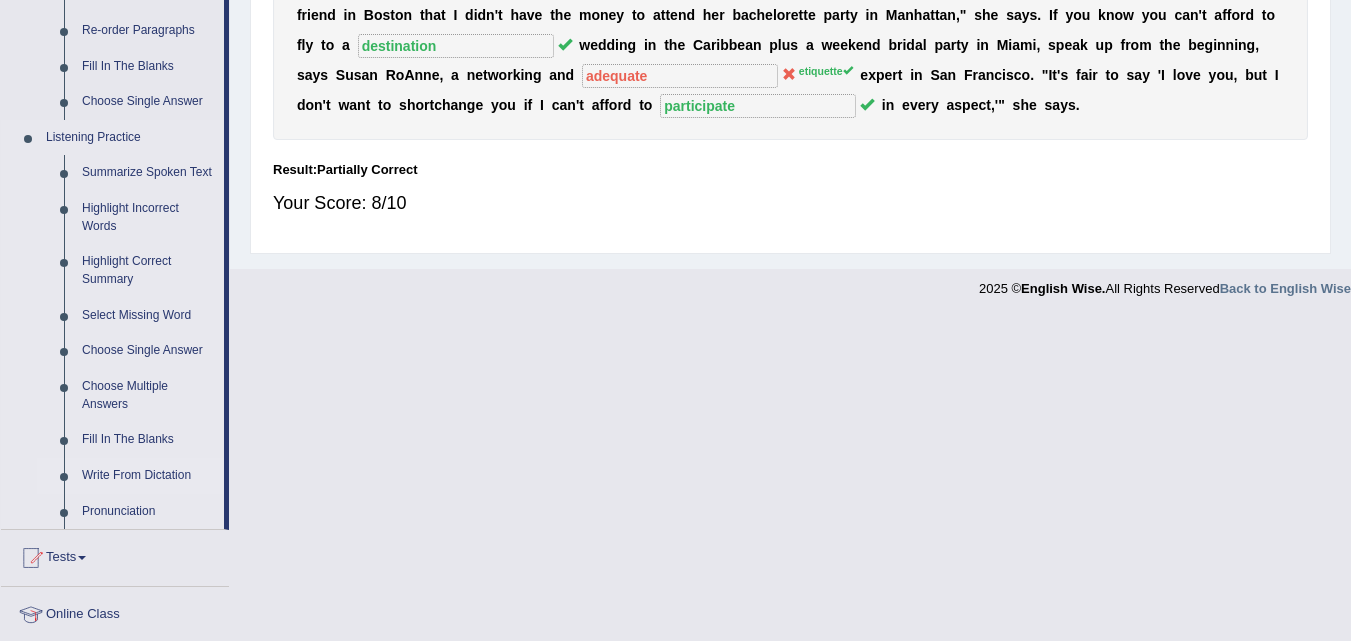click on "Write From Dictation" at bounding box center (148, 476) 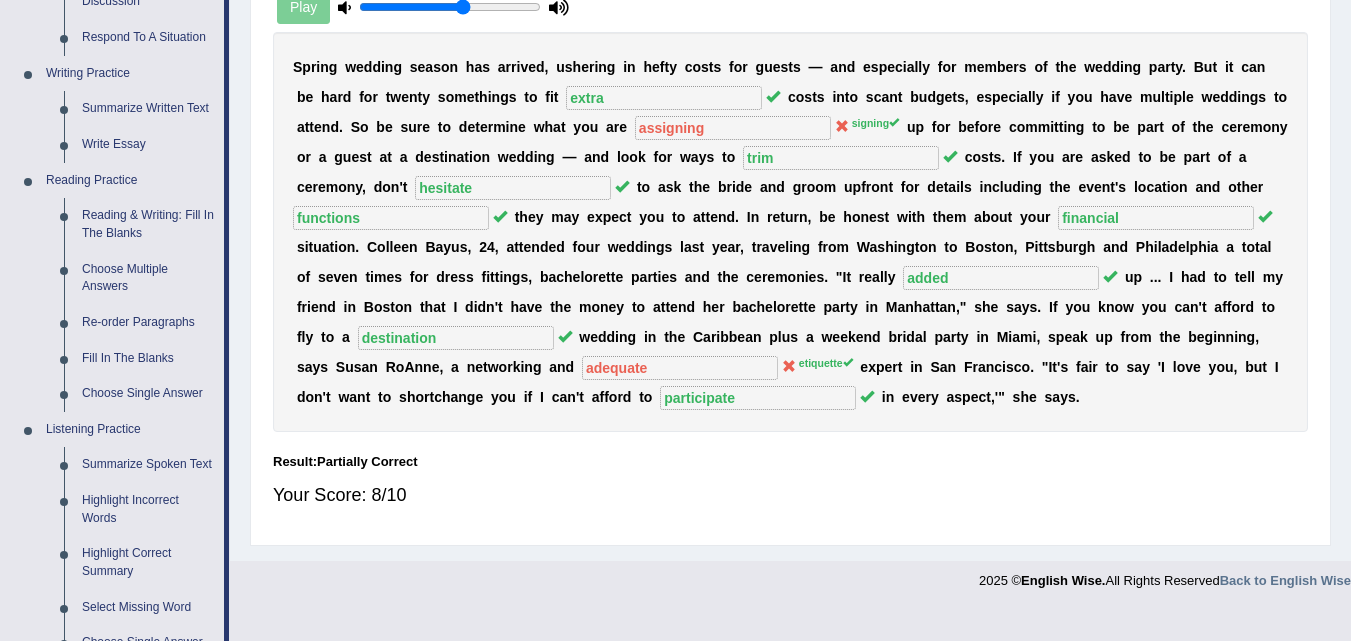 scroll, scrollTop: 969, scrollLeft: 0, axis: vertical 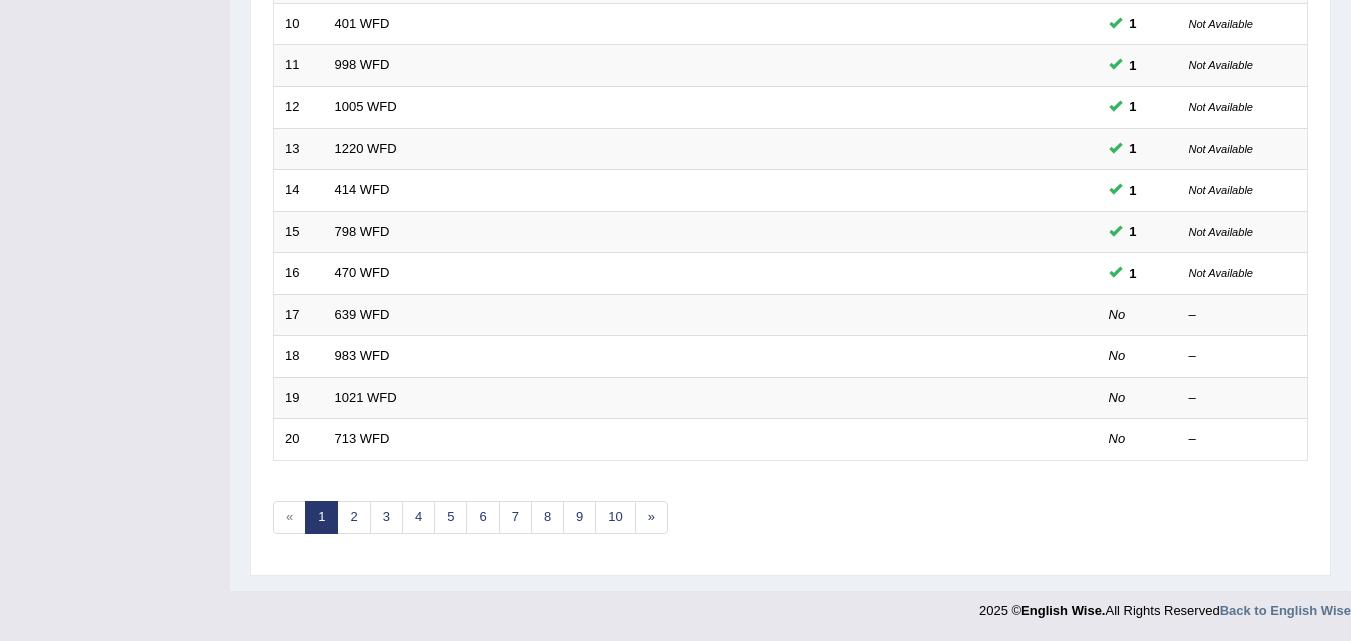 click on "Toggle navigation
Home
Practice Questions   Speaking Practice Read Aloud
Repeat Sentence
Describe Image
Re-tell Lecture
Answer Short Question
Summarize Group Discussion
Respond To A Situation
Writing Practice  Summarize Written Text
Write Essay
Reading Practice  Reading & Writing: Fill In The Blanks
Choose Multiple Answers
Re-order Paragraphs
Fill In The Blanks
Choose Single Answer
Listening Practice  Summarize Spoken Text
Highlight Incorrect Words
Highlight Correct Summary
Select Missing Word
Choose Single Answer
Choose Multiple Answers
Fill In The Blanks
Write From Dictation
Pronunciation
Tests
Take Mock Test" at bounding box center [675, -363] 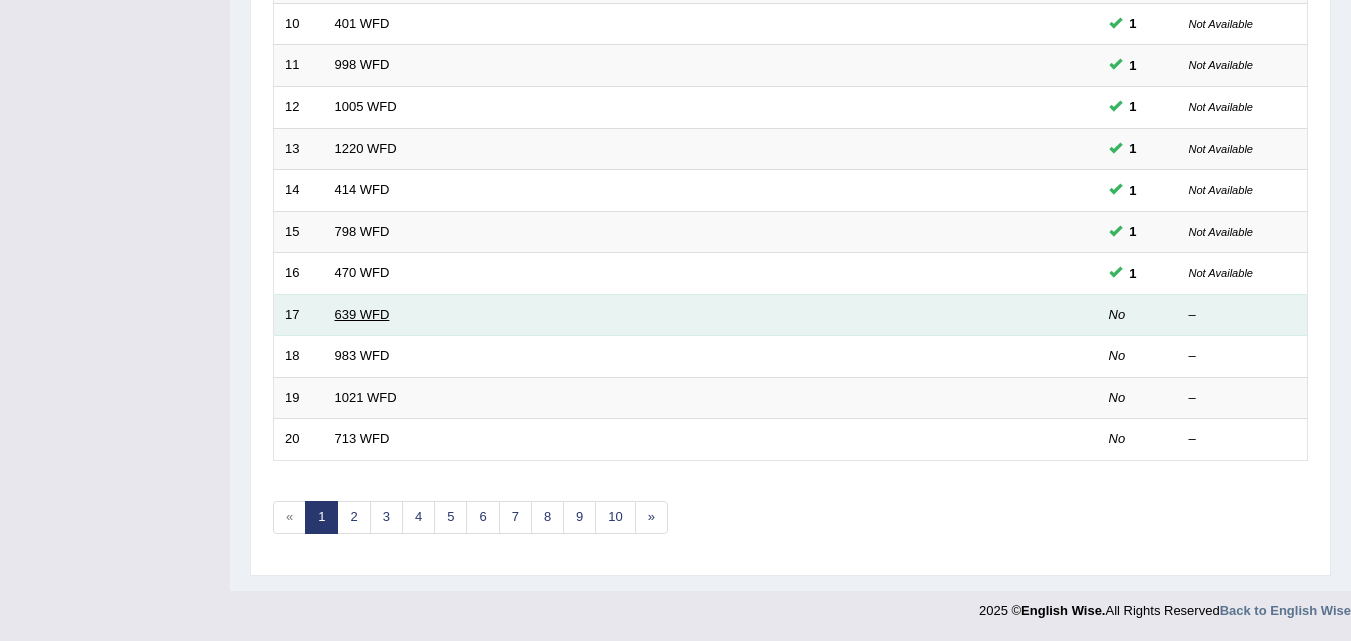 click on "639 WFD" at bounding box center [362, 314] 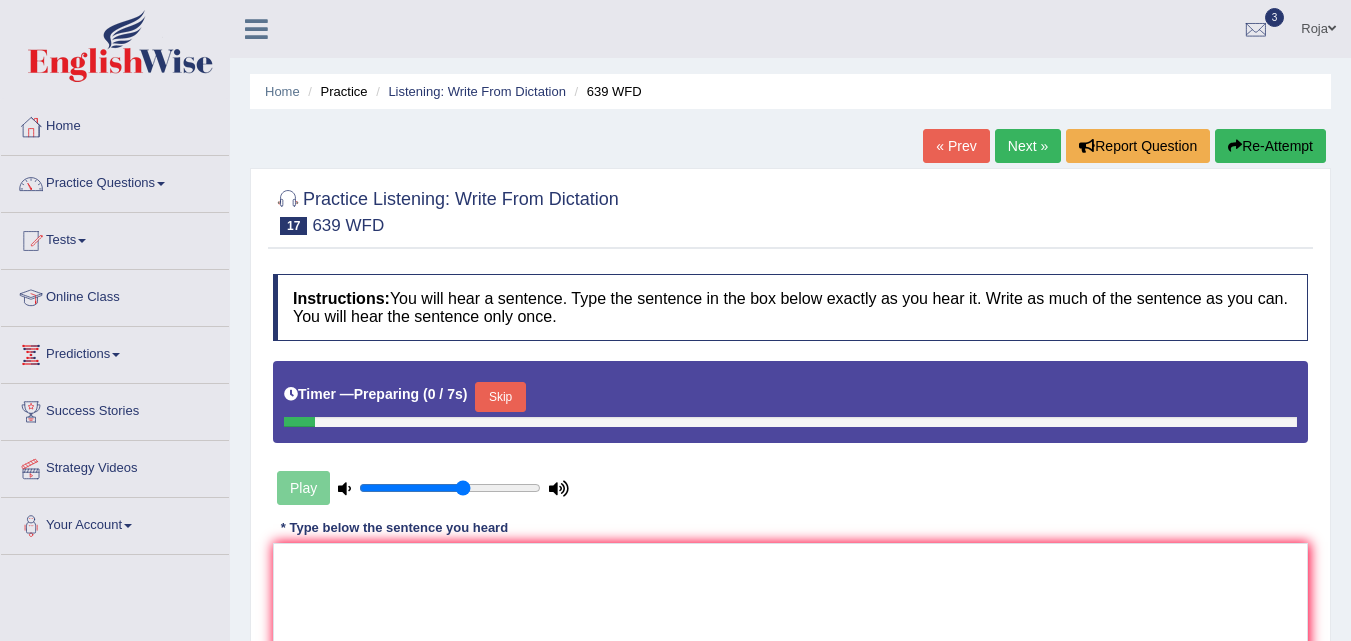 scroll, scrollTop: 0, scrollLeft: 0, axis: both 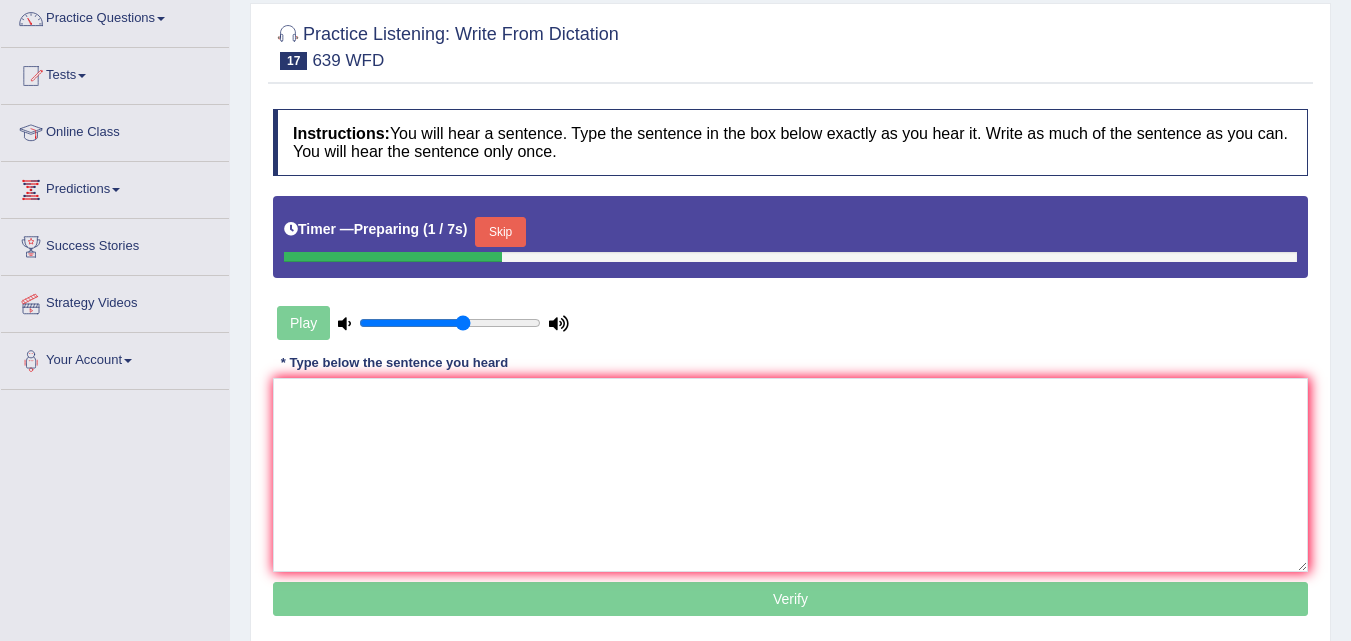 drag, startPoint x: 1365, startPoint y: 186, endPoint x: 1365, endPoint y: 281, distance: 95 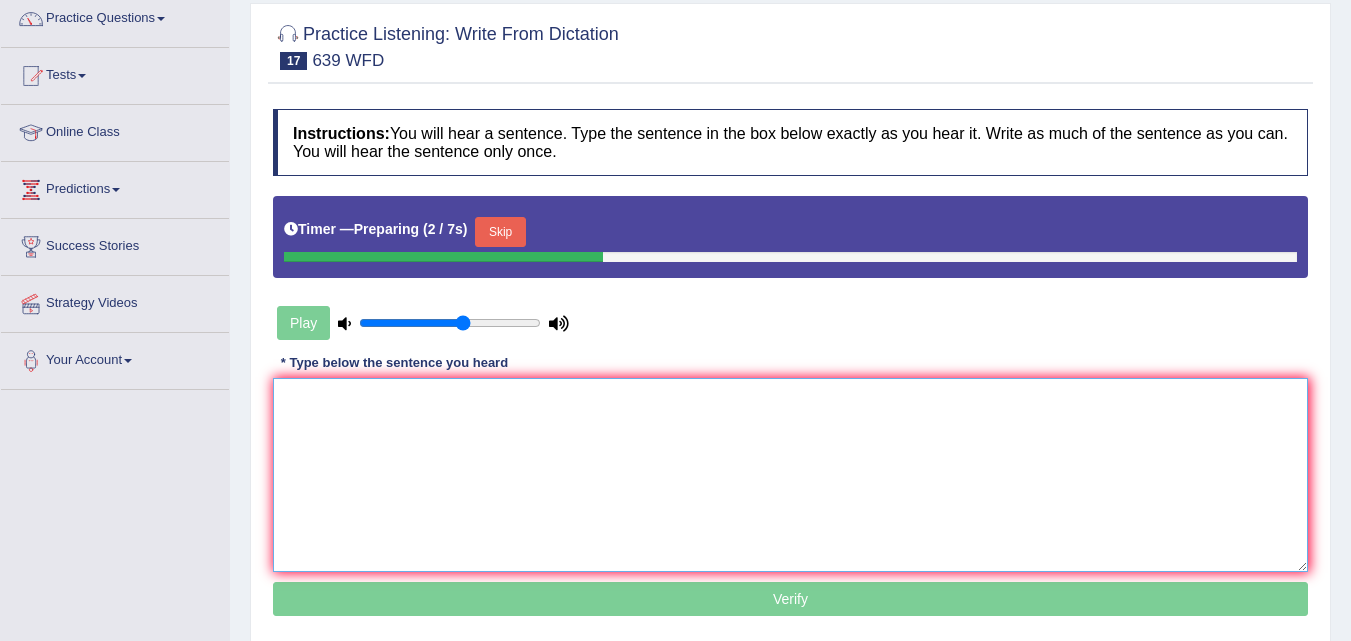 click at bounding box center (790, 475) 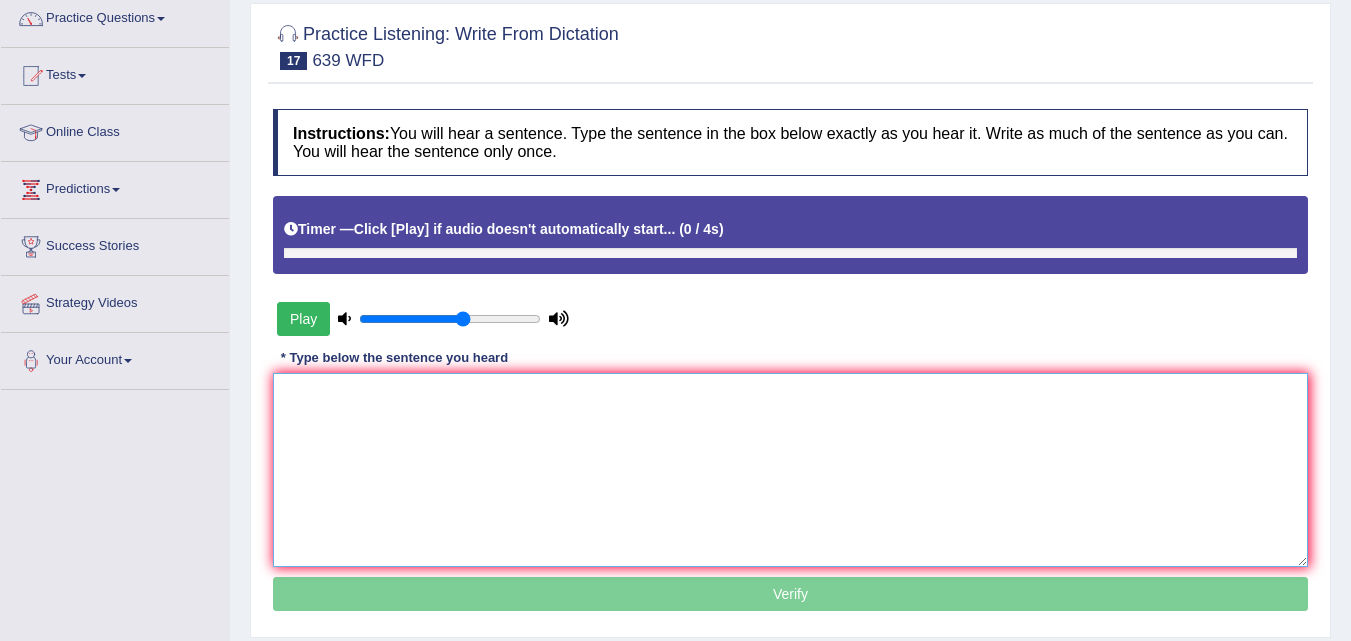 click at bounding box center (790, 470) 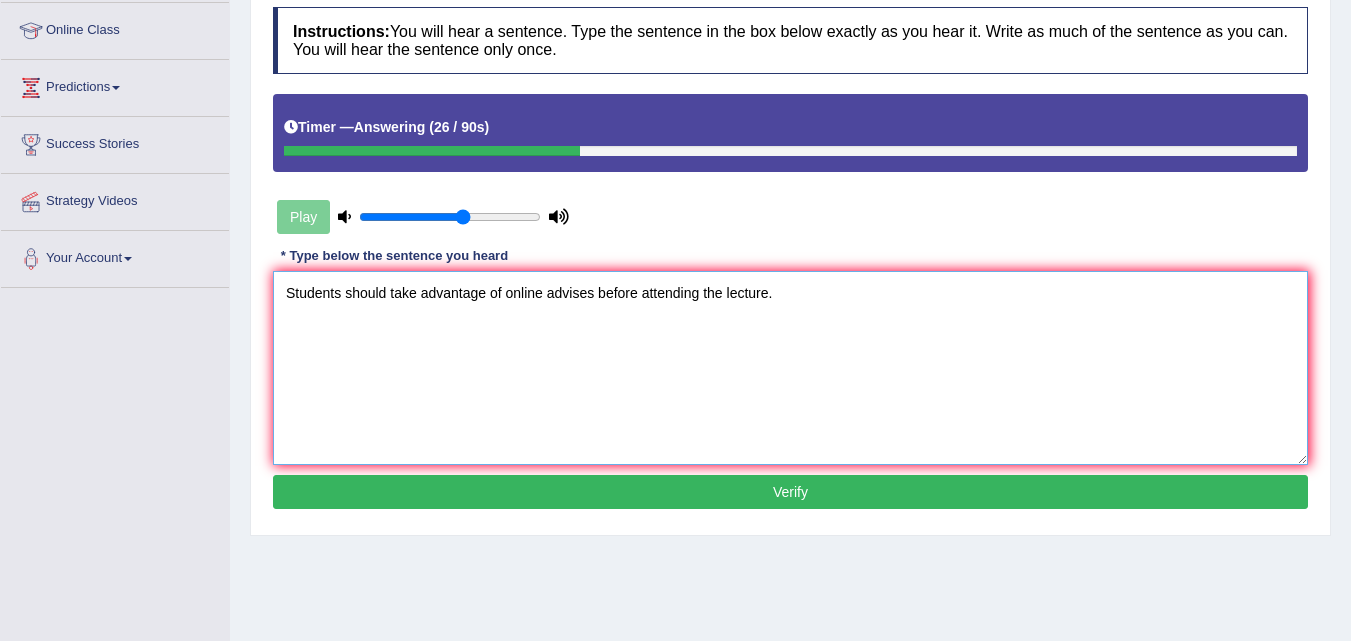 scroll, scrollTop: 265, scrollLeft: 0, axis: vertical 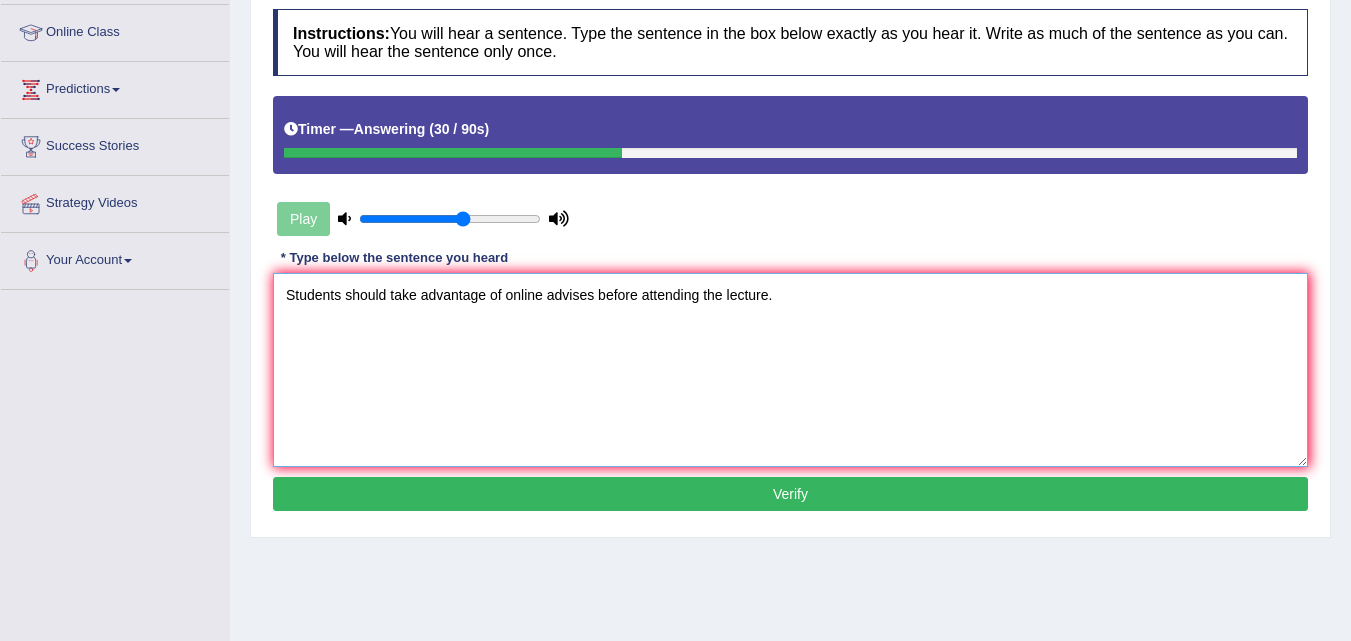 type on "Students should take advantage of online advises before attending the lecture." 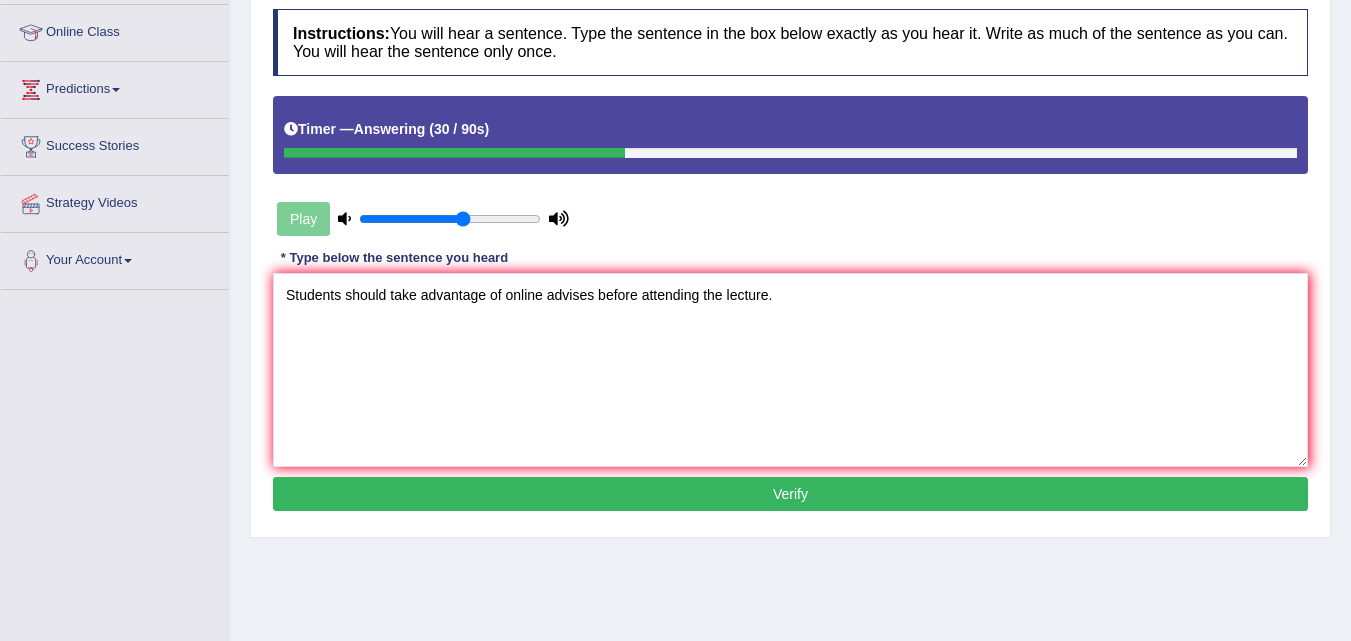 click on "Verify" at bounding box center [790, 494] 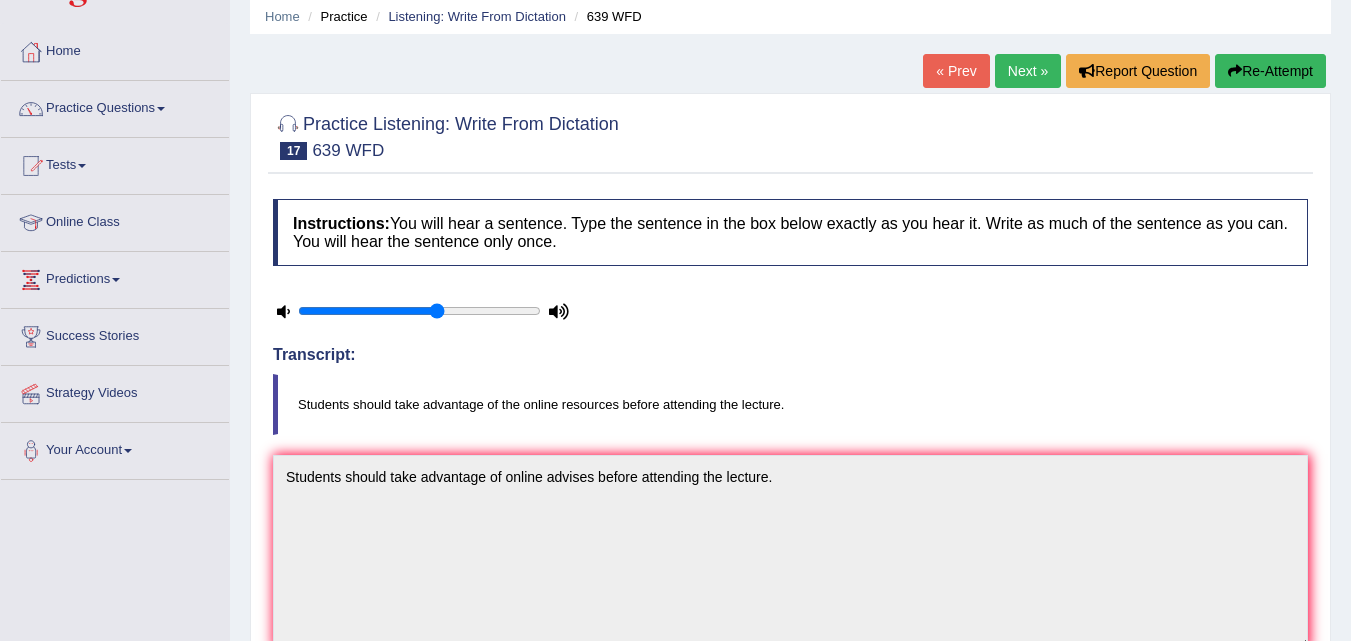 scroll, scrollTop: 0, scrollLeft: 0, axis: both 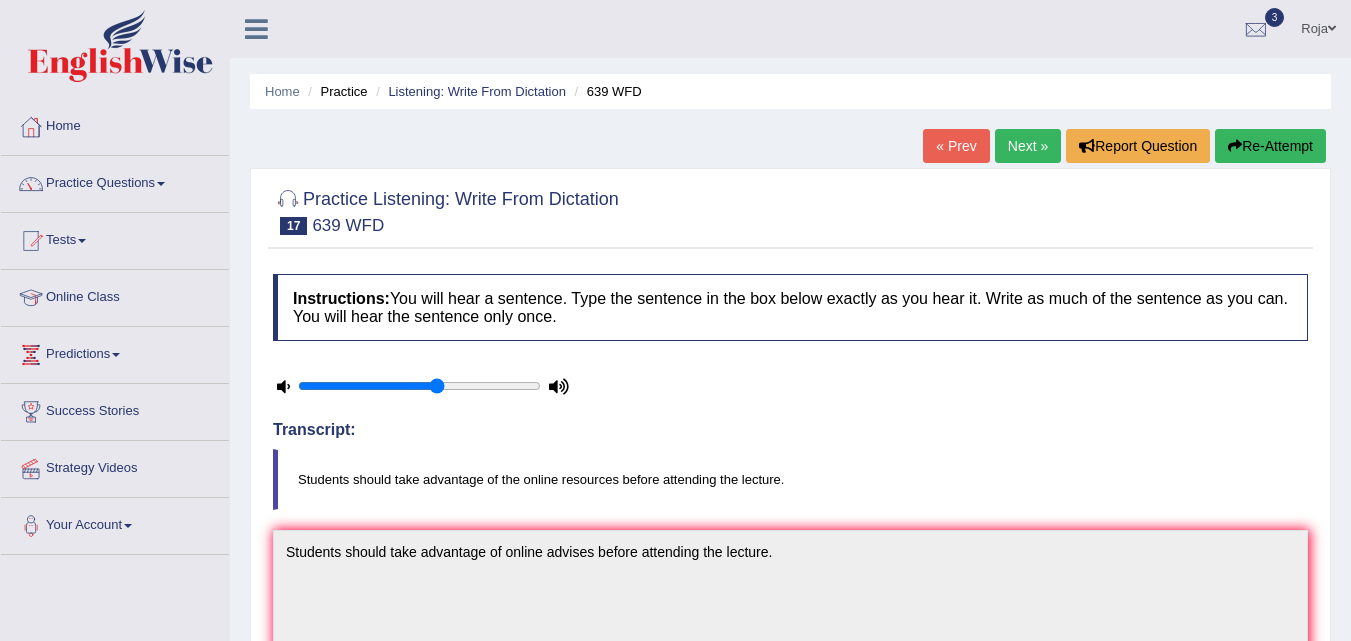 click on "Next »" at bounding box center (1028, 146) 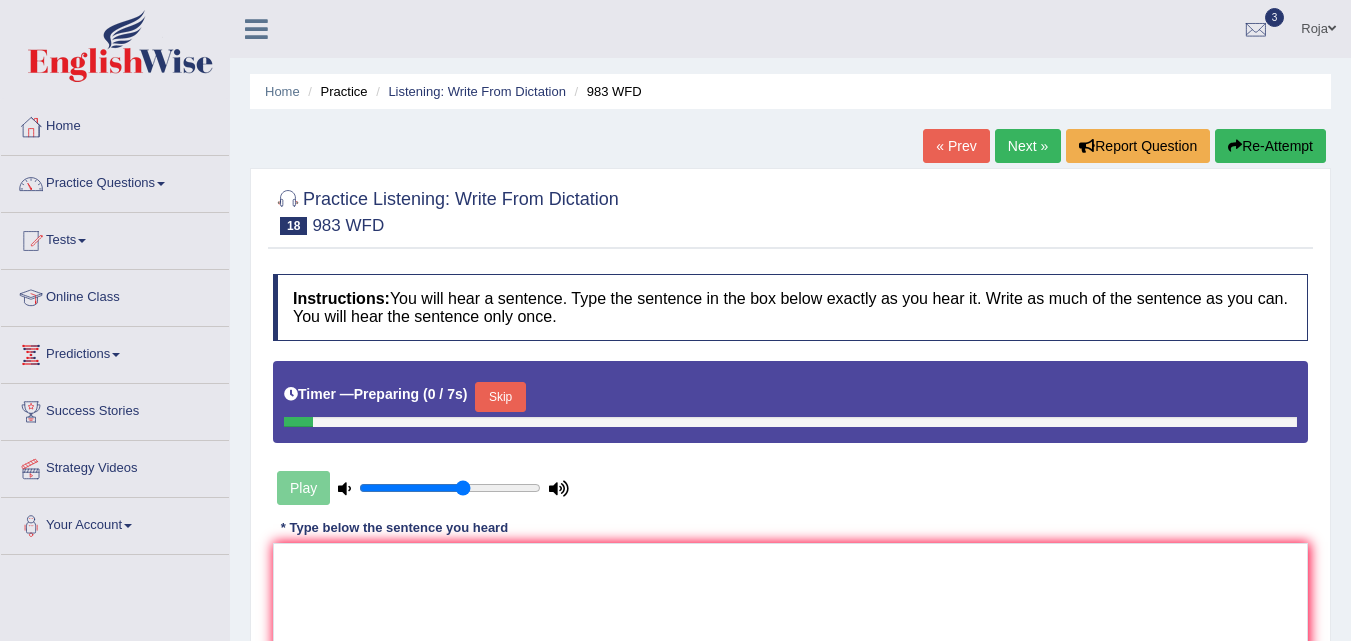 scroll, scrollTop: 0, scrollLeft: 0, axis: both 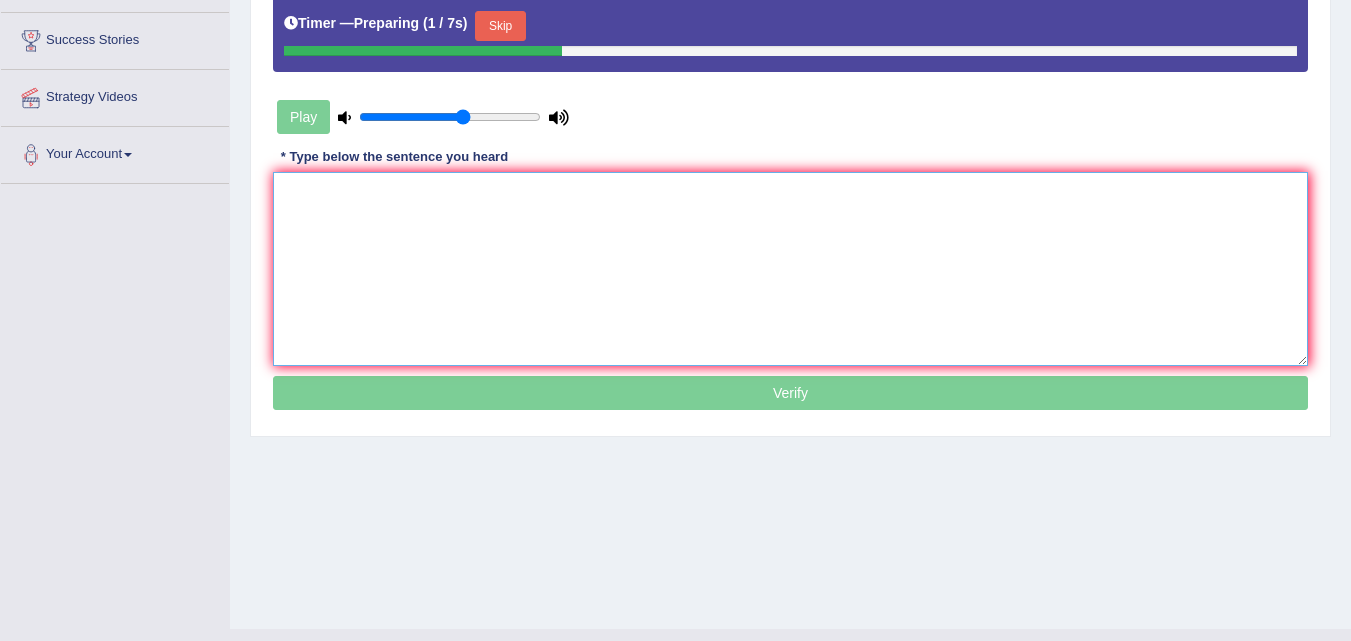 click at bounding box center [790, 269] 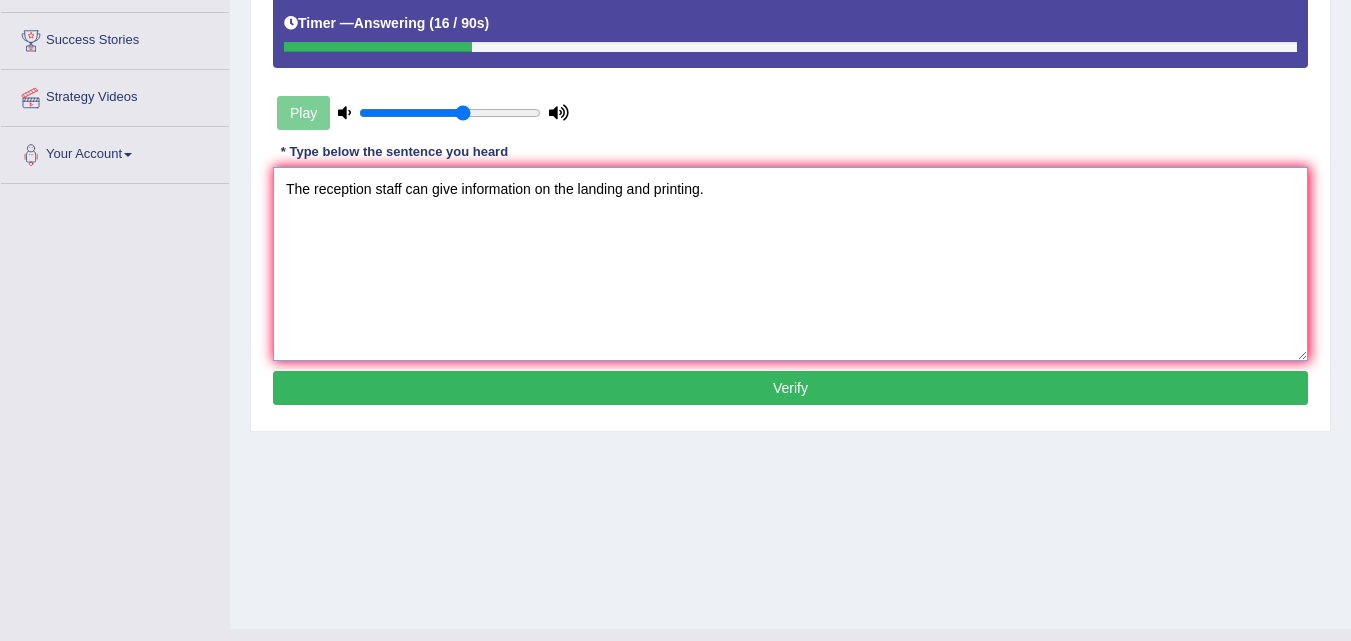 type on "The reception staff can give information on the landing and printing." 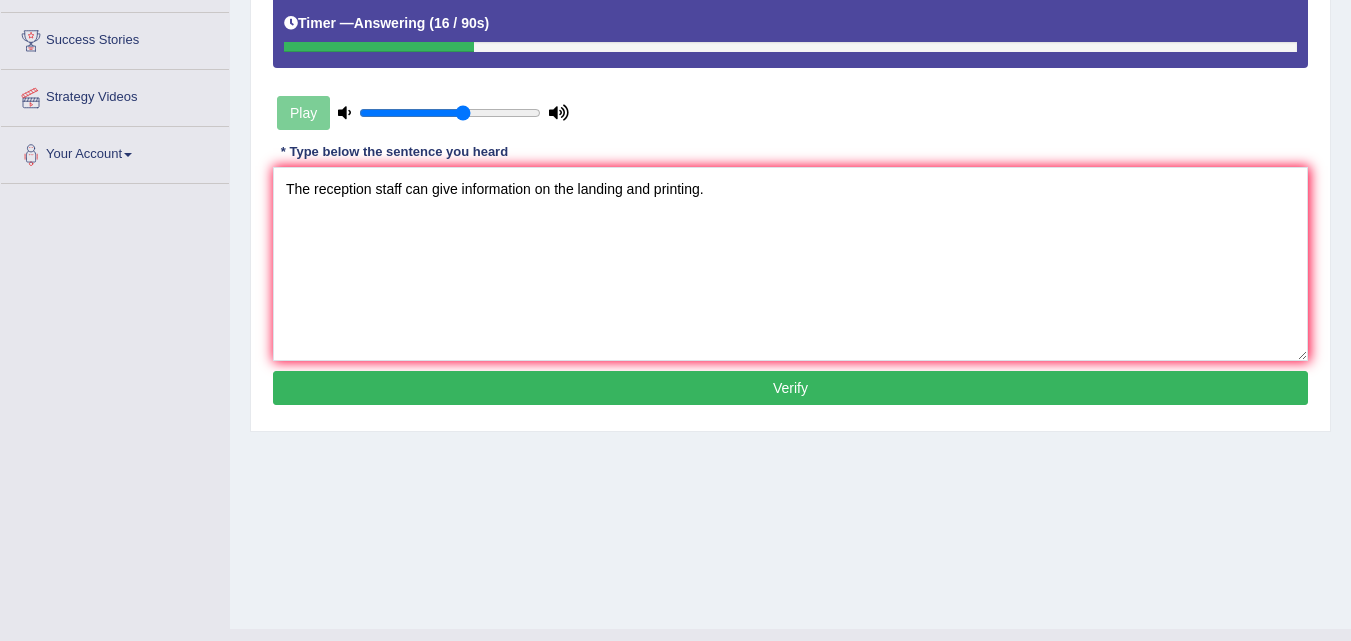 click on "Verify" at bounding box center [790, 388] 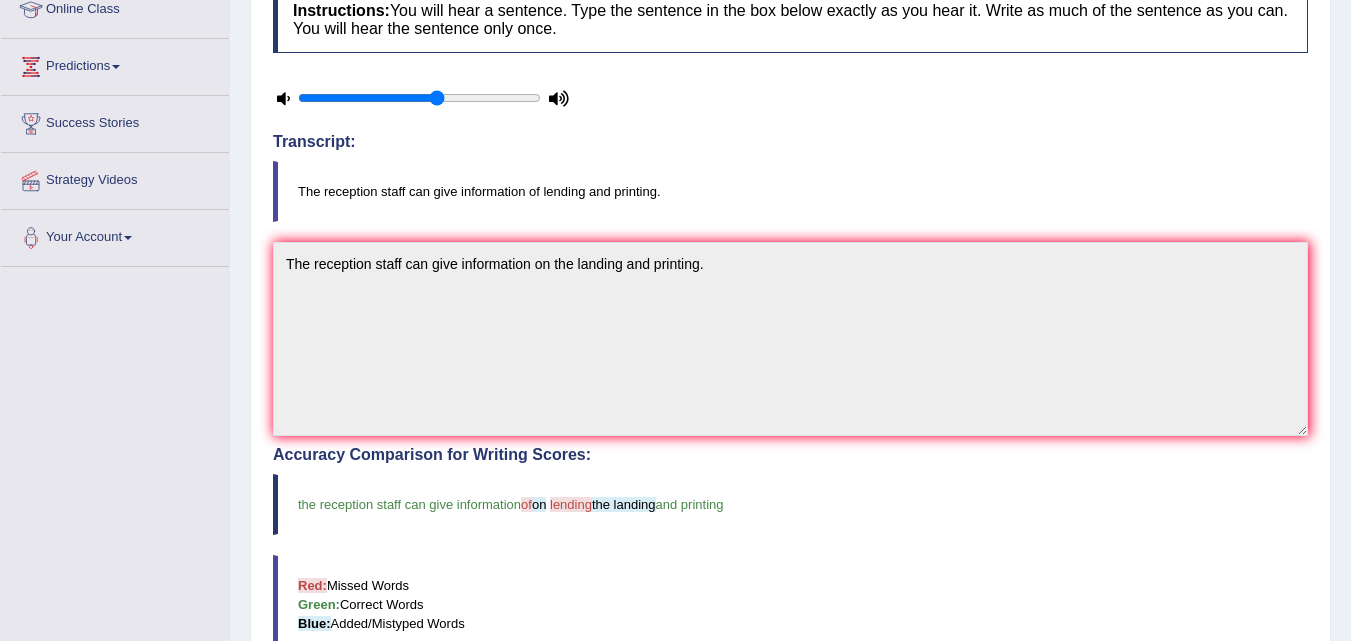 scroll, scrollTop: 0, scrollLeft: 0, axis: both 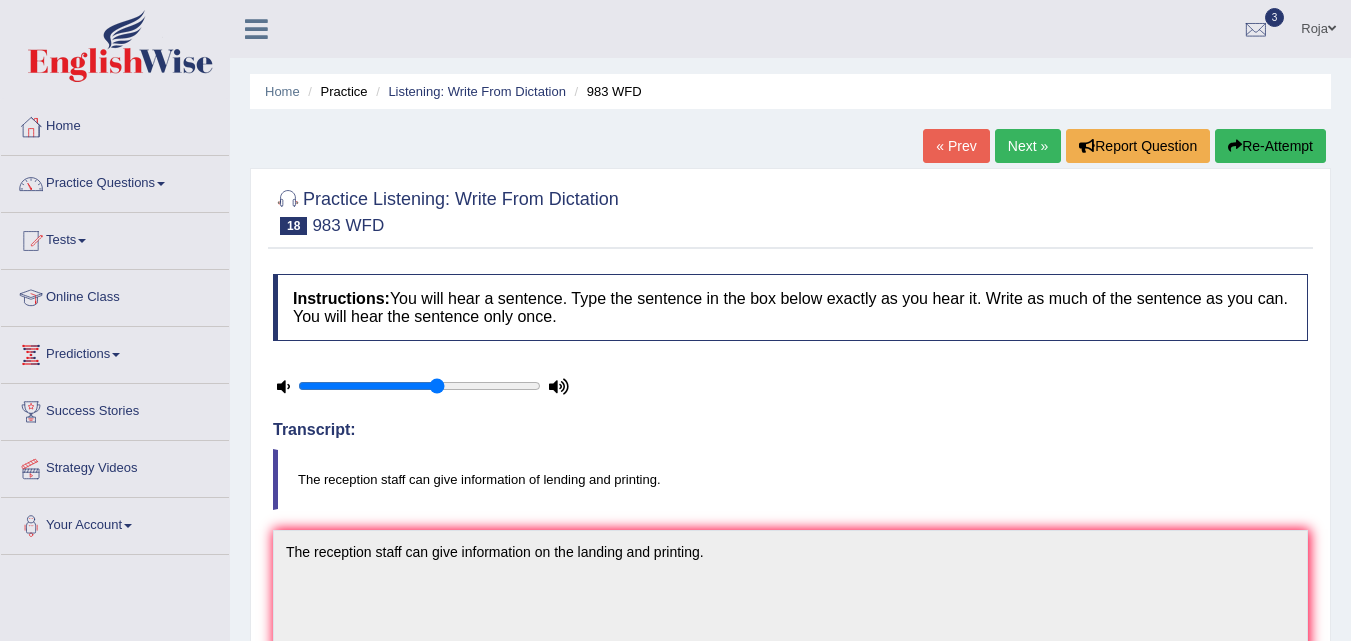 click on "Next »" at bounding box center (1028, 146) 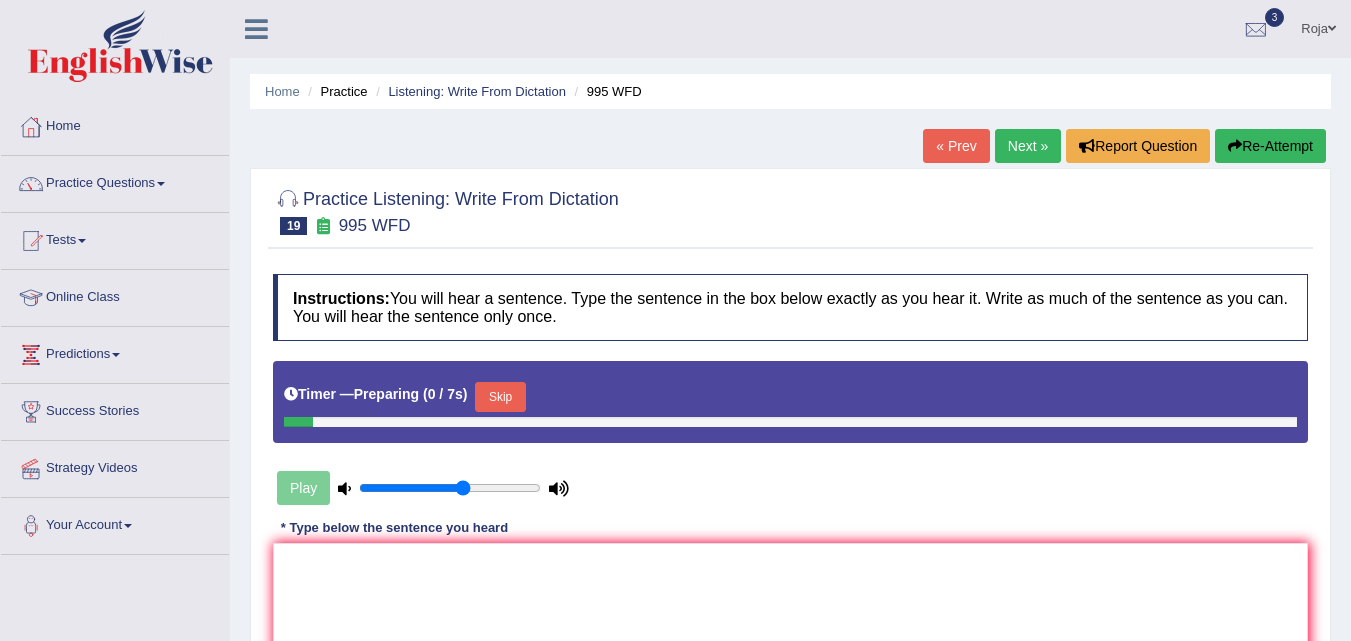 scroll, scrollTop: 0, scrollLeft: 0, axis: both 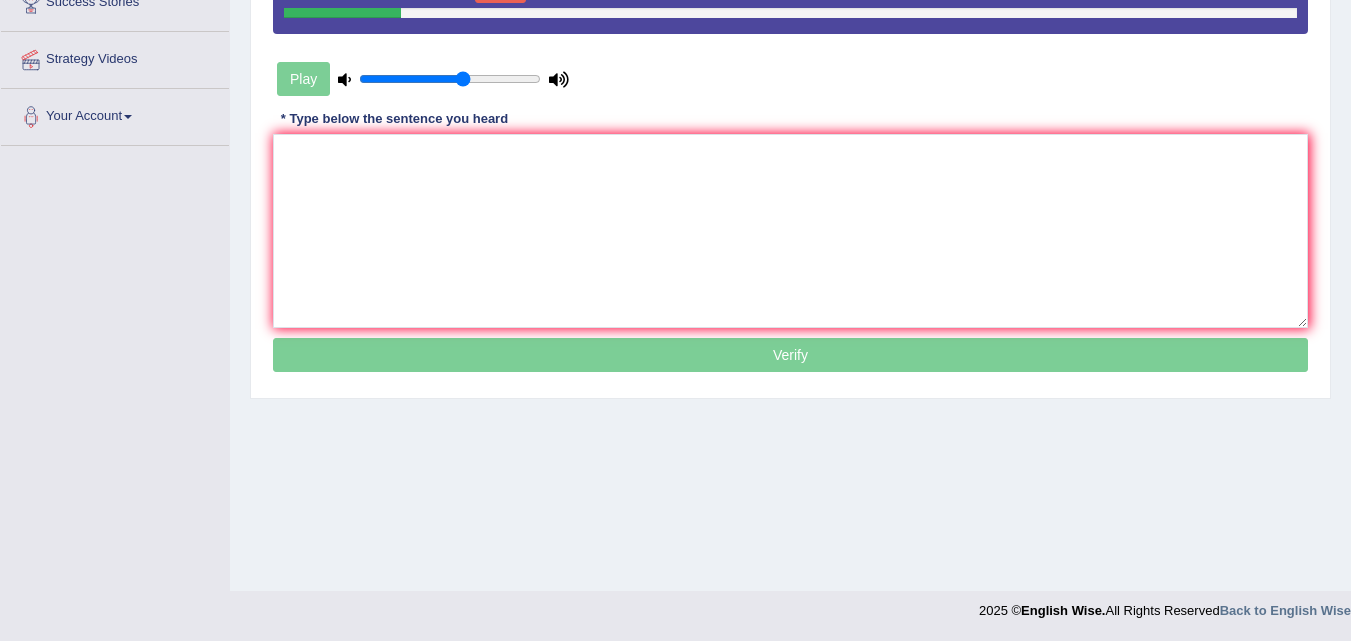 drag, startPoint x: 1364, startPoint y: 299, endPoint x: 1365, endPoint y: 559, distance: 260.00192 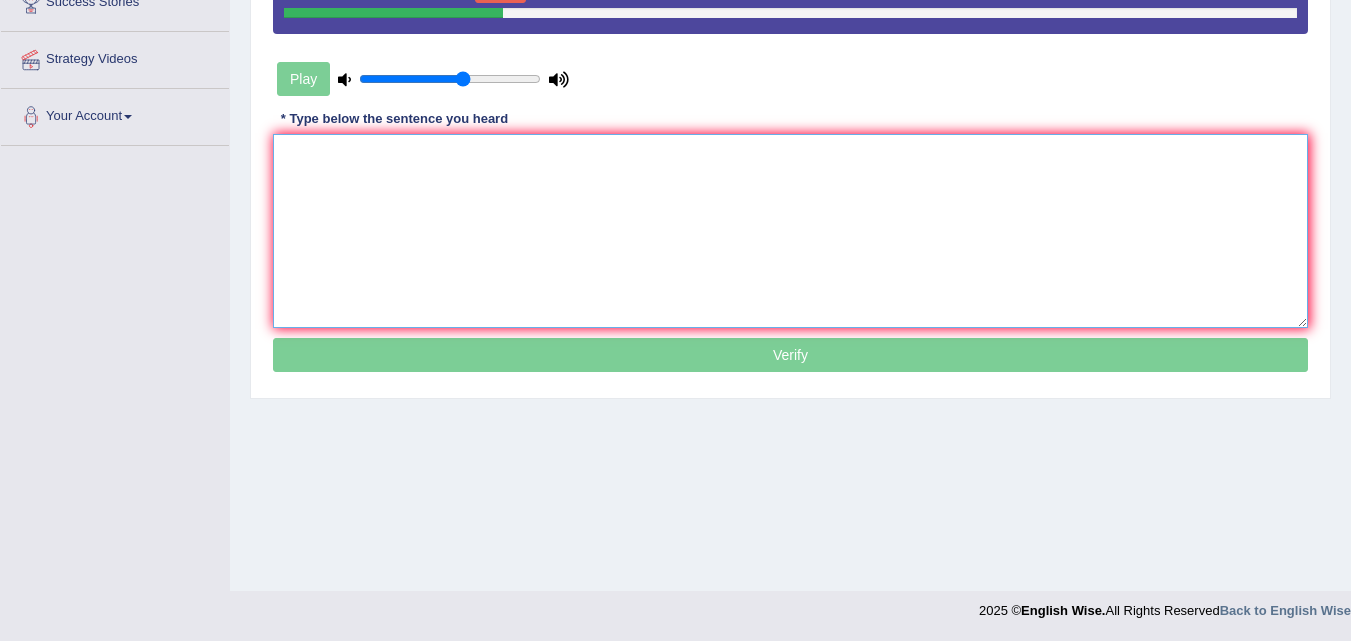 click at bounding box center (790, 231) 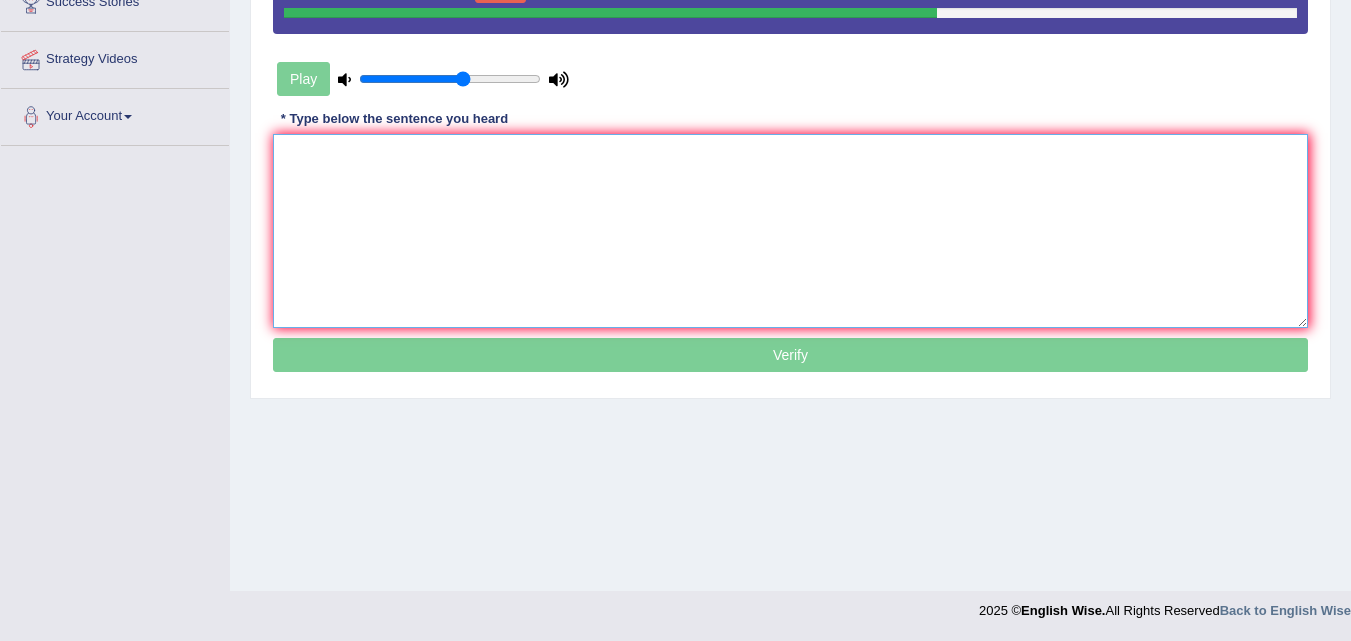 click at bounding box center (790, 231) 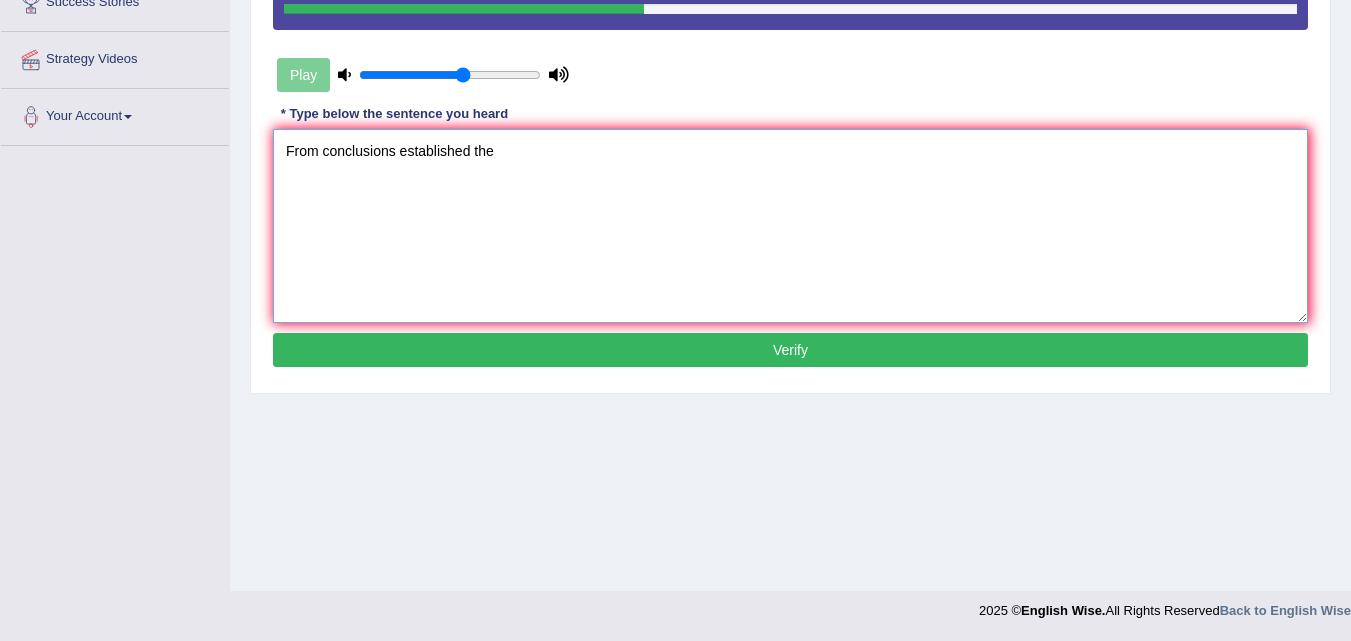 type on "From conclusions established the" 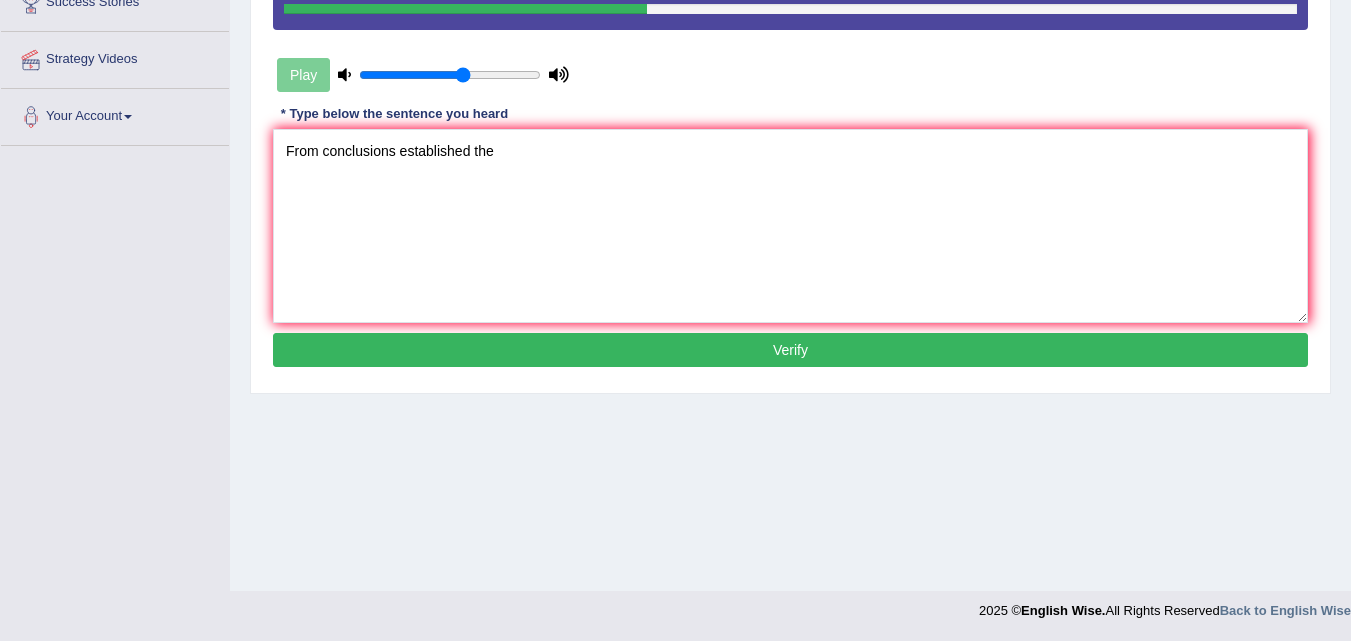 click on "Verify" at bounding box center [790, 350] 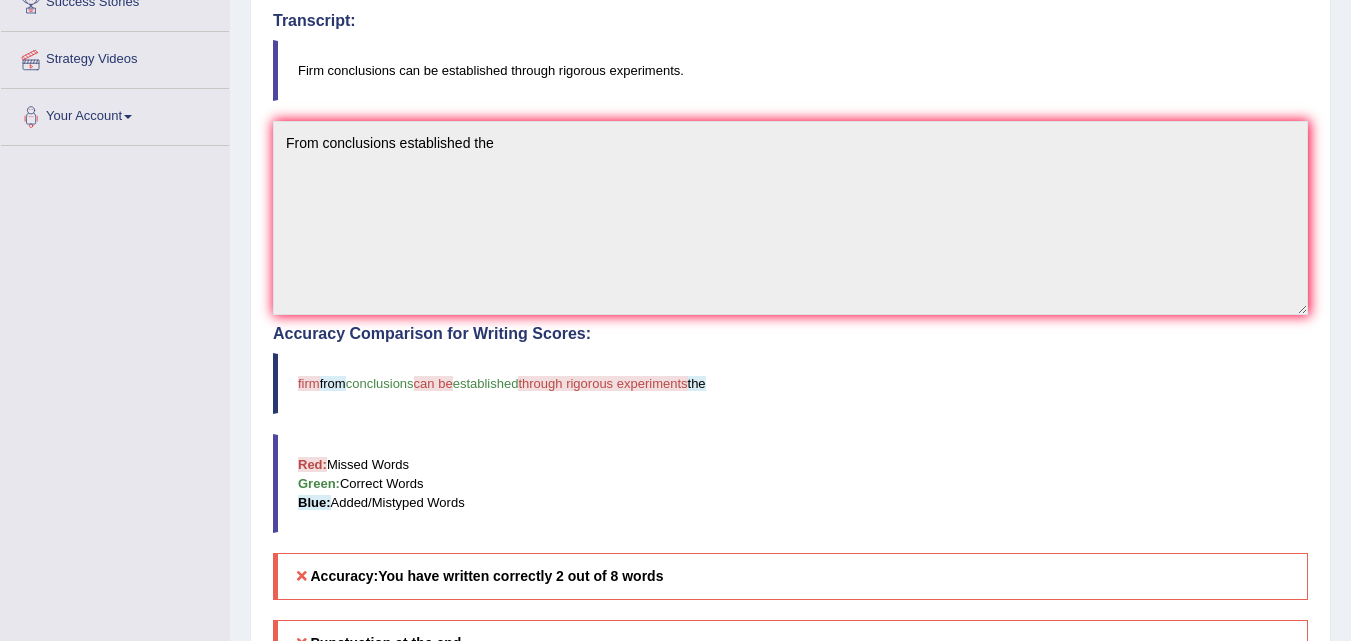 drag, startPoint x: 1331, startPoint y: 373, endPoint x: 1338, endPoint y: 411, distance: 38.63936 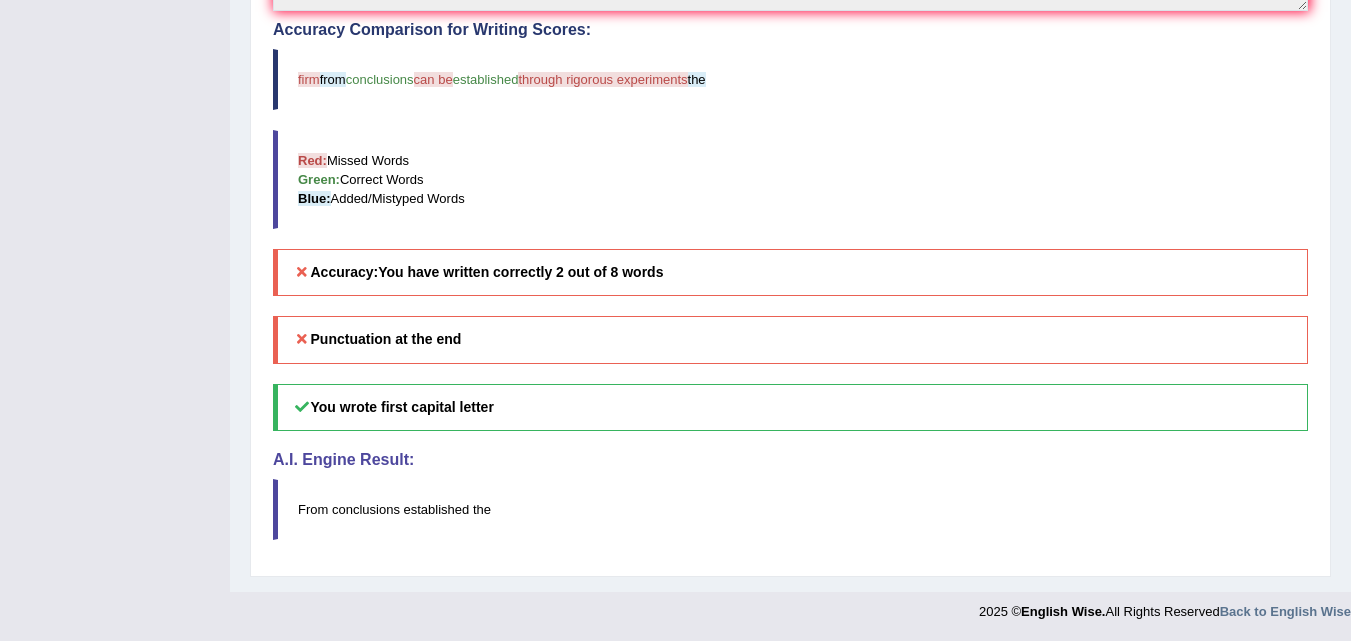 scroll, scrollTop: 714, scrollLeft: 0, axis: vertical 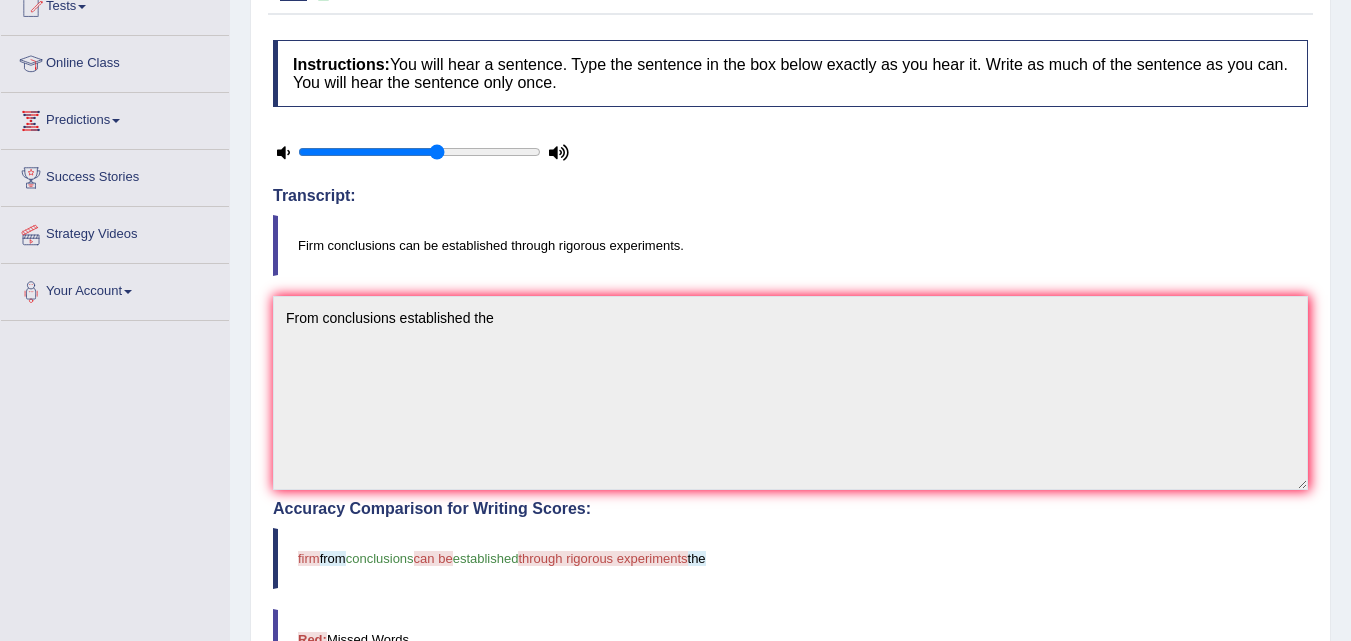 drag, startPoint x: 1335, startPoint y: 306, endPoint x: 1365, endPoint y: 345, distance: 49.20366 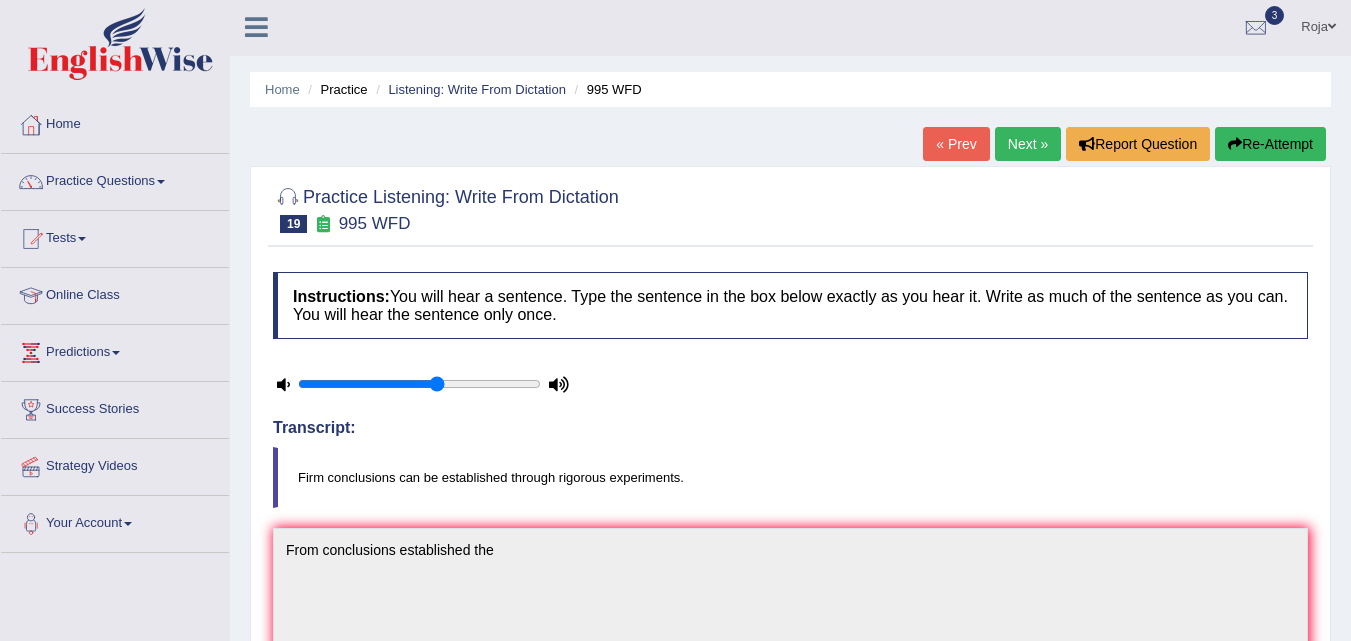scroll, scrollTop: 0, scrollLeft: 0, axis: both 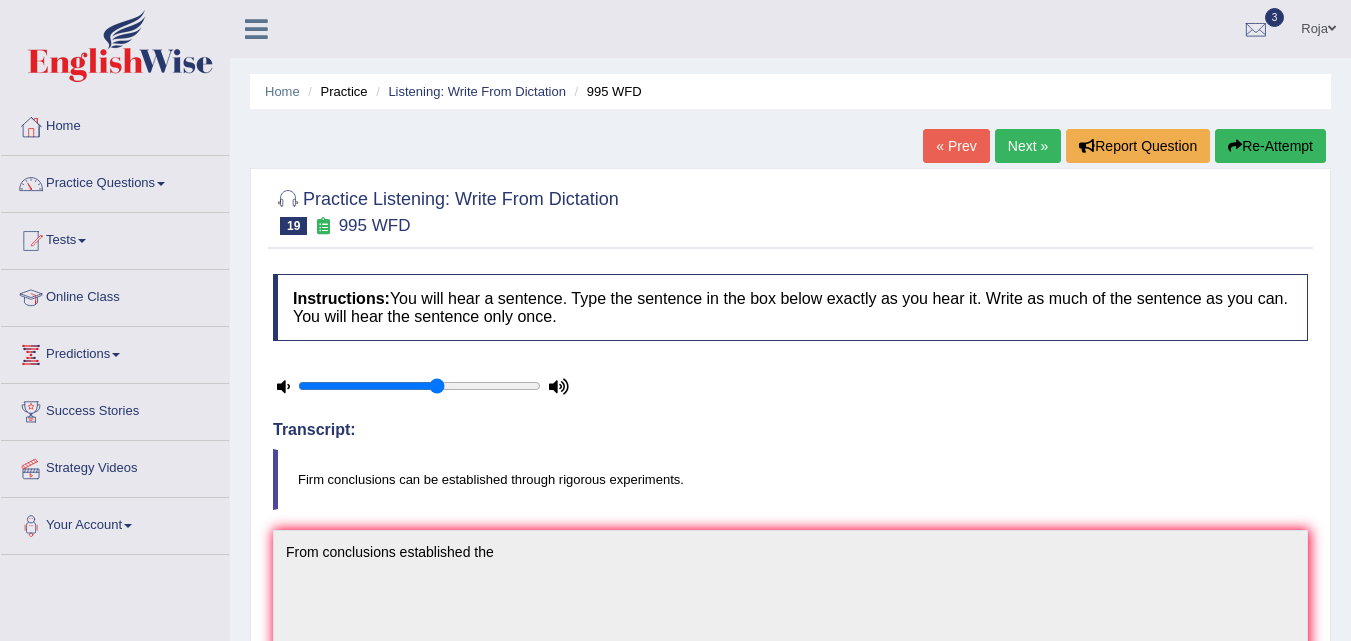 click on "Next »" at bounding box center [1028, 146] 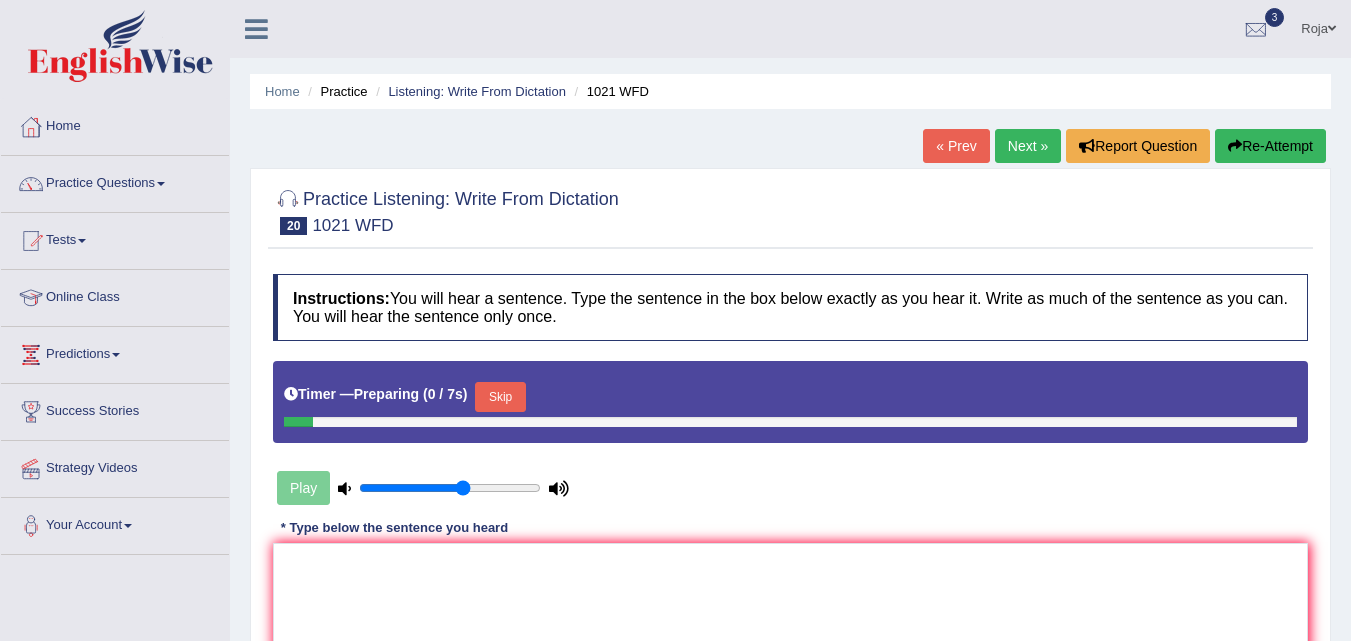 scroll, scrollTop: 0, scrollLeft: 0, axis: both 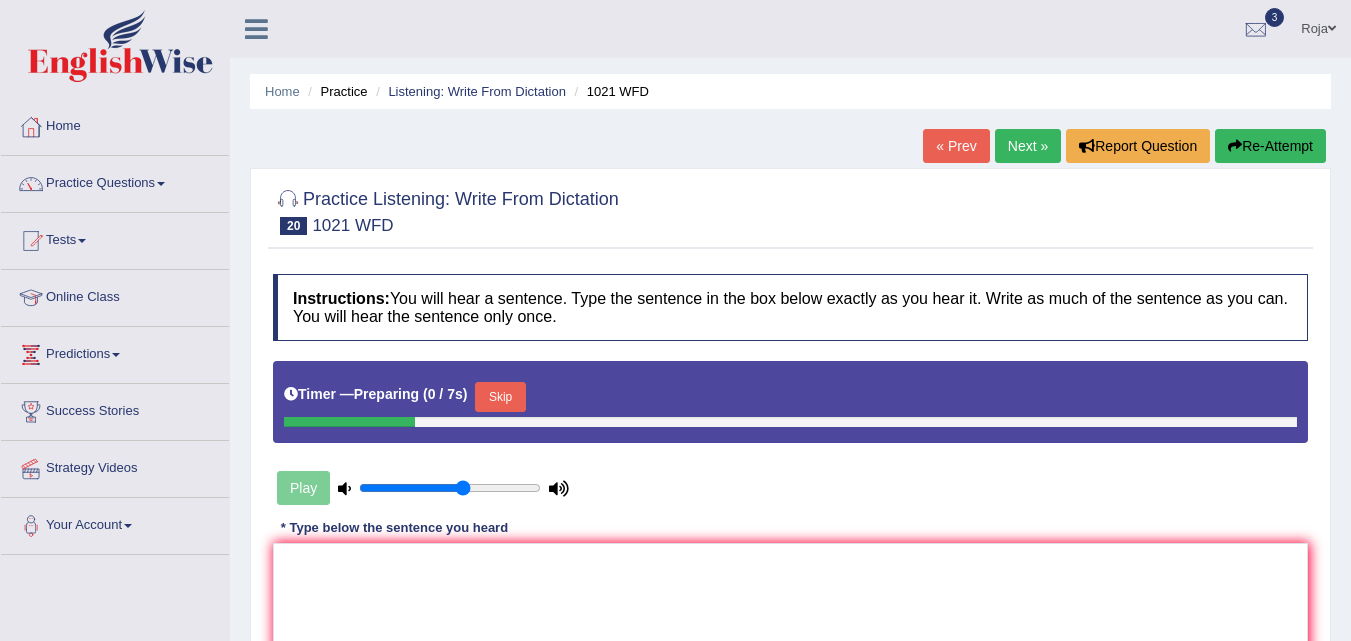 drag, startPoint x: 1346, startPoint y: 312, endPoint x: 1363, endPoint y: 348, distance: 39.812057 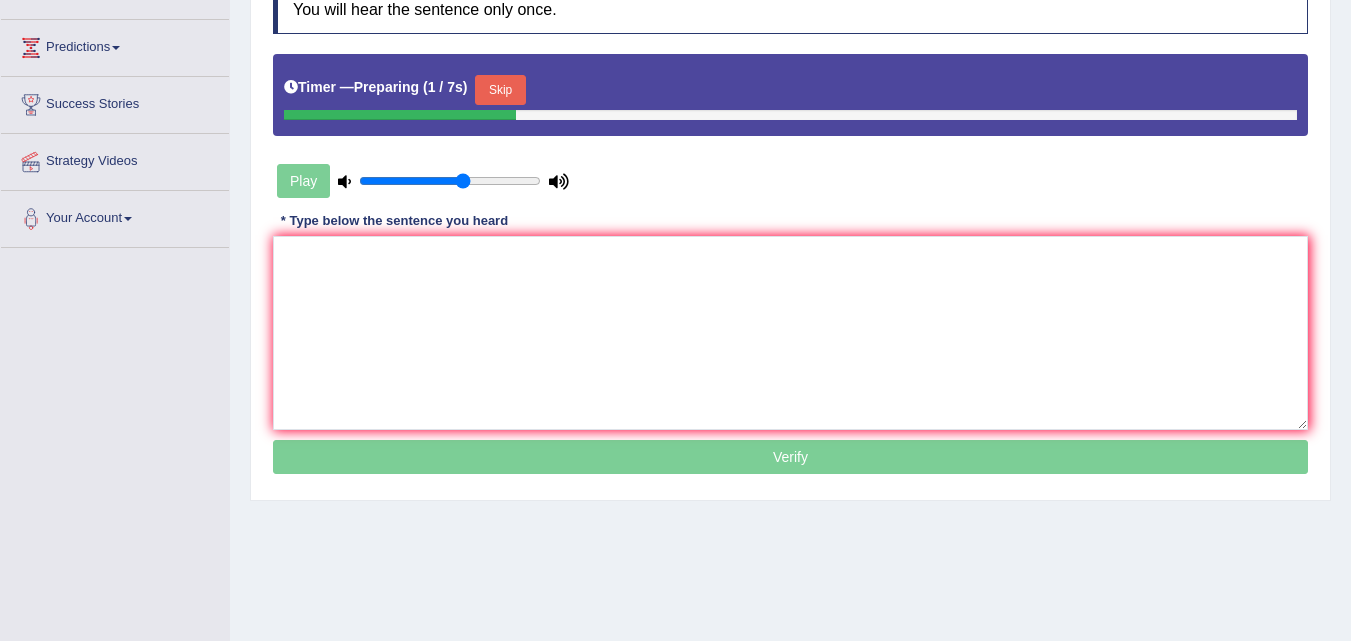 scroll, scrollTop: 303, scrollLeft: 0, axis: vertical 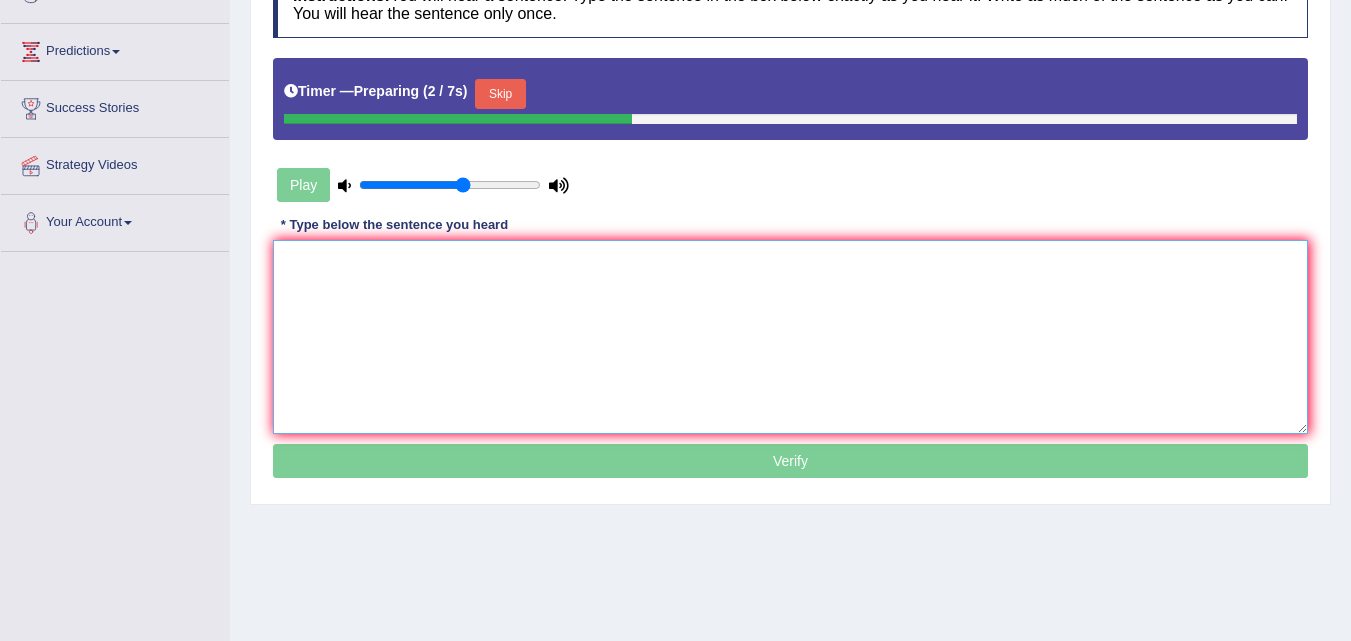 click at bounding box center [790, 337] 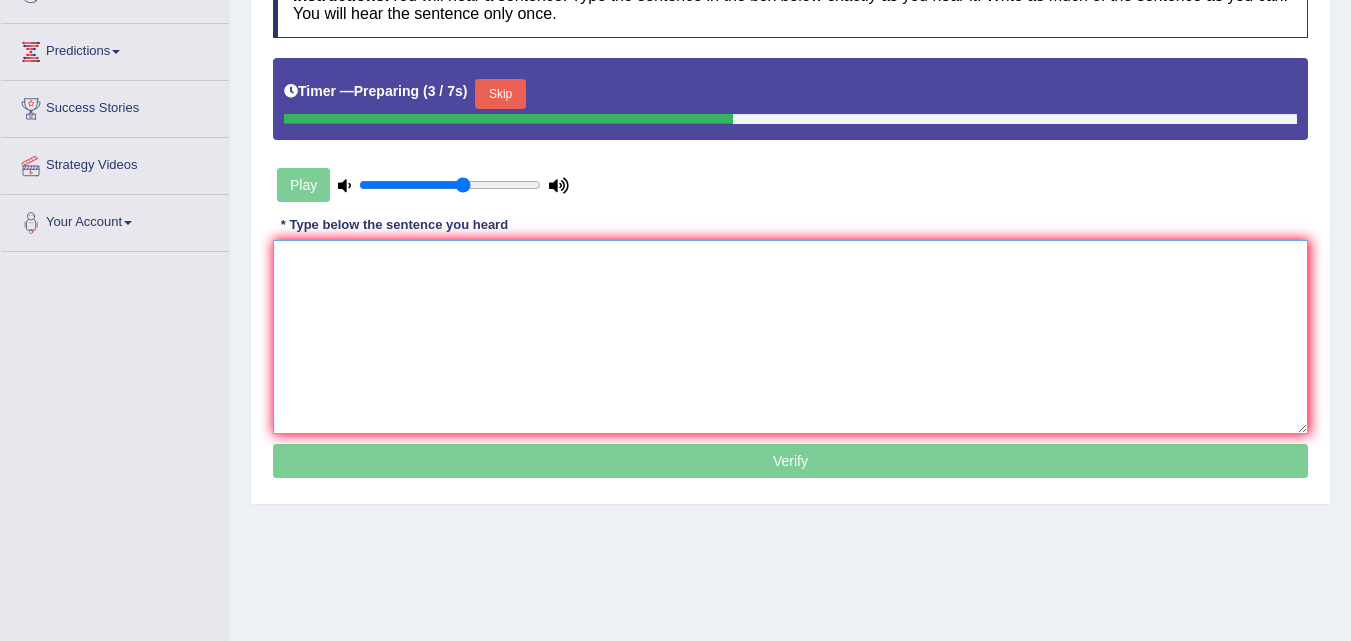 click at bounding box center [790, 337] 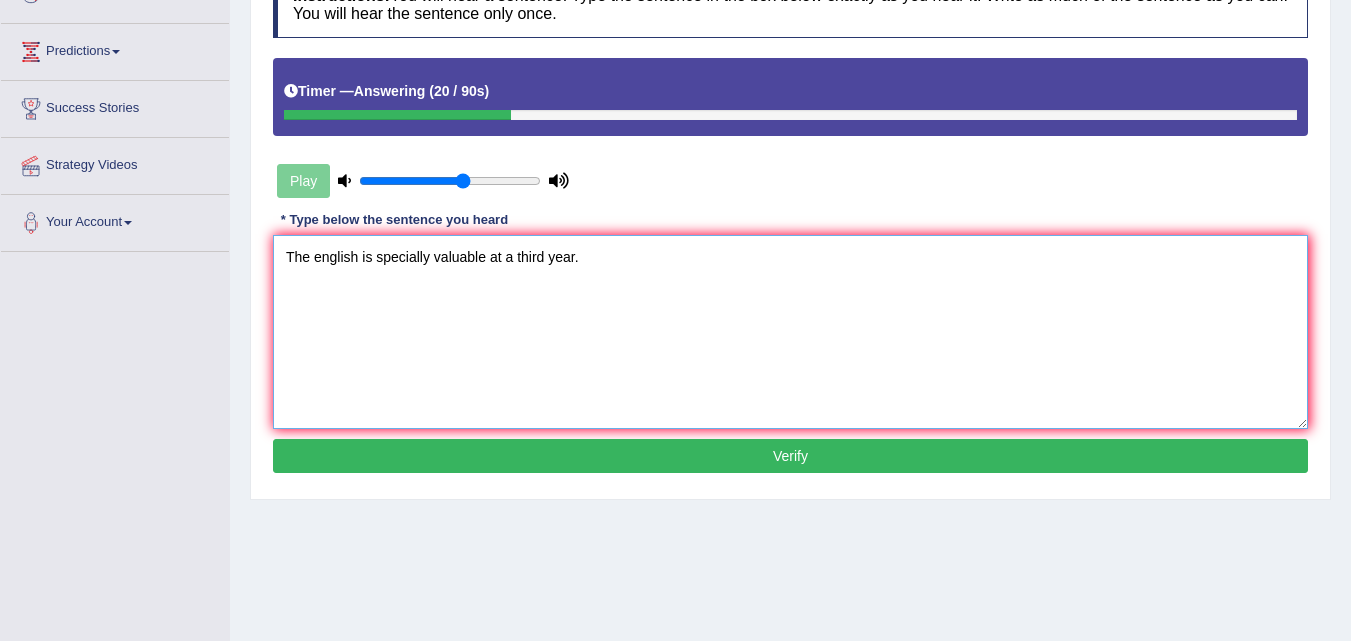 click on "The english is specially valuable at a third year." at bounding box center [790, 332] 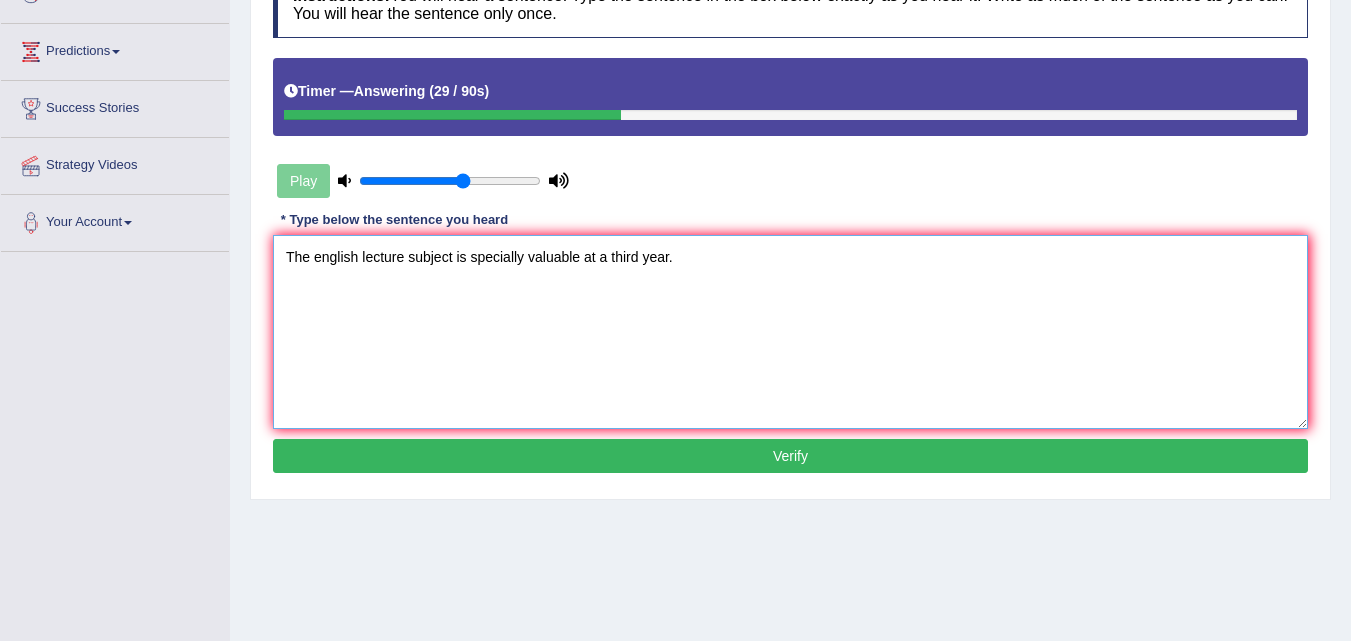 click on "The english lecture subject is specially valuable at a third year." at bounding box center (790, 332) 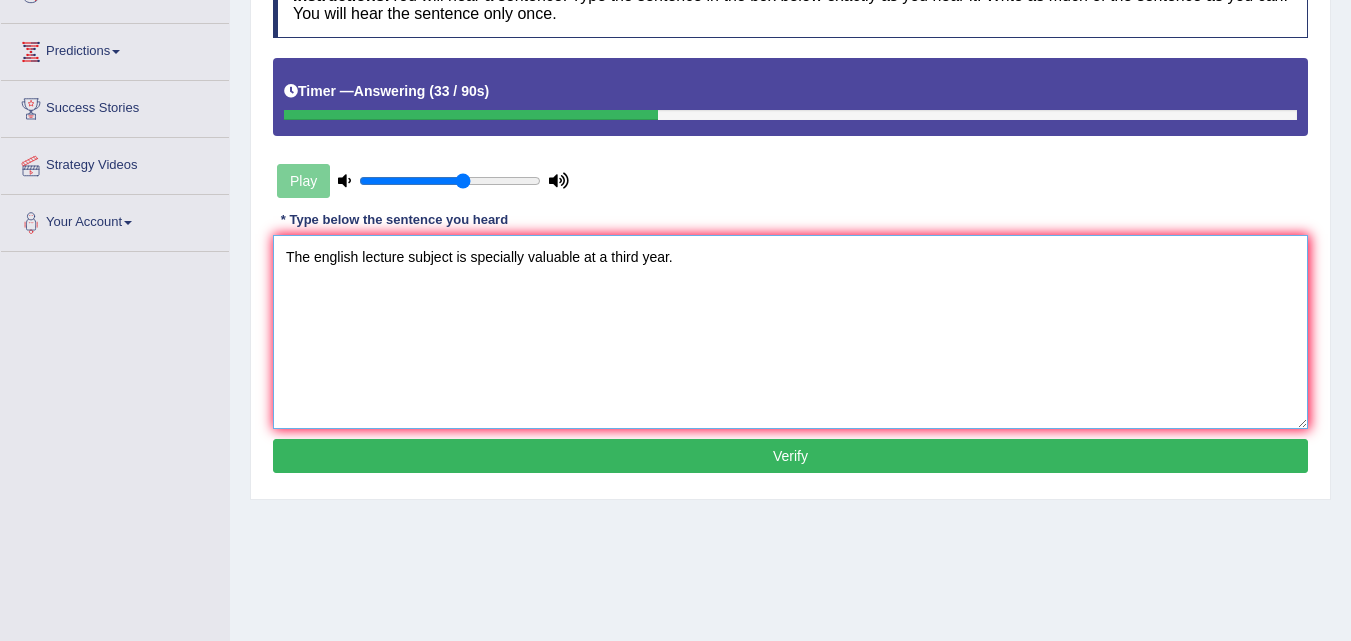 click on "The english lecture subject is specially valuable at a third year." at bounding box center (790, 332) 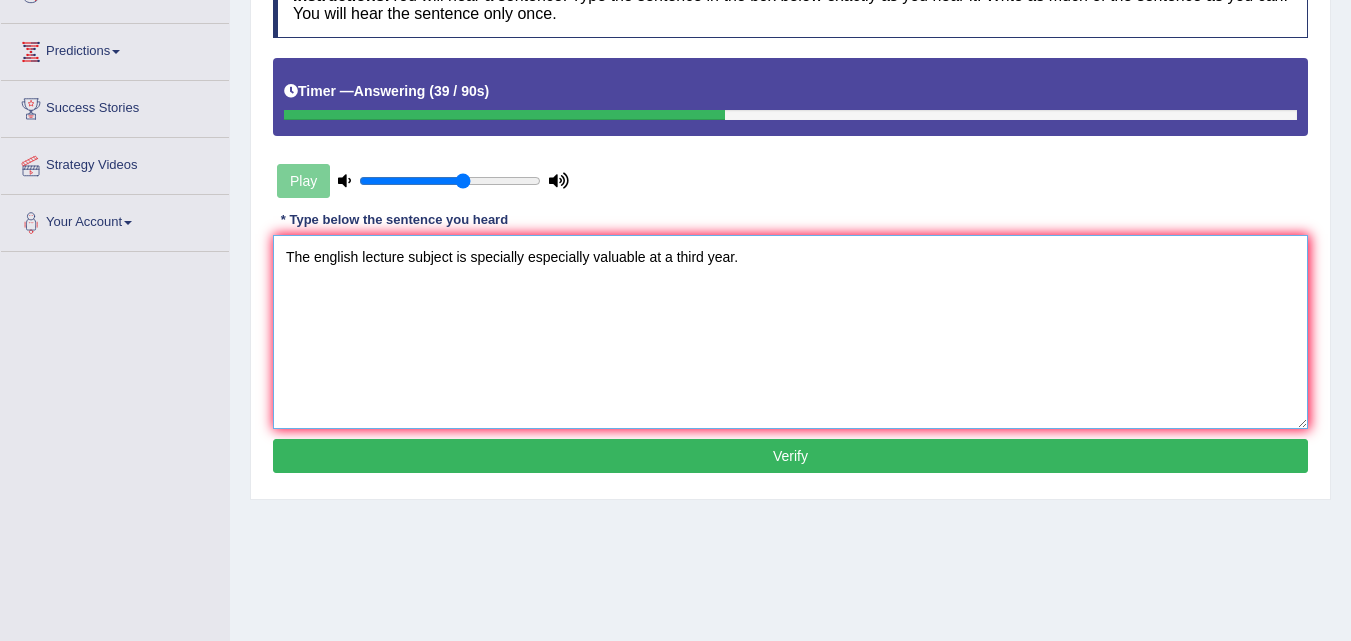 type on "The english lecture subject is specially especially valuable at a third year." 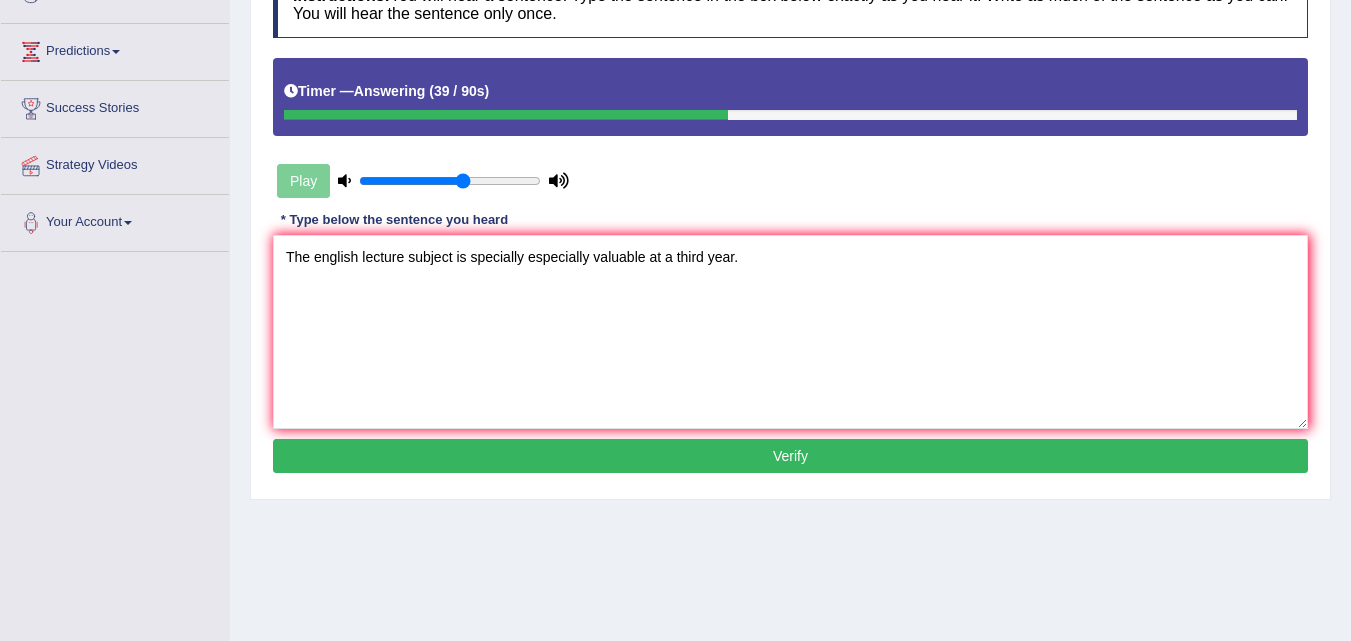 click on "Verify" at bounding box center (790, 456) 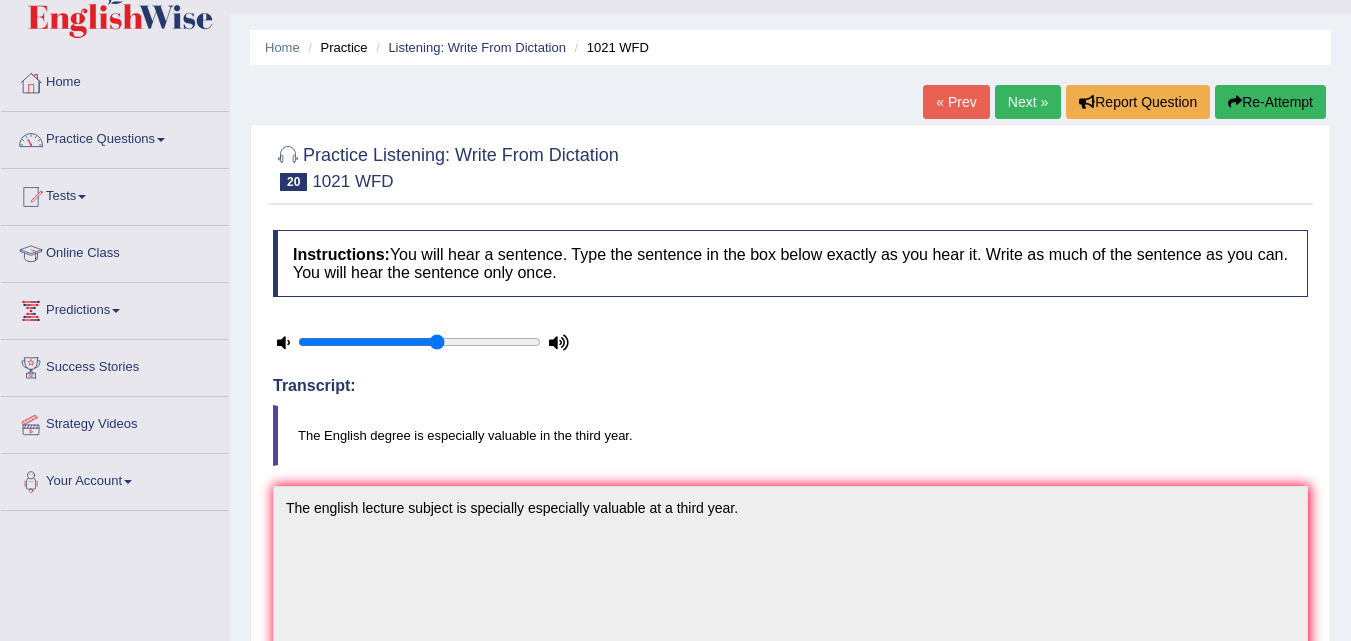 scroll, scrollTop: 0, scrollLeft: 0, axis: both 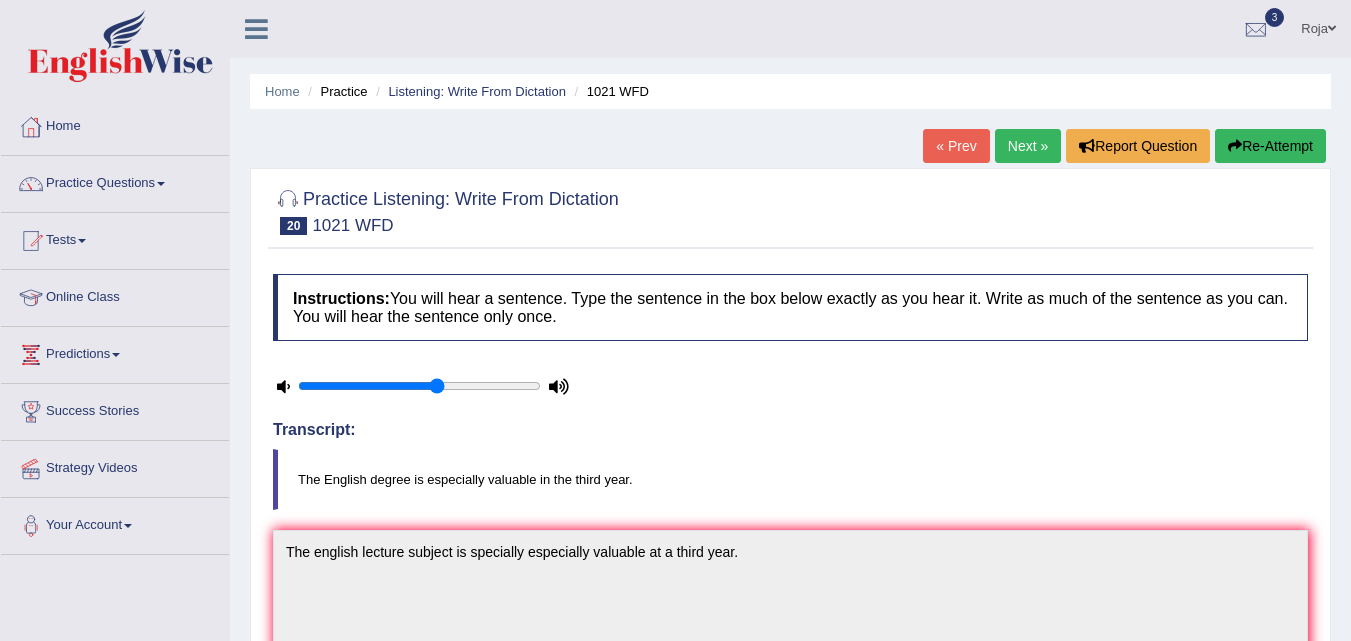 click on "Next »" at bounding box center [1028, 146] 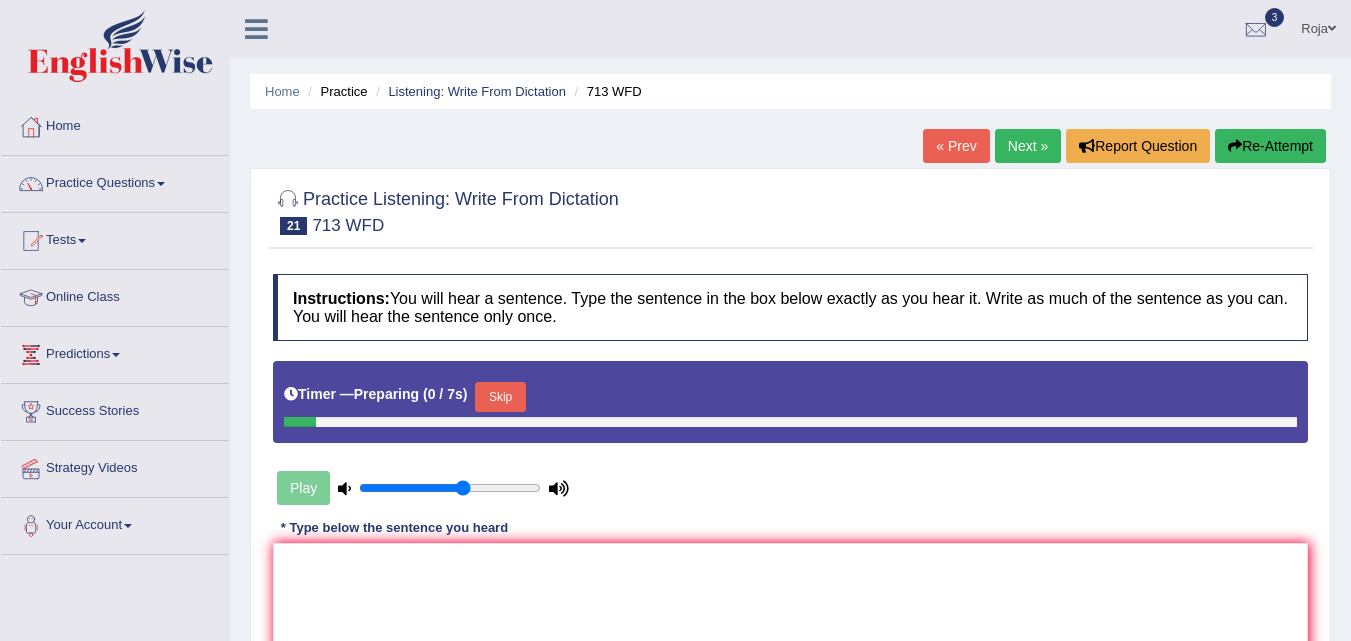 scroll, scrollTop: 409, scrollLeft: 0, axis: vertical 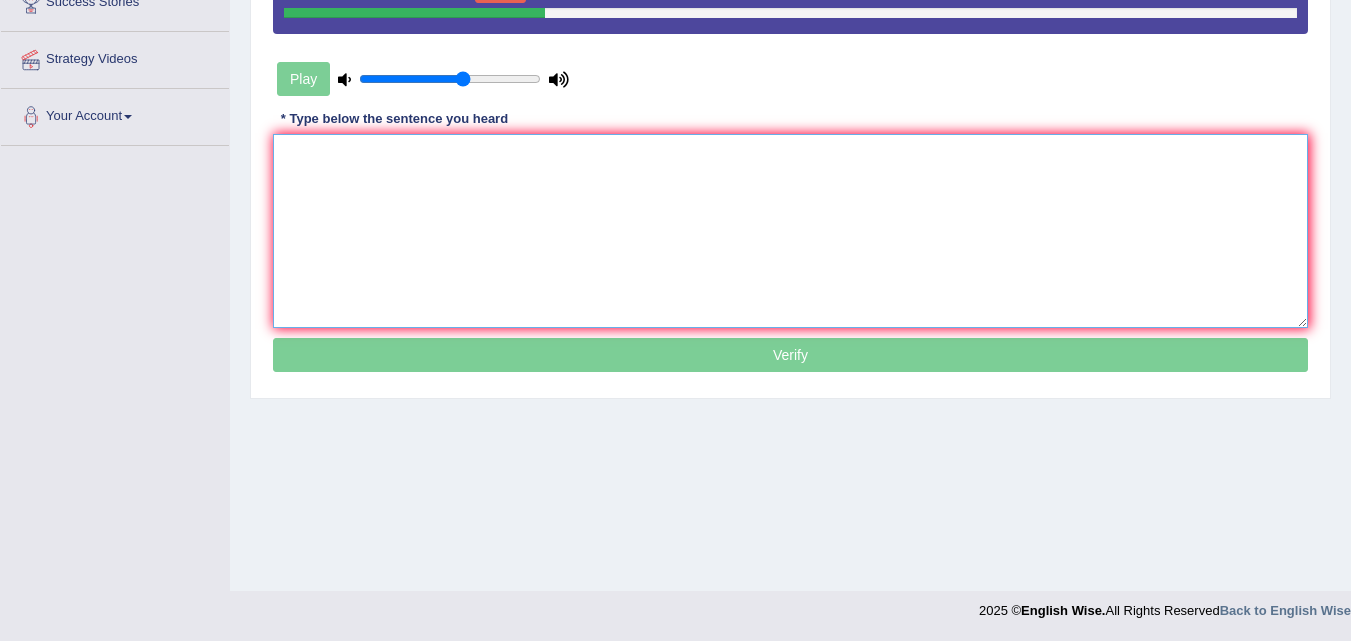 click at bounding box center (790, 231) 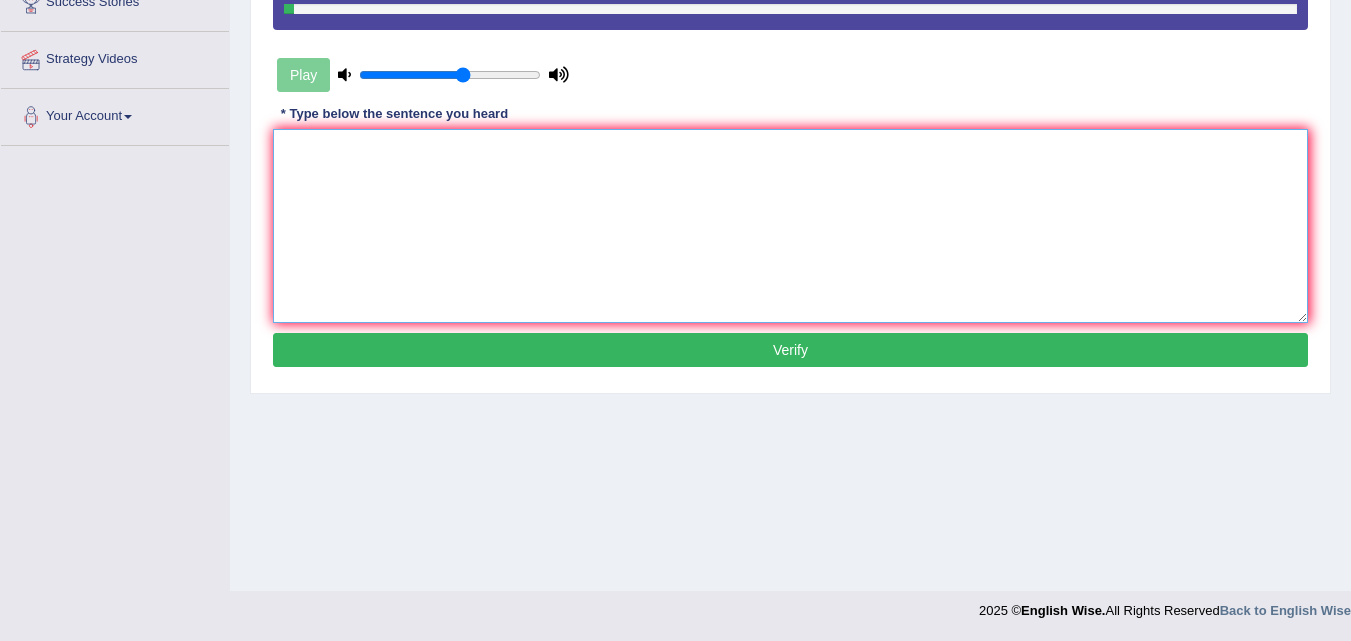 type on "h" 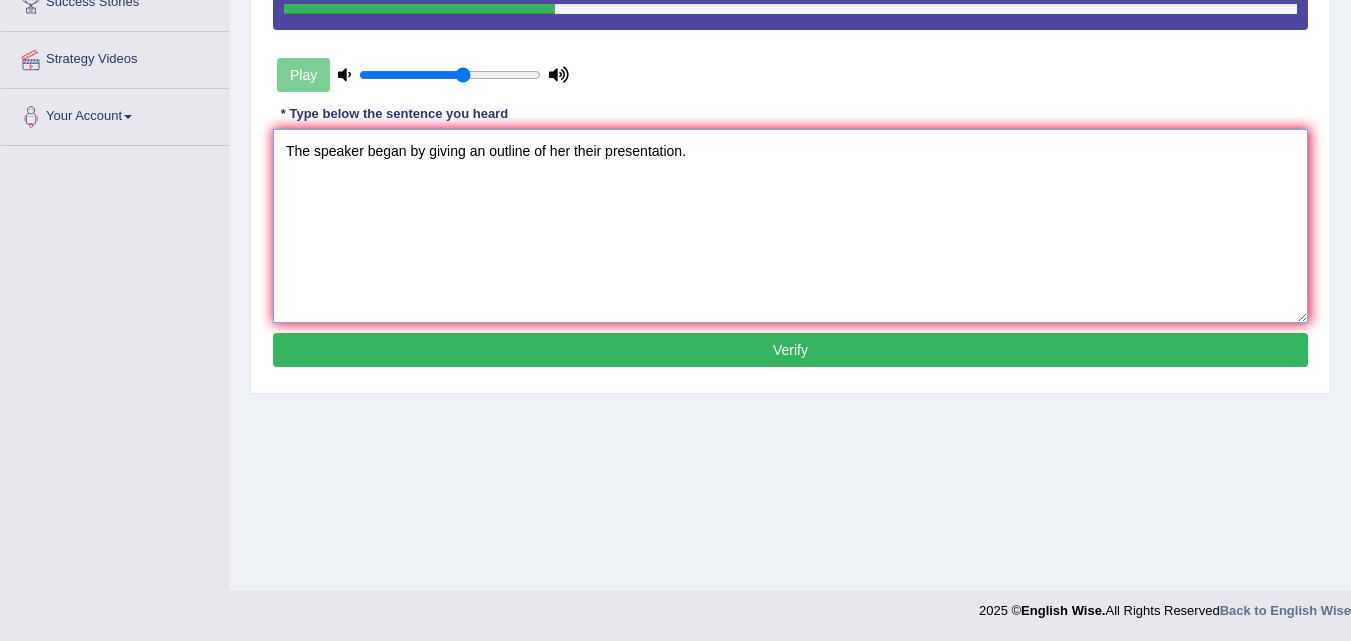 type on "The speaker began by giving an outline of her their presentation." 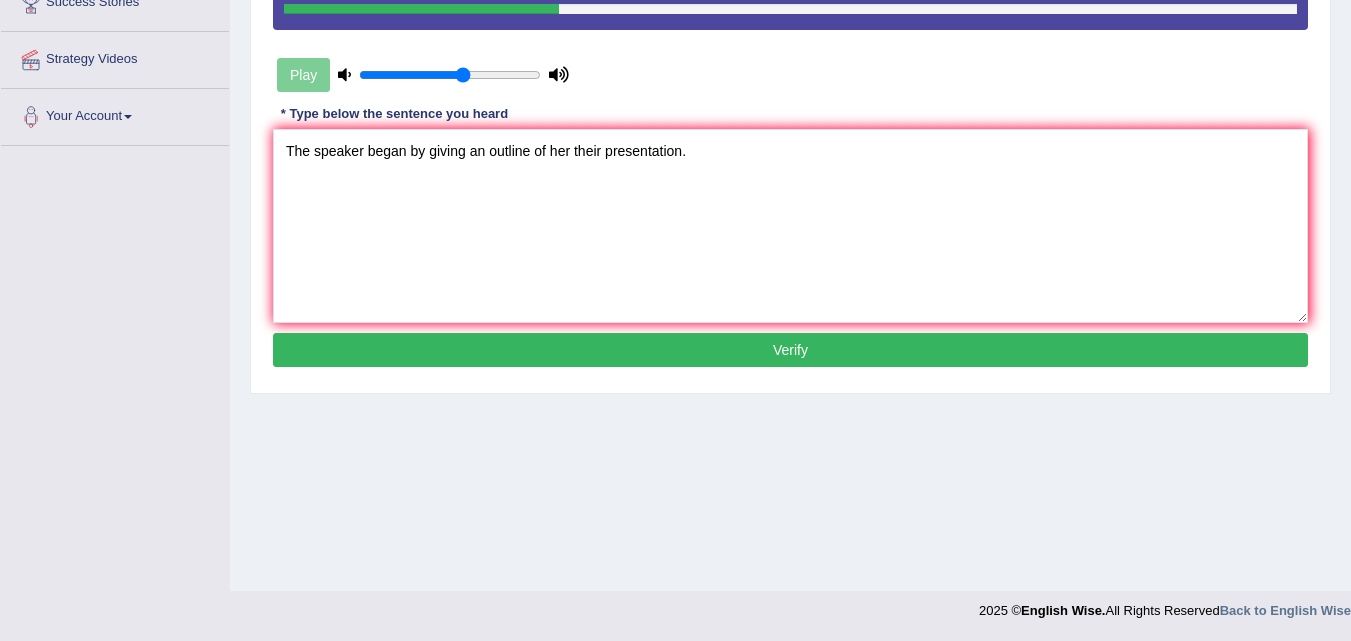 click on "Verify" at bounding box center [790, 350] 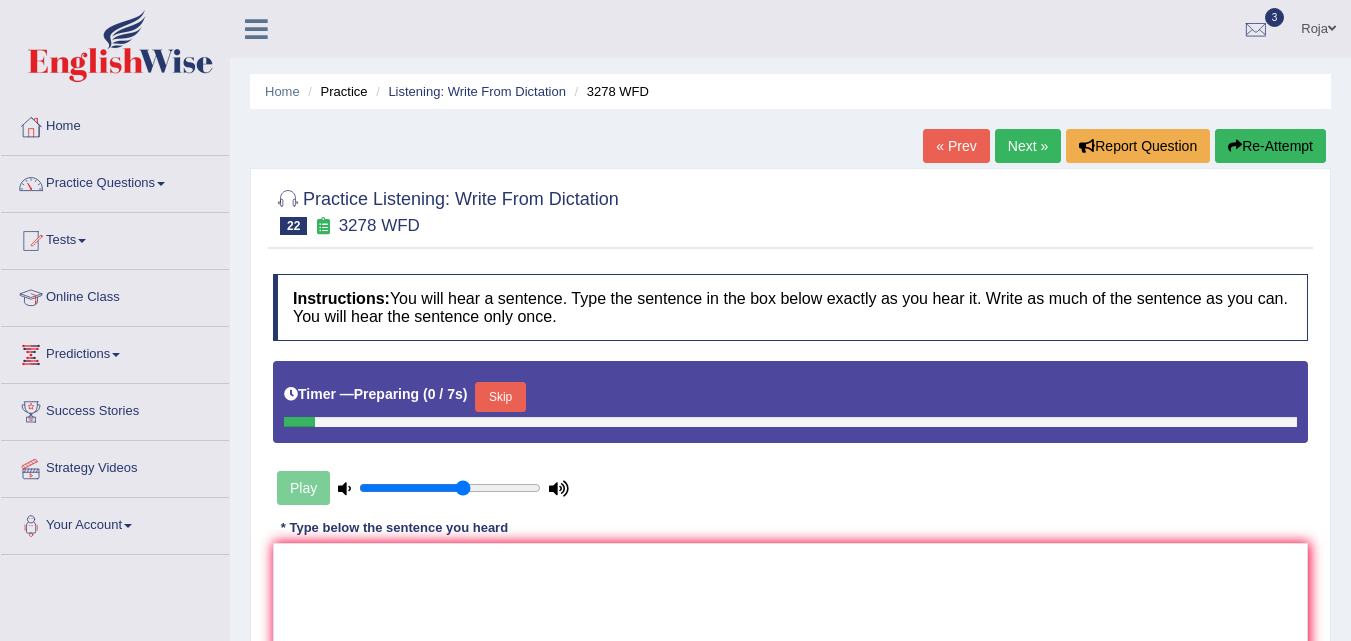 scroll, scrollTop: 0, scrollLeft: 0, axis: both 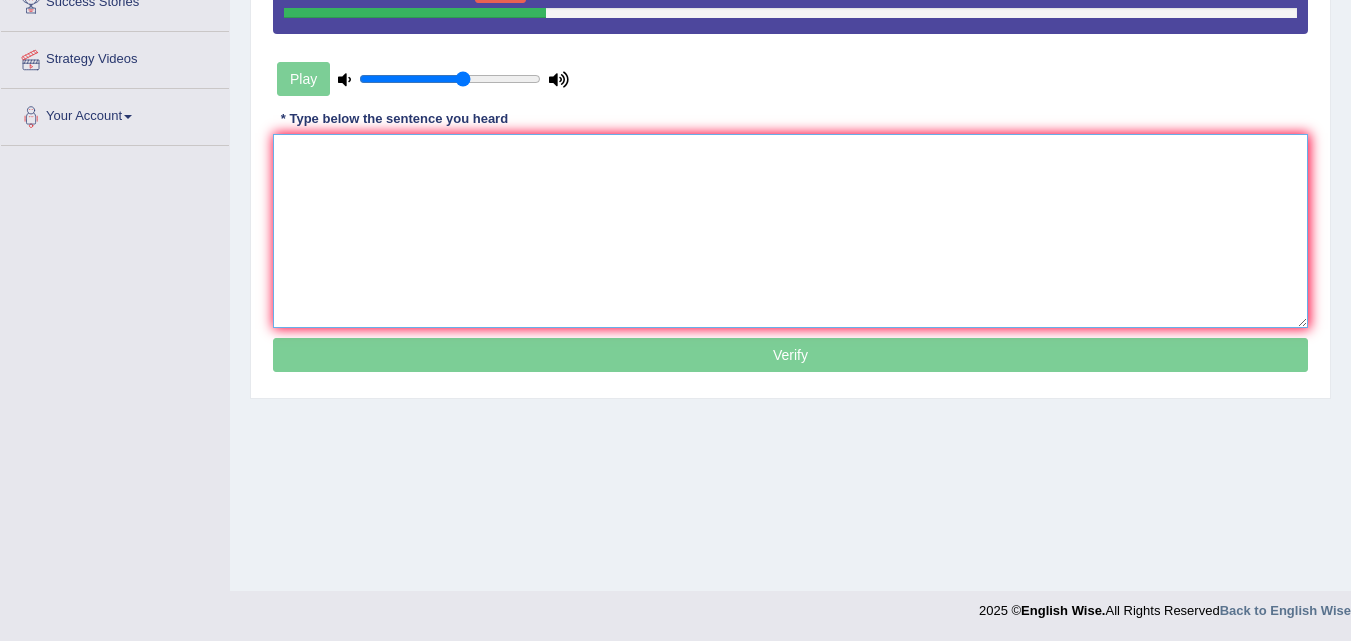 click at bounding box center (790, 231) 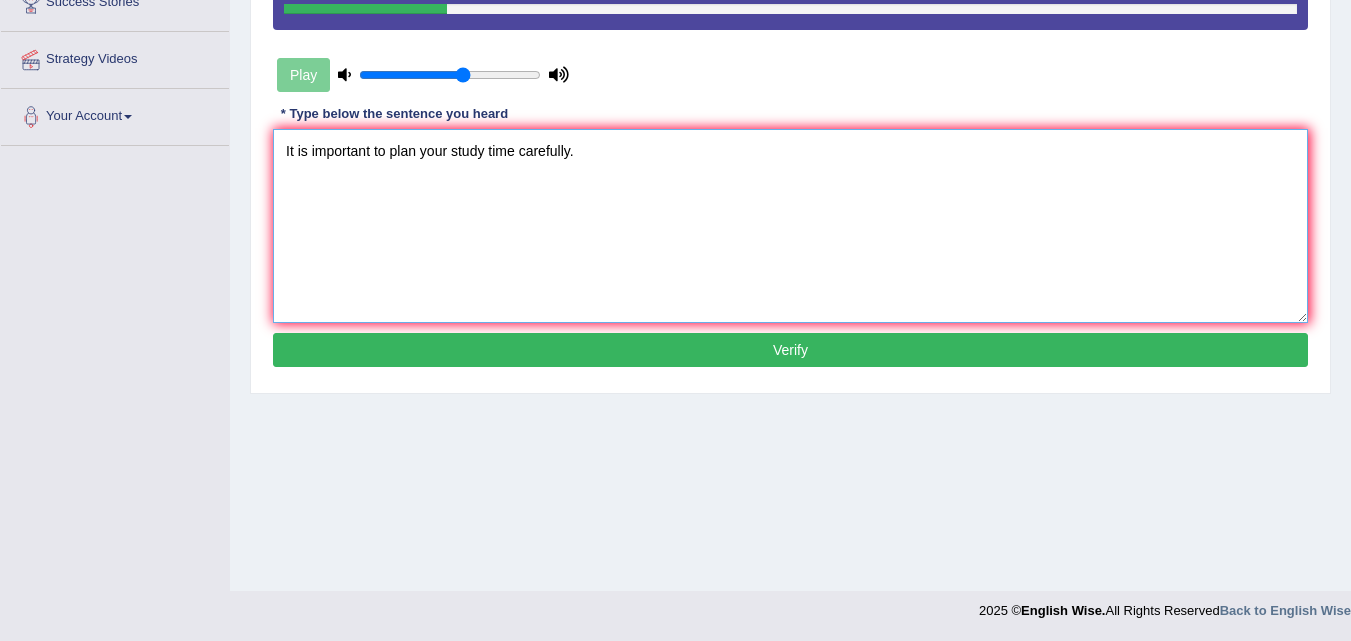 type on "It is important to plan your study time carefully." 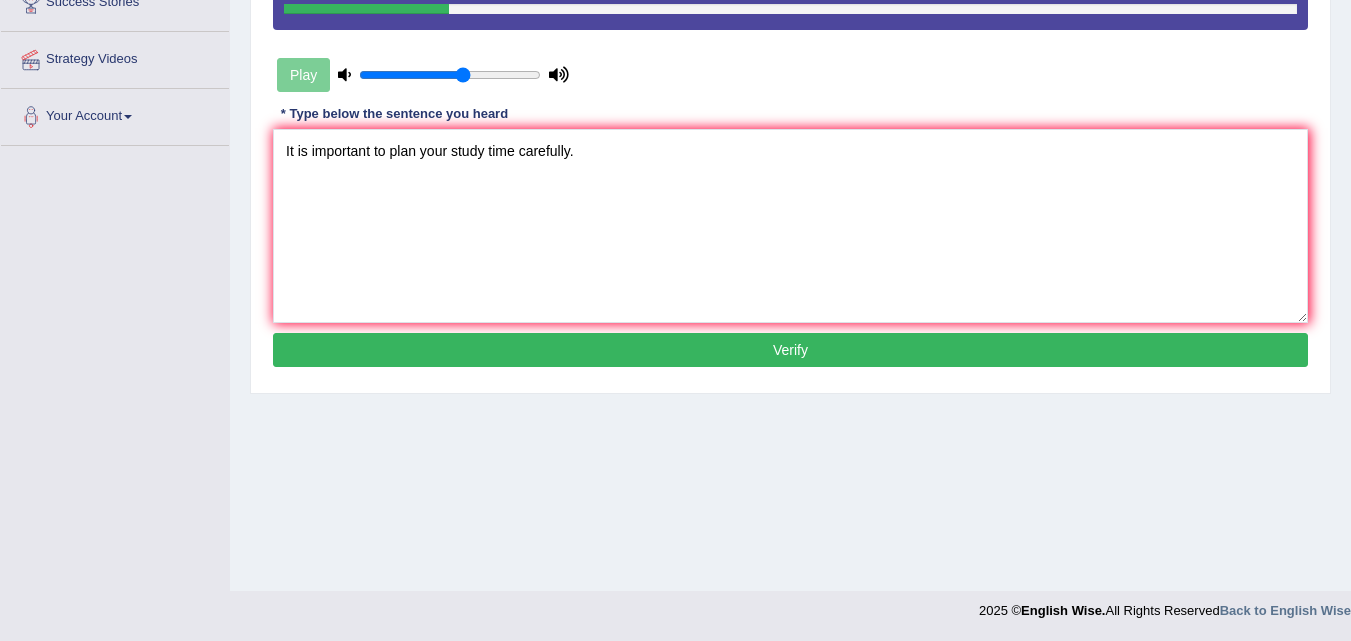 click on "Verify" at bounding box center (790, 350) 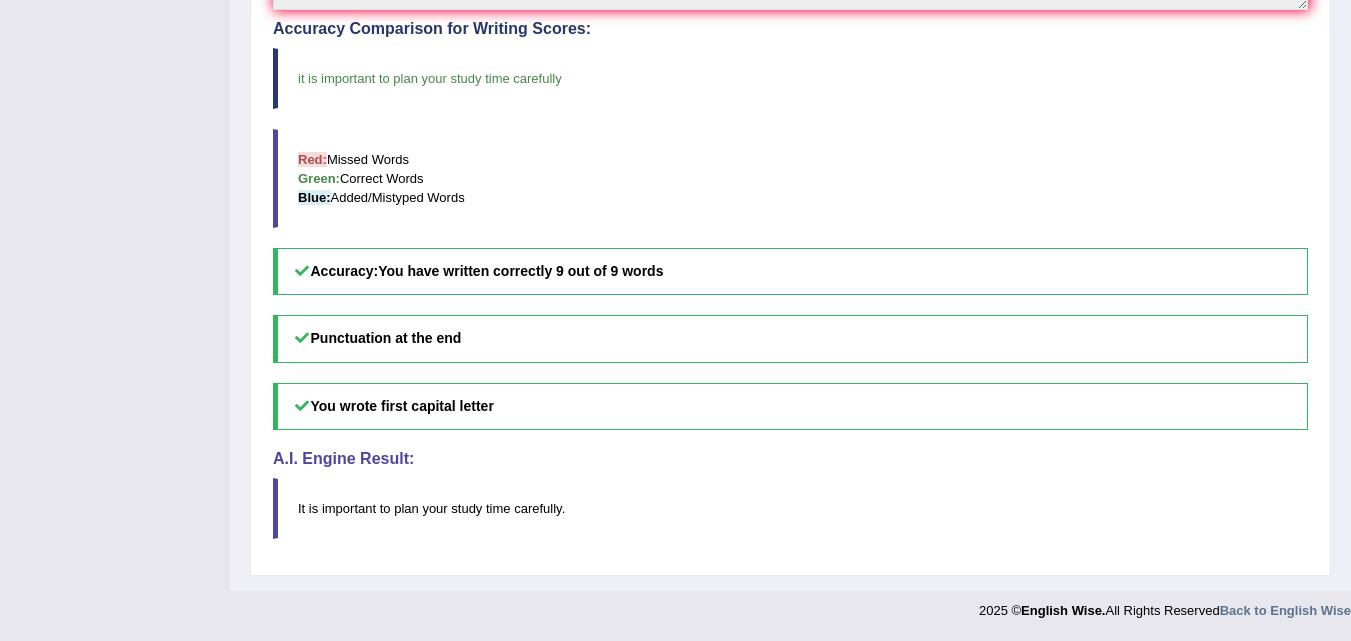 scroll, scrollTop: 120, scrollLeft: 0, axis: vertical 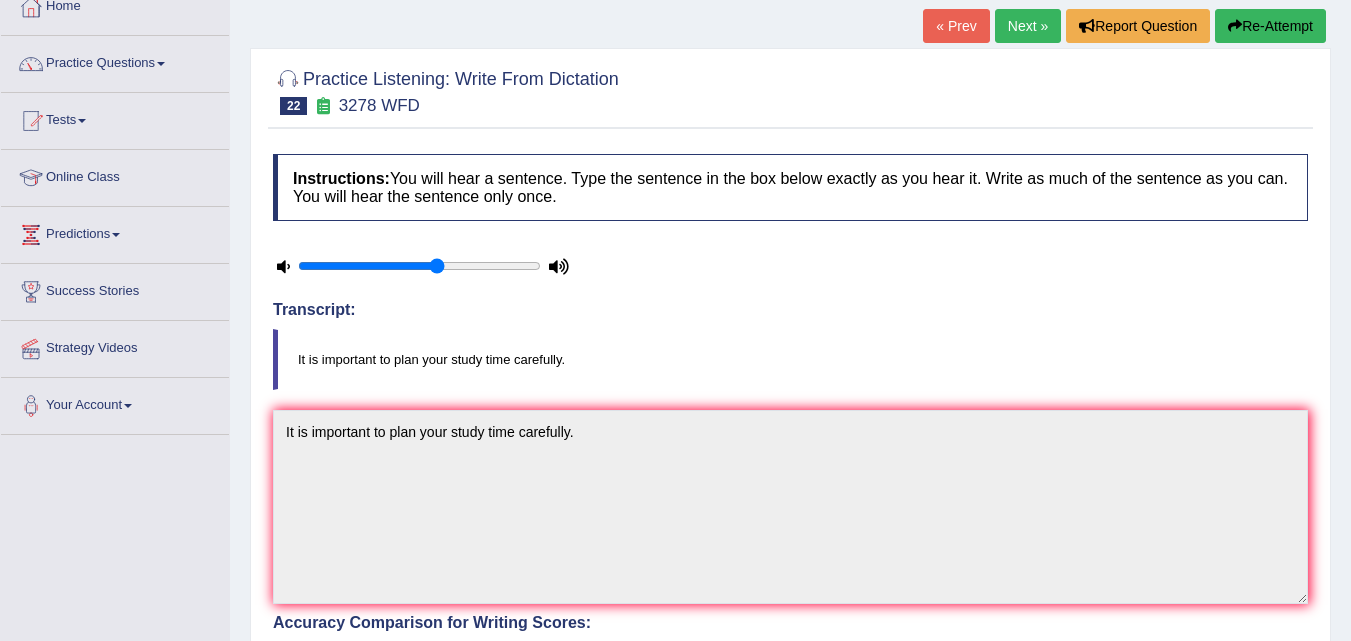click on "Next »" at bounding box center [1028, 26] 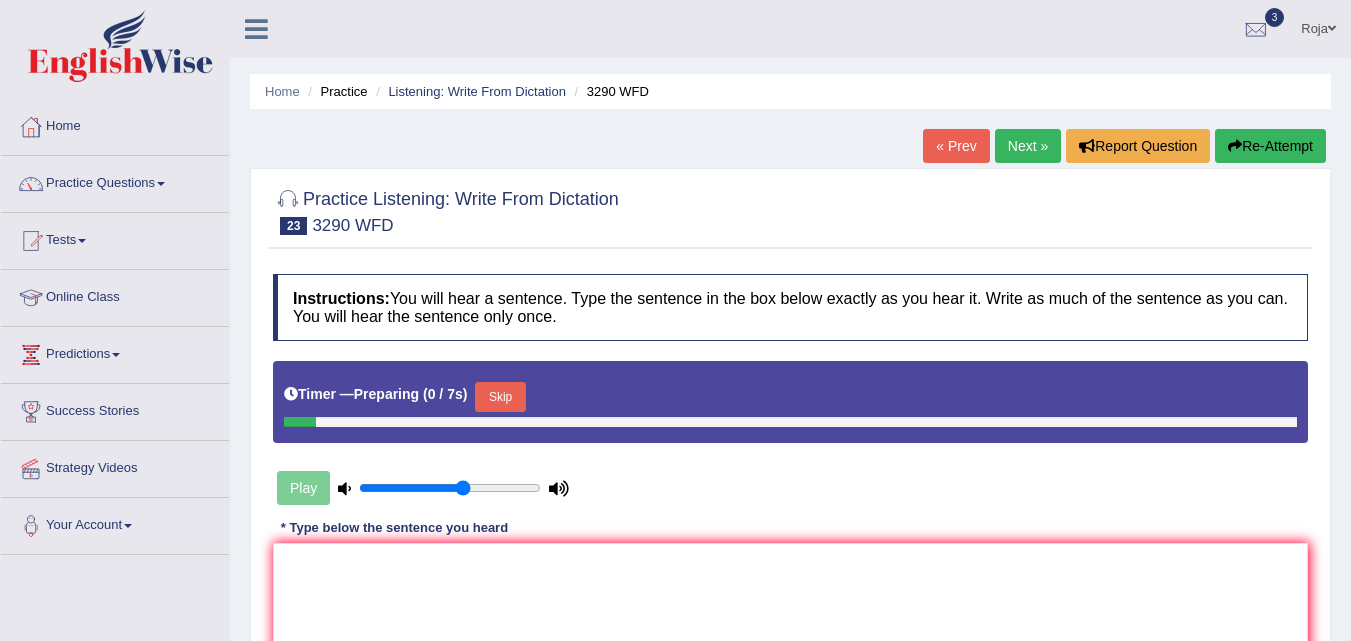 scroll, scrollTop: 0, scrollLeft: 0, axis: both 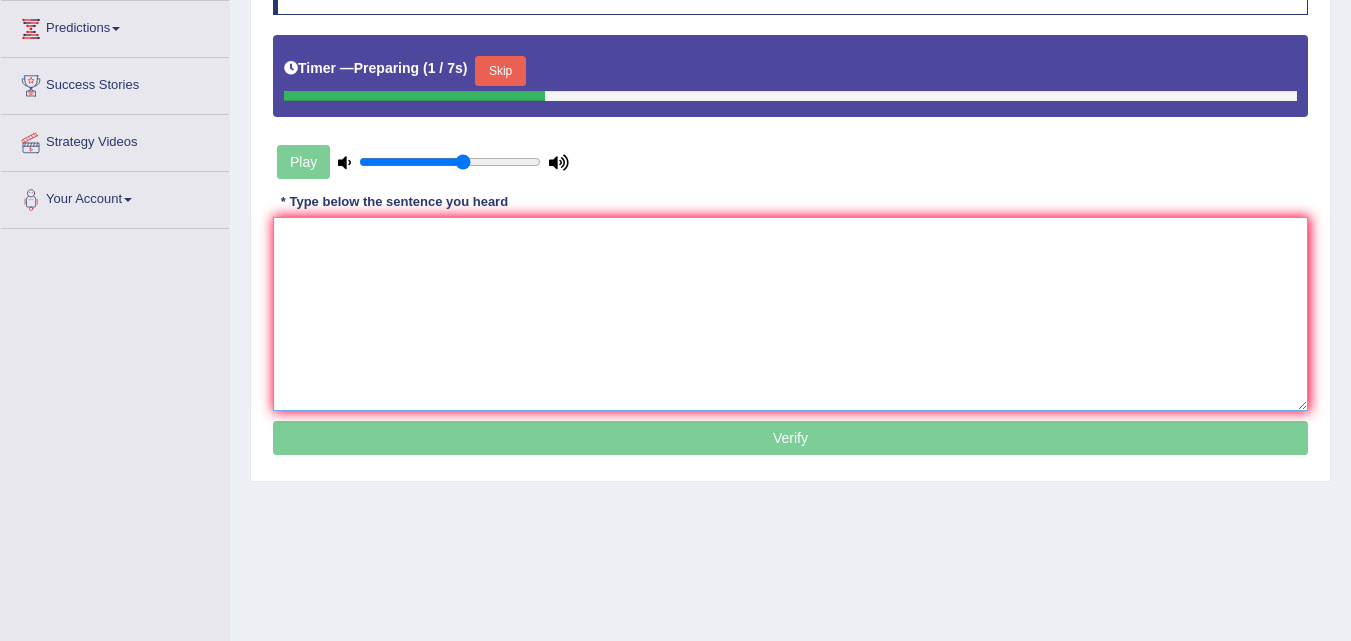 click at bounding box center (790, 314) 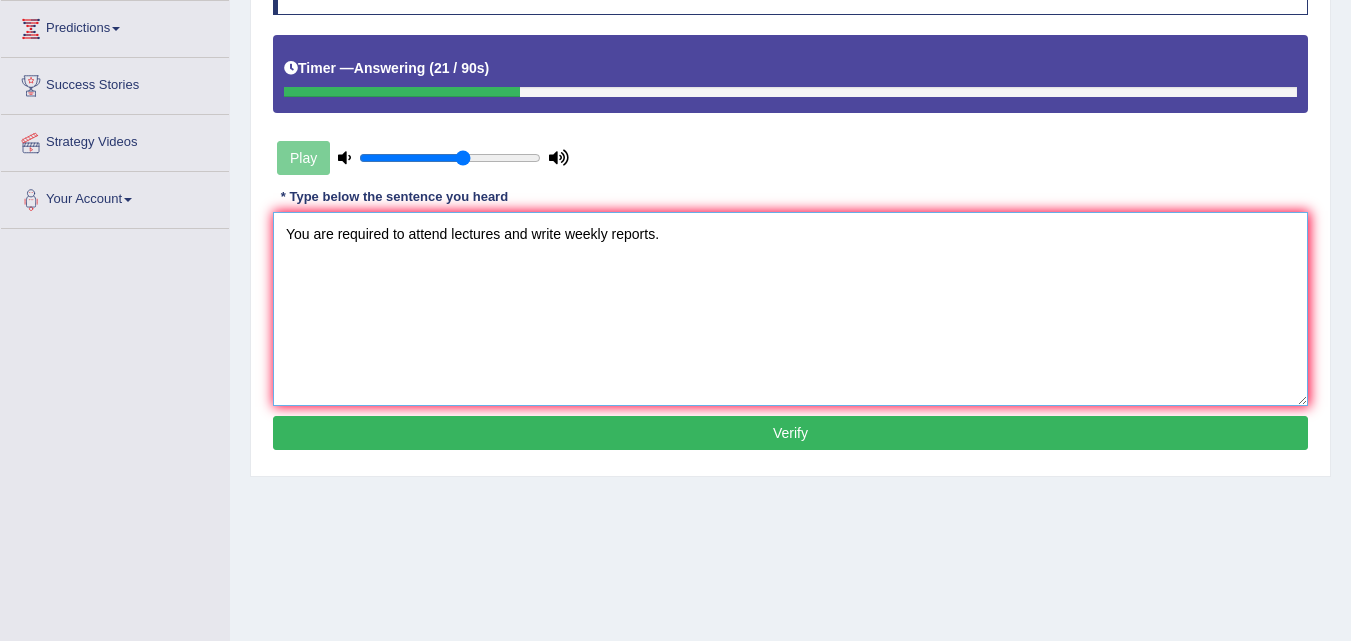type on "You are required to attend lectures and write weekly reports." 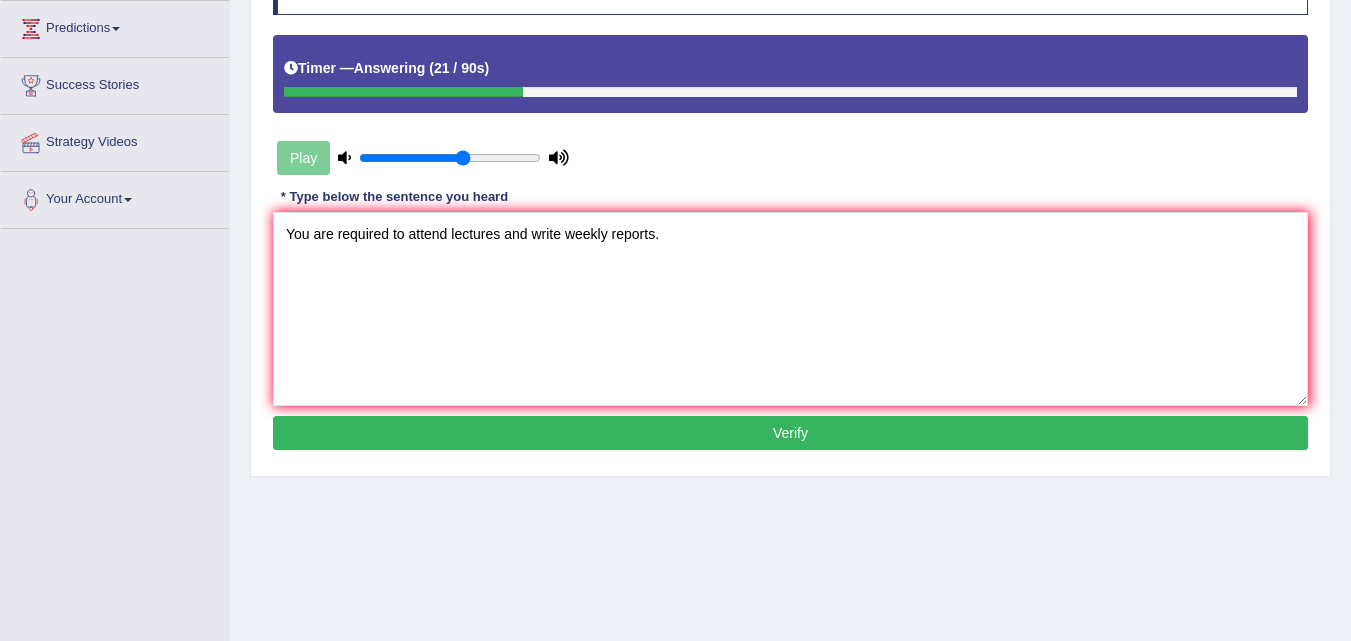 click on "Verify" at bounding box center (790, 433) 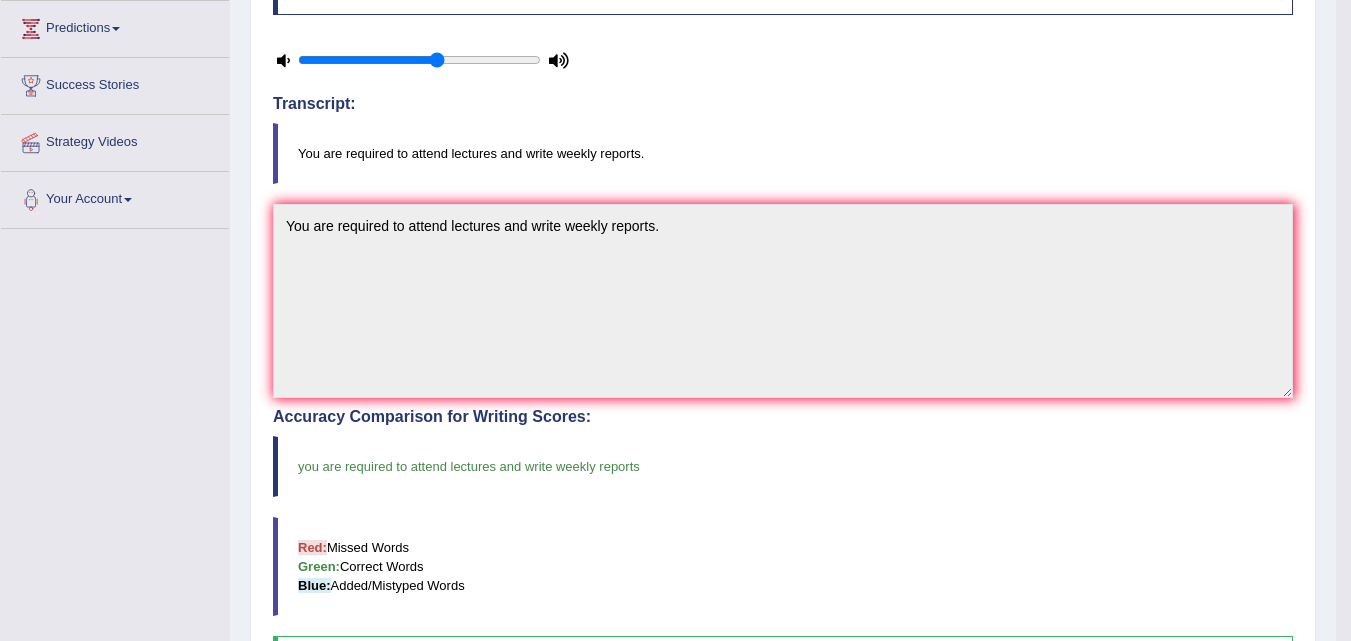 drag, startPoint x: 1359, startPoint y: 228, endPoint x: 1357, endPoint y: 398, distance: 170.01176 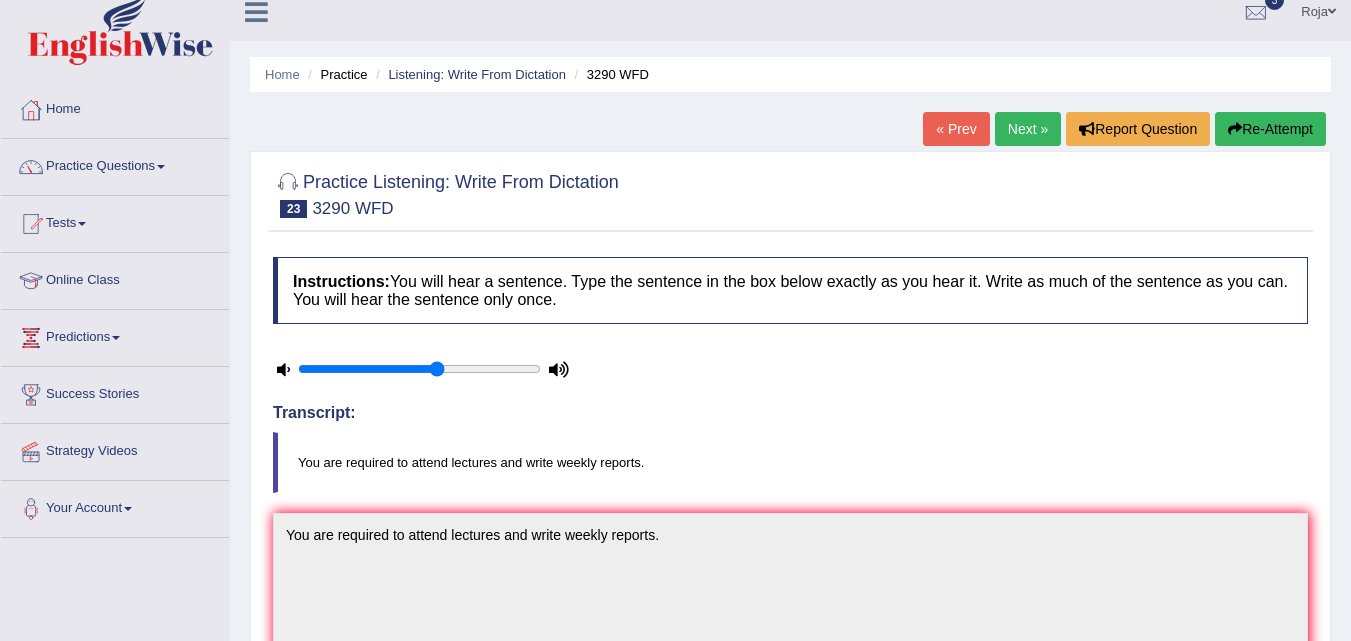scroll, scrollTop: 0, scrollLeft: 0, axis: both 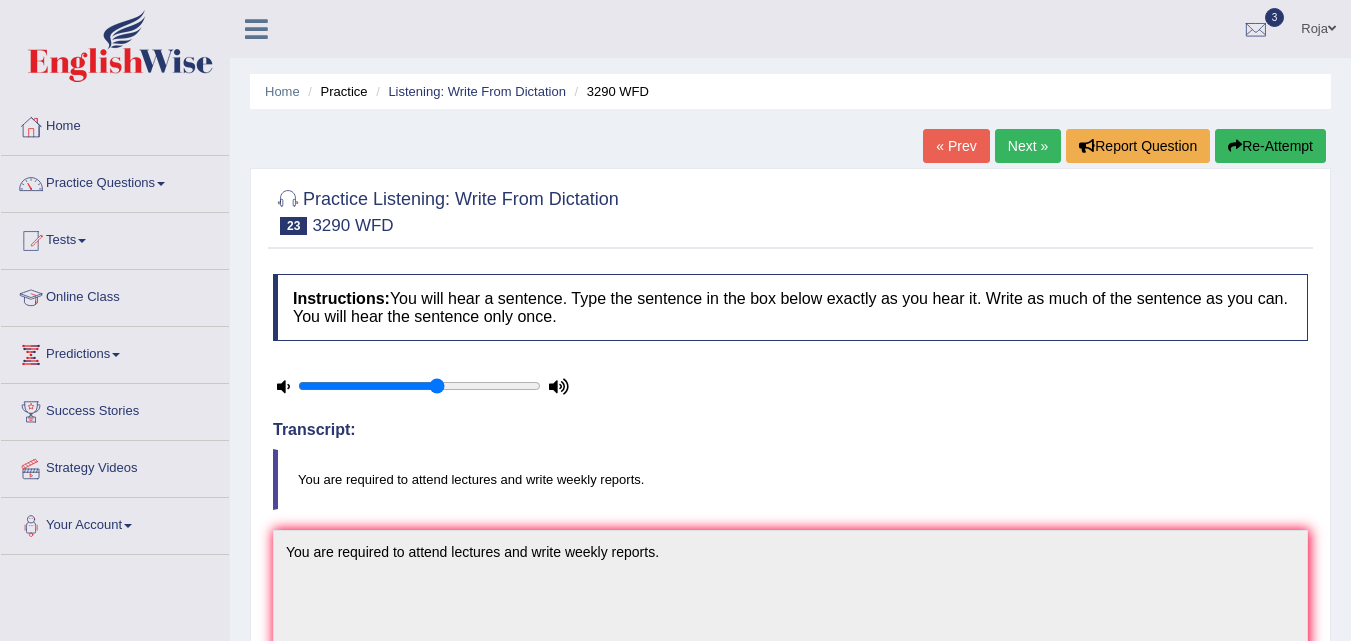click on "Next »" at bounding box center [1028, 146] 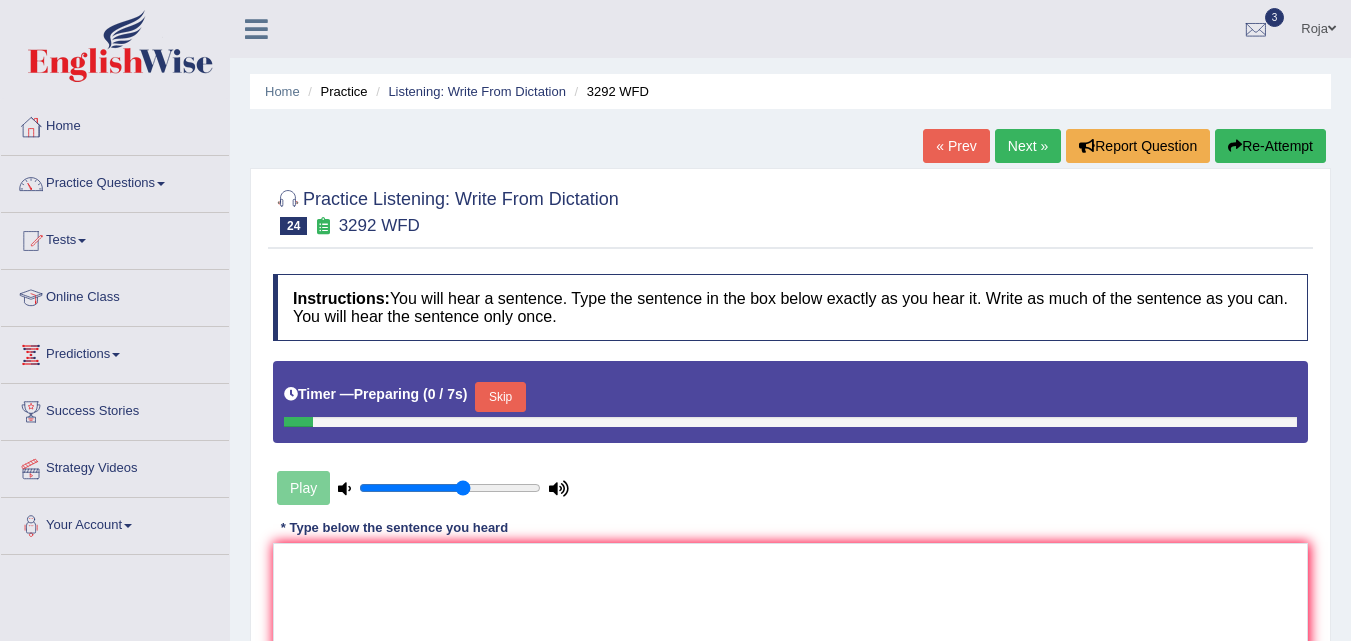 scroll, scrollTop: 0, scrollLeft: 0, axis: both 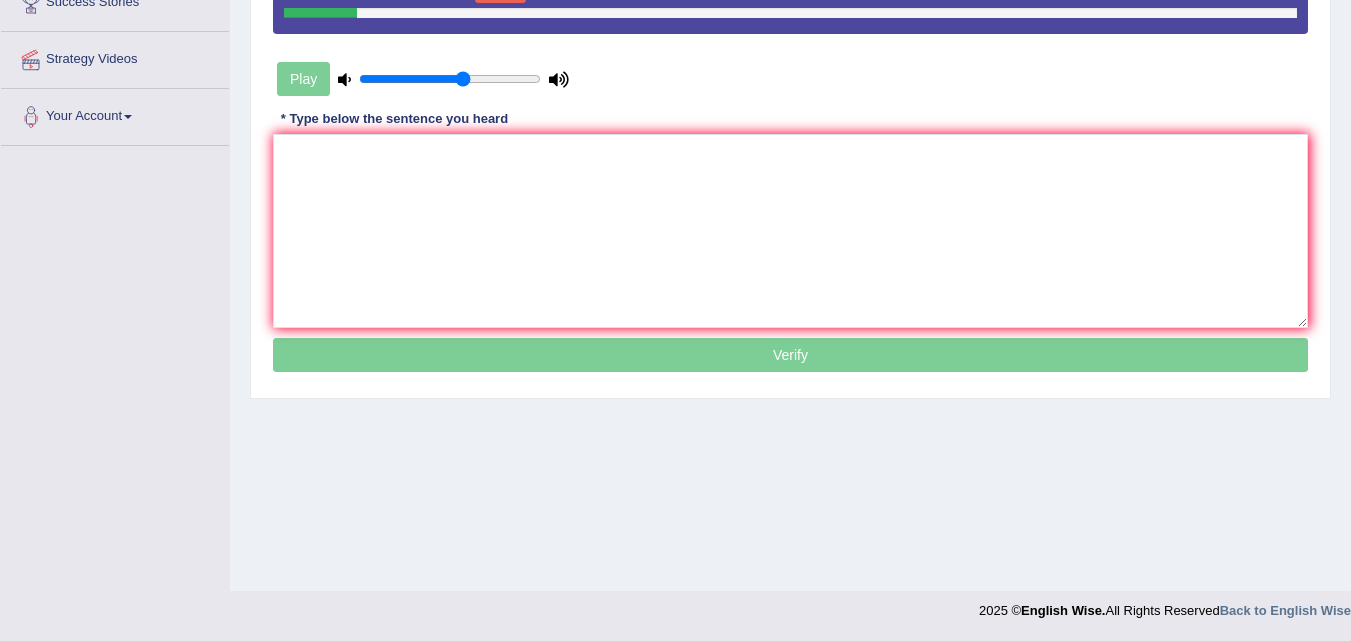 drag, startPoint x: 0, startPoint y: 0, endPoint x: 1361, endPoint y: 513, distance: 1454.4724 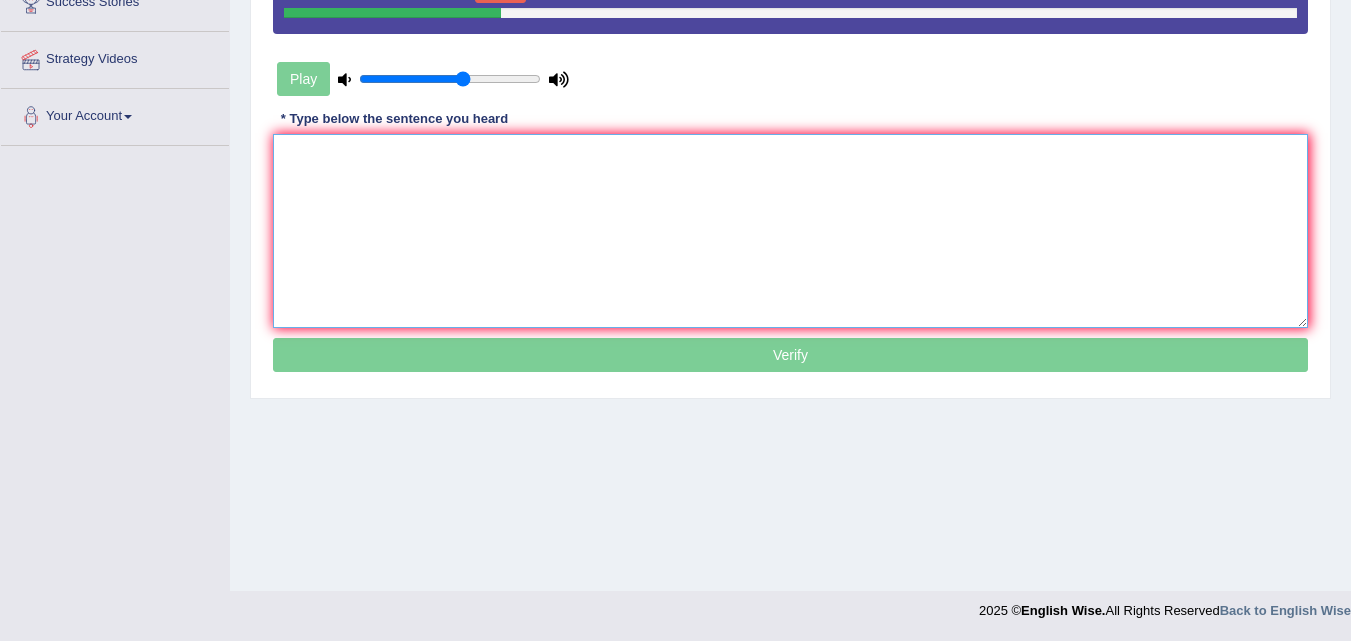 click at bounding box center [790, 231] 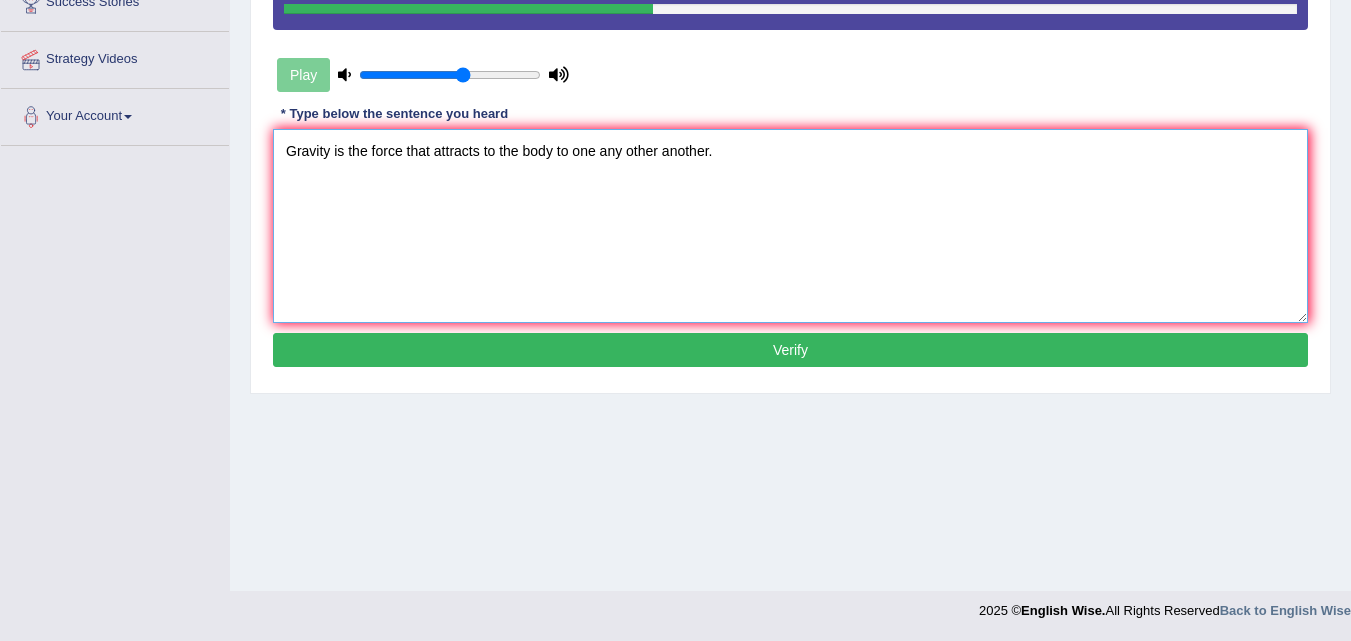 click on "Gravity is the force that attracts to the body to one any other another." at bounding box center [790, 226] 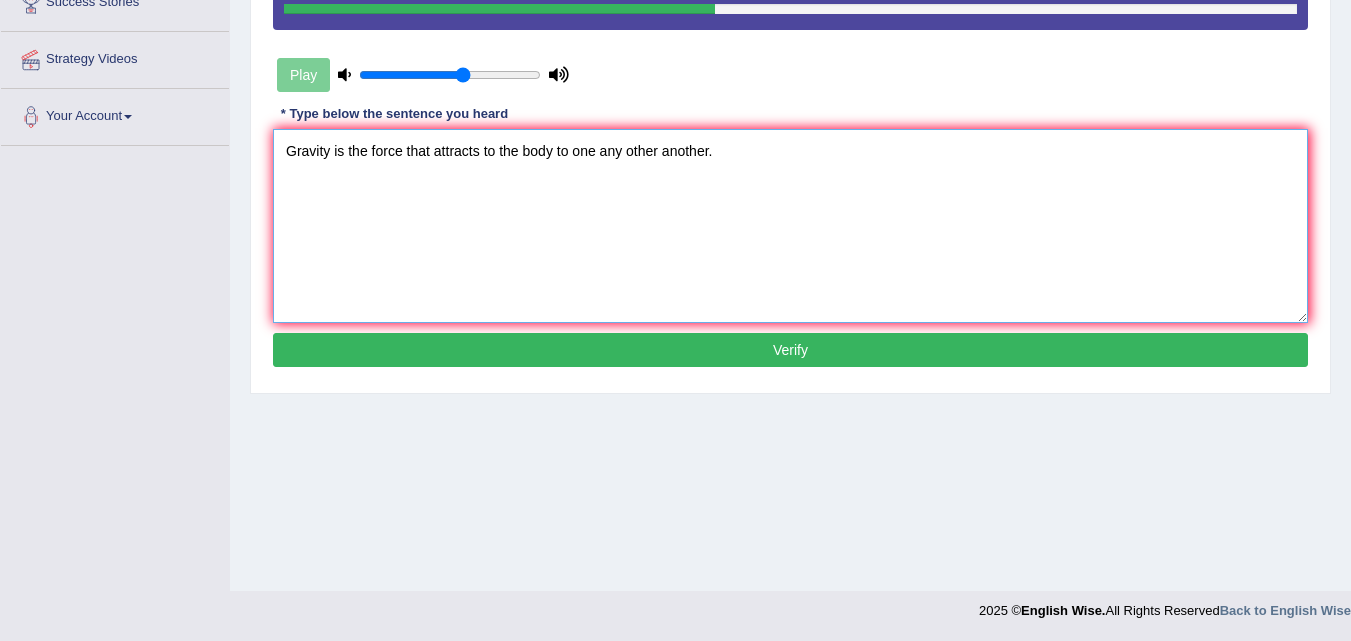 click on "Gravity is the force that attracts to the body to one any other another." at bounding box center (790, 226) 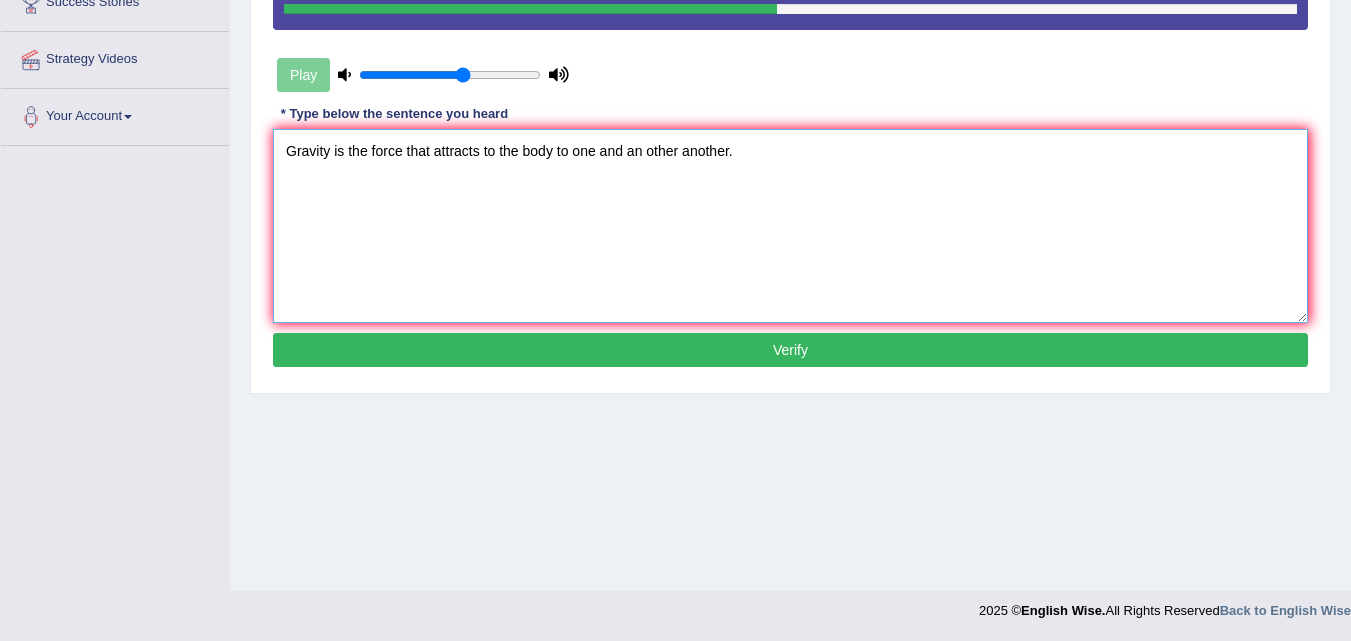 type on "Gravity is the force that attracts to the body to one and an other another." 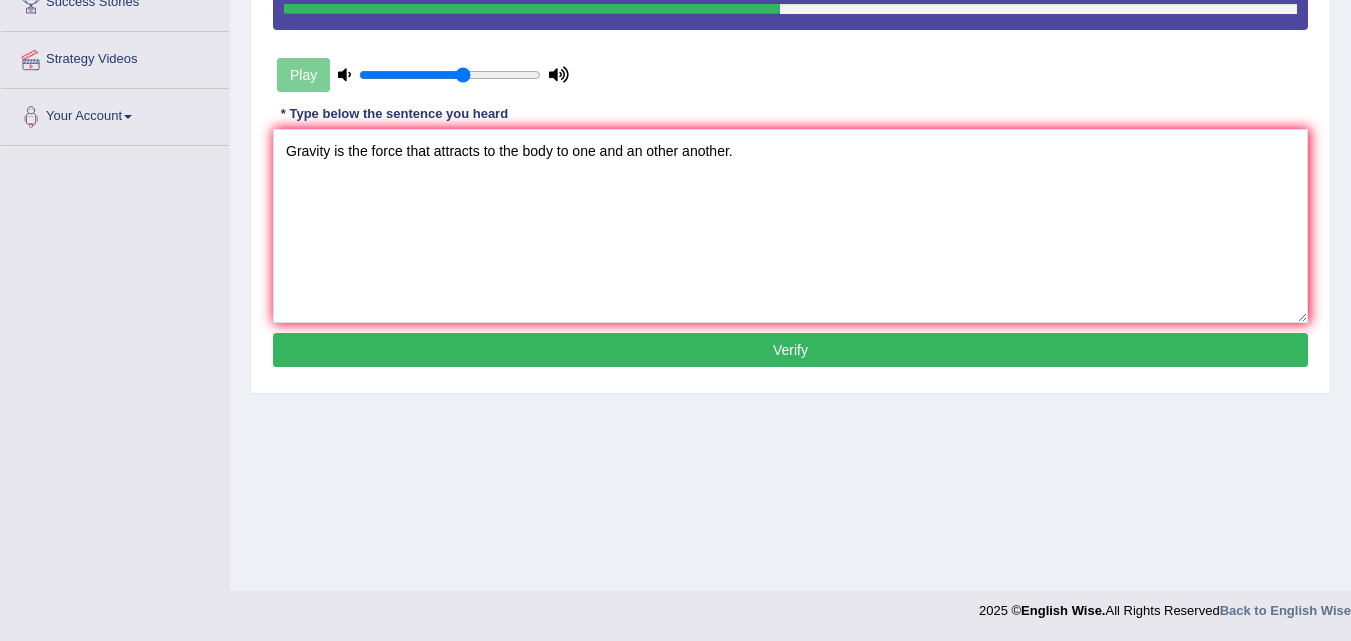 click on "Verify" at bounding box center [790, 350] 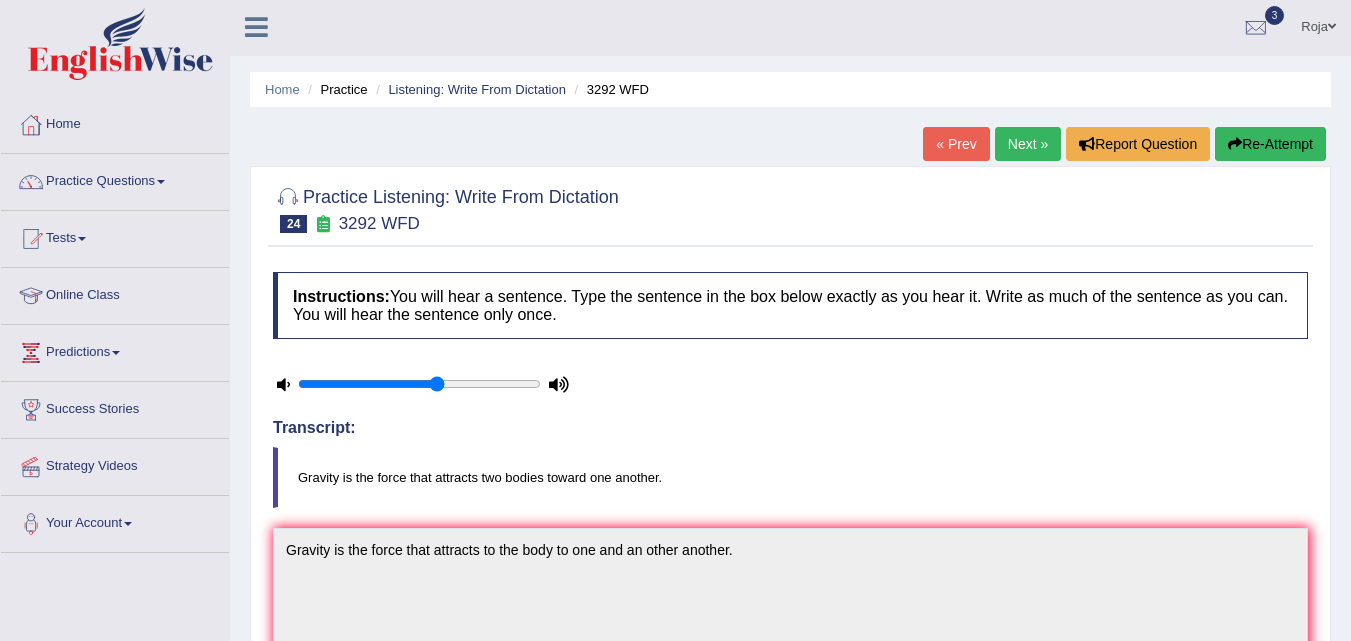 scroll, scrollTop: 0, scrollLeft: 0, axis: both 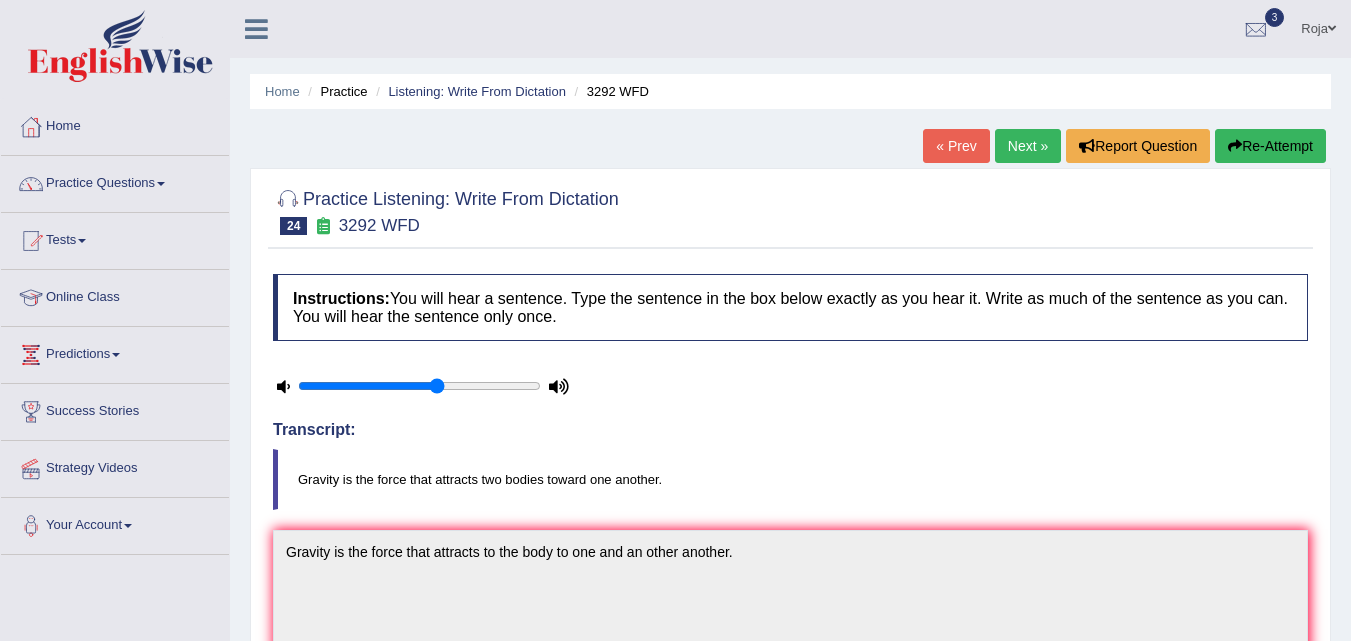 click on "Next »" at bounding box center [1028, 146] 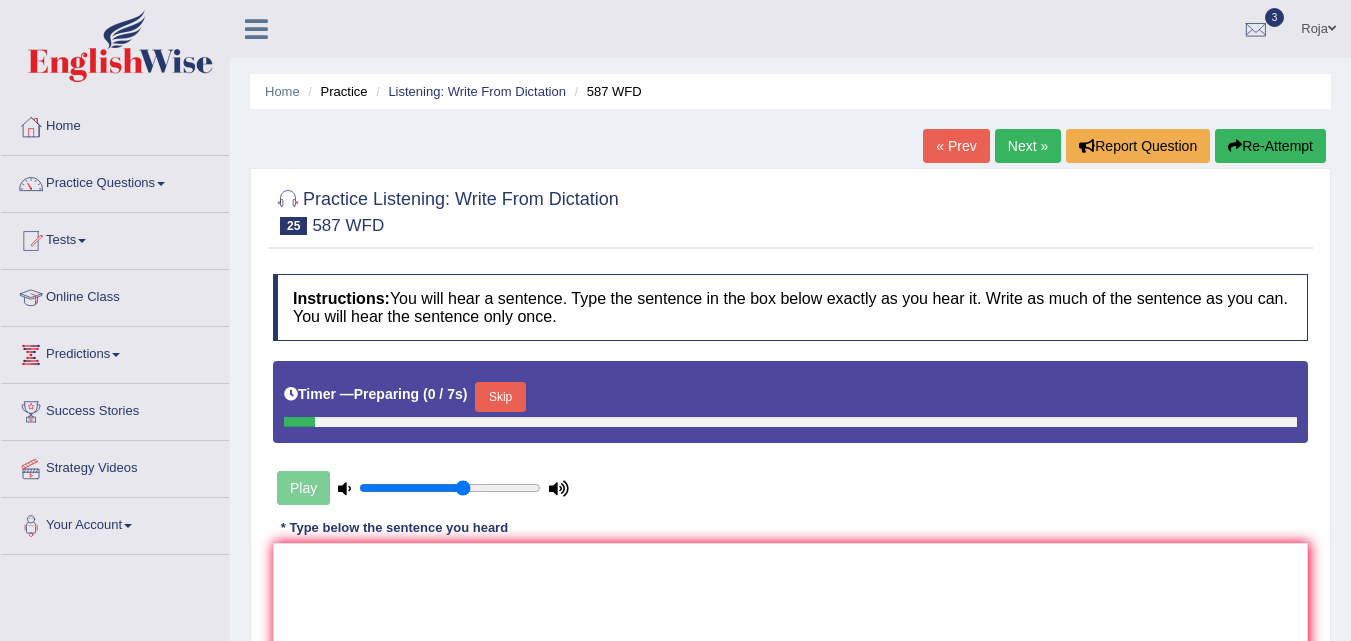 scroll, scrollTop: 0, scrollLeft: 0, axis: both 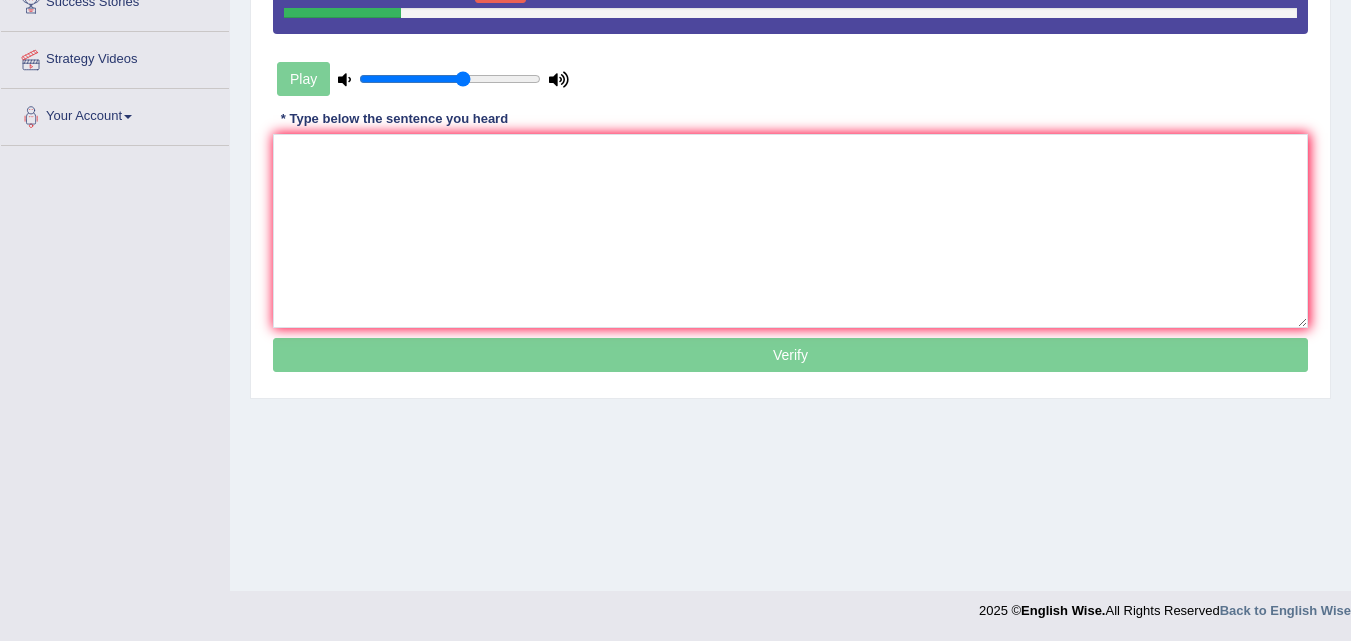 drag, startPoint x: 0, startPoint y: 0, endPoint x: 1365, endPoint y: 480, distance: 1446.9364 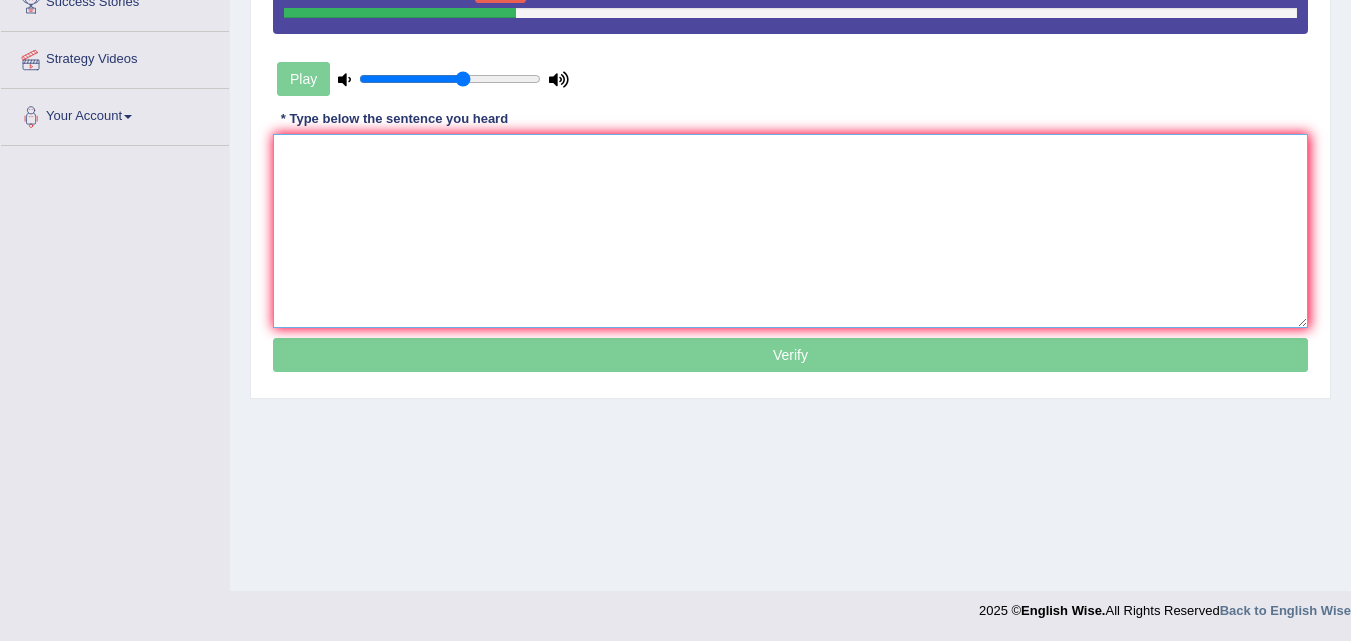 click at bounding box center (790, 231) 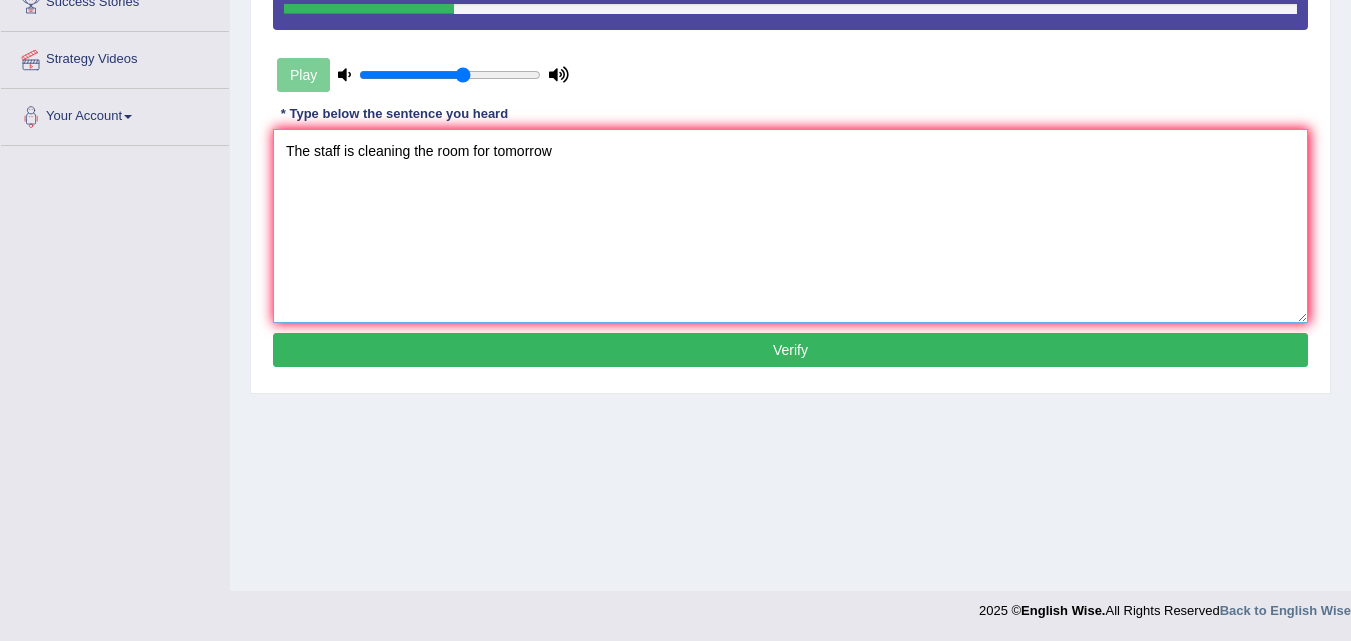 drag, startPoint x: 494, startPoint y: 155, endPoint x: 550, endPoint y: 159, distance: 56.142673 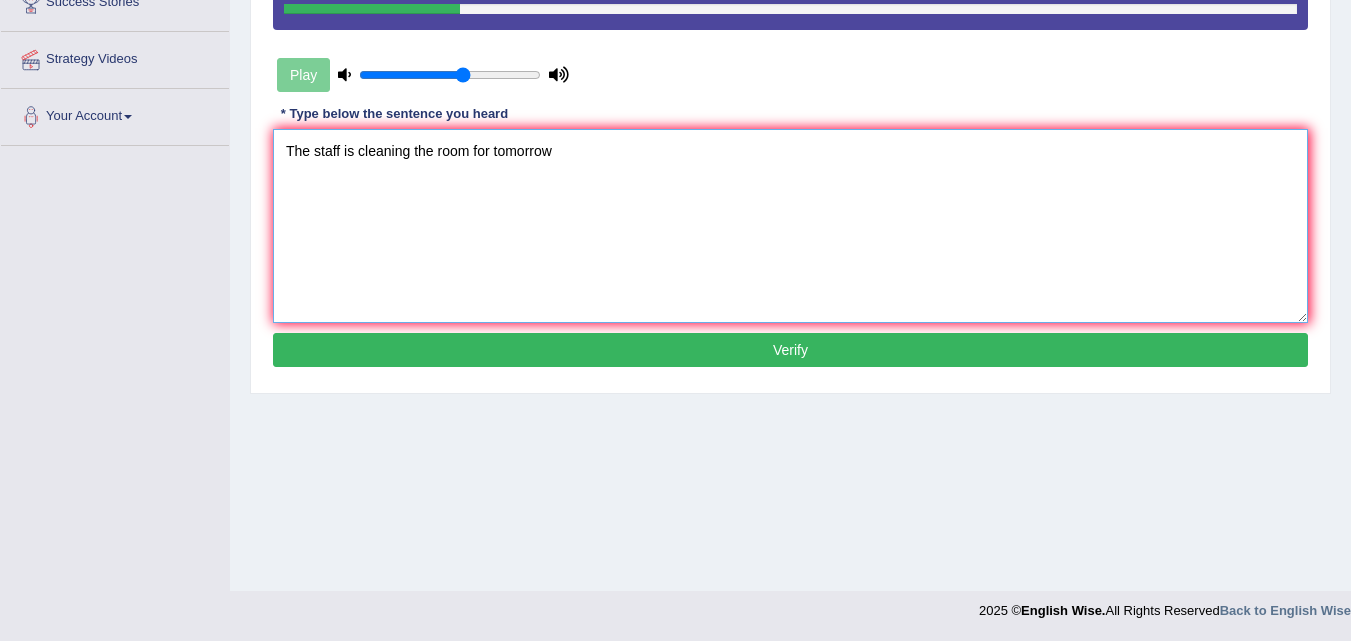 click on "The staff is cleaning the room for tomorrow" at bounding box center (790, 226) 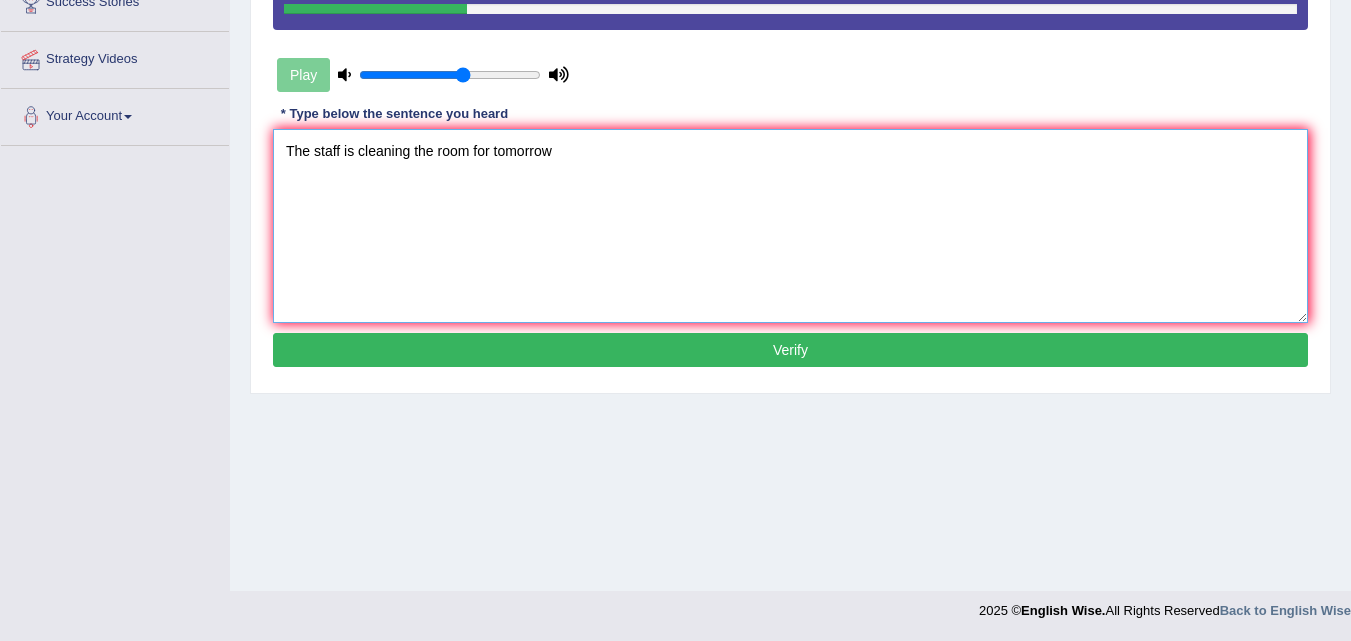 click on "The staff is cleaning the room for tomorrow" at bounding box center [790, 226] 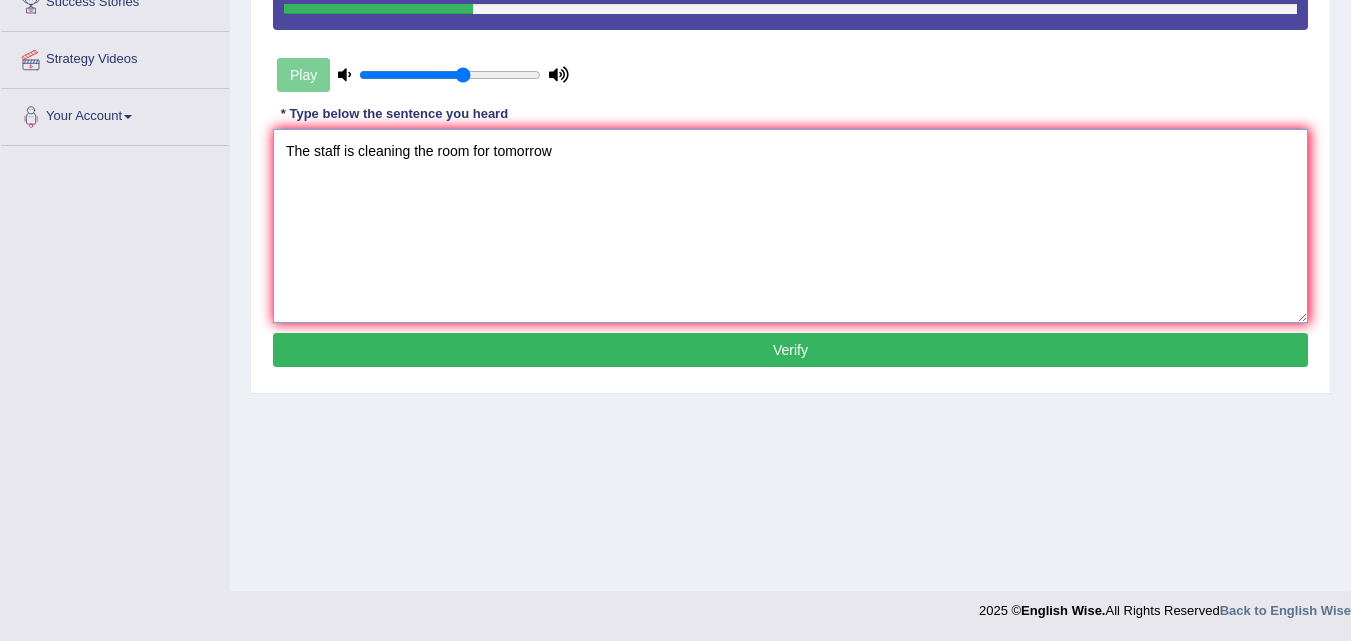 paste on "tomorrow" 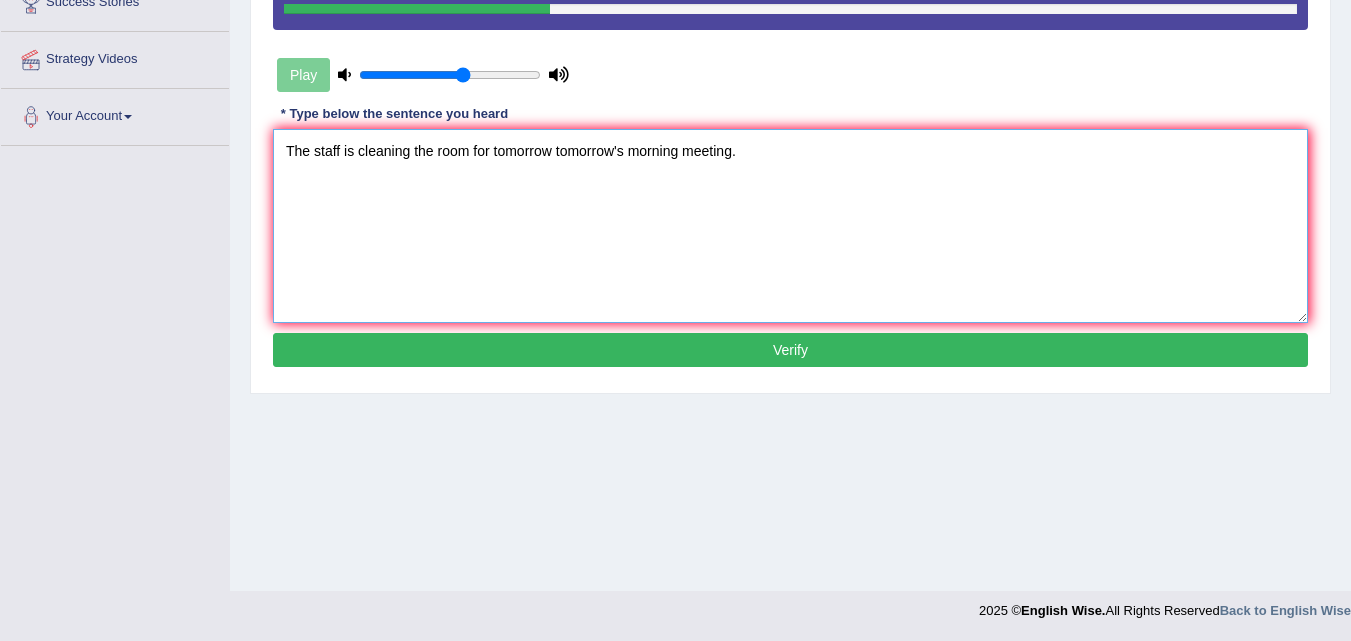 type on "The staff is cleaning the room for tomorrow tomorrow's morning meeting." 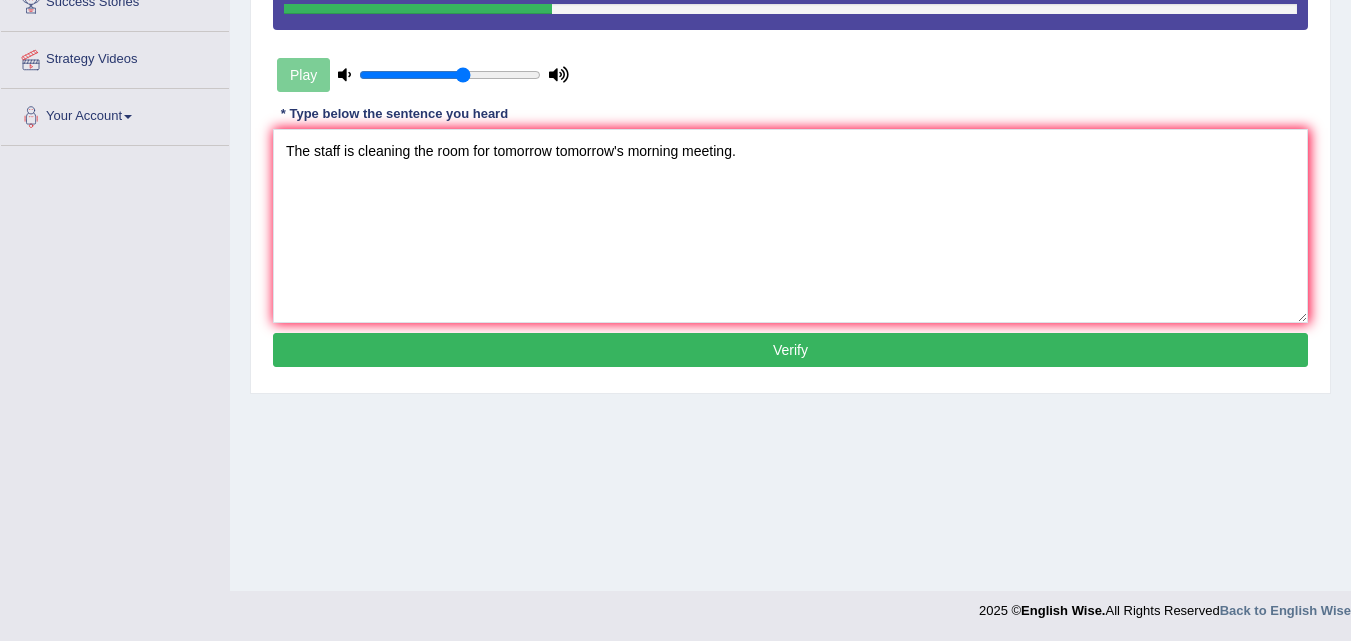 click on "Verify" at bounding box center (790, 350) 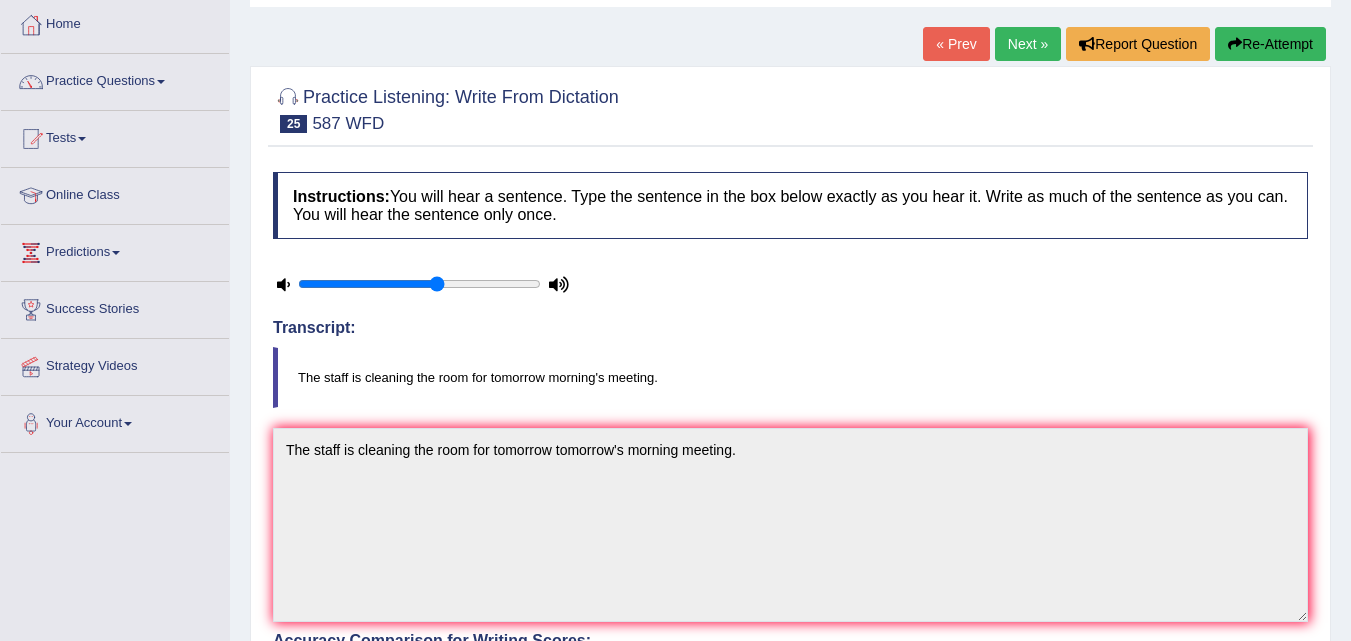 scroll, scrollTop: 46, scrollLeft: 0, axis: vertical 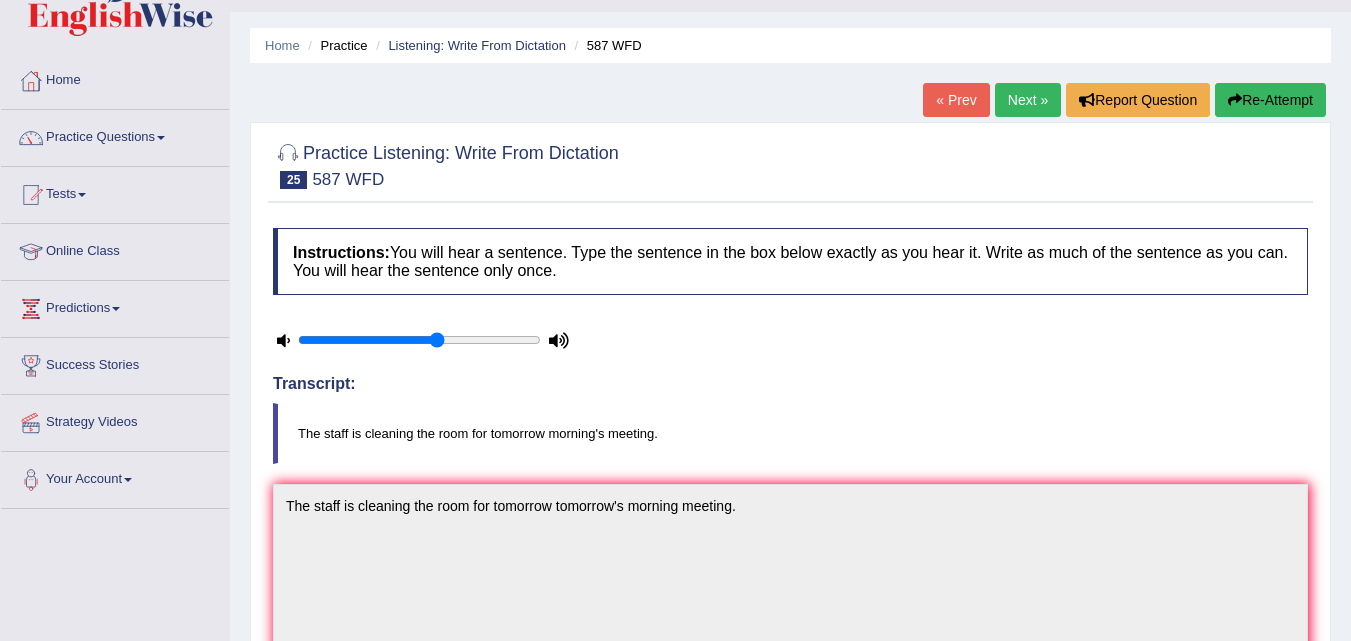 click on "Next »" at bounding box center [1028, 100] 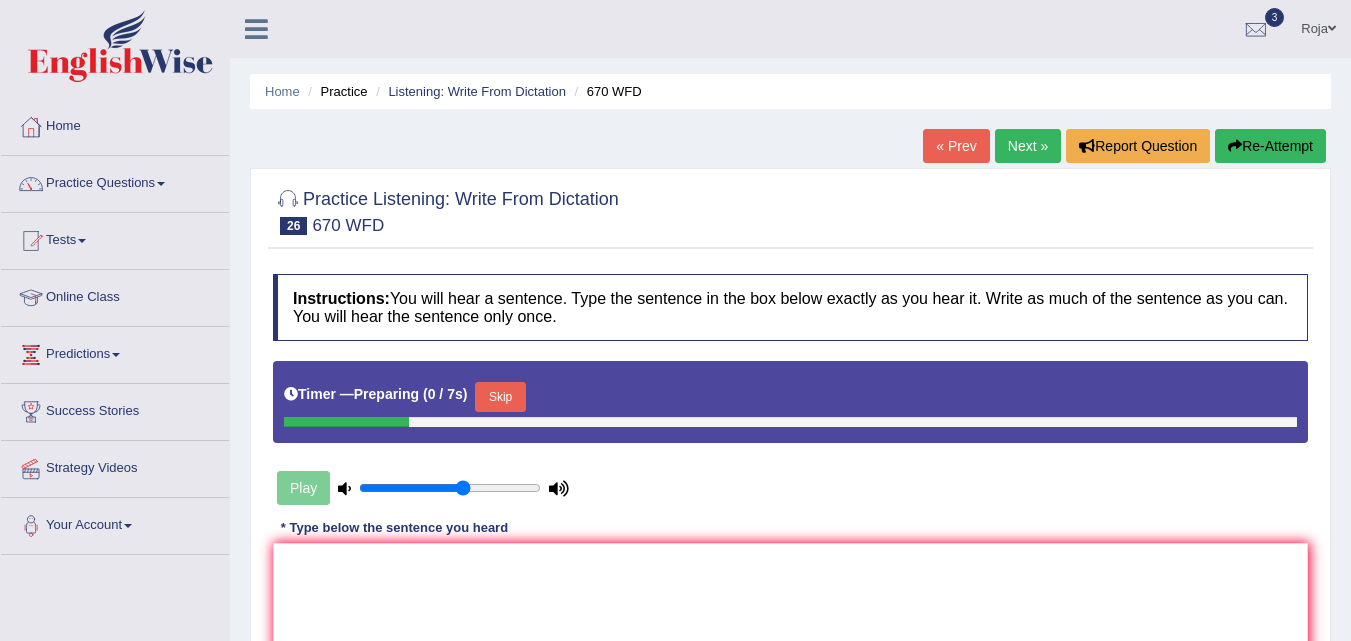 scroll, scrollTop: 400, scrollLeft: 0, axis: vertical 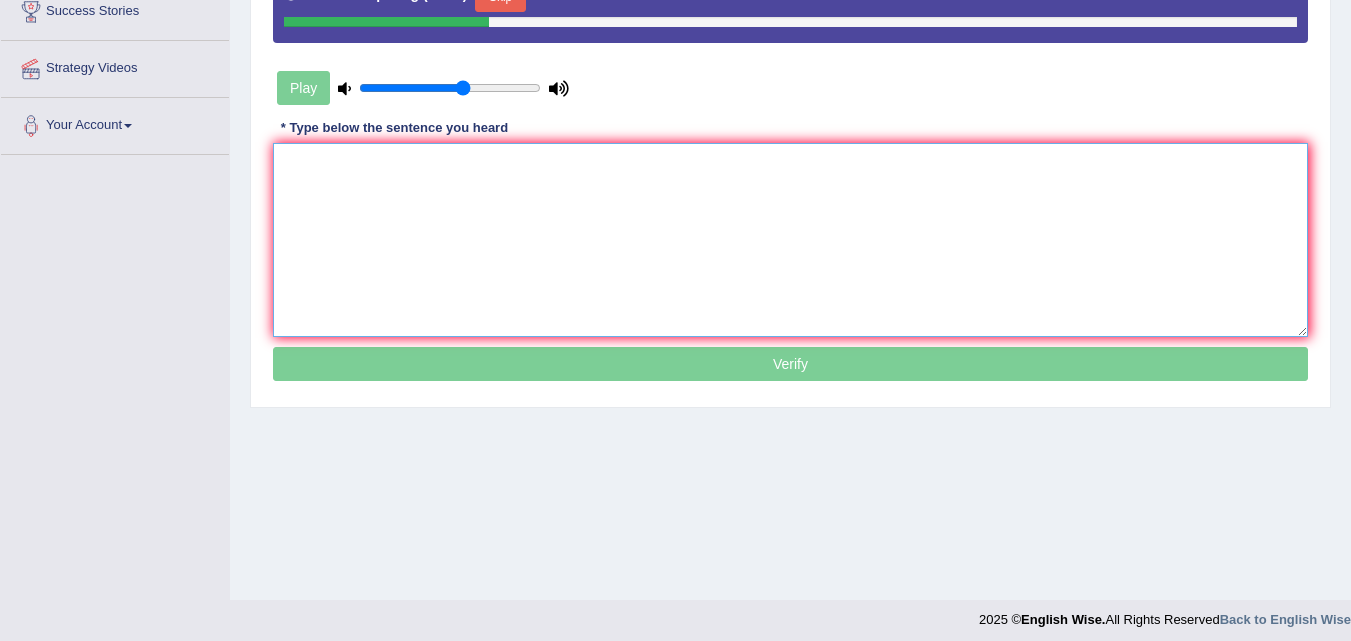 click at bounding box center [790, 240] 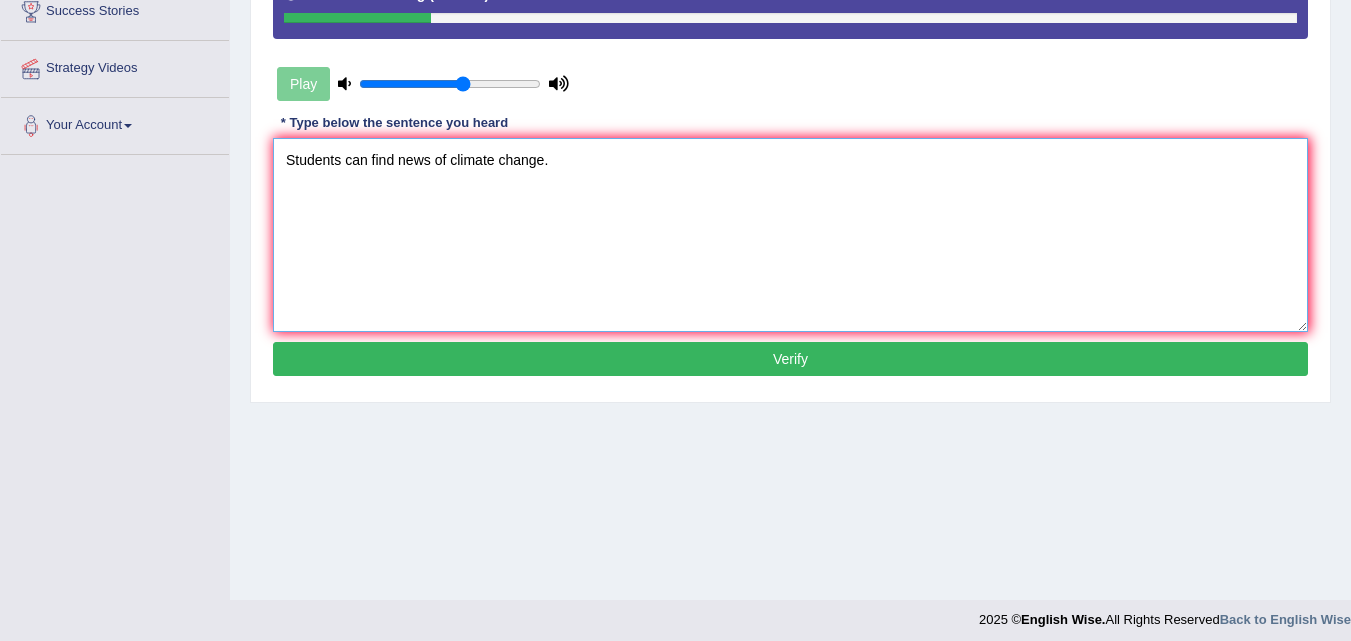 click on "Students can find news of climate change." at bounding box center [790, 235] 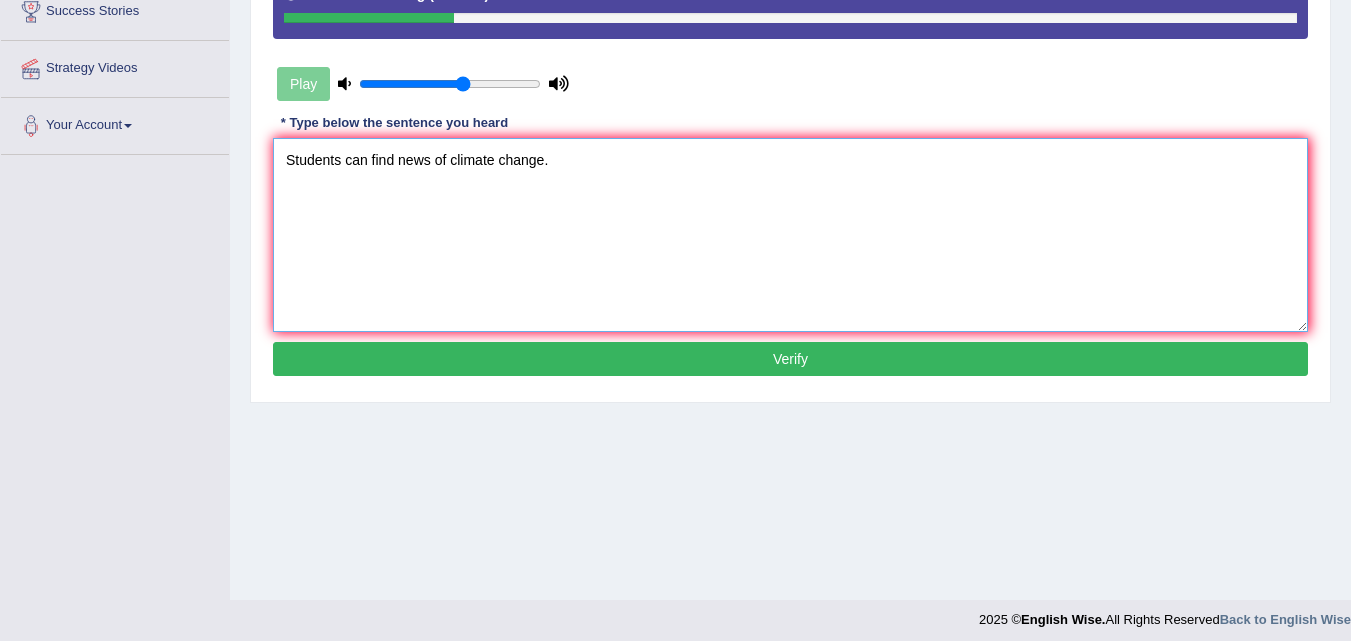 click on "Students can find news of climate change." at bounding box center [790, 235] 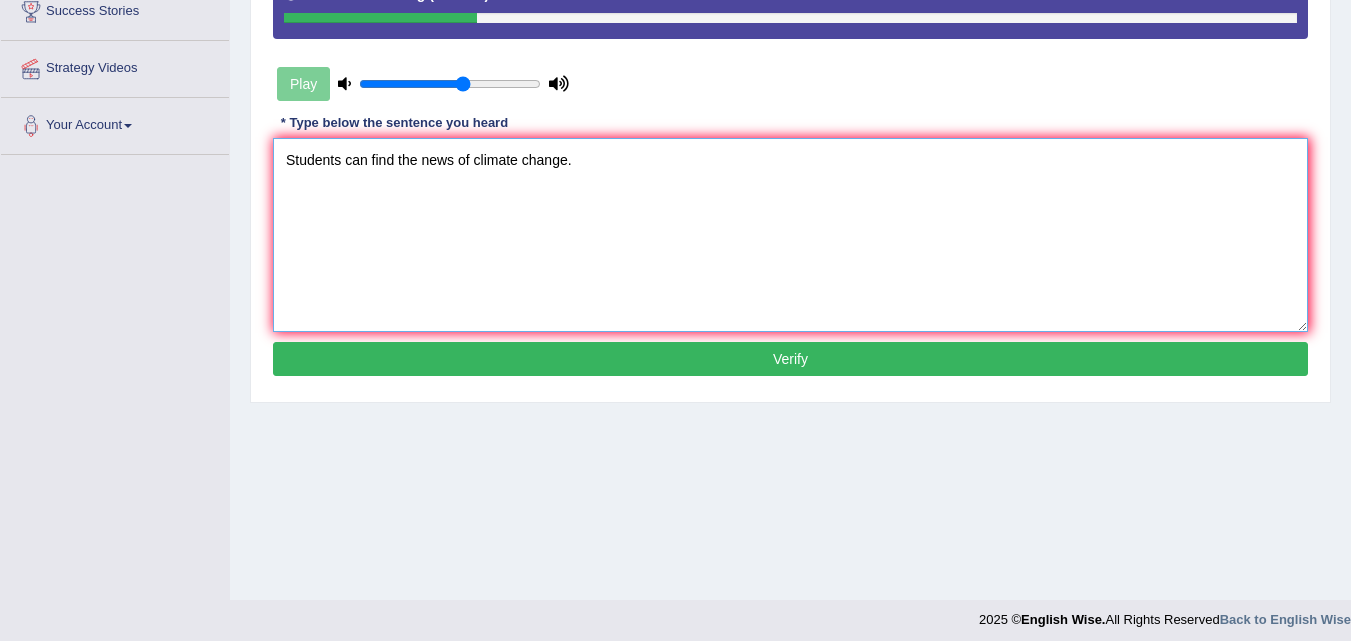 type on "Students can find the news of climate change." 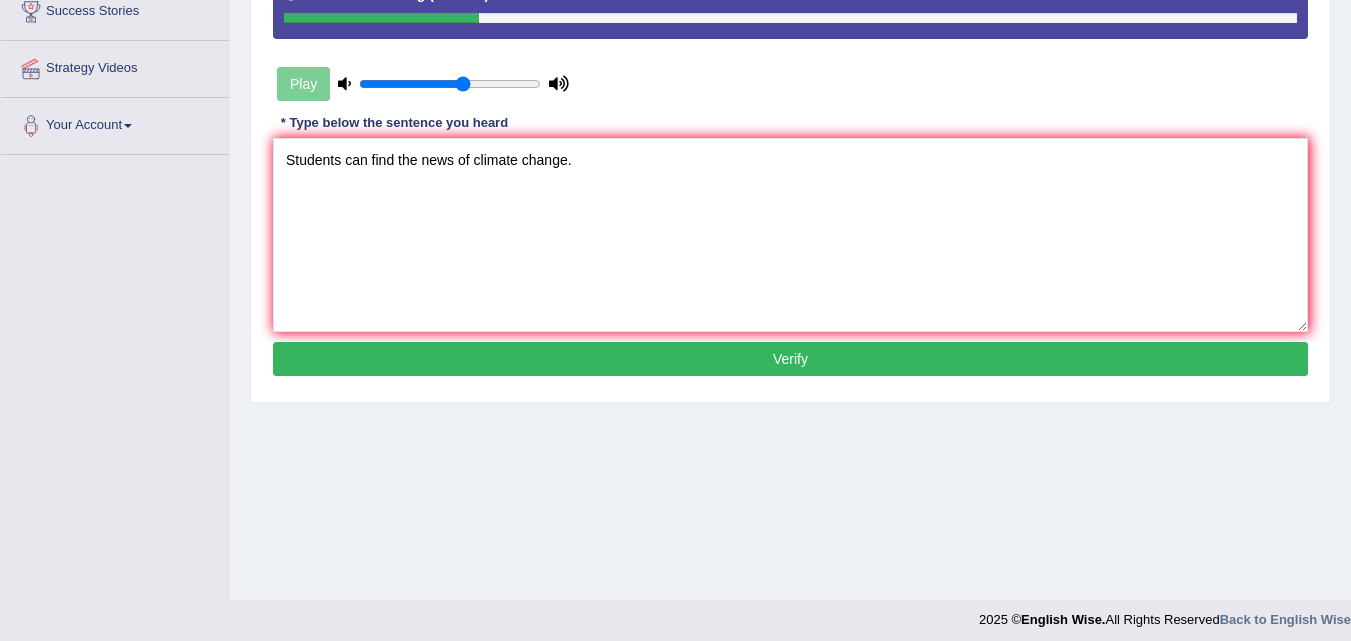 click on "Verify" at bounding box center (790, 359) 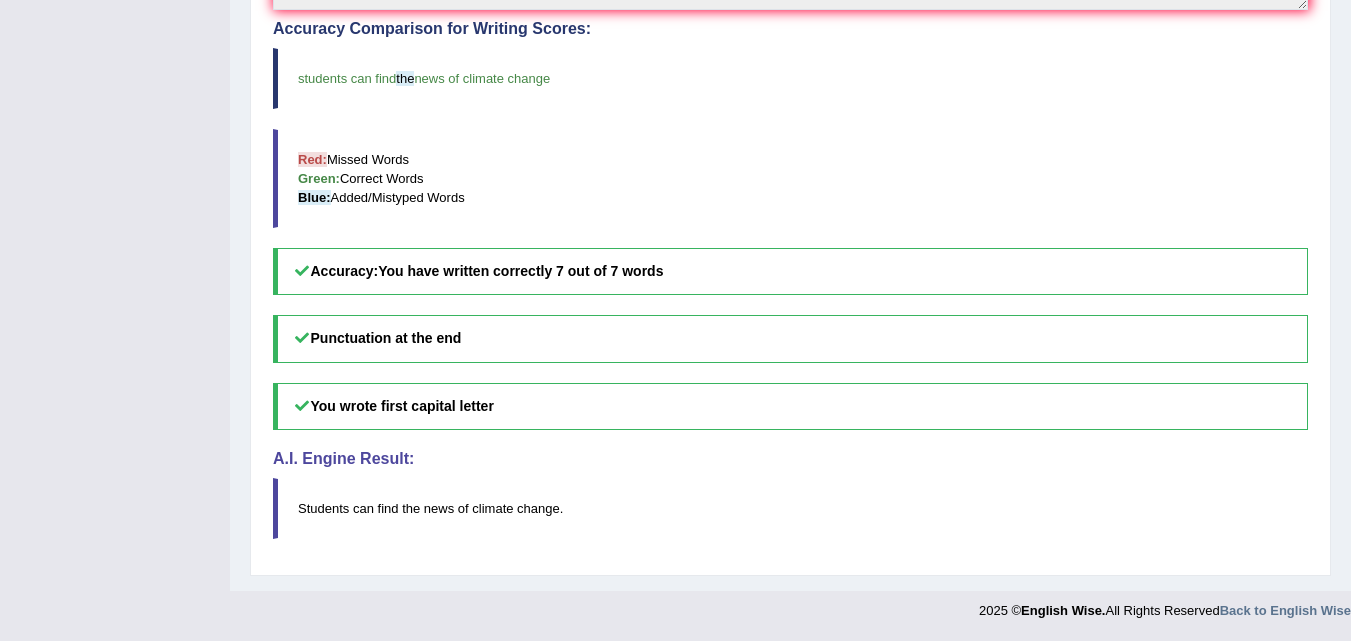 scroll, scrollTop: 165, scrollLeft: 0, axis: vertical 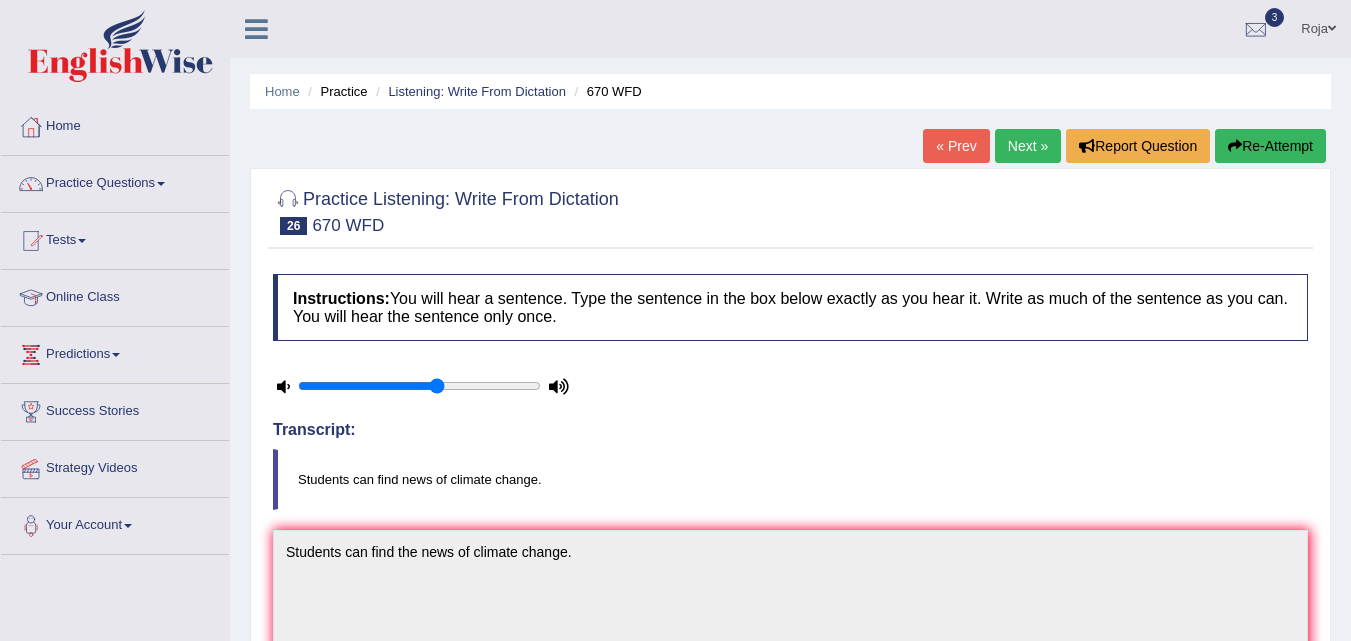 click on "Next »" at bounding box center (1028, 146) 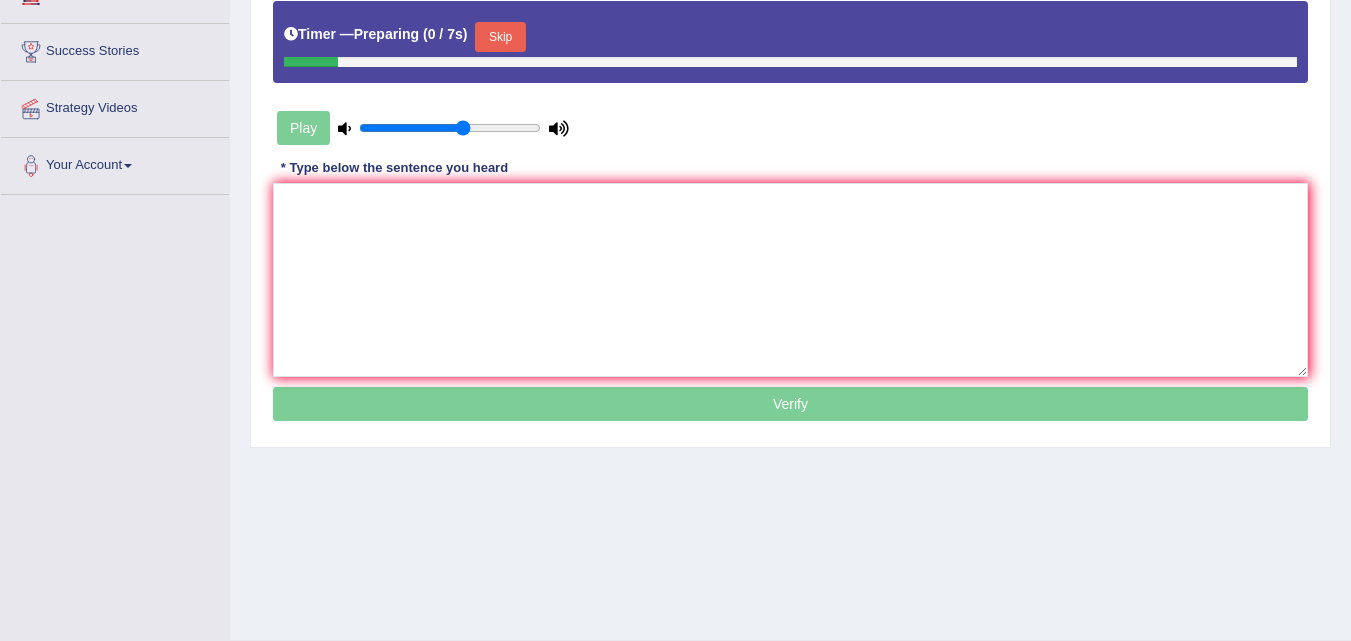 scroll, scrollTop: 364, scrollLeft: 0, axis: vertical 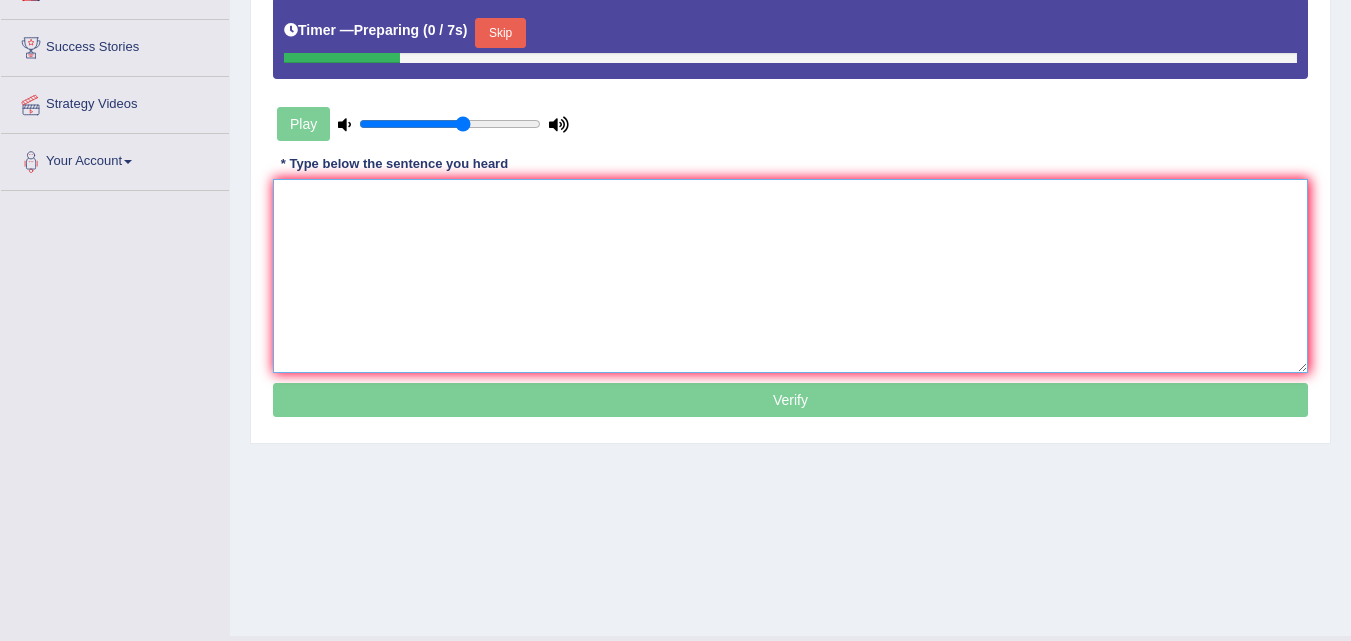click at bounding box center (790, 276) 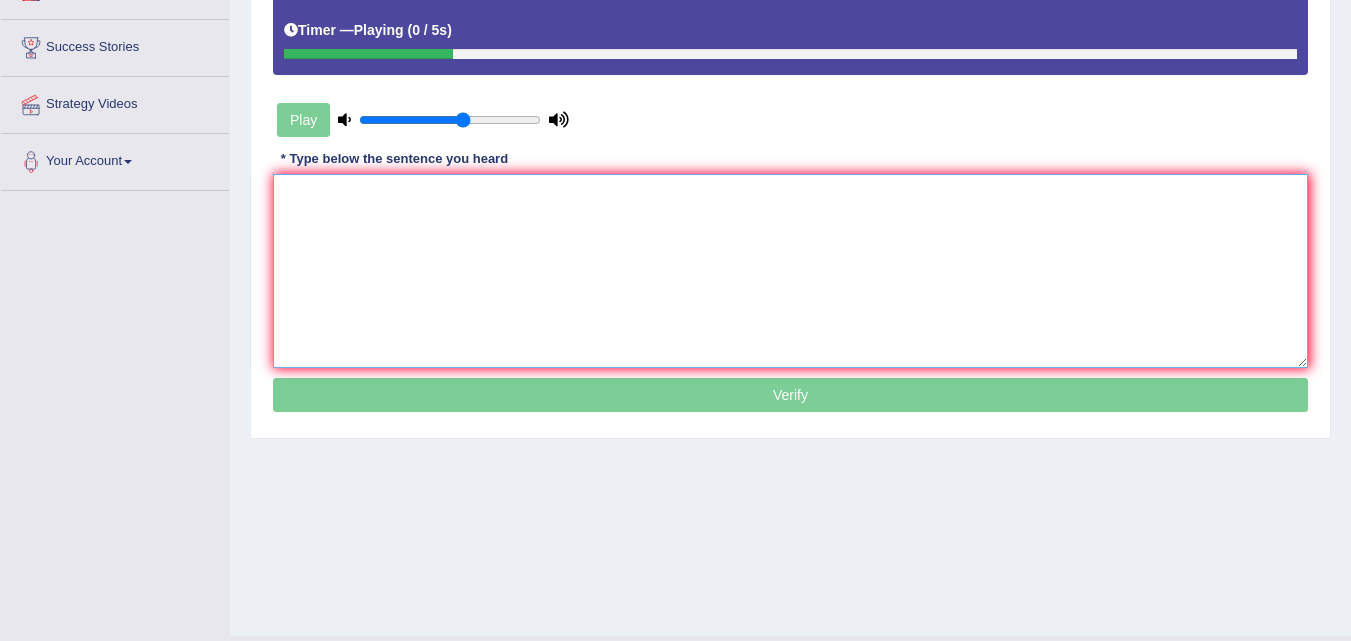 click at bounding box center (790, 271) 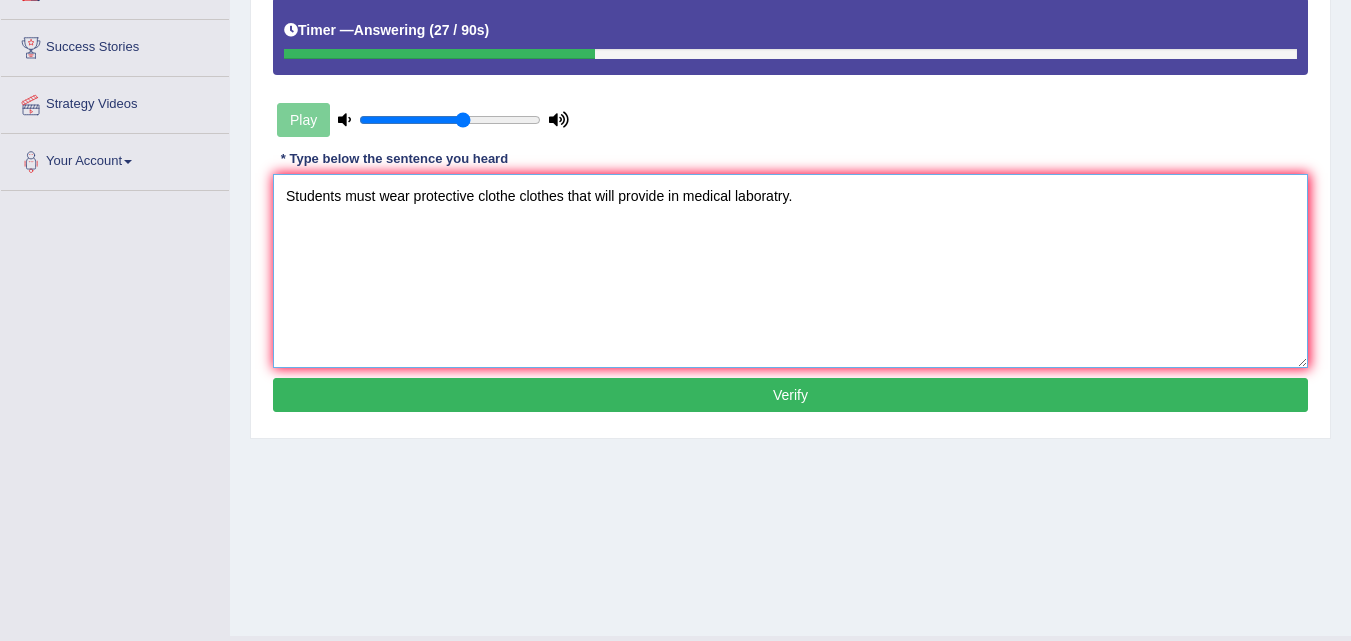 type on "Students must wear protective clothe clothes that will provide in medical laboratry." 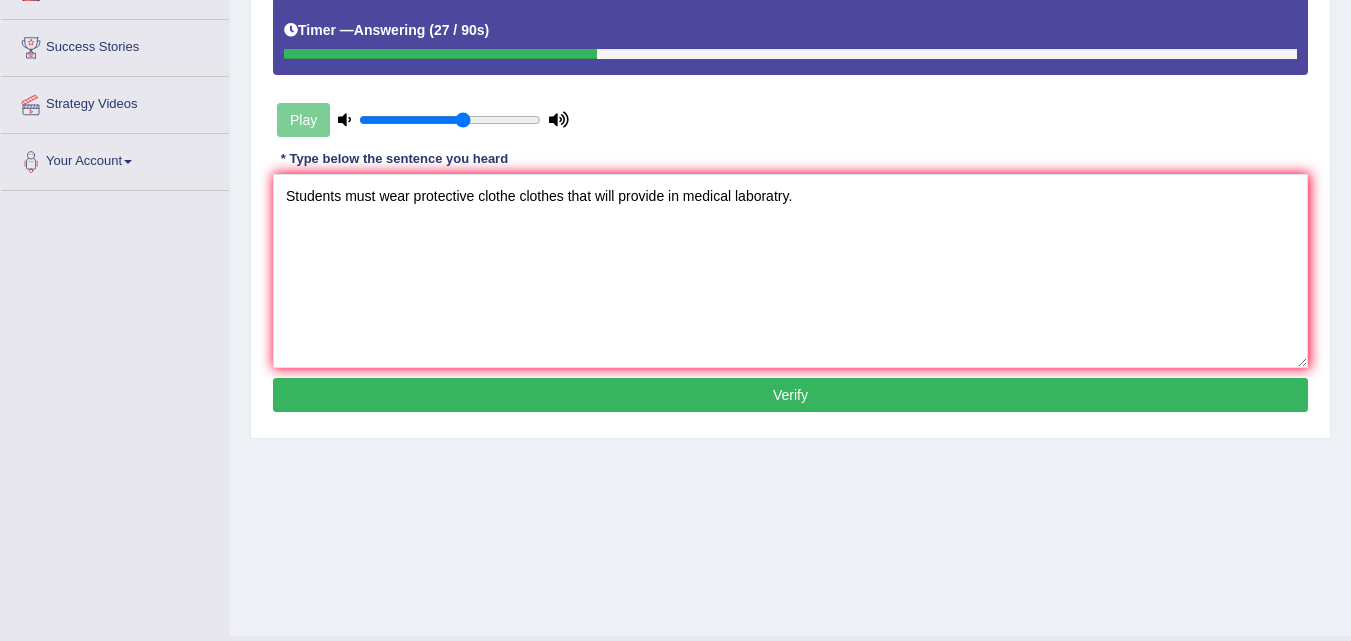 click on "Verify" at bounding box center (790, 395) 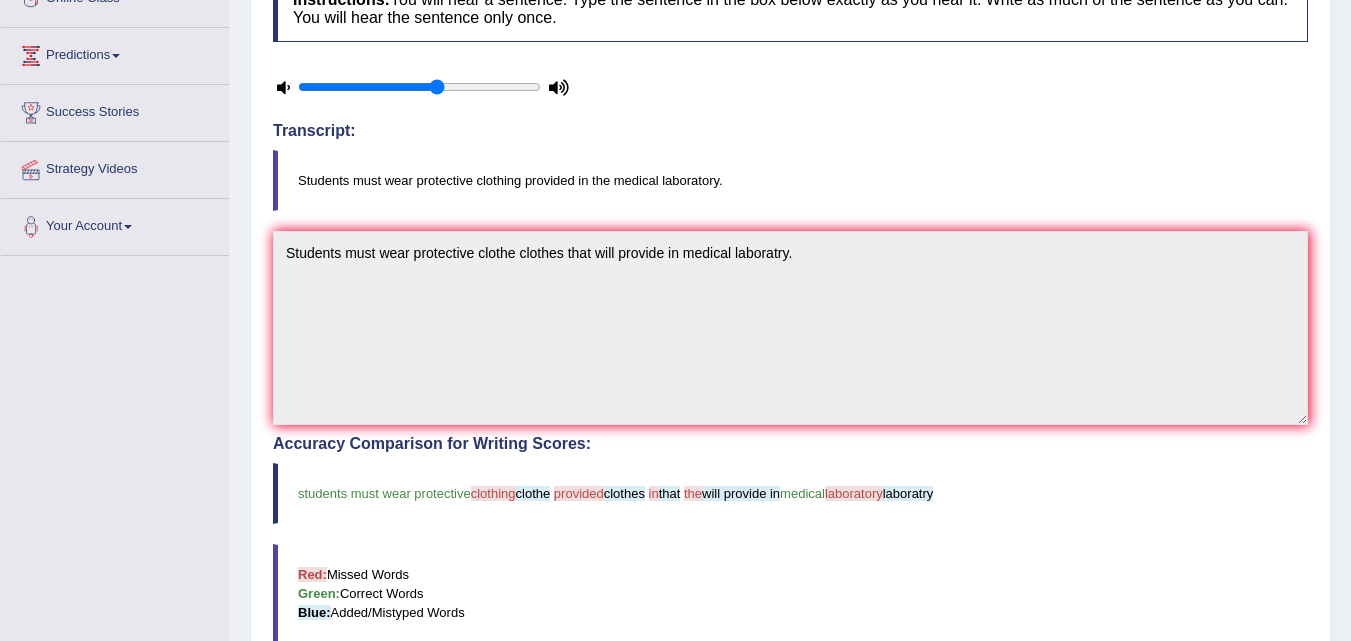 scroll, scrollTop: 0, scrollLeft: 0, axis: both 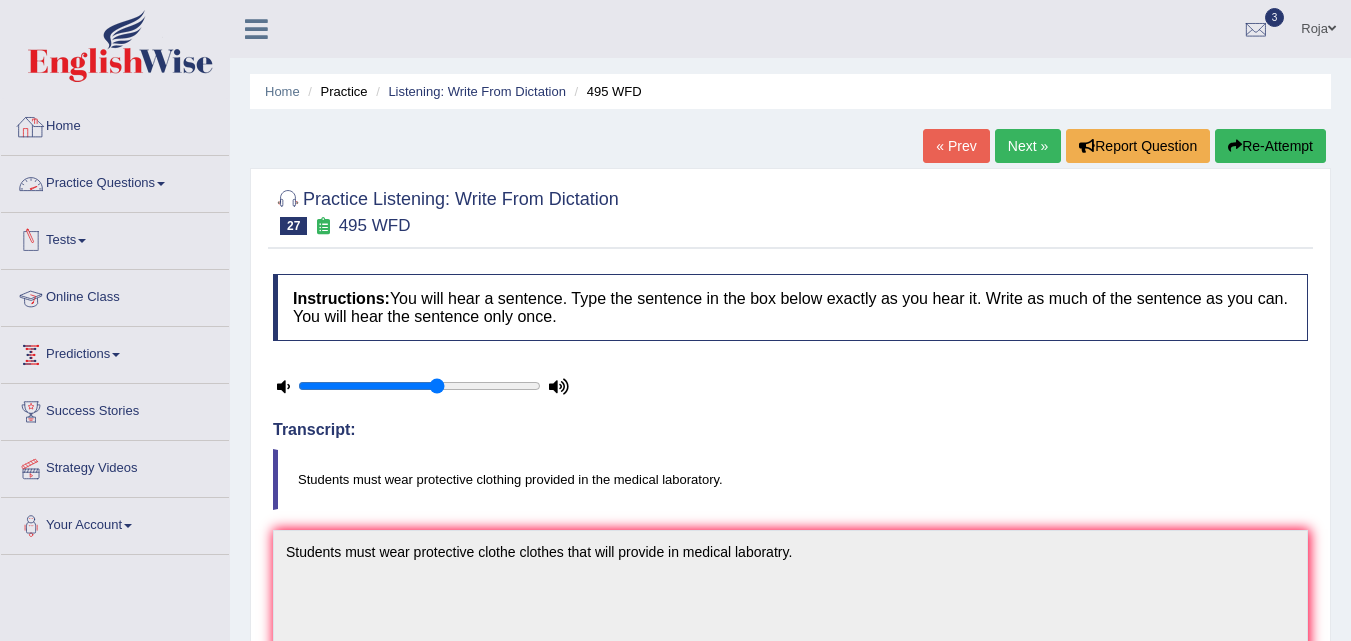click on "Practice Questions" at bounding box center [115, 181] 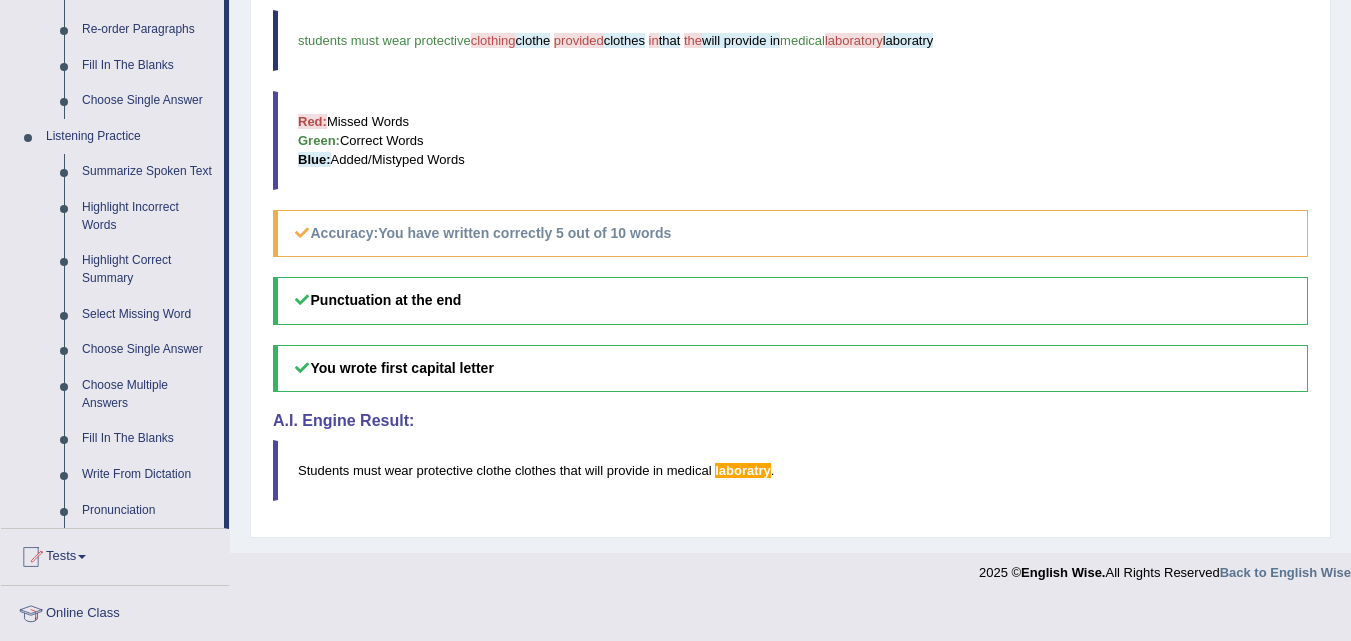 scroll, scrollTop: 774, scrollLeft: 0, axis: vertical 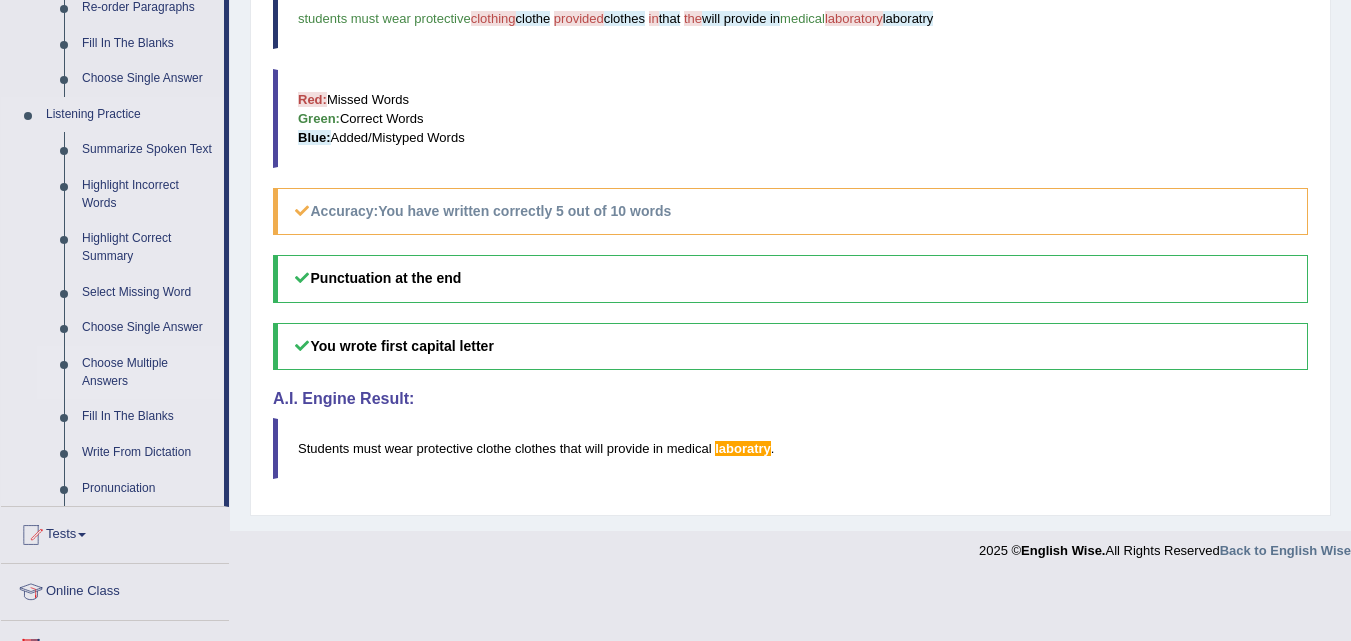 click on "Choose Multiple Answers" at bounding box center (148, 372) 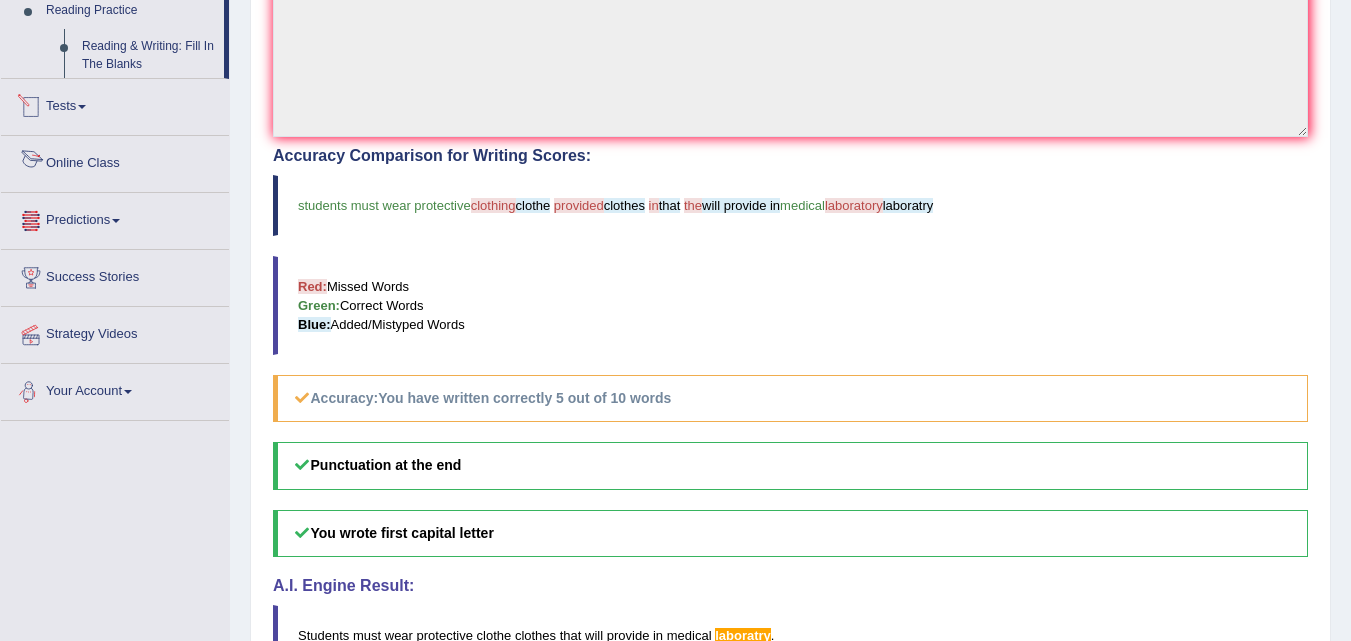 scroll, scrollTop: 714, scrollLeft: 0, axis: vertical 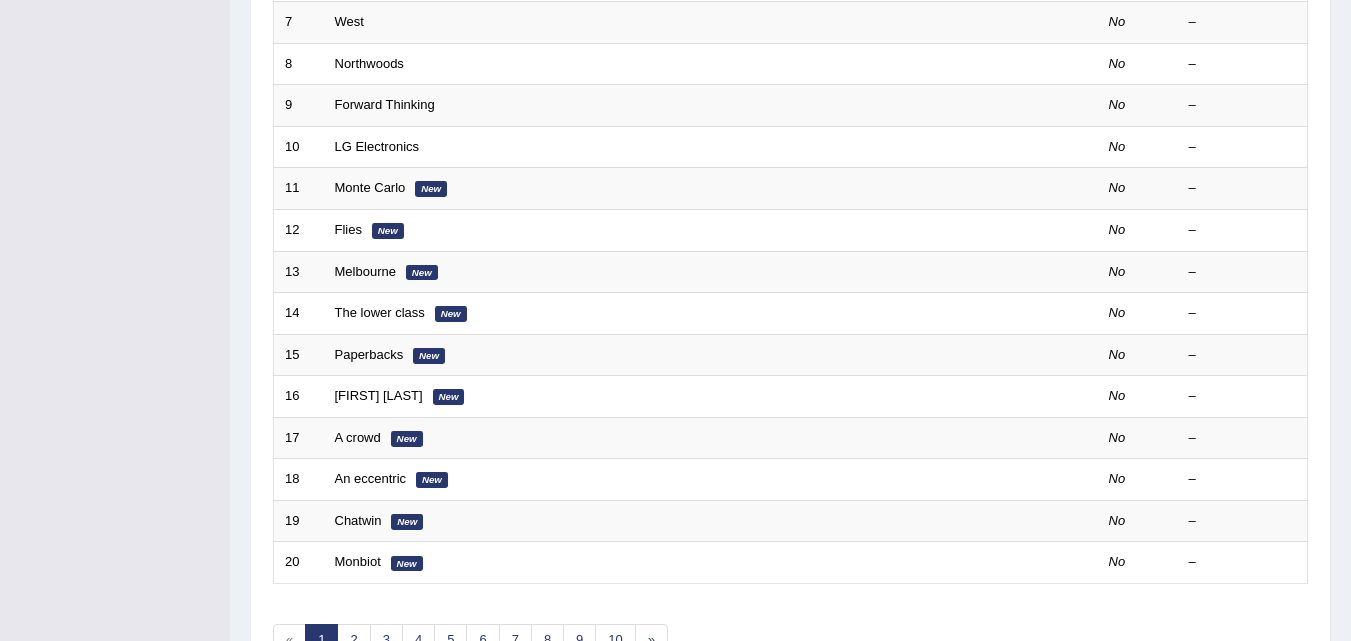 click on "Toggle navigation
Home
Practice Questions   Speaking Practice Read Aloud
Repeat Sentence
Describe Image
Re-tell Lecture
Answer Short Question
Summarize Group Discussion
Respond To A Situation
Writing Practice  Summarize Written Text
Write Essay
Reading Practice  Reading & Writing: Fill In The Blanks
Choose Multiple Answers
Re-order Paragraphs
Fill In The Blanks
Choose Single Answer
Listening Practice  Summarize Spoken Text
Highlight Incorrect Words
Highlight Correct Summary
Select Missing Word
Choose Single Answer
Choose Multiple Answers
Fill In The Blanks
Write From Dictation
Pronunciation
Tests
Take Mock Test" at bounding box center [675, -240] 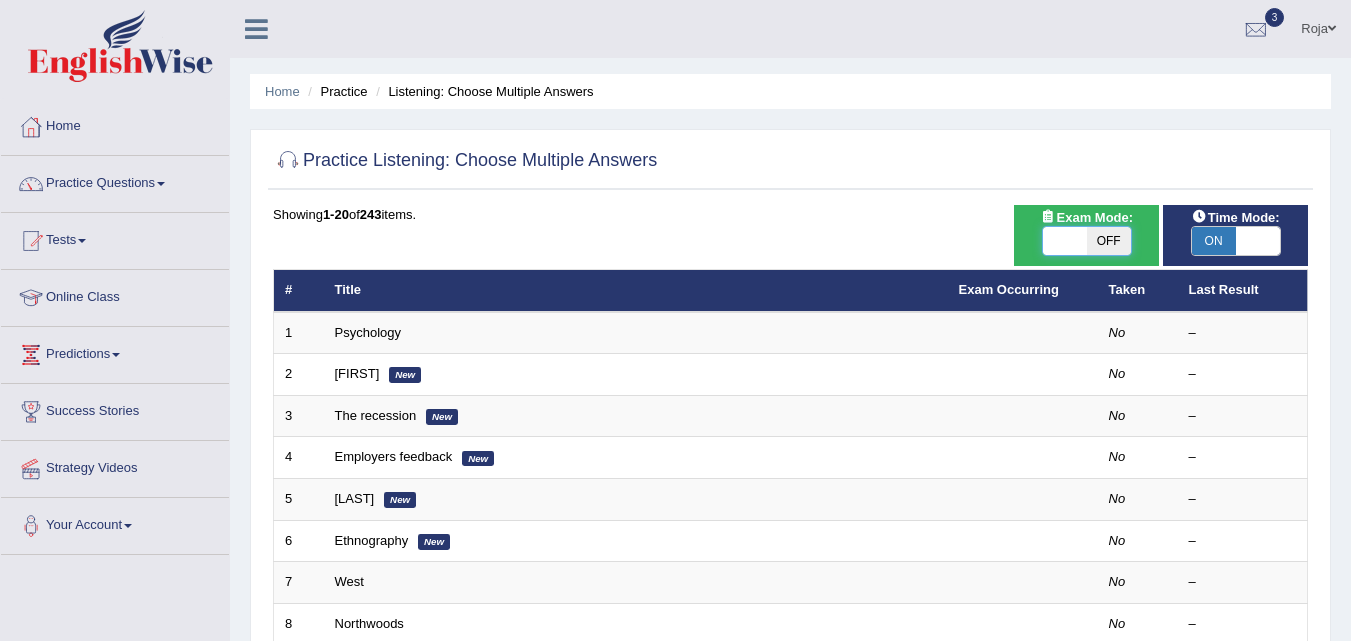 click at bounding box center (1065, 241) 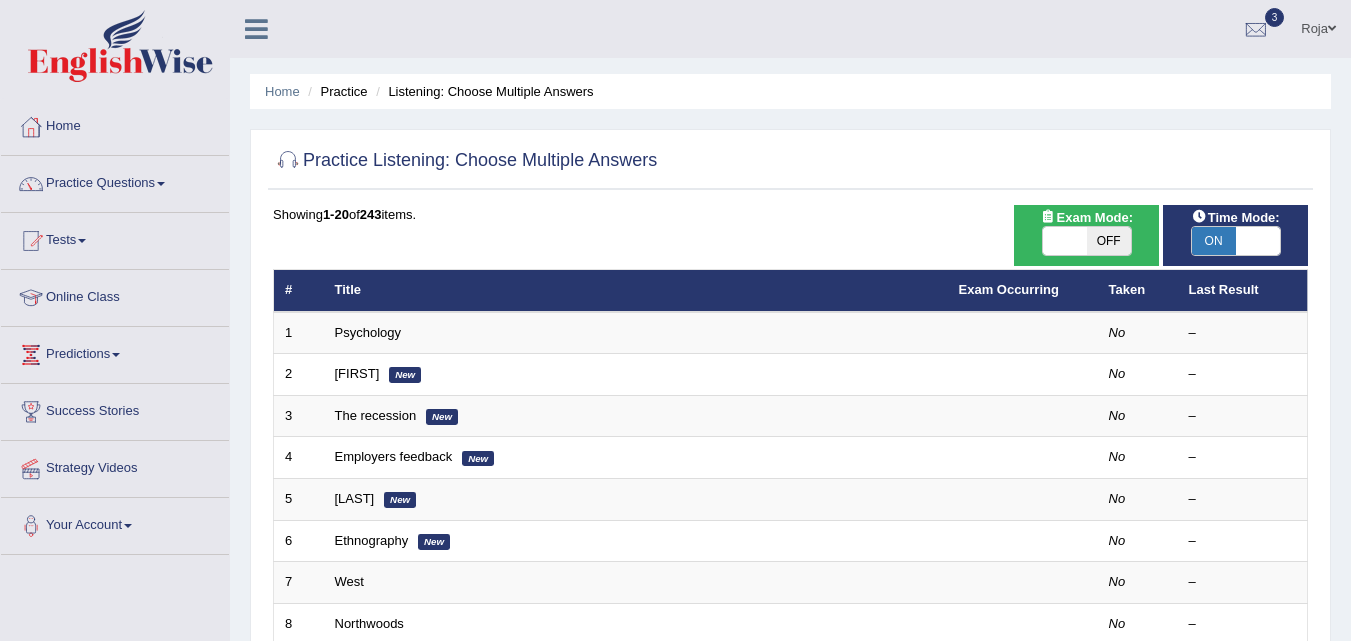 click on "Exam Mode:
ON   OFF" at bounding box center [1086, 235] 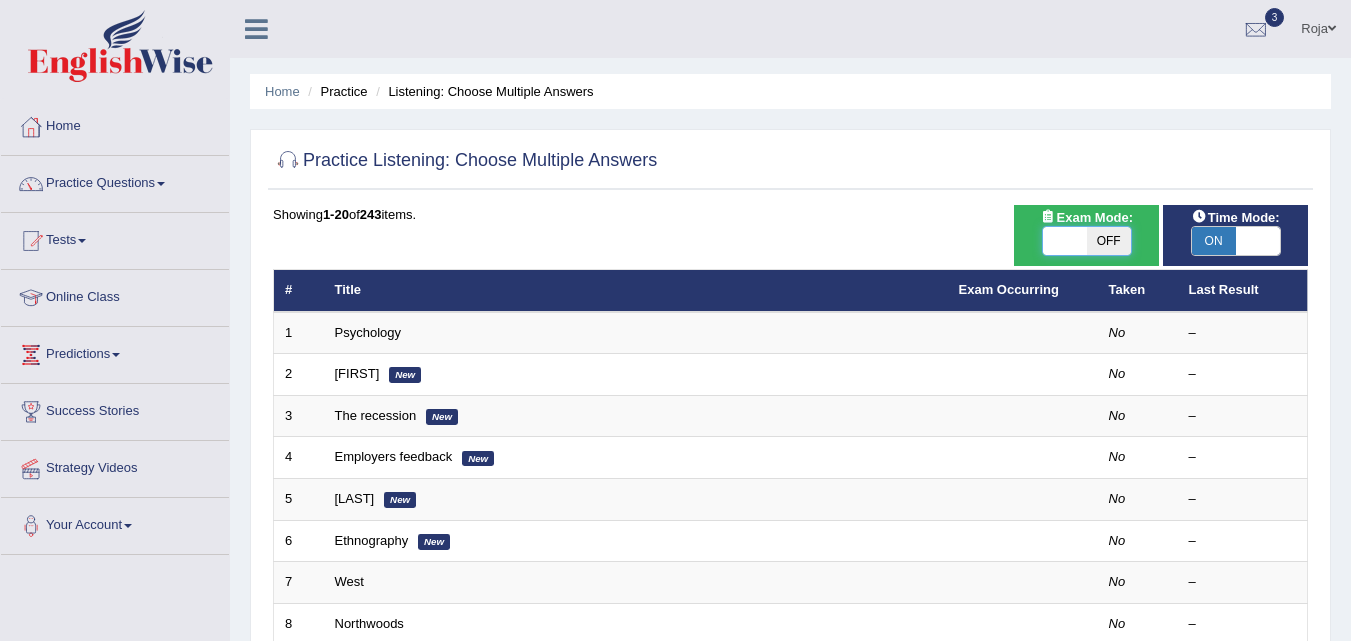 click at bounding box center (1065, 241) 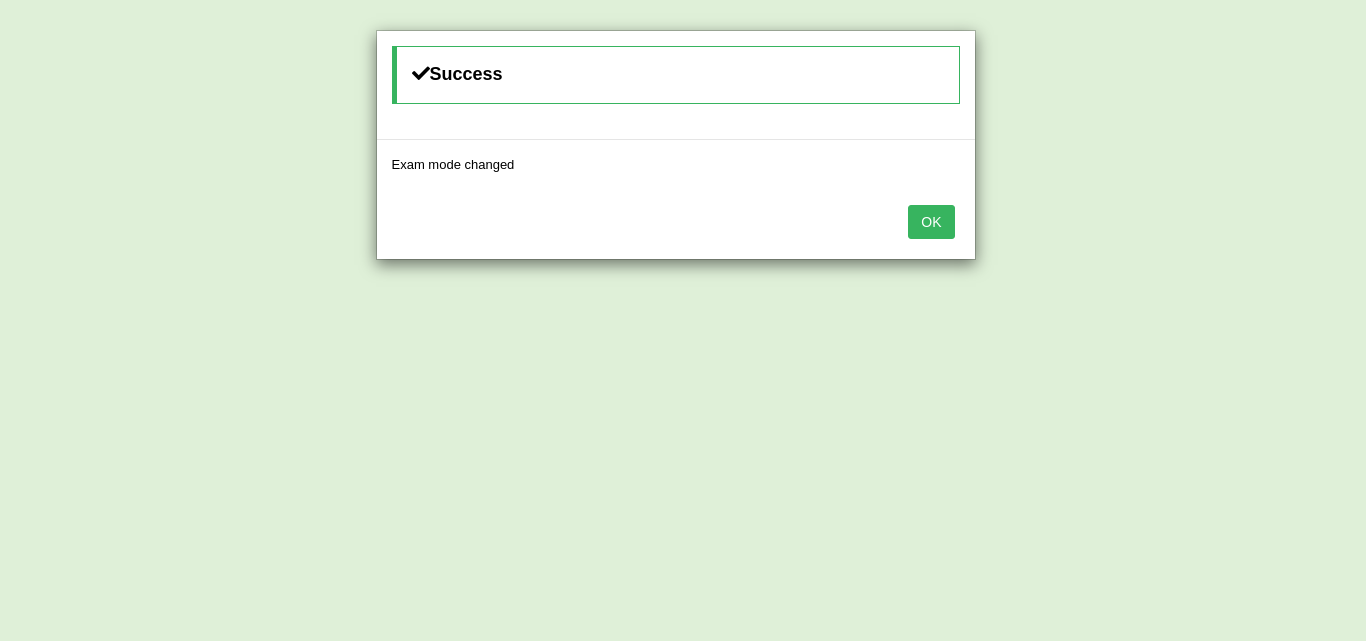 click on "OK" at bounding box center [931, 222] 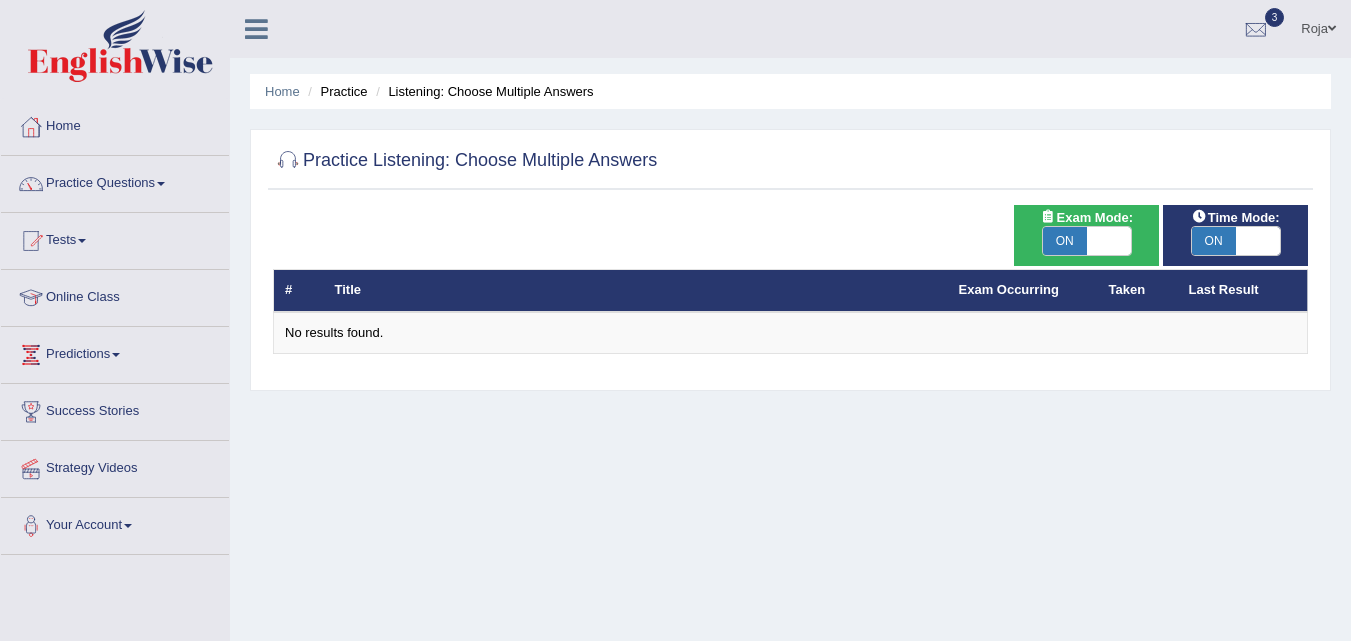 scroll, scrollTop: 116, scrollLeft: 0, axis: vertical 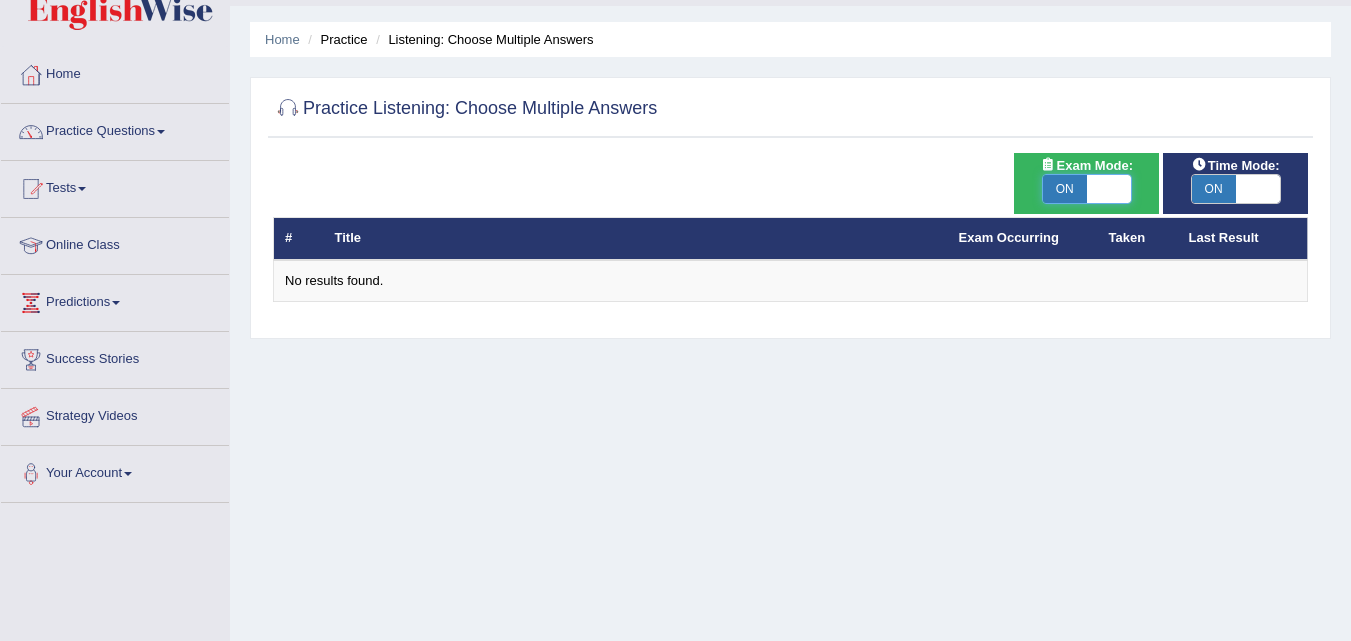 click at bounding box center [1109, 189] 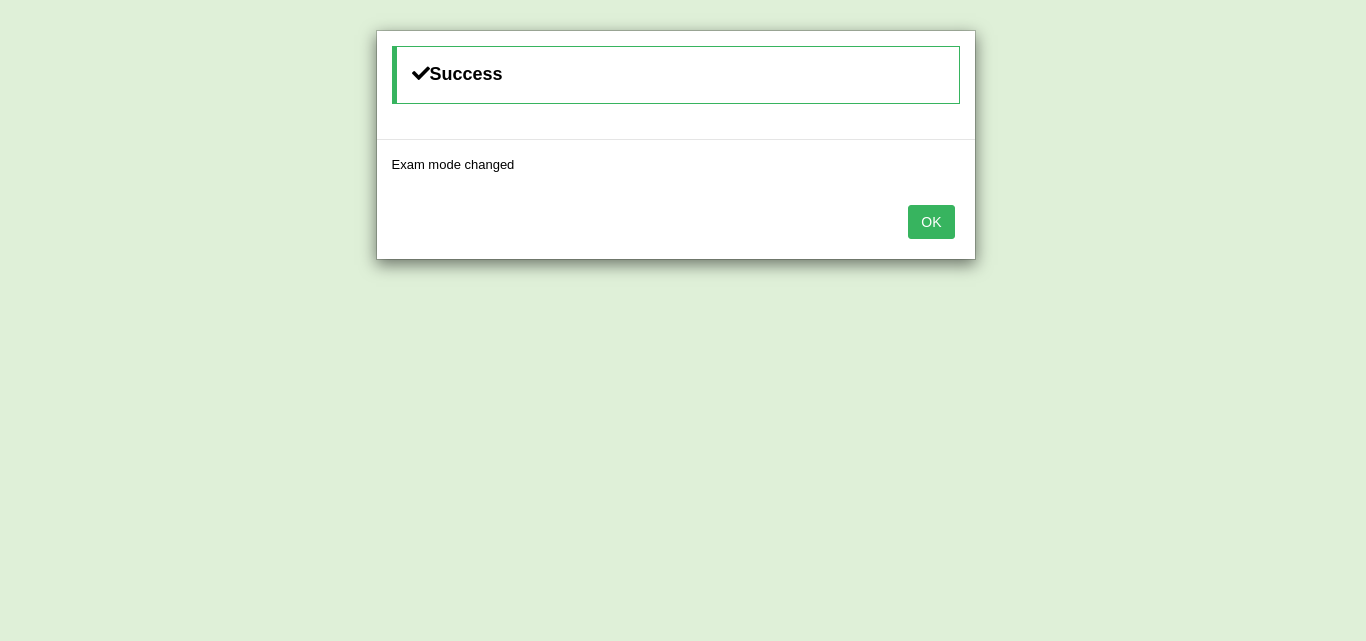 click on "OK" at bounding box center [931, 222] 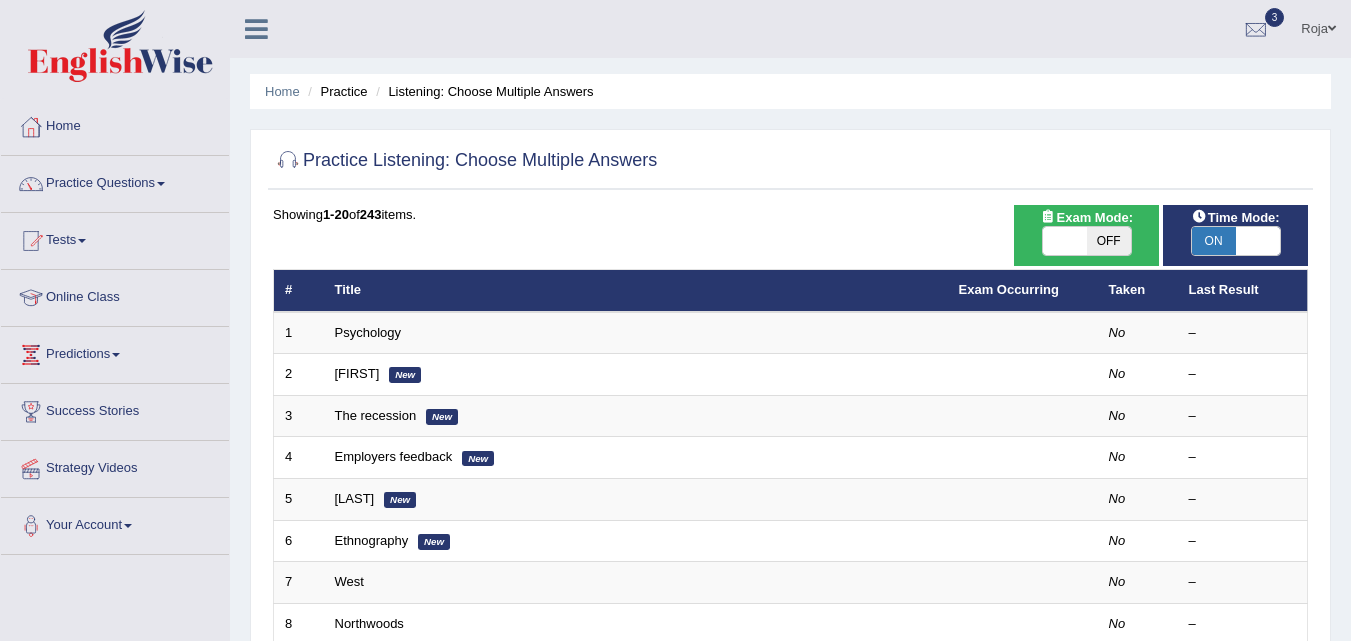 scroll, scrollTop: 357, scrollLeft: 0, axis: vertical 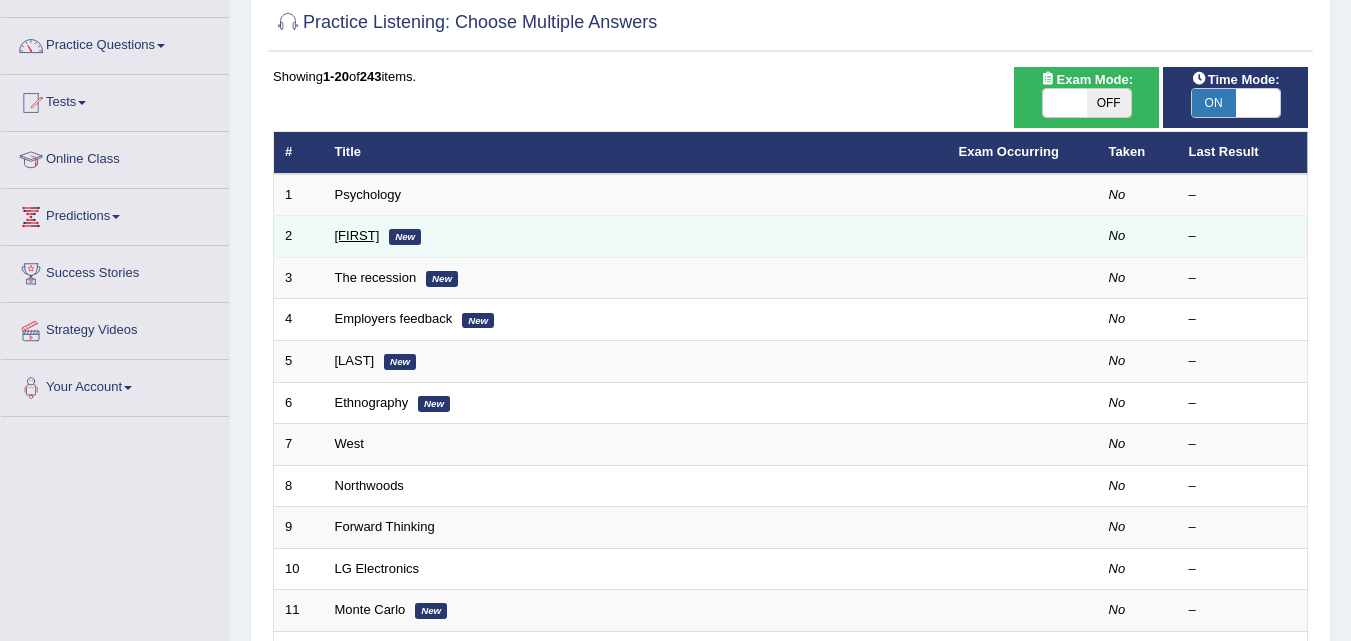 click on "[FIRST]" at bounding box center [357, 235] 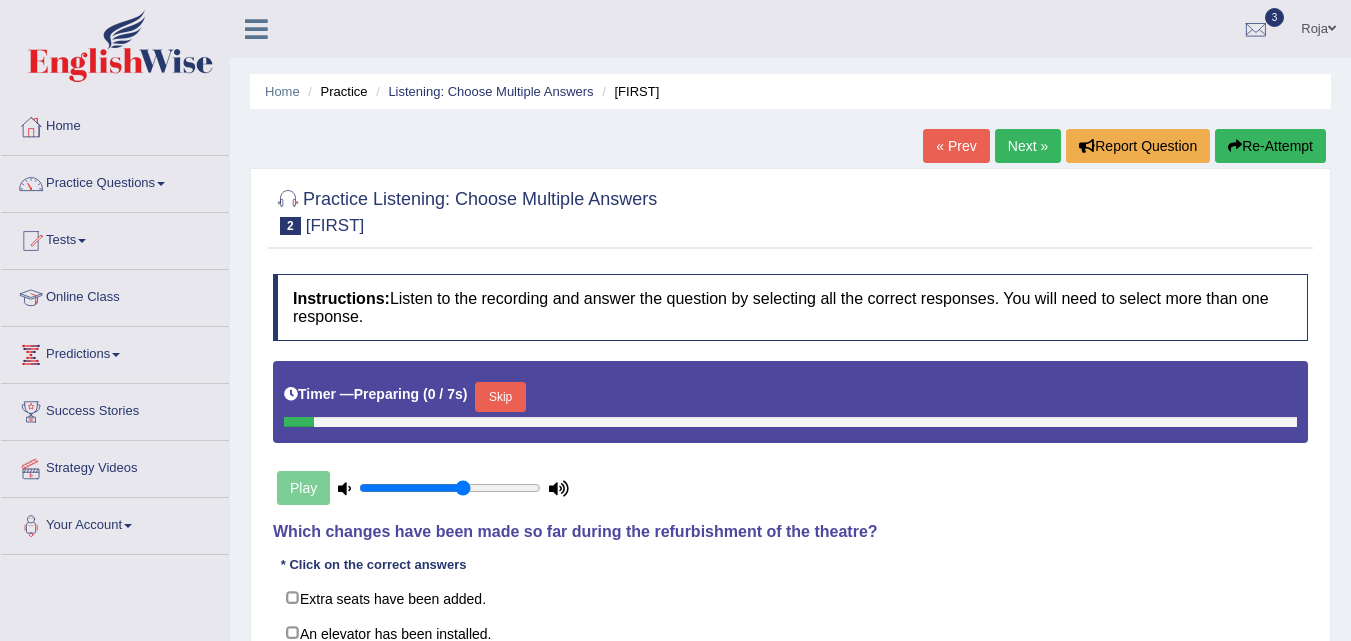scroll, scrollTop: 0, scrollLeft: 0, axis: both 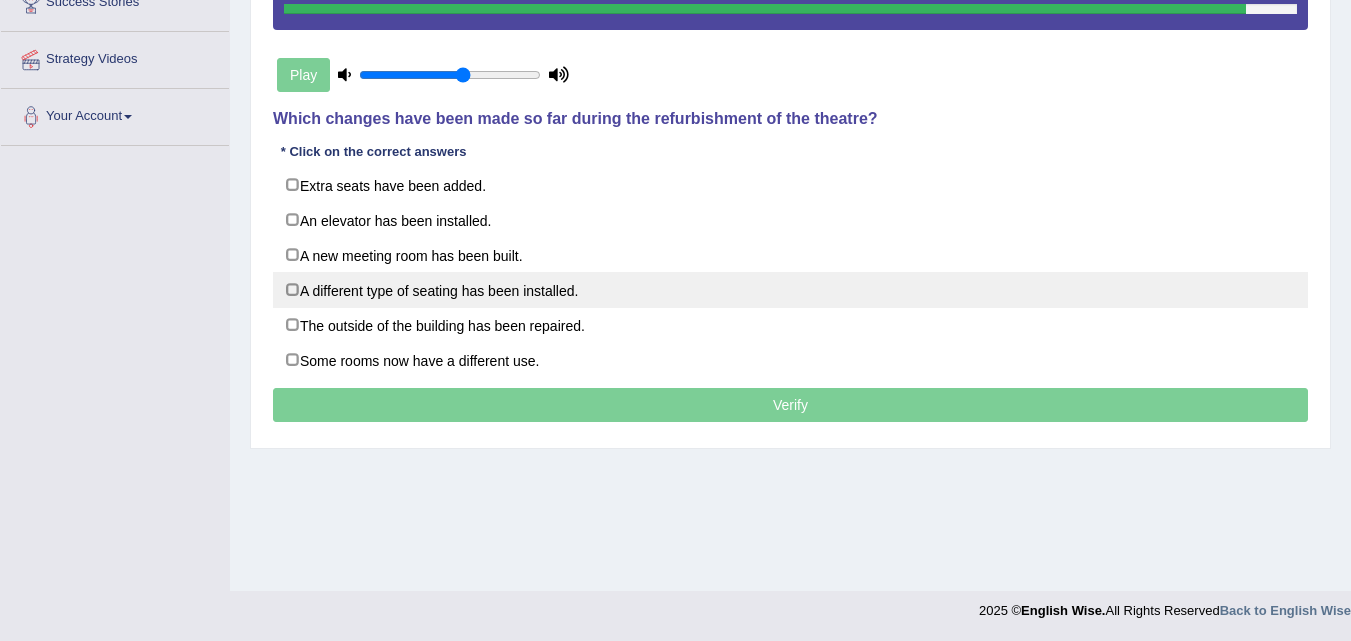 click on "A different type of seating has been installed." at bounding box center (790, 290) 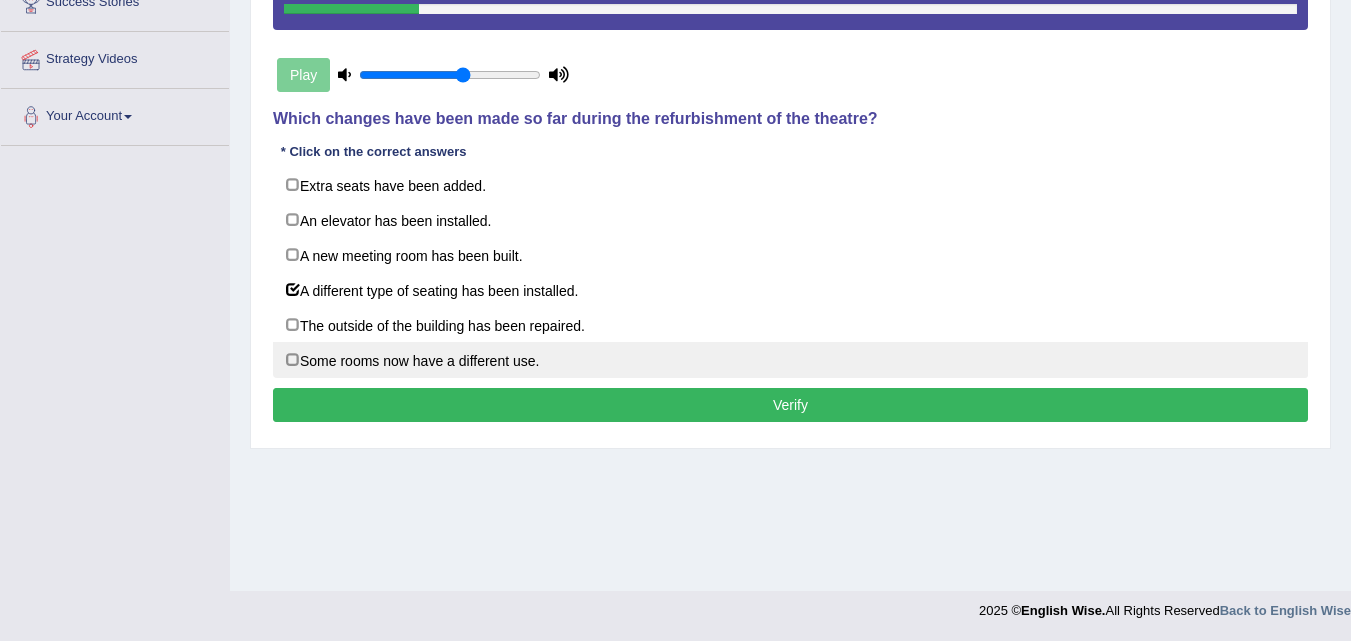 click on "Some rooms now have a different use." at bounding box center (790, 360) 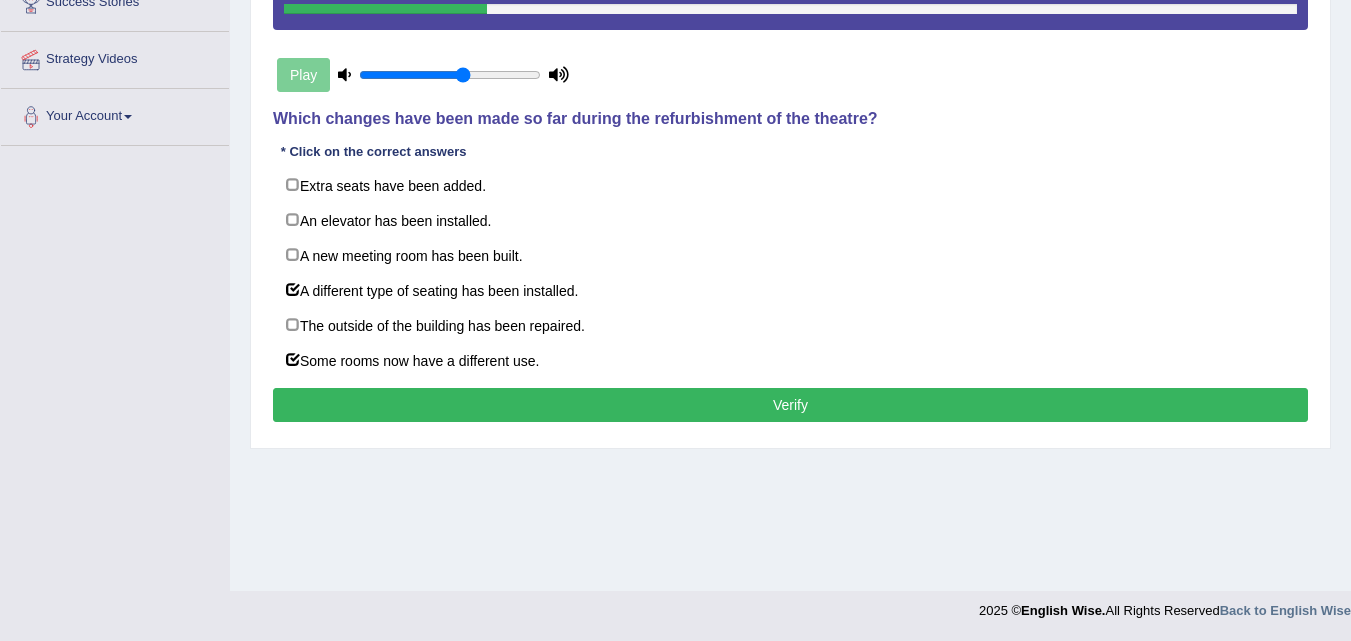 click on "Verify" at bounding box center [790, 405] 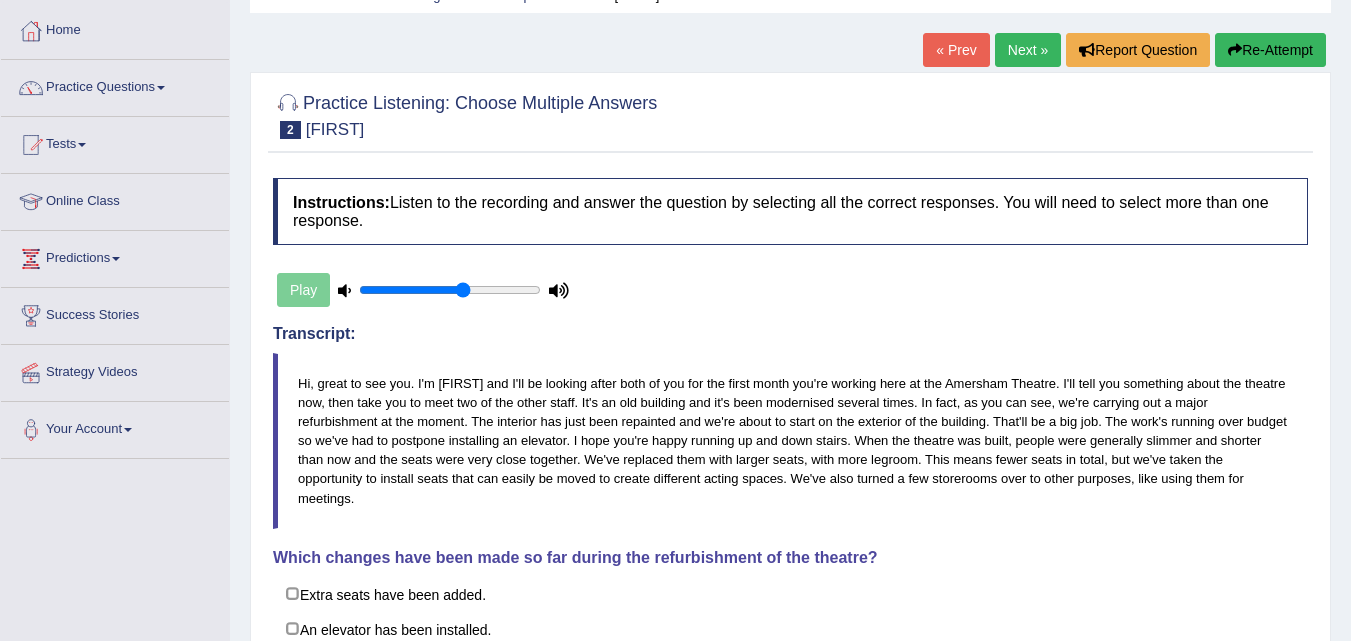 scroll, scrollTop: 94, scrollLeft: 0, axis: vertical 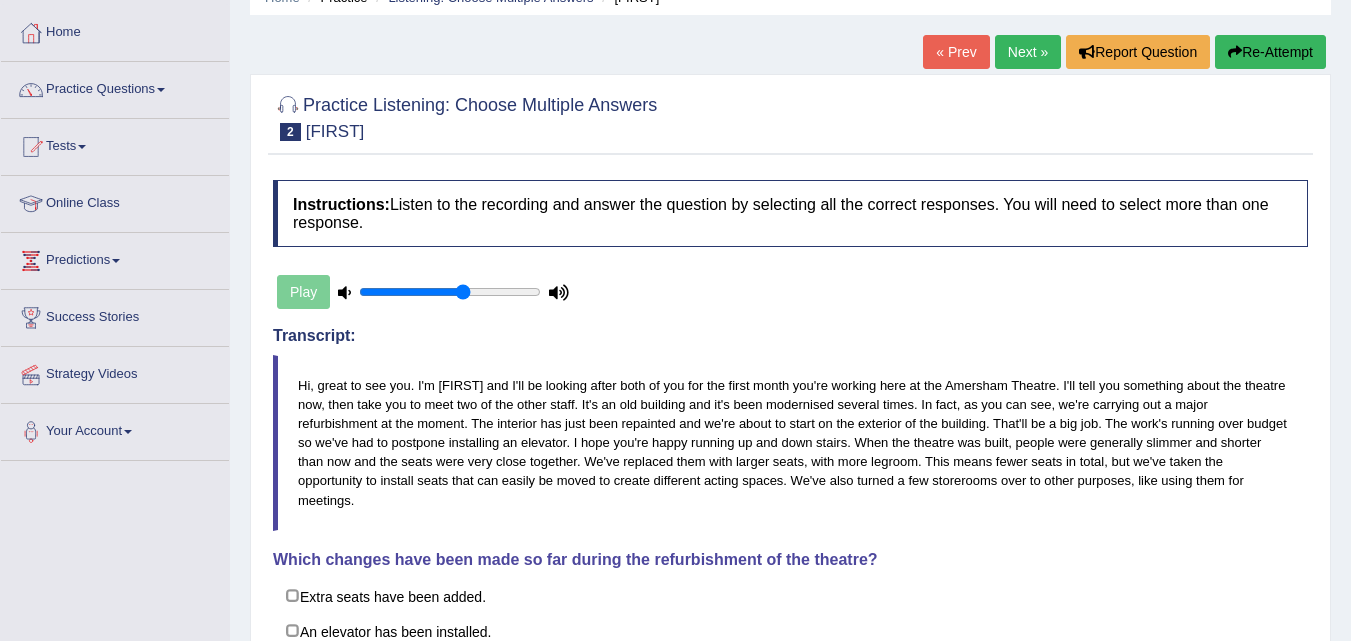 click on "Next »" at bounding box center (1028, 52) 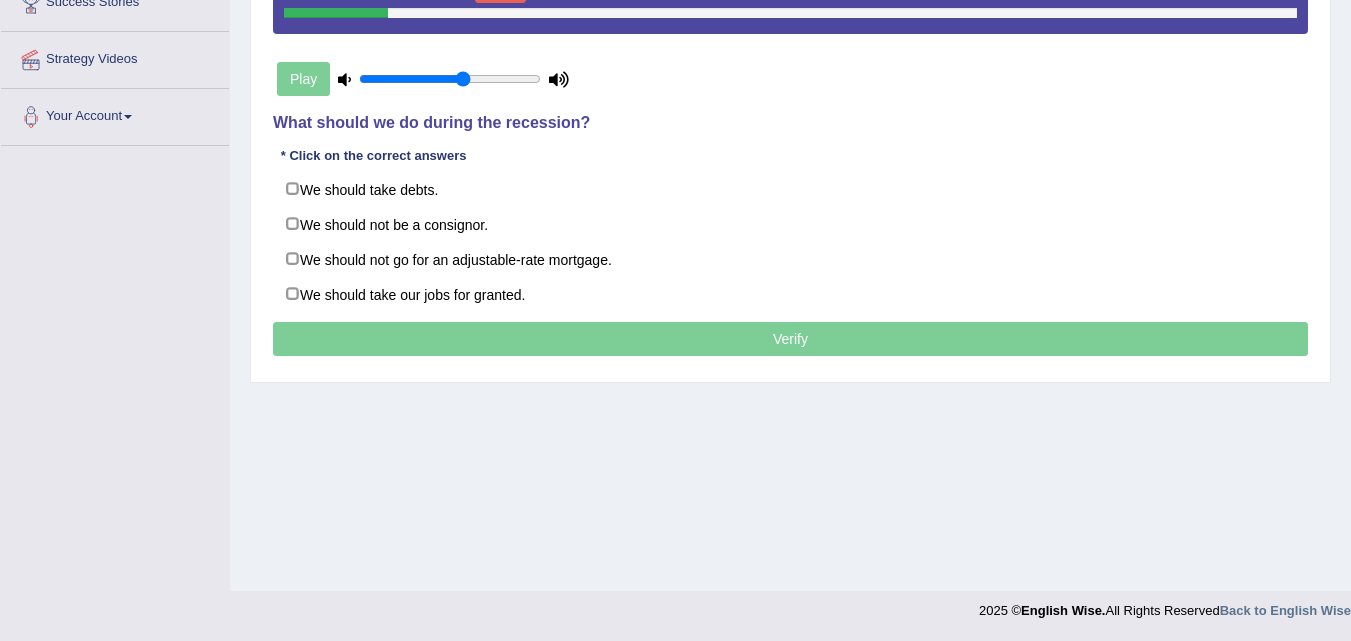scroll, scrollTop: 409, scrollLeft: 0, axis: vertical 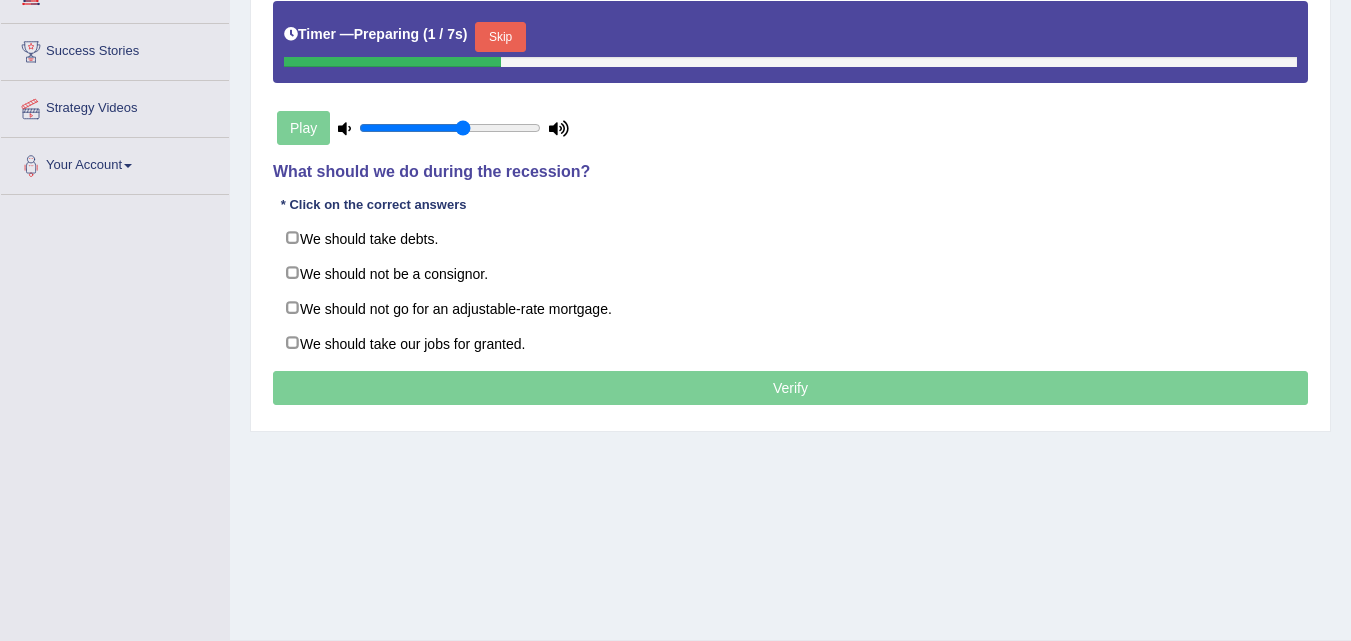 click on "Toggle navigation
Home
Practice Questions   Speaking Practice Read Aloud
Repeat Sentence
Describe Image
Re-tell Lecture
Answer Short Question
Summarize Group Discussion
Respond To A Situation
Writing Practice  Summarize Written Text
Write Essay
Reading Practice  Reading & Writing: Fill In The Blanks
Choose Multiple Answers
Re-order Paragraphs
Fill In The Blanks
Choose Single Answer
Listening Practice  Summarize Spoken Text
Highlight Incorrect Words
Highlight Correct Summary
Select Missing Word
Choose Single Answer
Choose Multiple Answers
Fill In The Blanks
Write From Dictation
Pronunciation
Tests
Take Mock Test" at bounding box center (675, -40) 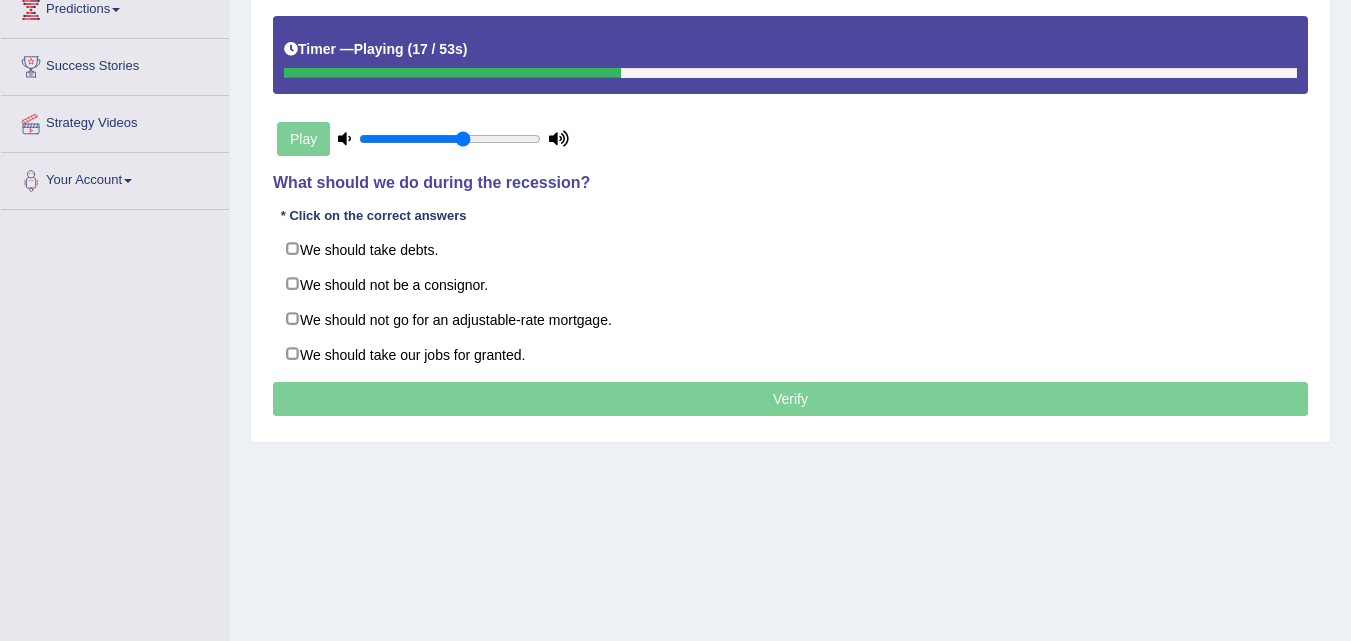 scroll, scrollTop: 371, scrollLeft: 0, axis: vertical 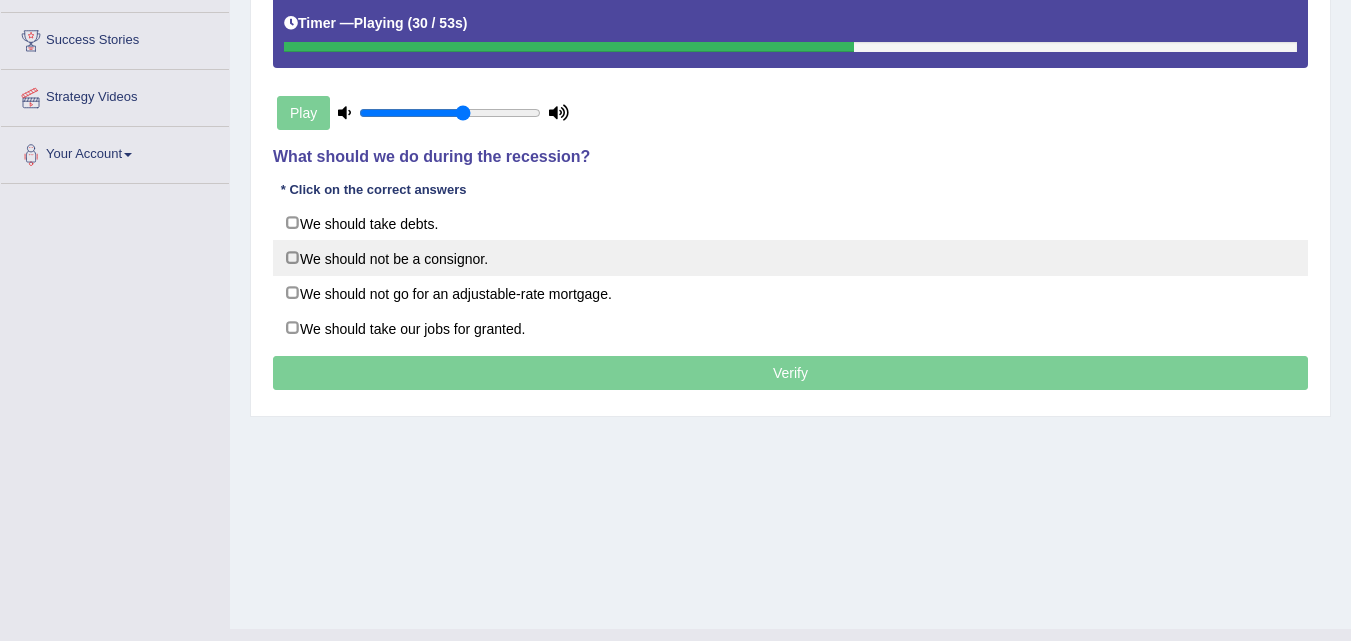 click on "We should not be a consignor." at bounding box center [790, 258] 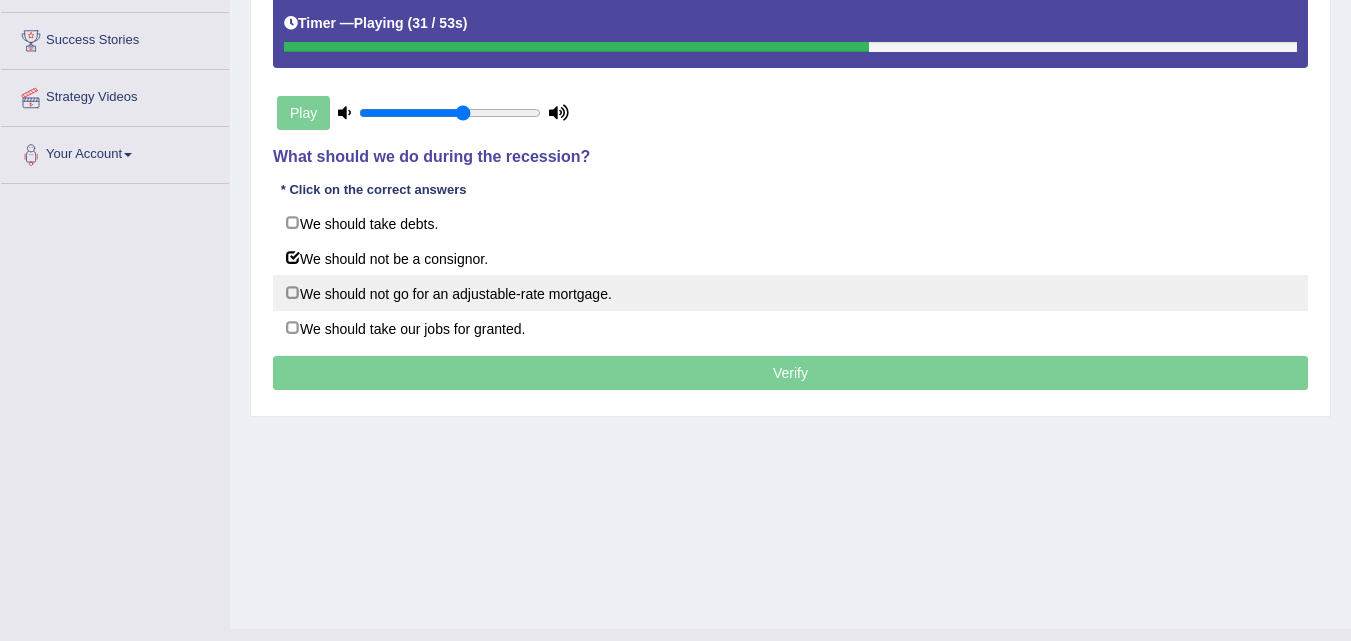 click on "We should not go for an adjustable-rate mortgage." at bounding box center [790, 293] 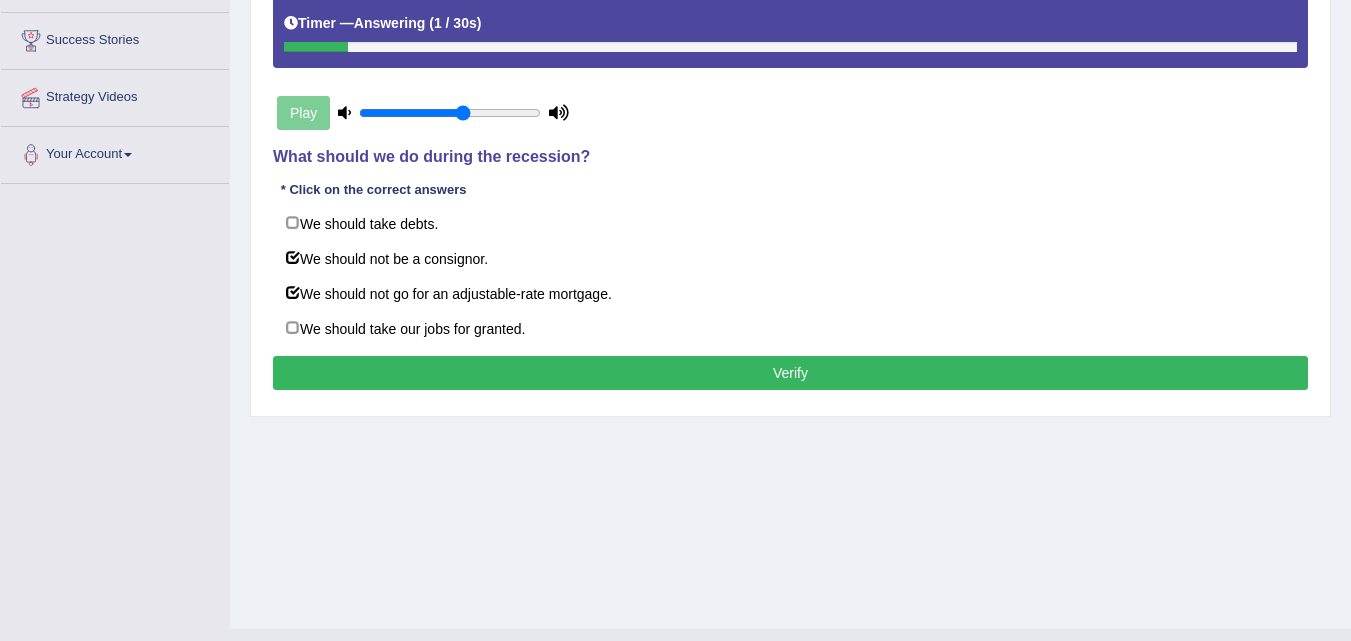 drag, startPoint x: 417, startPoint y: 399, endPoint x: 387, endPoint y: 383, distance: 34 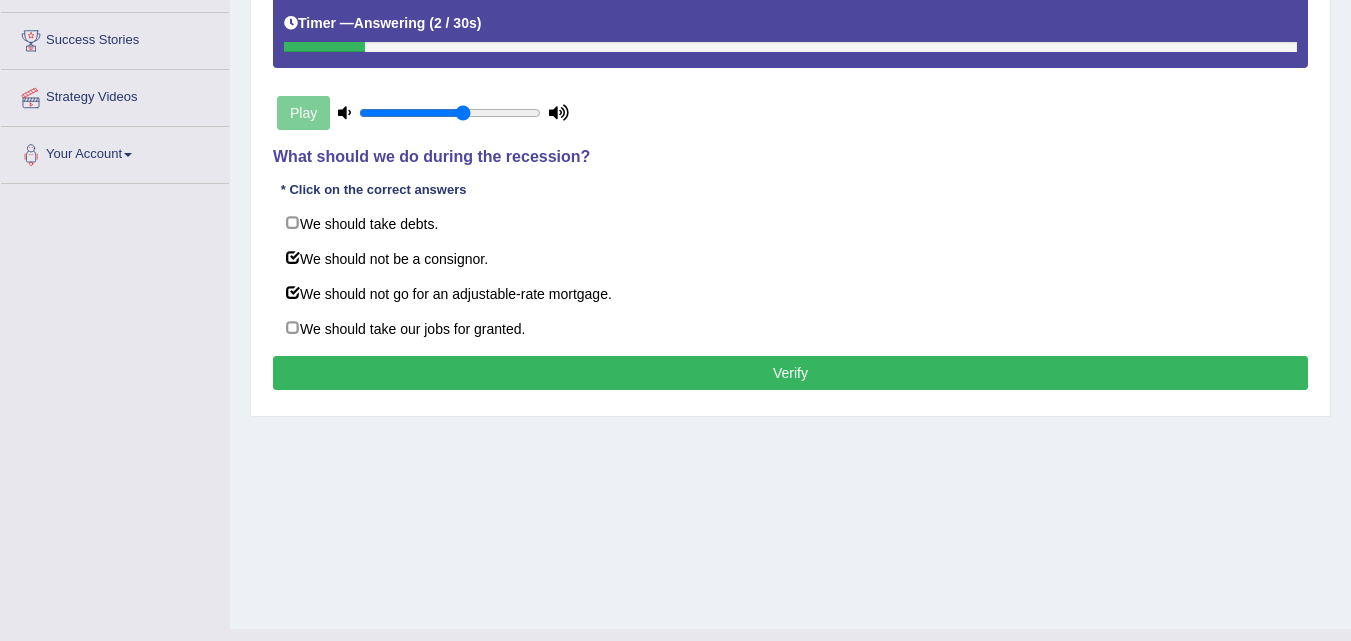 click on "Verify" at bounding box center [790, 373] 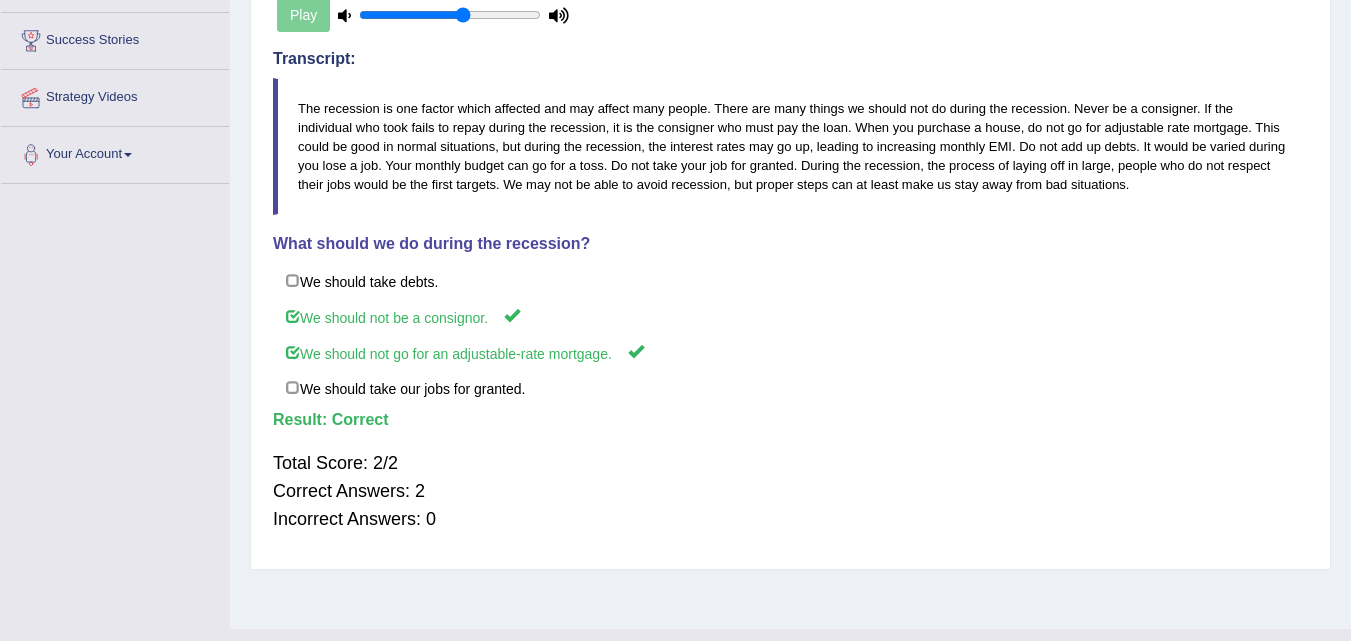 scroll, scrollTop: 0, scrollLeft: 0, axis: both 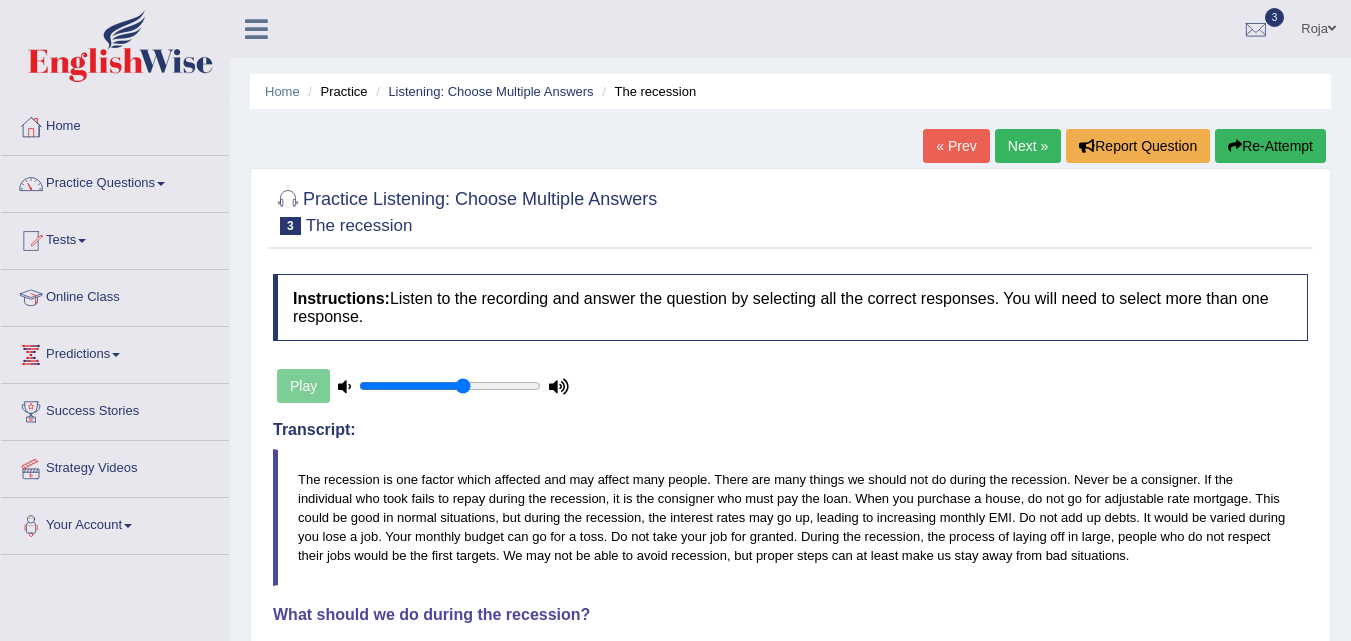 click on "Next »" at bounding box center [1028, 146] 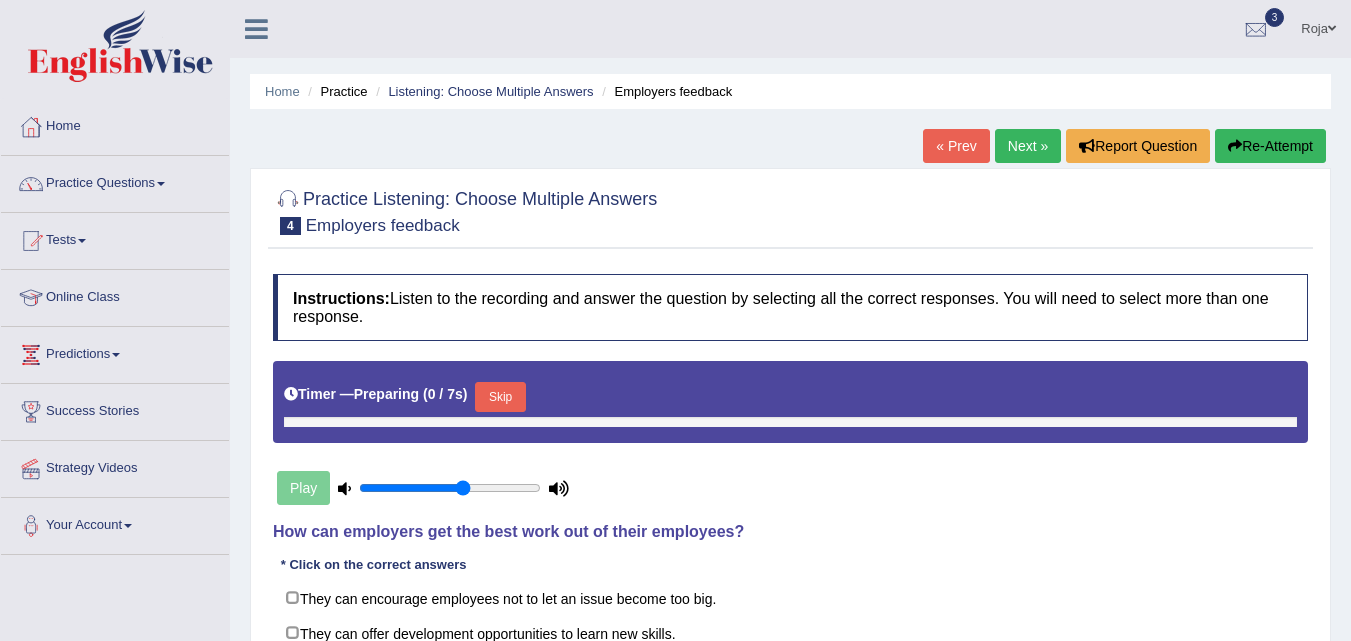 scroll, scrollTop: 409, scrollLeft: 0, axis: vertical 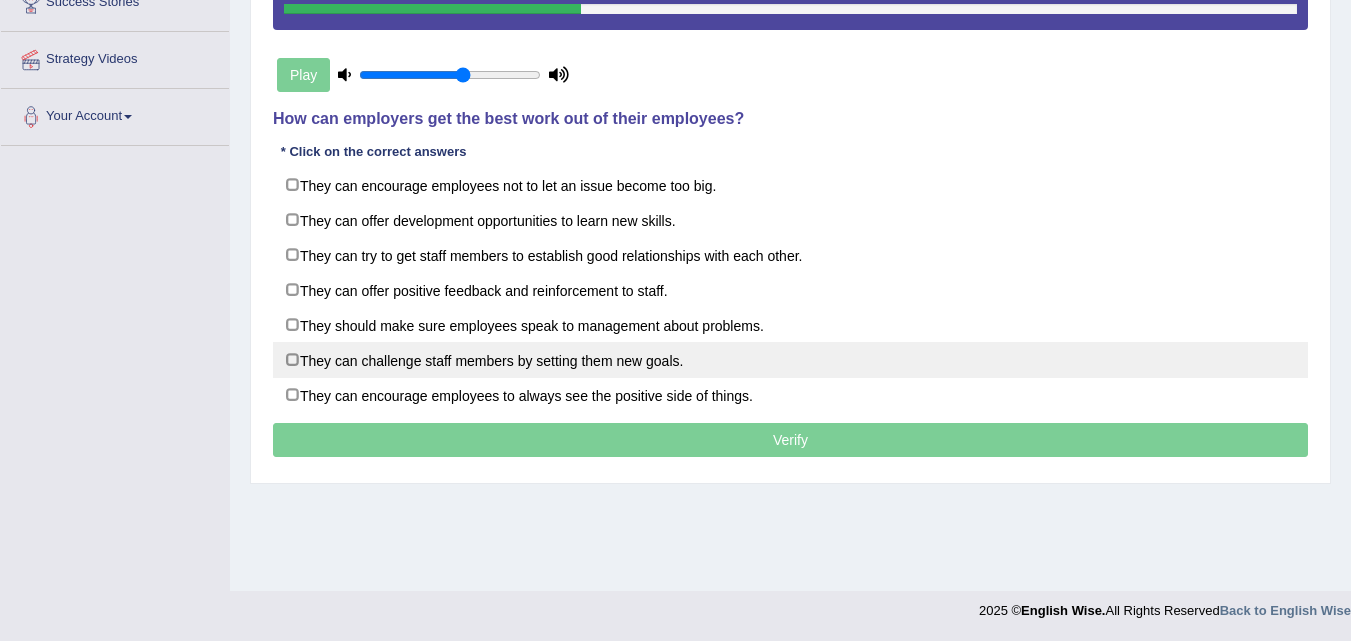 click on "They can challenge staff members by setting them new goals." at bounding box center [790, 360] 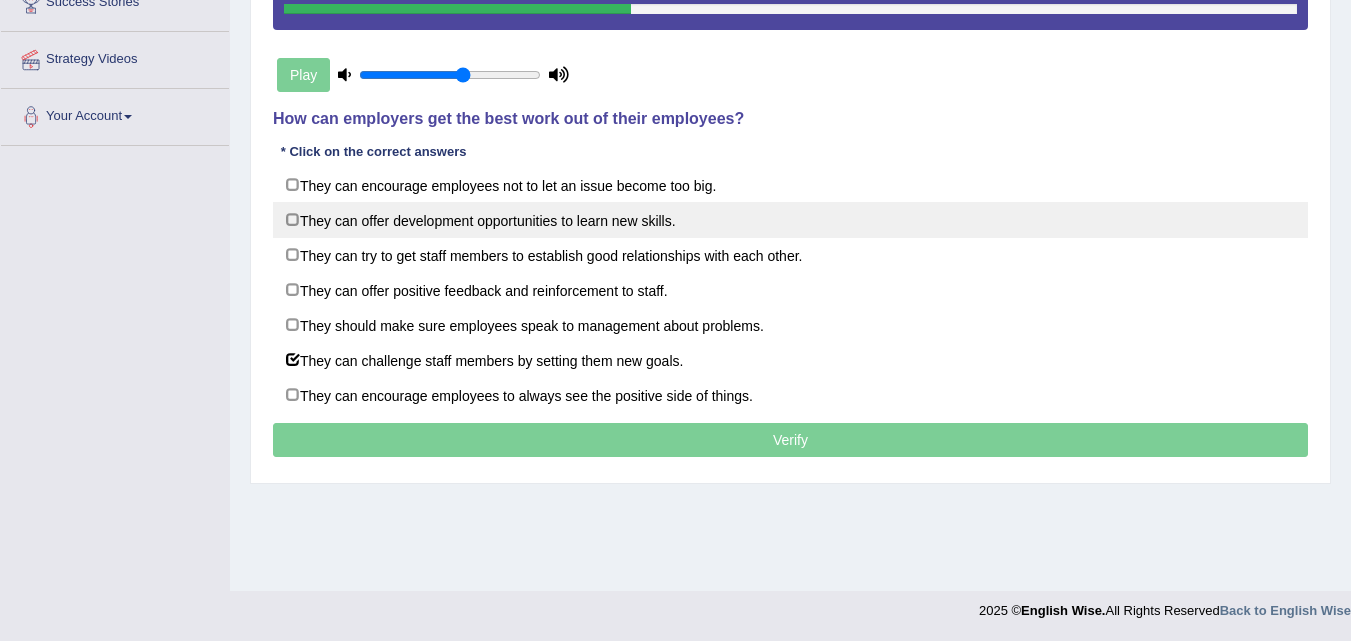 click on "They can offer development opportunities to learn new skills." at bounding box center [790, 220] 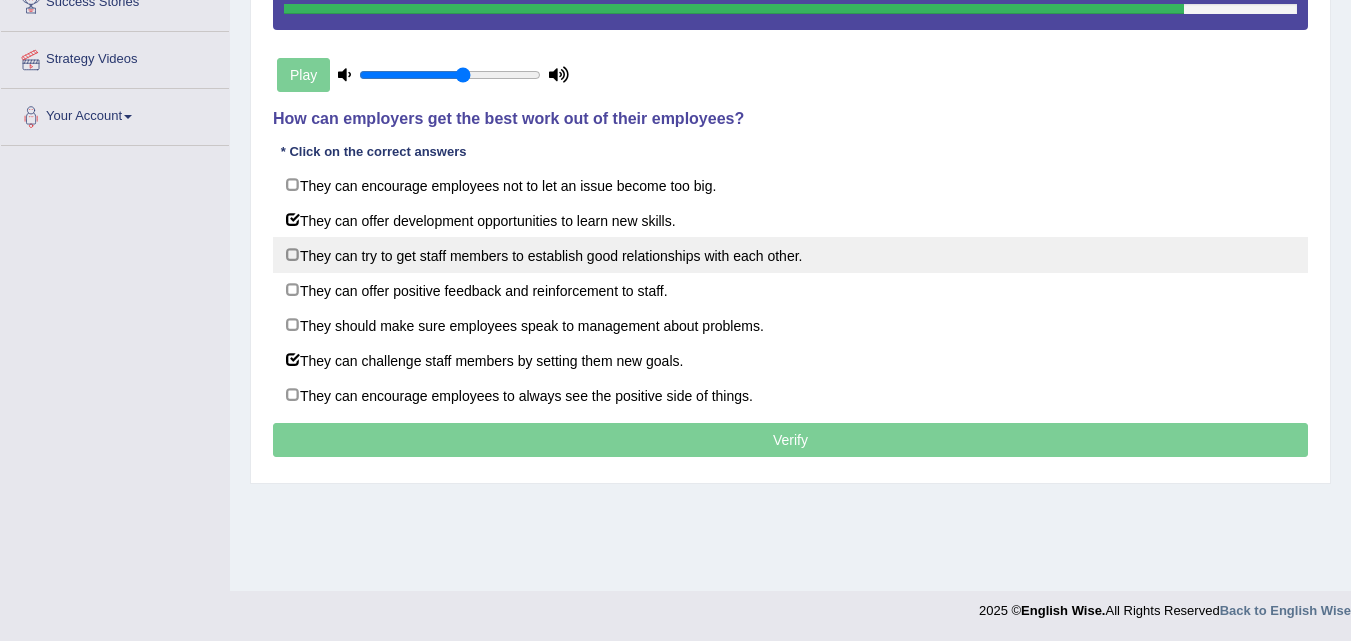 click on "They can try to get staff members to establish good relationships with each other." at bounding box center [790, 255] 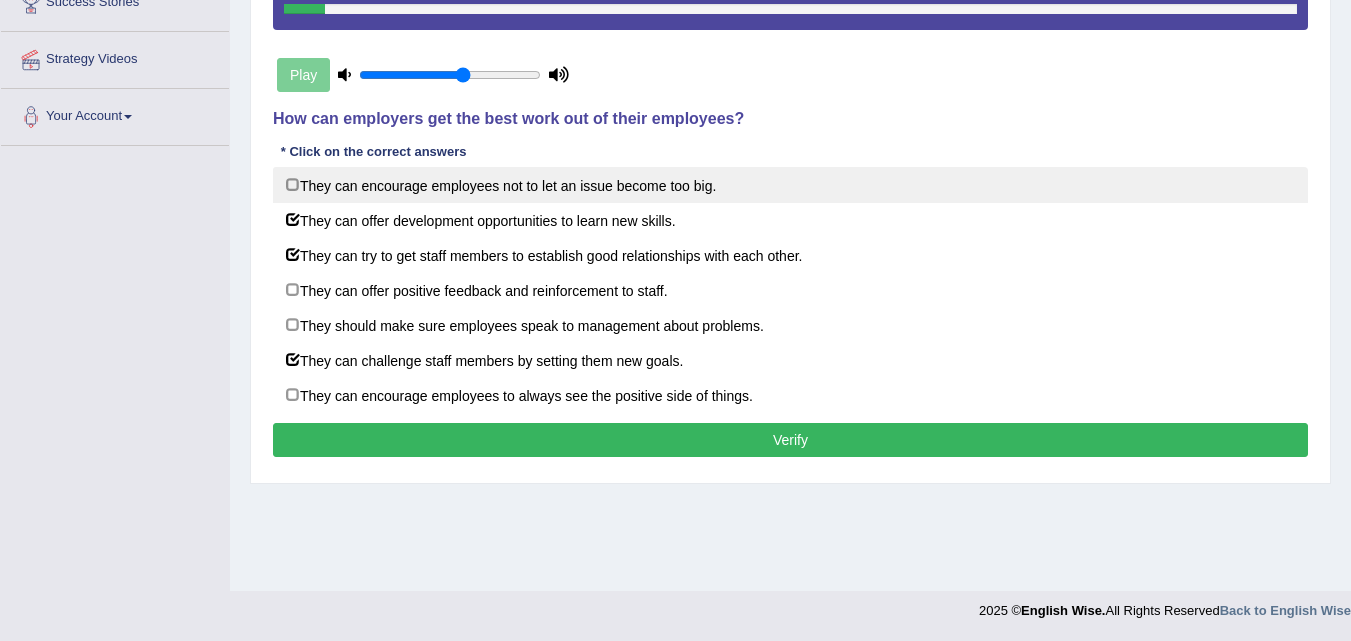 click on "They can encourage employees not to let an issue become too big." at bounding box center [790, 185] 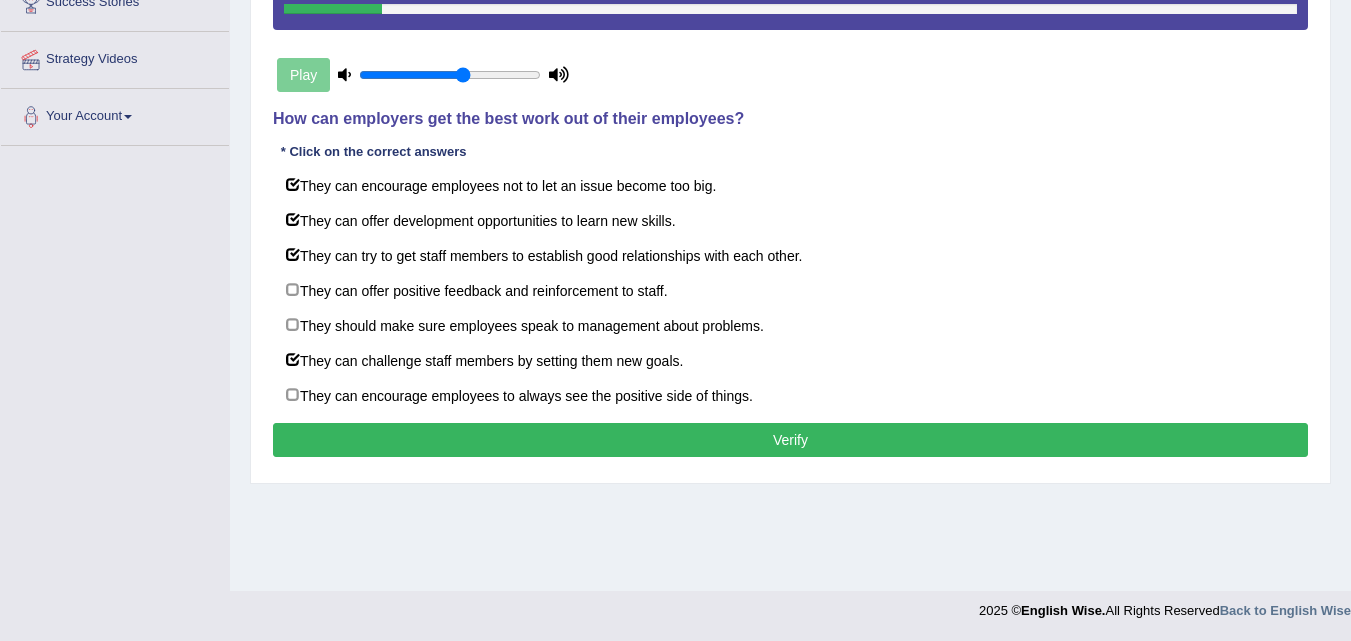 click on "Verify" at bounding box center (790, 440) 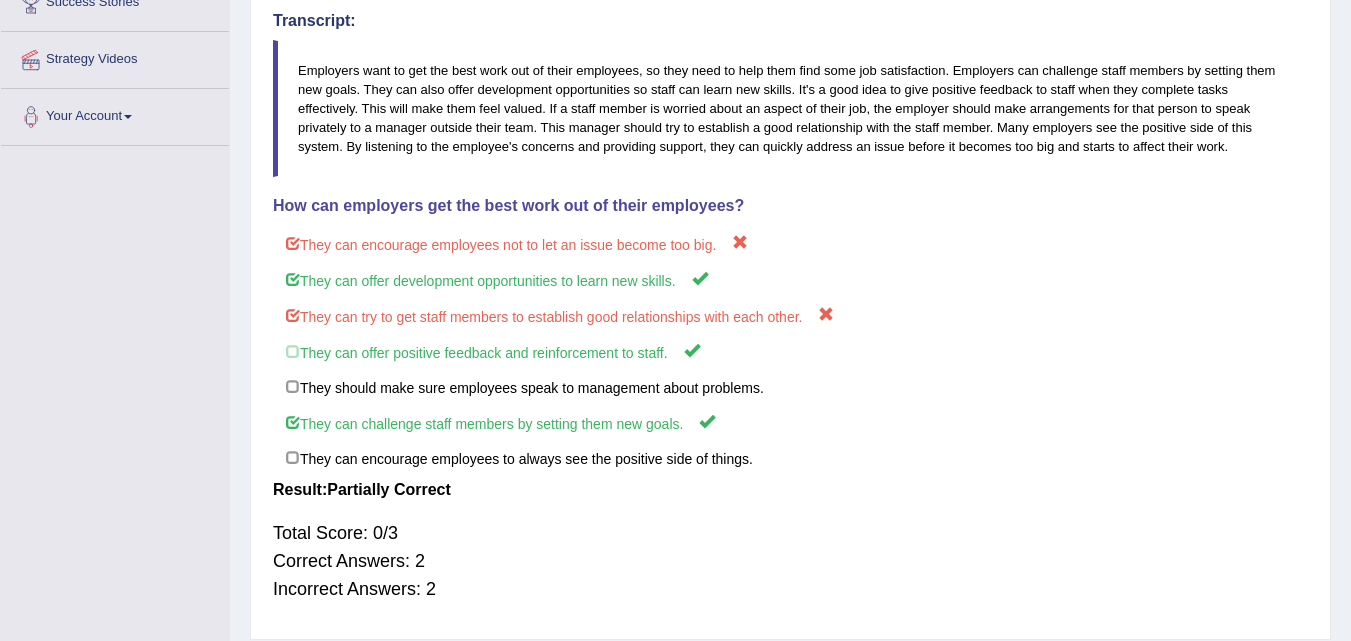 scroll, scrollTop: 473, scrollLeft: 0, axis: vertical 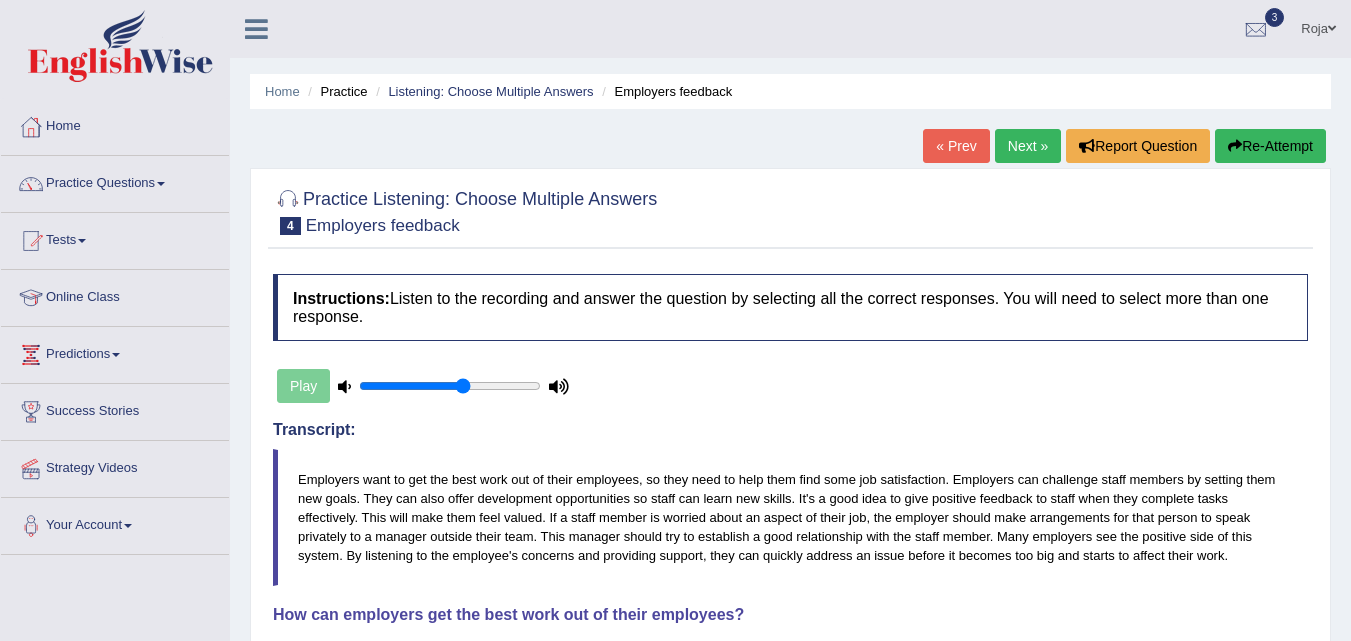 click on "Next »" at bounding box center (1028, 146) 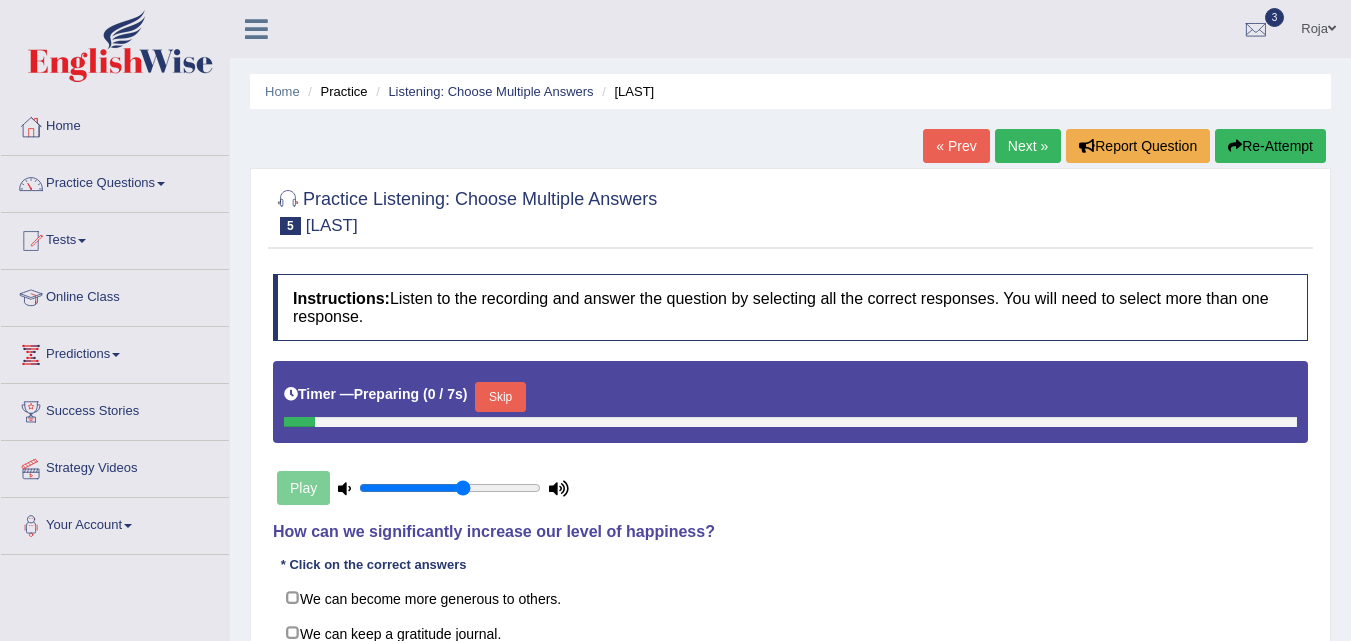 scroll, scrollTop: 355, scrollLeft: 0, axis: vertical 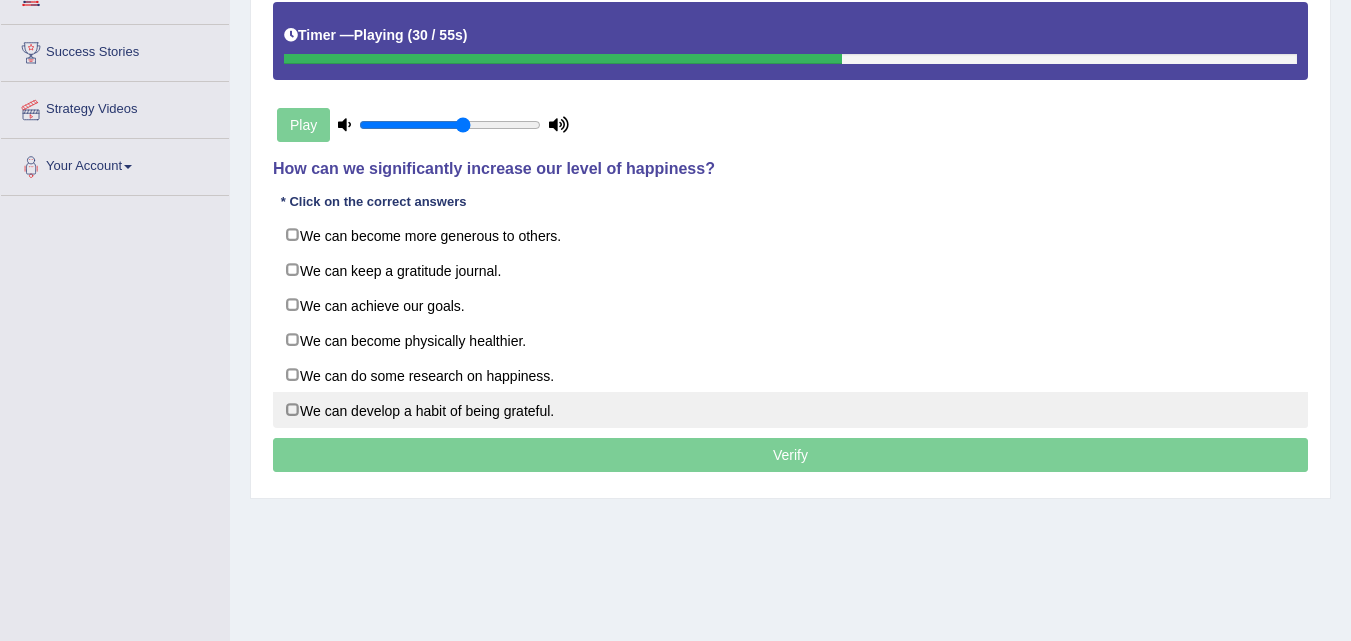 click on "We can develop a habit of being grateful." at bounding box center (790, 410) 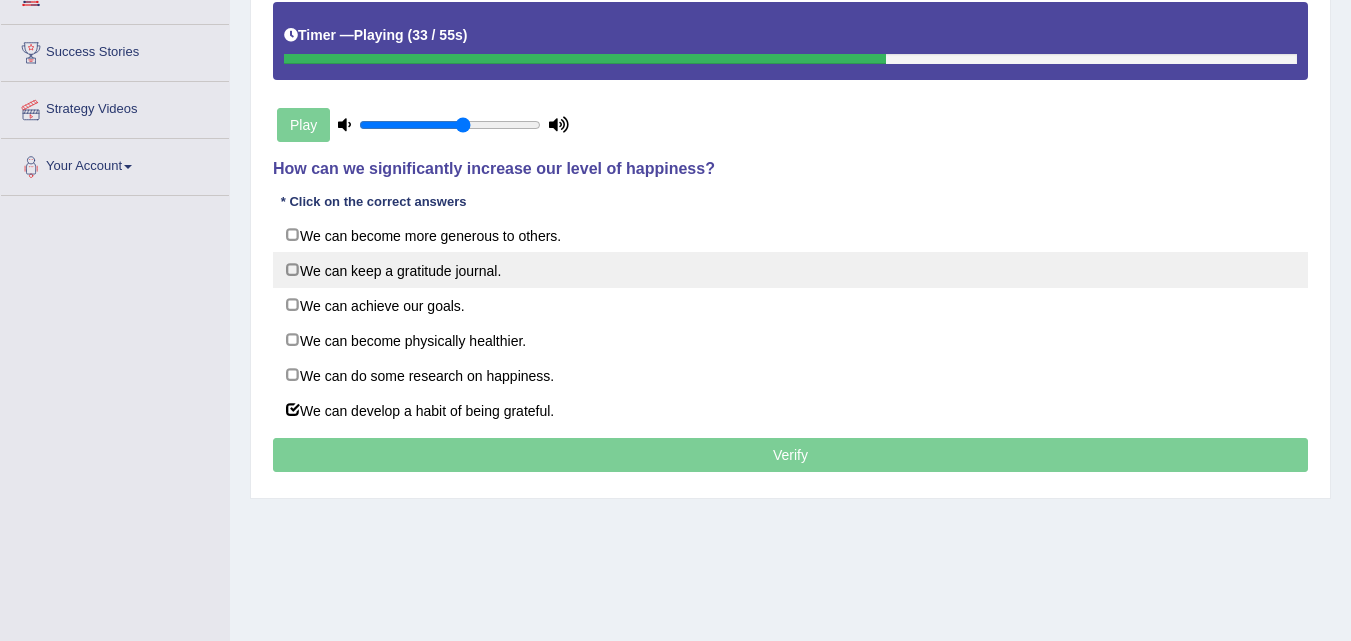 click on "We can keep a gratitude journal." at bounding box center [790, 270] 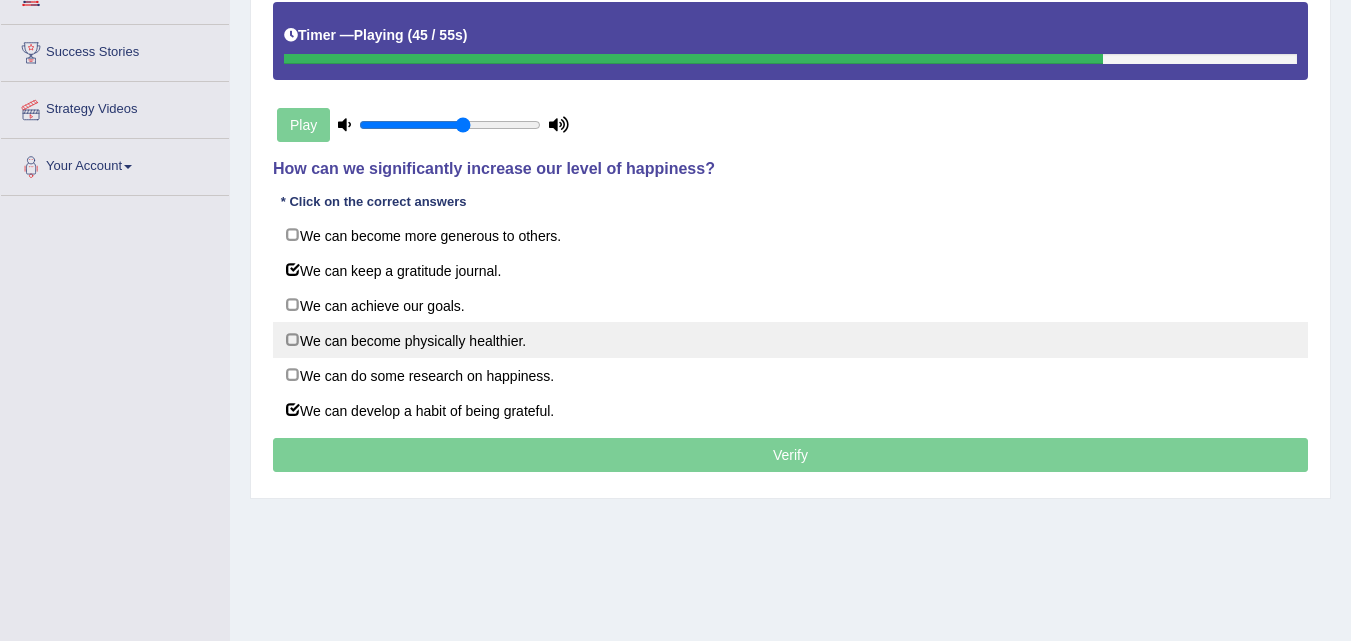 click on "We can become physically healthier." at bounding box center [790, 340] 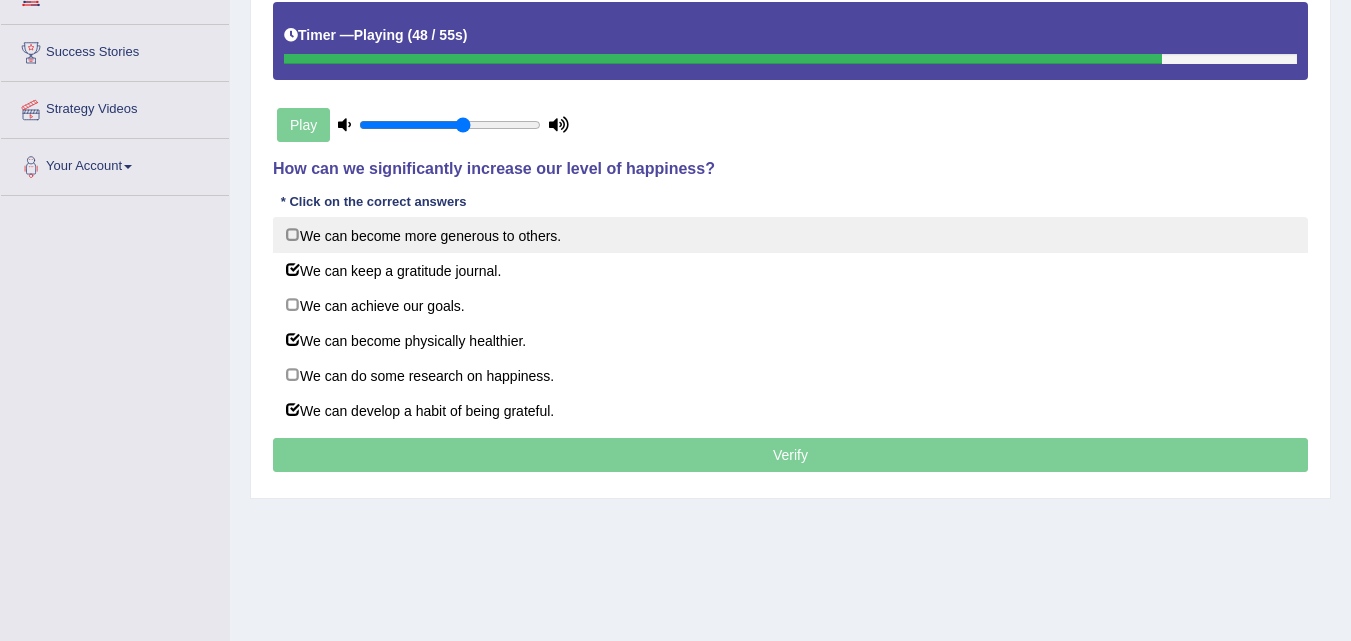 click on "We can become more generous to others." at bounding box center (790, 235) 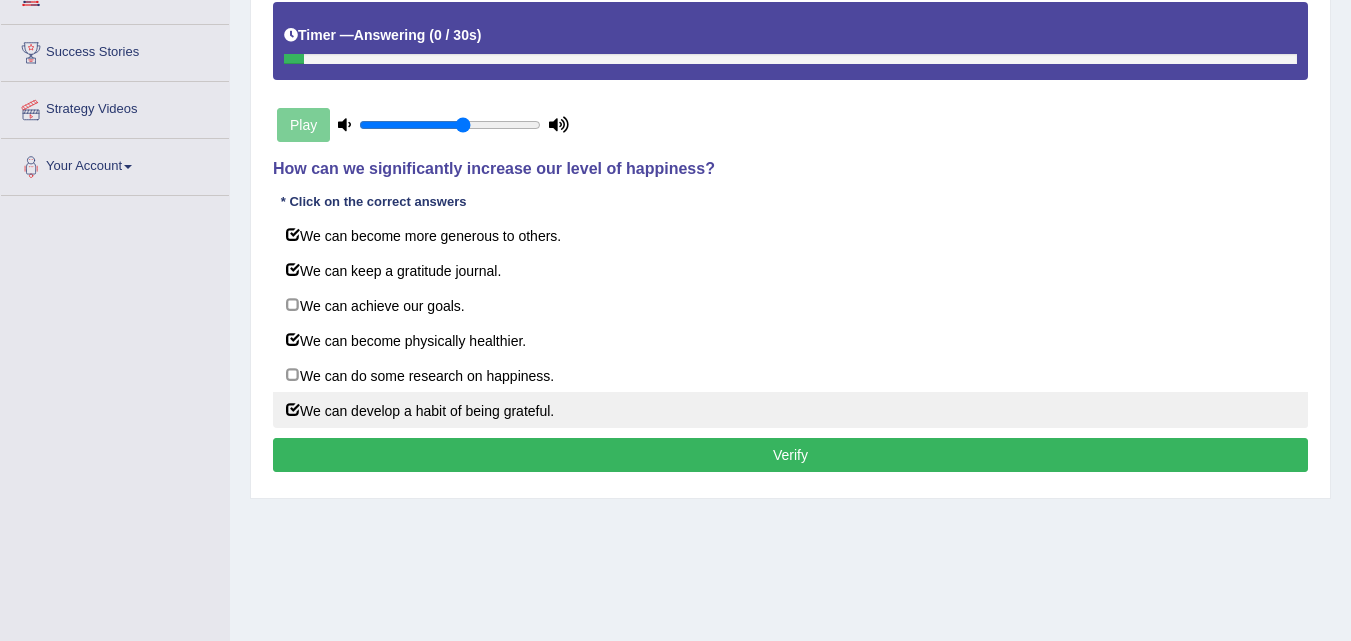 click on "We can develop a habit of being grateful." at bounding box center [790, 410] 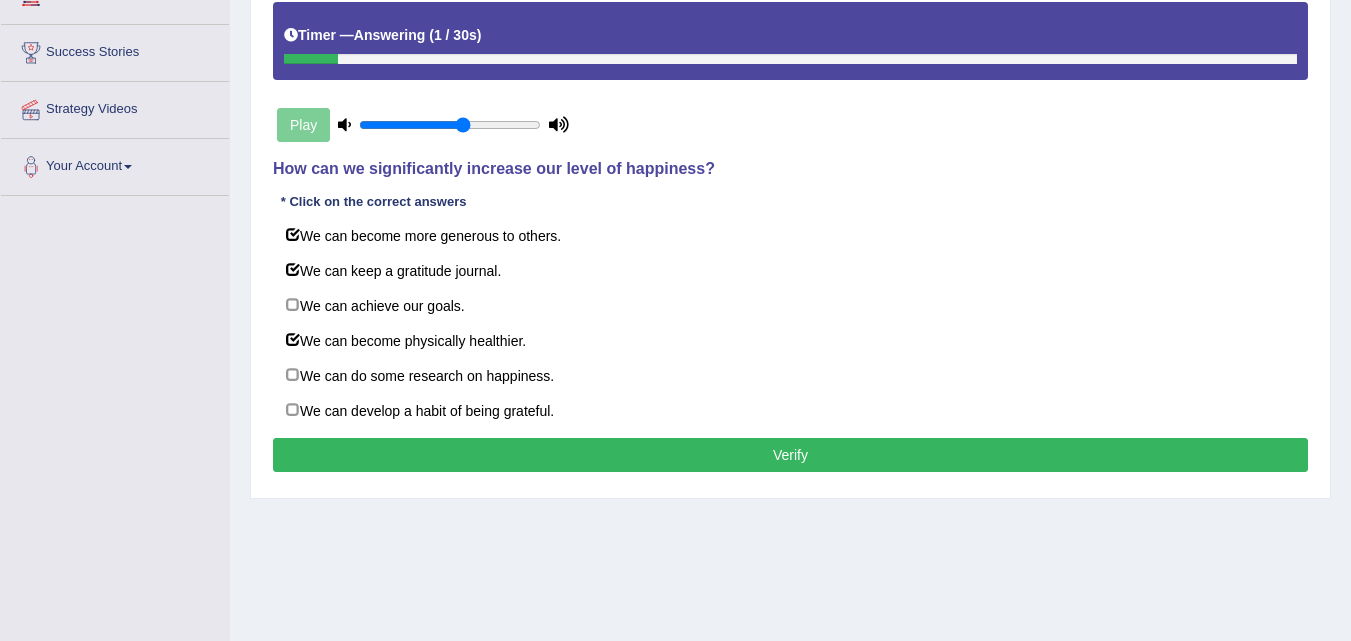 click on "Verify" at bounding box center [790, 455] 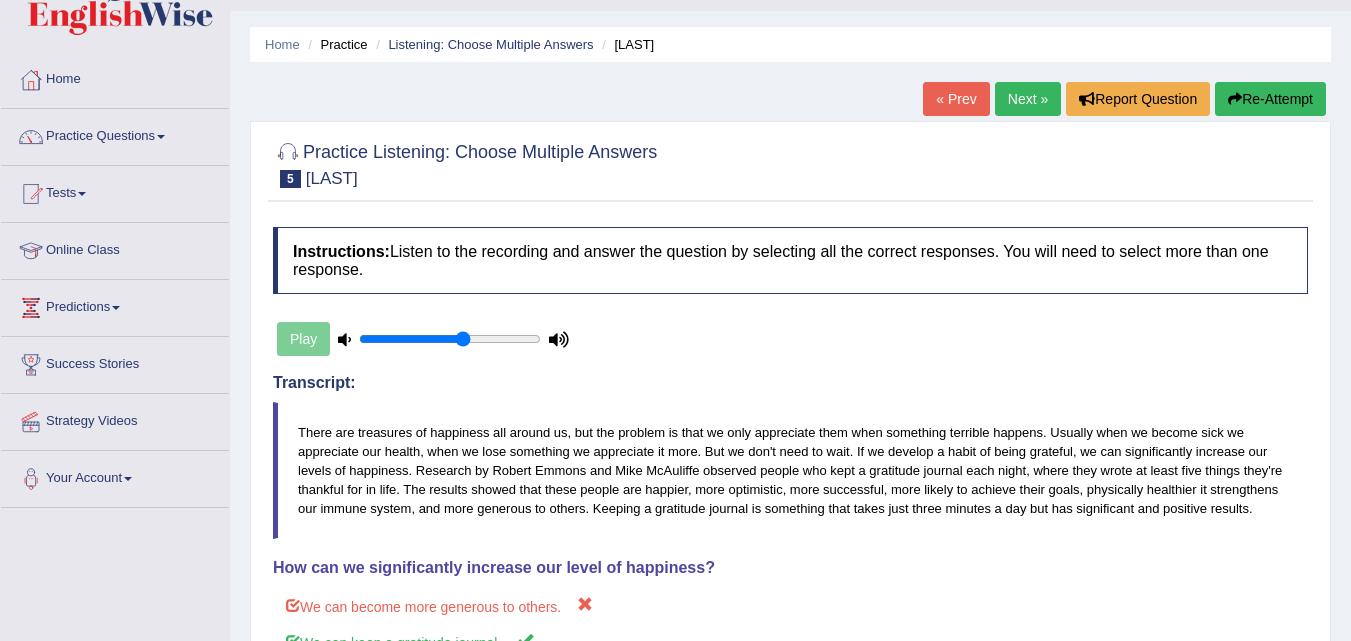 scroll, scrollTop: 43, scrollLeft: 0, axis: vertical 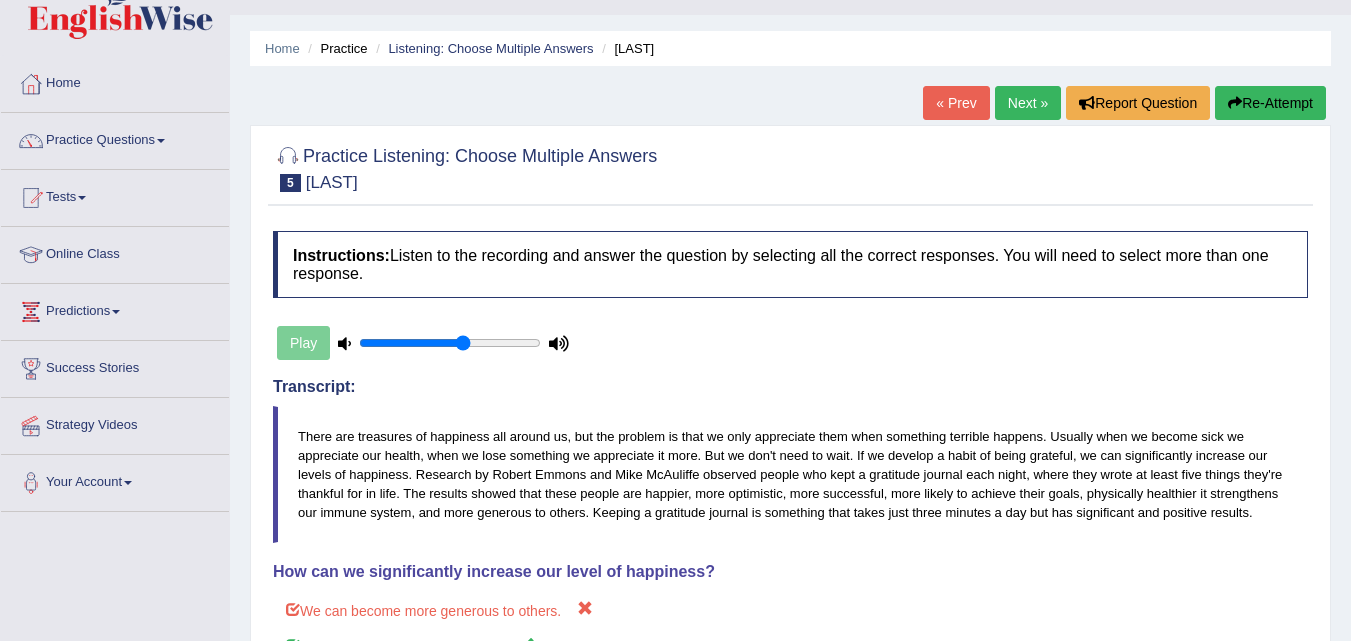 click on "Next »" at bounding box center (1028, 103) 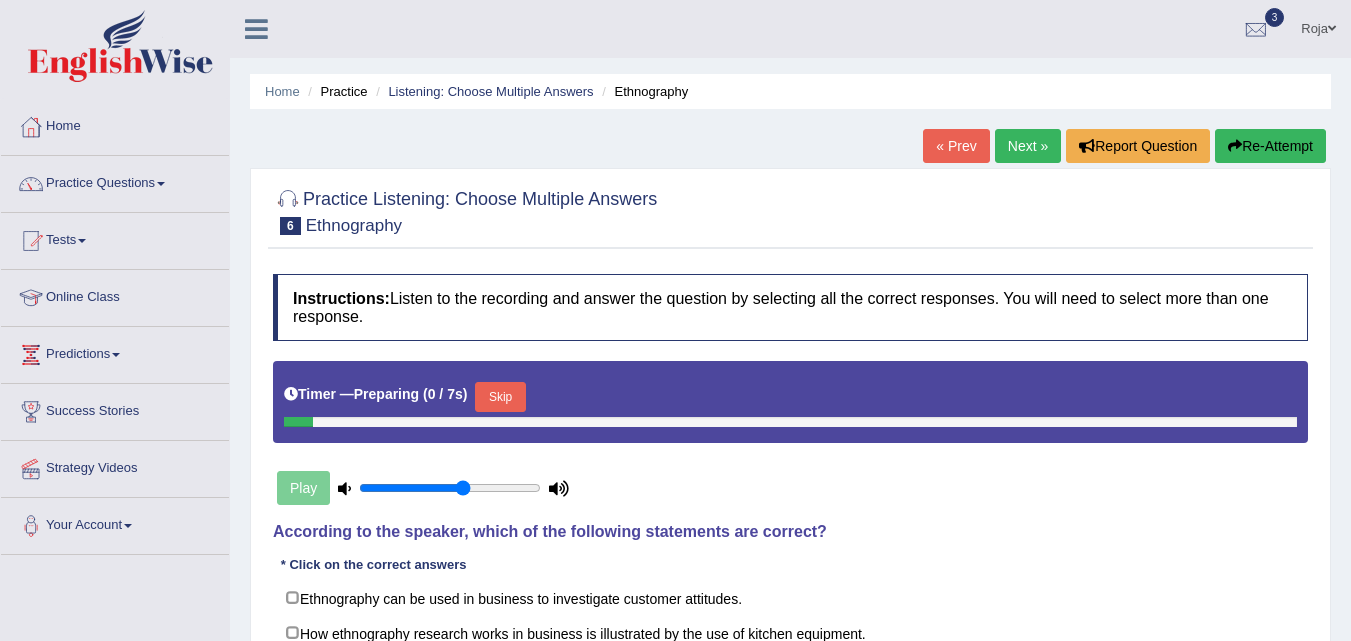 scroll, scrollTop: 0, scrollLeft: 0, axis: both 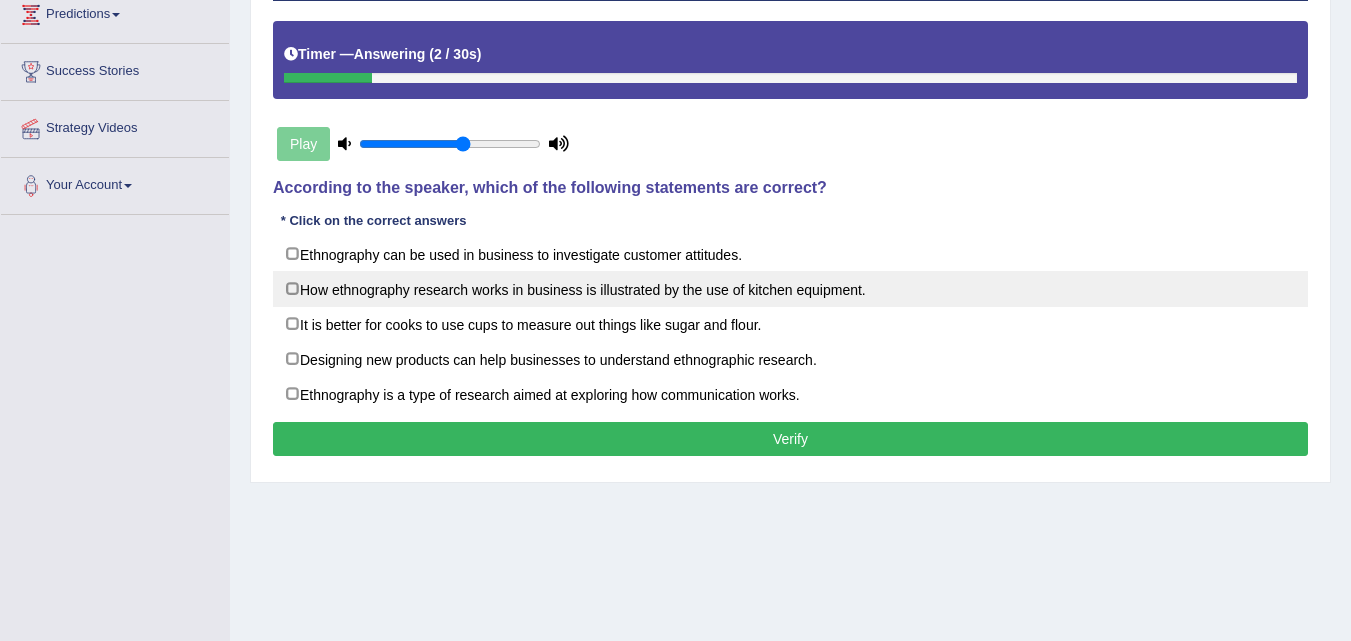 click on "How ethnography research works in business is illustrated by the use of kitchen equipment." at bounding box center (790, 289) 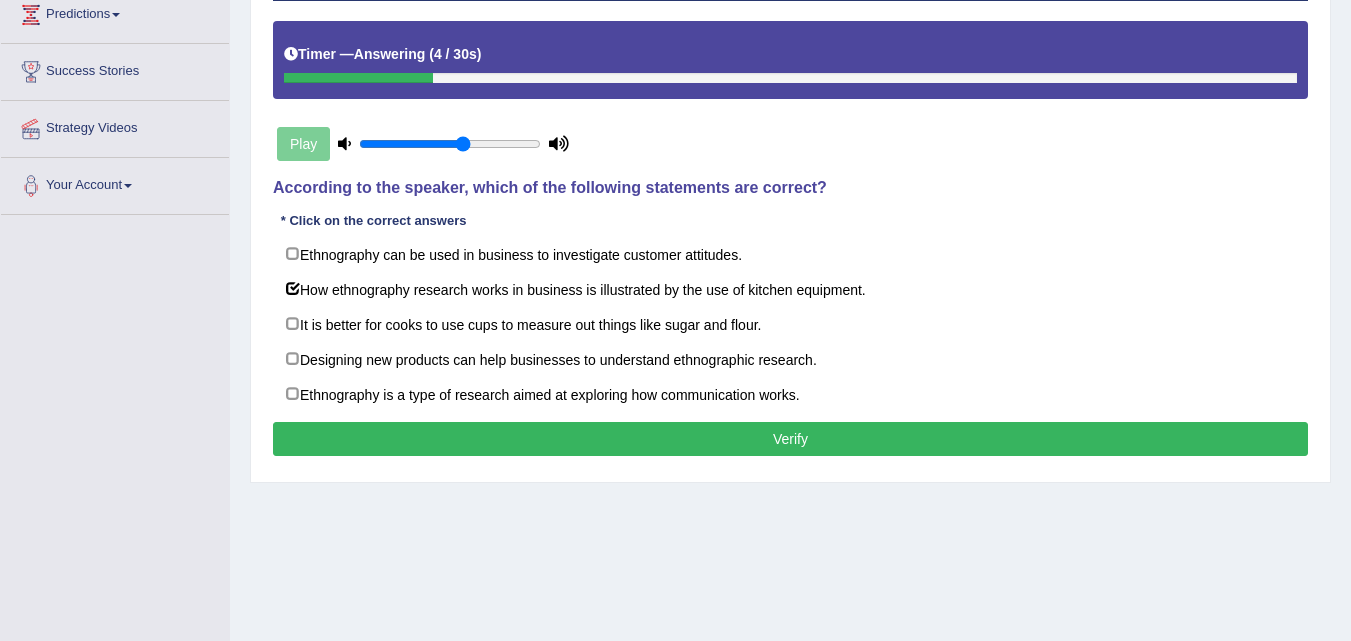 click on "Verify" at bounding box center [790, 439] 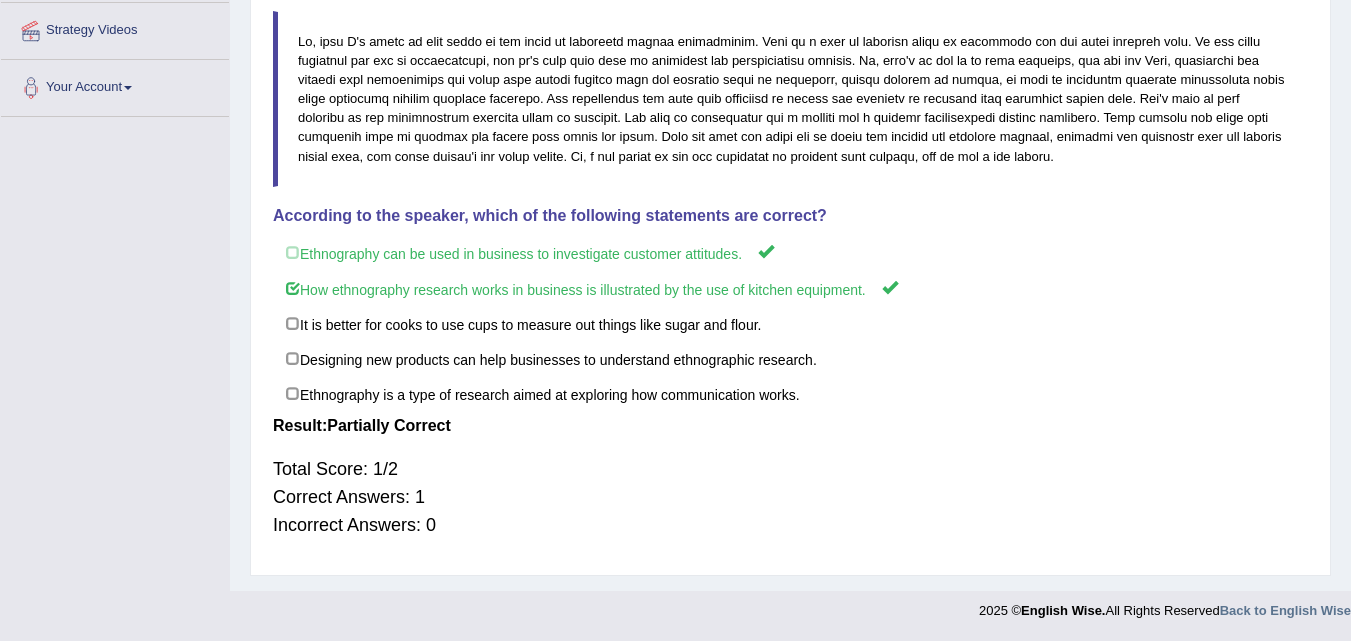 scroll, scrollTop: 0, scrollLeft: 0, axis: both 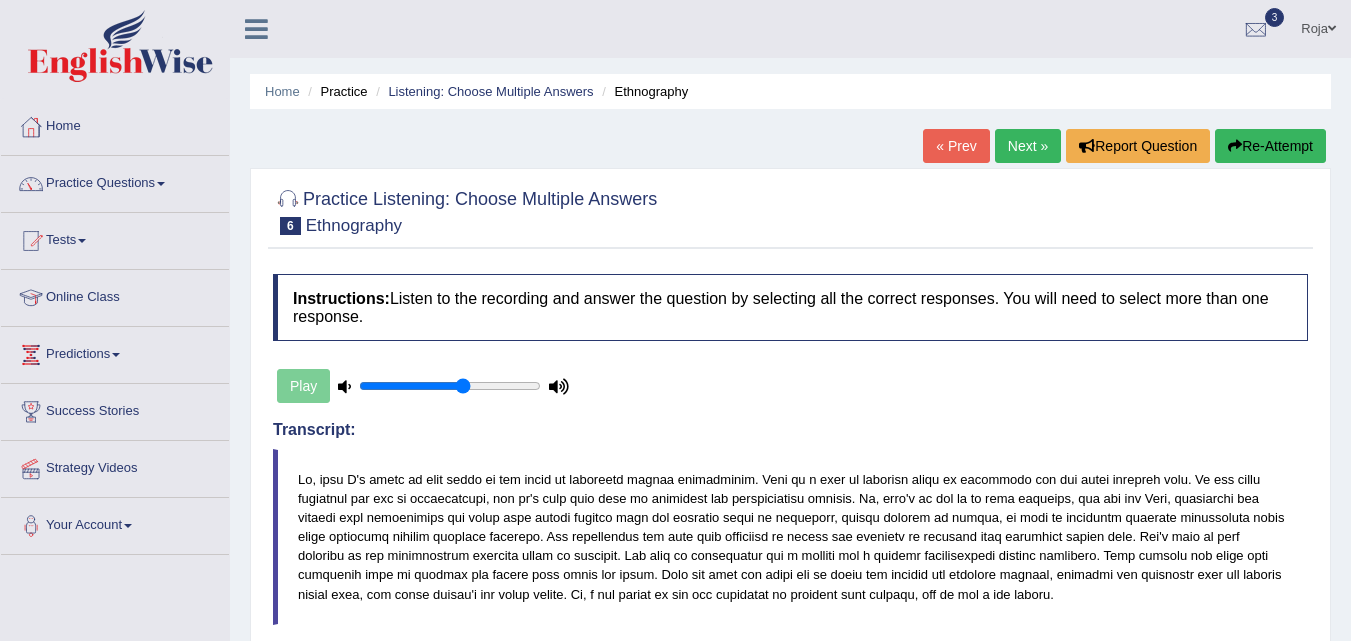 click on "Next »" at bounding box center [1028, 146] 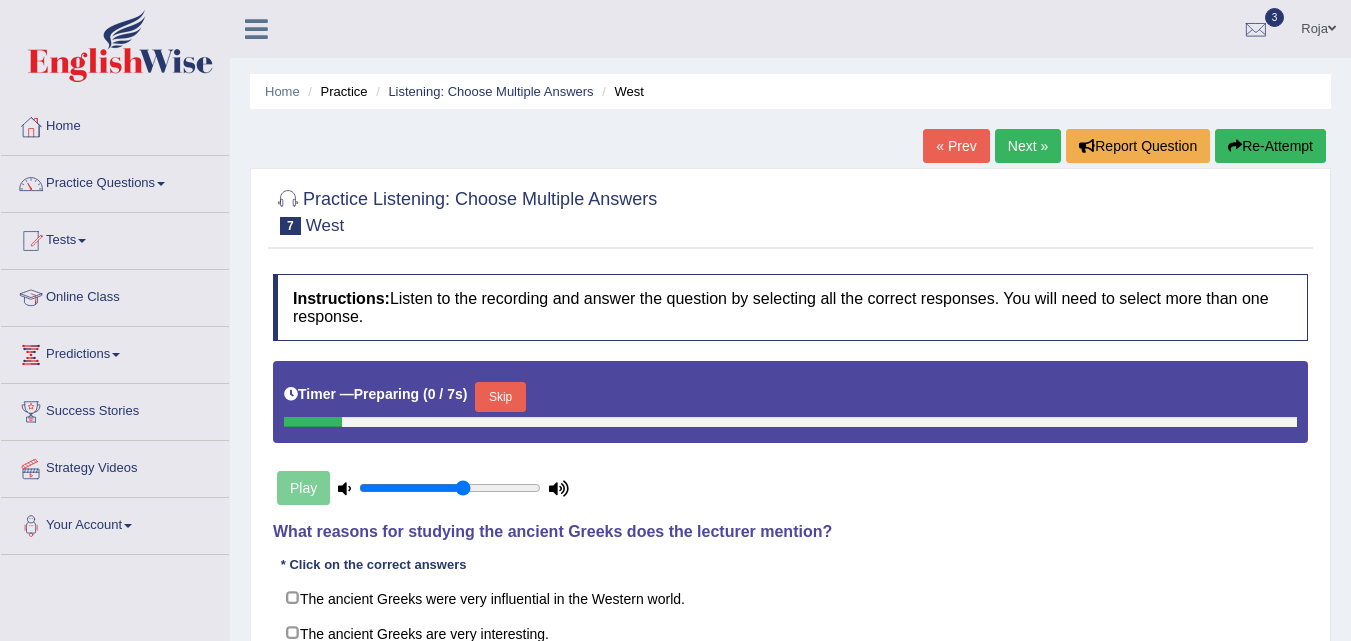 scroll, scrollTop: 409, scrollLeft: 0, axis: vertical 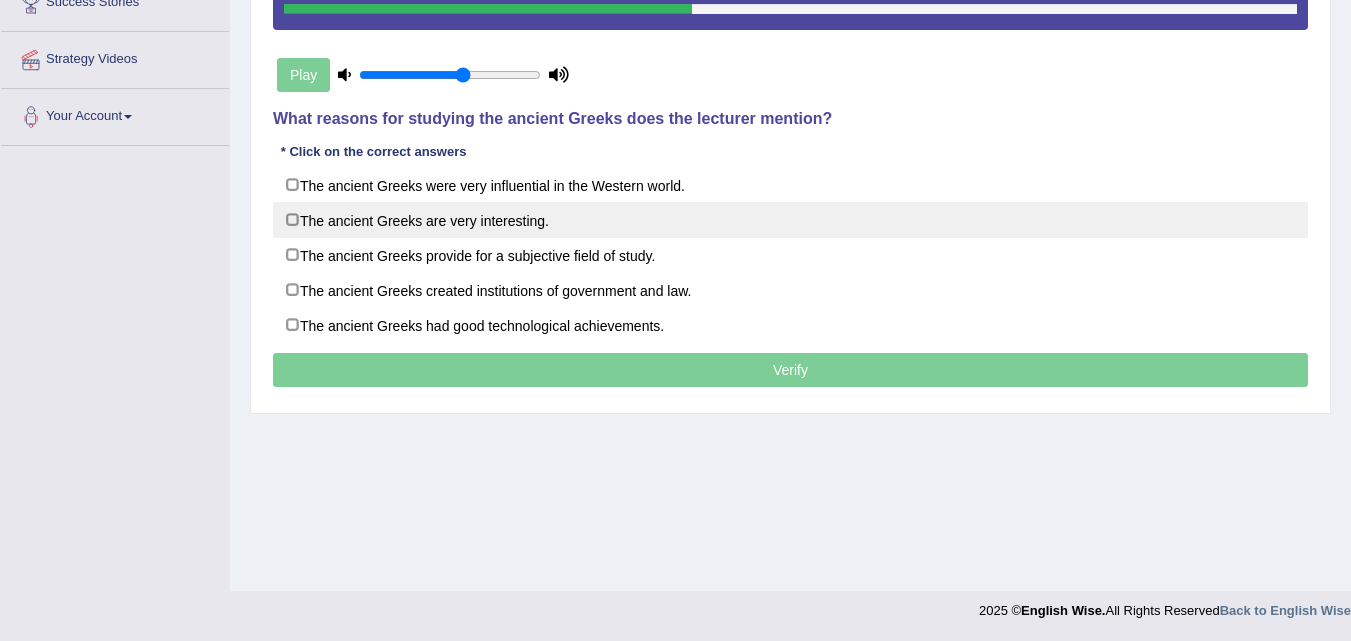 click on "The ancient Greeks are very interesting." at bounding box center [790, 220] 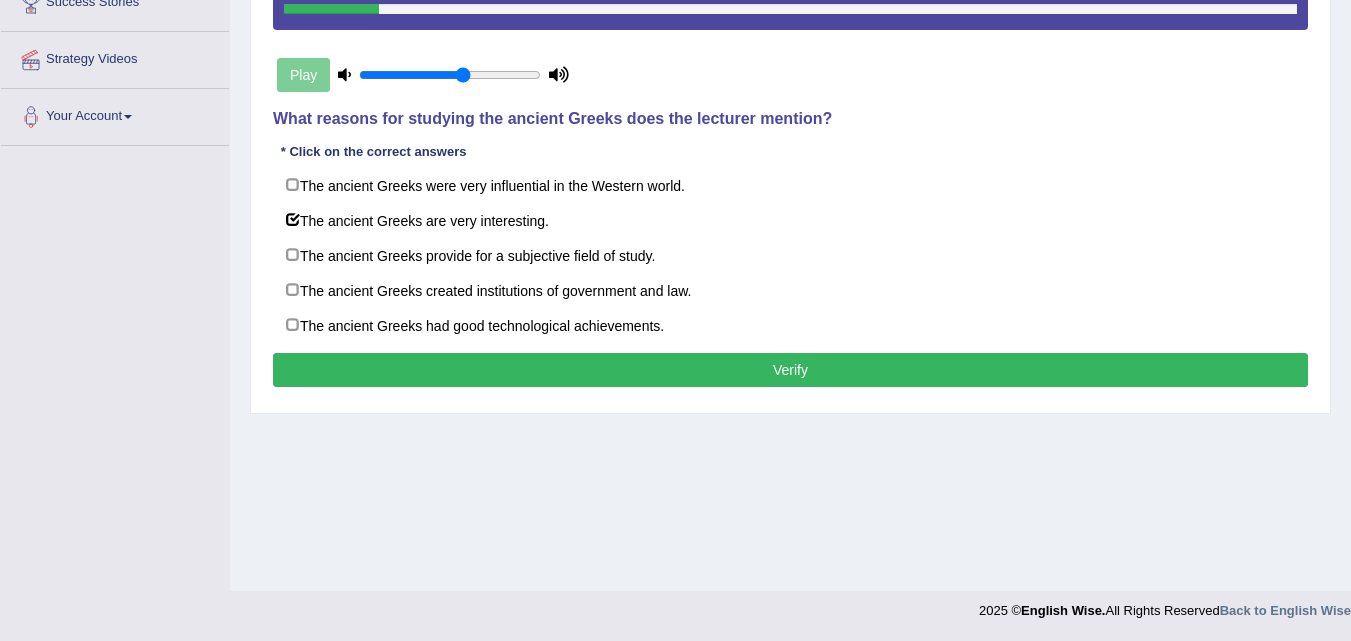 click on "Verify" at bounding box center (790, 370) 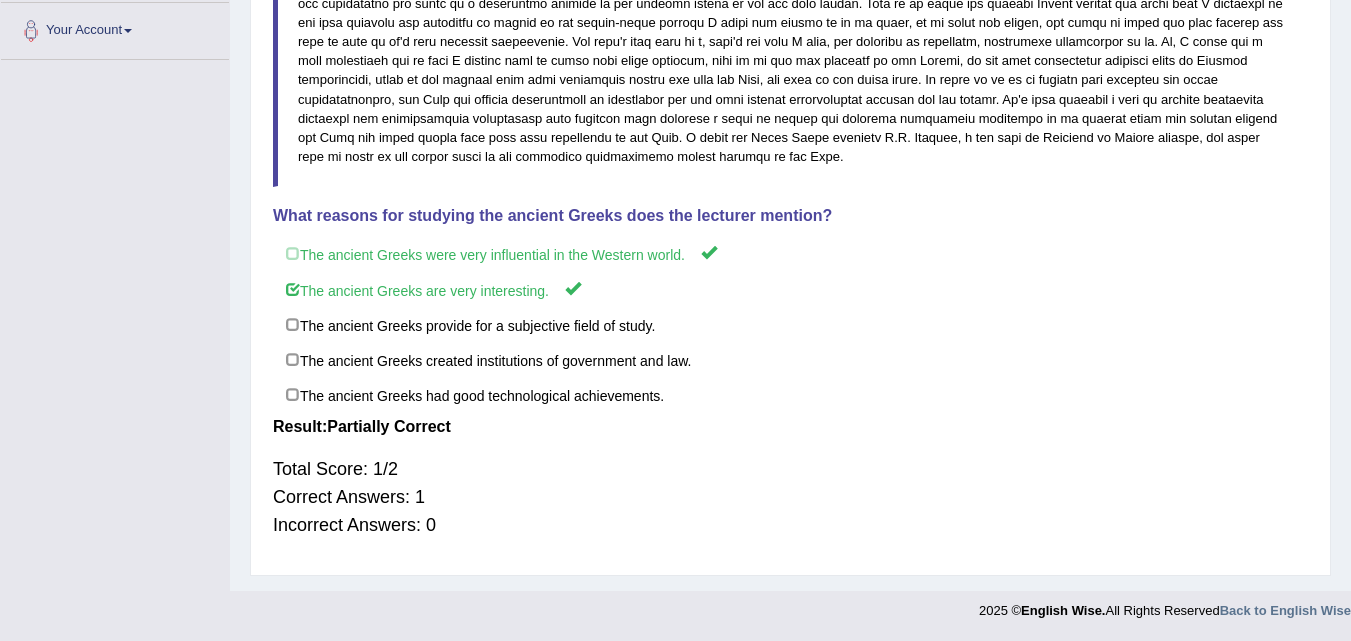 scroll, scrollTop: 0, scrollLeft: 0, axis: both 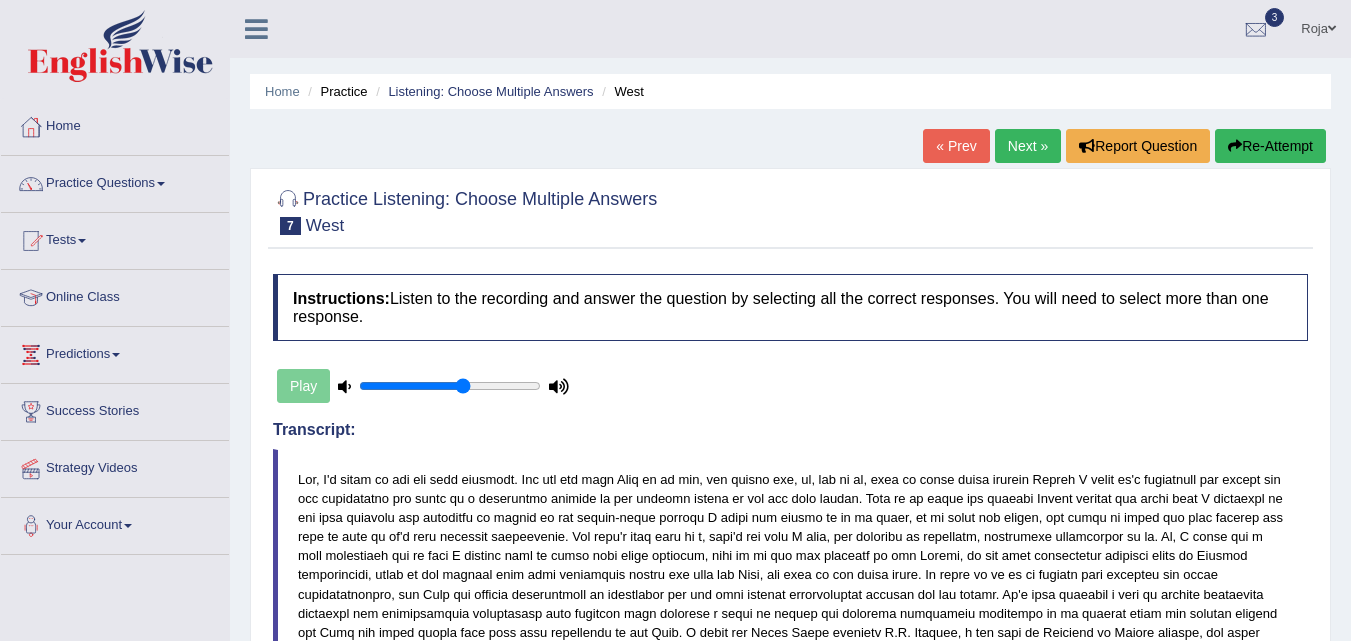 click on "Next »" at bounding box center (1028, 146) 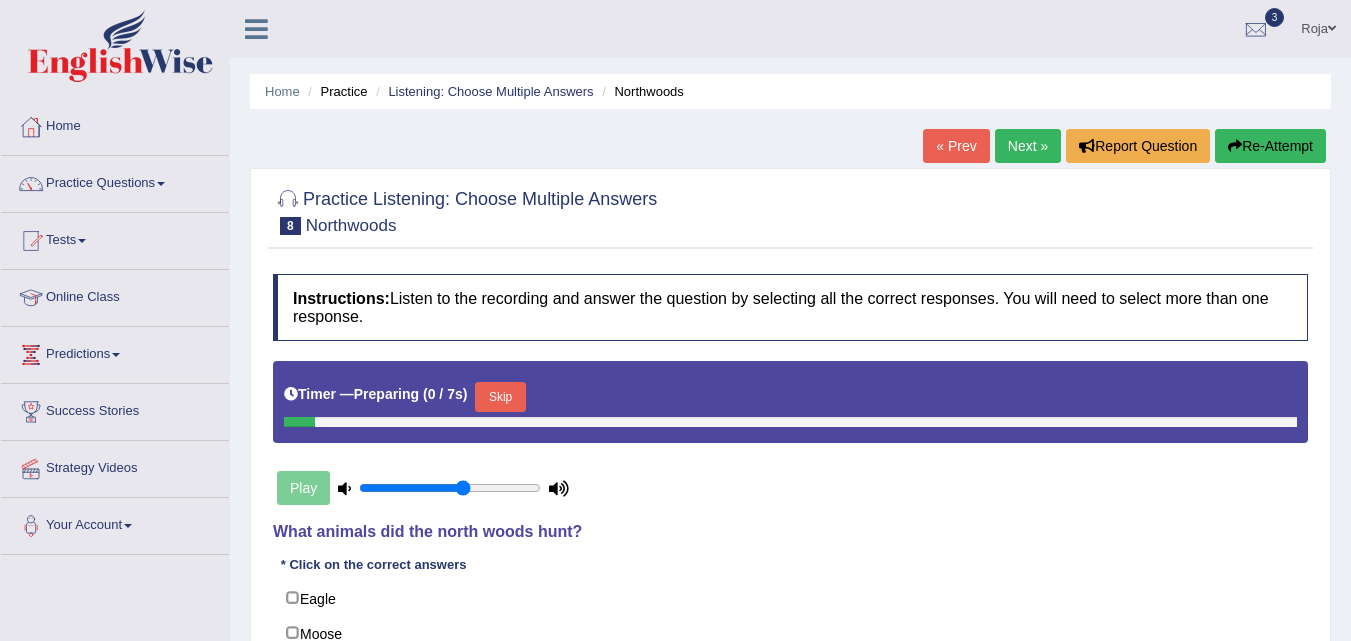 scroll, scrollTop: 0, scrollLeft: 0, axis: both 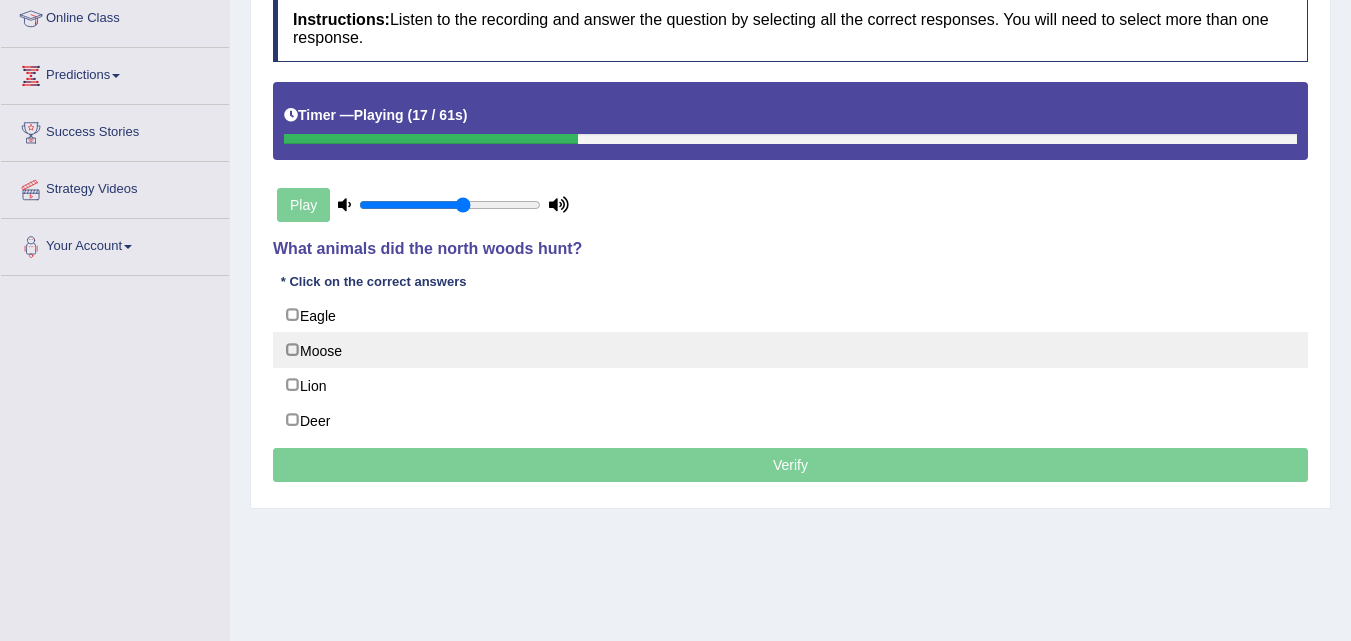 click on "Moose" at bounding box center [790, 350] 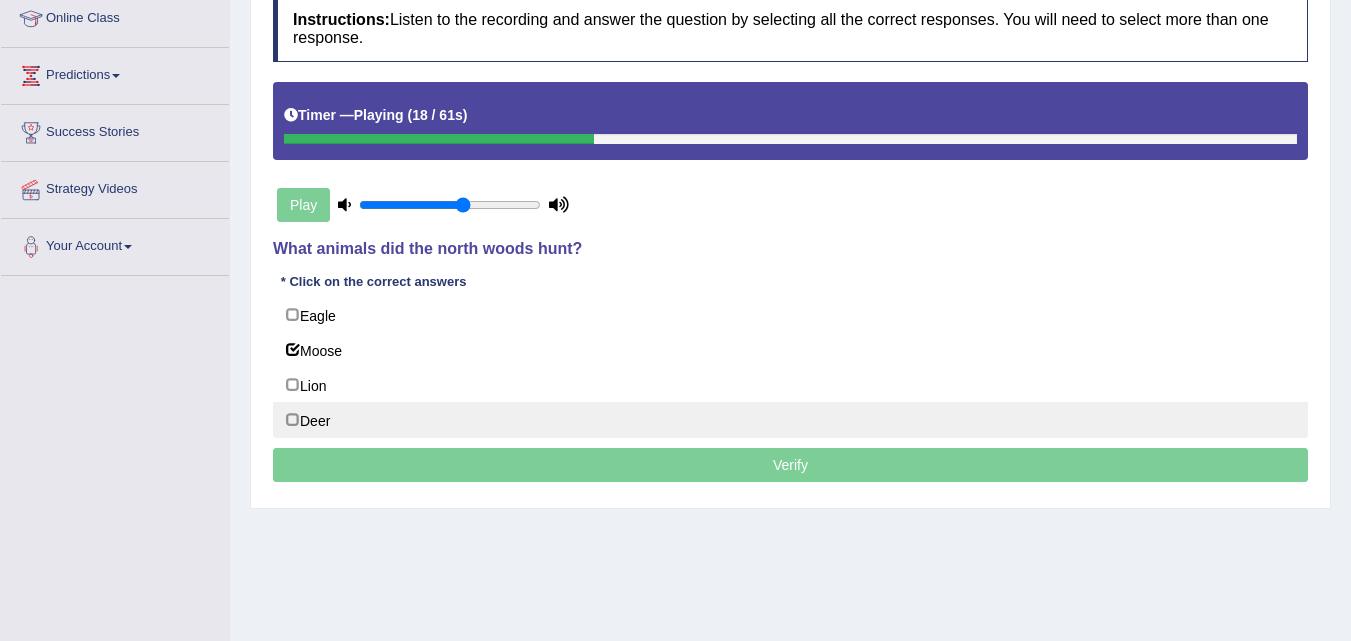 click on "Deer" at bounding box center [790, 420] 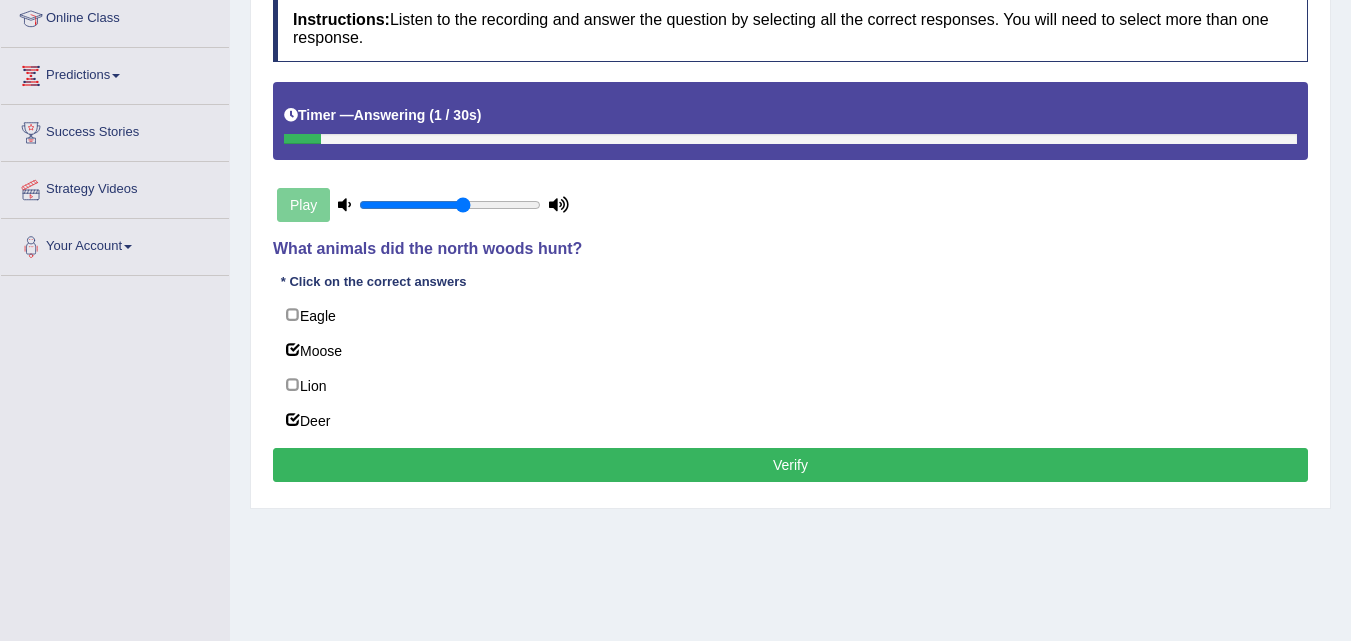 click on "Verify" at bounding box center [790, 465] 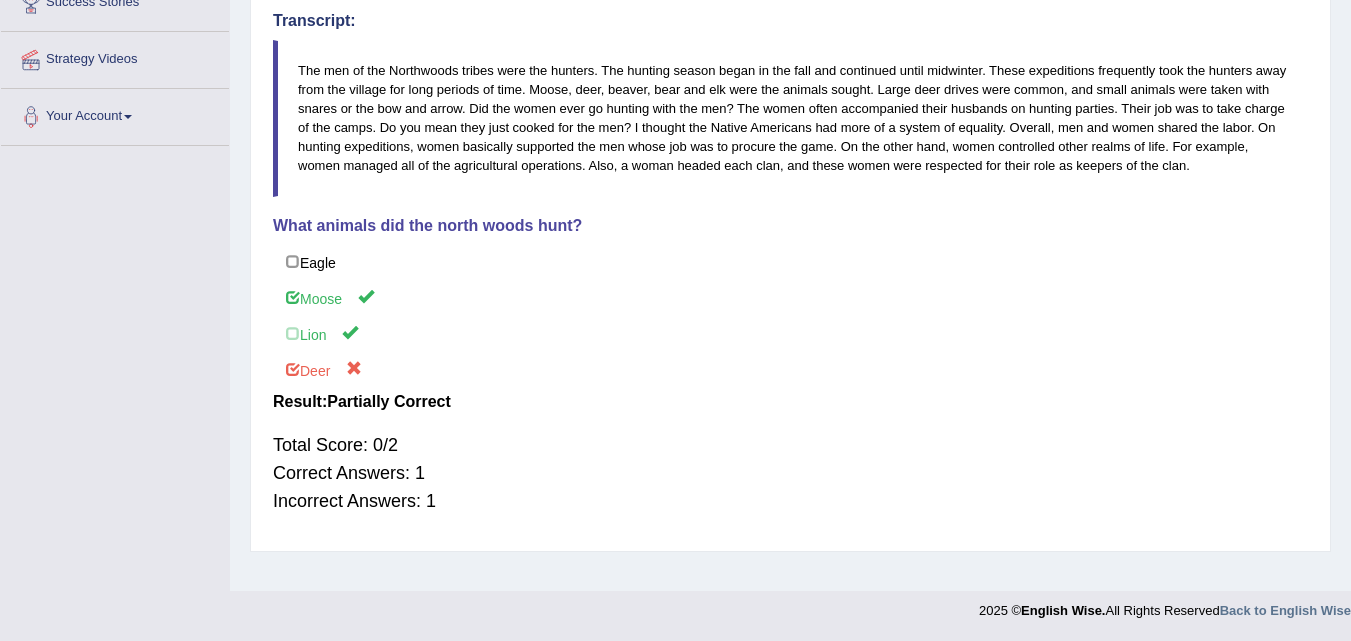 scroll, scrollTop: 0, scrollLeft: 0, axis: both 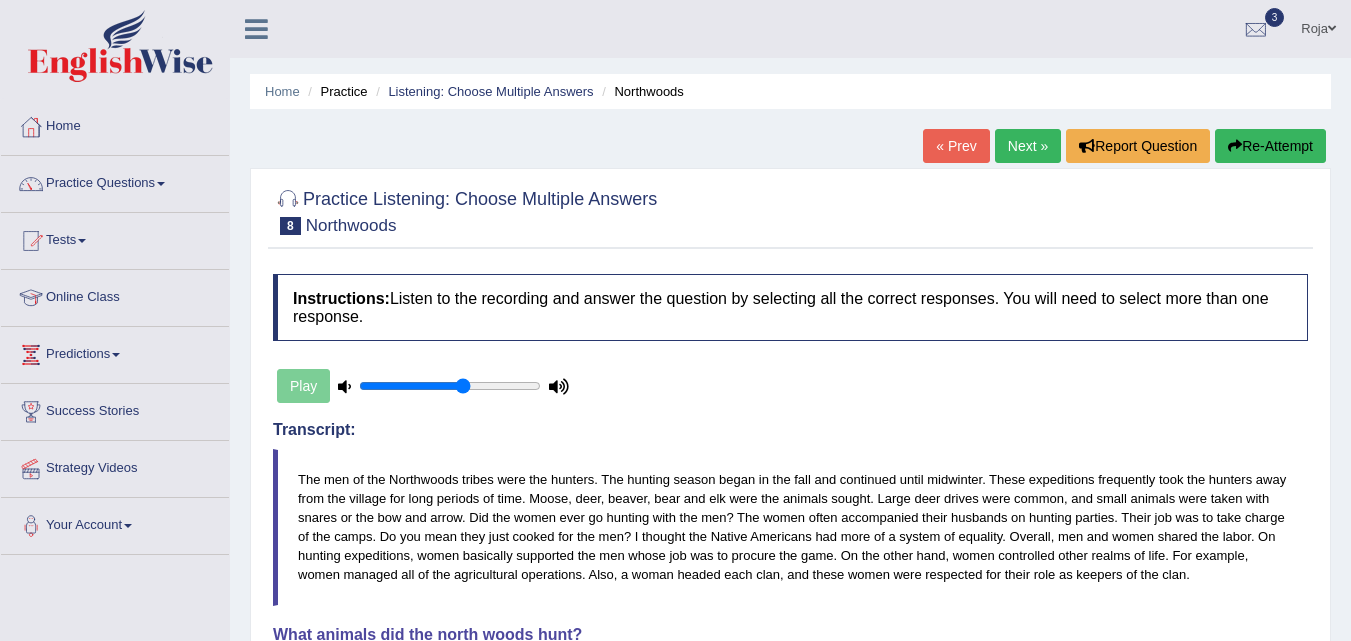 click on "Instructions:  Listen to the recording and answer the question by selecting all the correct responses. You will need to select more than one response.
Timer —  Answering   ( 1 / 30s ) Play Transcript: What animals did the north woods hunt? * Click on the correct answers  Eagle  Moose  Lion  Deer Result:  Total Score: 0/2 Correct Answers: 1 Incorrect Answers: 1 Verify" at bounding box center [790, 607] 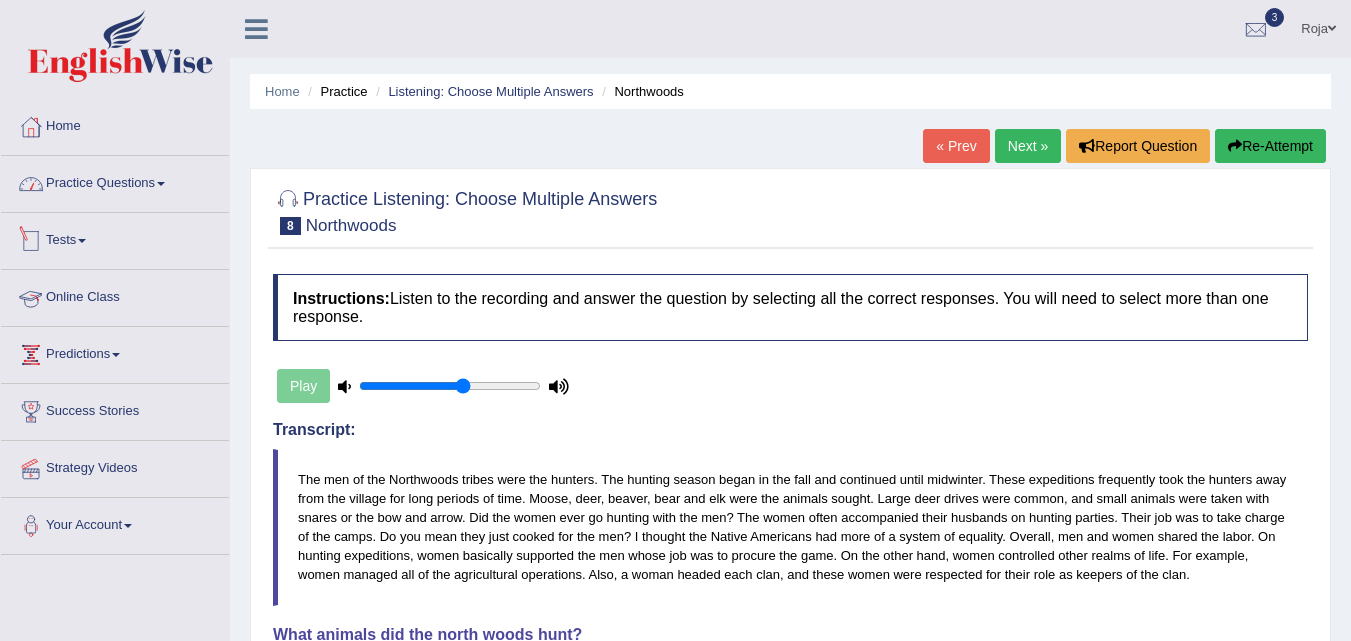 click on "Practice Questions" at bounding box center (115, 181) 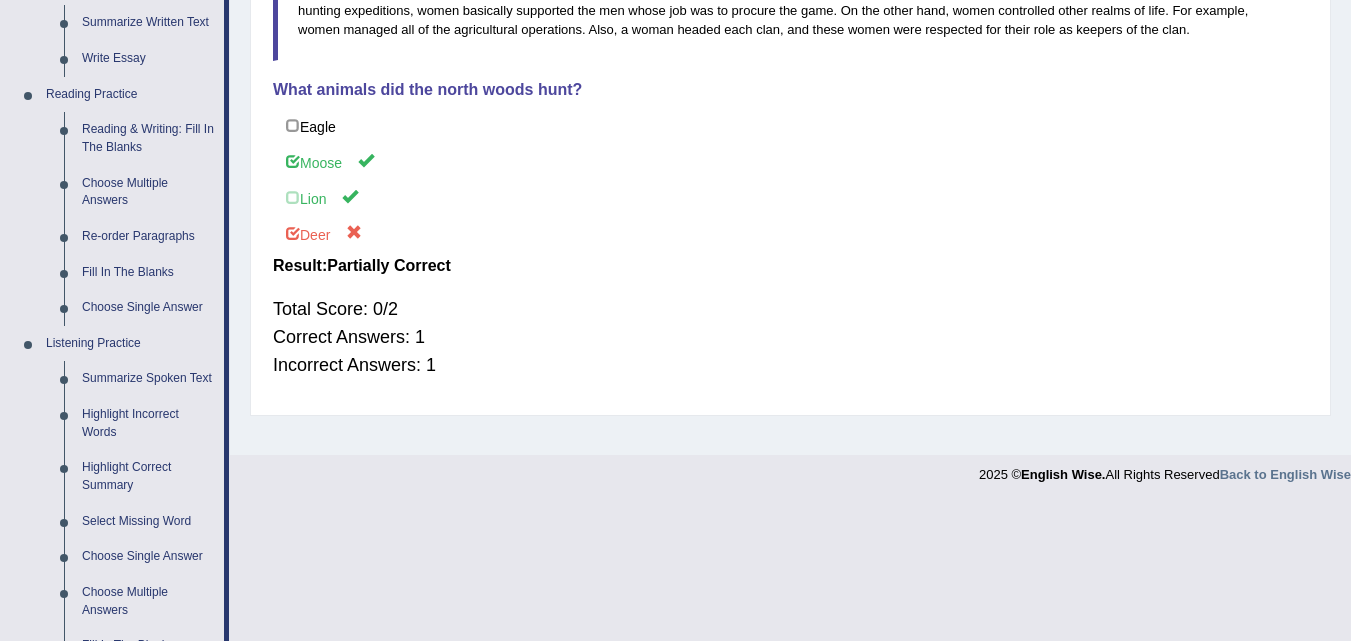 scroll, scrollTop: 741, scrollLeft: 0, axis: vertical 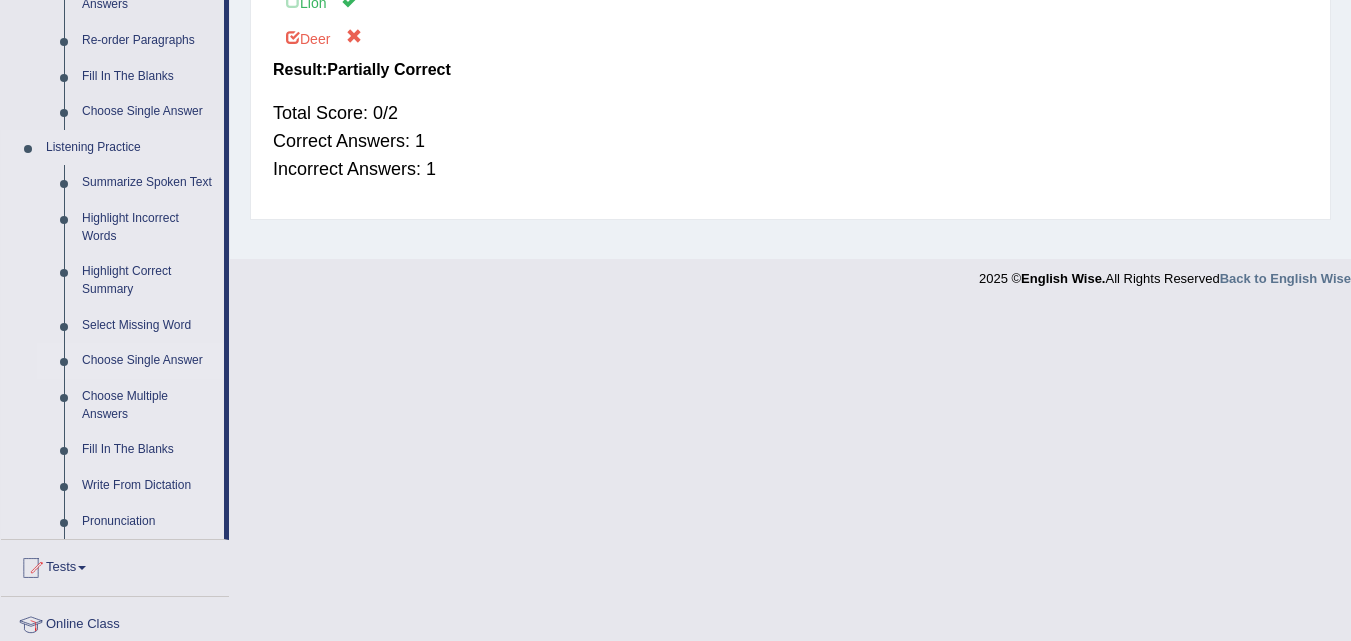 click on "Choose Single Answer" at bounding box center (148, 361) 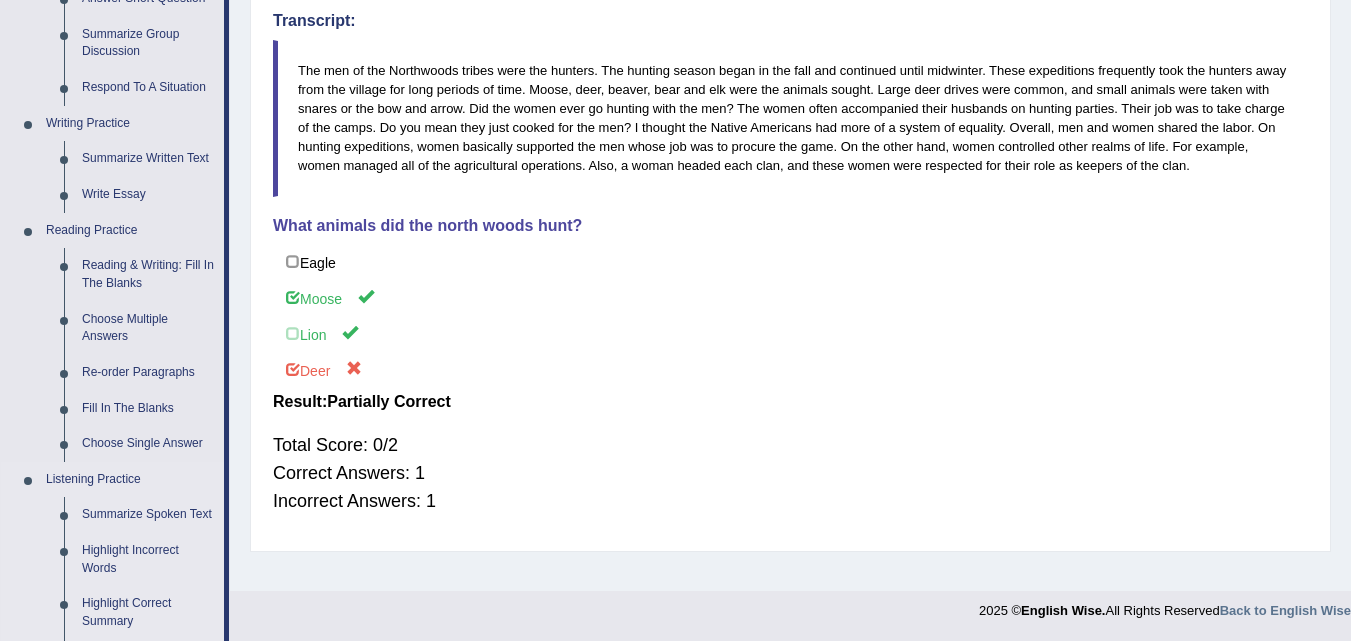 scroll, scrollTop: 798, scrollLeft: 0, axis: vertical 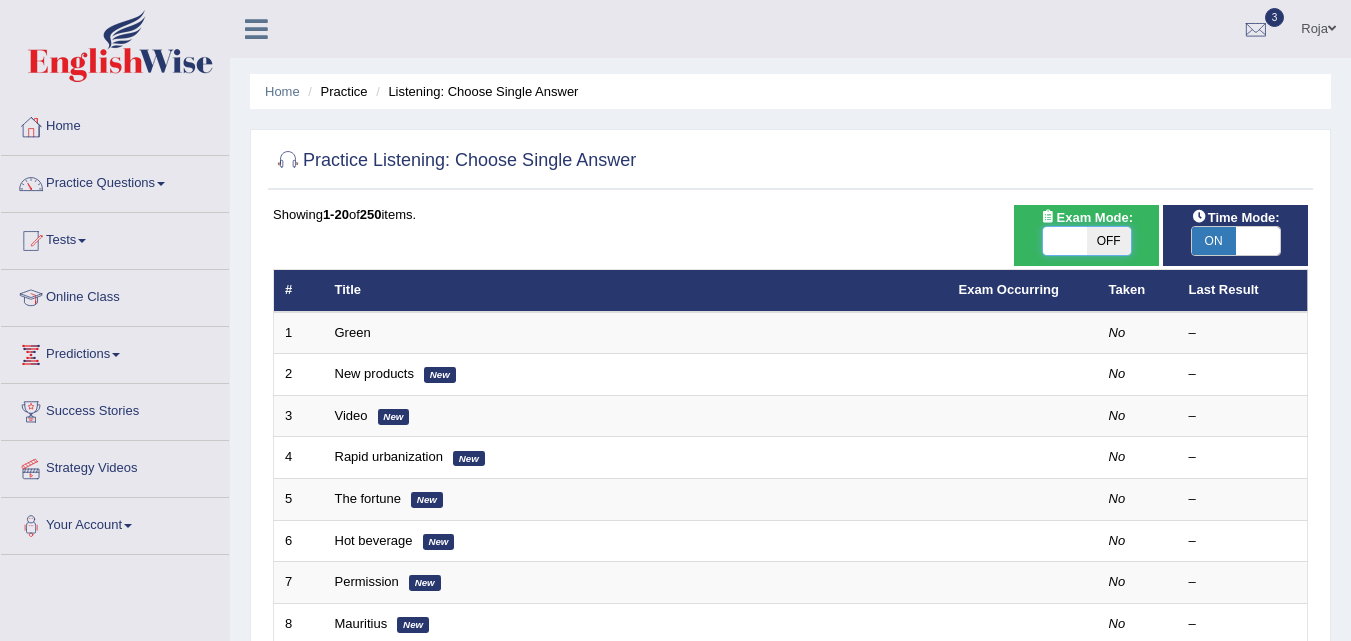 click at bounding box center (1065, 241) 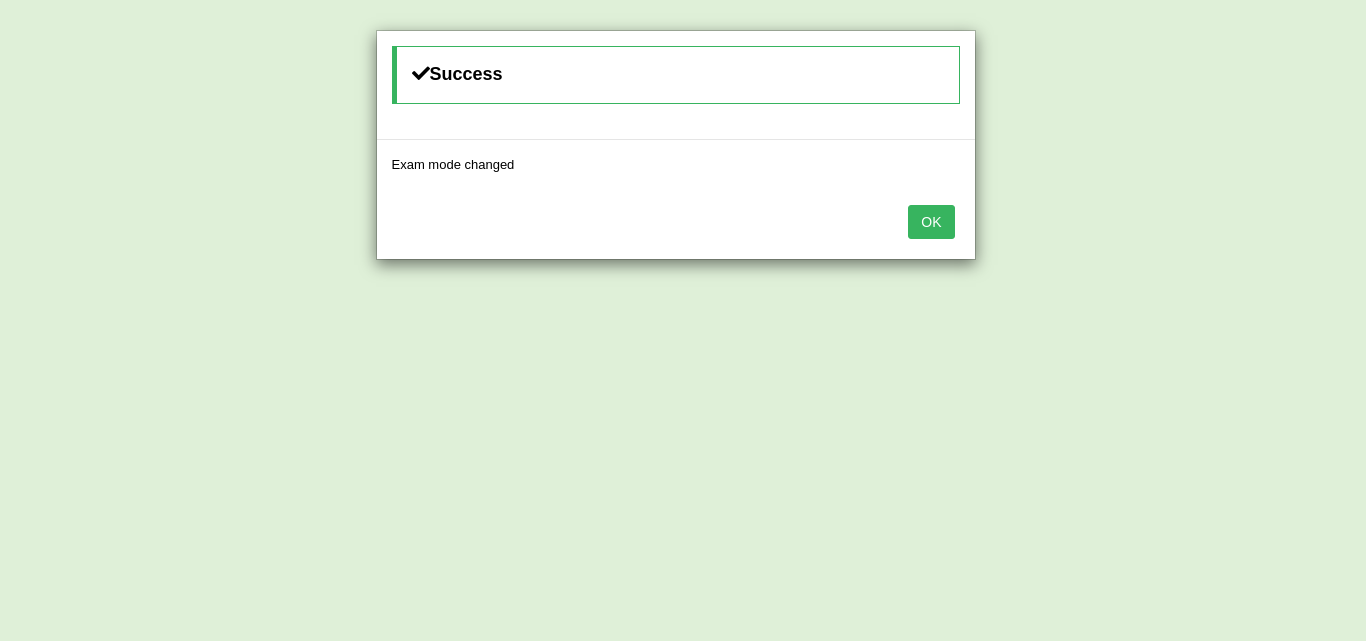 click on "OK" at bounding box center [931, 222] 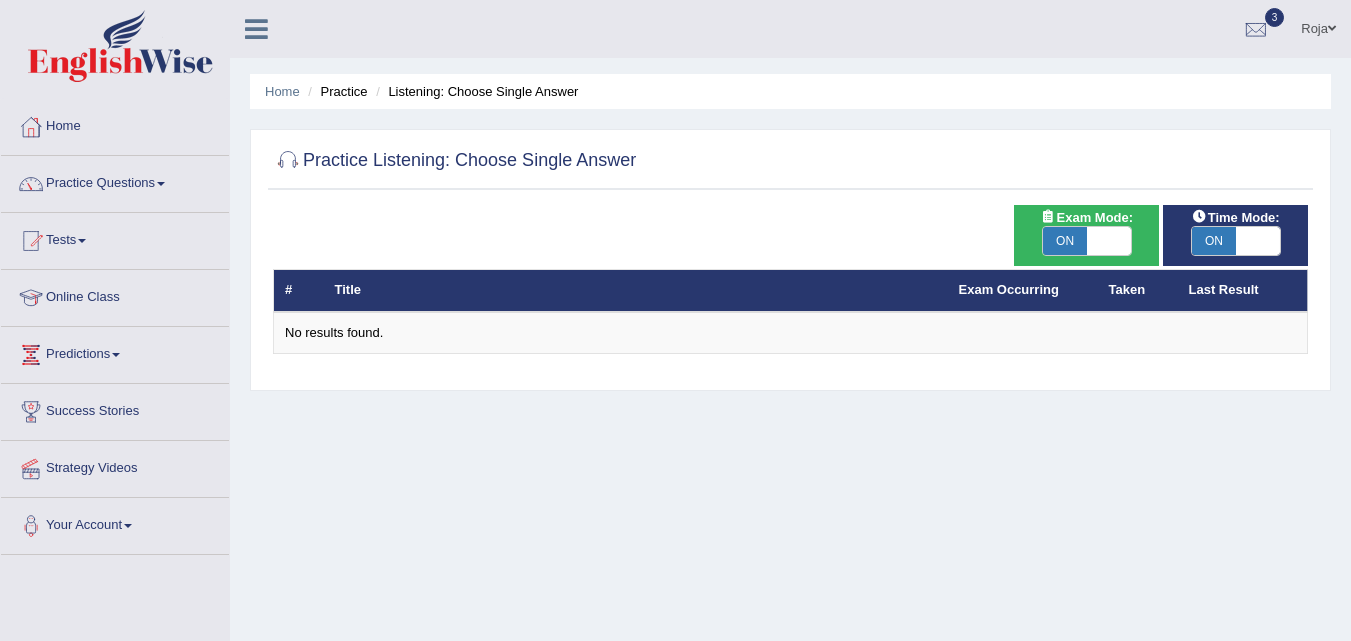 scroll, scrollTop: 0, scrollLeft: 0, axis: both 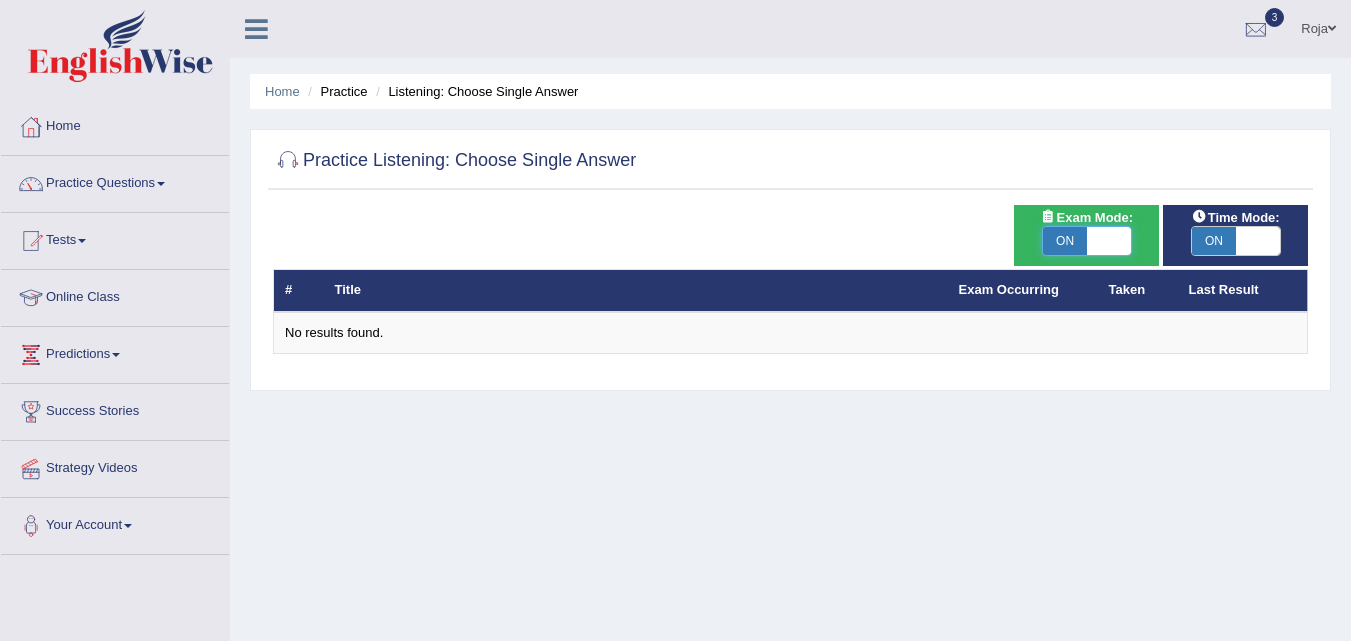 click at bounding box center [1109, 241] 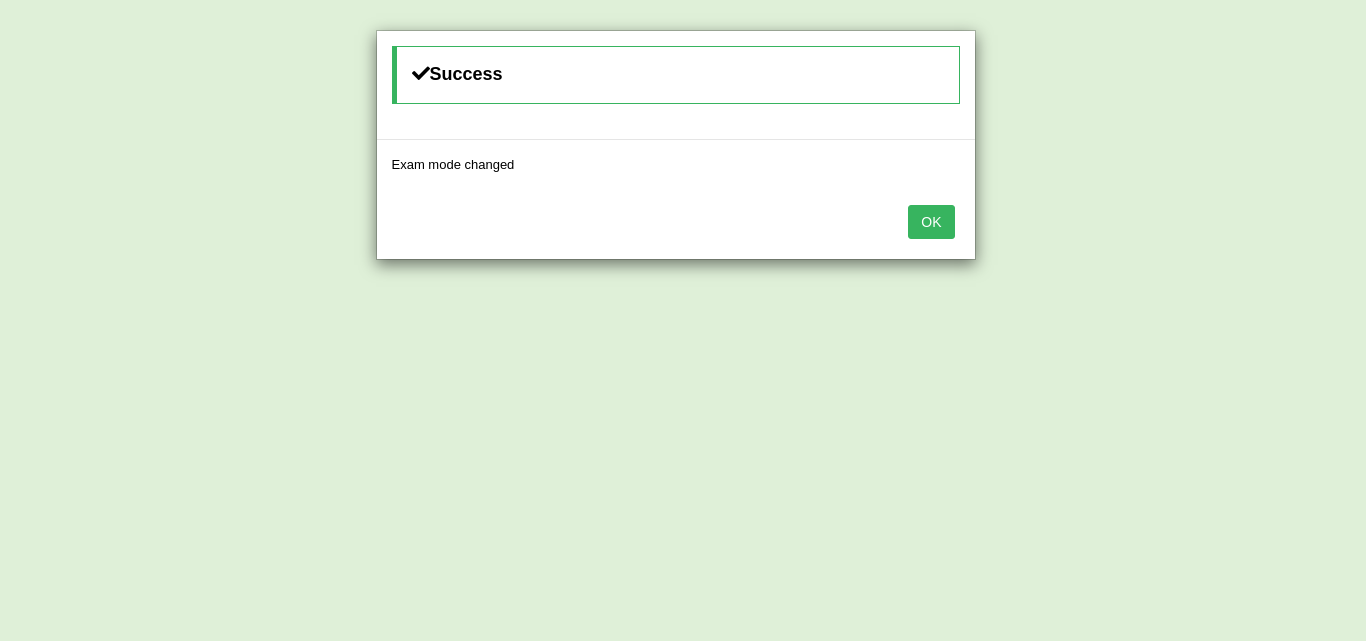 click on "OK" at bounding box center [931, 222] 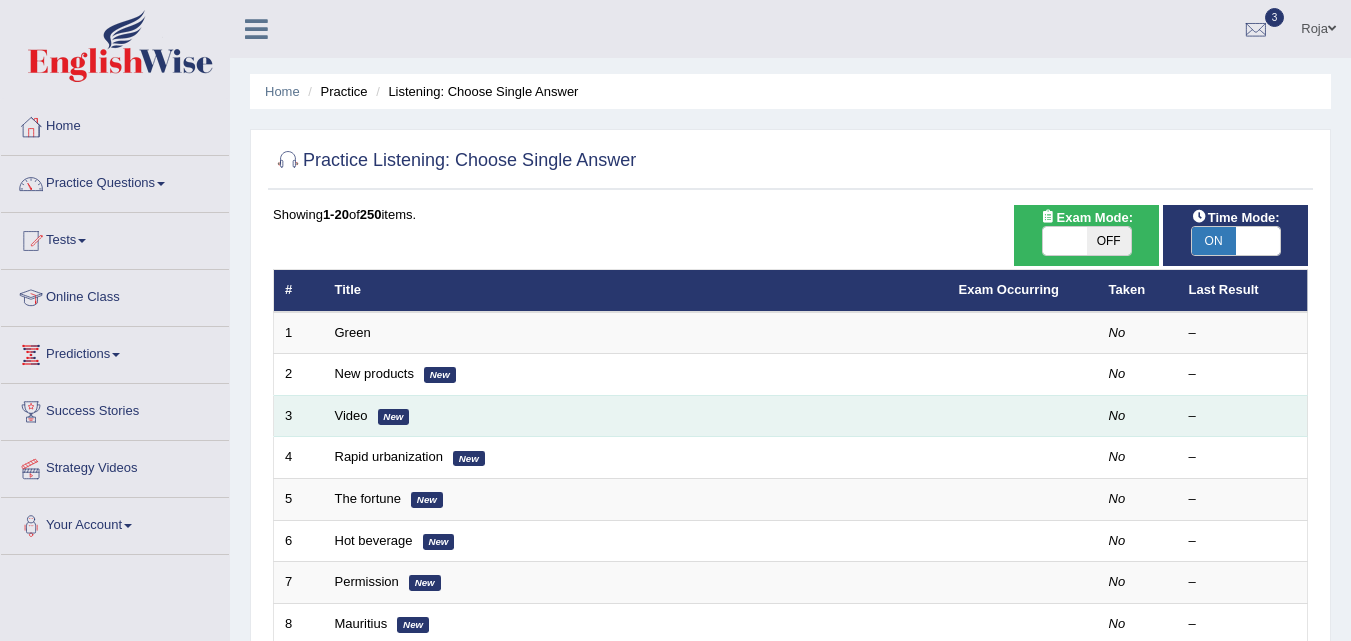 scroll, scrollTop: 0, scrollLeft: 0, axis: both 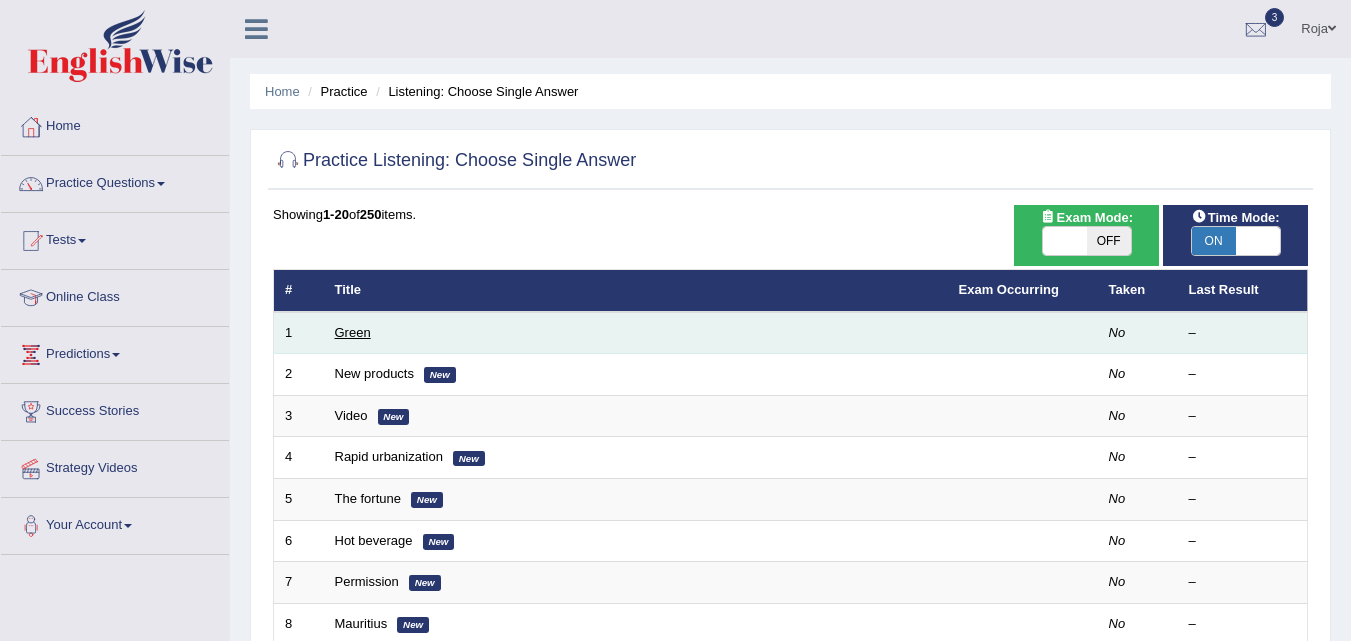 click on "Green" at bounding box center (353, 332) 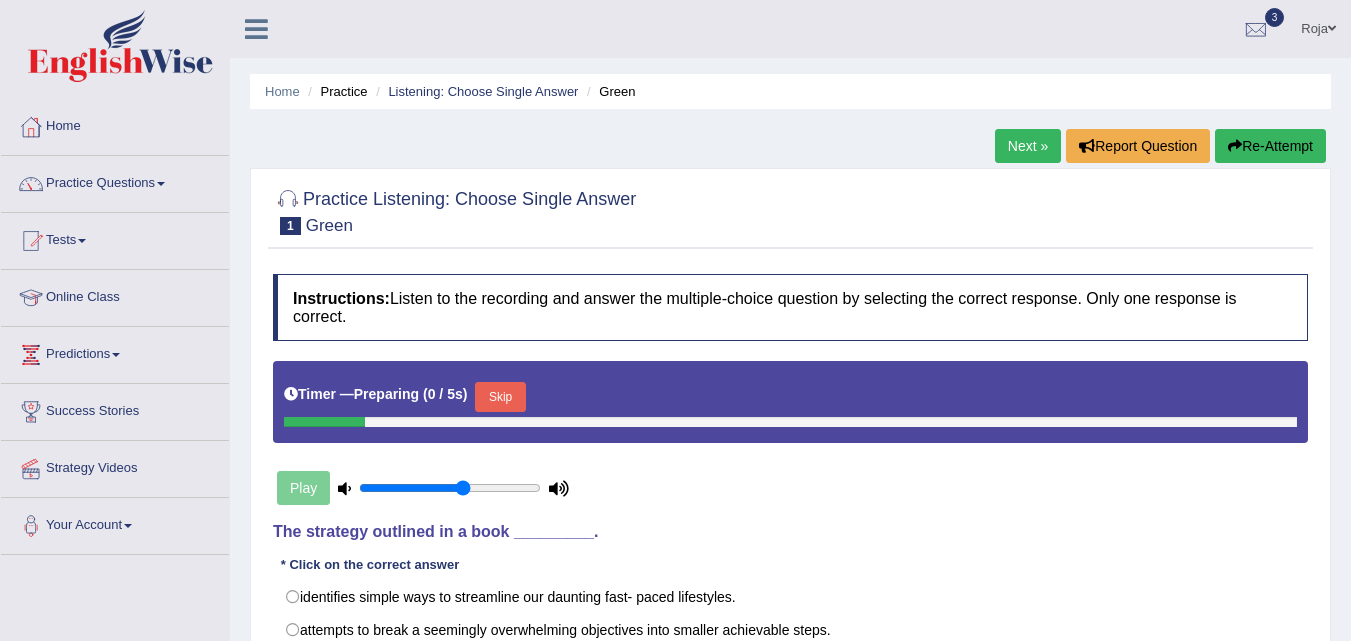 scroll, scrollTop: 0, scrollLeft: 0, axis: both 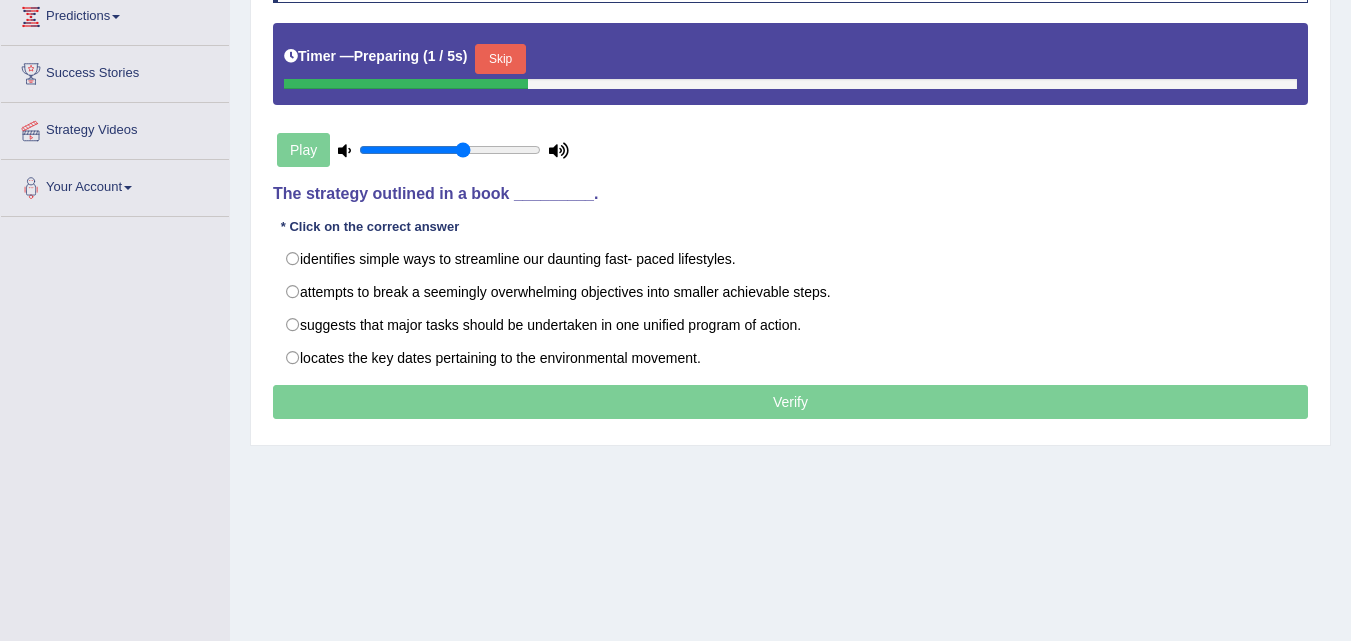 click on "Toggle navigation
Home
Practice Questions   Speaking Practice Read Aloud
Repeat Sentence
Describe Image
Re-tell Lecture
Answer Short Question
Summarize Group Discussion
Respond To A Situation
Writing Practice  Summarize Written Text
Write Essay
Reading Practice  Reading & Writing: Fill In The Blanks
Choose Multiple Answers
Re-order Paragraphs
Fill In The Blanks
Choose Single Answer
Listening Practice  Summarize Spoken Text
Highlight Incorrect Words
Highlight Correct Summary
Select Missing Word
Choose Single Answer
Choose Multiple Answers
Fill In The Blanks
Write From Dictation
Pronunciation
Tests
Take Mock Test" at bounding box center (675, -18) 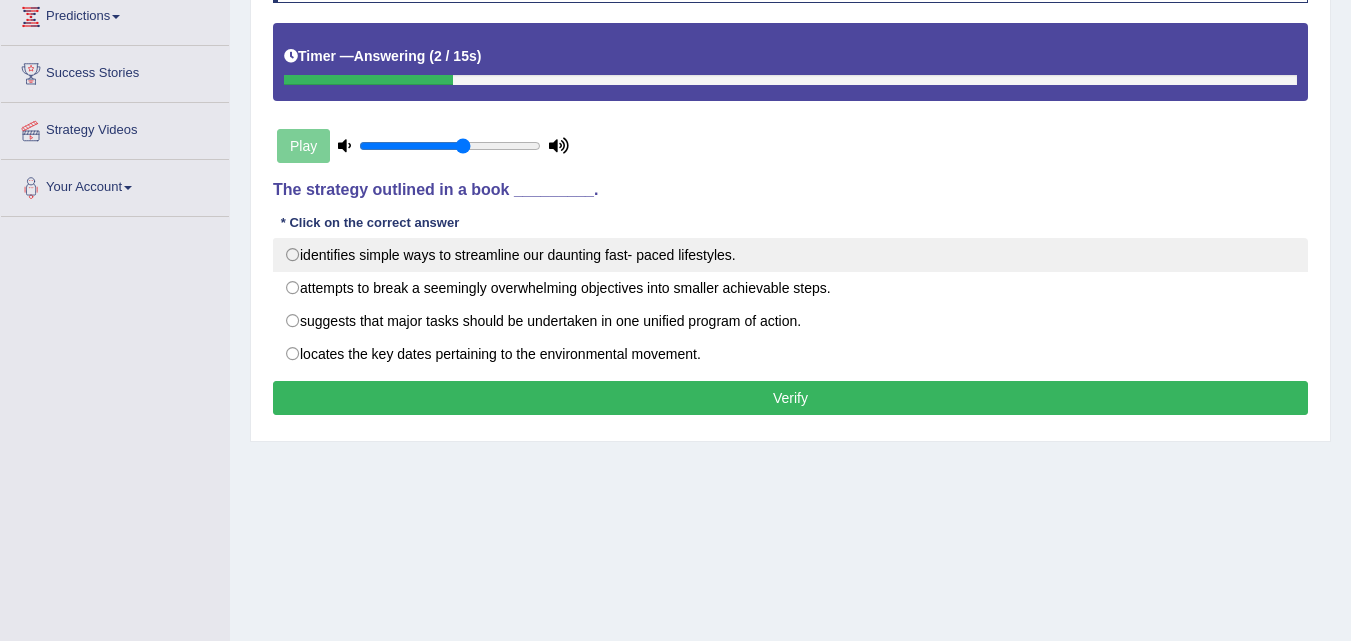 click on "identifies simple ways to streamline our daunting fast- paced lifestyles." at bounding box center (790, 255) 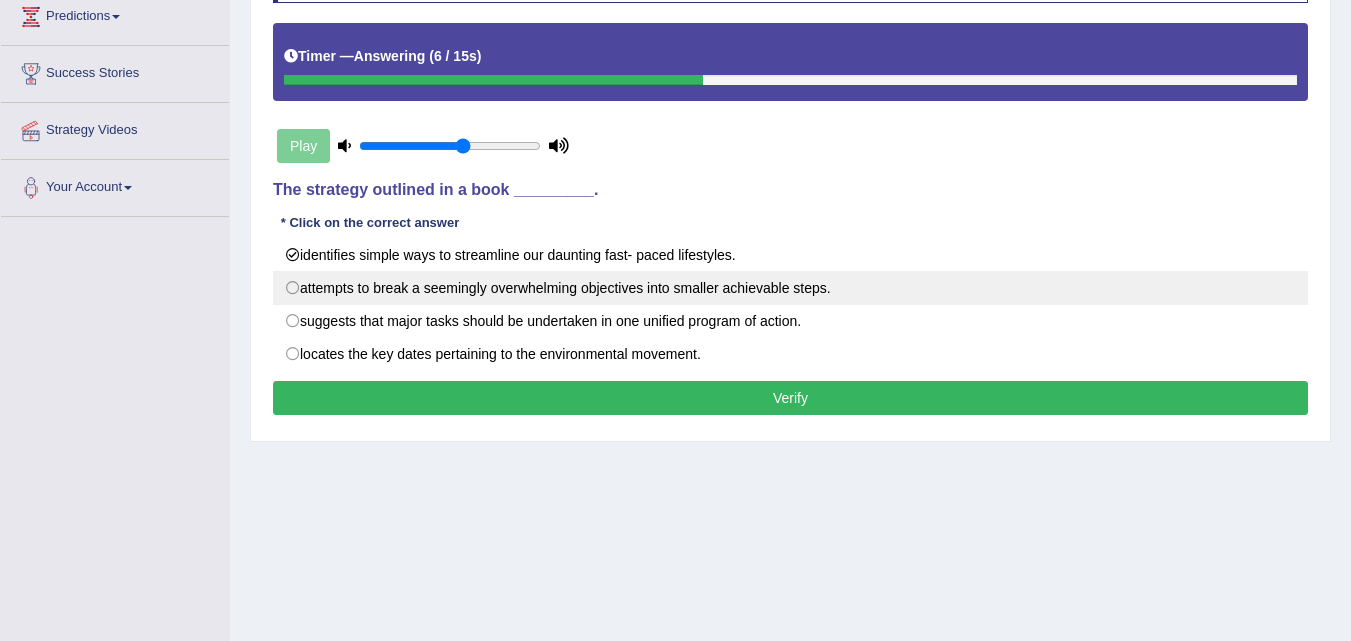 click on "attempts to break a seemingly overwhelming objectives into smaller achievable steps." at bounding box center (790, 288) 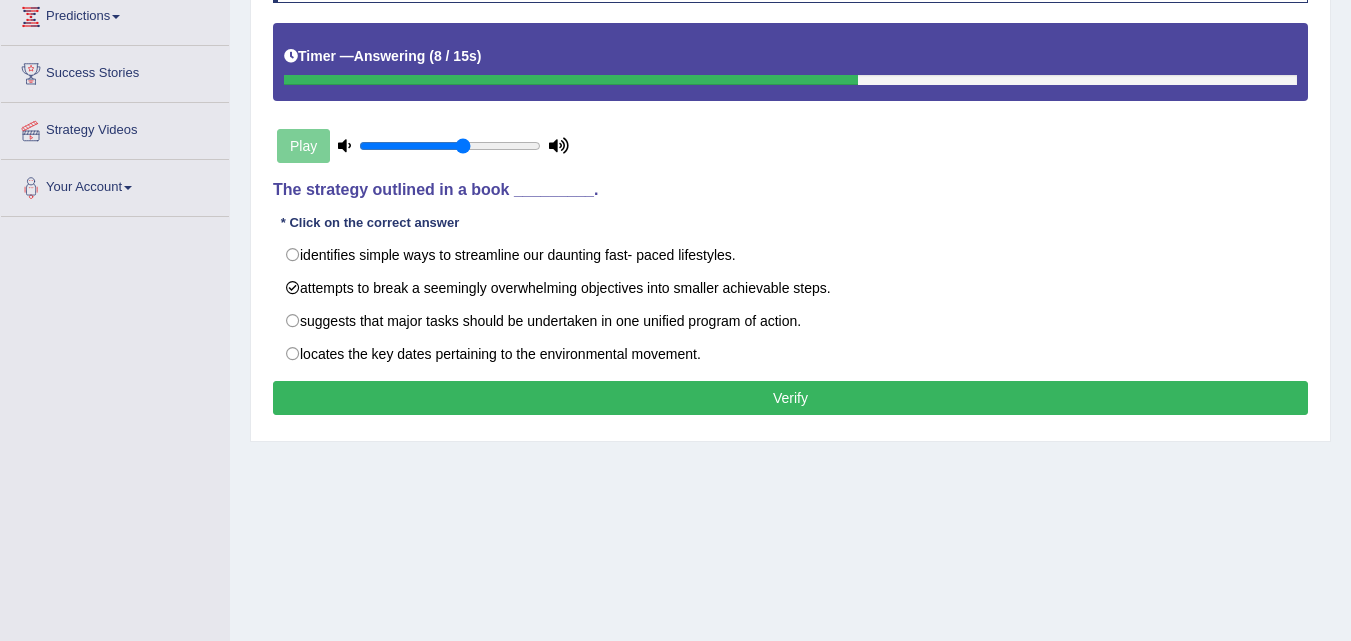 click on "Verify" at bounding box center (790, 398) 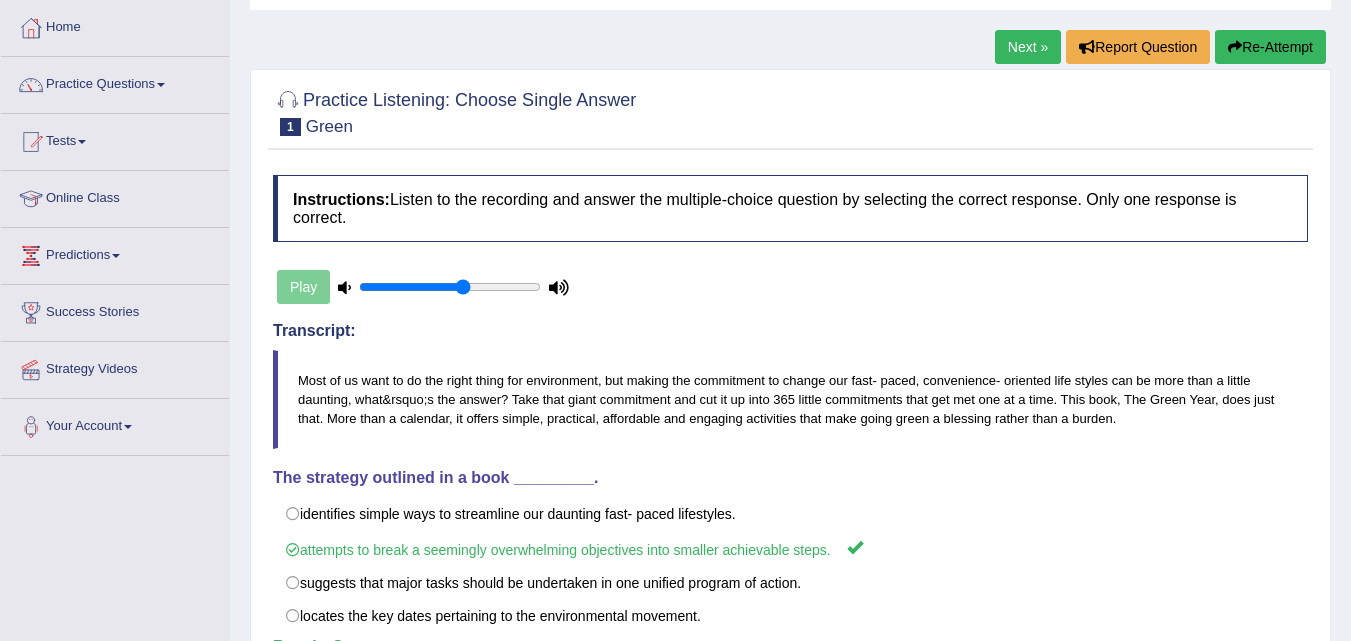 scroll, scrollTop: 97, scrollLeft: 0, axis: vertical 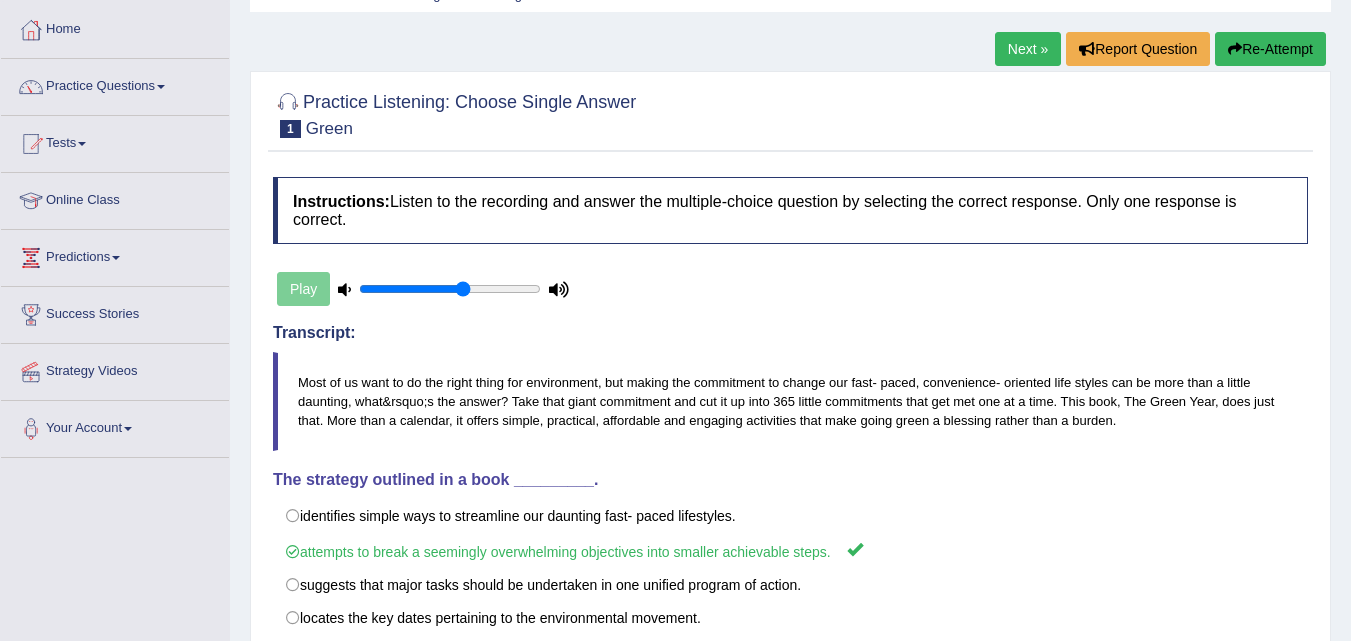 click on "Next »" at bounding box center [1028, 49] 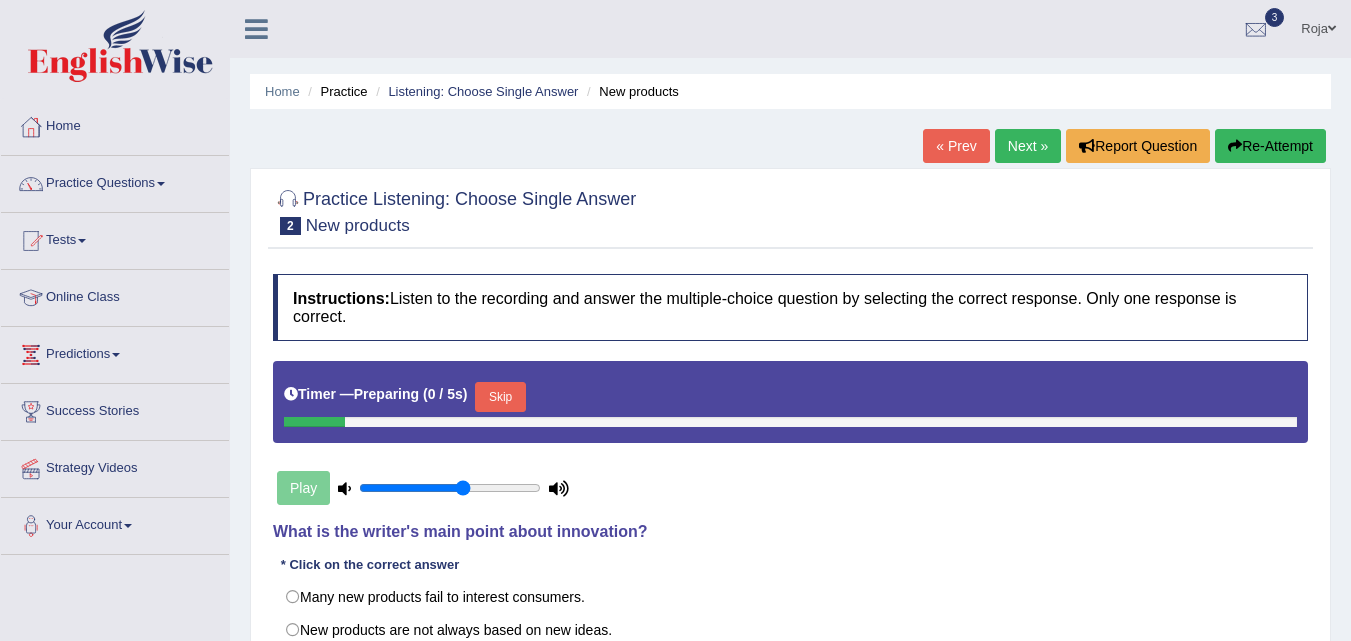 scroll, scrollTop: 0, scrollLeft: 0, axis: both 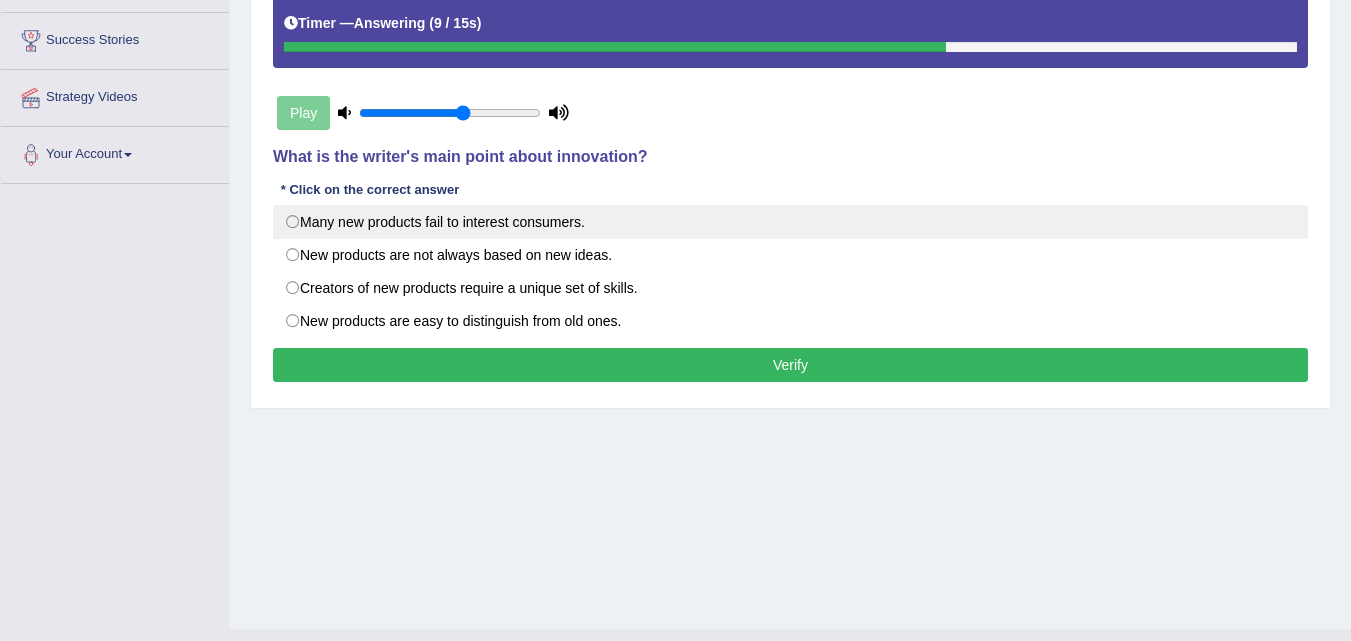 click on "Many new products fail to interest consumers." at bounding box center [790, 222] 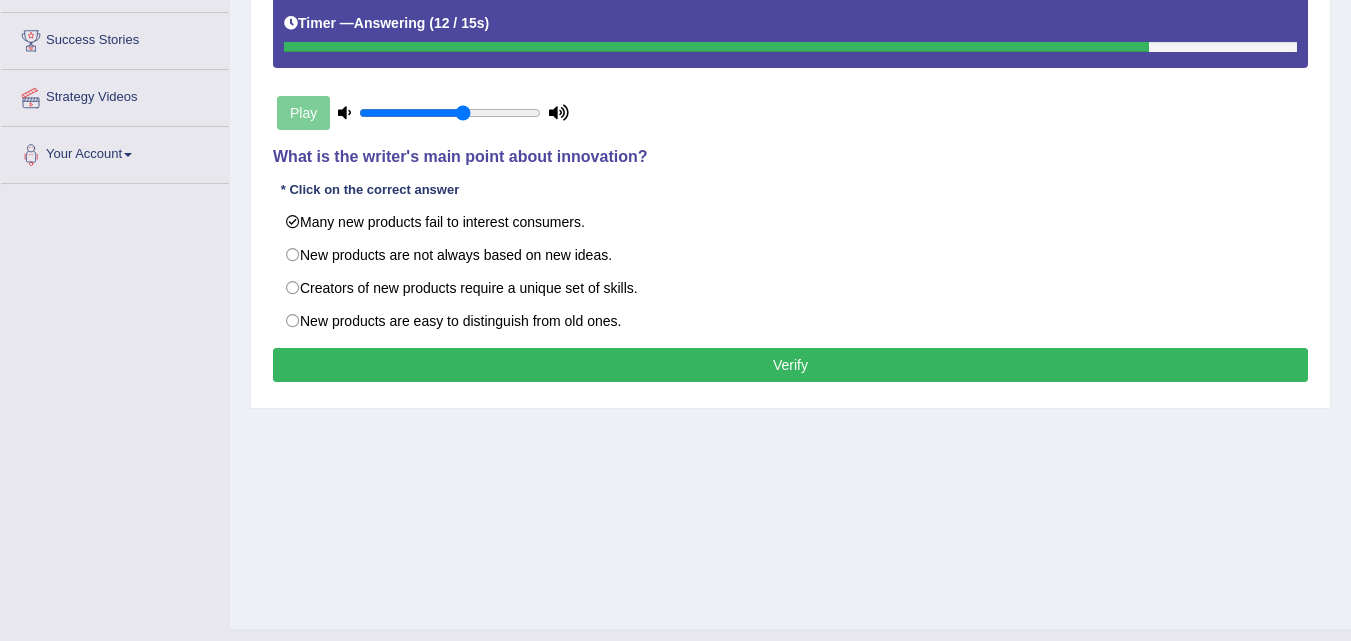 click on "Verify" at bounding box center (790, 365) 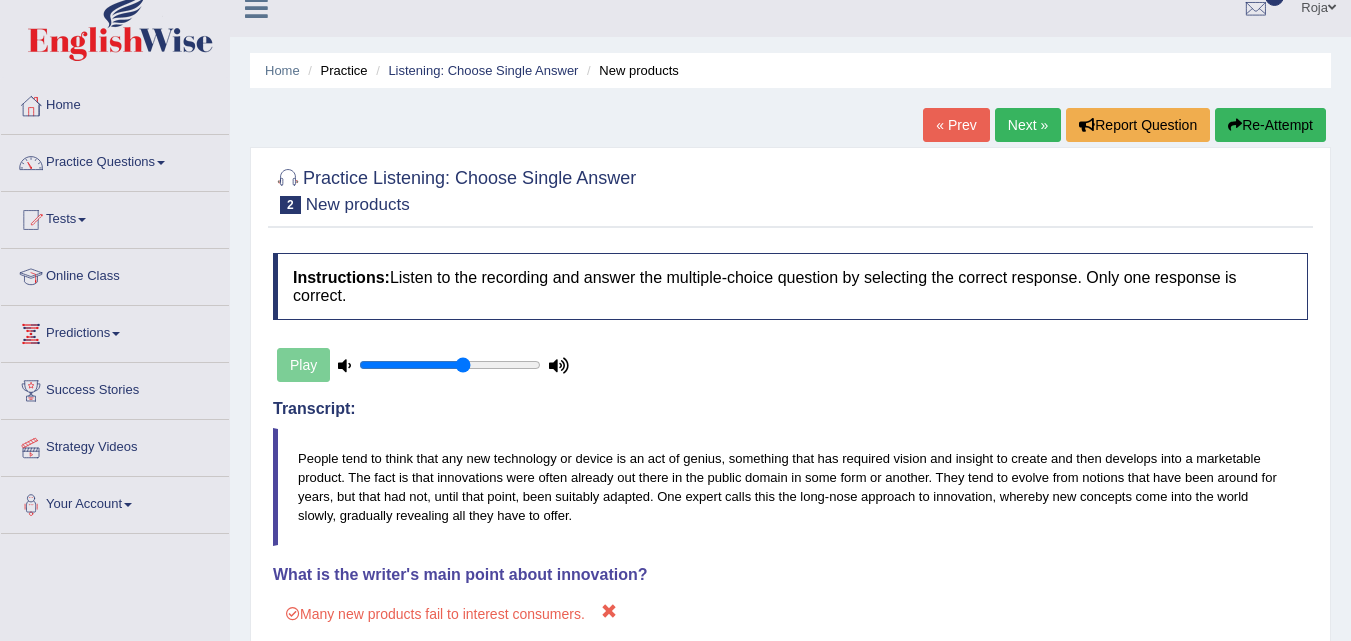 scroll, scrollTop: 19, scrollLeft: 0, axis: vertical 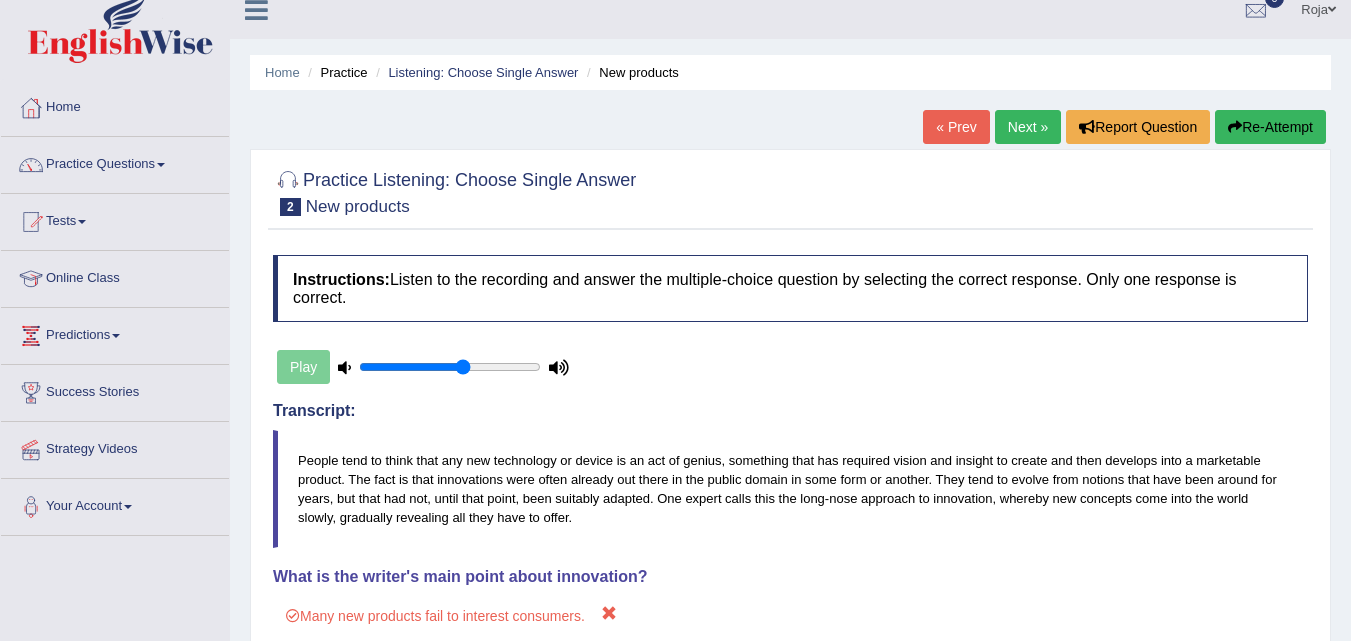 click on "Next »" at bounding box center [1028, 127] 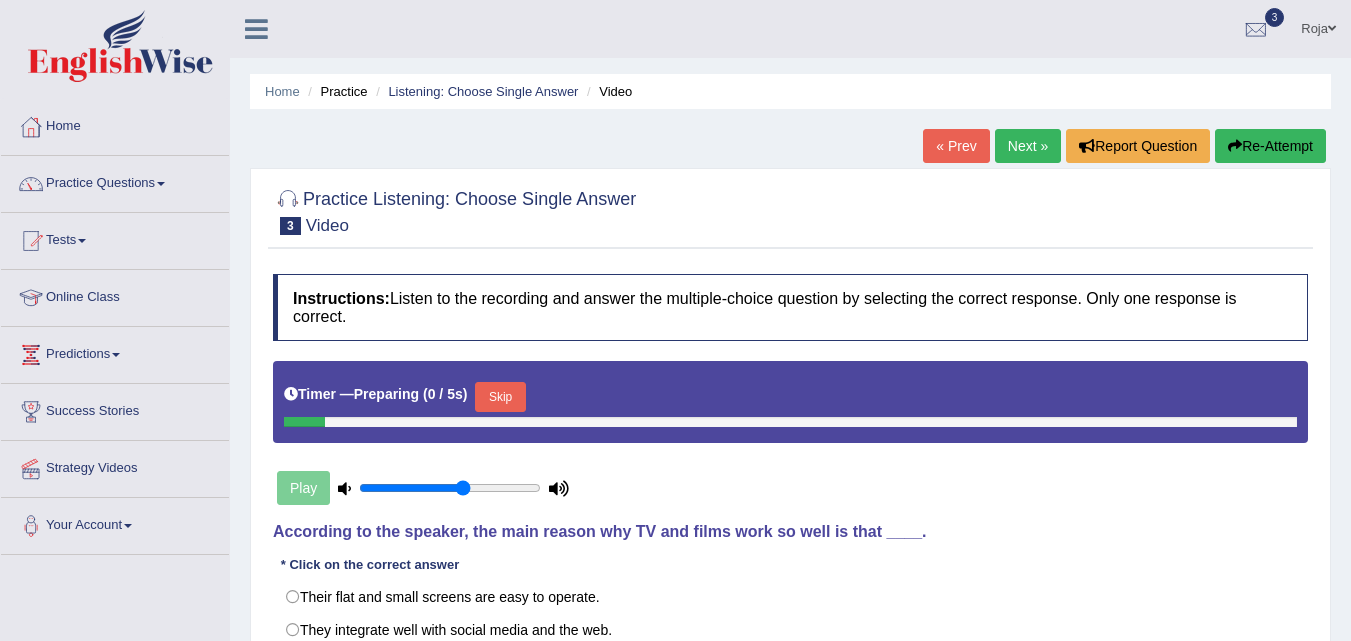 scroll, scrollTop: 0, scrollLeft: 0, axis: both 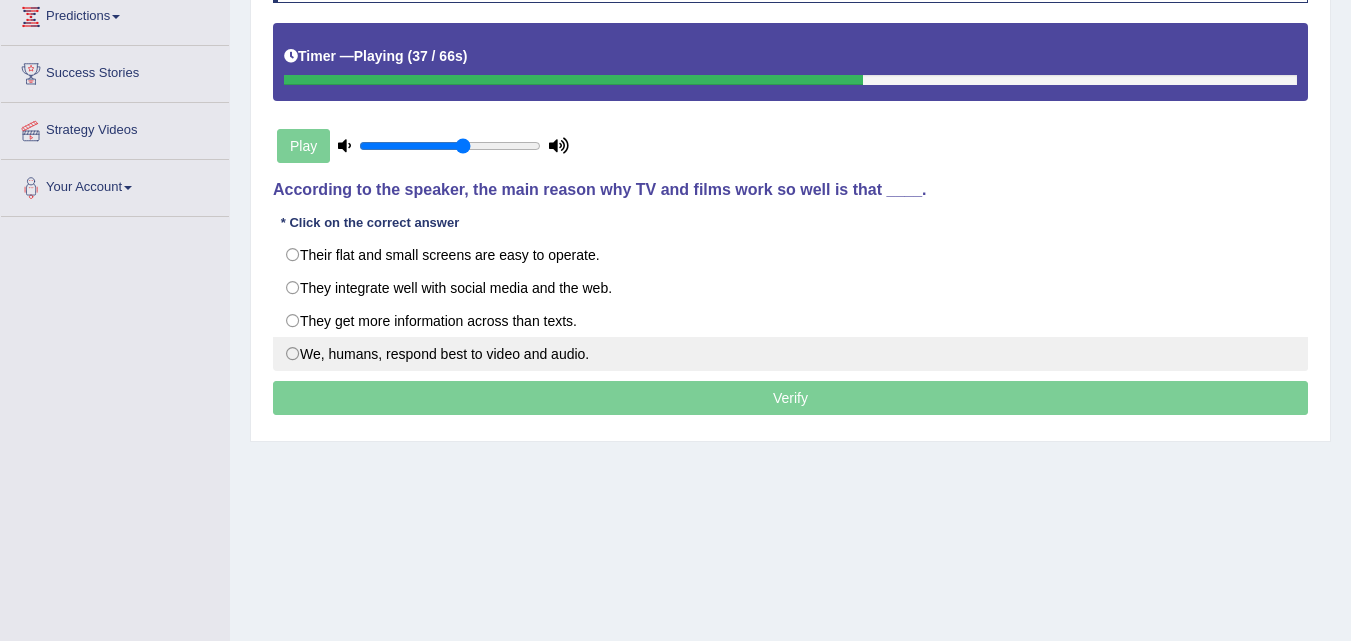 click on "We, humans, respond best to video and audio." at bounding box center [790, 354] 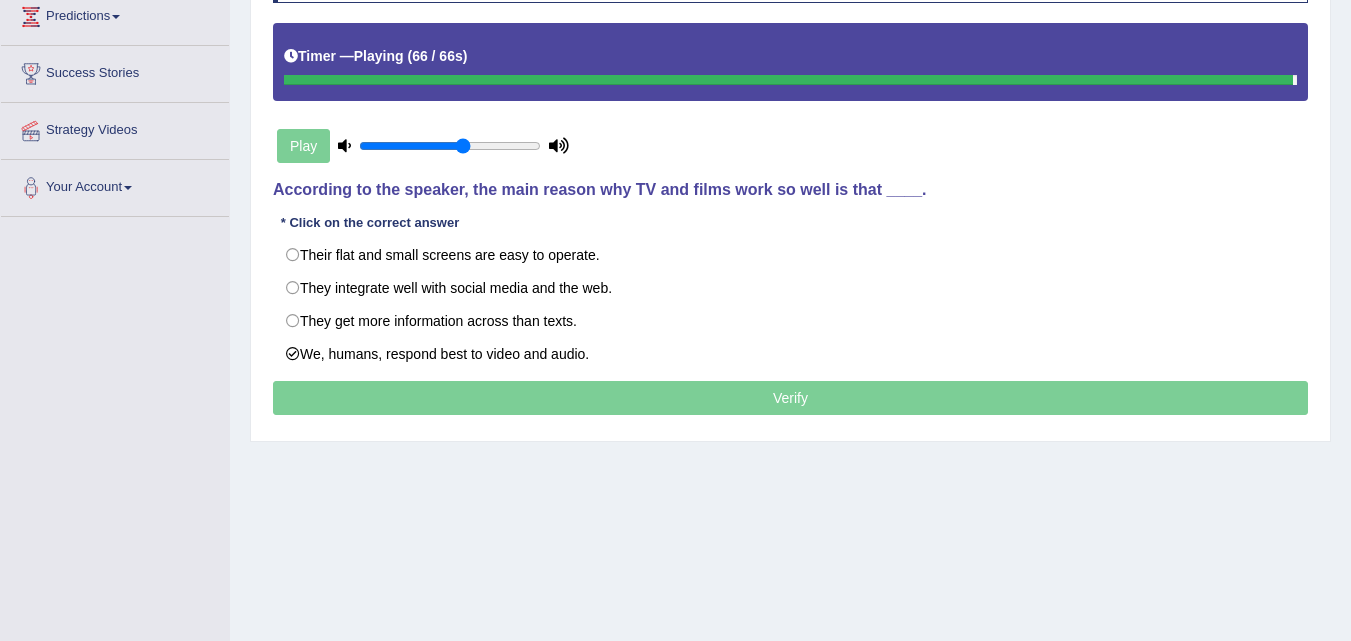 click on "Verify" at bounding box center (790, 398) 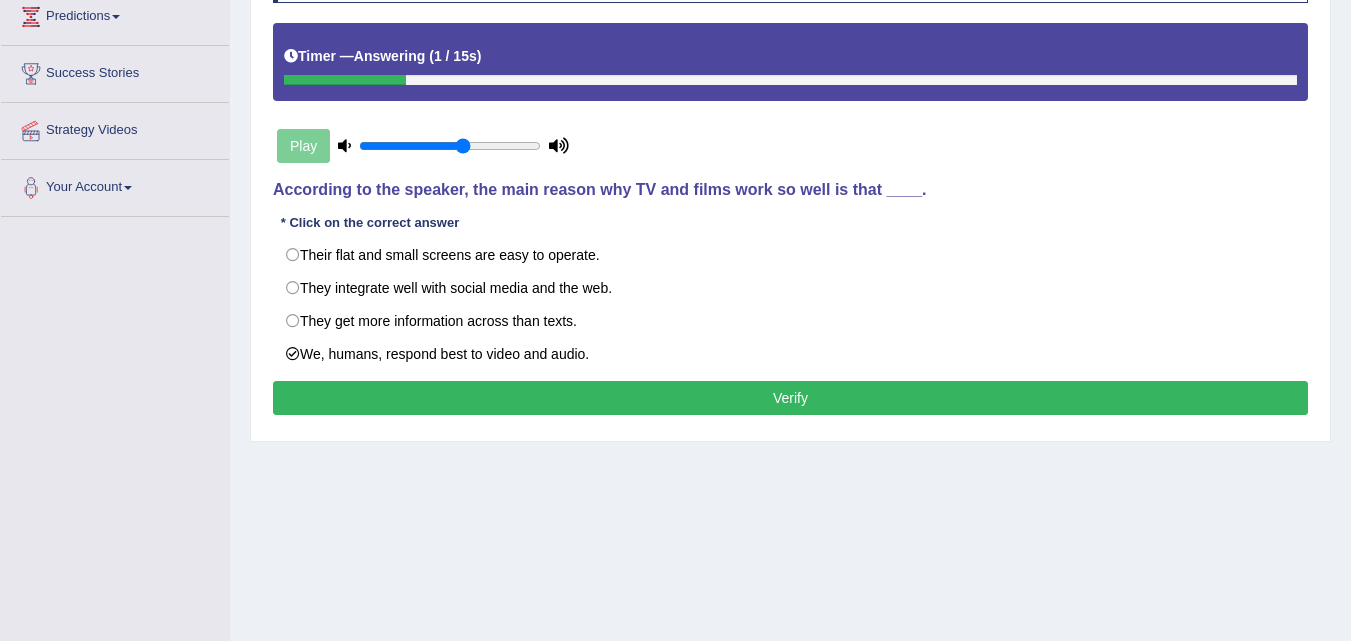 click on "Verify" at bounding box center [790, 398] 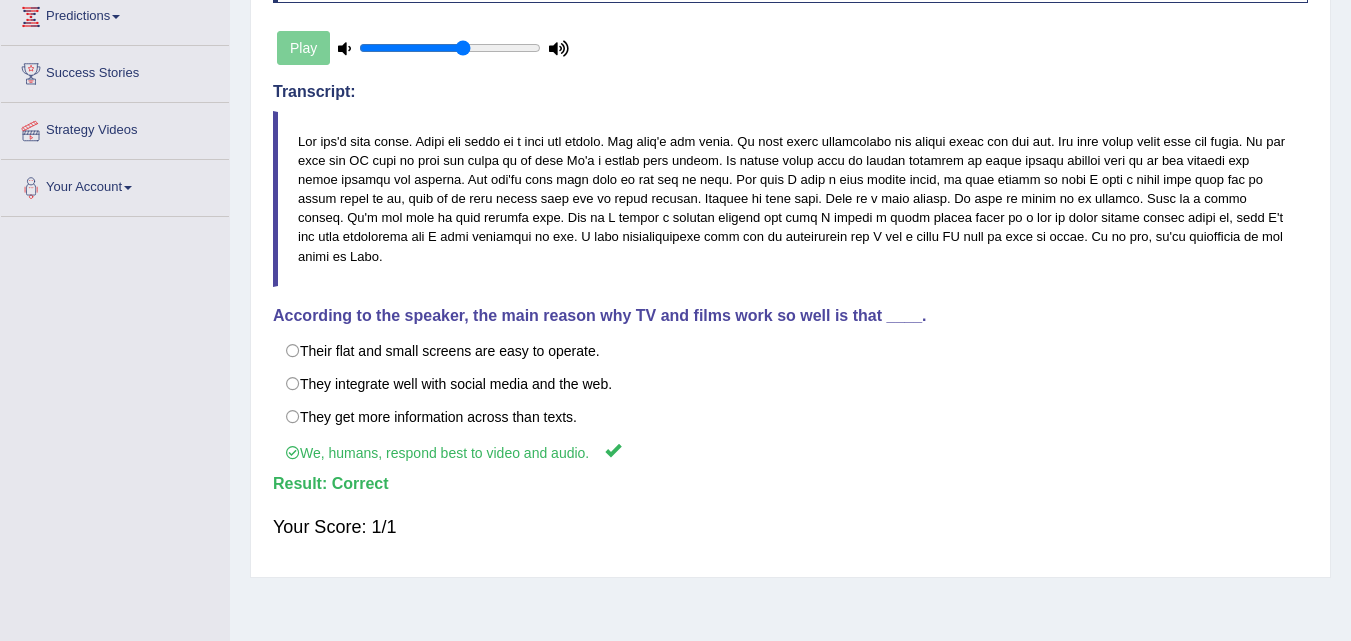 scroll, scrollTop: 0, scrollLeft: 0, axis: both 